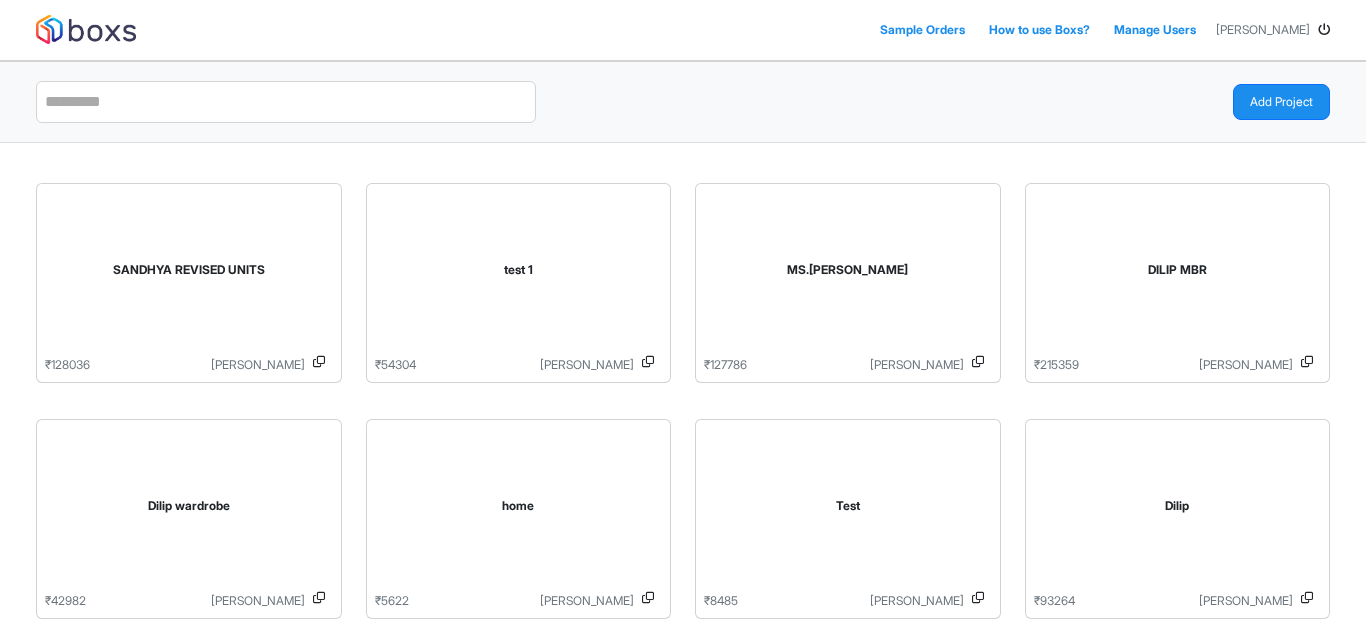 scroll, scrollTop: 0, scrollLeft: 0, axis: both 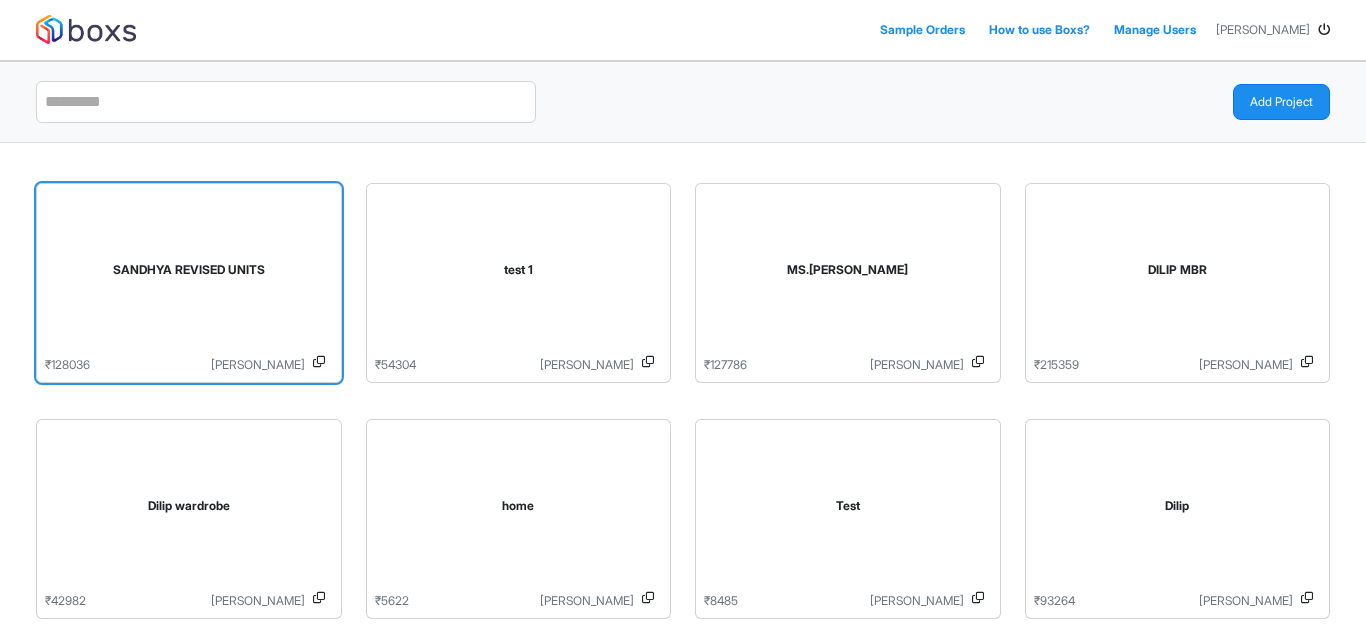click on "SANDHYA REVISED UNITS" at bounding box center (189, 274) 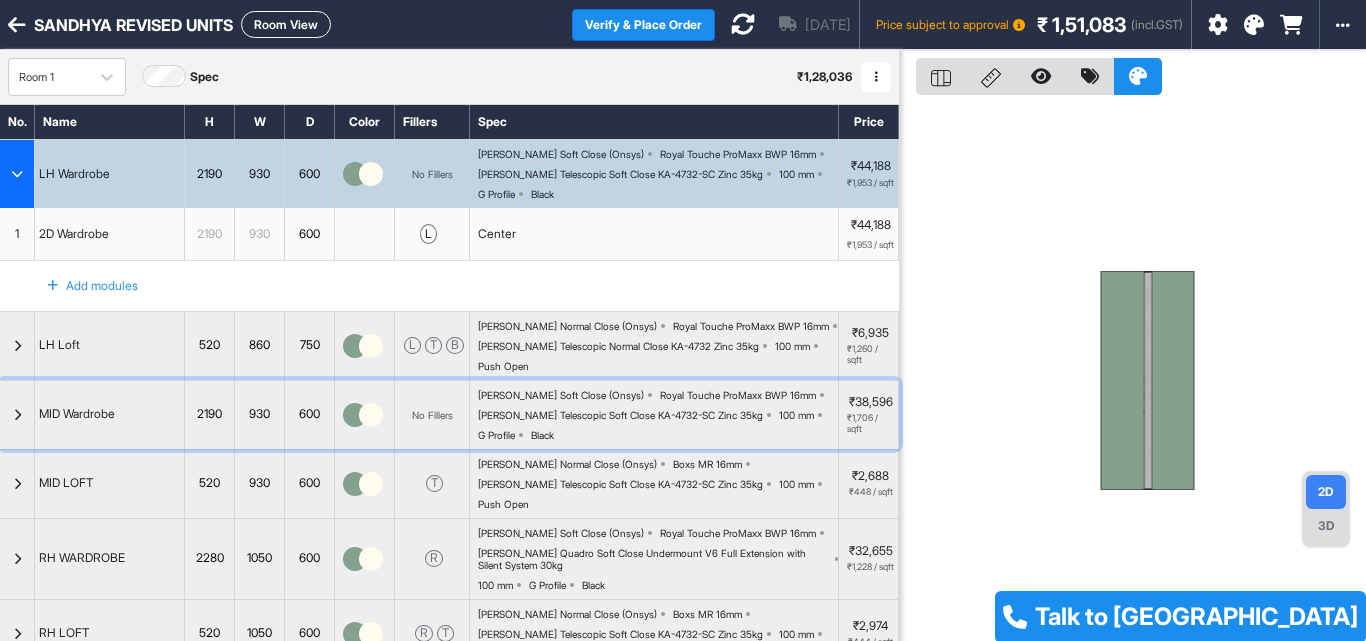 click at bounding box center [17, 415] 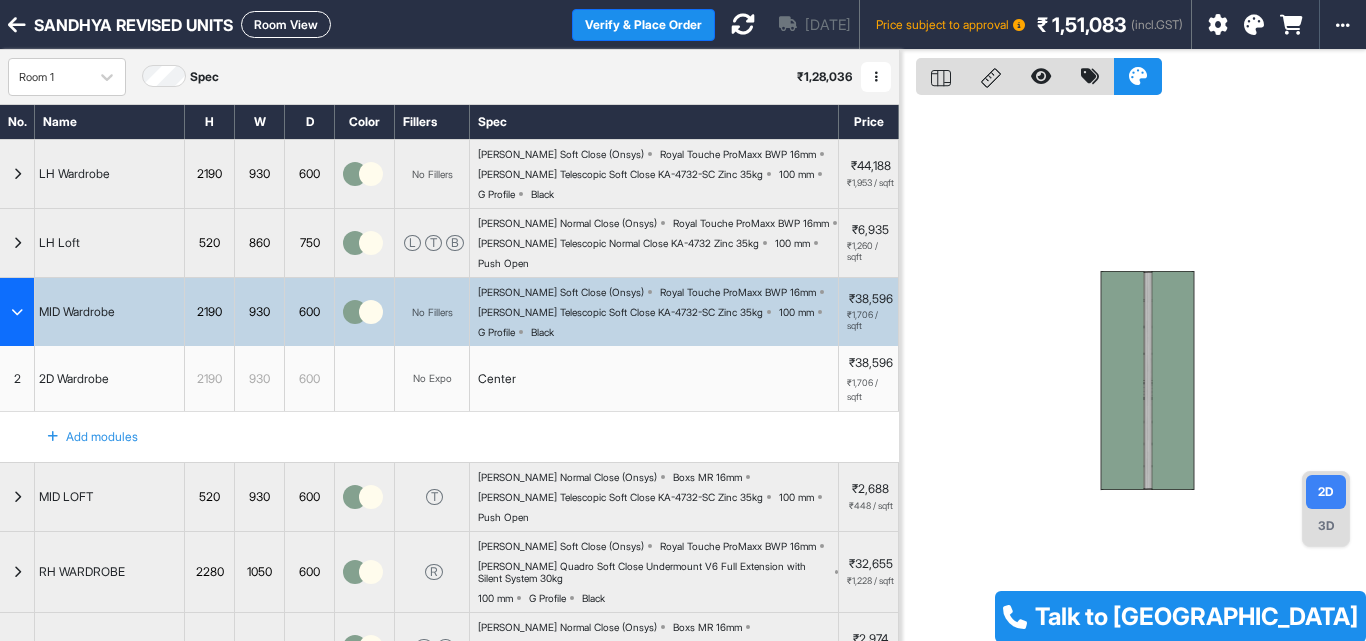 click on "2D Wardrobe" at bounding box center [74, 379] 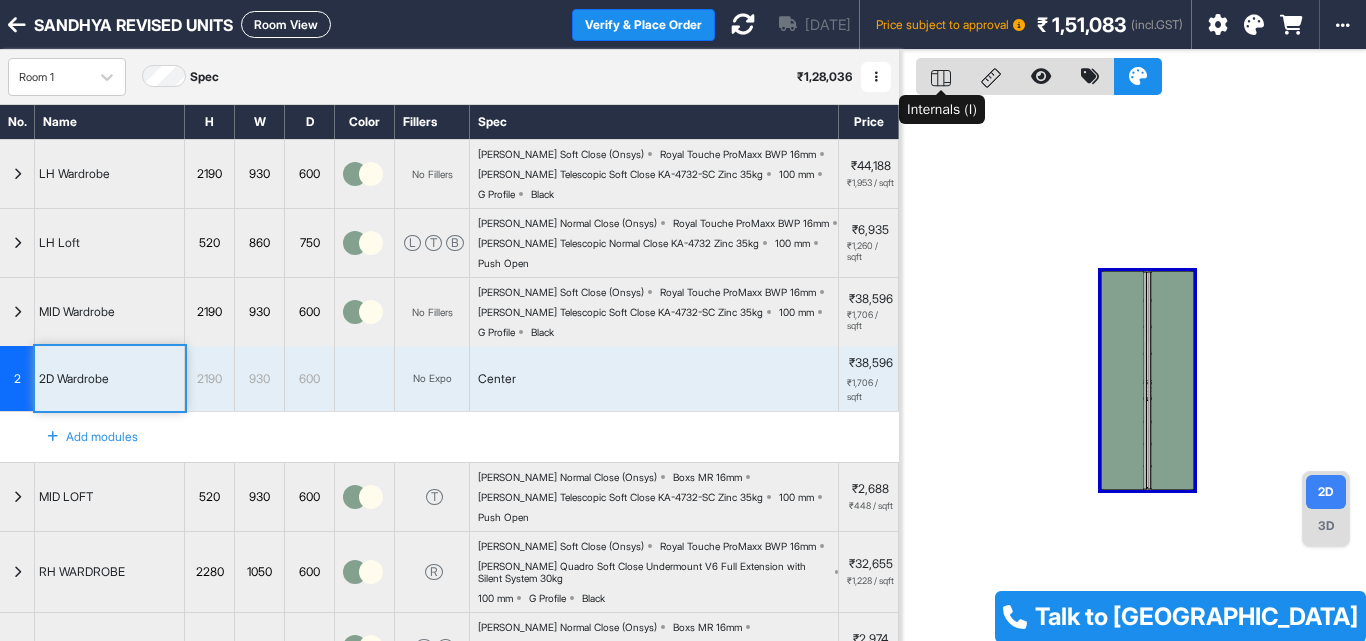 click 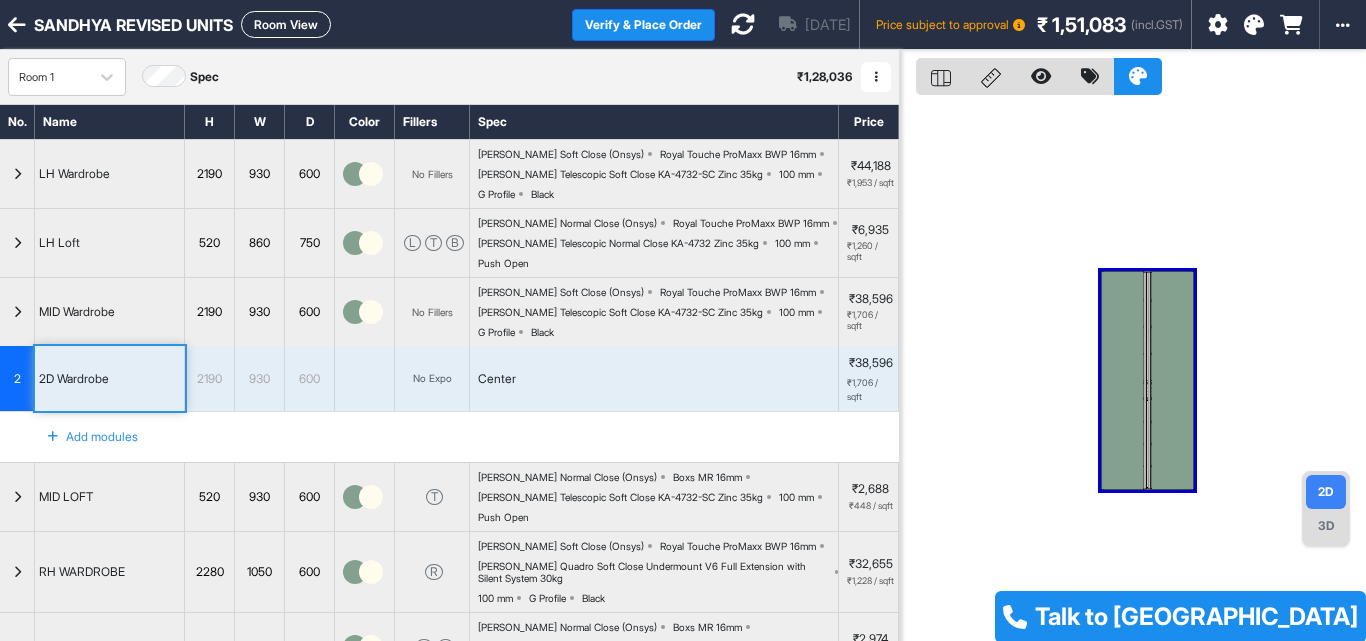 click at bounding box center (941, 76) 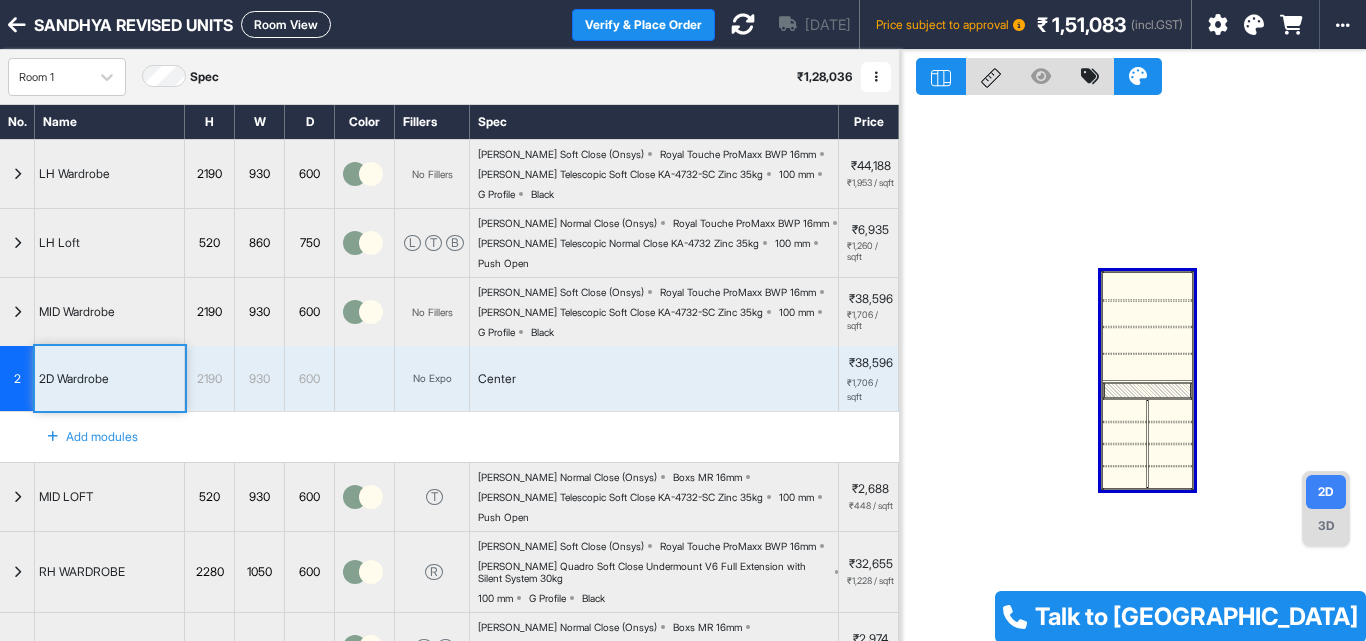 click at bounding box center [1148, 390] 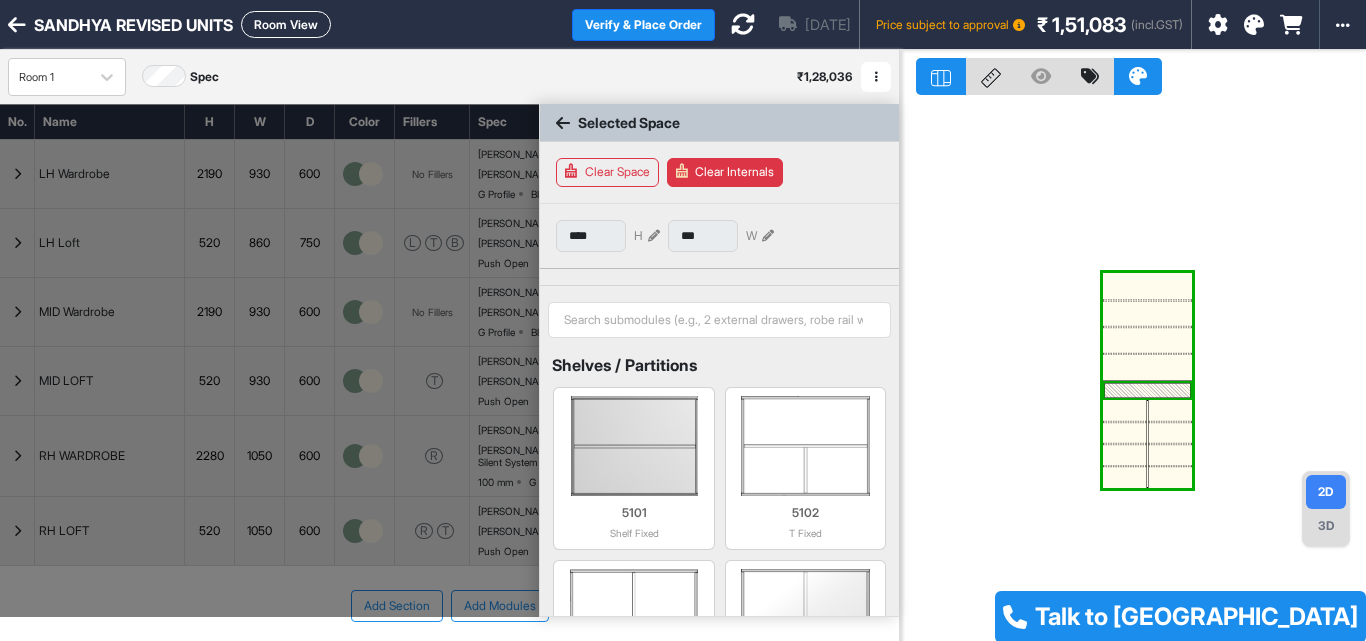 click at bounding box center [1148, 390] 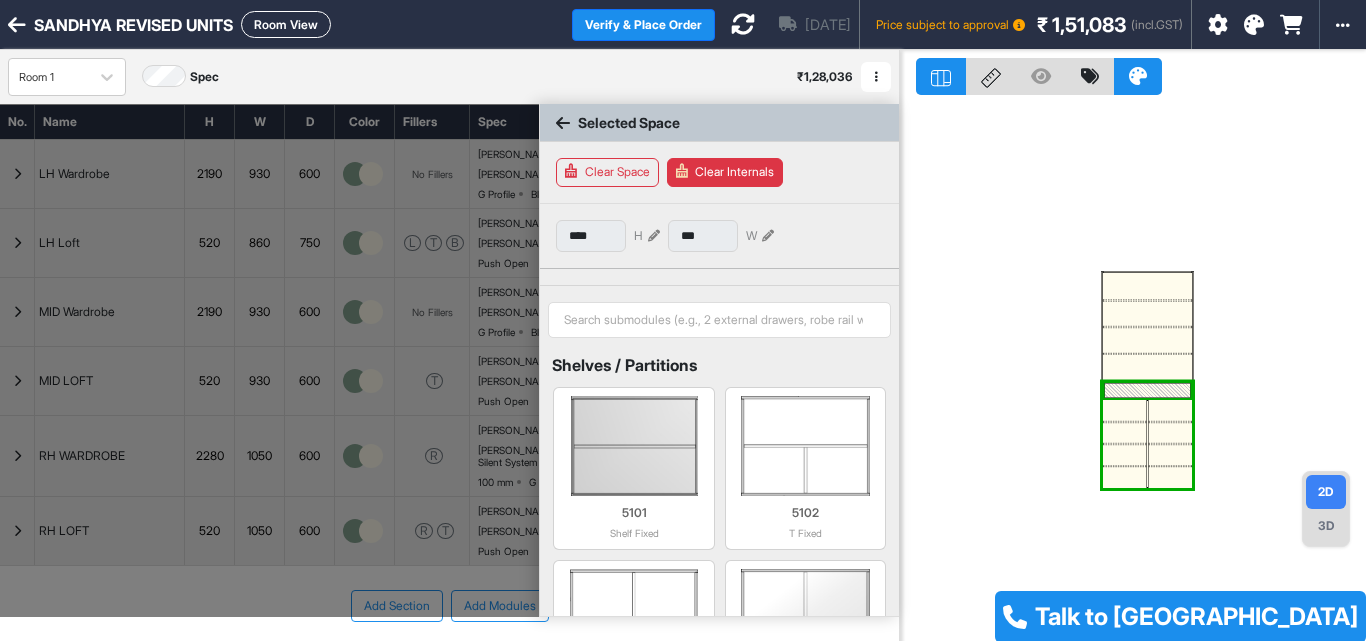 click at bounding box center (1148, 390) 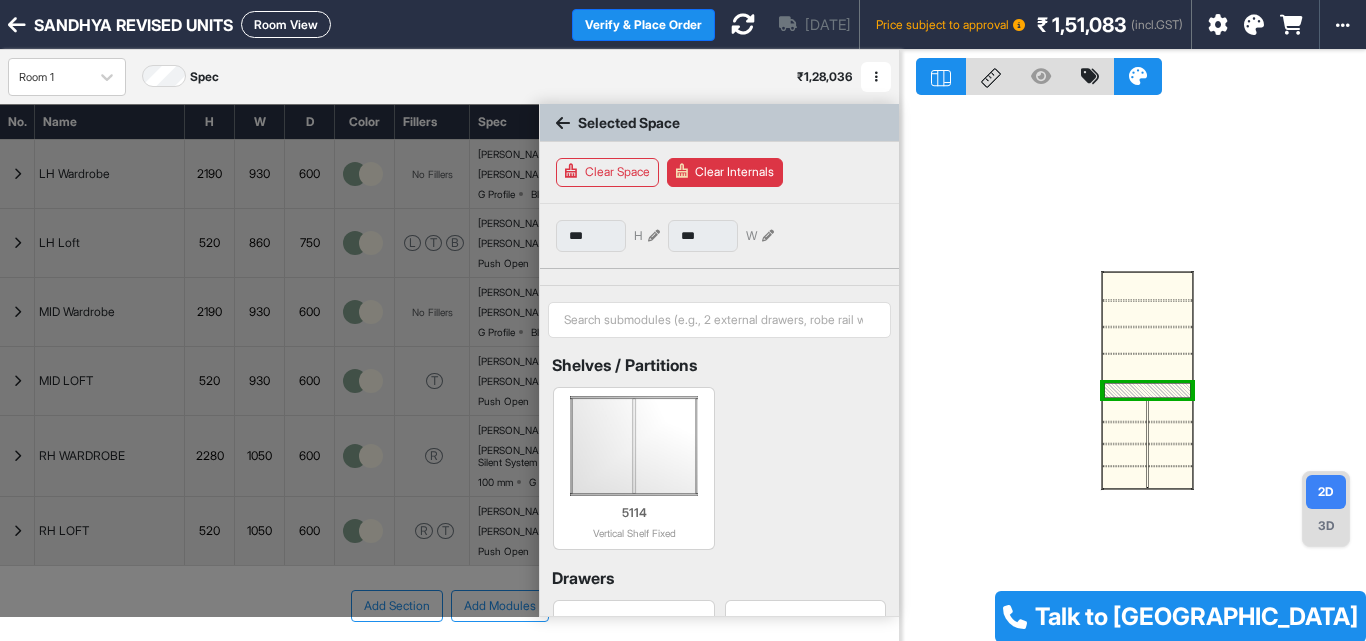 click at bounding box center [1148, 390] 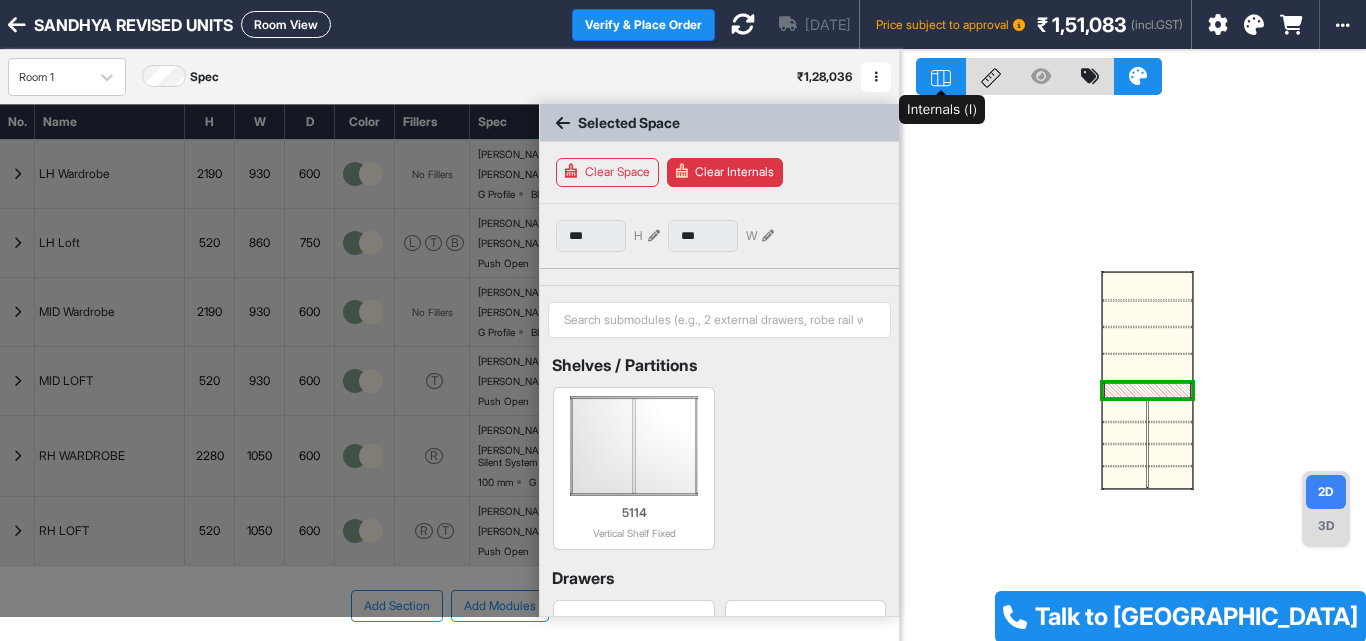 click 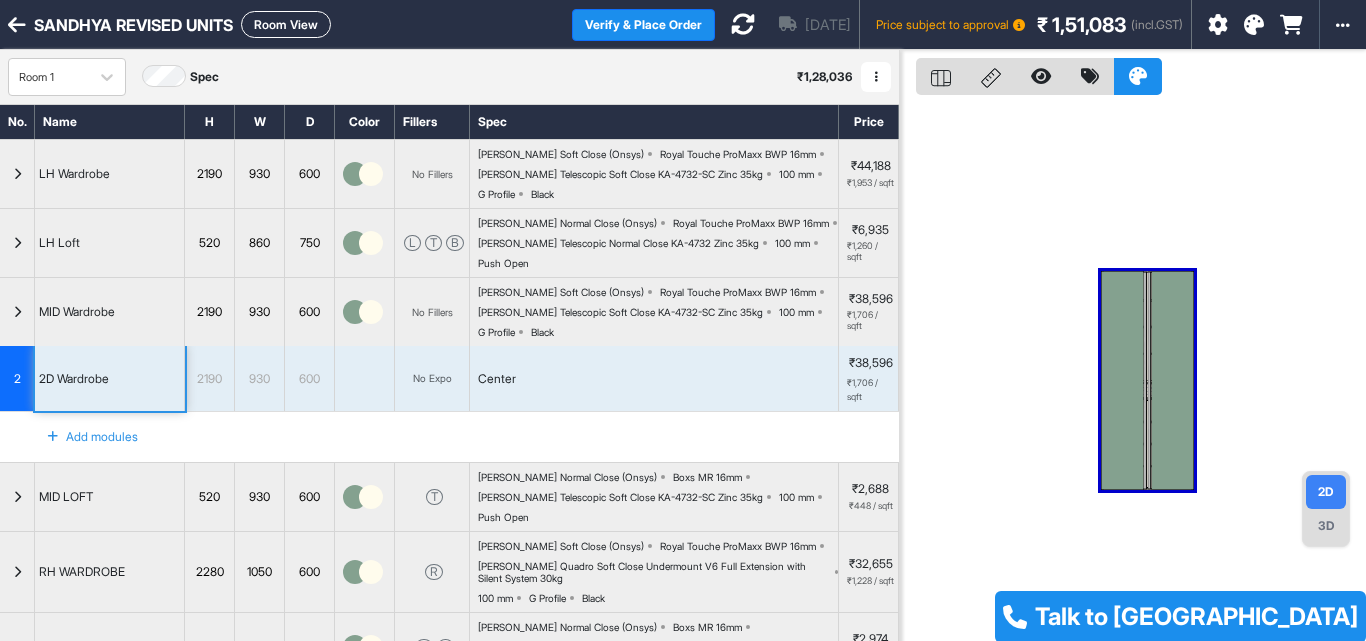 click at bounding box center (17, 312) 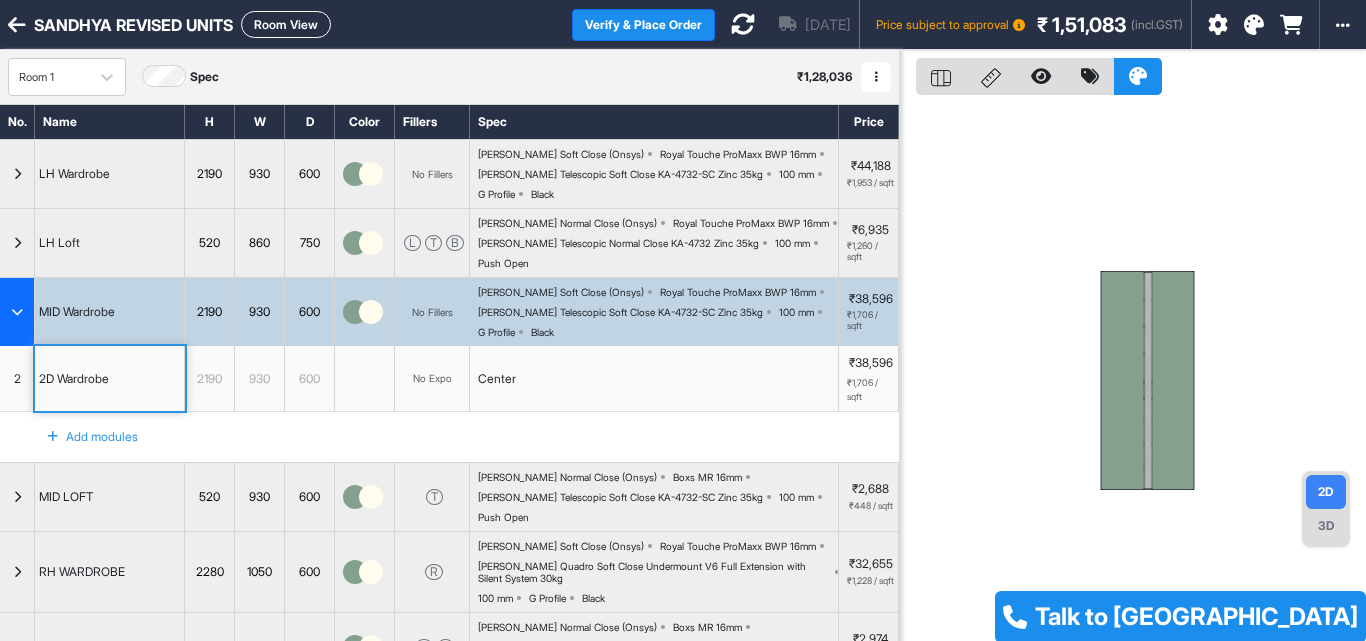 click on "Jul 23rd Price subject to approval ₹   1,51,083 (incl.GST)" at bounding box center (953, 24) 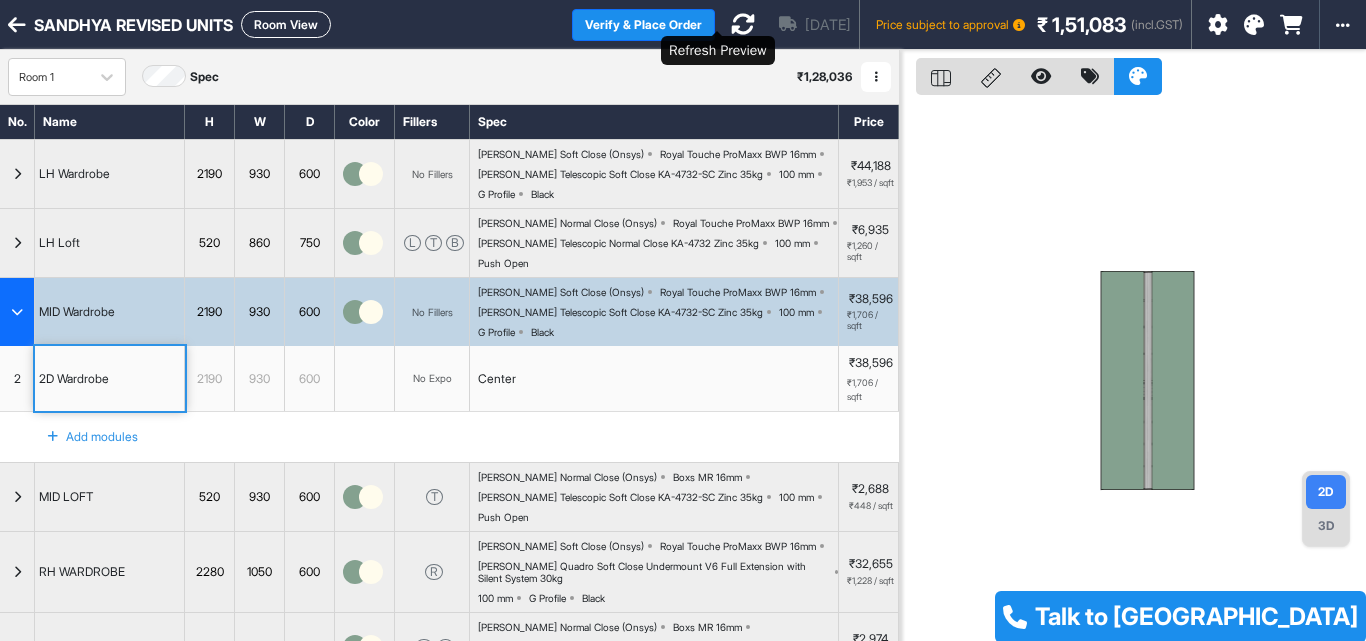 click at bounding box center [743, 24] 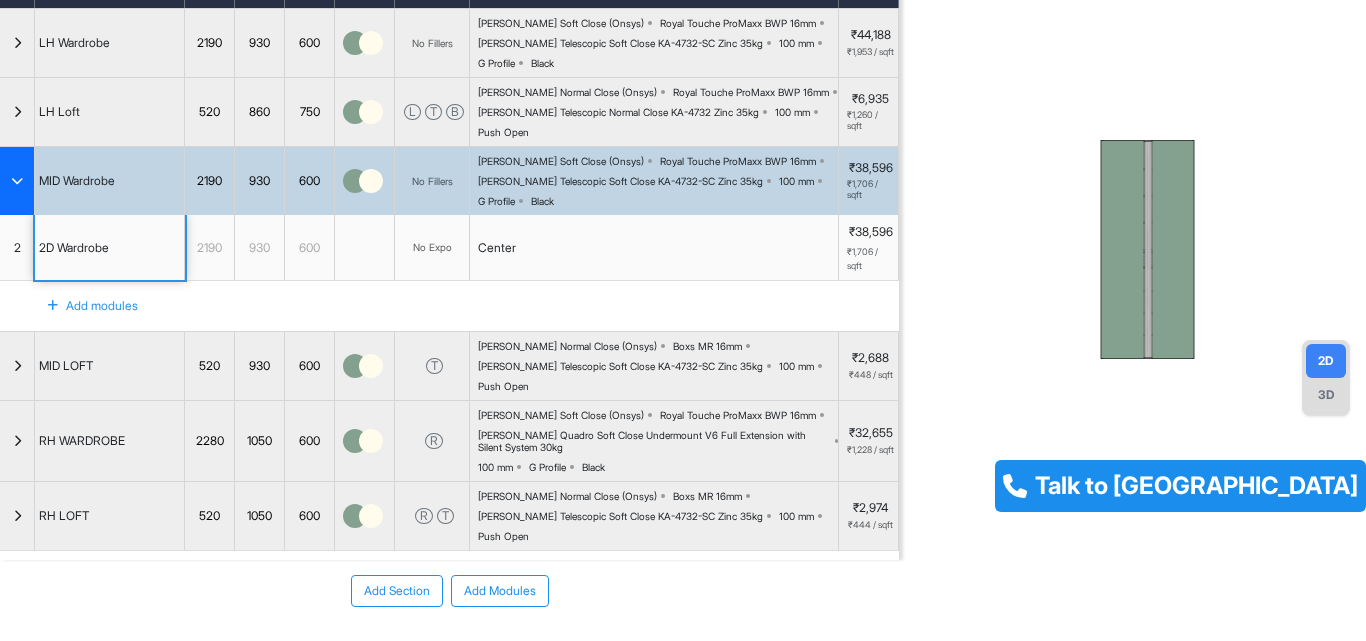 scroll, scrollTop: 0, scrollLeft: 0, axis: both 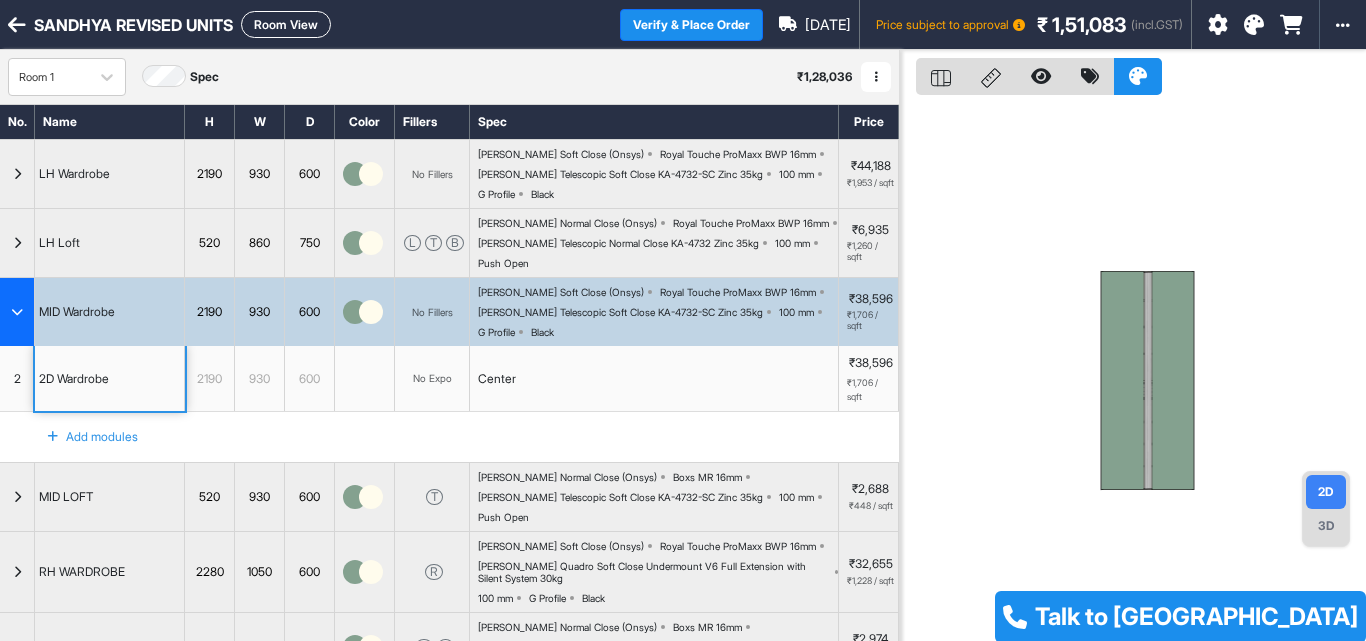 click at bounding box center [17, 312] 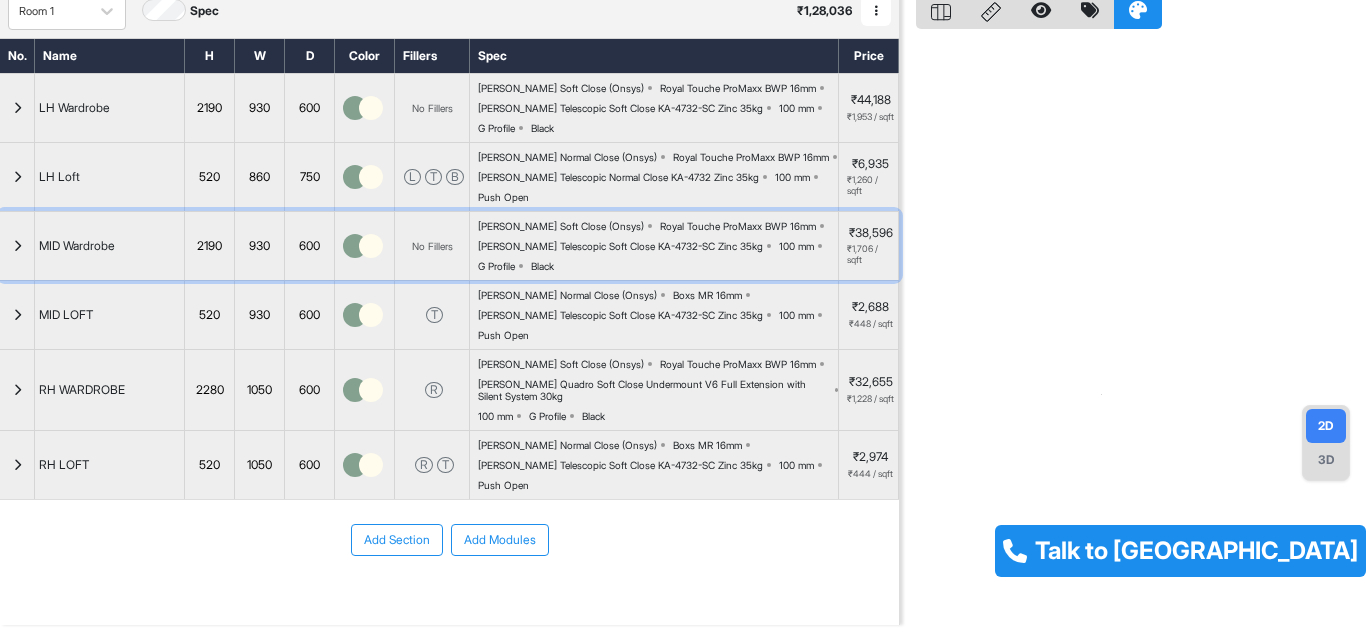 scroll, scrollTop: 0, scrollLeft: 0, axis: both 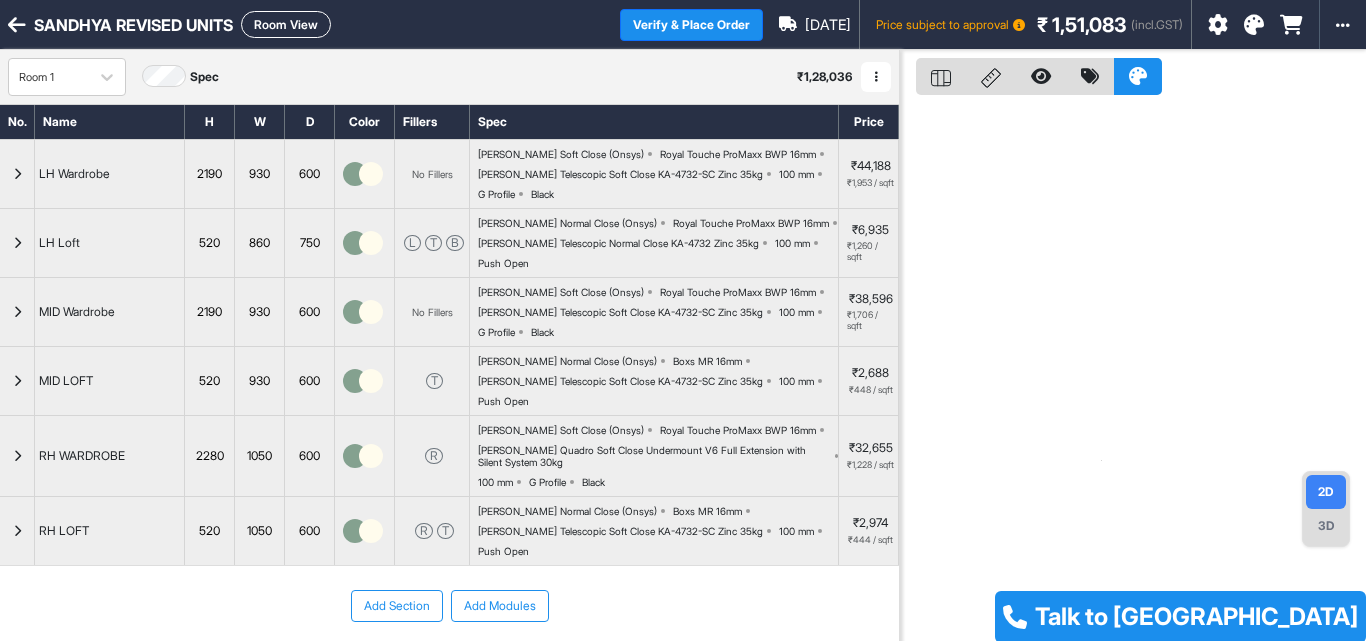 click 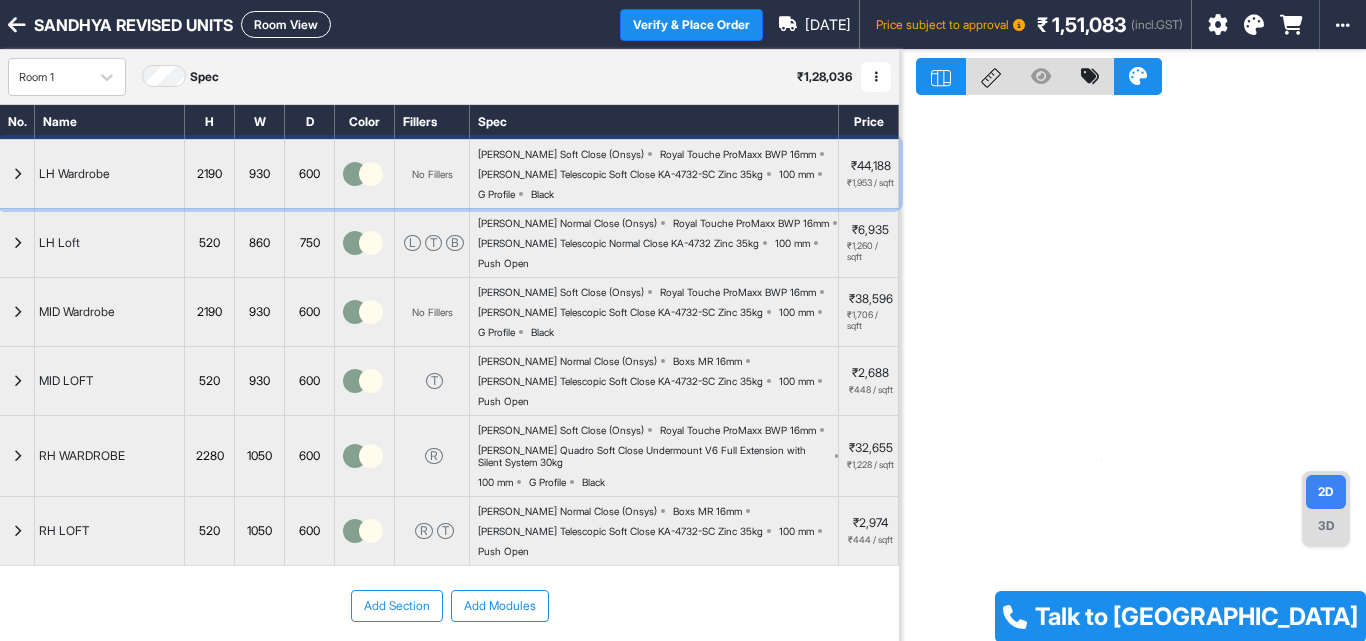 click on "LH Wardrobe" at bounding box center (110, 174) 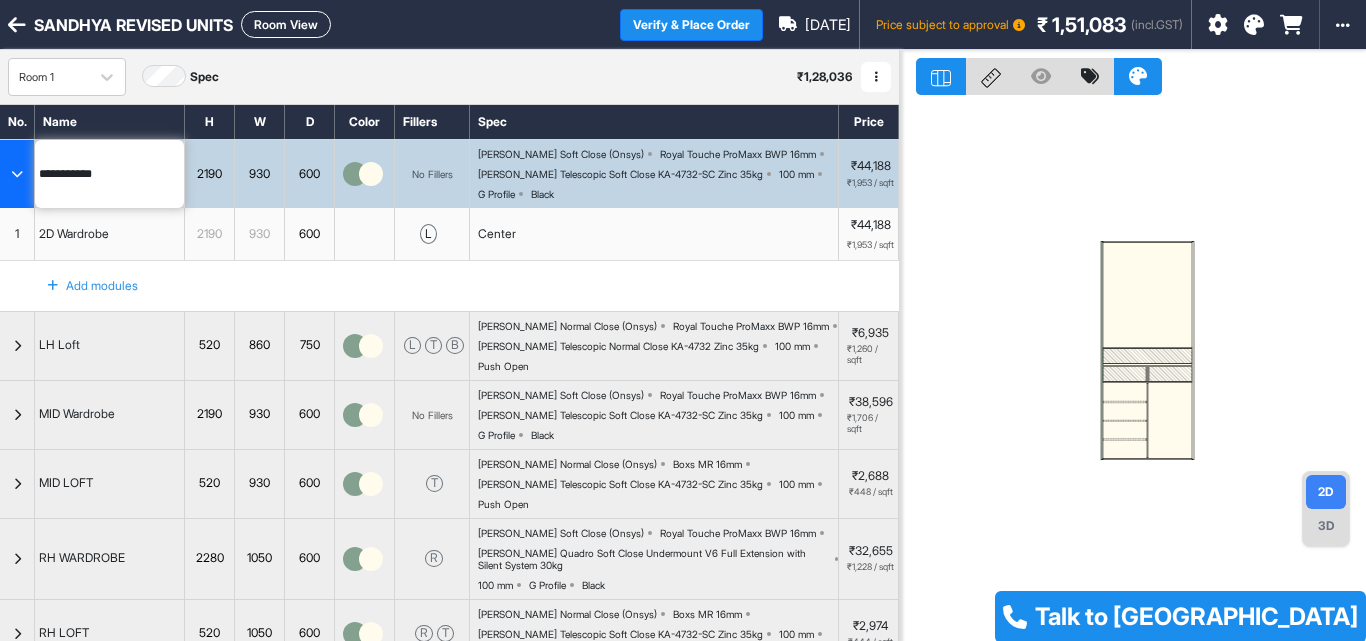 click at bounding box center [17, 174] 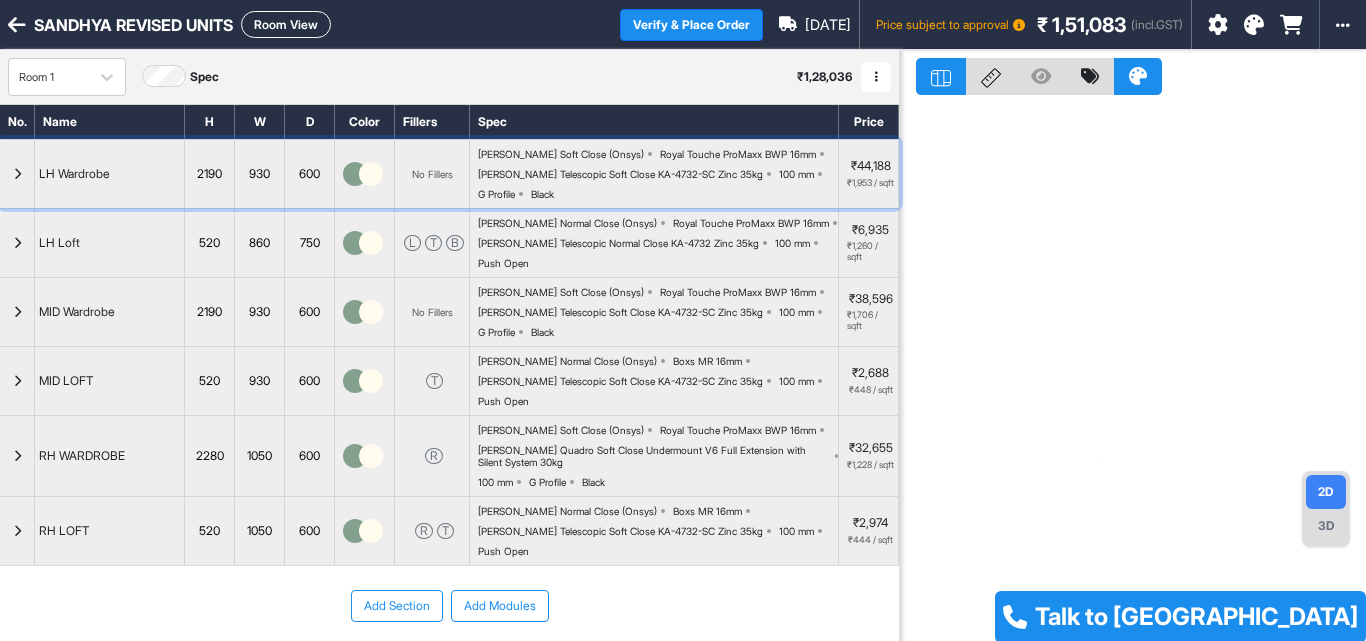click at bounding box center [371, 174] 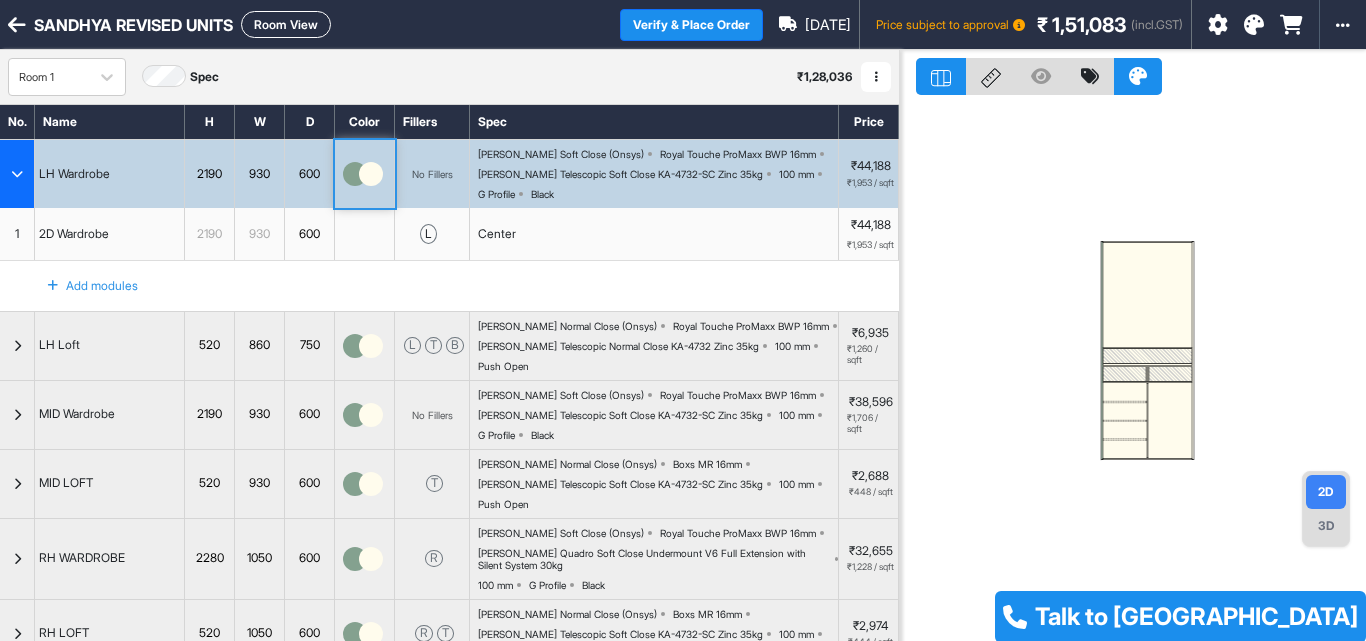 click at bounding box center (371, 174) 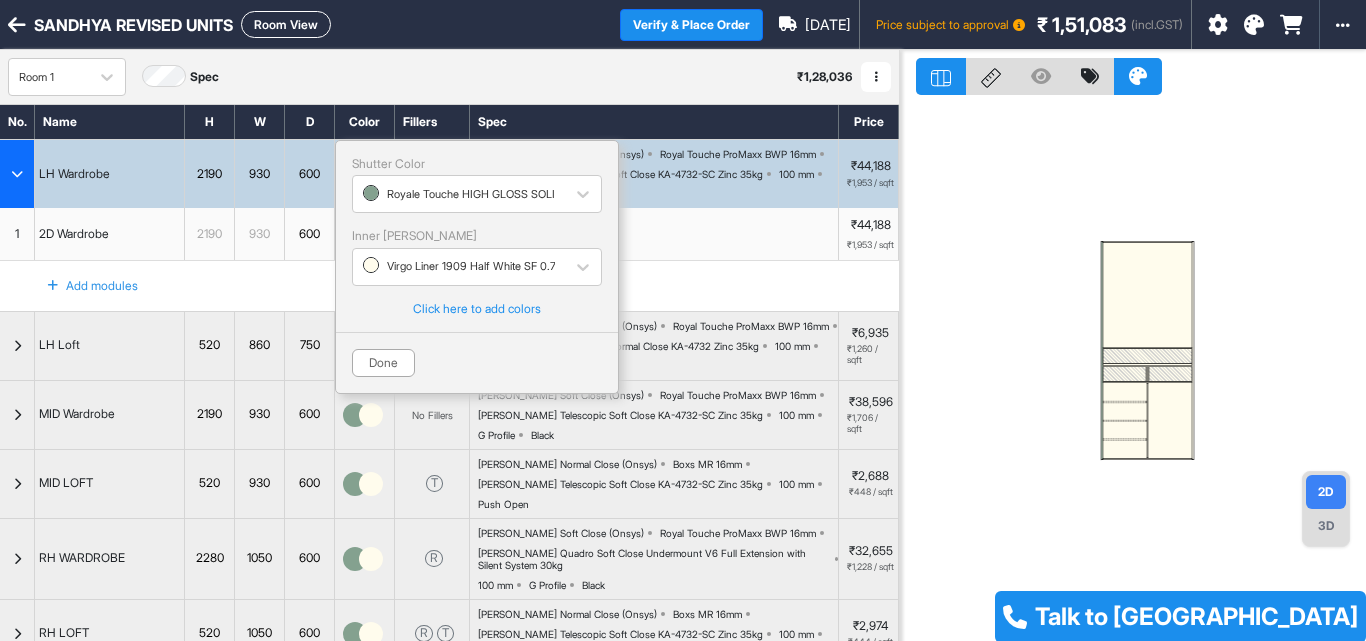 click at bounding box center (17, 174) 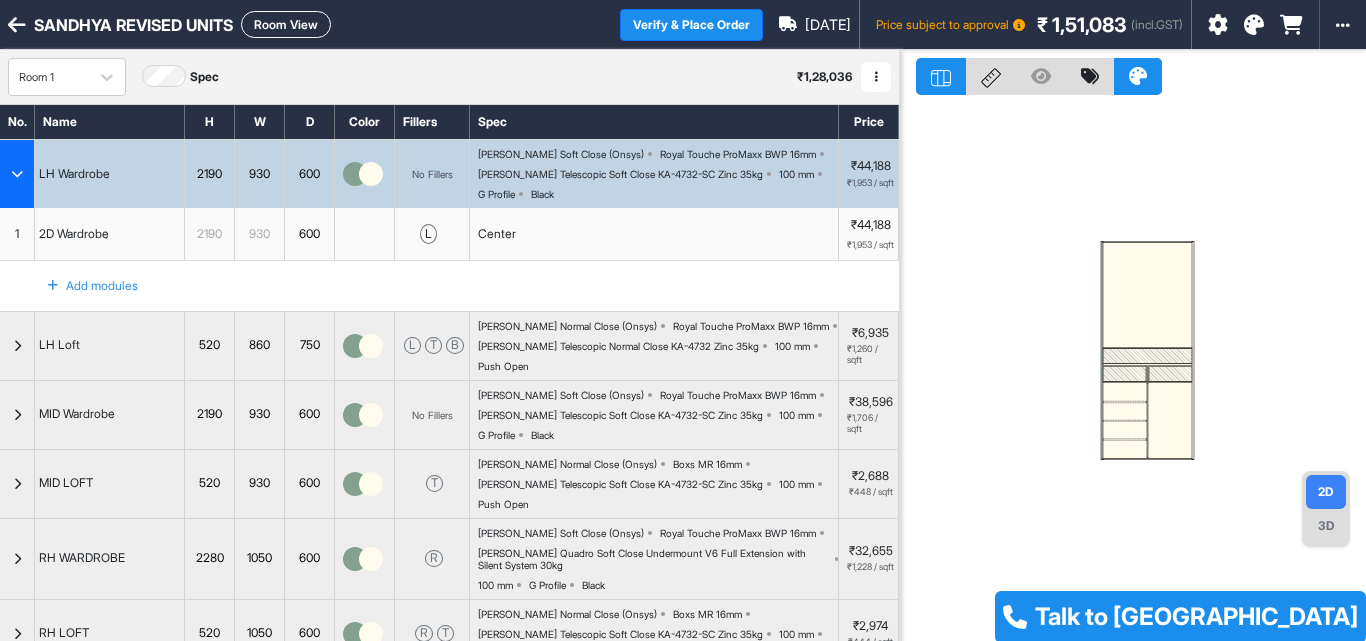 click at bounding box center [17, 174] 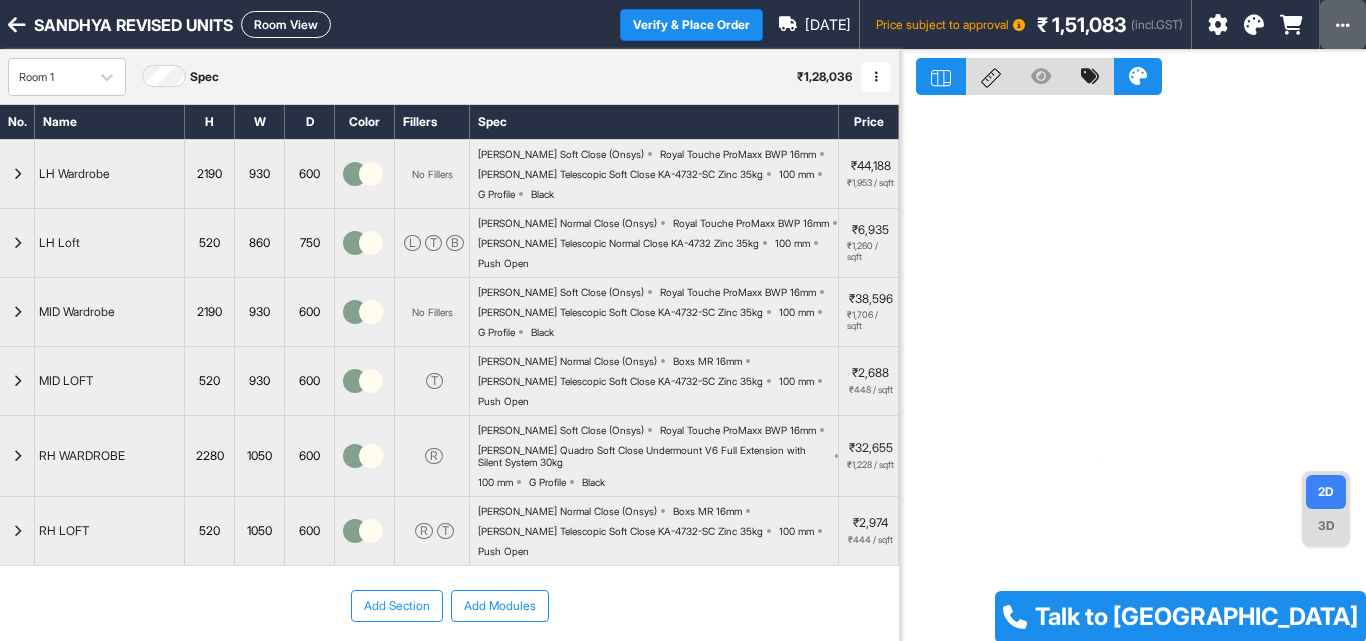 click at bounding box center [1343, 25] 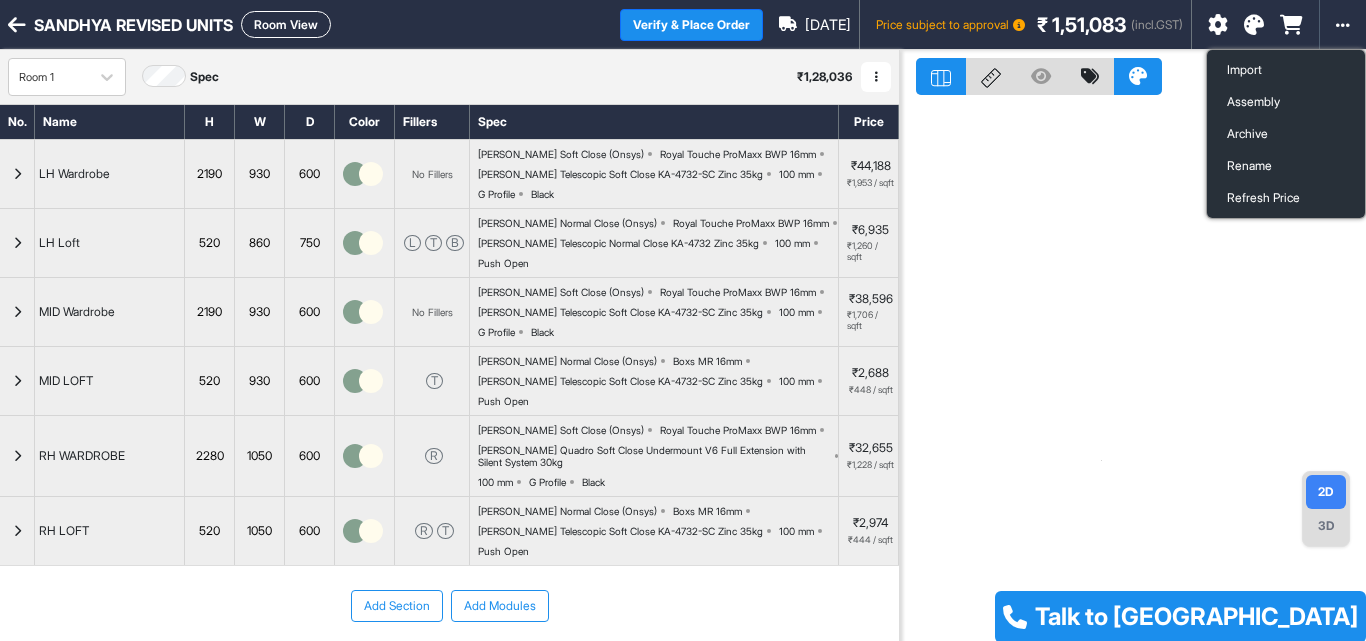 click at bounding box center [1247, 24] 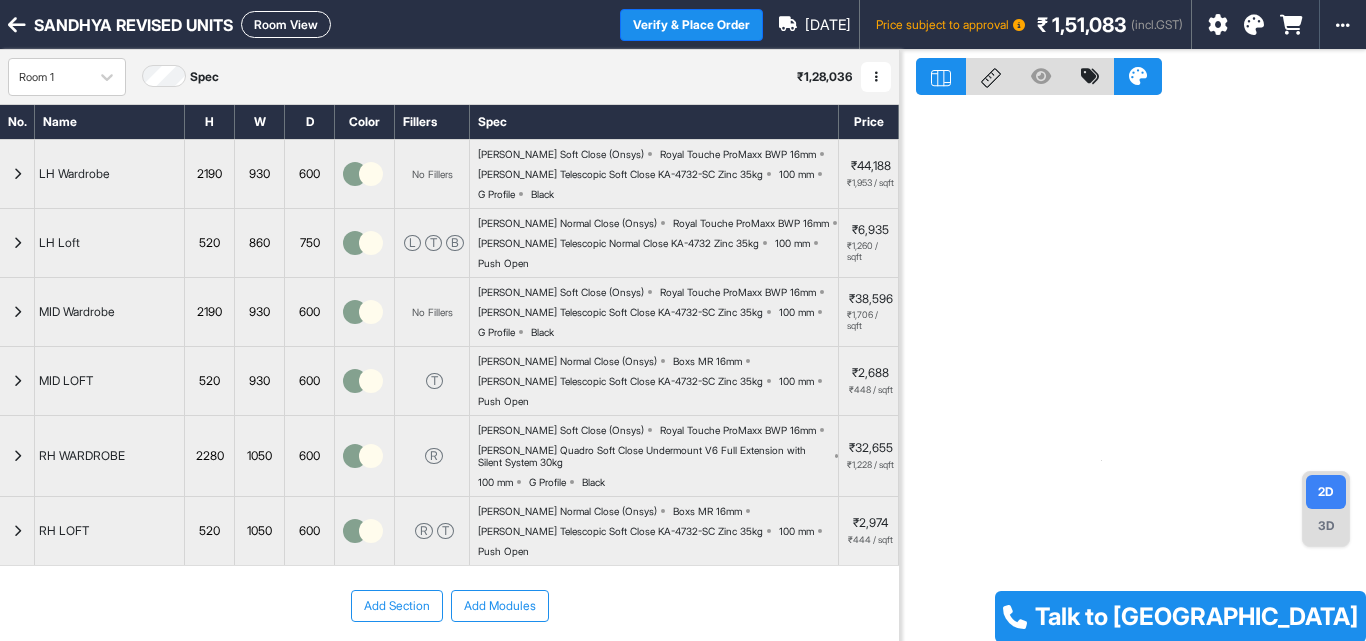 click at bounding box center [1254, 25] 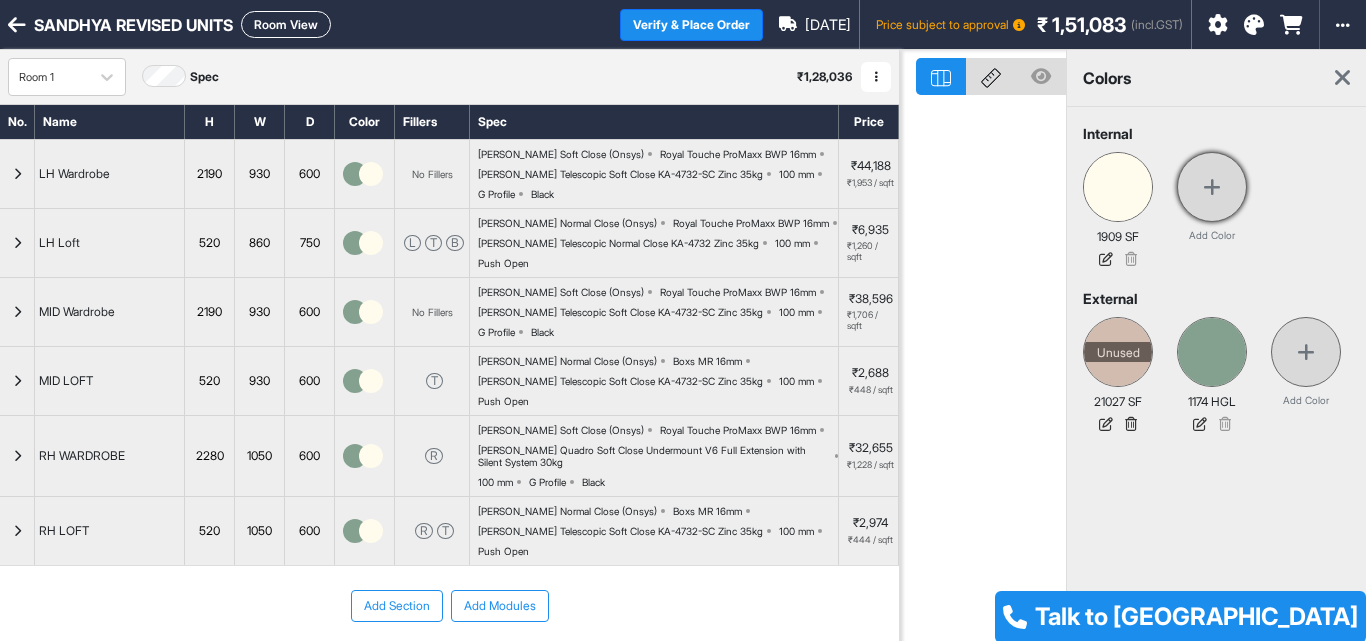 click at bounding box center [1212, 187] 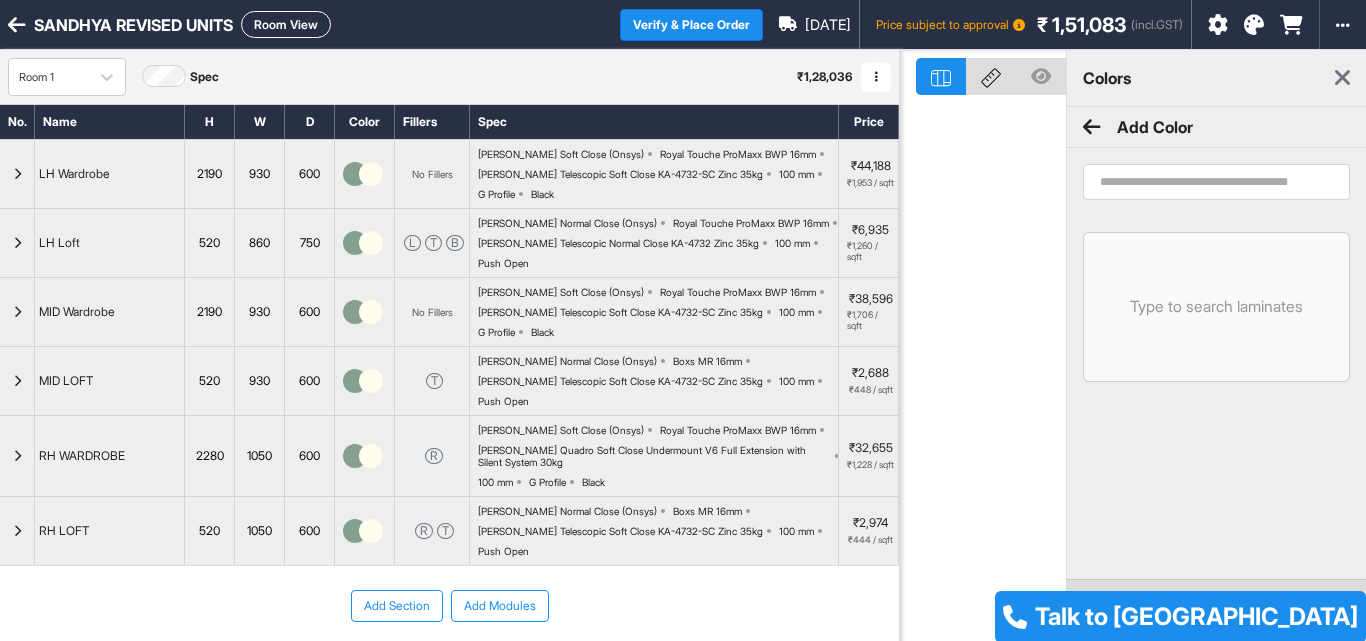 click at bounding box center (1216, 182) 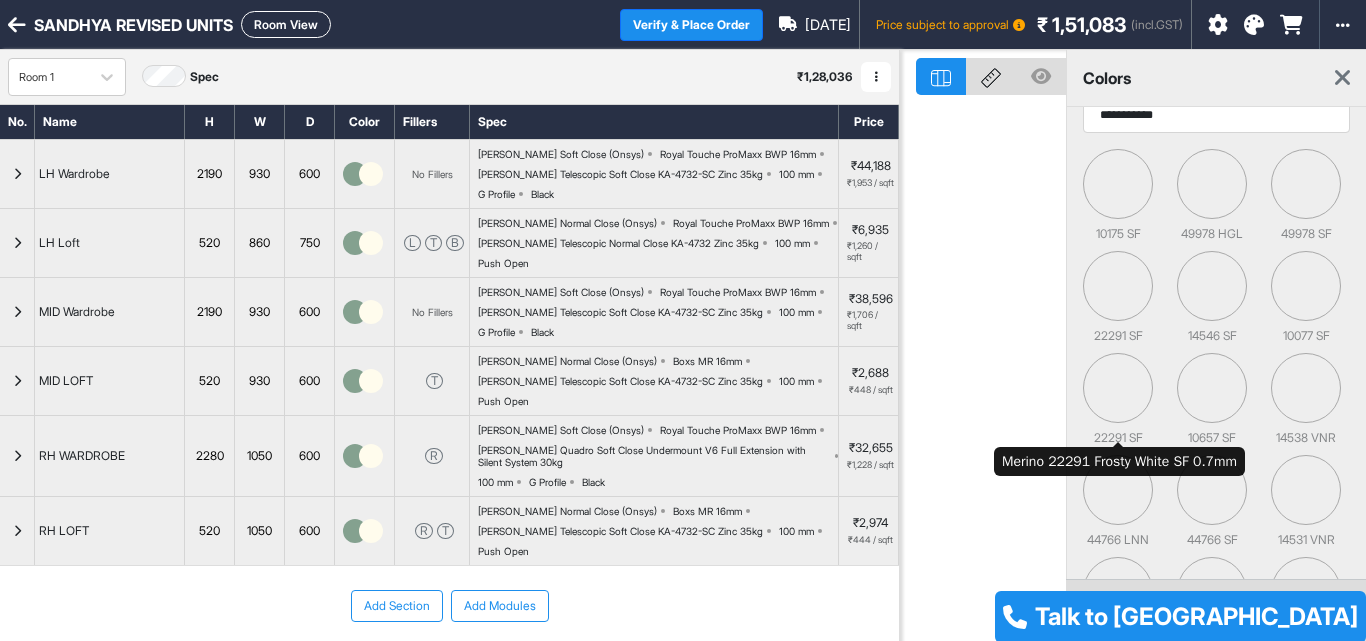 scroll, scrollTop: 0, scrollLeft: 0, axis: both 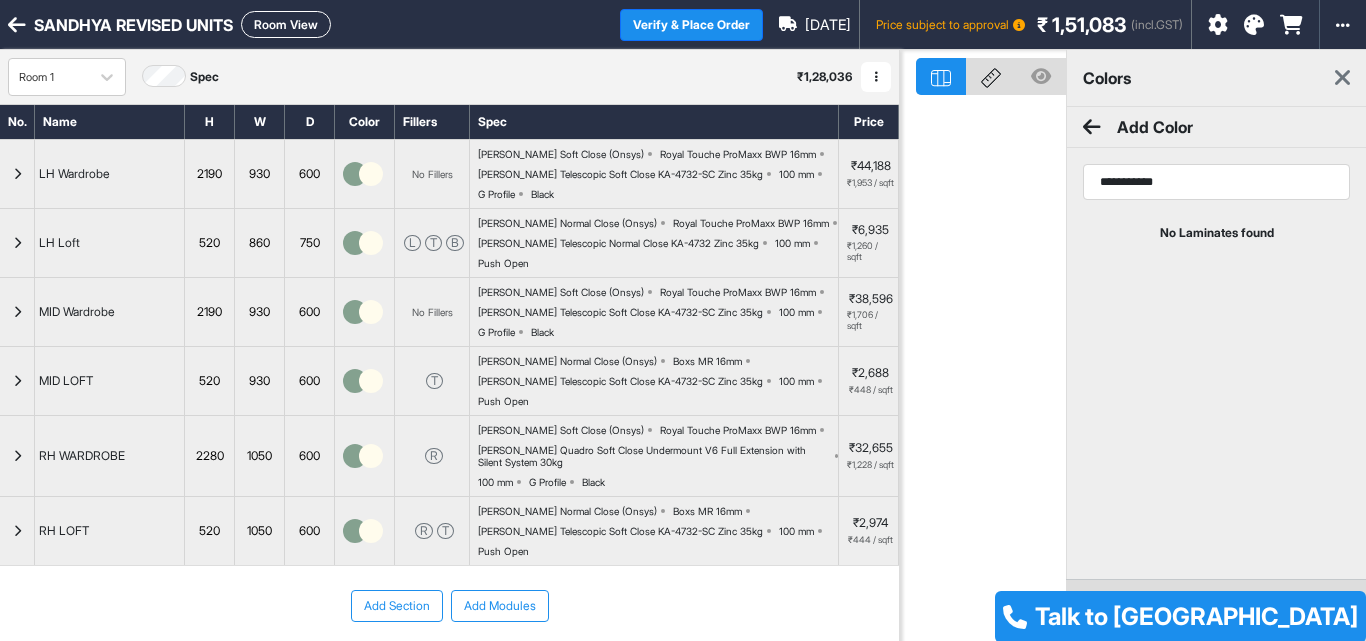 click on "**********" at bounding box center [1216, 182] 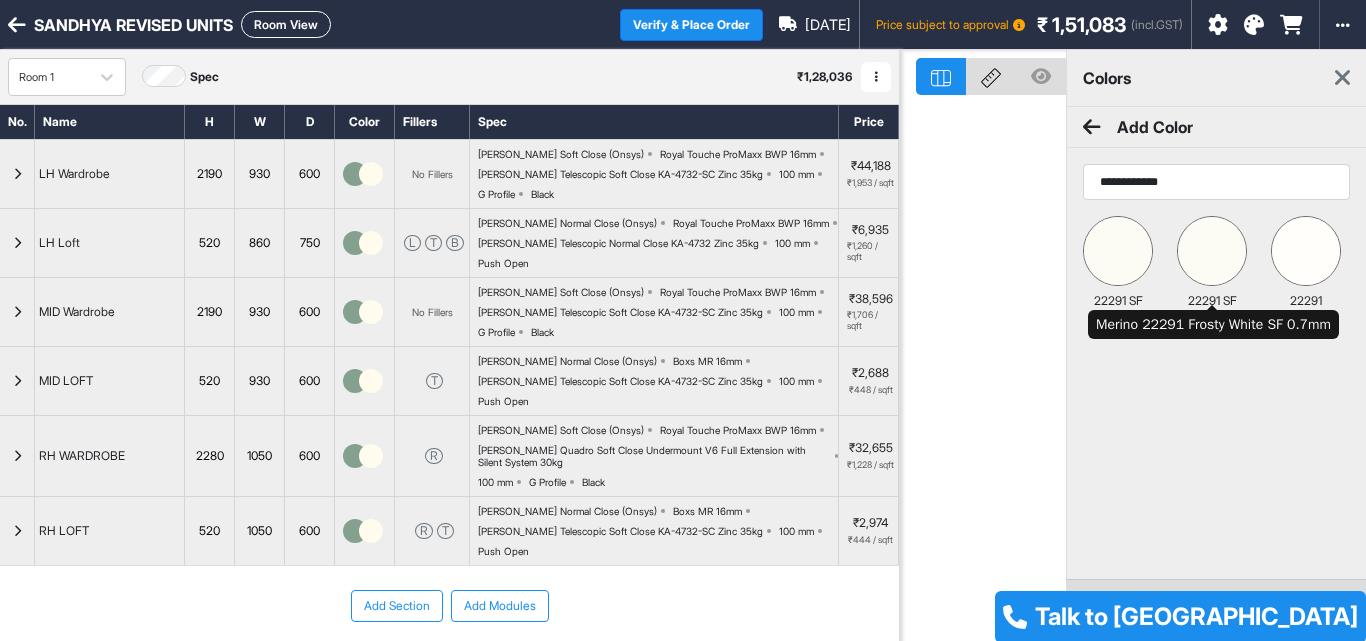type on "**********" 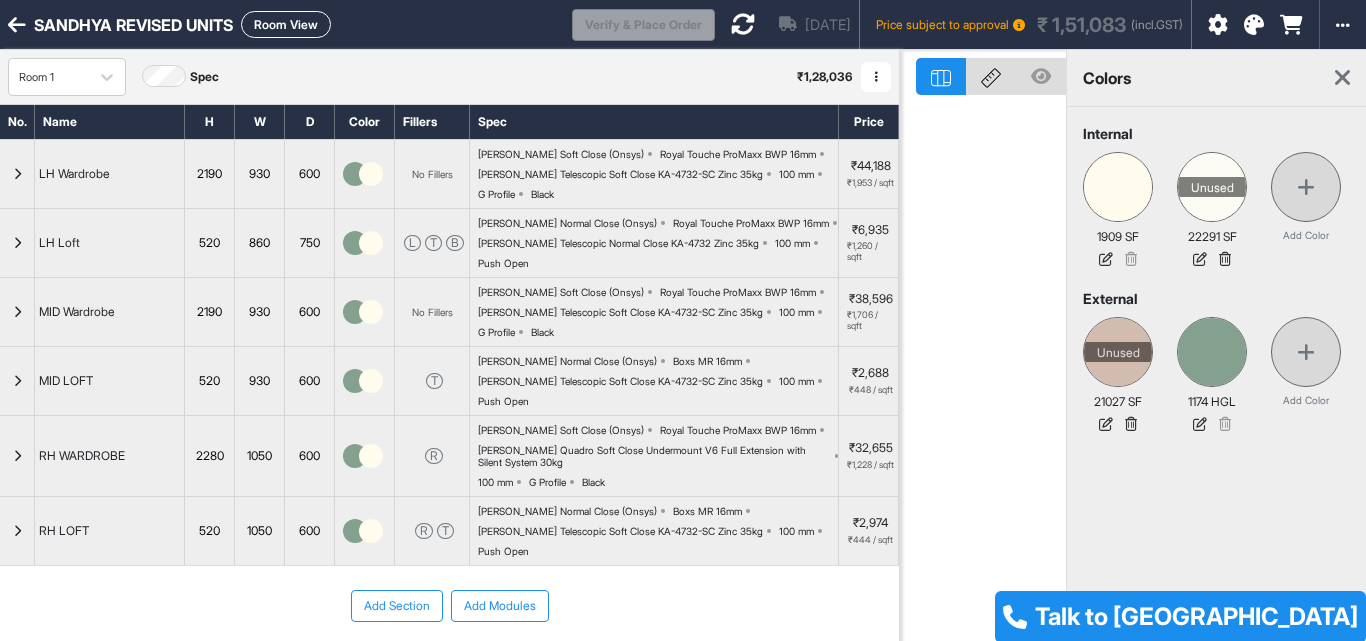 click at bounding box center (1342, 78) 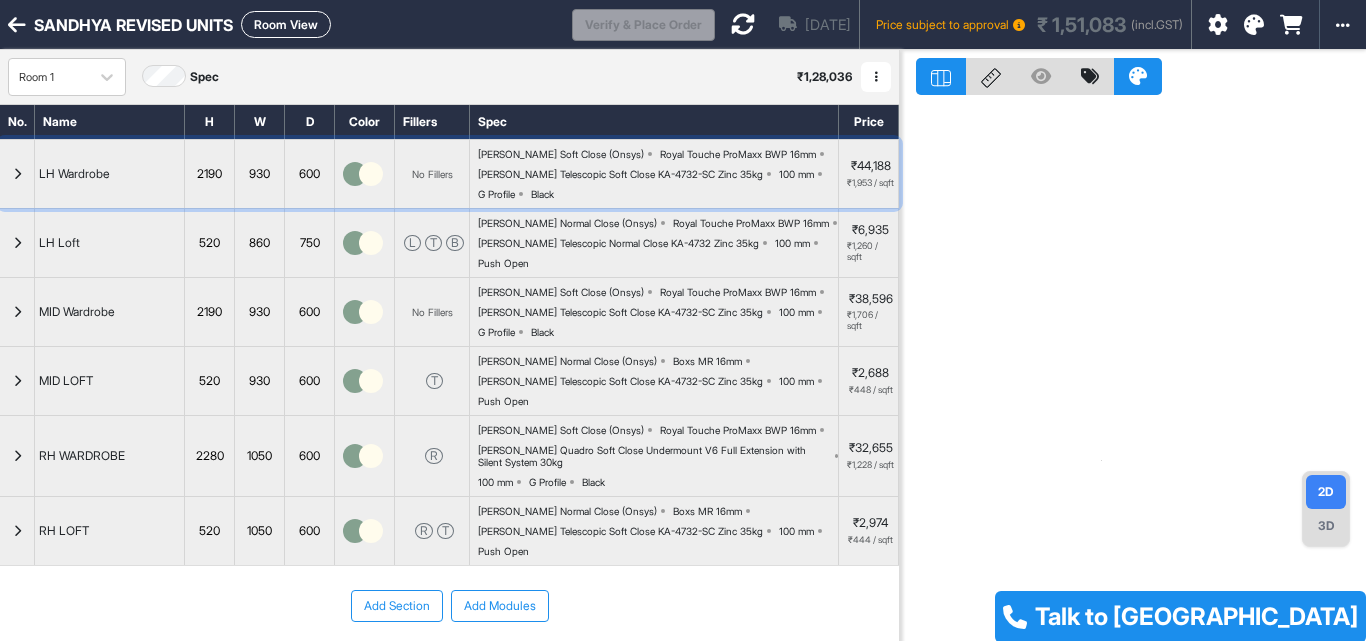 click at bounding box center [371, 174] 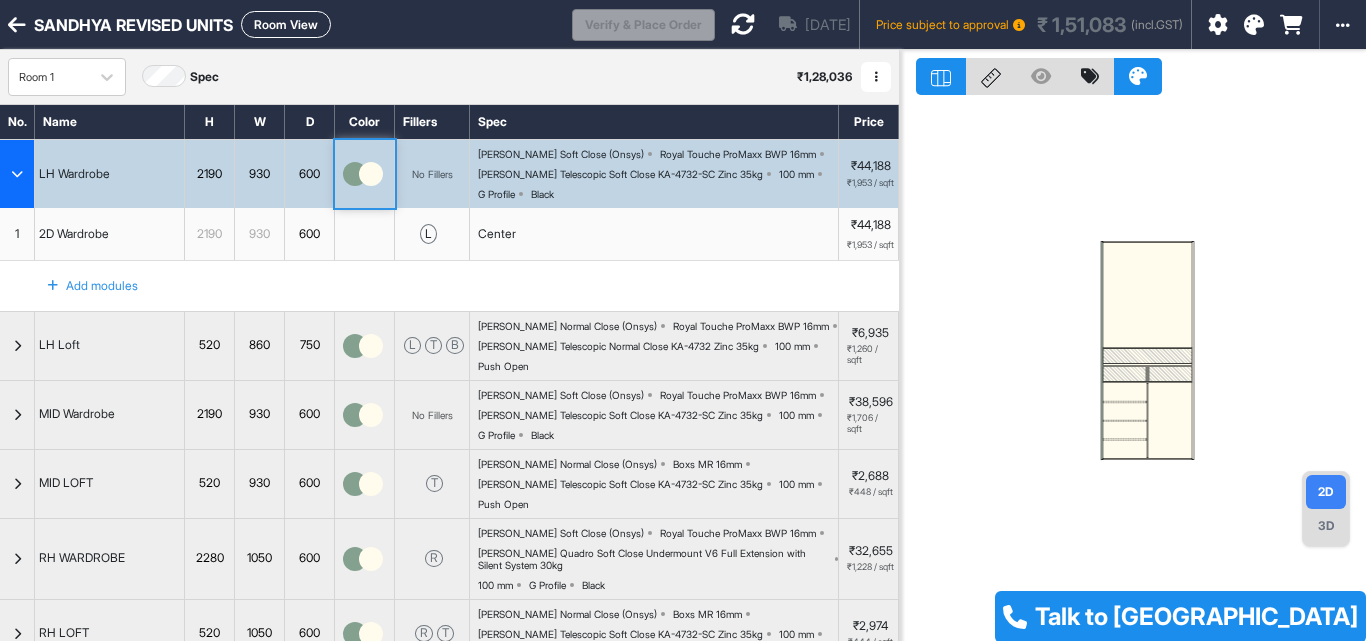 click at bounding box center [371, 174] 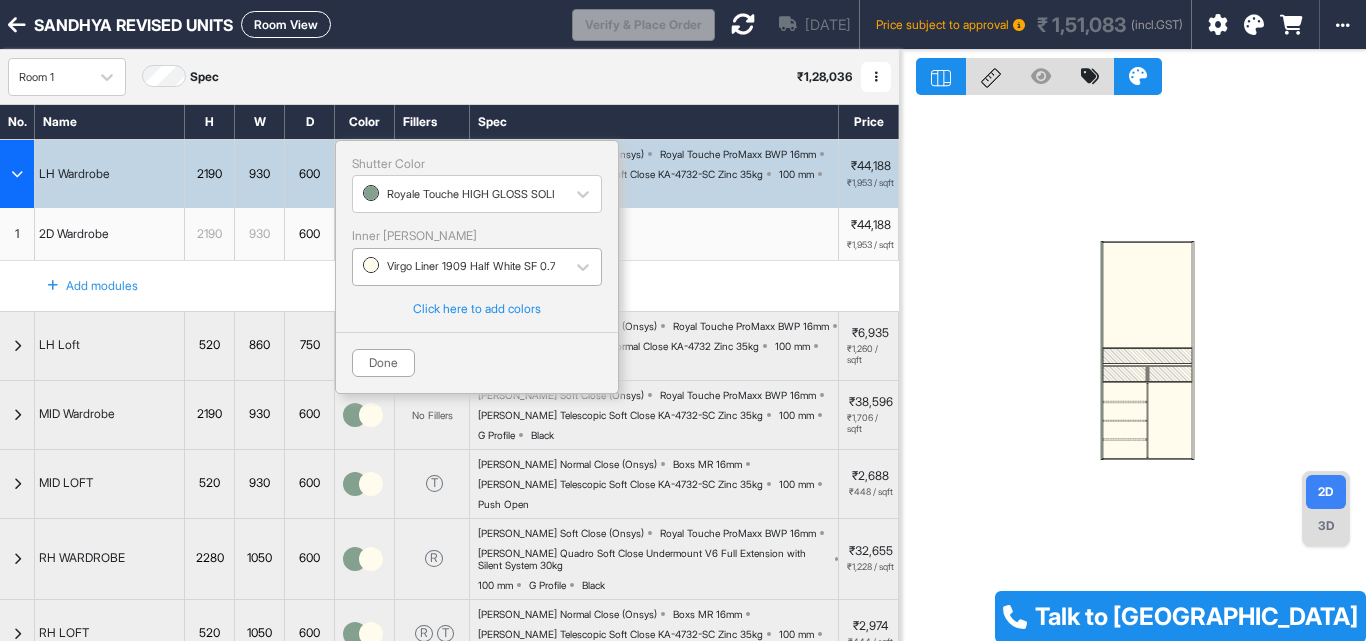 click on "Virgo Liner 1909 Half White SF 0.7mm" at bounding box center (477, 267) 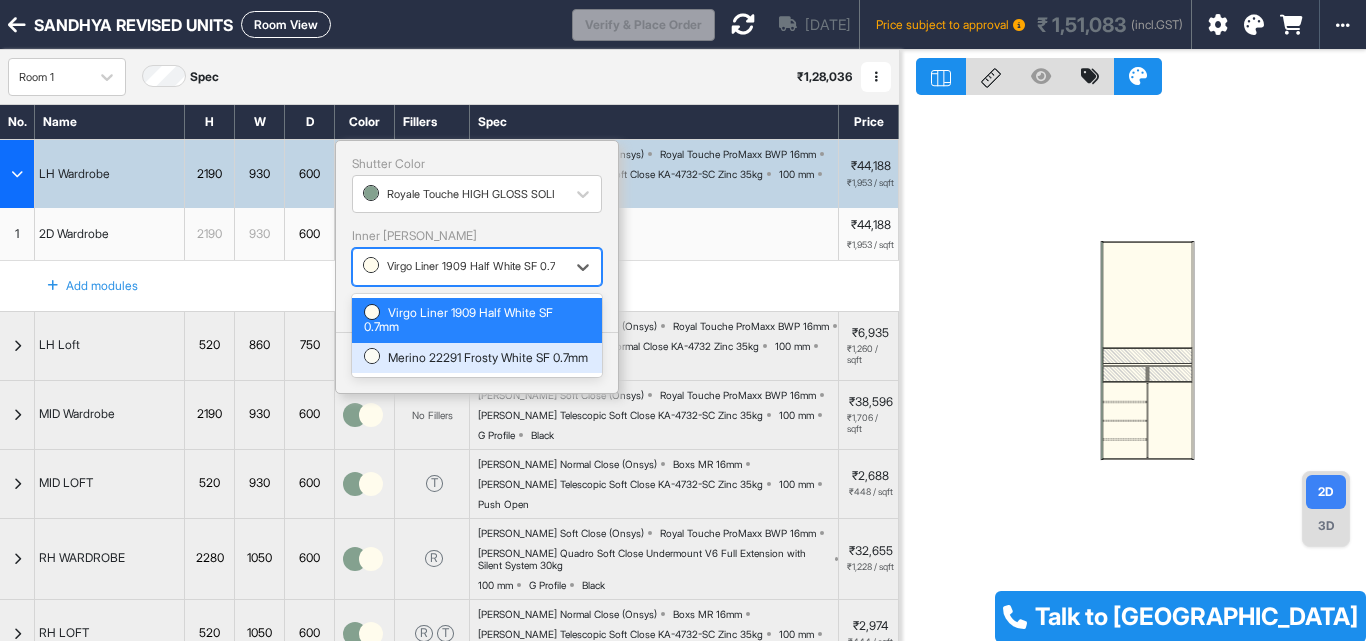 click on "Merino 22291 Frosty White SF 0.7mm" at bounding box center (477, 358) 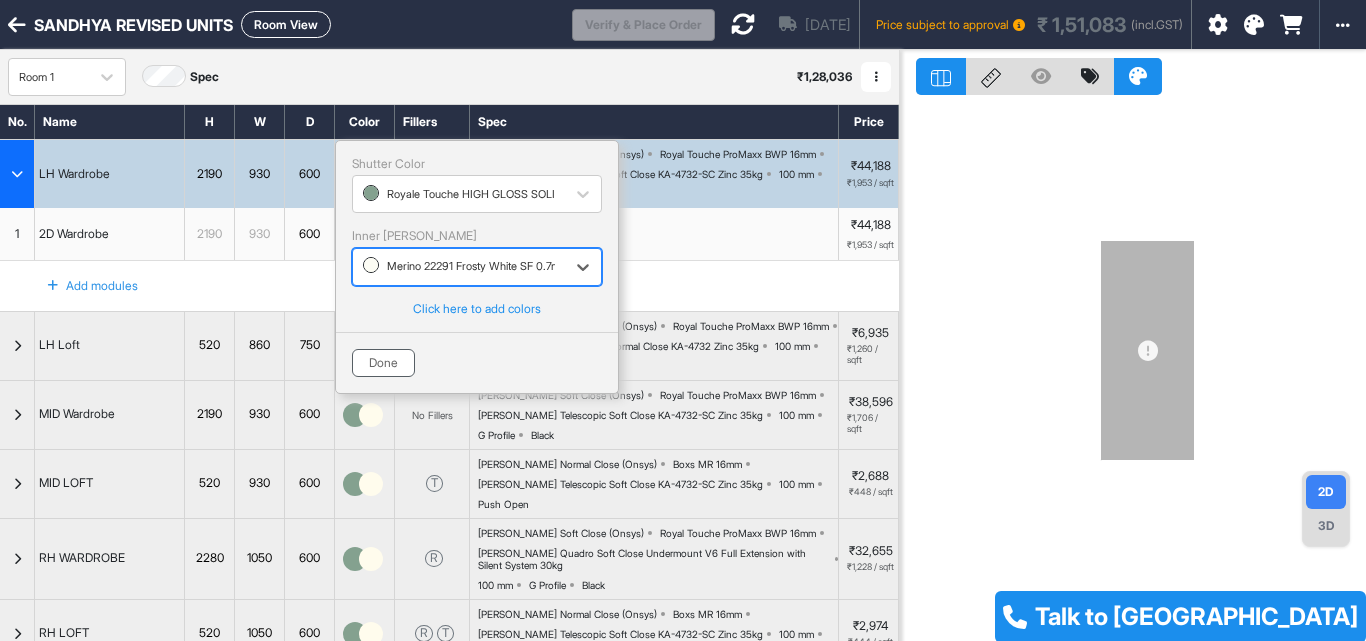 click on "Done" at bounding box center [383, 363] 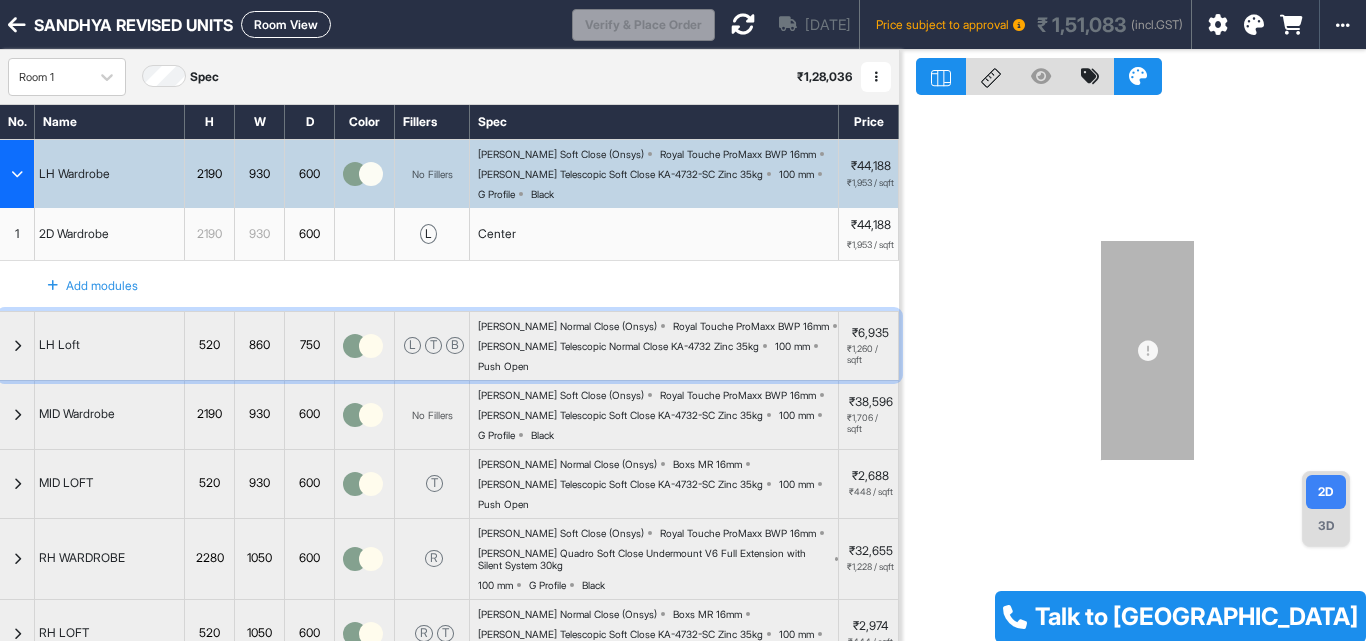 click at bounding box center (355, 346) 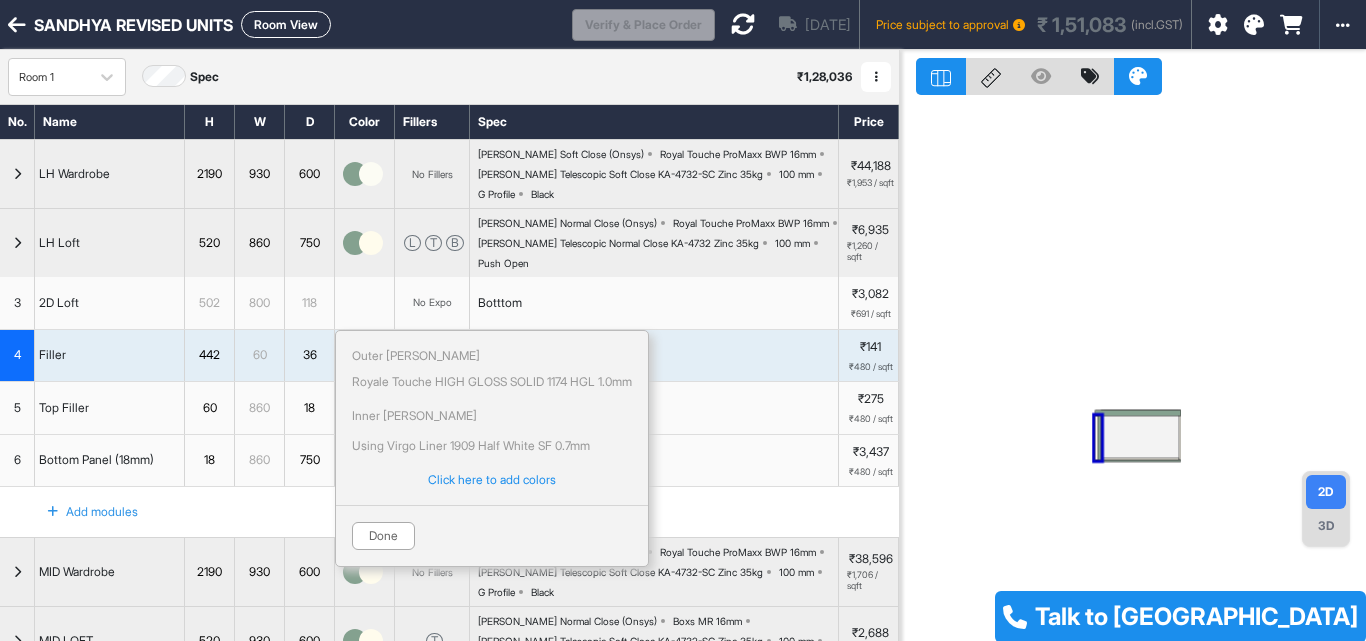 click on "Outer [PERSON_NAME]" at bounding box center (492, 356) 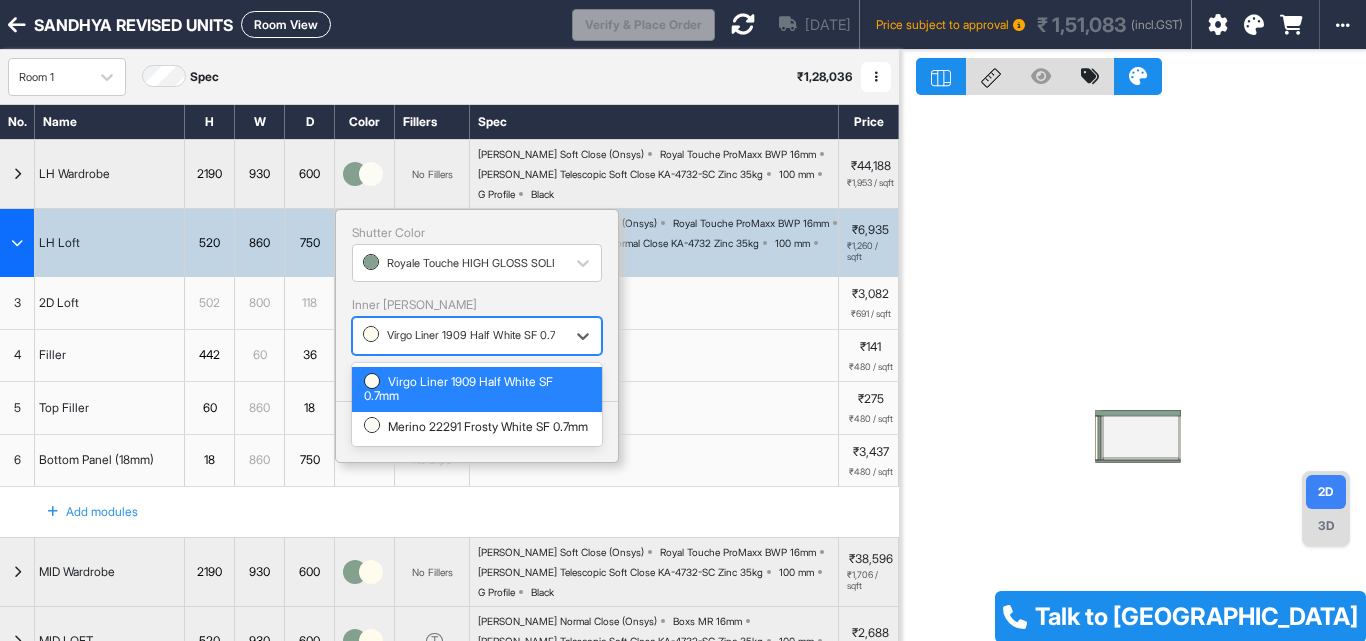click at bounding box center [459, 336] 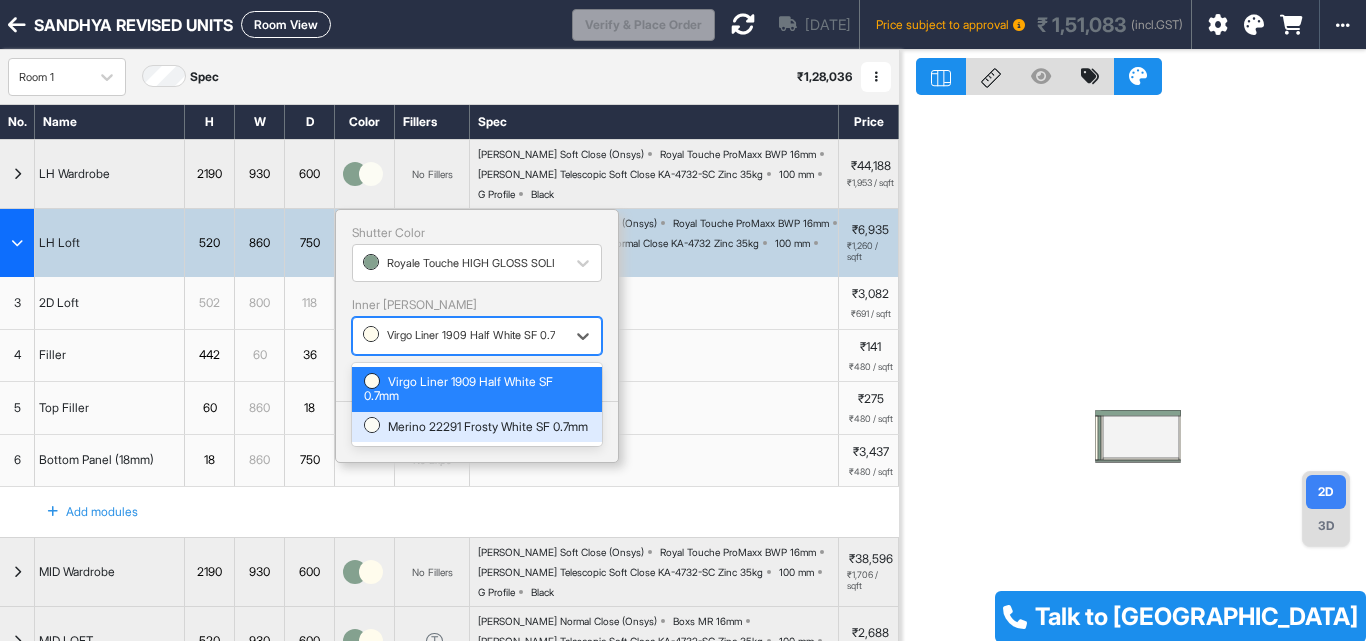 click on "Merino 22291 Frosty White SF 0.7mm" at bounding box center [477, 427] 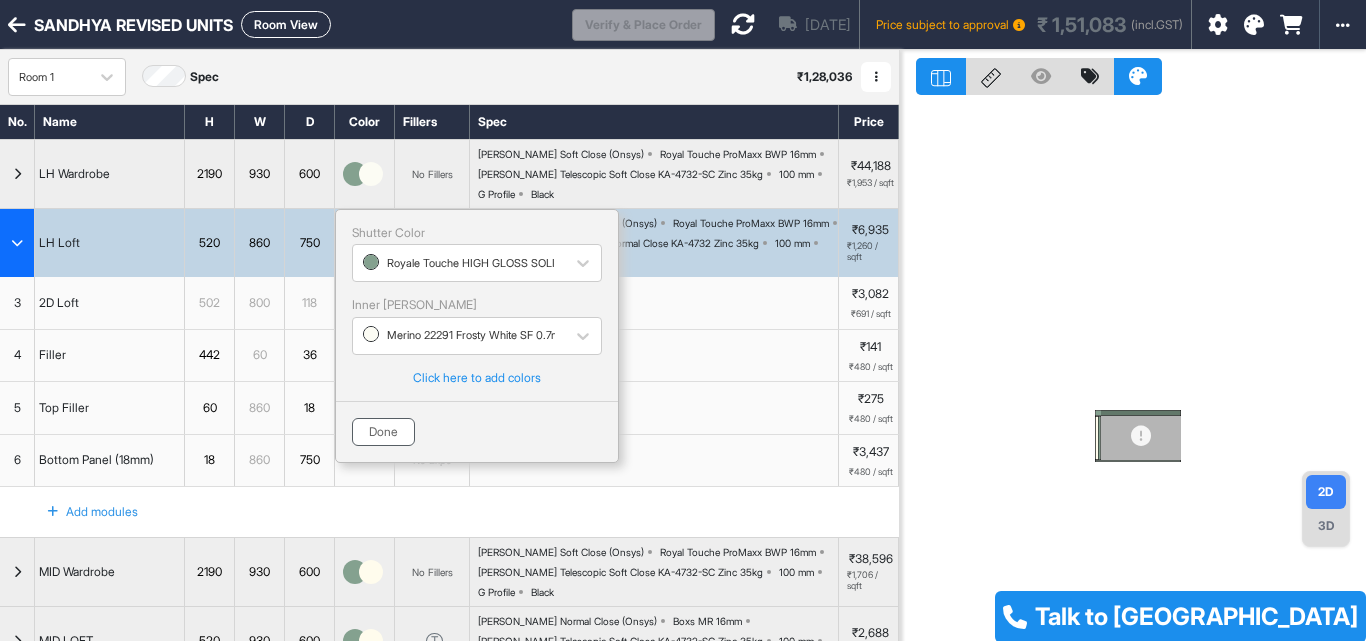 click on "Done" at bounding box center (383, 432) 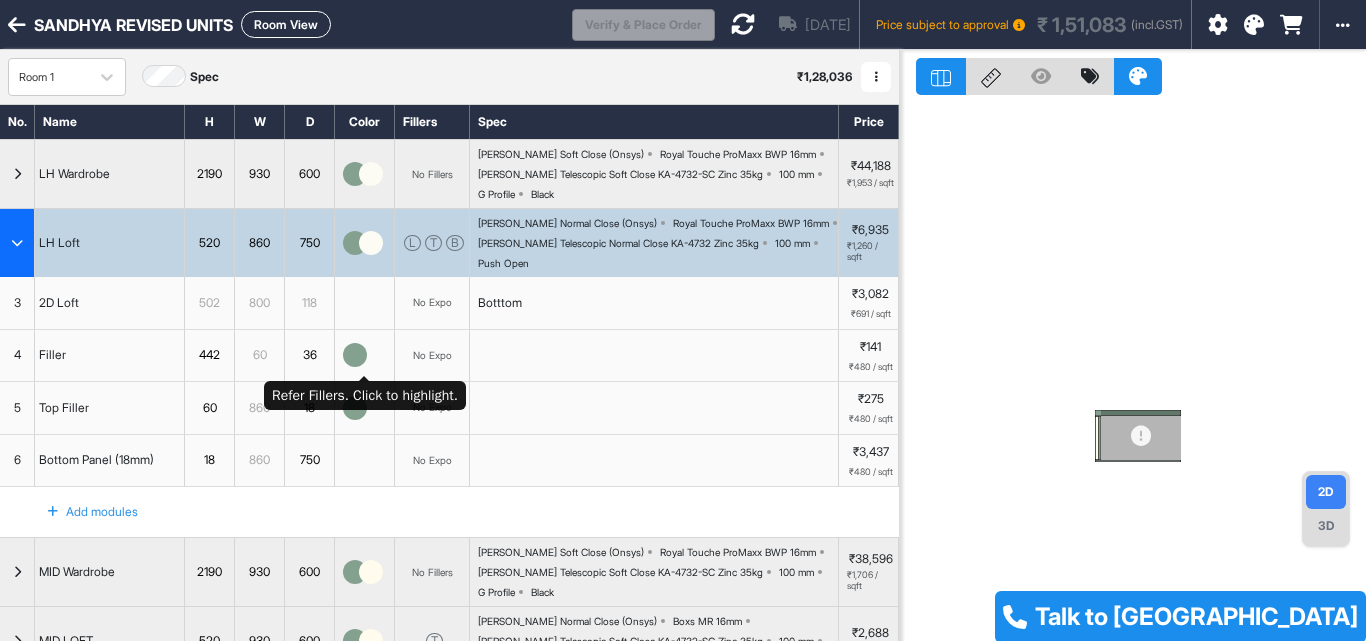 click at bounding box center (365, 356) 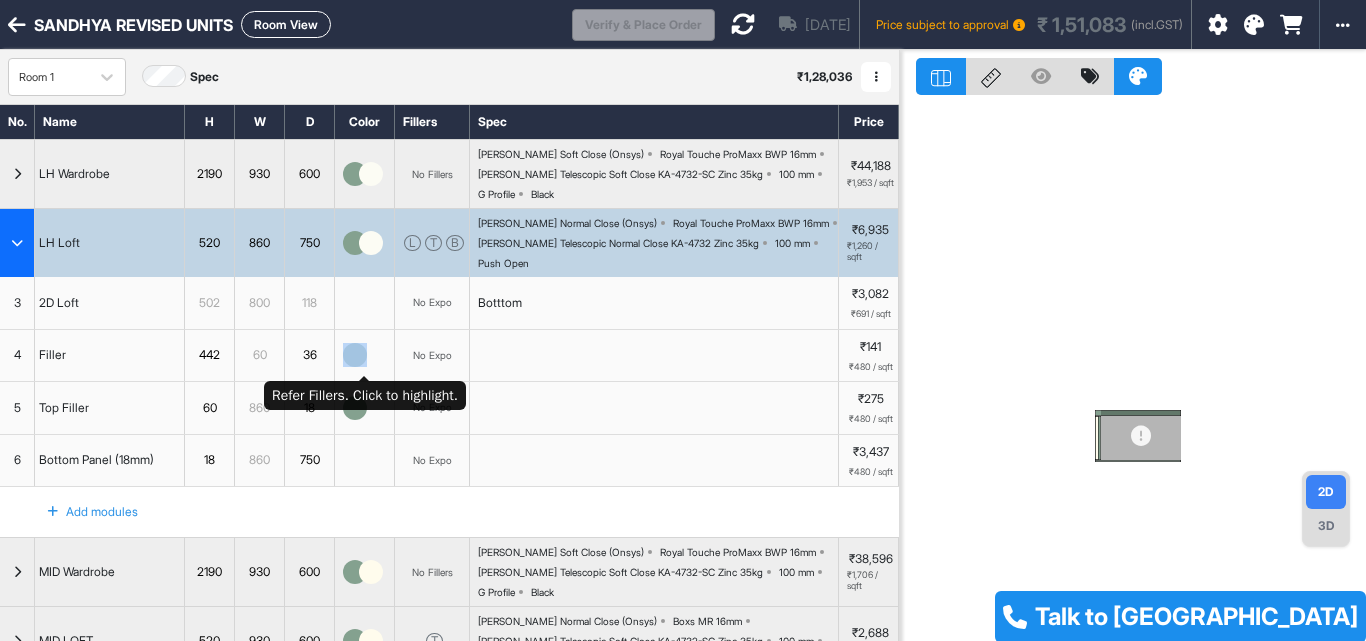 click at bounding box center (365, 356) 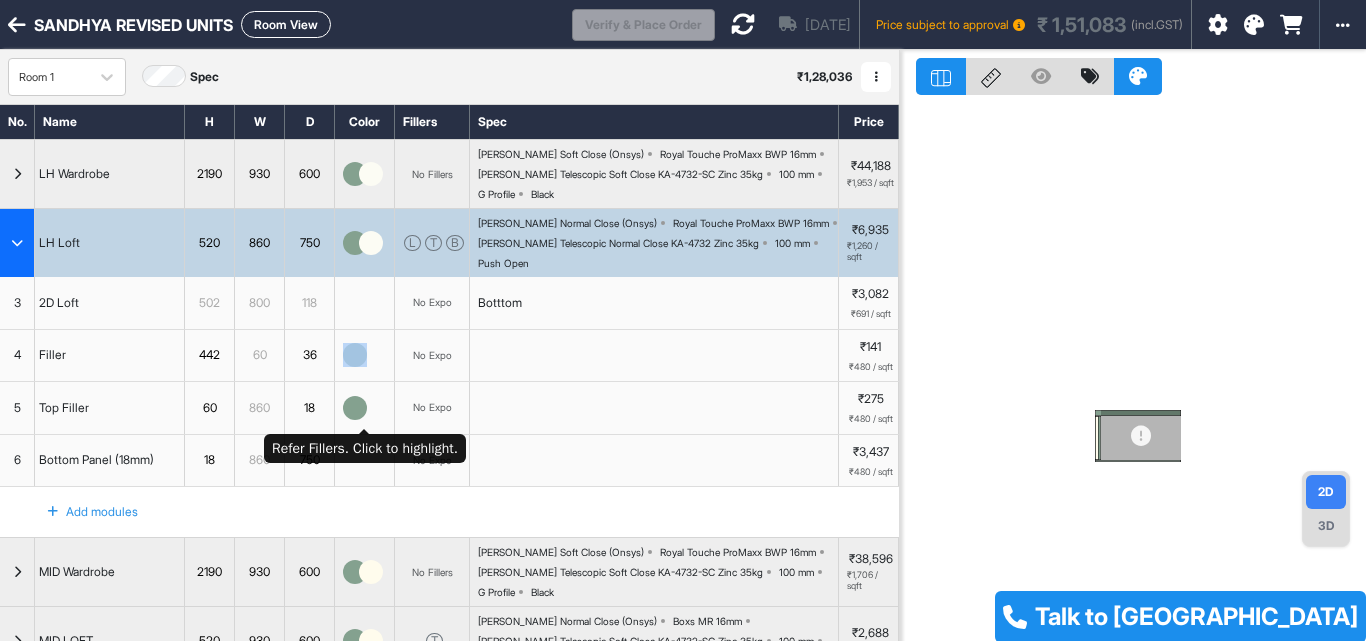 click at bounding box center (355, 408) 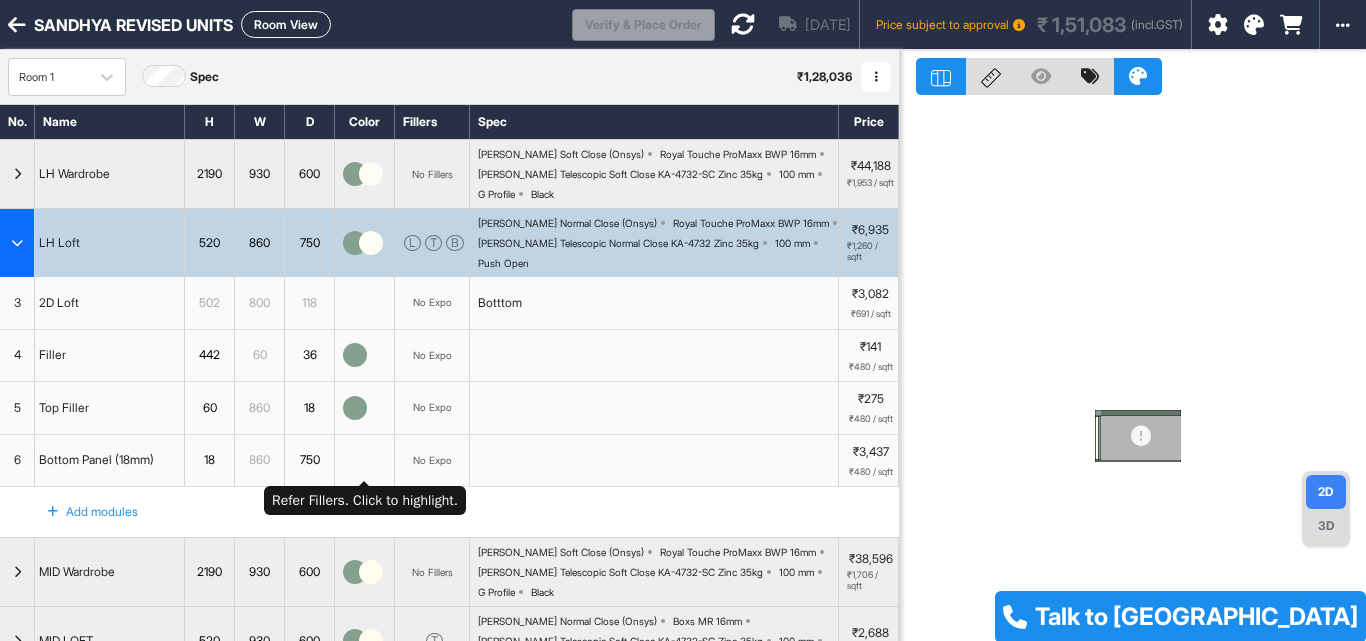 click at bounding box center [365, 461] 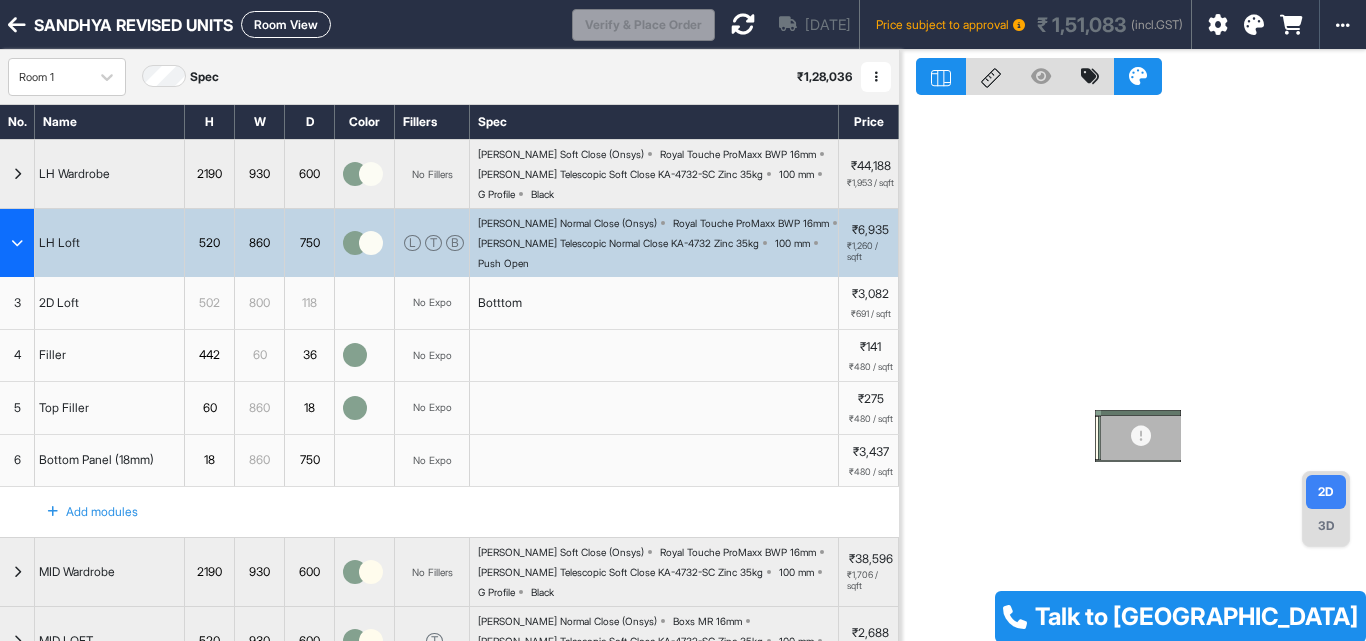 click at bounding box center (17, 243) 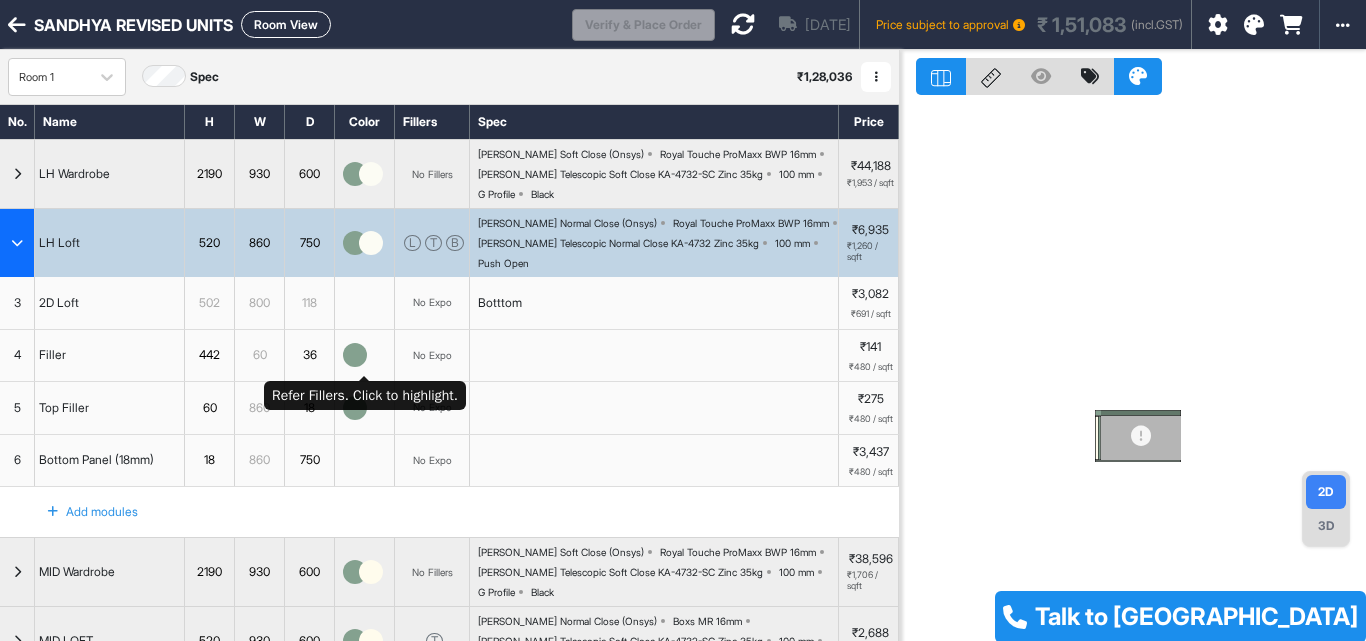 click at bounding box center (355, 355) 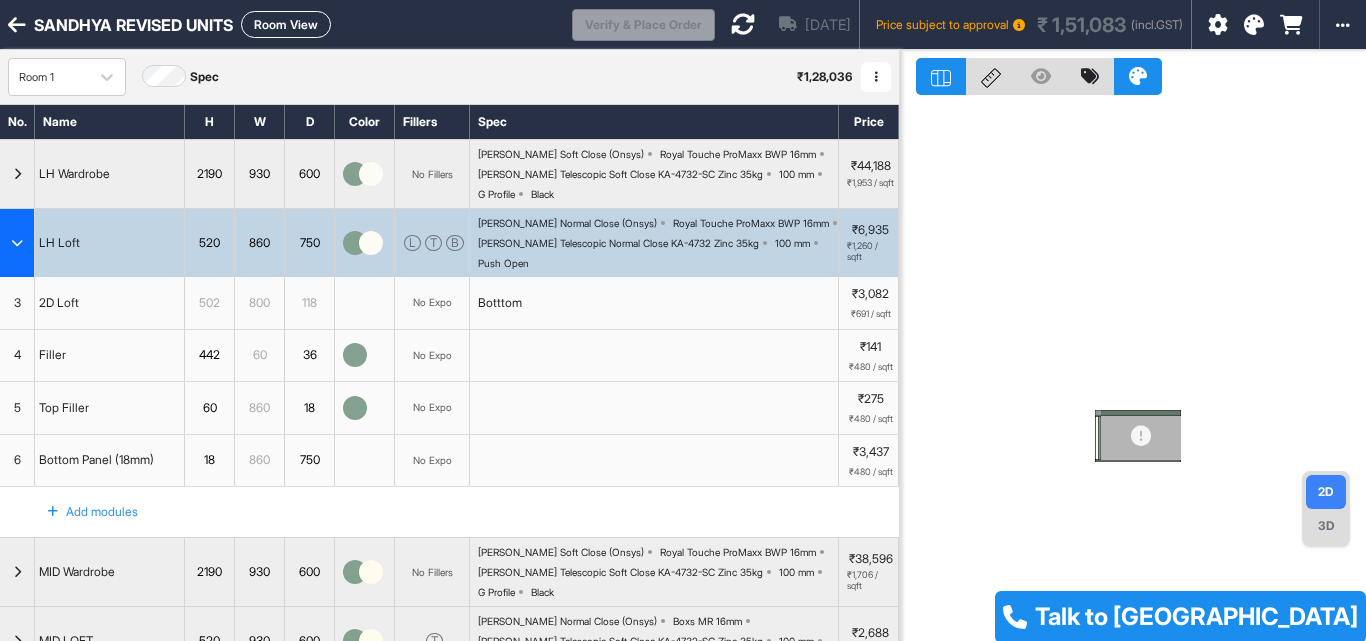 click at bounding box center (17, 243) 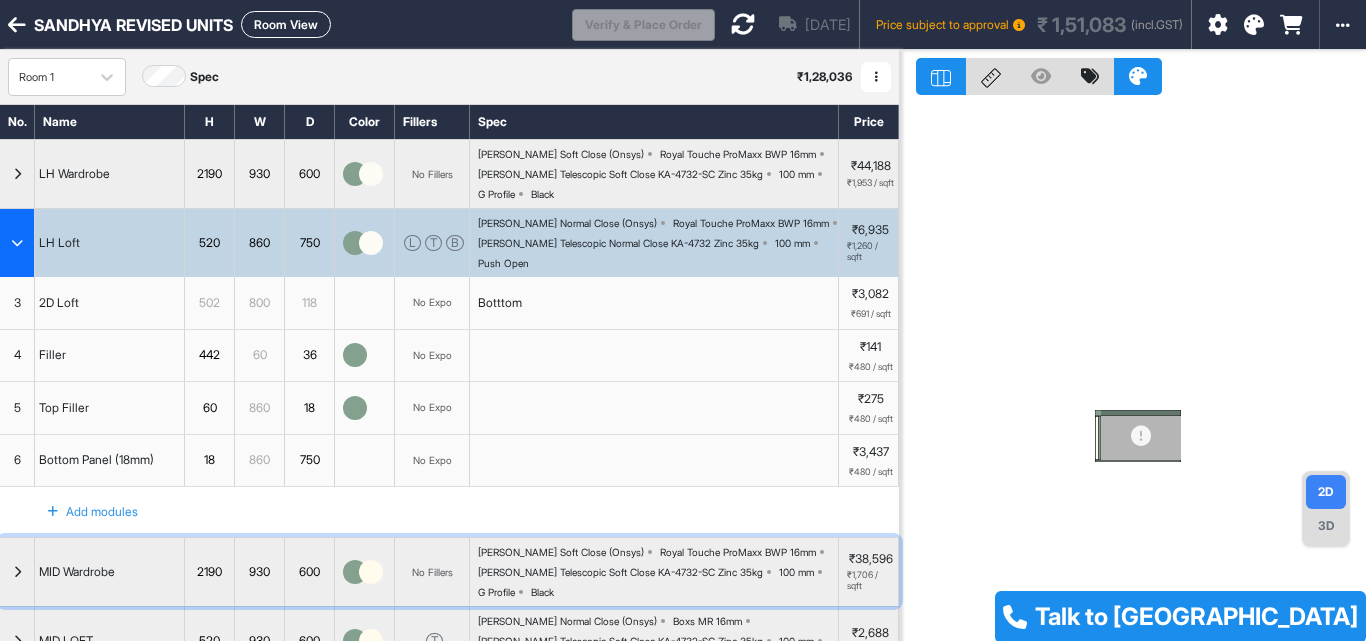 click at bounding box center [17, 572] 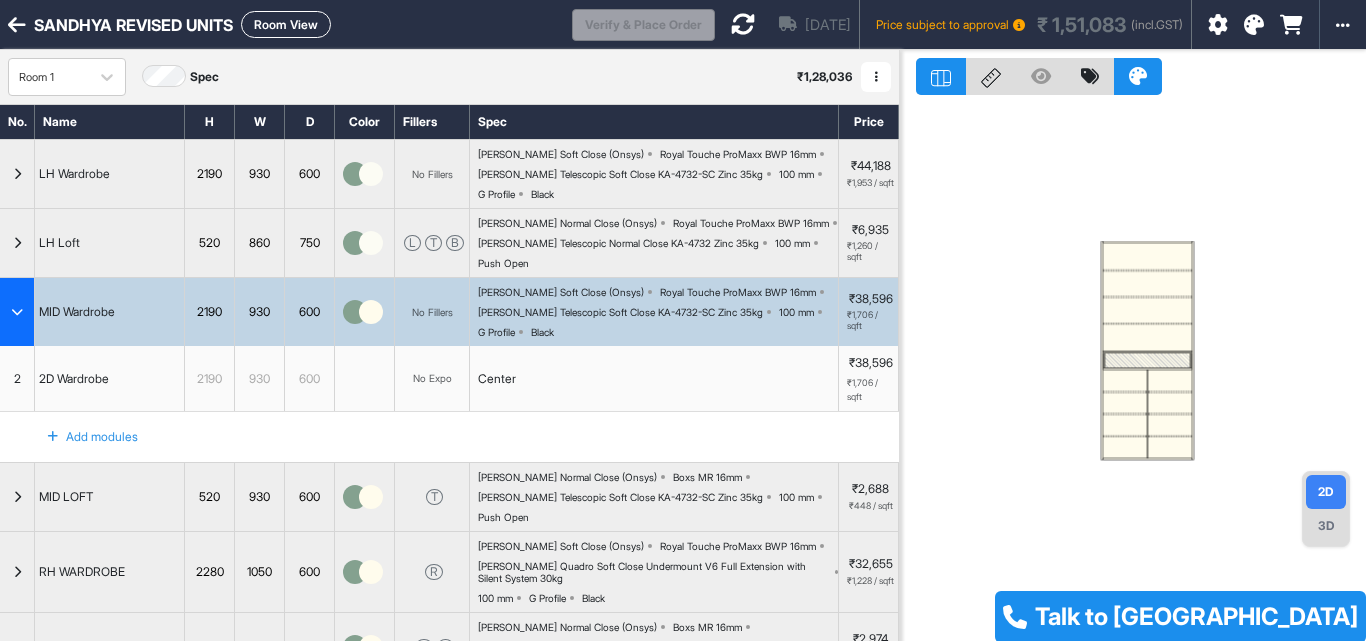 click at bounding box center [371, 312] 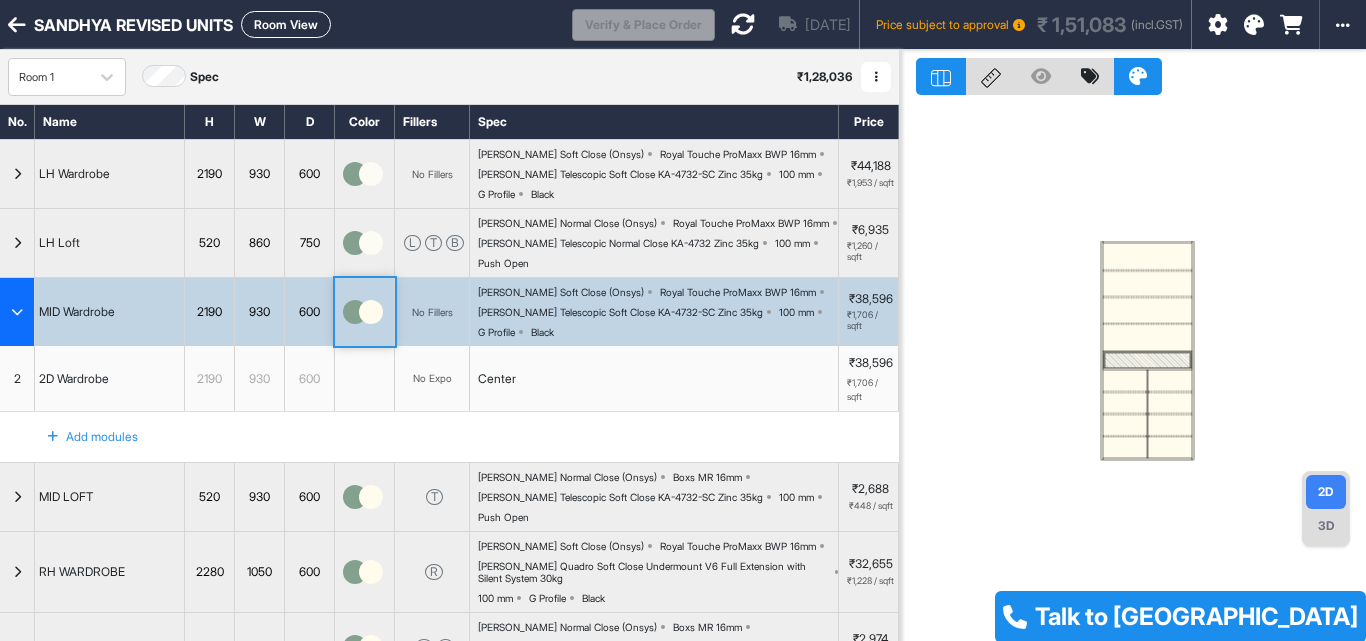 click at bounding box center (371, 312) 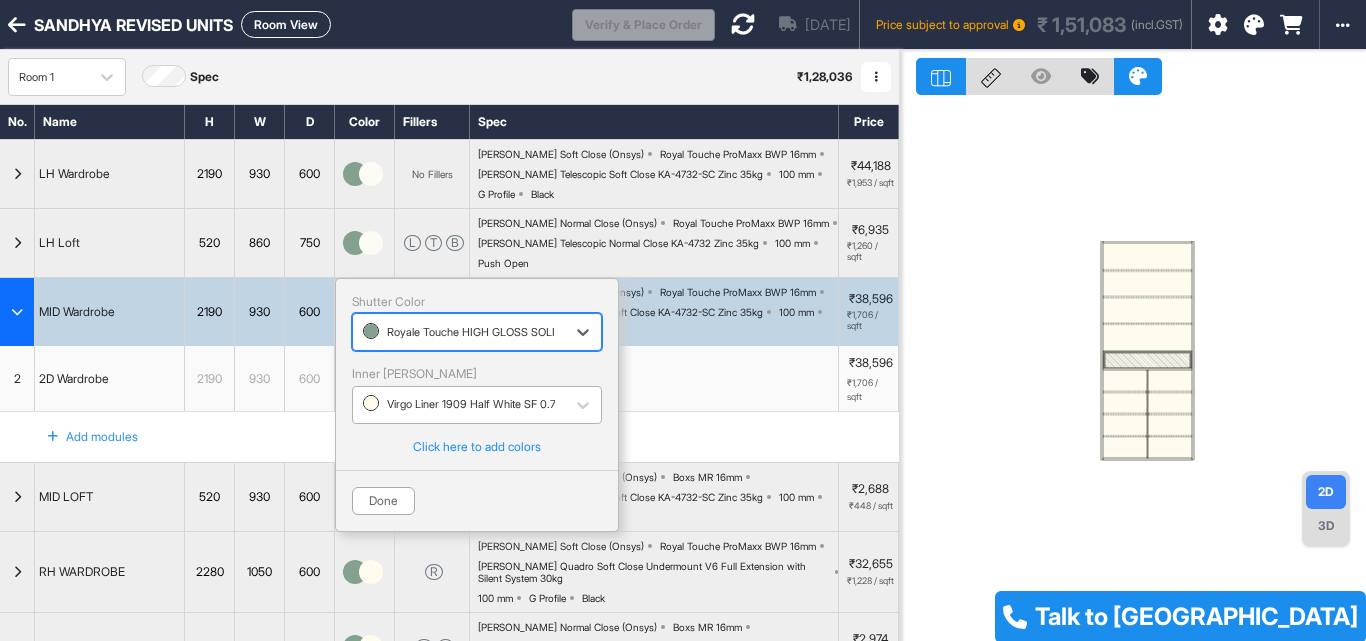 click at bounding box center (459, 405) 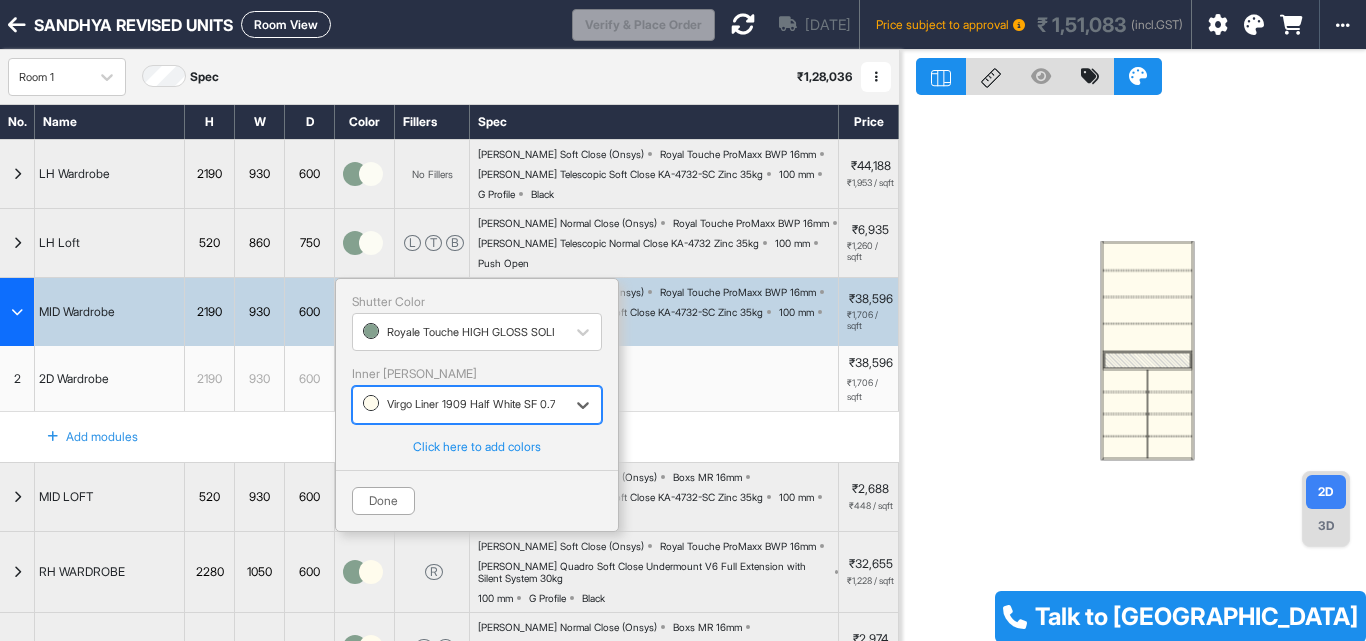 click at bounding box center [459, 405] 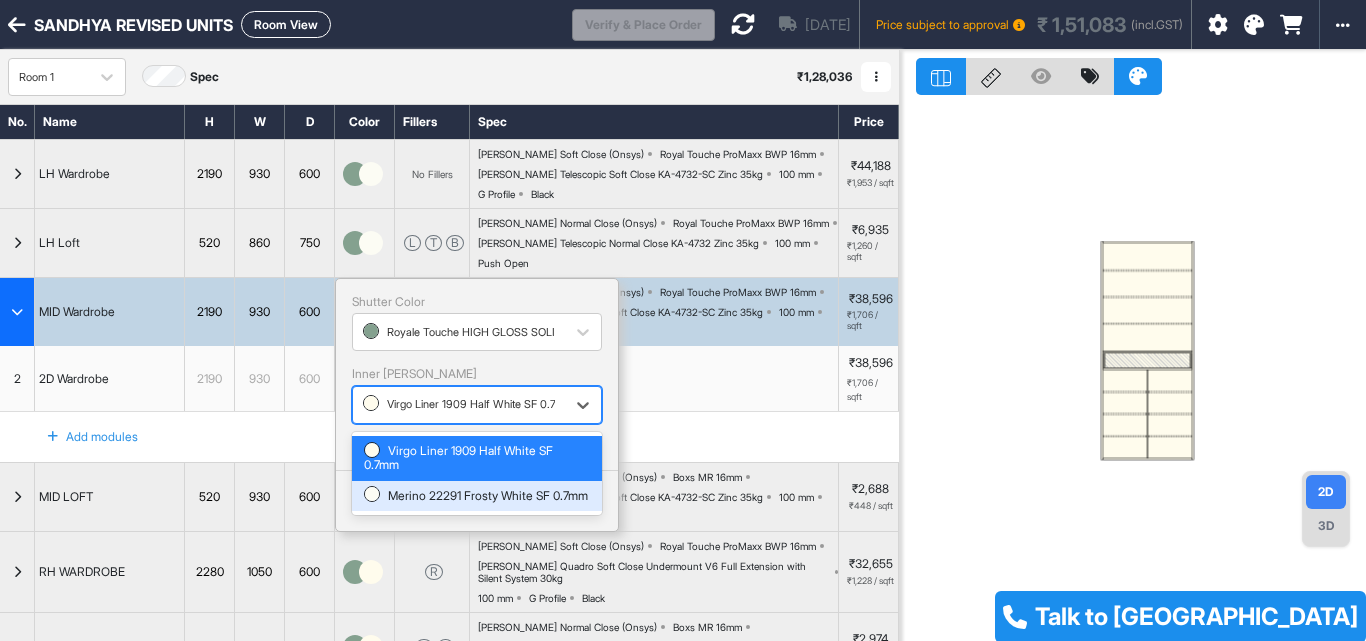 click on "Merino 22291 Frosty White SF 0.7mm" at bounding box center (477, 496) 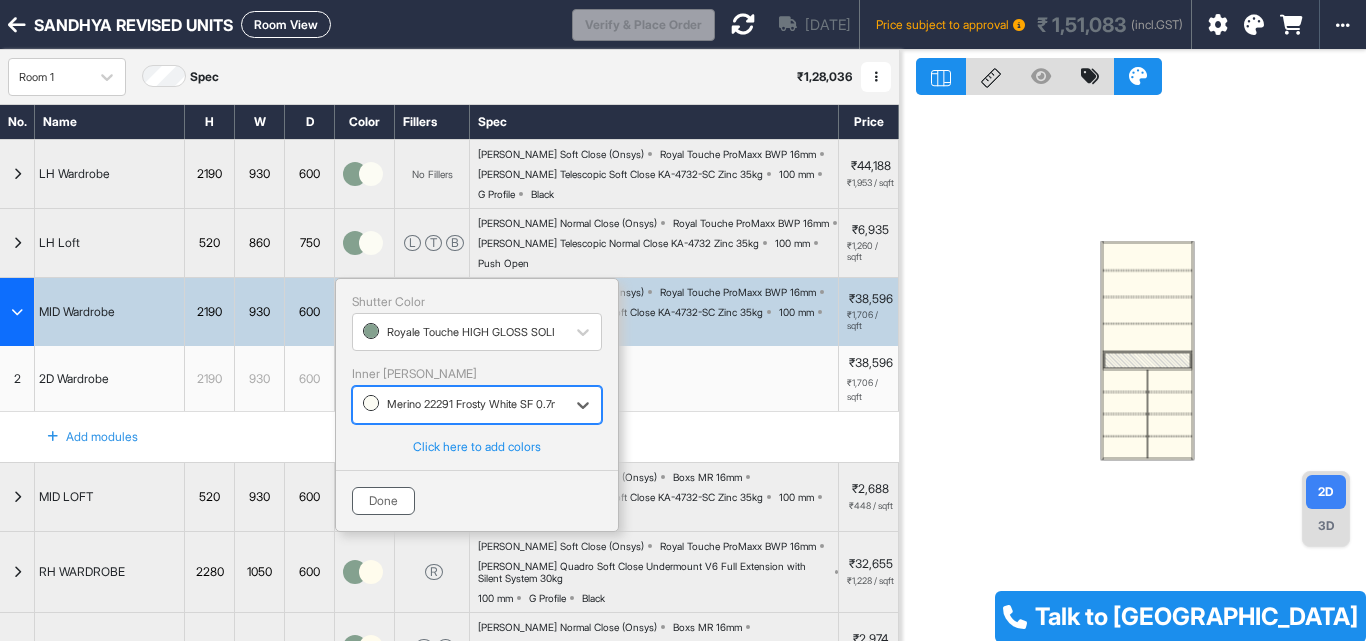 click on "Done" at bounding box center (383, 501) 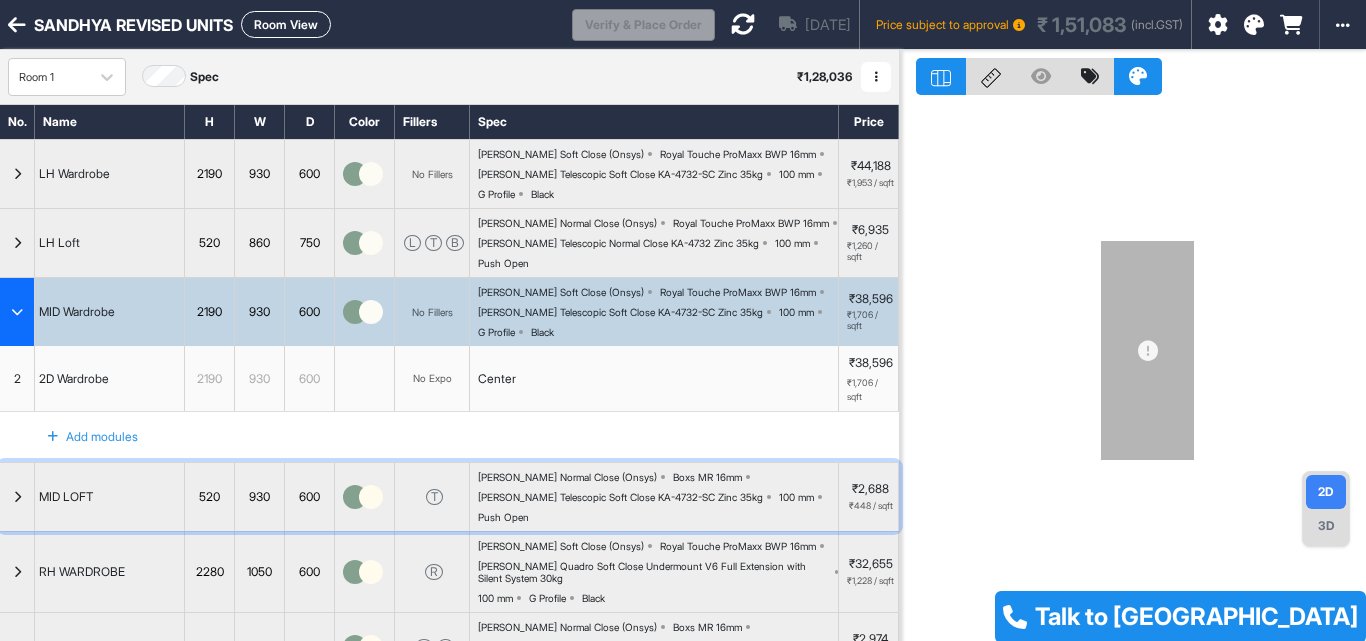 click at bounding box center (371, 497) 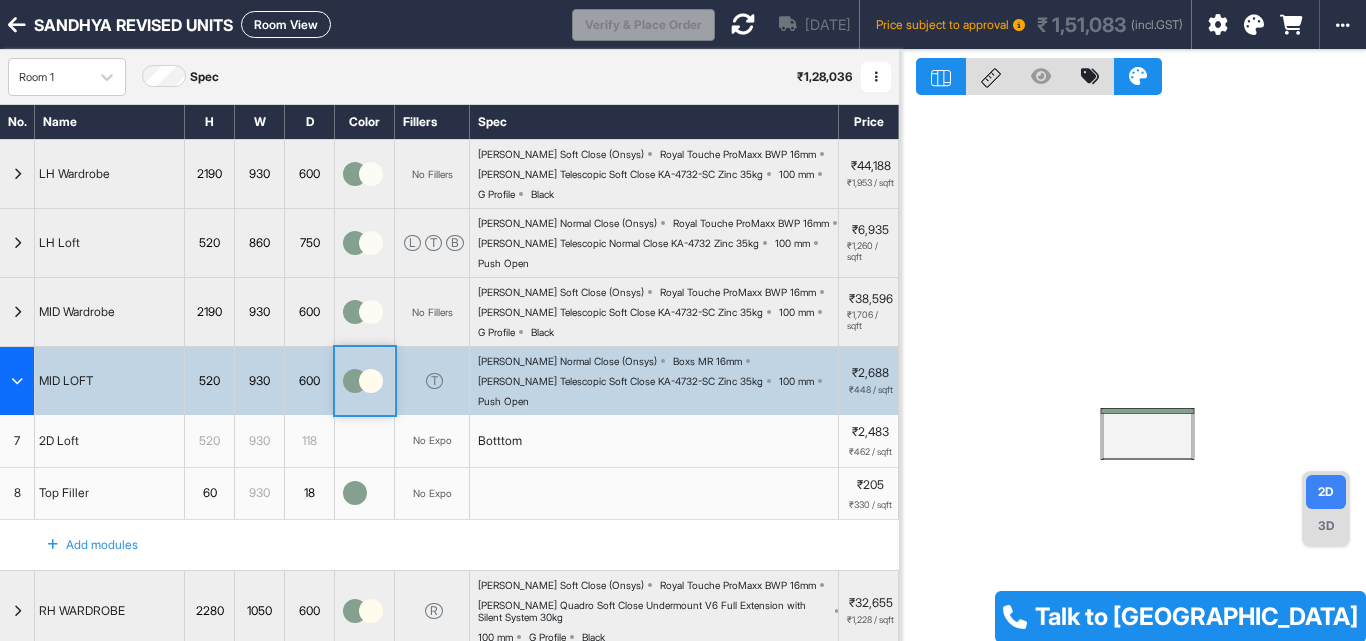 click at bounding box center (371, 381) 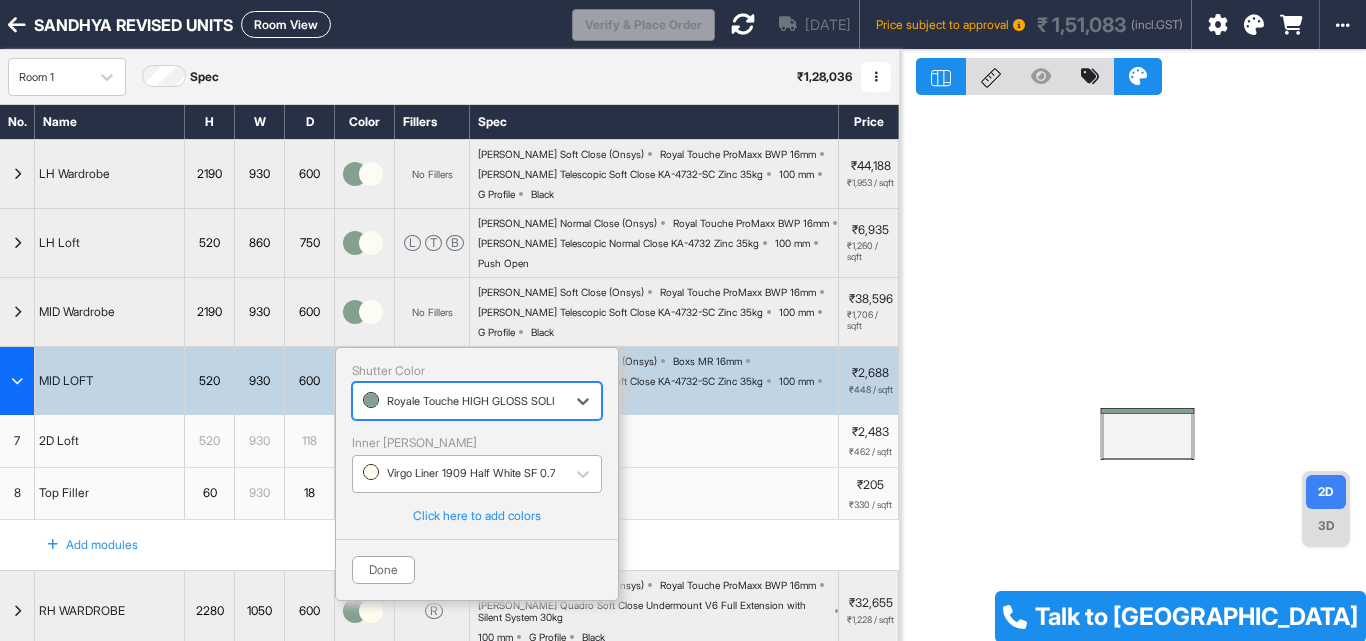 click at bounding box center [459, 474] 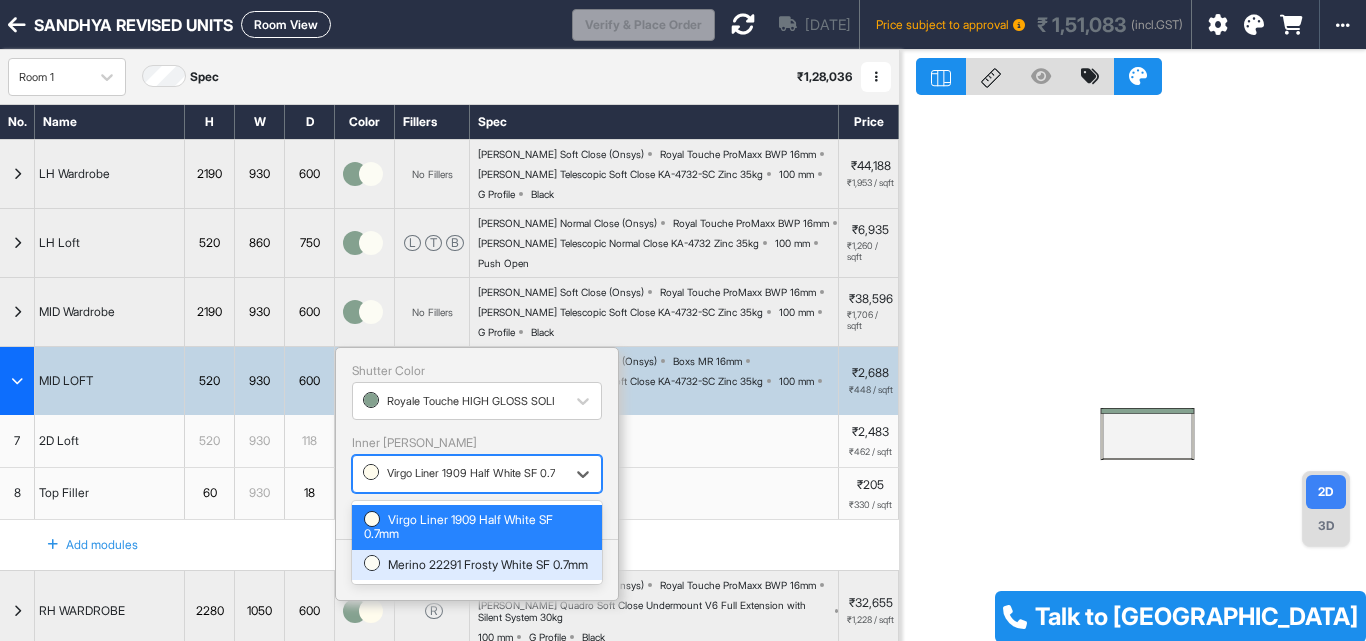 click on "Merino 22291 Frosty White SF 0.7mm" at bounding box center [477, 565] 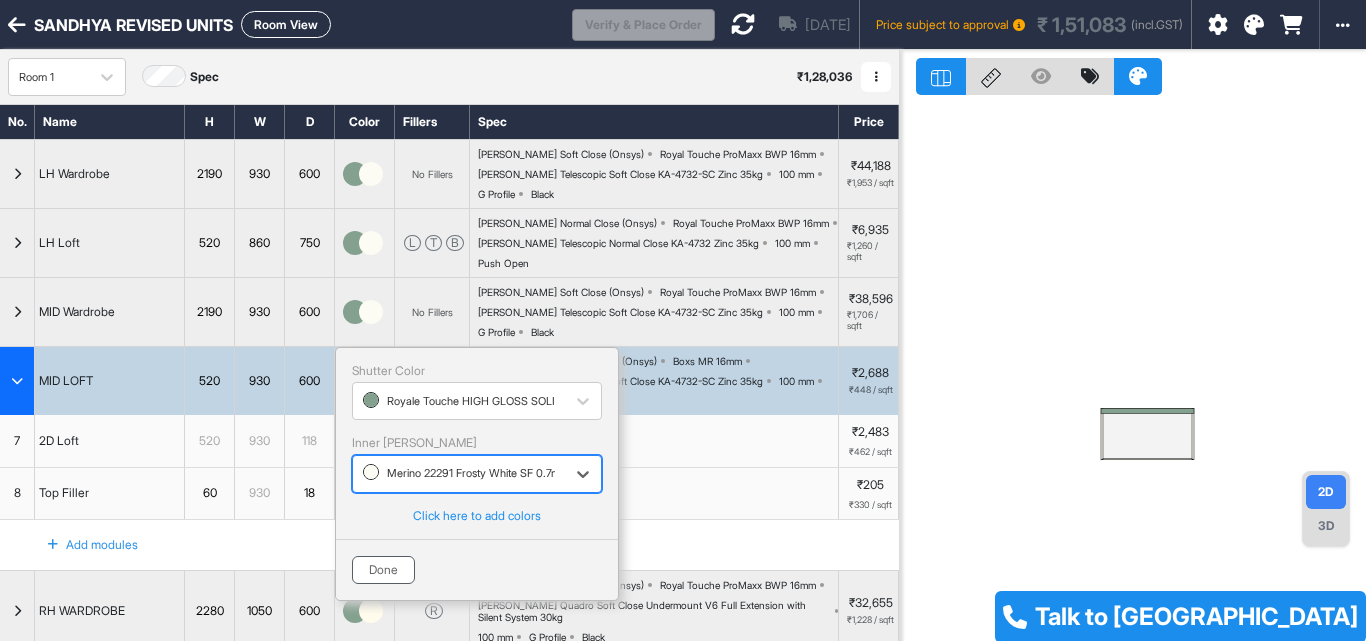click on "Done" at bounding box center [383, 570] 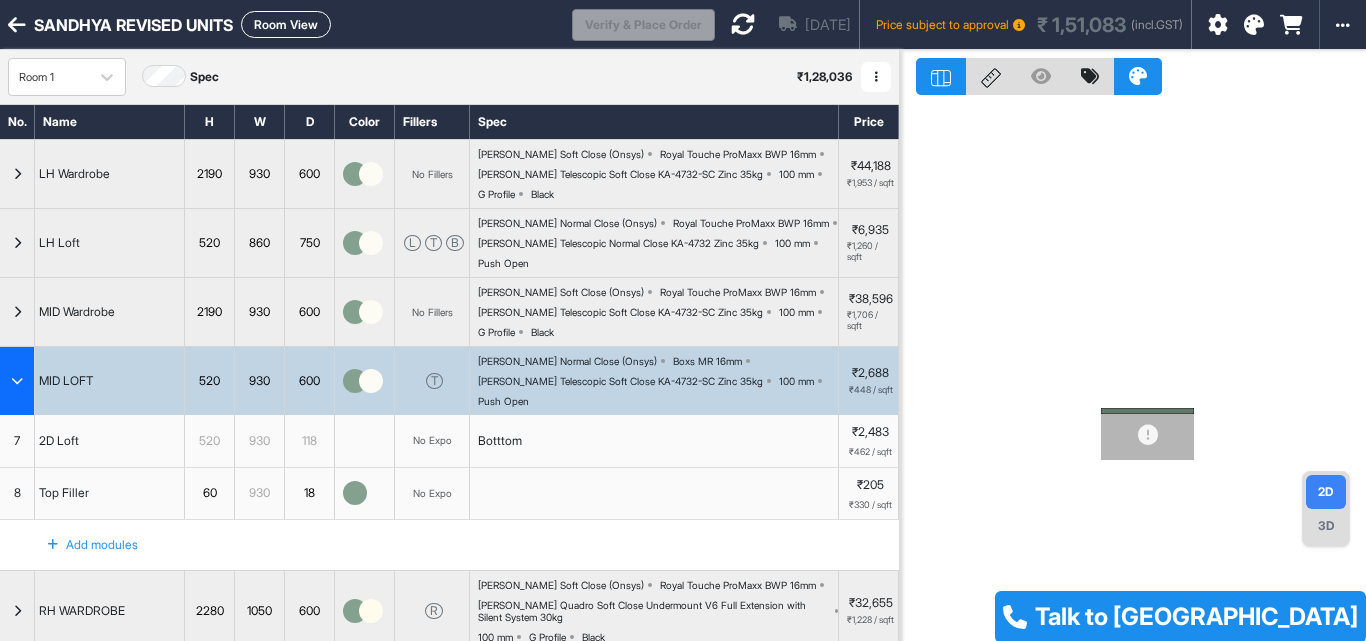 click on "Add modules" at bounding box center [449, 545] 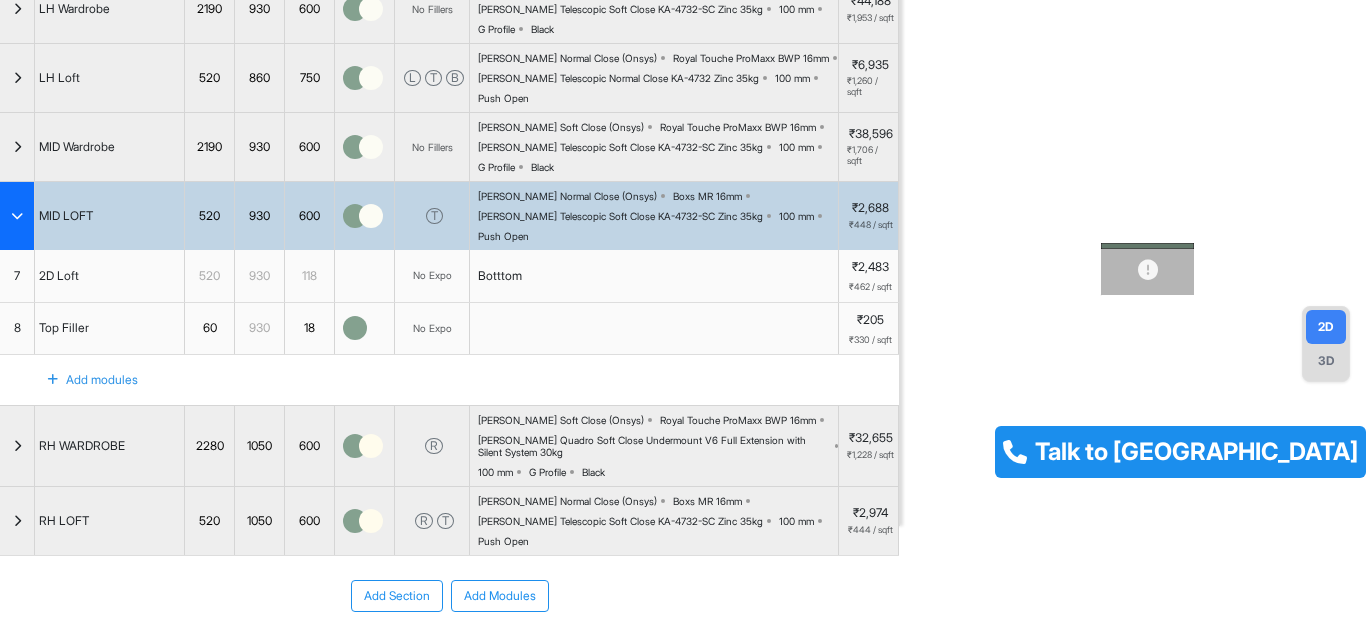 scroll, scrollTop: 200, scrollLeft: 0, axis: vertical 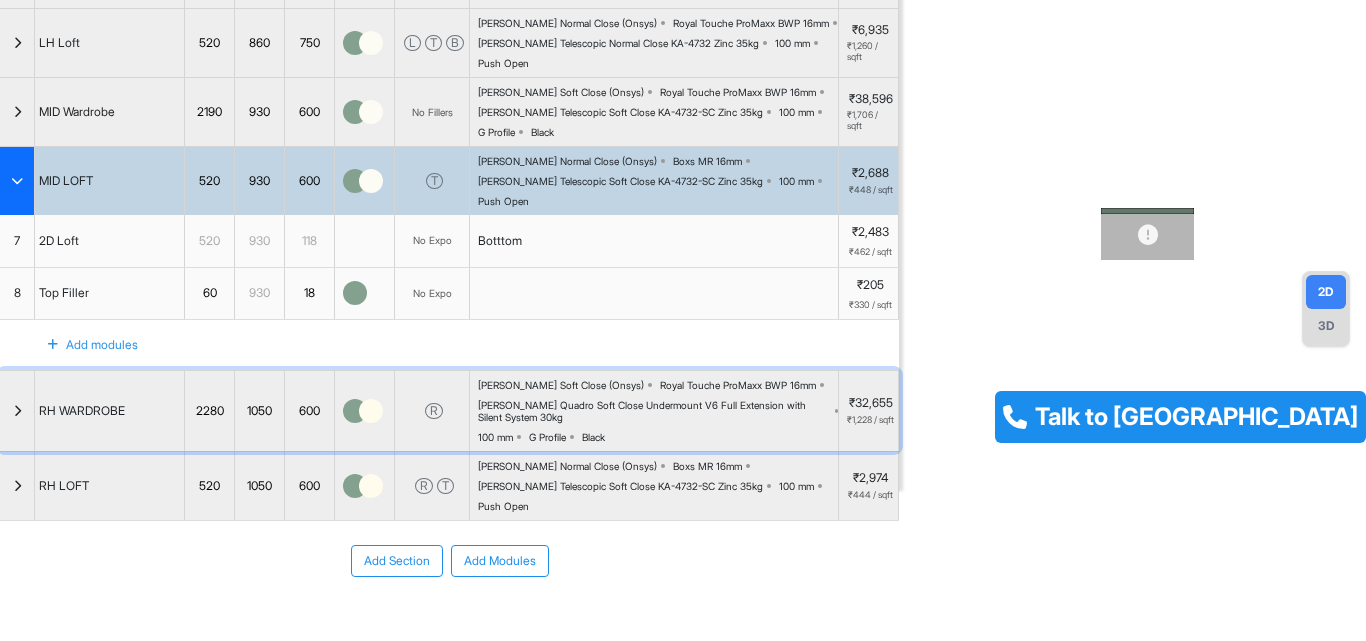 click at bounding box center [371, 411] 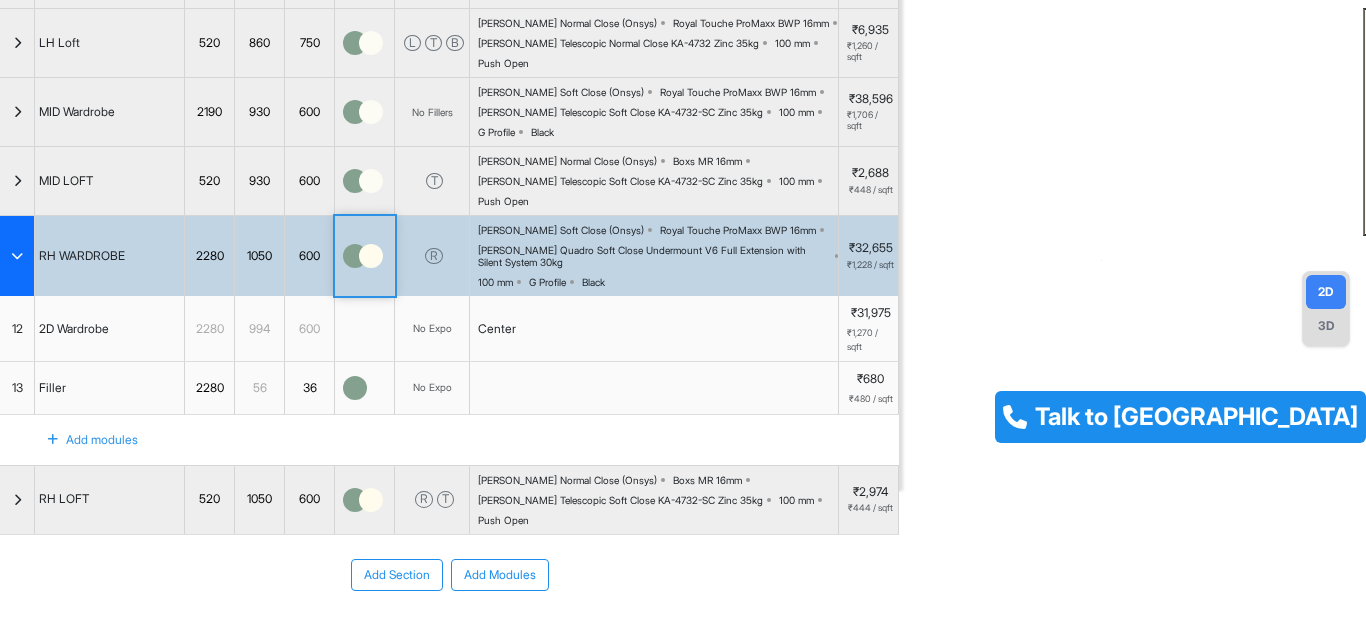 click at bounding box center (365, 388) 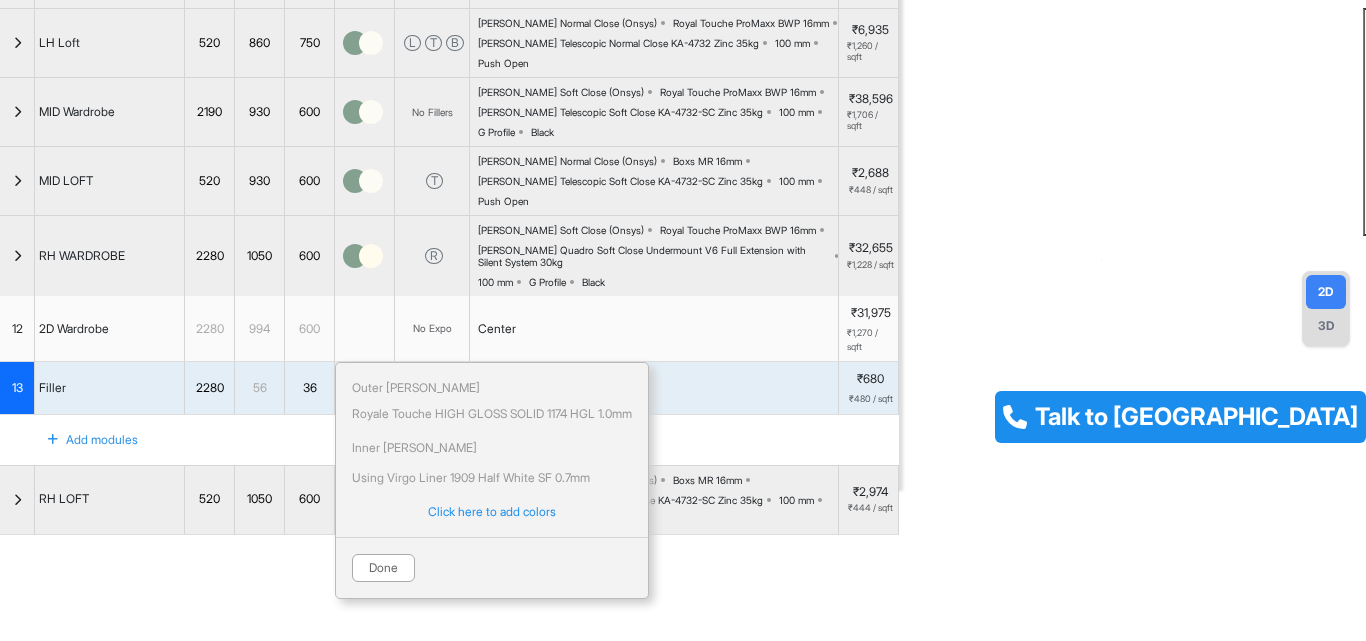 click on "Add modules" at bounding box center [449, 440] 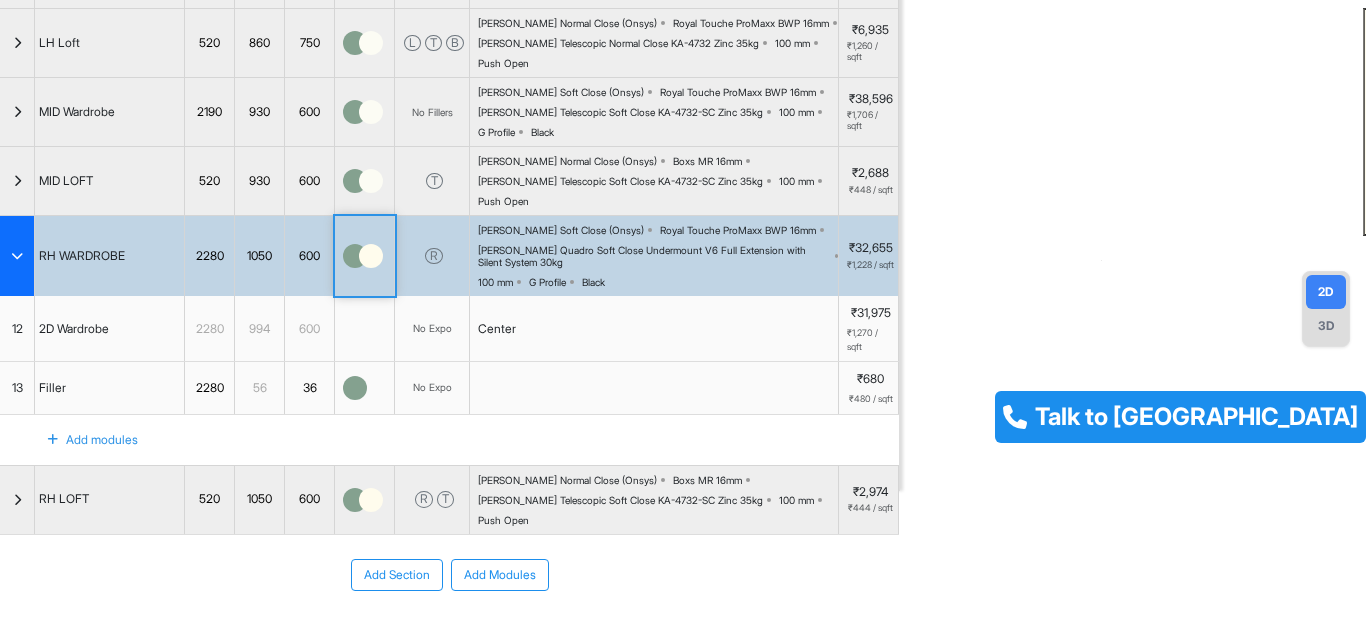 click at bounding box center [371, 256] 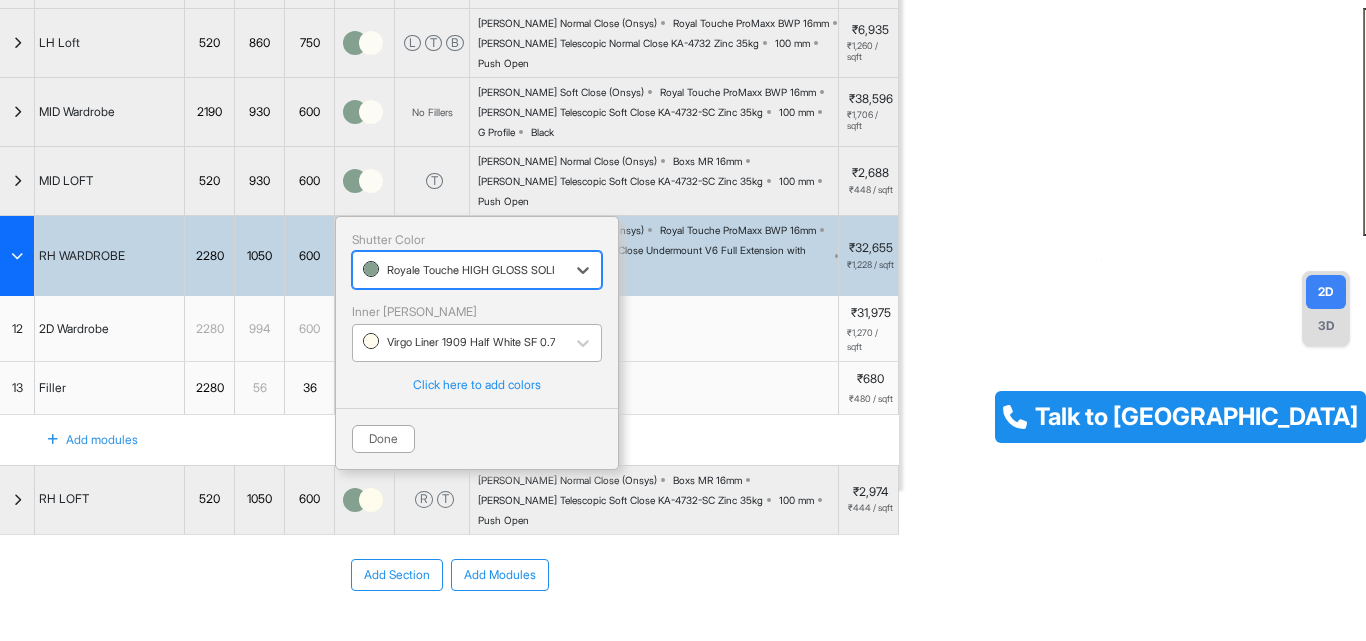 click at bounding box center [364, 343] 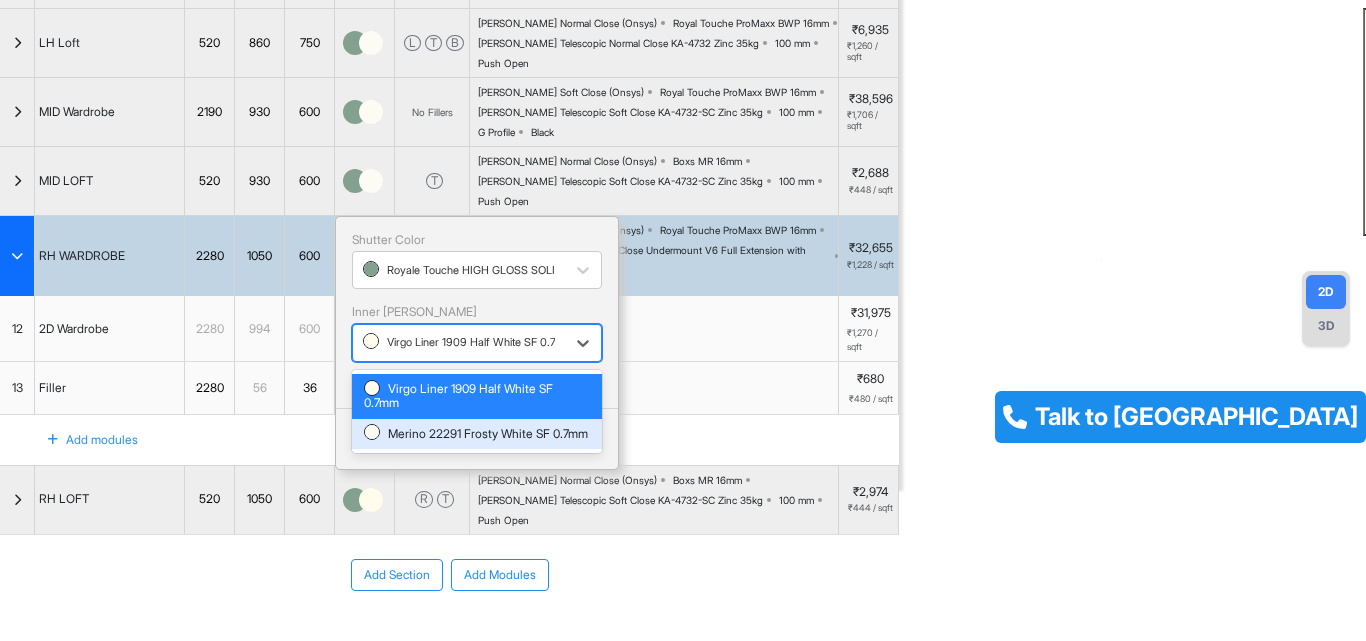 click on "Merino 22291 Frosty White SF 0.7mm" at bounding box center [477, 434] 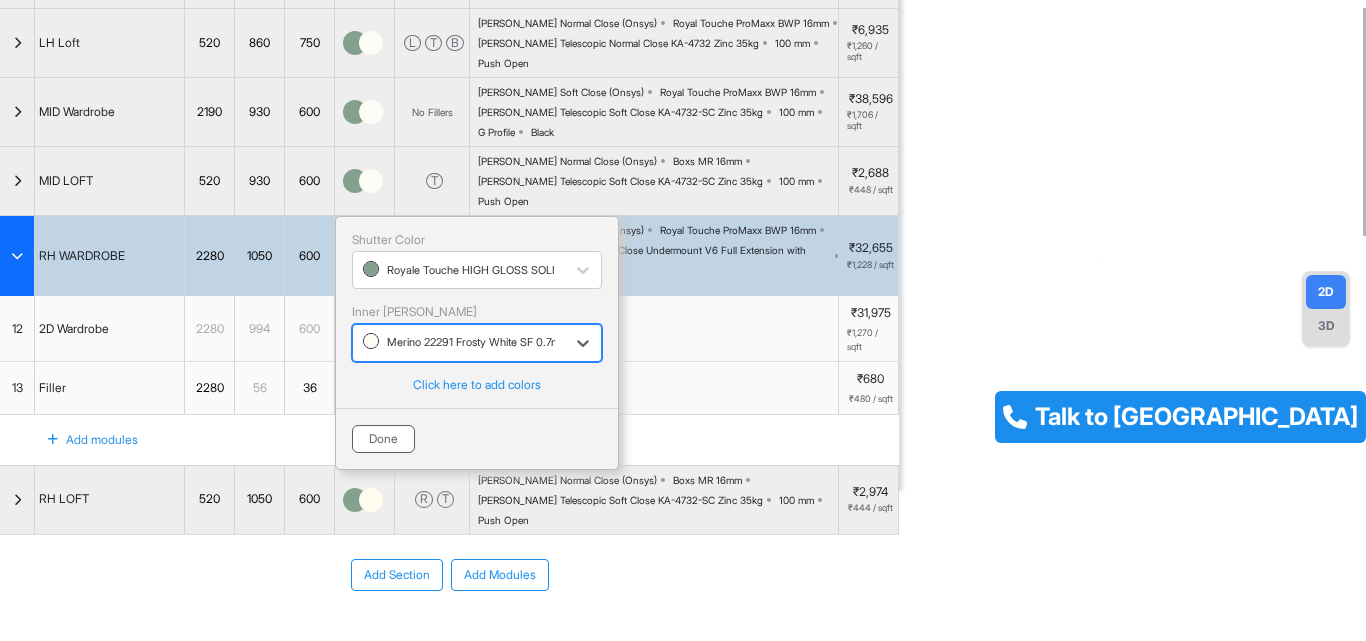 click on "Done" at bounding box center [383, 439] 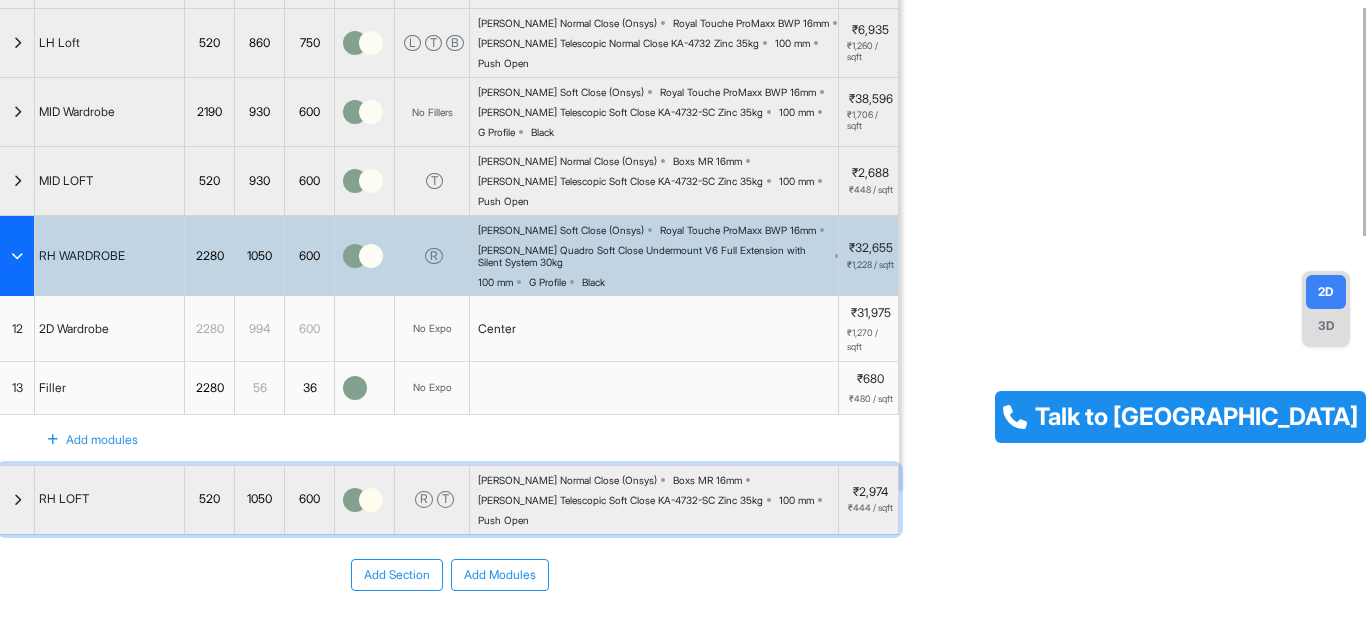 click at bounding box center [371, 500] 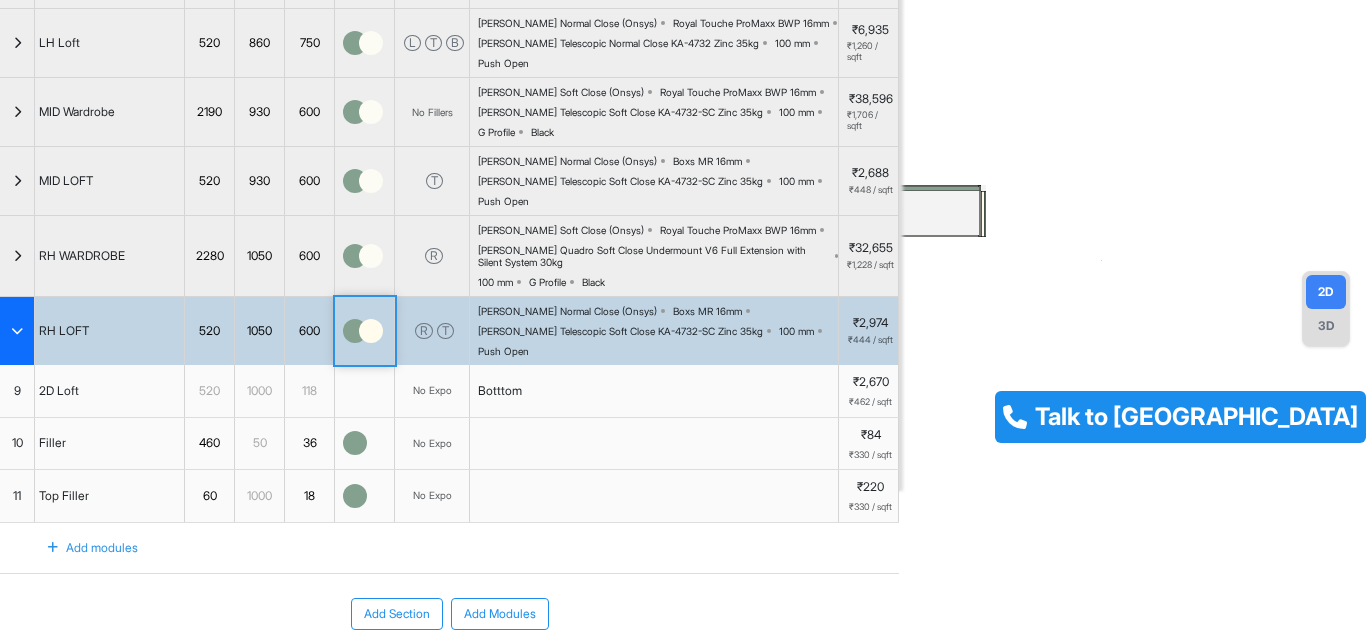 click at bounding box center [371, 331] 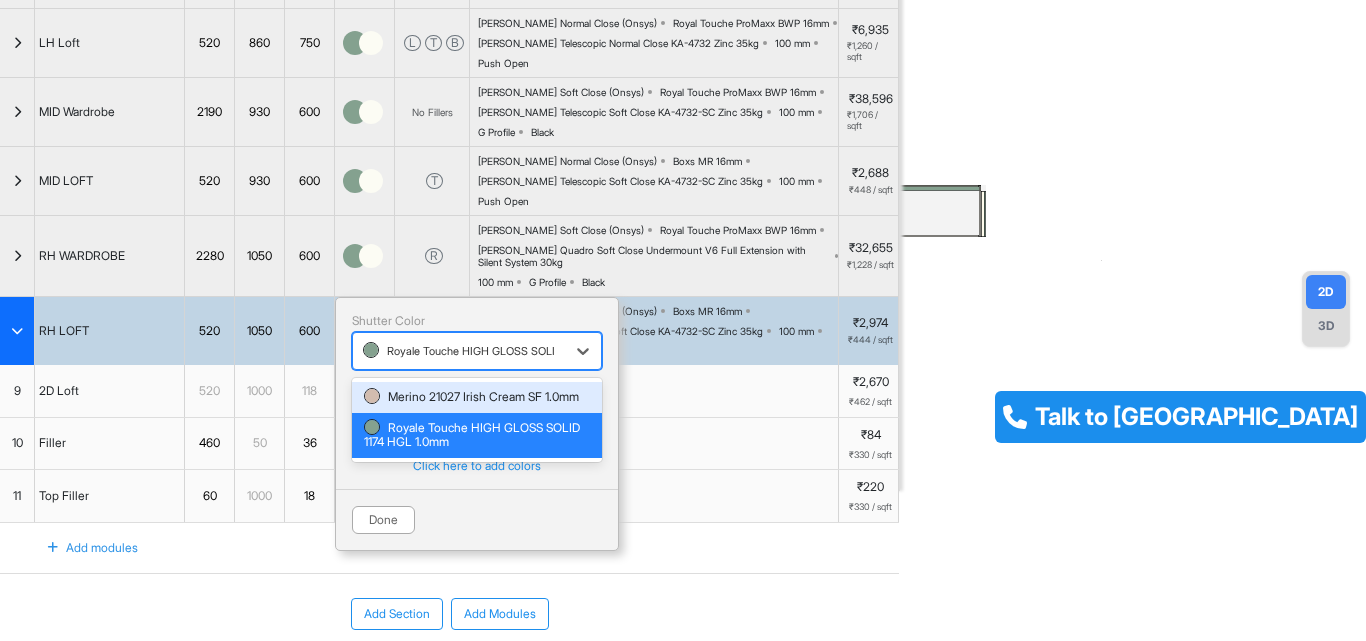 click on "Royale Touche HIGH GLOSS SOLID 1174 HGL 1.0mm" at bounding box center [459, 351] 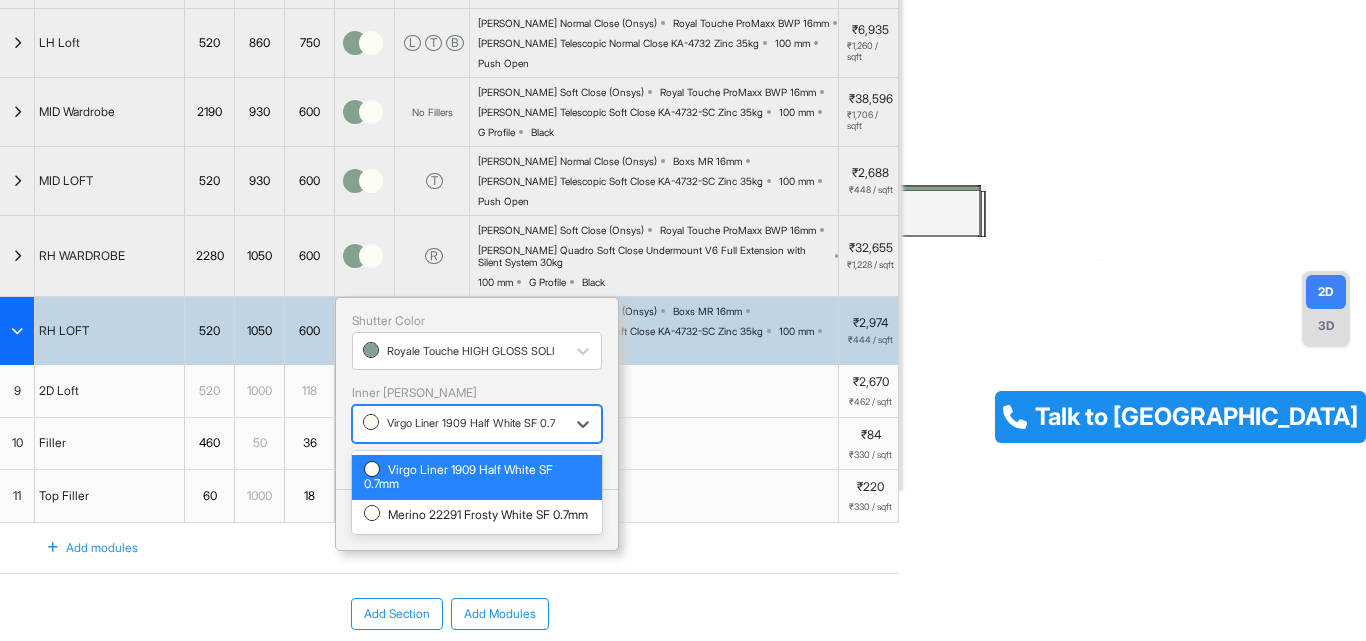 click at bounding box center [459, 424] 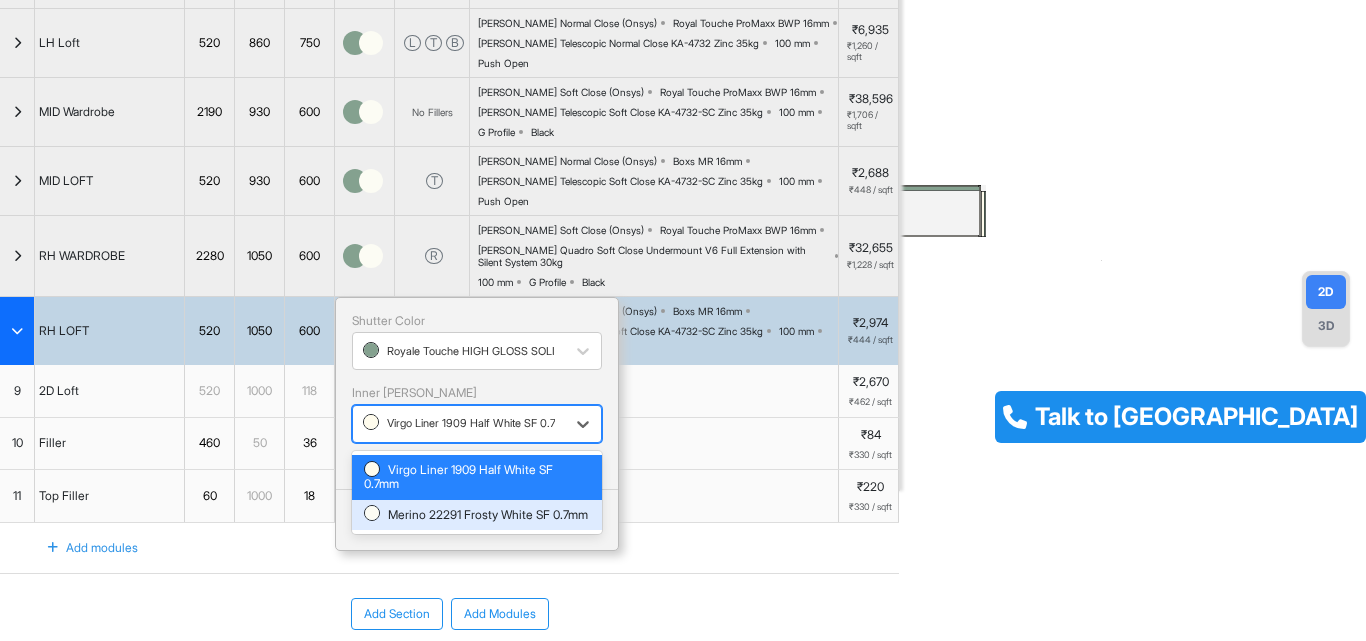 click on "Merino 22291 Frosty White SF 0.7mm" at bounding box center [477, 515] 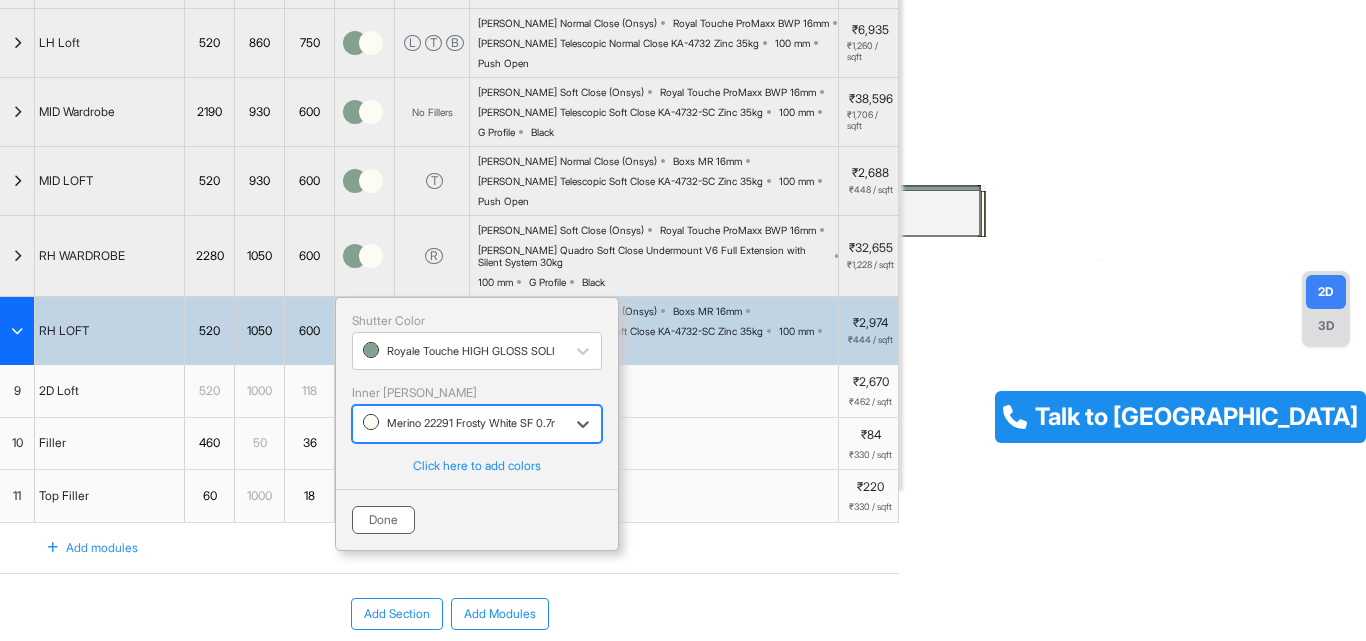 click on "Done" at bounding box center (383, 520) 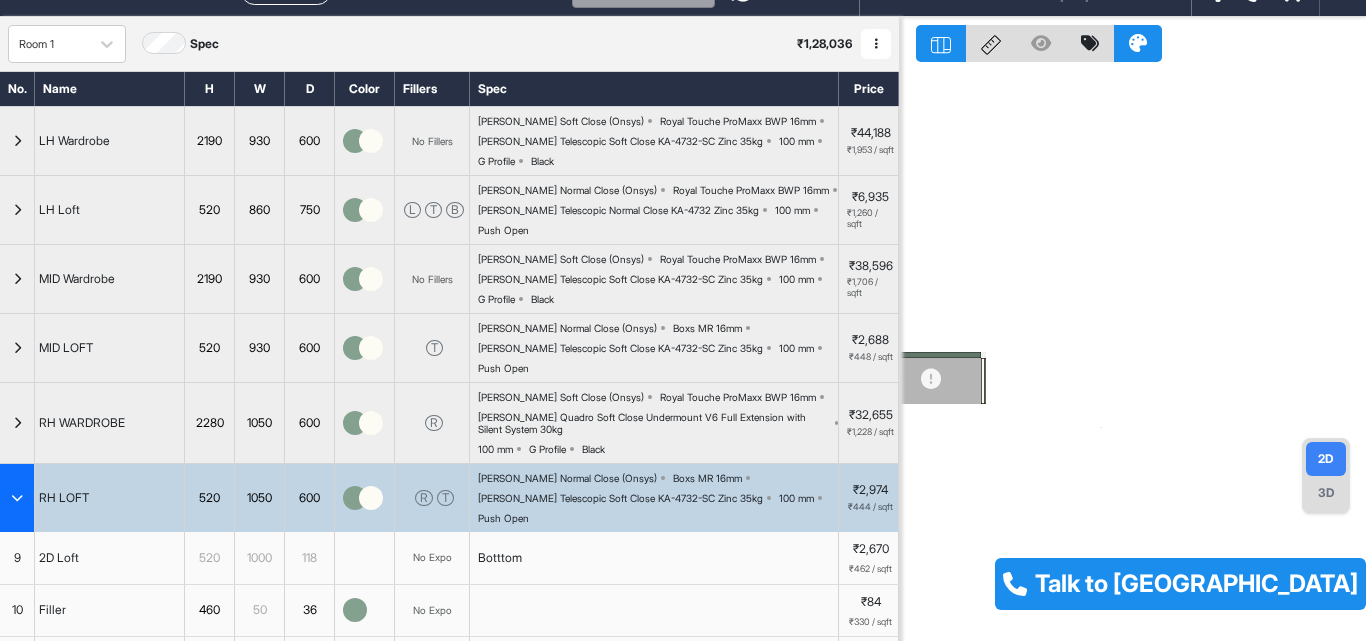 scroll, scrollTop: 0, scrollLeft: 0, axis: both 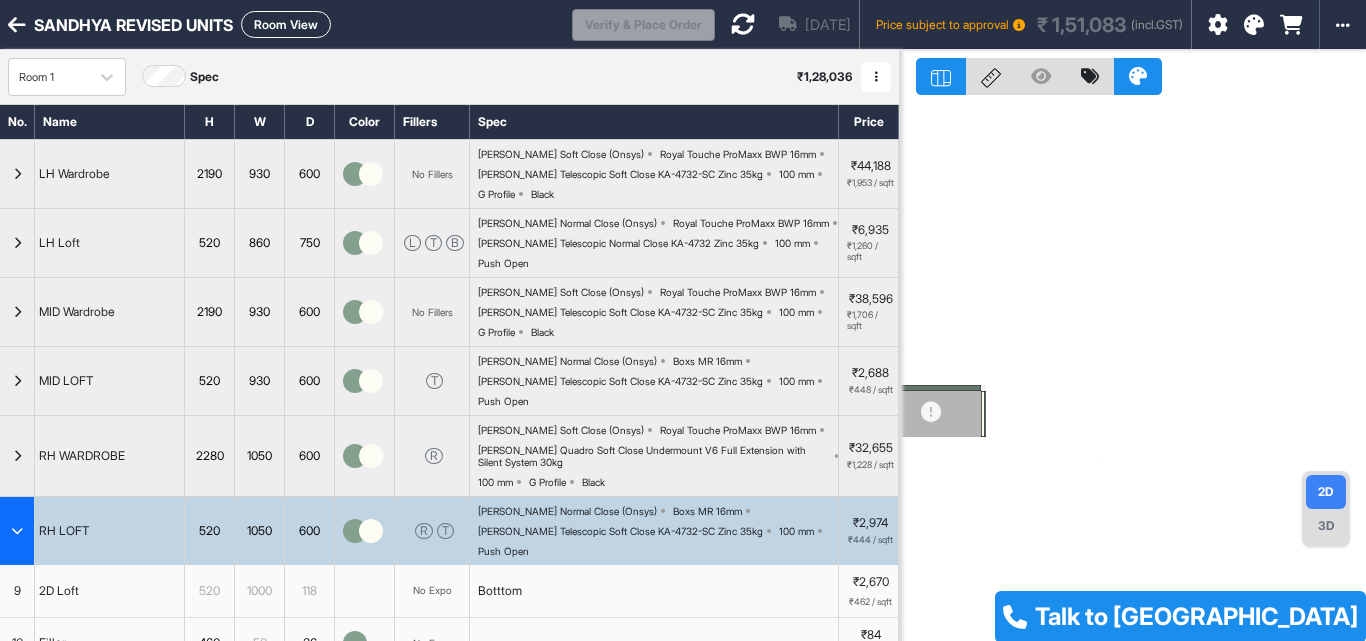 click on "Jul 24th Price subject to approval ₹   1,51,083 (incl.GST)" at bounding box center (953, 24) 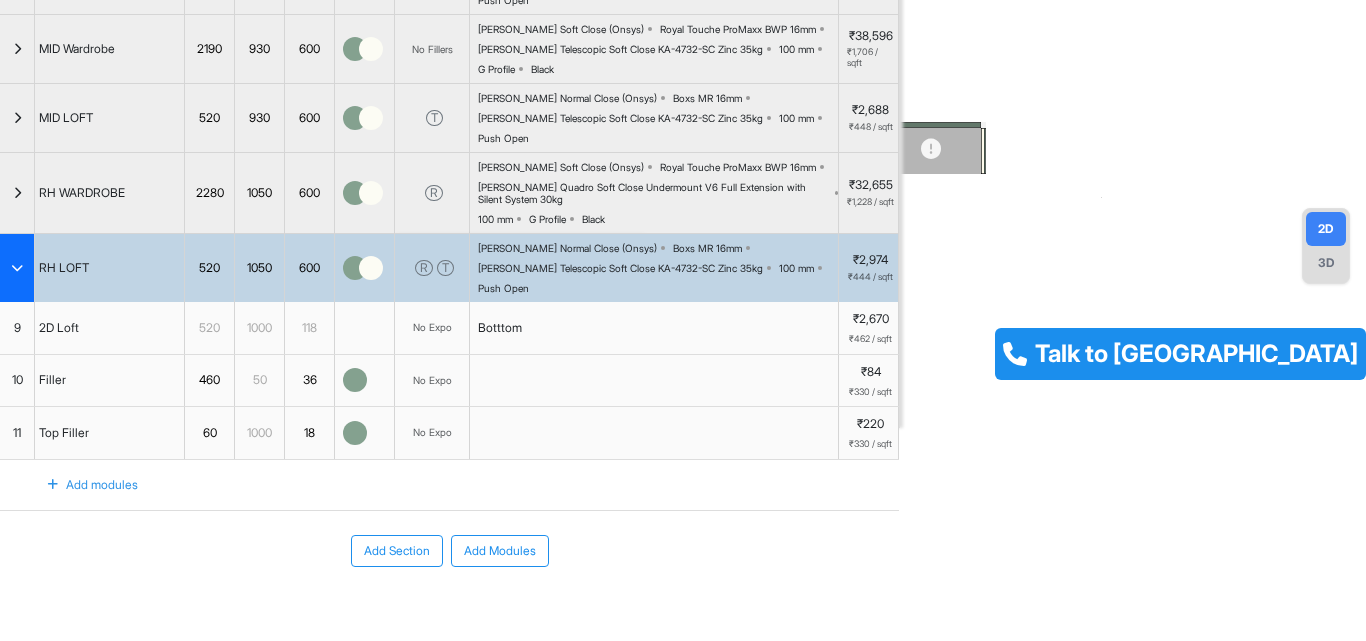 scroll, scrollTop: 300, scrollLeft: 0, axis: vertical 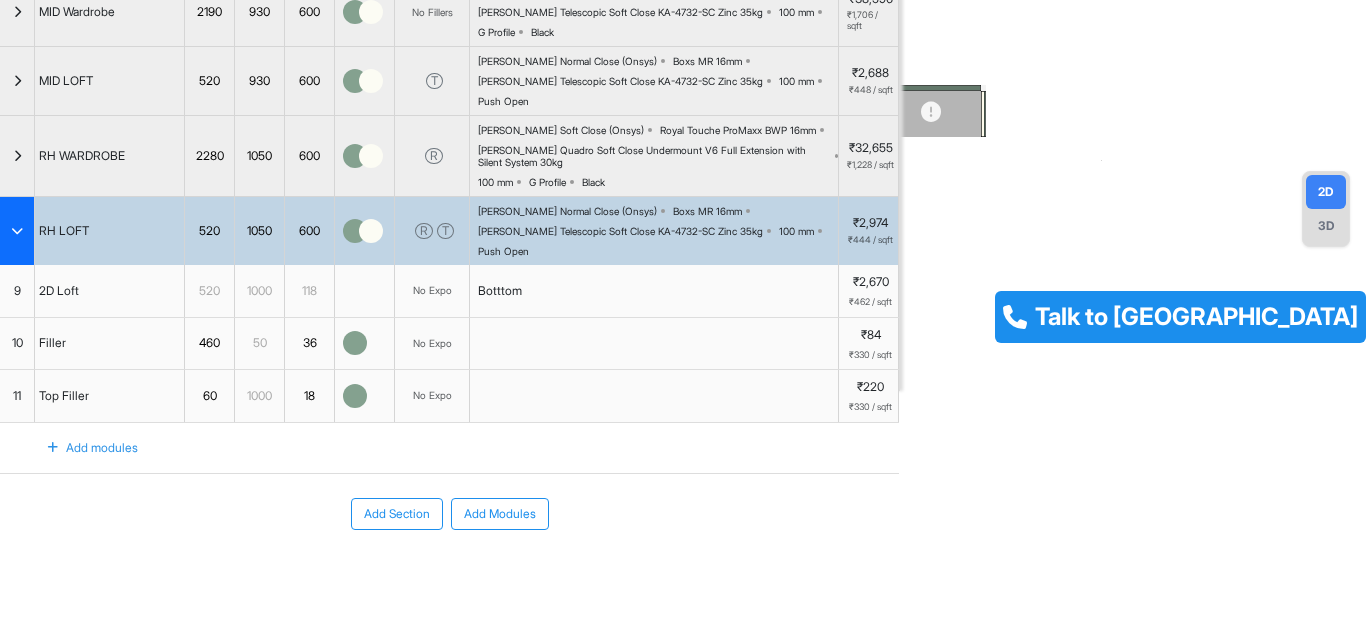 click at bounding box center [17, 231] 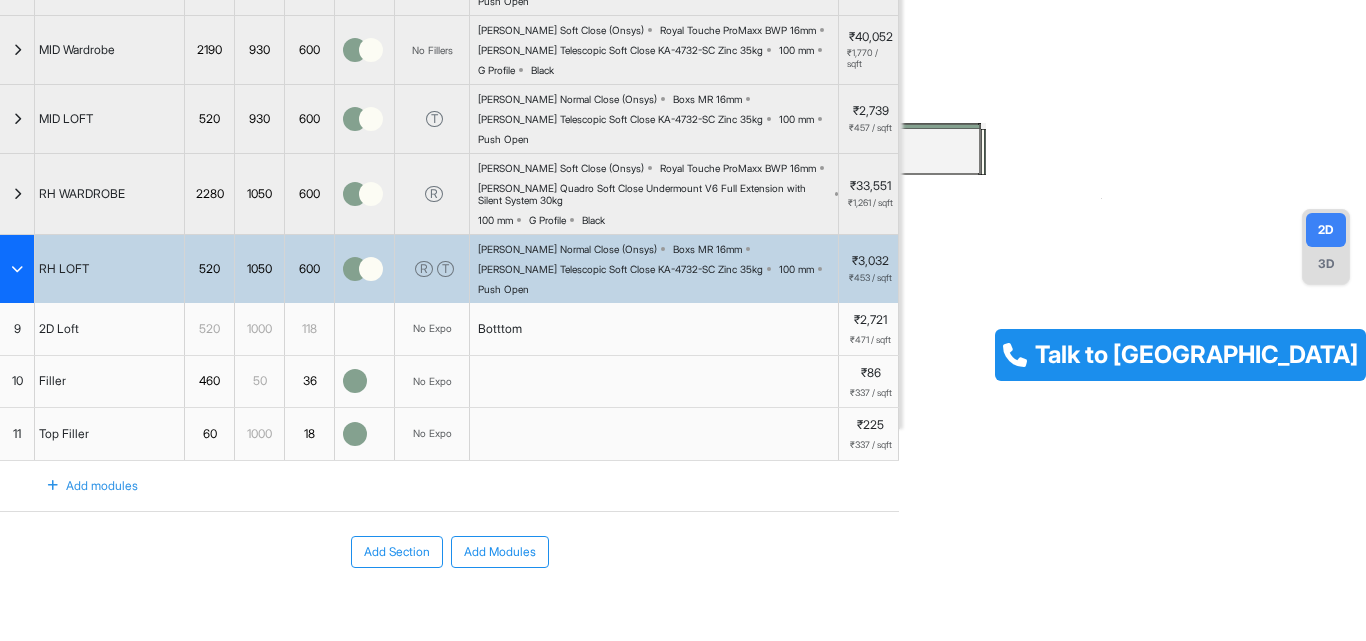 scroll, scrollTop: 300, scrollLeft: 0, axis: vertical 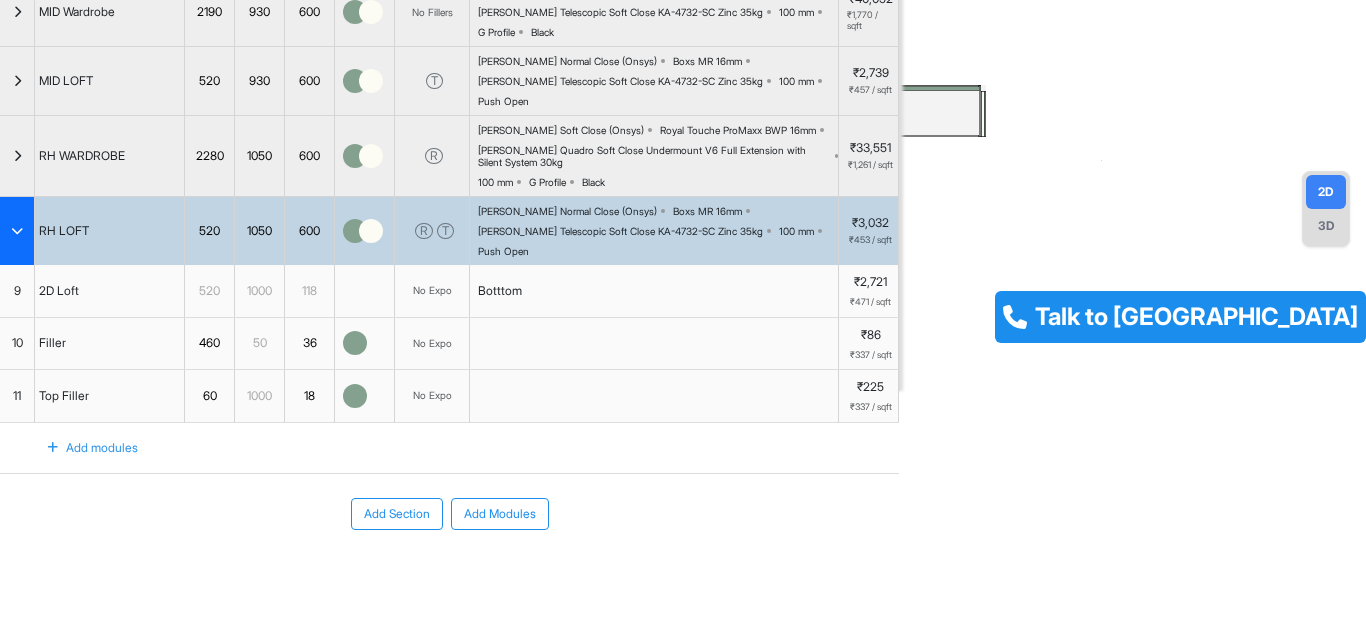 click at bounding box center (17, 231) 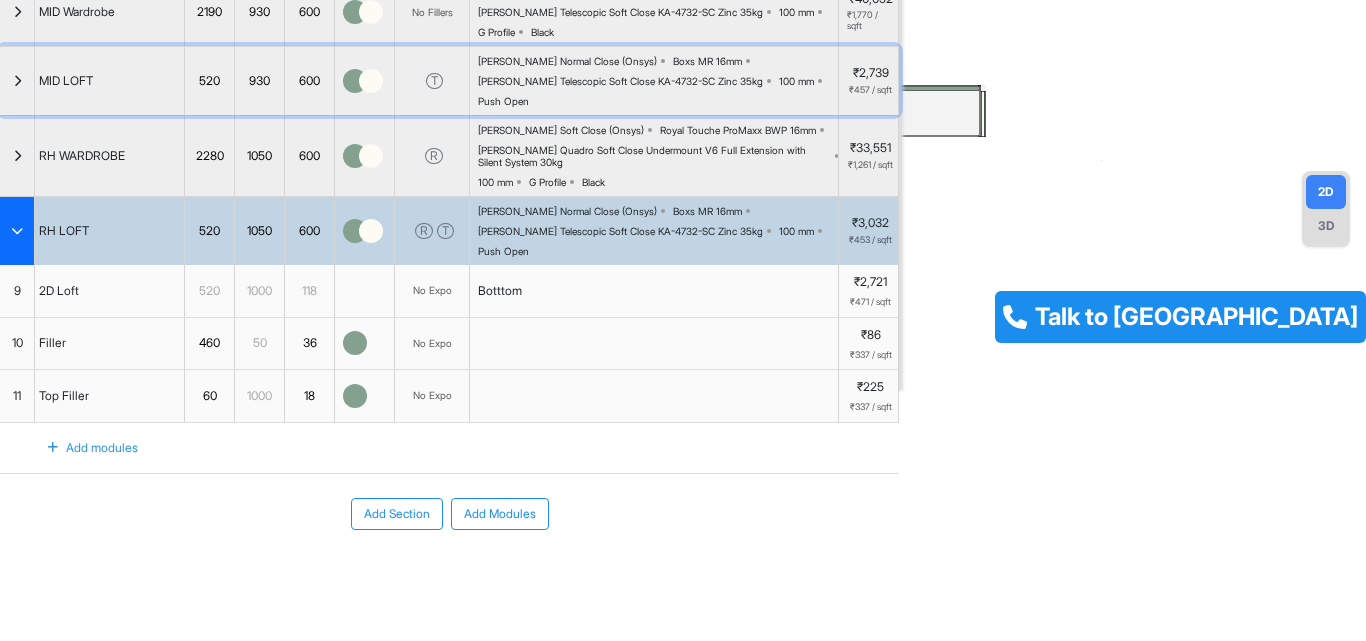 click at bounding box center (17, 81) 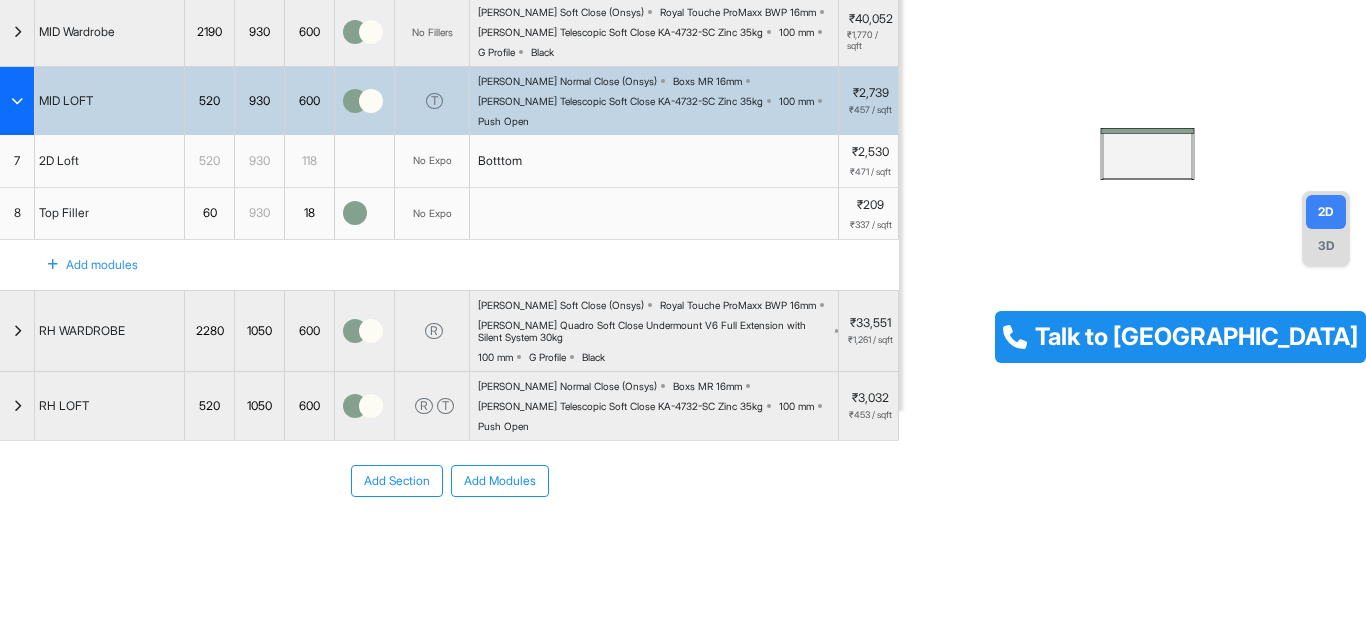 scroll, scrollTop: 125, scrollLeft: 0, axis: vertical 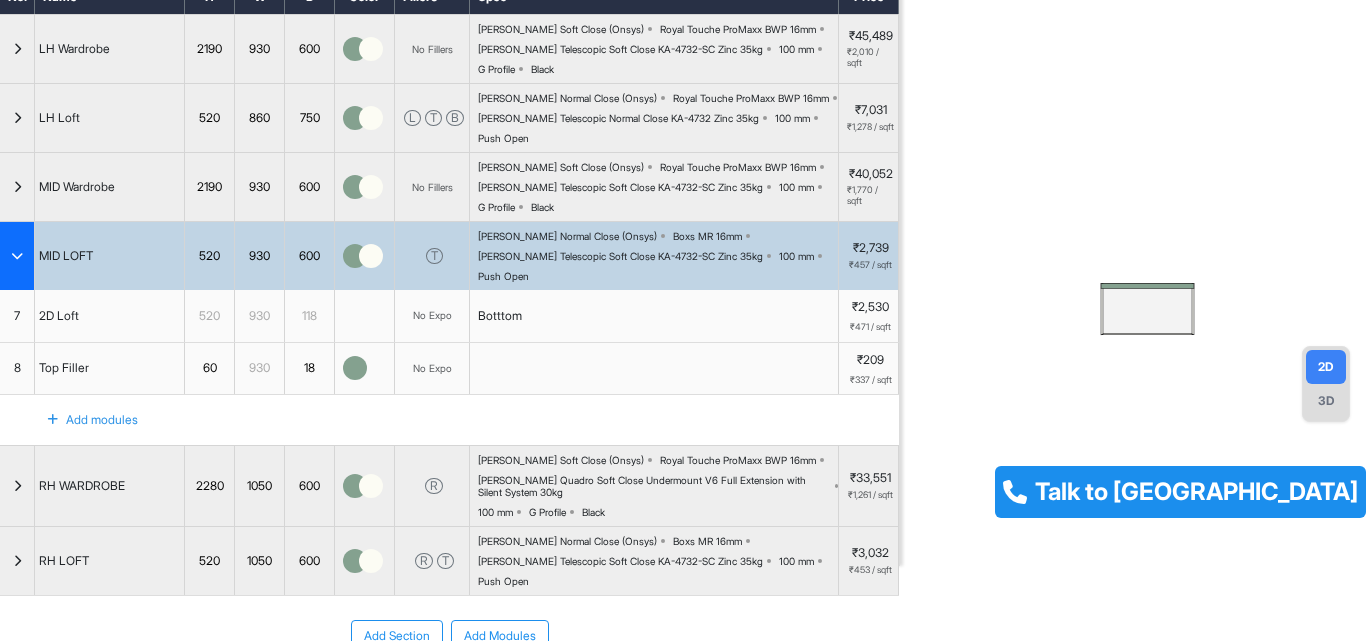 click at bounding box center [17, 256] 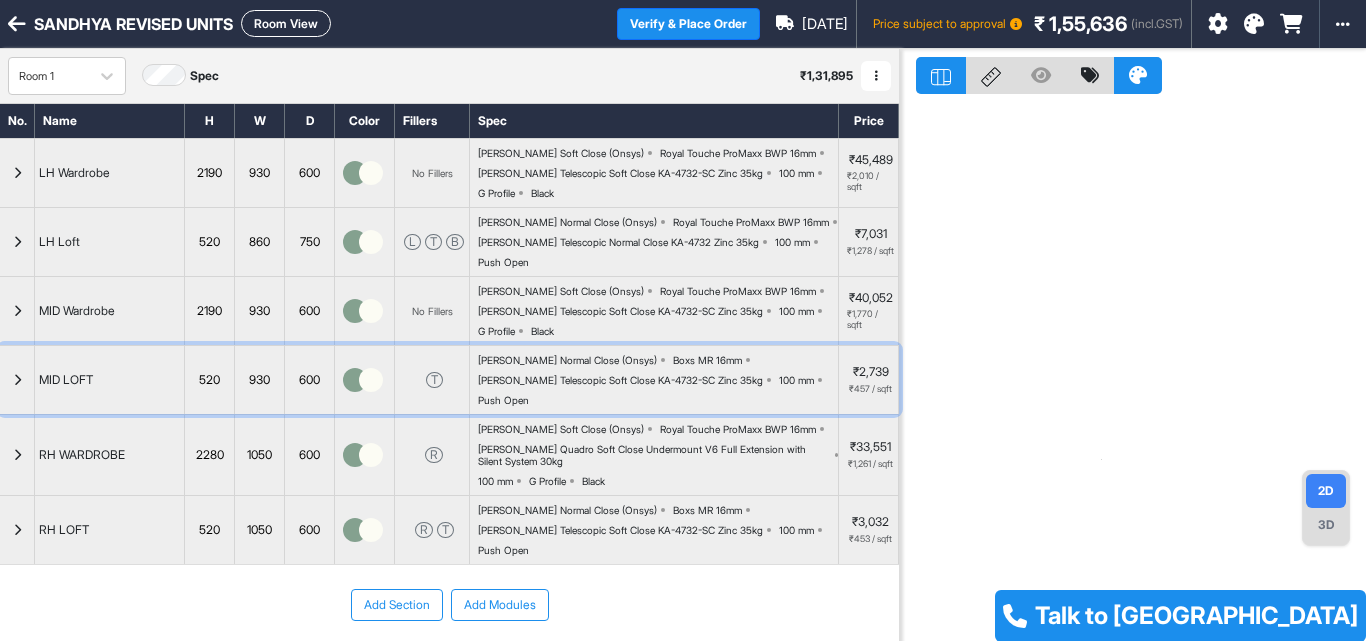 scroll, scrollTop: 0, scrollLeft: 0, axis: both 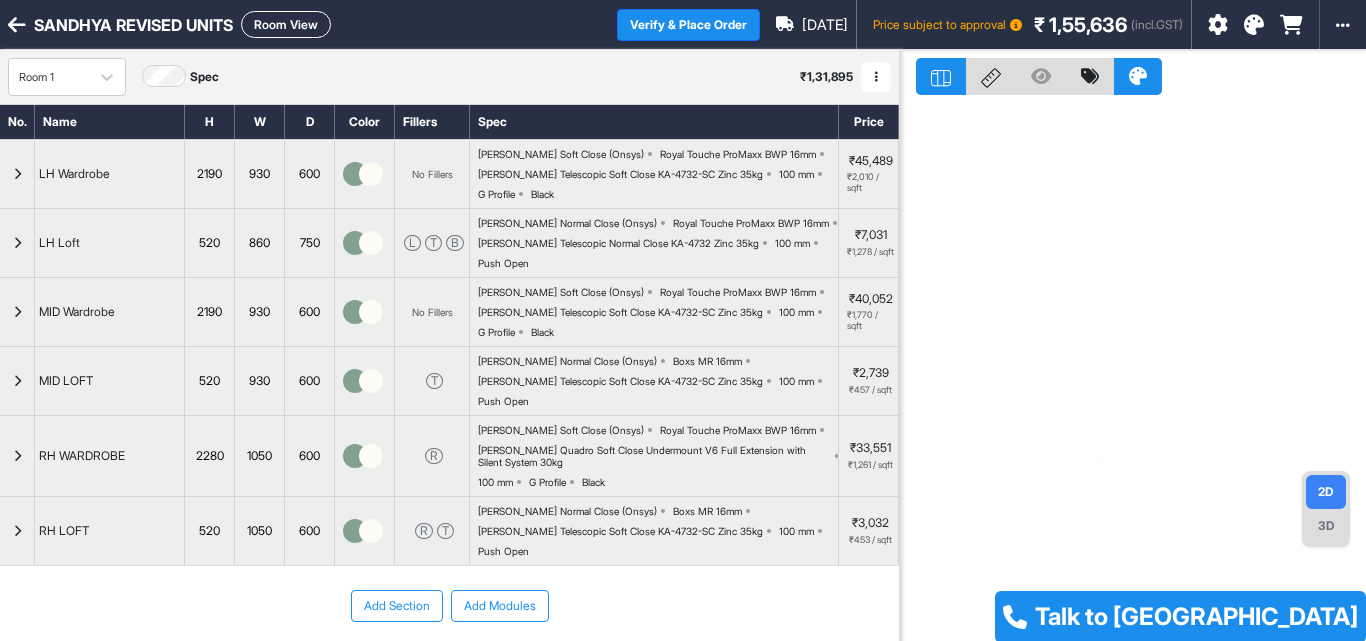 click on "SANDHYA REVISED UNITS Room View" at bounding box center [308, 24] 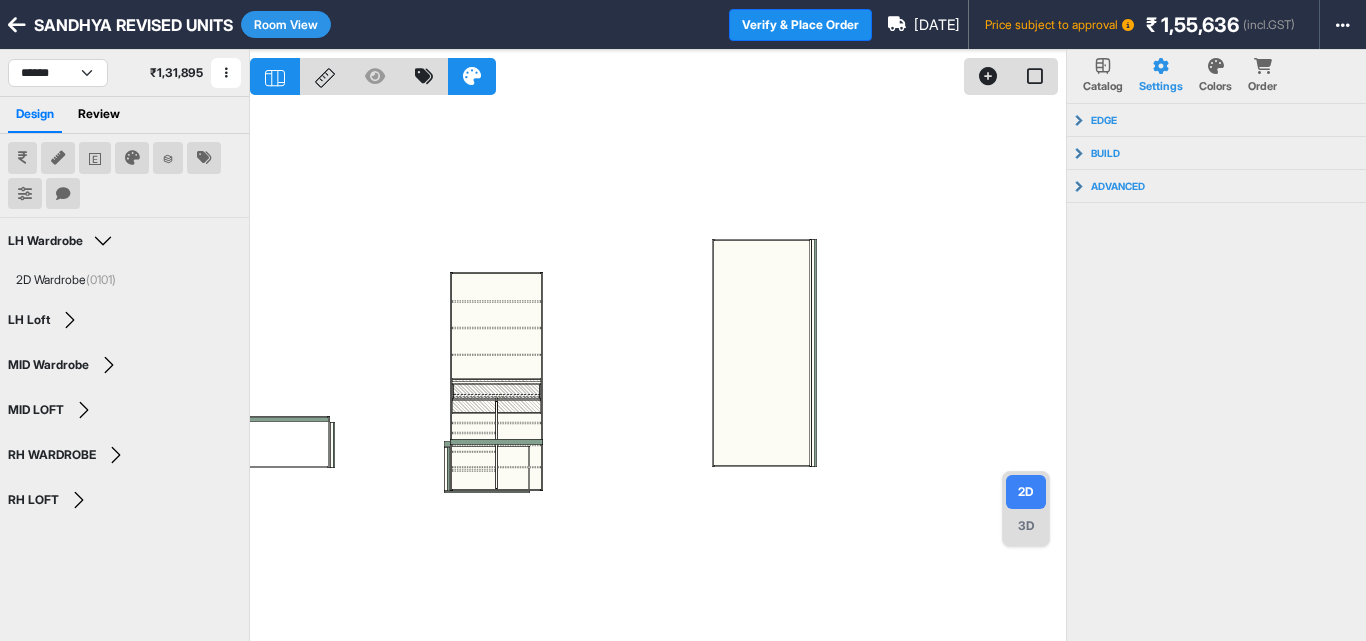click on "3D" at bounding box center [1026, 526] 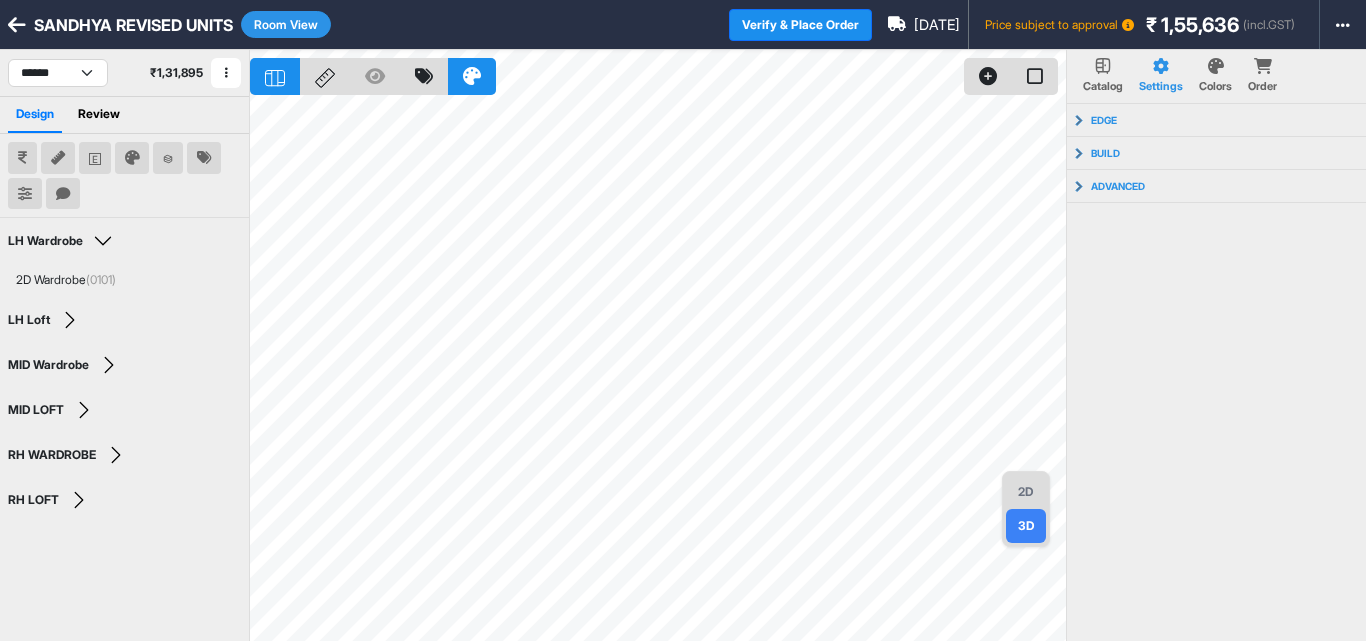 click on "2D" at bounding box center (1026, 492) 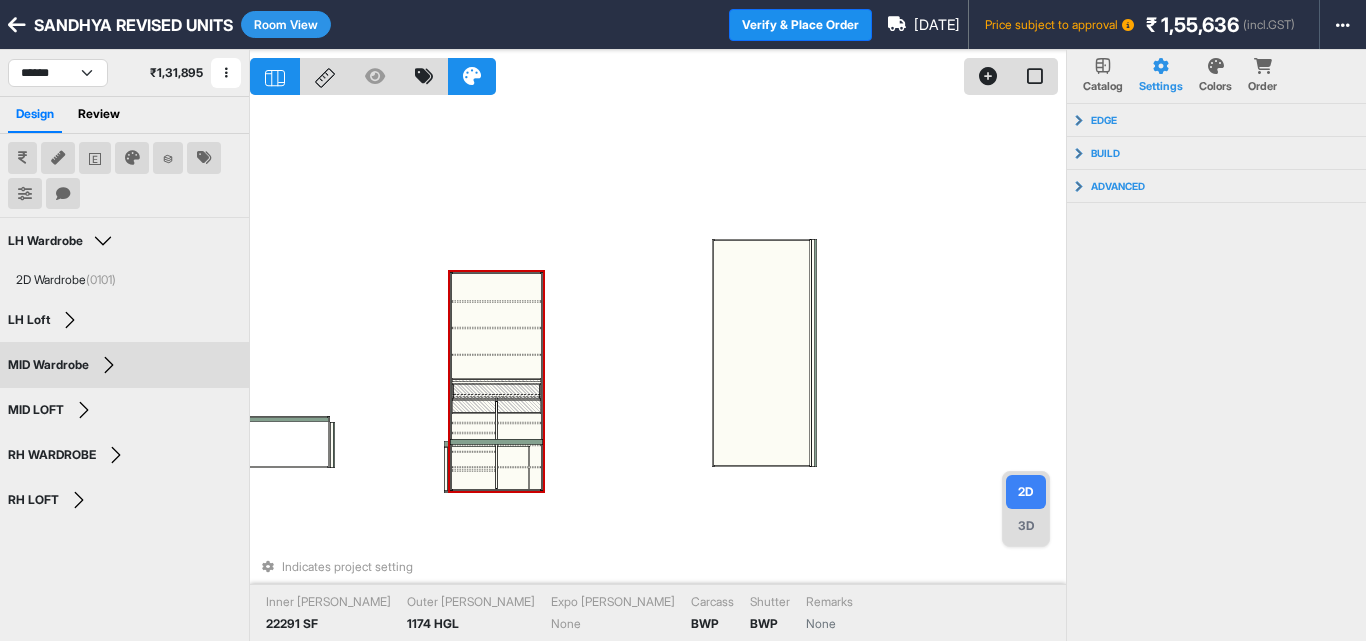 drag, startPoint x: 451, startPoint y: 306, endPoint x: 467, endPoint y: 325, distance: 24.839485 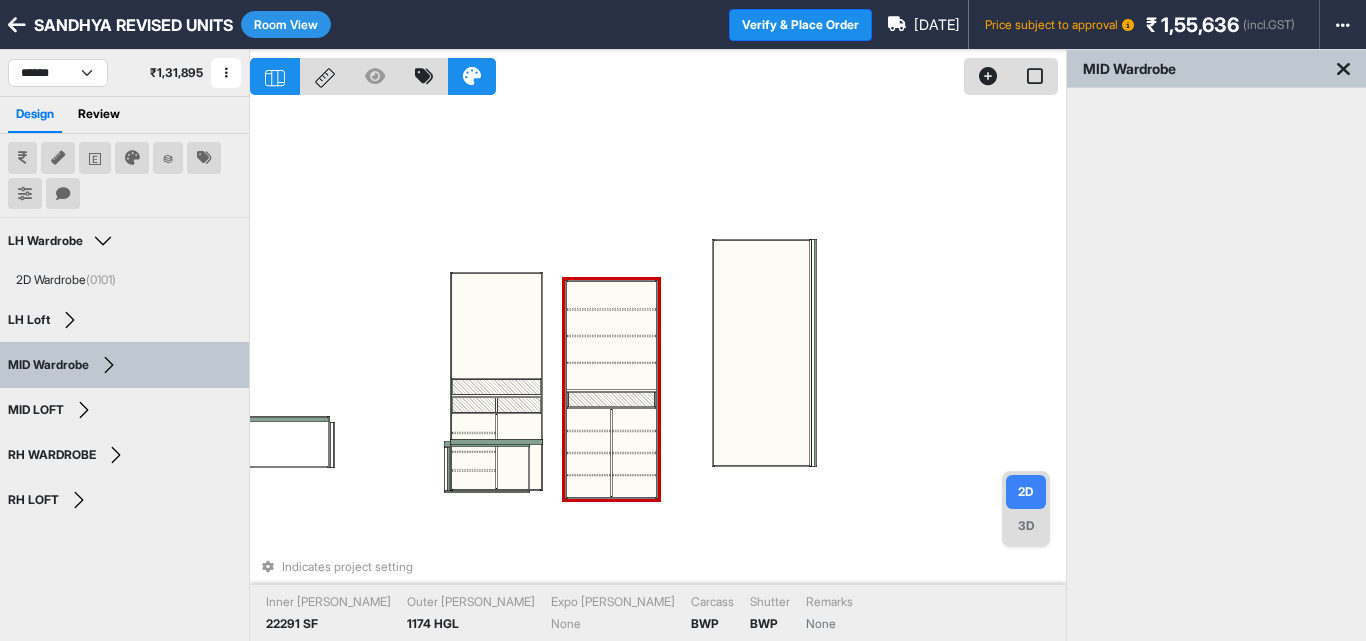 drag, startPoint x: 578, startPoint y: 333, endPoint x: 568, endPoint y: 330, distance: 10.440307 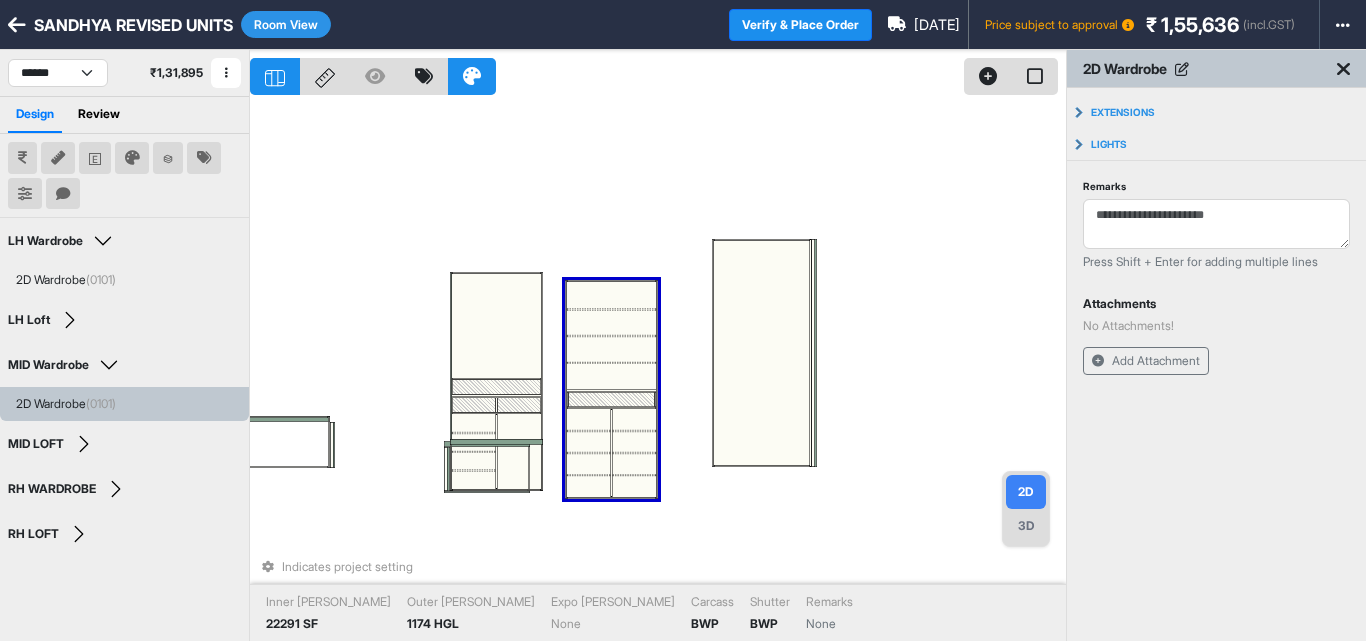 click at bounding box center (611, 322) 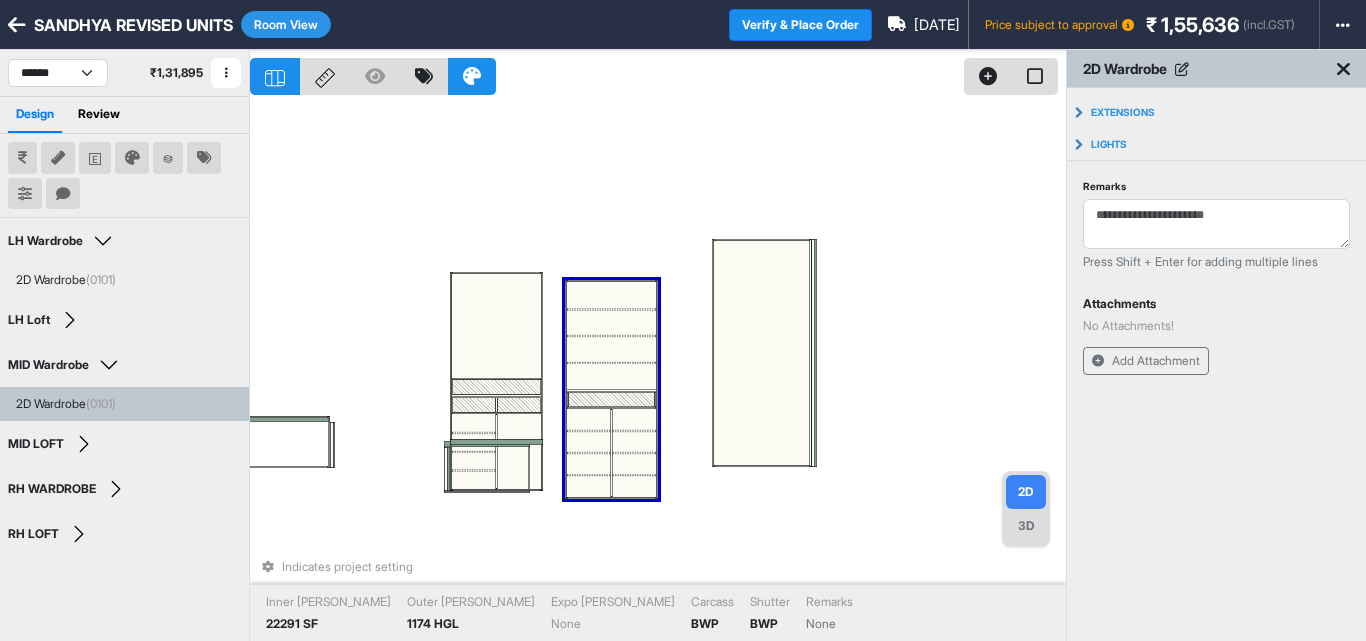 click at bounding box center (611, 322) 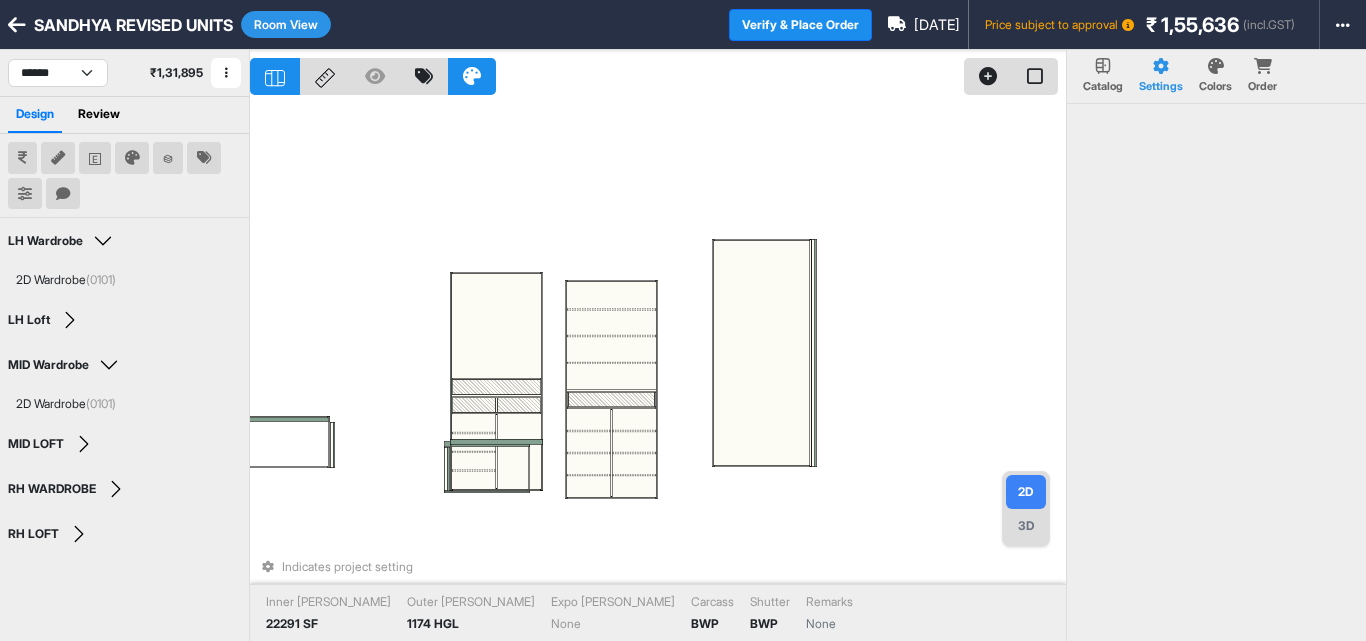 click on "Indicates project setting Inner [PERSON_NAME] 22291 SF Outer [PERSON_NAME] 1174 HGL Expo [PERSON_NAME] None Carcass BWP Shutter BWP Remarks None" at bounding box center (658, 370) 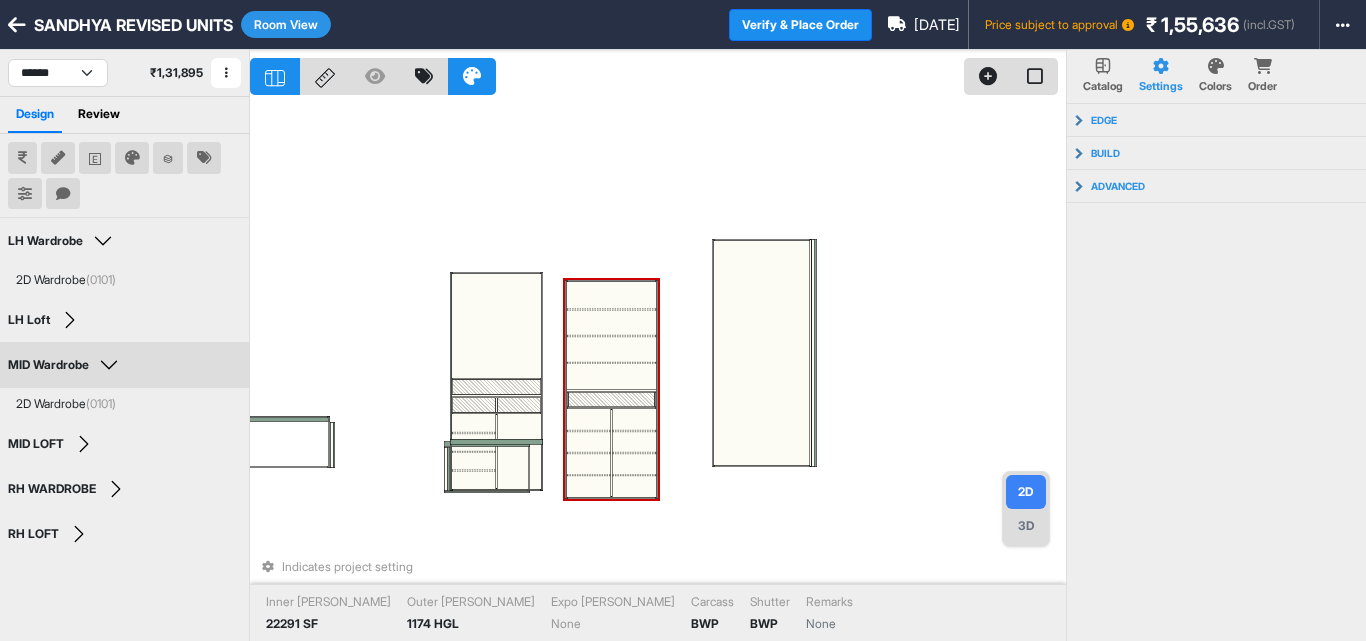 click on "Indicates project setting Inner [PERSON_NAME] 22291 SF Outer [PERSON_NAME] 1174 HGL Expo [PERSON_NAME] None Carcass BWP Shutter BWP Remarks None" at bounding box center (658, 370) 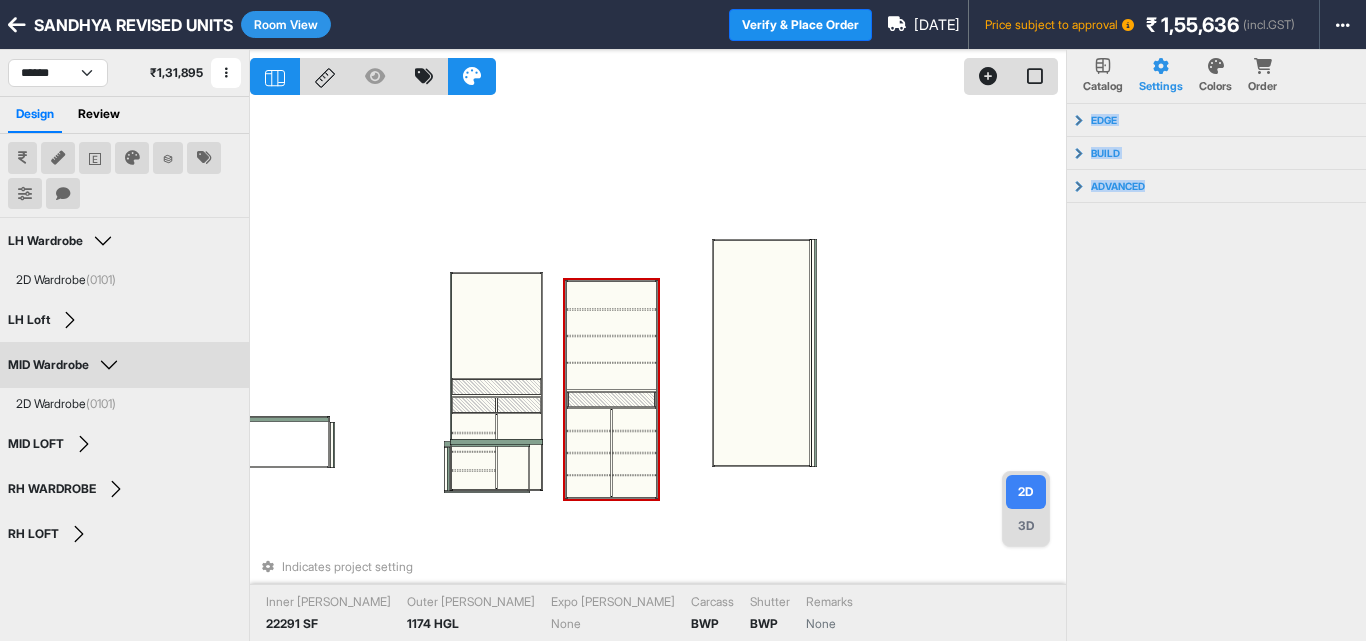 click at bounding box center (611, 296) 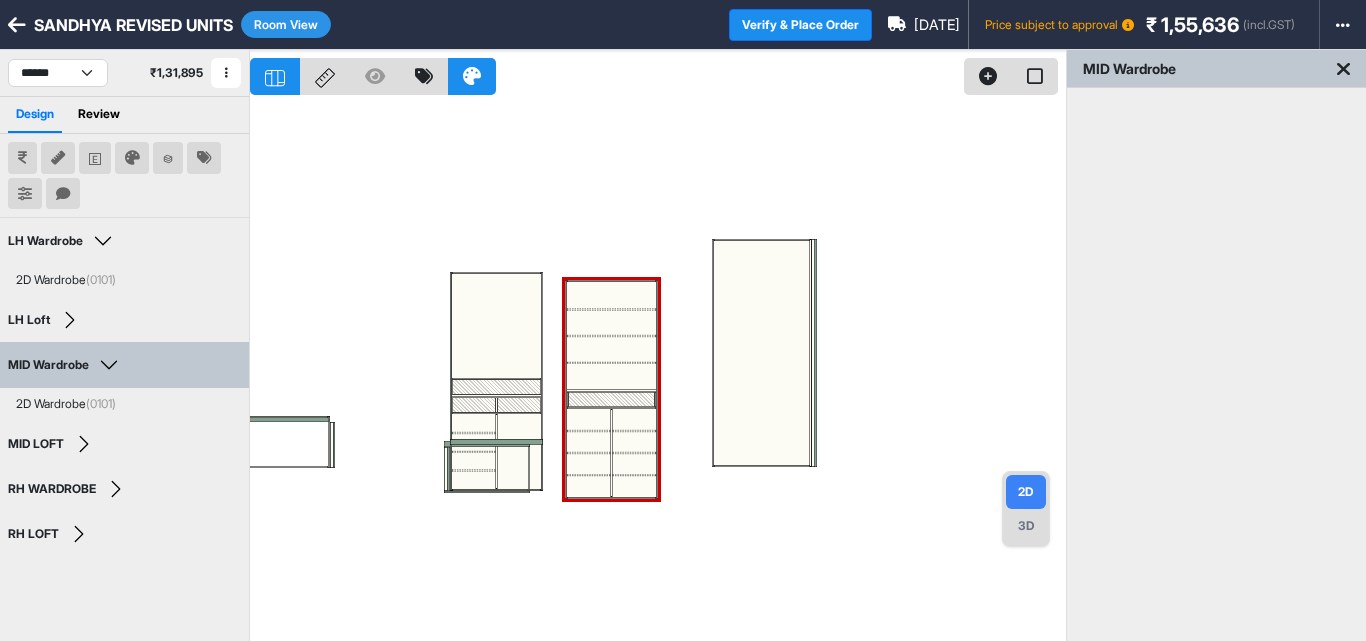 click at bounding box center (658, 370) 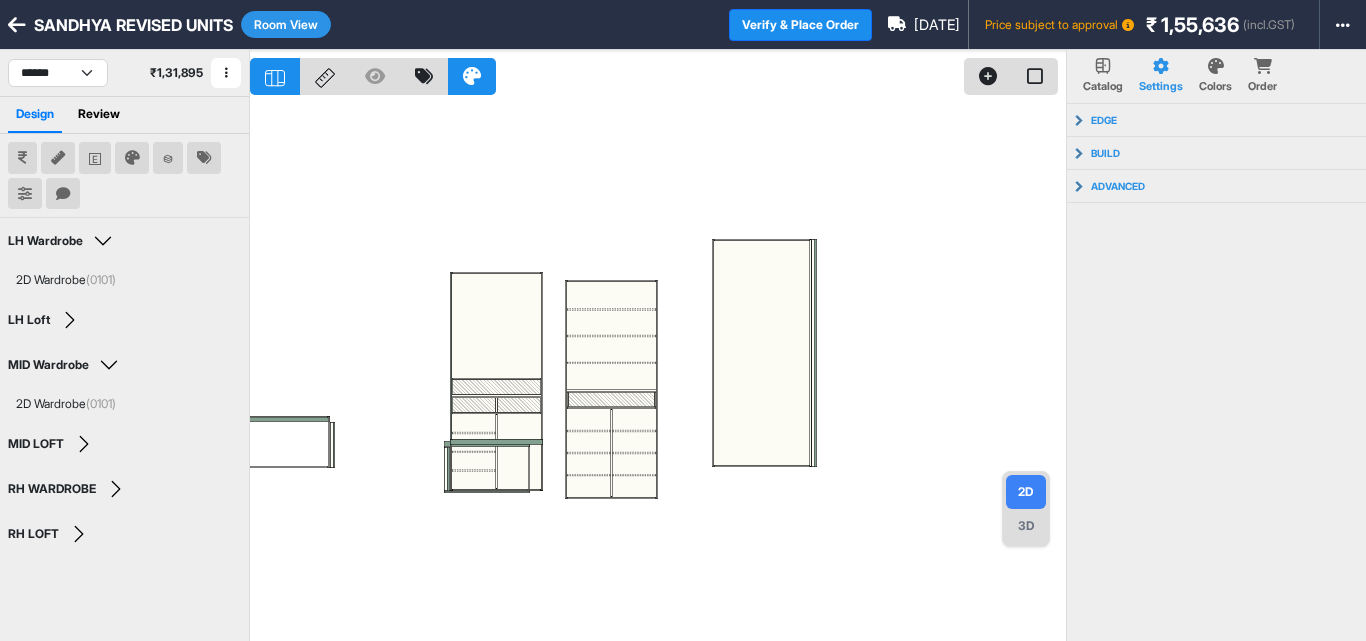 click at bounding box center [17, 25] 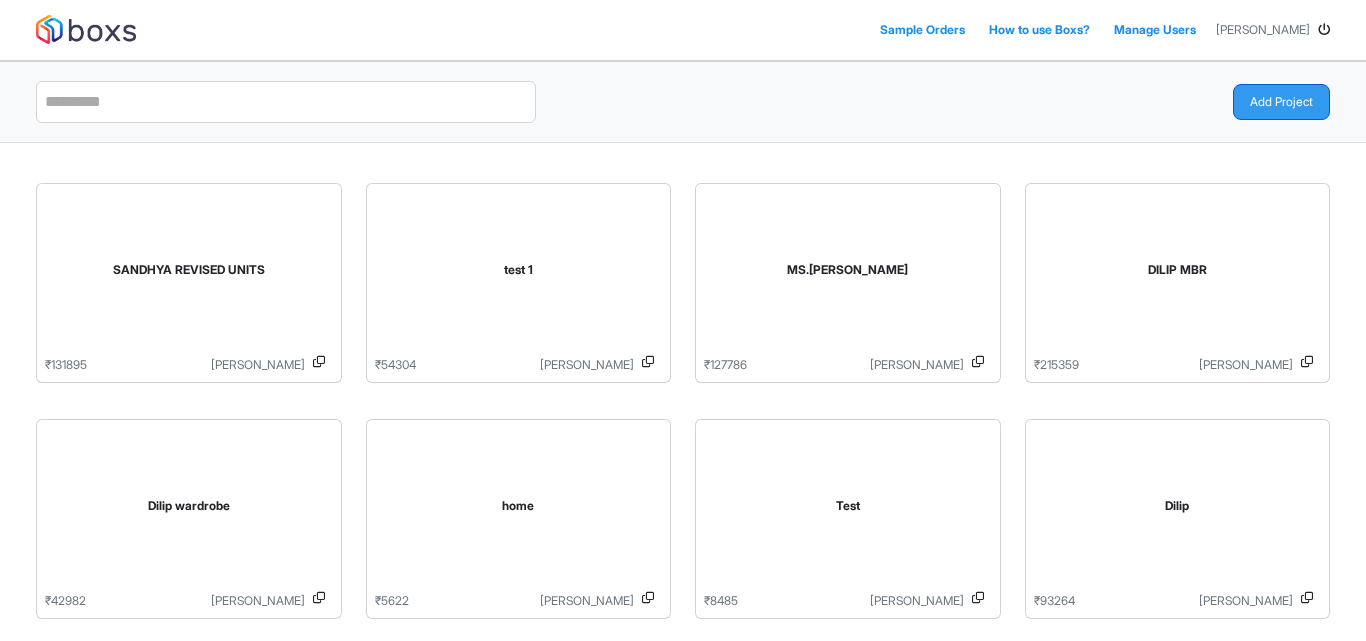 click on "Add Project" at bounding box center (1281, 102) 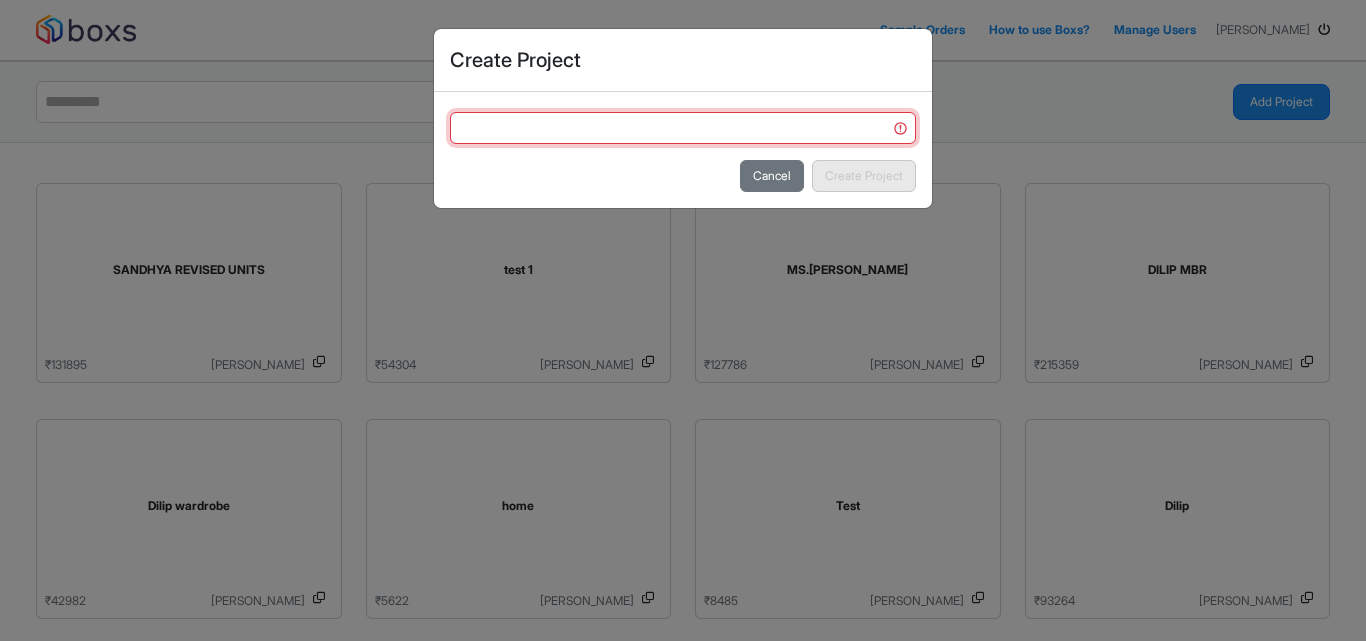 click at bounding box center [683, 128] 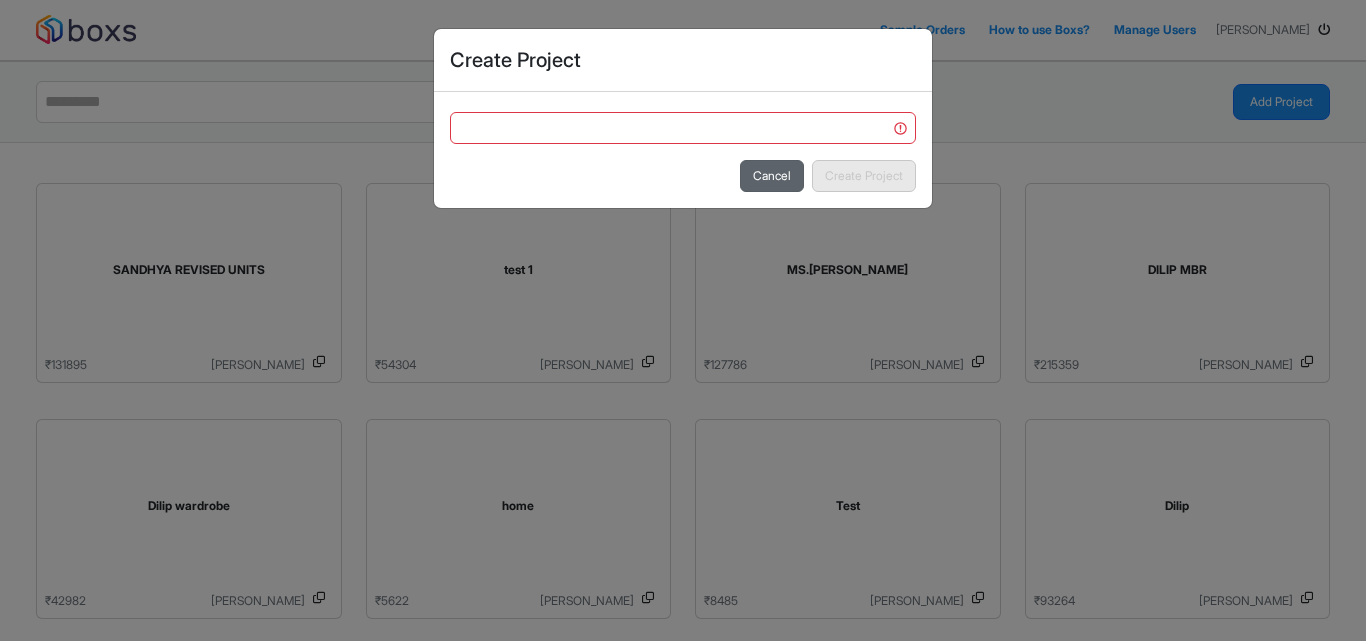 click on "Cancel" at bounding box center (772, 176) 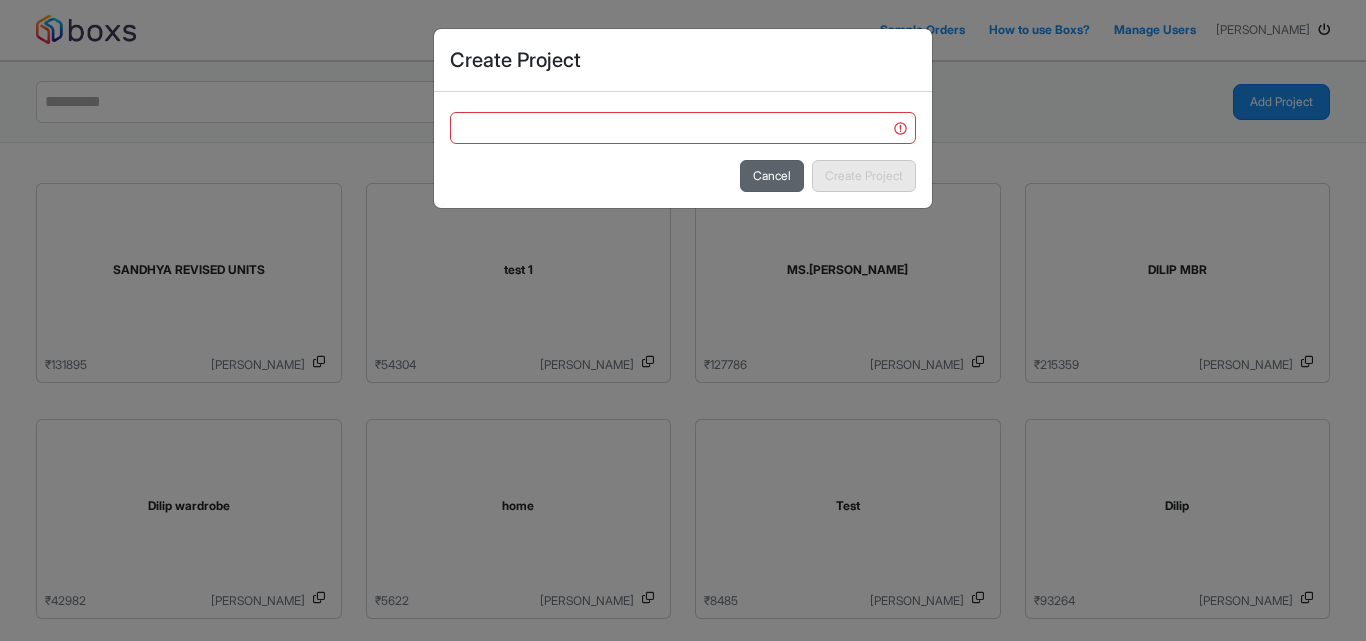 click on "Cancel" at bounding box center (772, 176) 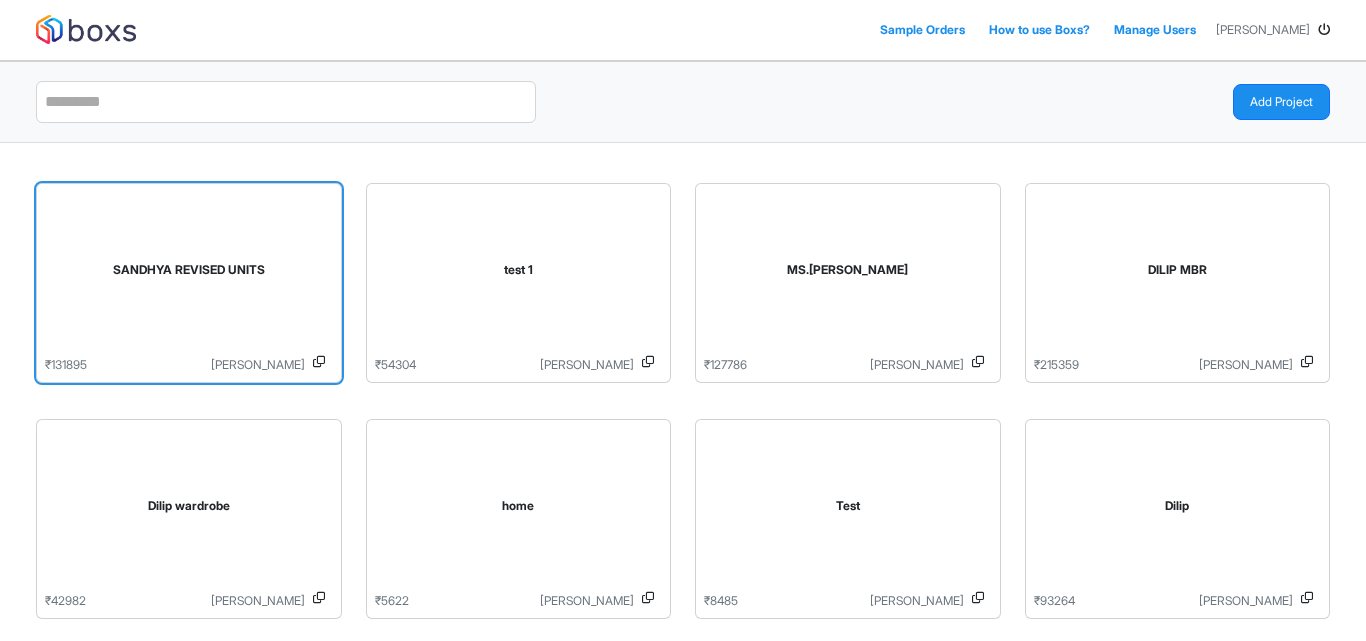click on "SANDHYA REVISED UNITS" at bounding box center [189, 274] 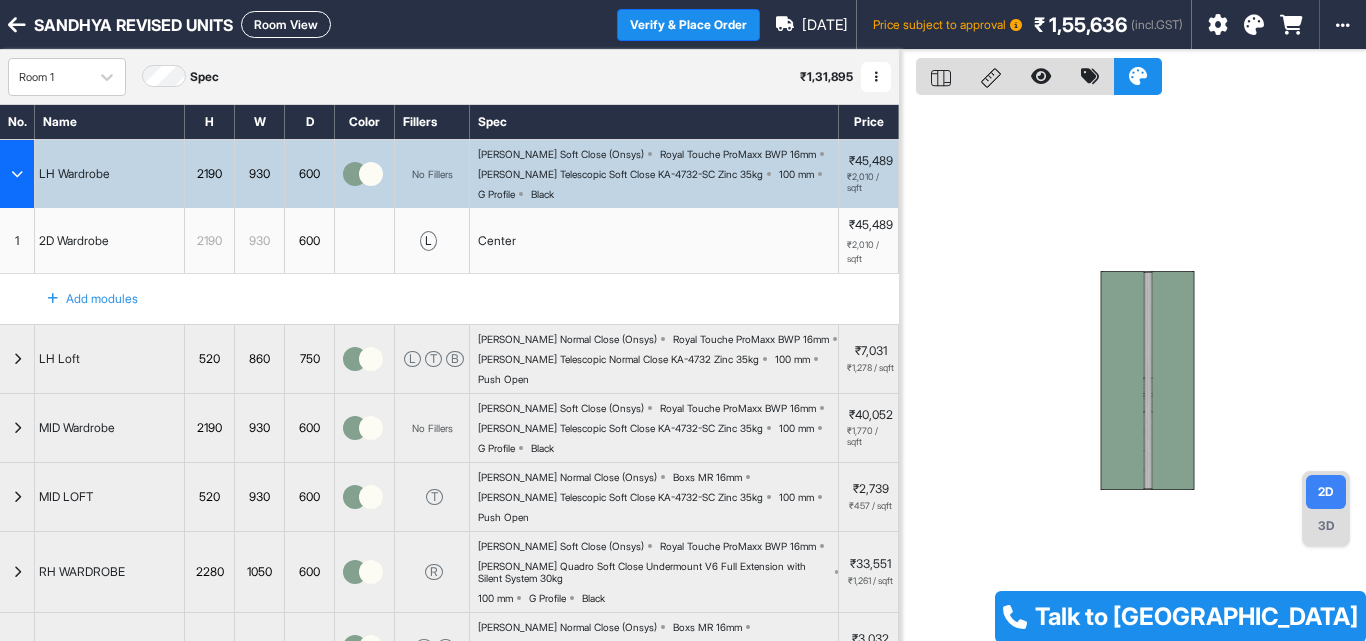 click on "1" at bounding box center [17, 240] 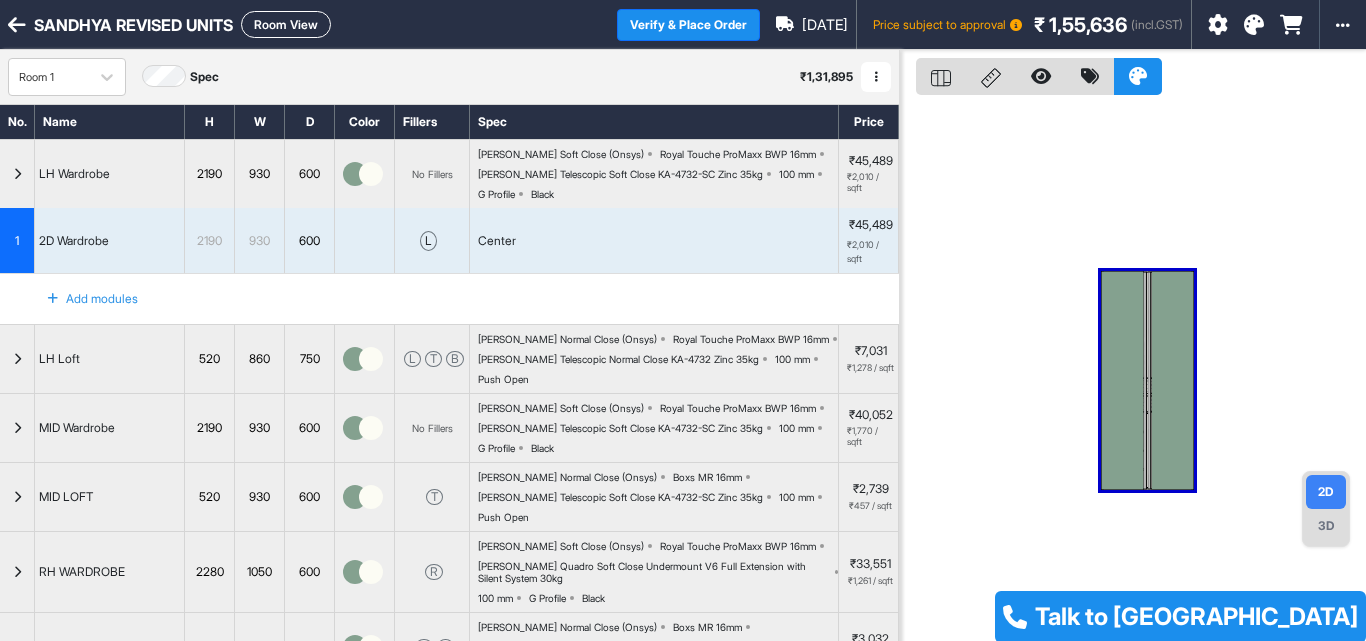 click at bounding box center (17, 174) 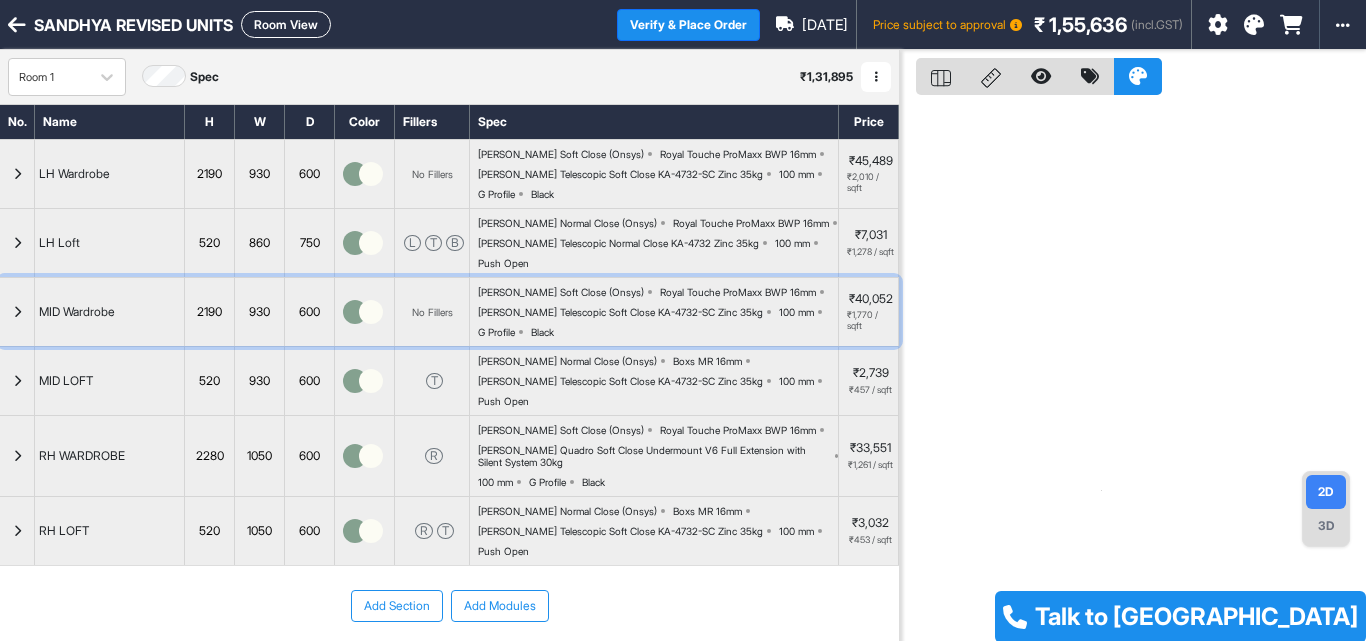 click at bounding box center (17, 312) 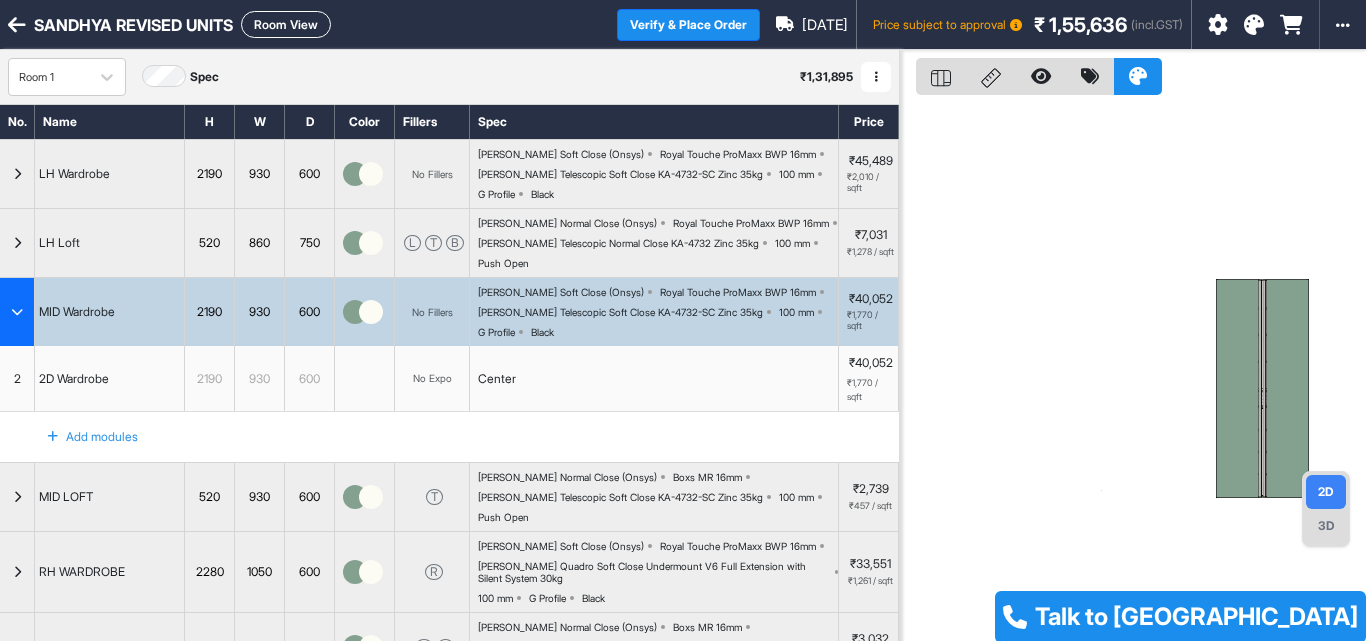 type 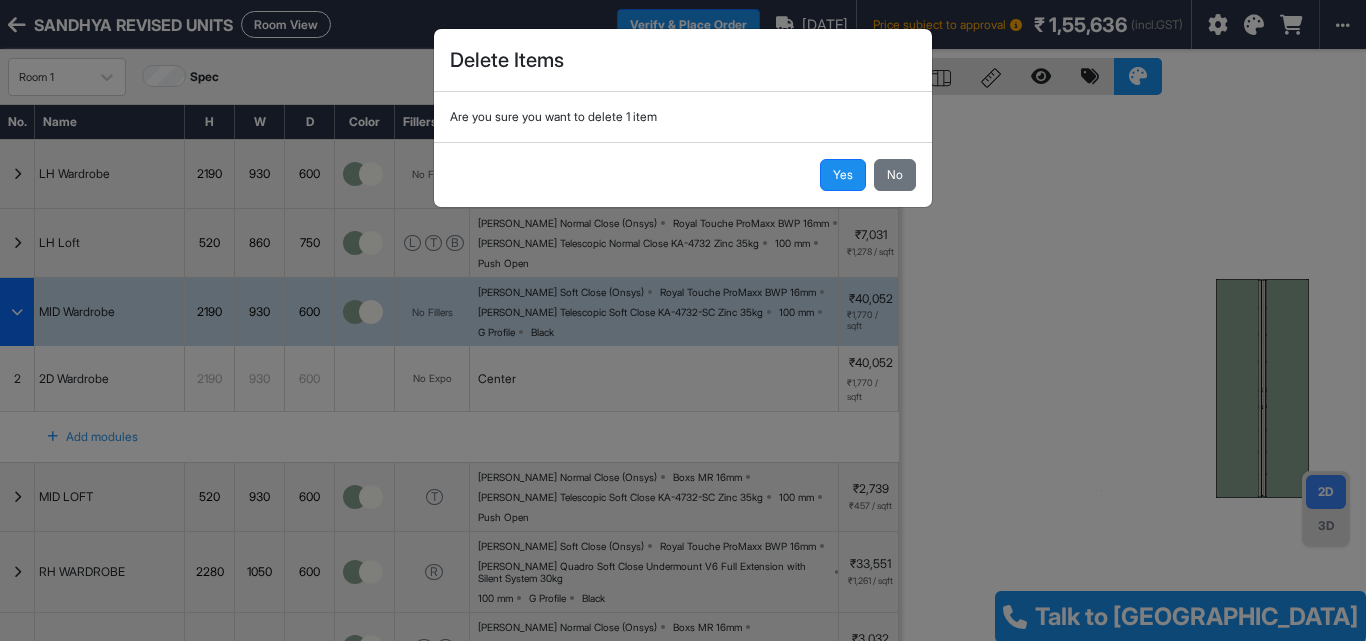 click on "Yes" at bounding box center [843, 175] 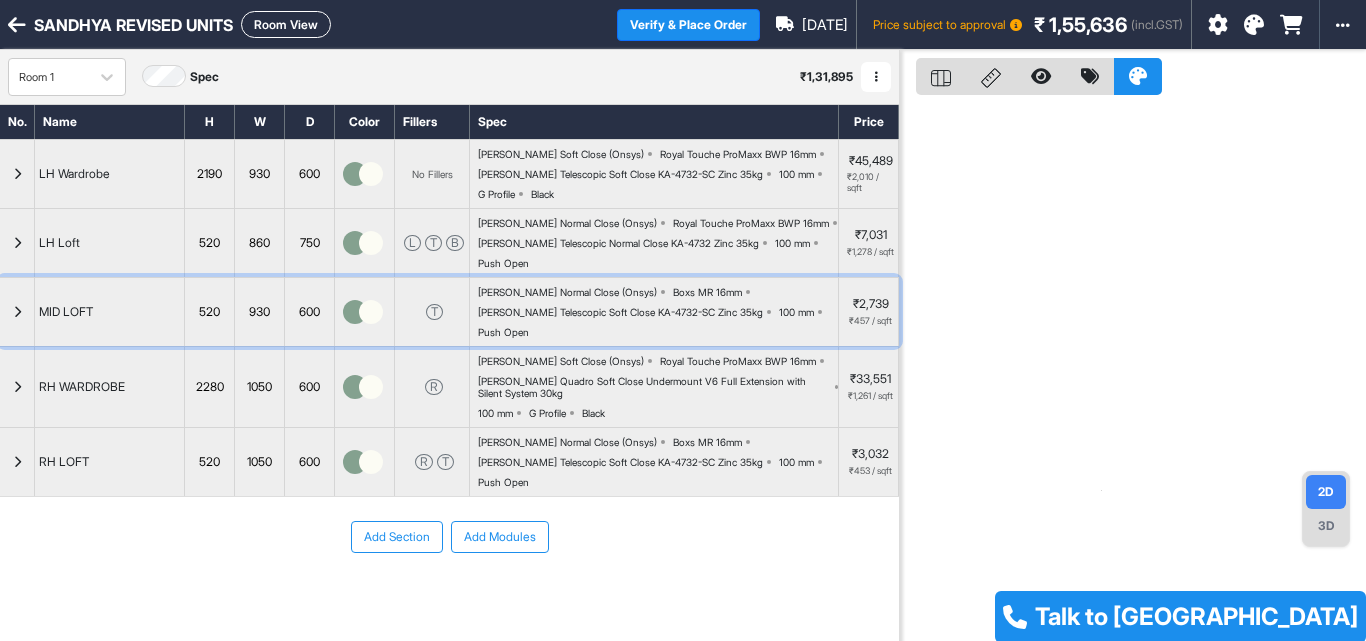 click at bounding box center (17, 312) 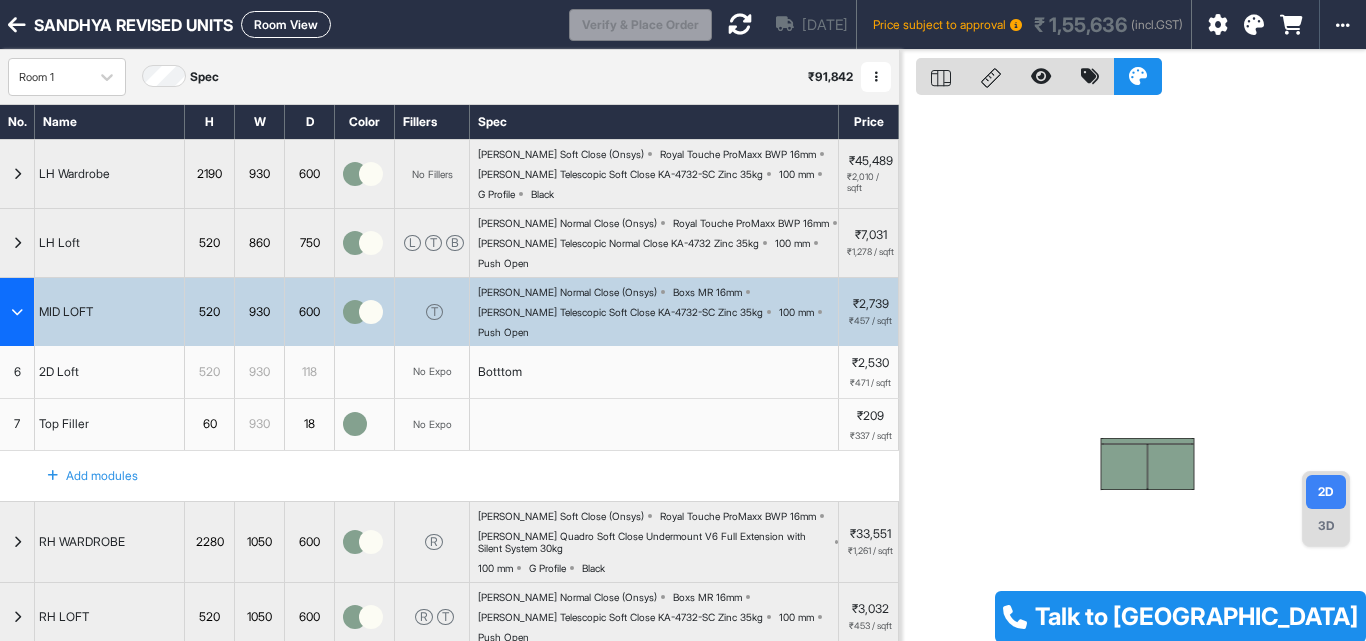 type 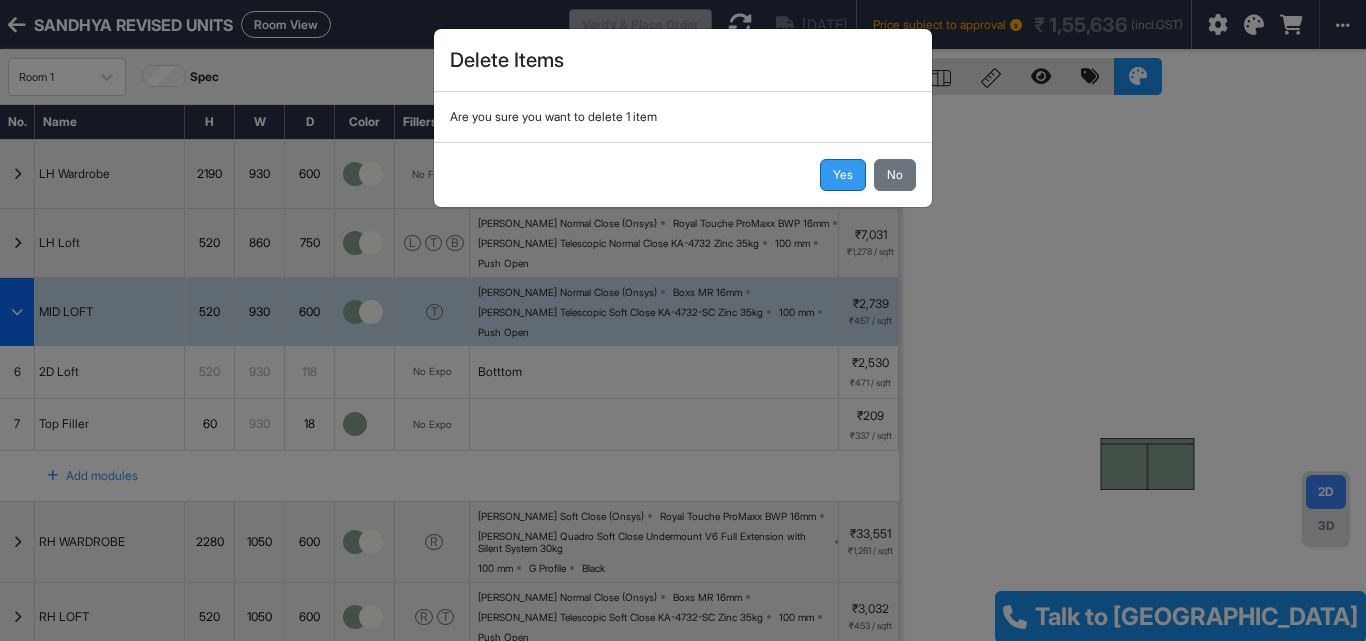 click on "Yes" at bounding box center (843, 175) 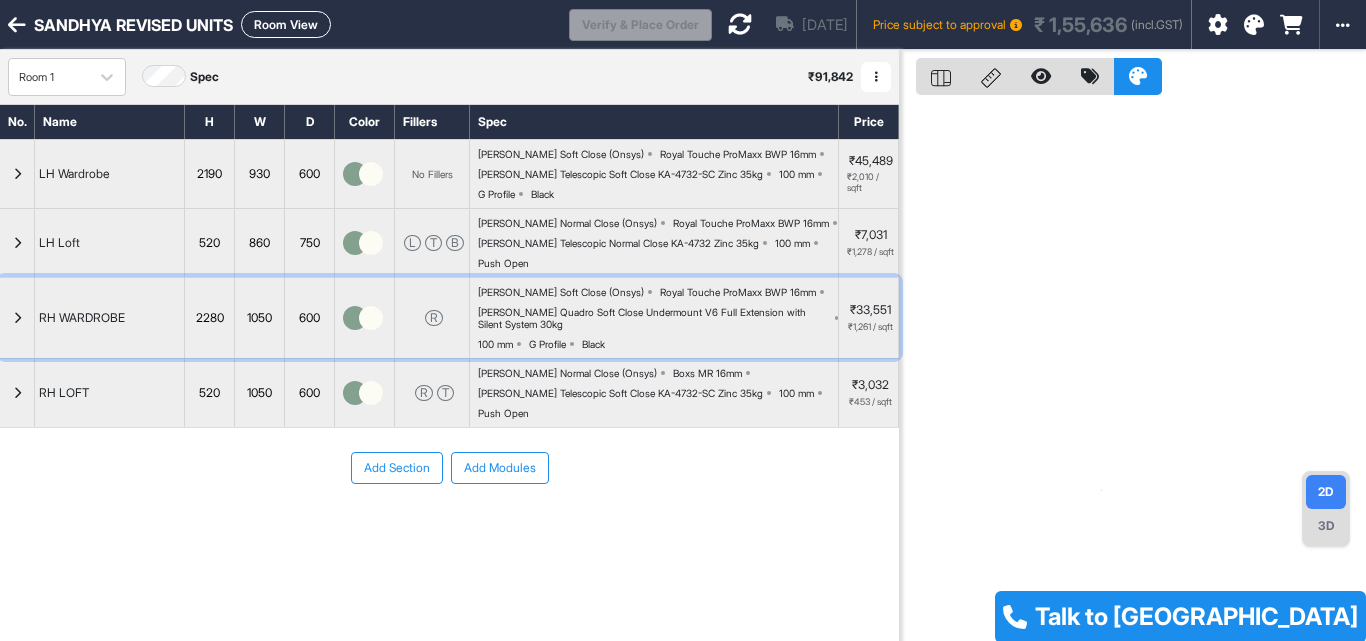 click at bounding box center (17, 318) 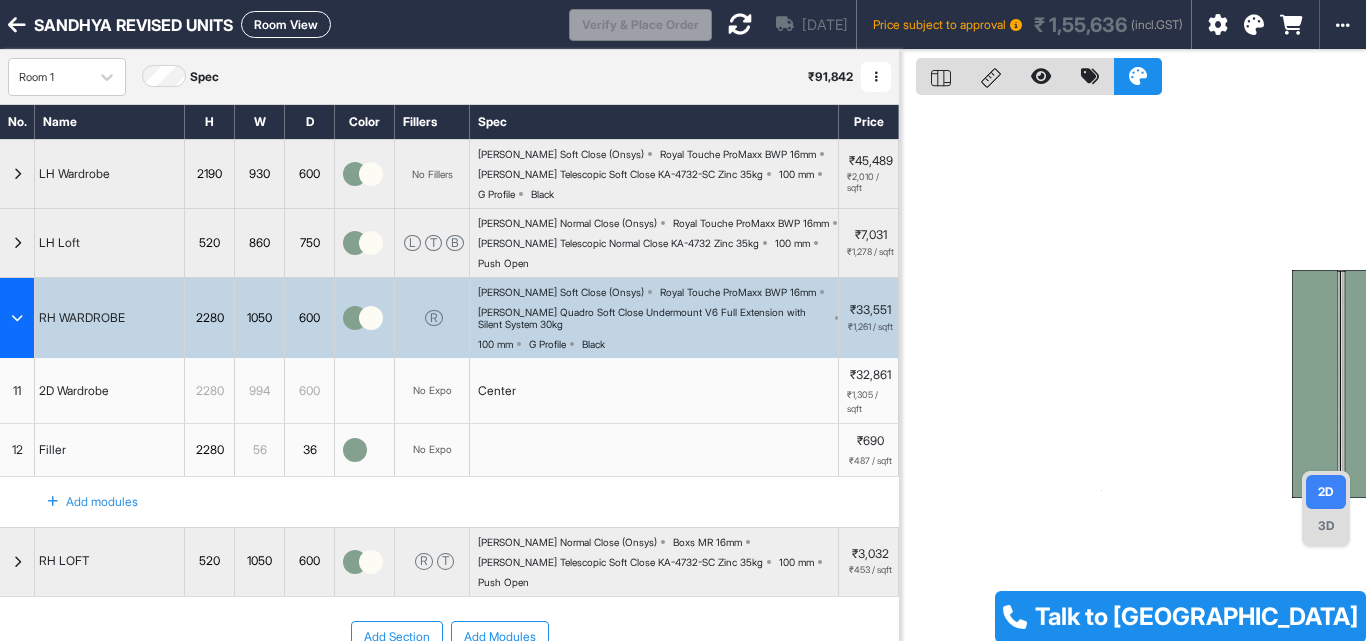 type 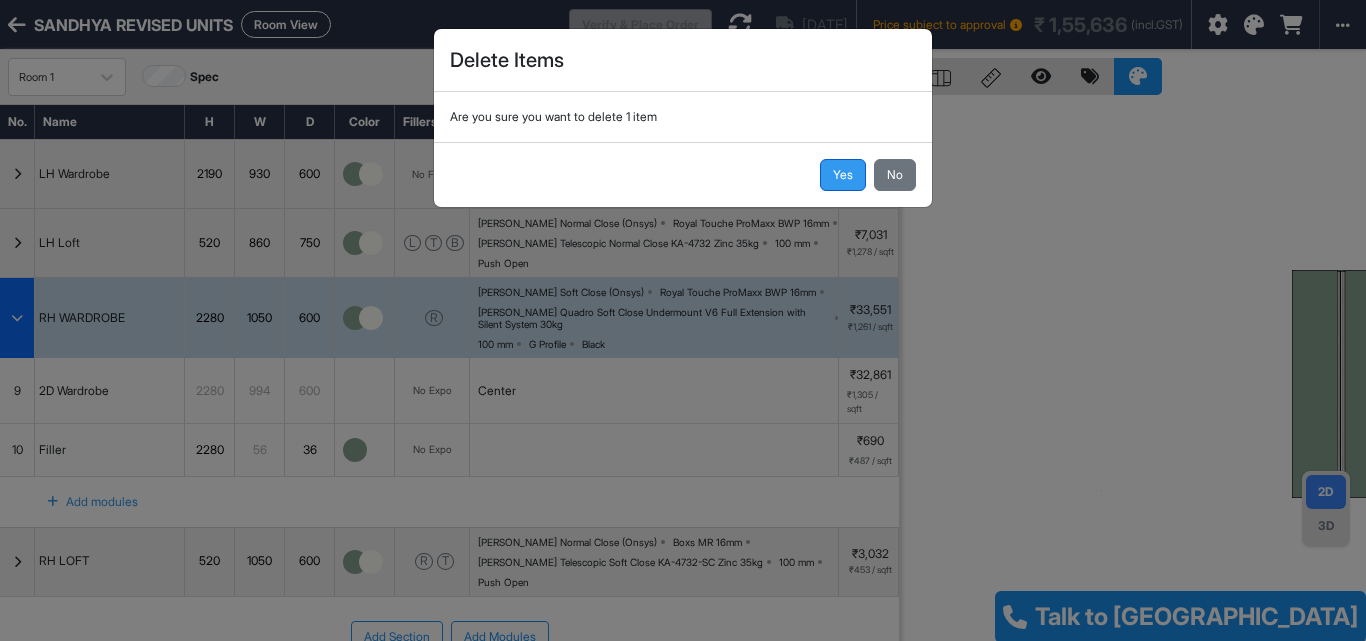 click on "Yes" at bounding box center [843, 175] 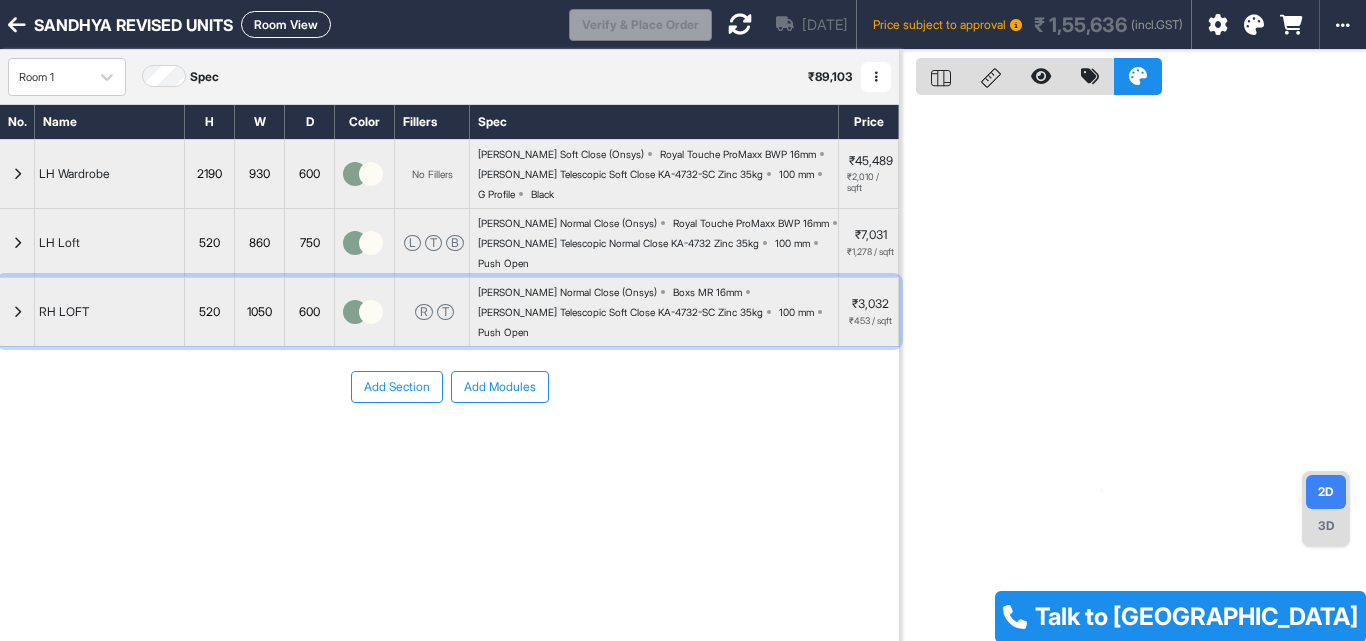 click at bounding box center [17, 312] 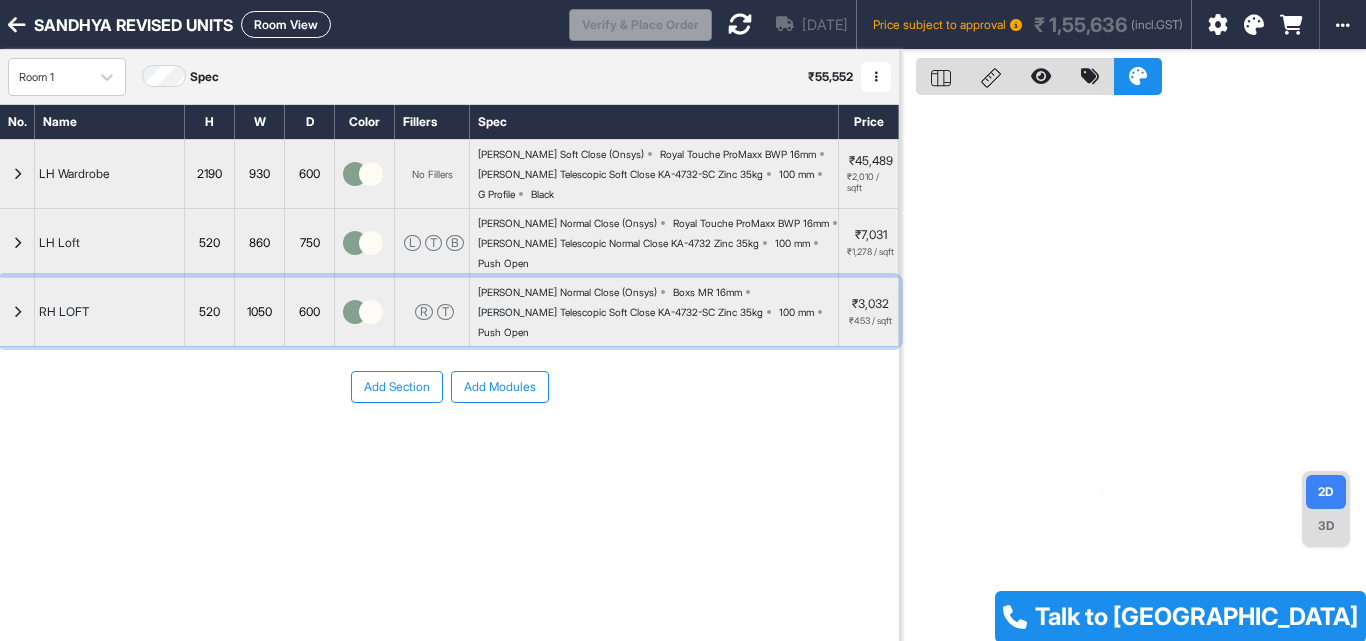click at bounding box center (17, 312) 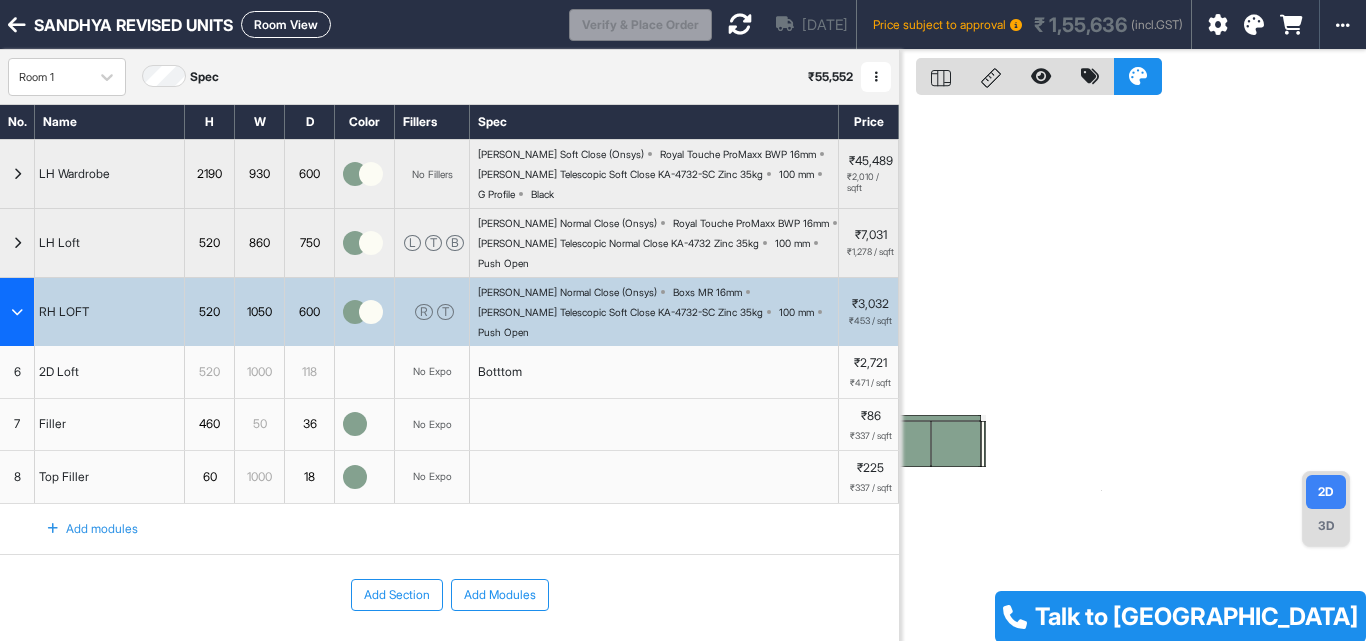 type 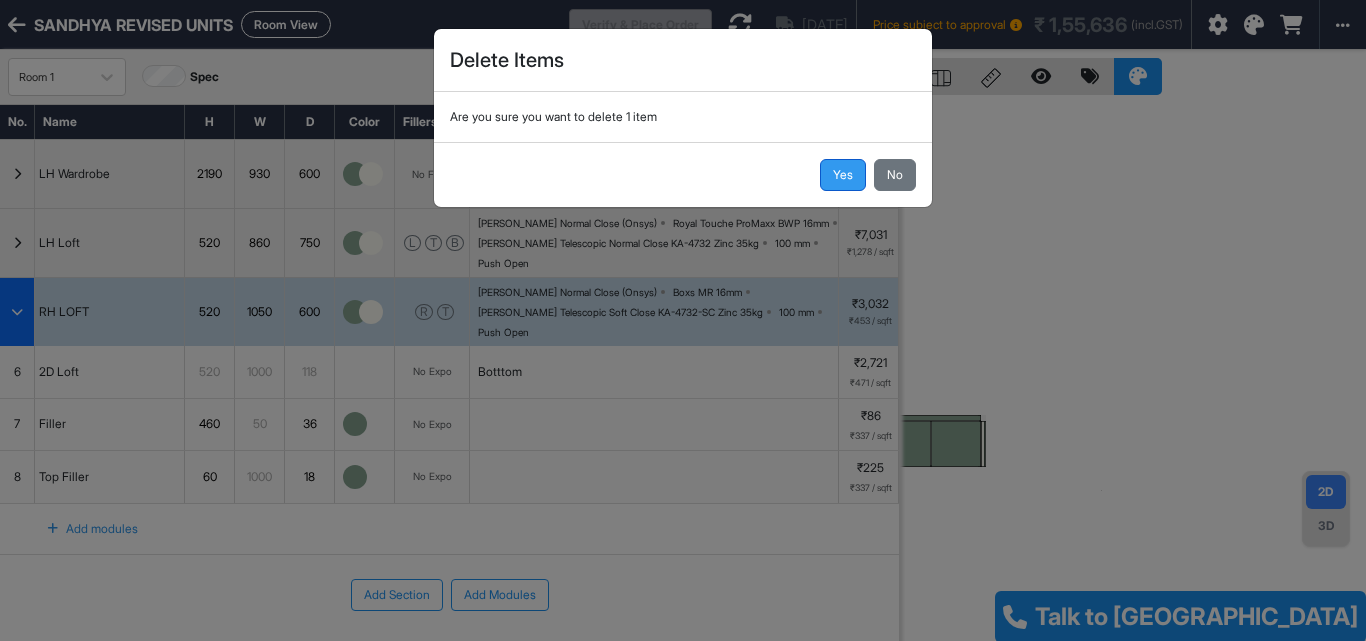 click on "Yes" at bounding box center [843, 175] 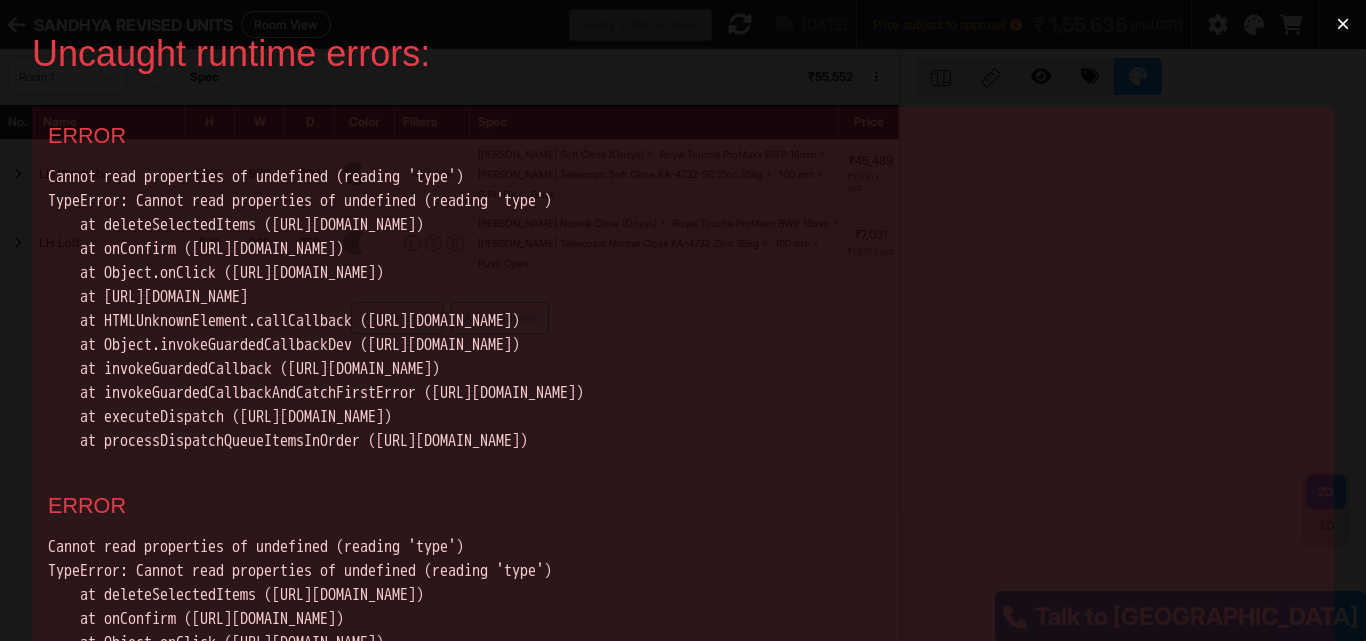 scroll, scrollTop: 0, scrollLeft: 0, axis: both 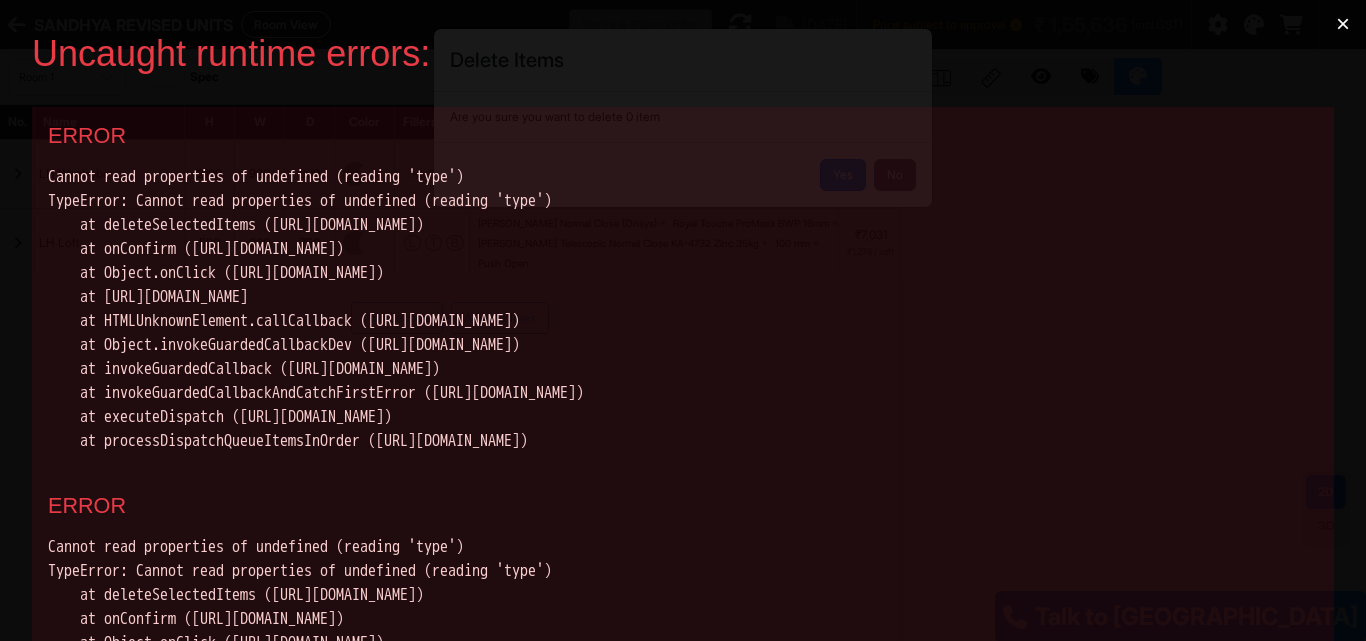 type 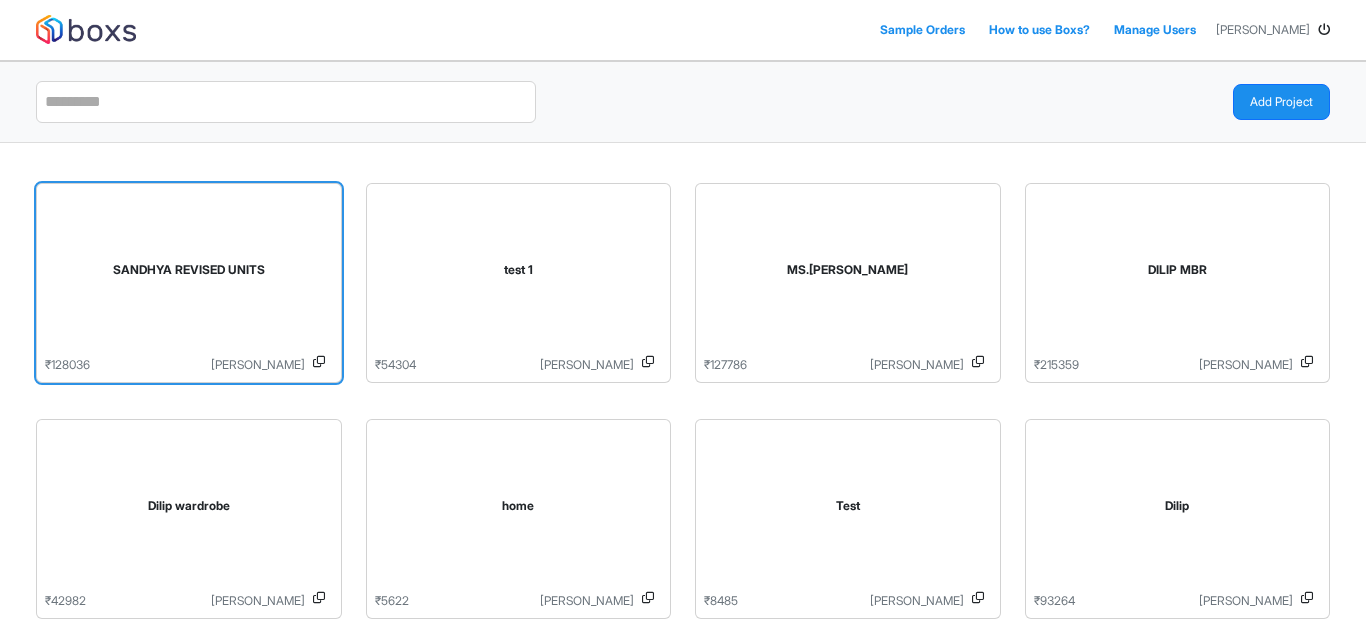 scroll, scrollTop: 0, scrollLeft: 0, axis: both 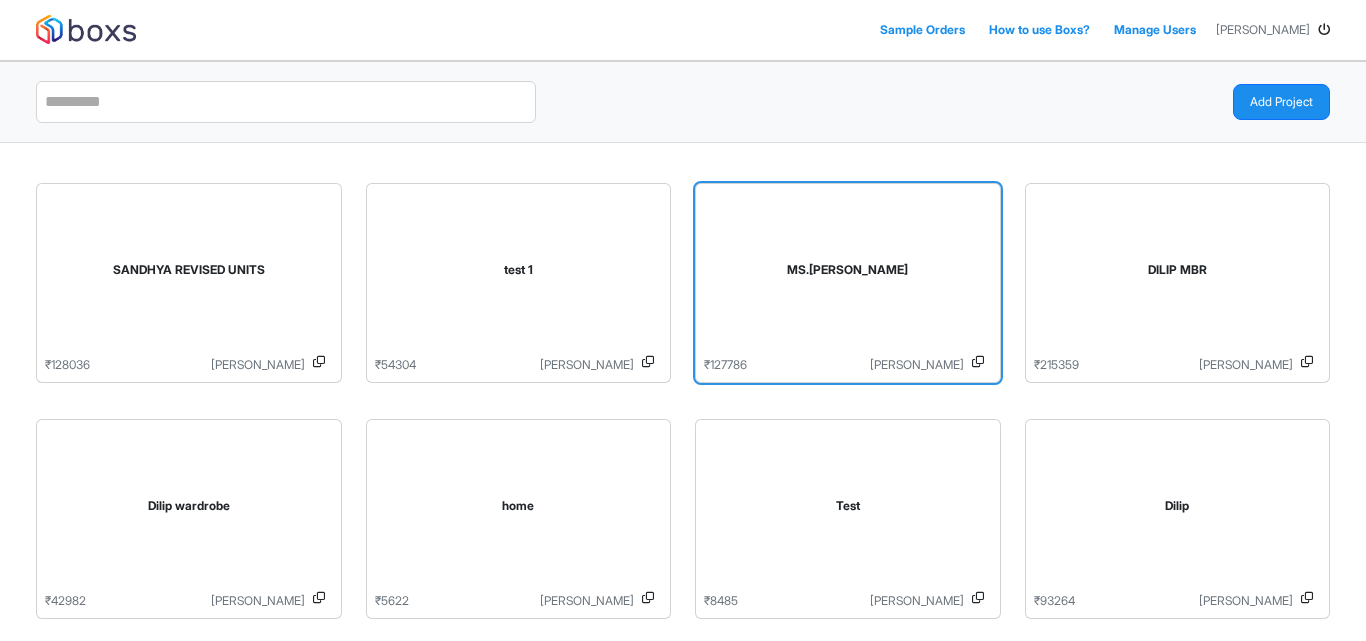 click on "MS.[PERSON_NAME]" at bounding box center [848, 274] 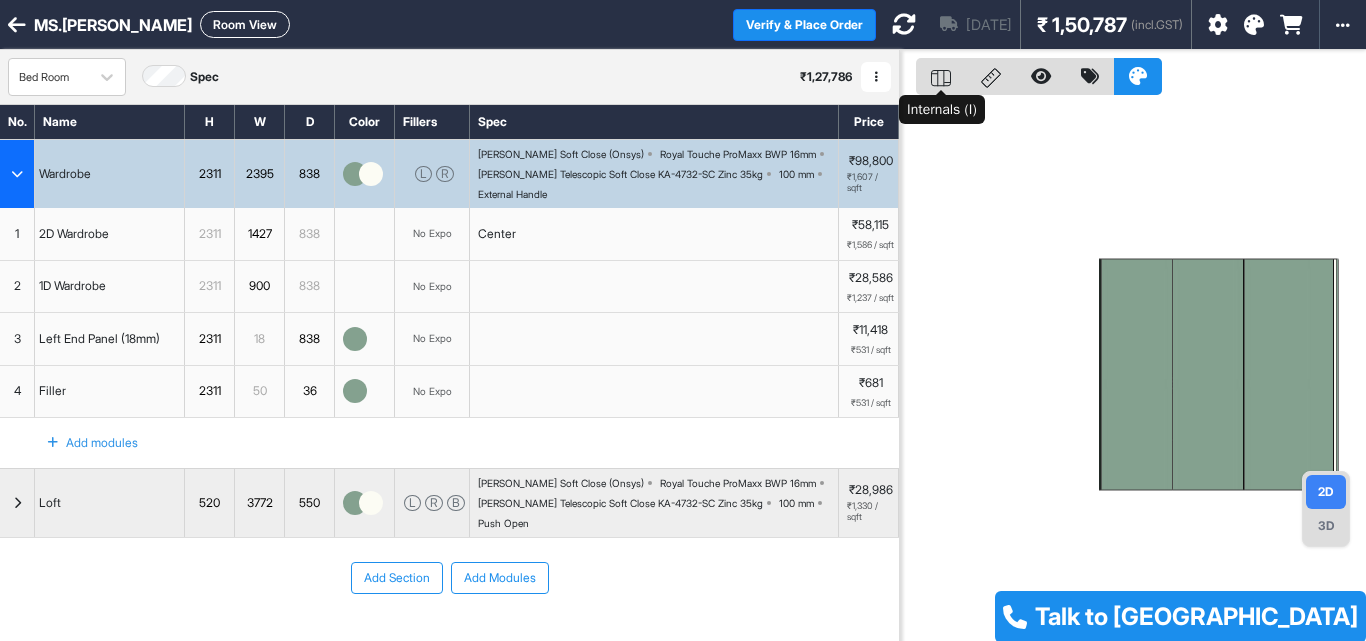 click at bounding box center [941, 76] 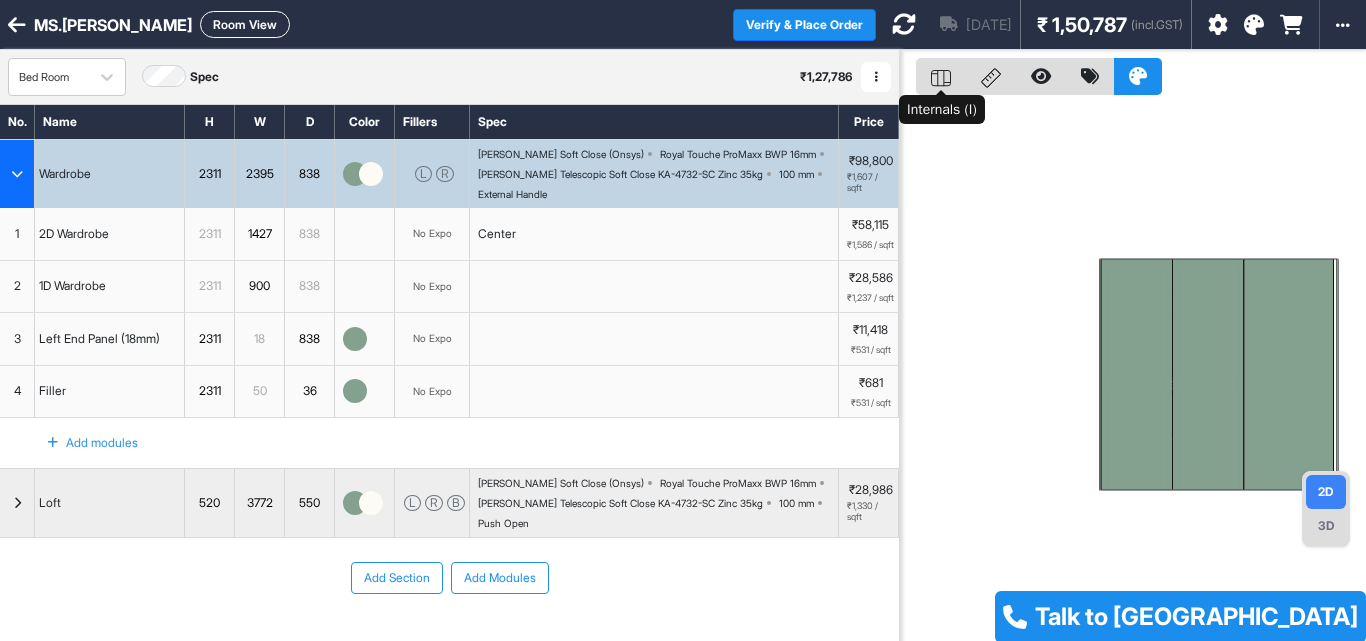 click at bounding box center (941, 76) 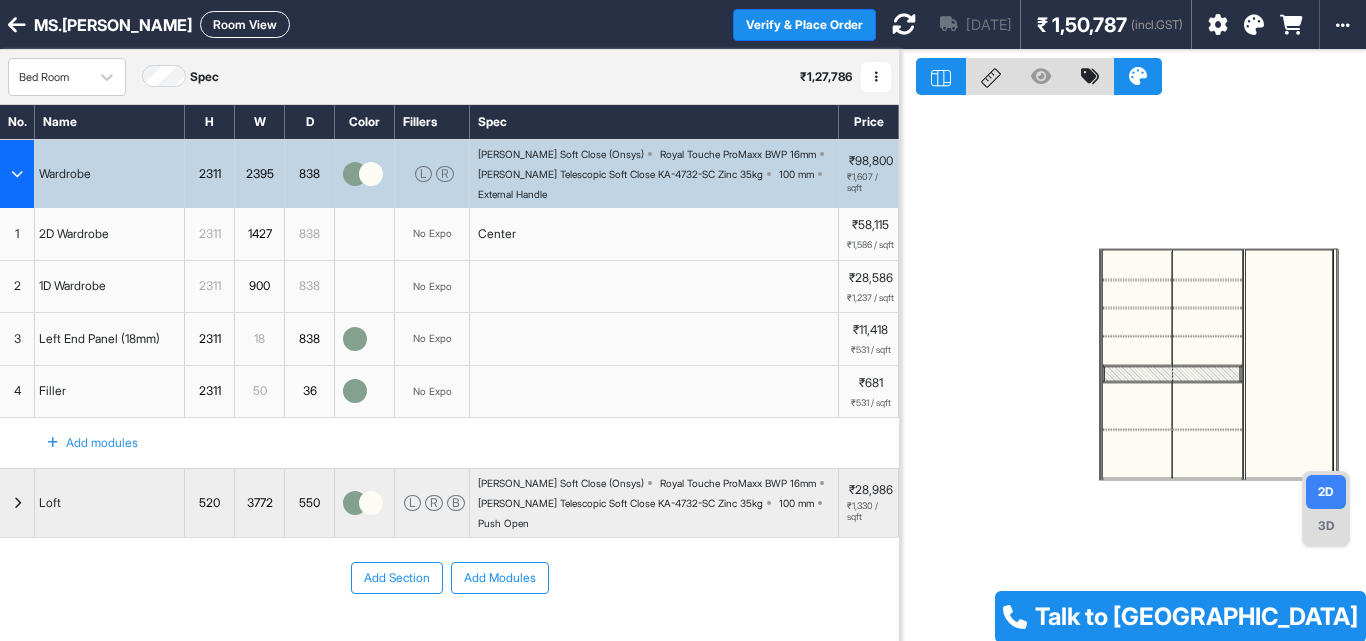 click on "Room View" at bounding box center [245, 24] 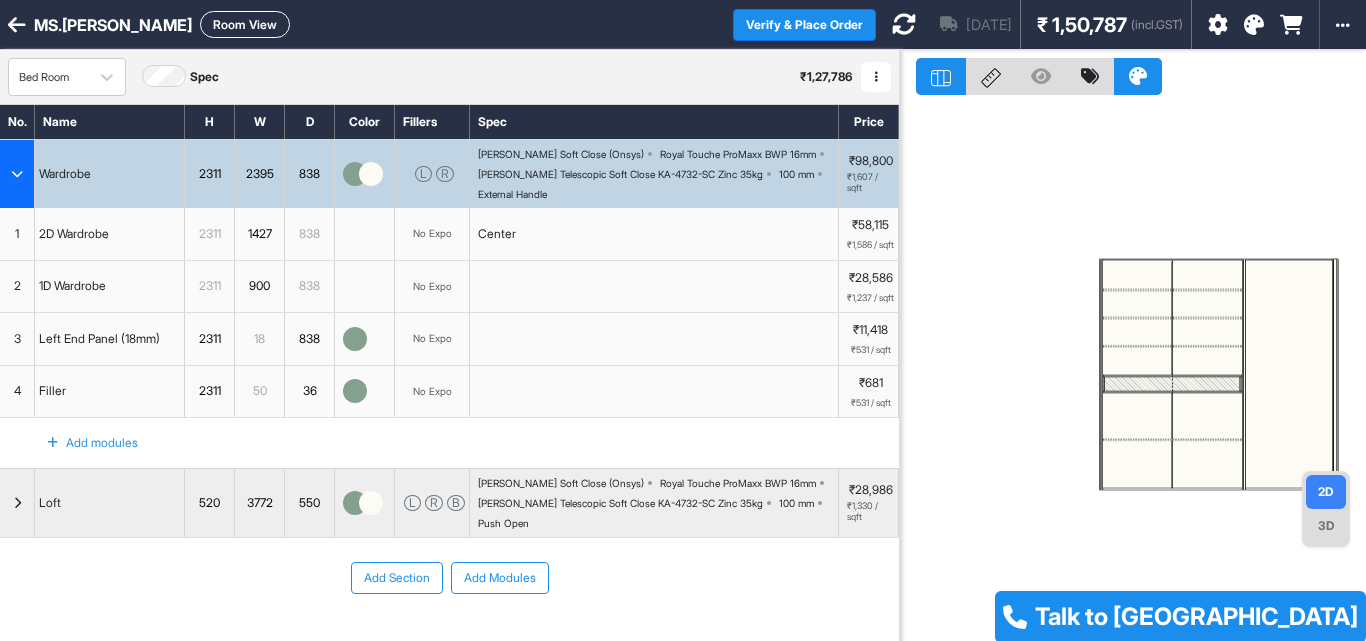 click on "MS.SANDYA Room View" at bounding box center (366, 24) 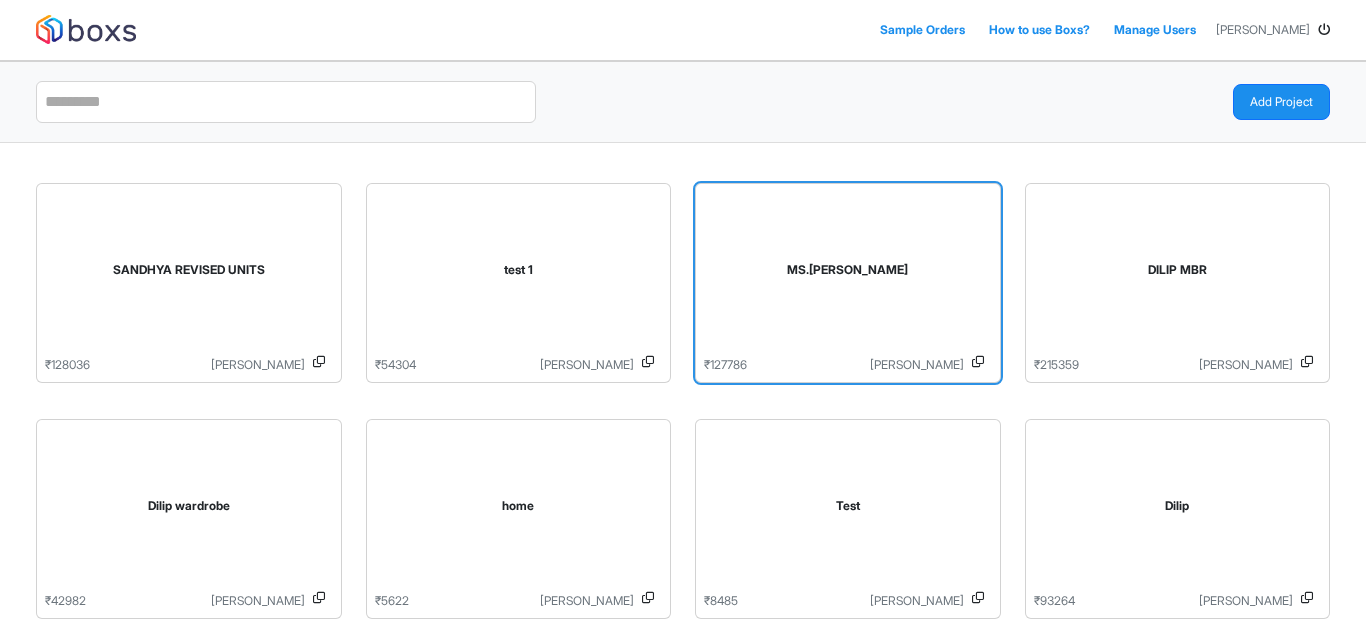 click on "MS.SANDYA" at bounding box center (848, 274) 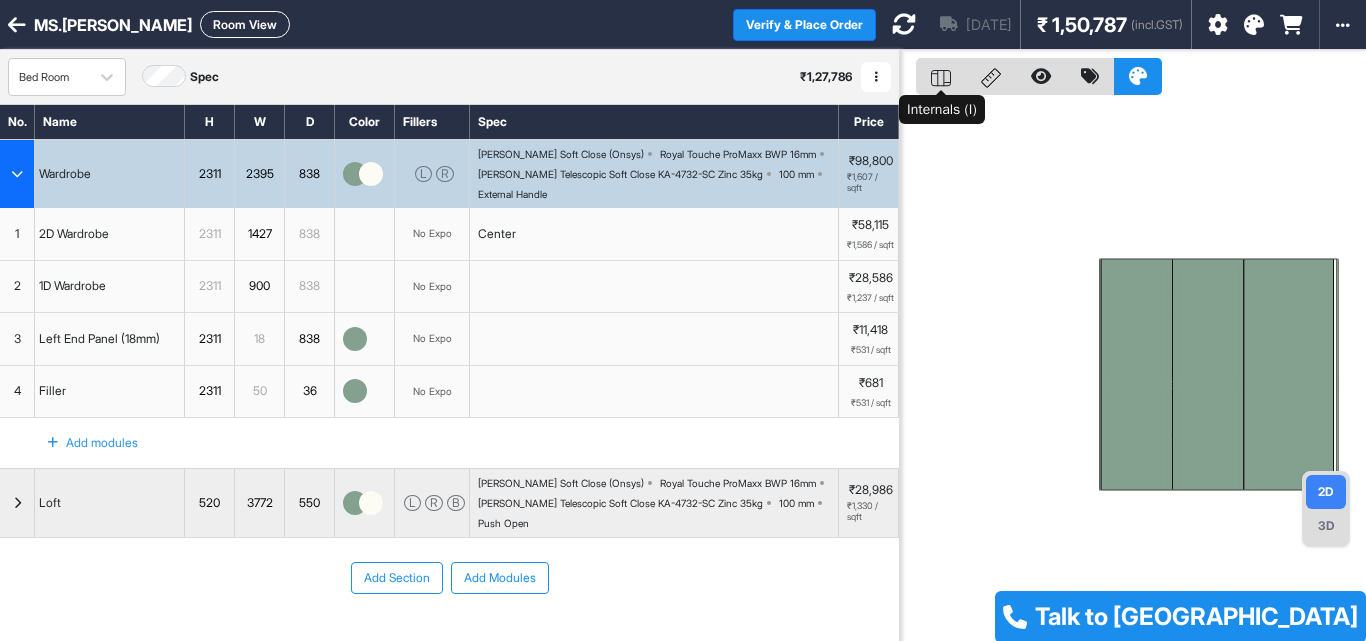 click at bounding box center (941, 76) 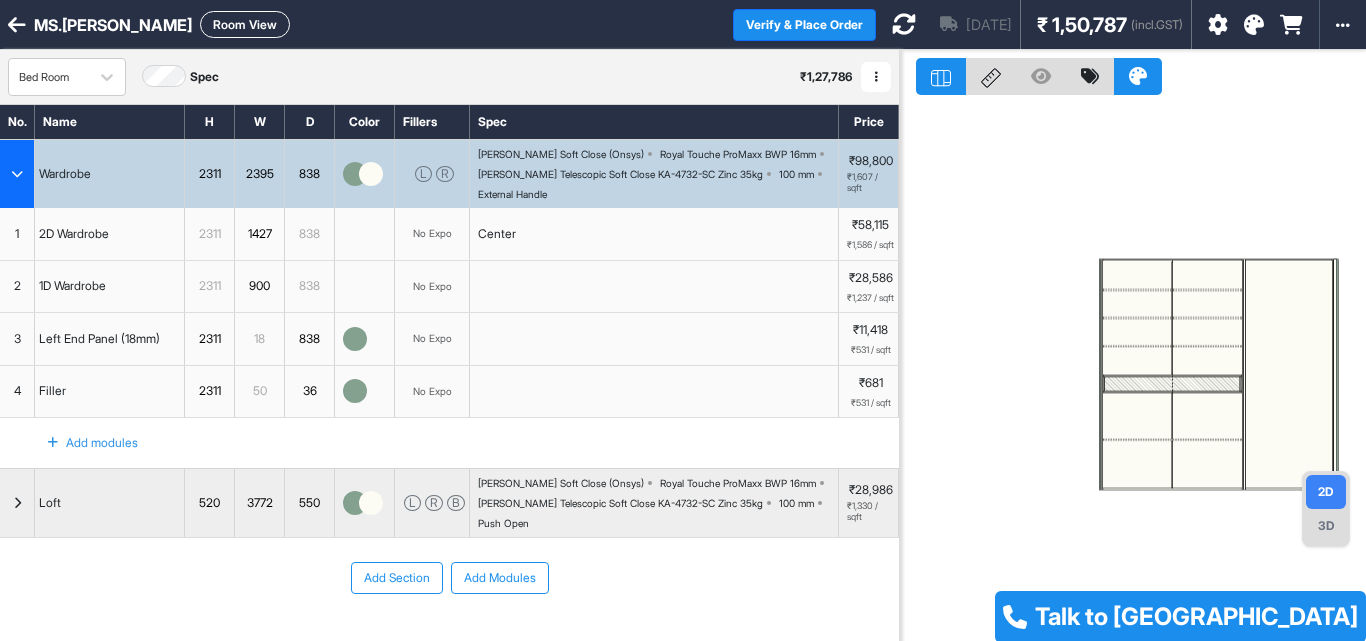 click 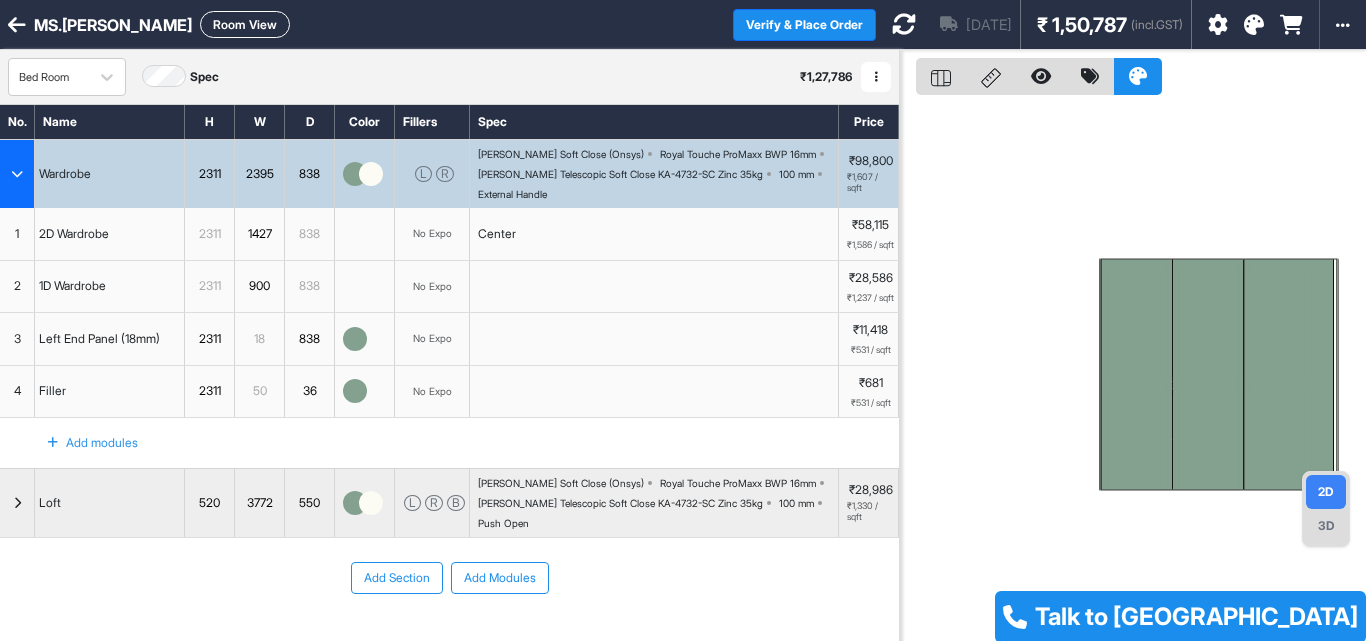click at bounding box center [17, 174] 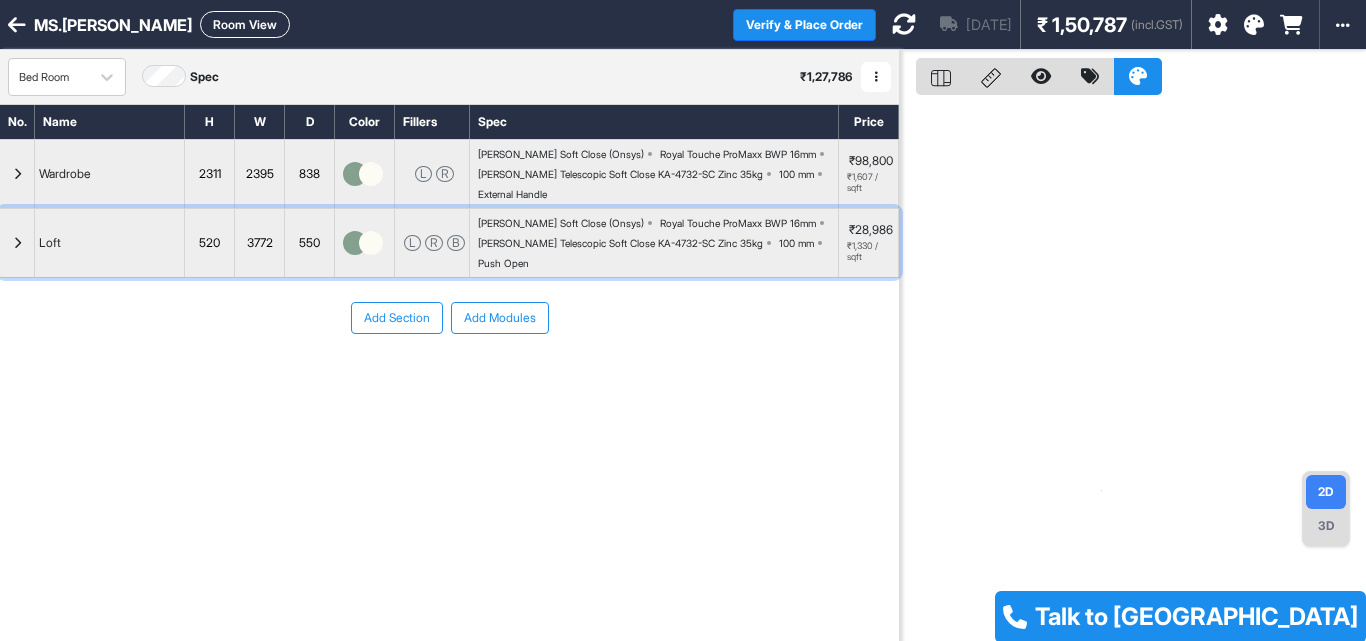 click at bounding box center [17, 243] 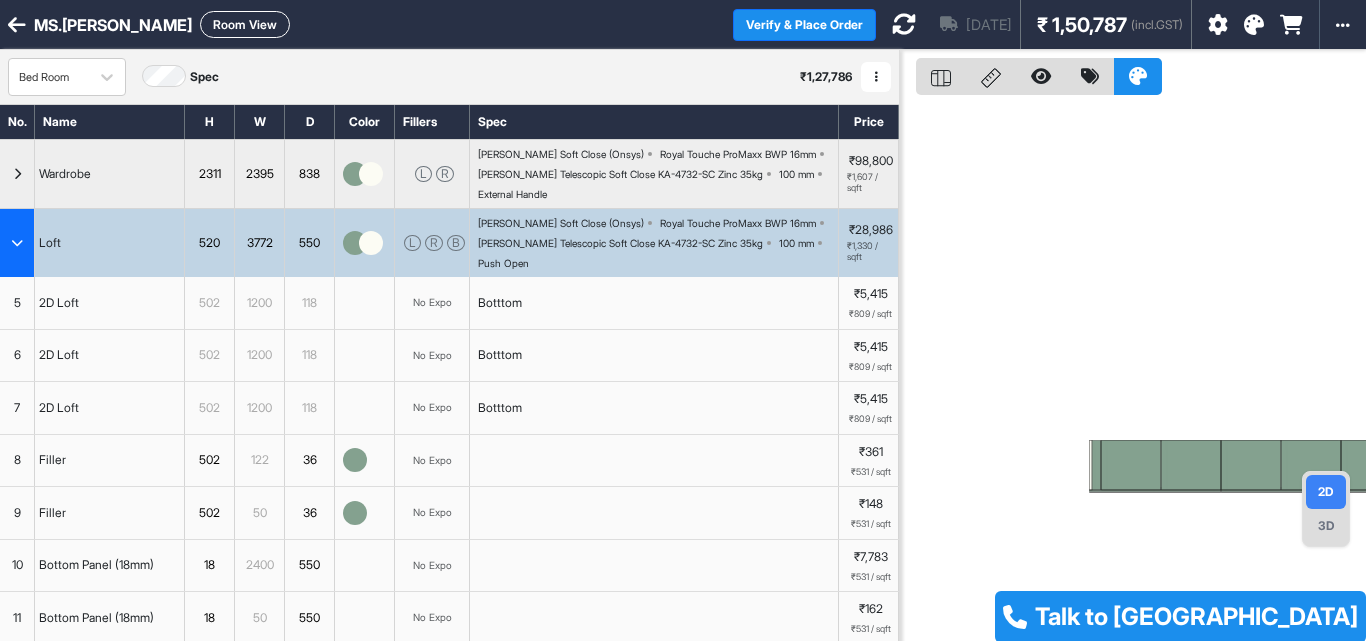 click on "2D Loft" at bounding box center [110, 303] 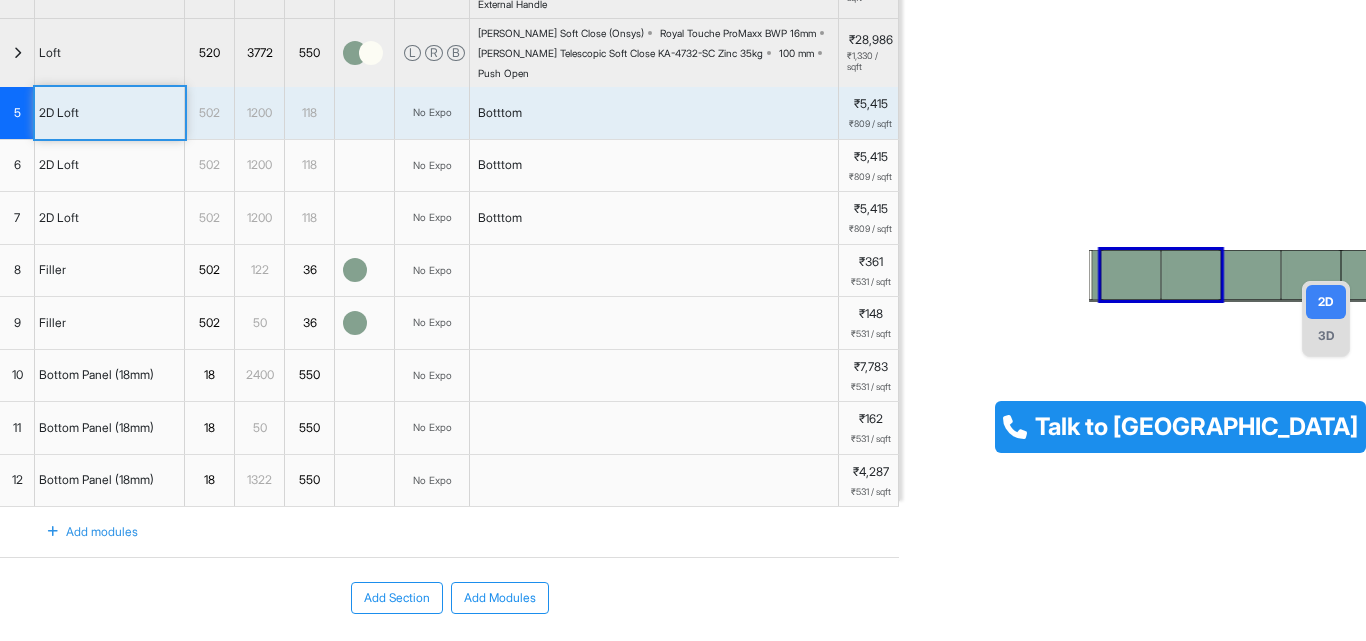scroll, scrollTop: 200, scrollLeft: 0, axis: vertical 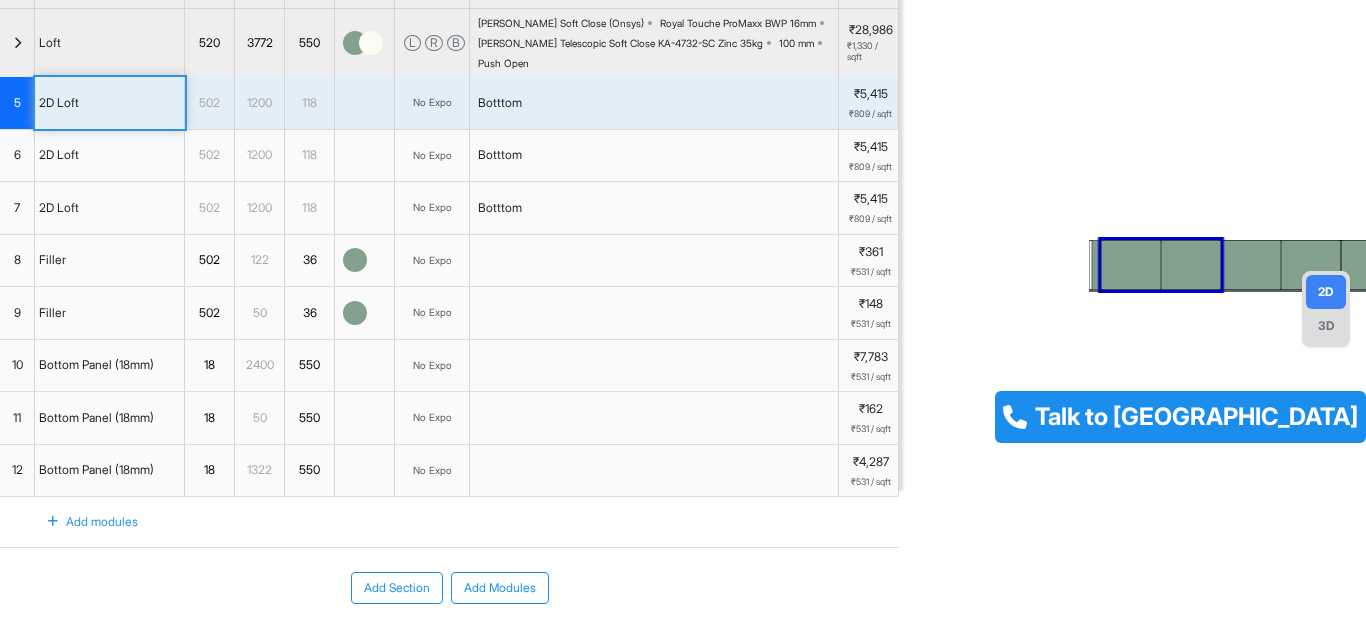 click on "2D Loft" at bounding box center (110, 156) 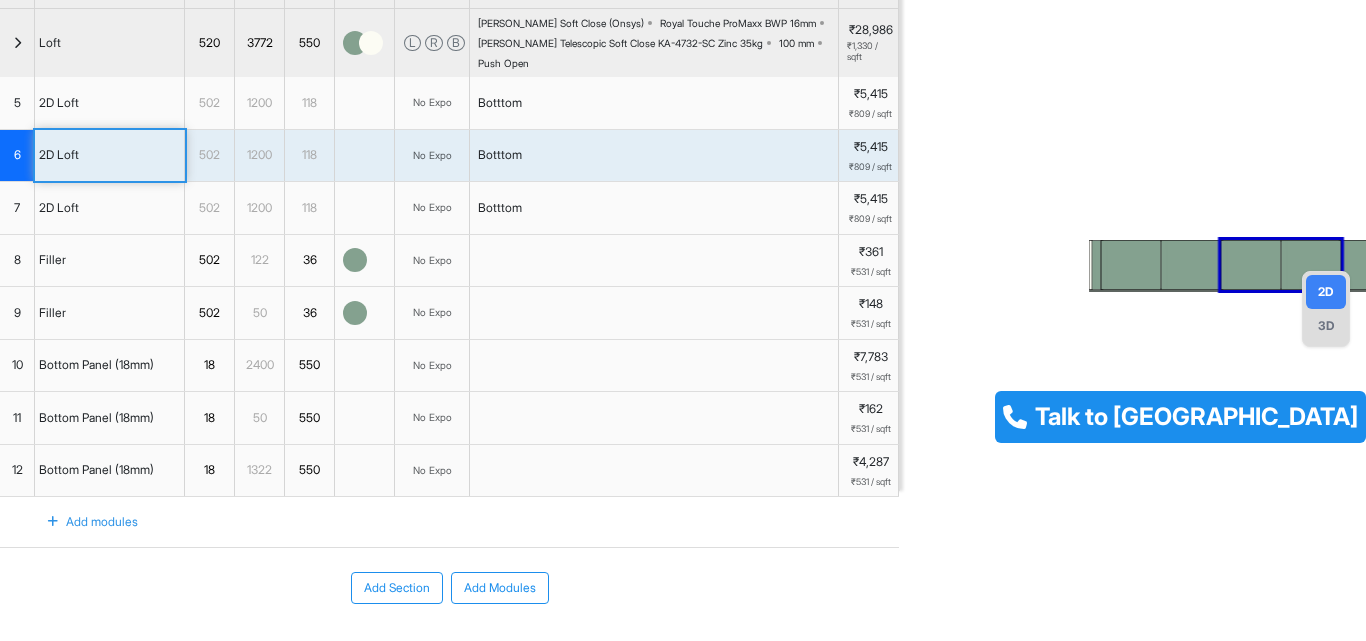 click on "2D Loft" at bounding box center [110, 208] 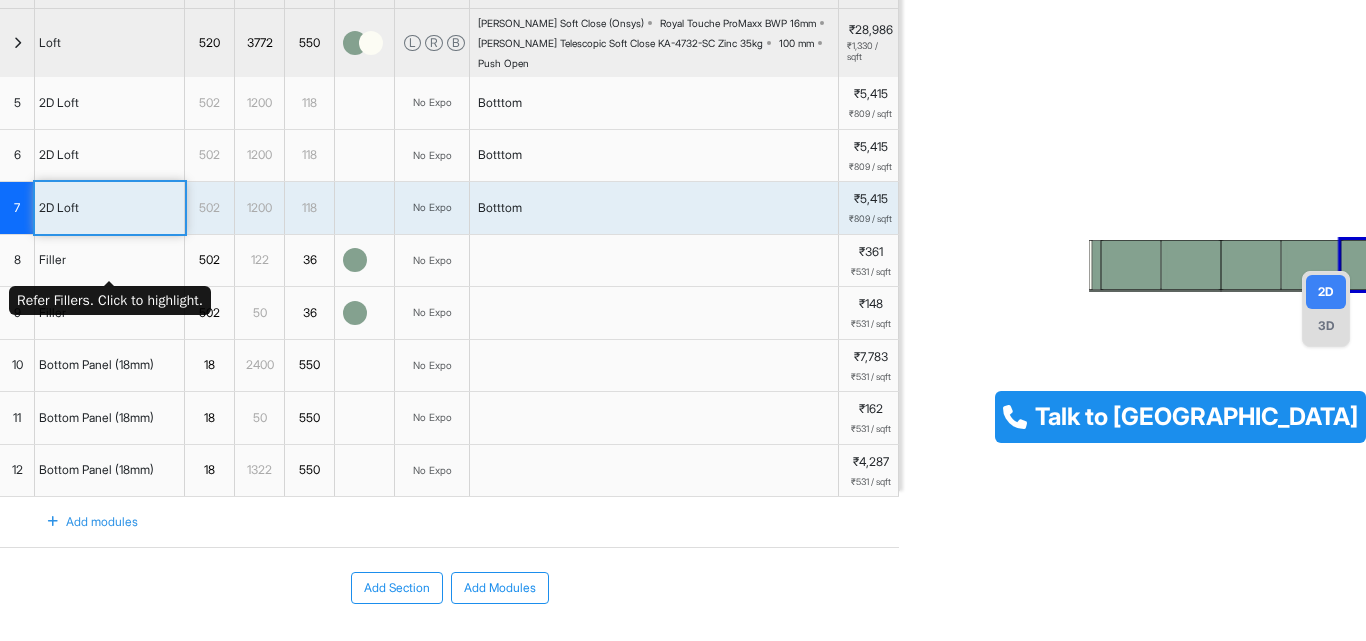 click on "Filler" at bounding box center (110, 261) 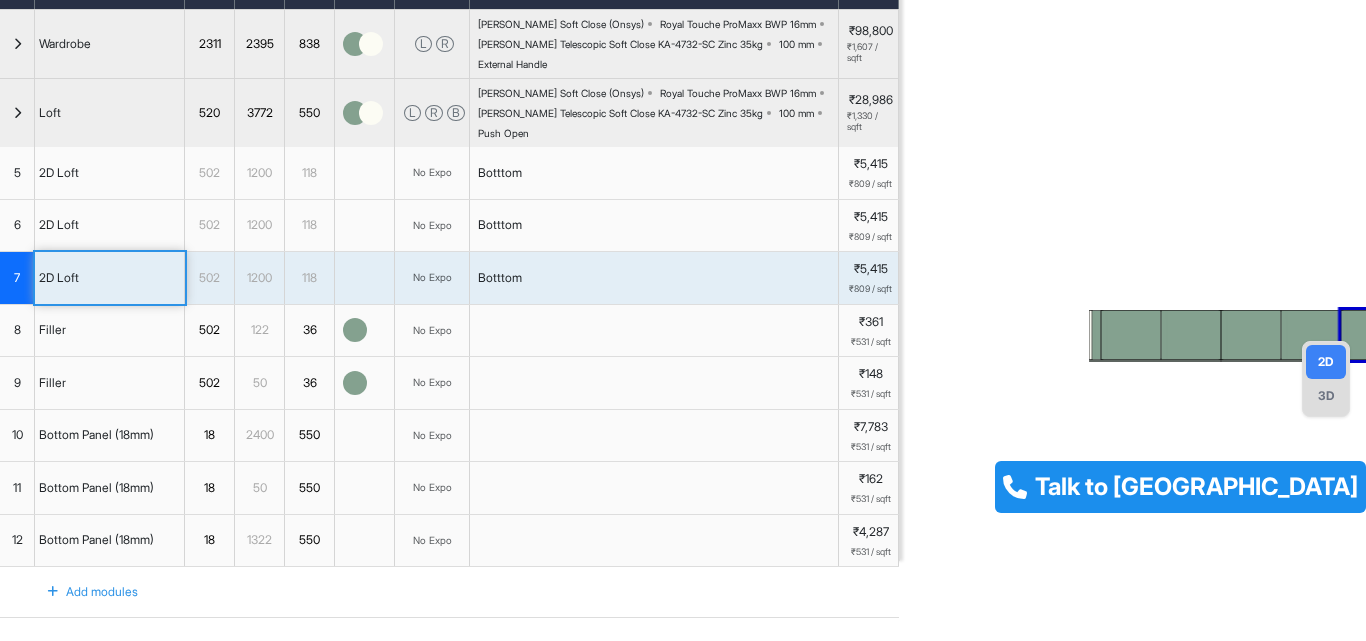 scroll, scrollTop: 100, scrollLeft: 0, axis: vertical 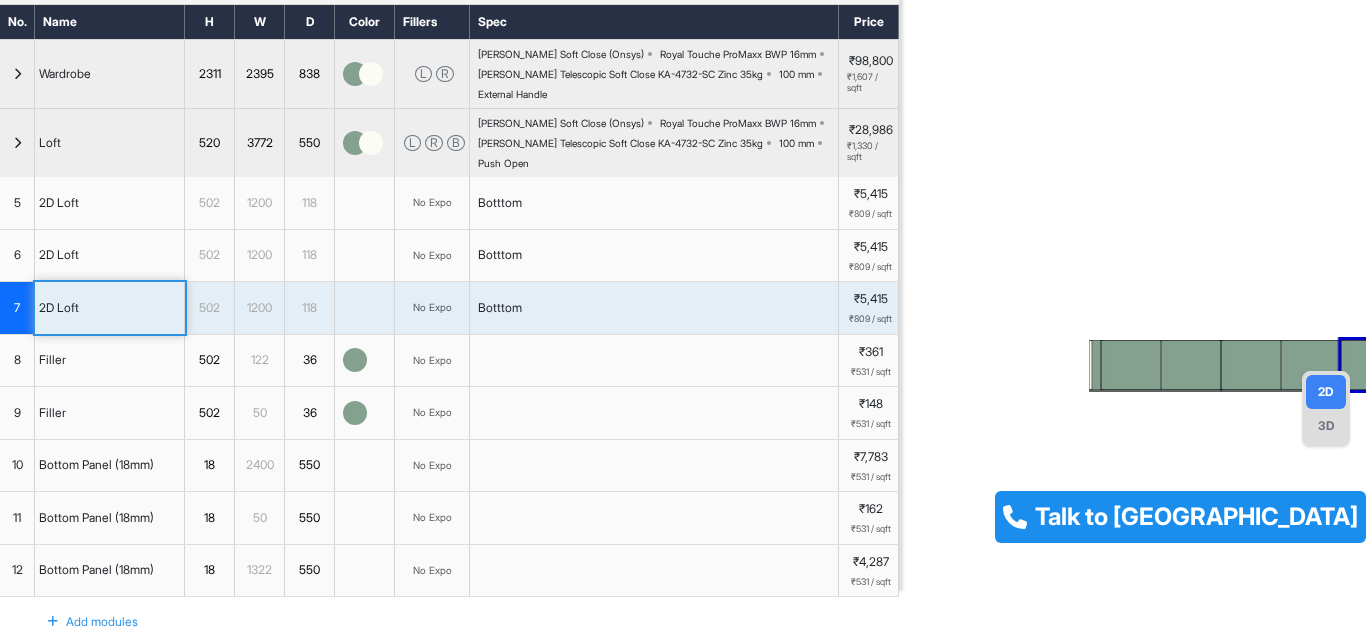 click on "2D Loft" at bounding box center (110, 308) 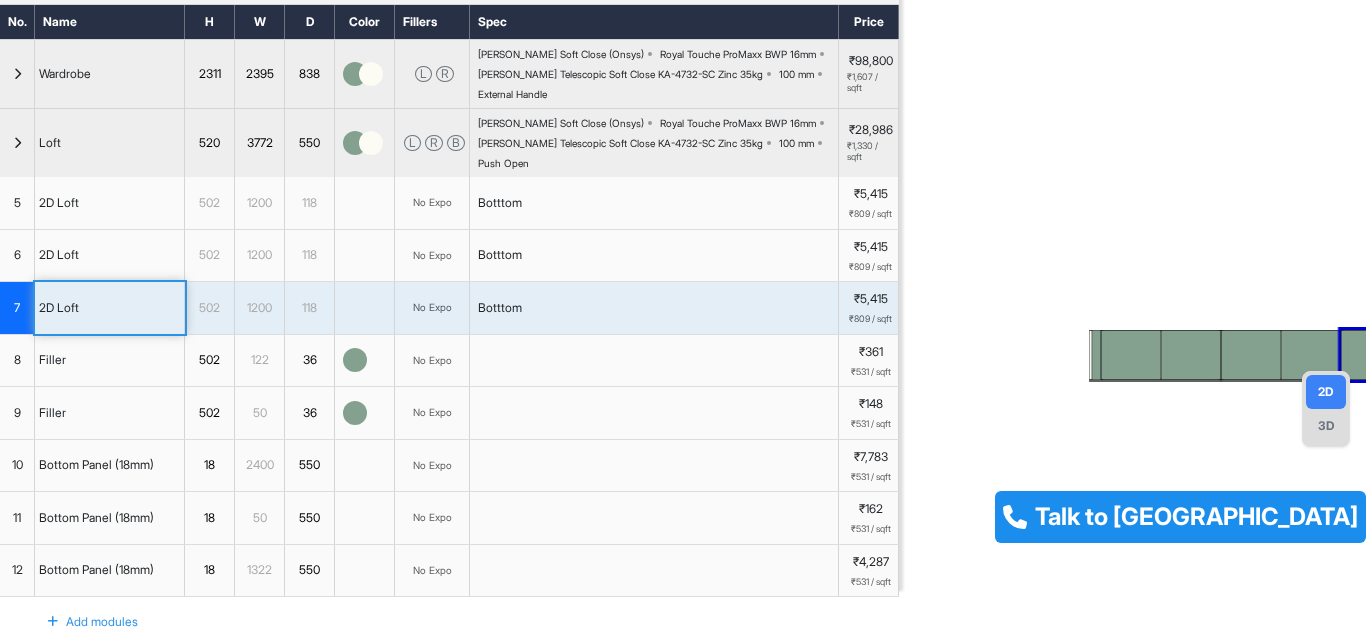click on "3D" at bounding box center (1326, 426) 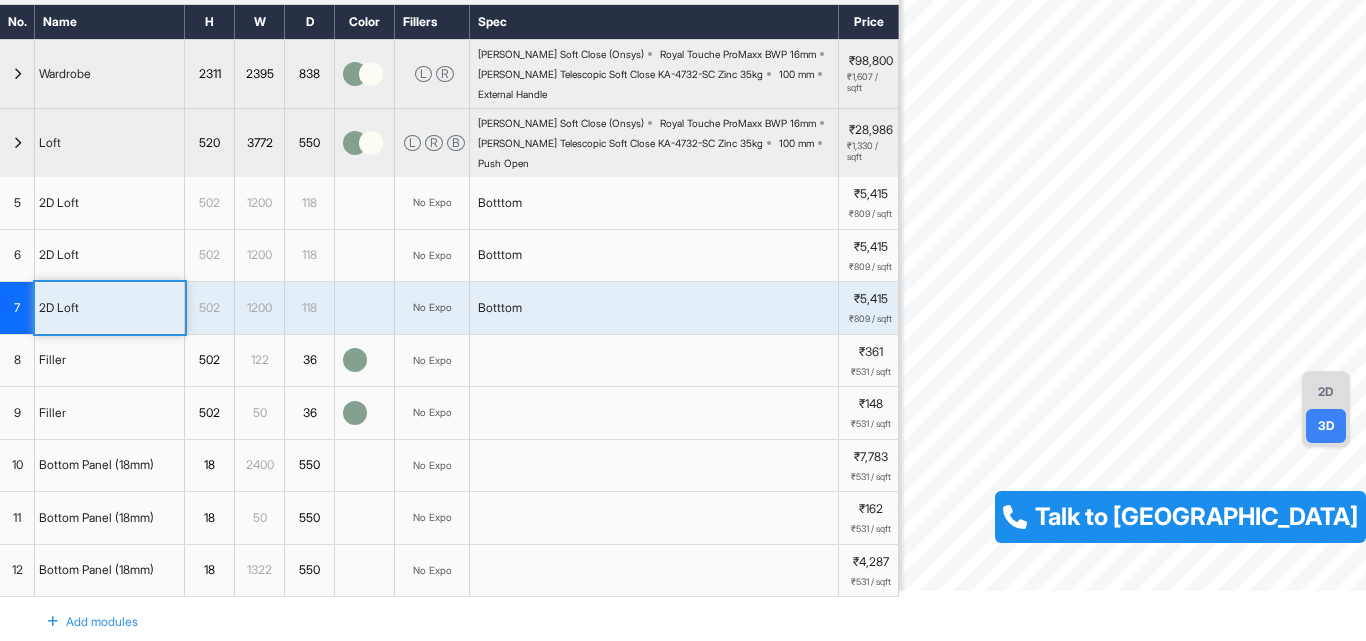 click on "2D" at bounding box center (1326, 392) 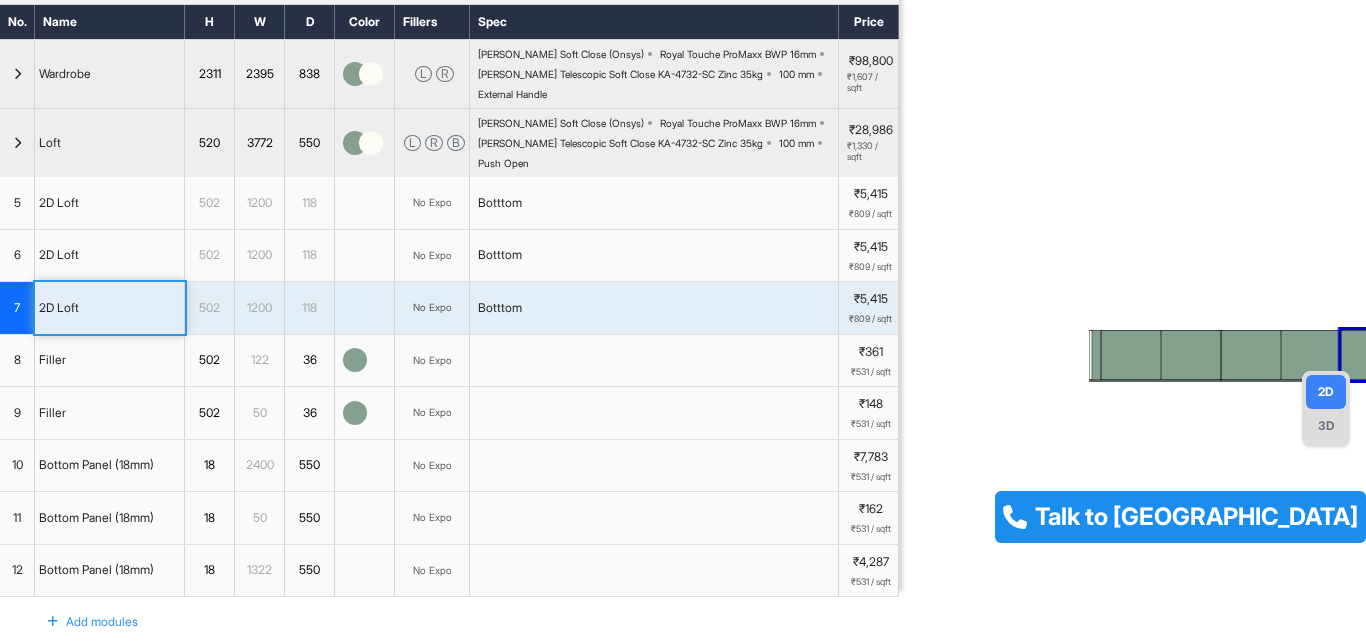 click at bounding box center [17, 143] 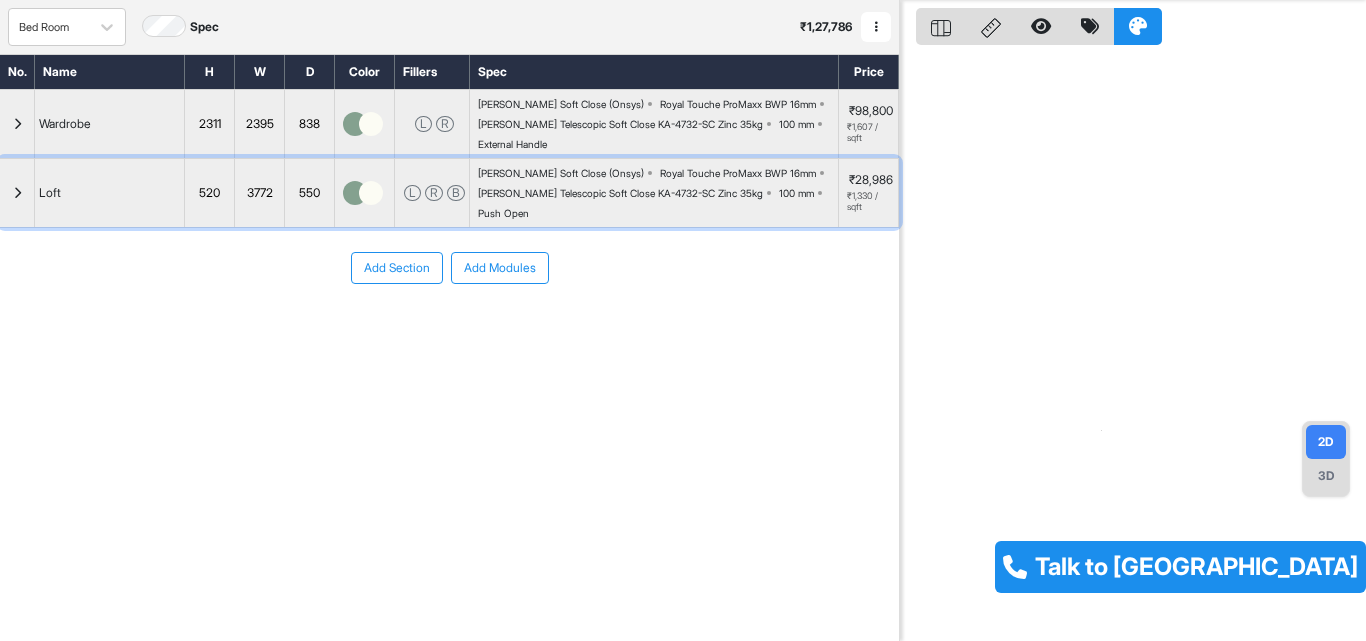 scroll, scrollTop: 50, scrollLeft: 0, axis: vertical 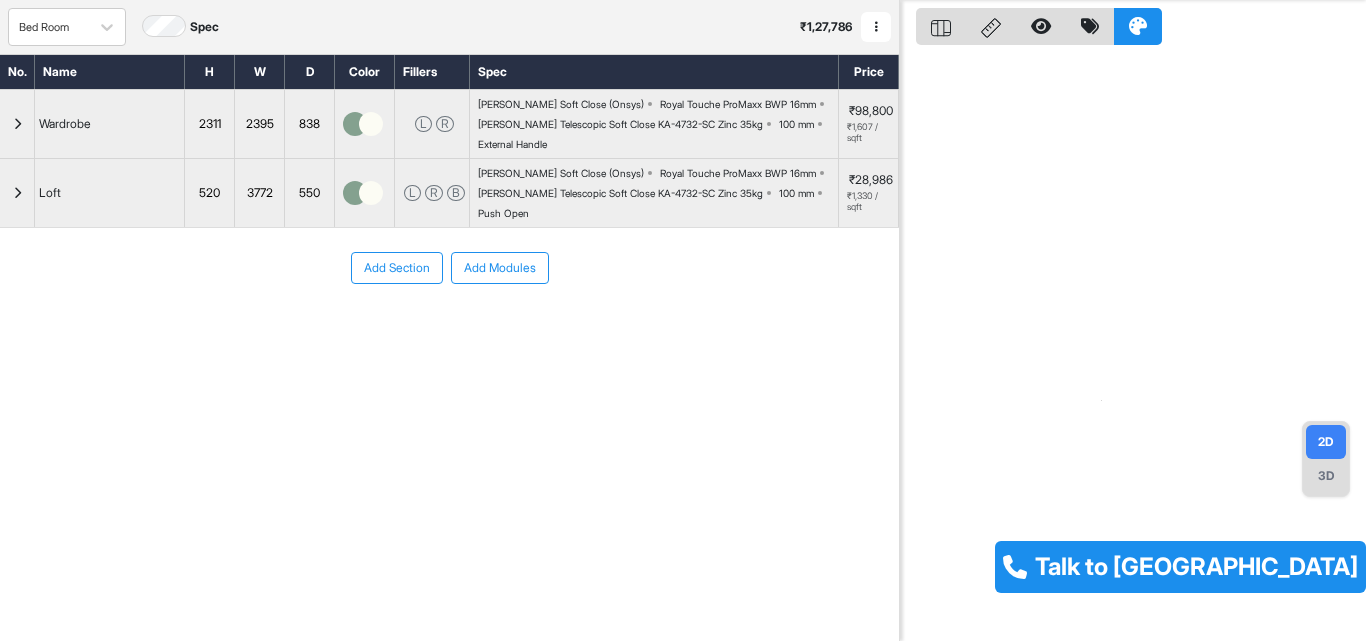 click 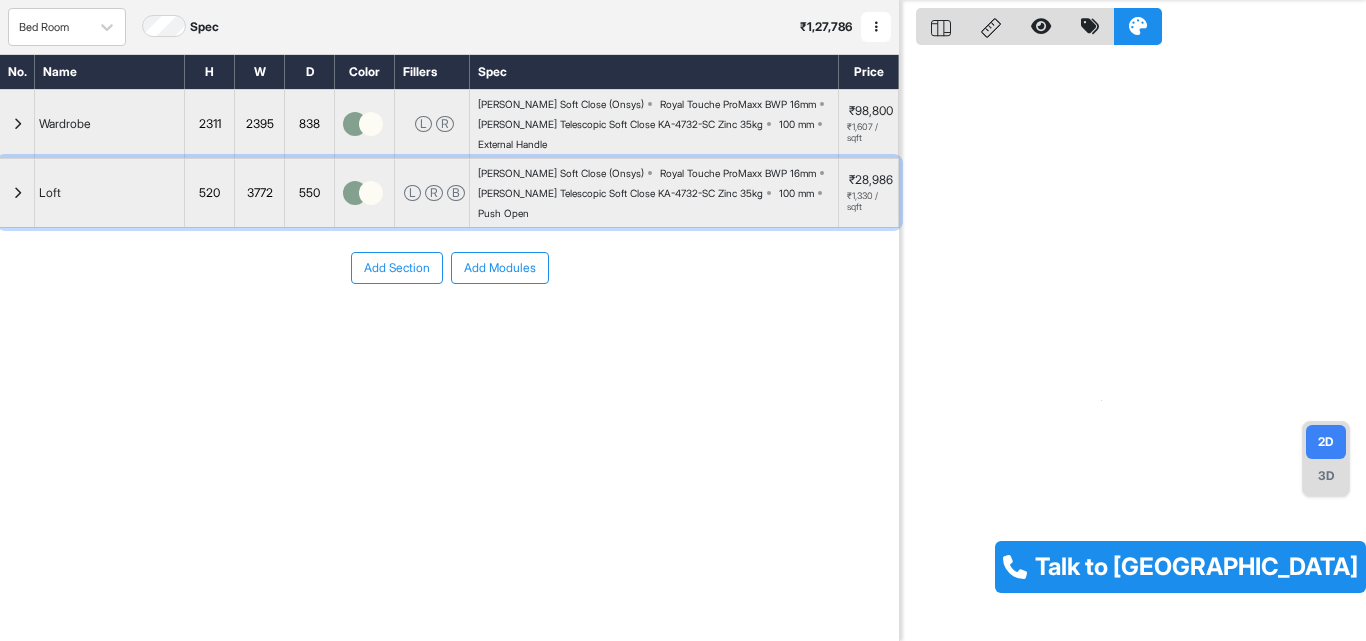 click on "Loft" at bounding box center (110, 193) 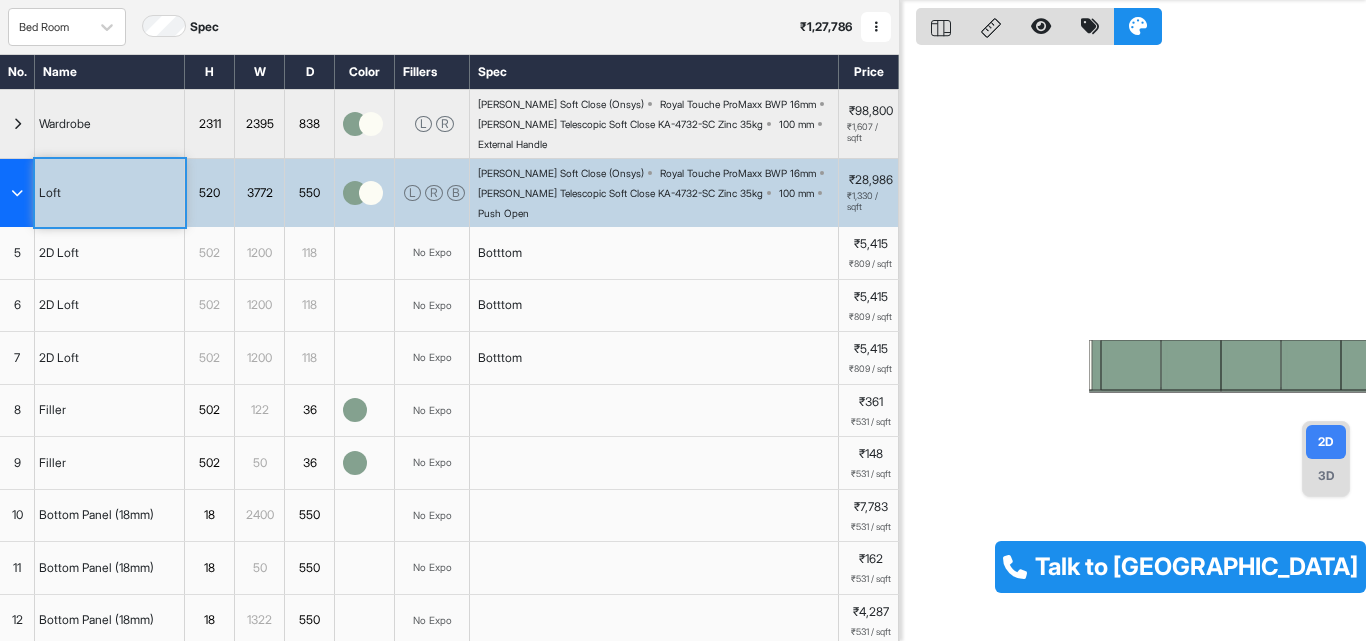 click at bounding box center (1133, 320) 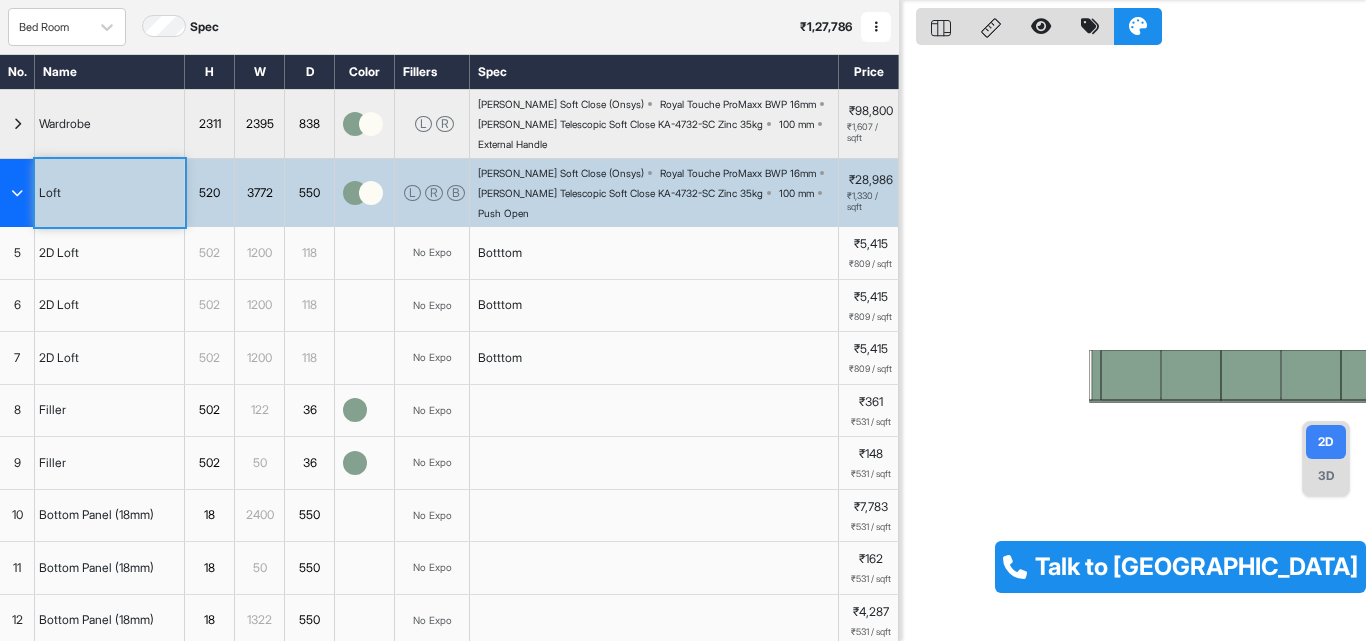 drag, startPoint x: 1109, startPoint y: 292, endPoint x: 1285, endPoint y: 306, distance: 176.55594 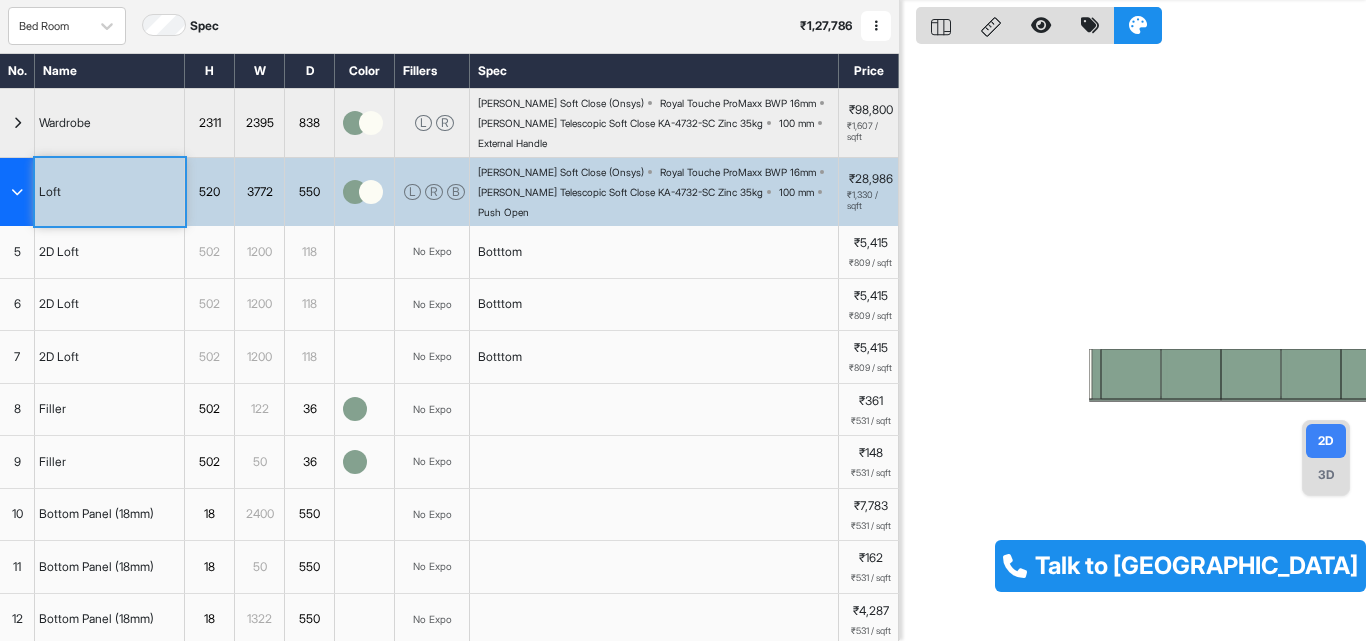 scroll, scrollTop: 50, scrollLeft: 0, axis: vertical 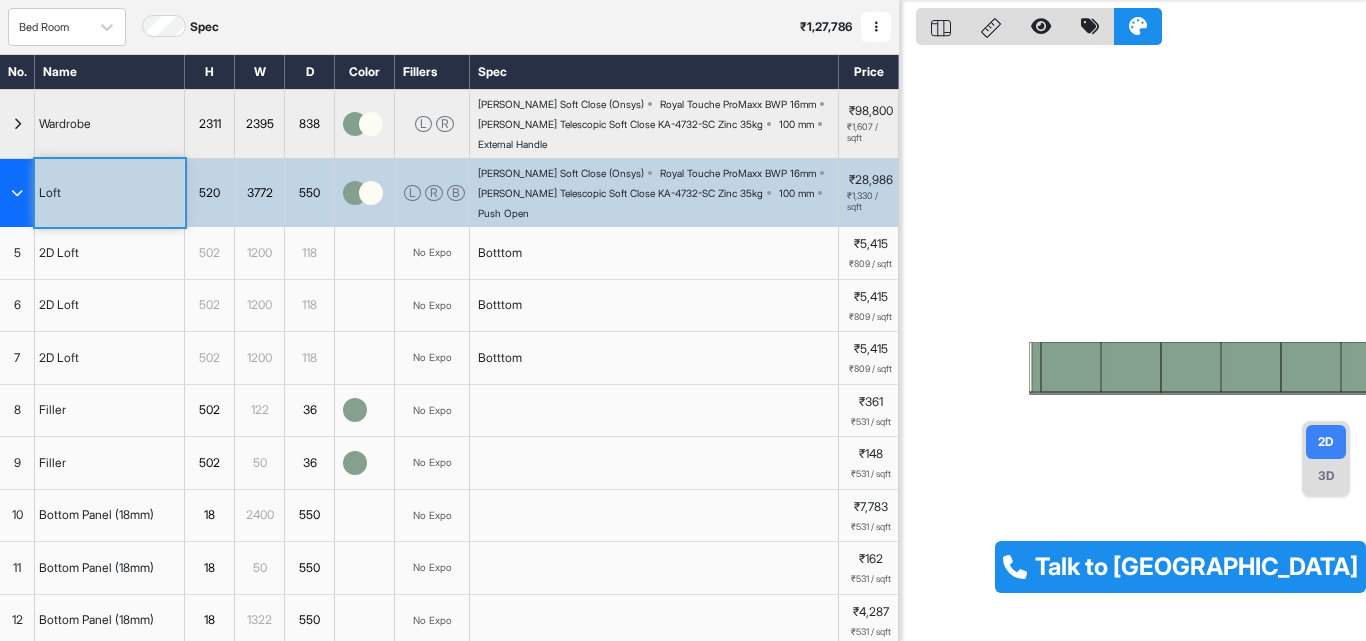 drag, startPoint x: 971, startPoint y: 335, endPoint x: 850, endPoint y: 346, distance: 121.49897 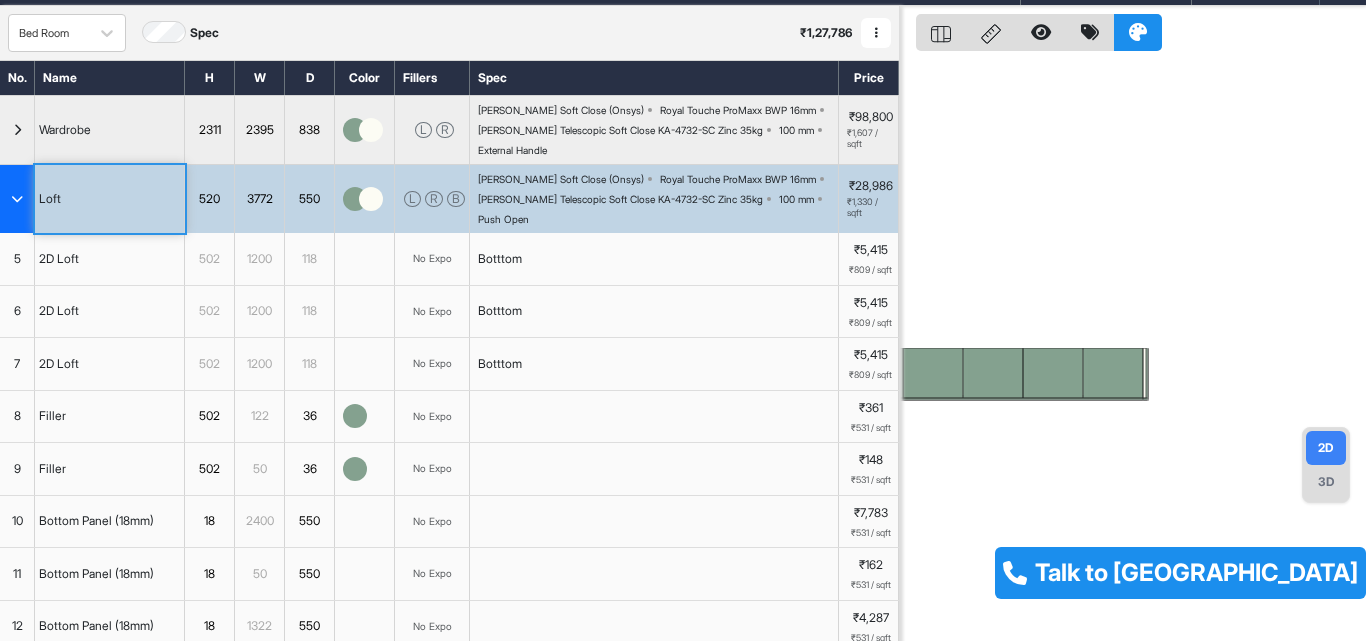 drag, startPoint x: 1161, startPoint y: 302, endPoint x: 1065, endPoint y: 272, distance: 100.57833 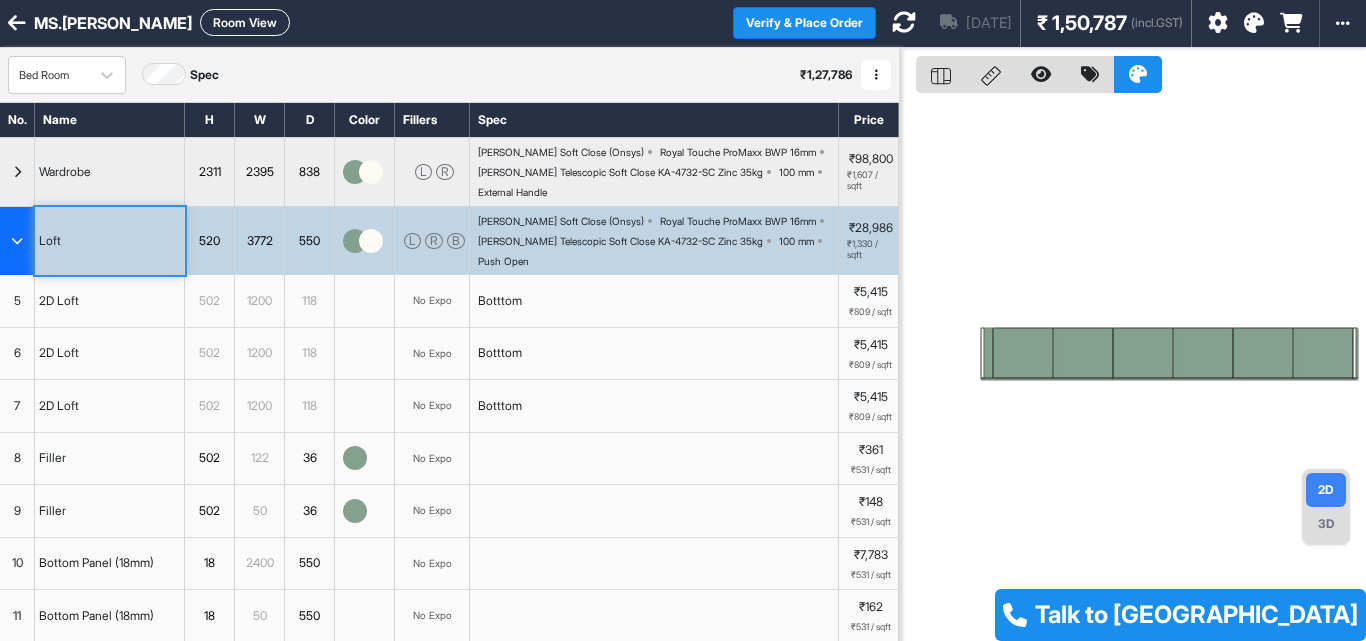 scroll, scrollTop: 0, scrollLeft: 0, axis: both 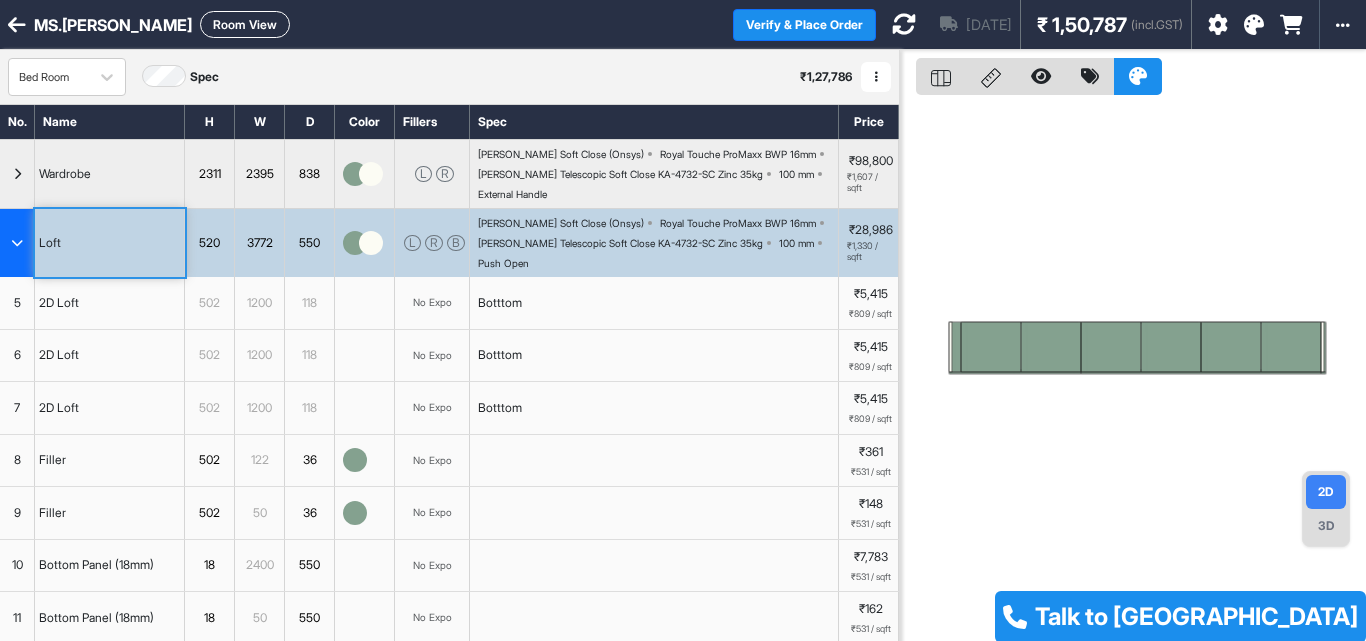 drag, startPoint x: 1070, startPoint y: 270, endPoint x: 1250, endPoint y: 203, distance: 192.0651 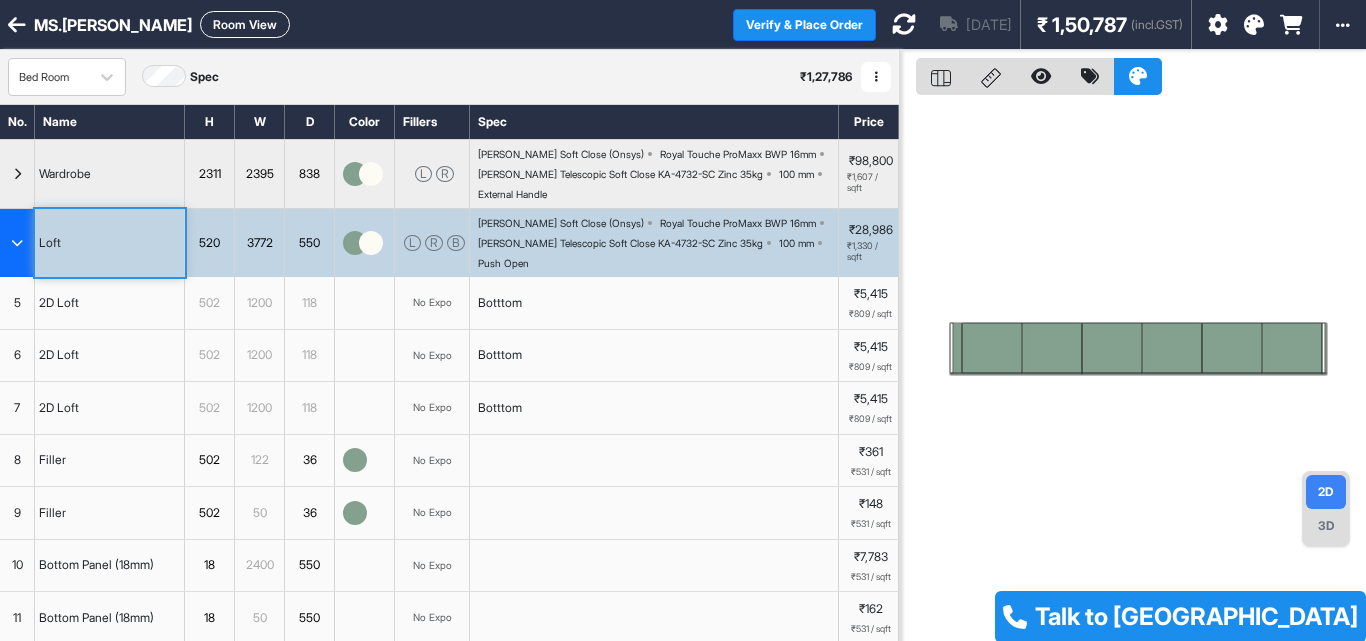 click at bounding box center (941, 76) 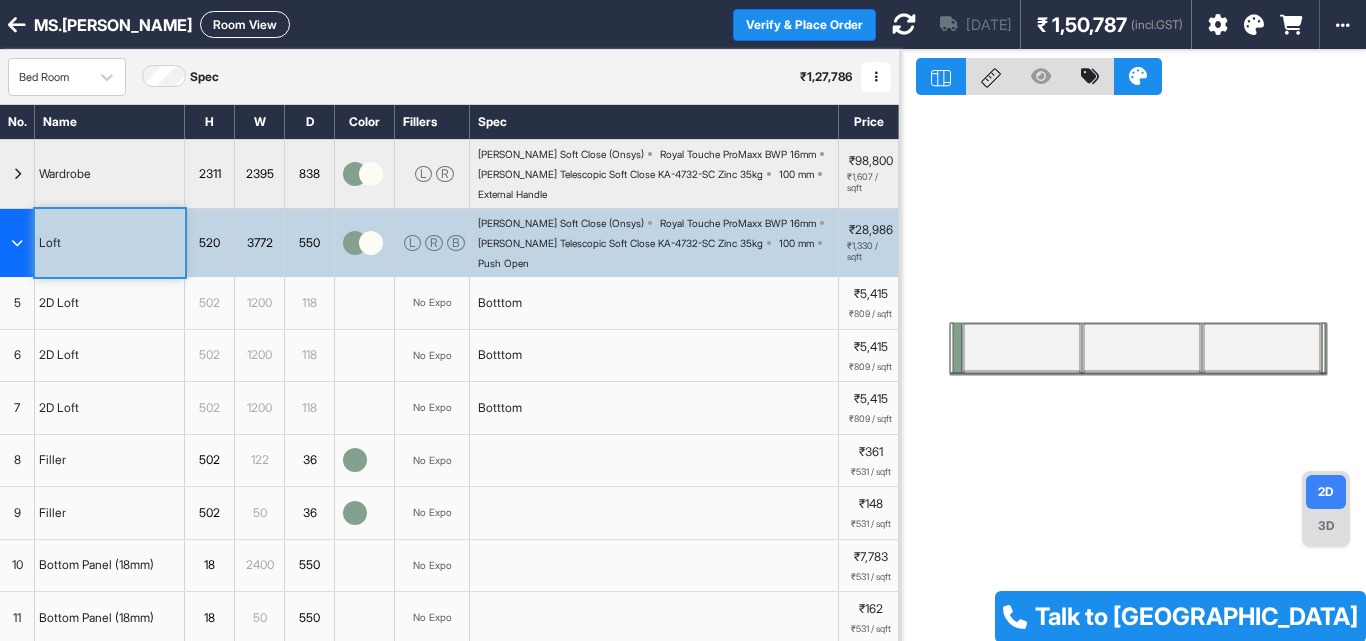 click at bounding box center (1133, 370) 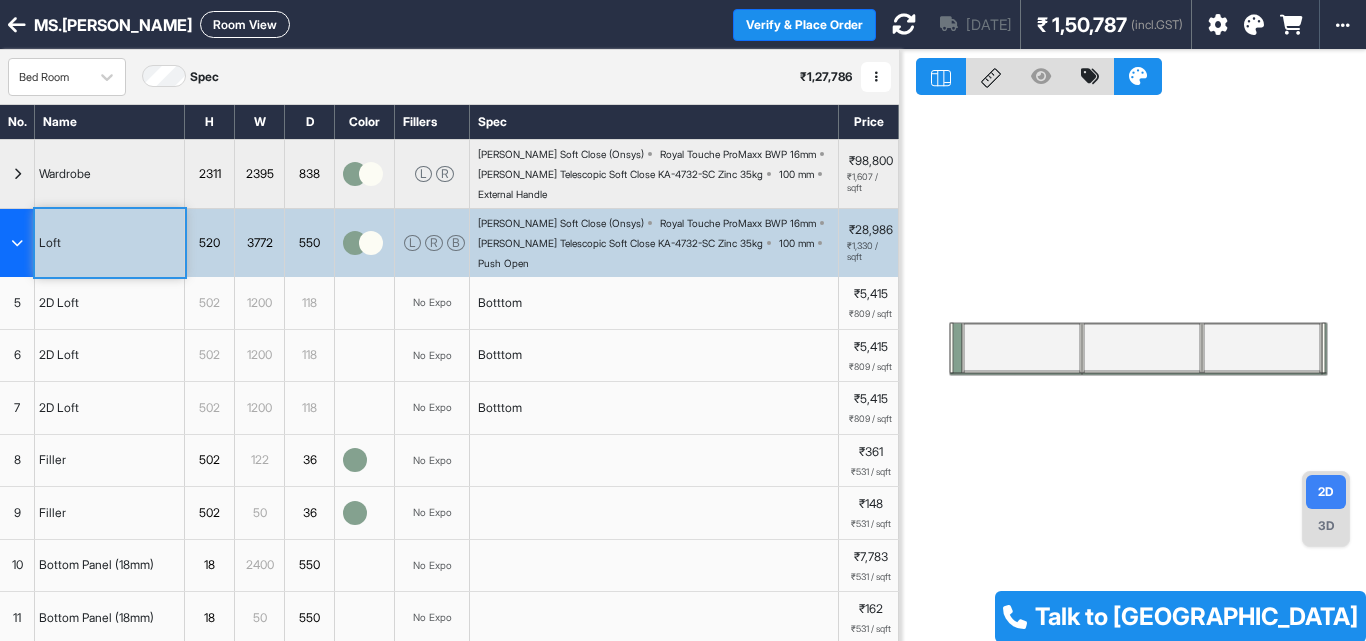 click 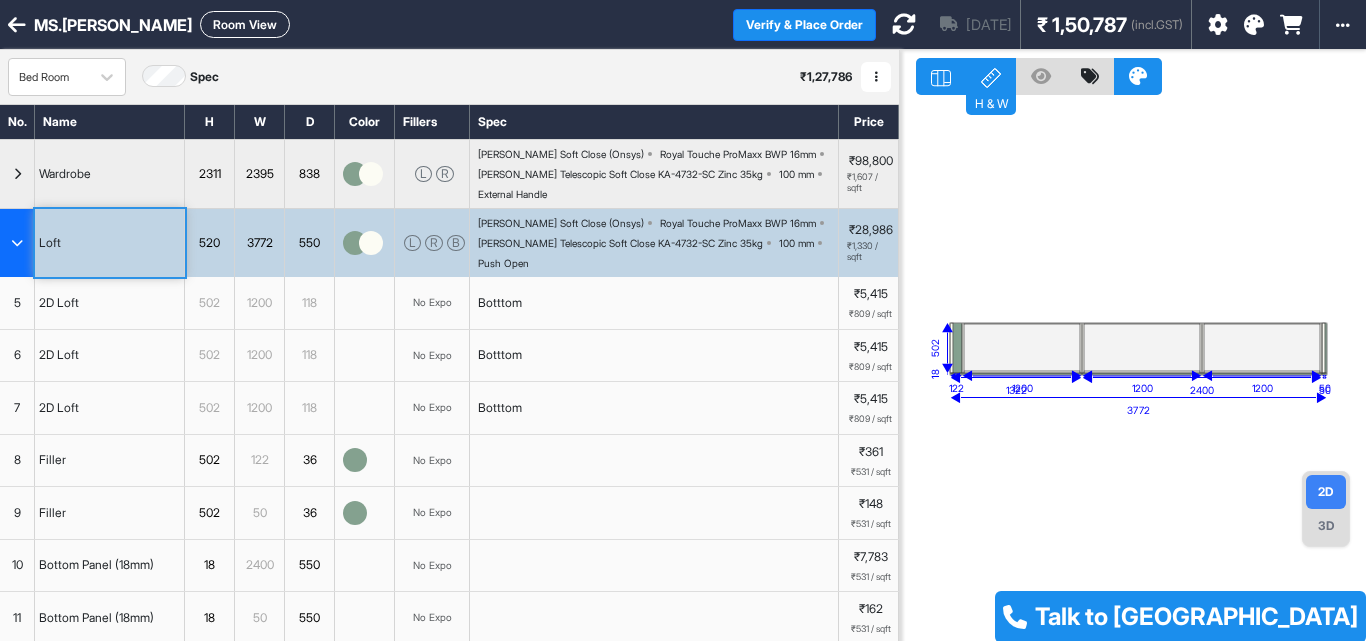 click on "2D" at bounding box center (1326, 492) 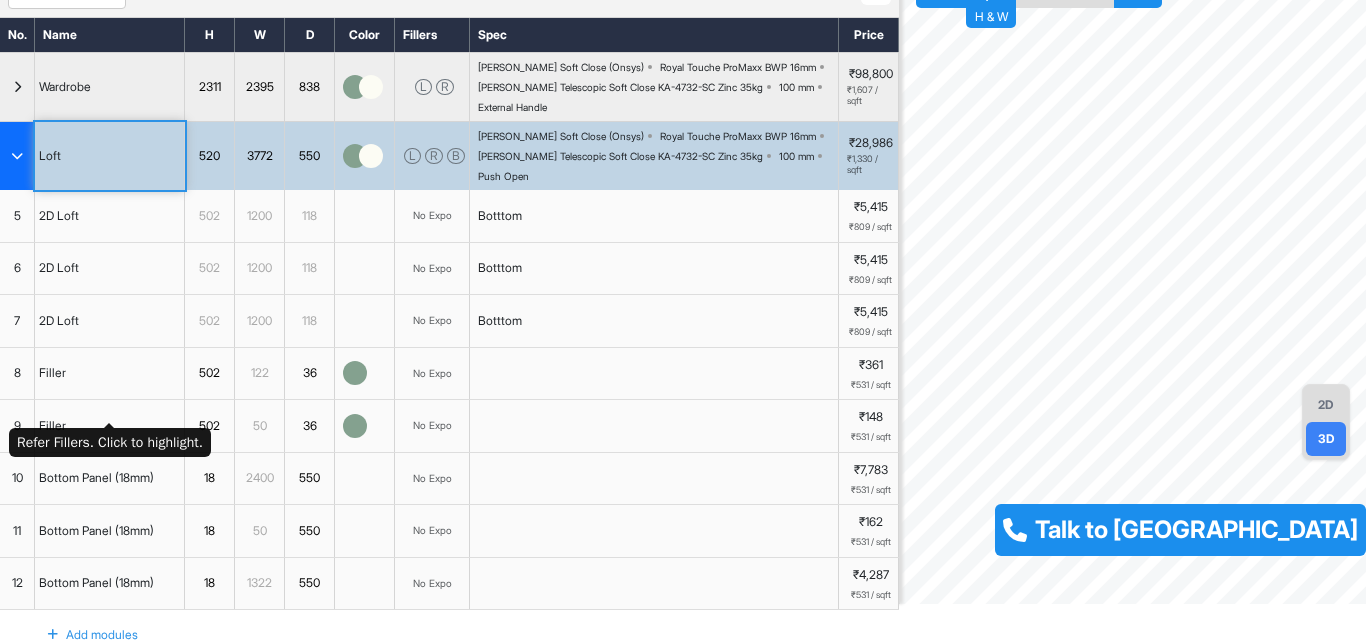scroll, scrollTop: 200, scrollLeft: 0, axis: vertical 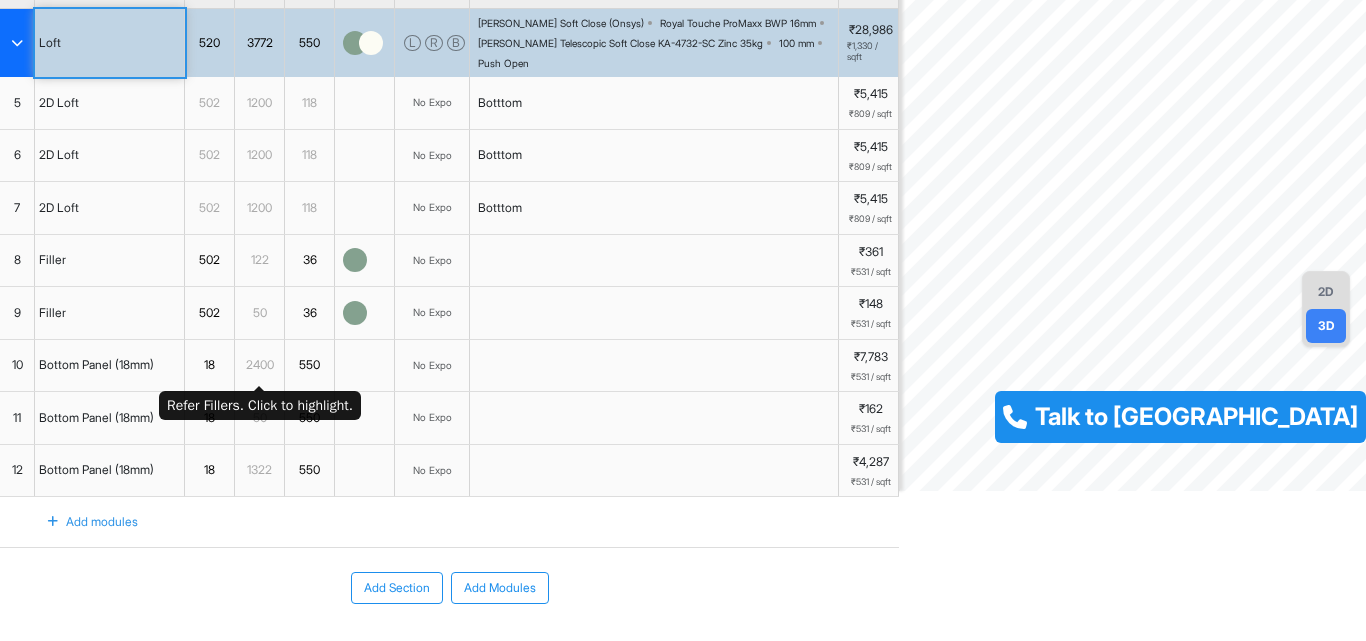 click on "2400" at bounding box center [259, 365] 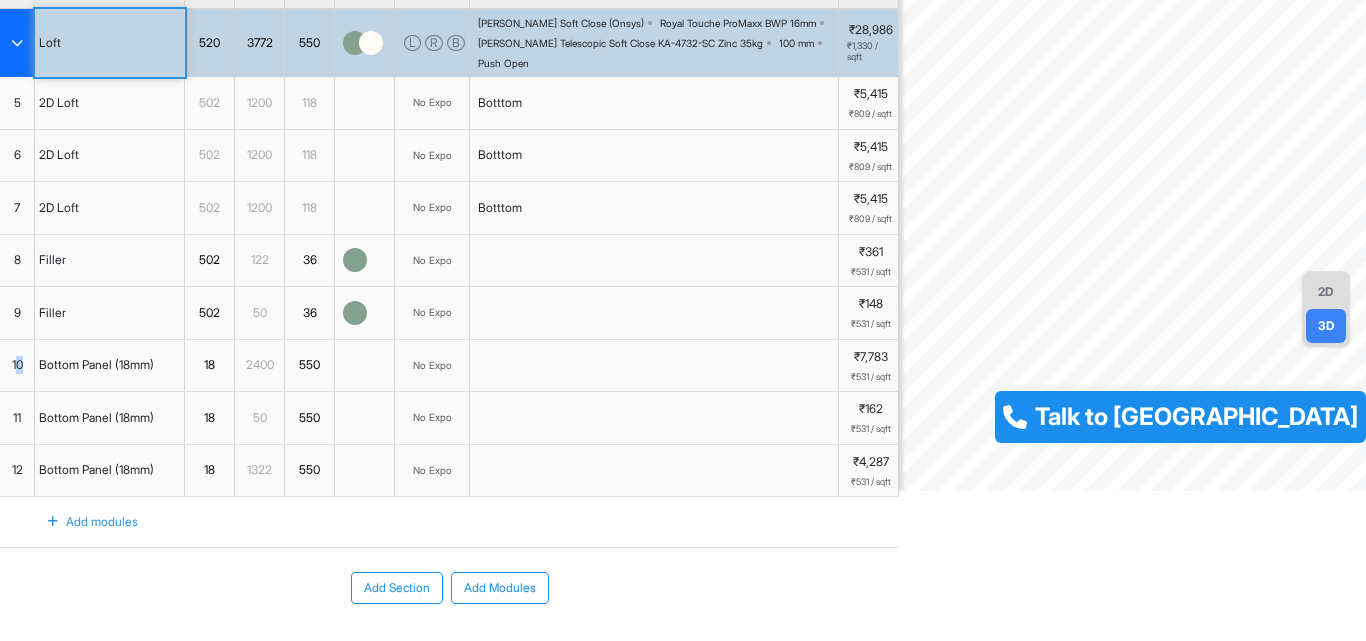 click on "10" at bounding box center [17, 365] 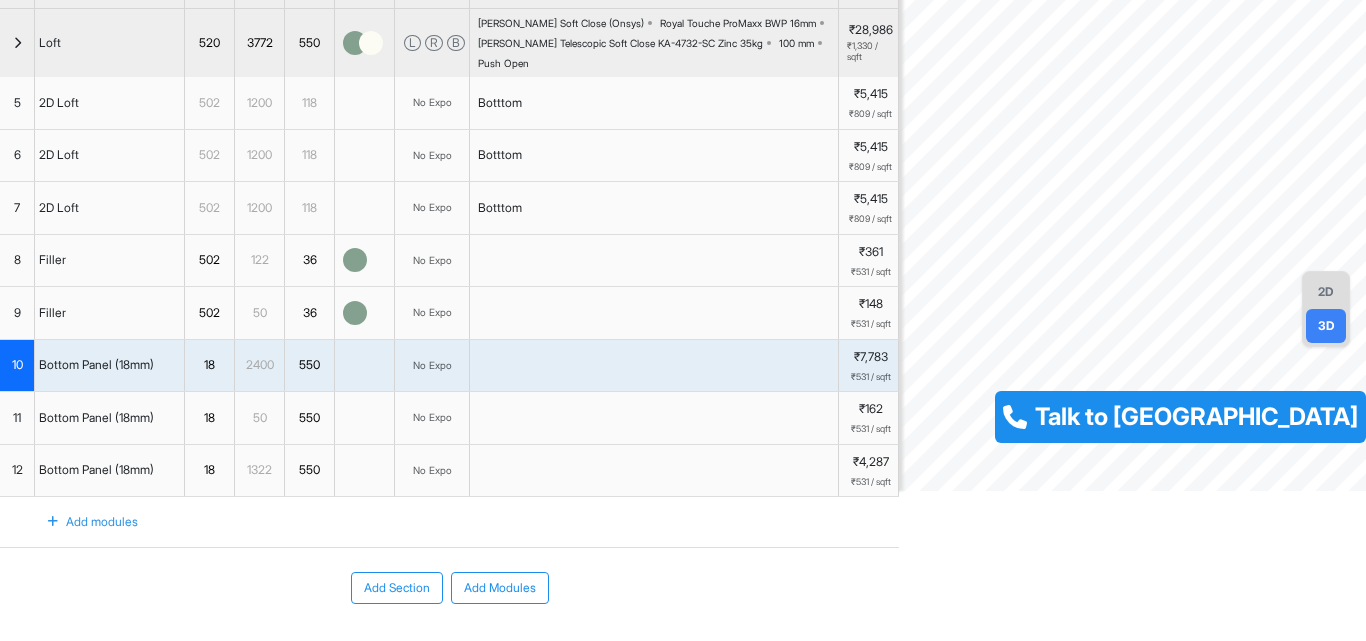 click on "11" at bounding box center [17, 418] 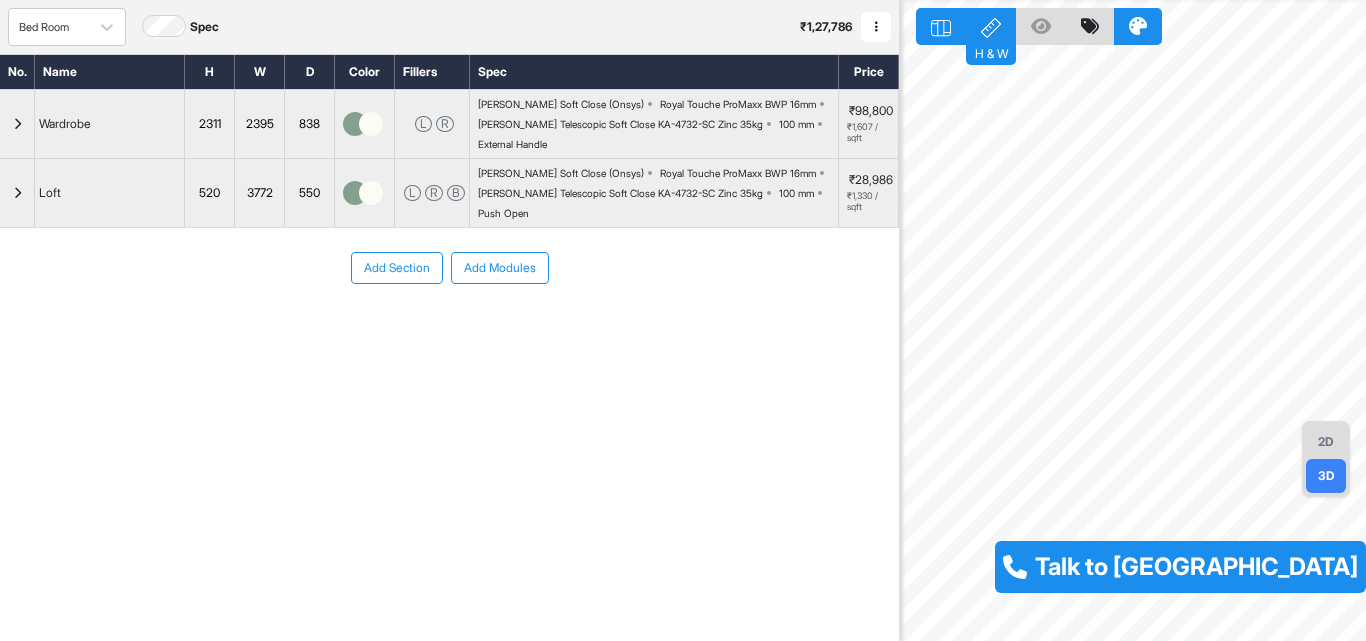 click on "Add Section Add Modules" at bounding box center (449, 328) 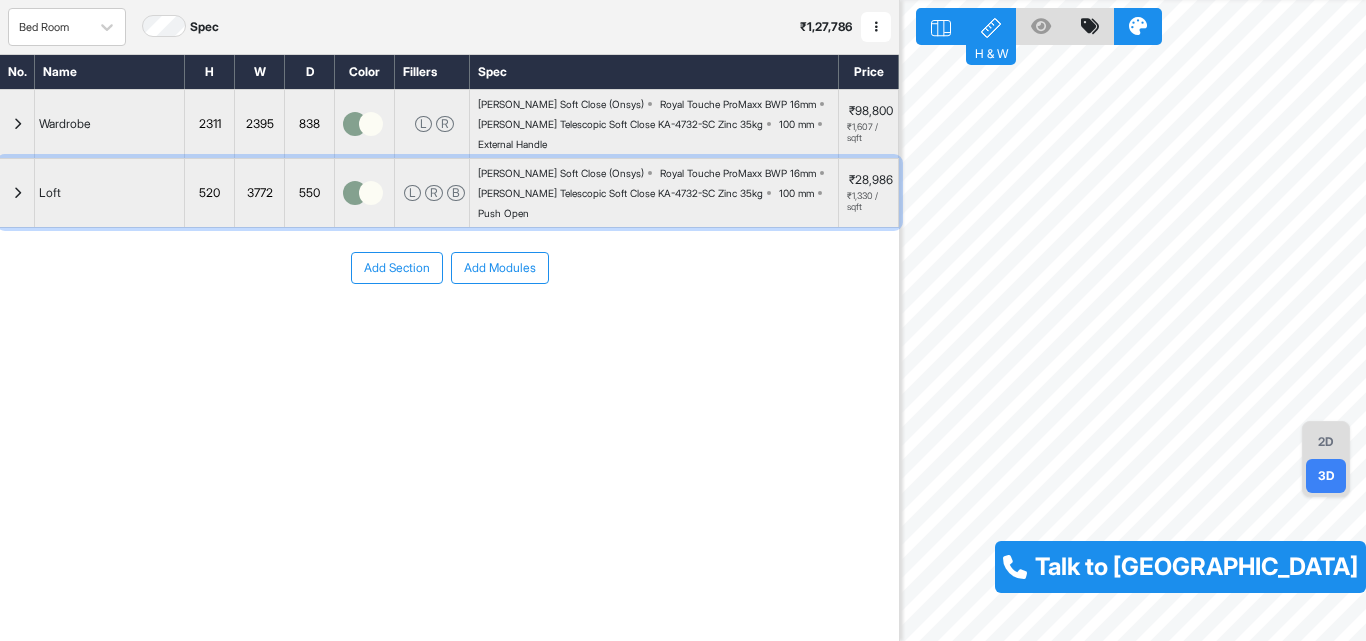 click at bounding box center [17, 193] 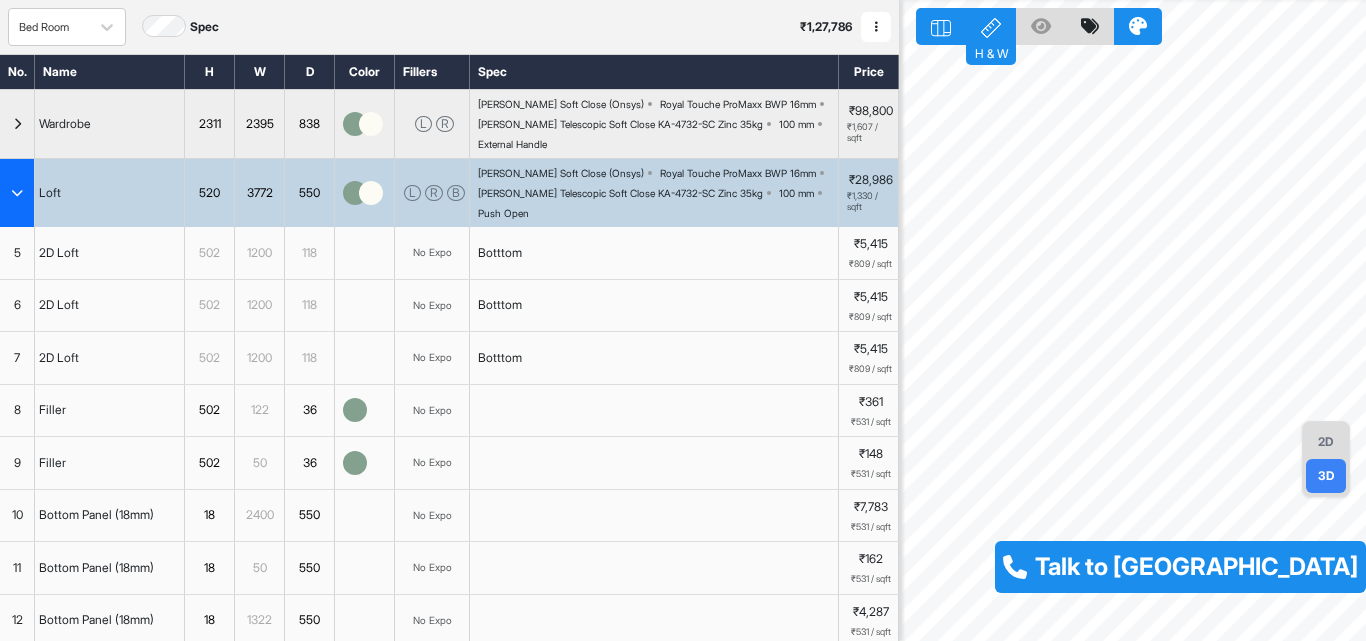 click on "2D Loft" at bounding box center [59, 253] 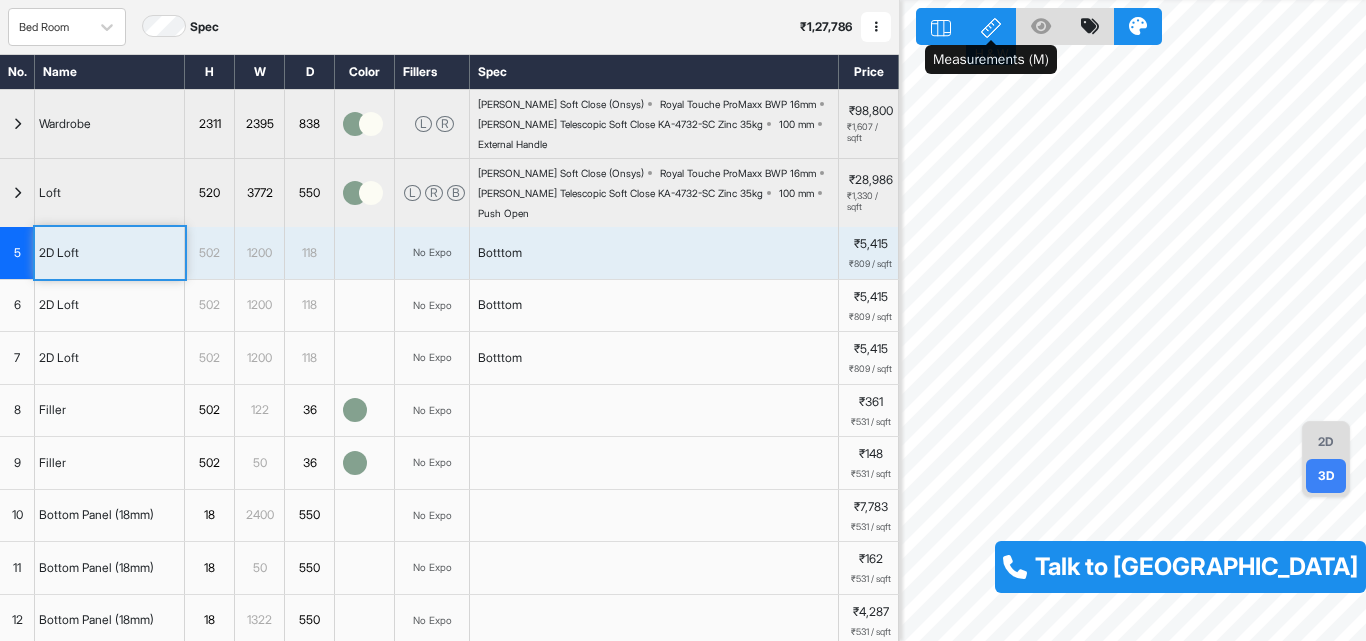 click 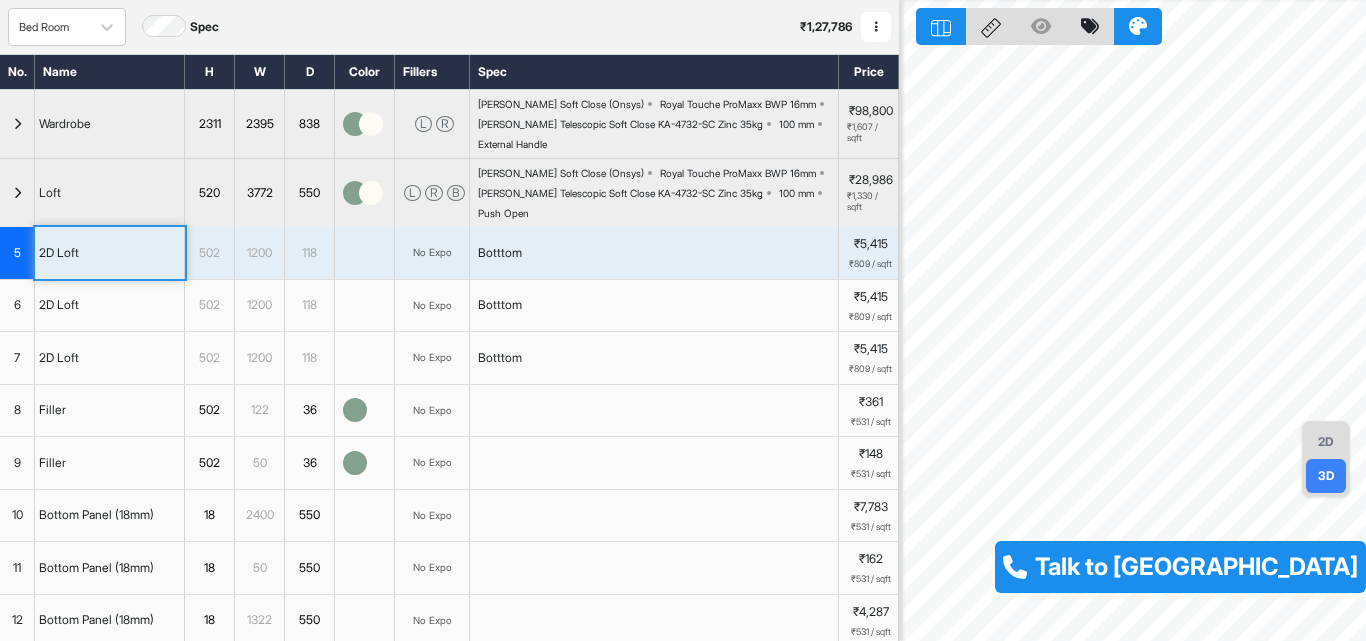 click at bounding box center (941, 26) 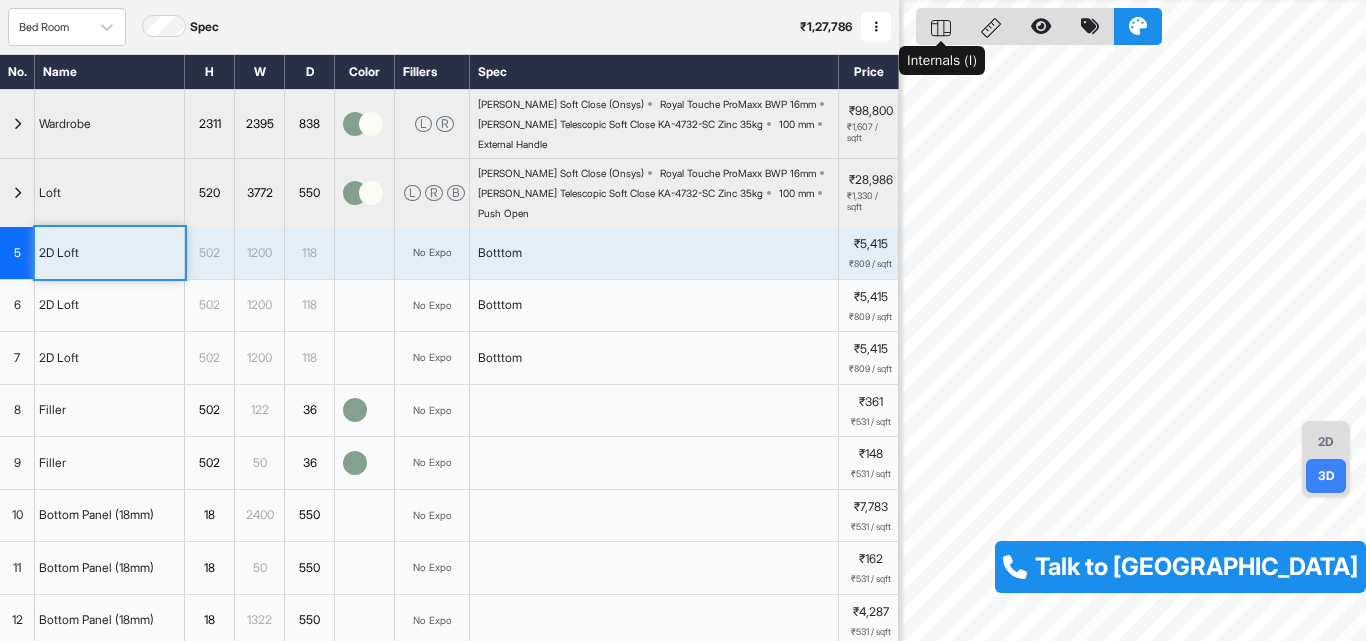 scroll, scrollTop: 49, scrollLeft: 0, axis: vertical 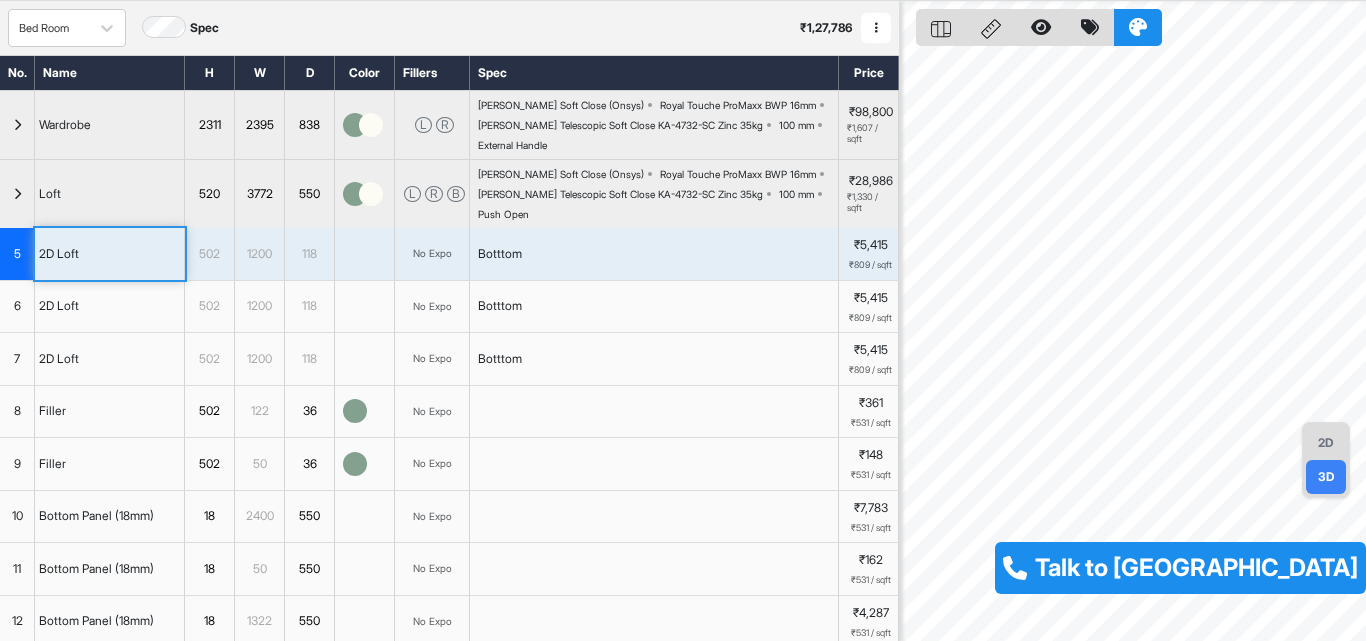 click on "2D" at bounding box center [1326, 443] 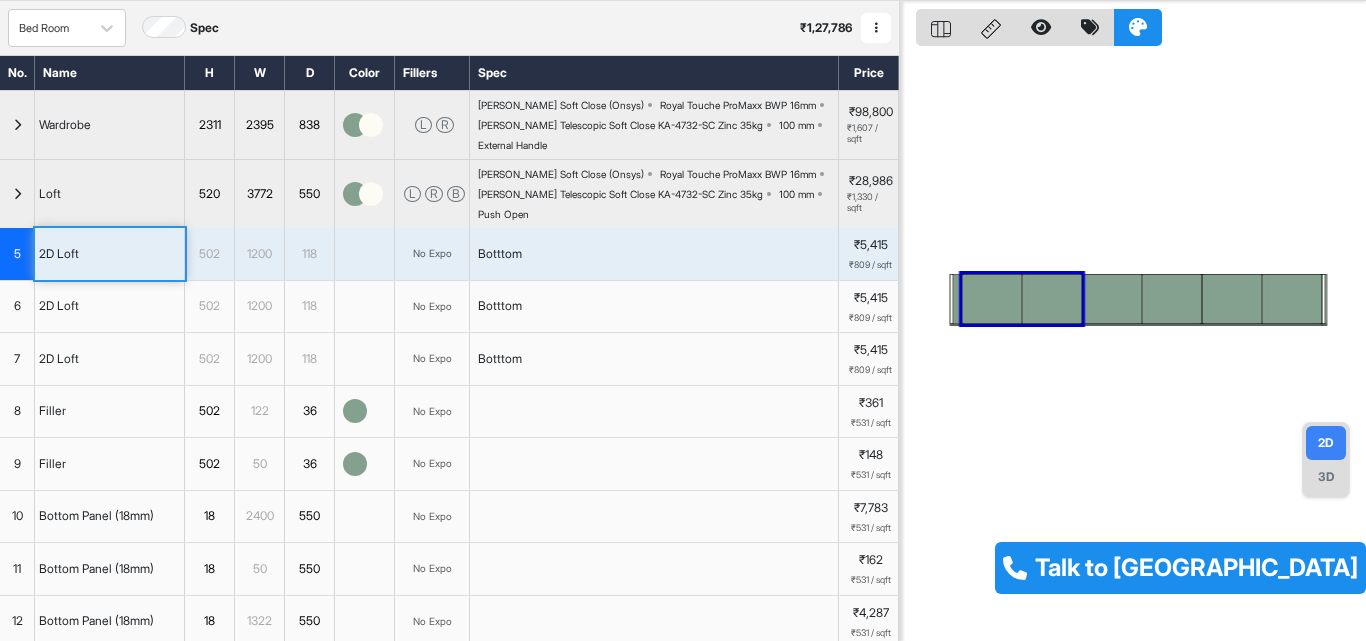 click on "2D Loft" at bounding box center (110, 307) 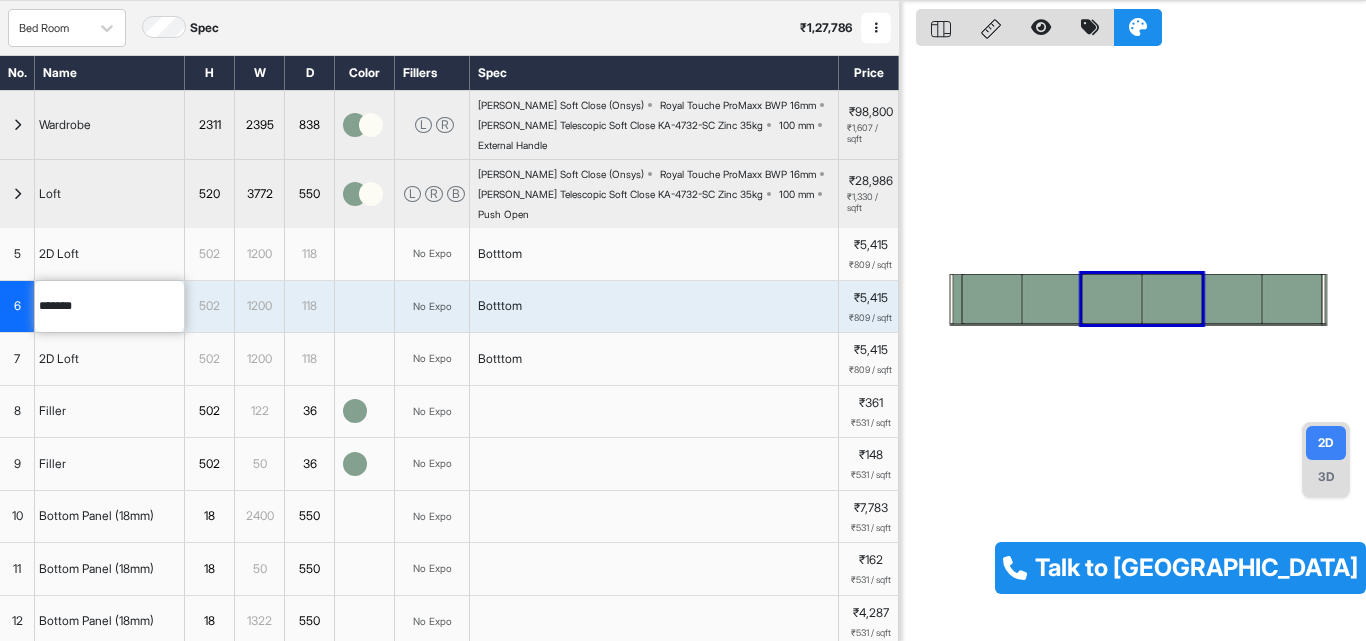 click on "2D Loft" at bounding box center (110, 359) 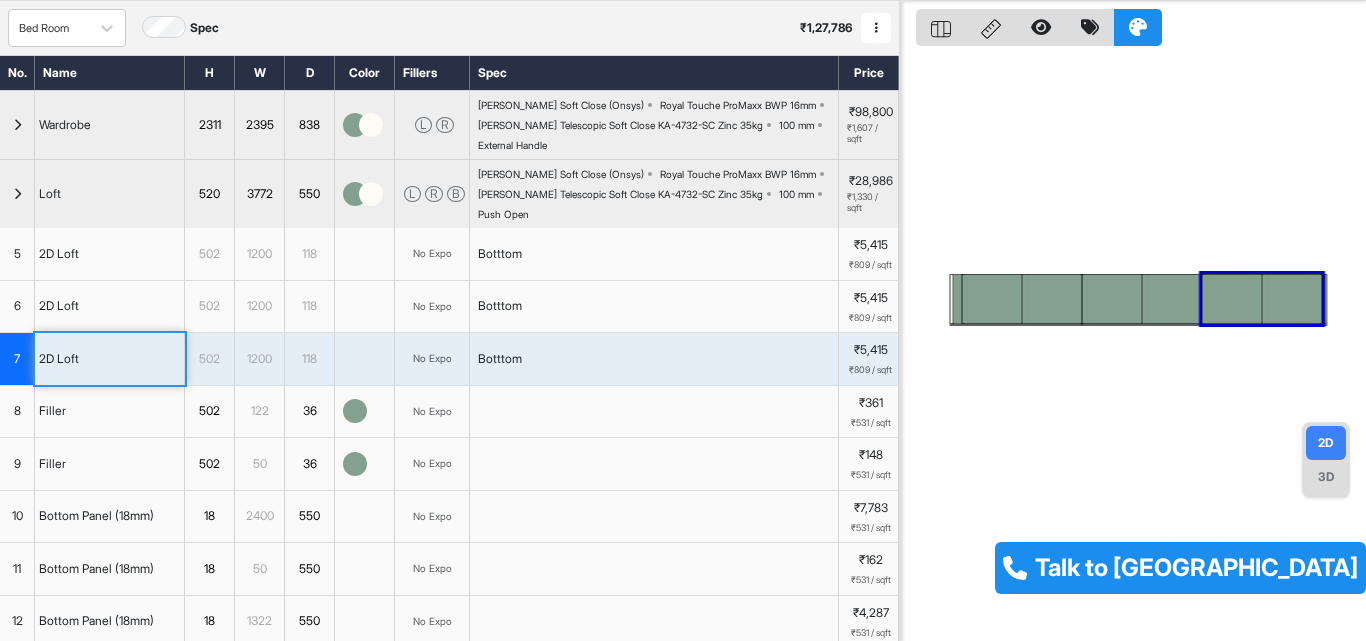 click on "2D Loft" at bounding box center [110, 307] 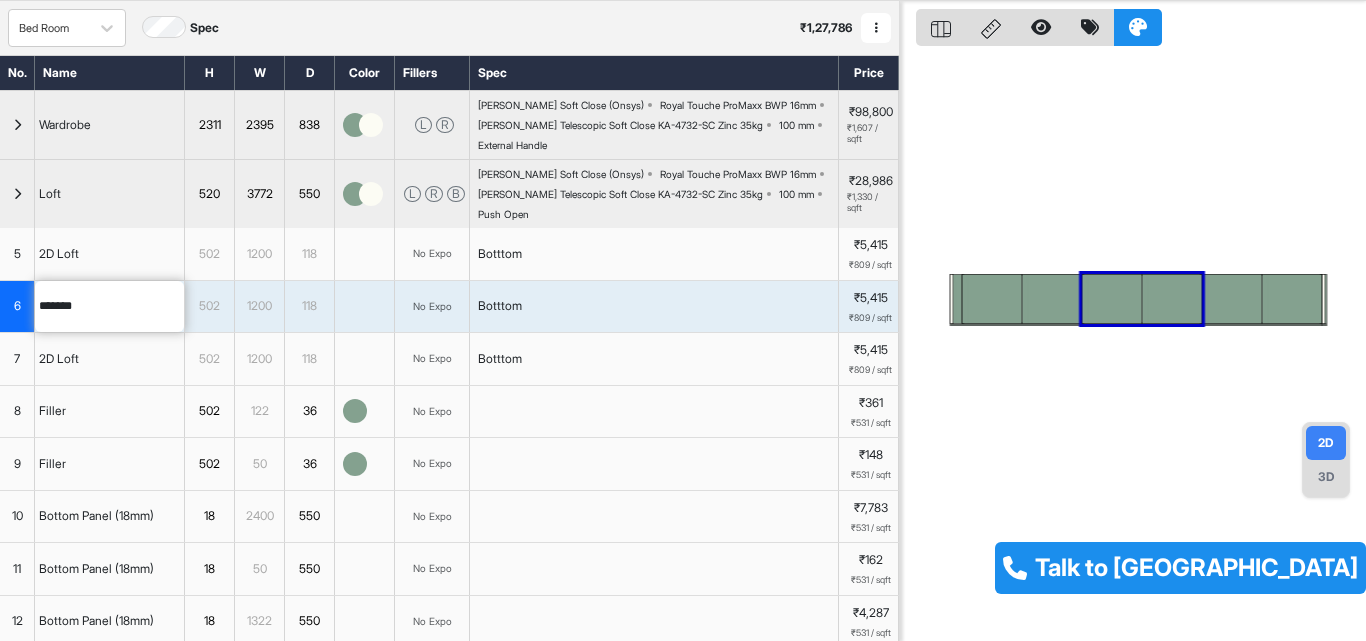click on "2D Loft" at bounding box center [110, 359] 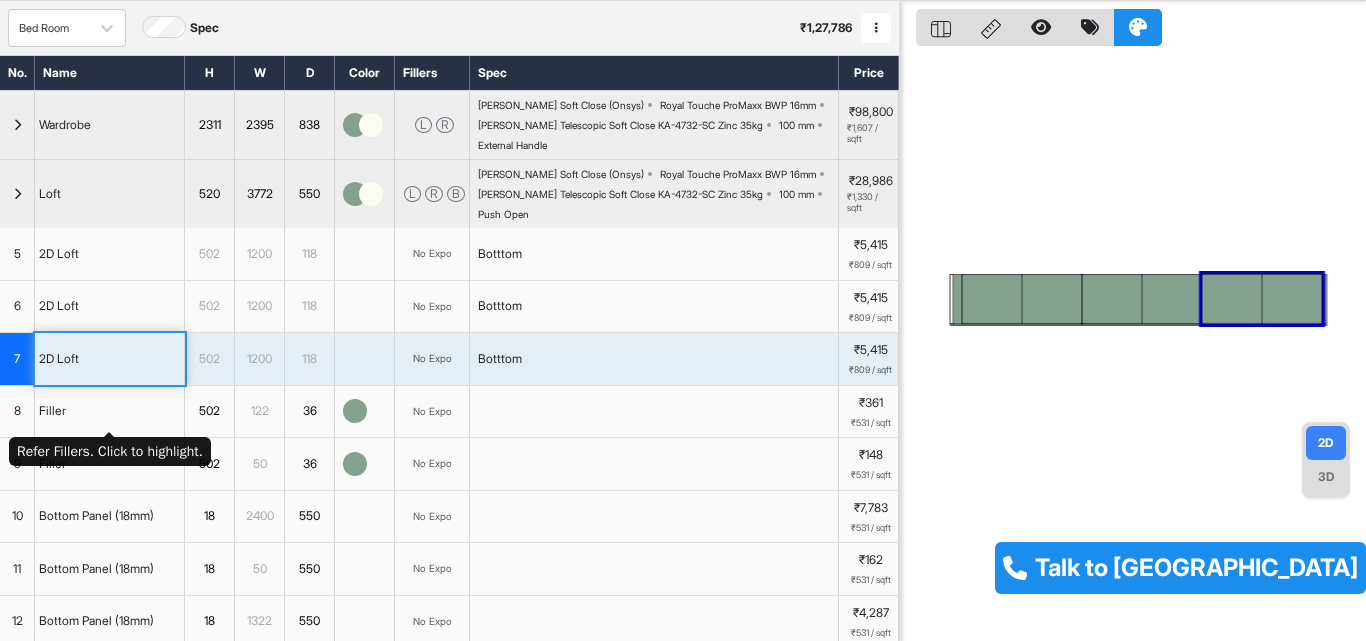 click on "Filler" at bounding box center [110, 412] 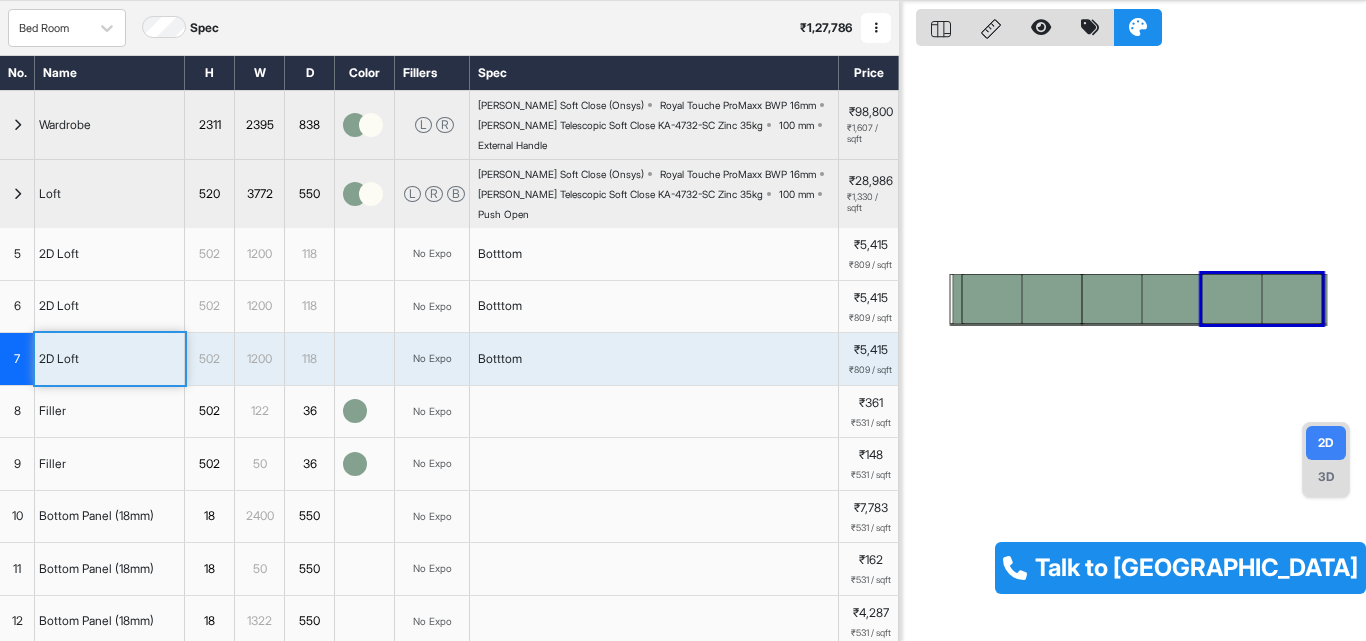 click on "1200" at bounding box center [259, 254] 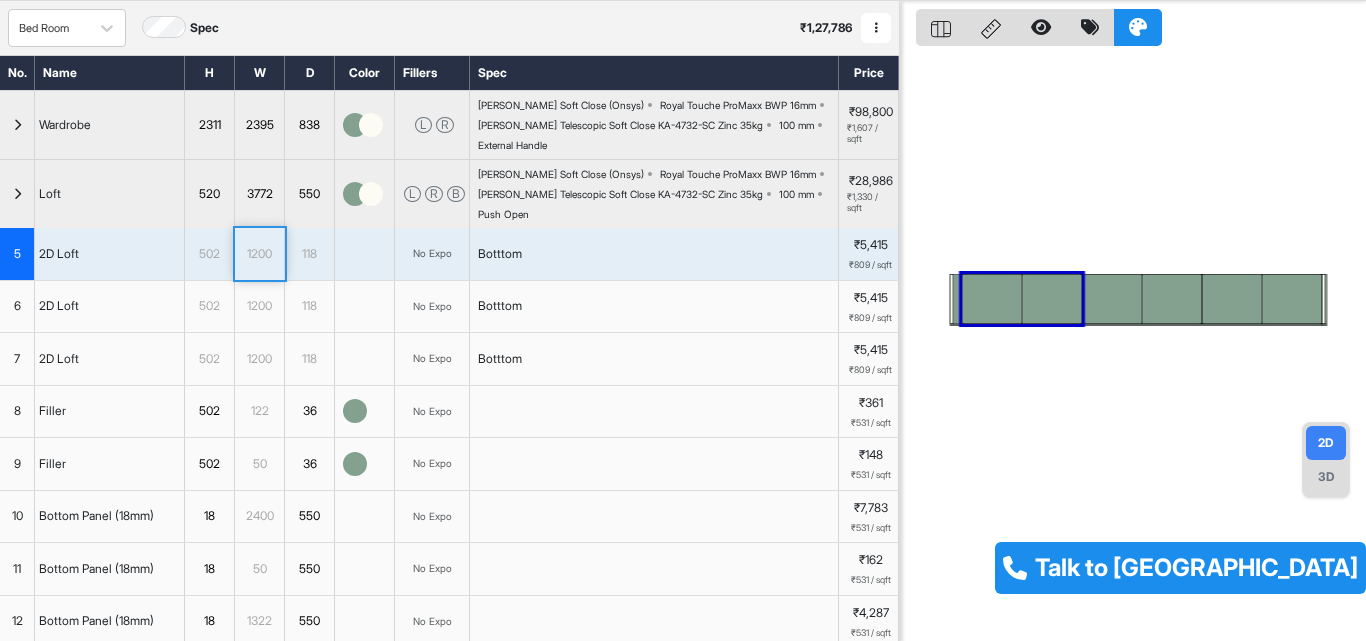 click on "502" at bounding box center (209, 254) 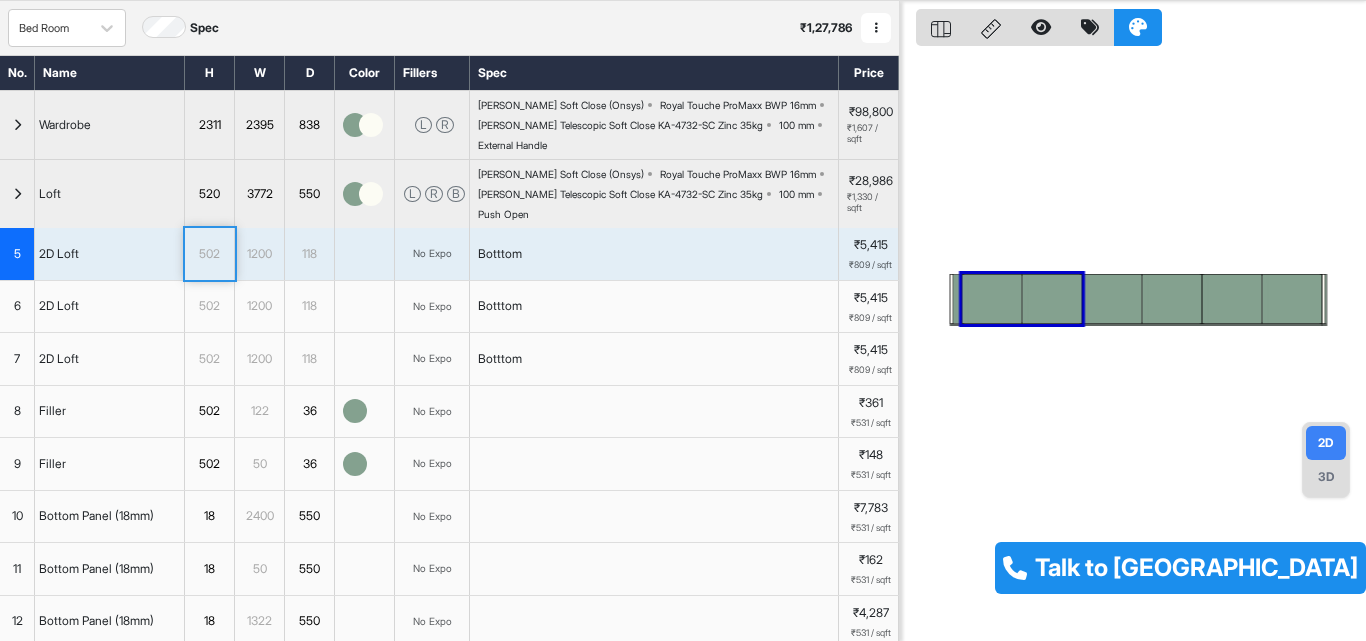click on "1200" at bounding box center (259, 306) 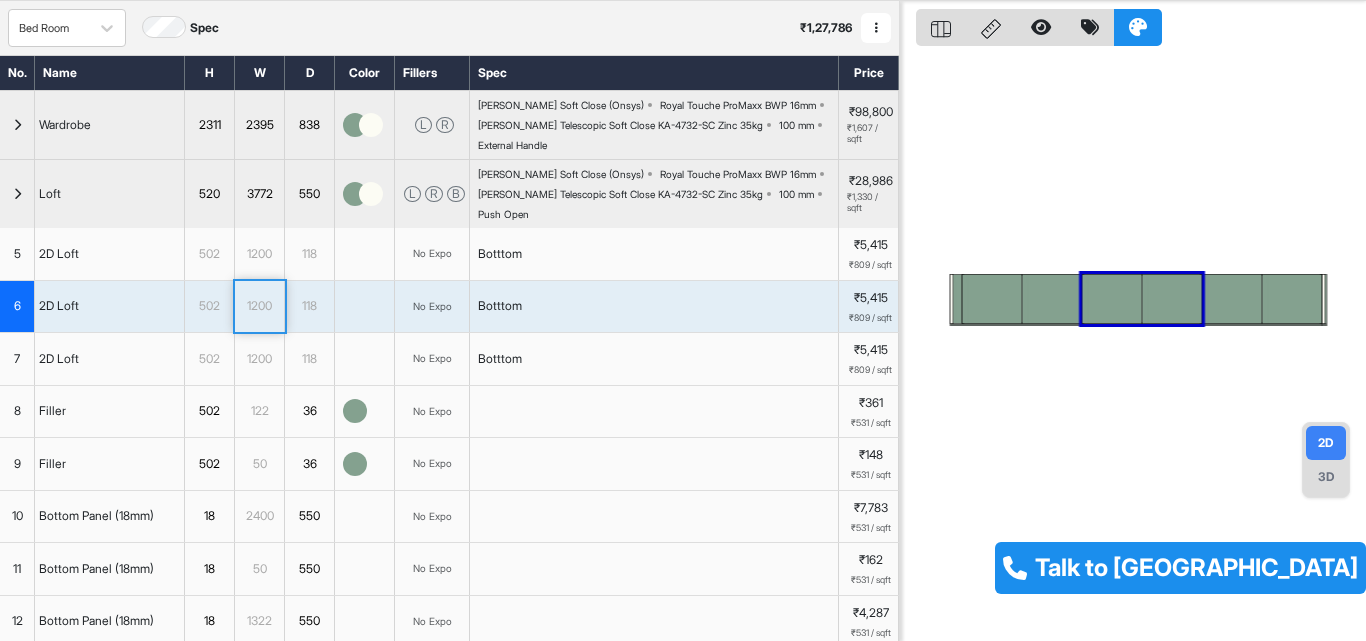 click on "502" at bounding box center [209, 306] 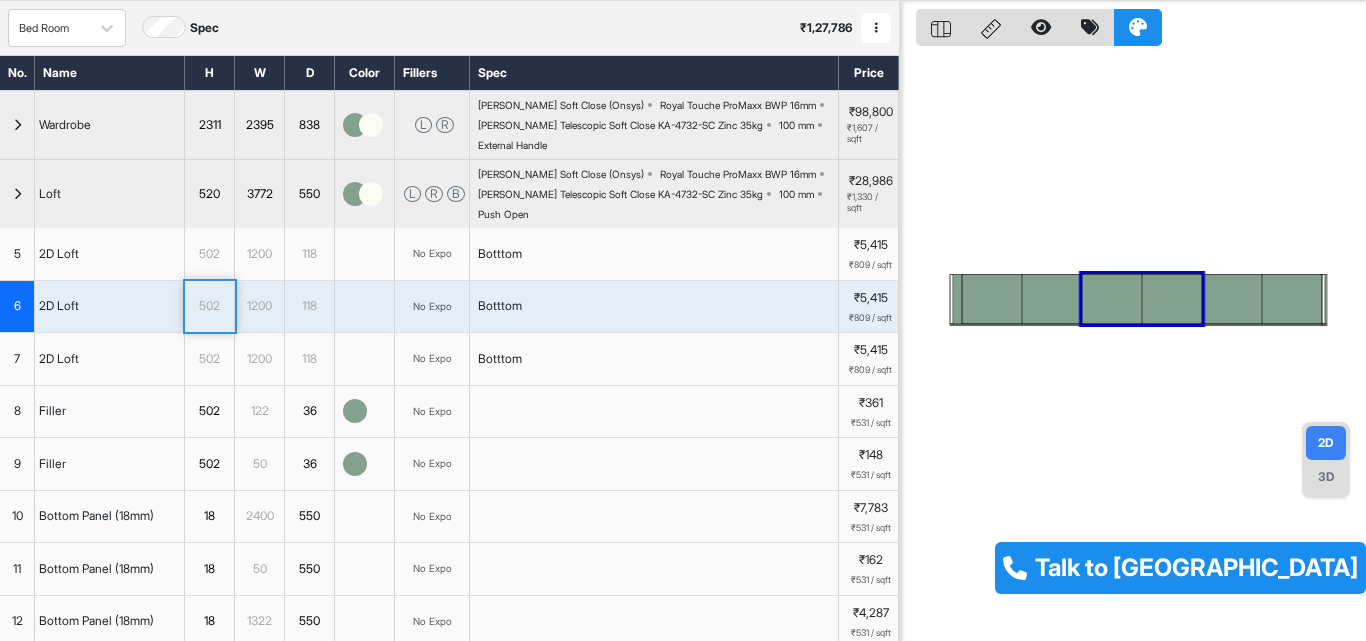 click on "1200" at bounding box center (259, 359) 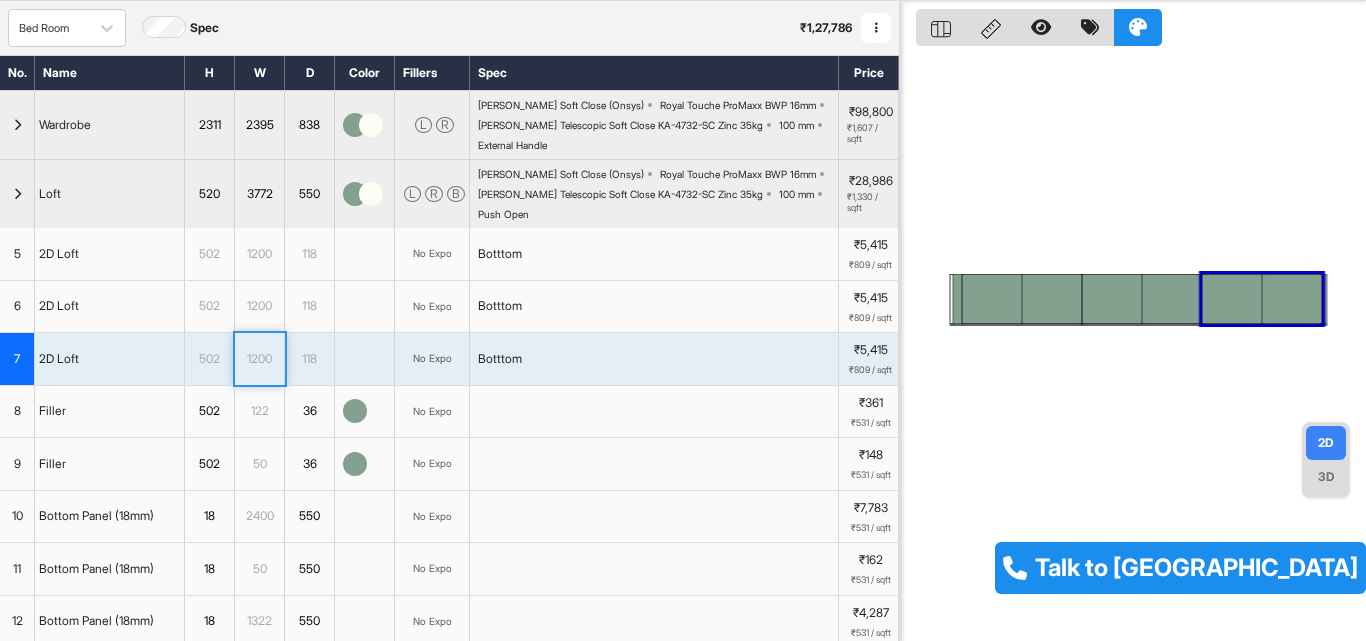 click on "502" at bounding box center [209, 359] 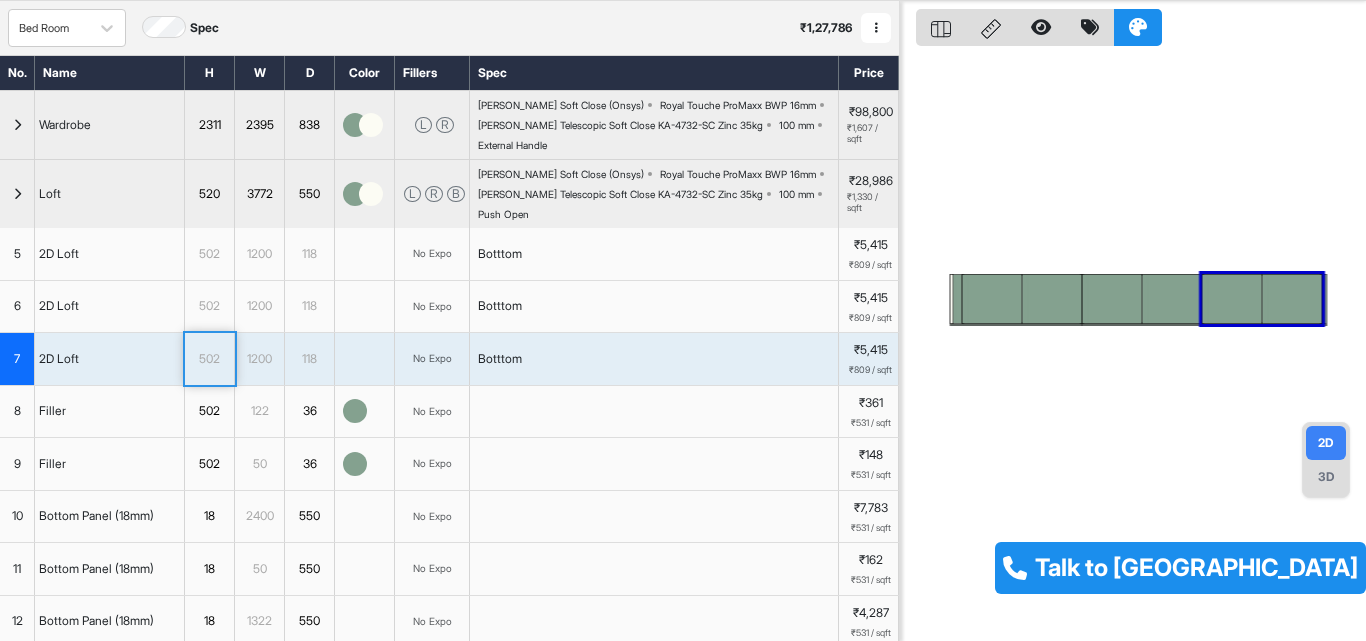click on "1200" at bounding box center (260, 254) 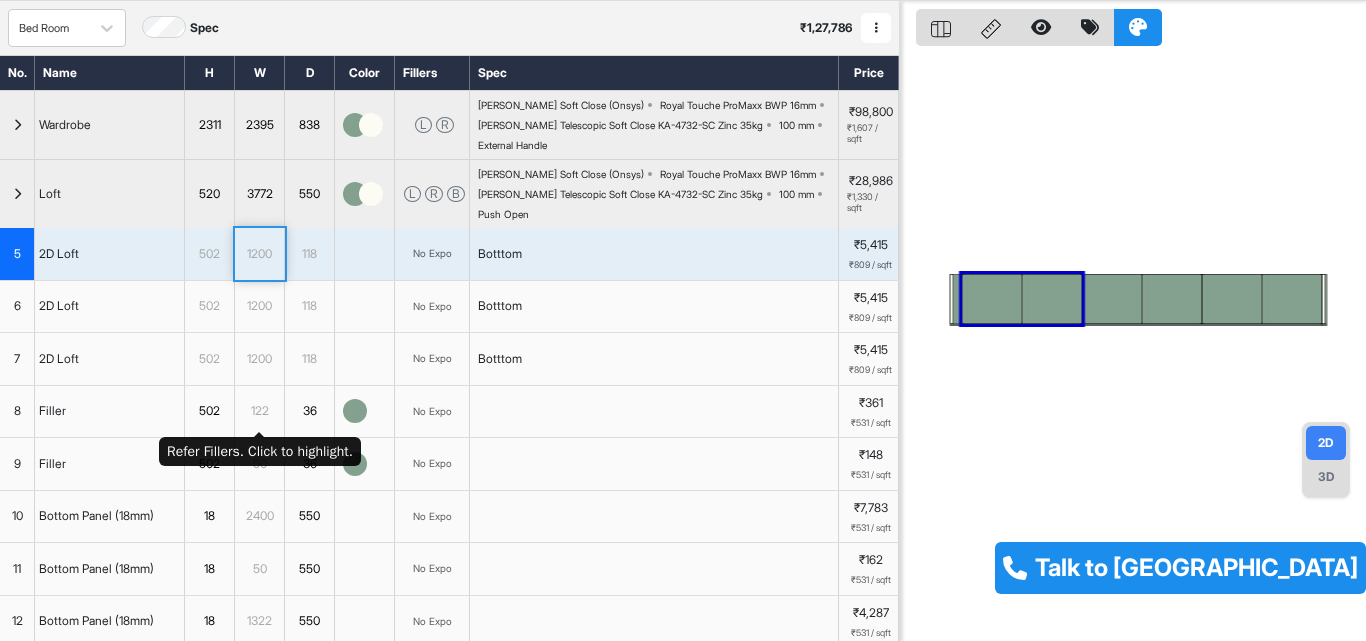 click on "122" at bounding box center (260, 412) 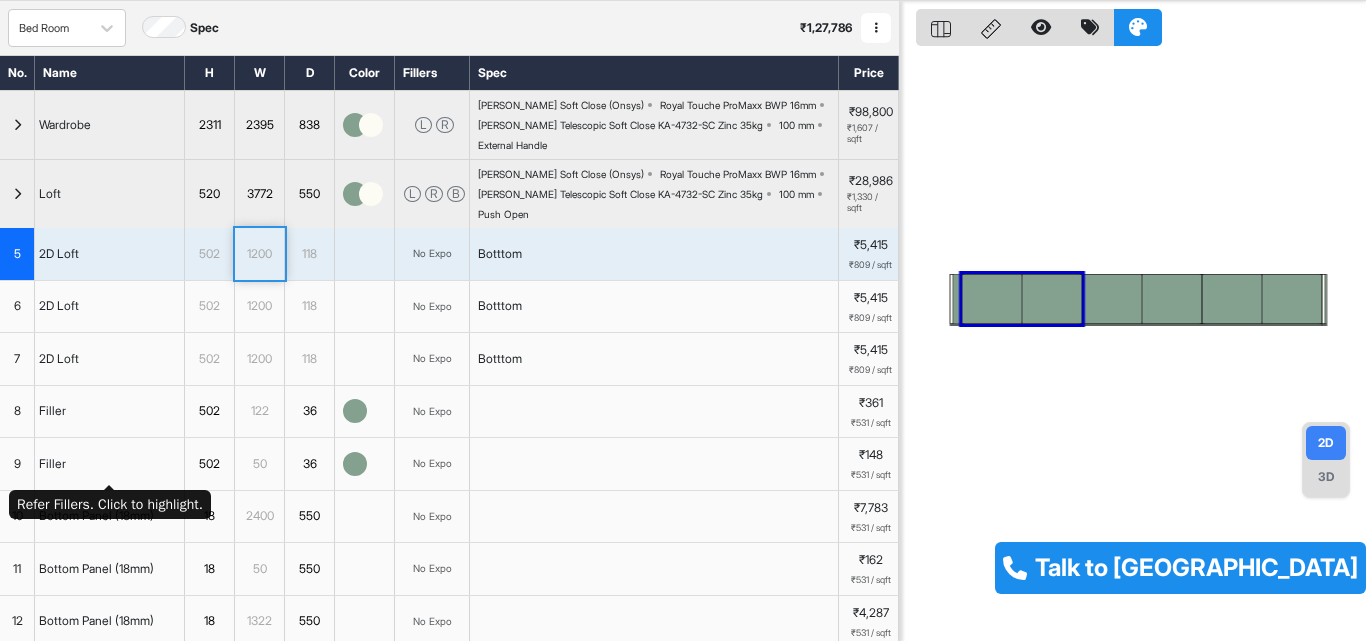 click on "Filler" at bounding box center [110, 464] 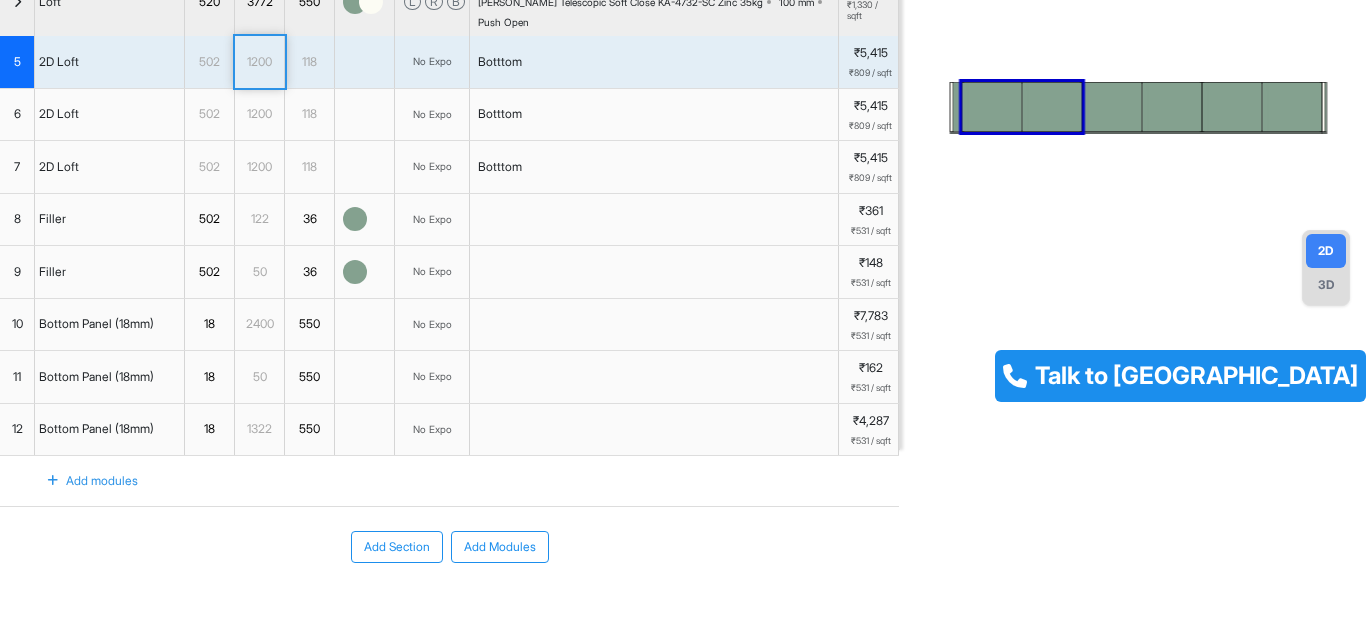 scroll, scrollTop: 249, scrollLeft: 0, axis: vertical 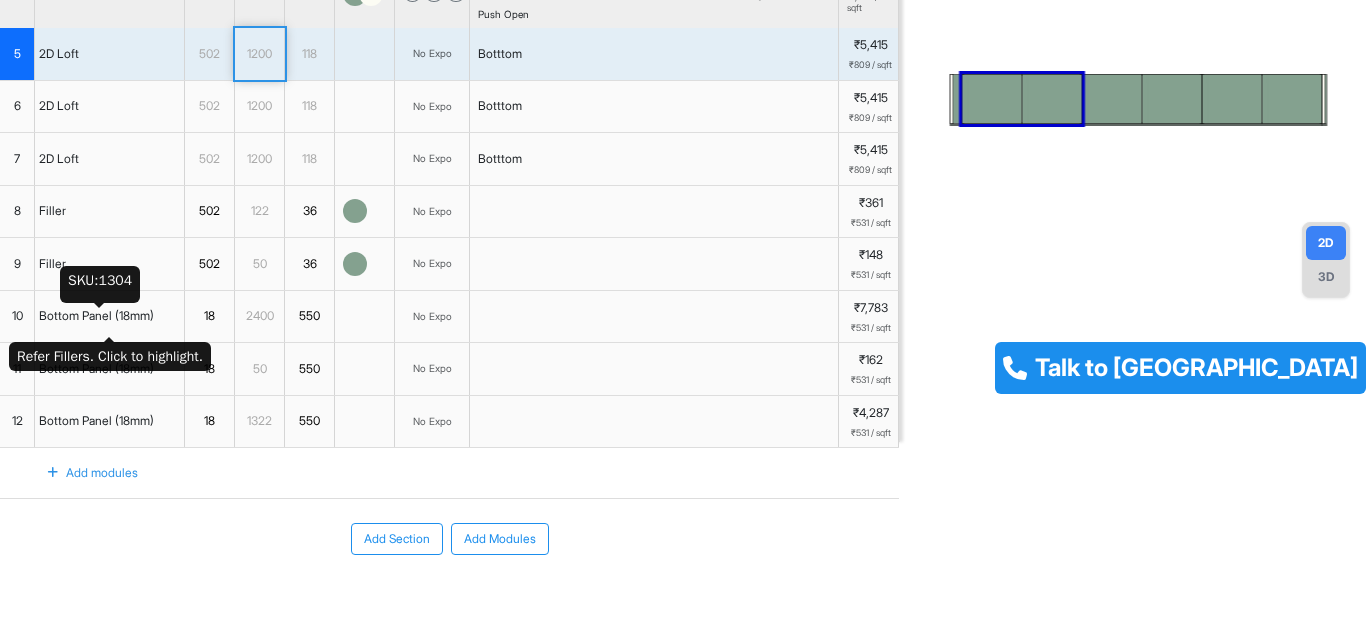click on "Bottom Panel (18mm)" at bounding box center [96, 316] 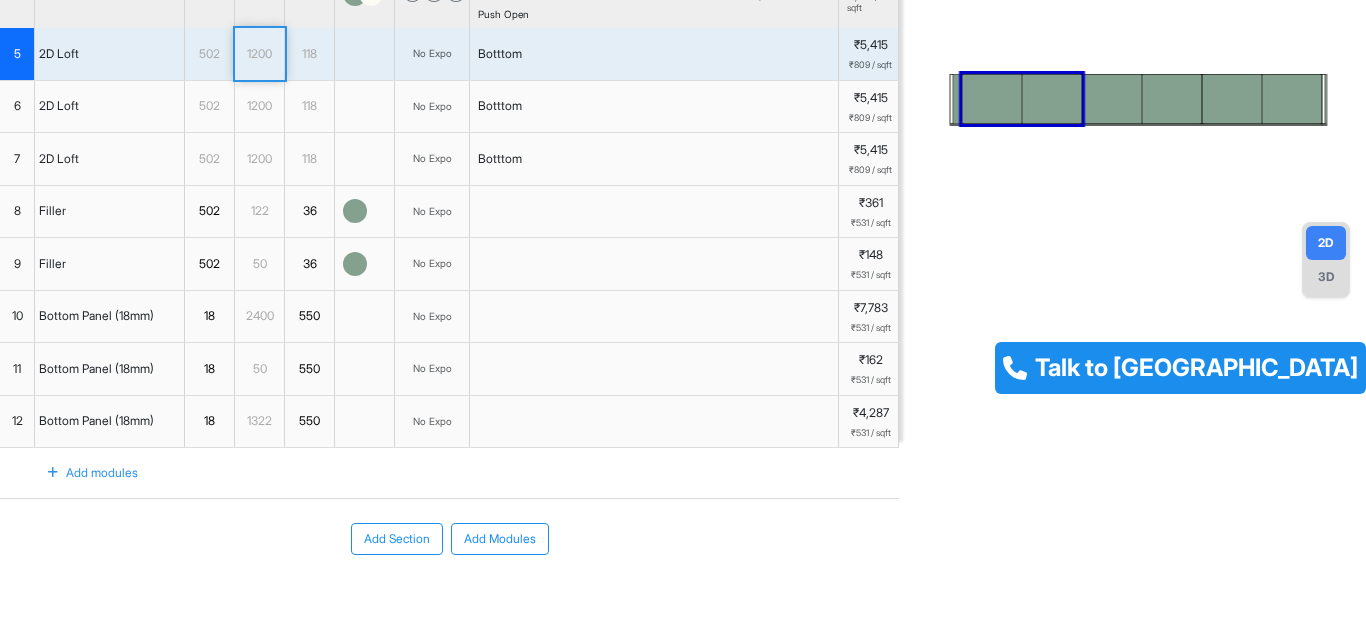 click on "10" at bounding box center [17, 316] 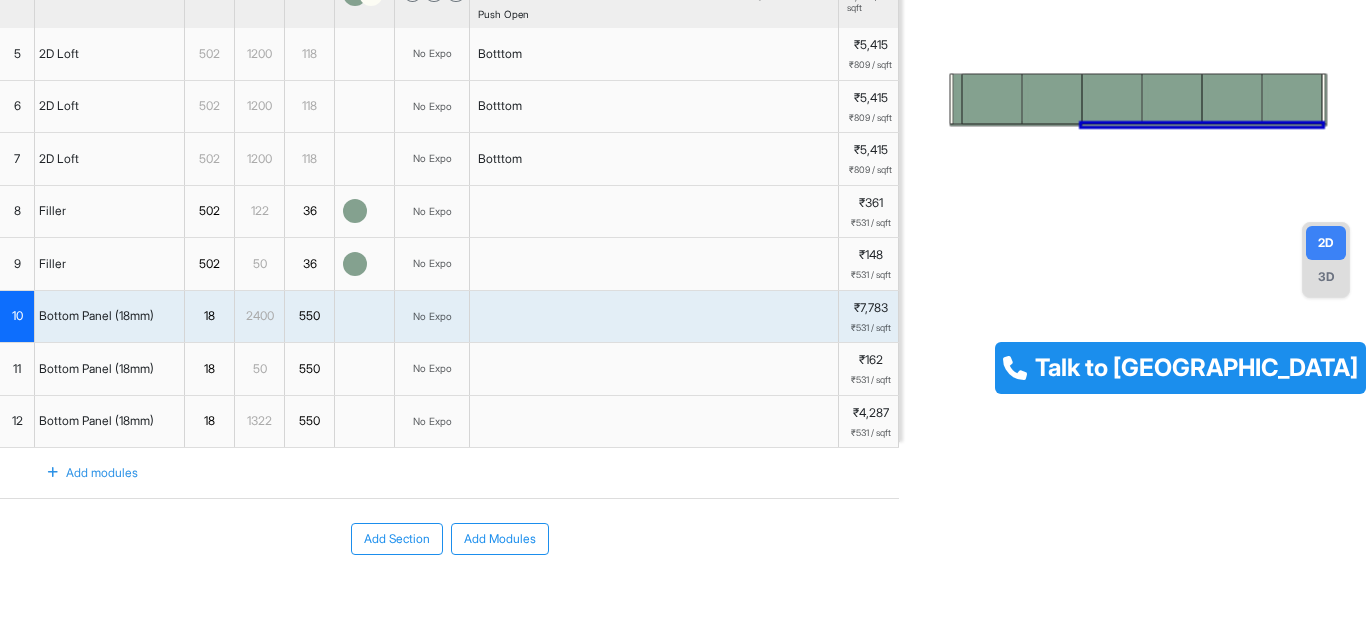 click at bounding box center (1133, 121) 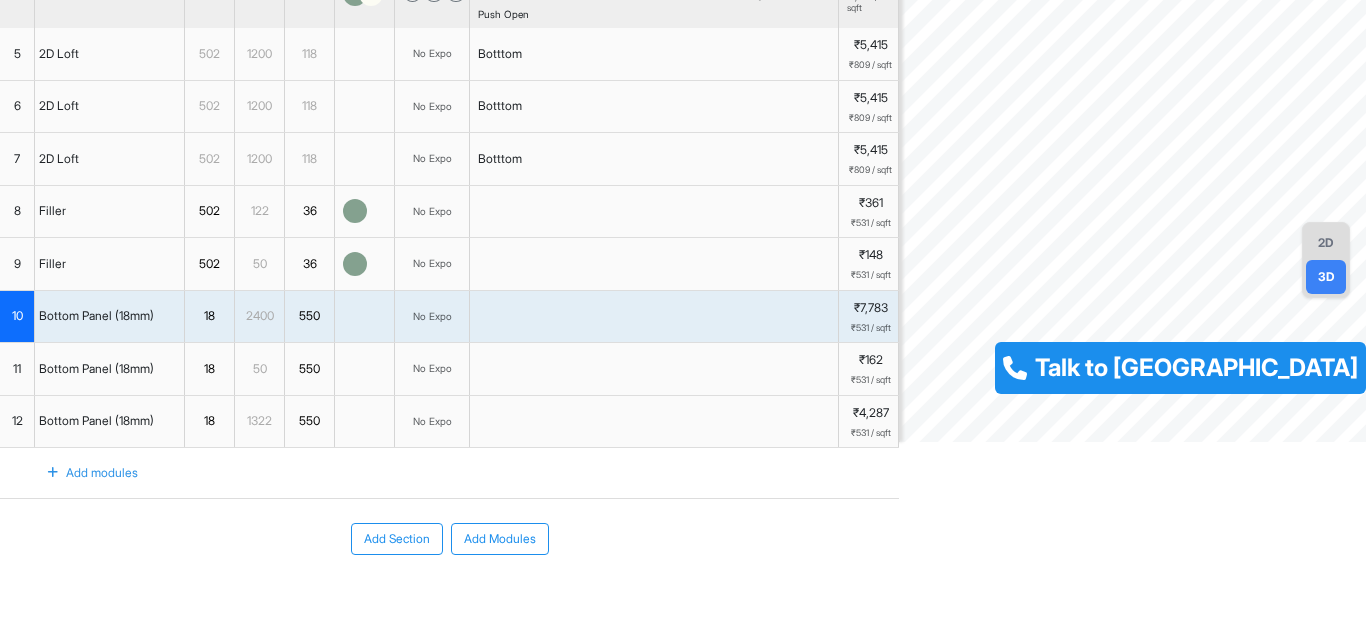 click on "10" at bounding box center (17, 317) 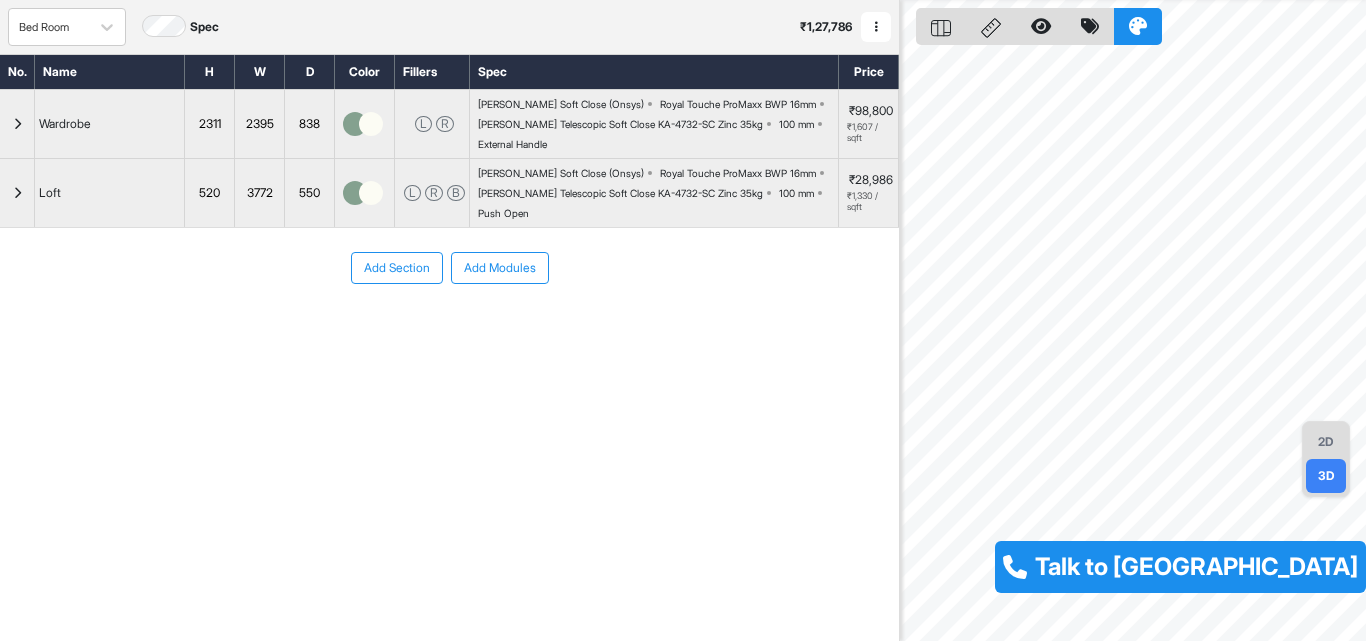 click on "Add Section Add Modules" at bounding box center (449, 328) 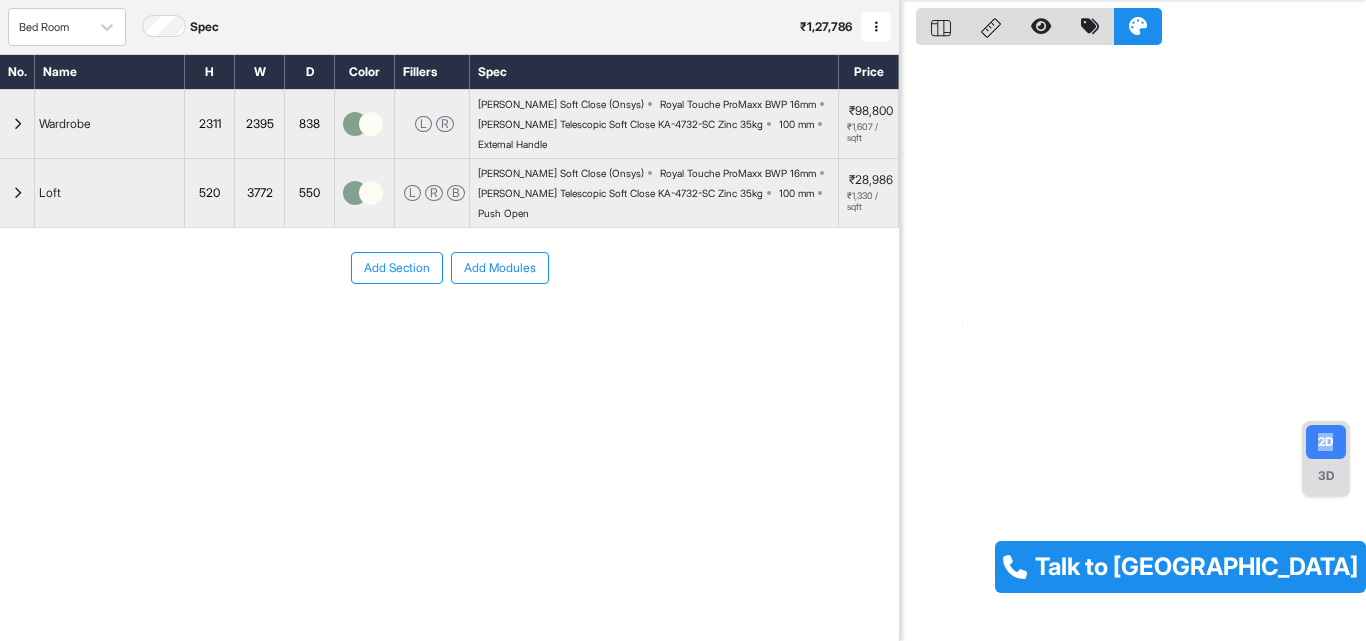 click at bounding box center (17, 193) 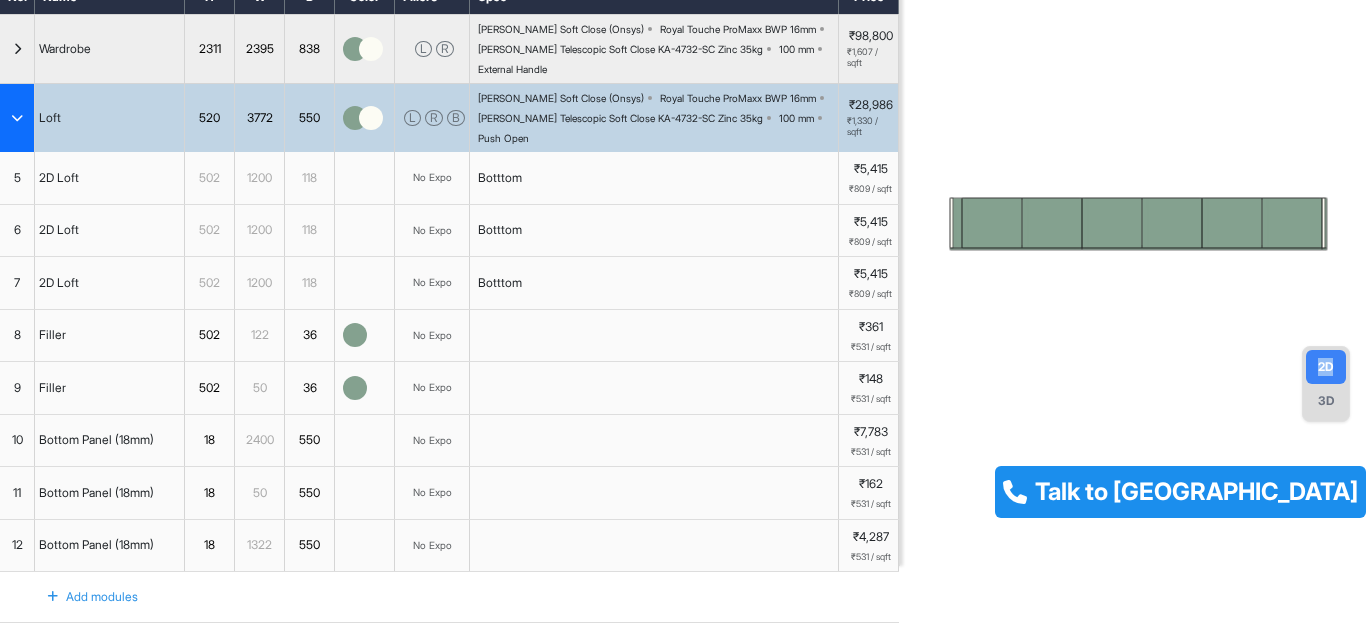 scroll, scrollTop: 307, scrollLeft: 0, axis: vertical 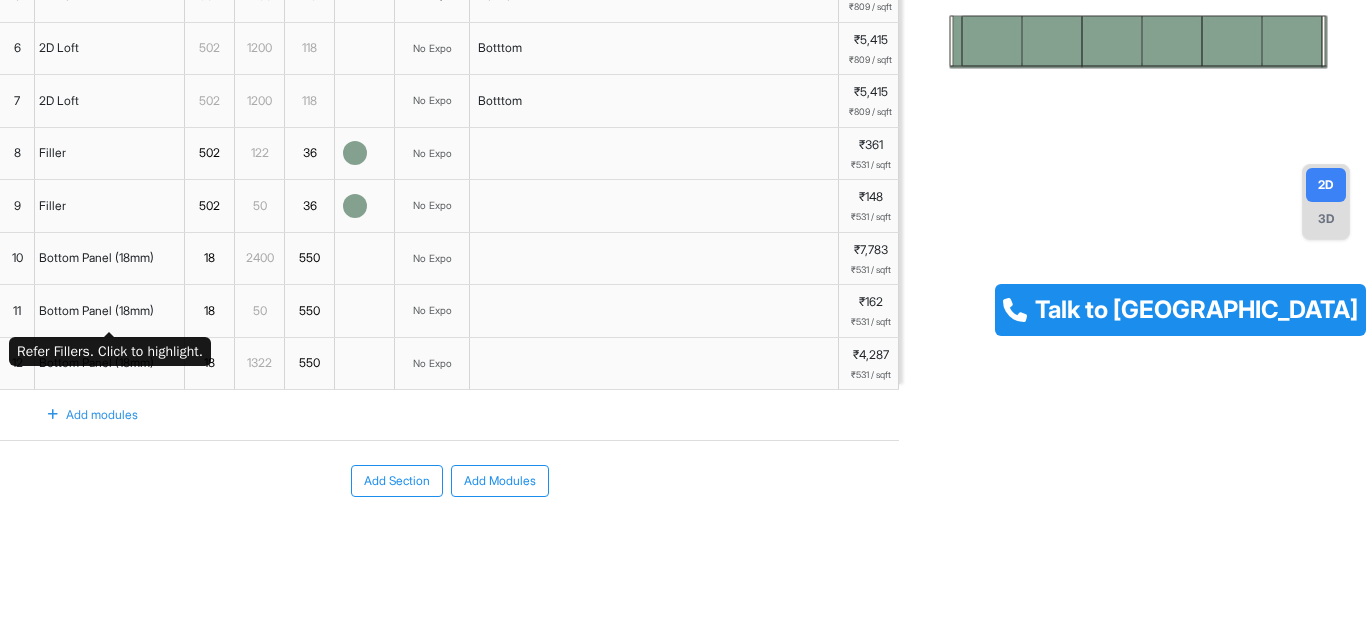 click on "Bottom Panel (18mm)" at bounding box center (110, 311) 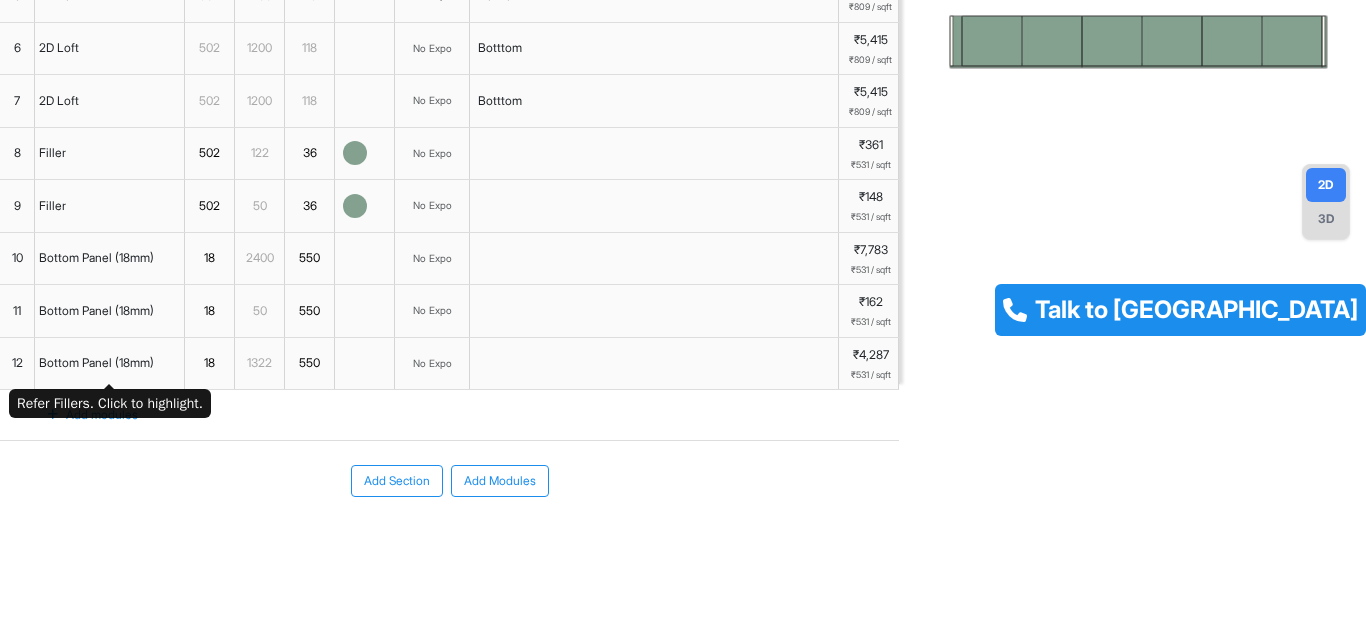 click on "Bottom Panel (18mm)" at bounding box center [110, 364] 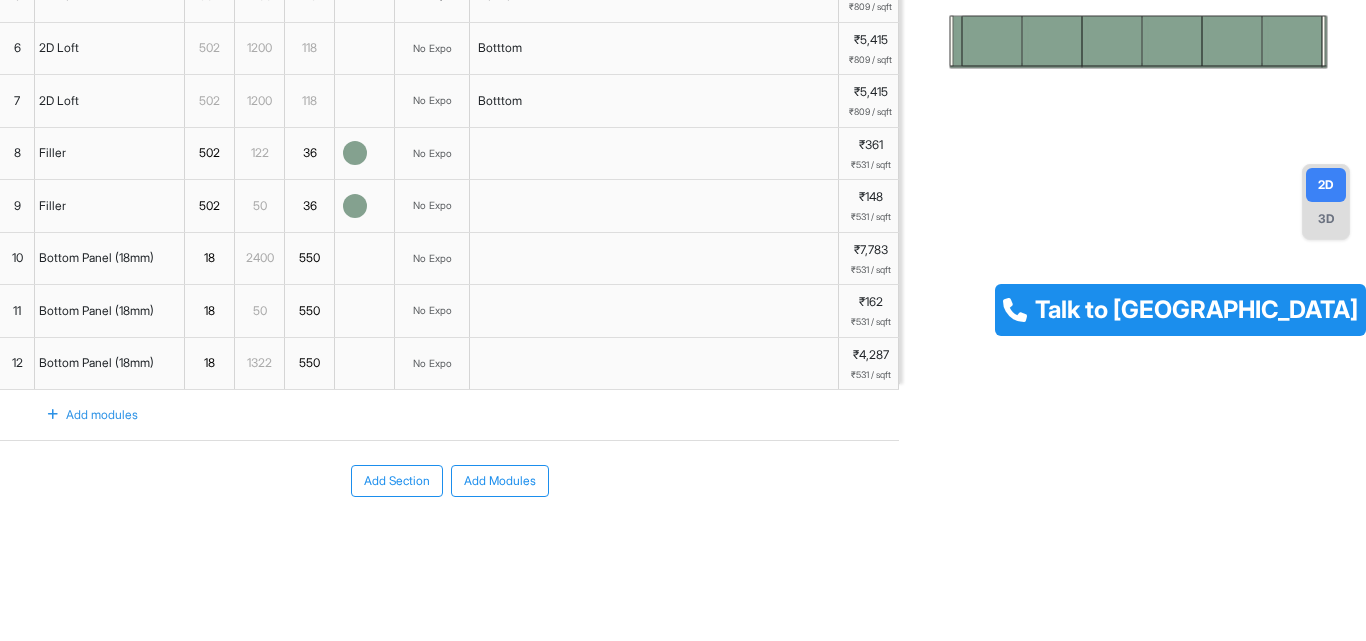 click on "12" at bounding box center (17, 363) 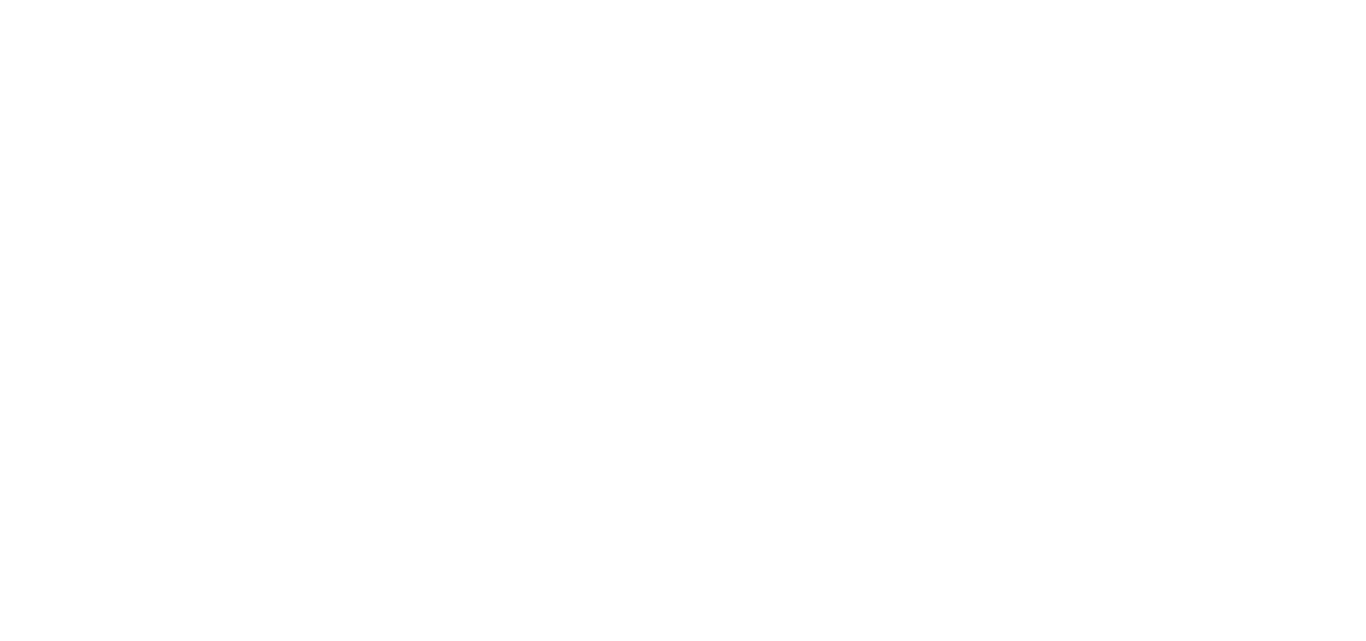 scroll, scrollTop: 0, scrollLeft: 0, axis: both 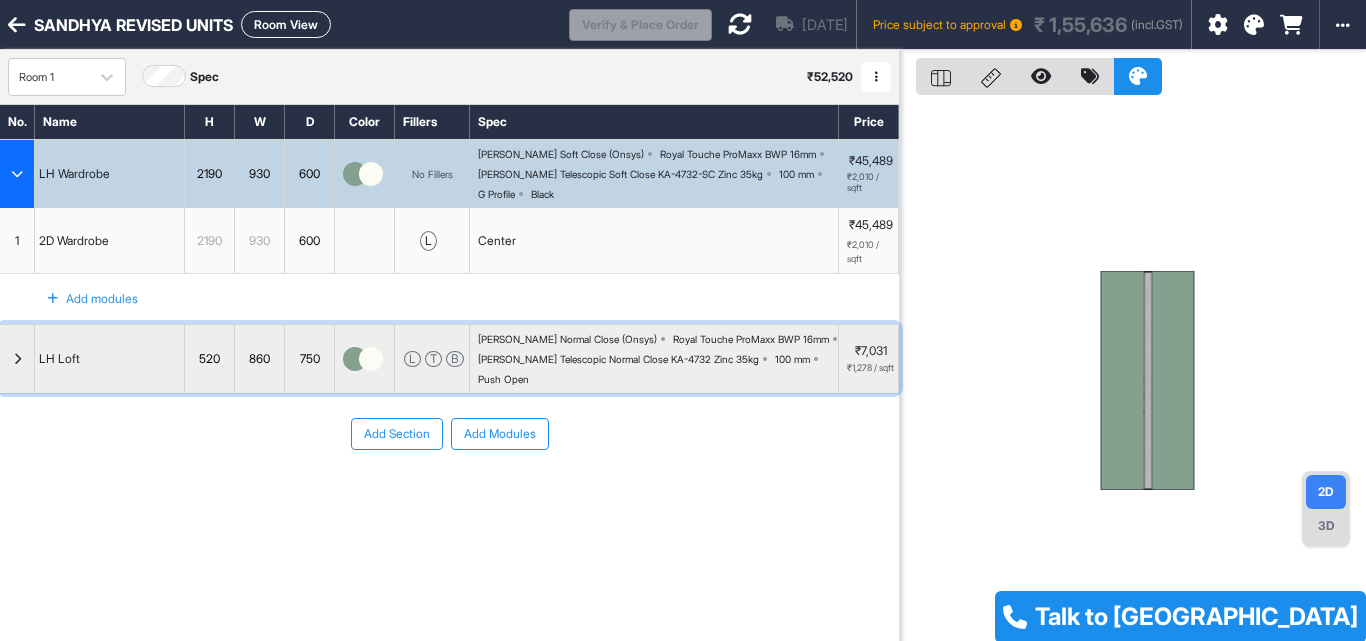 click at bounding box center (17, 359) 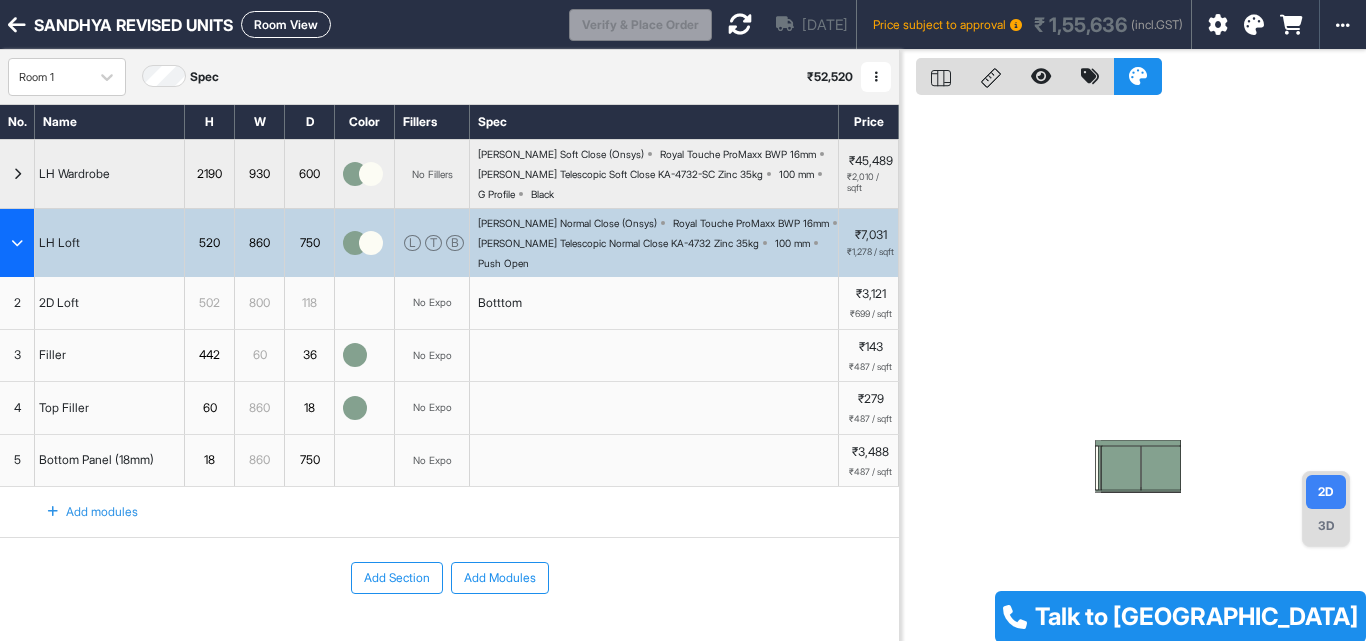 click at bounding box center [17, 243] 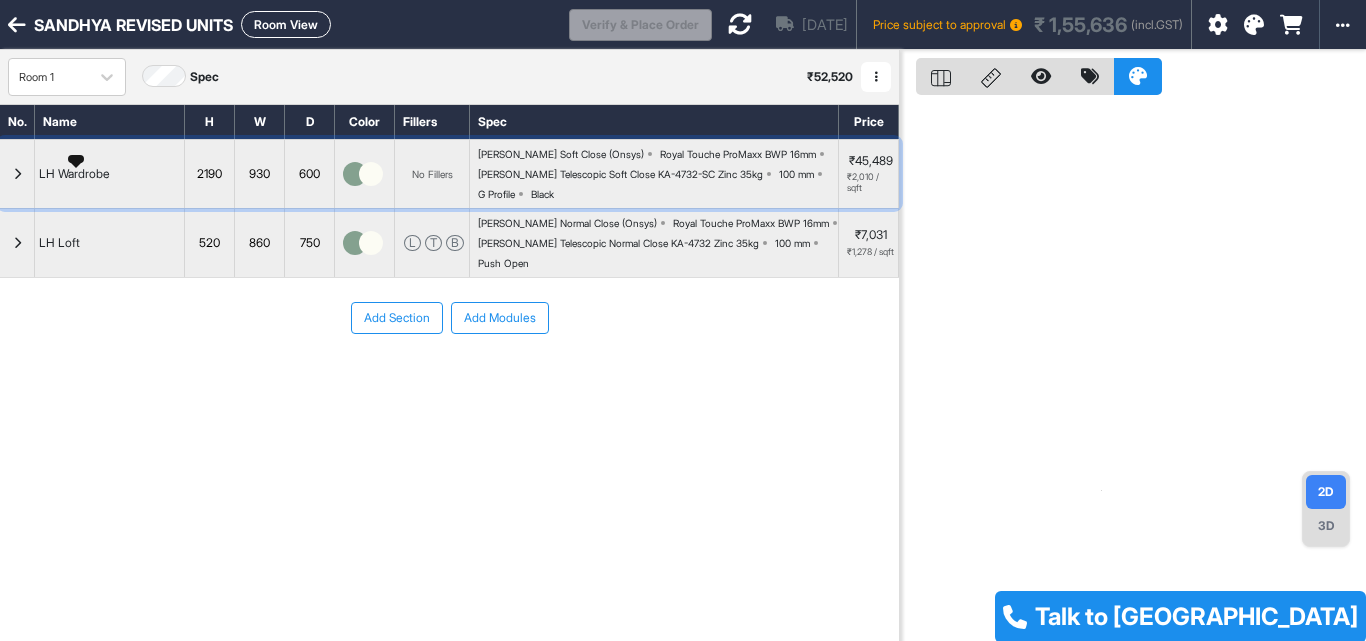 click at bounding box center (17, 174) 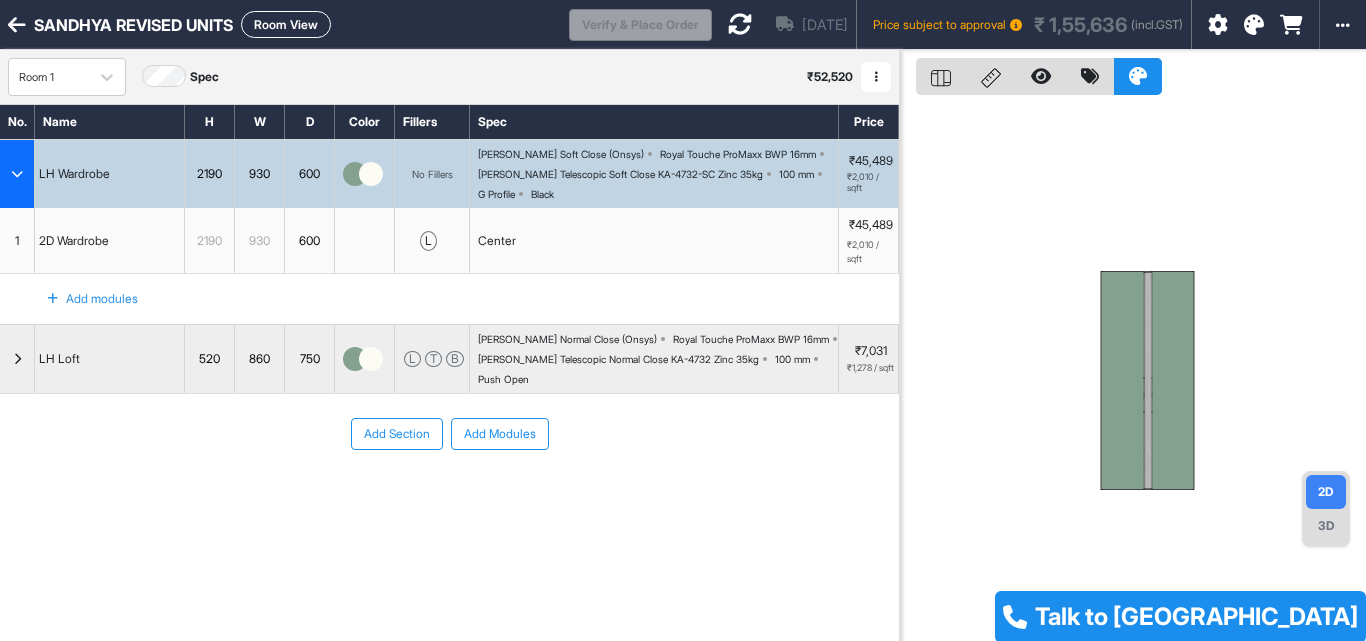 click at bounding box center [17, 174] 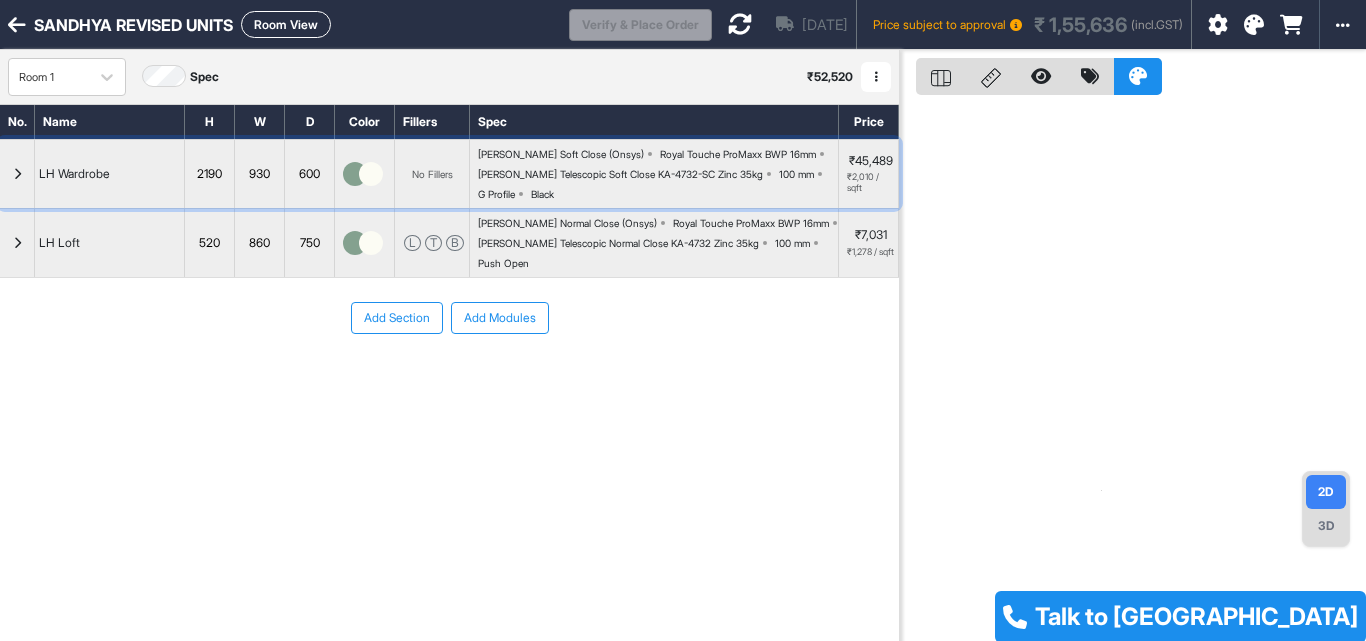 click at bounding box center (17, 174) 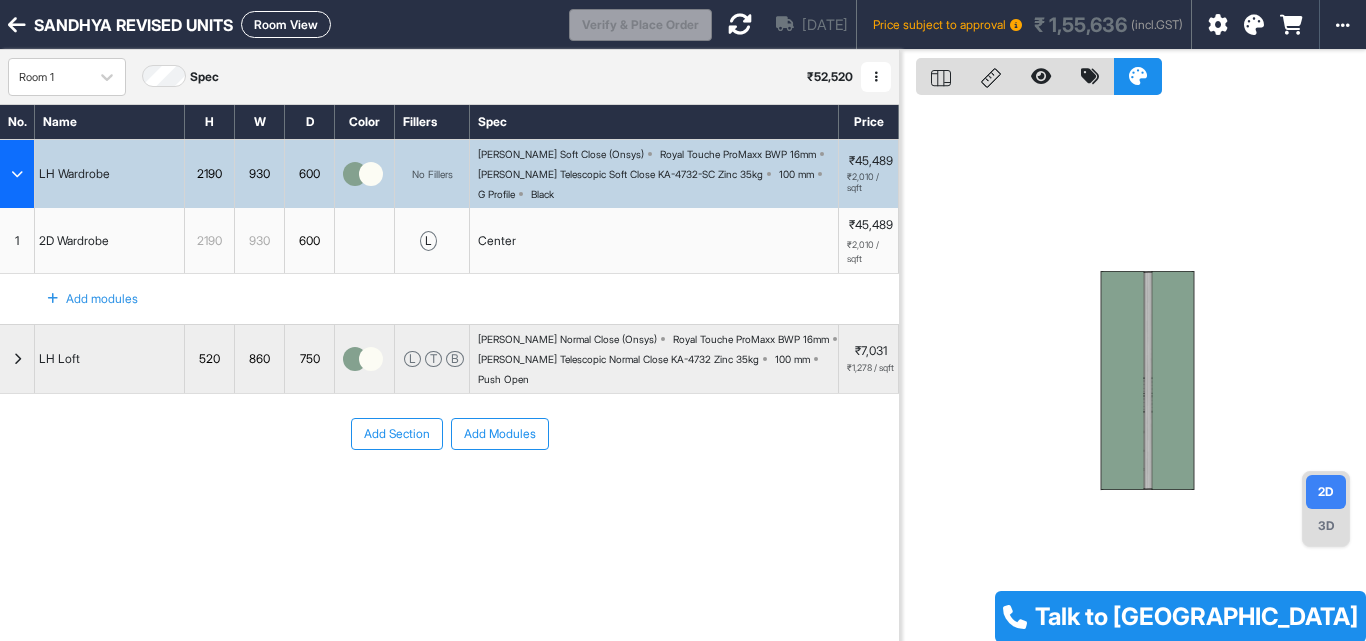 click on "2190" at bounding box center [209, 174] 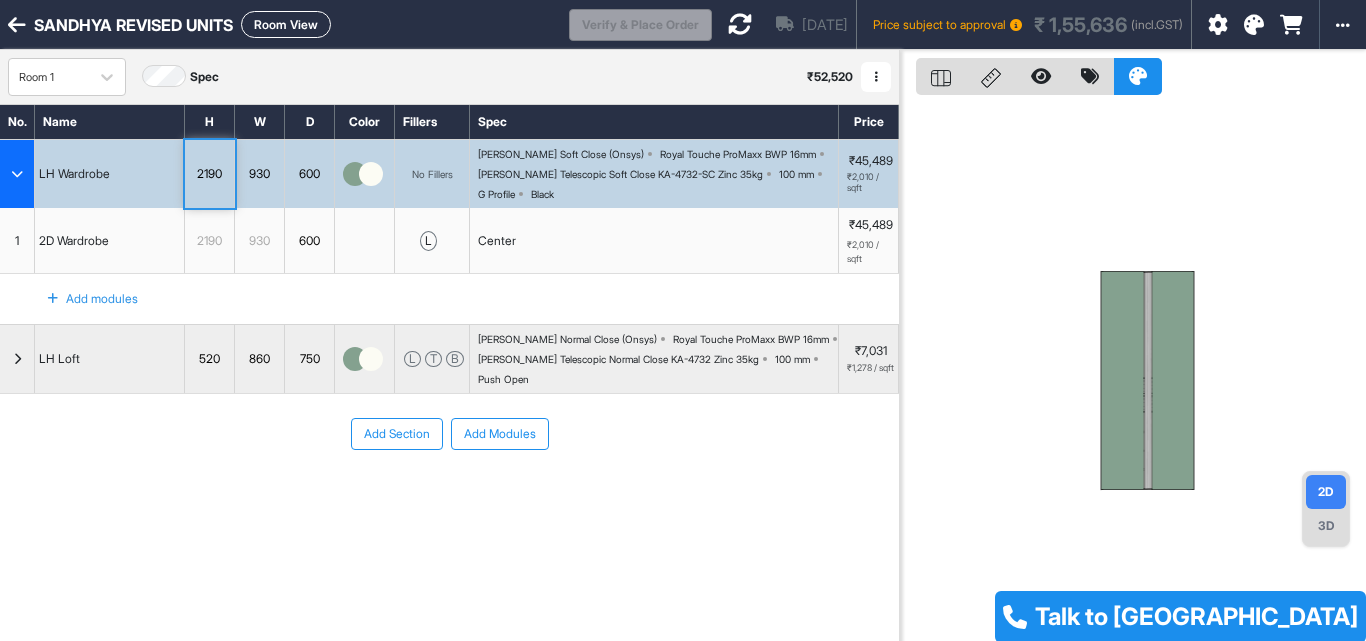click on "2190" at bounding box center [209, 174] 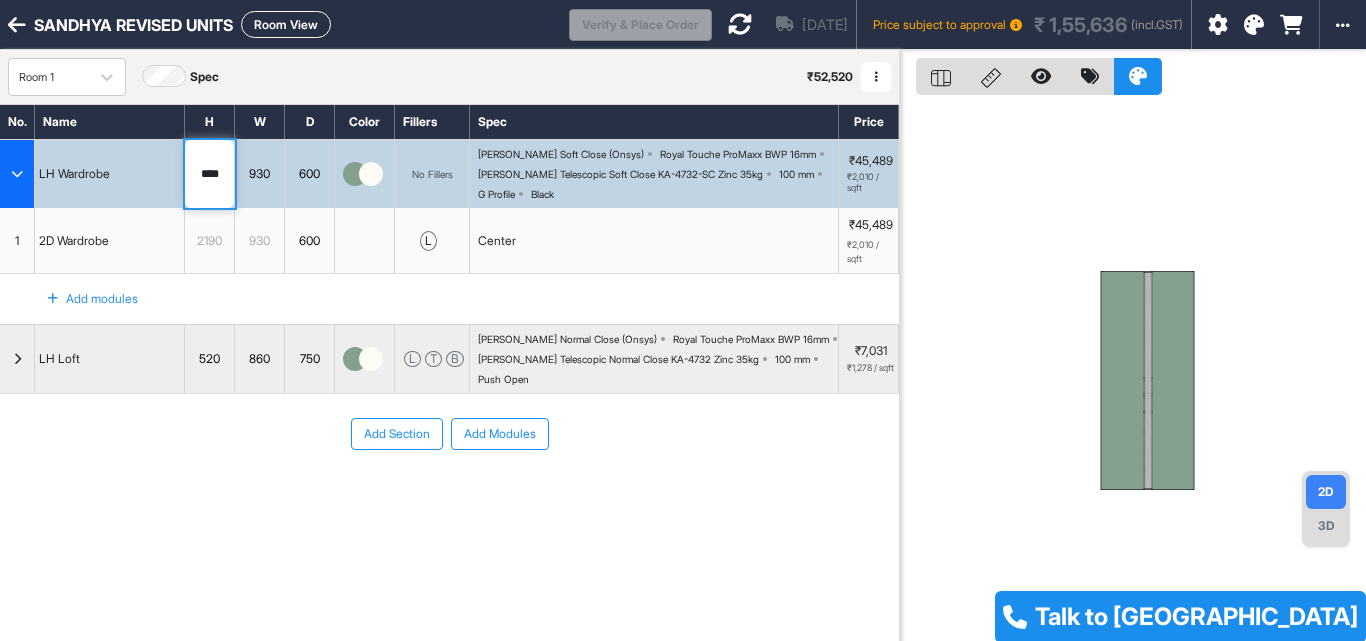 click on "930" at bounding box center (259, 174) 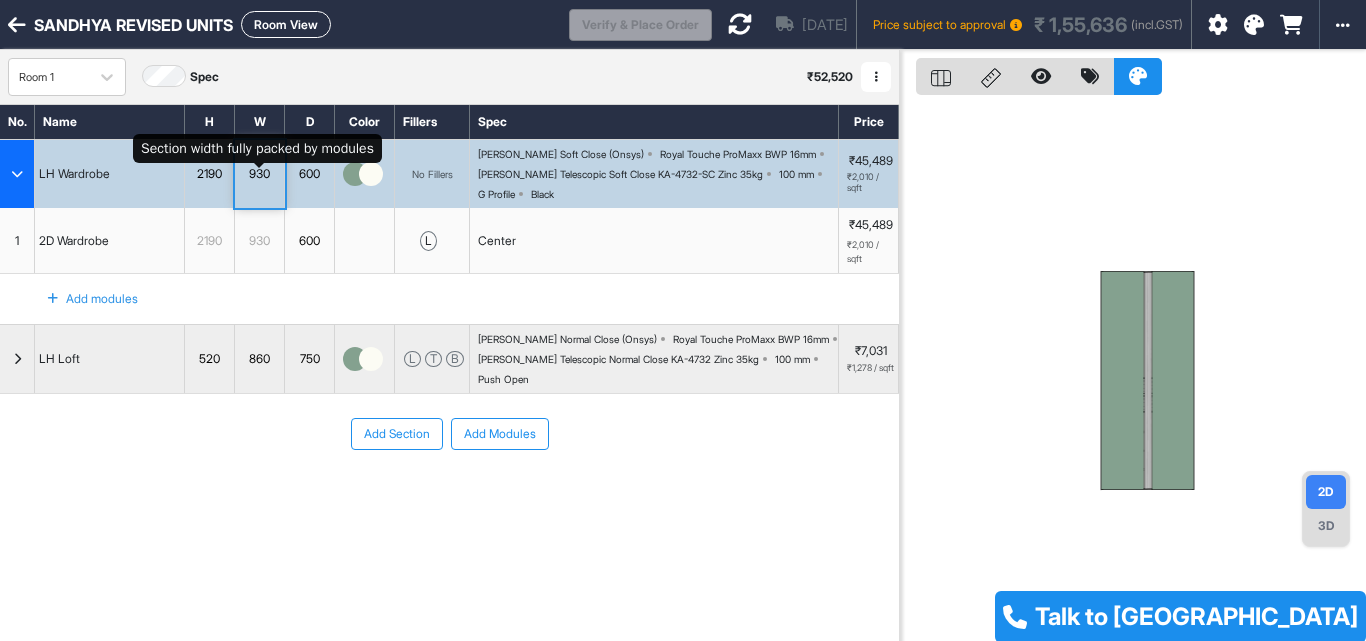 click on "930" at bounding box center [259, 174] 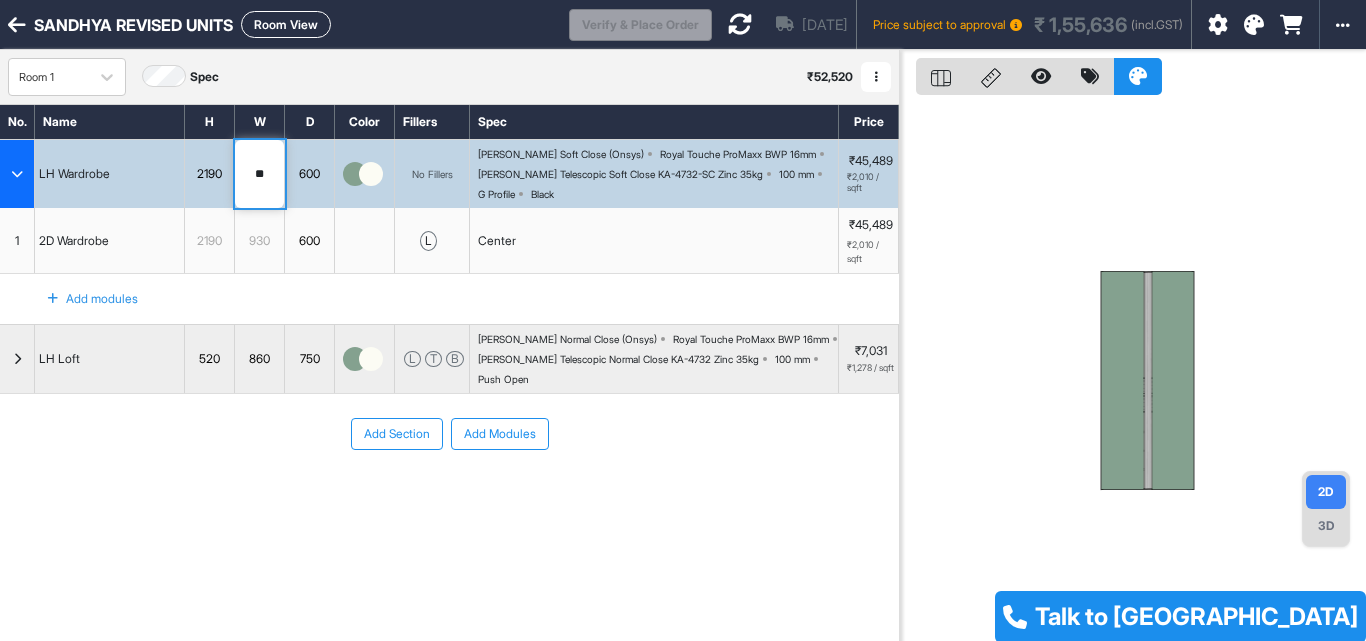 type on "*" 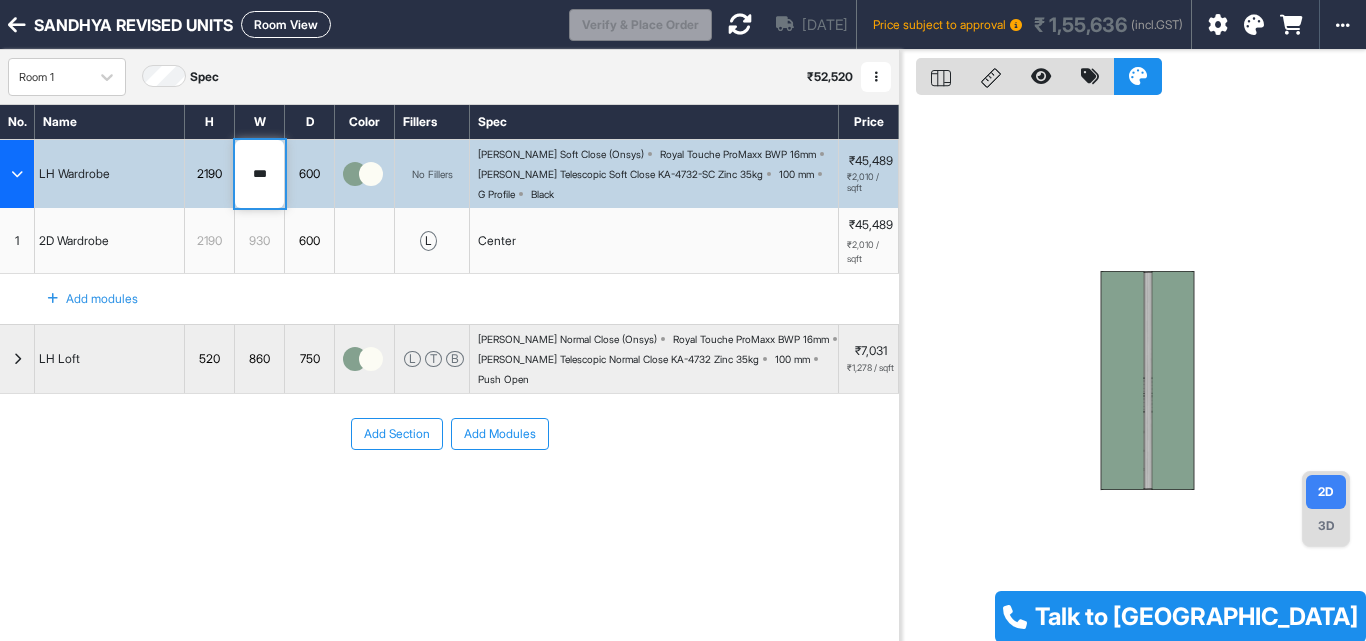 type on "****" 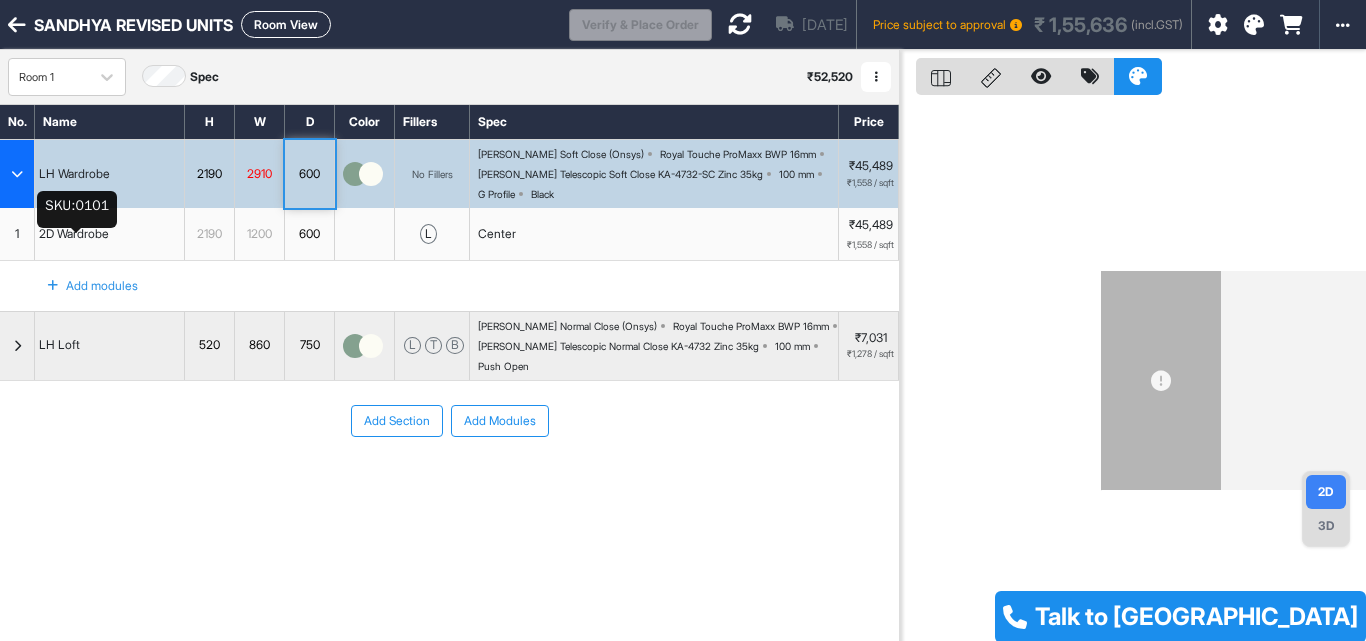 click on "2D Wardrobe" at bounding box center [74, 234] 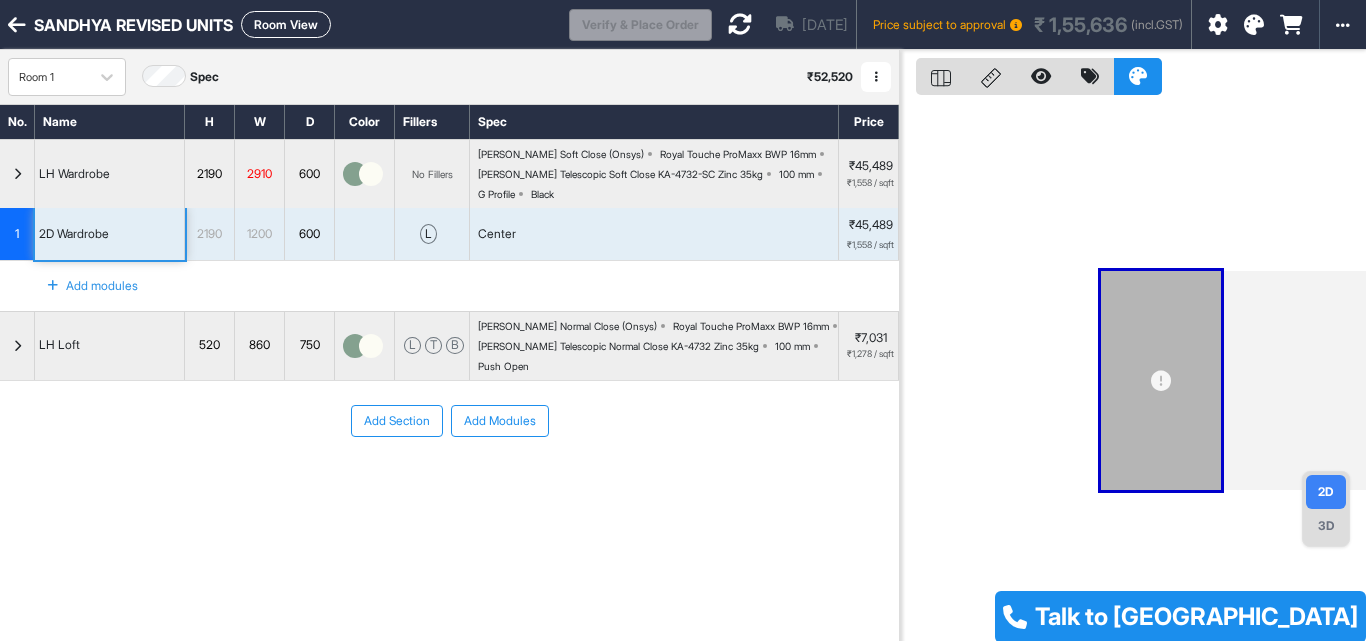 click at bounding box center (17, 174) 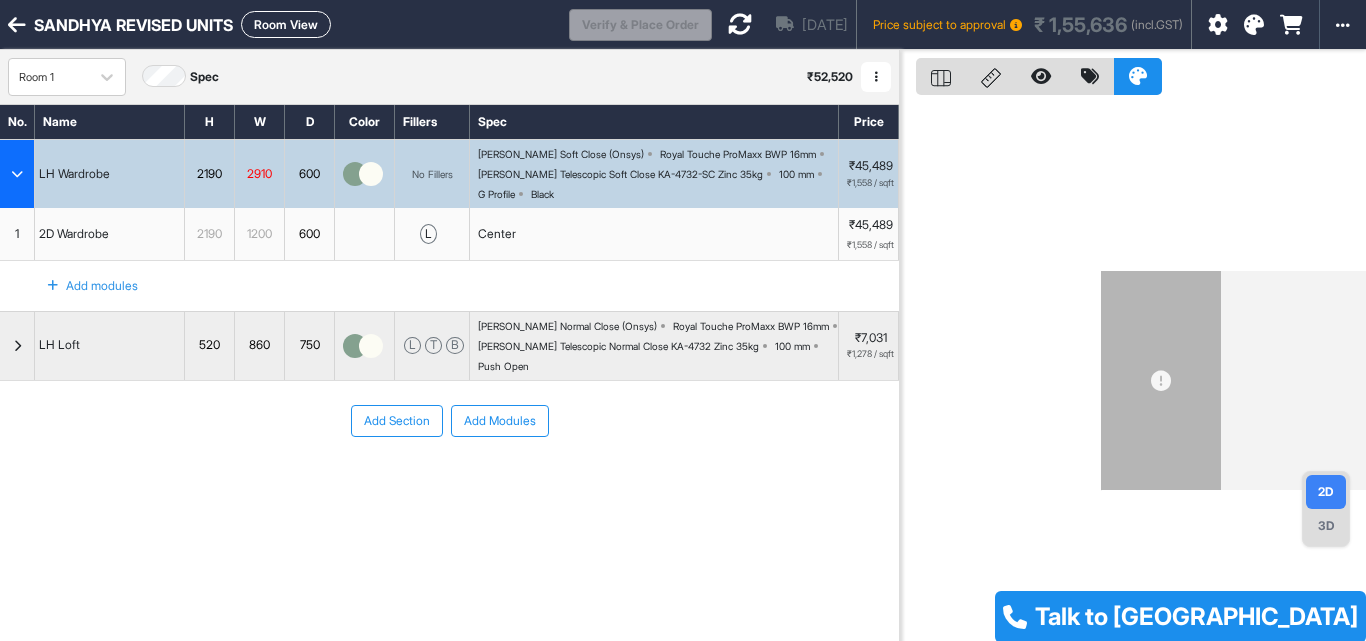 click at bounding box center [17, 174] 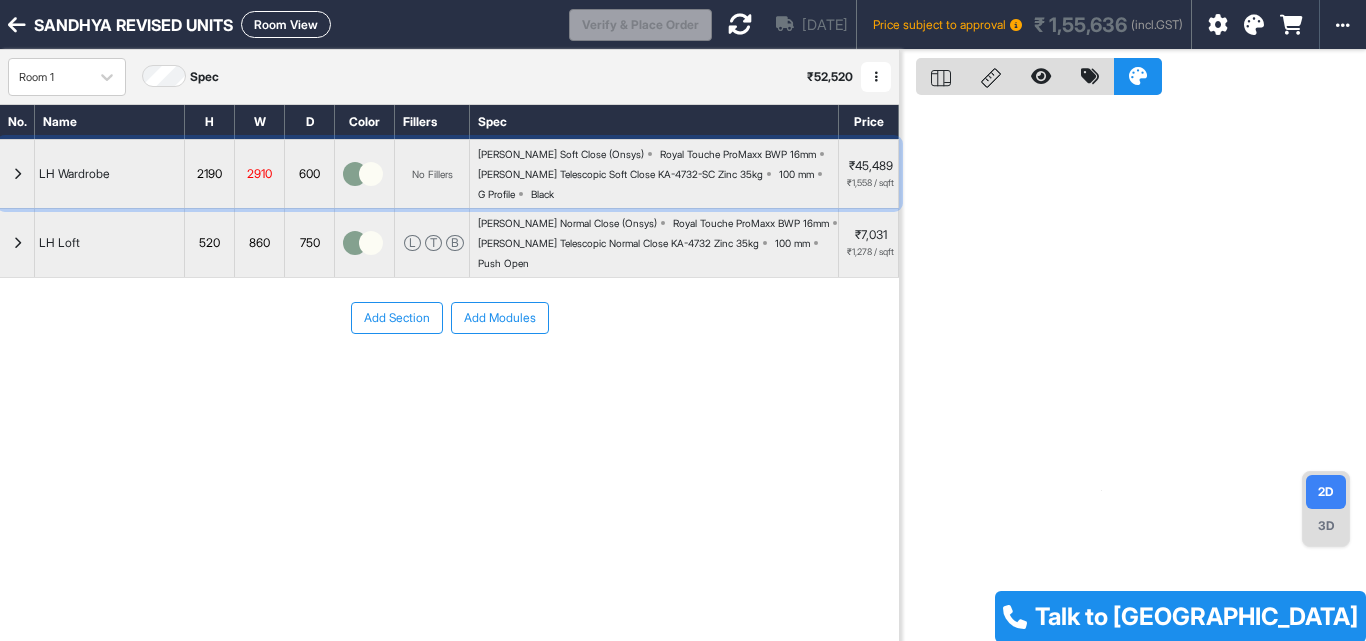 click at bounding box center [17, 174] 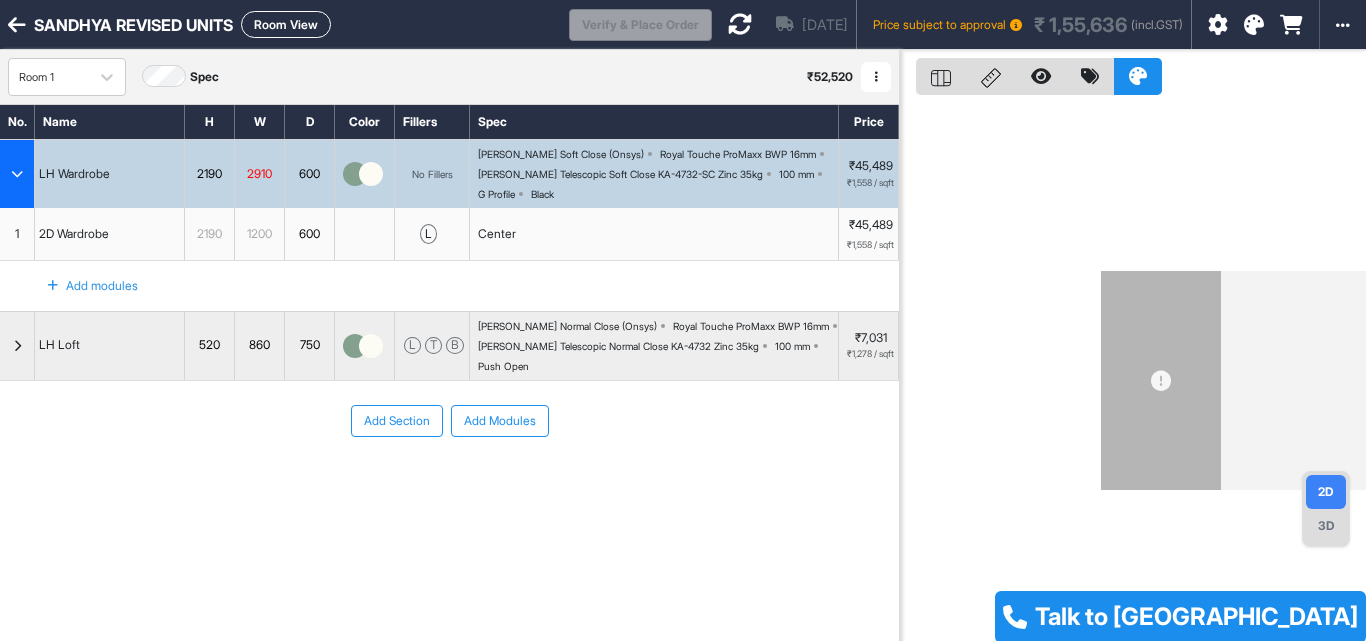 click on "2D Wardrobe" at bounding box center [74, 234] 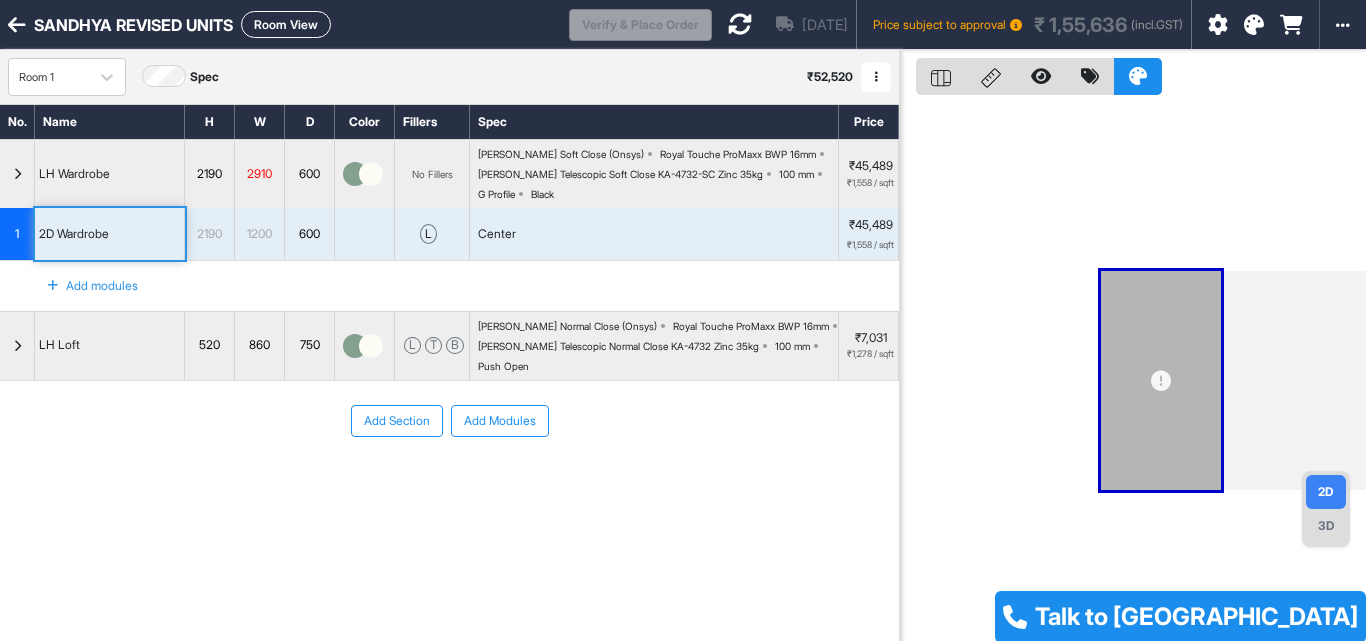 click on "1" at bounding box center (17, 234) 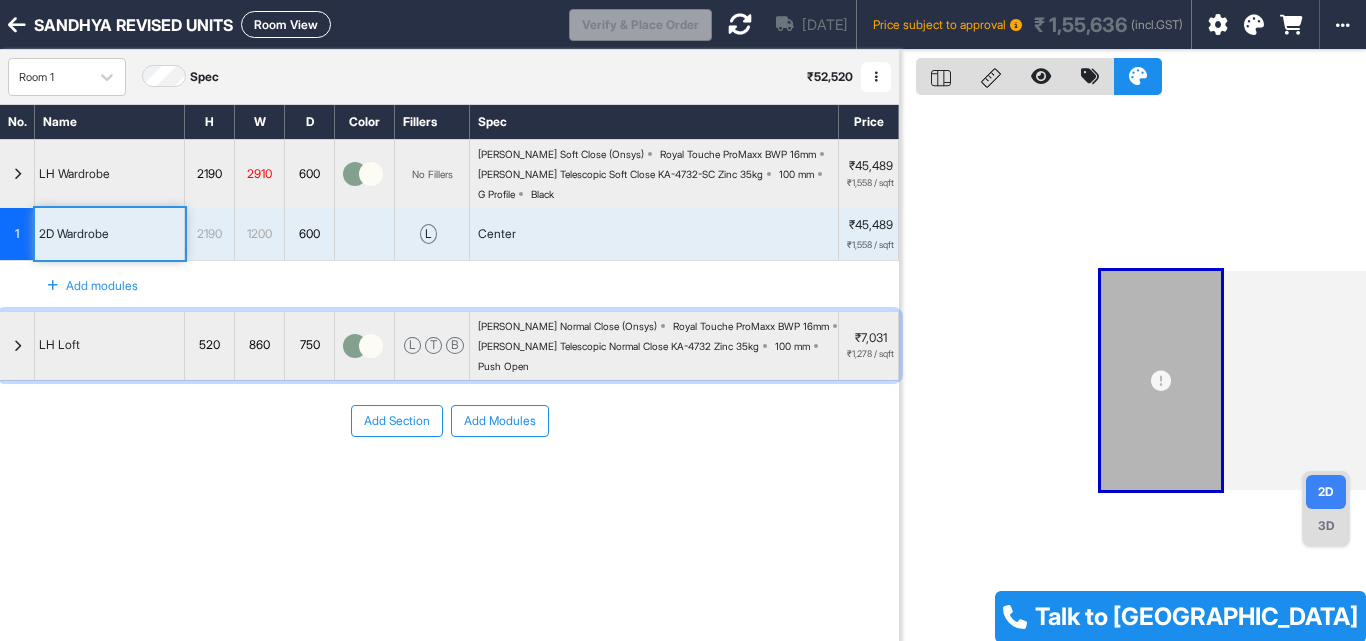 click at bounding box center (17, 346) 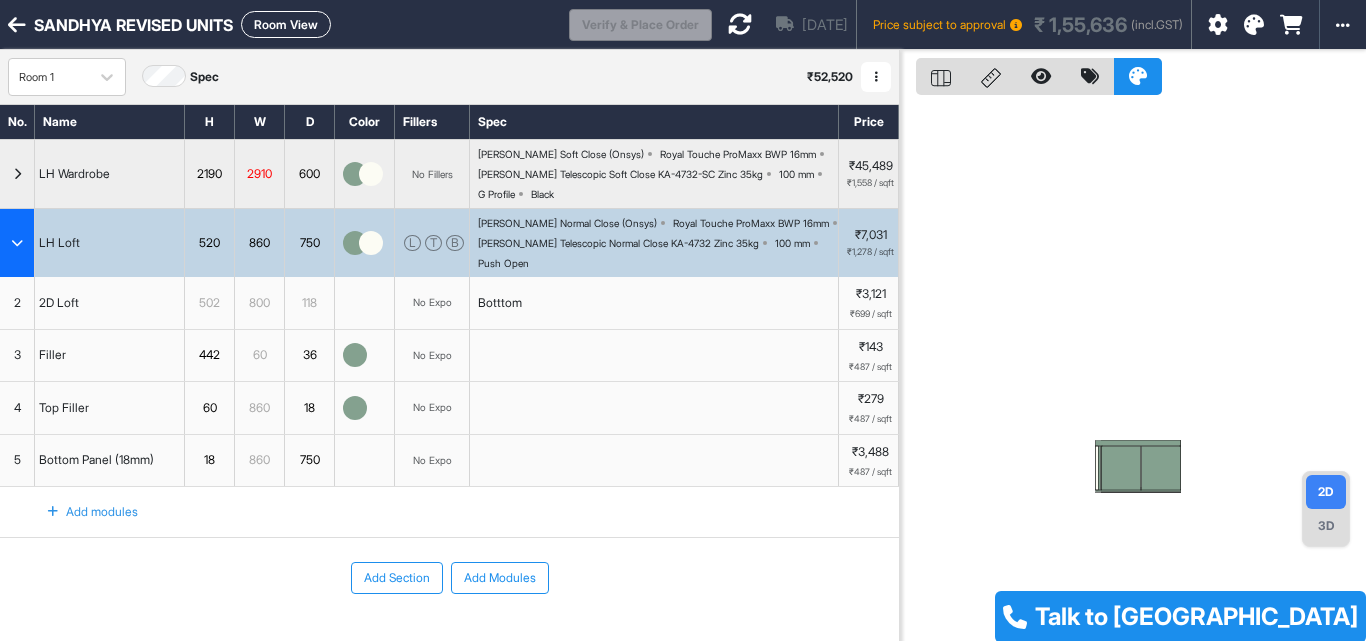 click at bounding box center [17, 243] 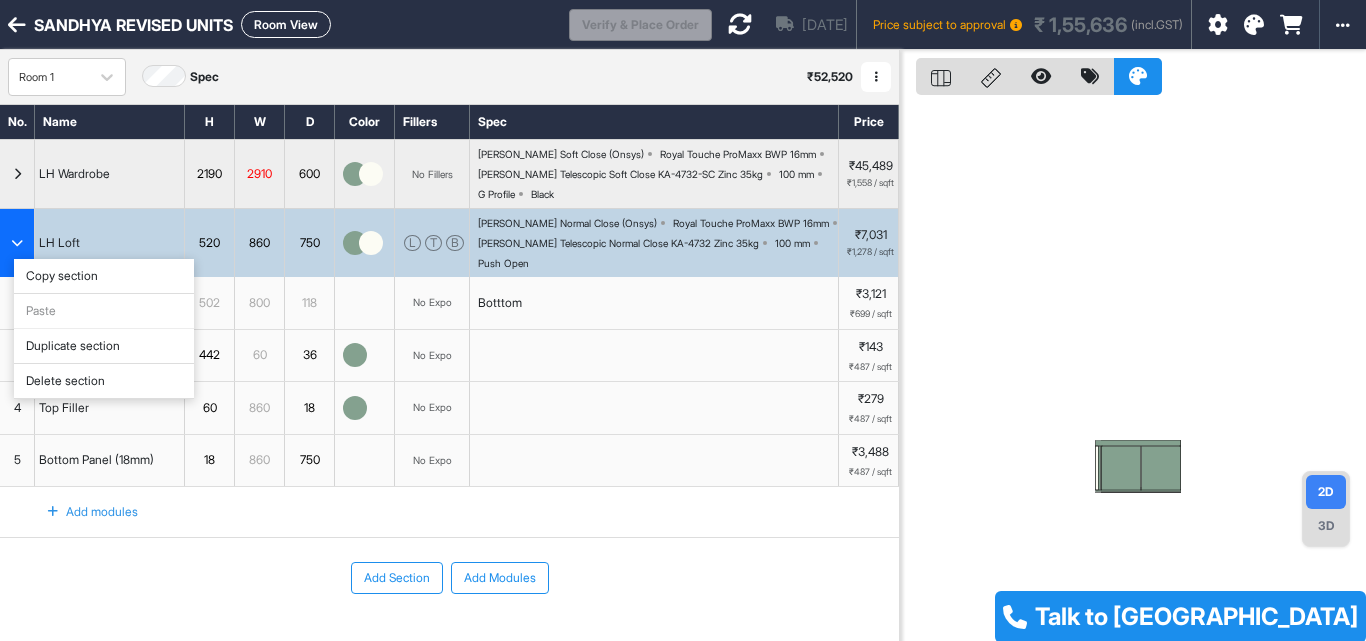 click at bounding box center (17, 243) 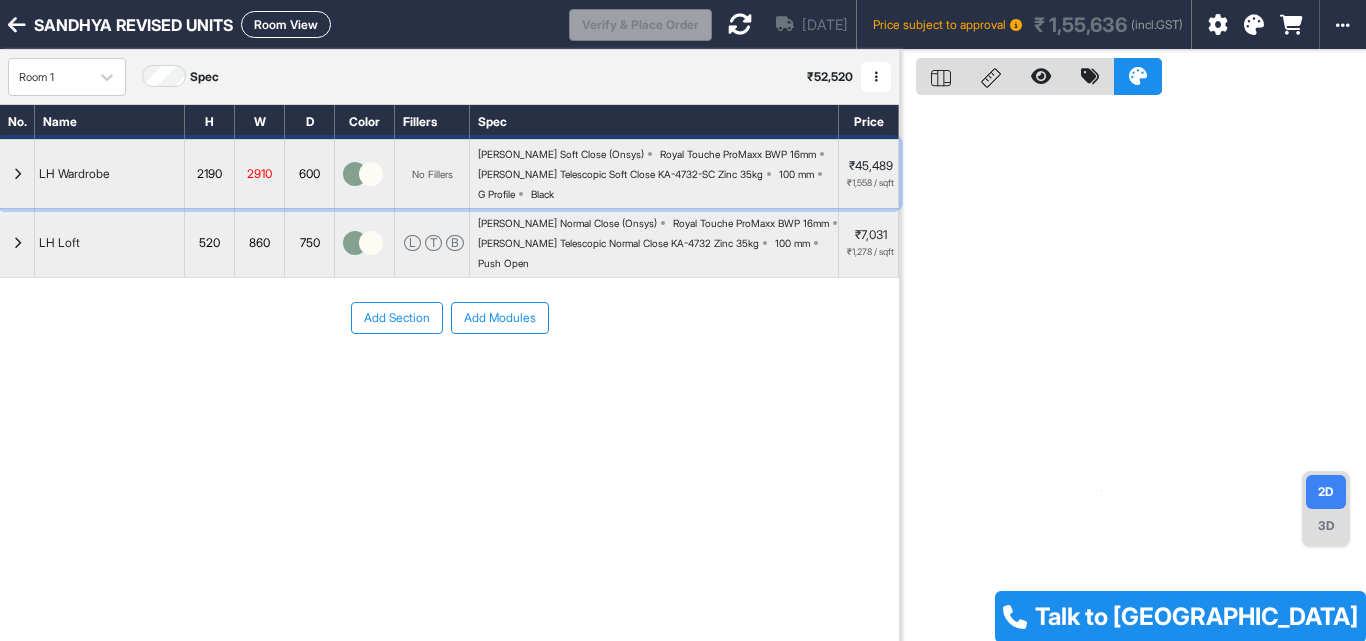 click at bounding box center [17, 174] 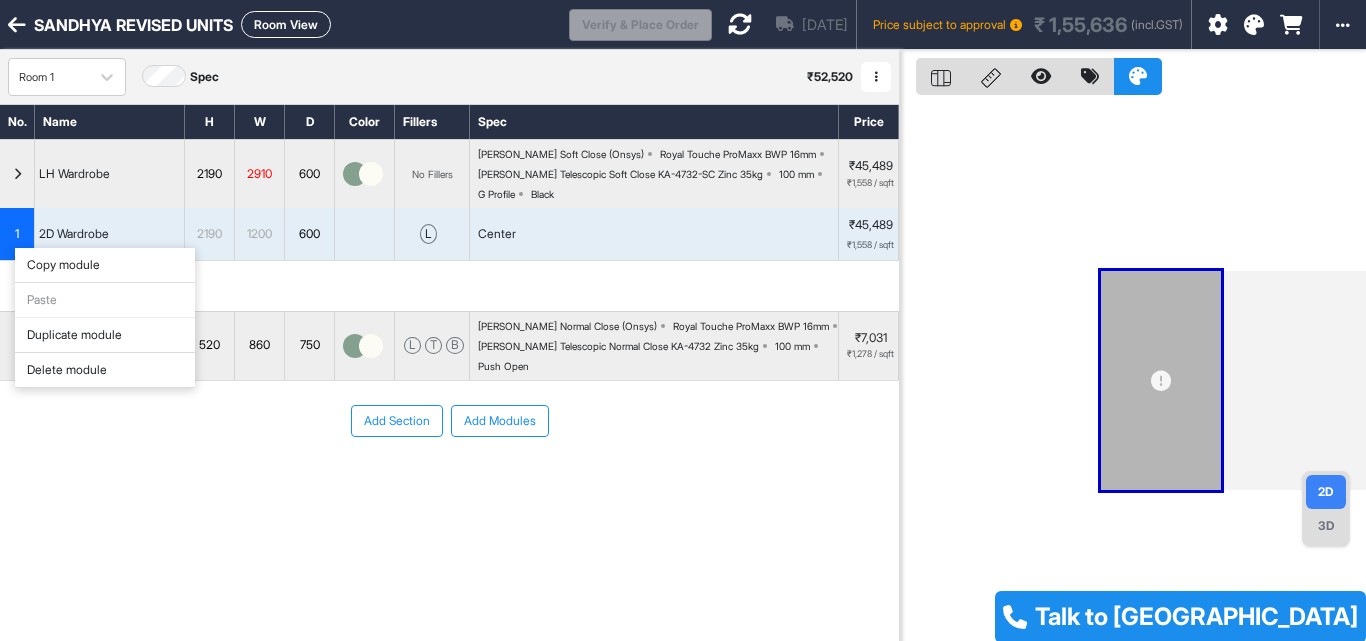 click on "Duplicate module" at bounding box center (105, 335) 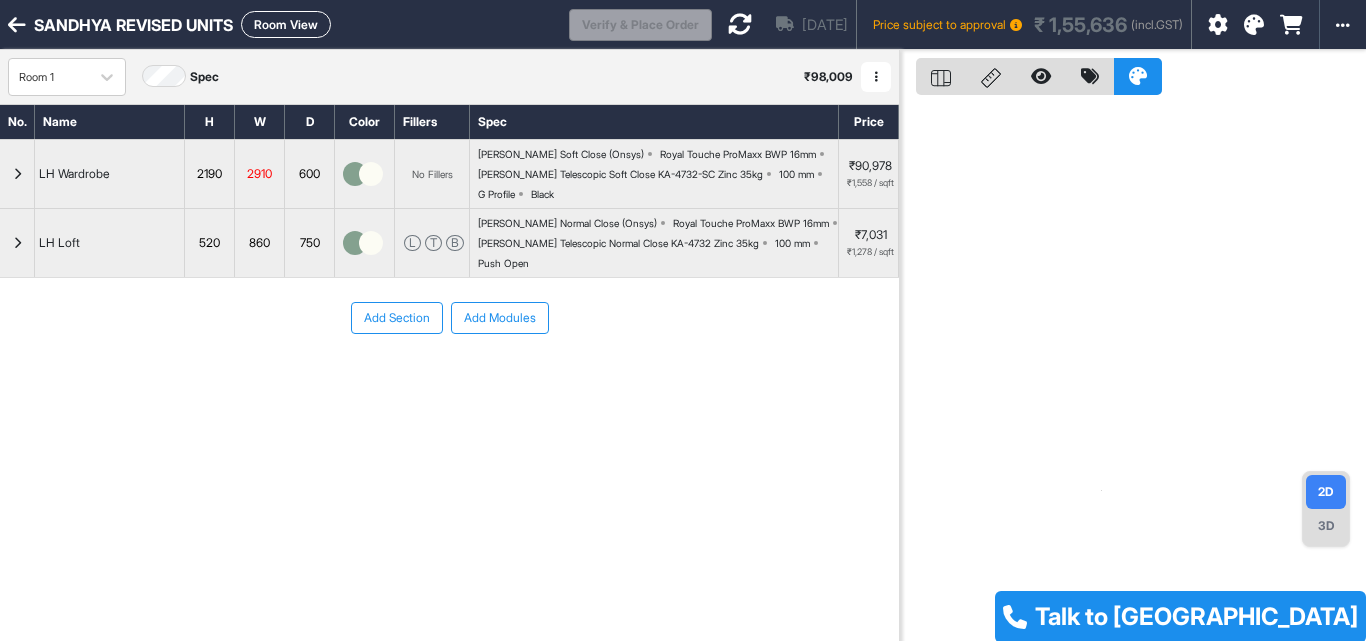 click at bounding box center [17, 174] 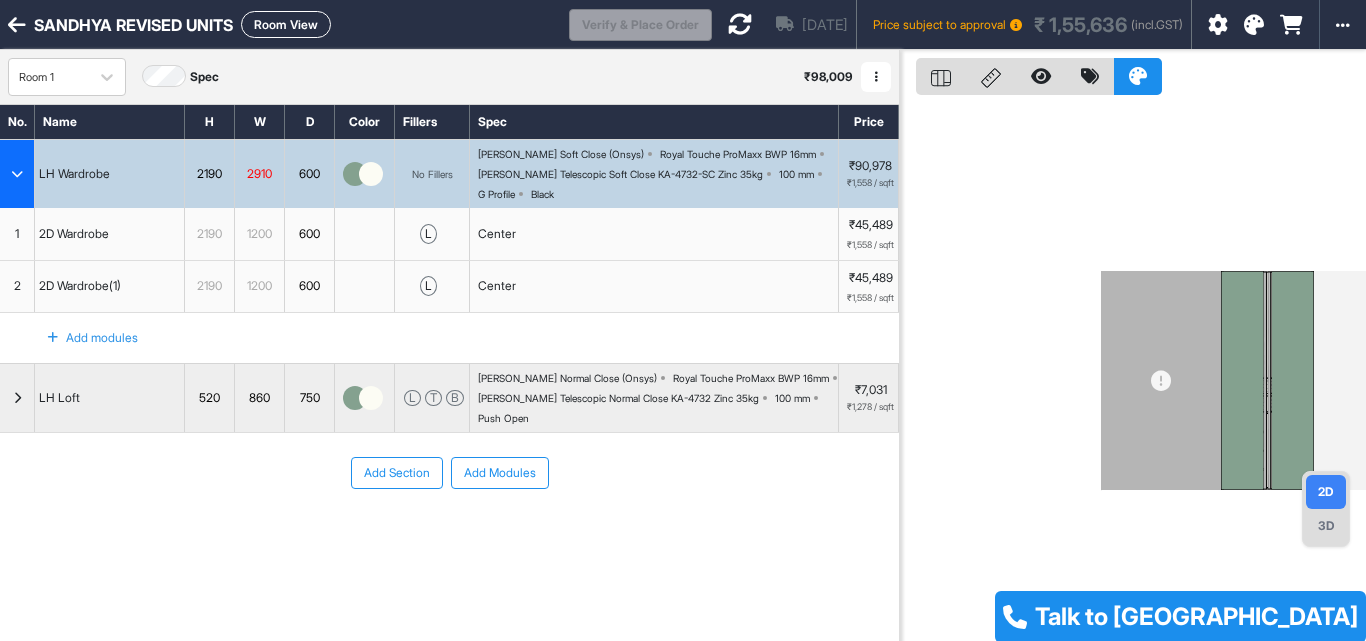 click at bounding box center [17, 174] 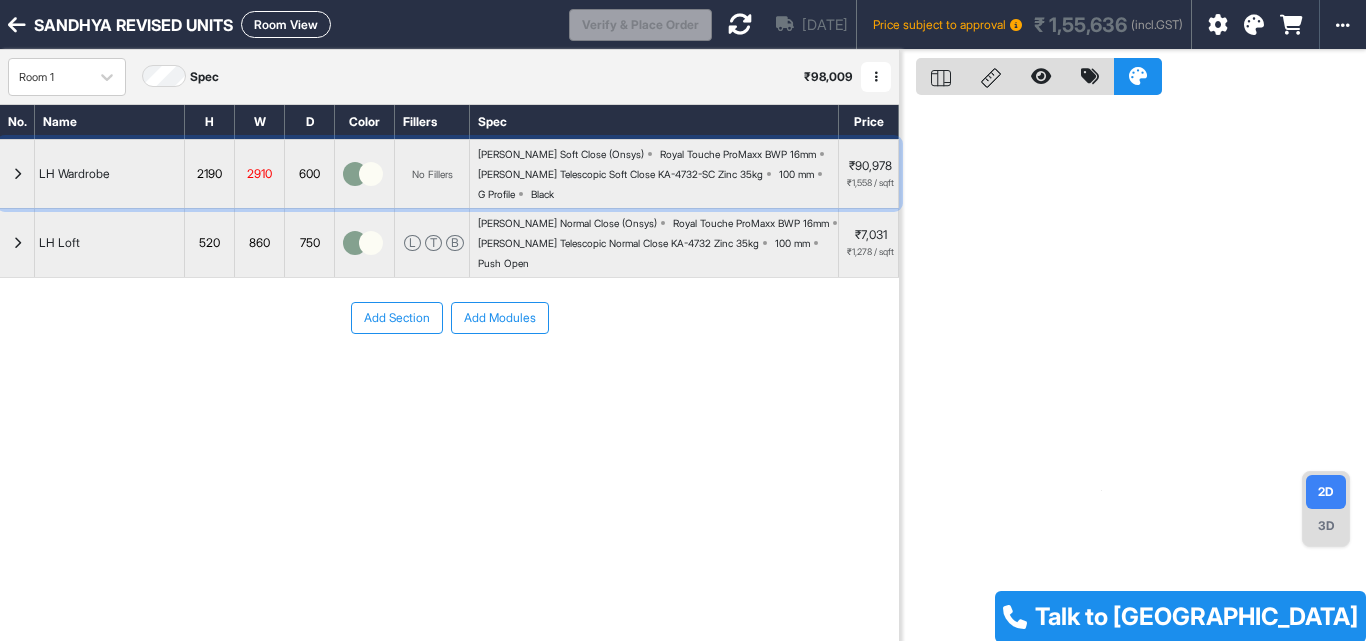 click at bounding box center (17, 174) 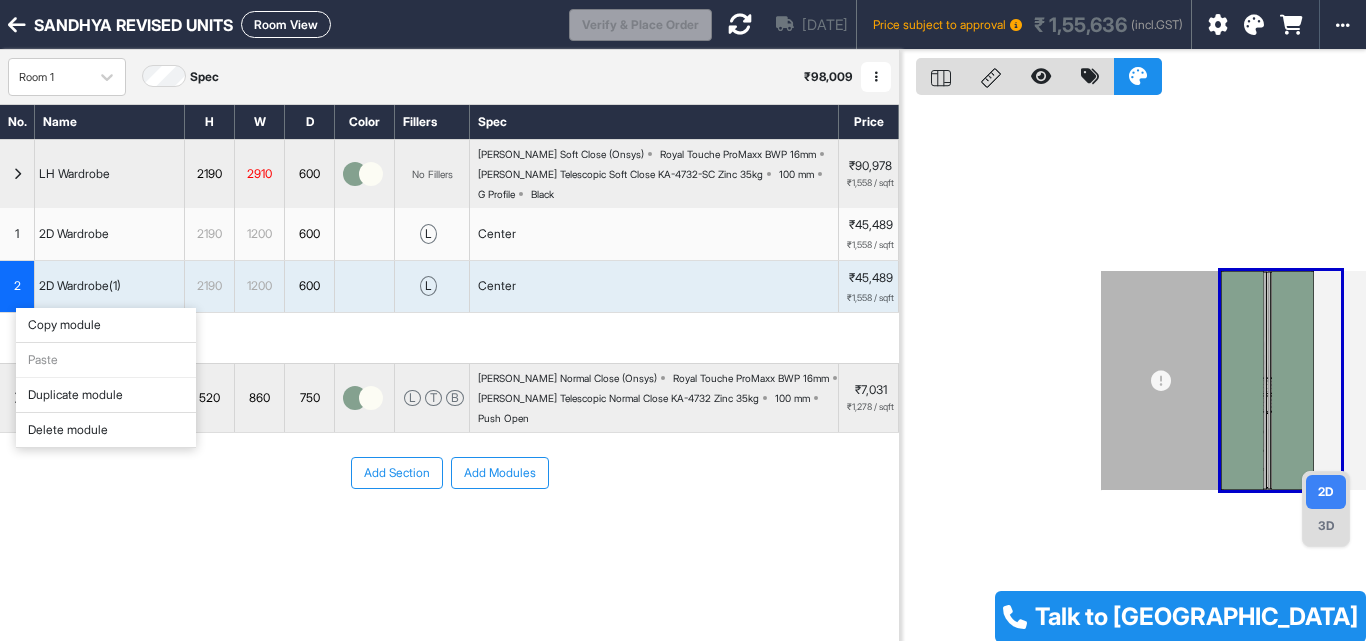 click on "Duplicate module" at bounding box center [106, 395] 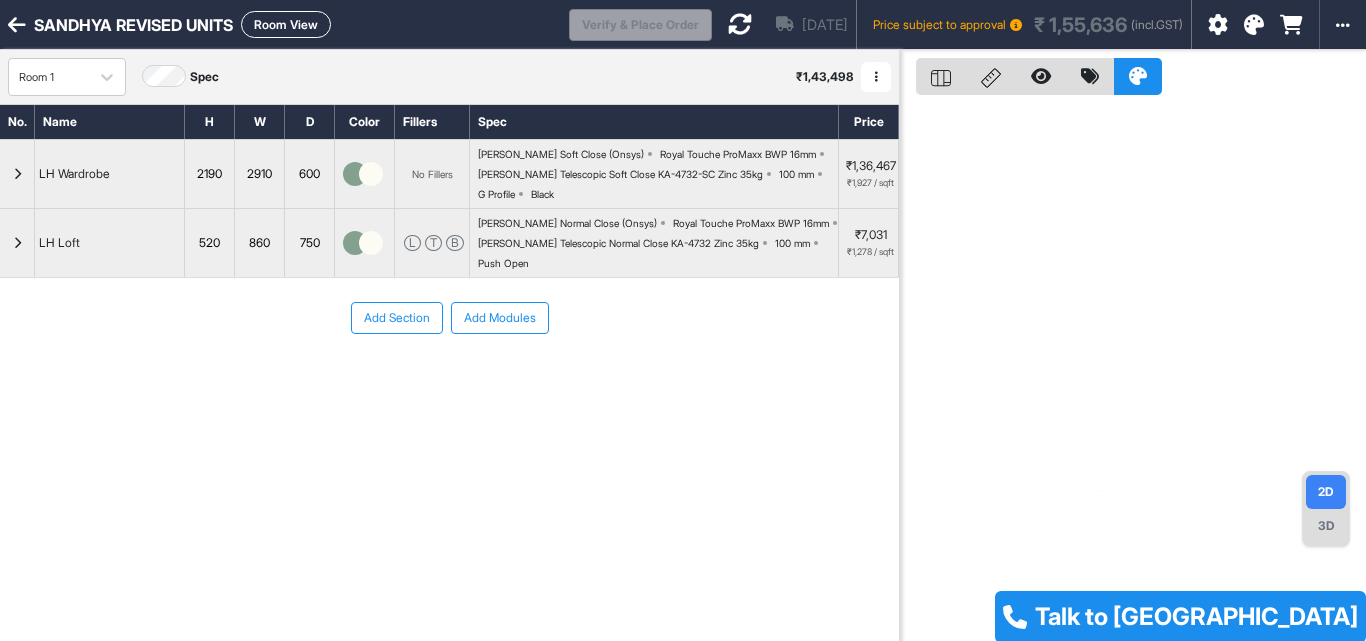 click at bounding box center (17, 174) 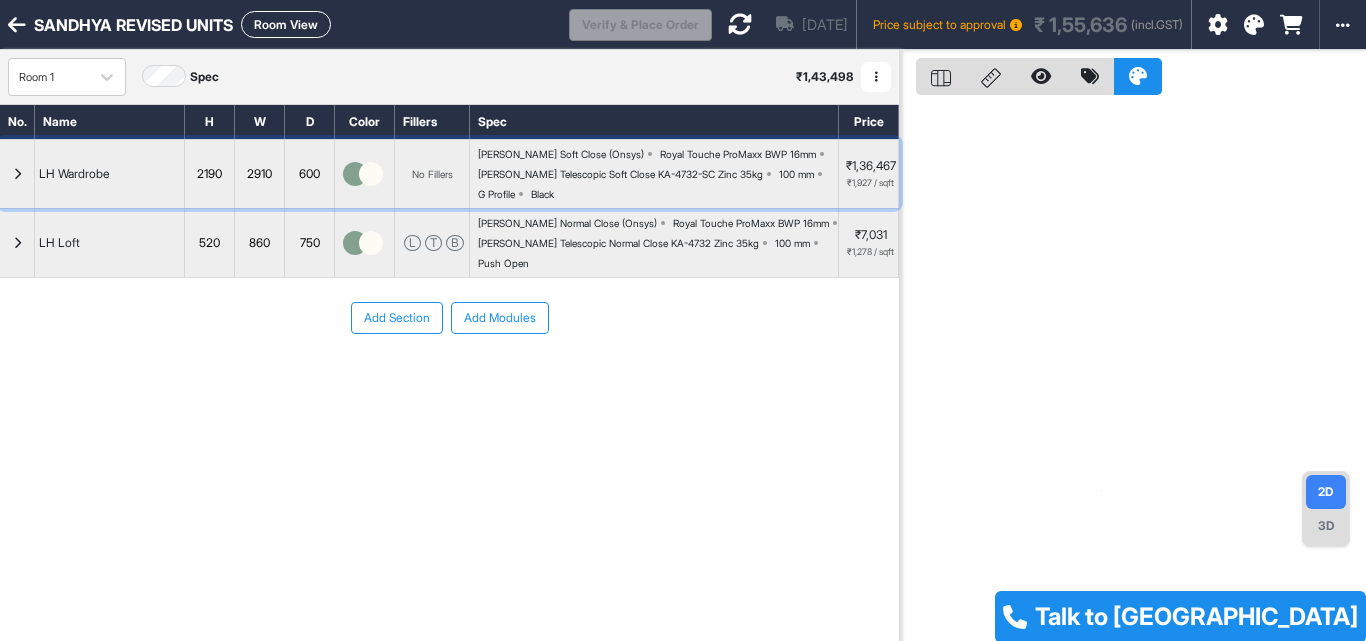 click at bounding box center [17, 174] 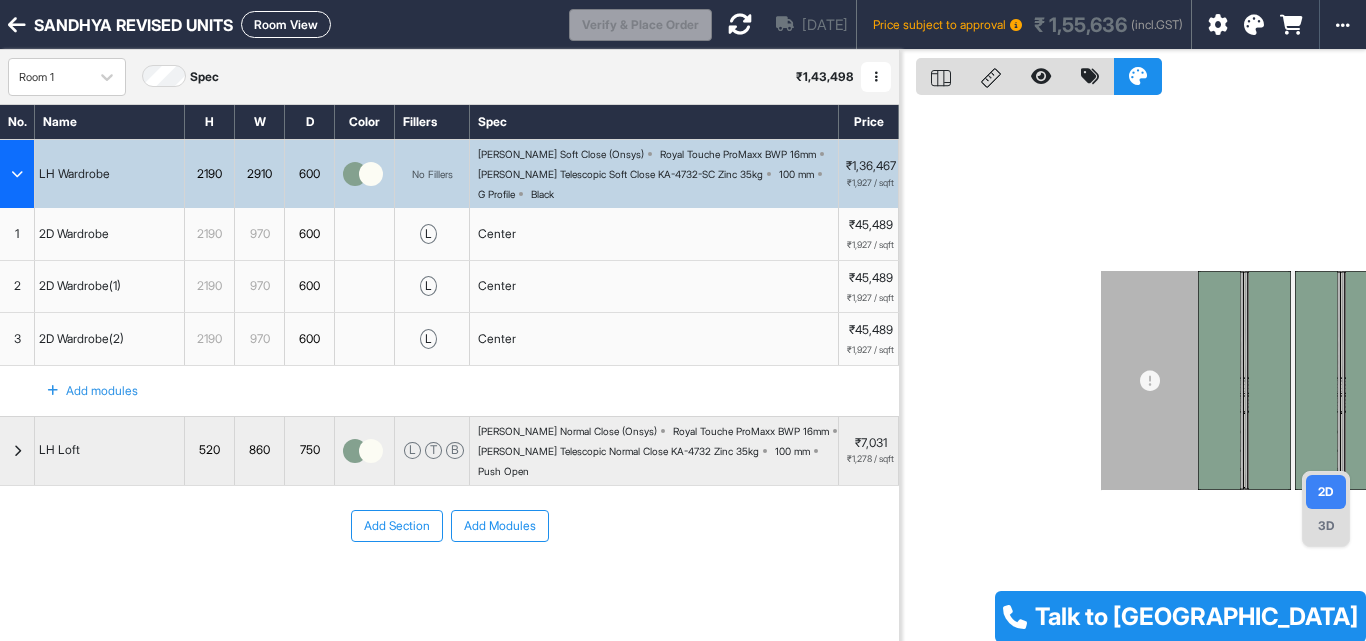 click on "970" at bounding box center [259, 286] 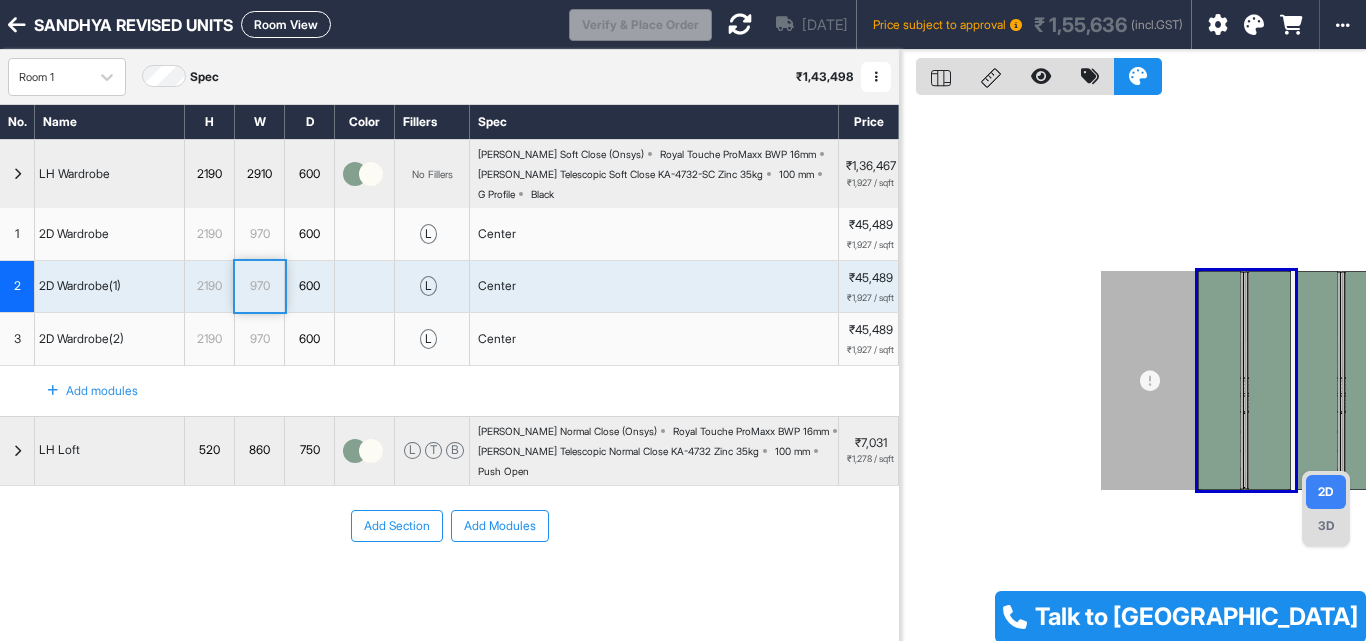 click on "970" at bounding box center [259, 234] 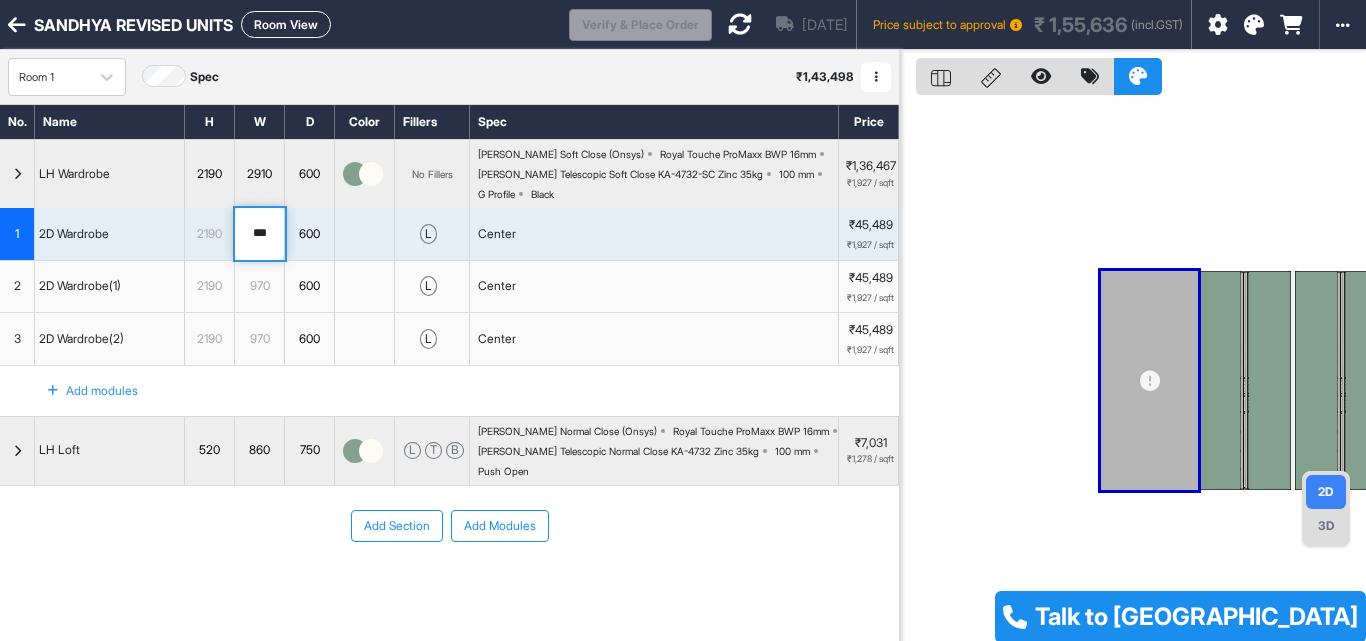 type on "***" 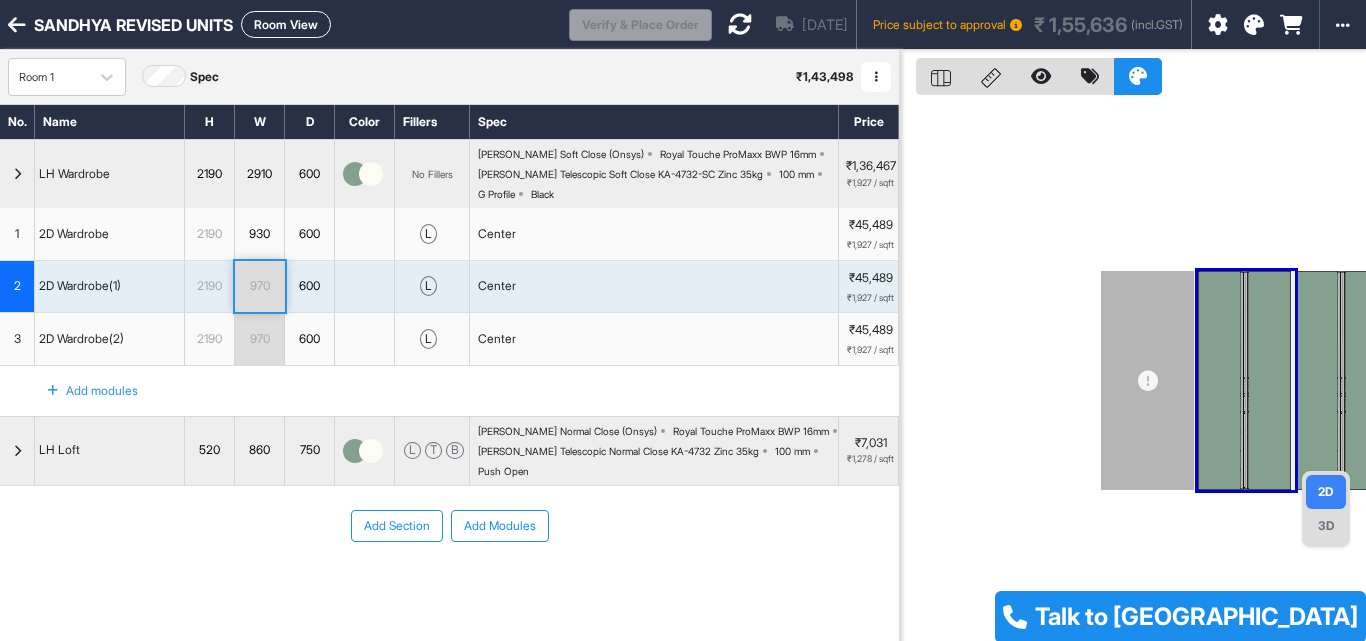 click on "970" at bounding box center (259, 286) 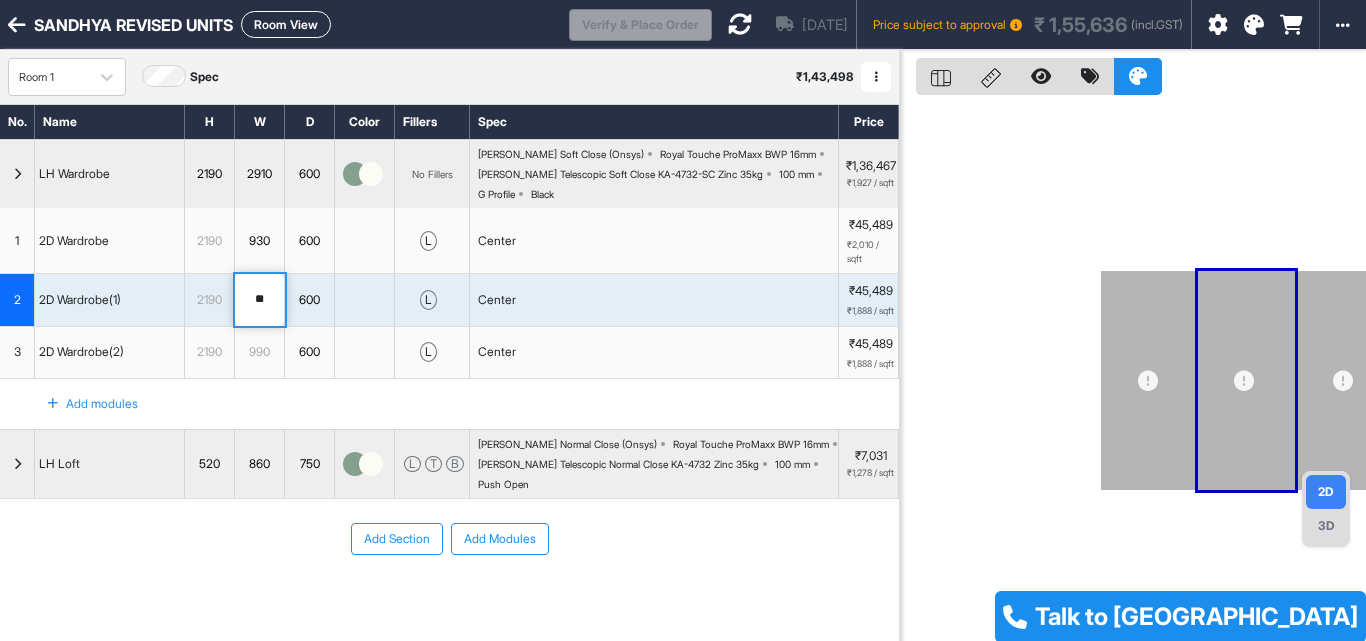 type on "***" 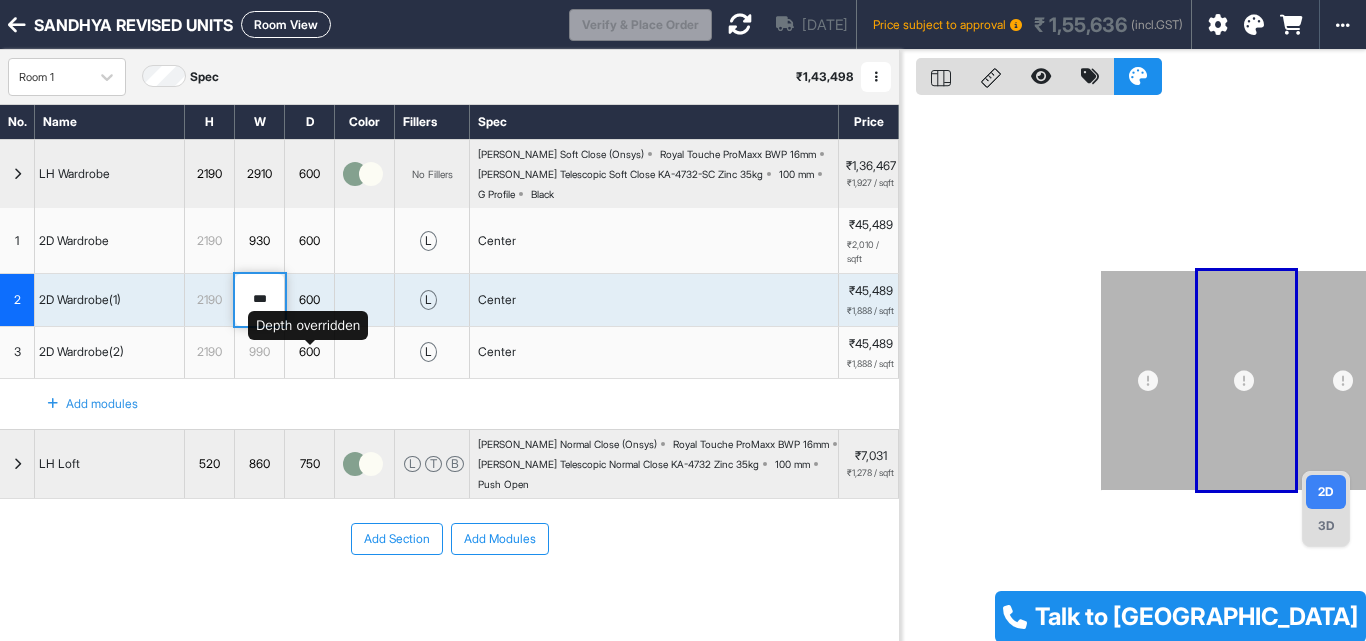 click on "990" at bounding box center [259, 352] 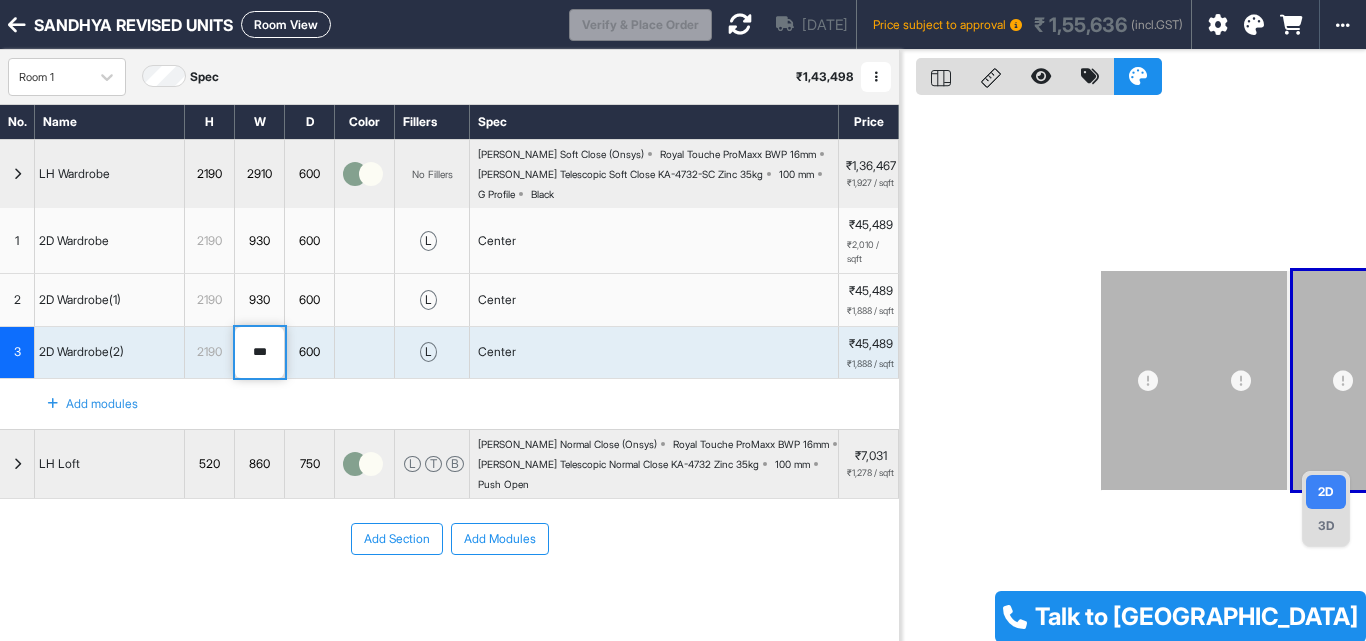 click on "***" at bounding box center [259, 353] 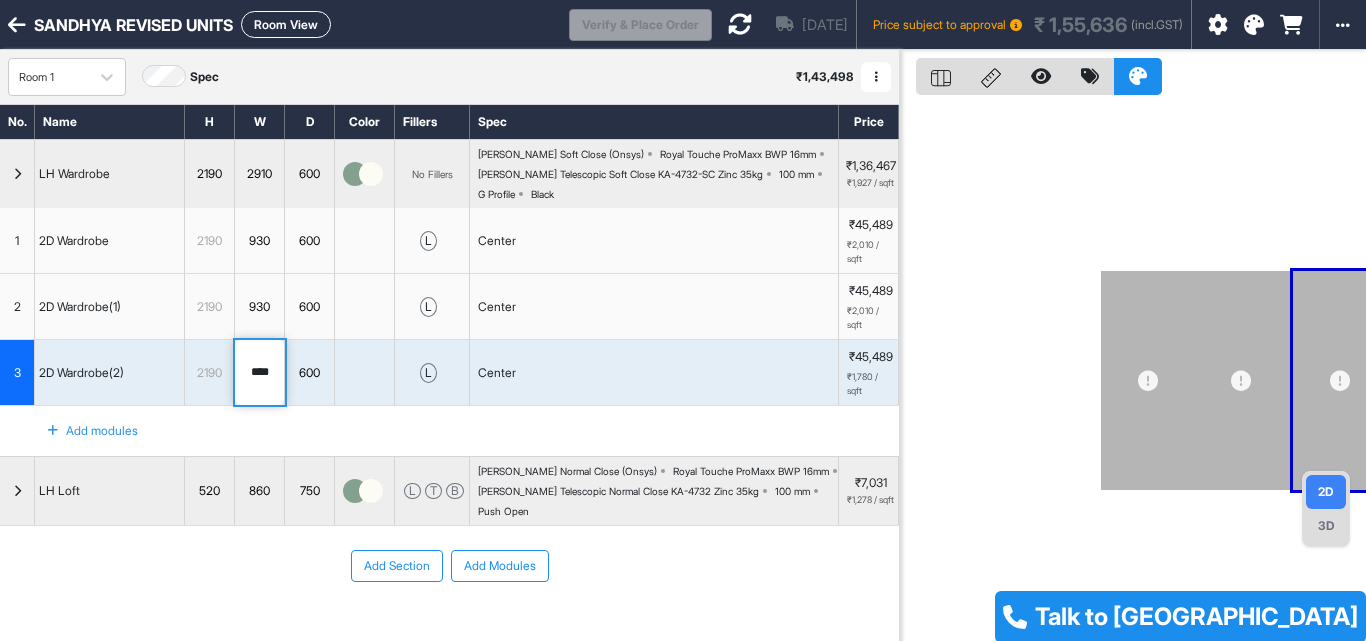 type on "****" 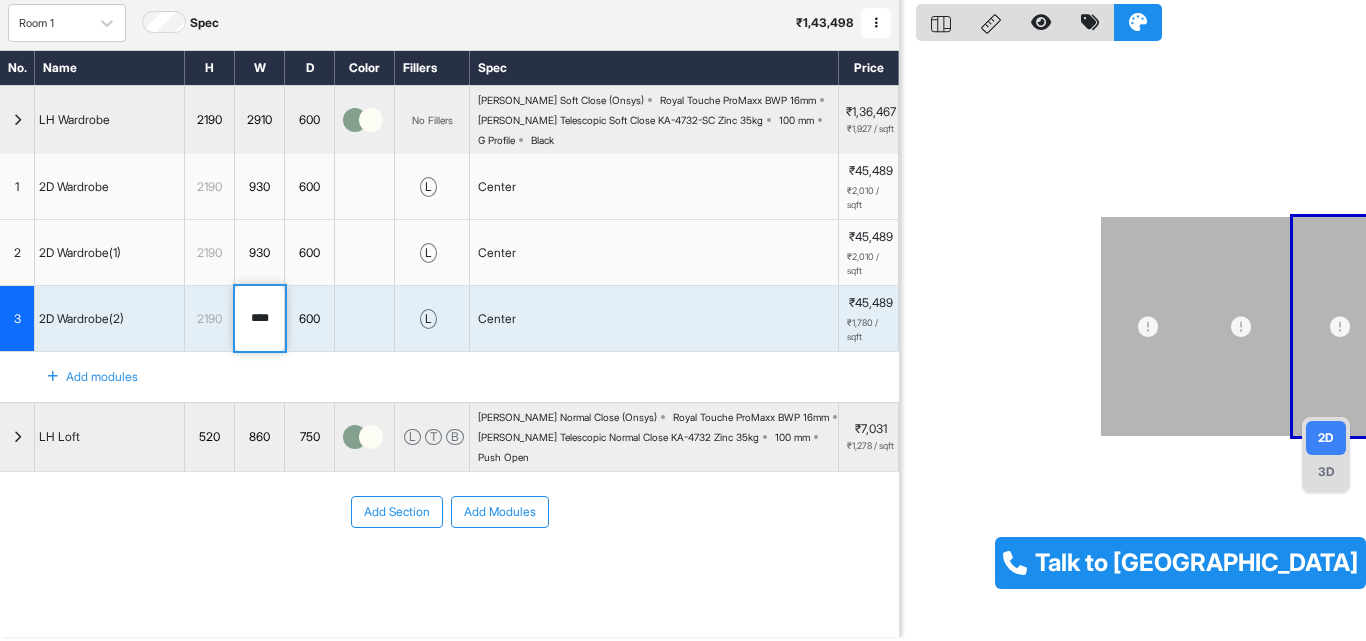 scroll, scrollTop: 0, scrollLeft: 0, axis: both 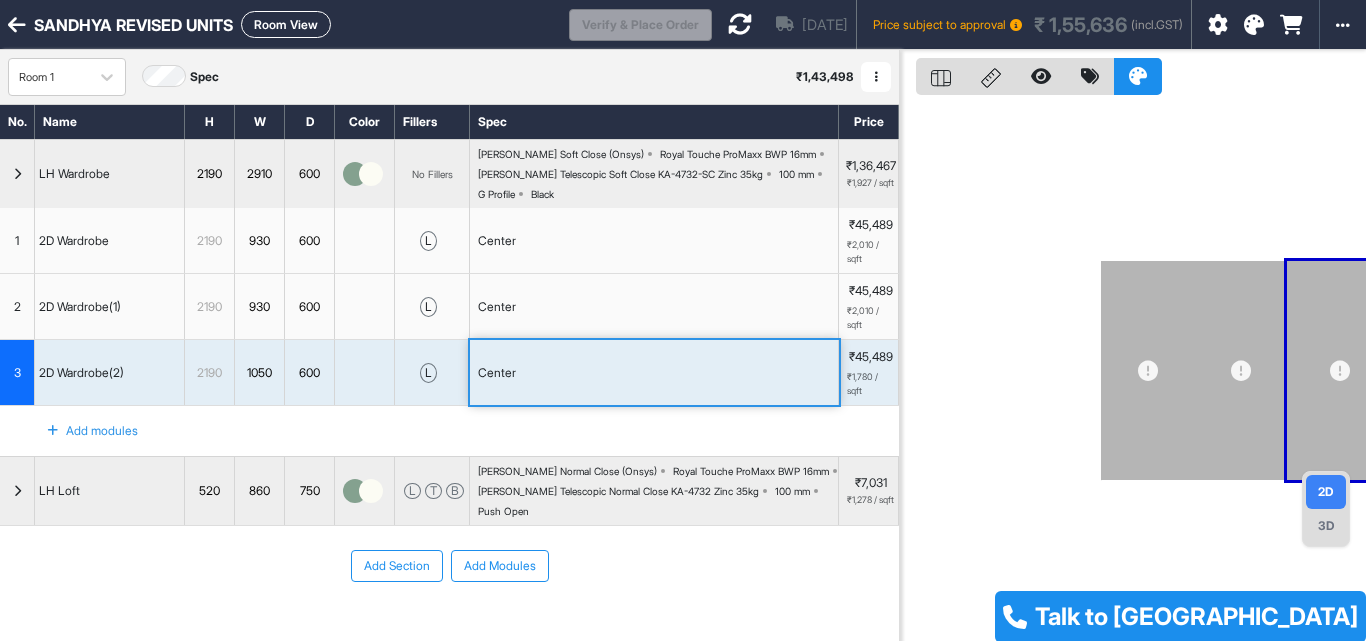 click at bounding box center [1133, 370] 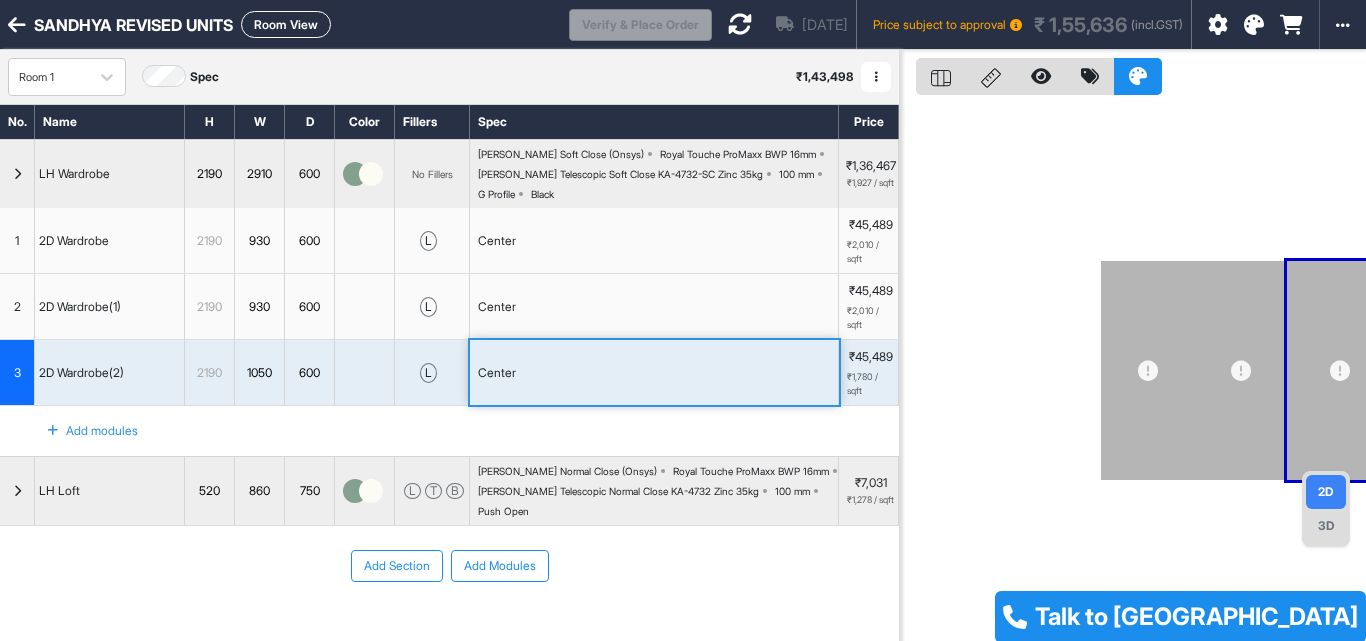 click at bounding box center [1133, 370] 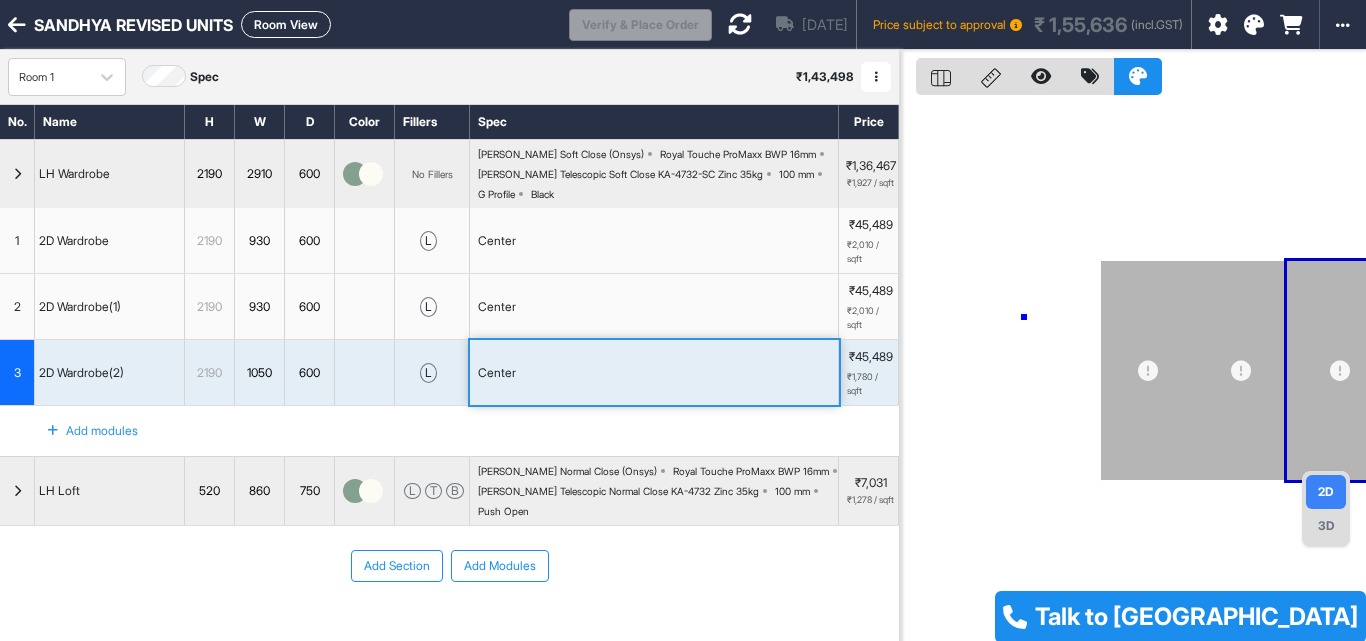 click at bounding box center (1133, 370) 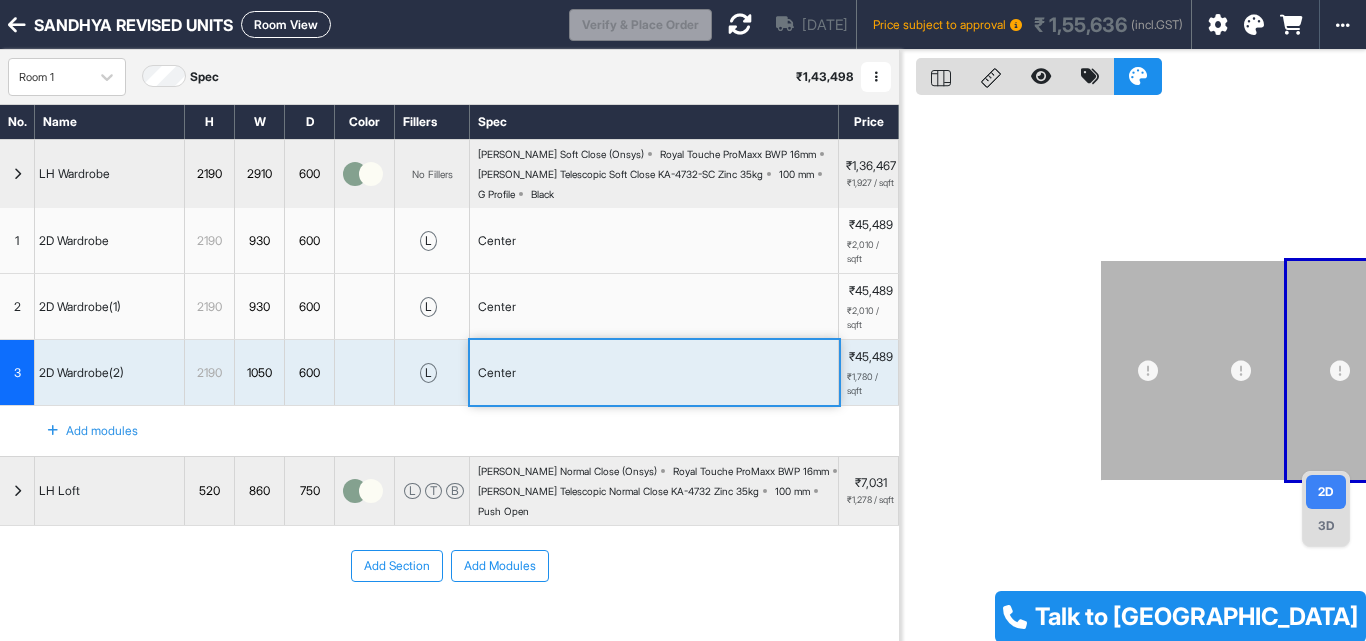 click 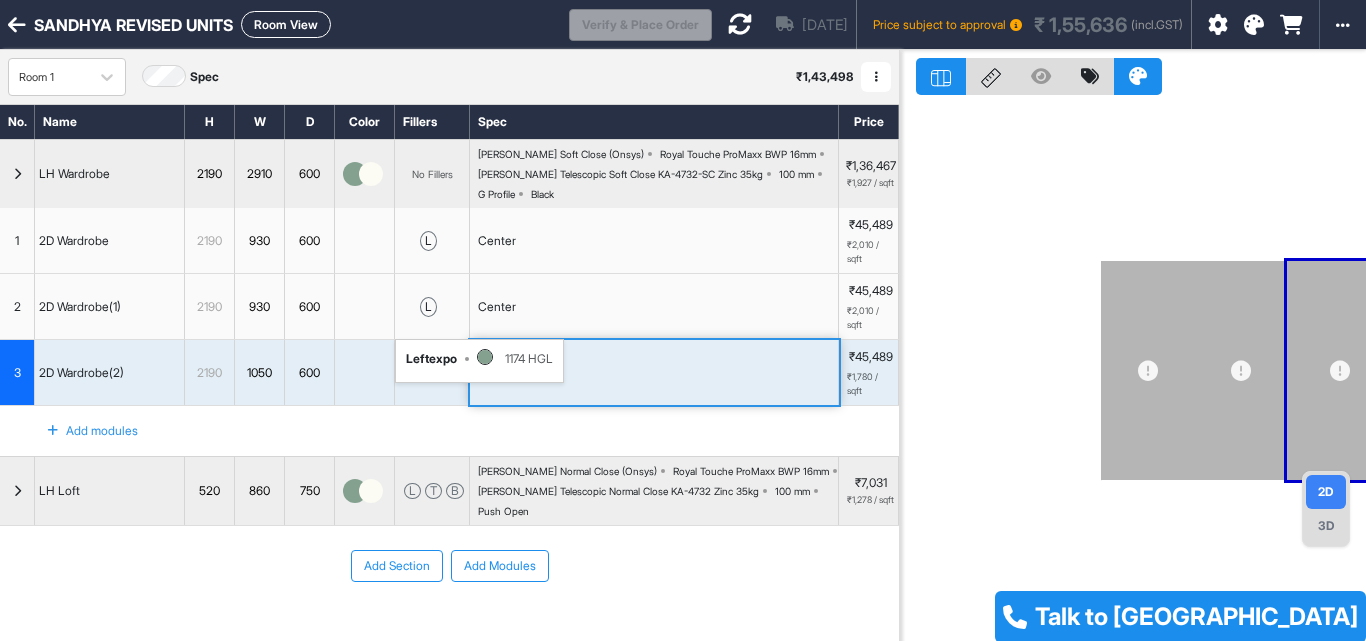 click on "l left  expo 1174 HGL" at bounding box center (432, 306) 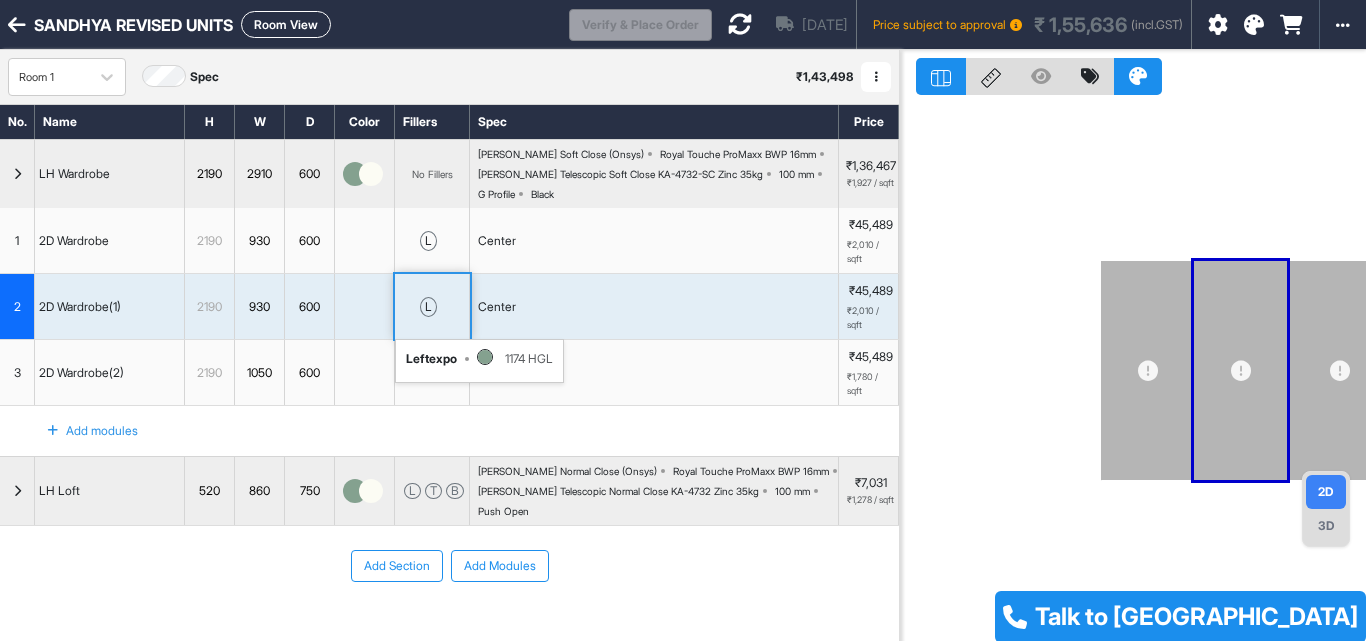 click on "l" at bounding box center (428, 307) 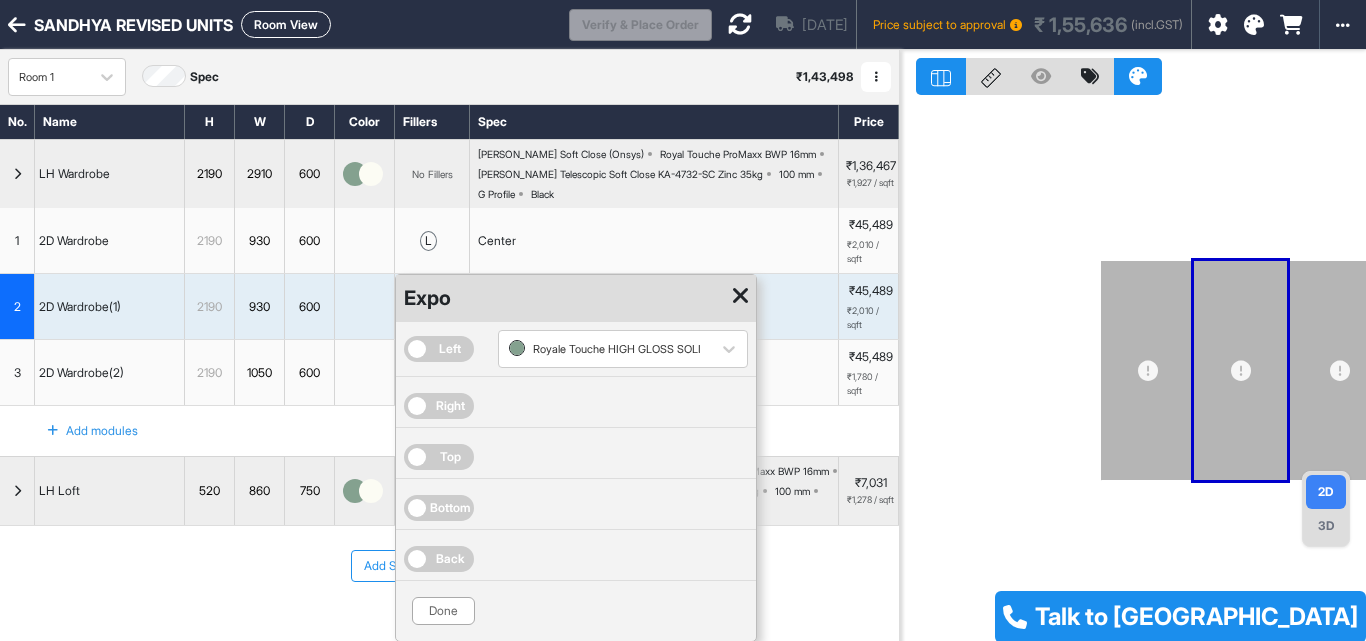 click on "Left" at bounding box center [439, 349] 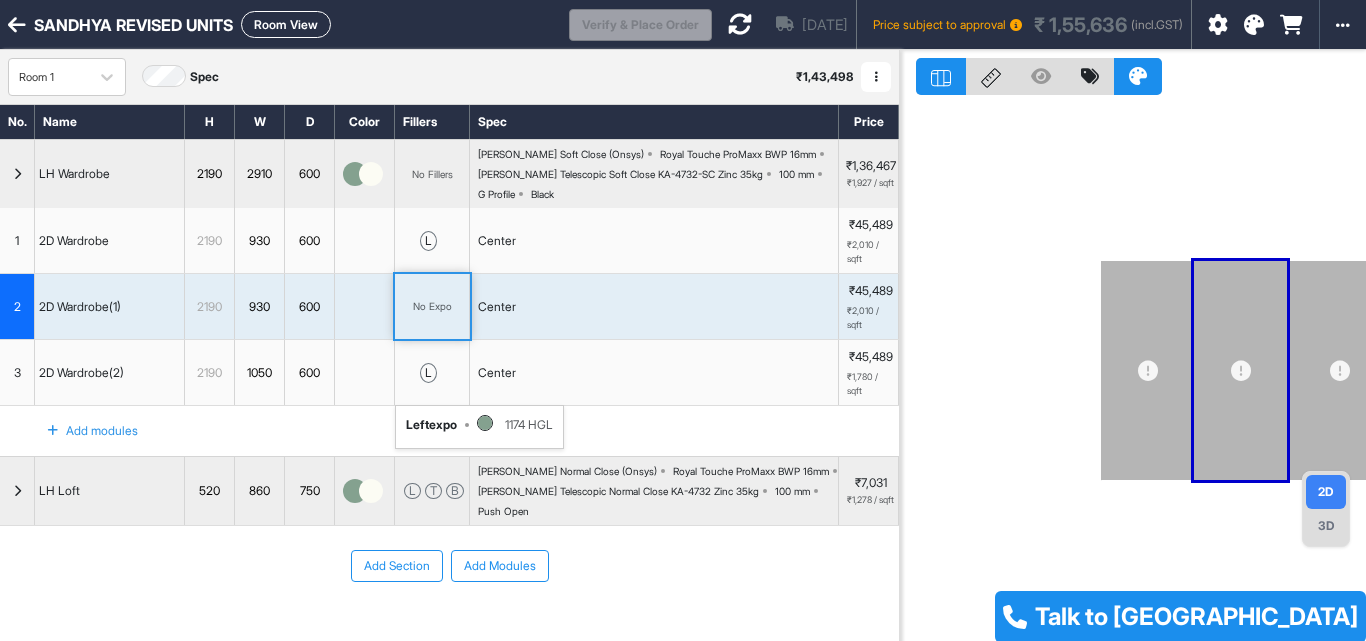 click on "l left  expo 1174 HGL" at bounding box center (432, 372) 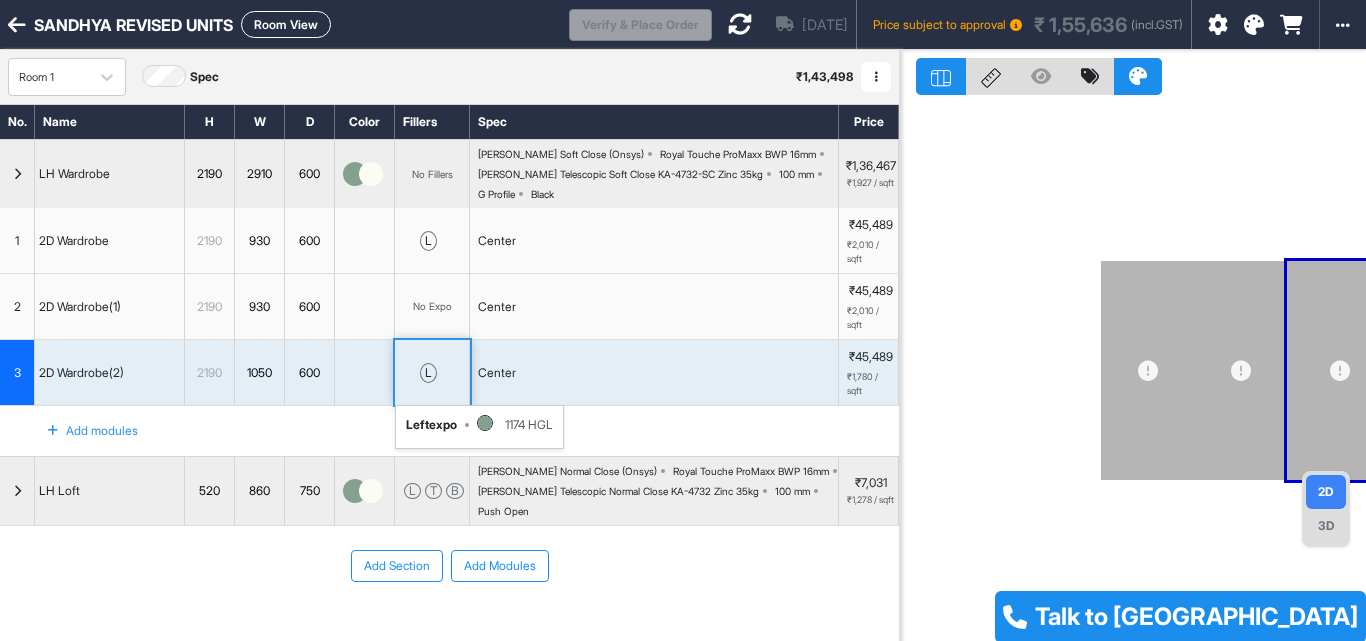 click on "l left  expo 1174 HGL" at bounding box center [432, 372] 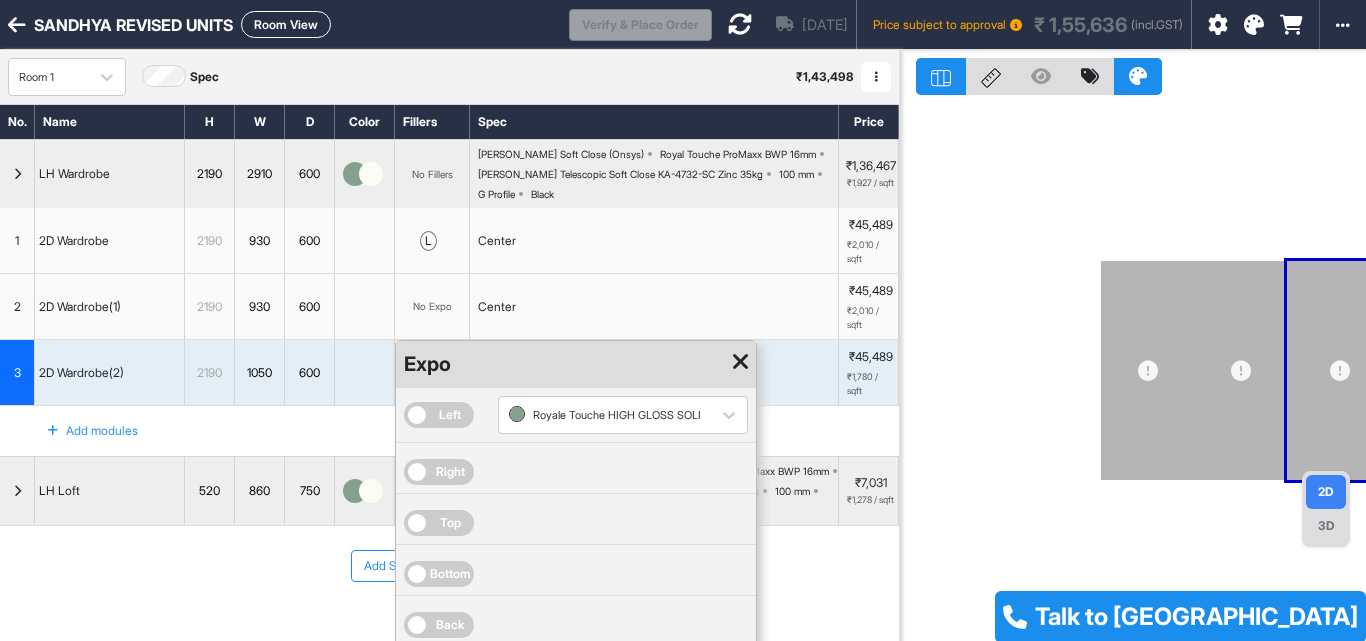 click on "Left" at bounding box center [439, 415] 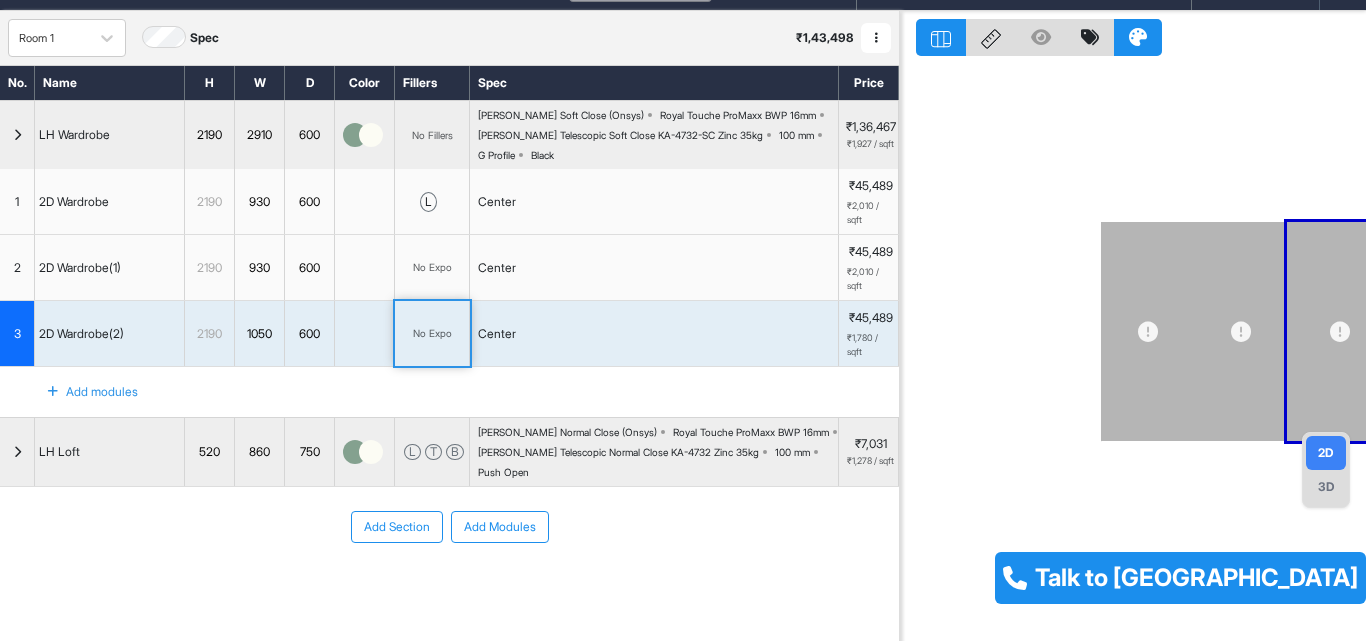 scroll, scrollTop: 0, scrollLeft: 0, axis: both 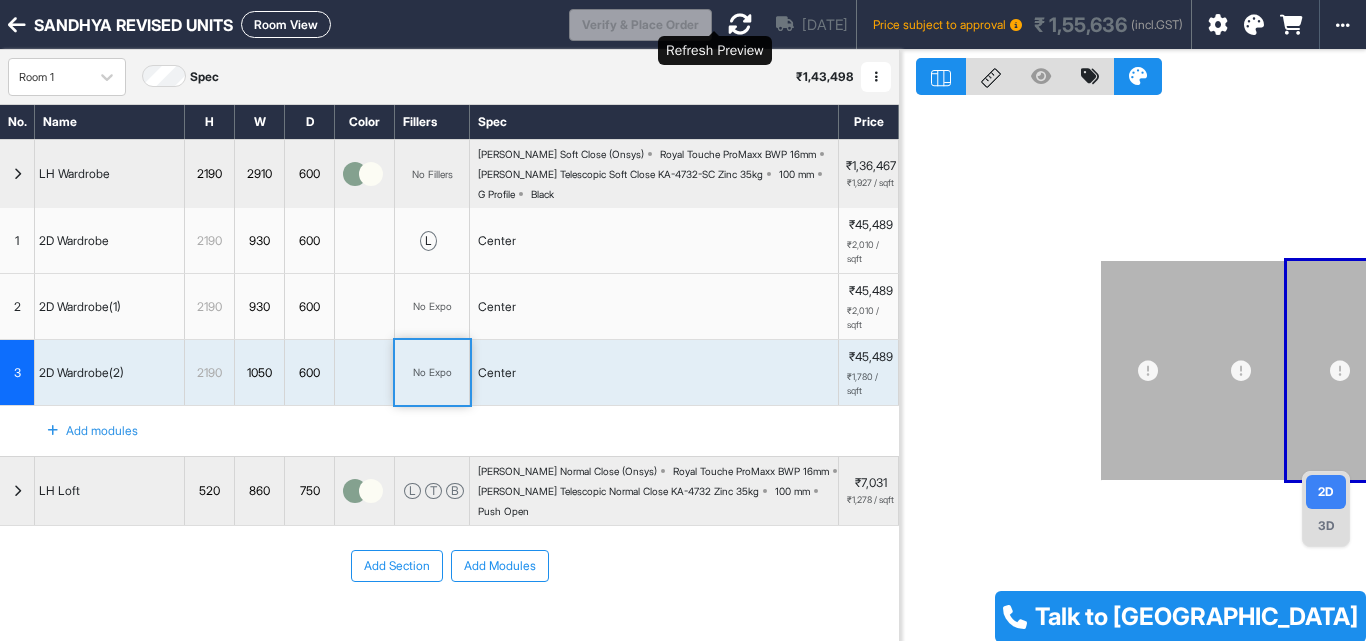 click at bounding box center (740, 24) 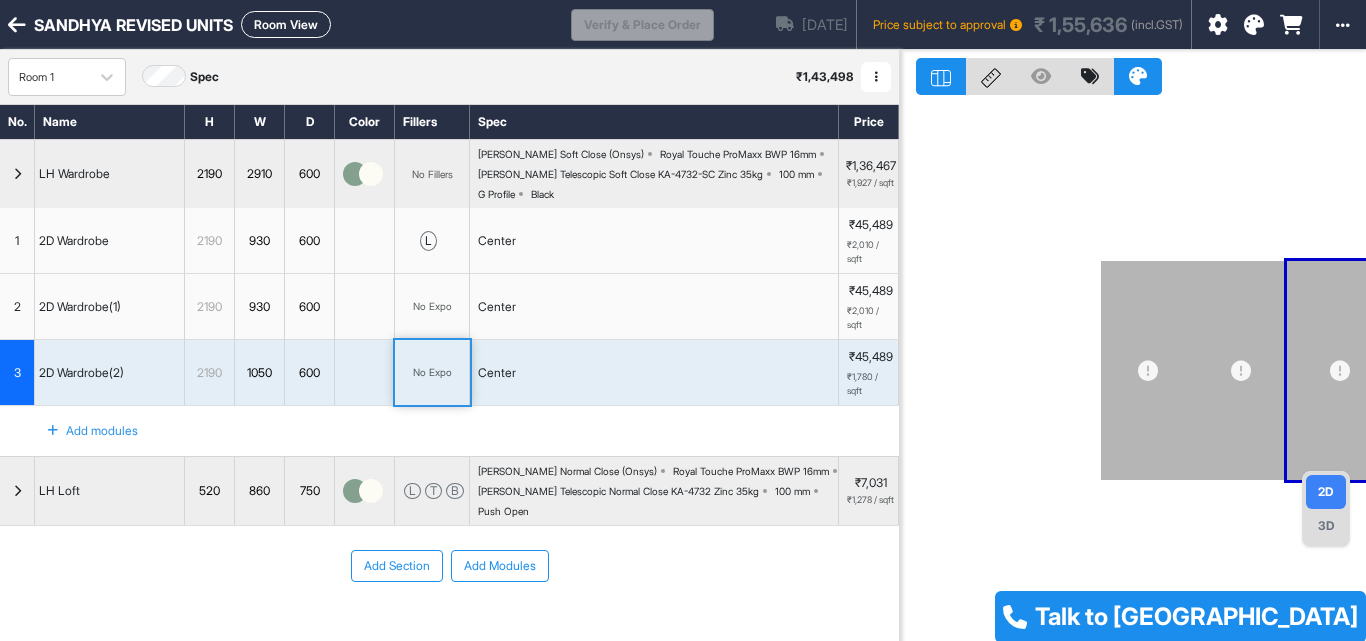 click on "Loading..." at bounding box center (738, 24) 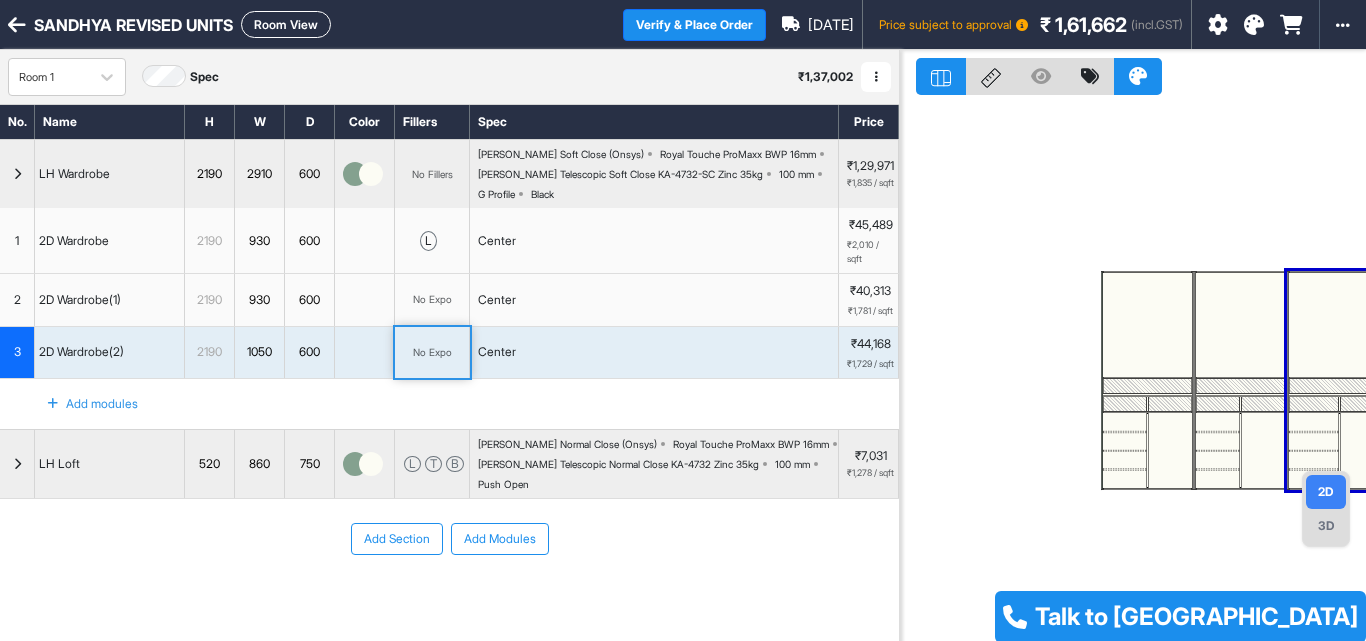click at bounding box center [1133, 370] 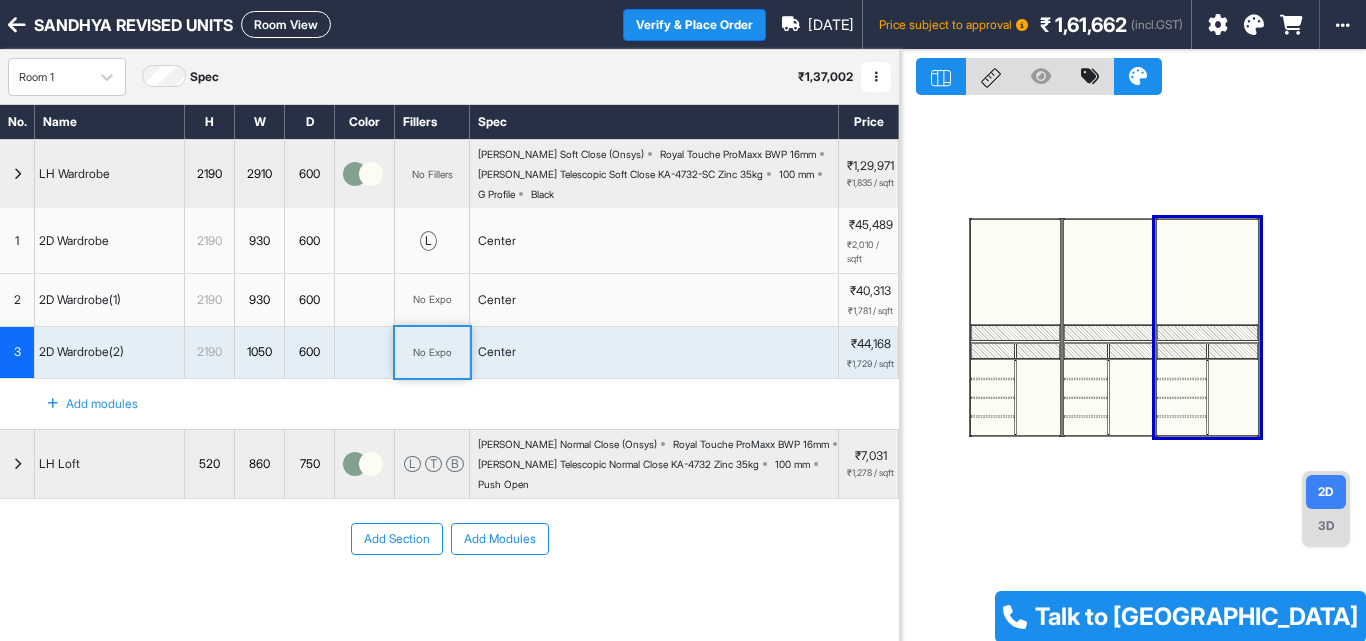 drag, startPoint x: 1050, startPoint y: 261, endPoint x: 916, endPoint y: 205, distance: 145.23085 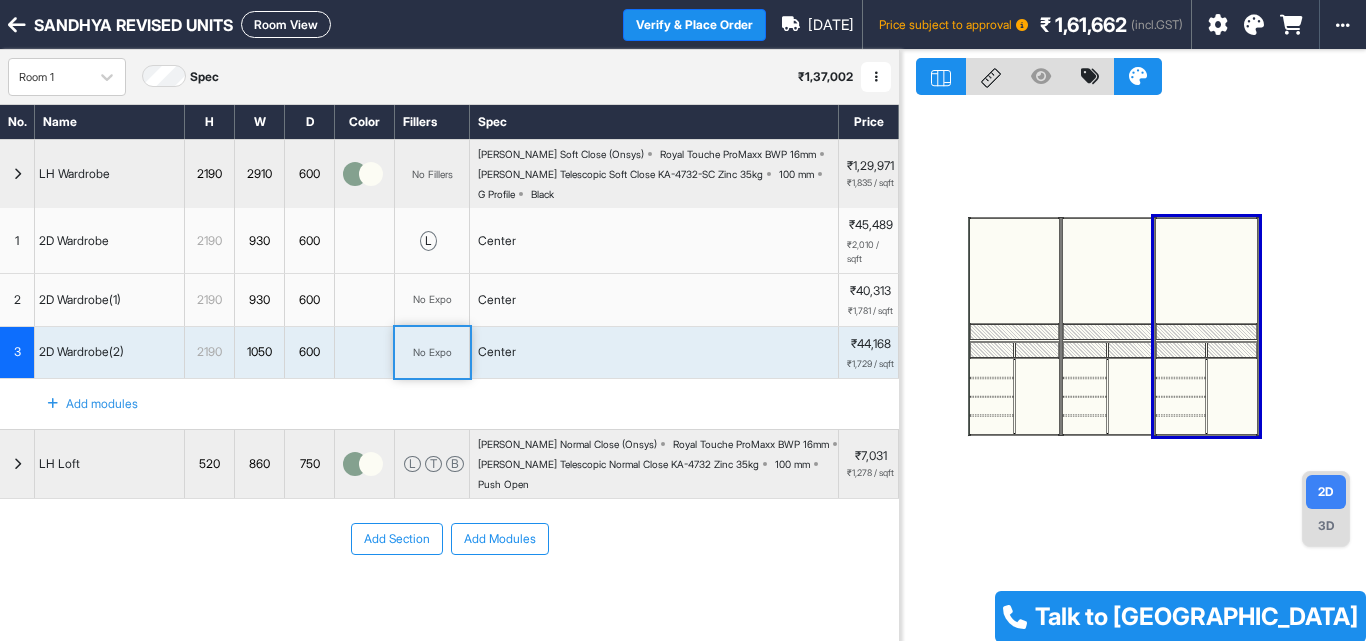 click at bounding box center [1107, 332] 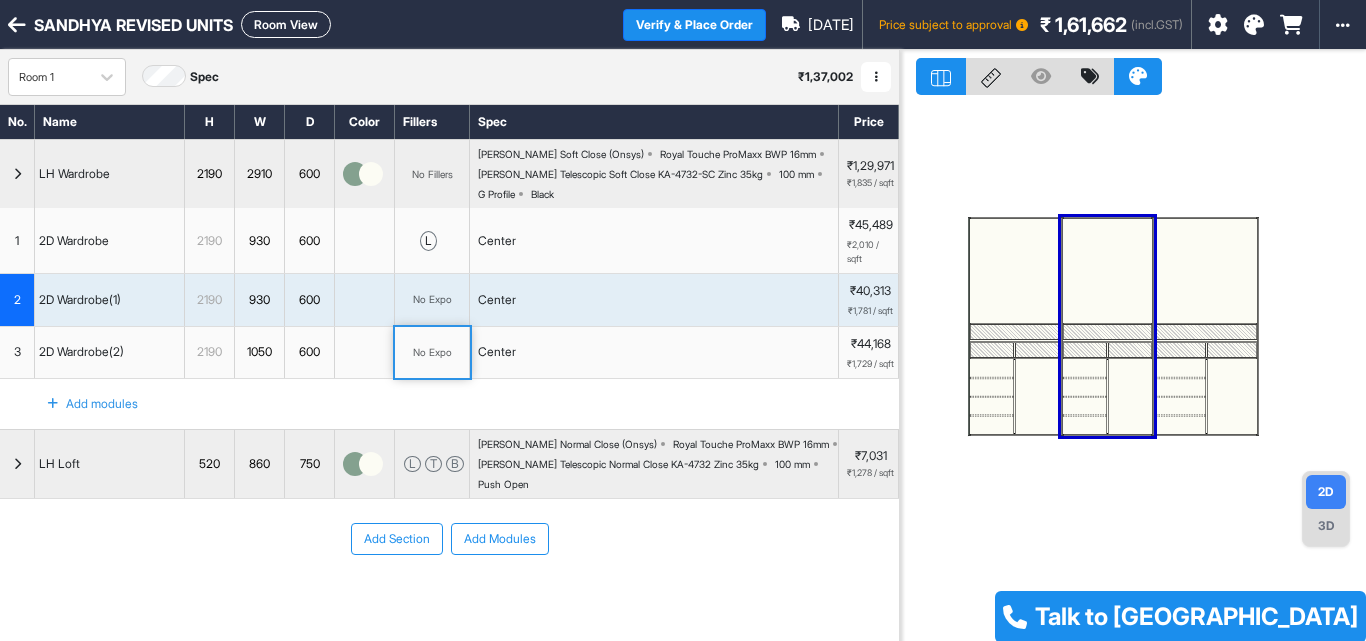 click at bounding box center (1107, 271) 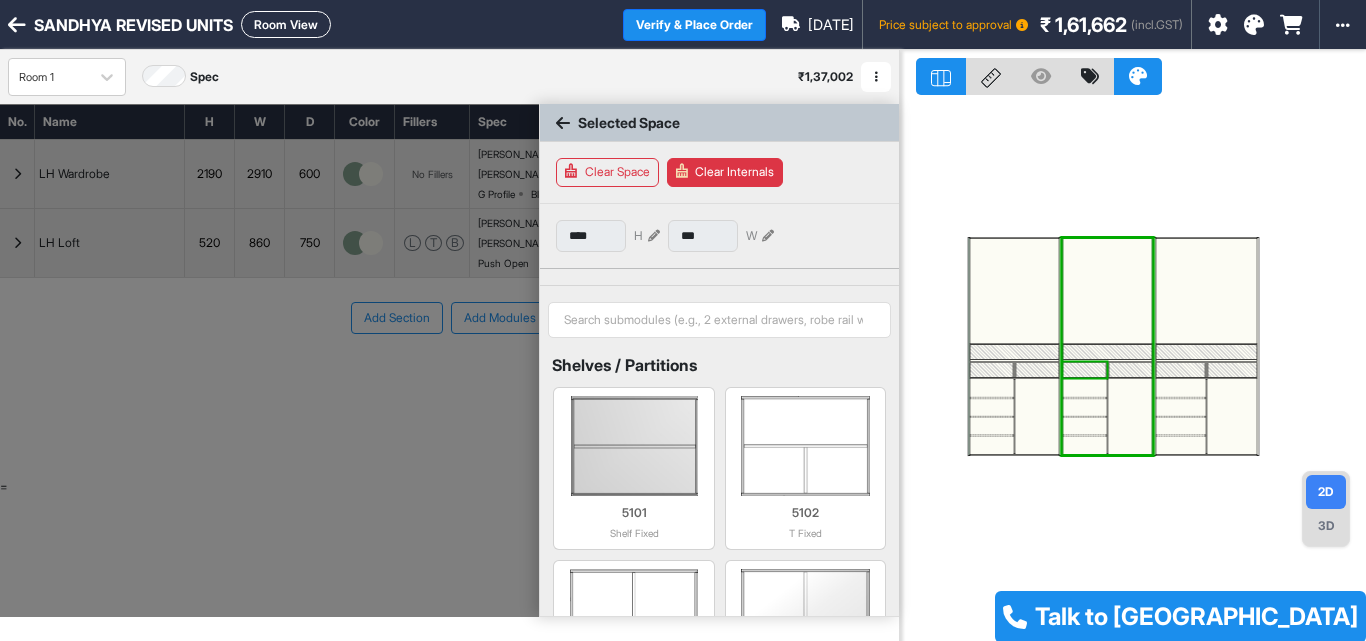 click at bounding box center (1085, 369) 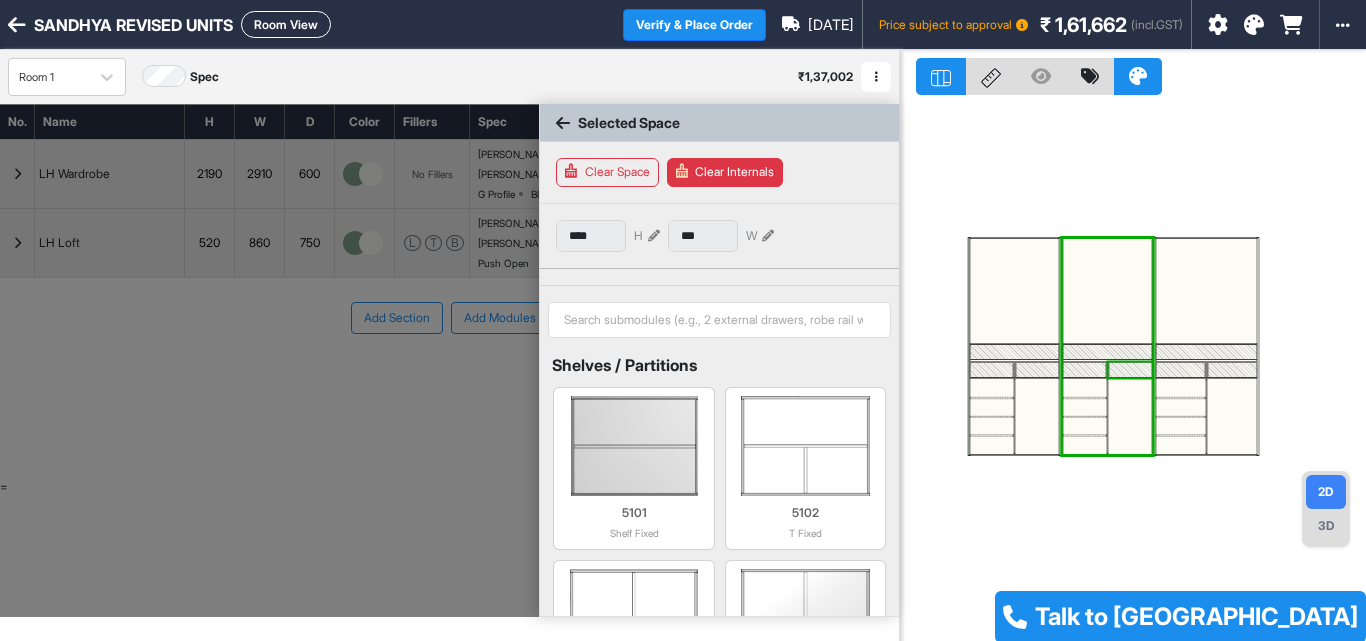 click at bounding box center [1130, 369] 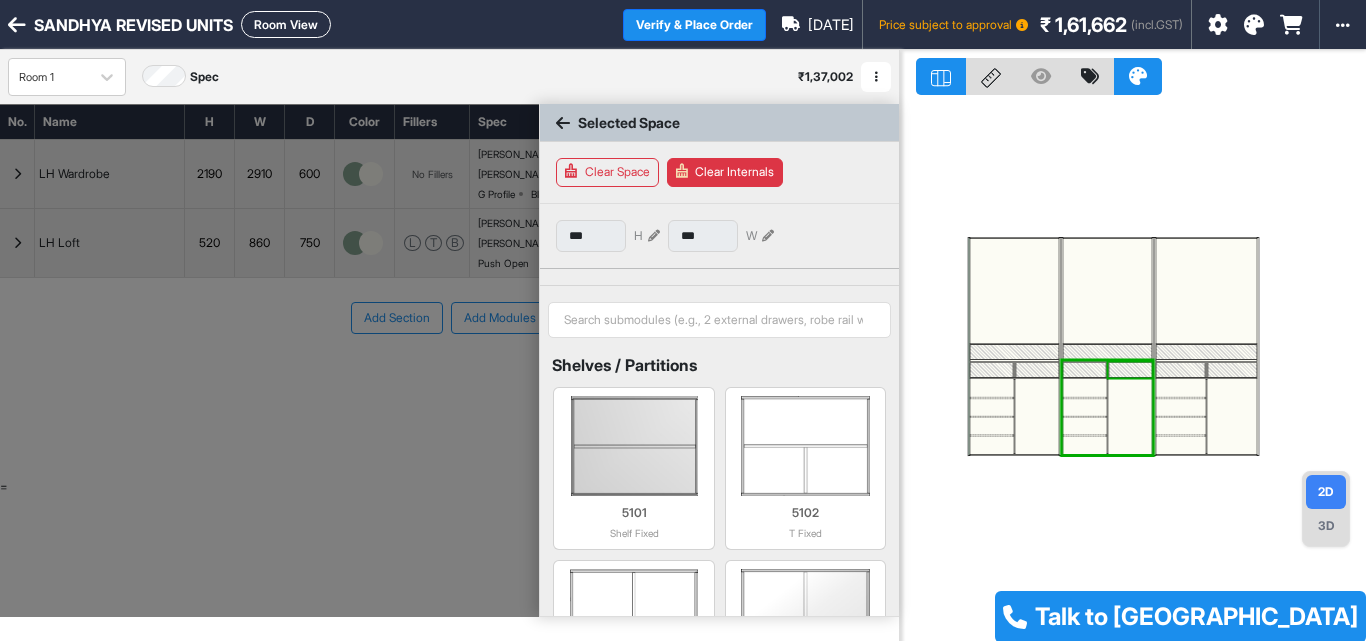 click at bounding box center (1130, 369) 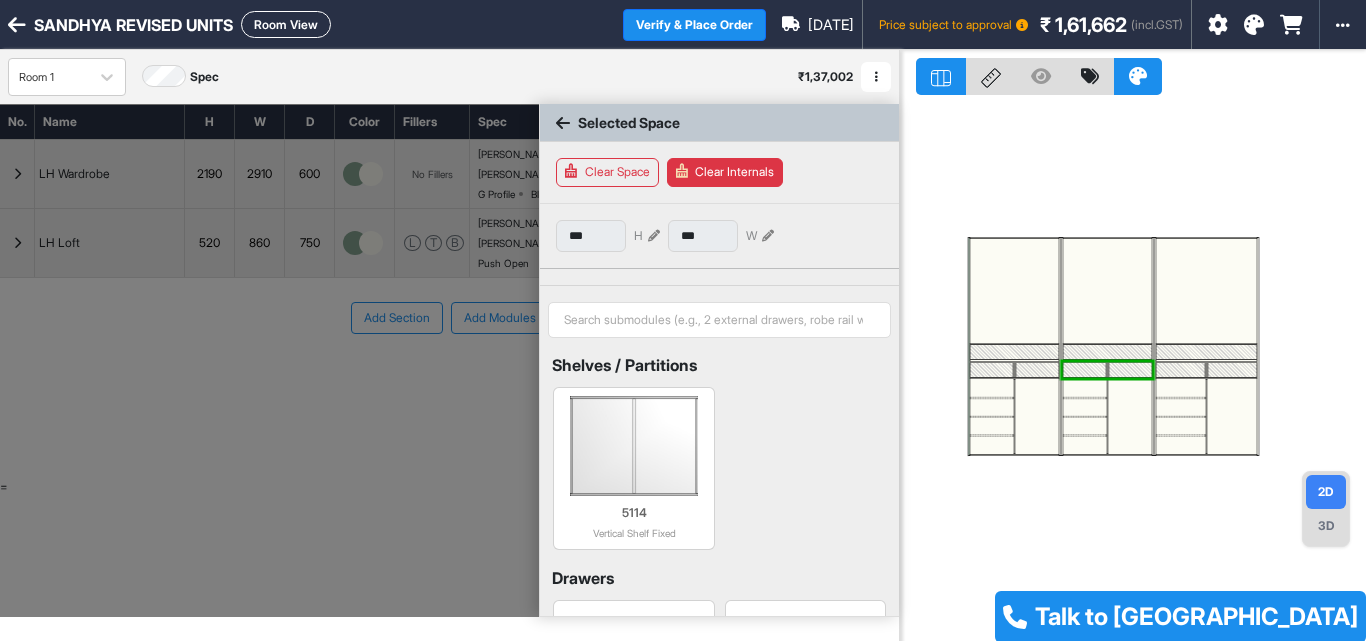 click at bounding box center [1107, 352] 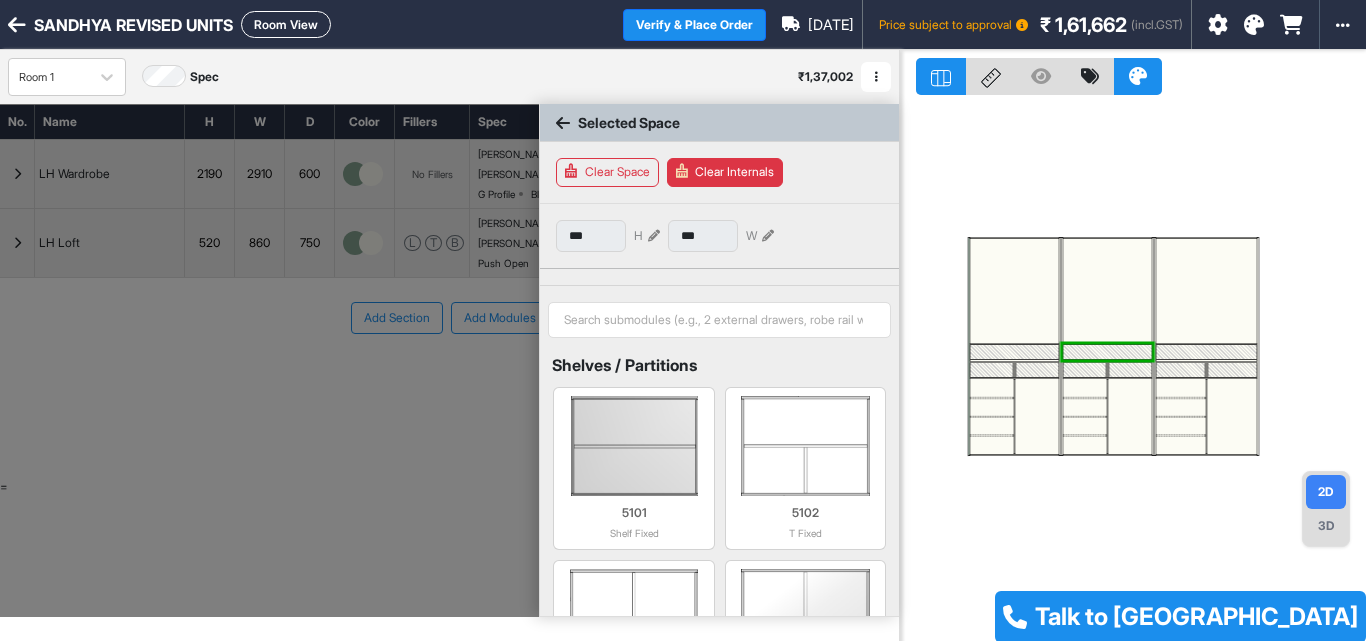click at bounding box center [1107, 291] 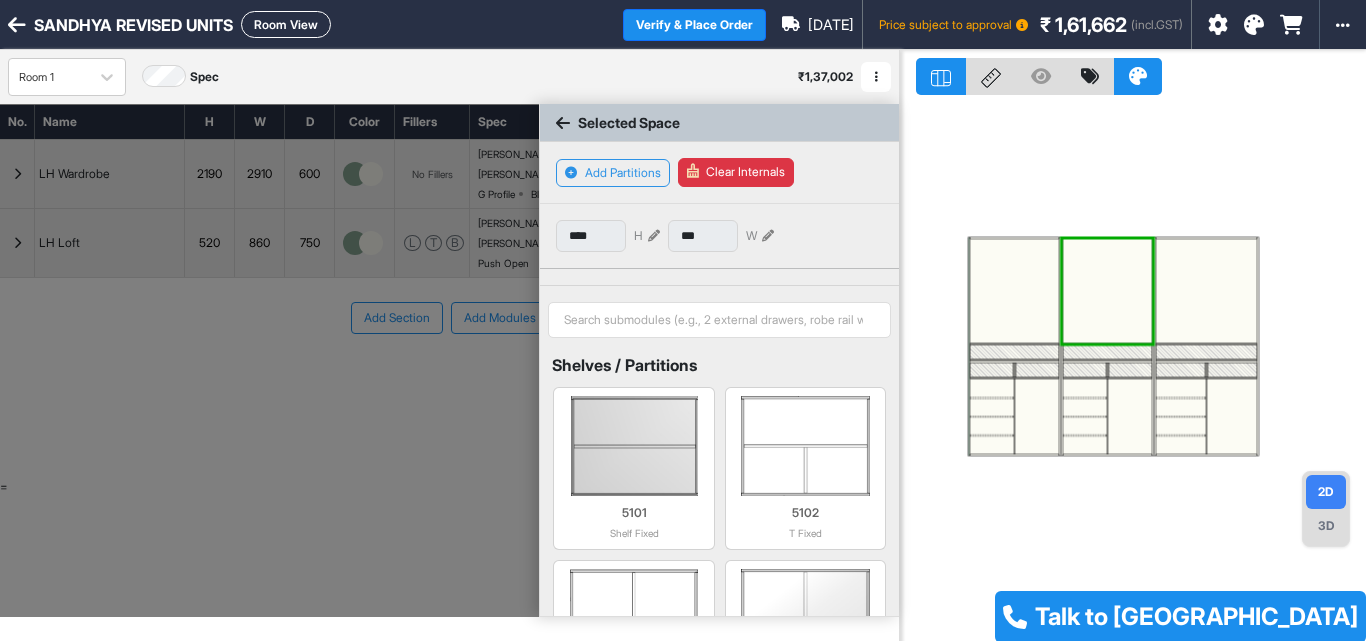 click at bounding box center (1107, 291) 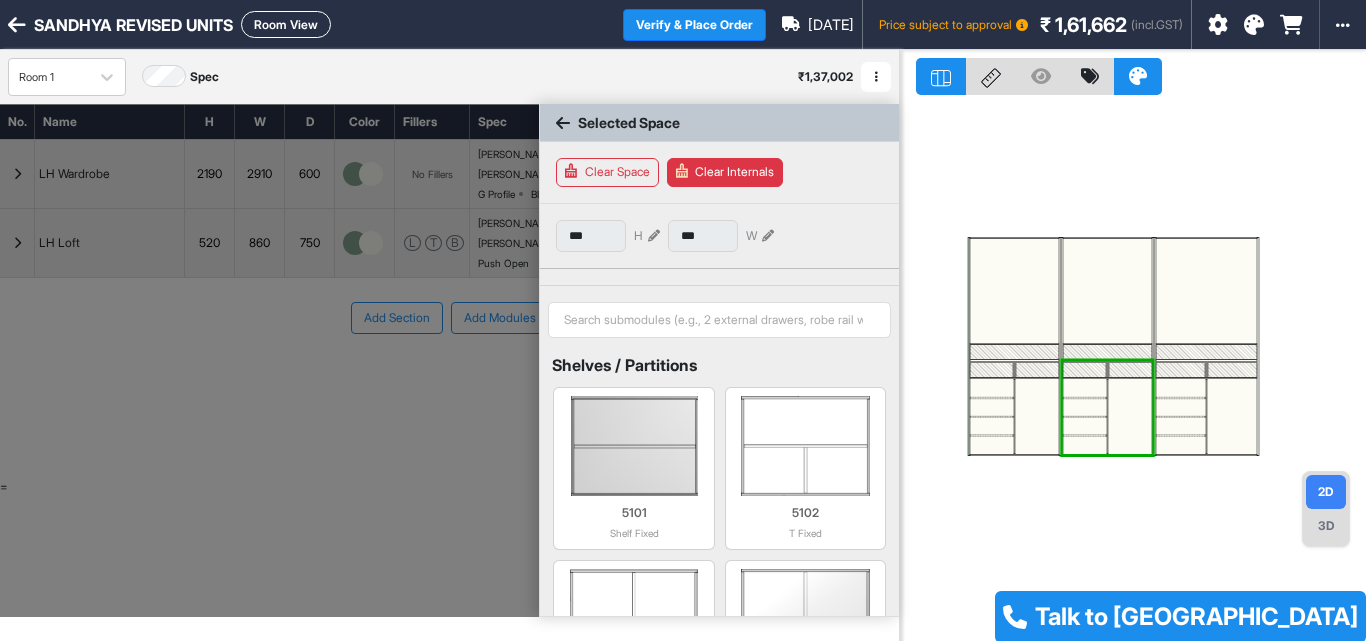 click at bounding box center [1130, 416] 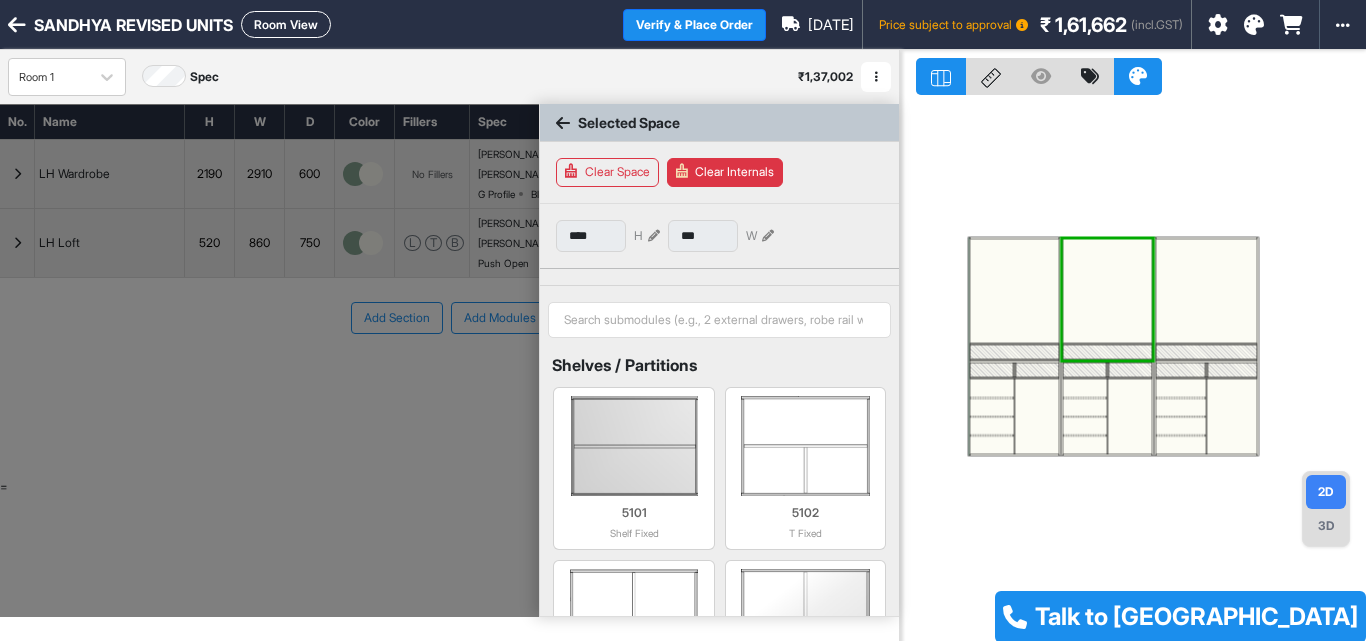 click at bounding box center (1133, 370) 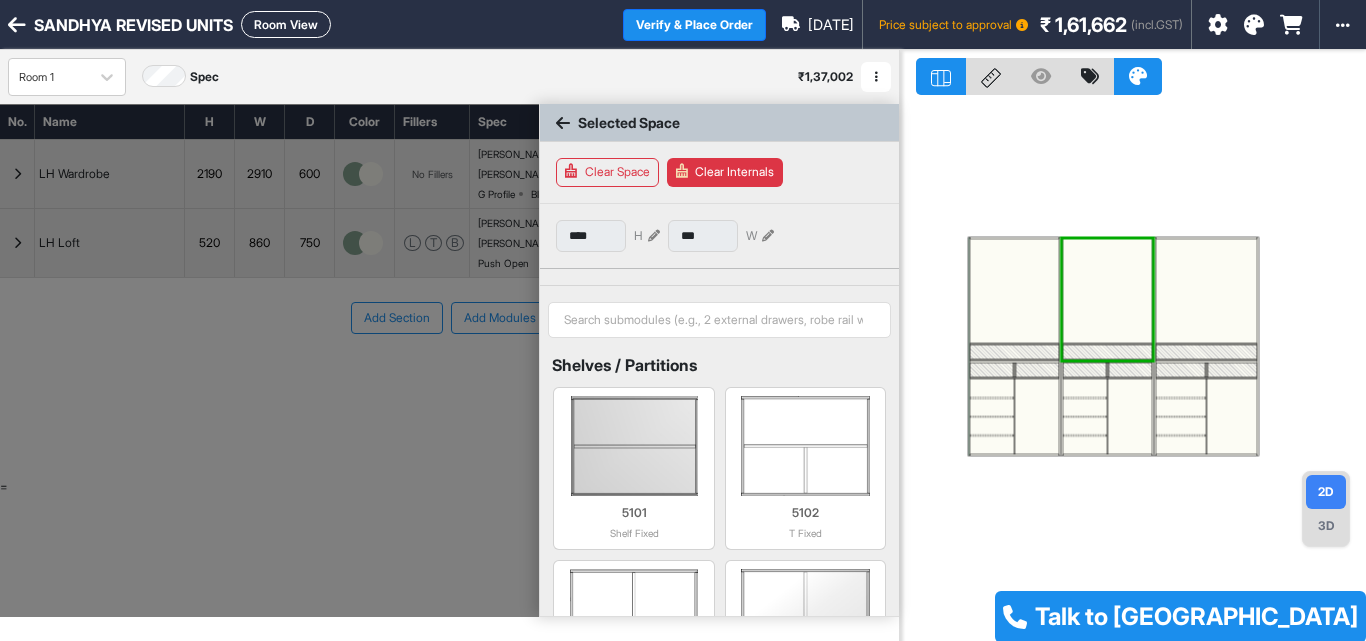 click on "Clear Internals" at bounding box center (725, 172) 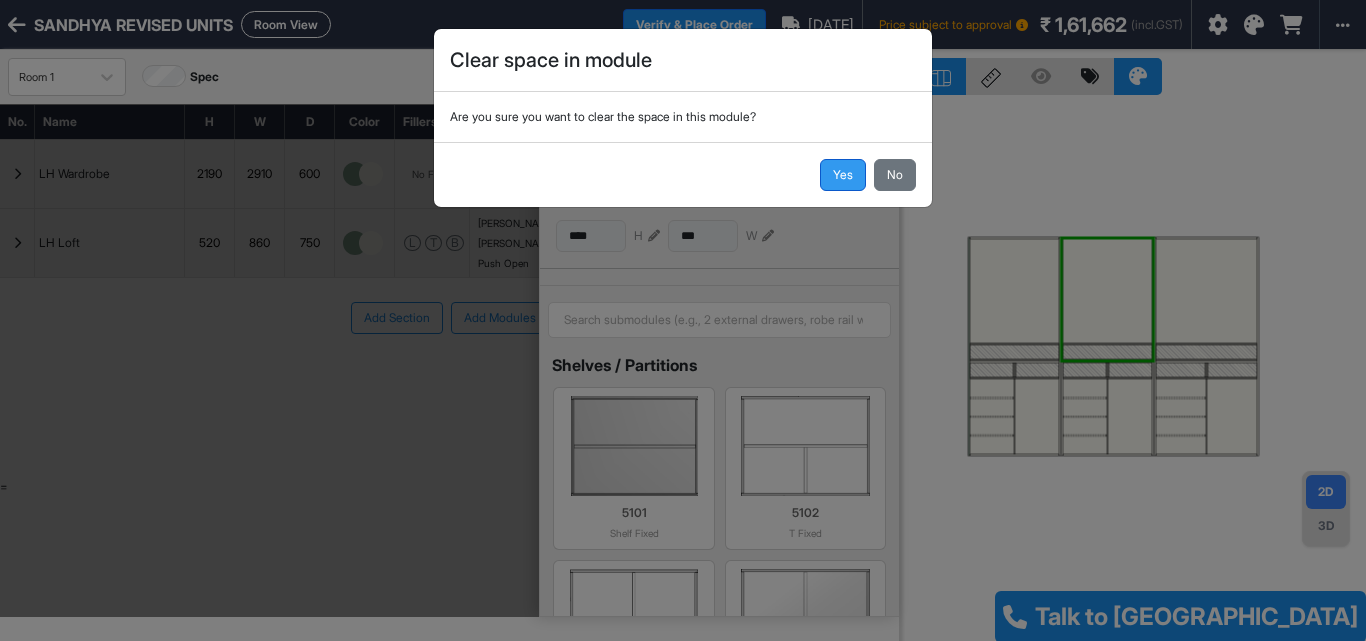 click on "Yes" at bounding box center [843, 175] 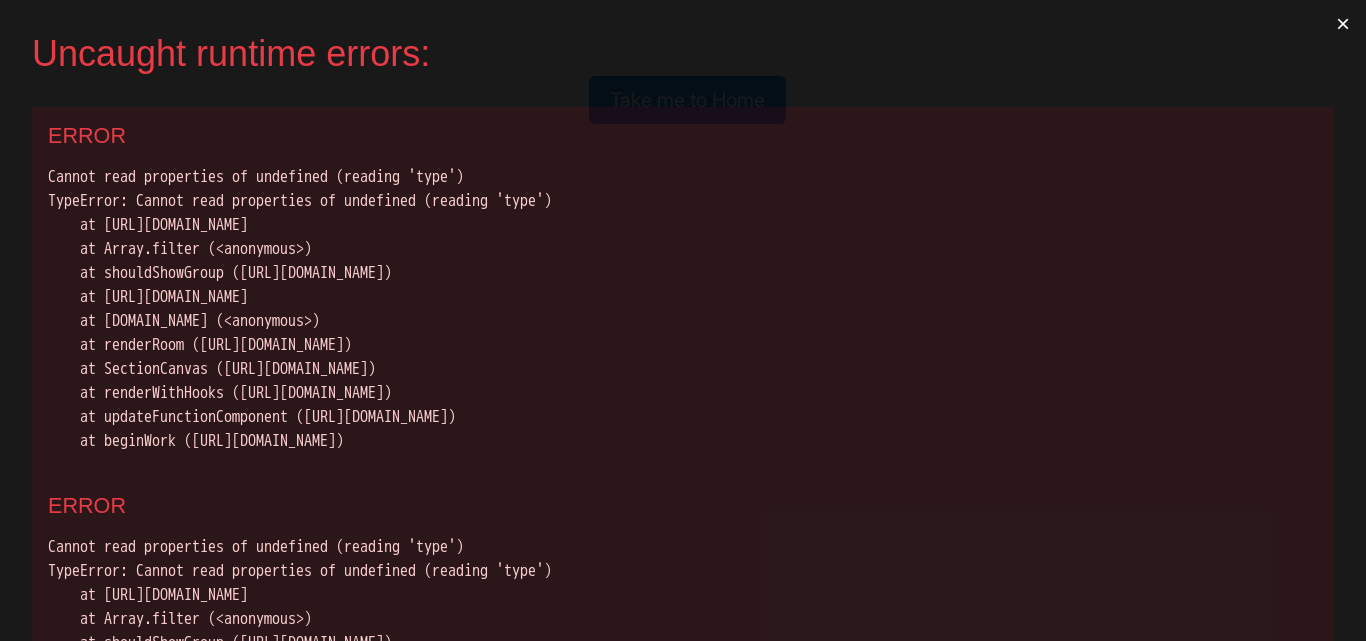 scroll, scrollTop: 0, scrollLeft: 0, axis: both 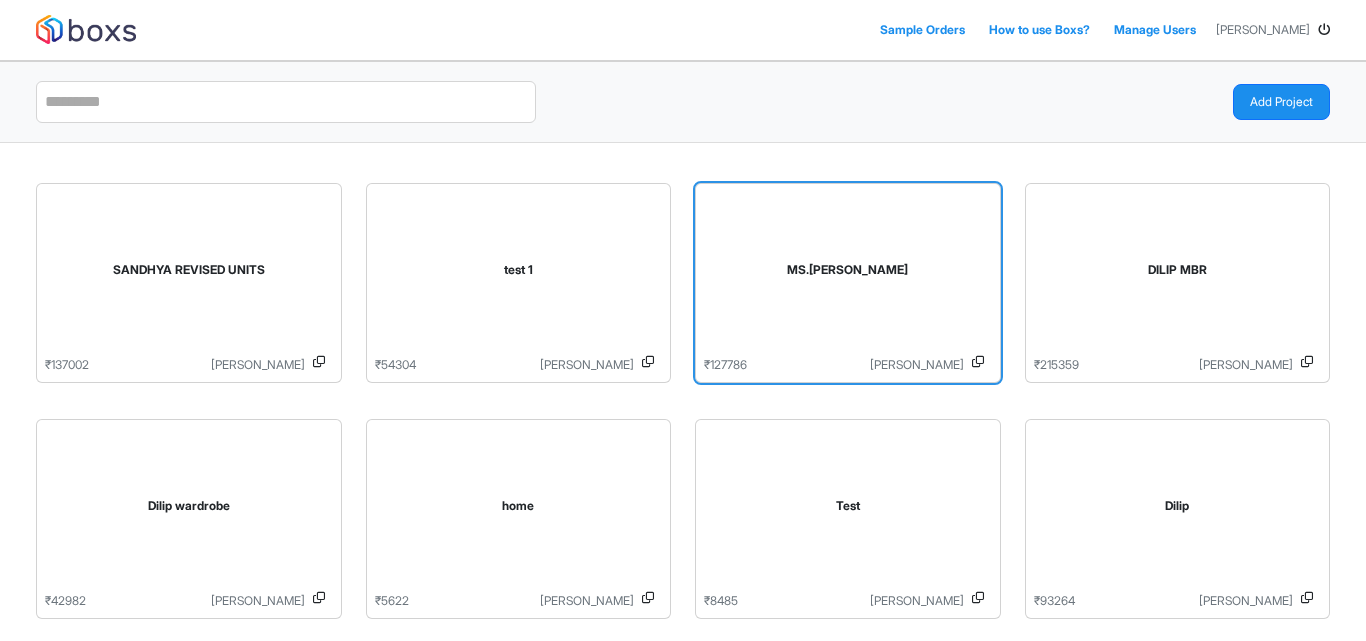 click on "MS.[PERSON_NAME]" at bounding box center [848, 274] 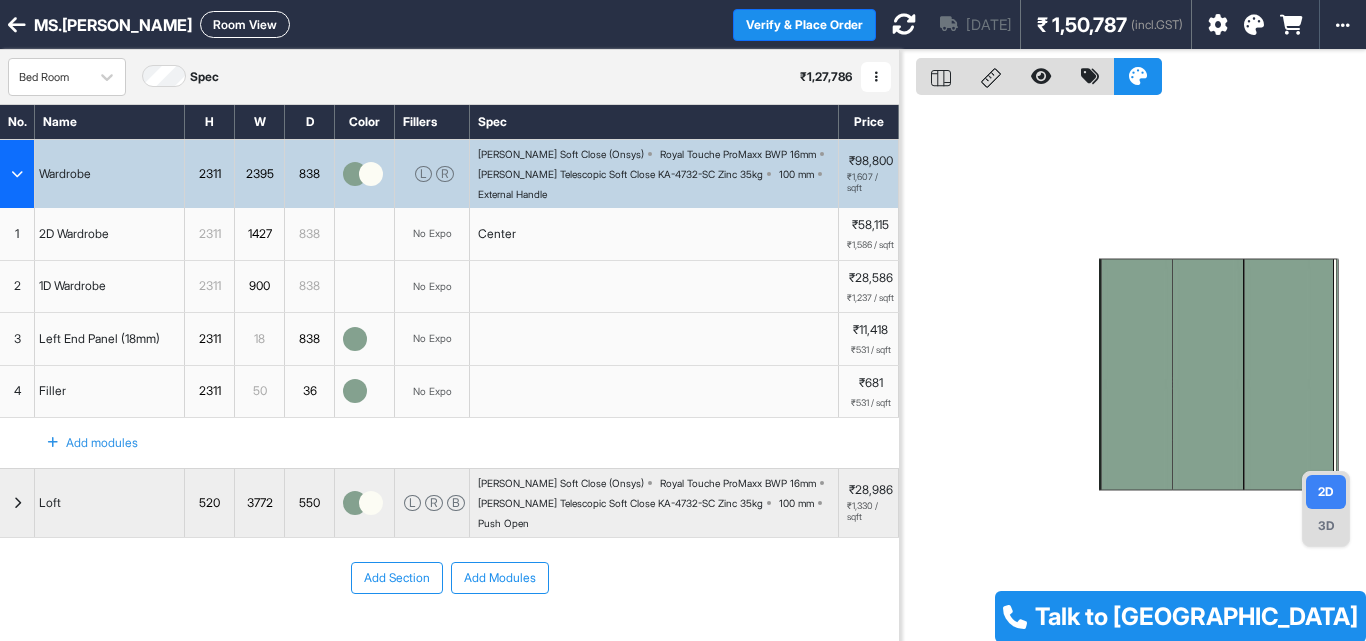click at bounding box center (941, 76) 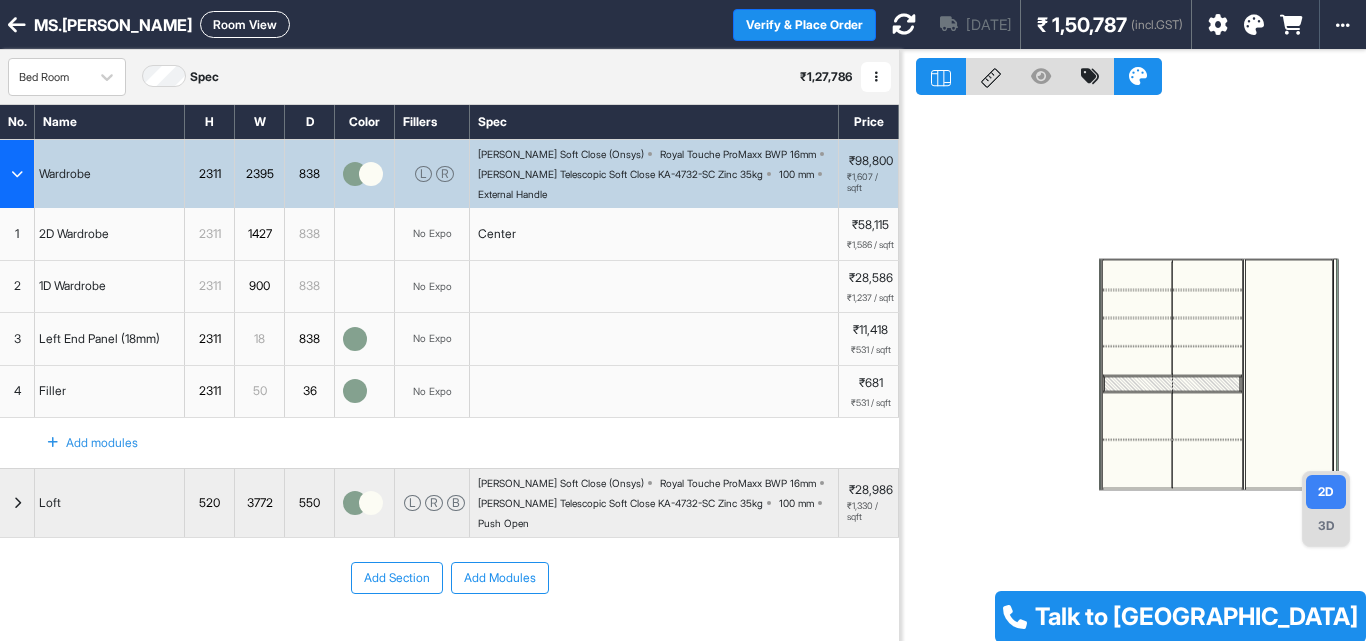 click at bounding box center (1288, 375) 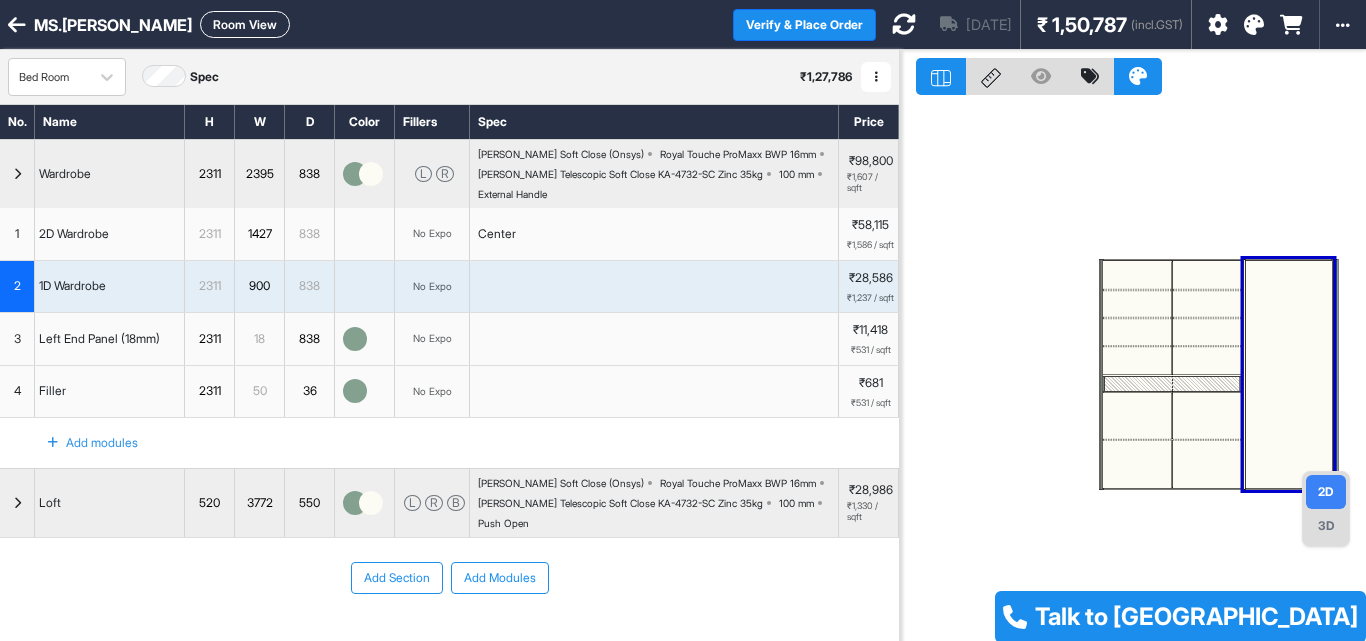 drag, startPoint x: 1296, startPoint y: 350, endPoint x: 1185, endPoint y: 314, distance: 116.6919 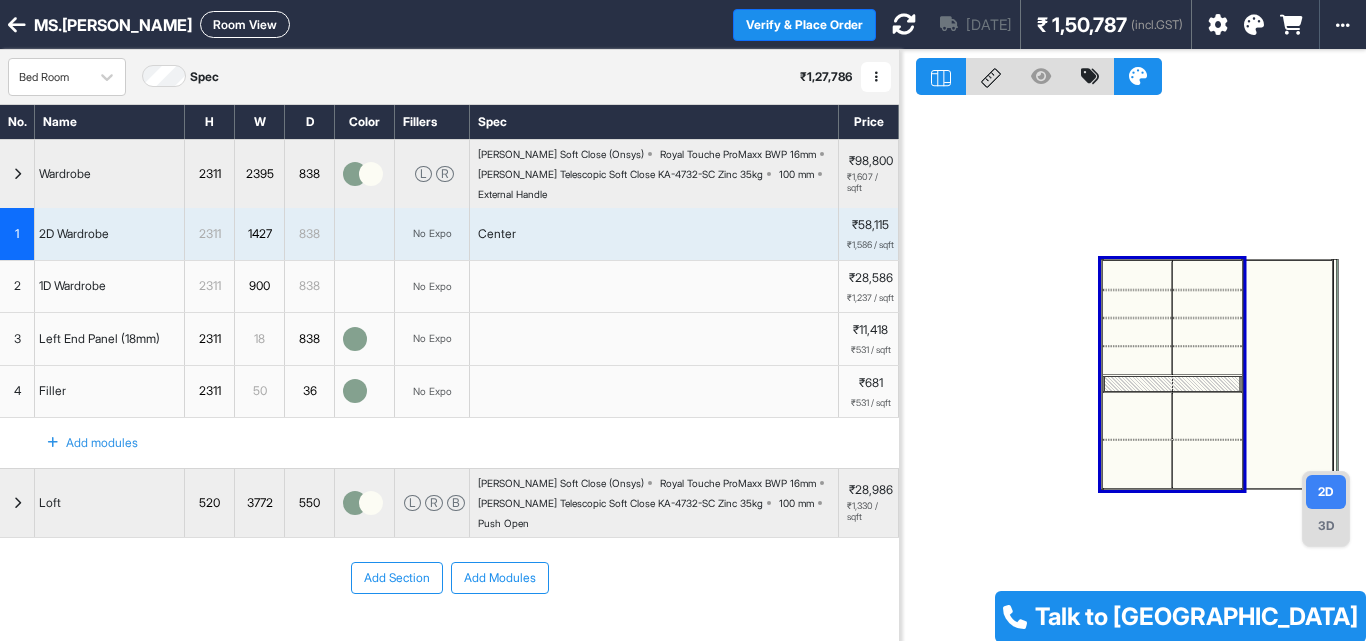 click at bounding box center (1288, 375) 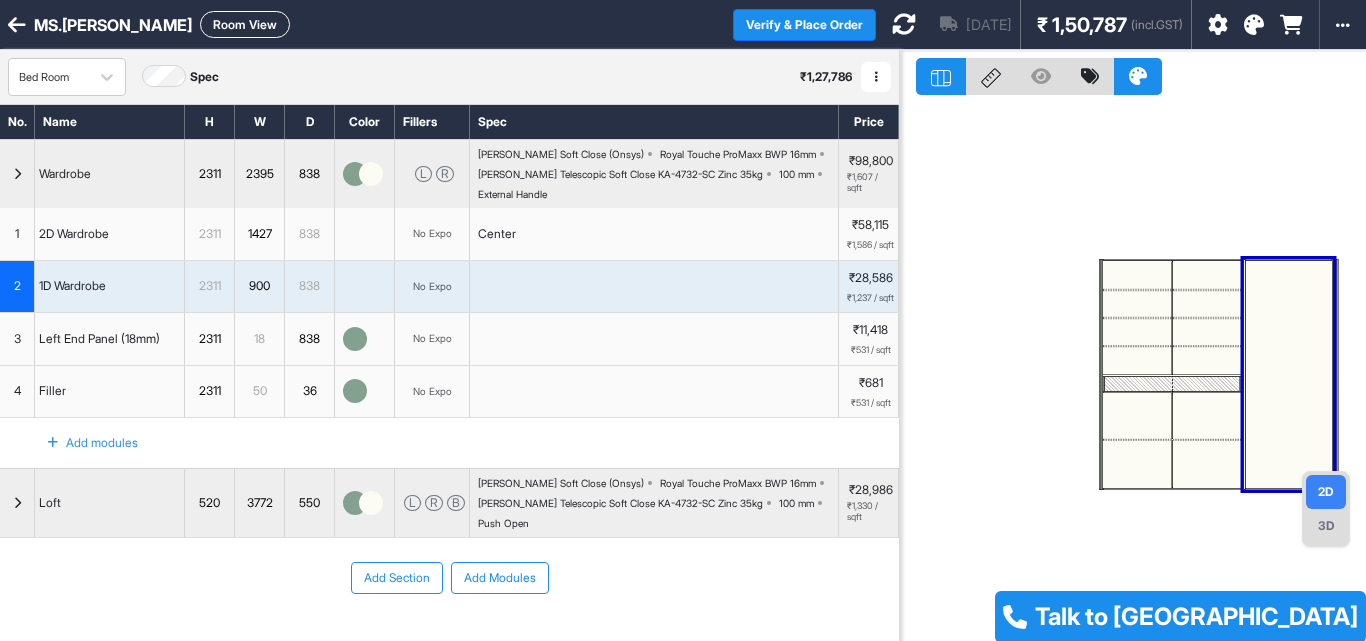 click at bounding box center (1207, 304) 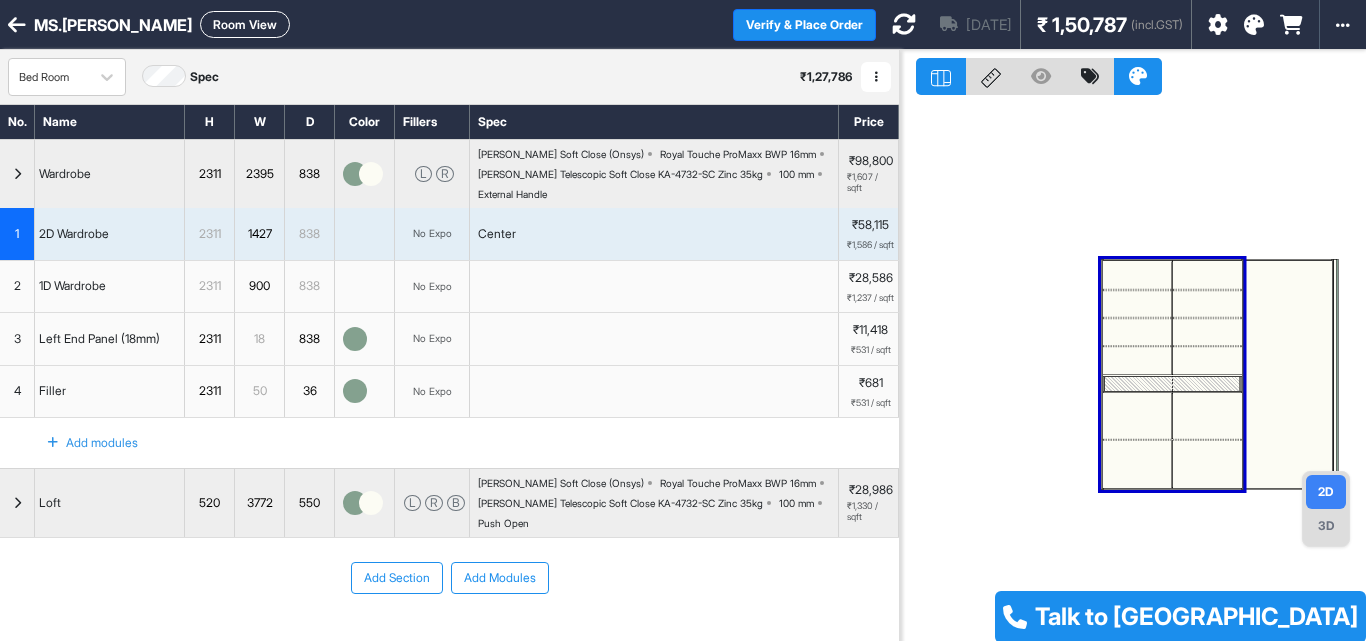 click at bounding box center [1207, 304] 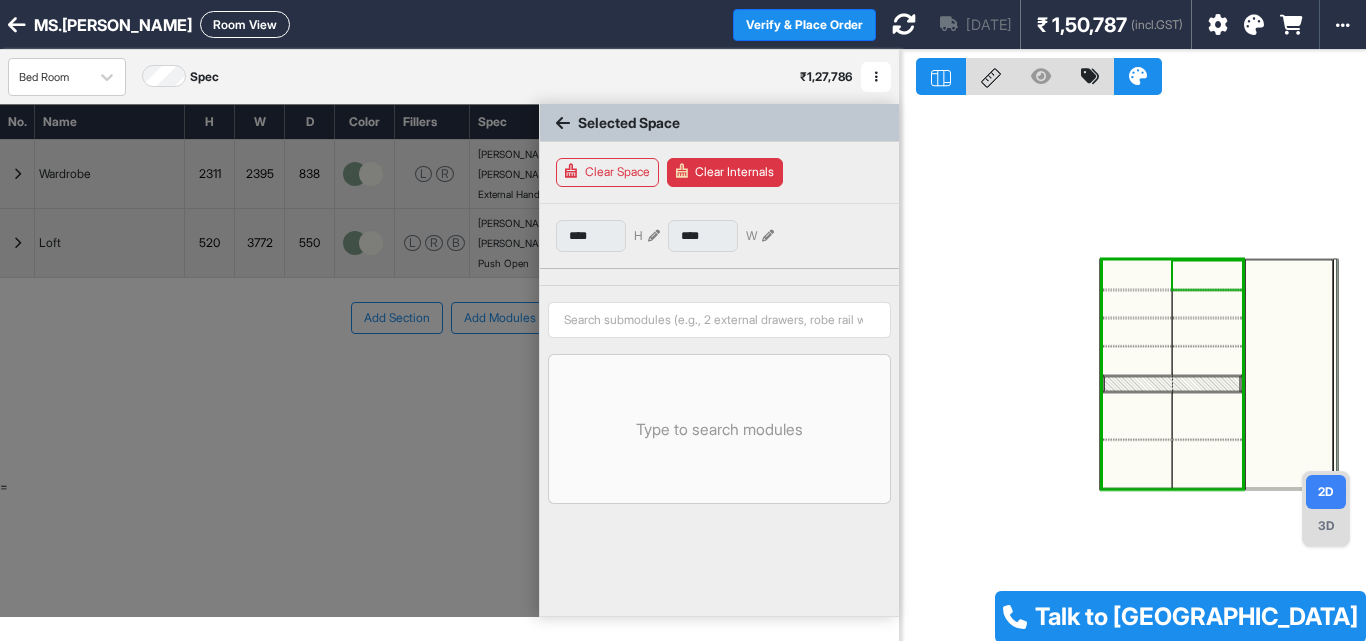click at bounding box center (1207, 275) 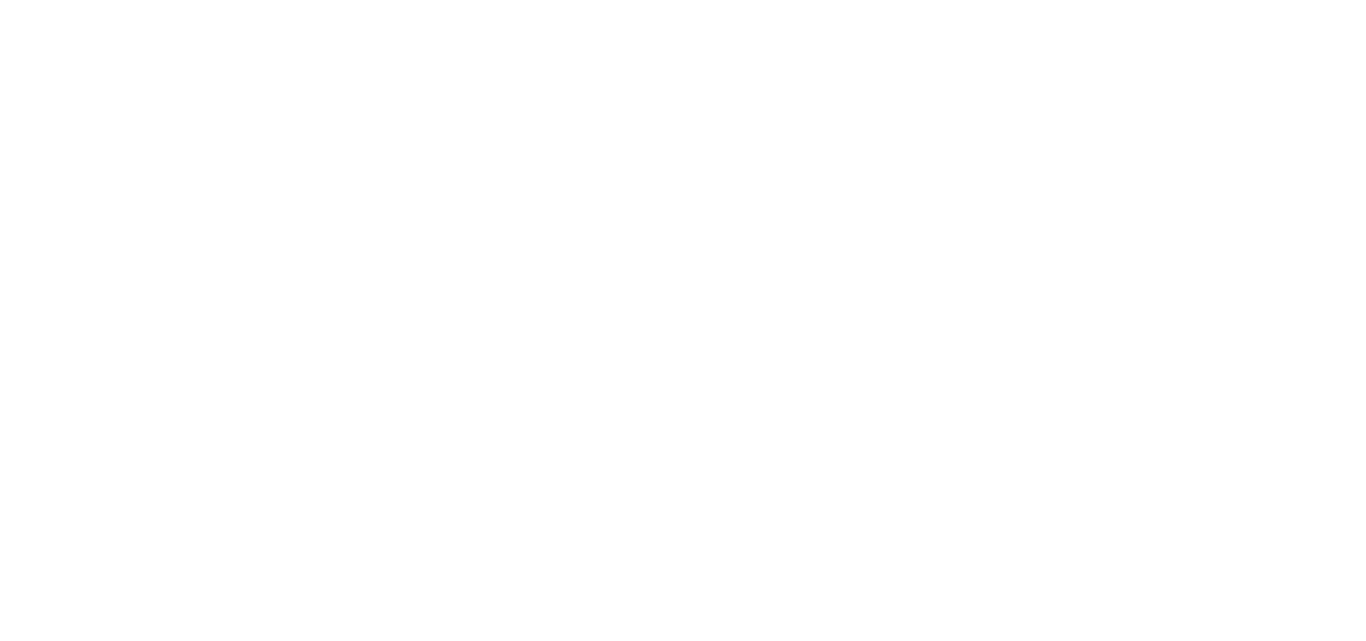 scroll, scrollTop: 0, scrollLeft: 0, axis: both 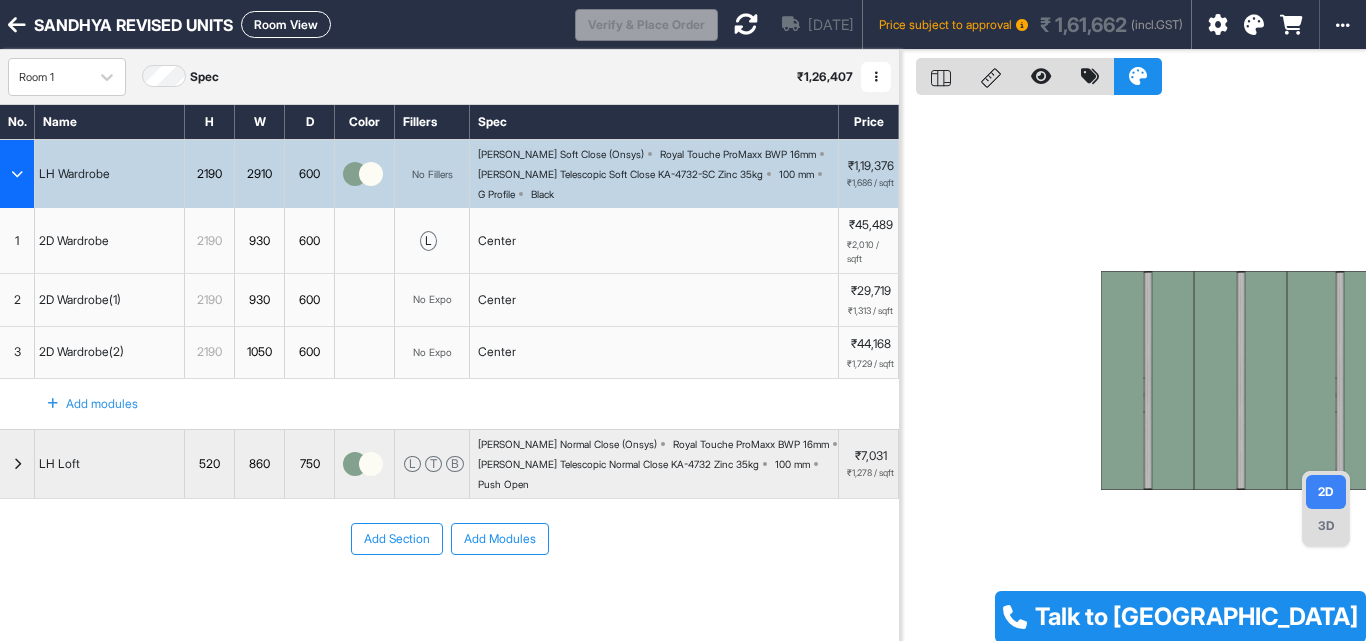 click on "2D Wardrobe(1)" at bounding box center [110, 300] 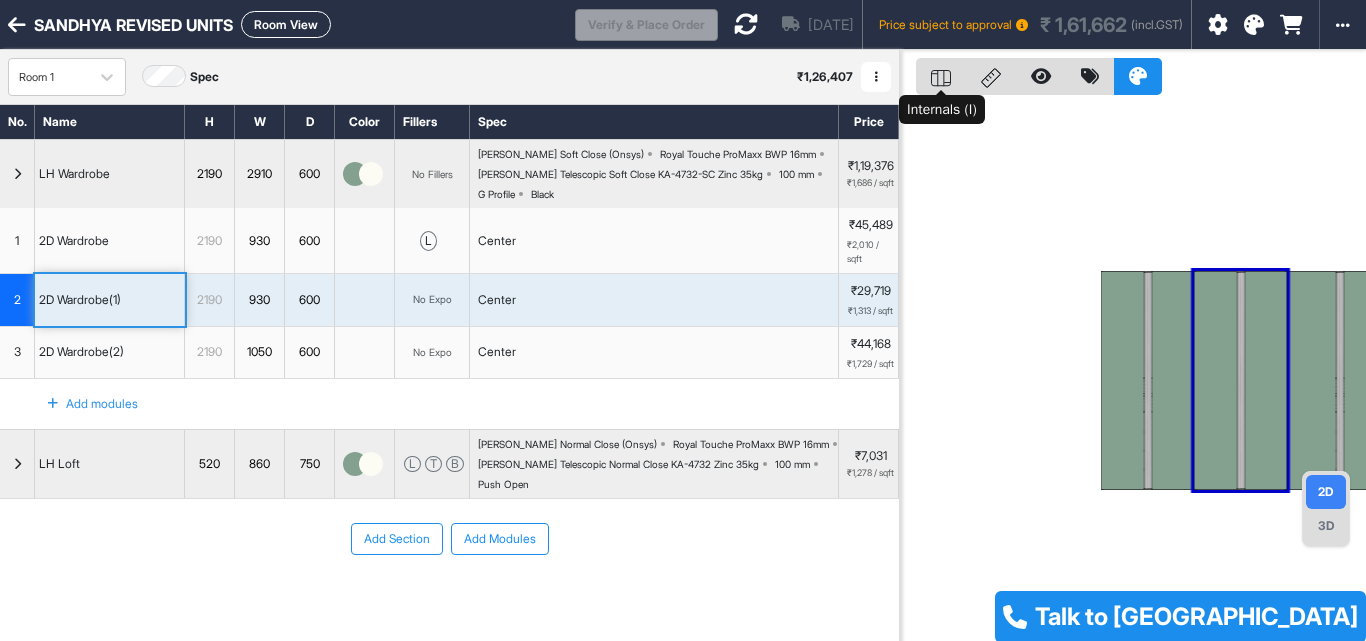 click 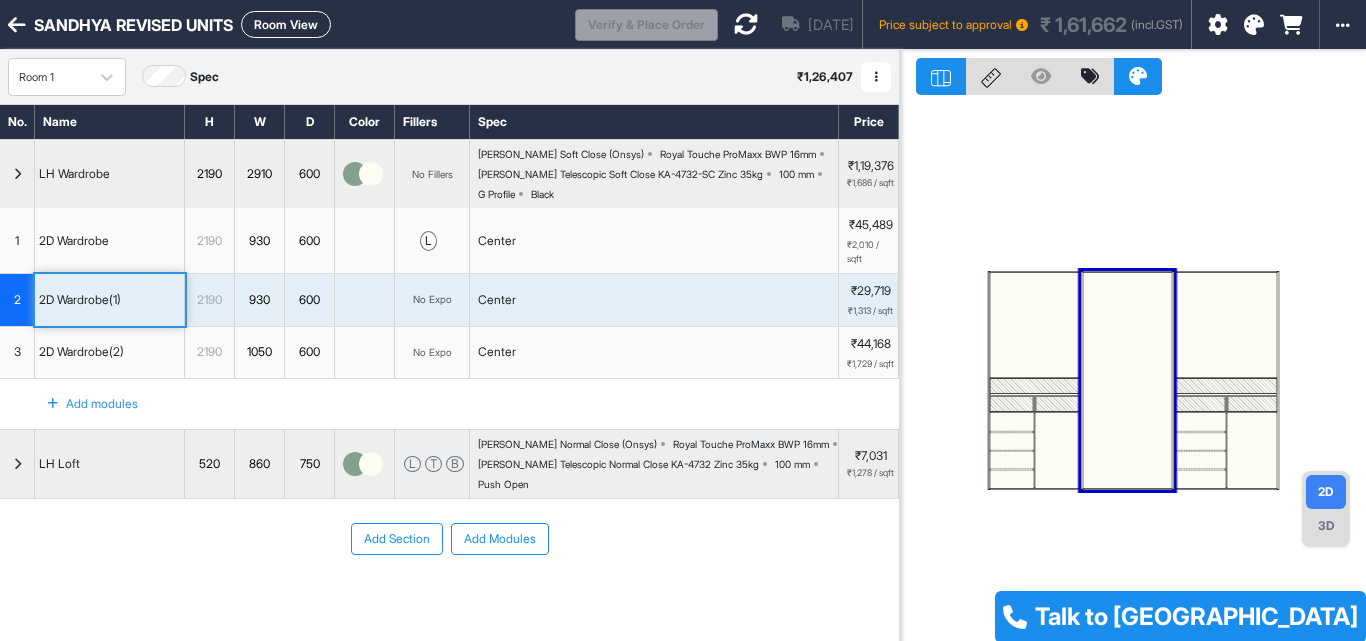 drag, startPoint x: 1013, startPoint y: 314, endPoint x: 863, endPoint y: 315, distance: 150.00333 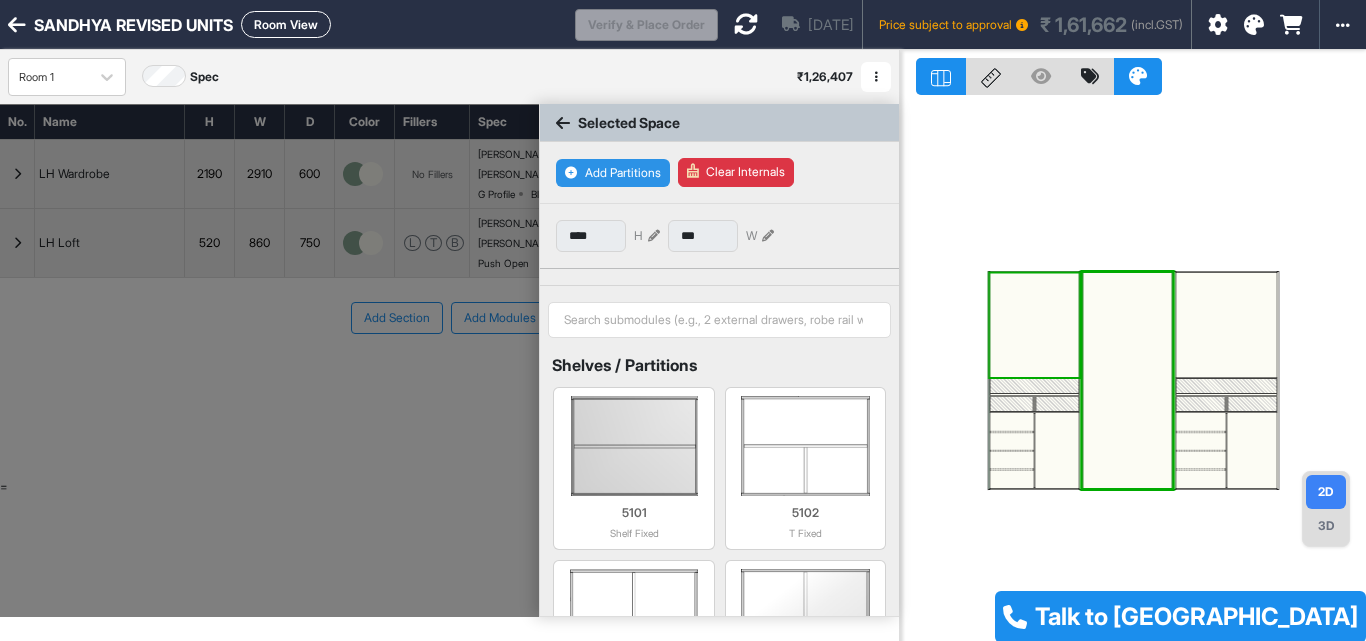 click on "Add Partitions" at bounding box center [613, 173] 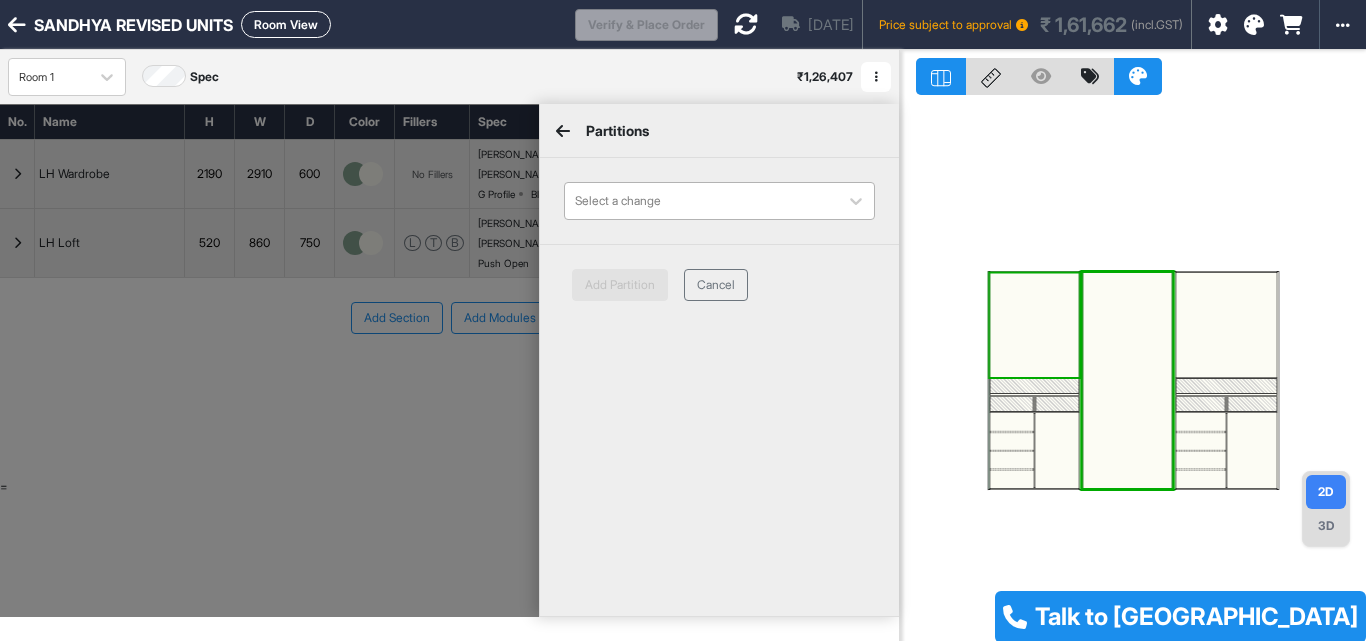 click at bounding box center [701, 201] 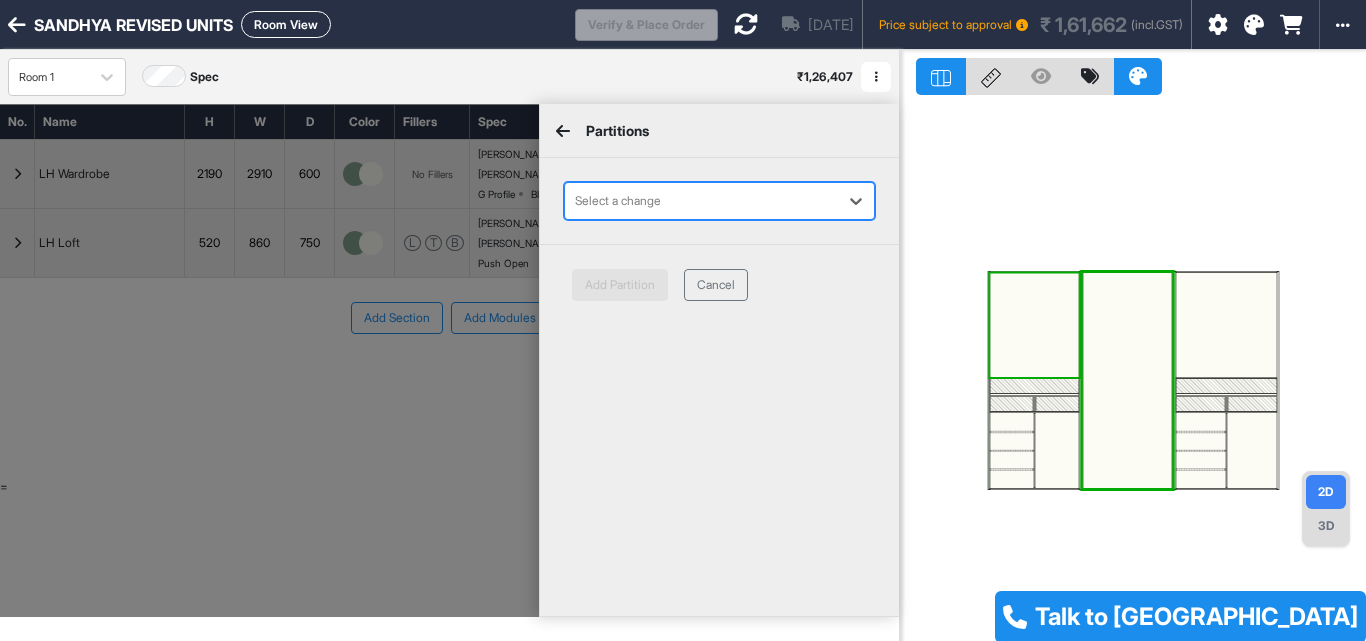 click at bounding box center [701, 201] 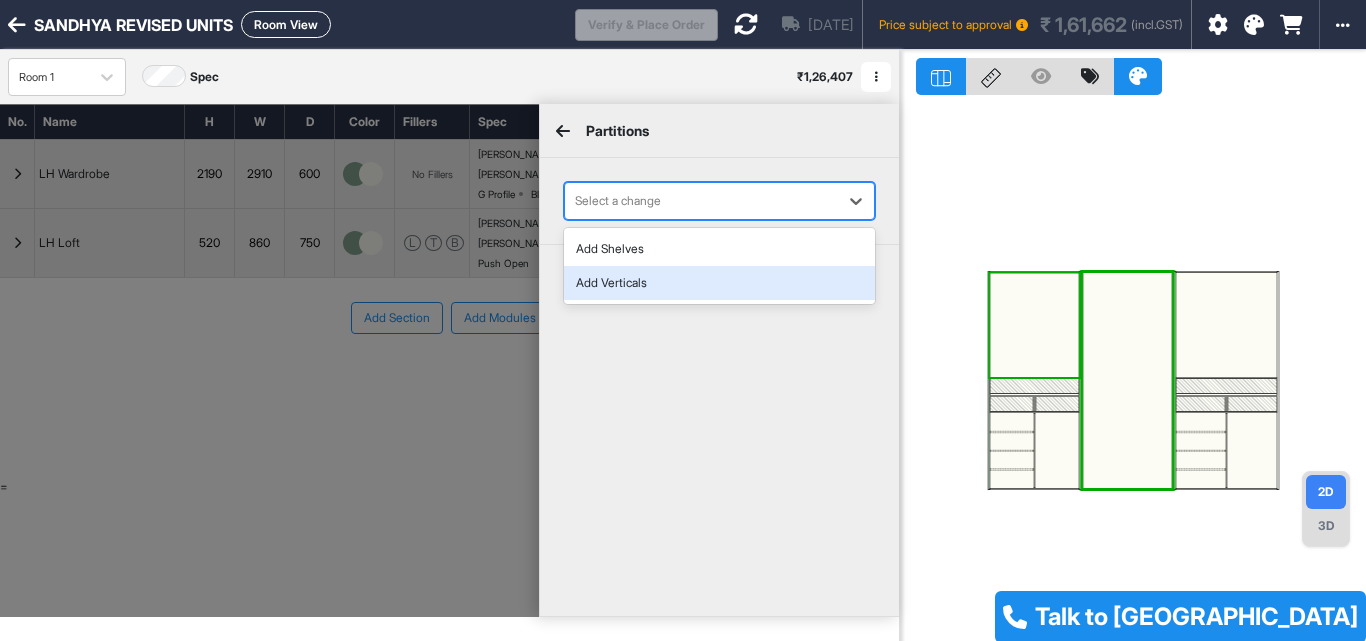 click on "Add Verticals" at bounding box center (719, 283) 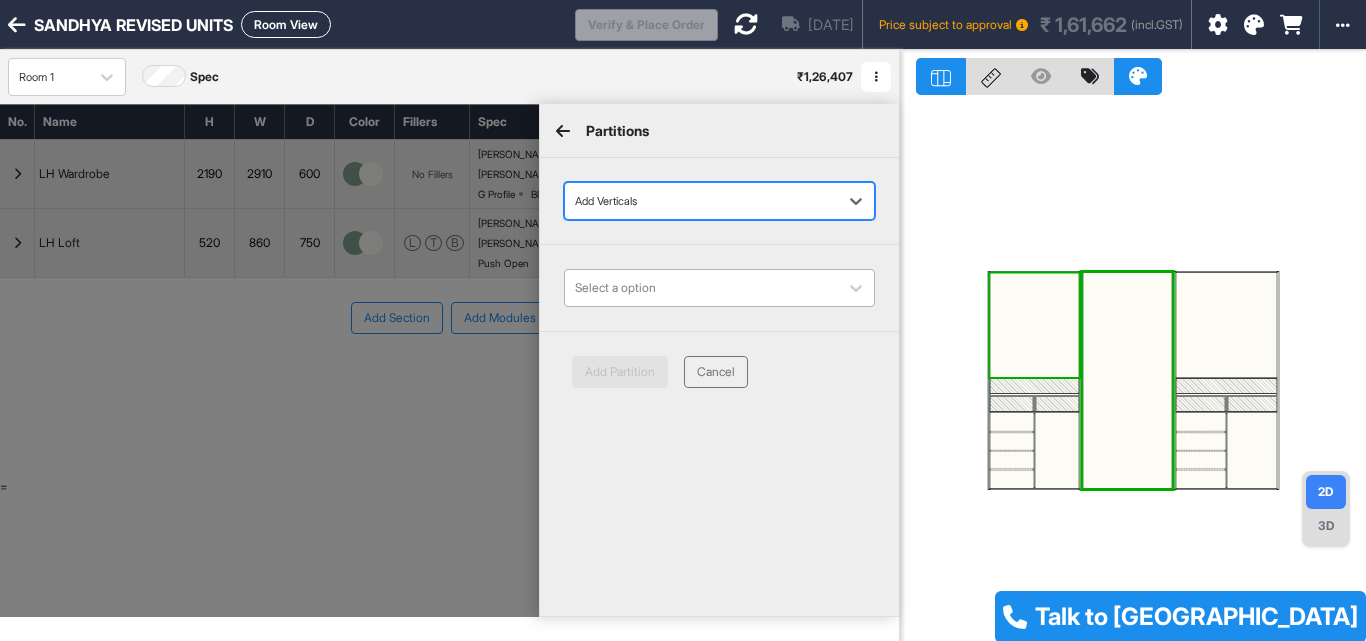 click at bounding box center (701, 288) 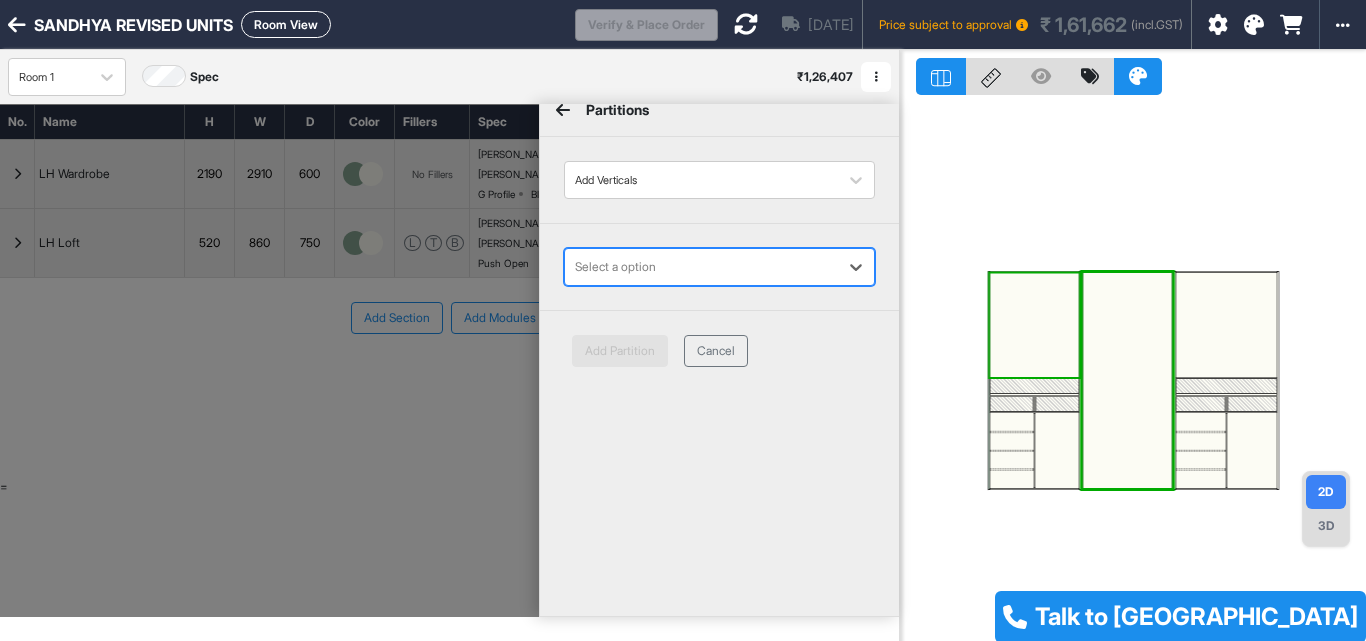 scroll, scrollTop: 23, scrollLeft: 0, axis: vertical 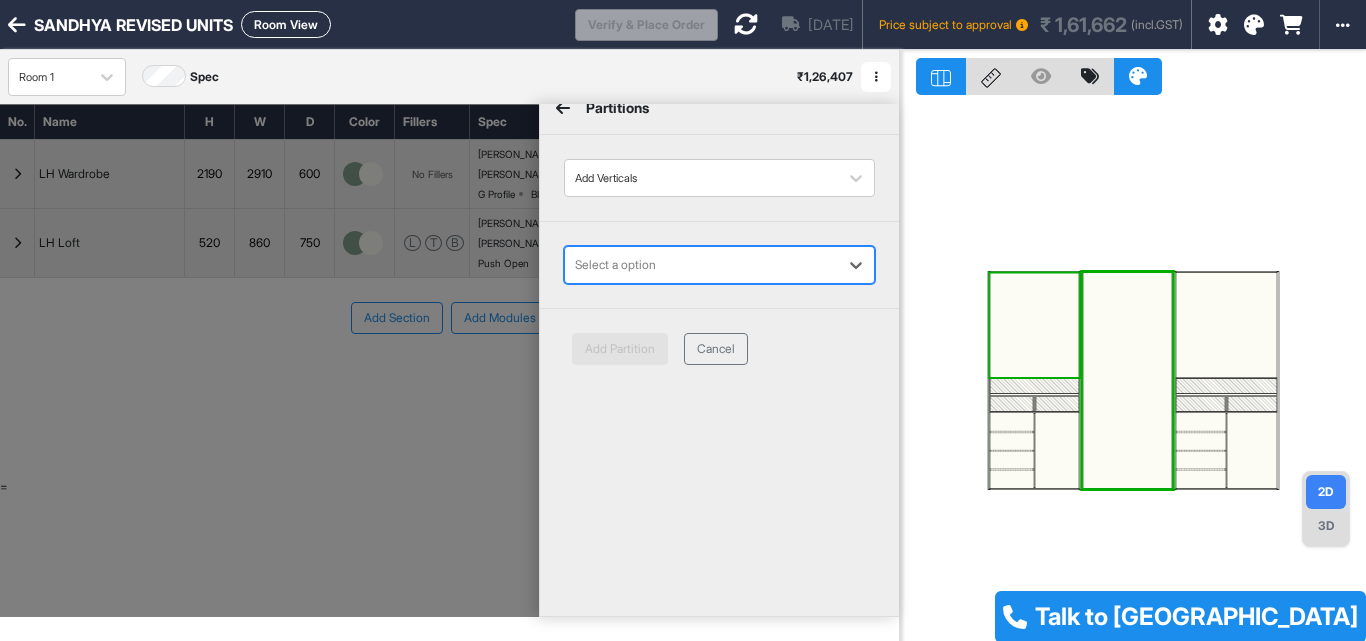 click at bounding box center [701, 265] 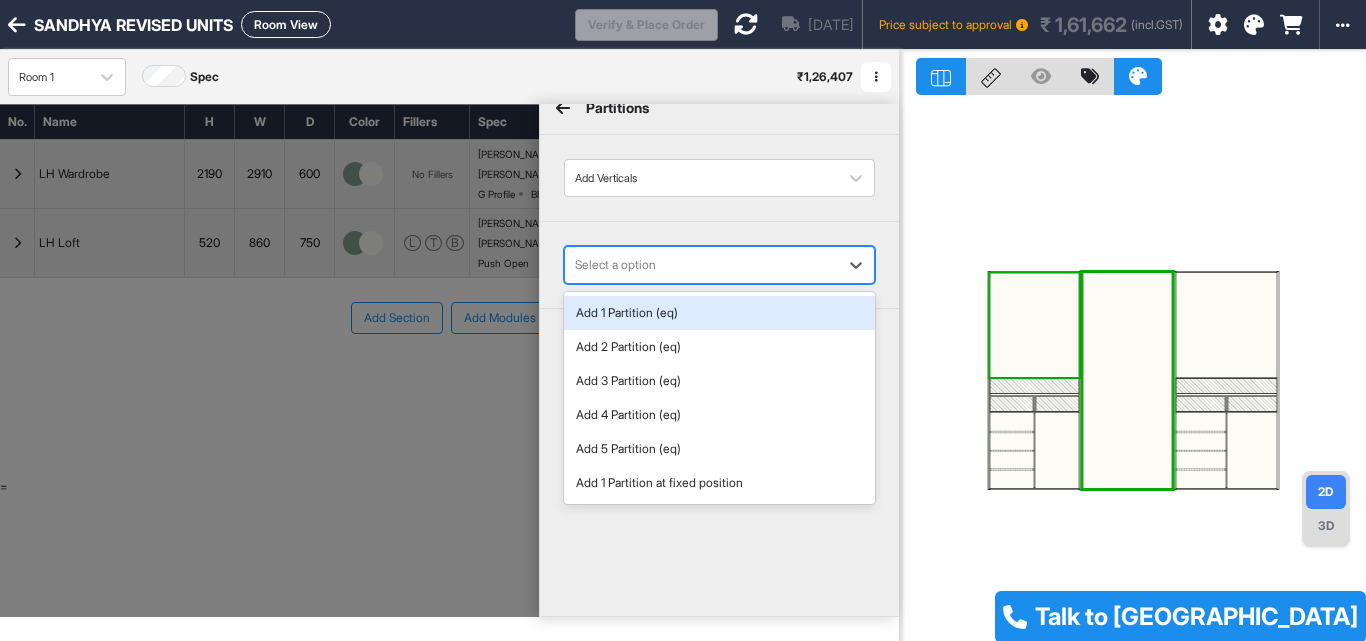 click on "Add 1 Partition (eq)" at bounding box center (719, 313) 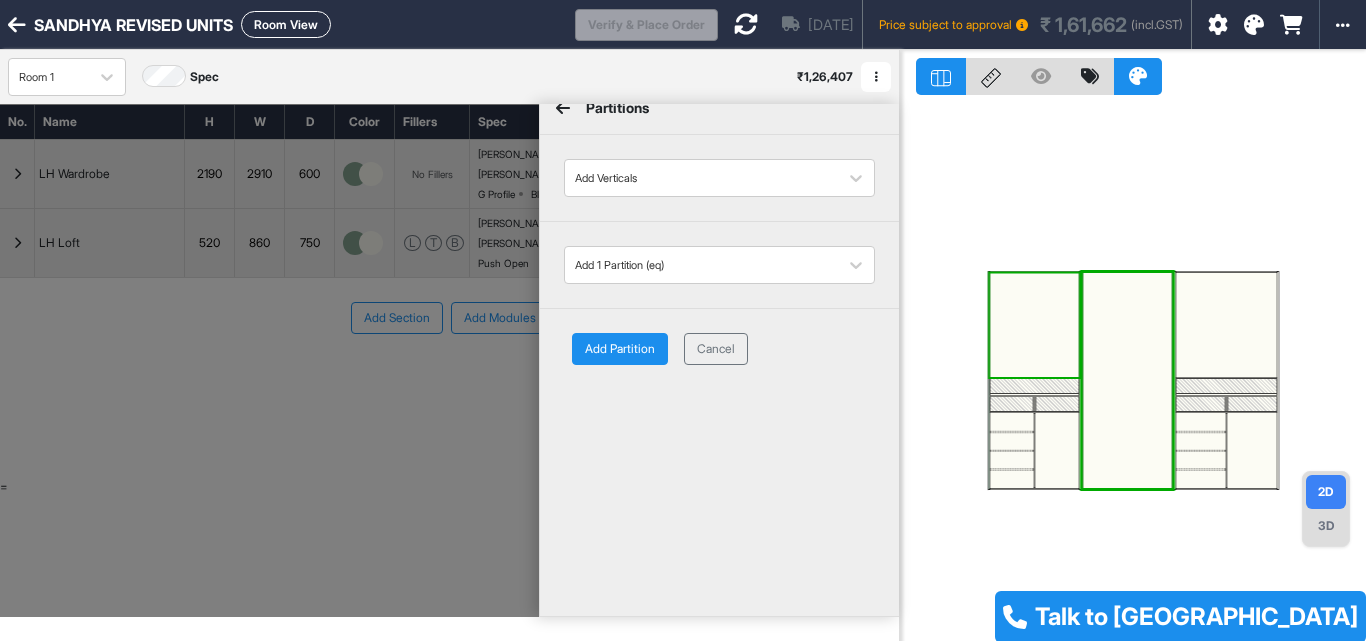 click on "Add Partition" at bounding box center (620, 349) 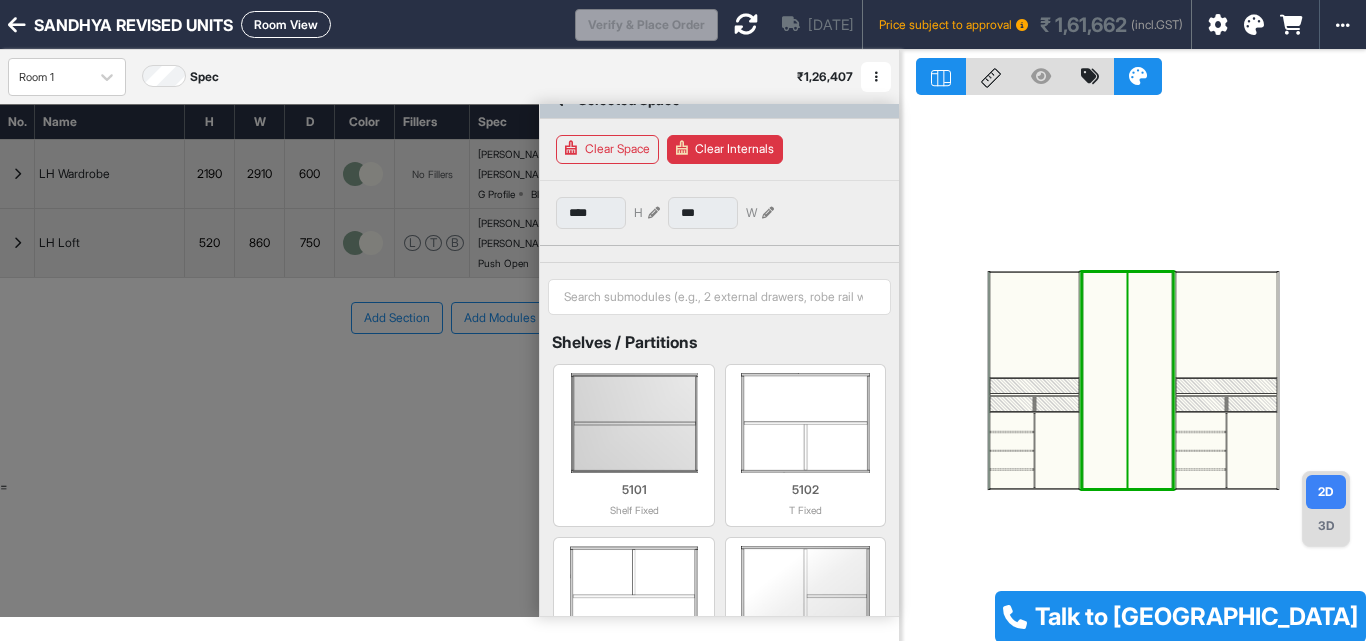 click at bounding box center [1105, 380] 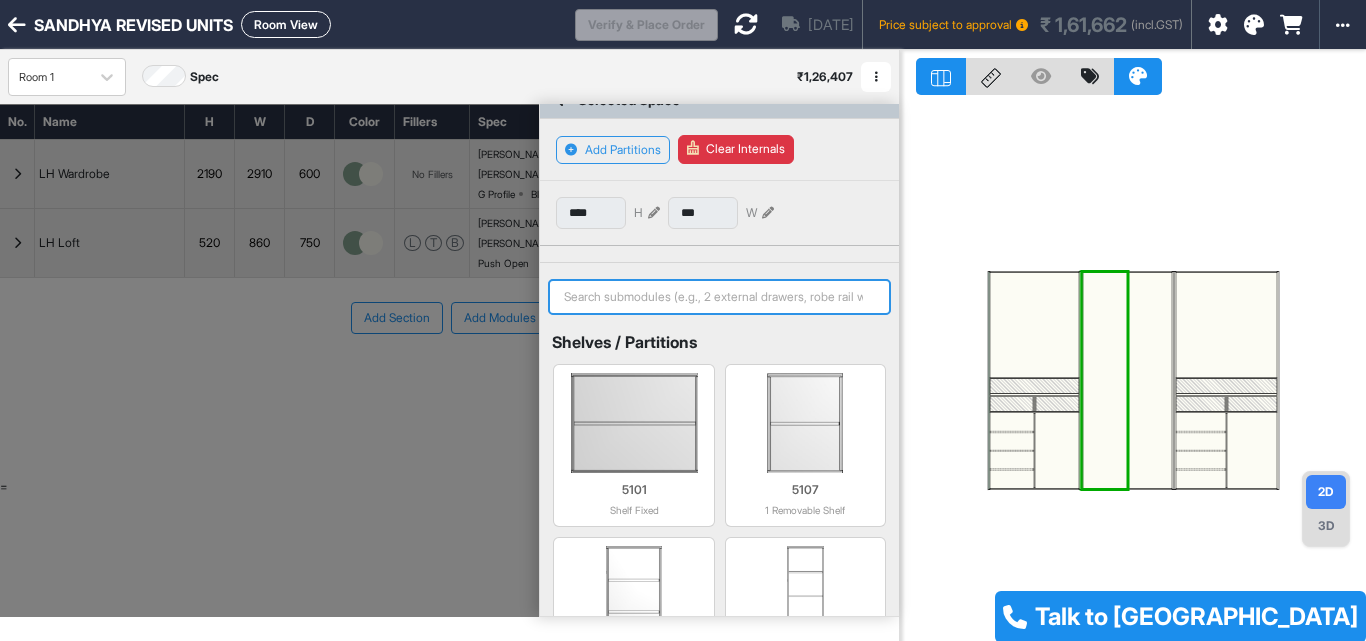 click at bounding box center (719, 297) 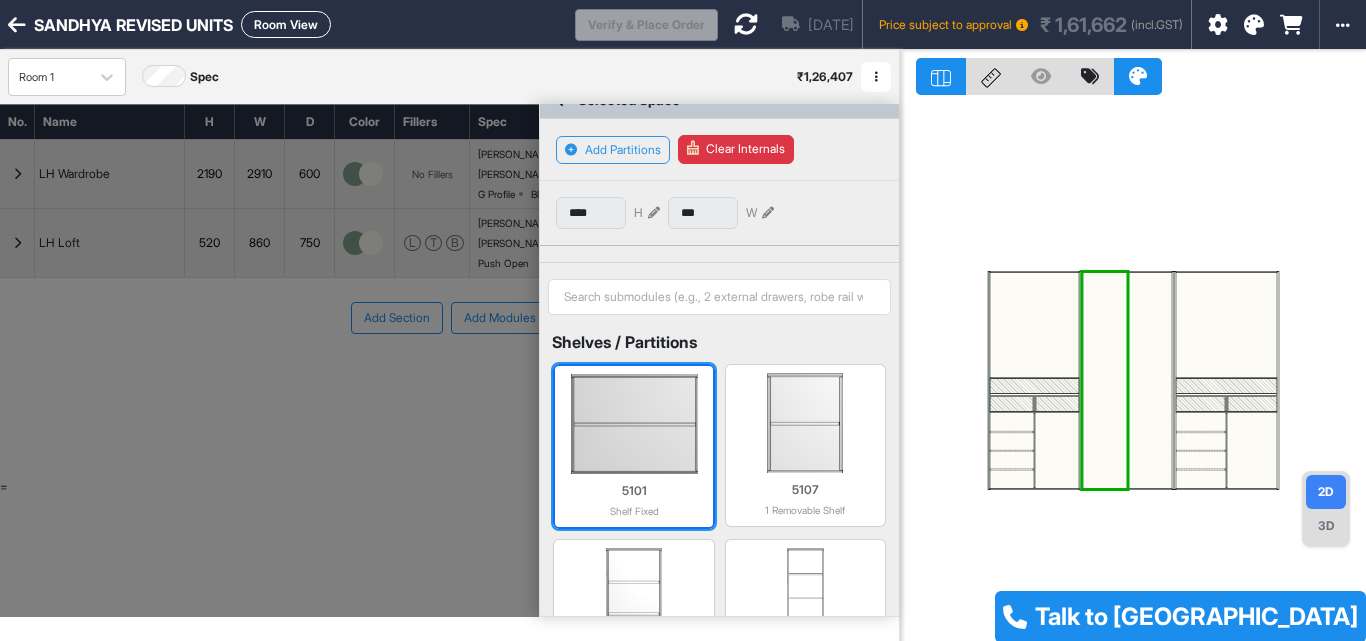 click at bounding box center (633, 424) 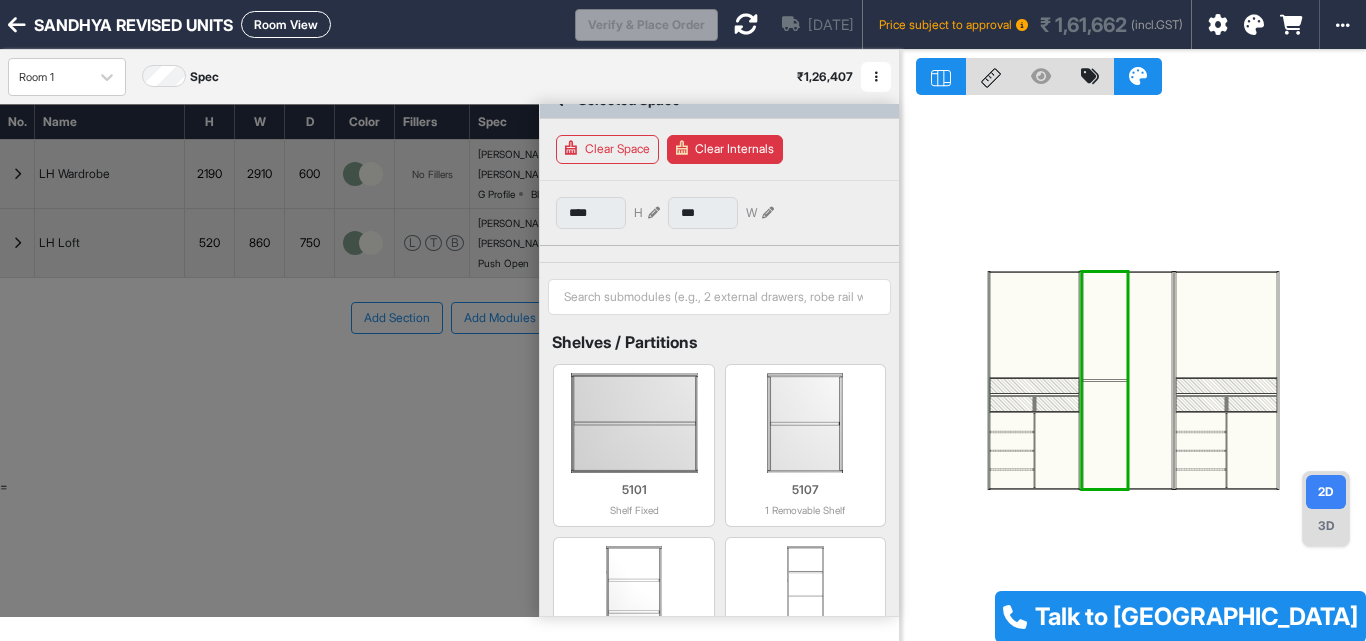click at bounding box center (1105, 381) 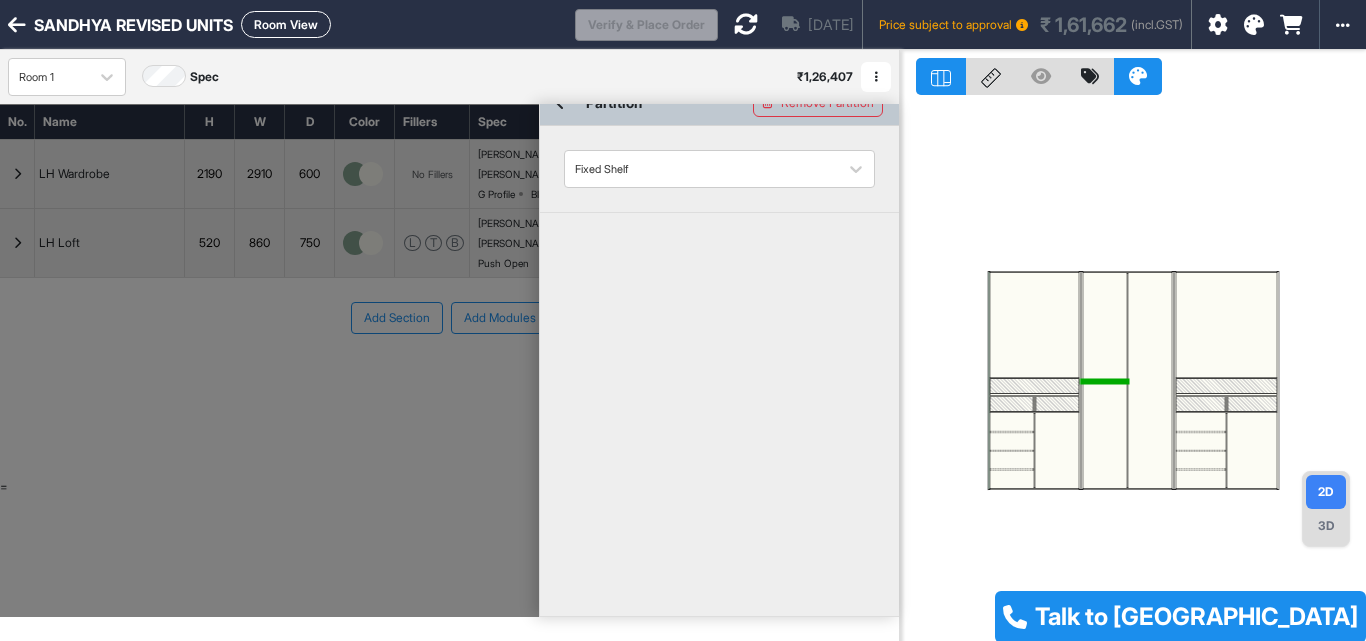 click at bounding box center [1105, 434] 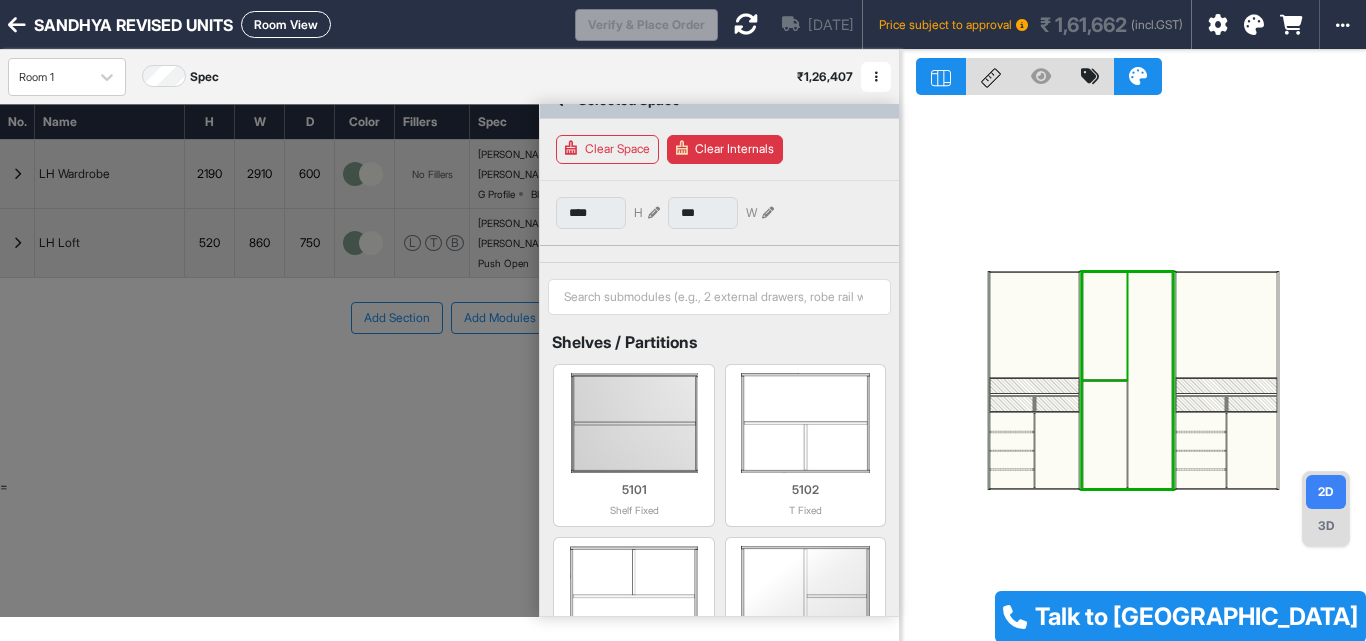click at bounding box center (1105, 326) 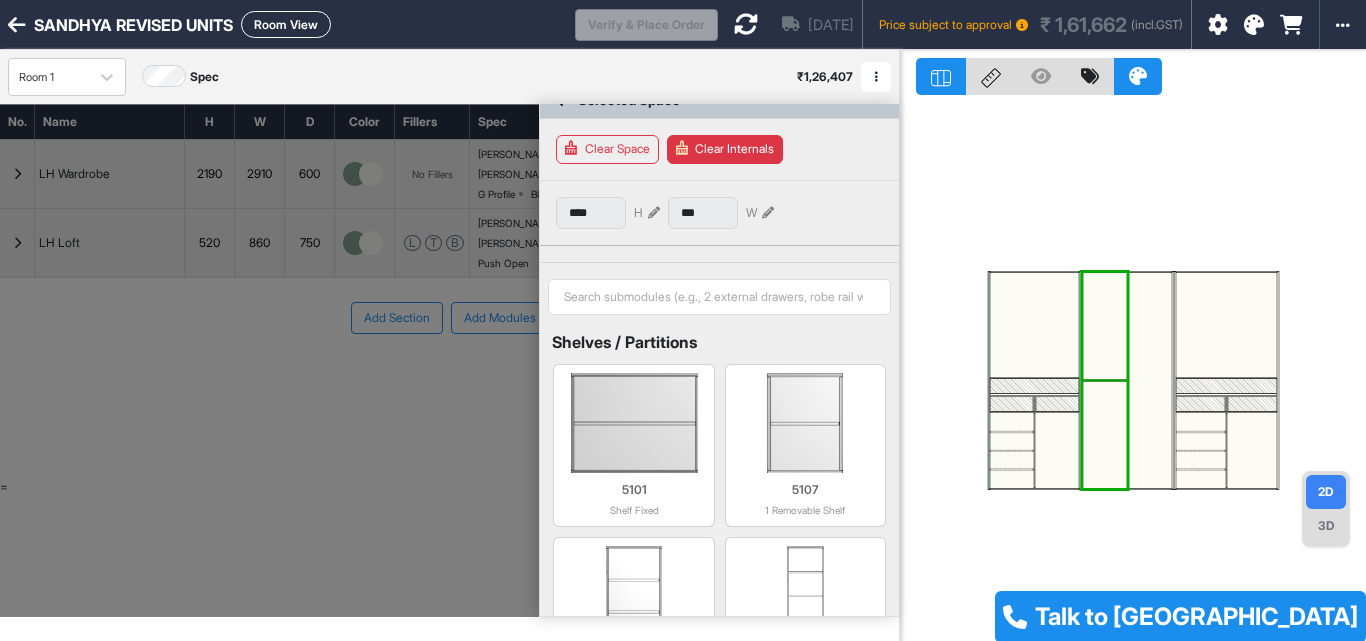 click at bounding box center [1105, 326] 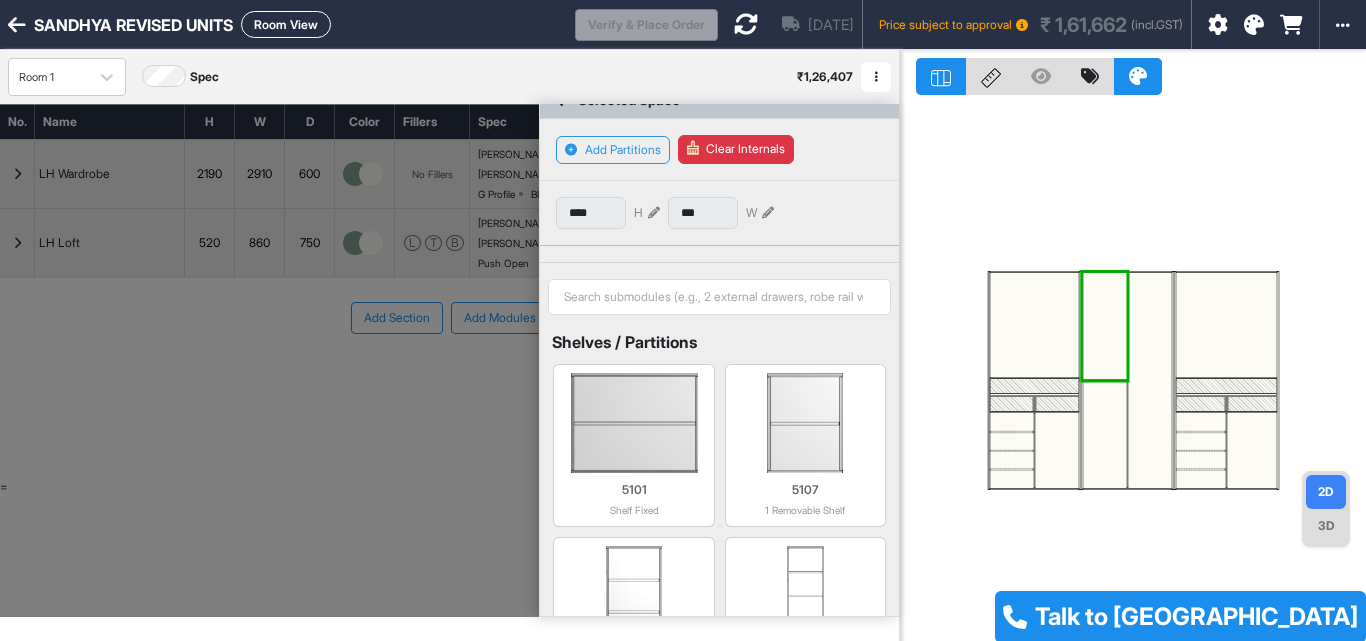 click at bounding box center (654, 213) 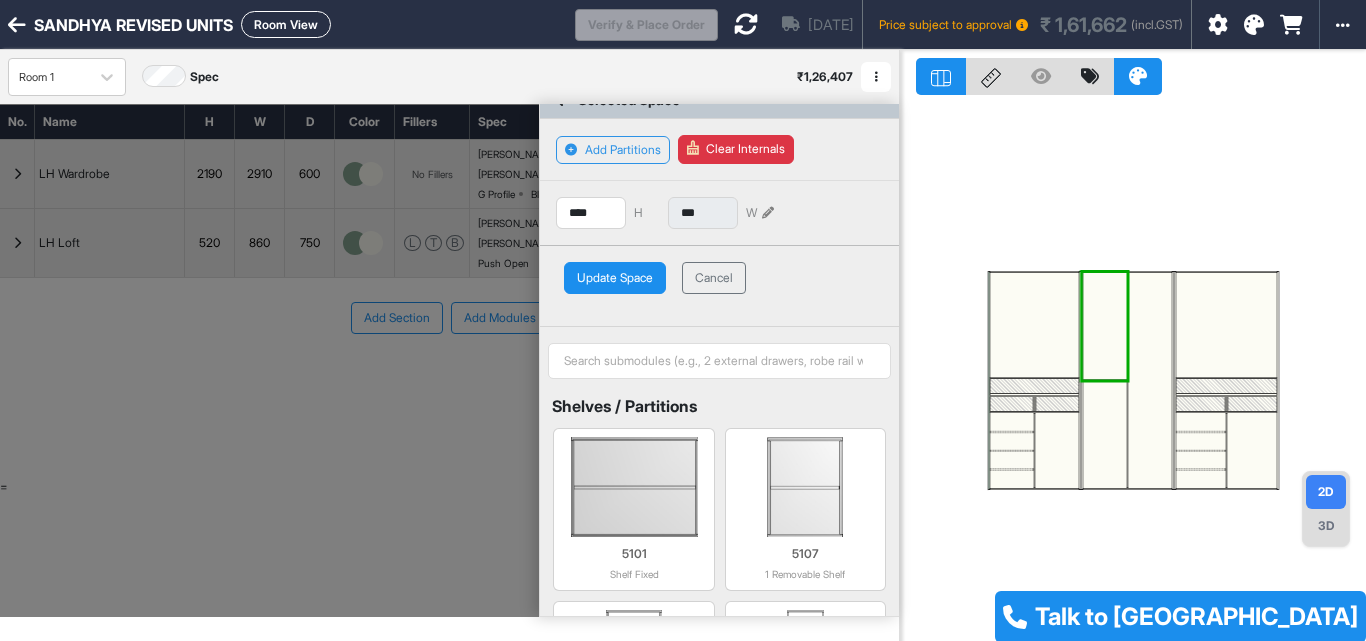 click on "**** H" at bounding box center [608, 213] 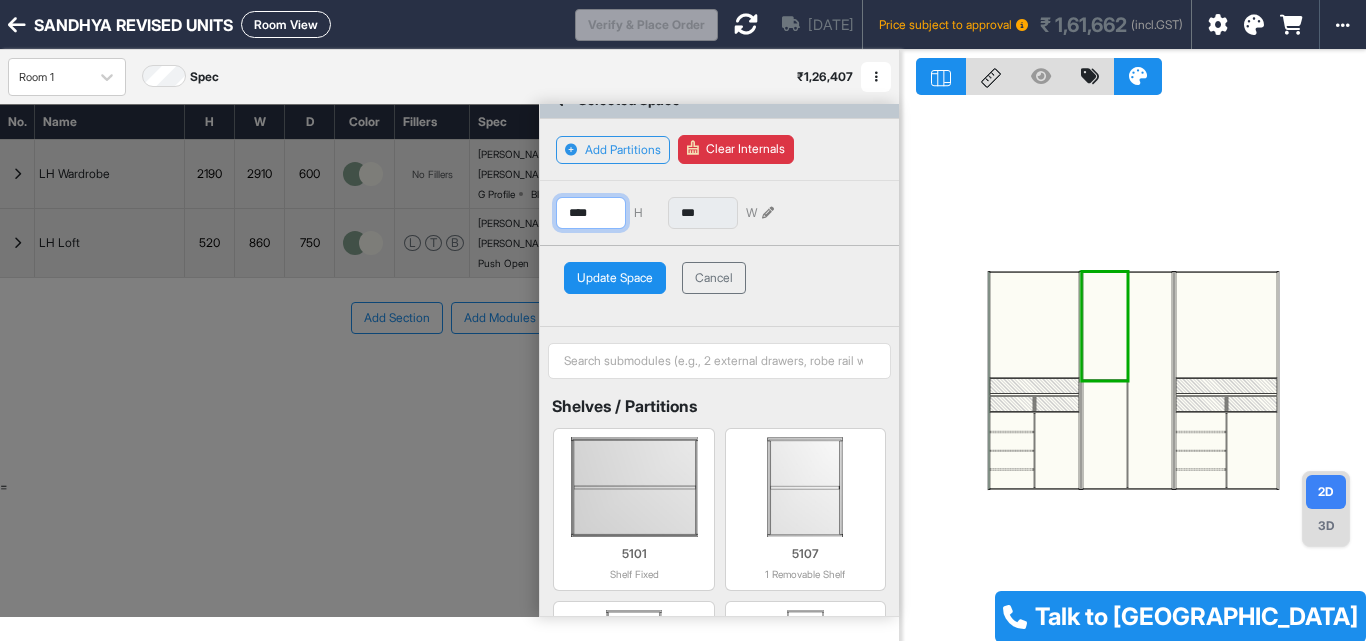 click on "****" at bounding box center [591, 213] 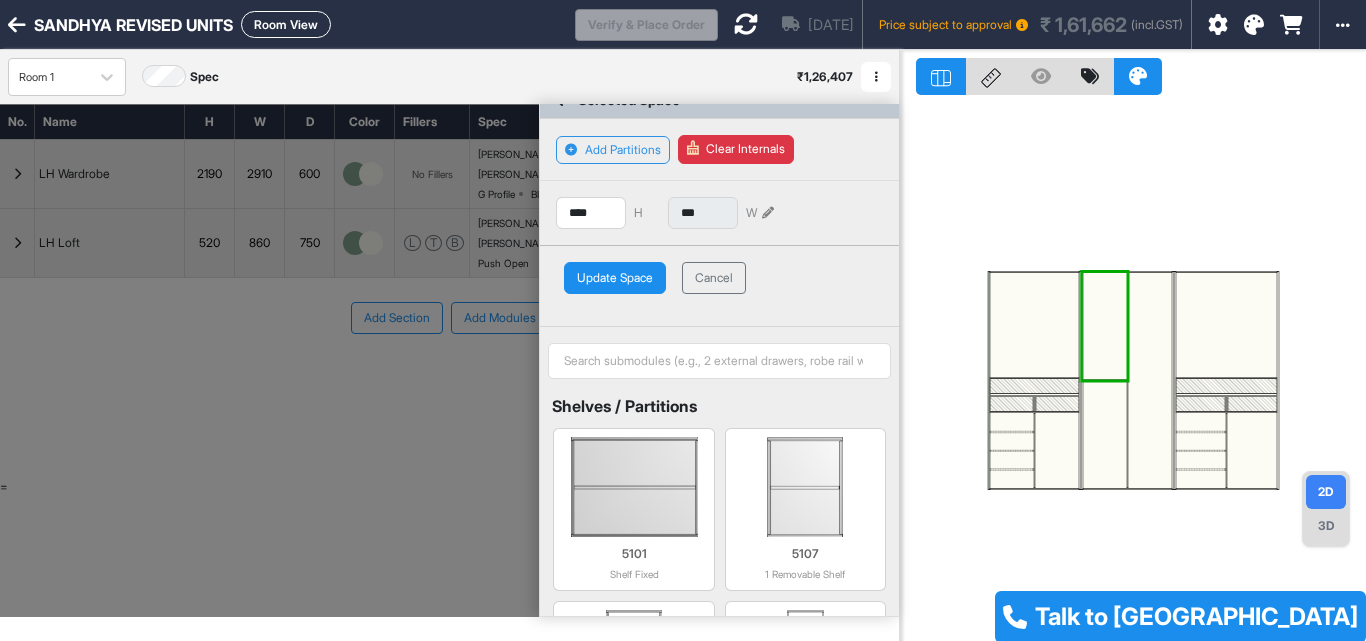click on "Update Space" at bounding box center (615, 278) 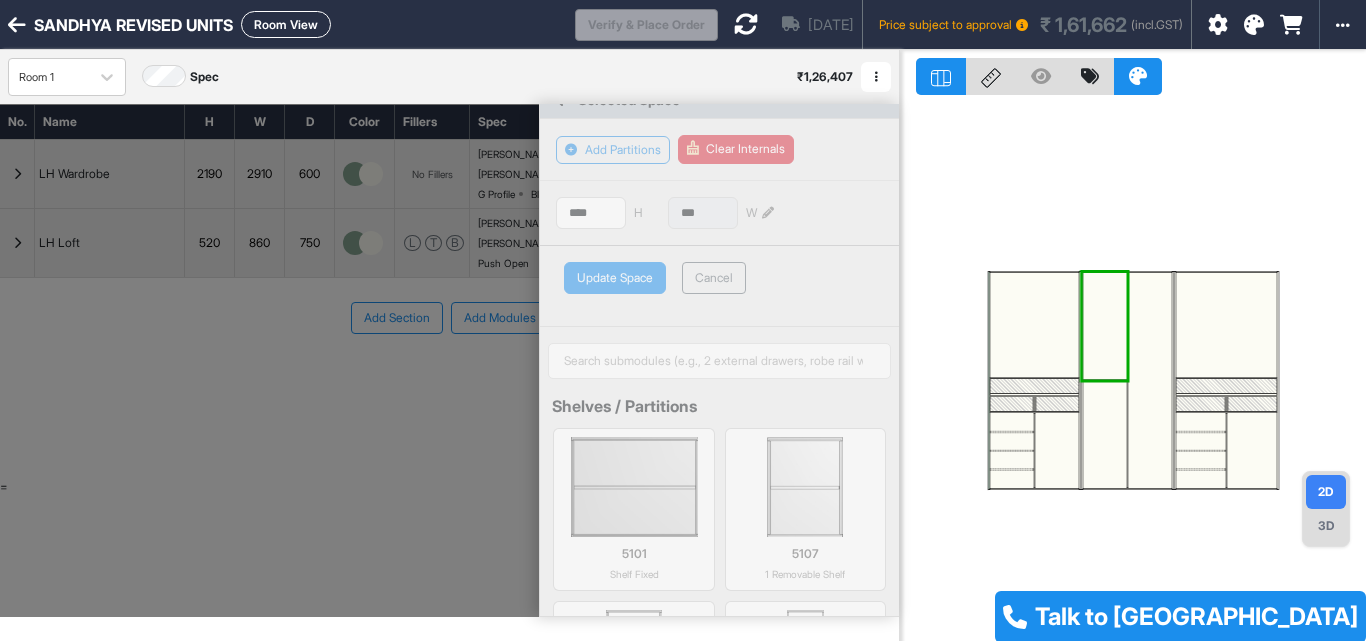 click on "Update Space Cancel" at bounding box center [719, 286] 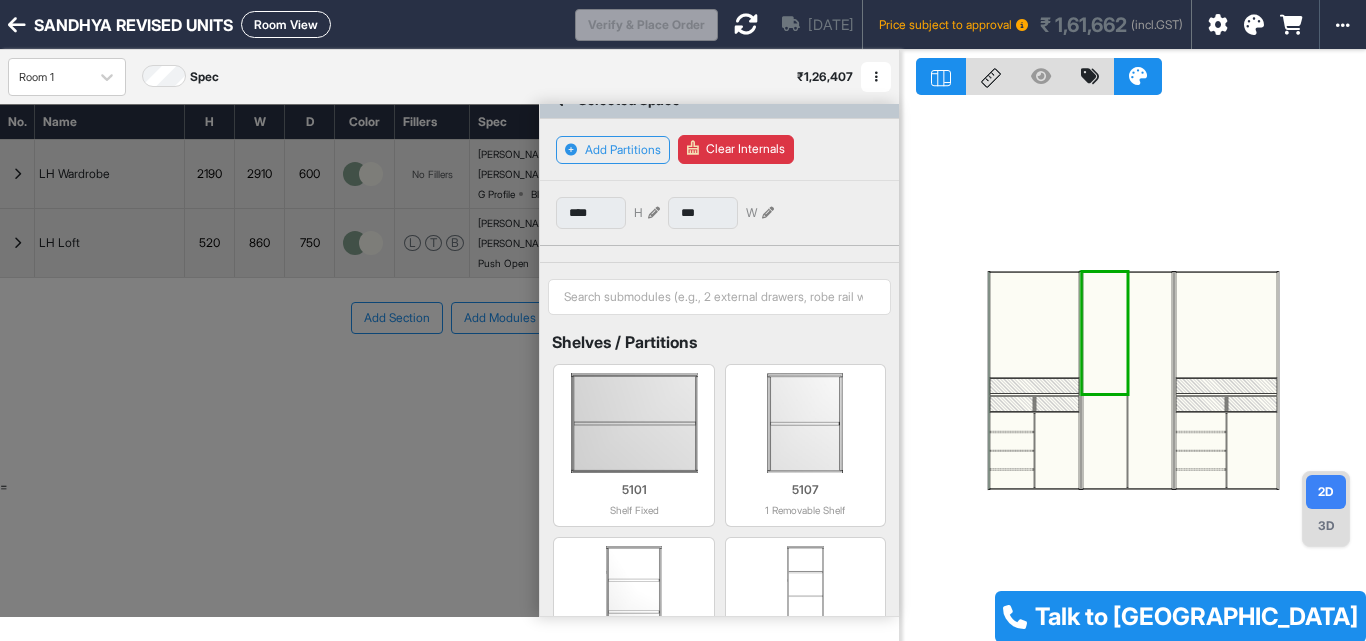 click at bounding box center (1133, 370) 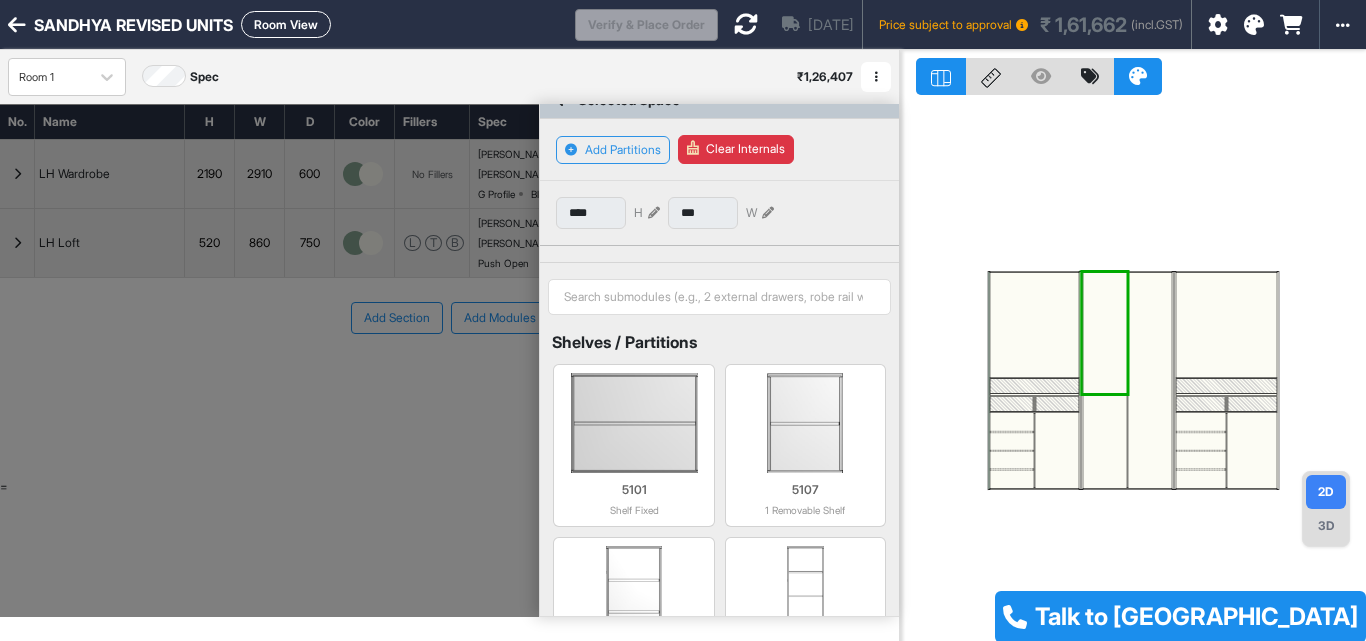 click at bounding box center (1105, 442) 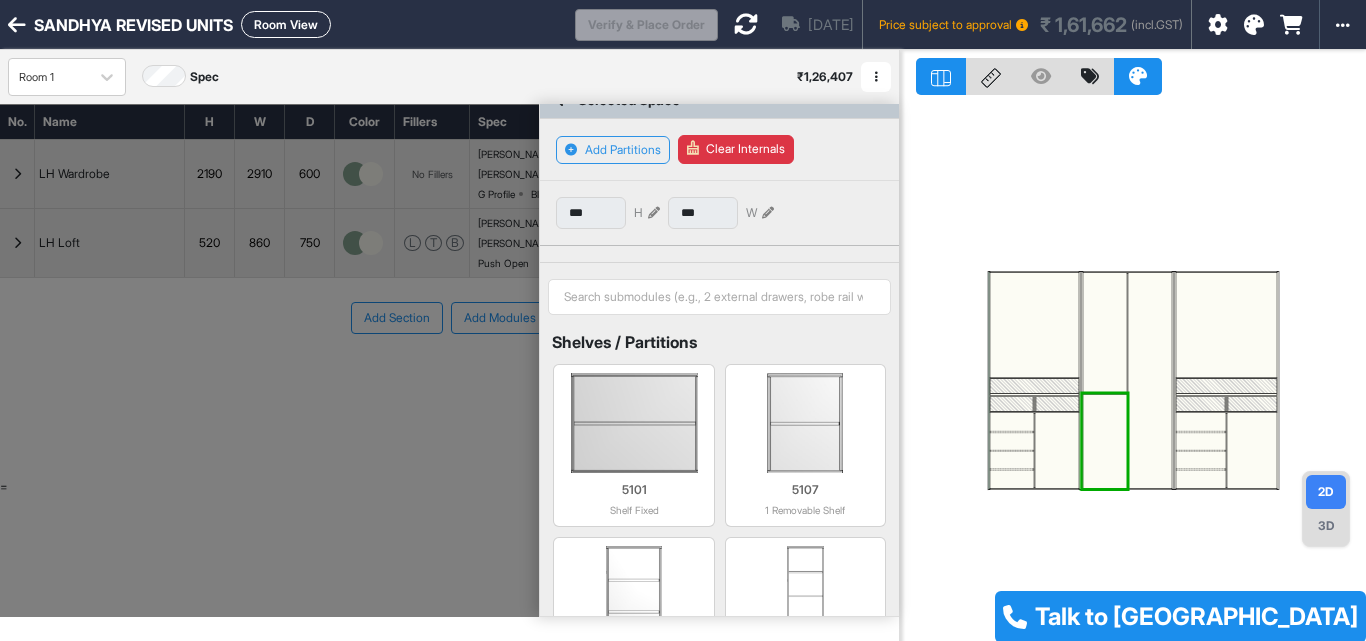 click at bounding box center (1105, 442) 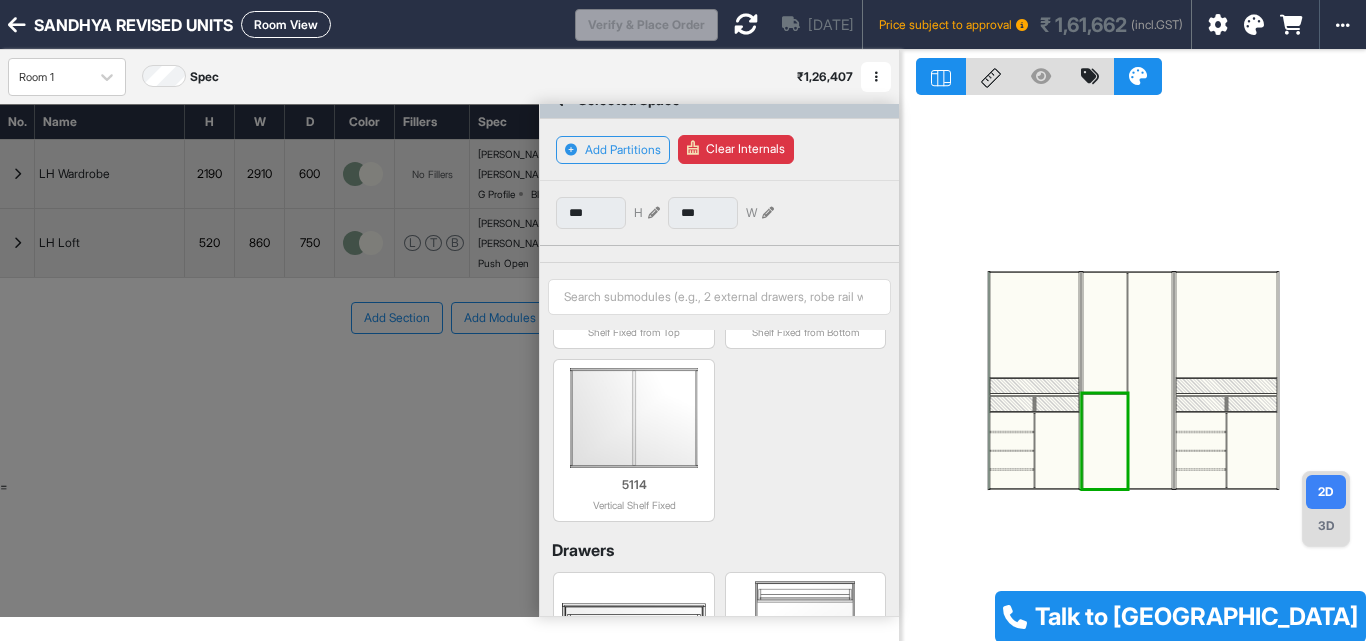 scroll, scrollTop: 797, scrollLeft: 0, axis: vertical 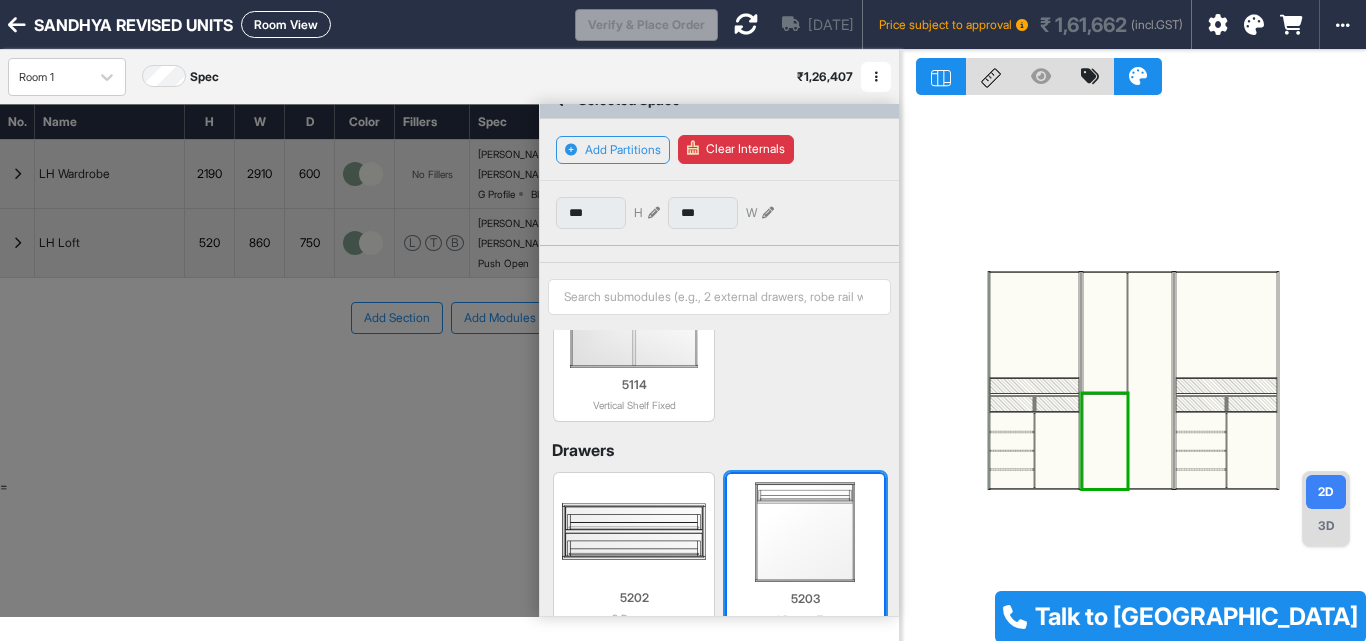 click at bounding box center [805, 532] 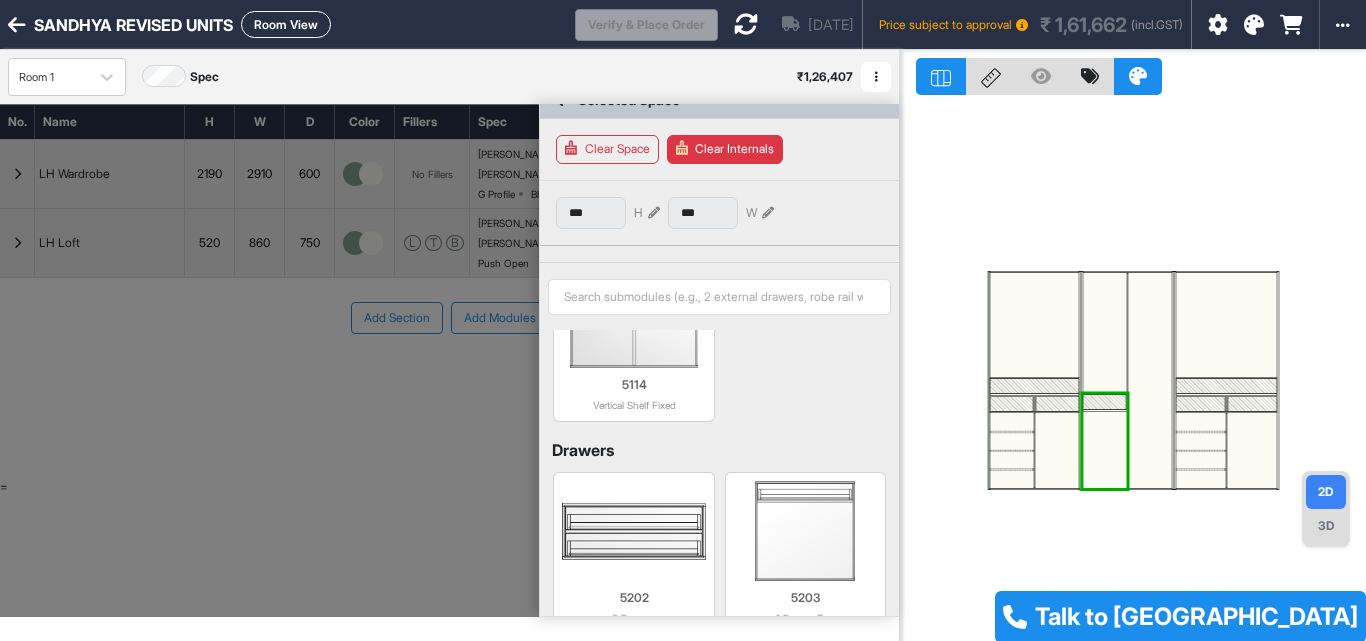 click at bounding box center [1105, 402] 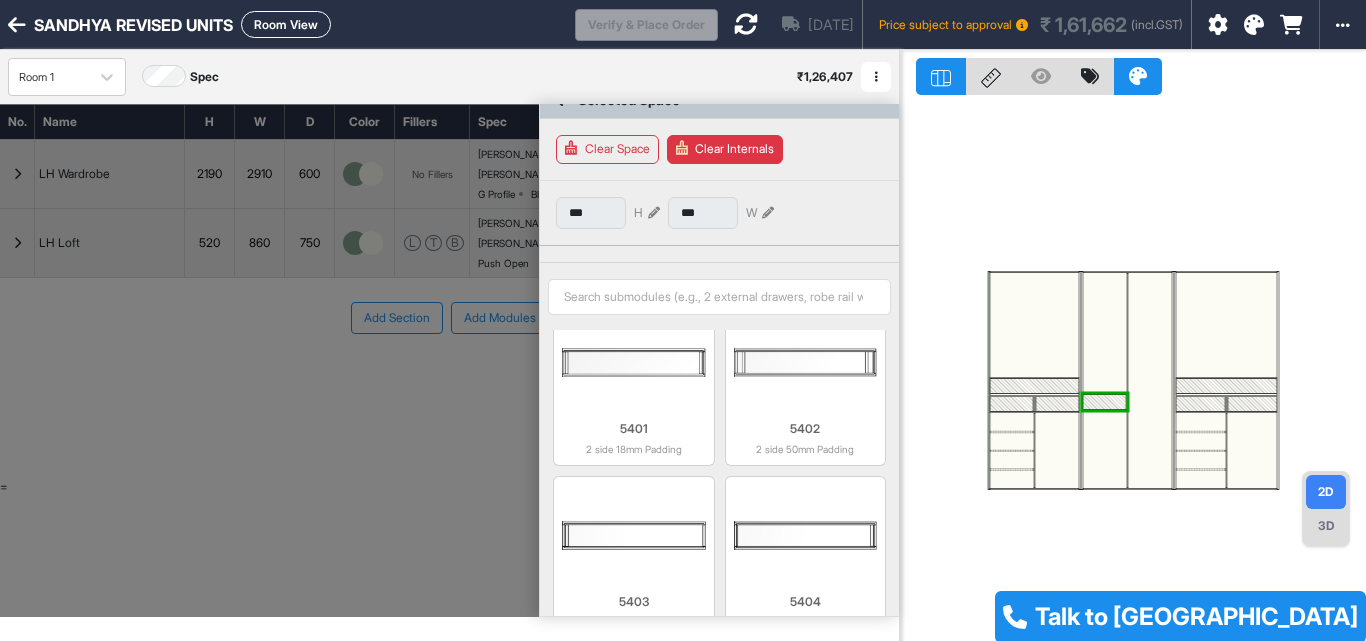 scroll, scrollTop: 703, scrollLeft: 0, axis: vertical 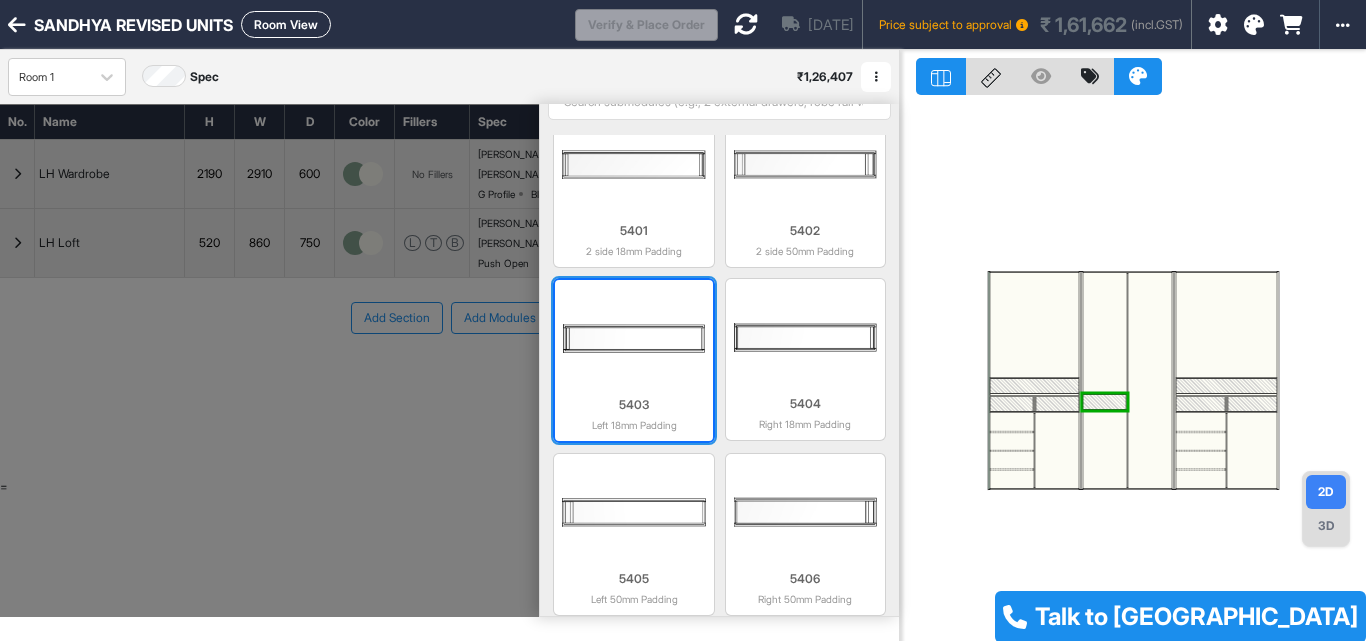 click on "5403" at bounding box center [633, 405] 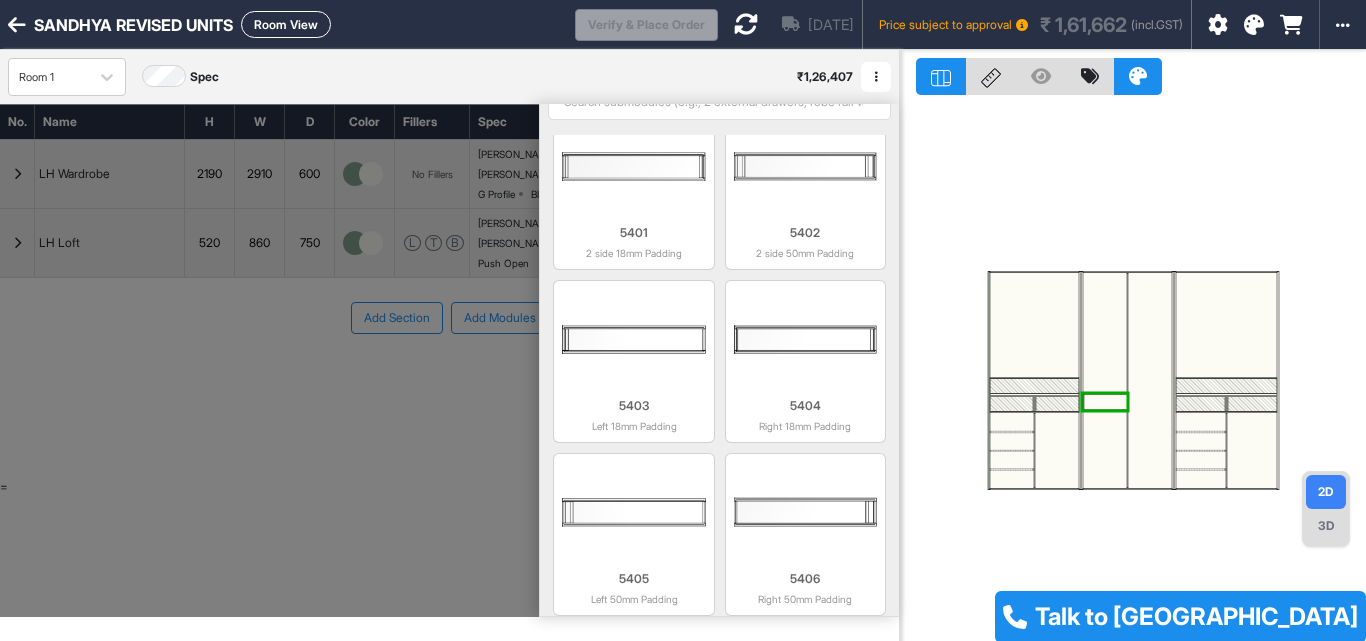 scroll, scrollTop: 701, scrollLeft: 0, axis: vertical 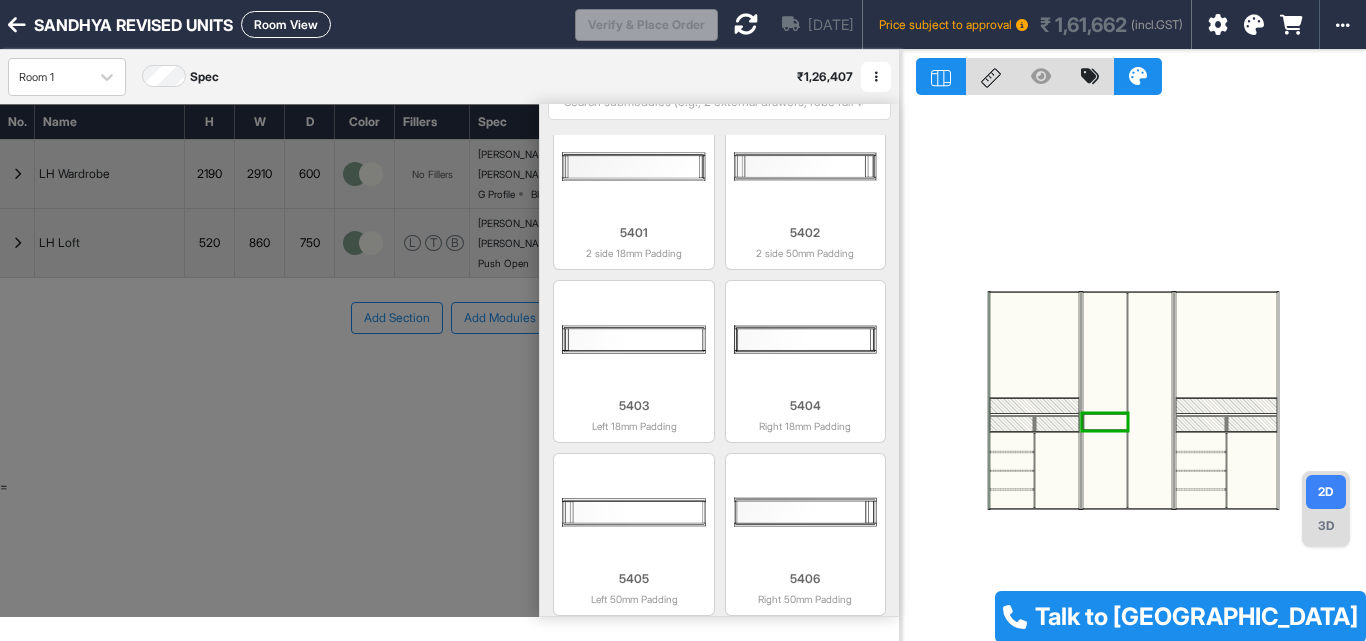 click at bounding box center (1084, 422) 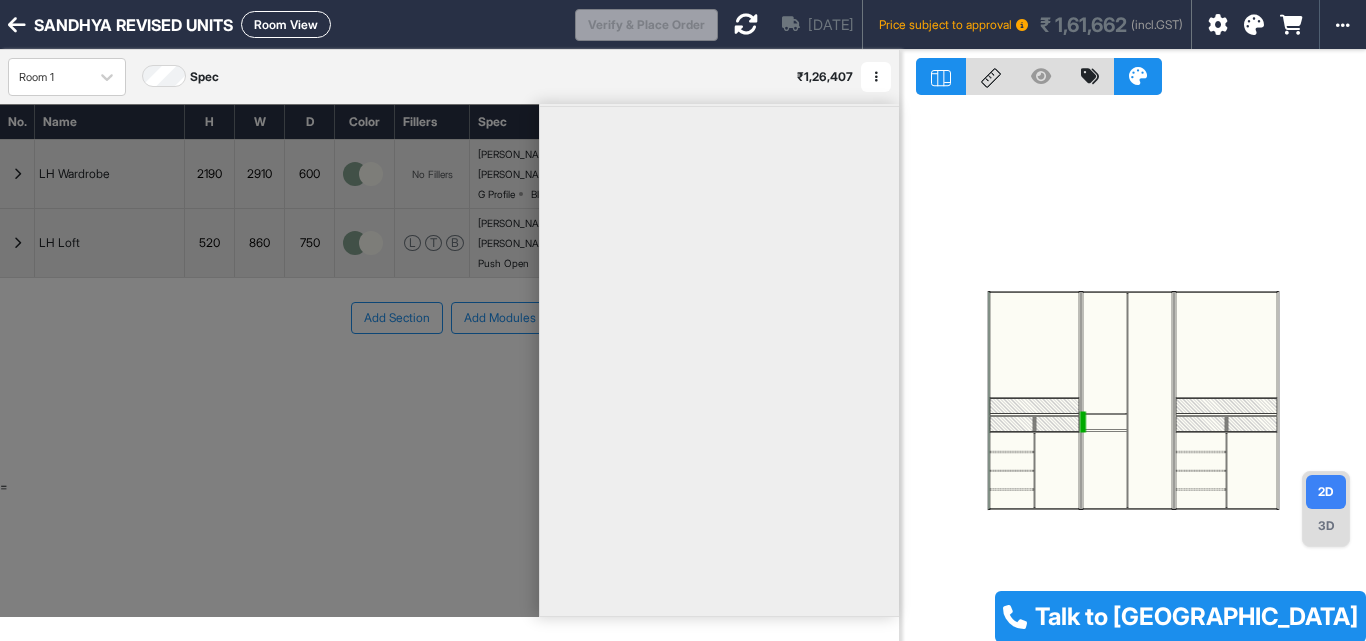 scroll, scrollTop: 0, scrollLeft: 0, axis: both 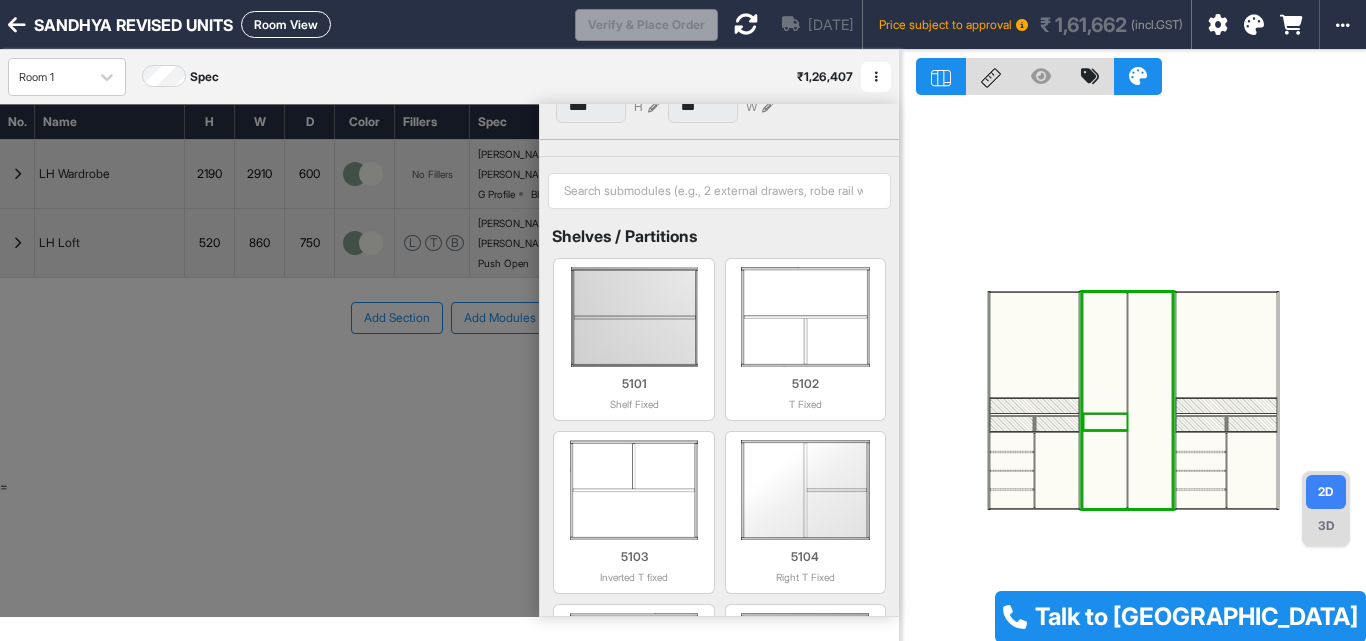 click at bounding box center [1106, 422] 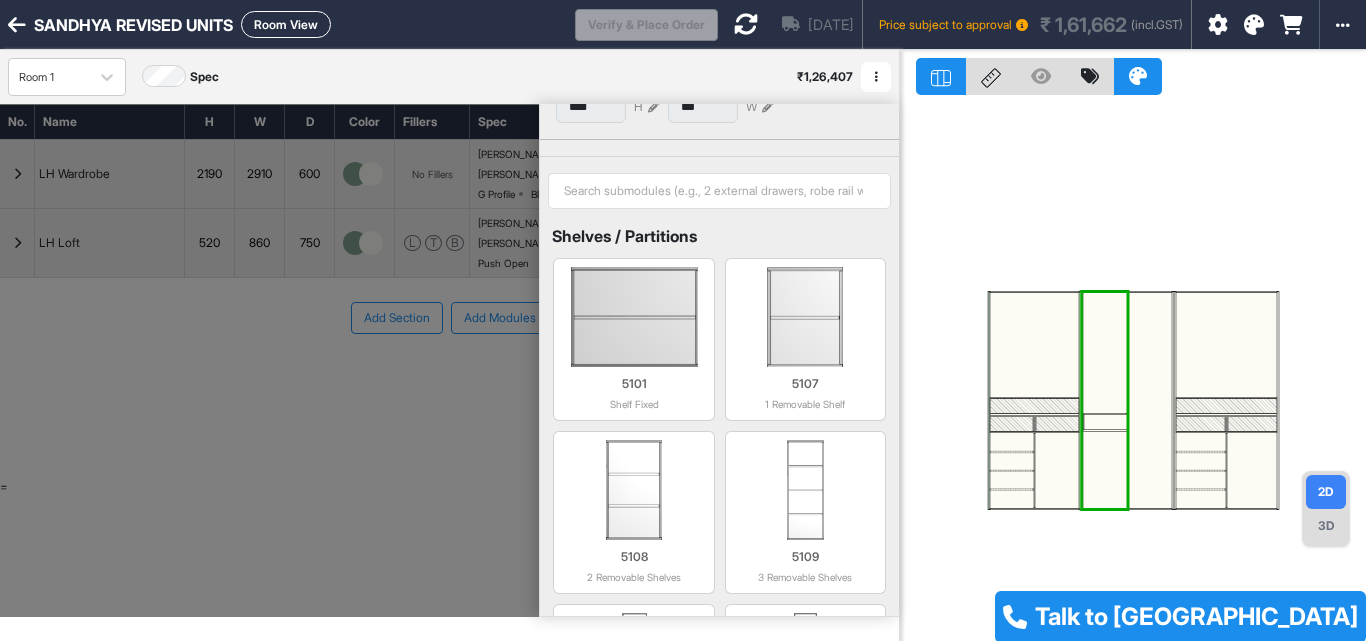 click at bounding box center [1106, 422] 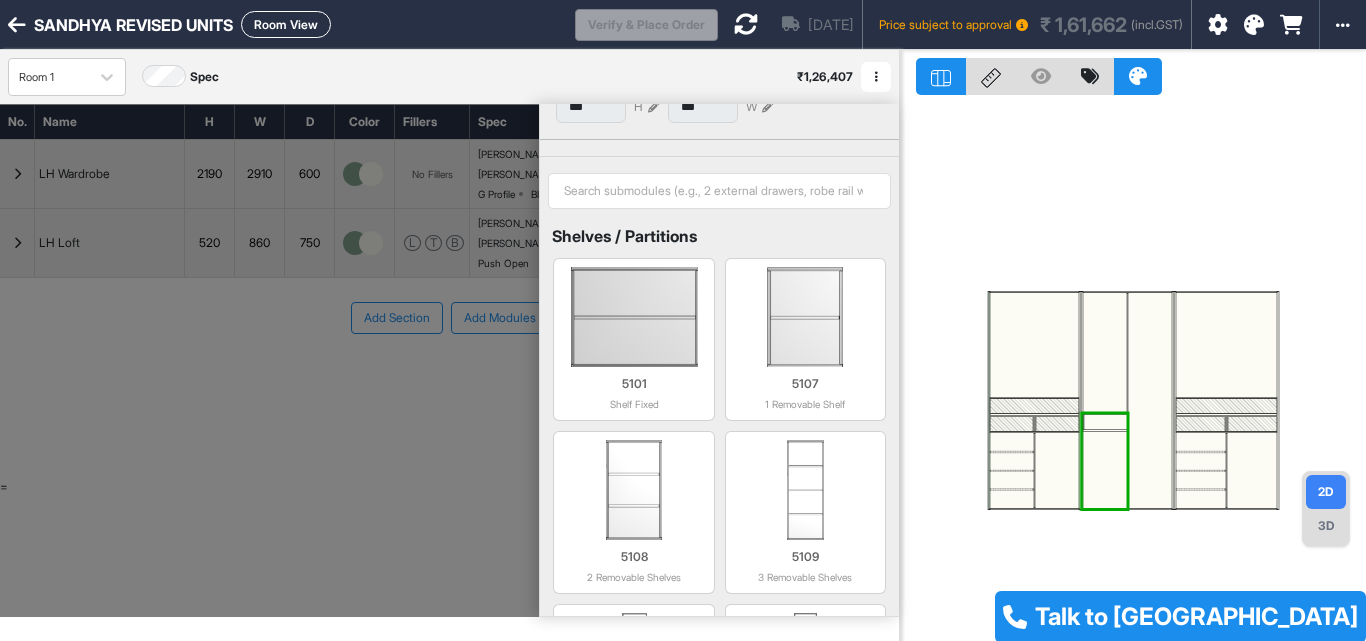 click at bounding box center [1106, 422] 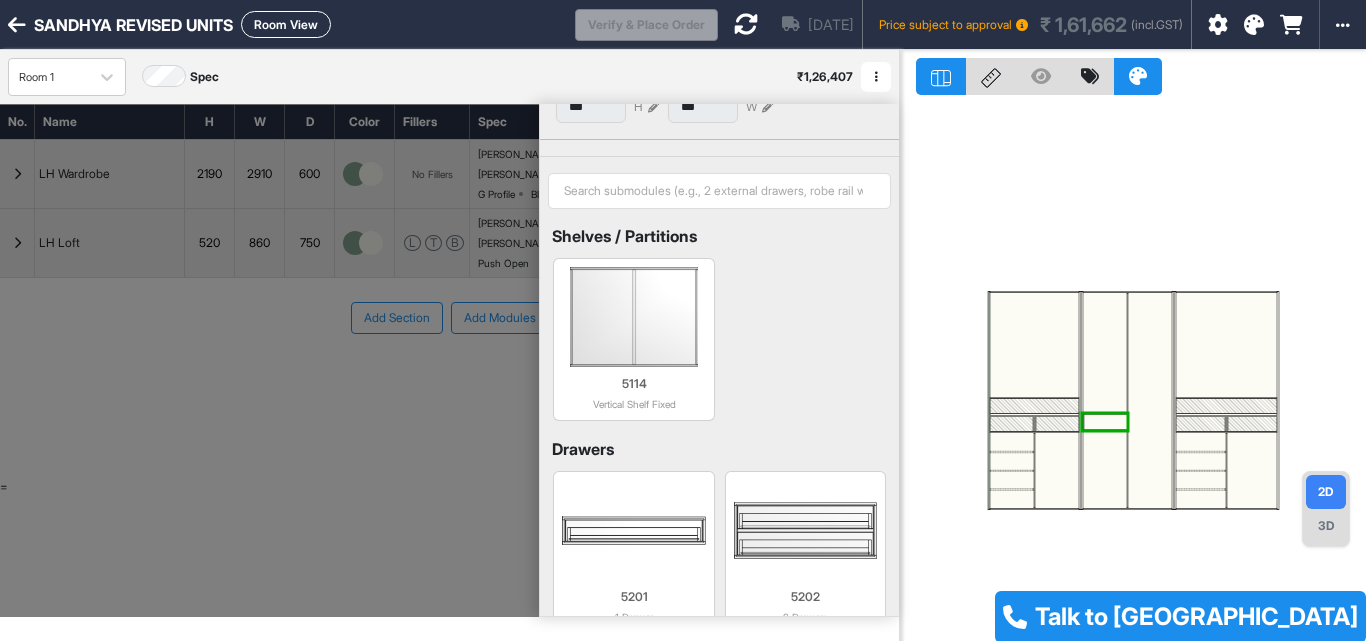 click at bounding box center (1106, 422) 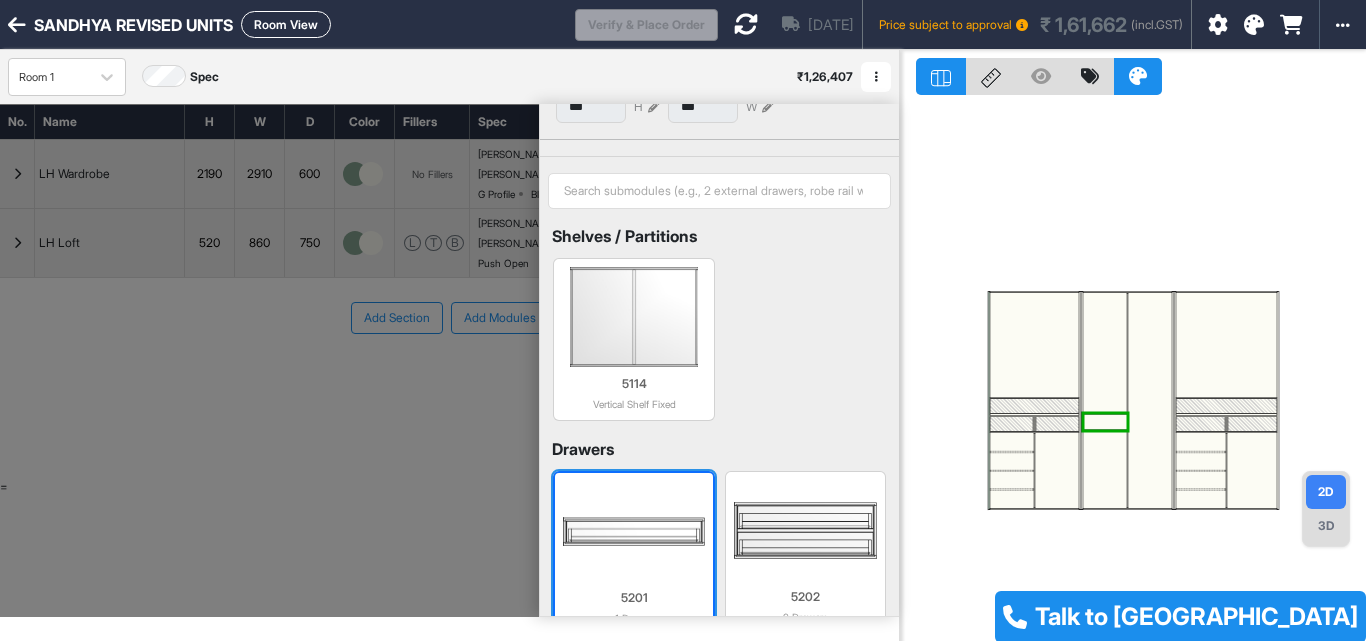 click at bounding box center (633, 531) 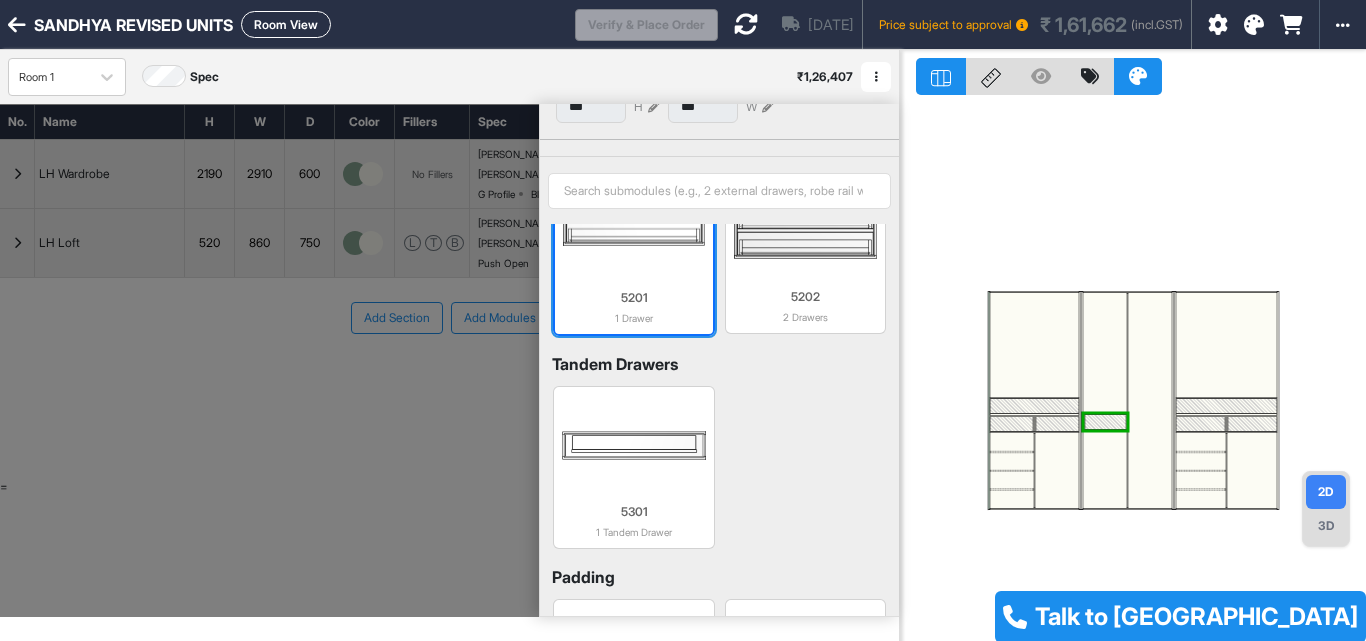 scroll, scrollTop: 301, scrollLeft: 0, axis: vertical 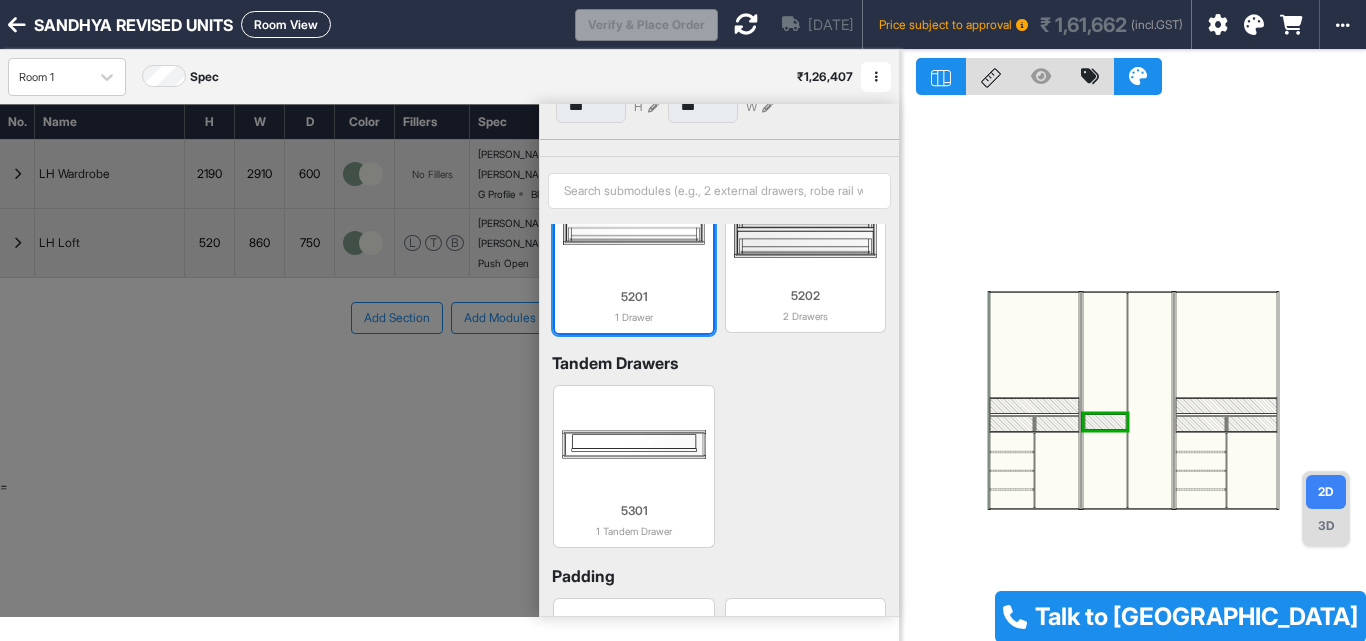 click at bounding box center [633, 230] 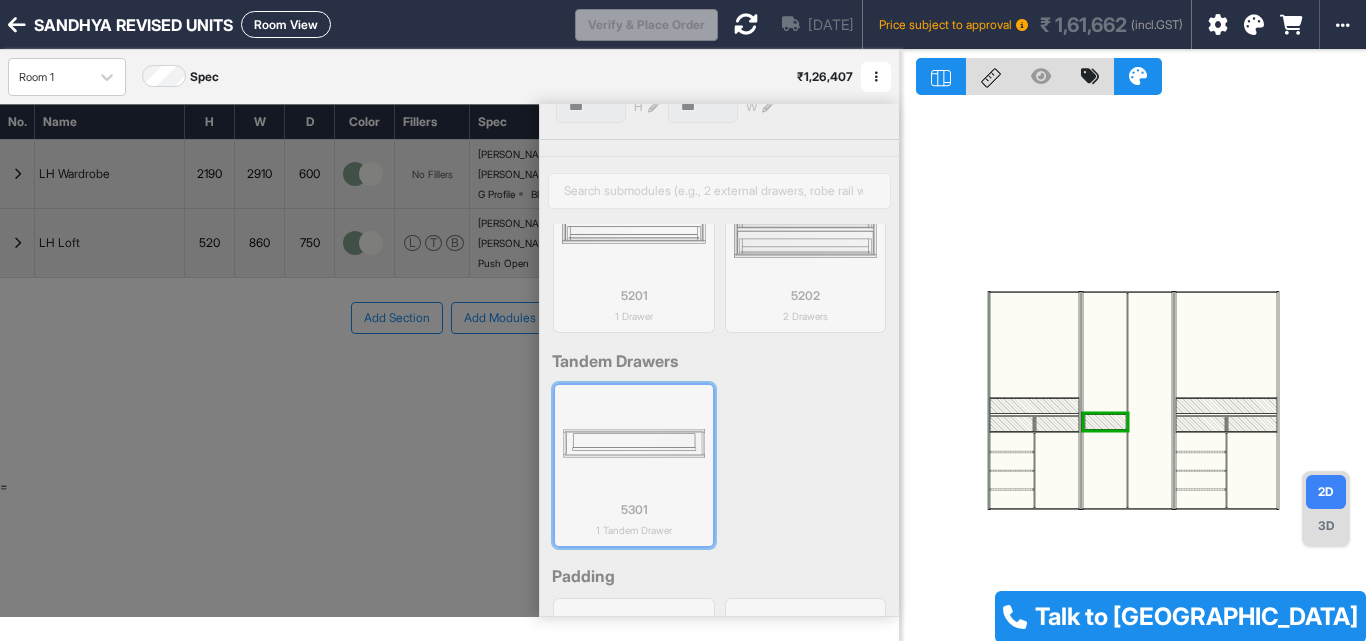 scroll, scrollTop: 300, scrollLeft: 0, axis: vertical 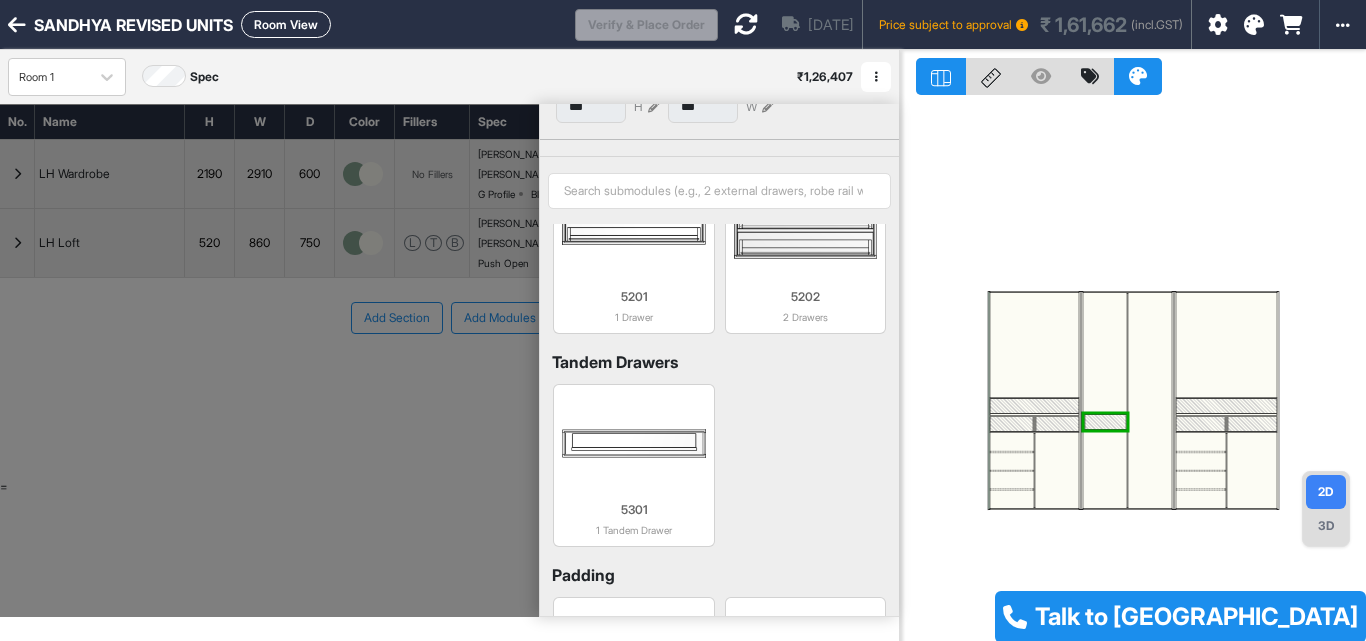 click at bounding box center [1128, 400] 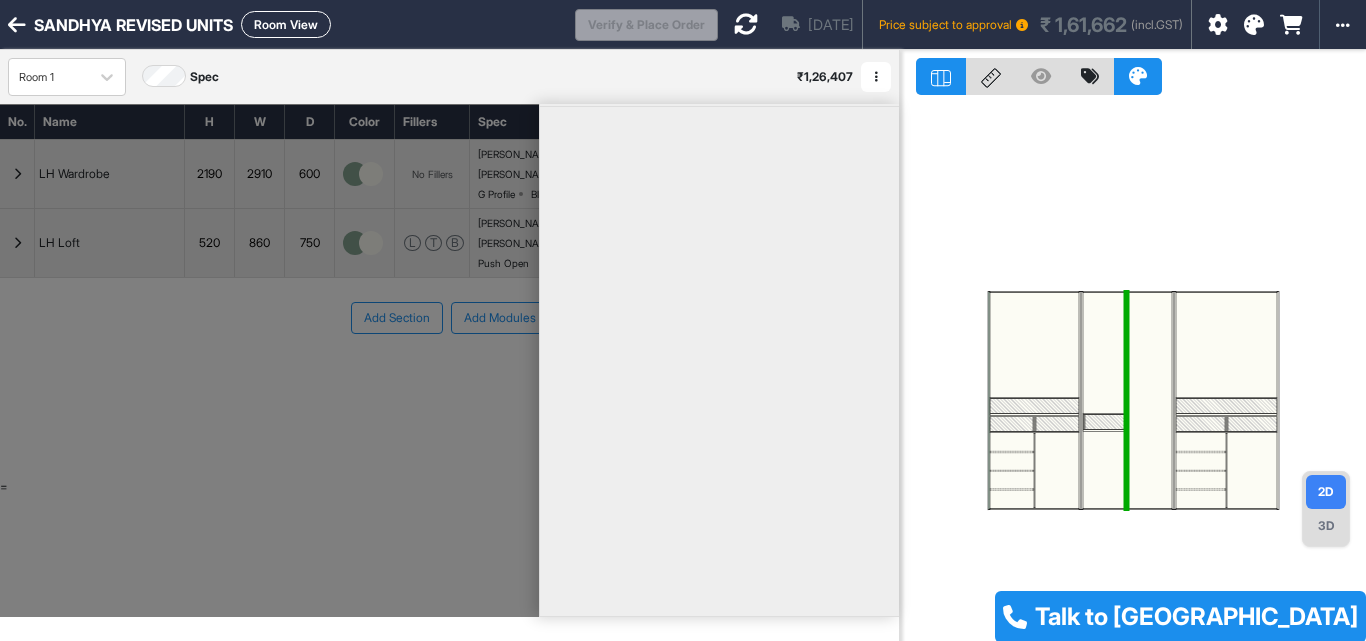click at bounding box center (1105, 353) 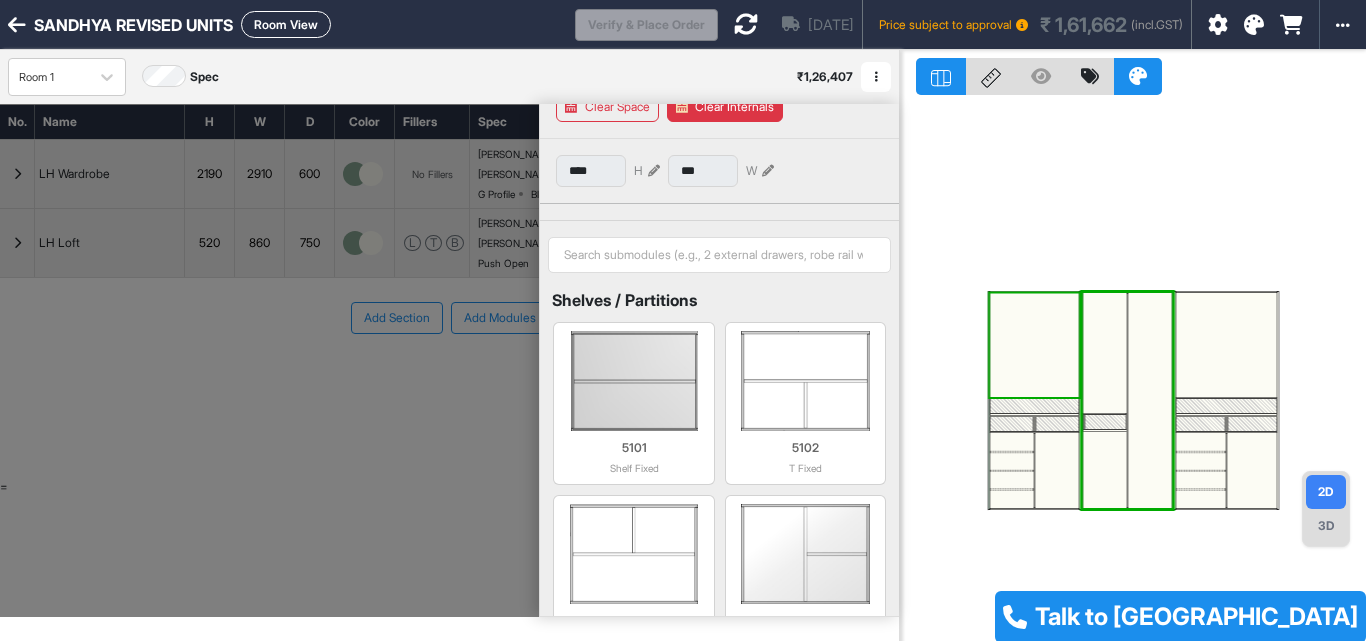 scroll, scrollTop: 0, scrollLeft: 0, axis: both 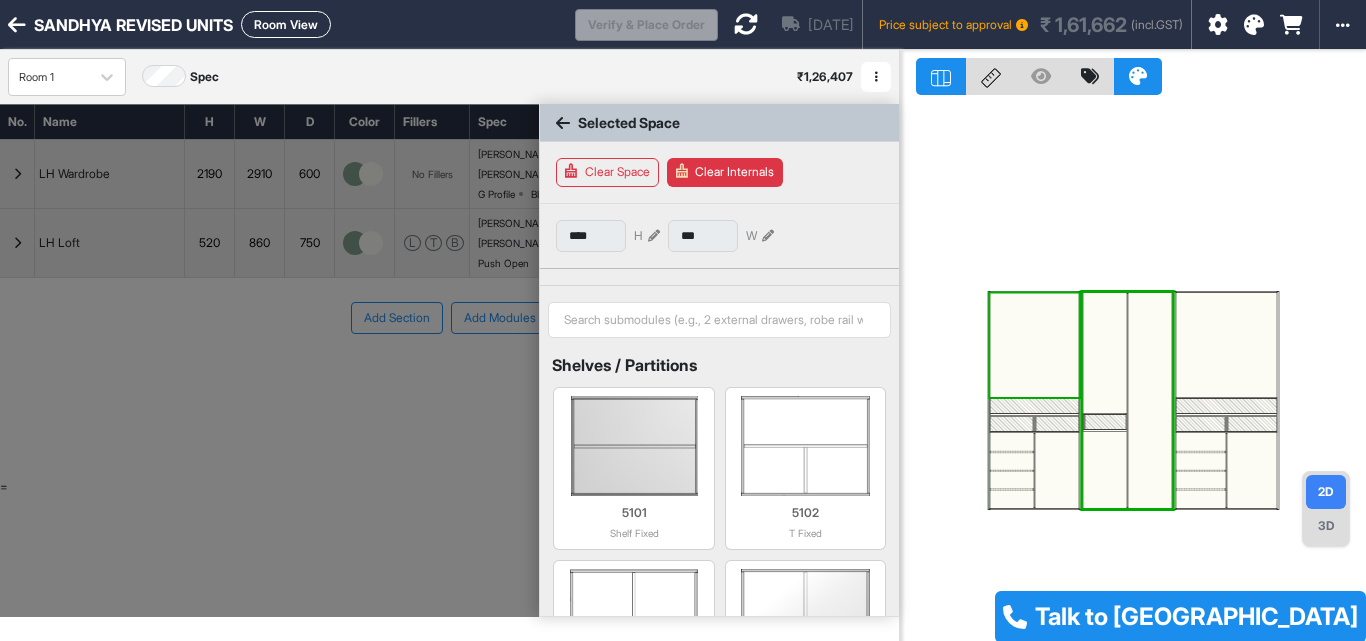 click on "Clear Internals" at bounding box center [725, 172] 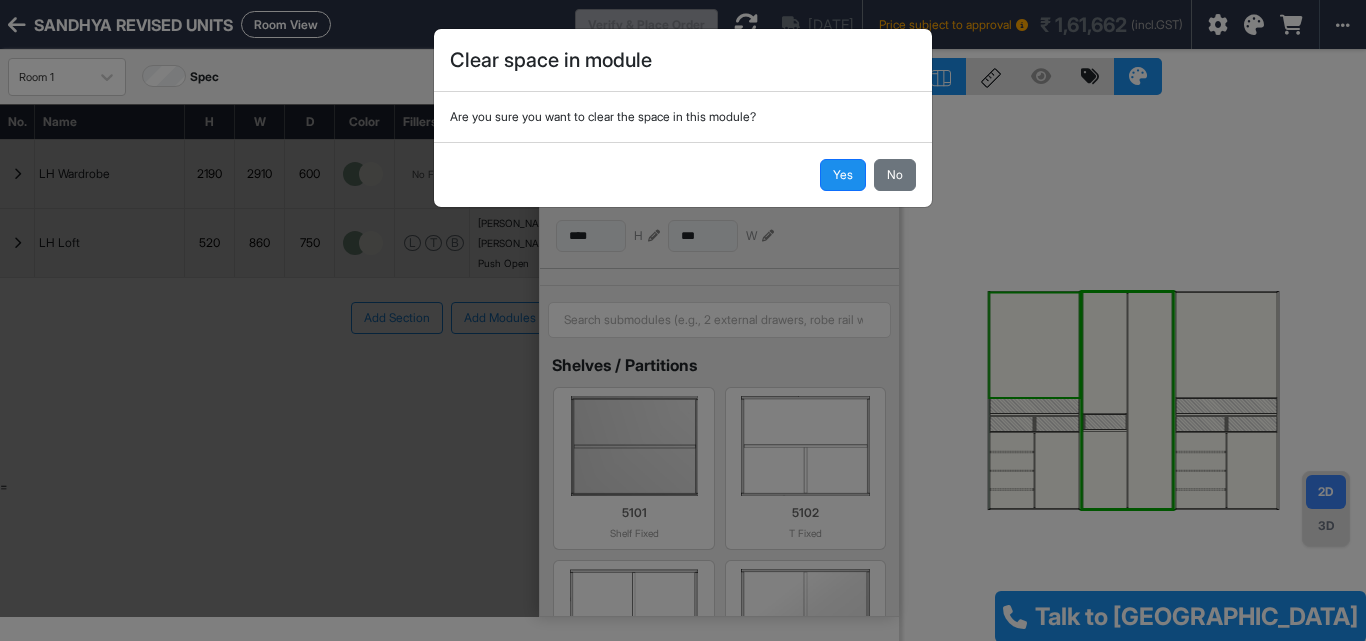 click on "Clear space in module Are you sure you want to clear the space in this module? Yes   No" at bounding box center (683, 320) 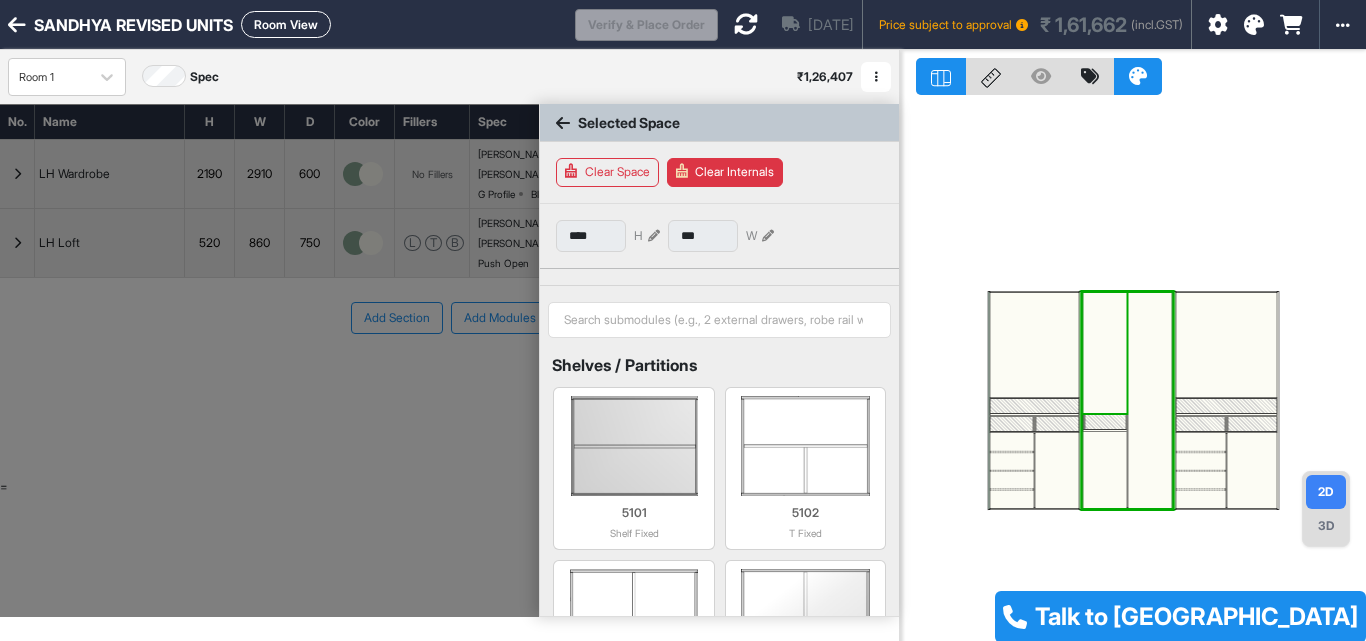 click at bounding box center (1105, 353) 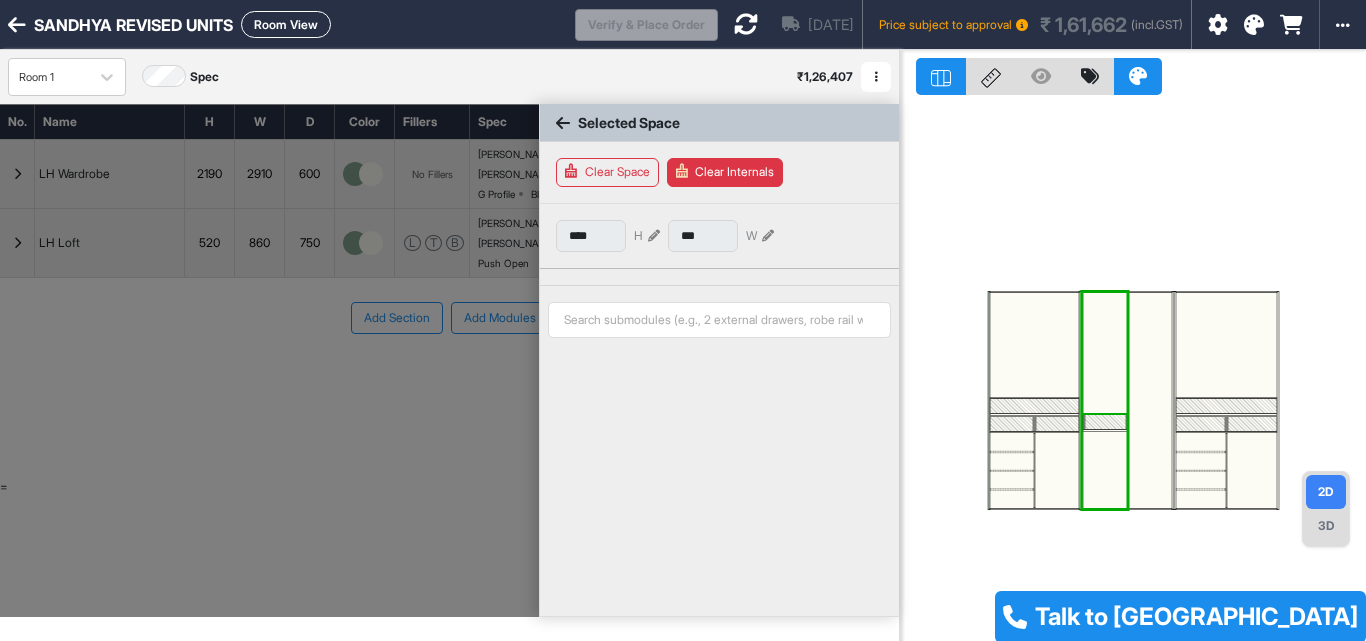 type on "***" 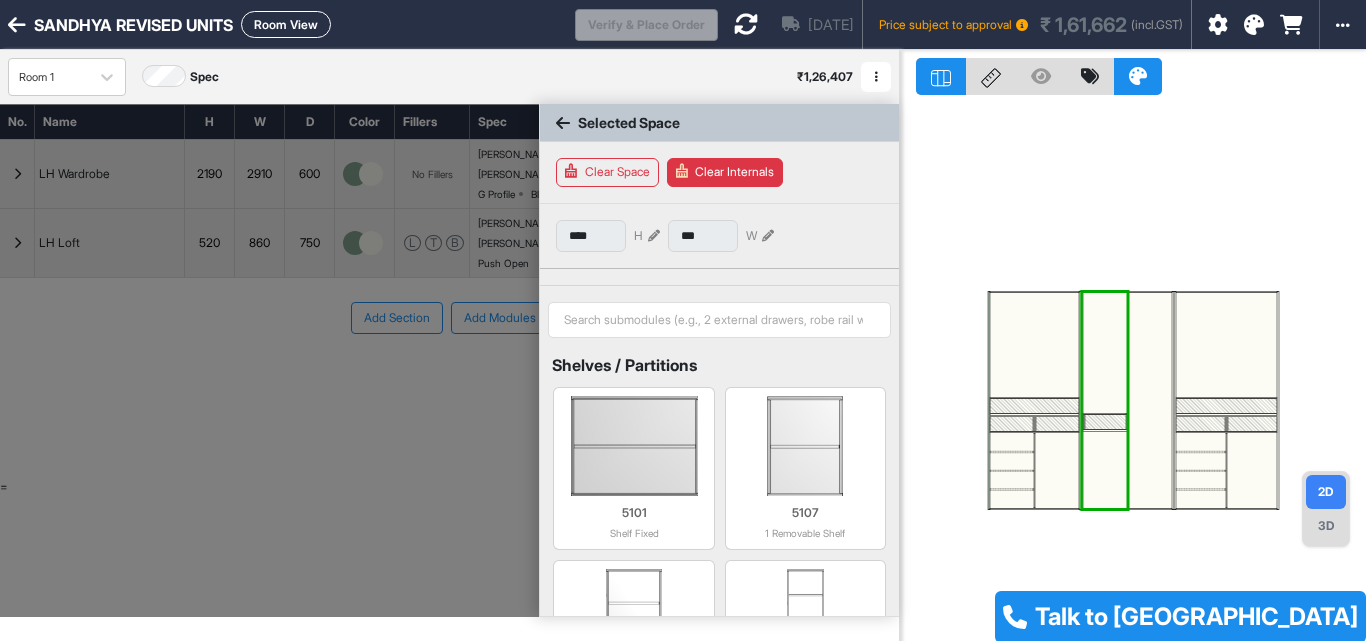click at bounding box center [1150, 400] 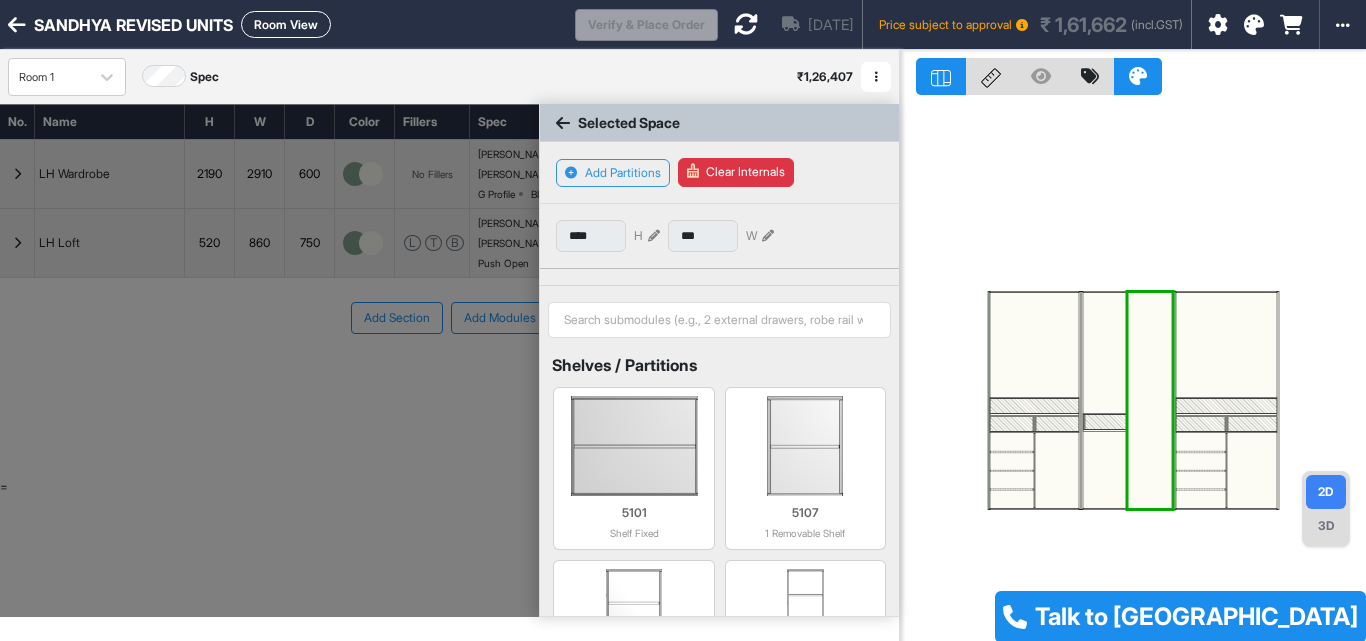 click at bounding box center [1105, 353] 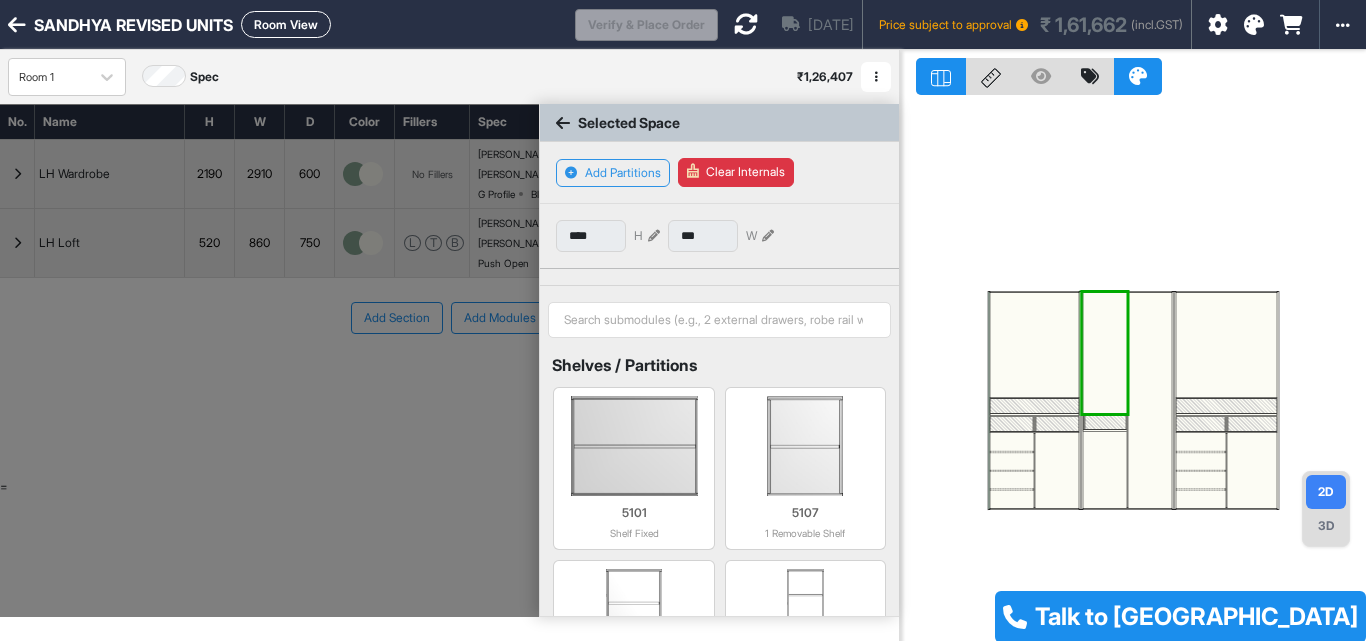 click at bounding box center [1150, 400] 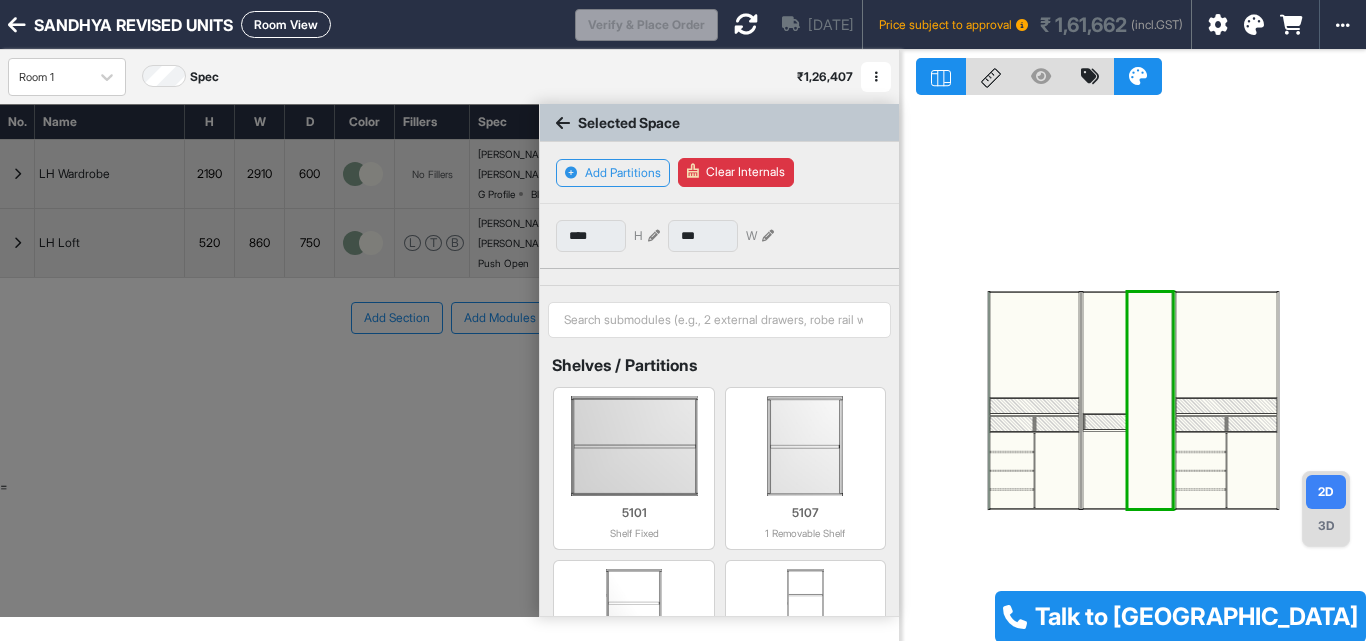 click at bounding box center (1105, 353) 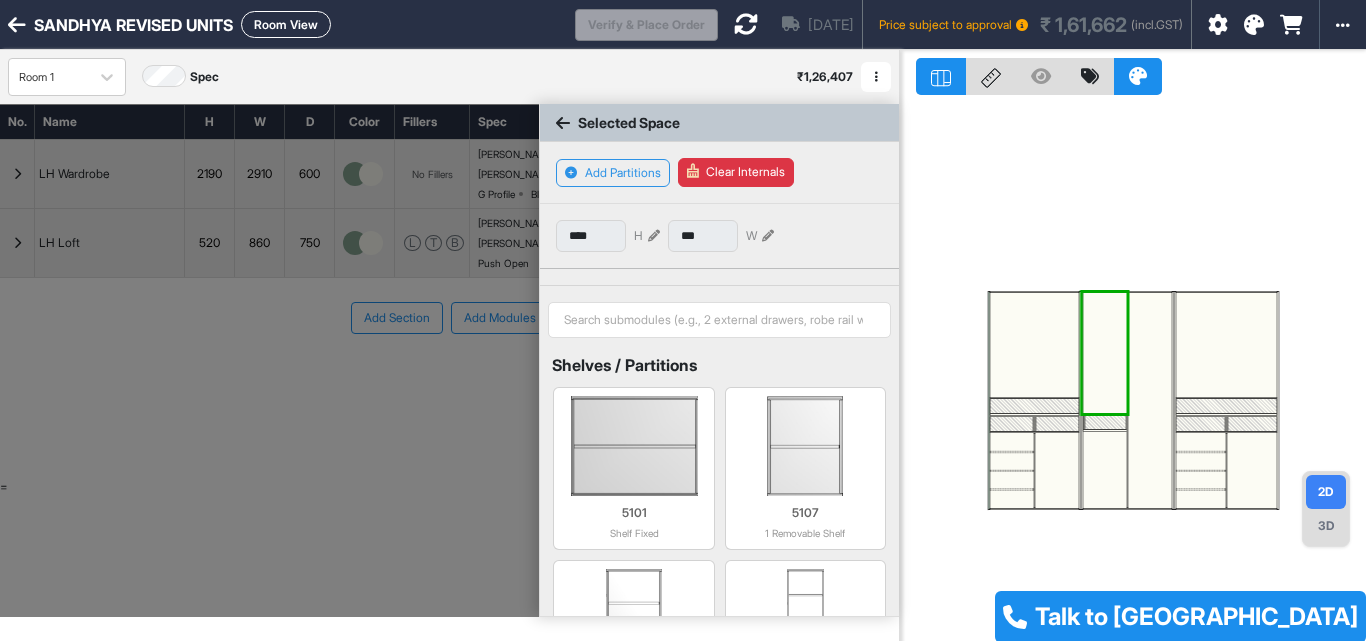 click at bounding box center (1105, 353) 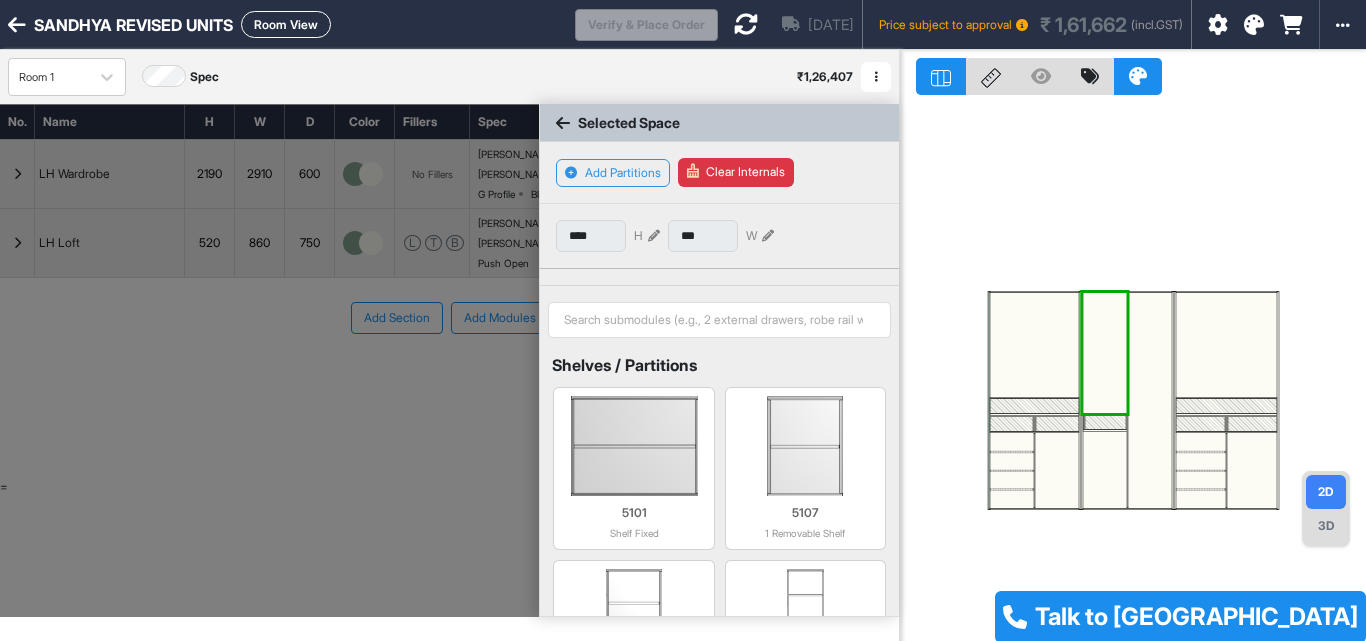 click on "Clear Internals" at bounding box center [736, 172] 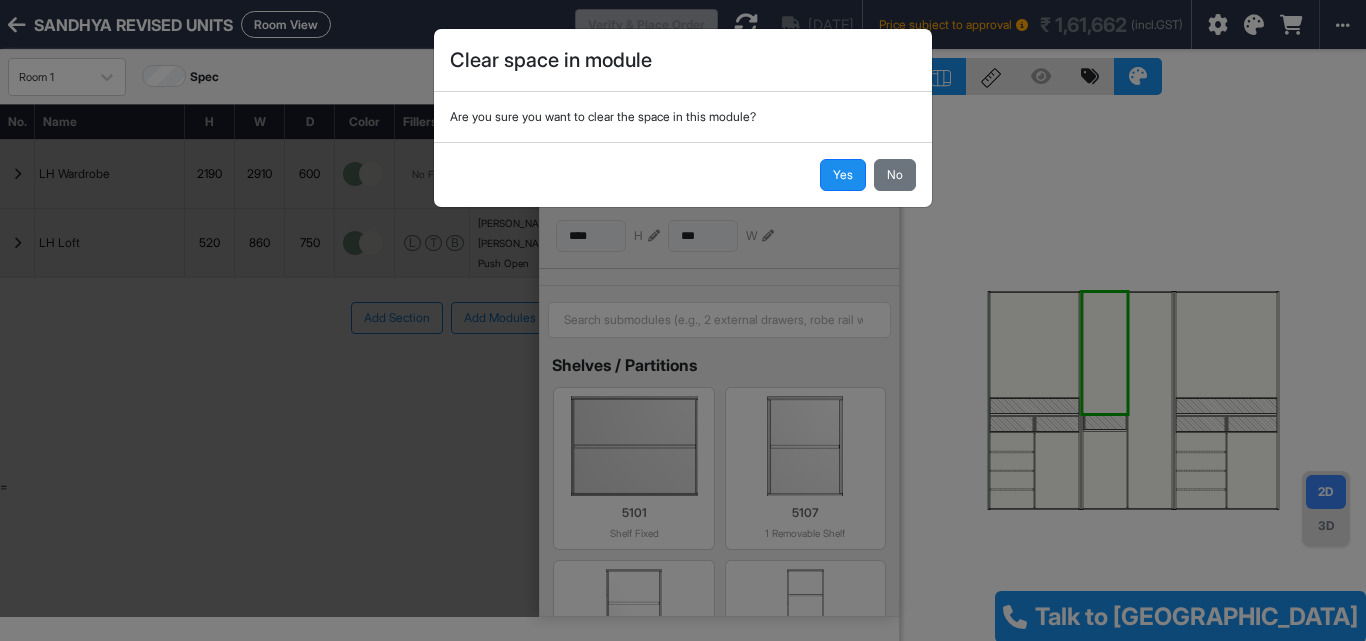 drag, startPoint x: 860, startPoint y: 156, endPoint x: 845, endPoint y: 166, distance: 18.027756 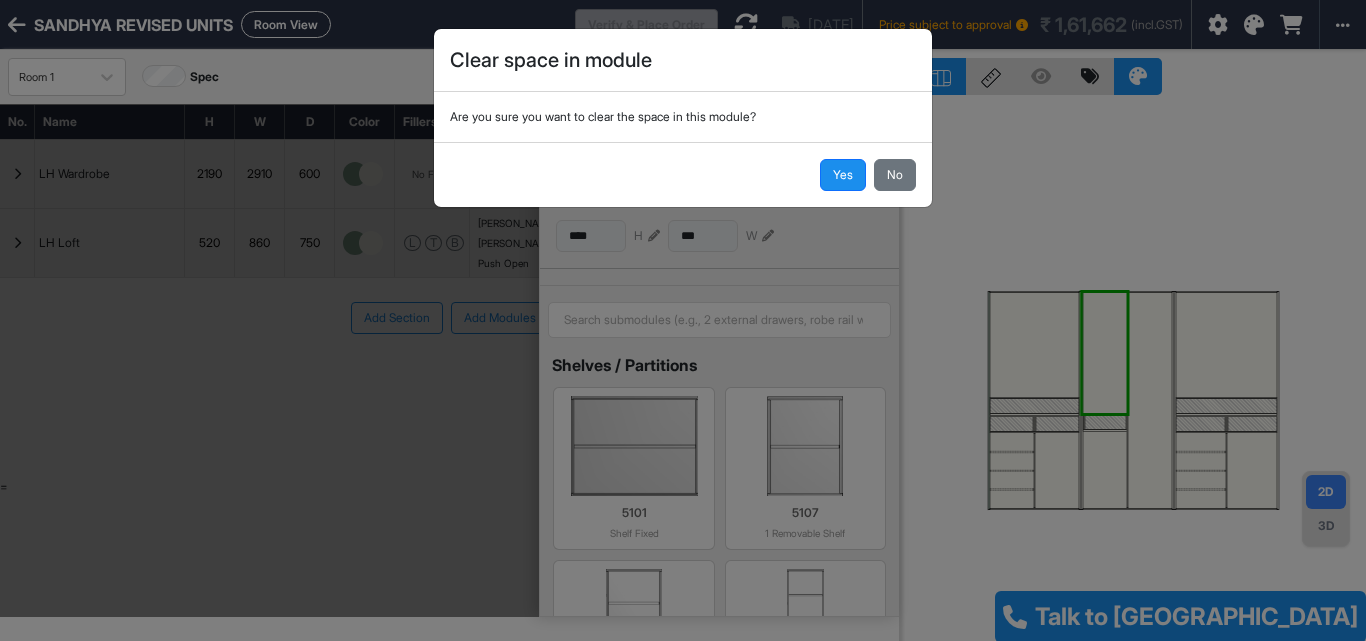 click on "Yes   No" at bounding box center (683, 174) 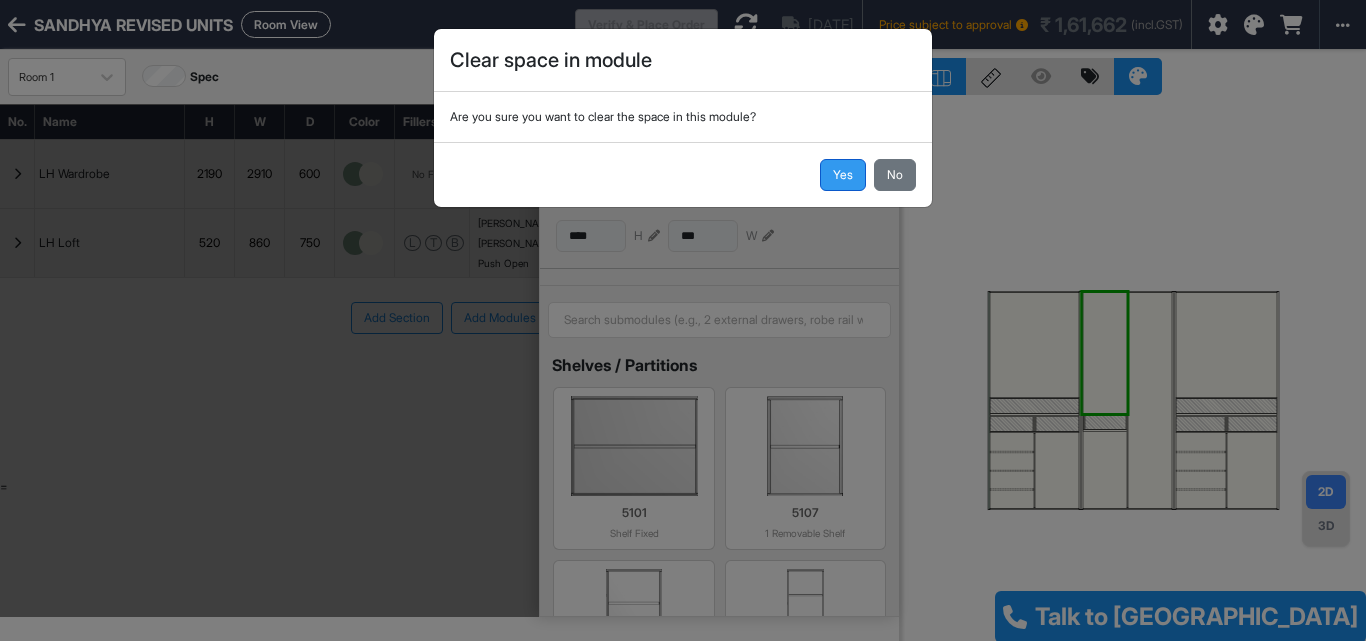 click on "Yes" at bounding box center [843, 175] 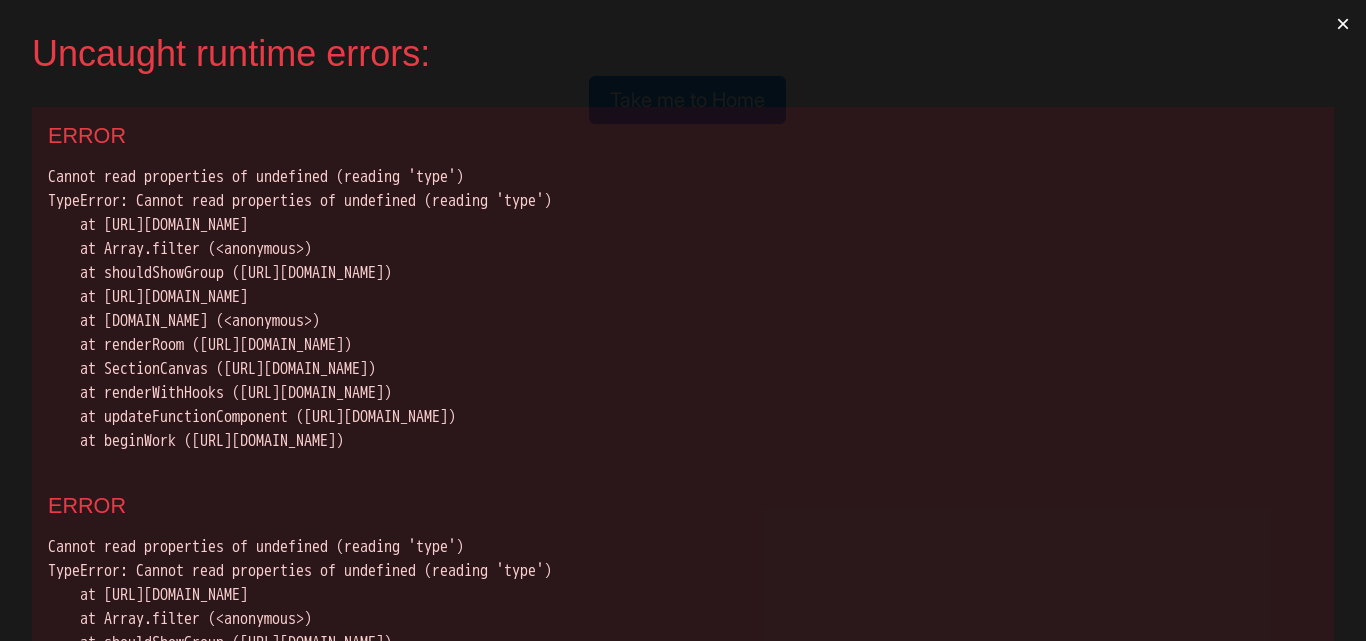 scroll, scrollTop: 0, scrollLeft: 0, axis: both 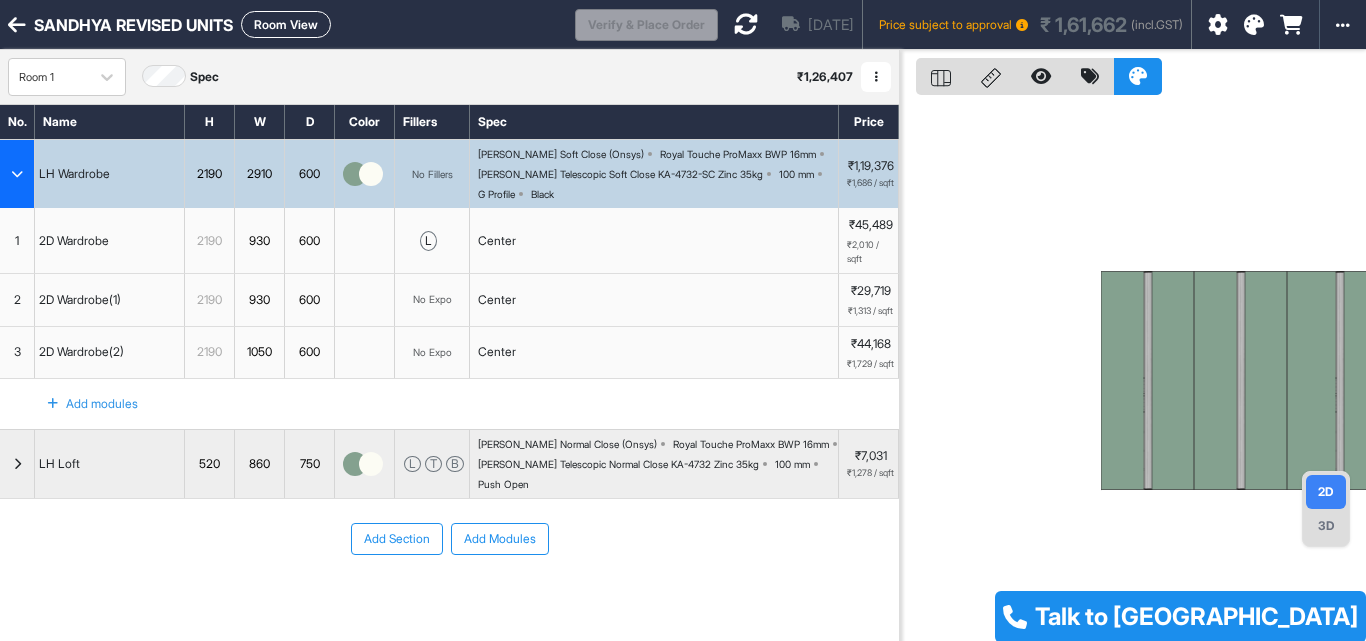 click on "2D Wardrobe(1)" at bounding box center (110, 300) 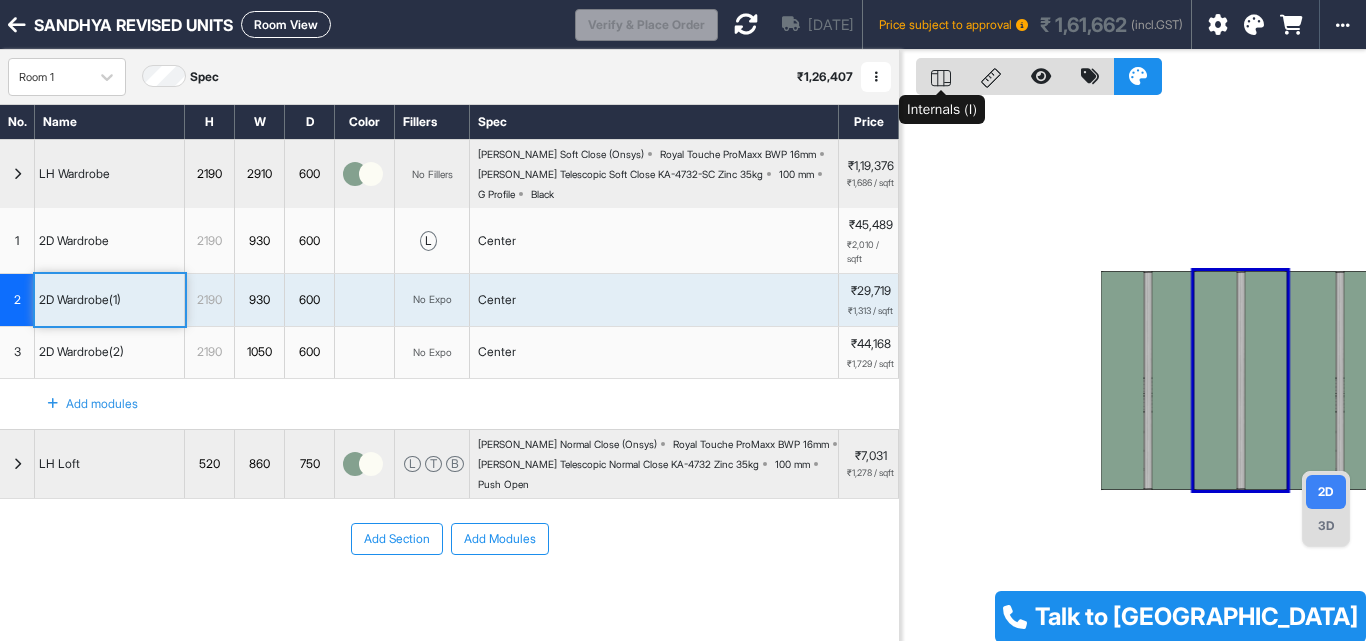 click at bounding box center (941, 76) 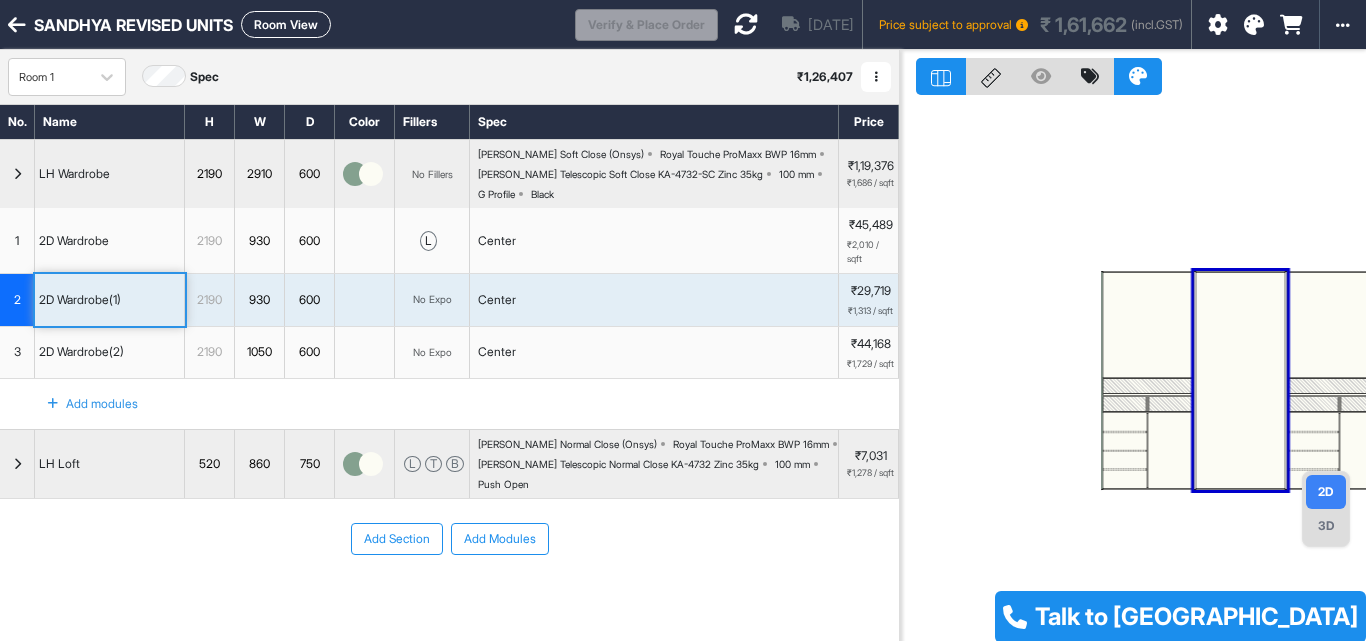 click at bounding box center (1240, 380) 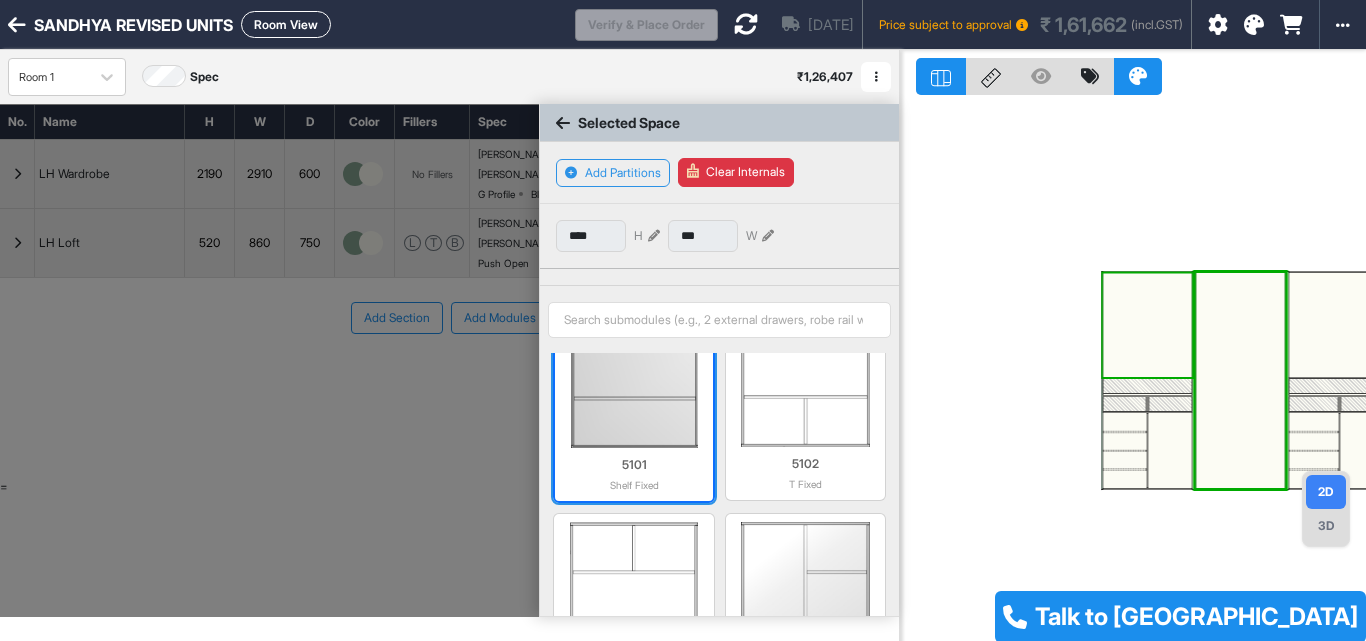 scroll, scrollTop: 1, scrollLeft: 0, axis: vertical 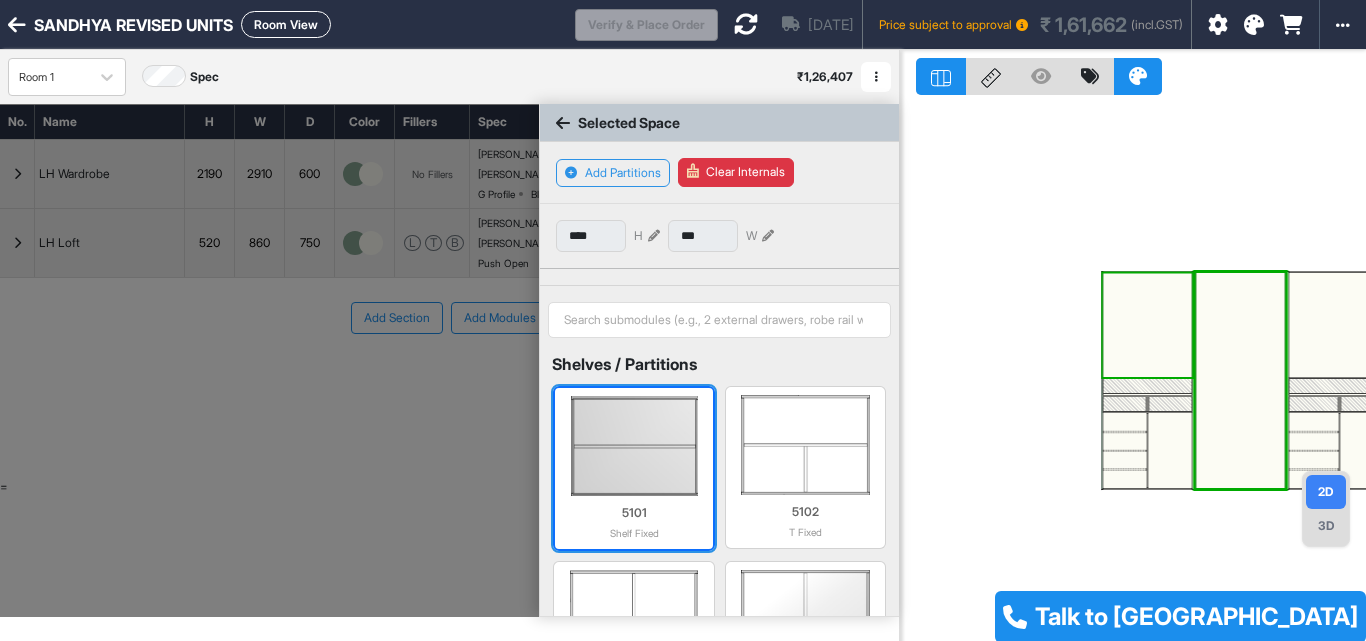 click at bounding box center [633, 446] 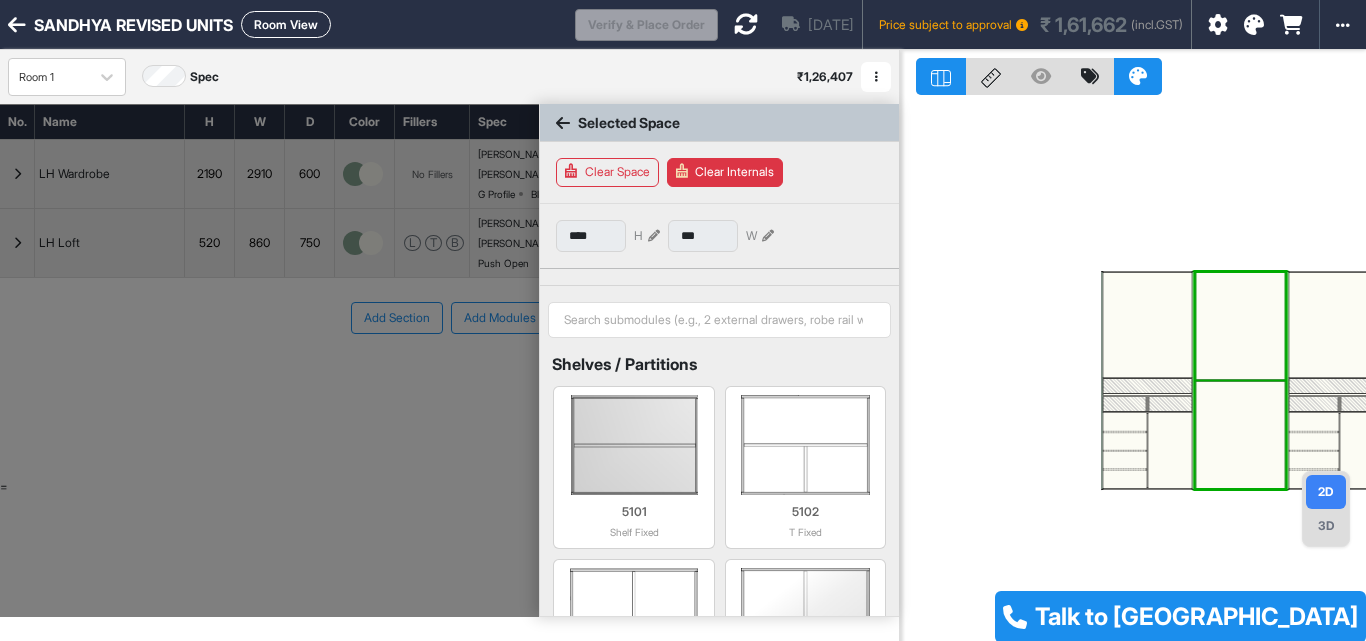 click at bounding box center (1240, 326) 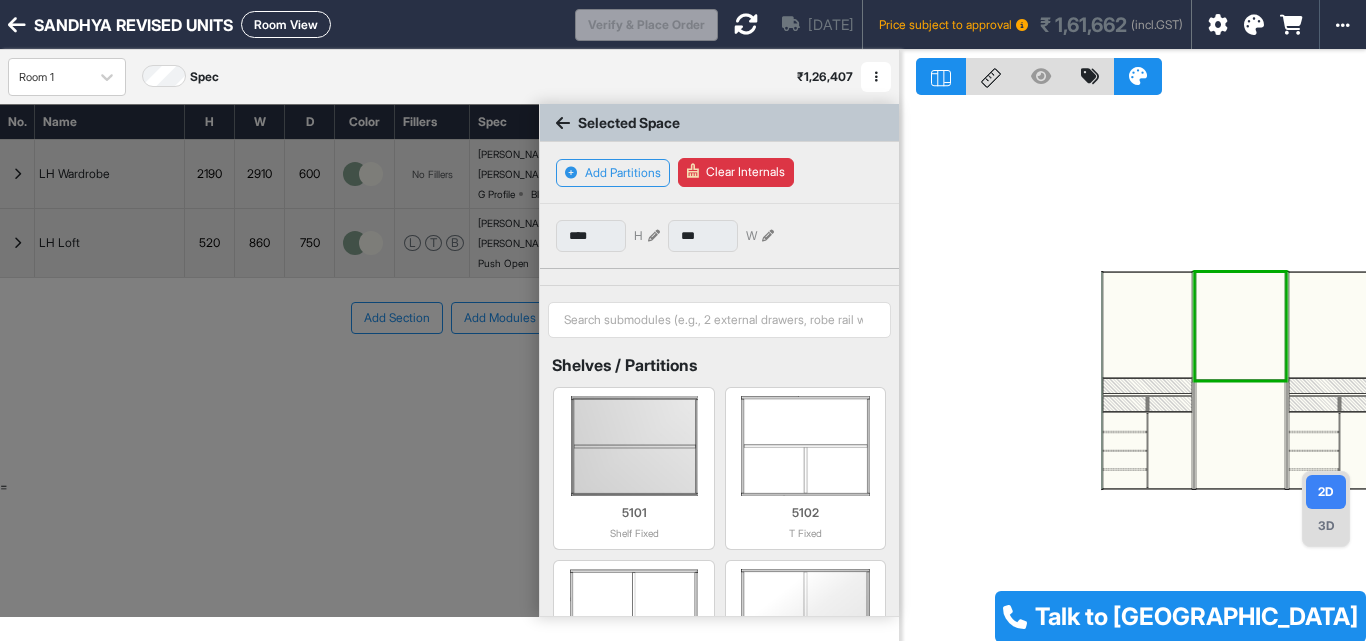 click at bounding box center (654, 236) 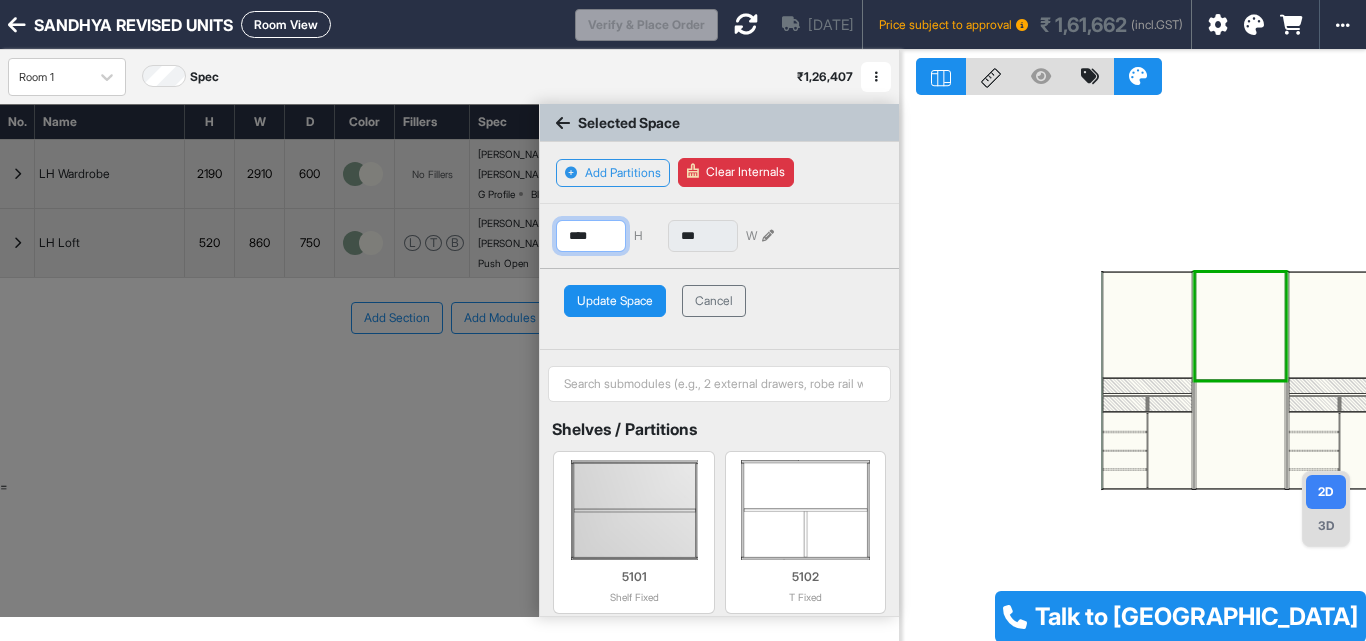 click on "****" at bounding box center (591, 236) 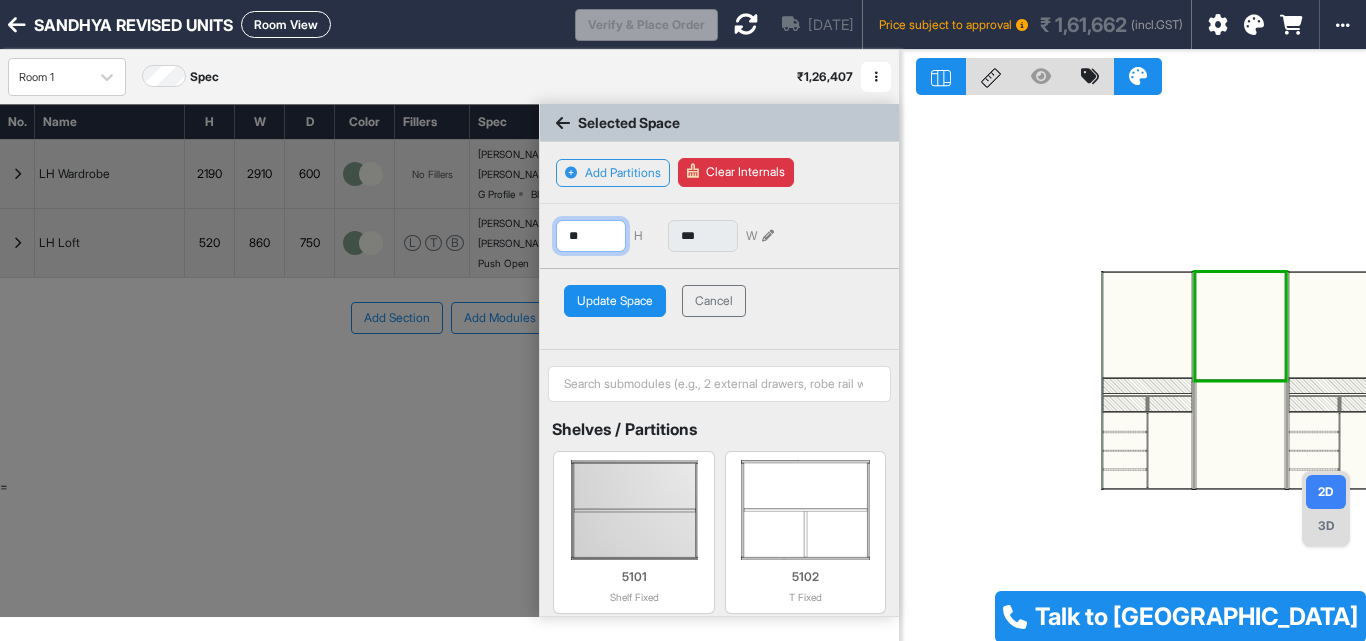 type on "*" 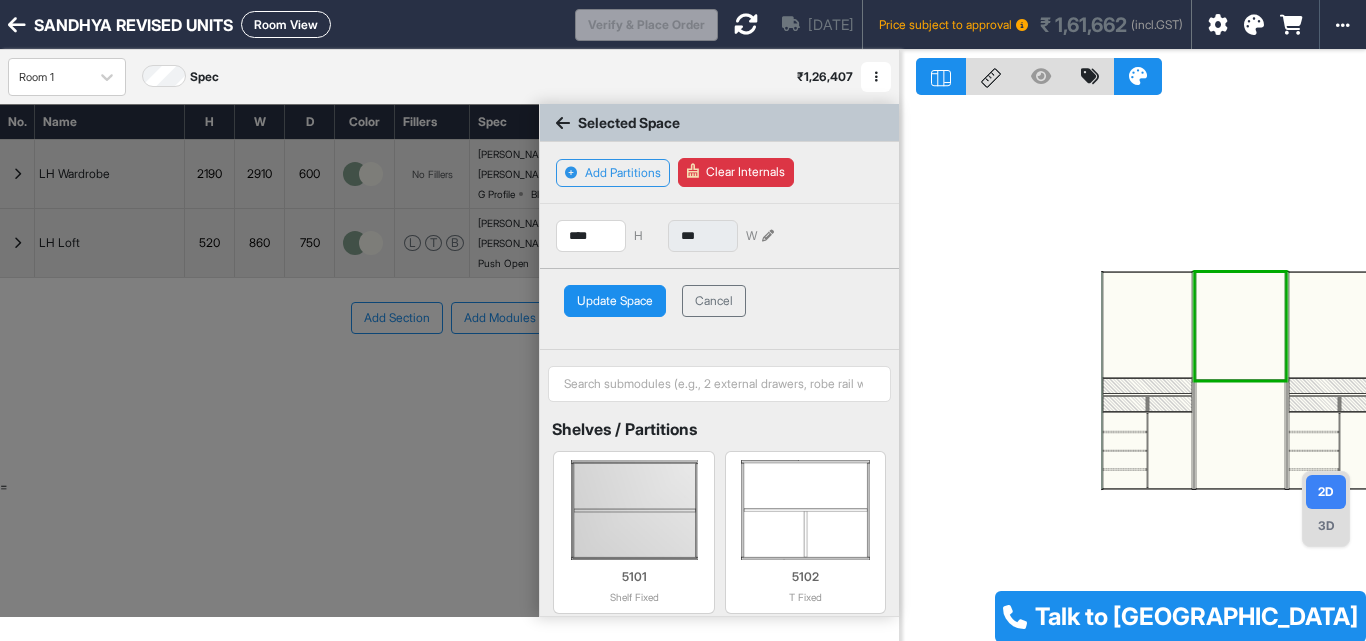 click on "Update Space" at bounding box center (615, 301) 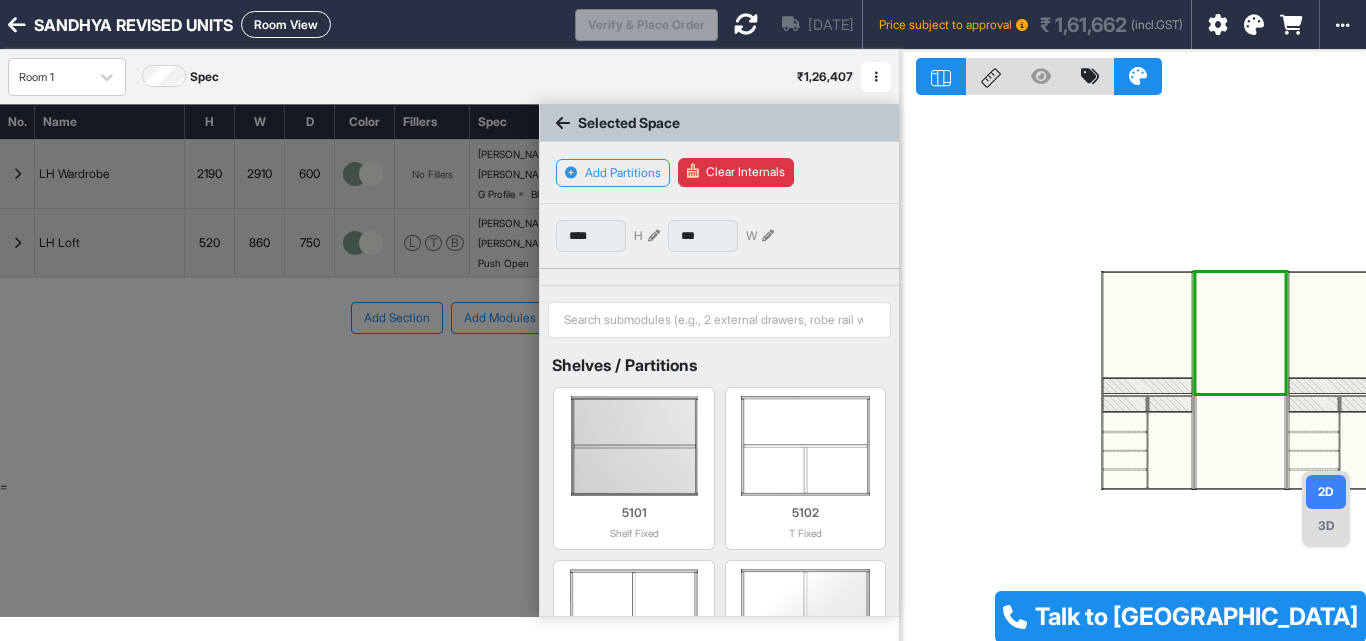 click at bounding box center [1240, 442] 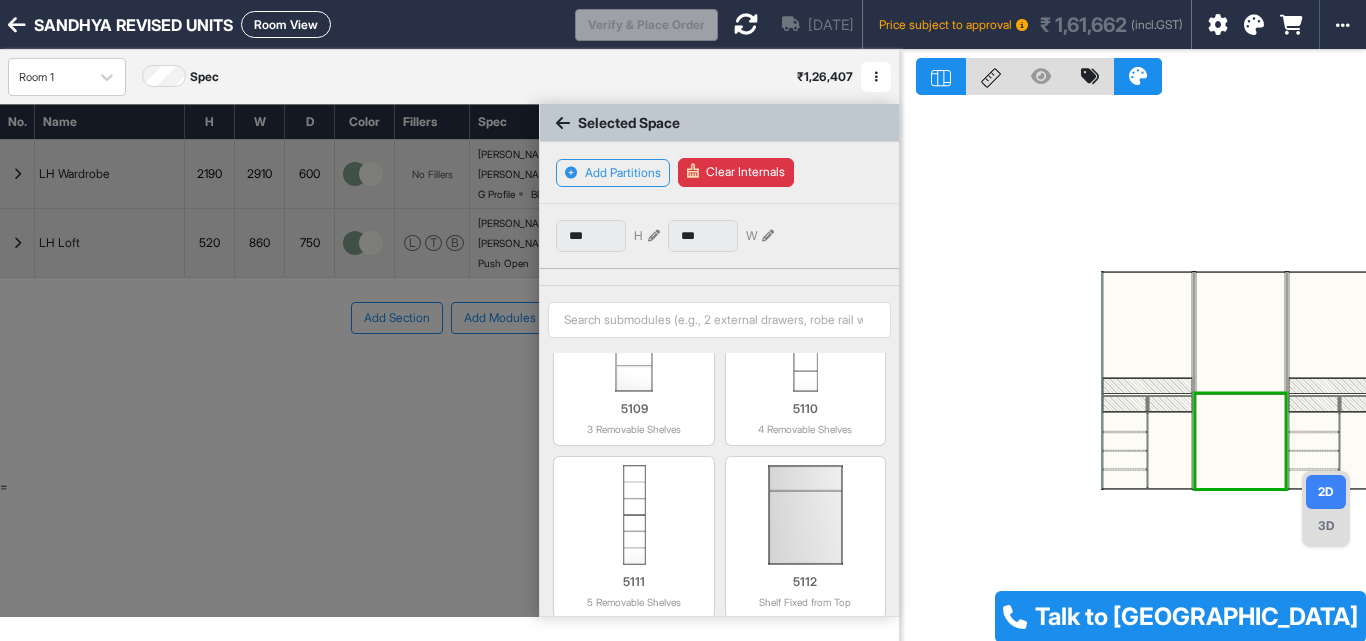 scroll, scrollTop: 795, scrollLeft: 0, axis: vertical 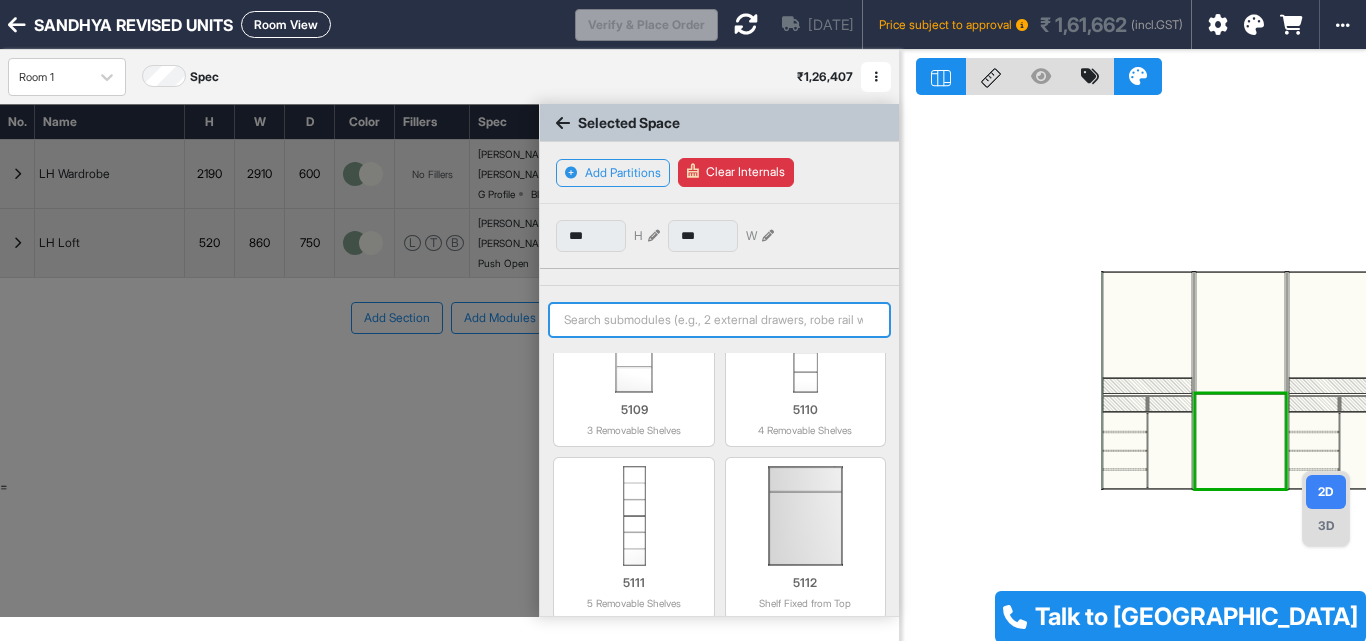 click at bounding box center (719, 320) 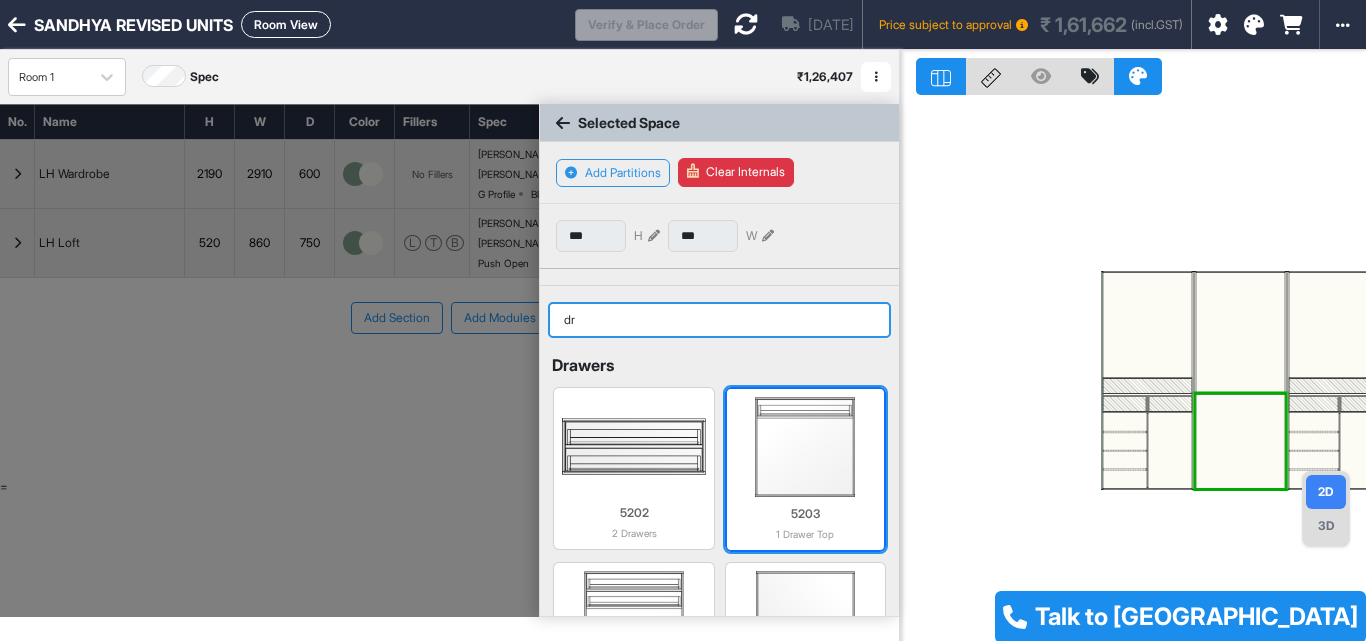 type on "dr" 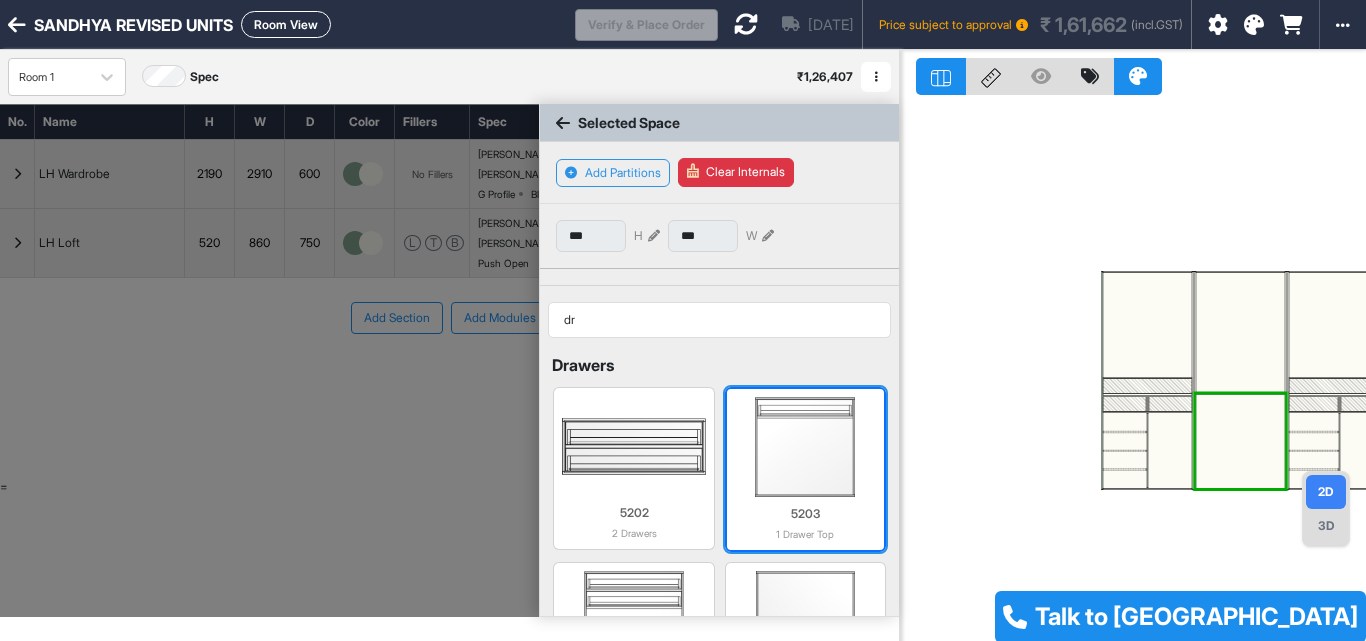 click at bounding box center (805, 447) 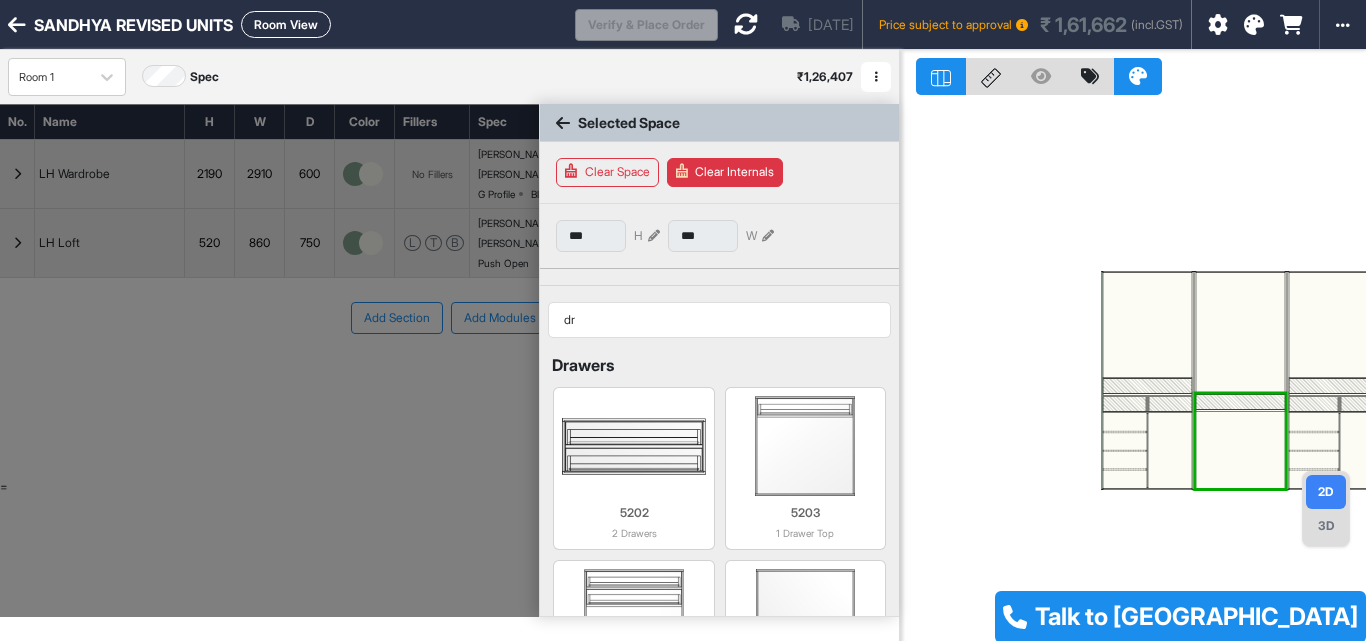 click at bounding box center (1240, 402) 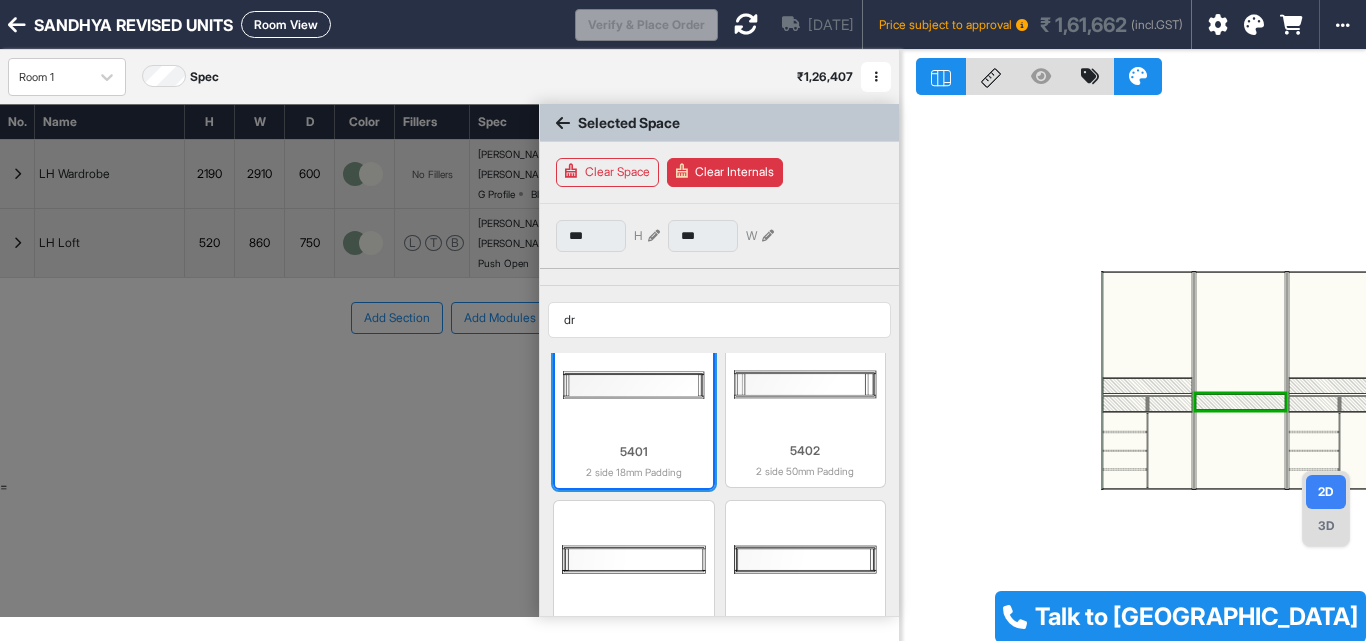 scroll, scrollTop: 662, scrollLeft: 0, axis: vertical 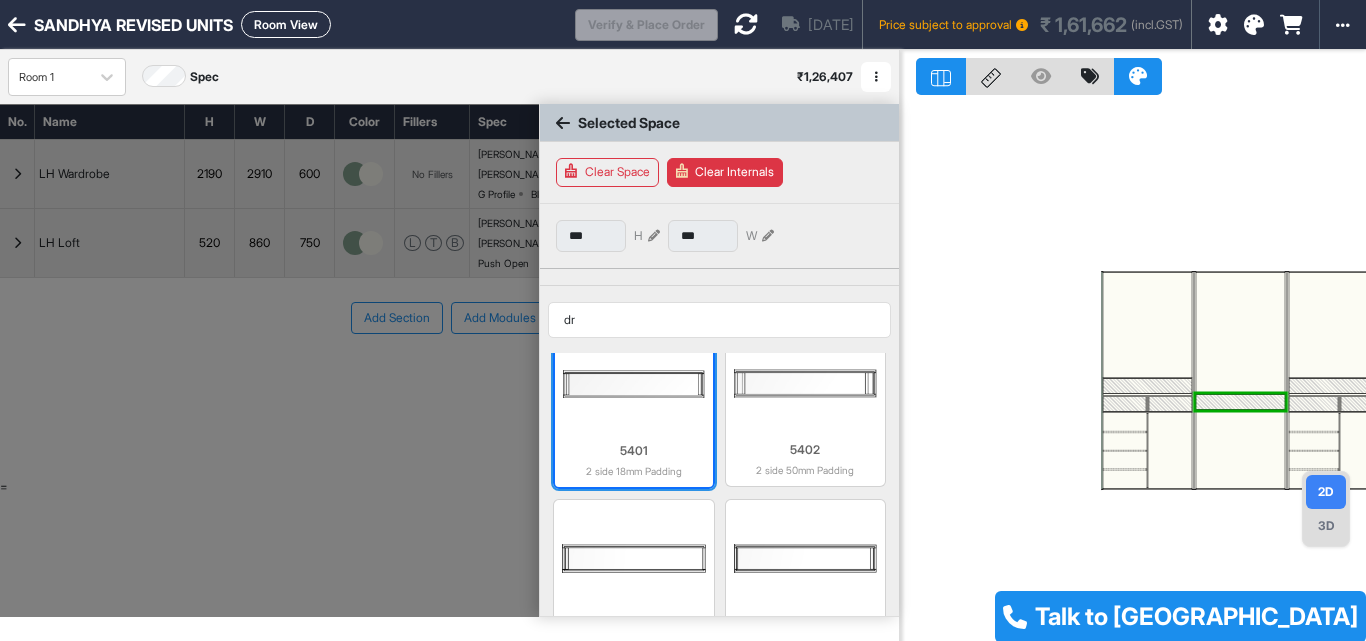click on "2 side 18mm Padding" at bounding box center (633, 471) 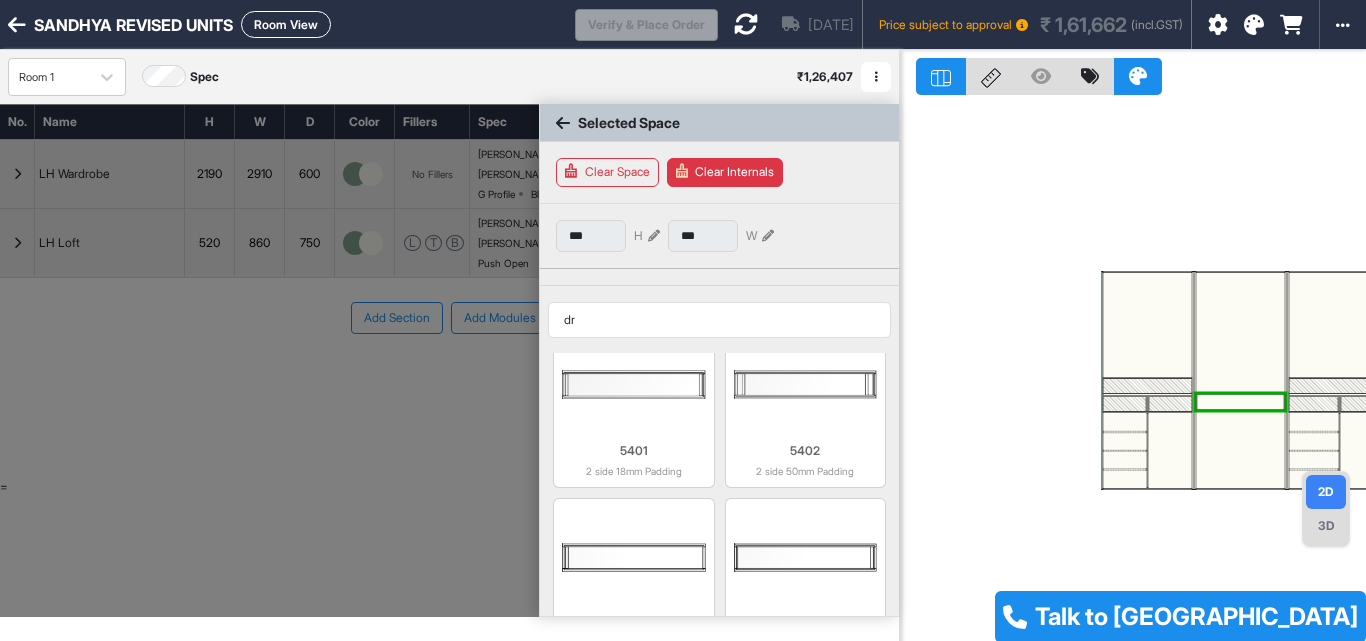 scroll, scrollTop: 661, scrollLeft: 0, axis: vertical 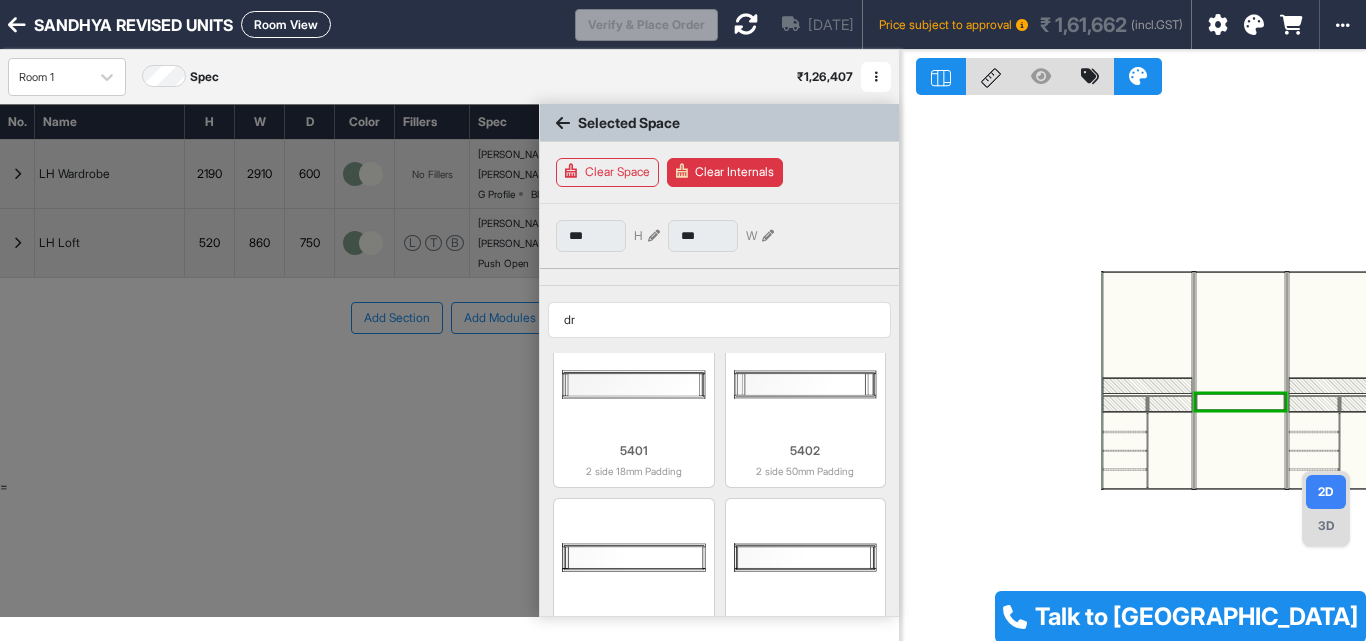 click at bounding box center [1241, 402] 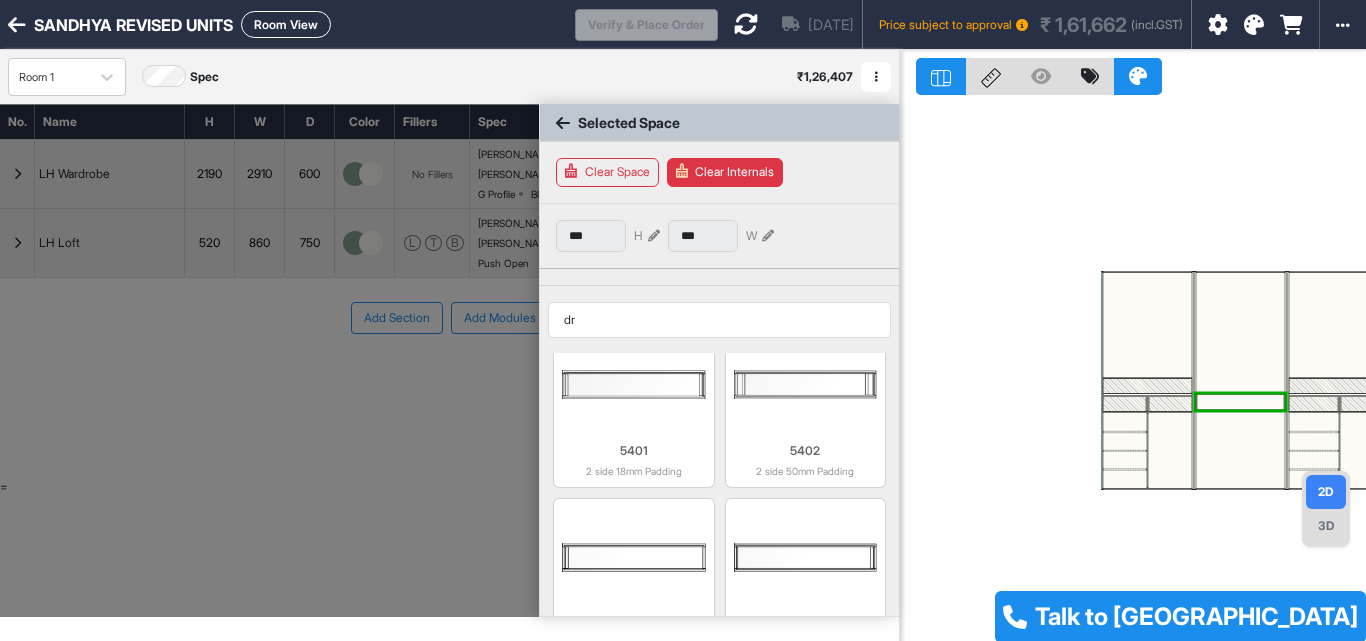 click at bounding box center [1241, 402] 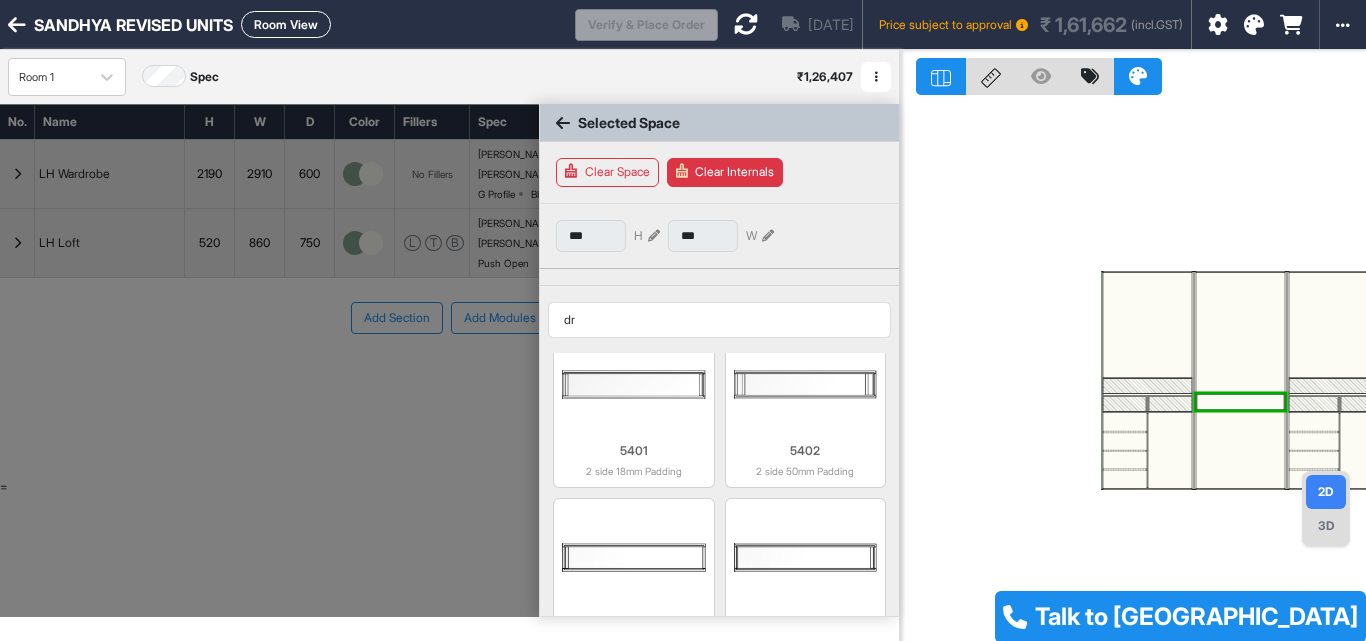 click at bounding box center [1241, 402] 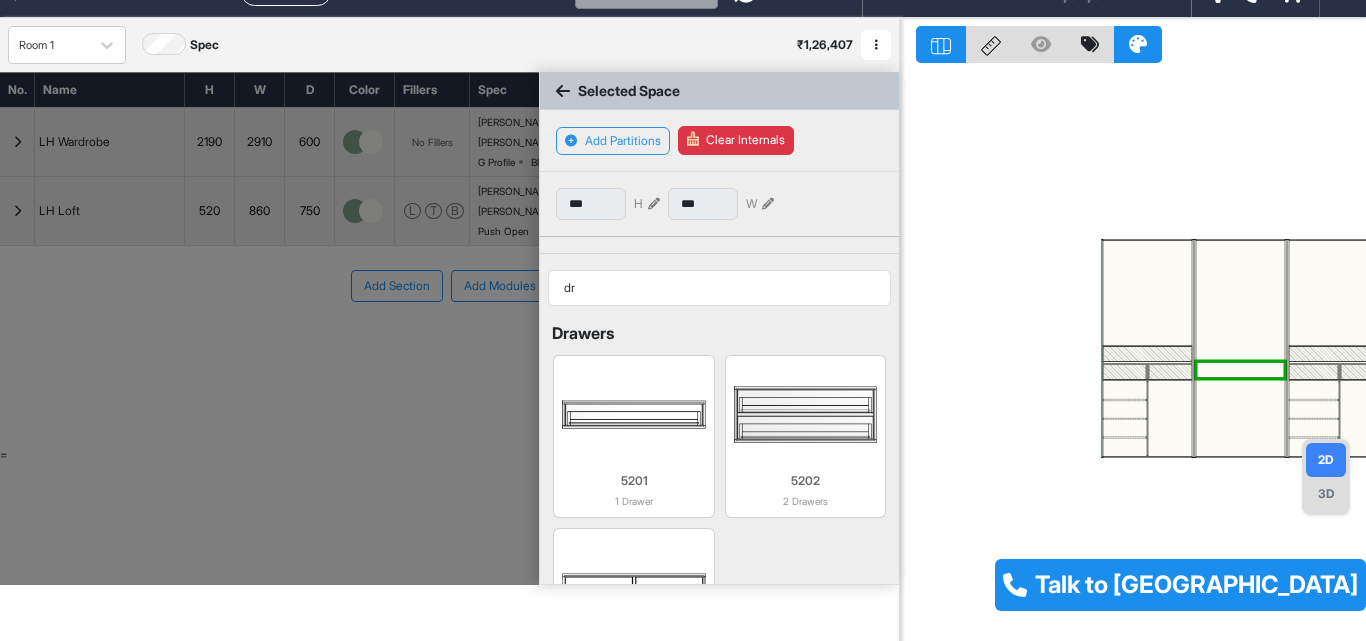 scroll, scrollTop: 50, scrollLeft: 0, axis: vertical 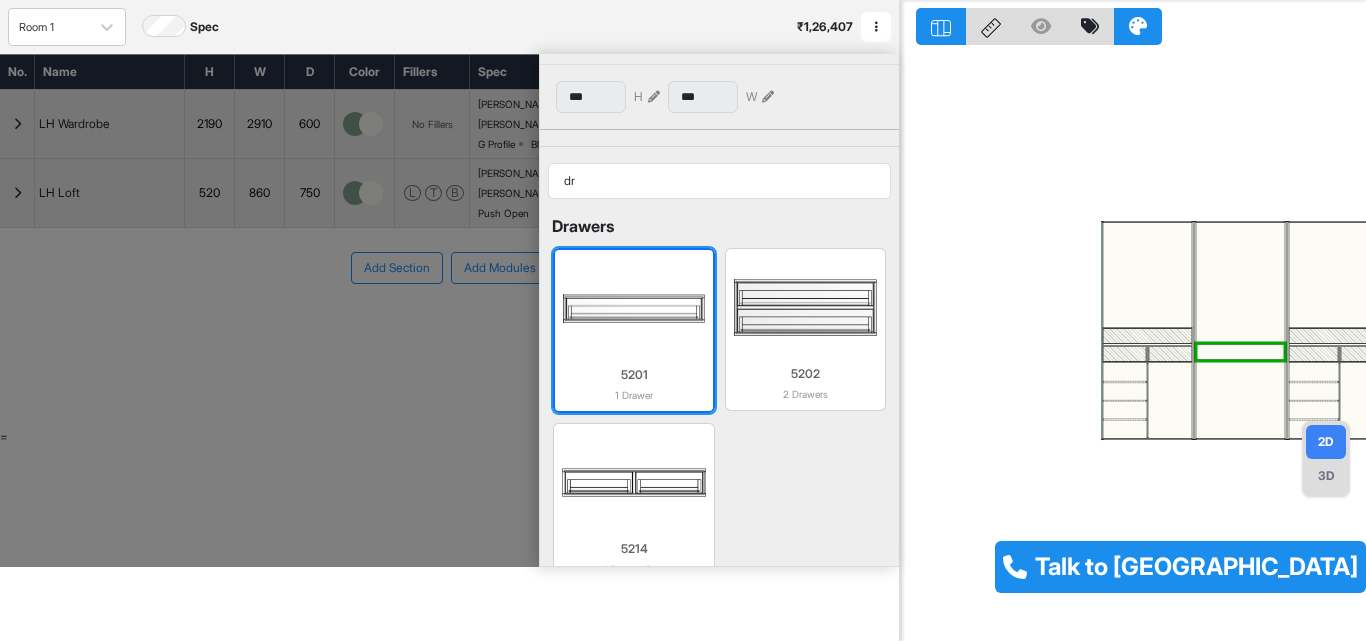 click on "5201" at bounding box center (633, 375) 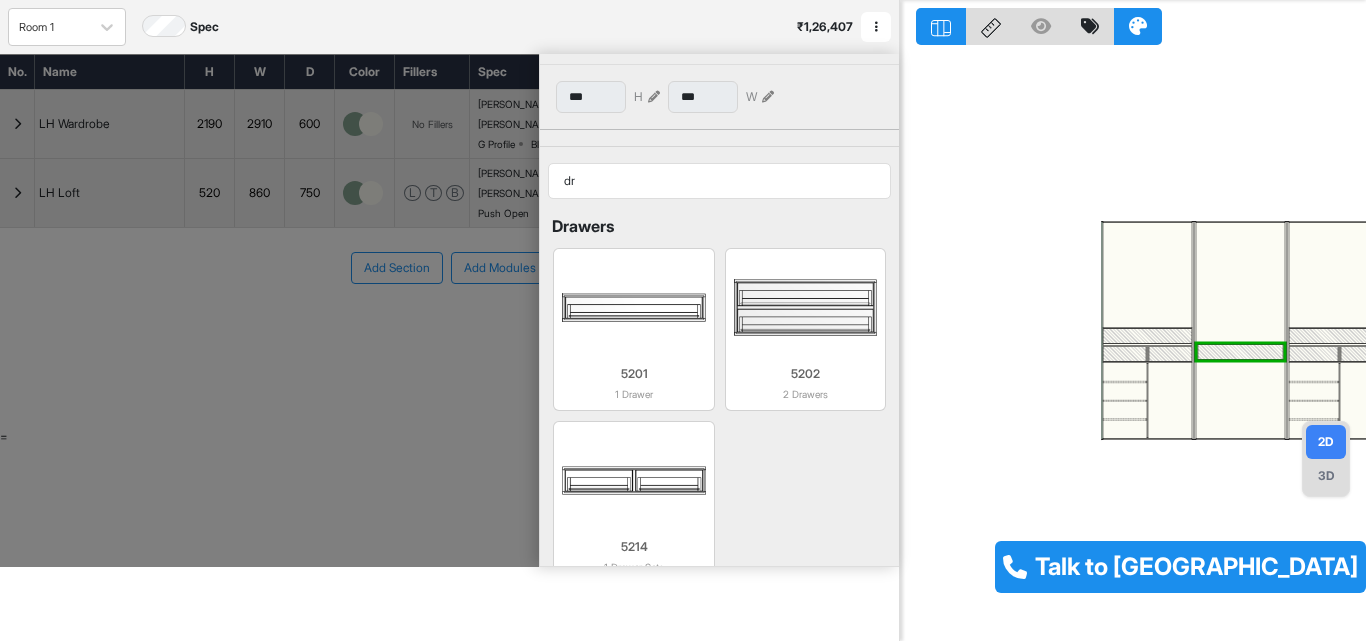 click at bounding box center (1125, 353) 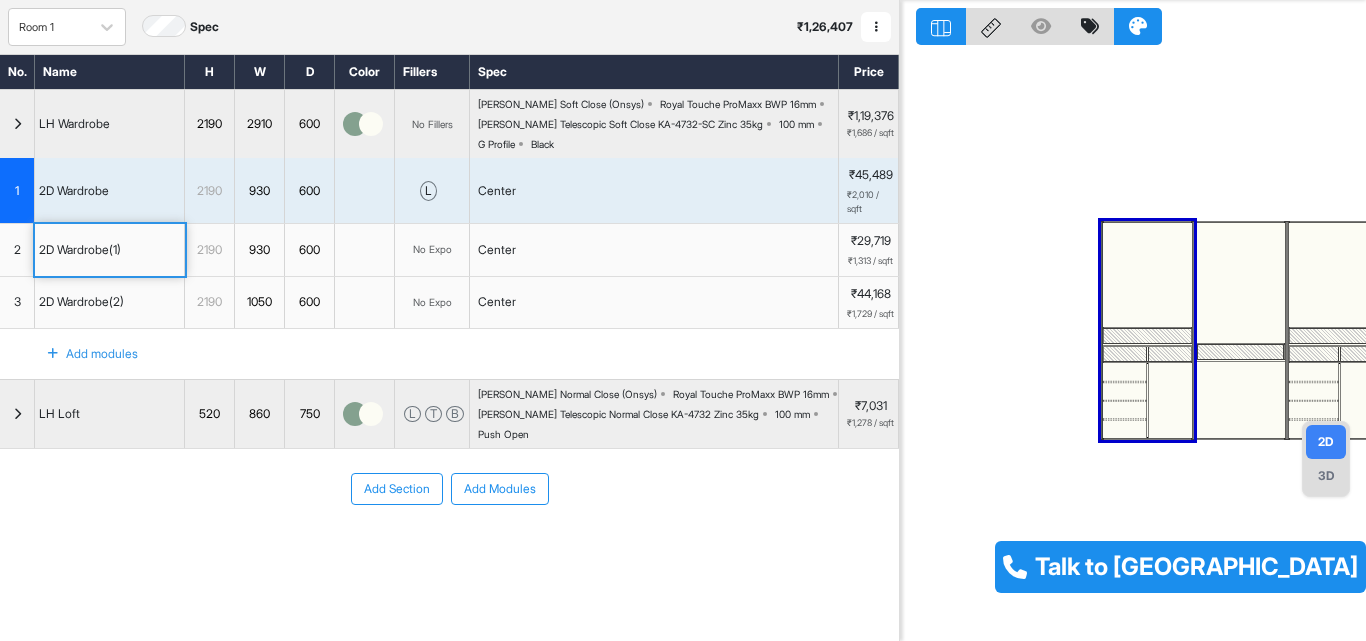 click at bounding box center (1125, 353) 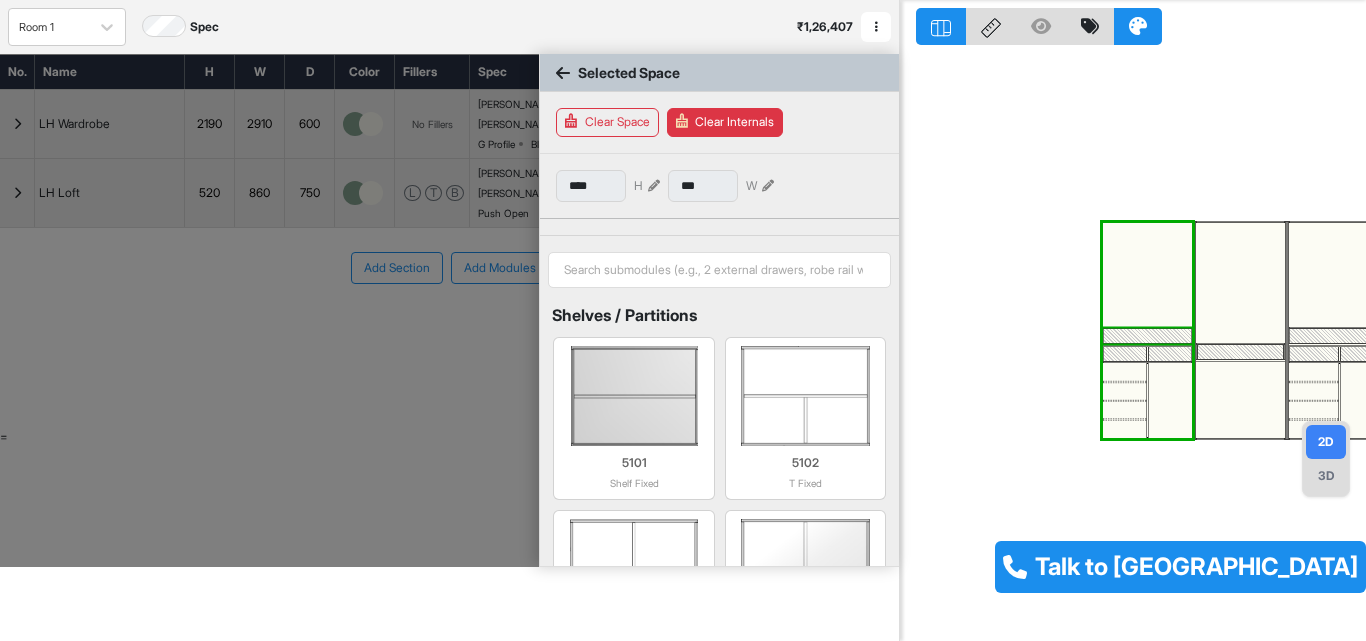 click at bounding box center (1147, 336) 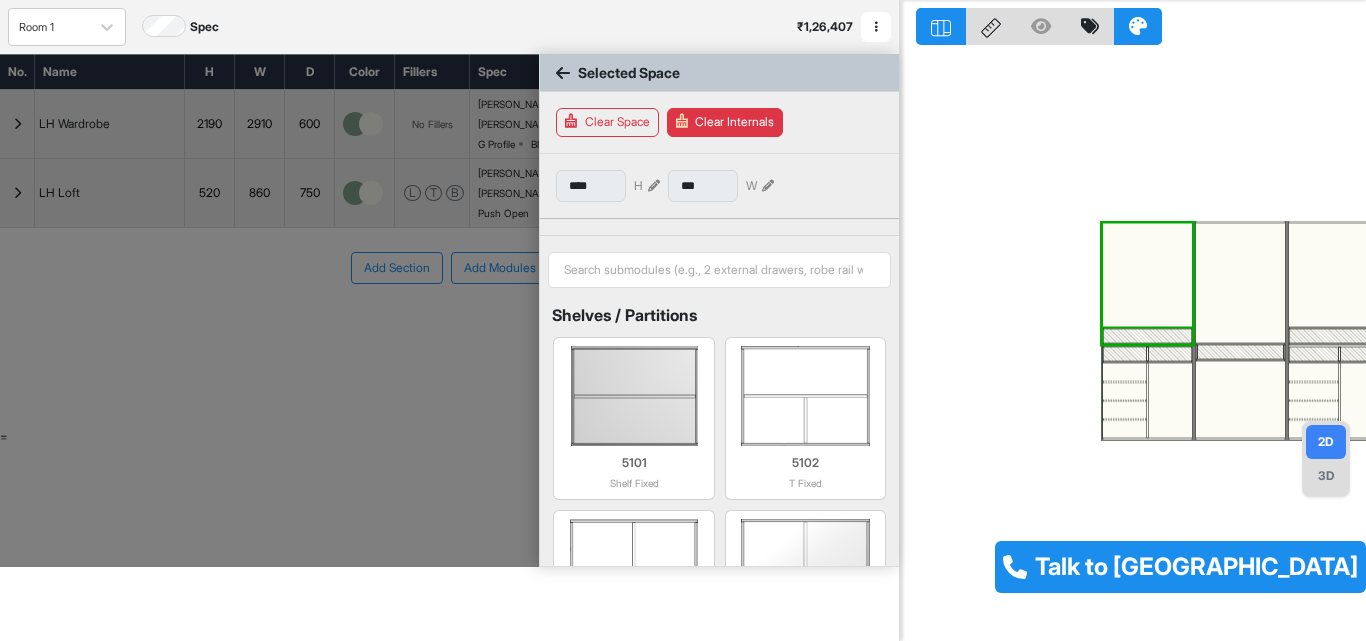 click at bounding box center [1147, 336] 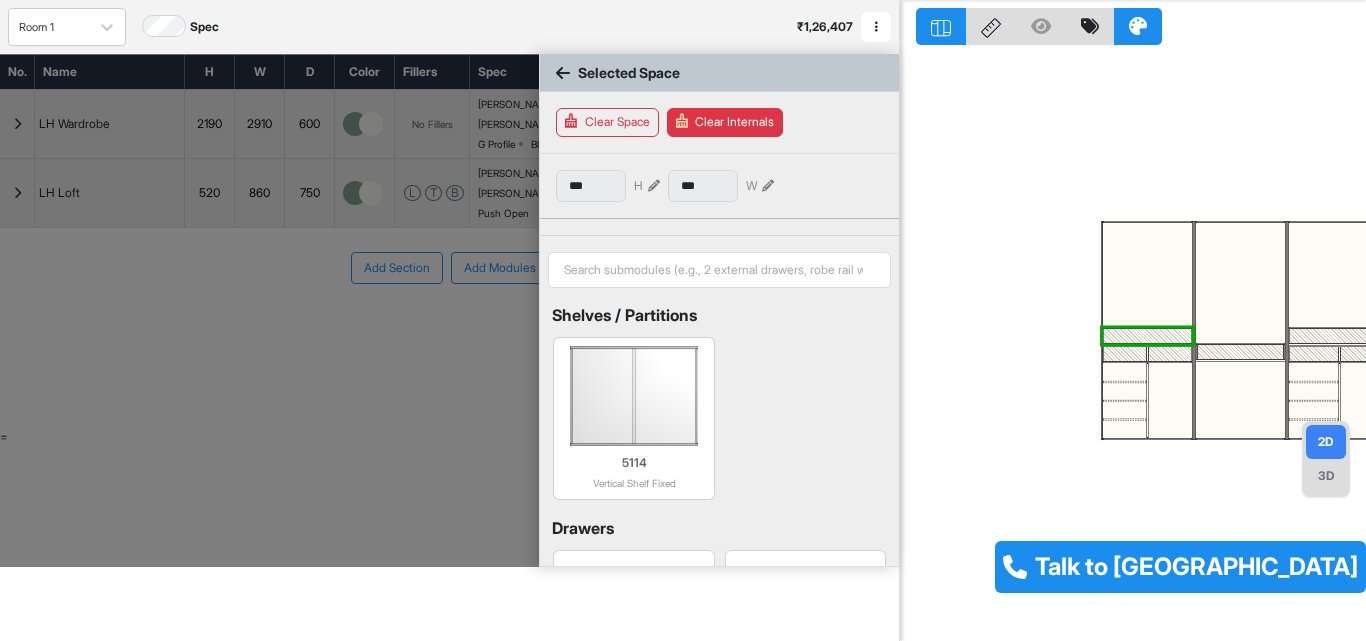 click at bounding box center (1147, 336) 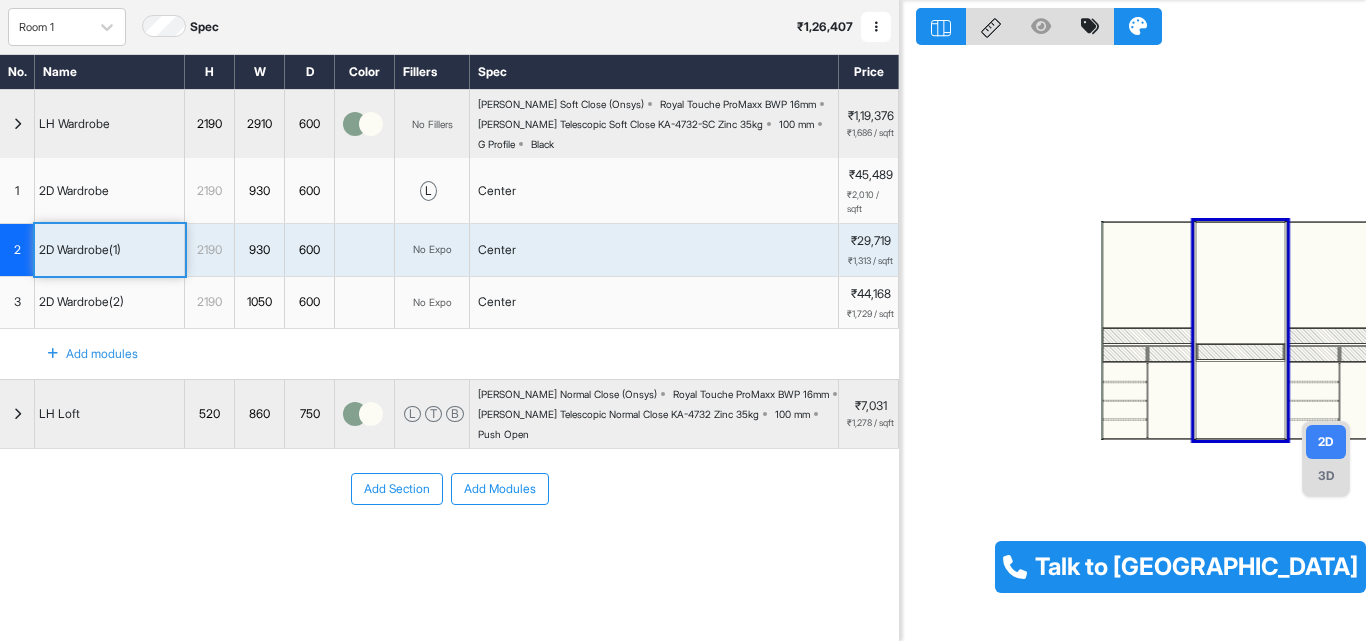 click at bounding box center (1240, 283) 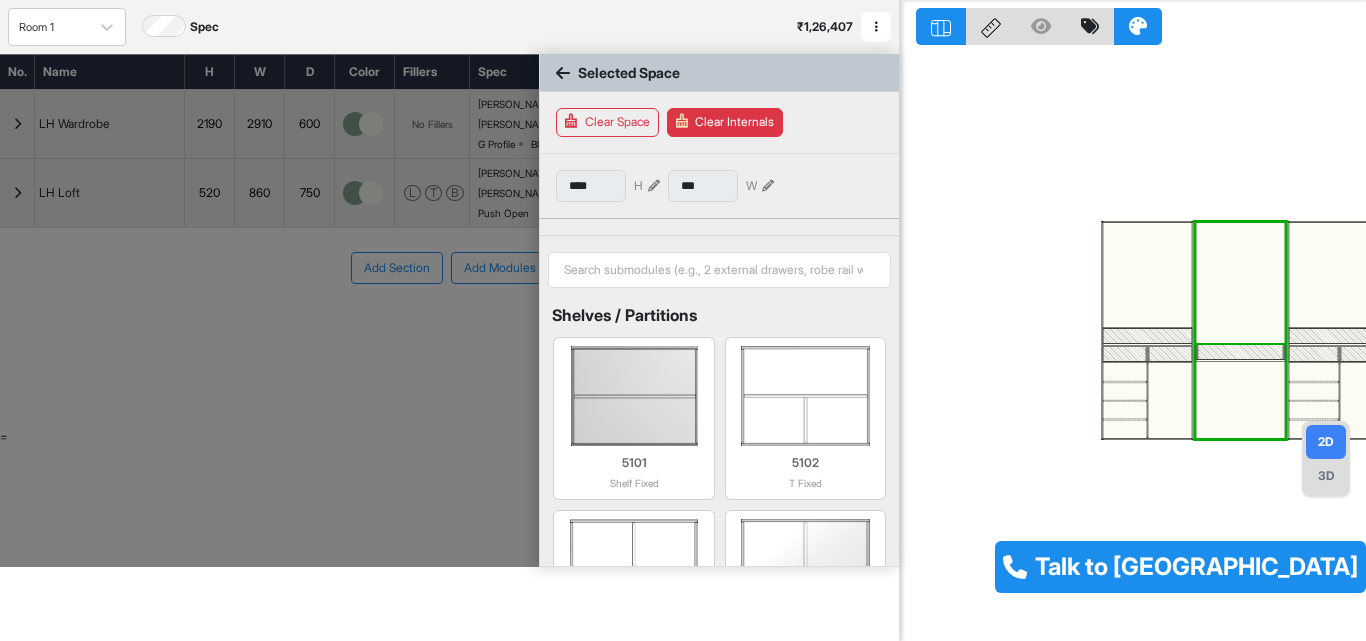 click at bounding box center [1240, 283] 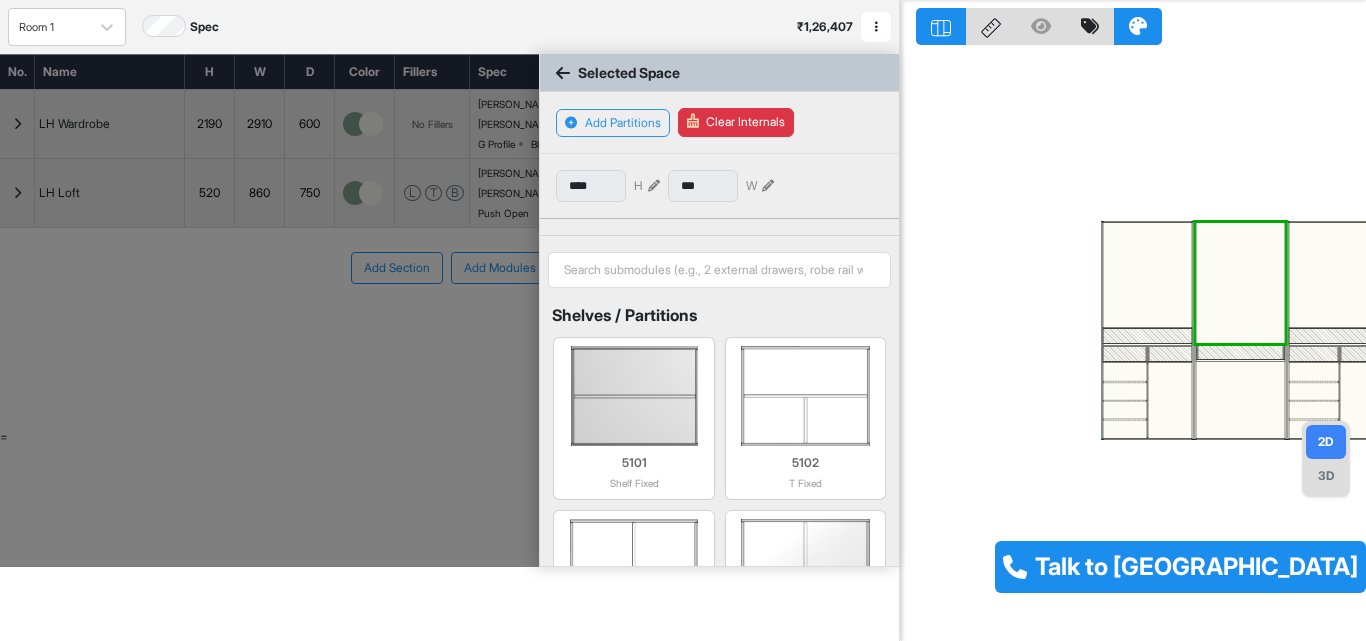 click at bounding box center [1240, 399] 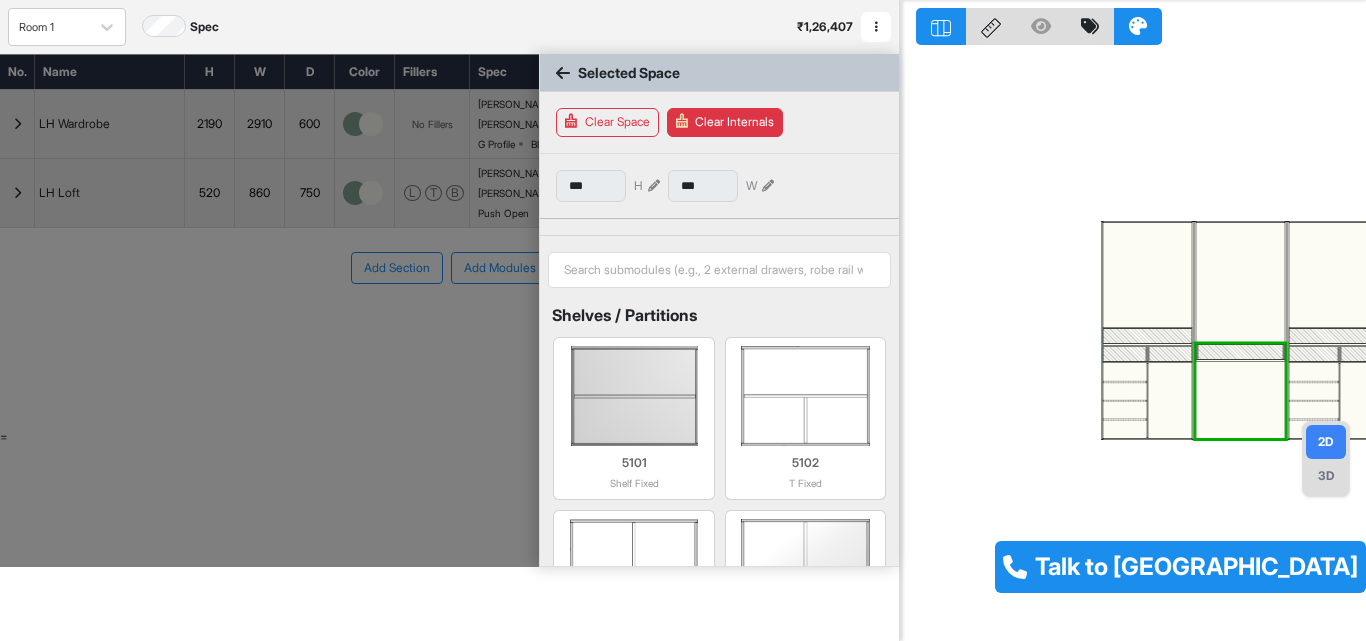 click at bounding box center [1240, 399] 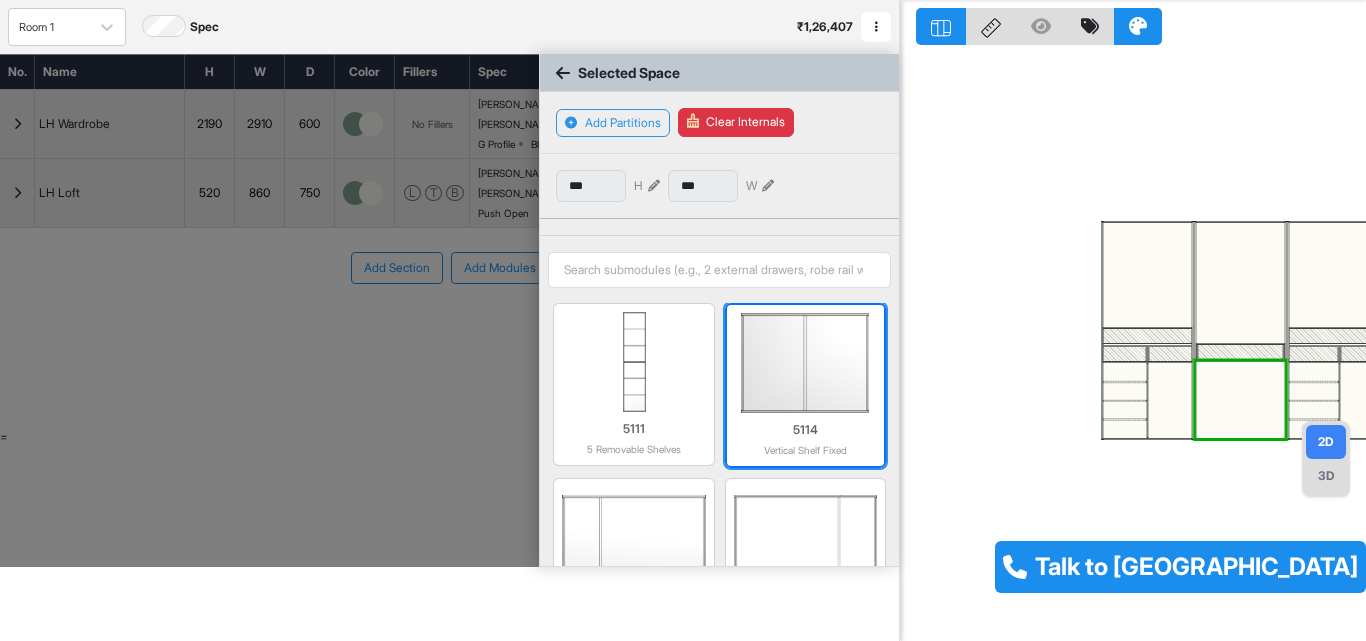 scroll, scrollTop: 897, scrollLeft: 0, axis: vertical 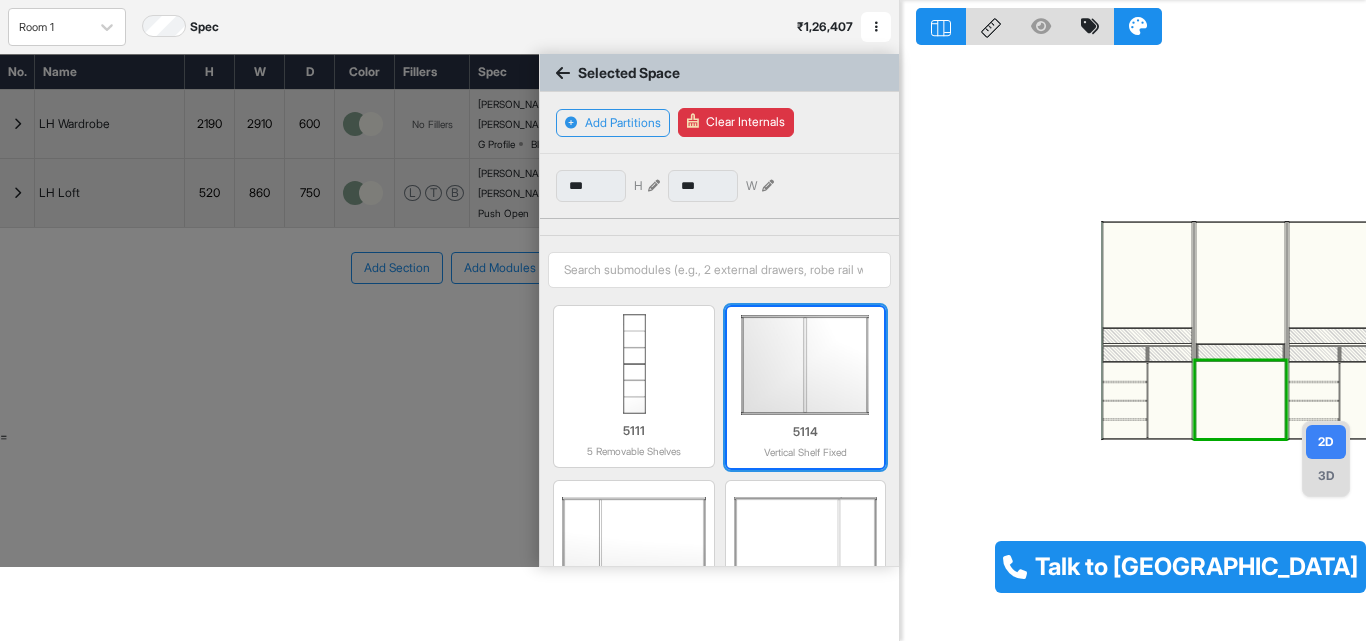 click at bounding box center [805, 365] 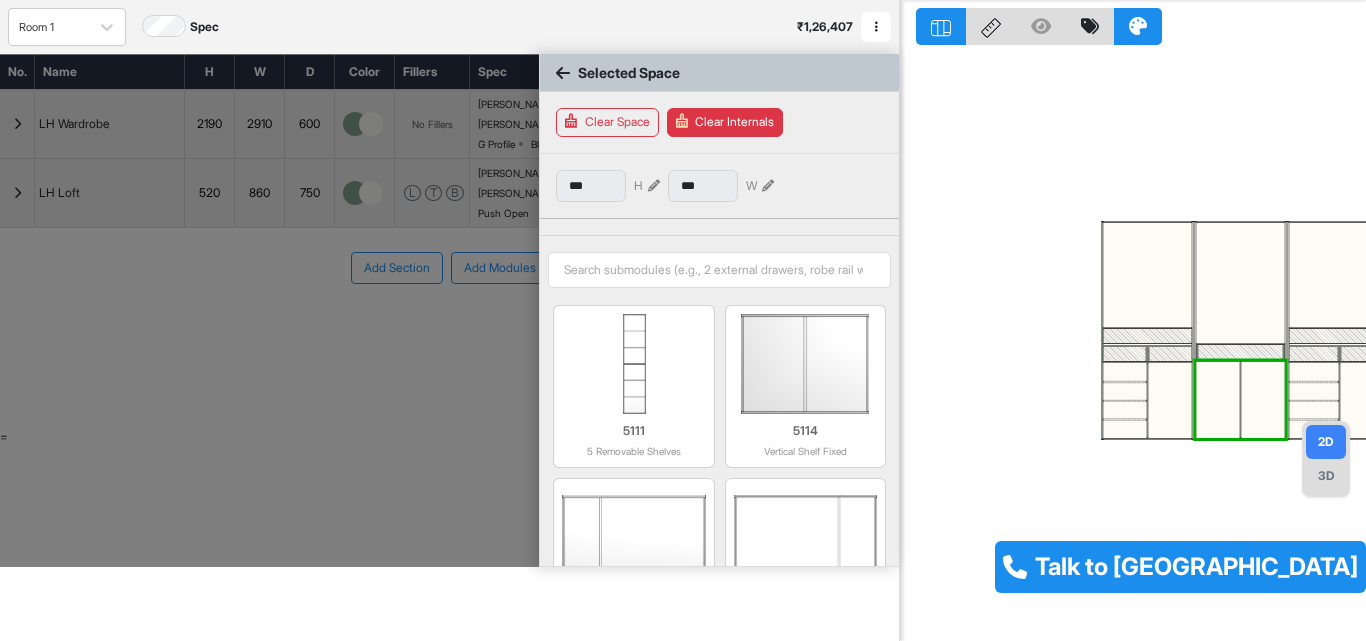 click at bounding box center [1218, 399] 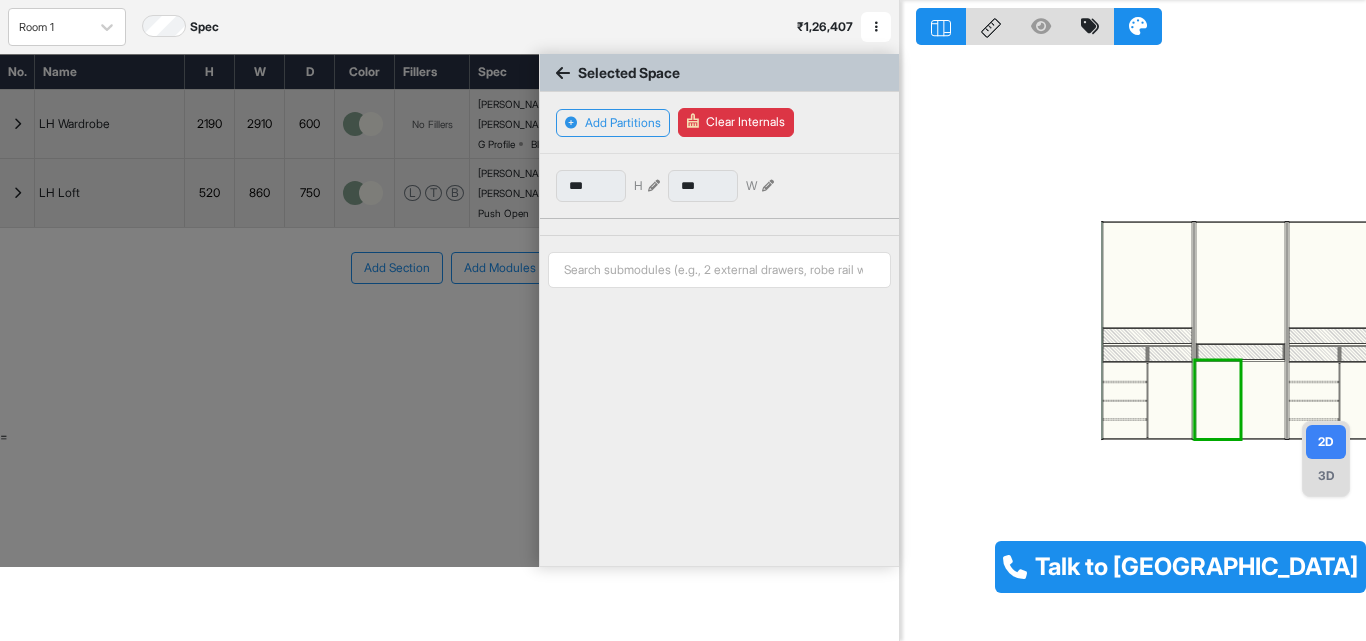 click at bounding box center (1218, 399) 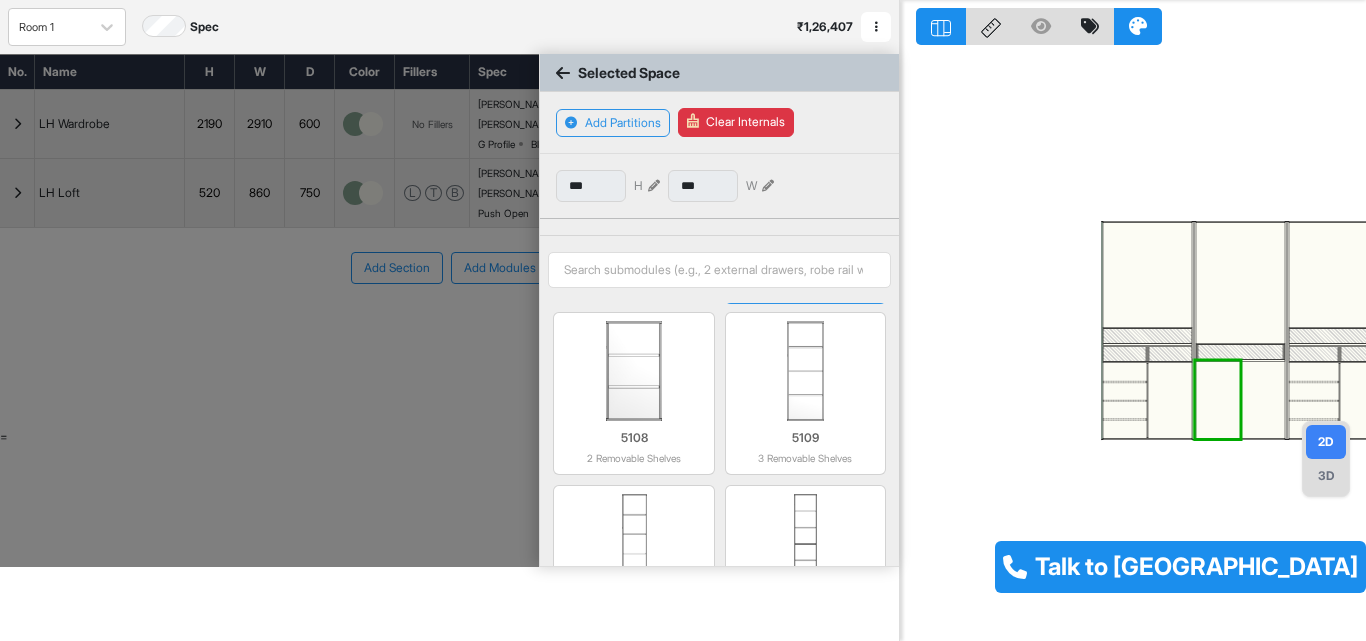 scroll, scrollTop: 198, scrollLeft: 0, axis: vertical 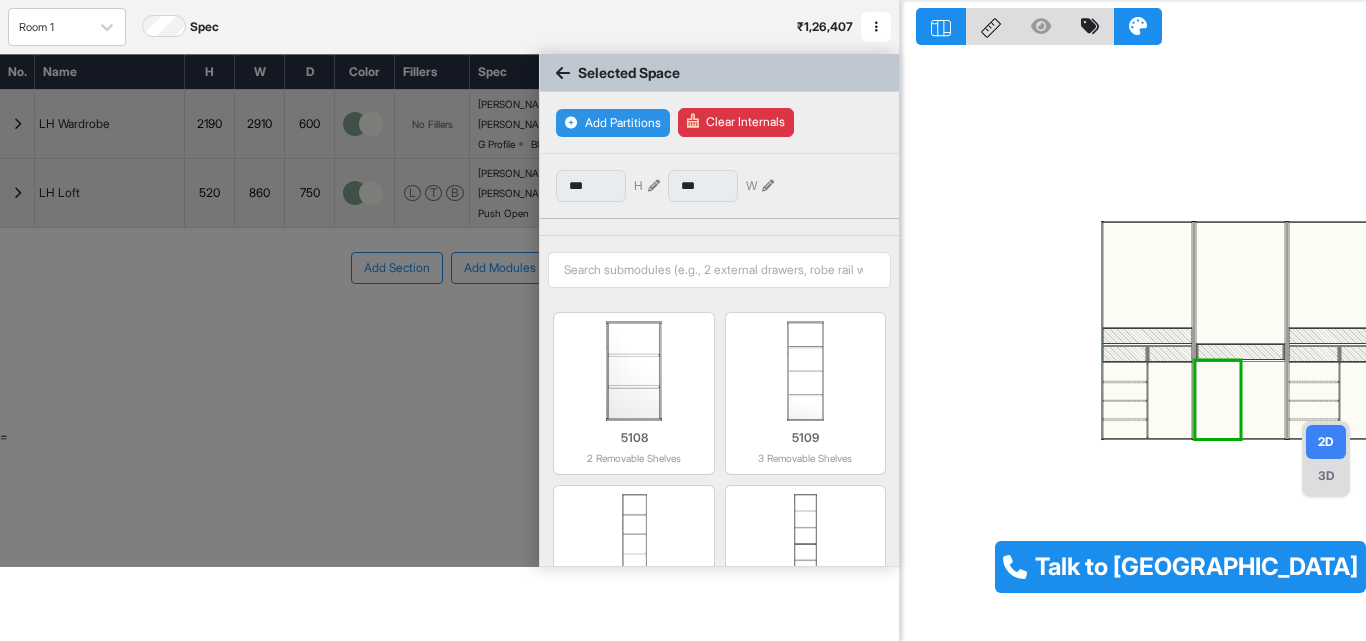 click on "Add Partitions" at bounding box center [613, 123] 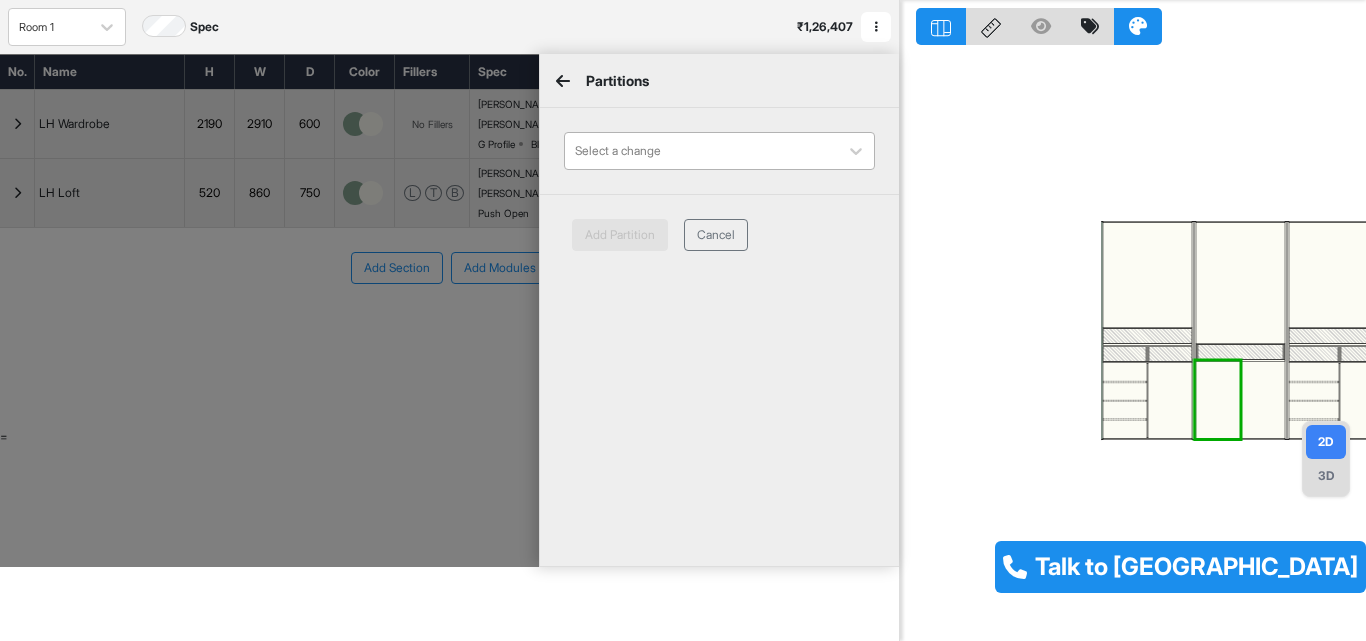 click on "Select a change" at bounding box center [719, 151] 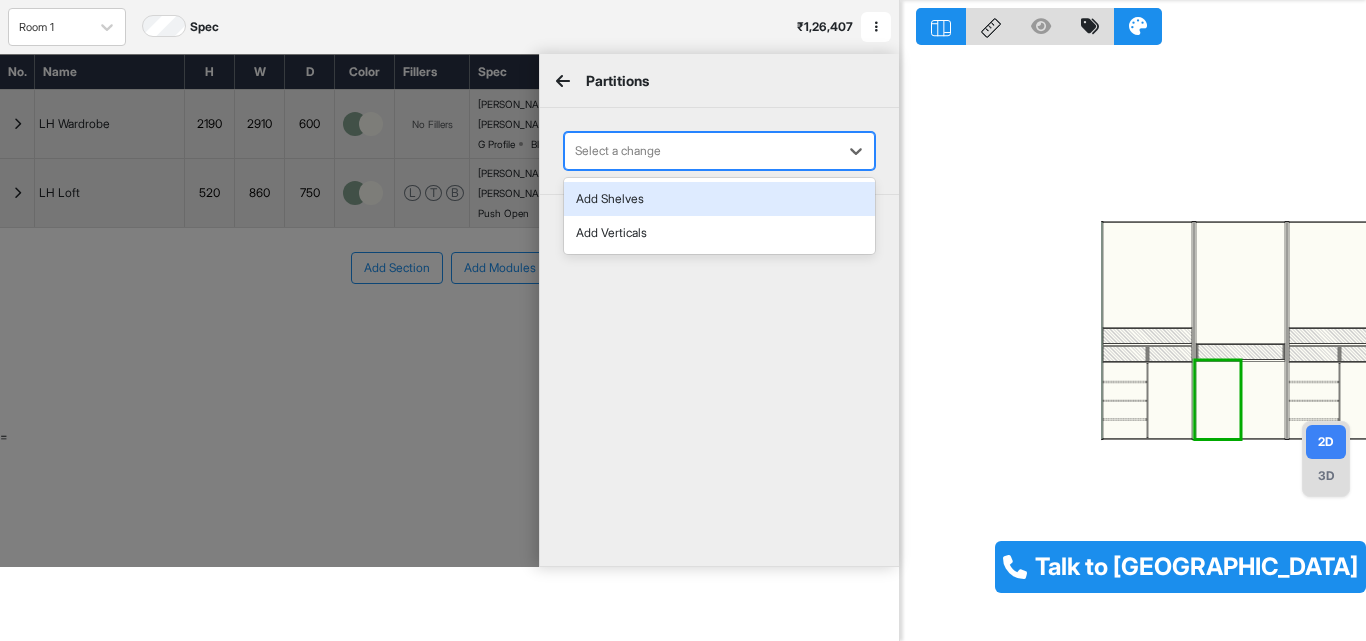 click on "Add Shelves" at bounding box center [719, 199] 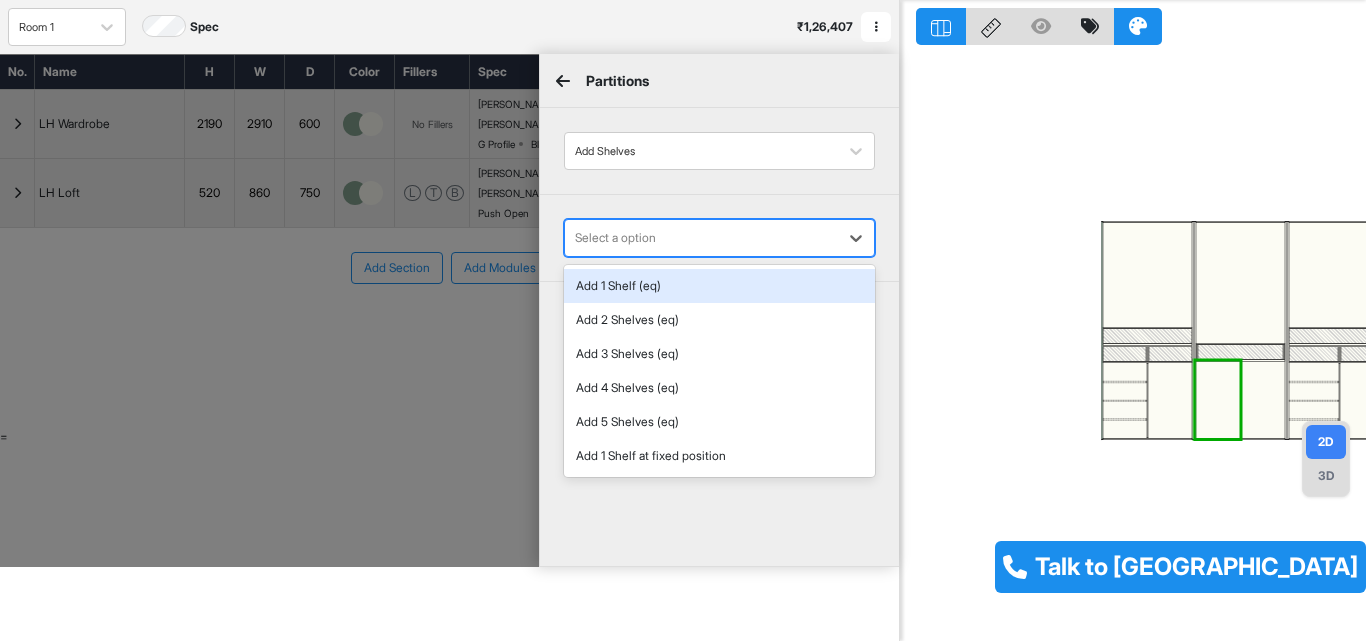 click at bounding box center [701, 238] 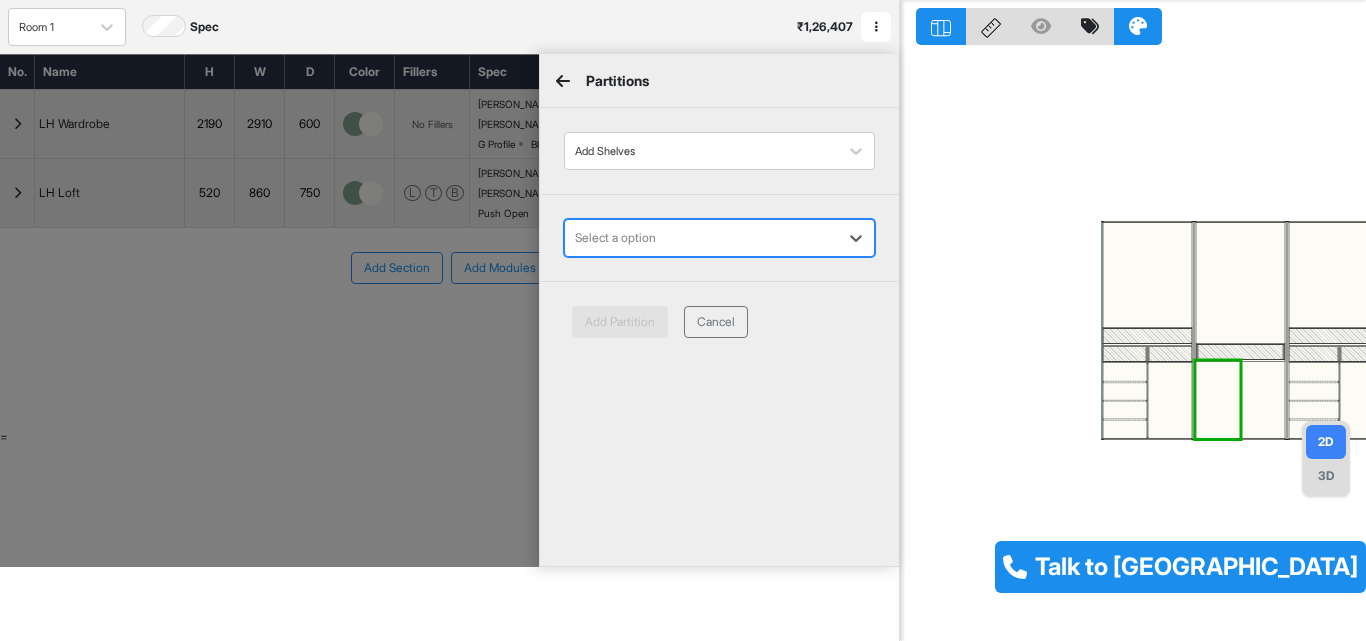 click at bounding box center [701, 238] 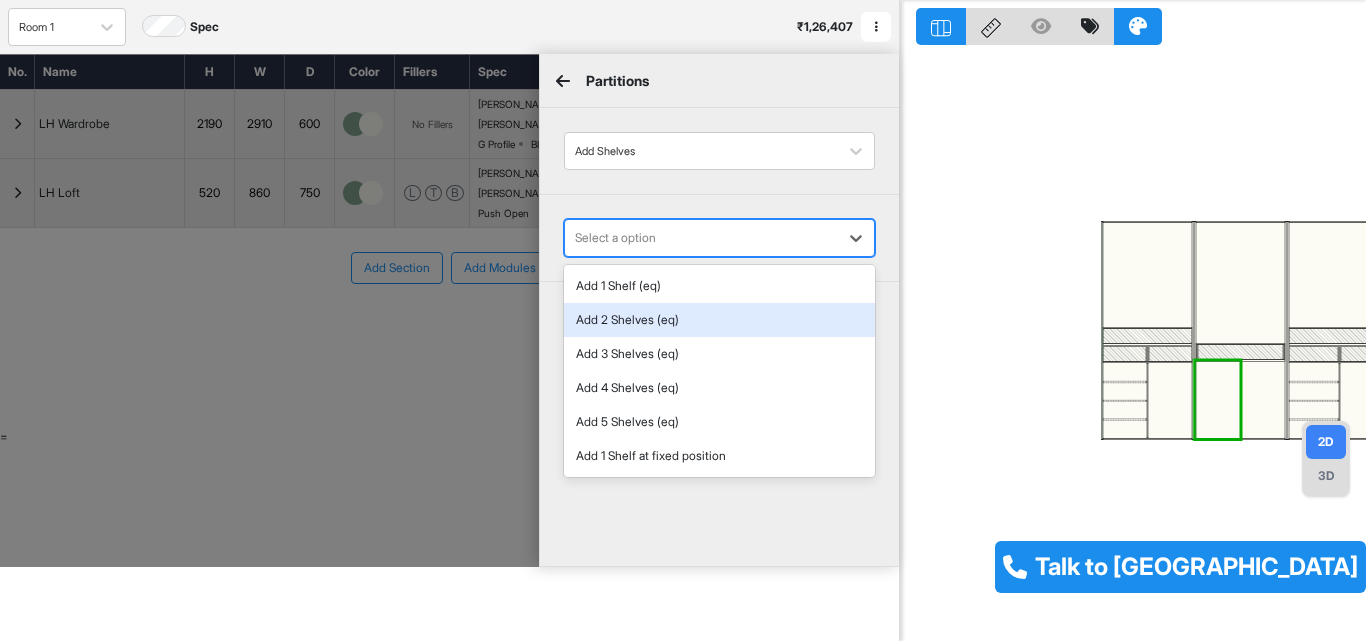 click on "Add 2 Shelves (eq)" at bounding box center (719, 320) 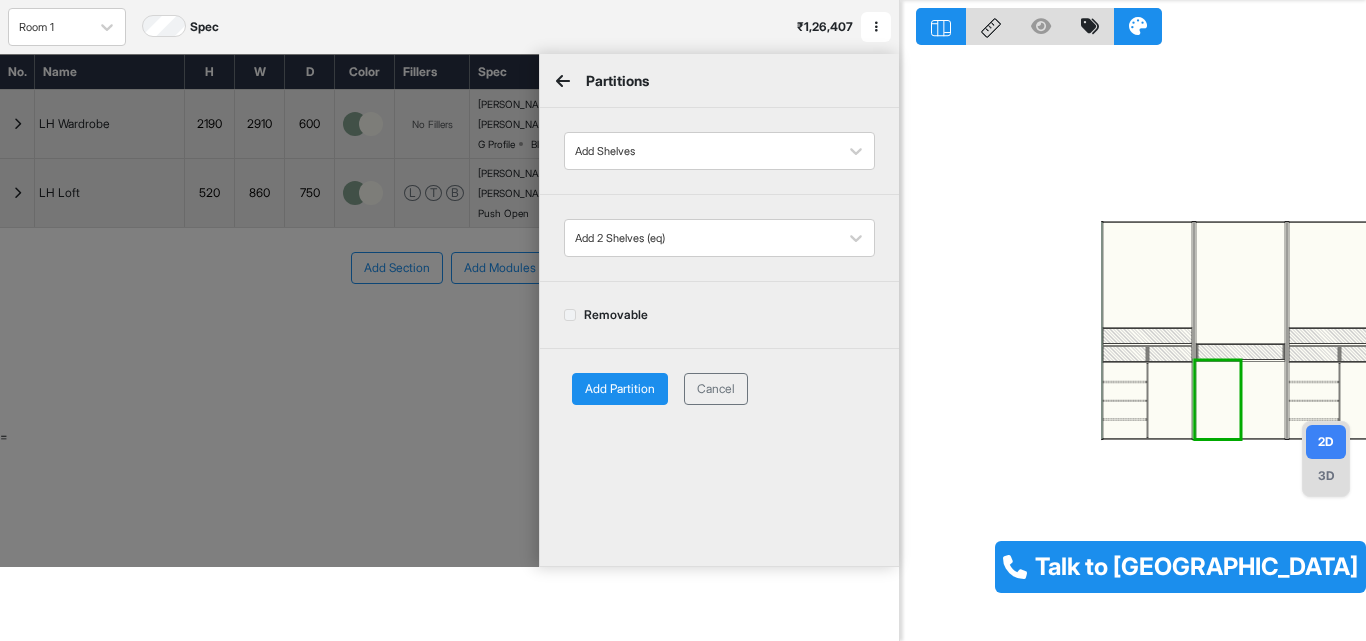 click on "Add Partition" at bounding box center (620, 389) 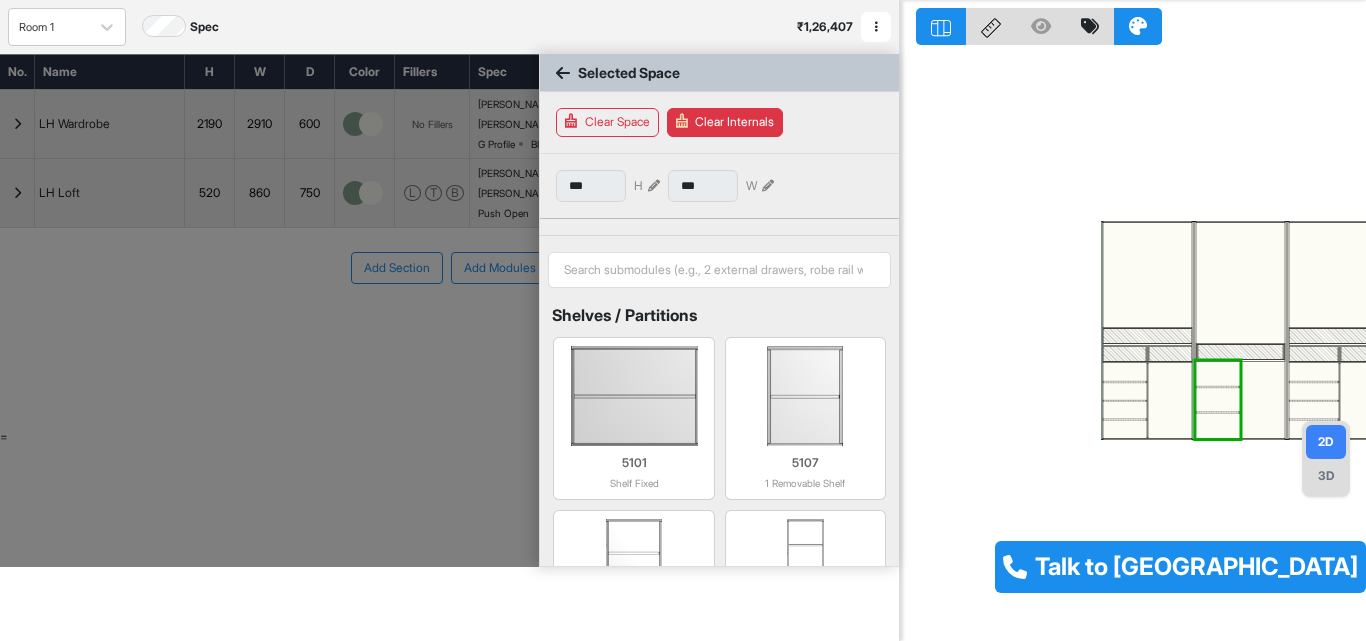 click at bounding box center (1263, 399) 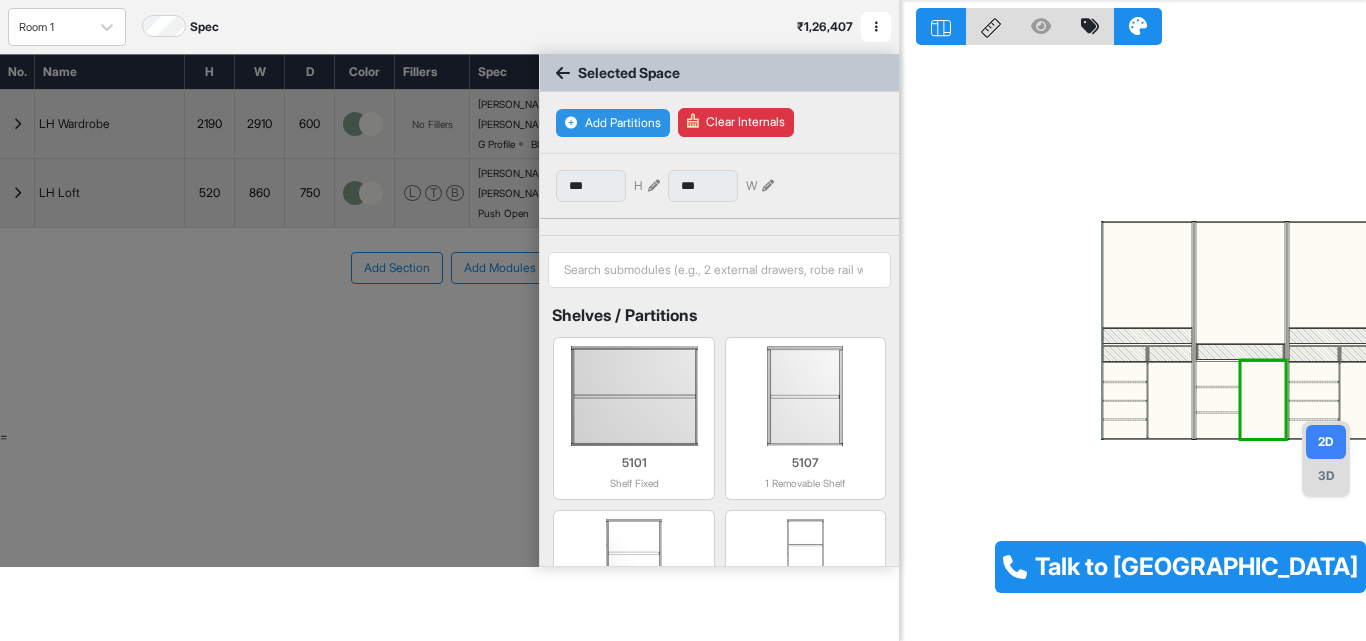 click on "Add Partitions" at bounding box center [613, 123] 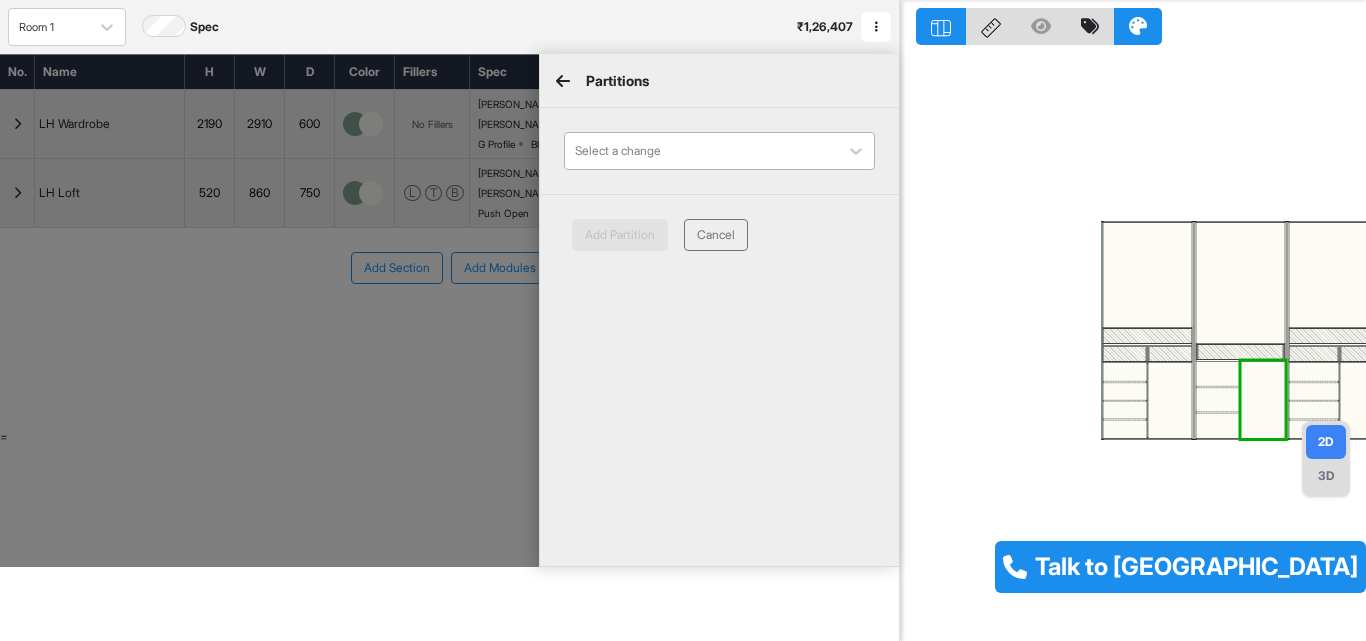 click at bounding box center (701, 151) 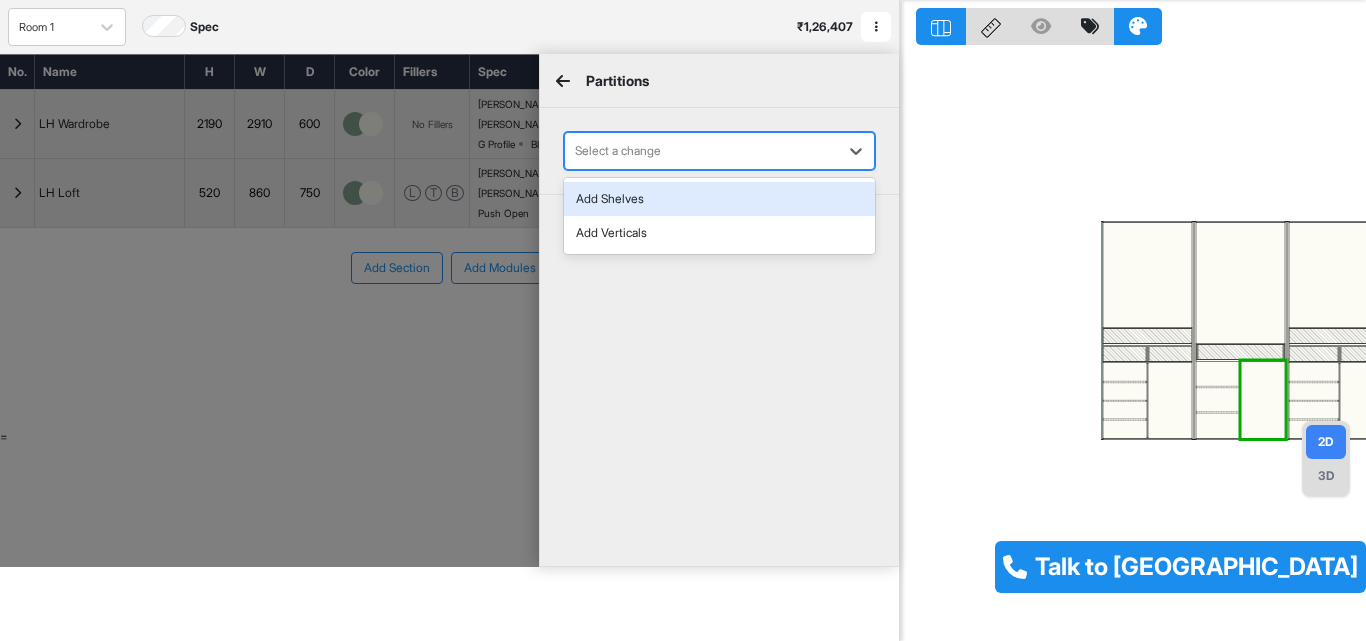click on "Add Shelves" at bounding box center (719, 199) 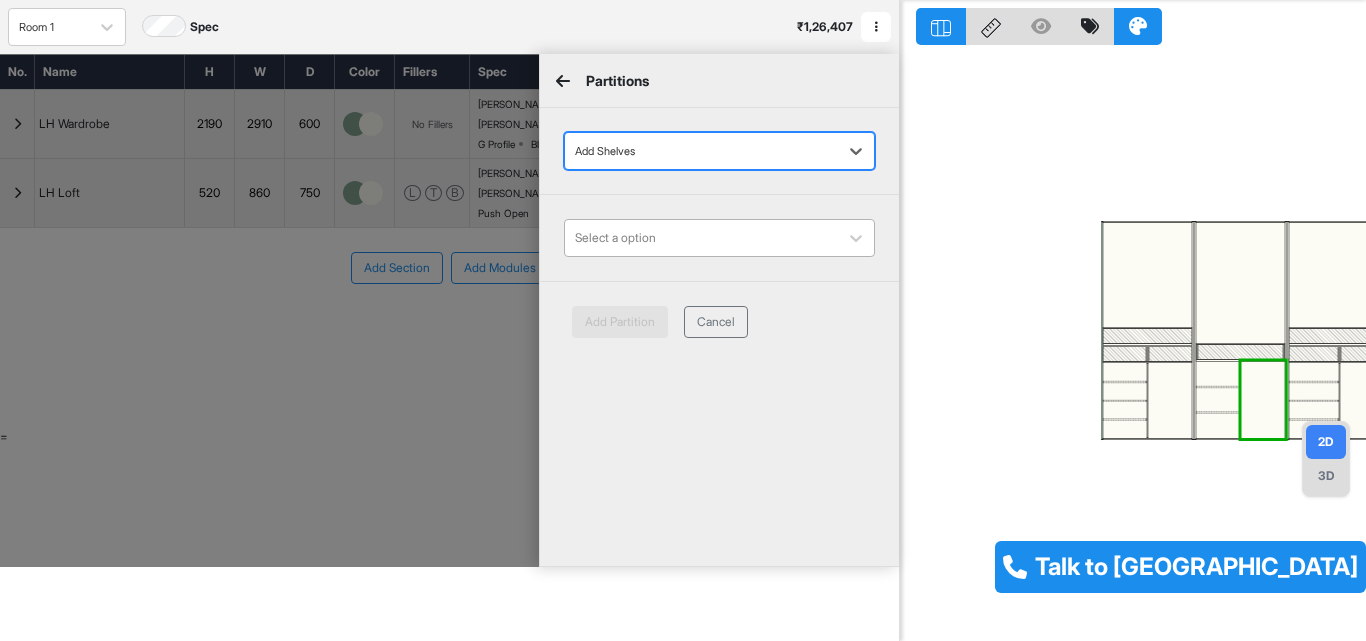 click at bounding box center [701, 238] 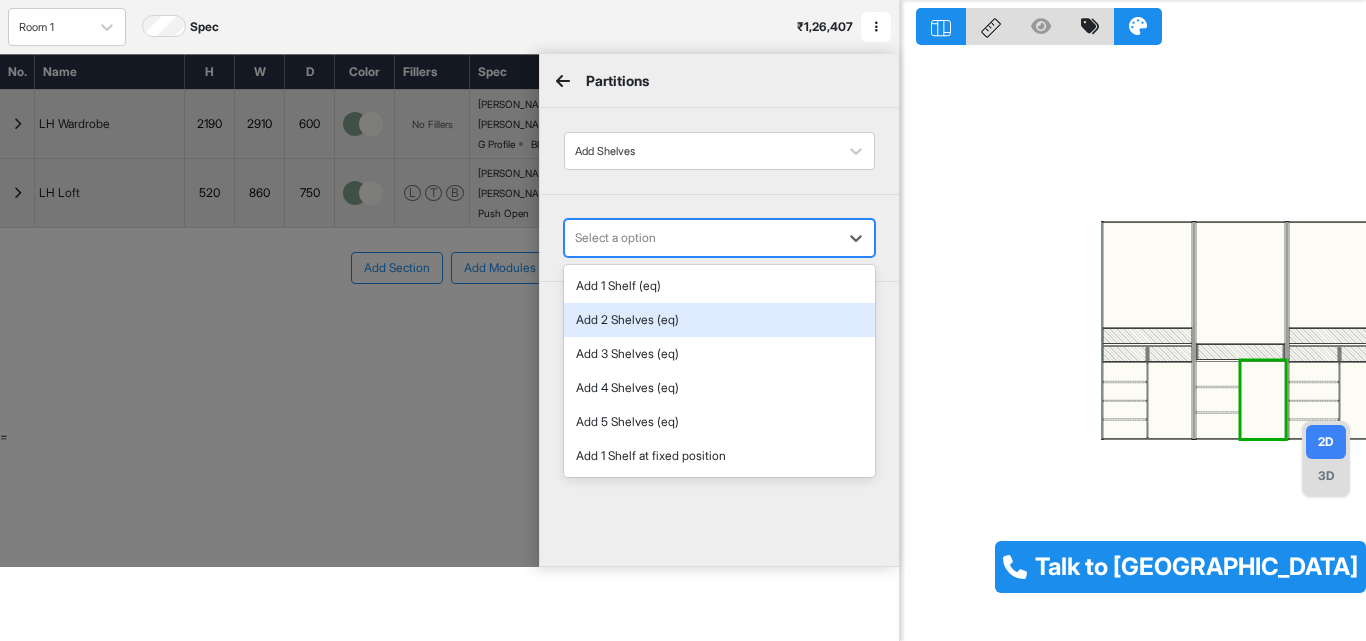 click on "Add 2 Shelves (eq)" at bounding box center [719, 320] 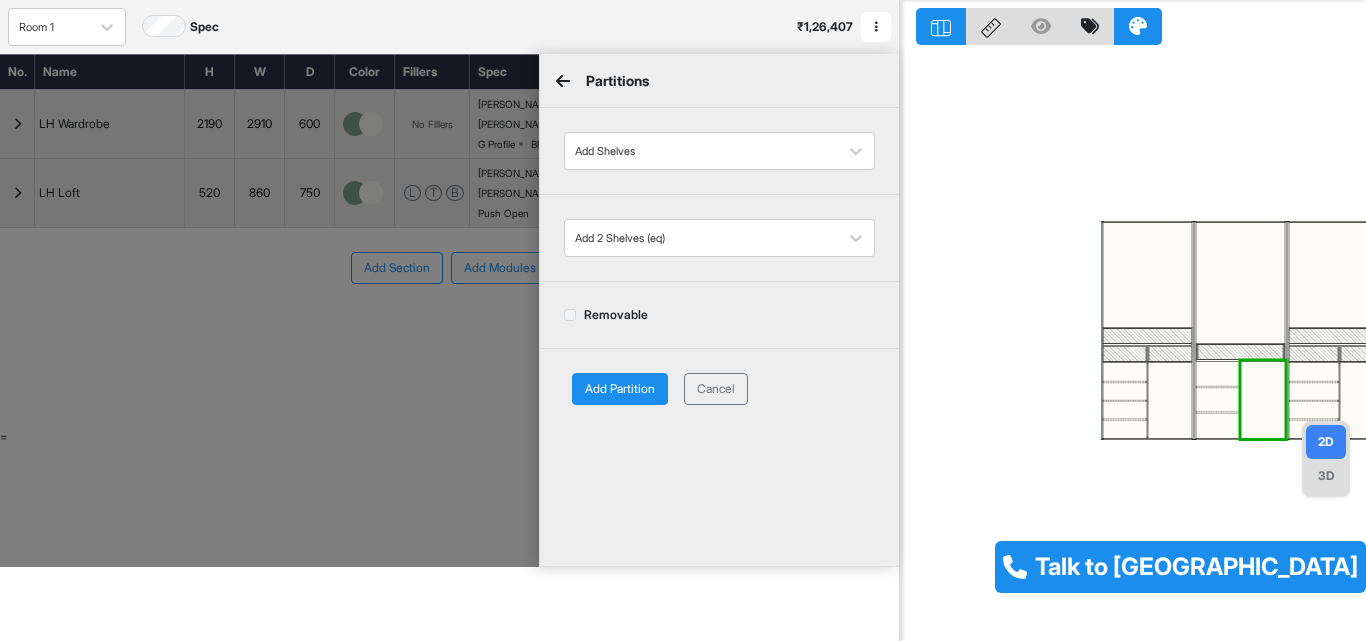 click on "Add Partition" at bounding box center [620, 389] 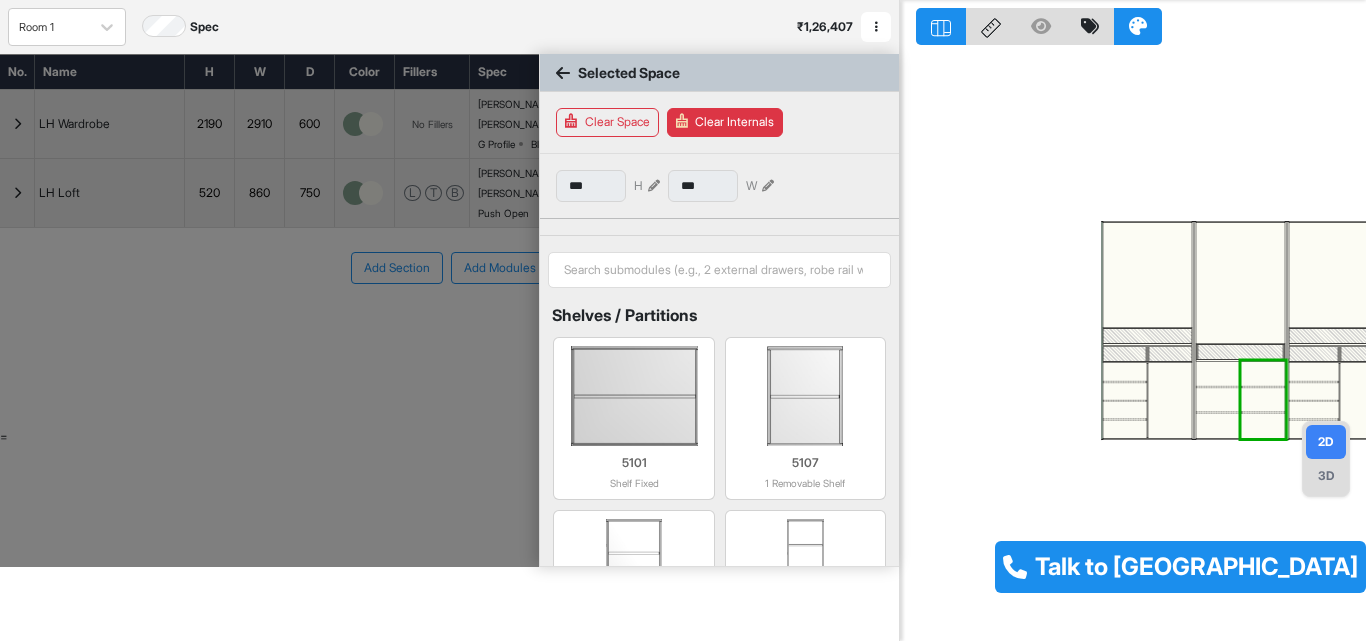 click at bounding box center (1240, 283) 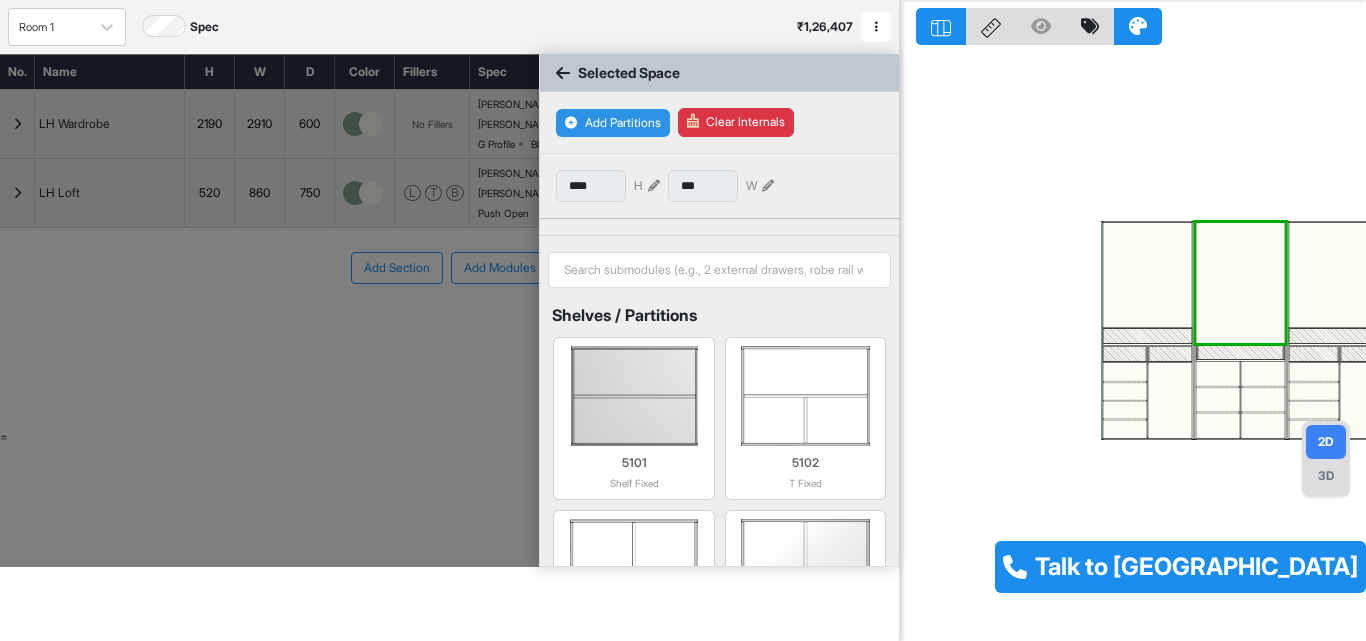 click on "Add Partitions" at bounding box center [613, 123] 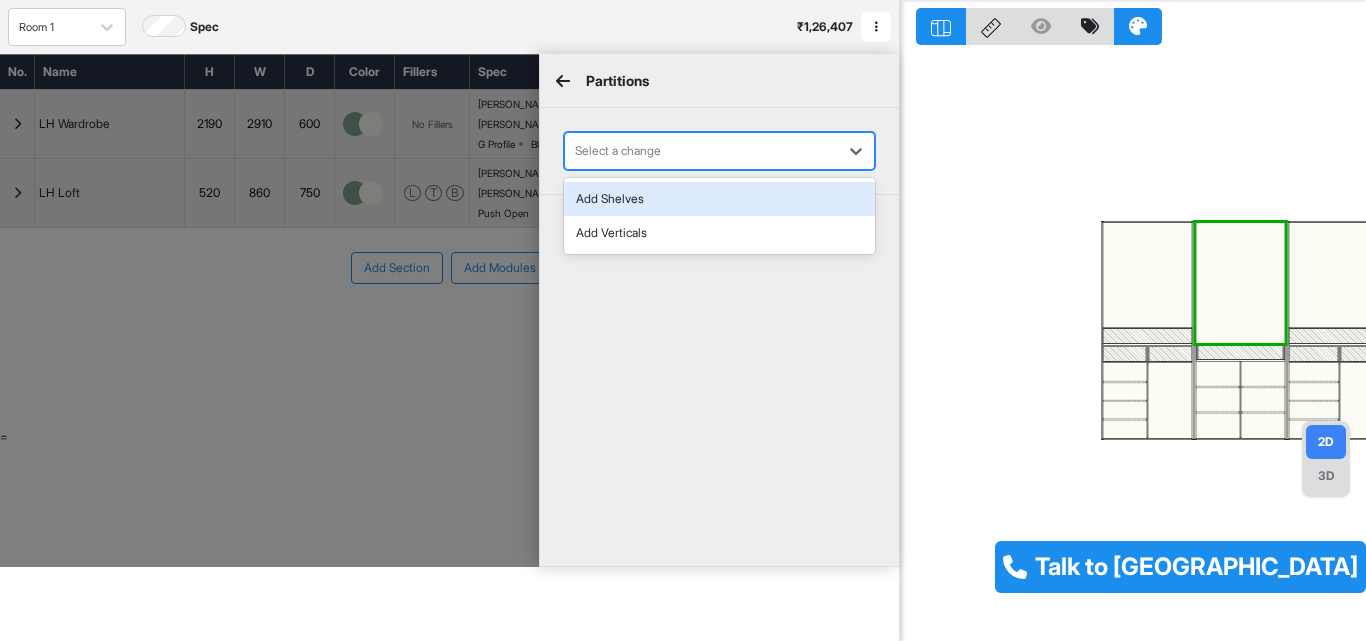 click on "Add Shelves" at bounding box center [719, 199] 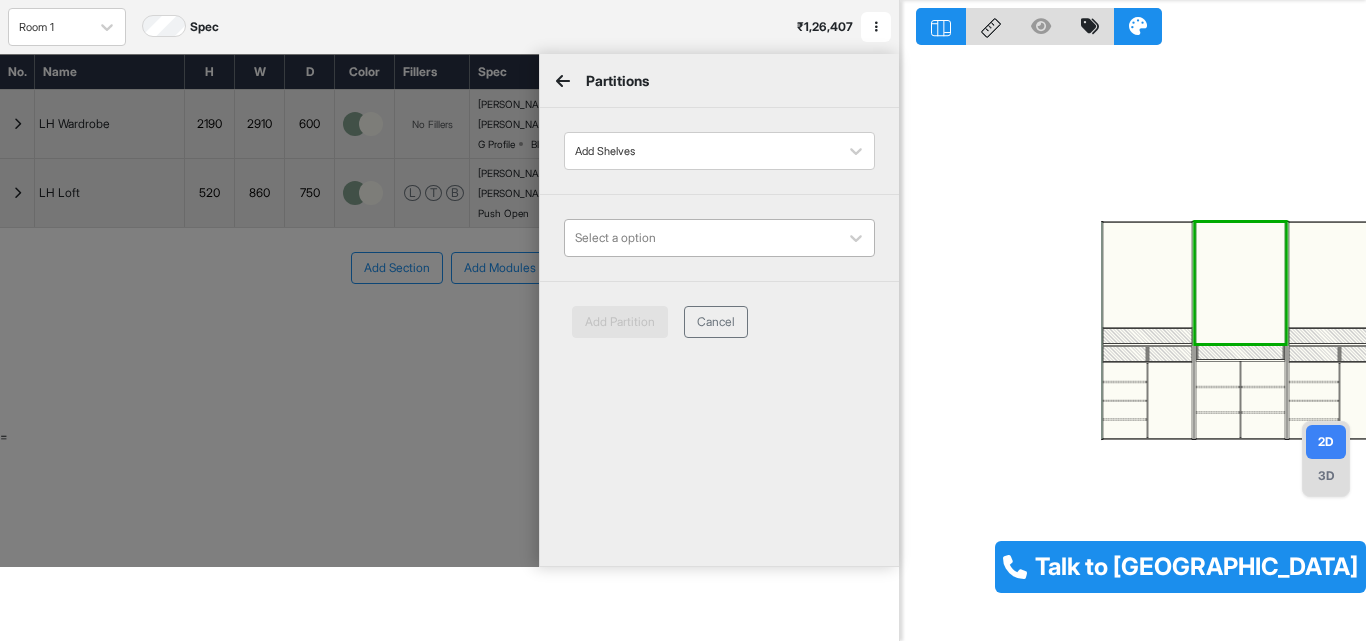 click at bounding box center (701, 238) 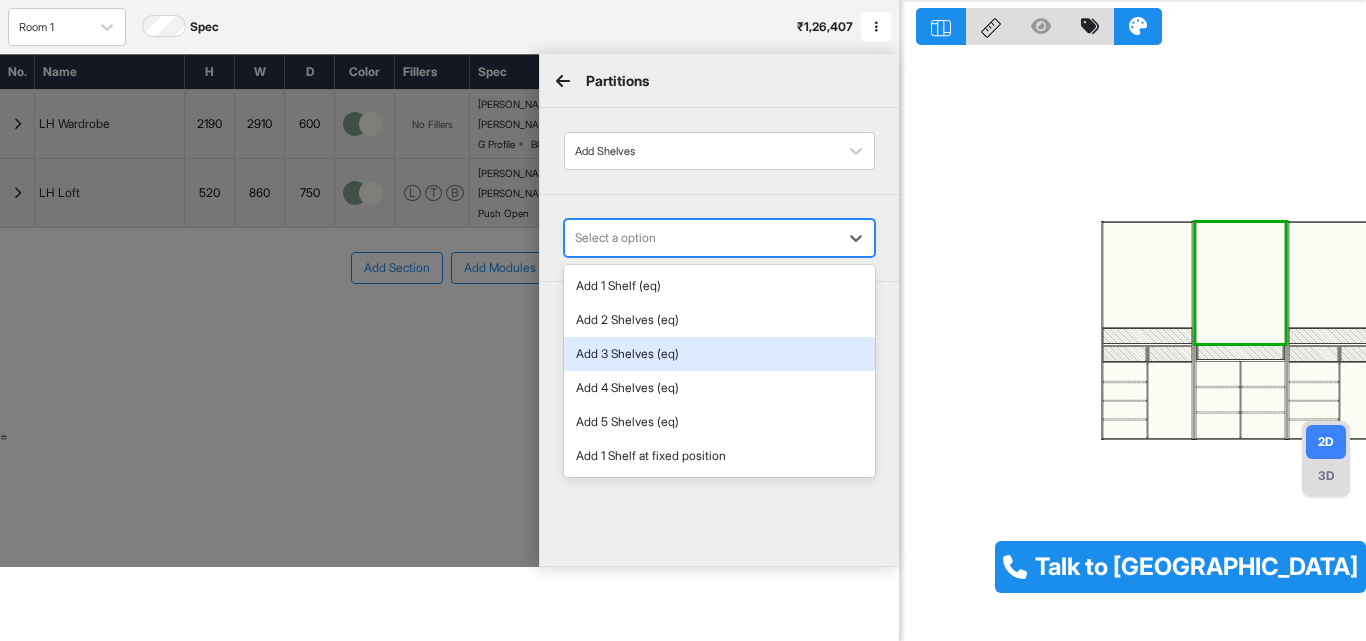 click on "Add 3 Shelves (eq)" at bounding box center [719, 354] 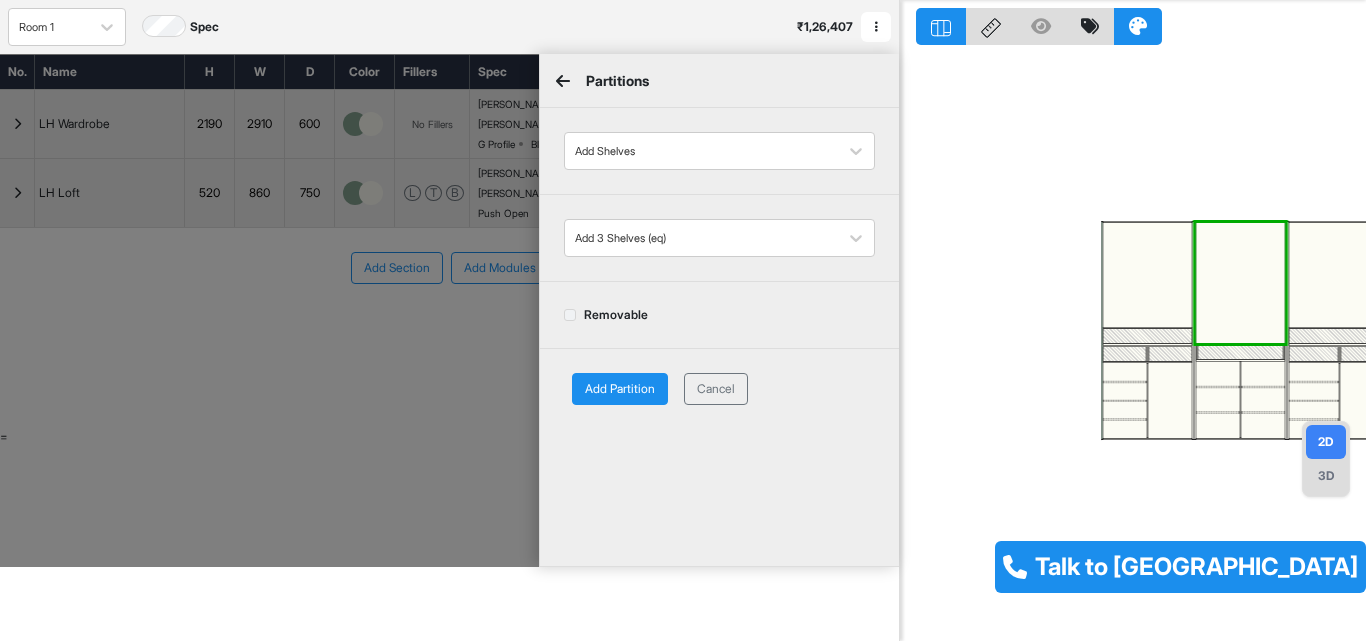 click on "Removable" at bounding box center [616, 315] 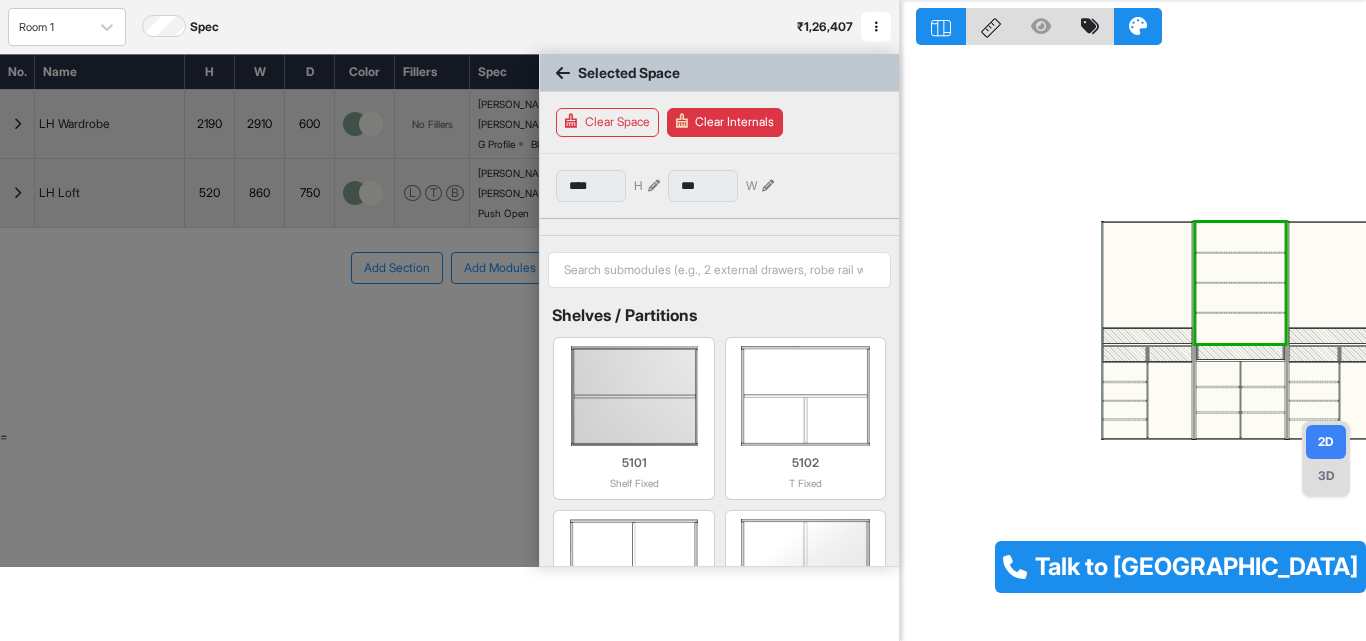 click at bounding box center [1133, 320] 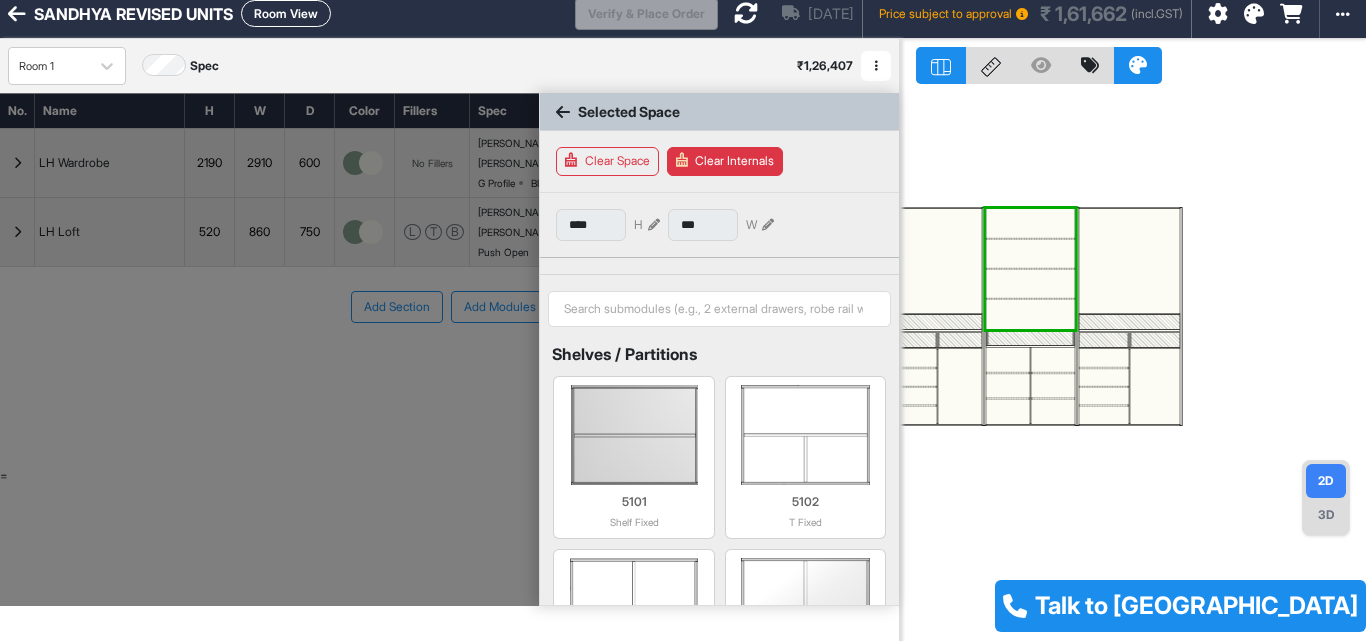scroll, scrollTop: 0, scrollLeft: 0, axis: both 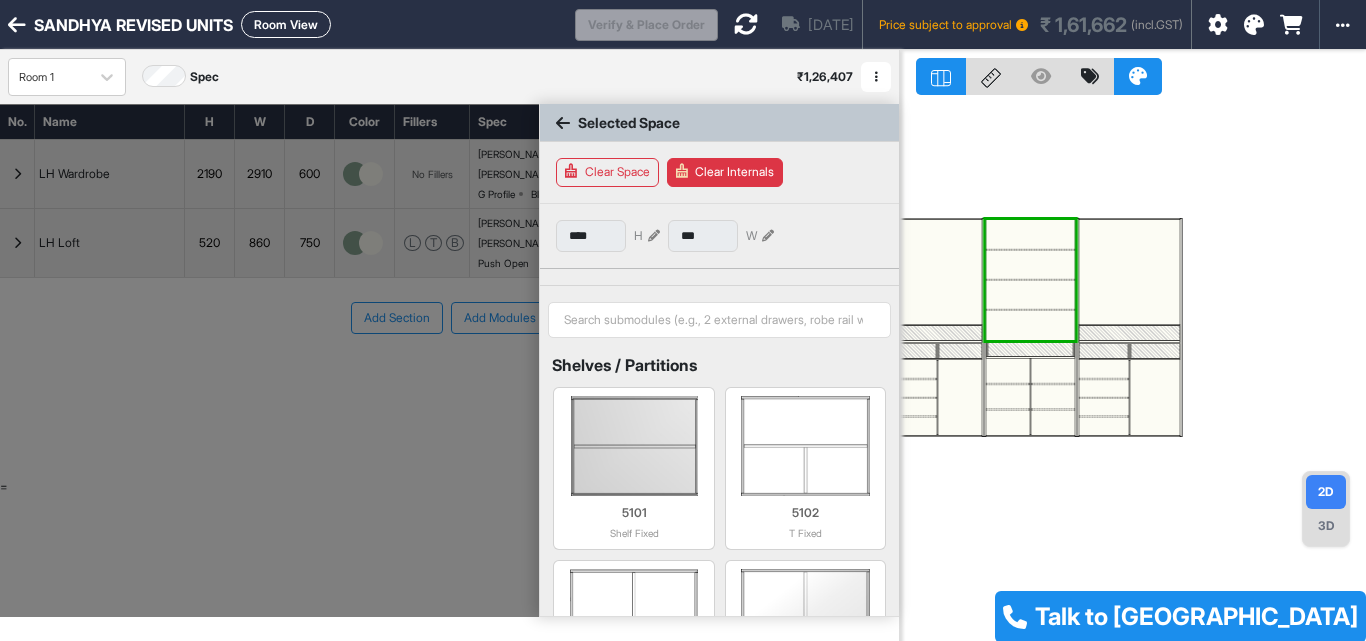 drag, startPoint x: 1114, startPoint y: 210, endPoint x: 1074, endPoint y: 205, distance: 40.311287 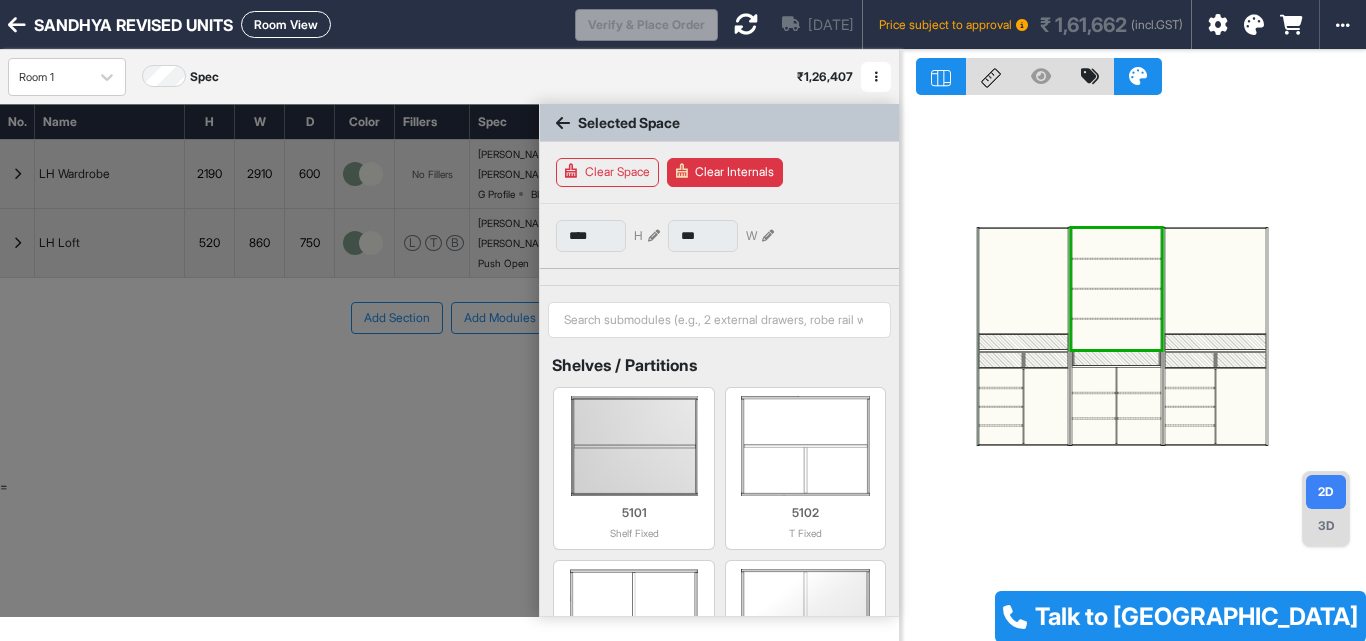 drag, startPoint x: 1065, startPoint y: 195, endPoint x: 1153, endPoint y: 210, distance: 89.26926 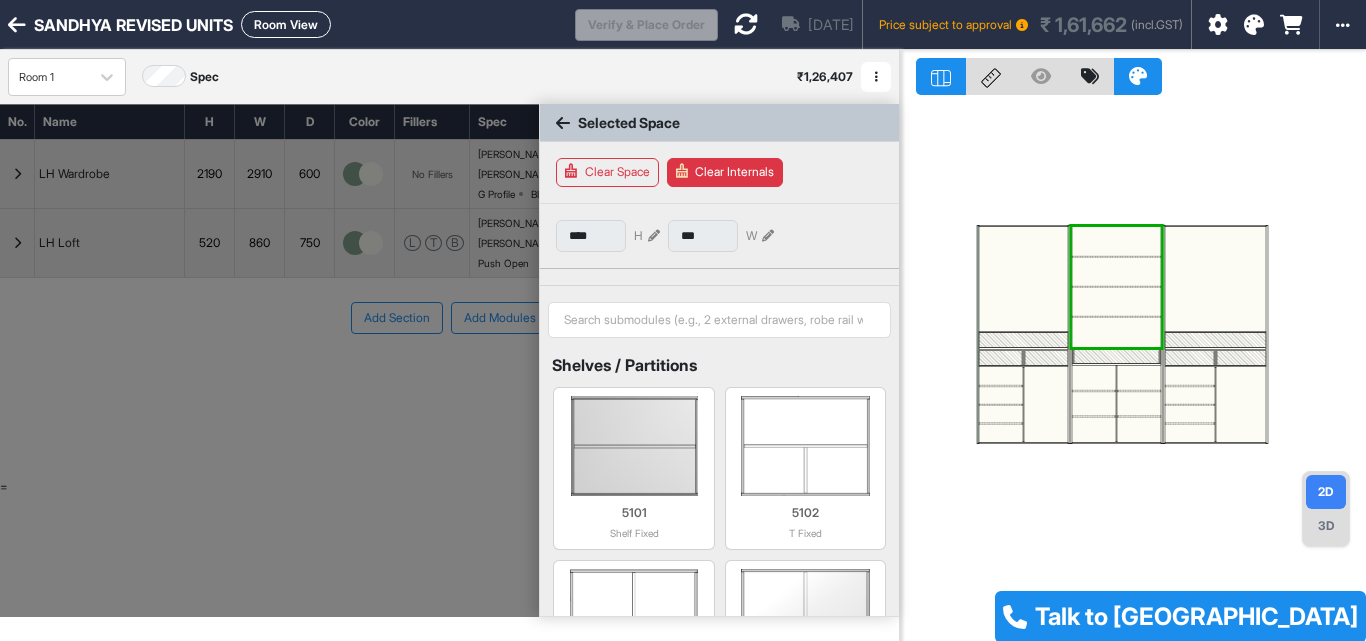 click at bounding box center [1241, 404] 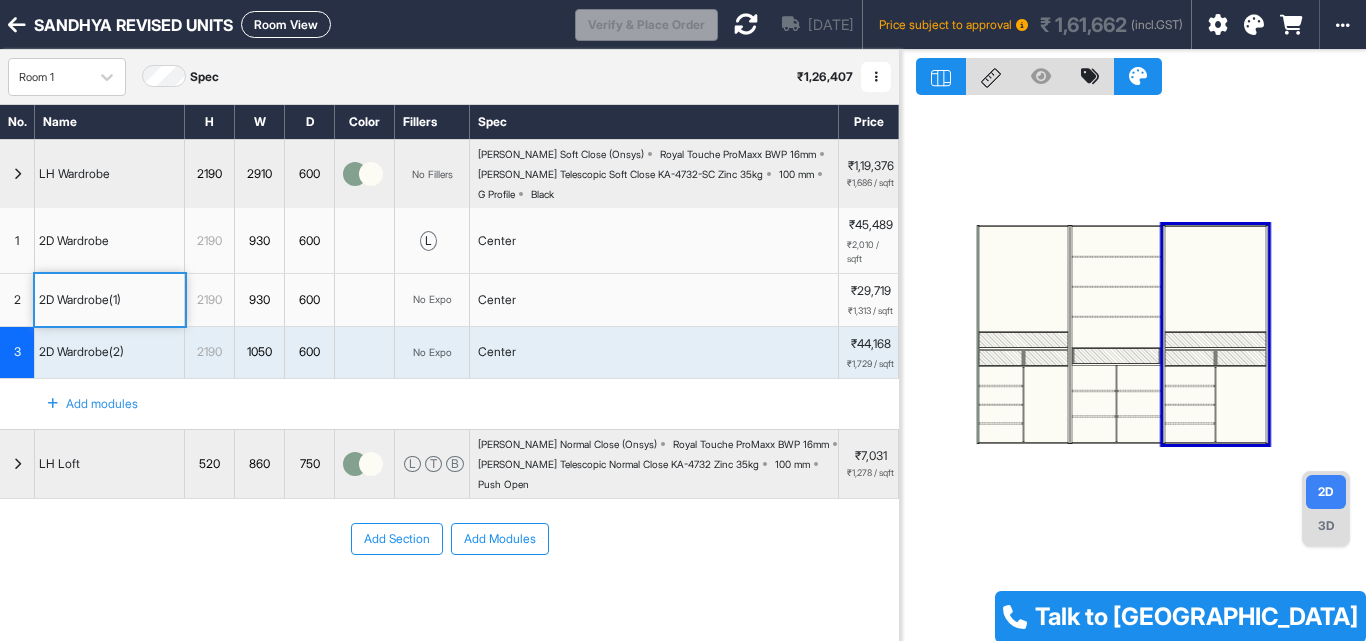 click at bounding box center [1241, 404] 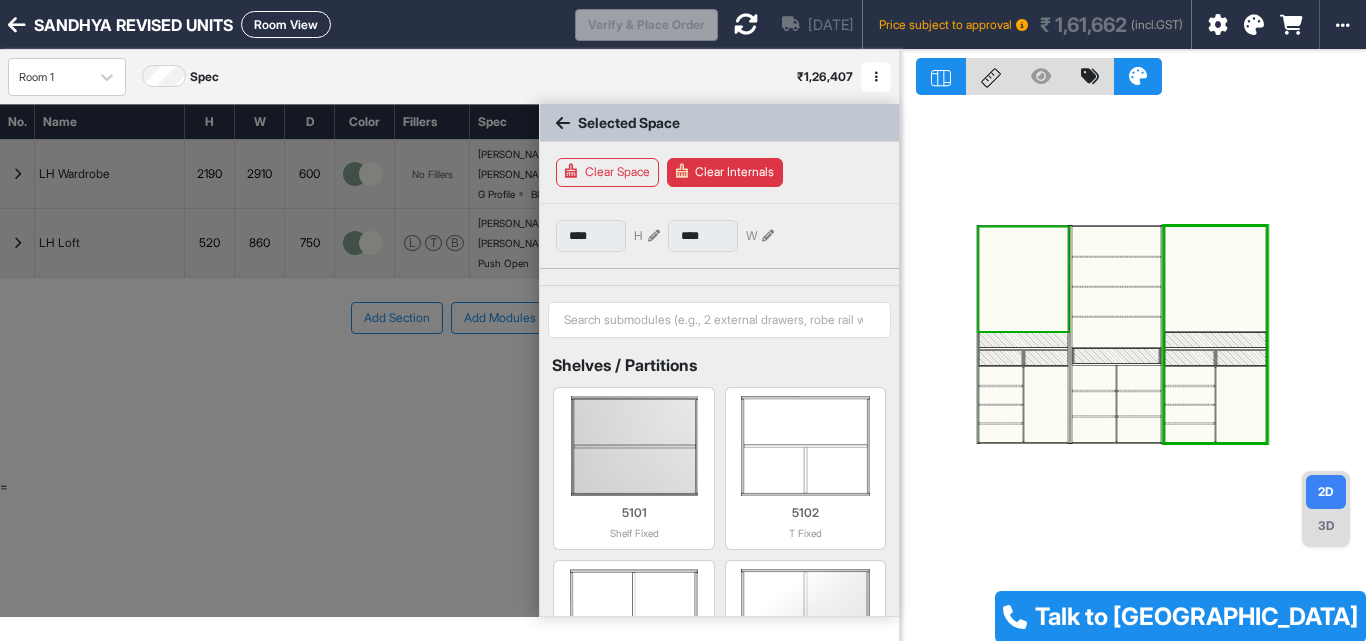 click on "Clear Space" at bounding box center [607, 172] 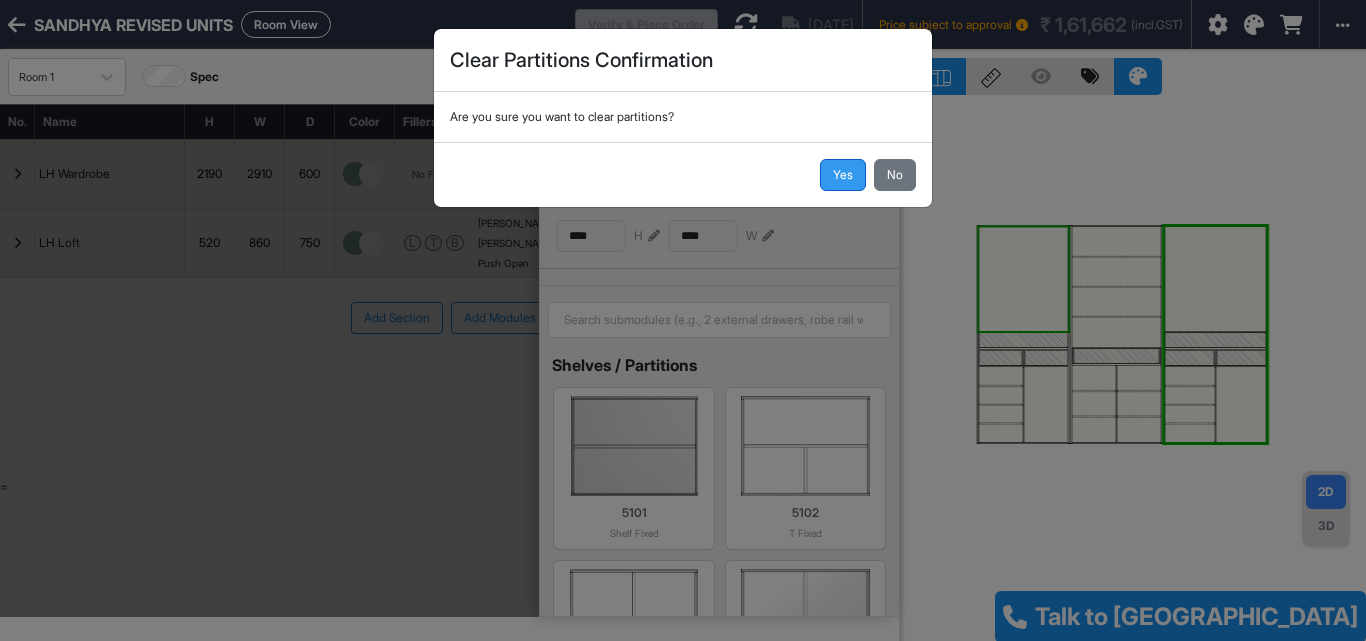 click on "Yes" at bounding box center [843, 175] 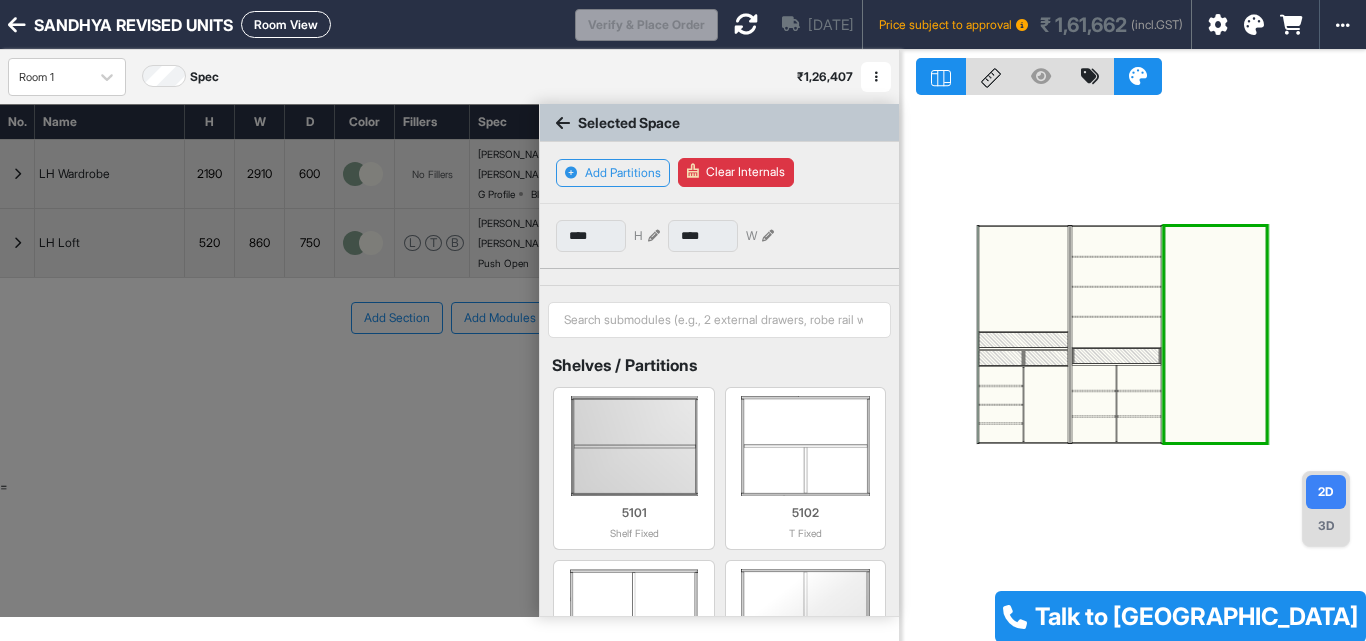 click at bounding box center [1215, 334] 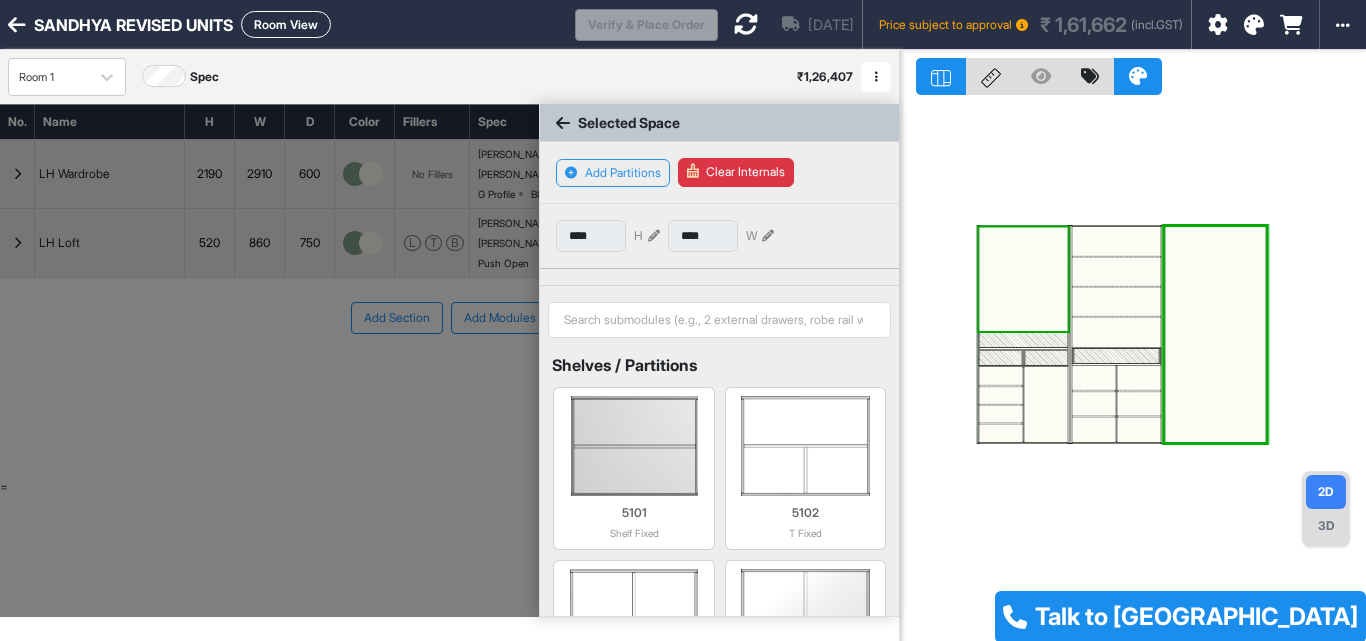 click at bounding box center [1023, 279] 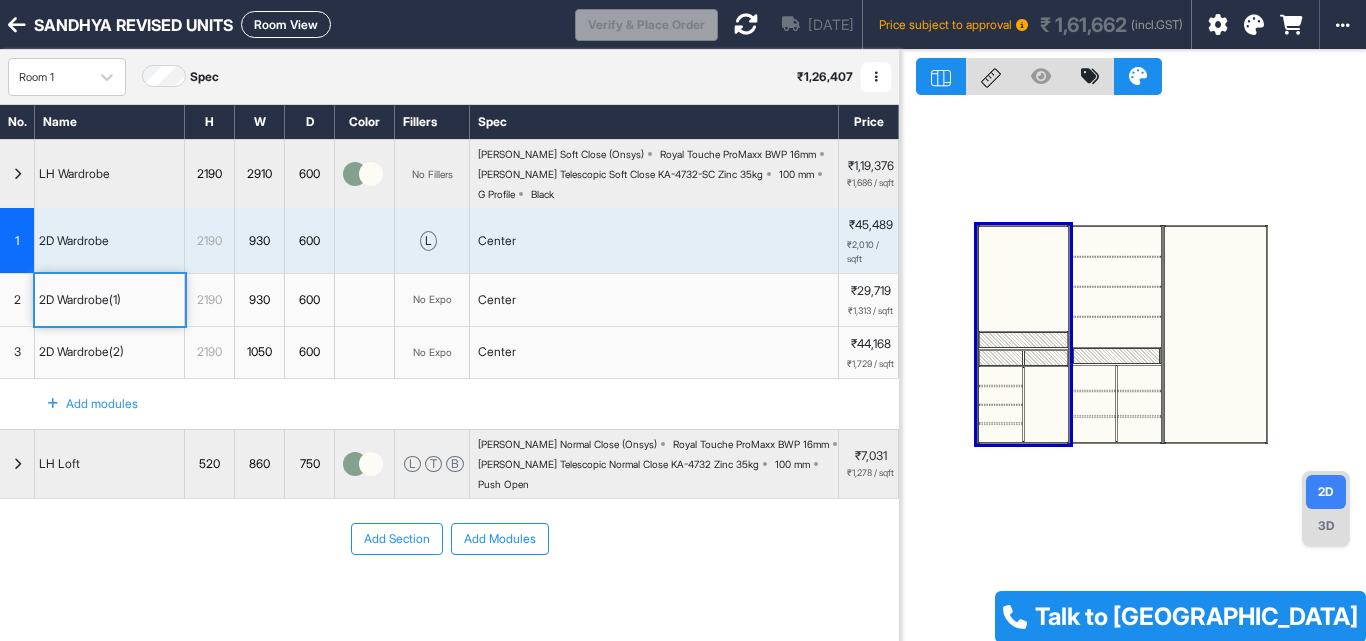 click at bounding box center [1023, 279] 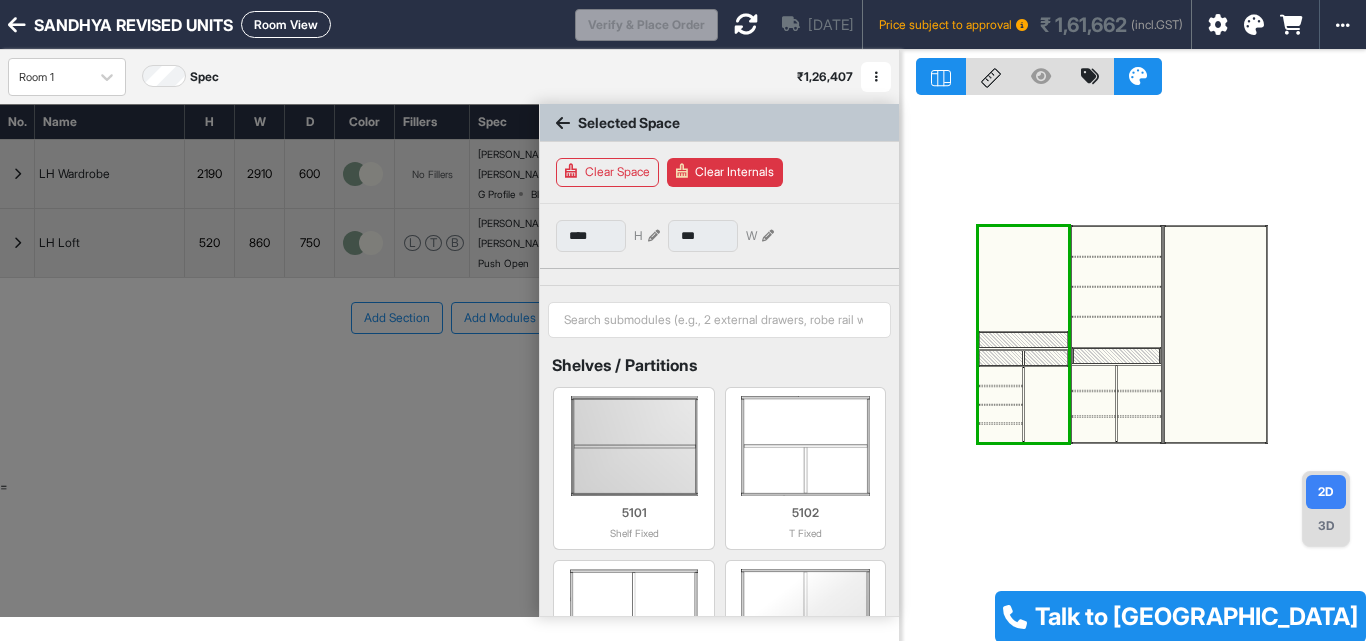 click on "Clear Internals" at bounding box center (725, 172) 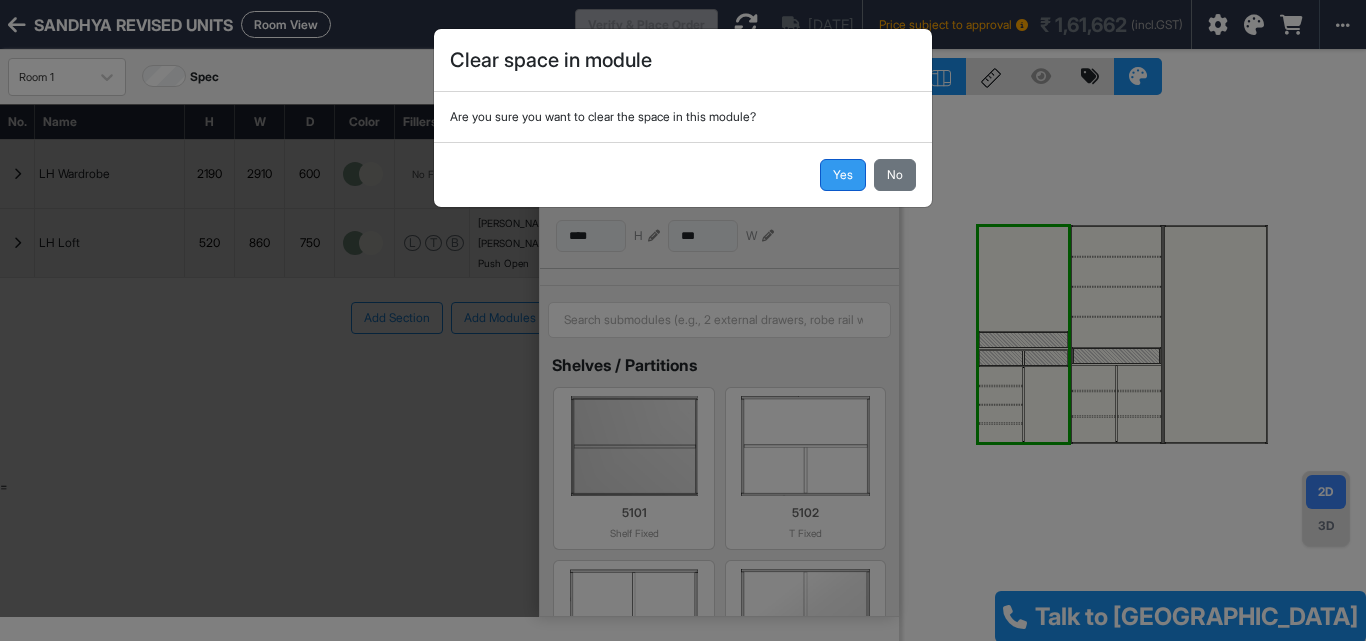 click on "Yes" at bounding box center (843, 175) 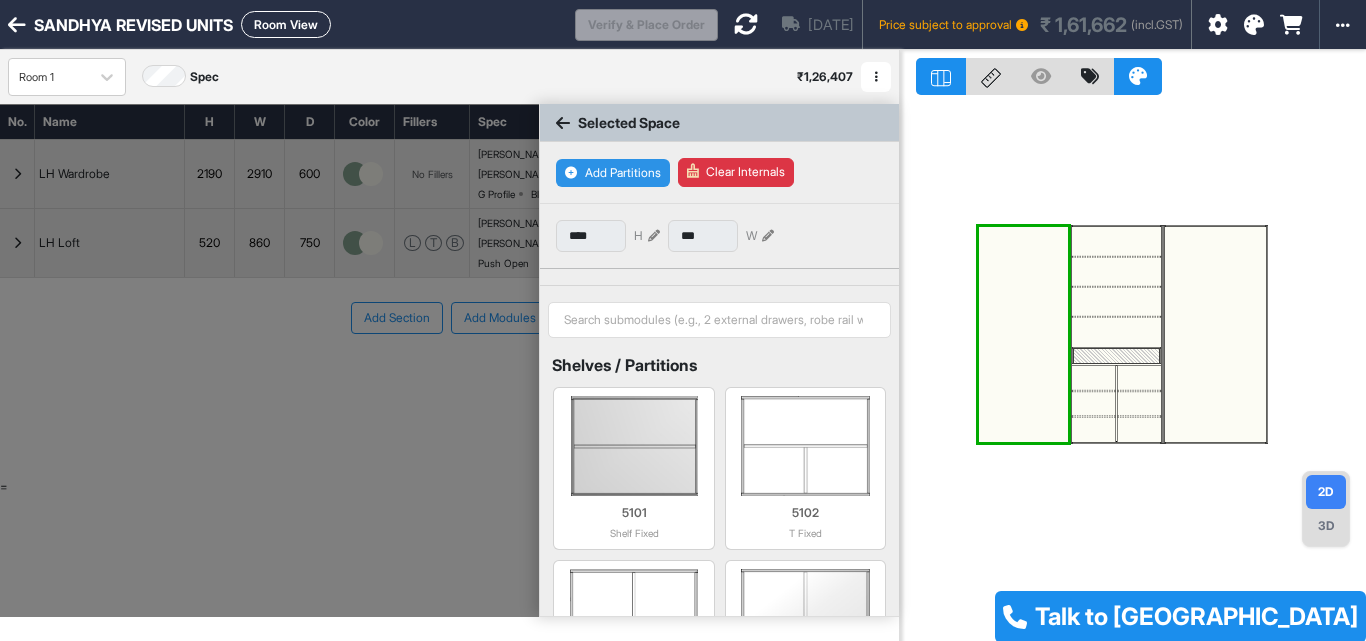 click on "Add Partitions" at bounding box center (613, 173) 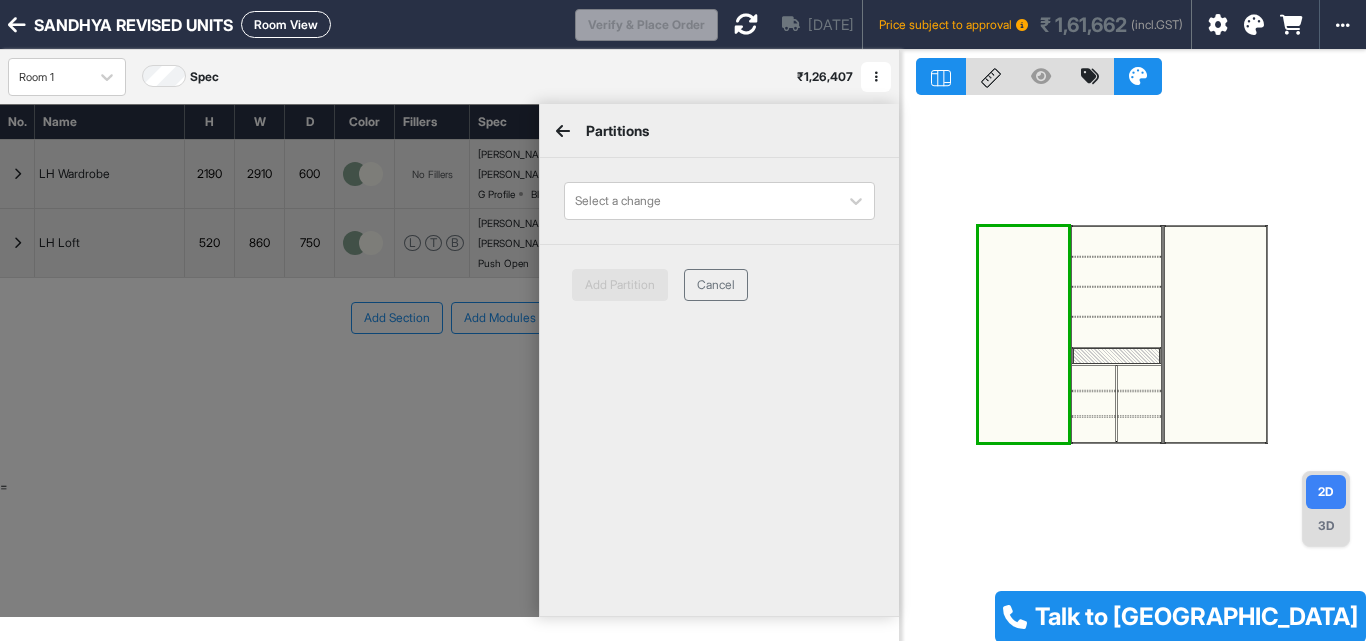click at bounding box center [563, 131] 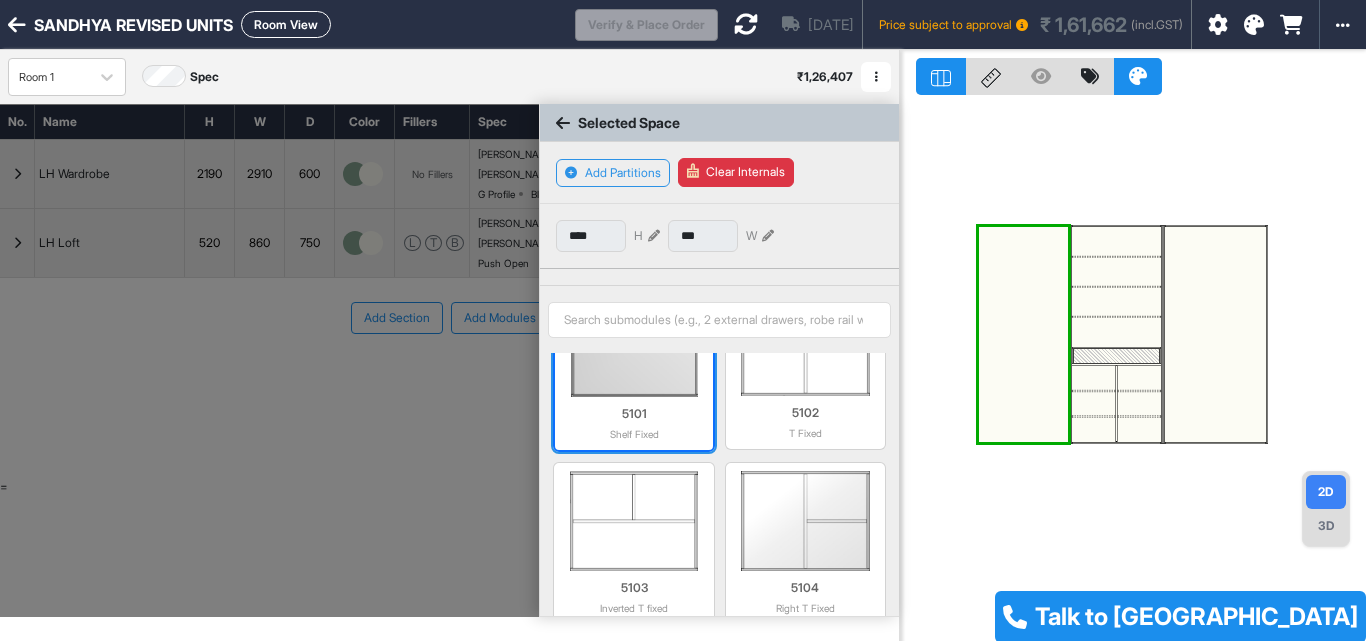 scroll, scrollTop: 101, scrollLeft: 0, axis: vertical 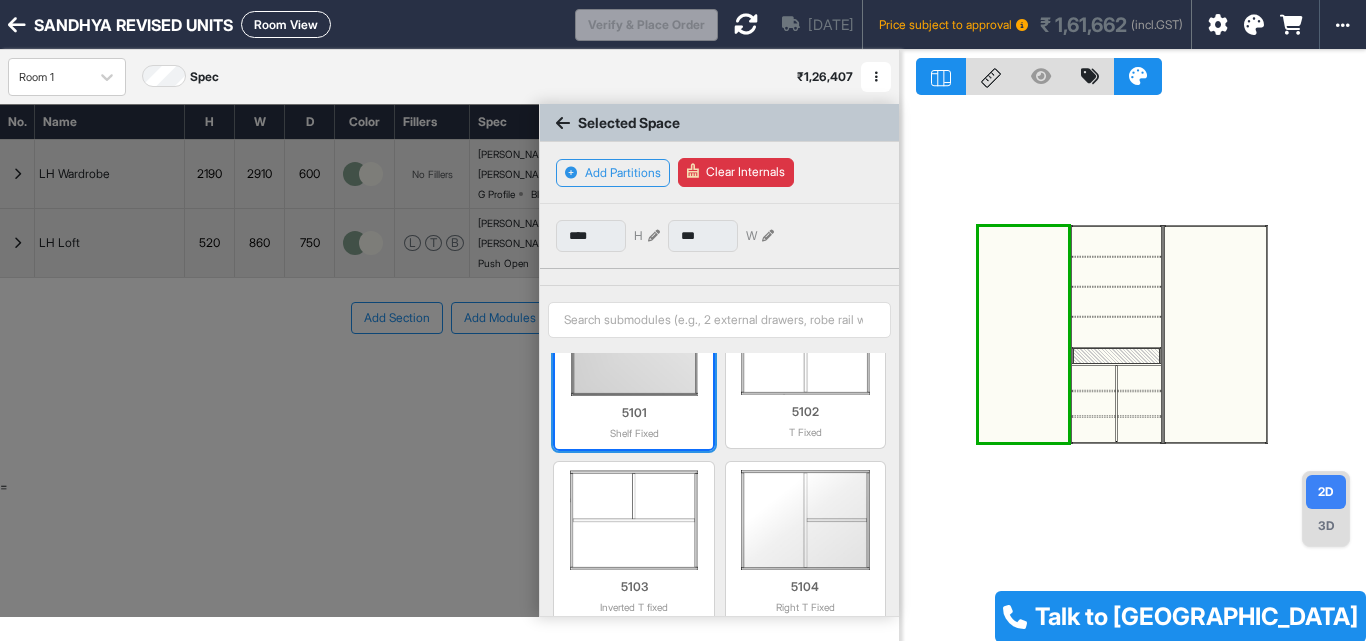 click at bounding box center [633, 346] 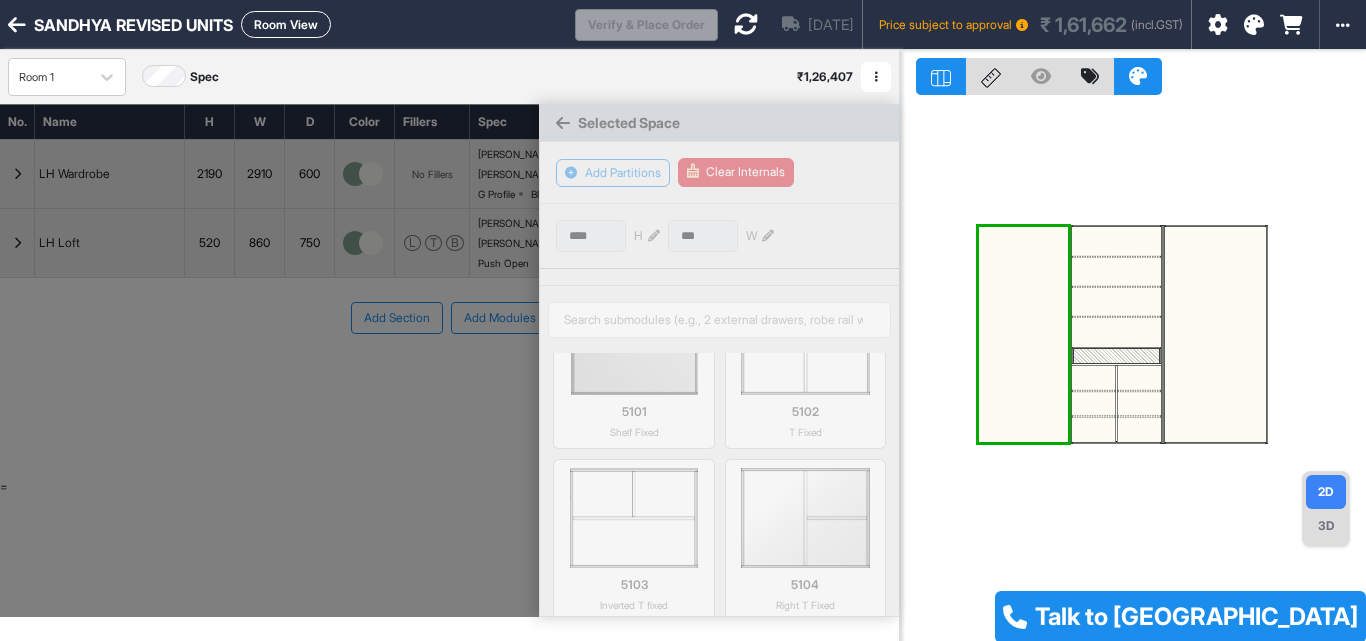 scroll, scrollTop: 100, scrollLeft: 0, axis: vertical 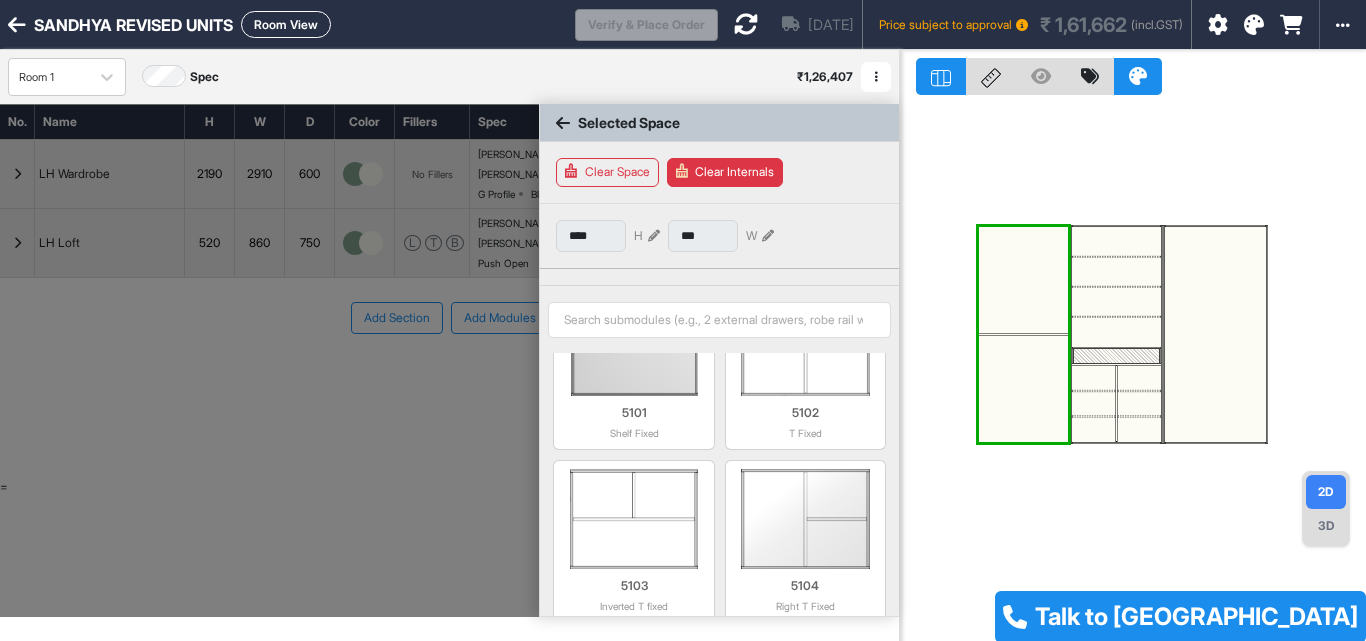 click at bounding box center (654, 236) 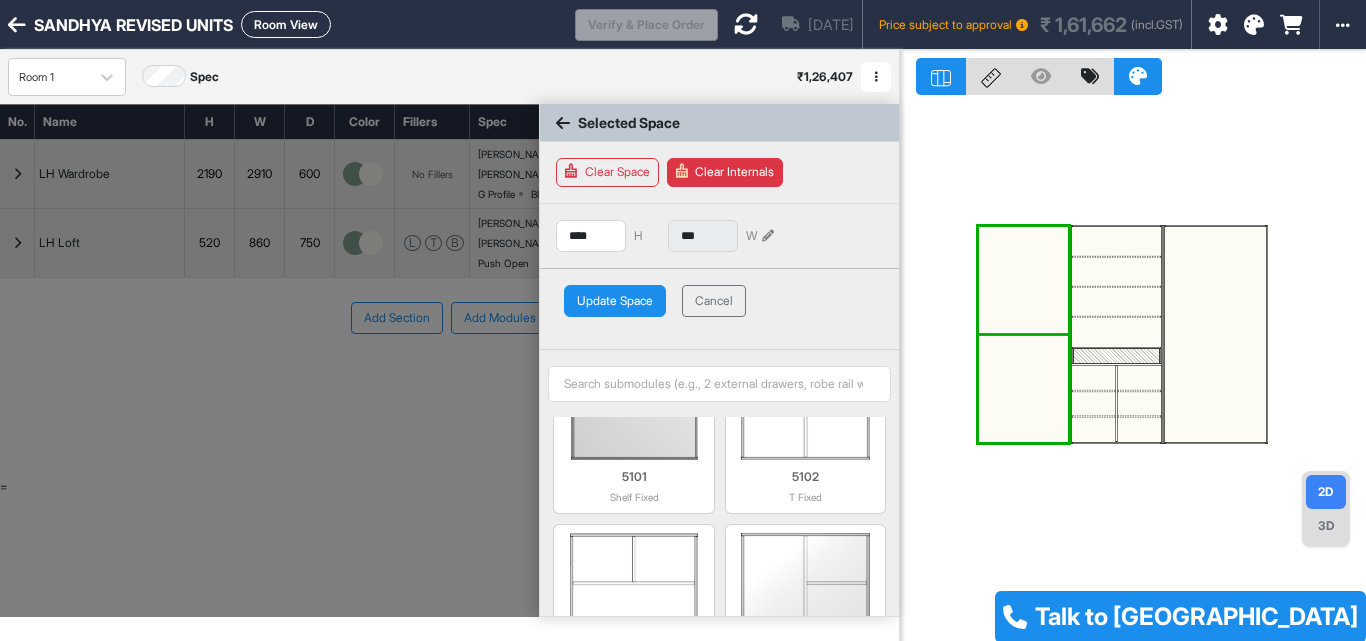 click at bounding box center [1023, 280] 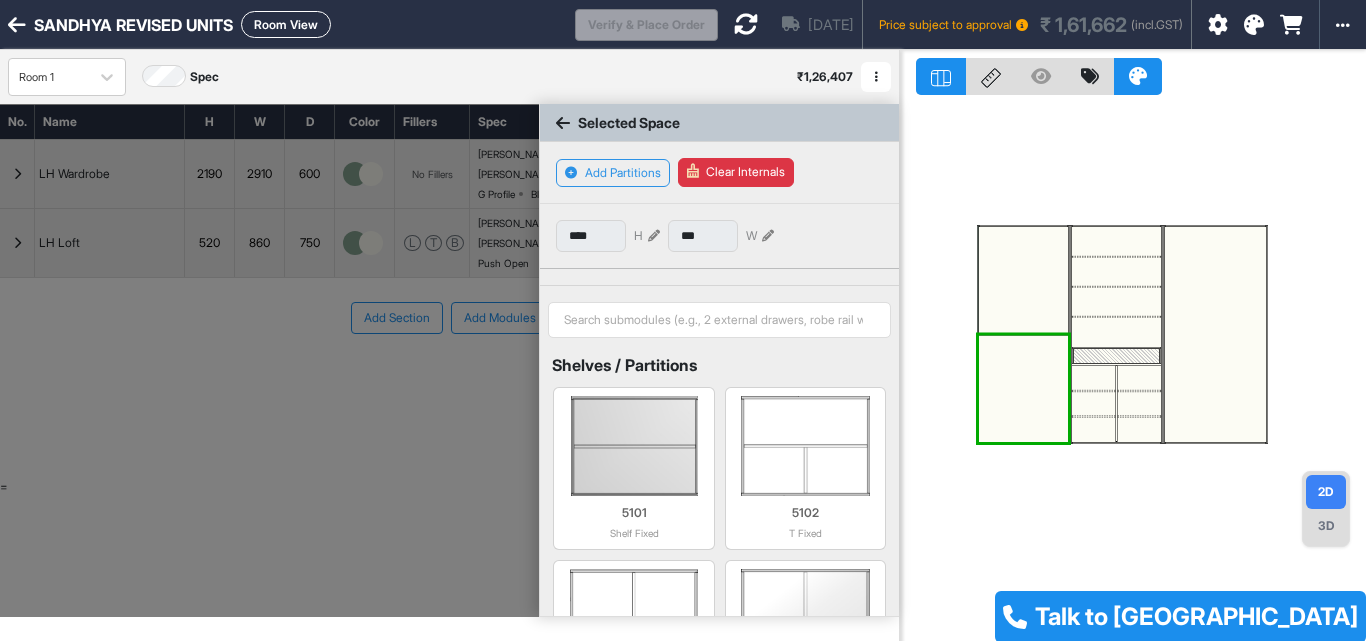 click at bounding box center (1023, 280) 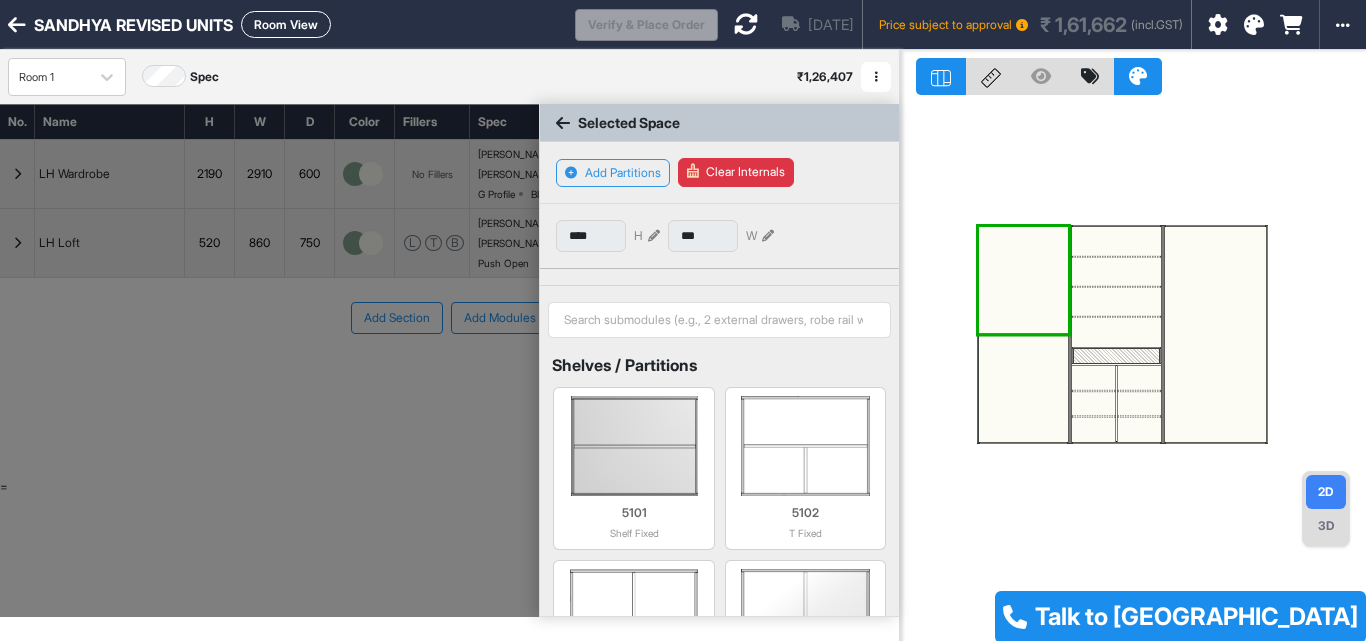 click at bounding box center (1023, 280) 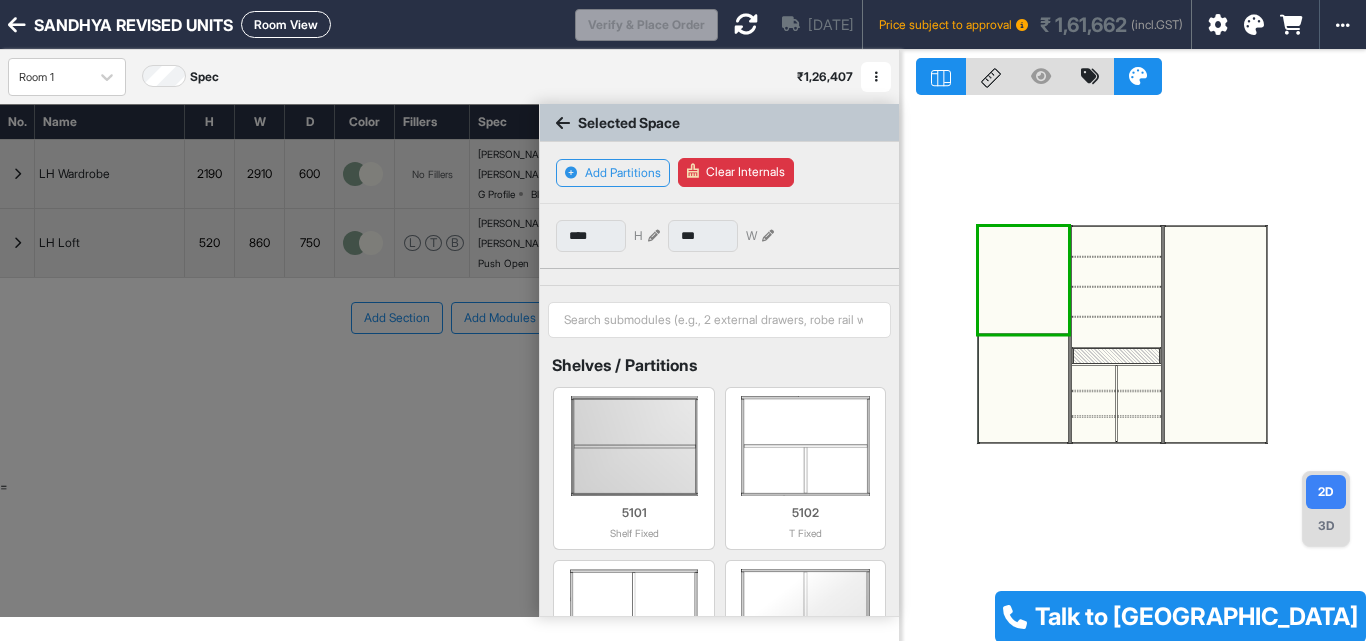 click at bounding box center [654, 236] 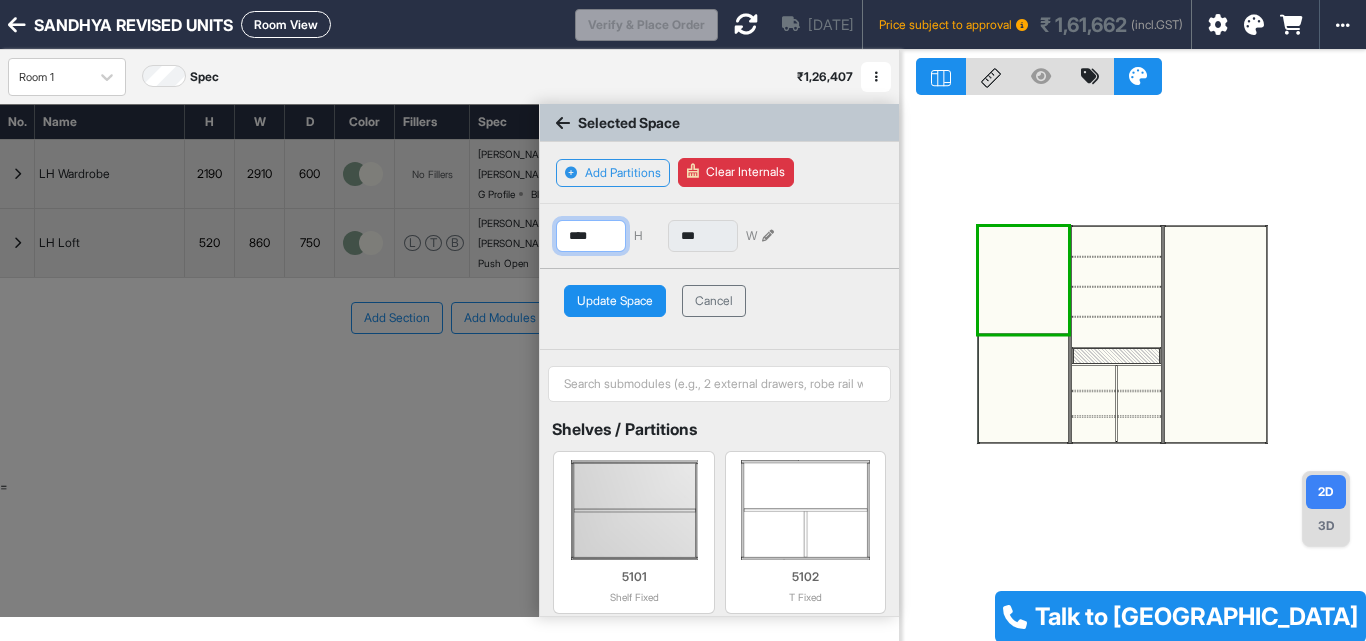 click on "****" at bounding box center [591, 236] 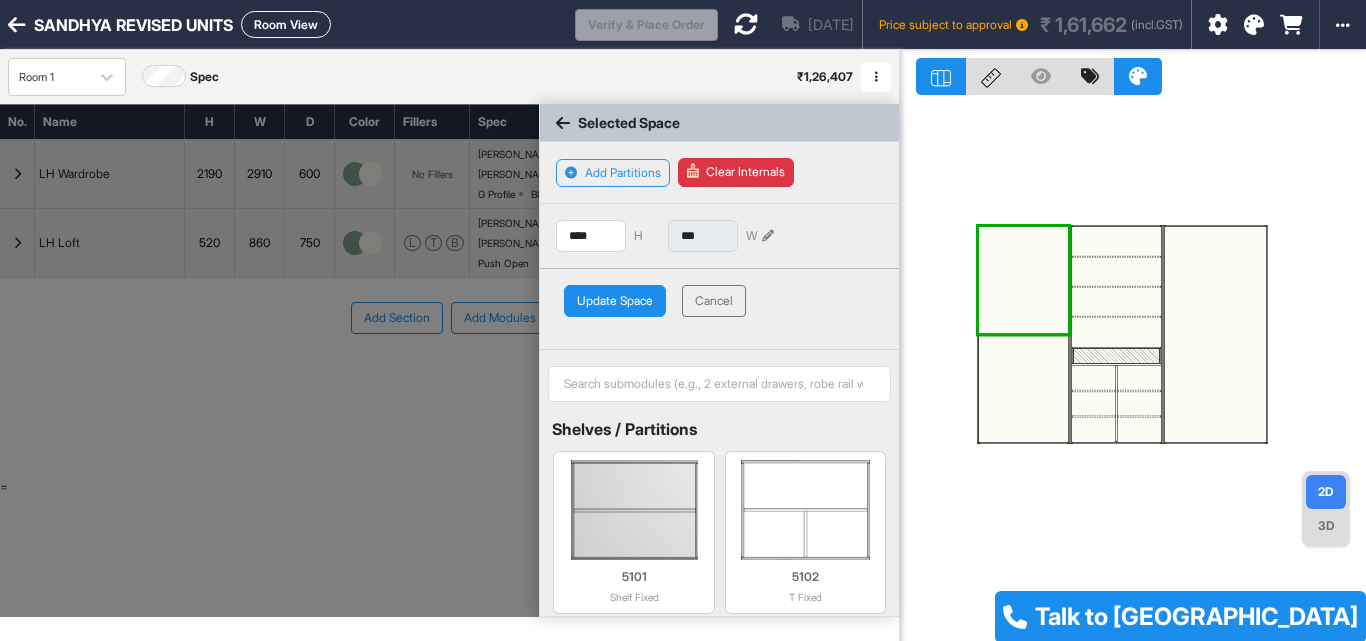 click on "Update Space" at bounding box center [615, 301] 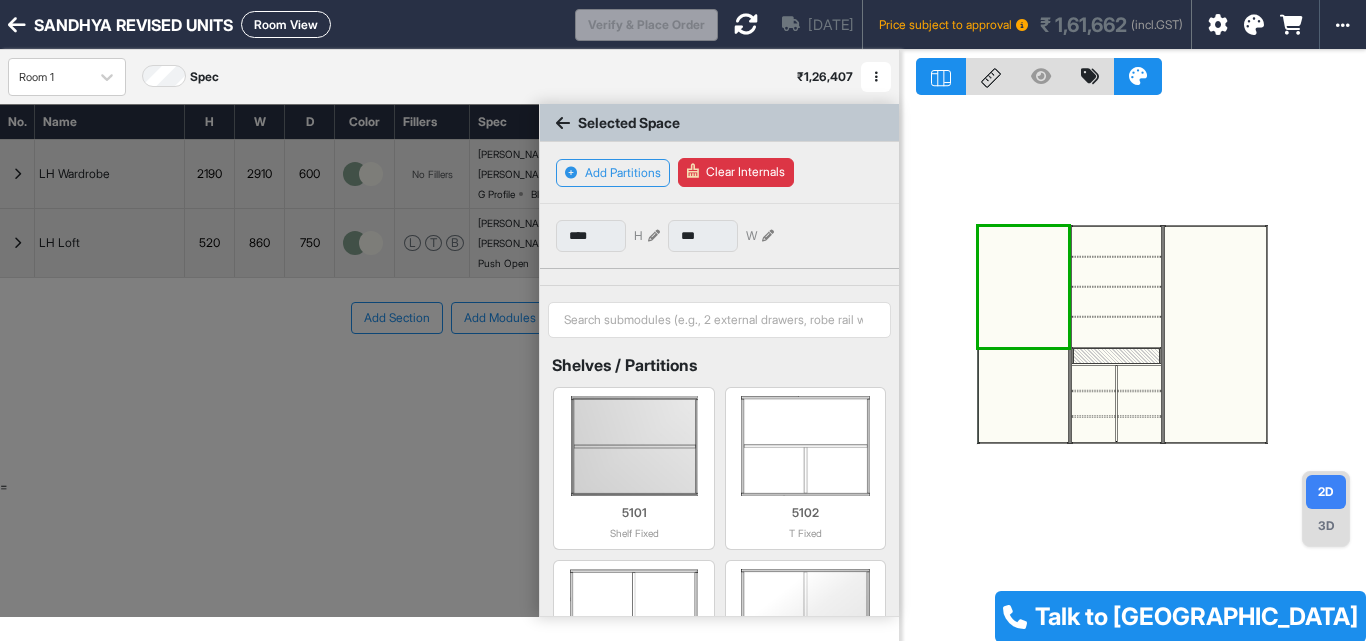click at bounding box center (1023, 287) 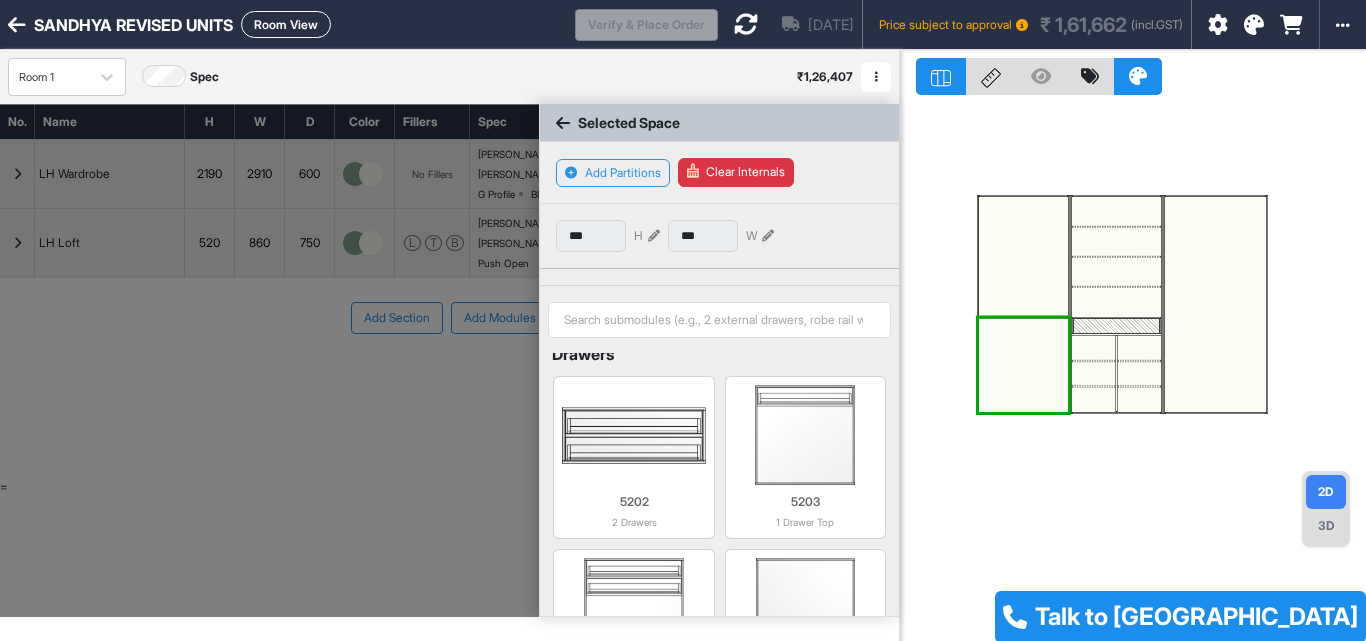 scroll, scrollTop: 1392, scrollLeft: 0, axis: vertical 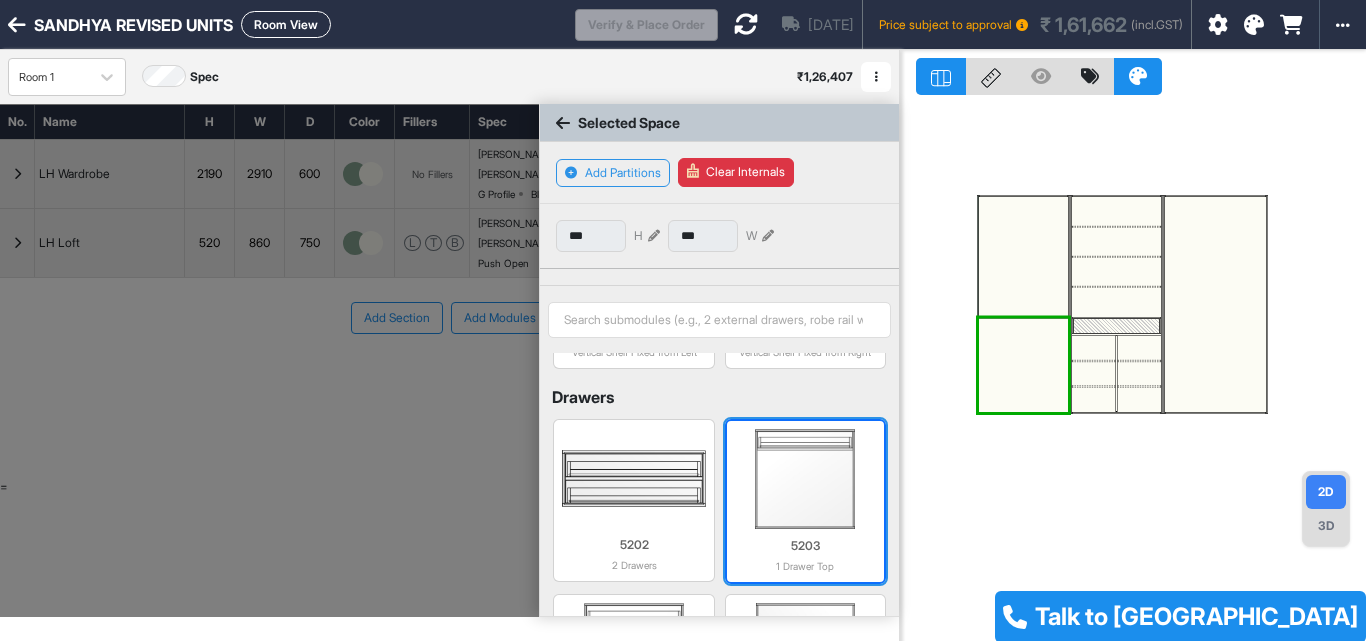 click at bounding box center [805, 479] 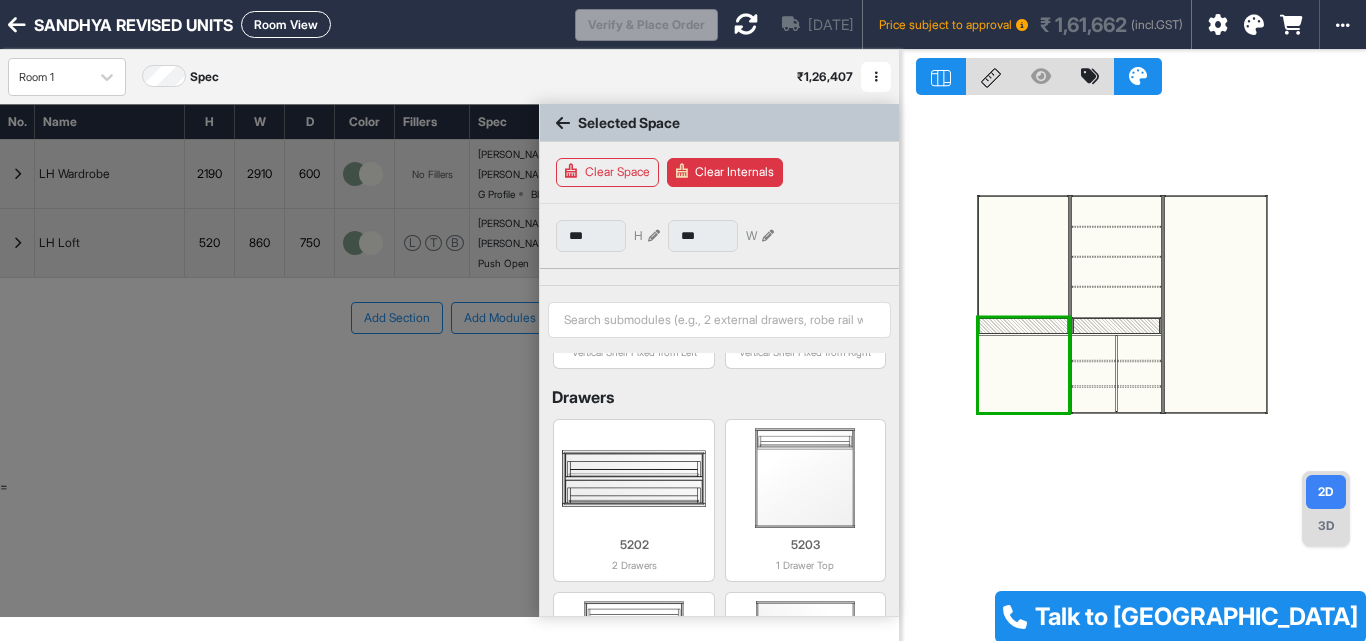 click at bounding box center (1023, 326) 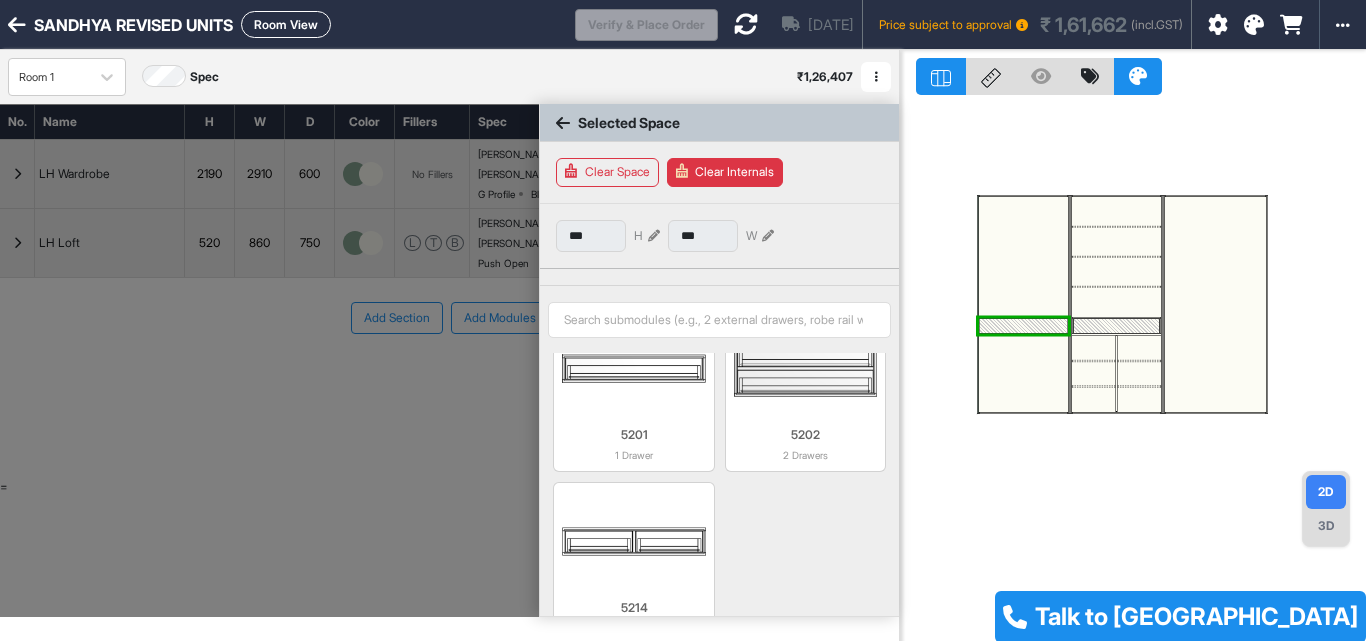 scroll, scrollTop: 300, scrollLeft: 0, axis: vertical 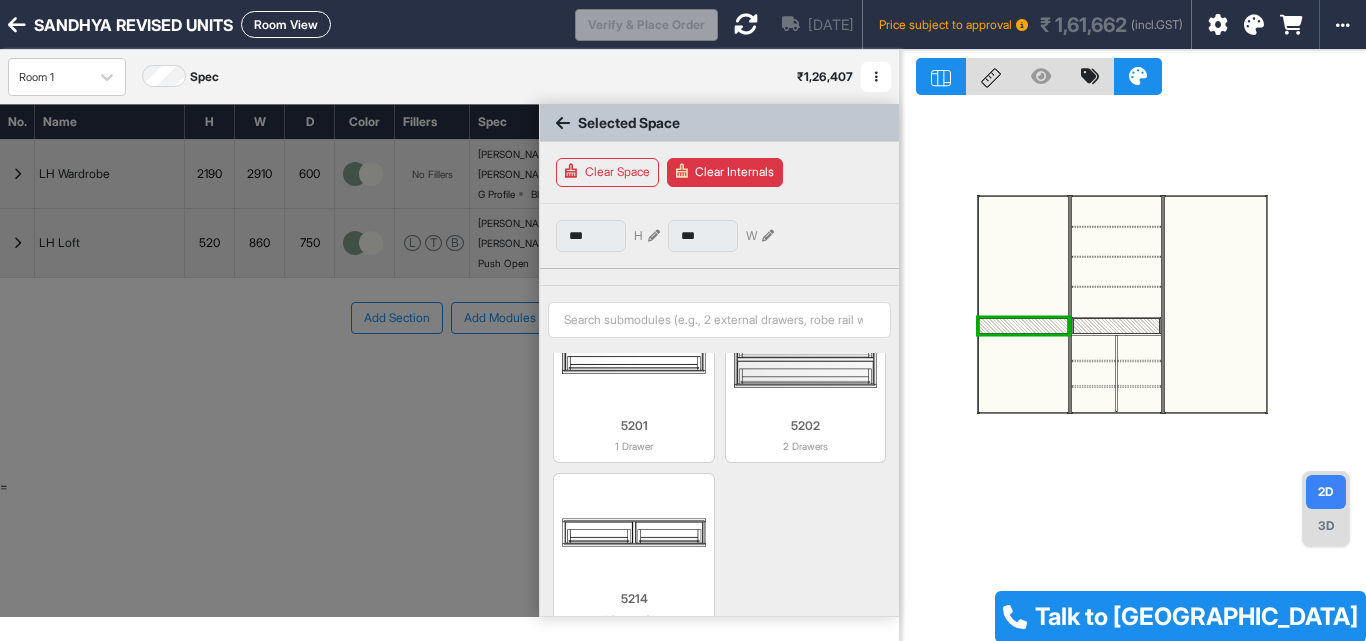 click at bounding box center (654, 236) 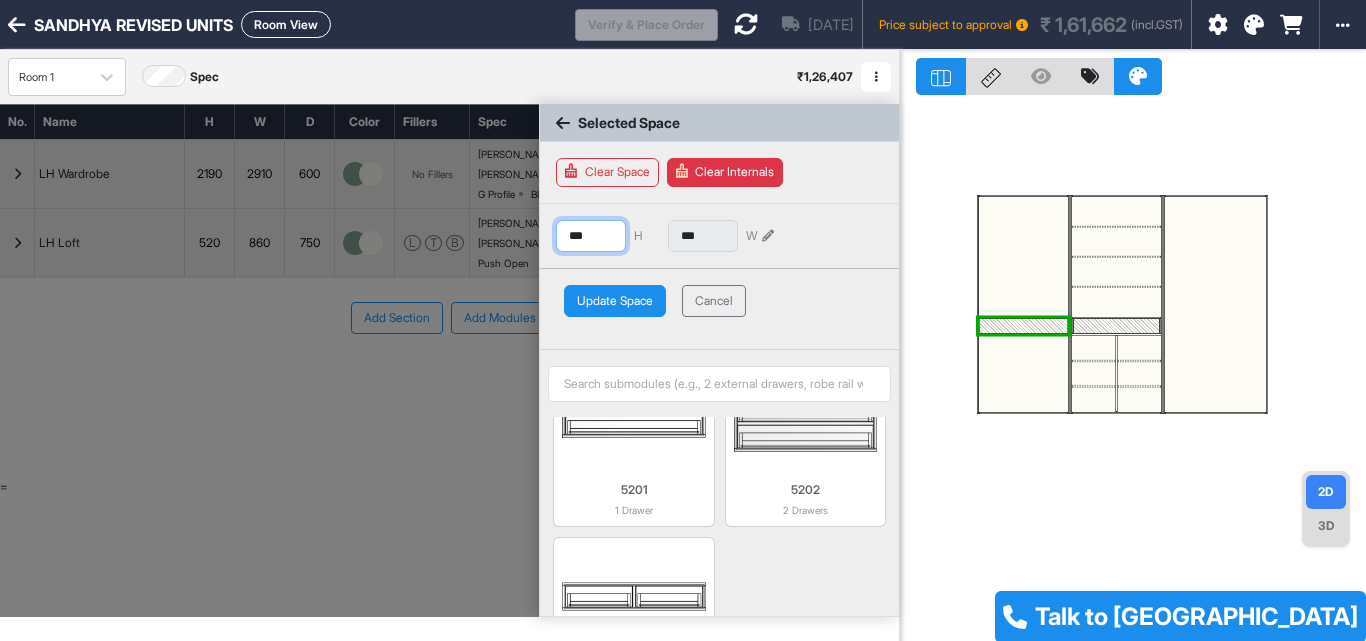 click on "***" at bounding box center [591, 236] 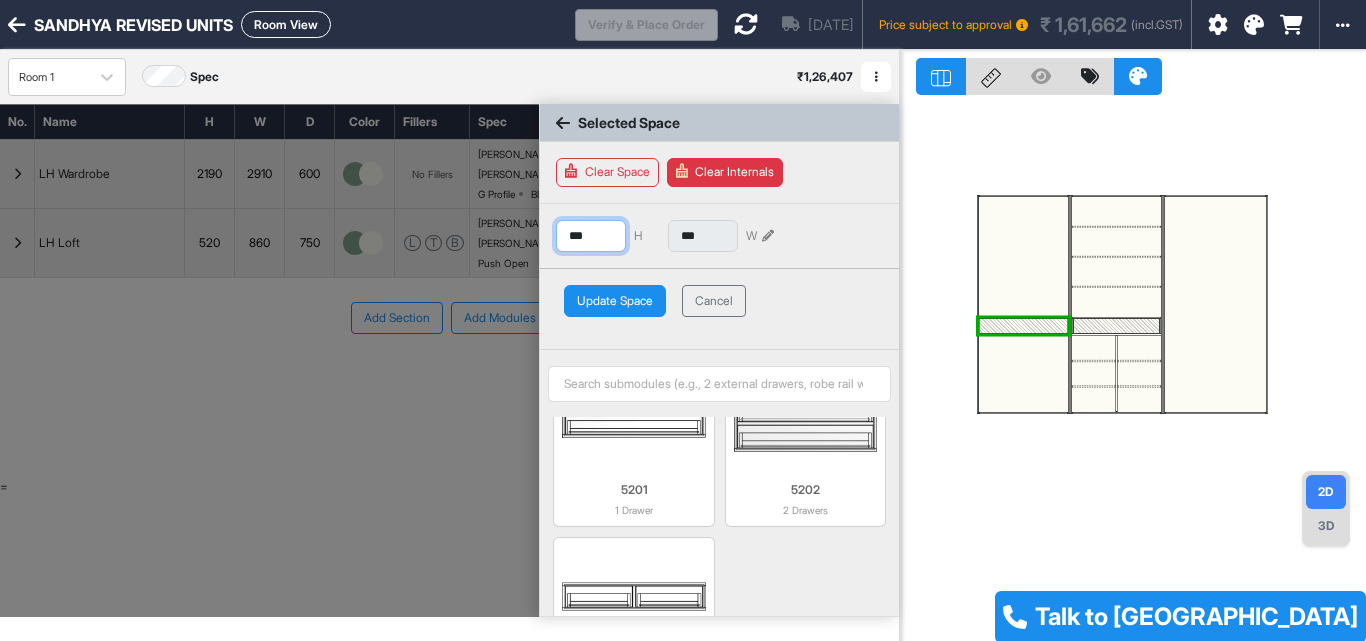 type on "***" 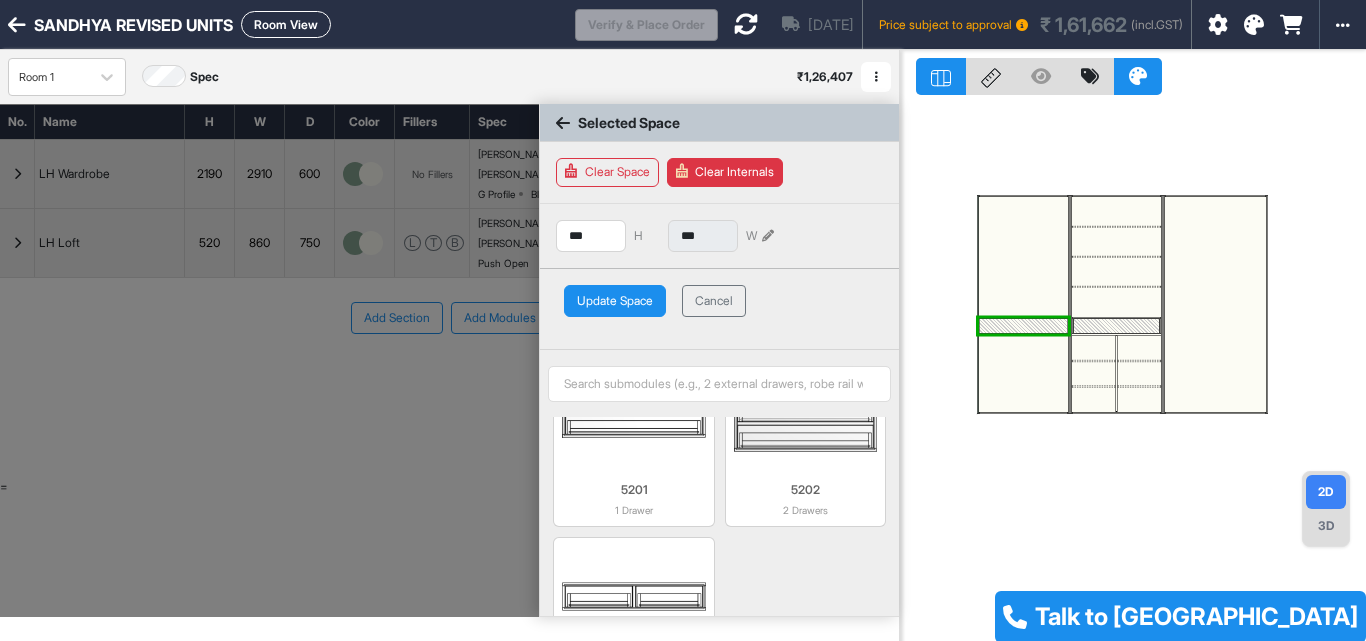 click on "Update Space" at bounding box center (615, 301) 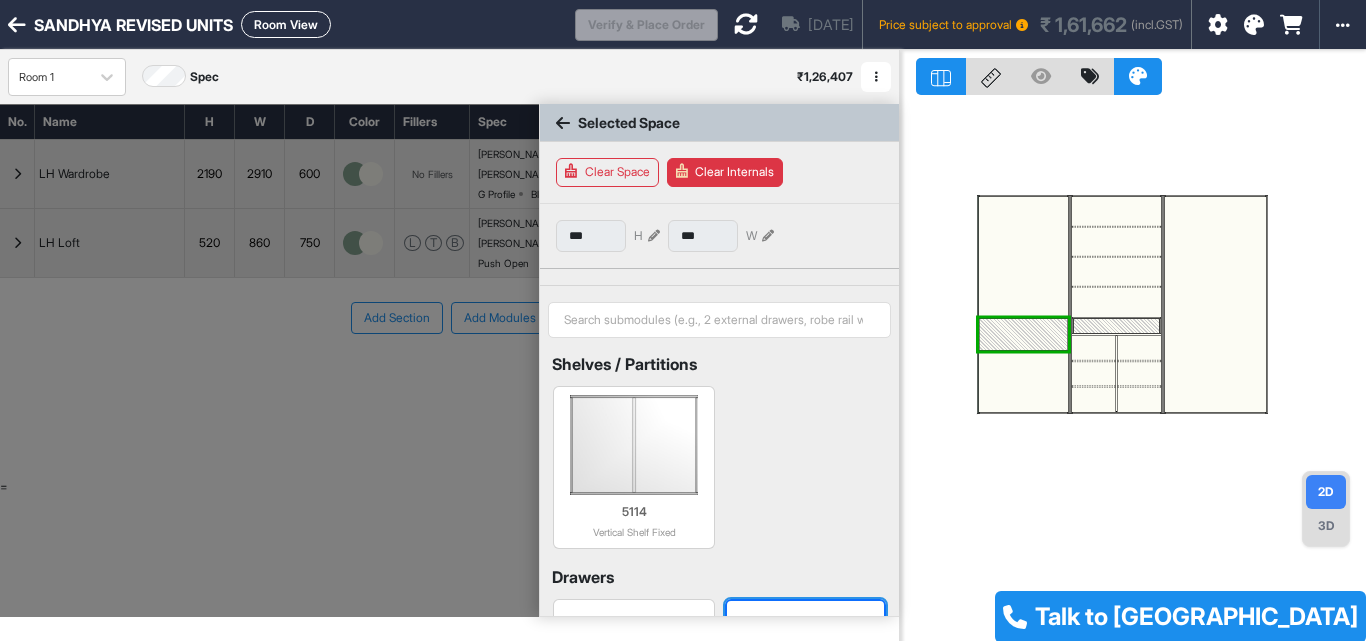 scroll, scrollTop: 0, scrollLeft: 0, axis: both 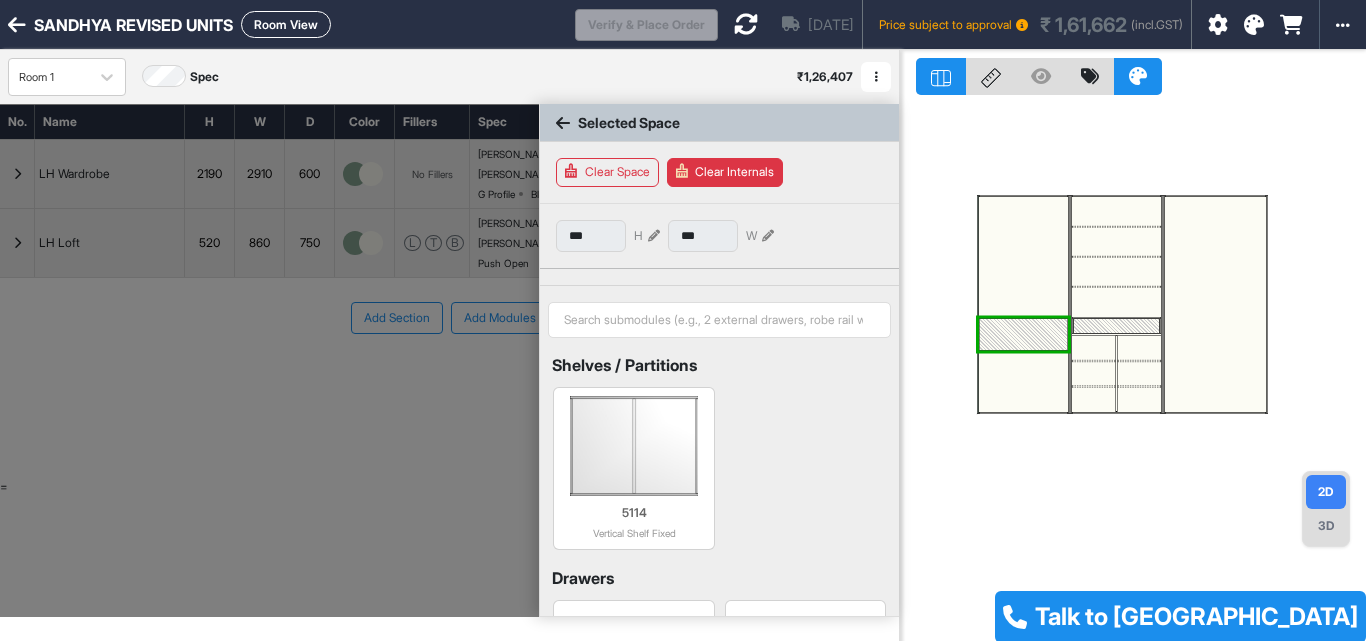 click at bounding box center (1023, 335) 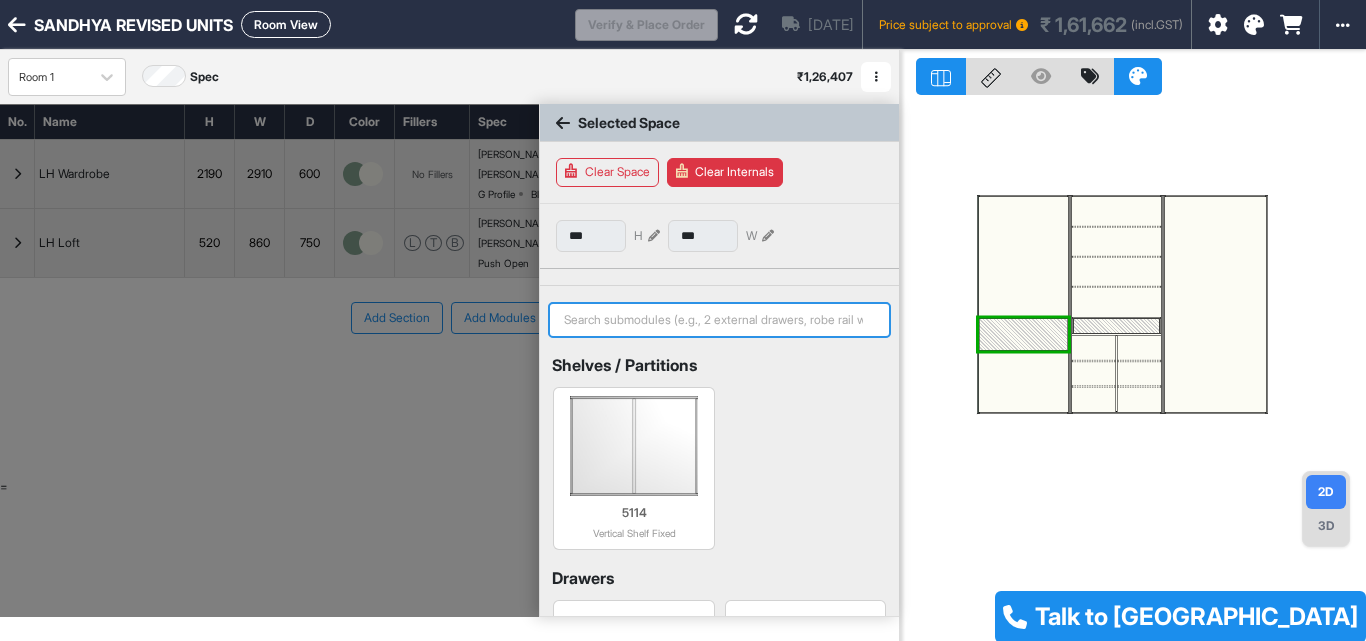 click at bounding box center [719, 320] 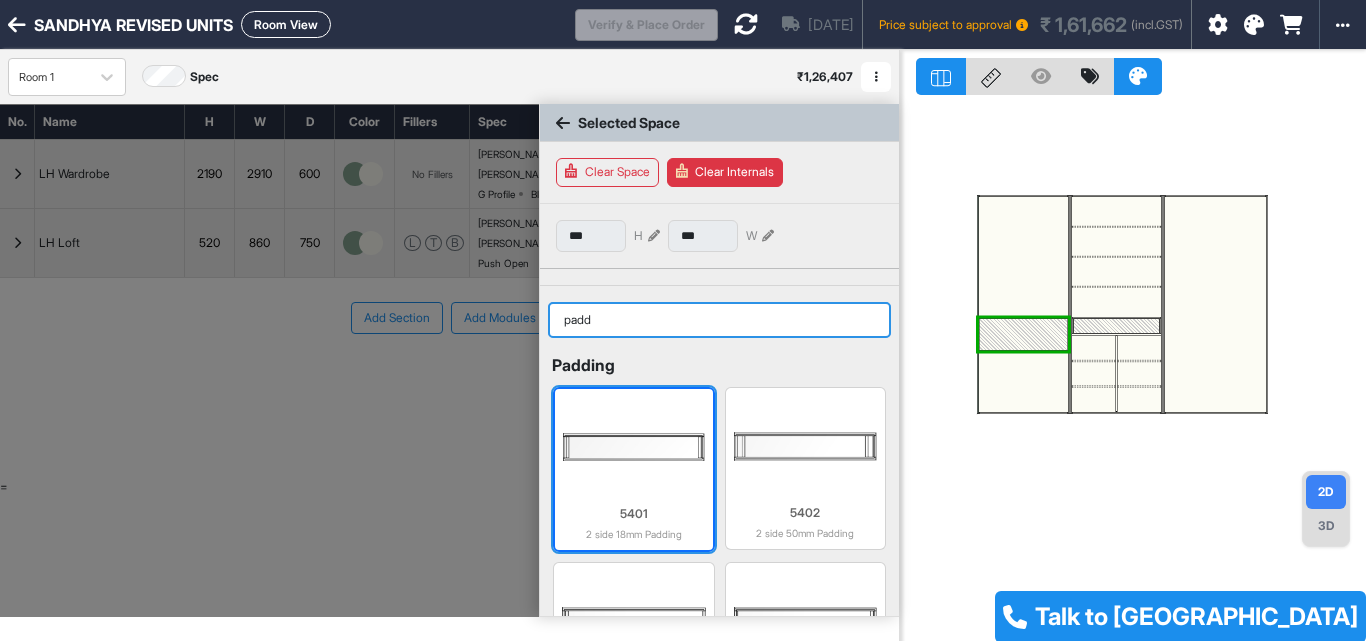 type on "padd" 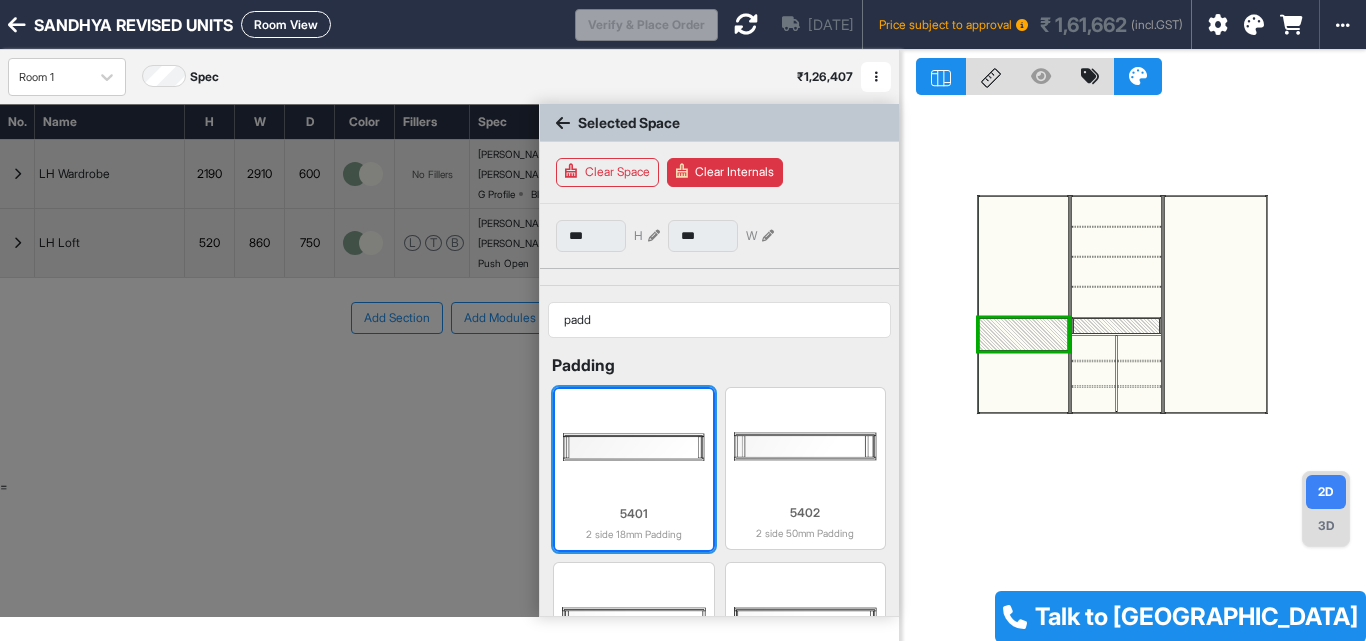click at bounding box center (633, 447) 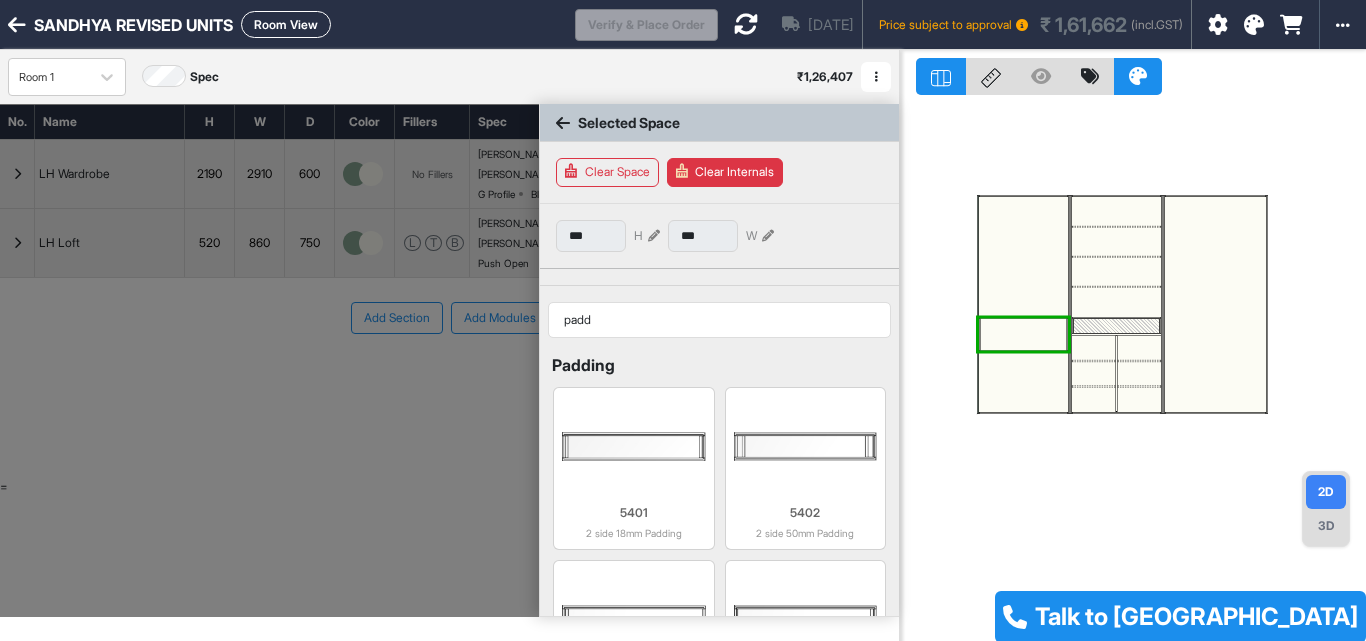click at bounding box center (1024, 335) 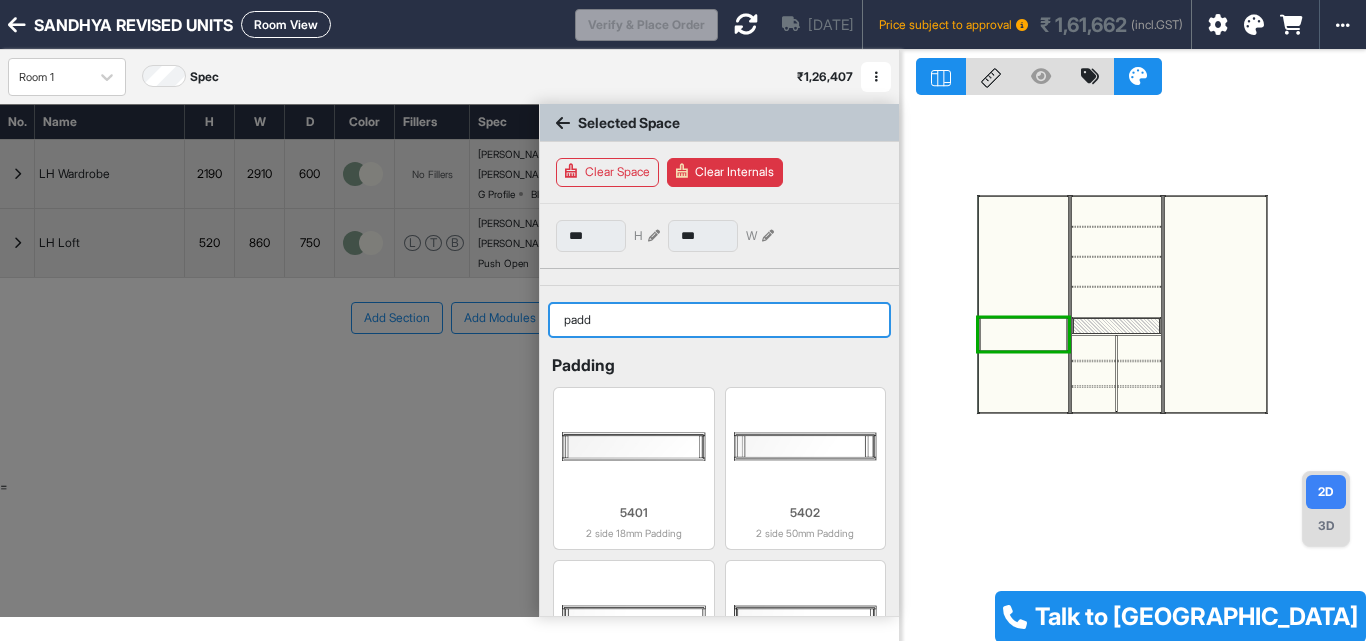click on "padd" at bounding box center (719, 320) 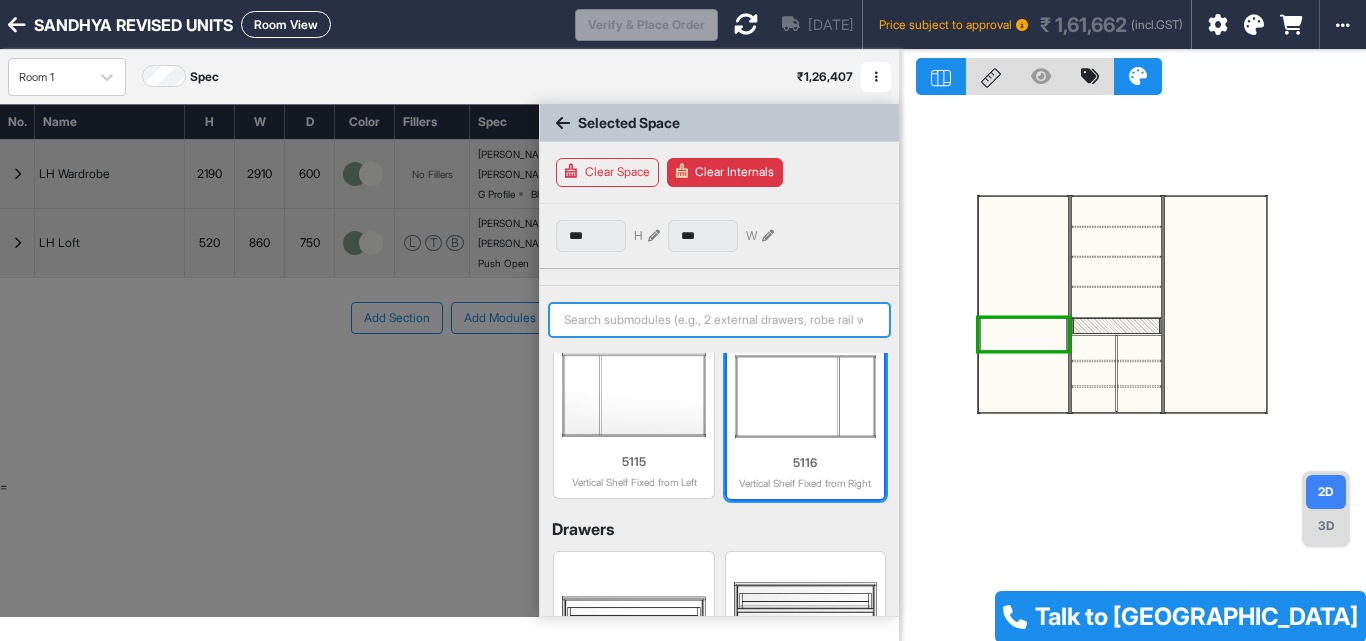 scroll, scrollTop: 398, scrollLeft: 0, axis: vertical 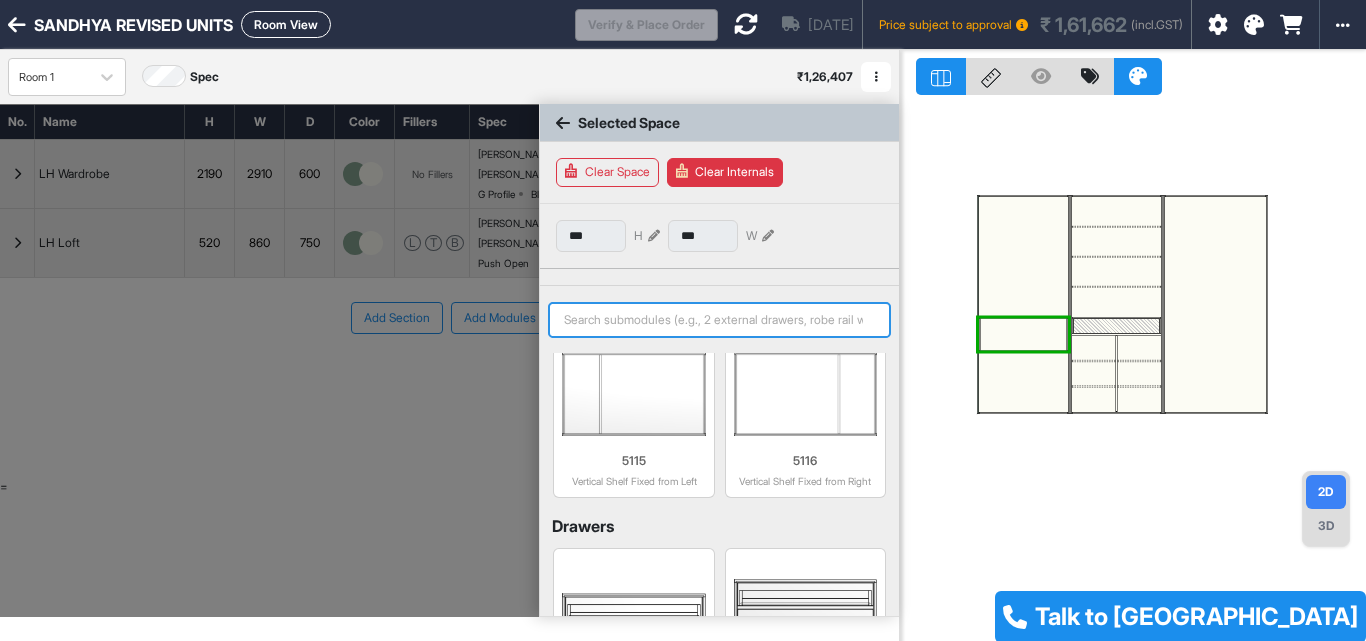click at bounding box center (719, 320) 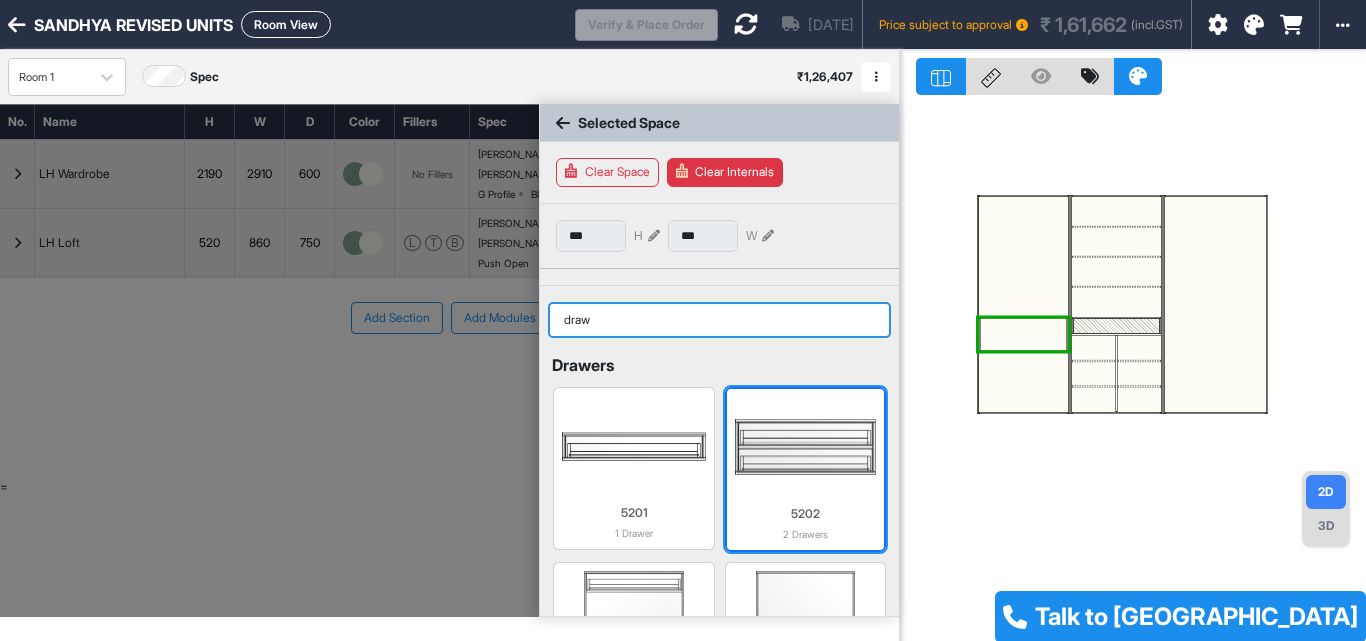 type on "draw" 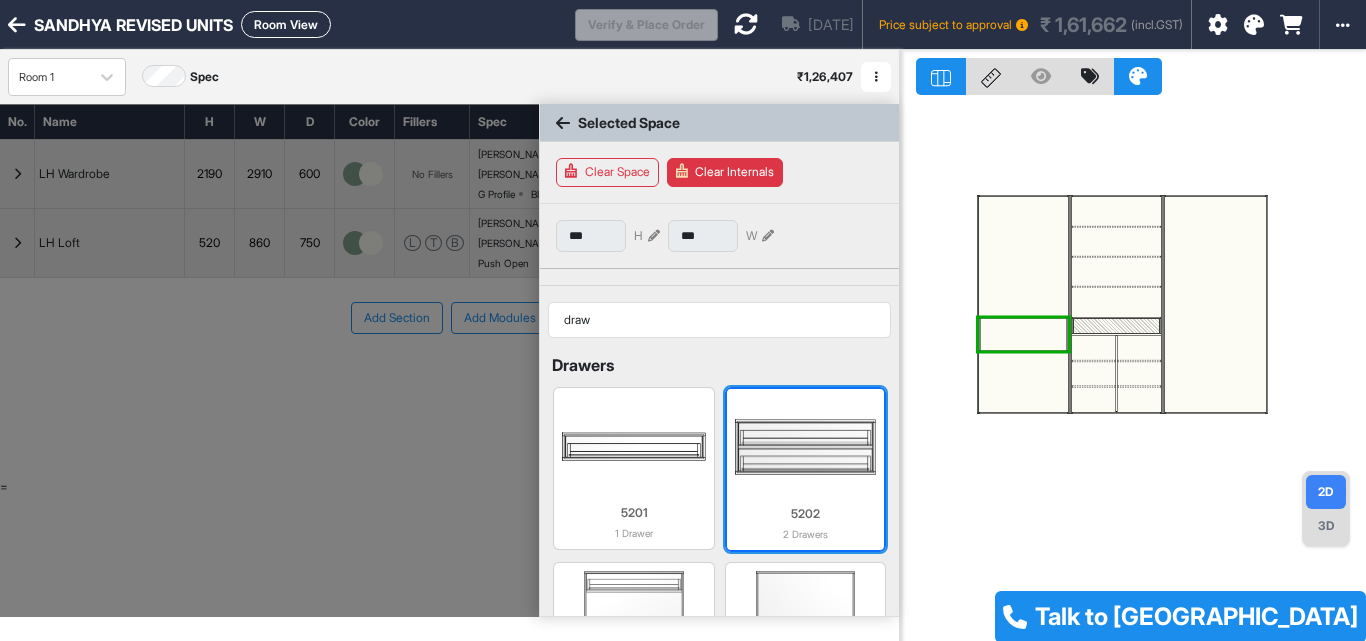 click at bounding box center [805, 447] 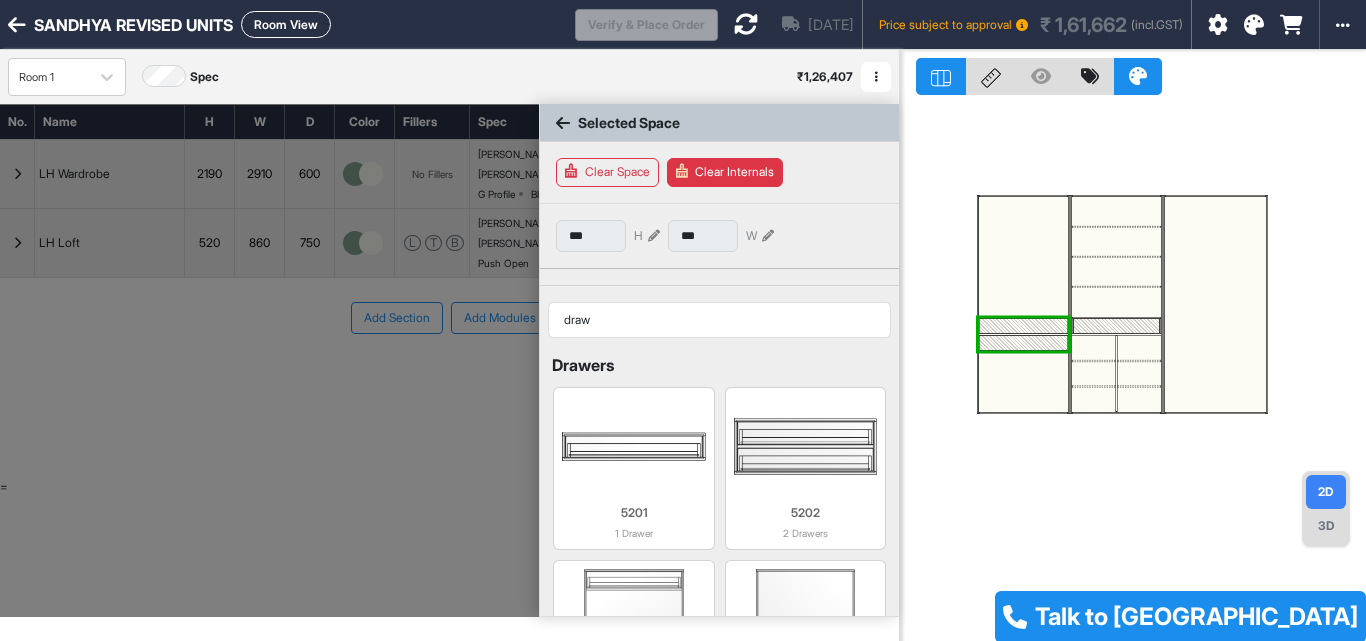 click at bounding box center (1023, 382) 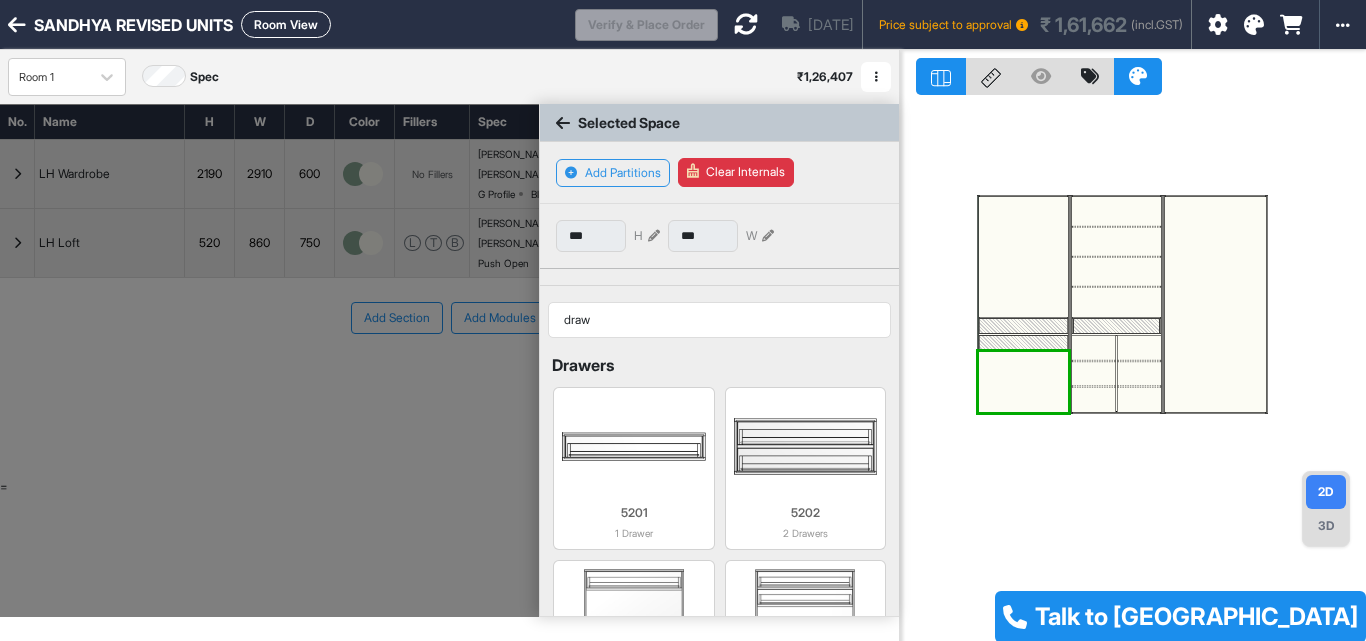 click at bounding box center [1023, 342] 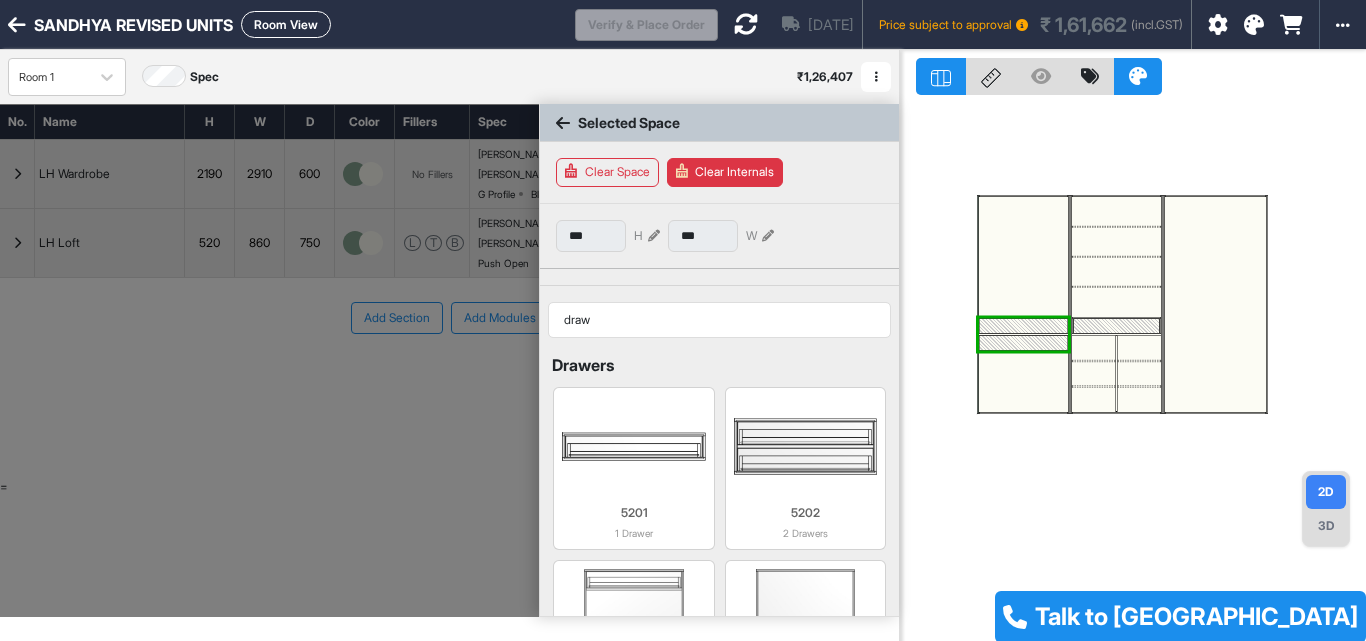 type on "***" 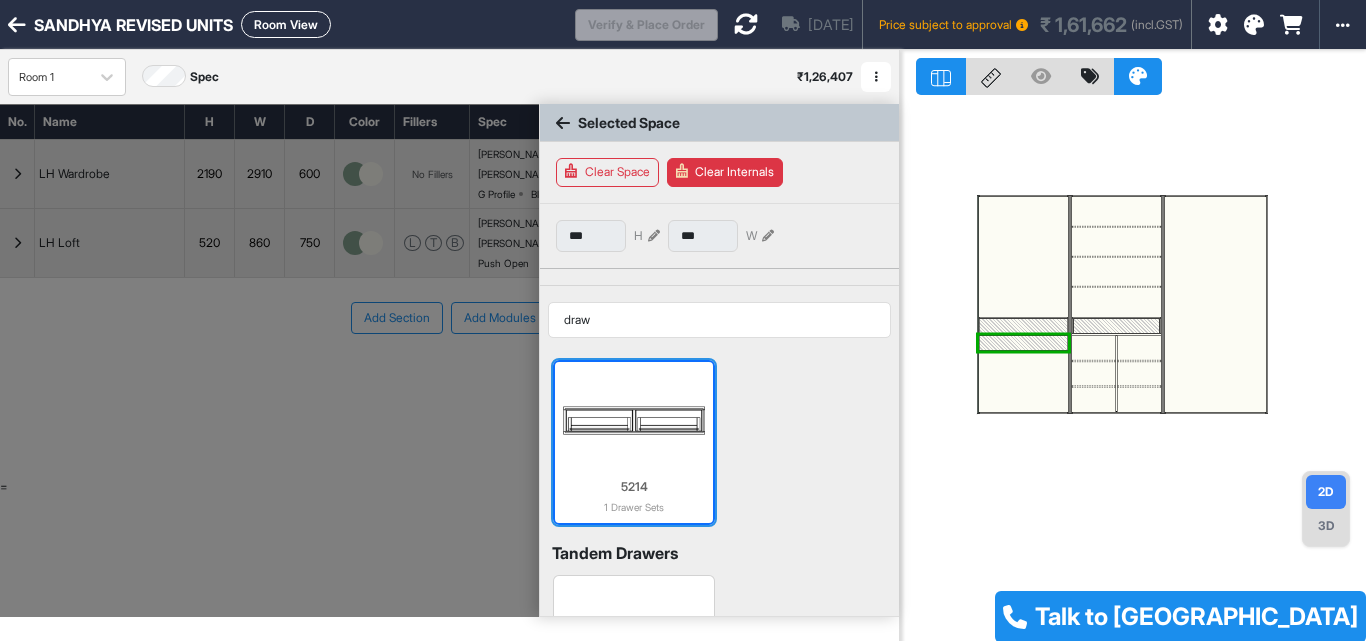 scroll, scrollTop: 198, scrollLeft: 0, axis: vertical 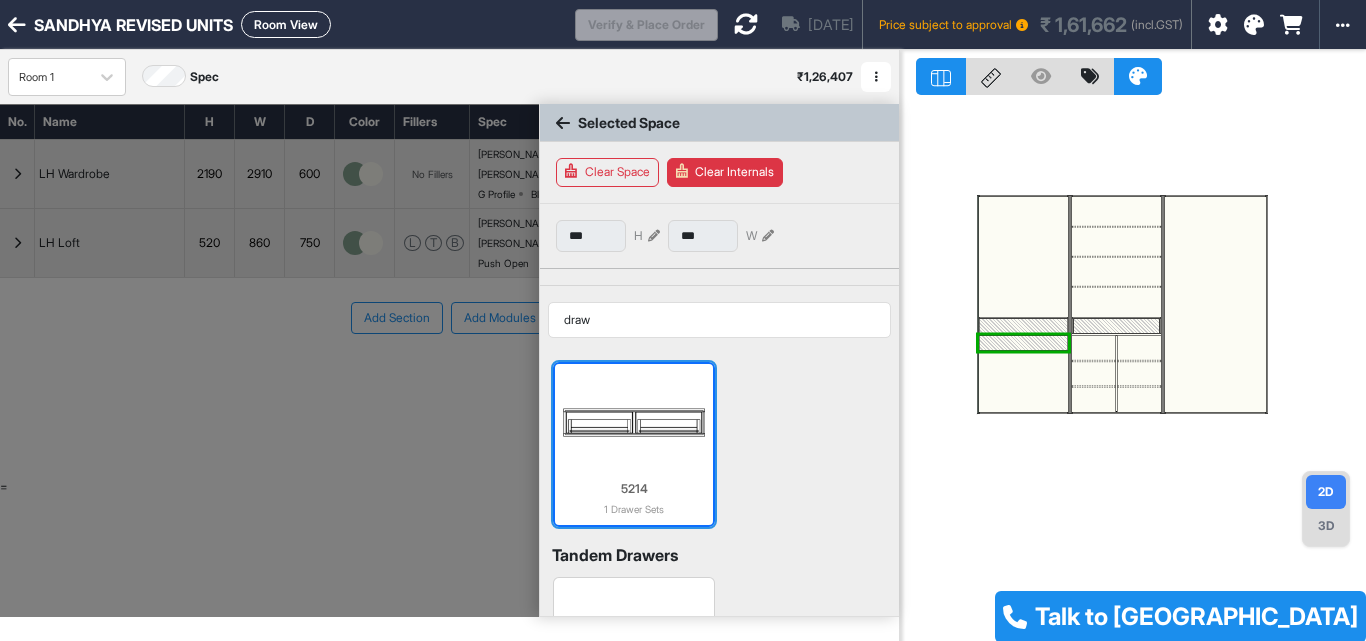 click at bounding box center [633, 422] 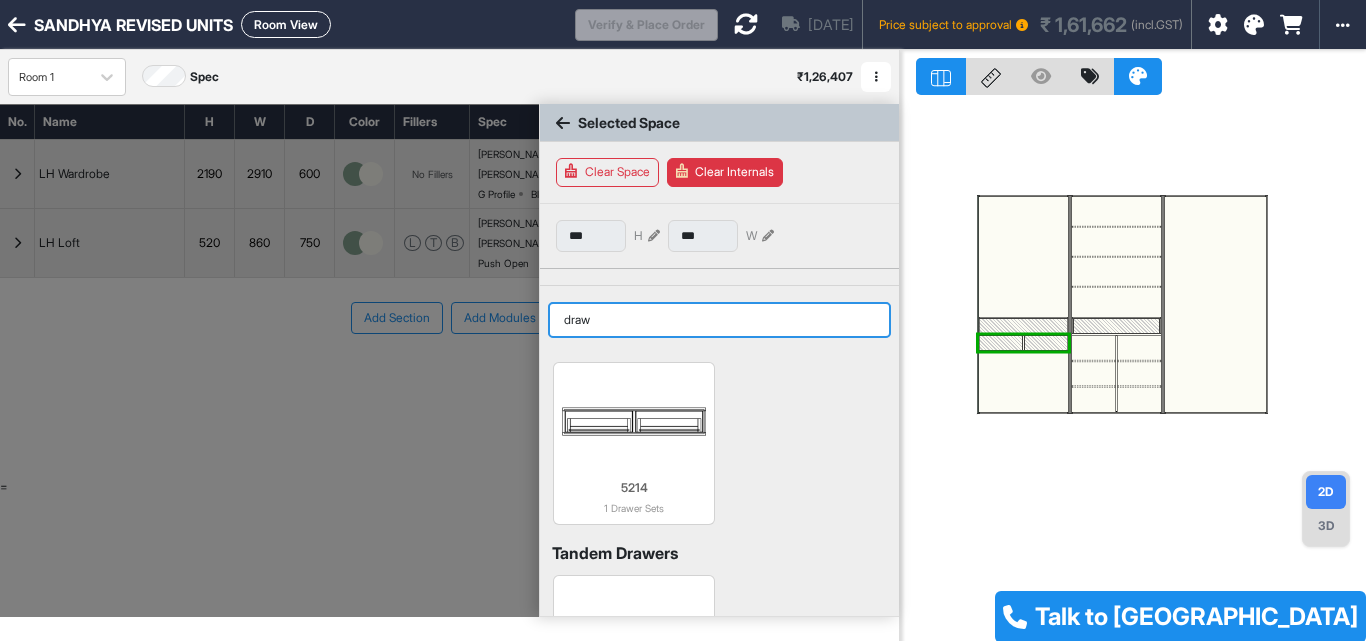 click on "draw" at bounding box center [719, 320] 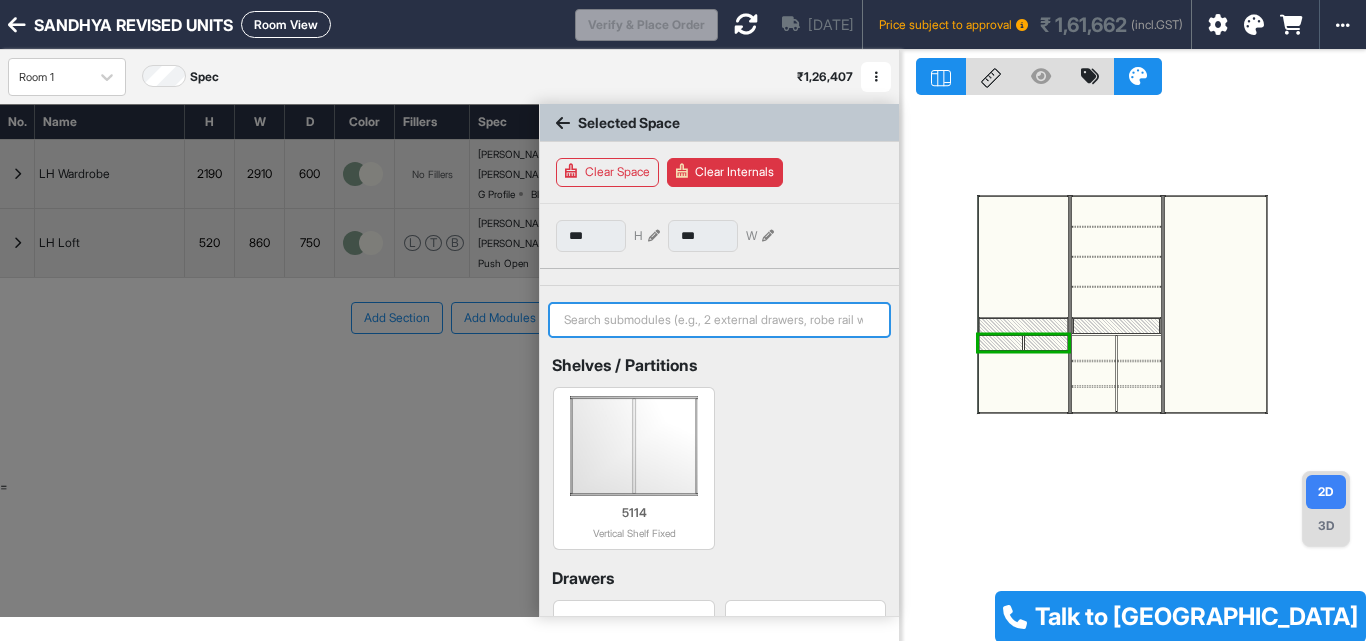type 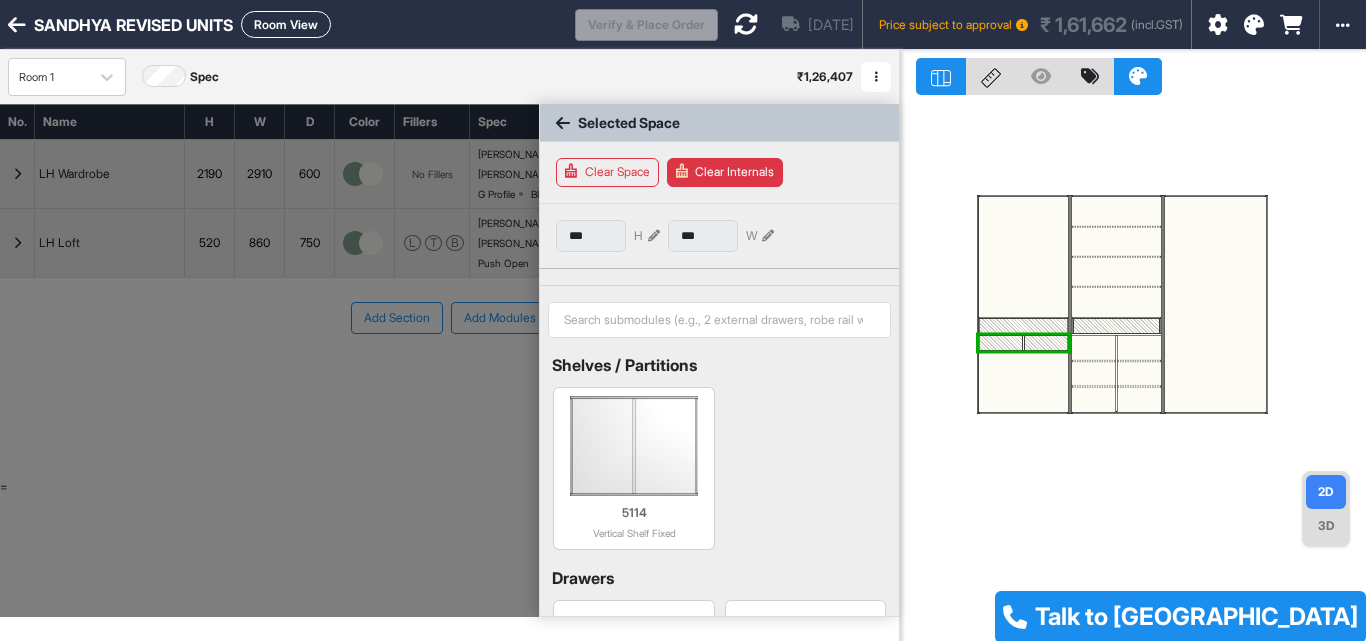 click at bounding box center (1023, 382) 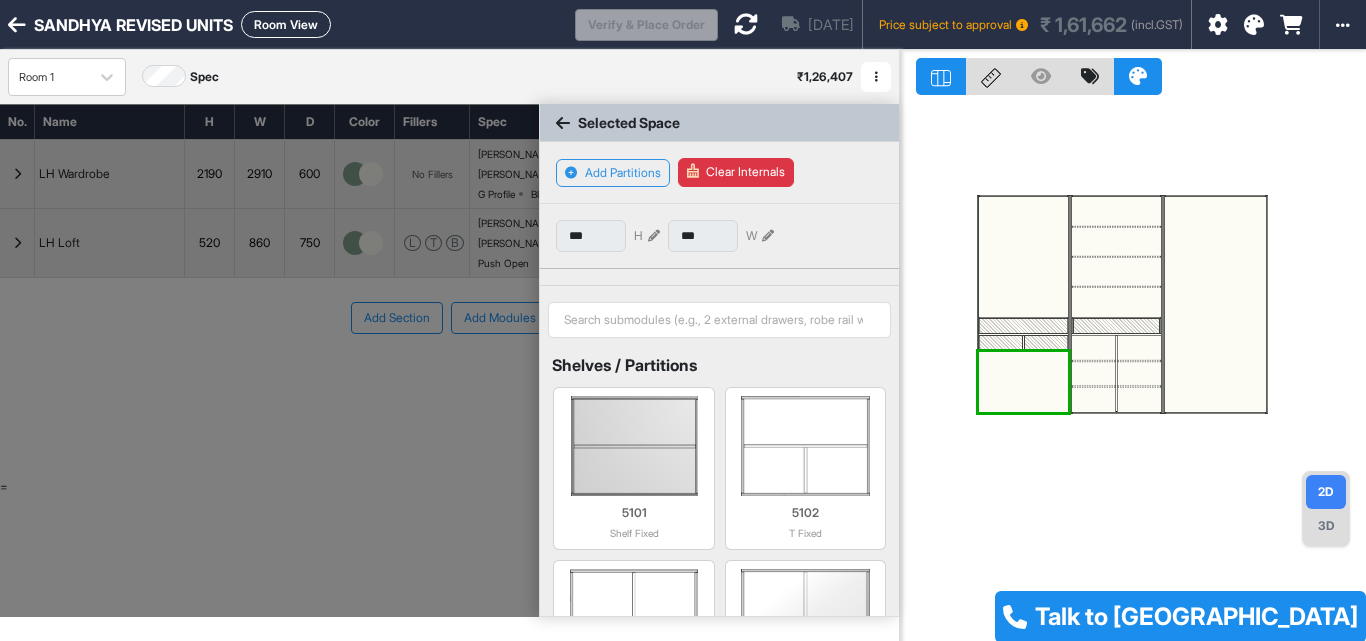 drag, startPoint x: 1000, startPoint y: 378, endPoint x: 1012, endPoint y: 306, distance: 72.99315 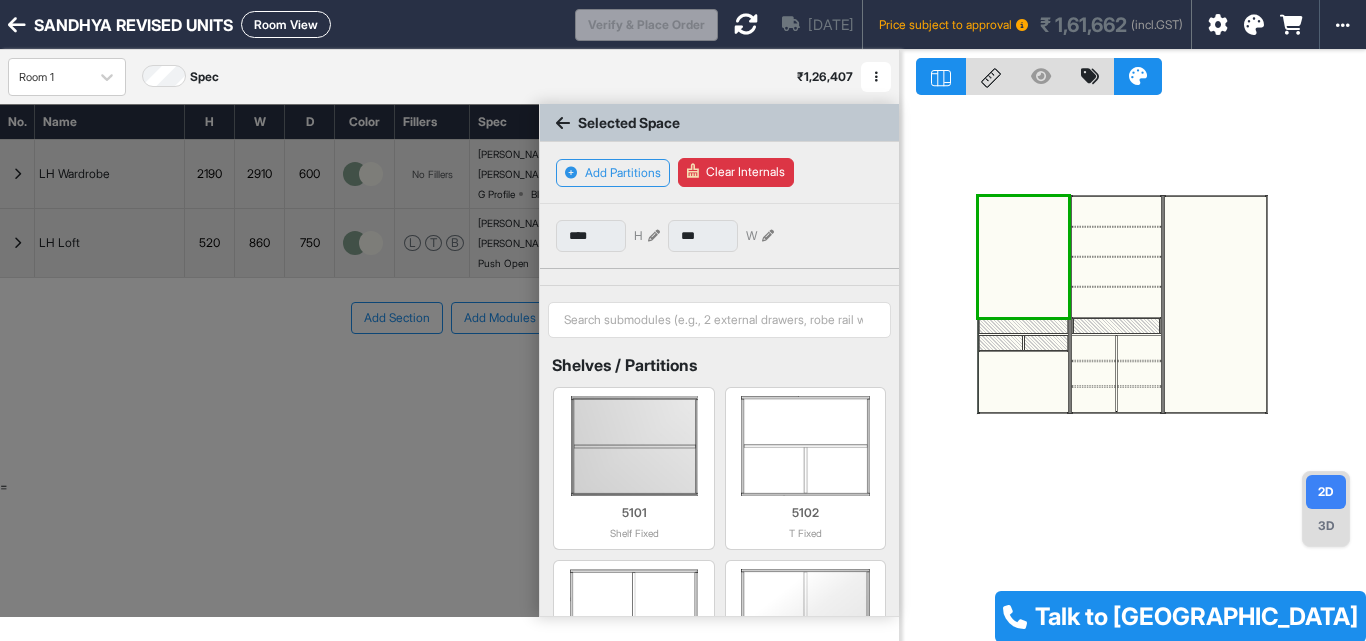 click at bounding box center (654, 236) 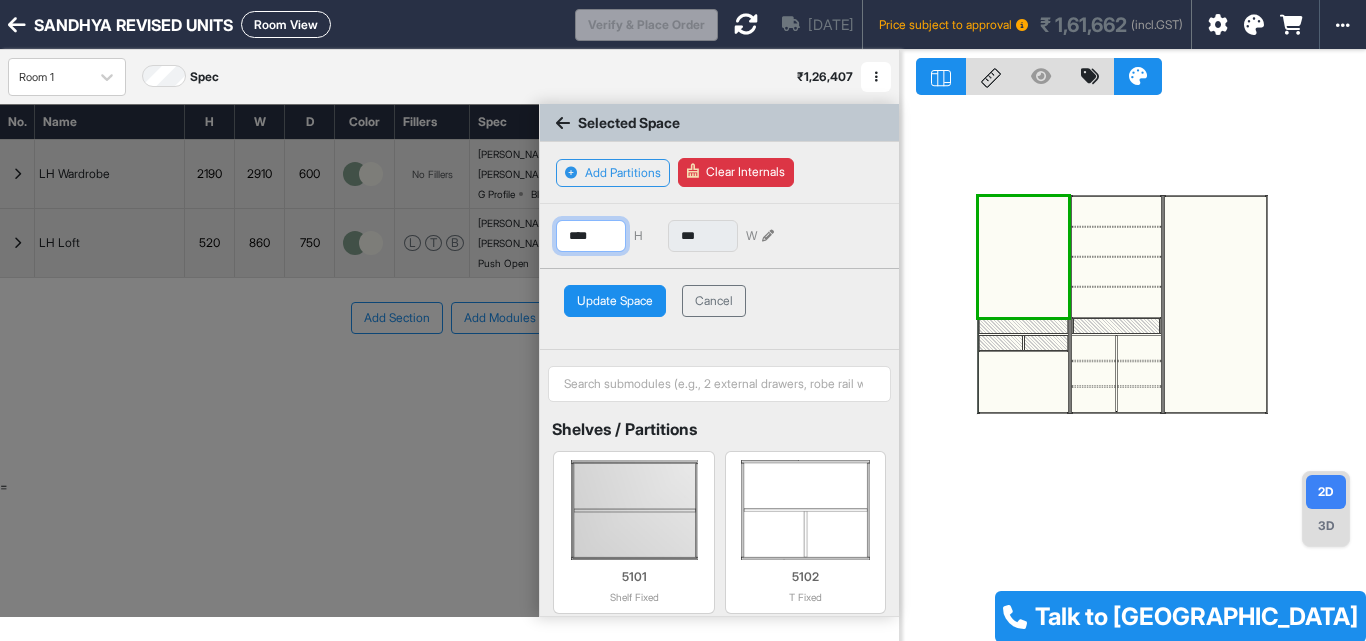 click on "****" at bounding box center (591, 236) 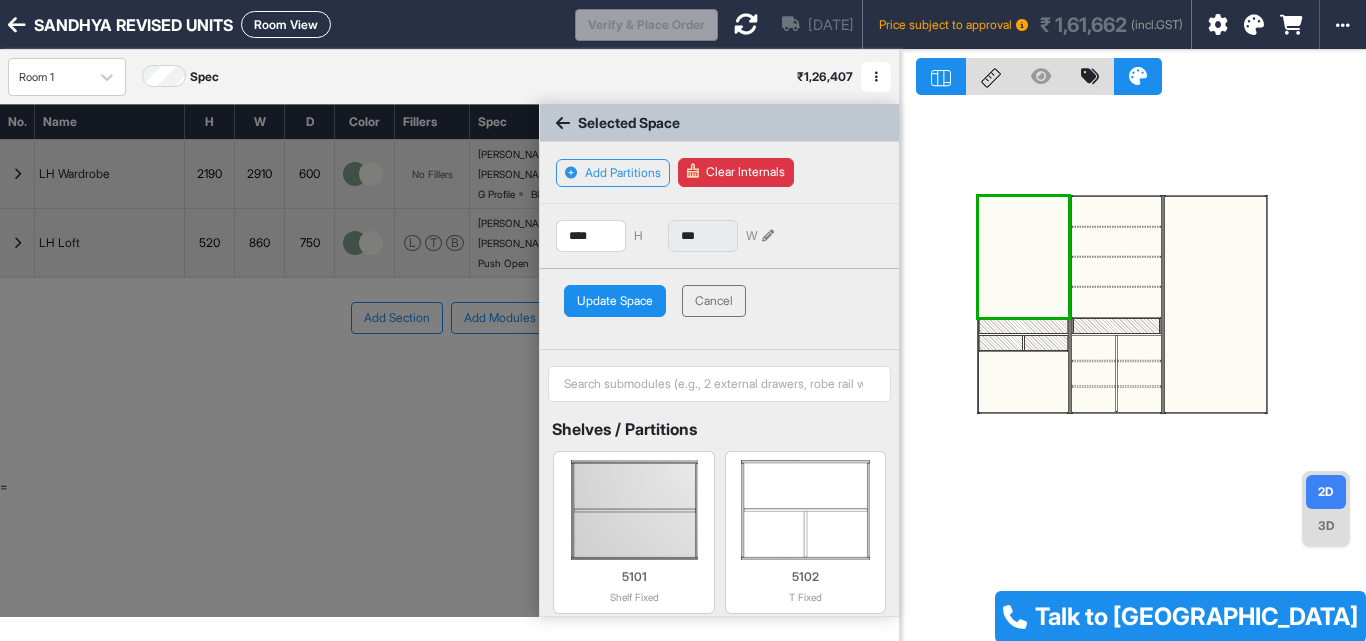 click on "Update Space" at bounding box center (615, 301) 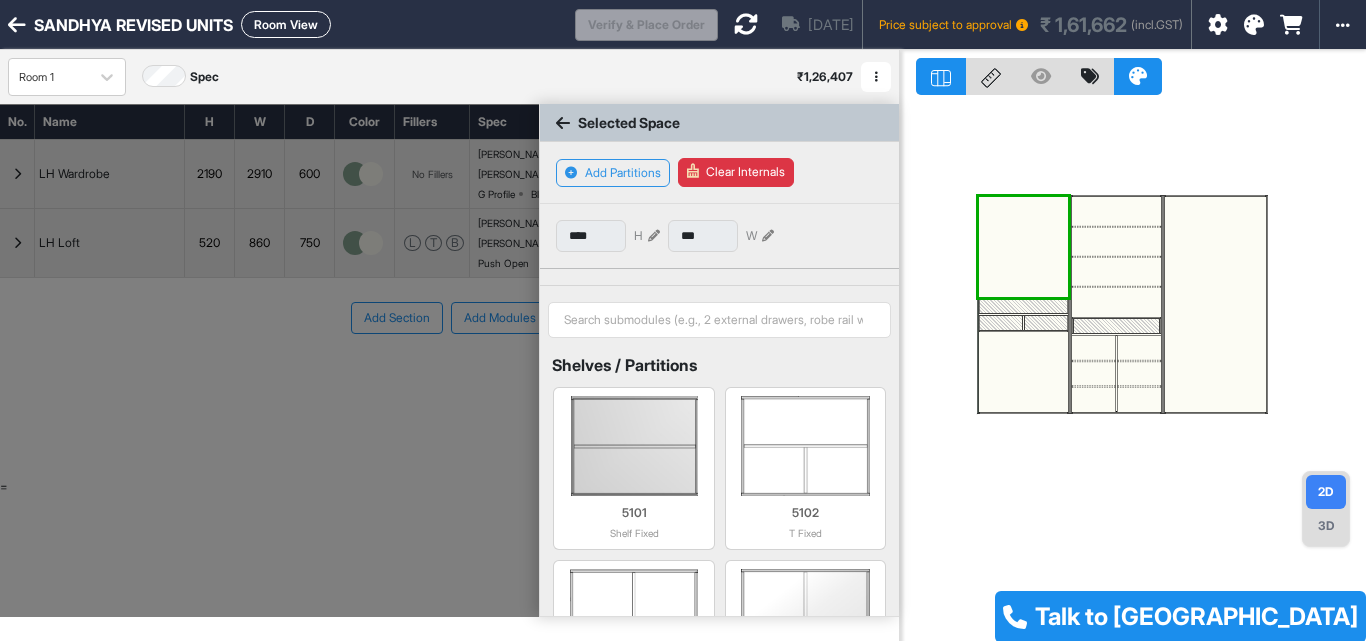 click at bounding box center [654, 236] 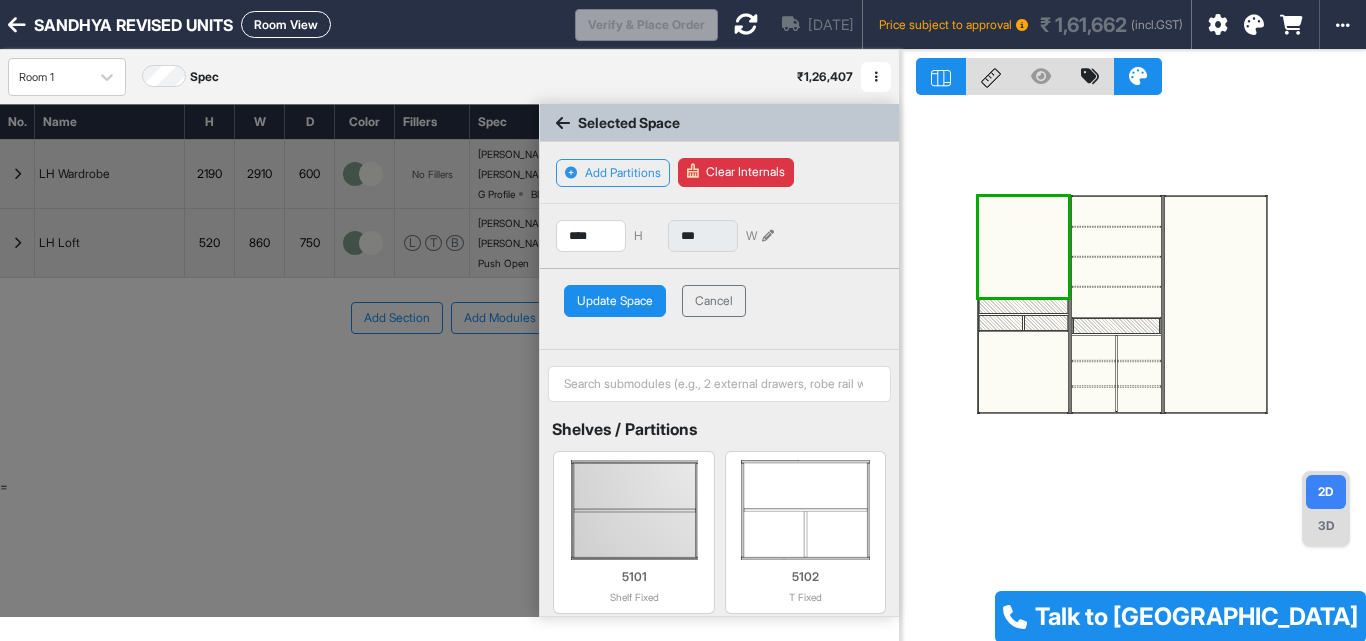 click at bounding box center (1023, 372) 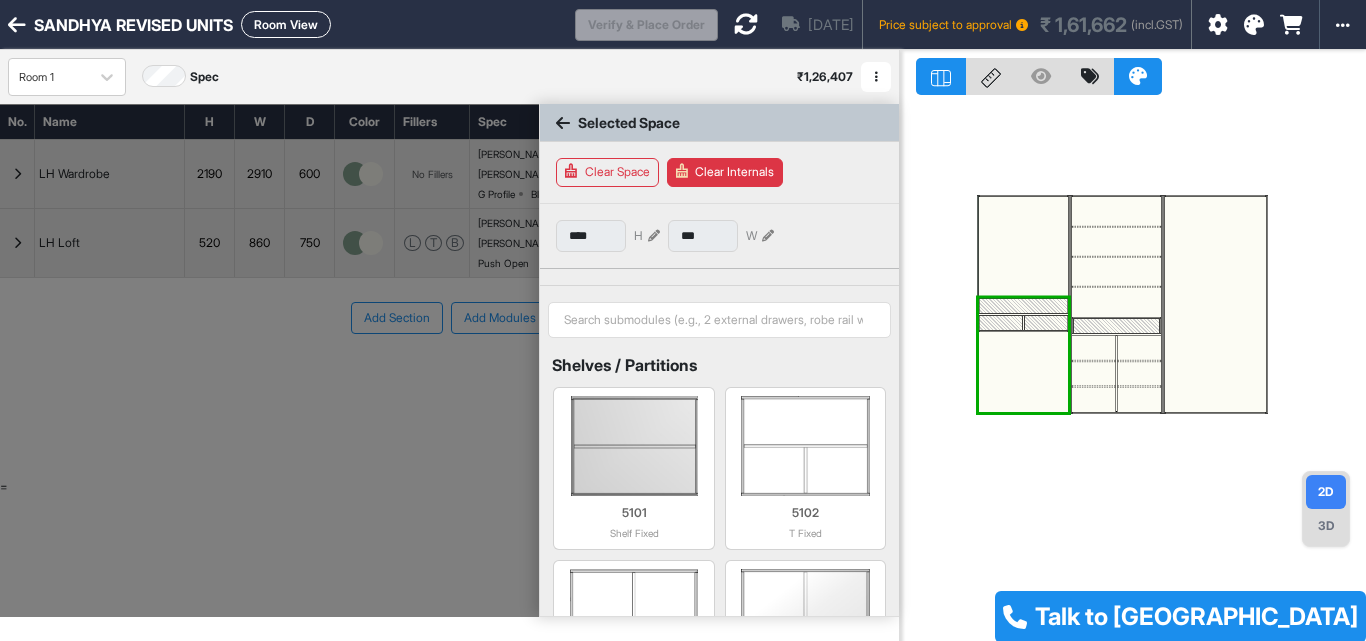 click at bounding box center (1023, 372) 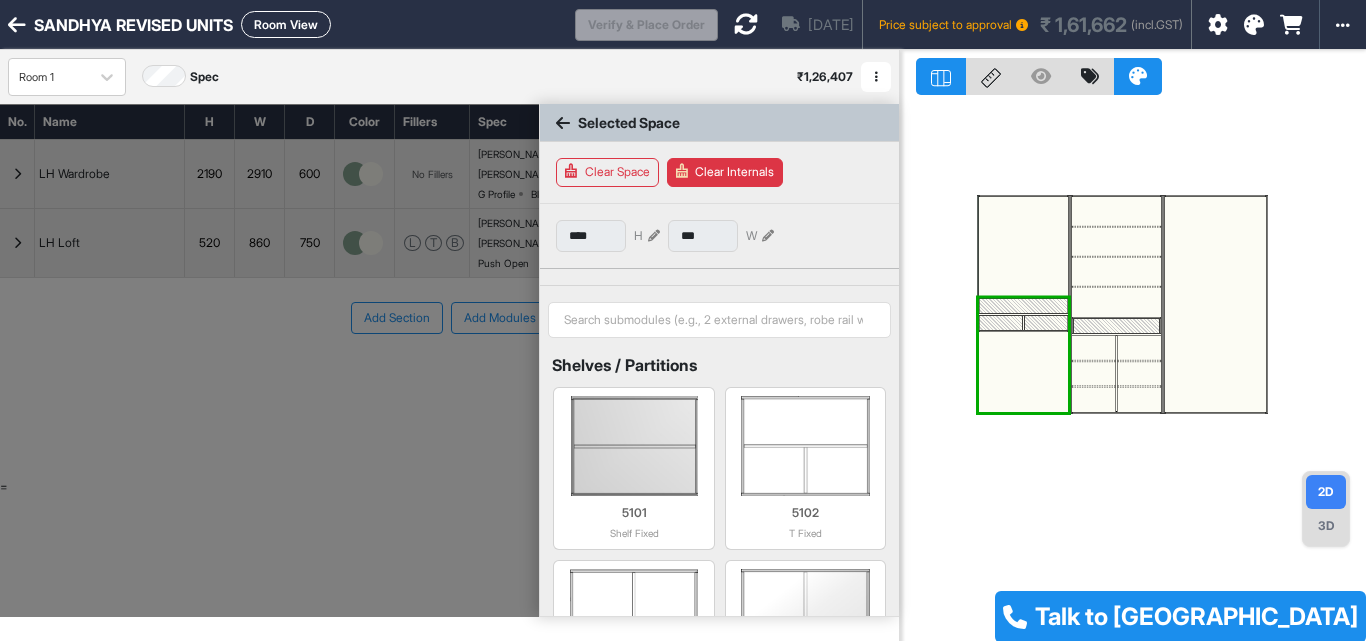 click at bounding box center (1023, 372) 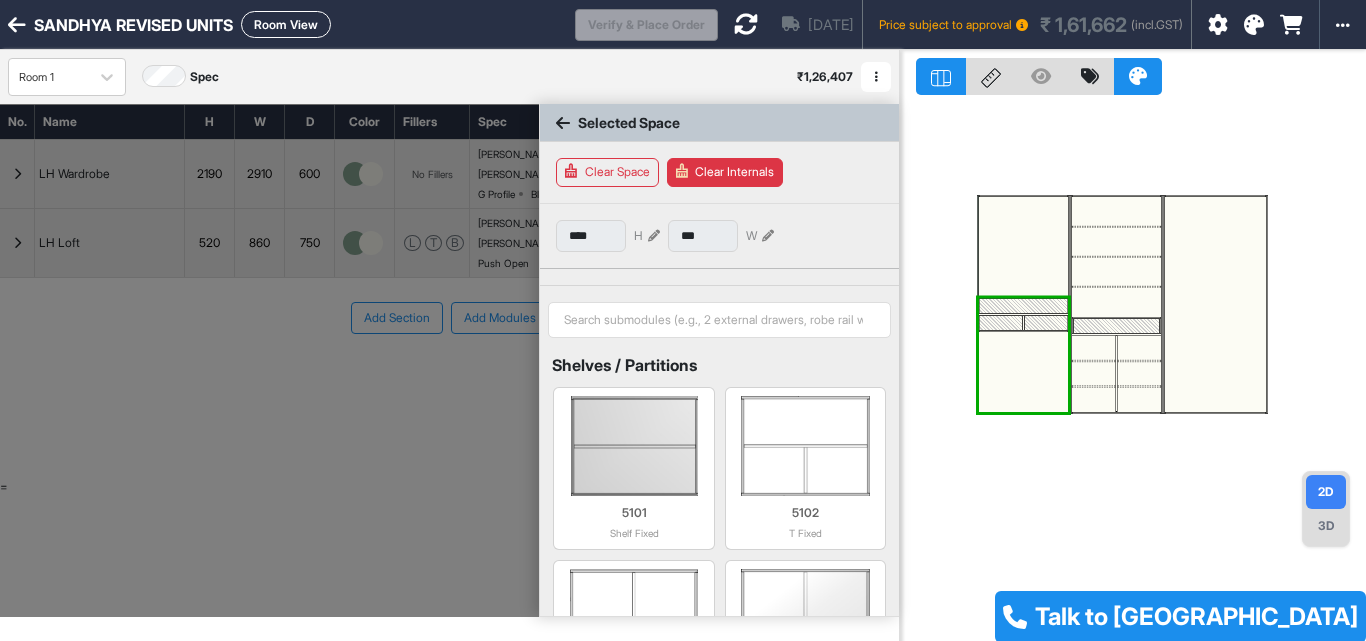 click at bounding box center [1023, 372] 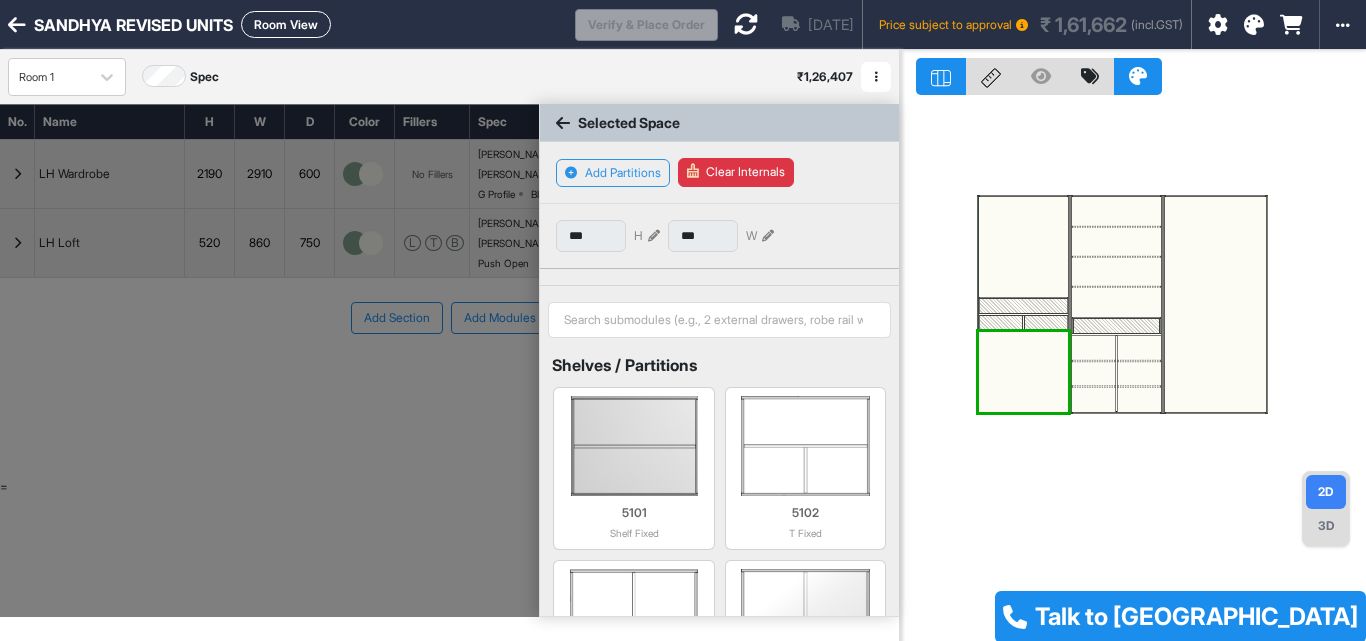 click at bounding box center (1001, 322) 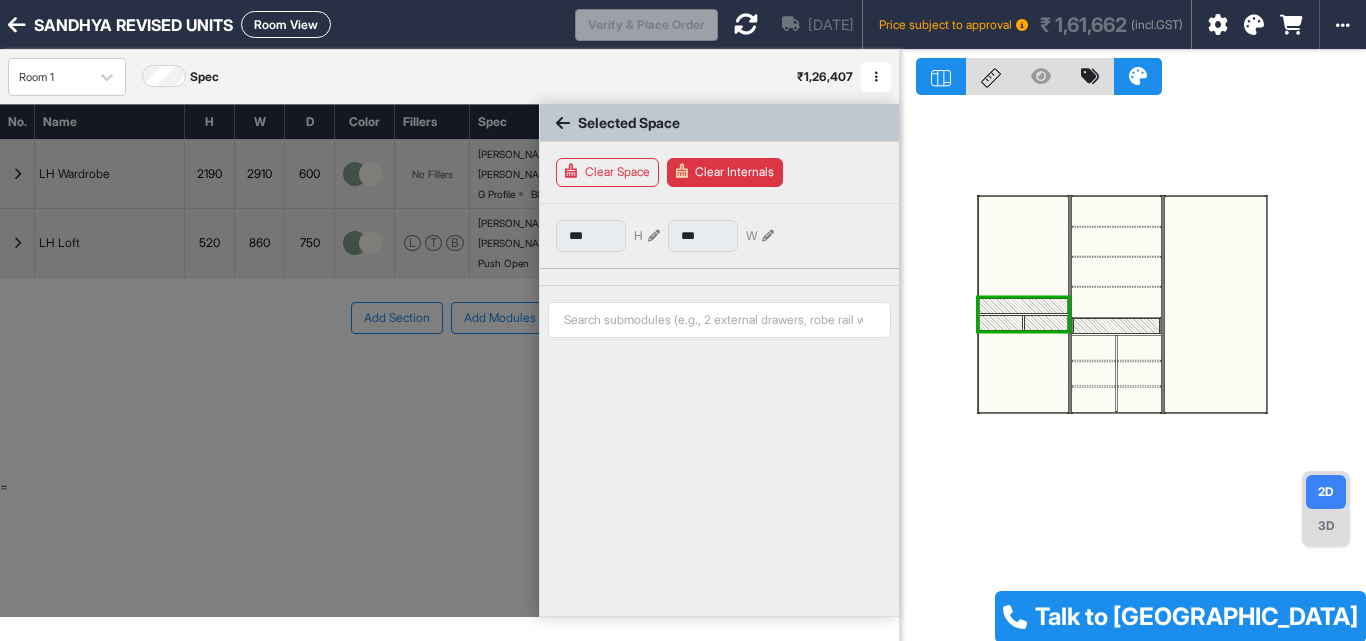 type on "***" 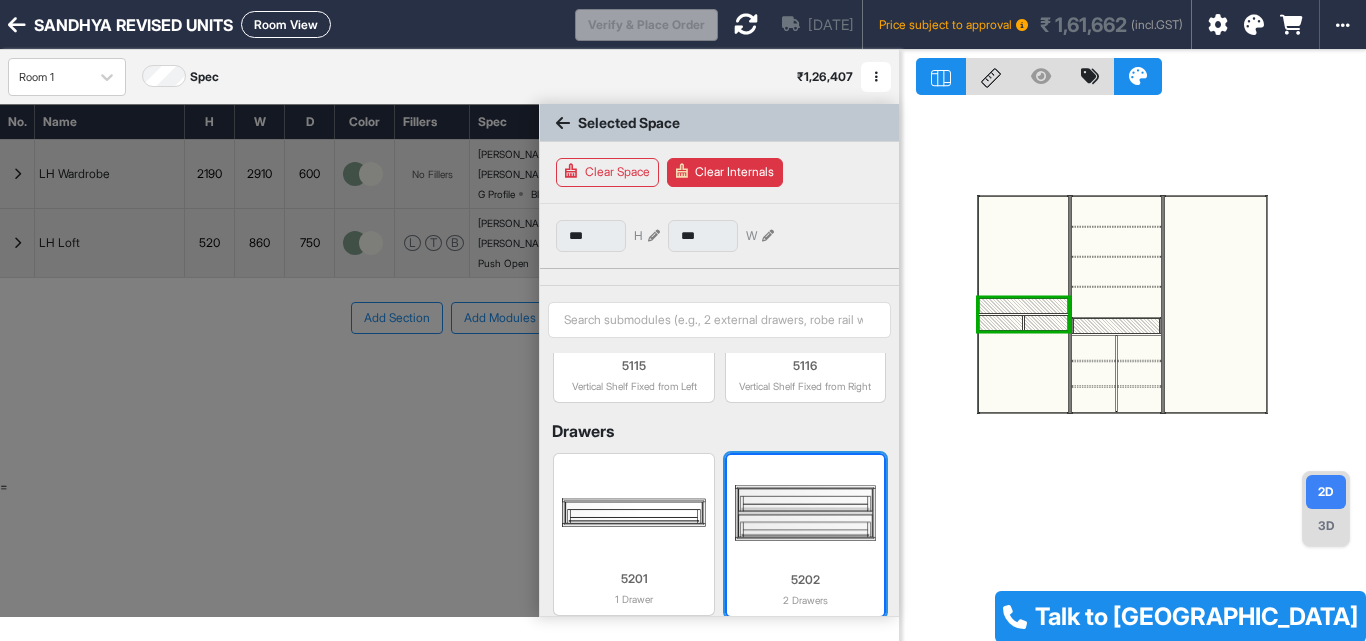 scroll, scrollTop: 498, scrollLeft: 0, axis: vertical 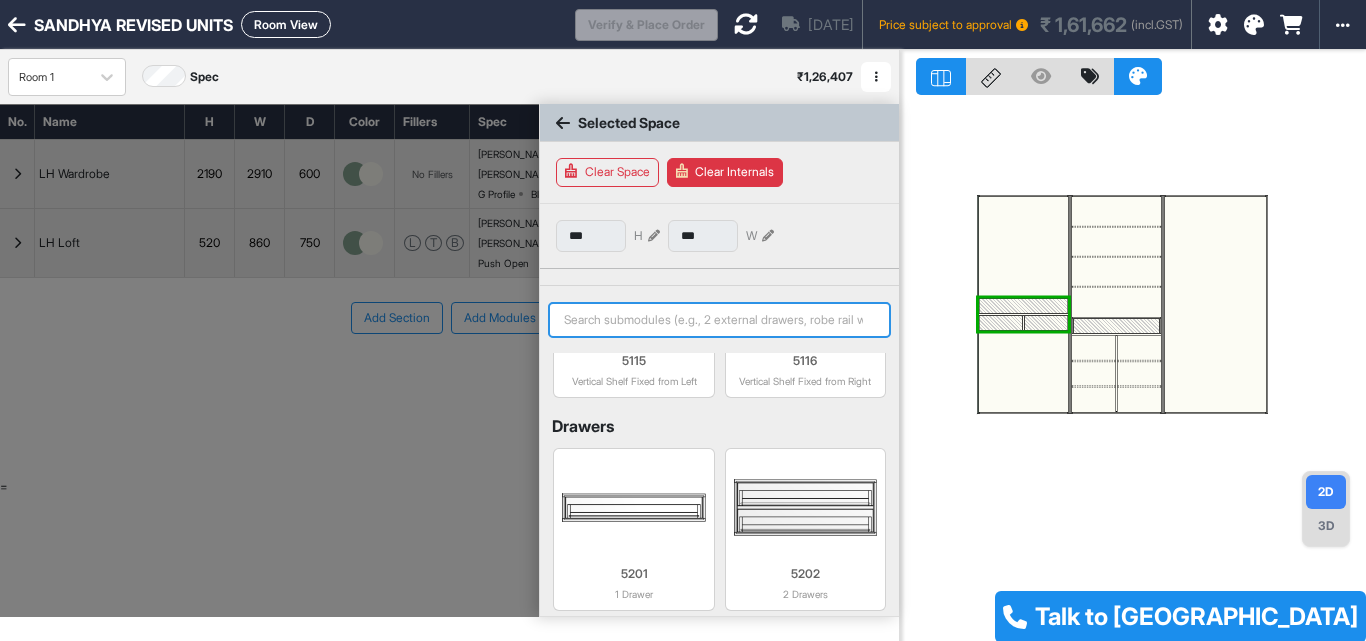 click at bounding box center [719, 320] 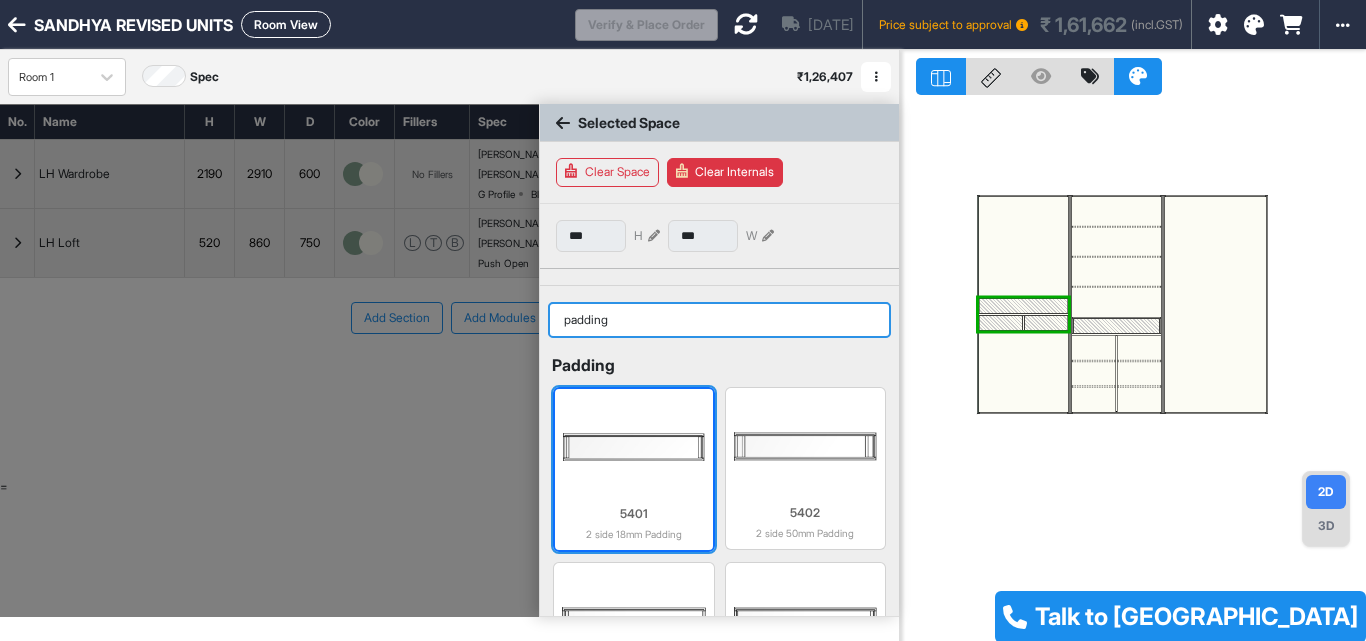 type on "padding" 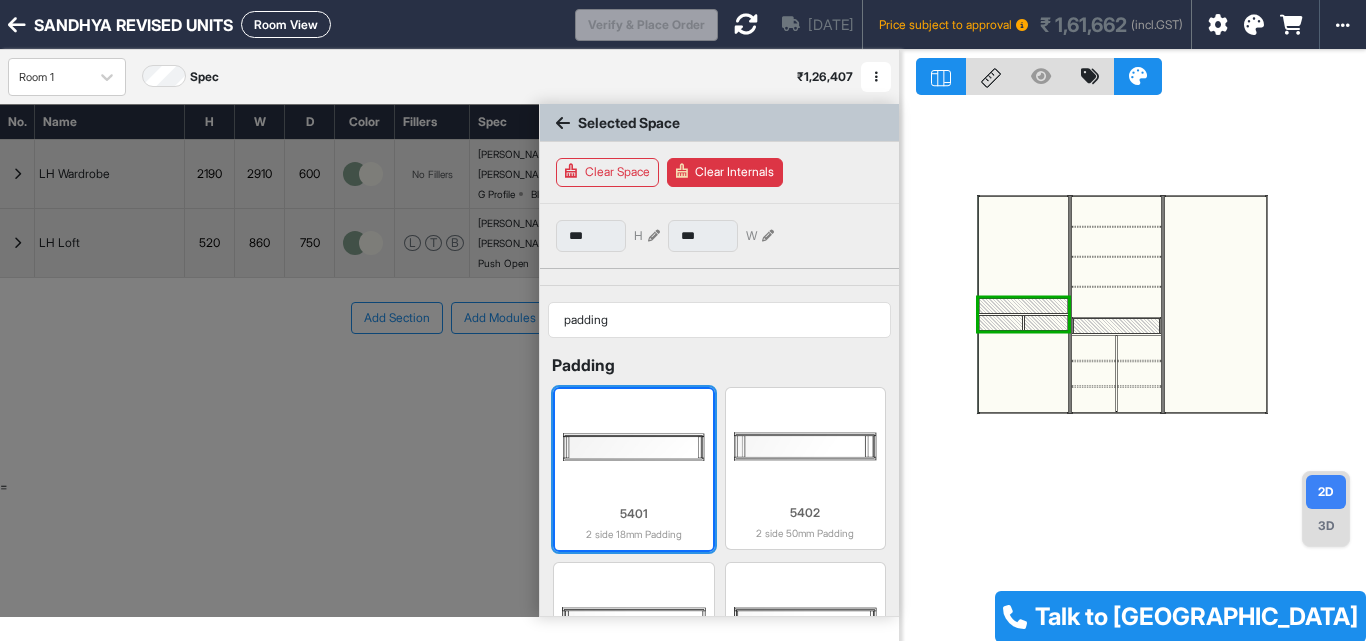 click at bounding box center (633, 447) 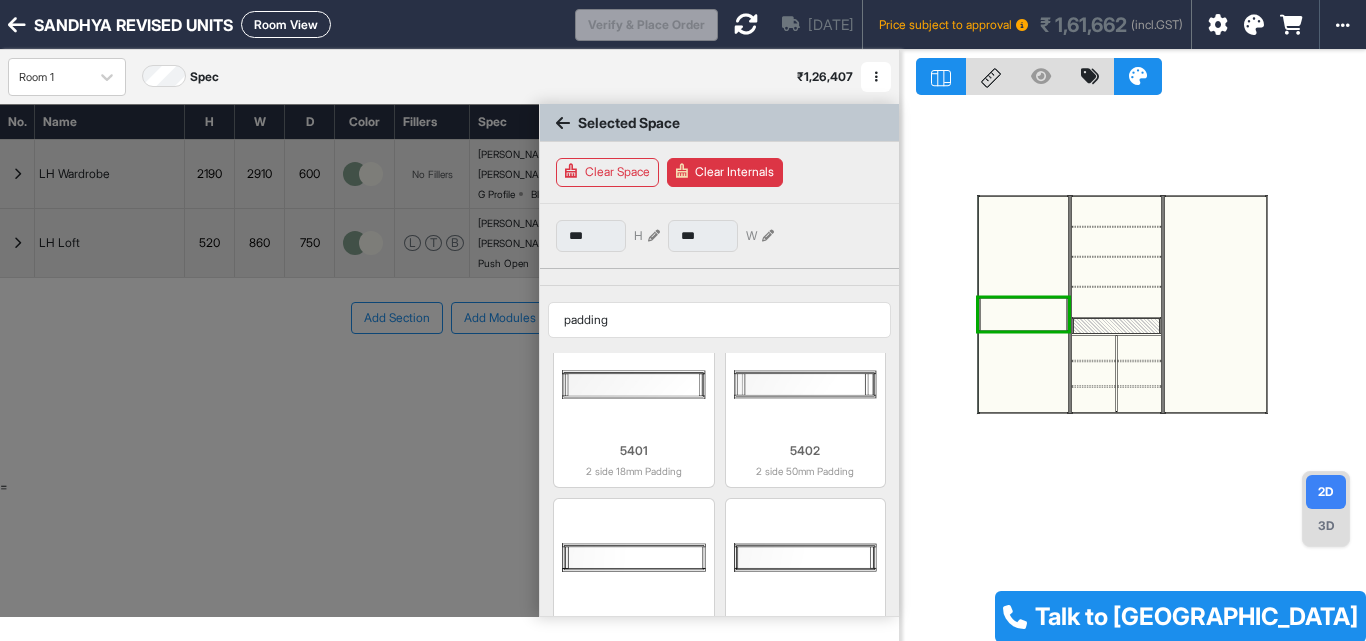 scroll, scrollTop: 62, scrollLeft: 0, axis: vertical 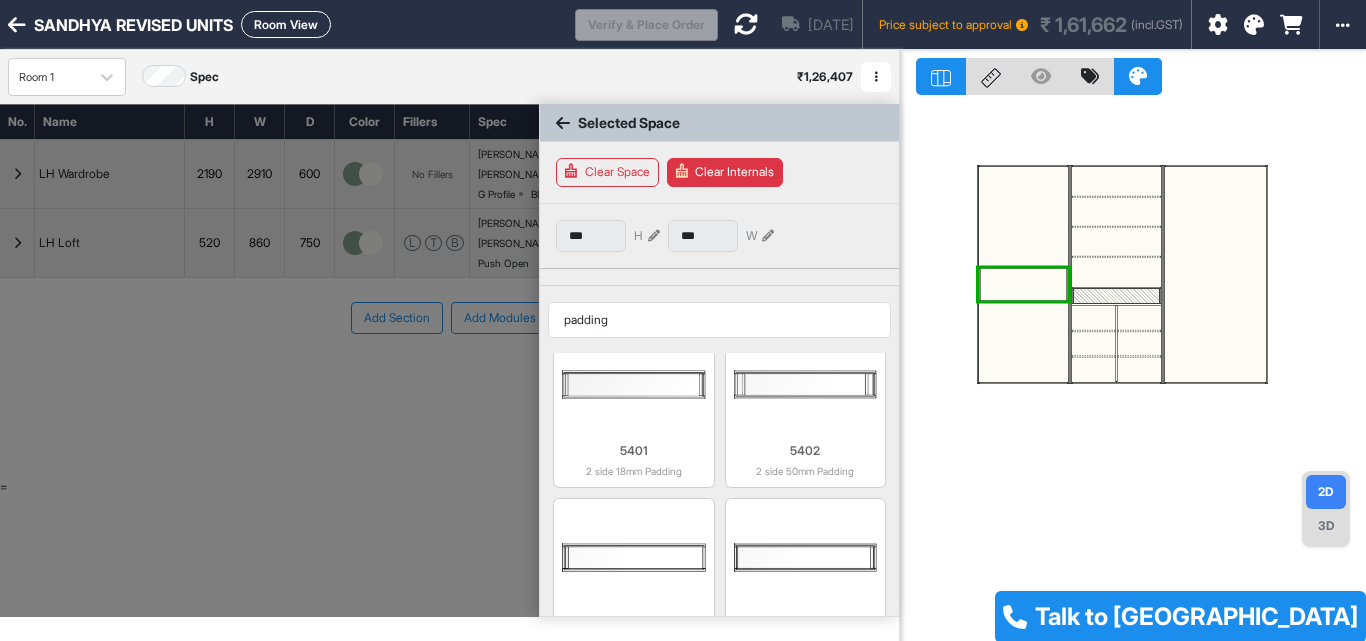 click at bounding box center [1024, 285] 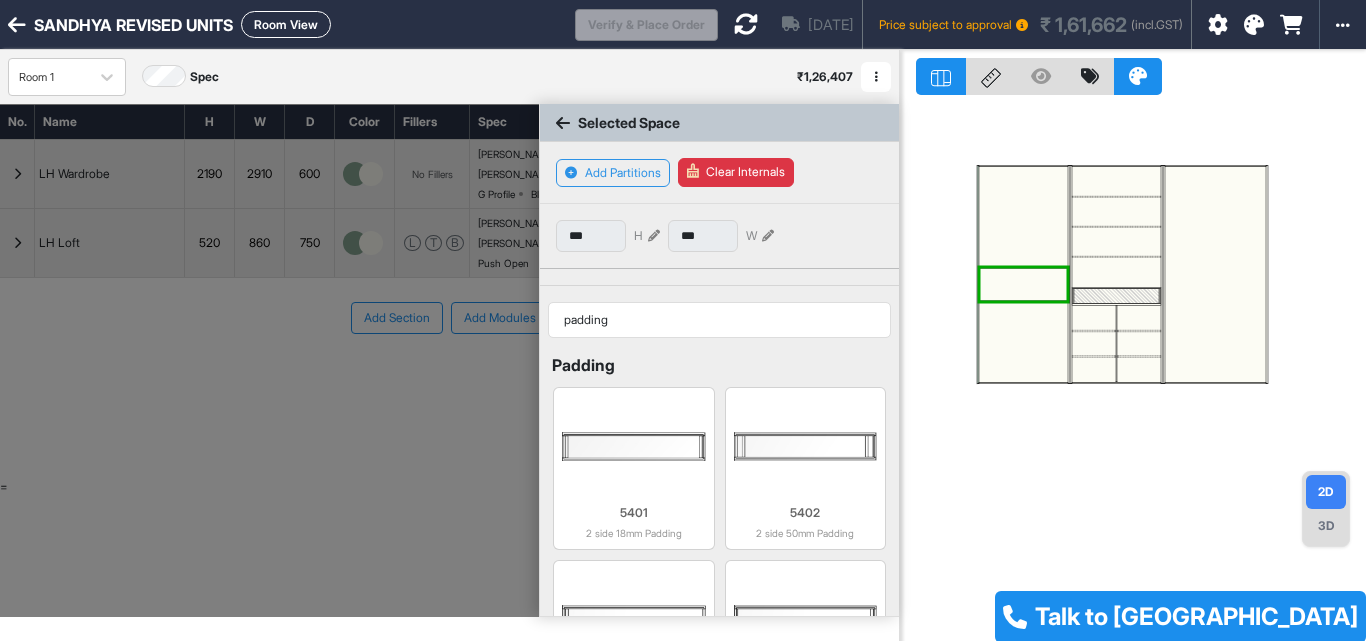 click at bounding box center [1024, 285] 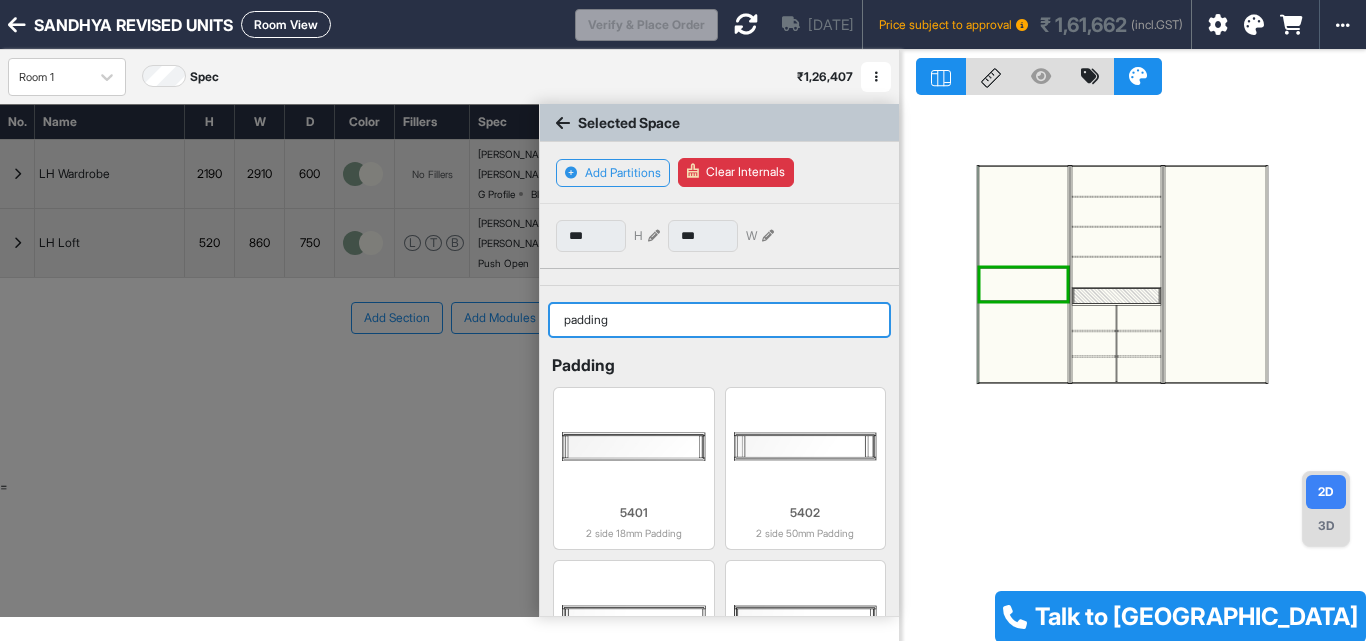 click on "padding" at bounding box center [719, 320] 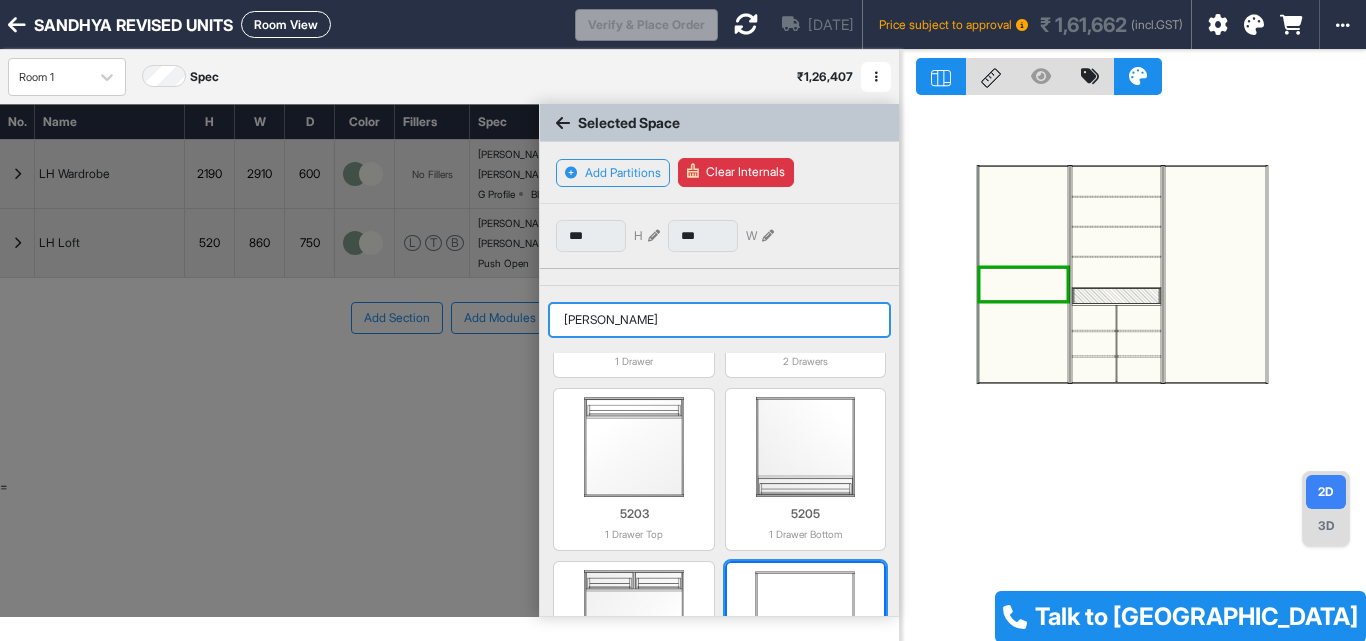 scroll, scrollTop: 0, scrollLeft: 0, axis: both 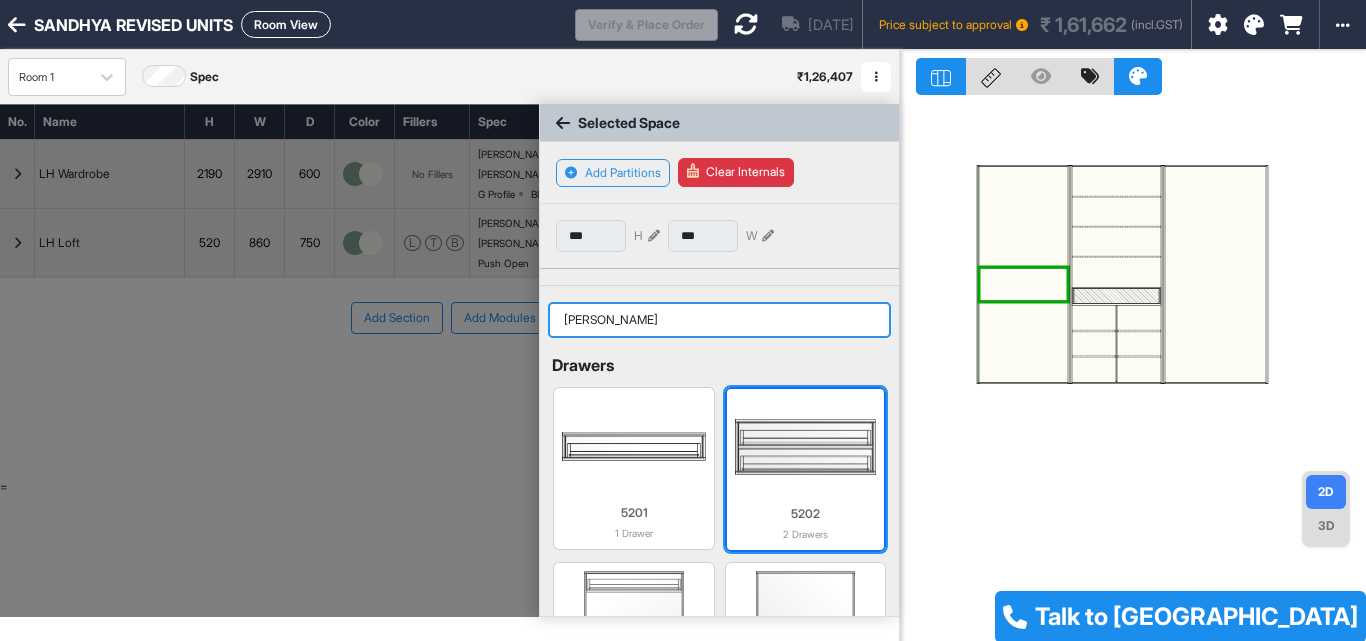 type on "drawe" 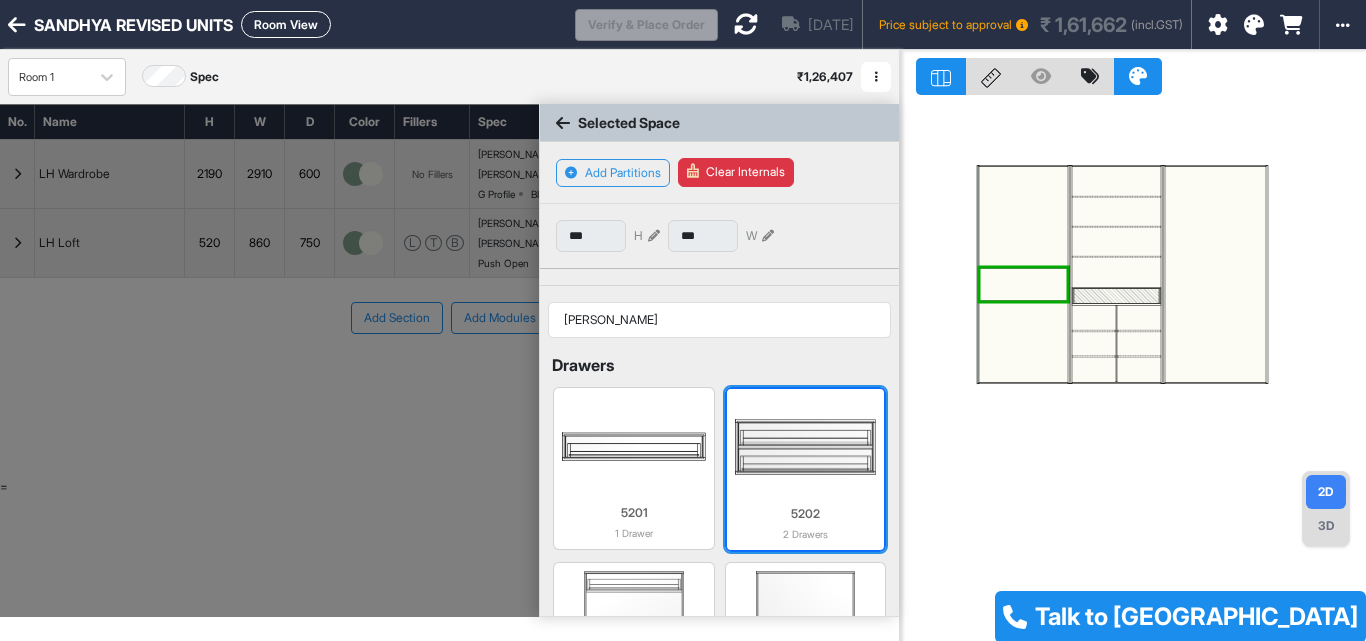 click at bounding box center [805, 447] 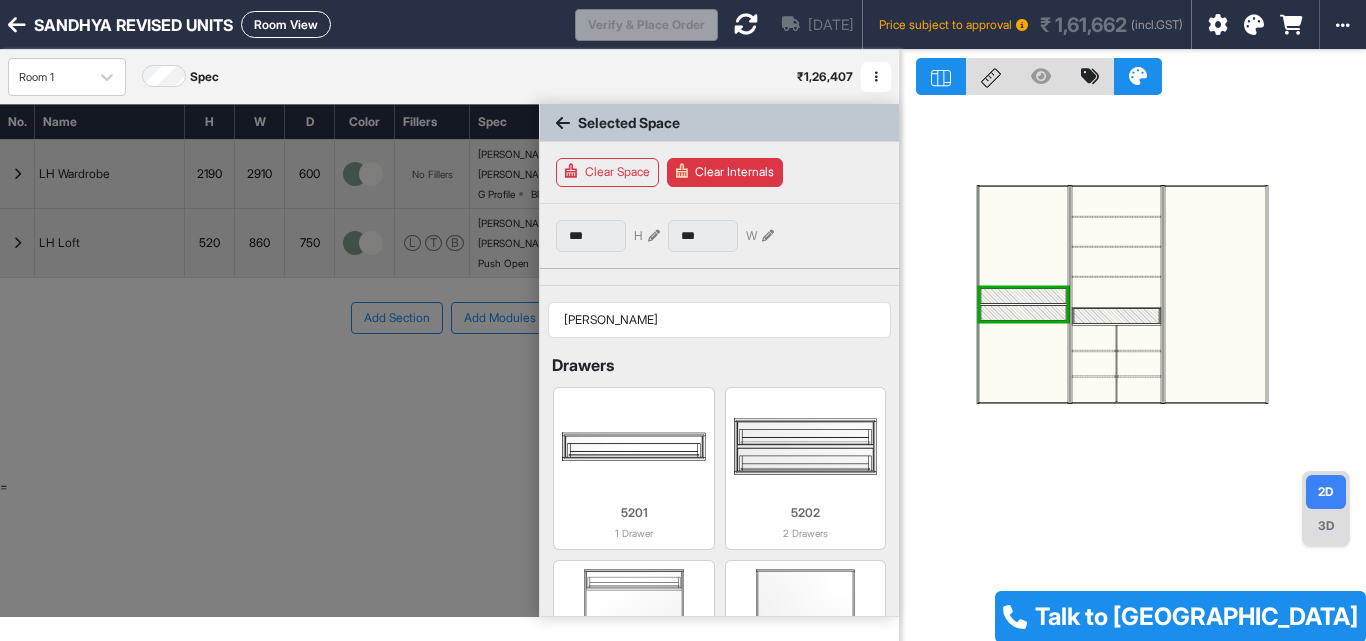click at bounding box center (1024, 312) 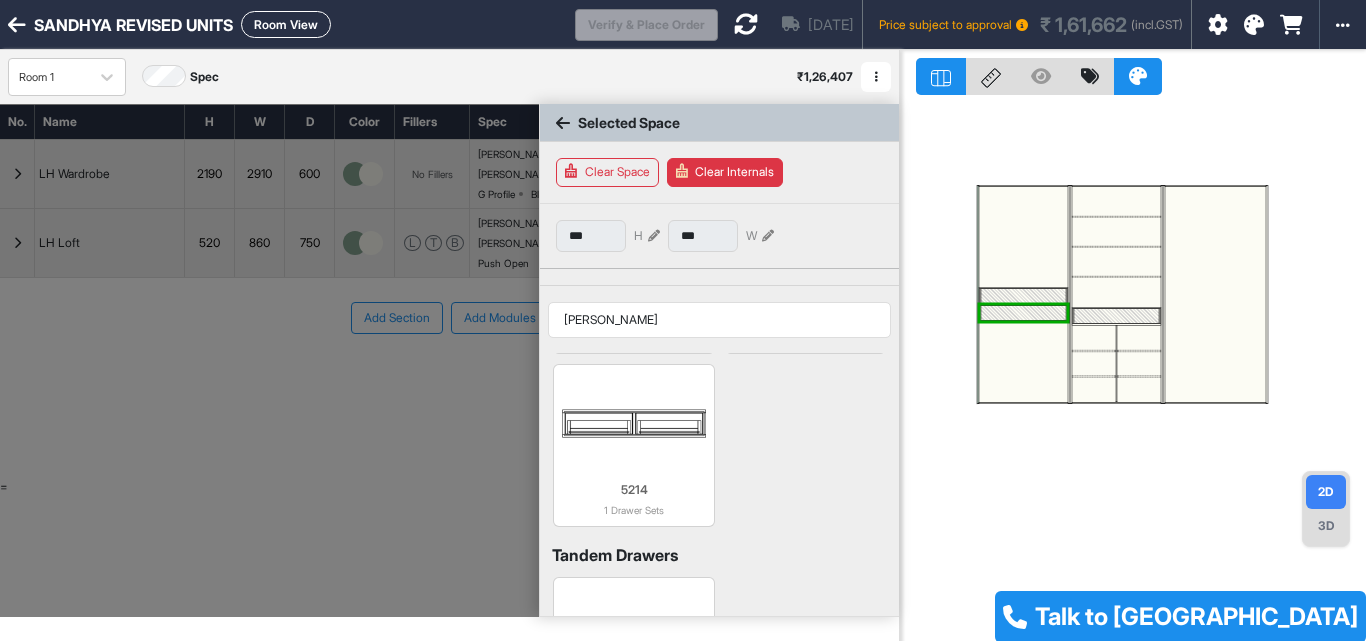 scroll, scrollTop: 198, scrollLeft: 0, axis: vertical 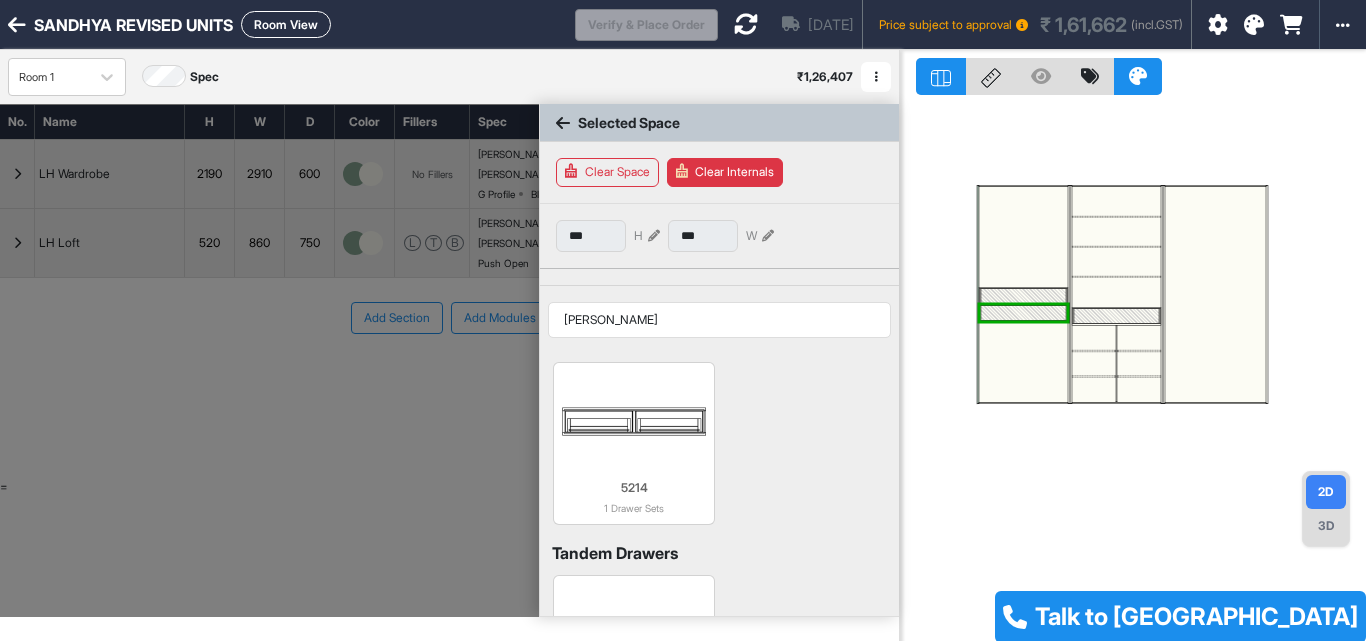 click at bounding box center (1024, 312) 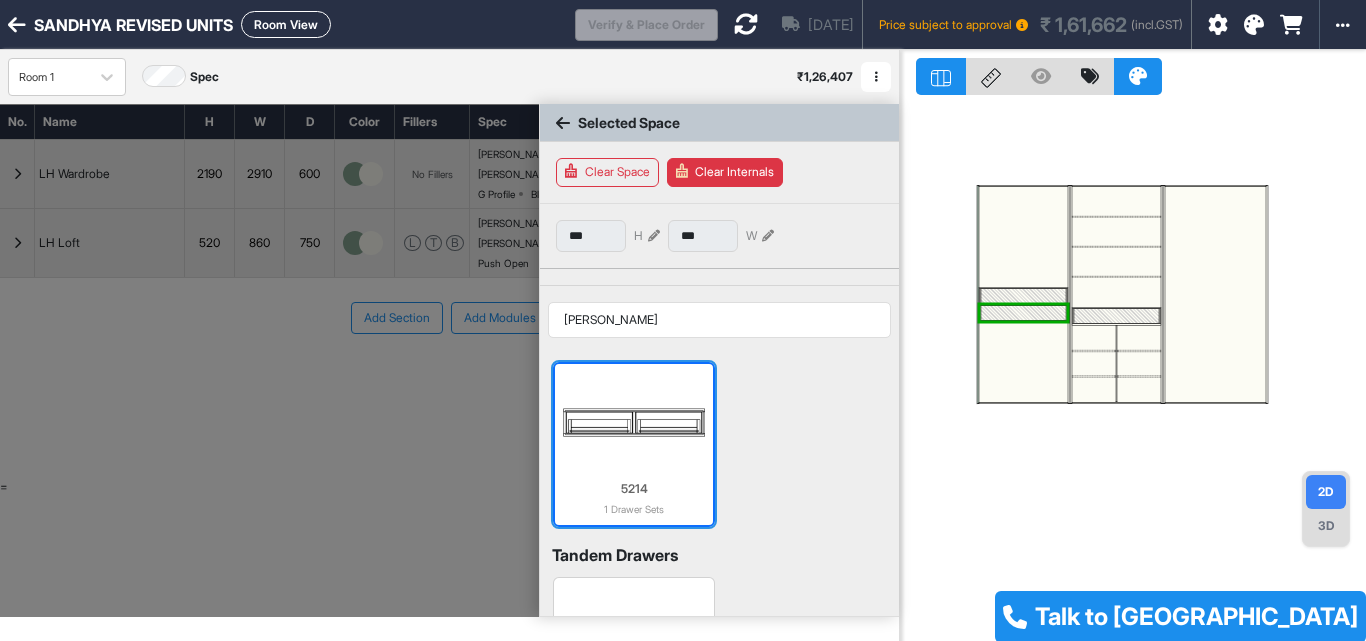 click at bounding box center (633, 422) 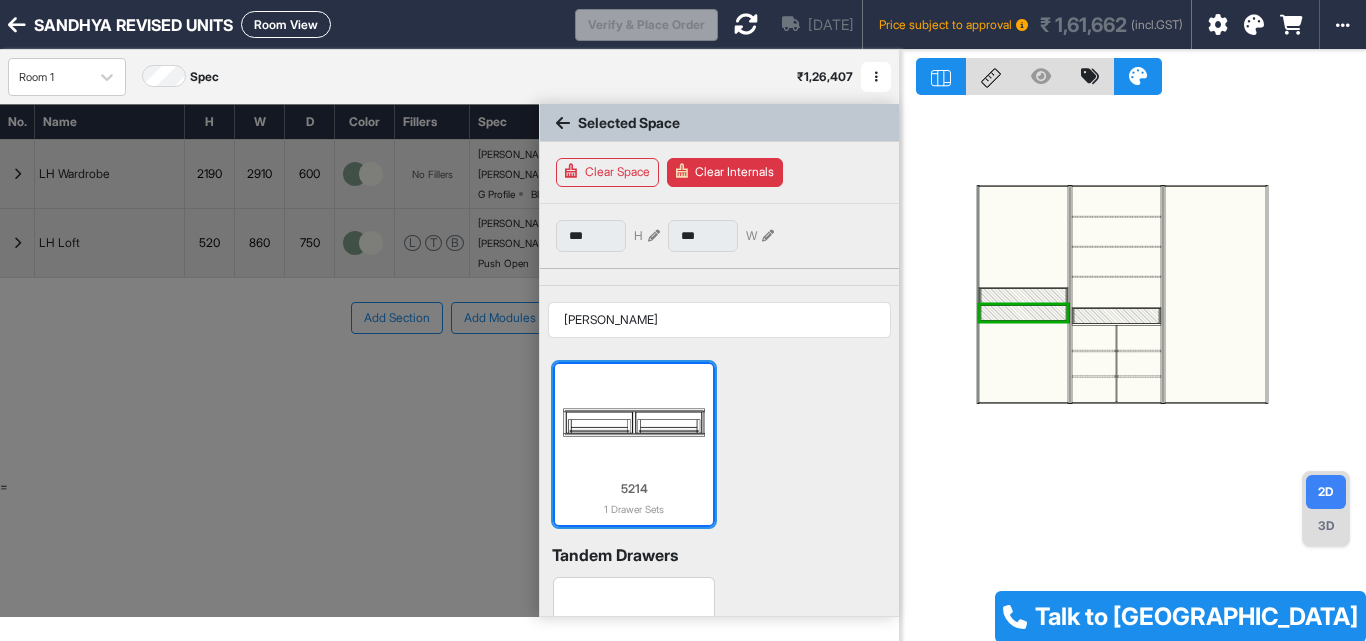 click at bounding box center [633, 422] 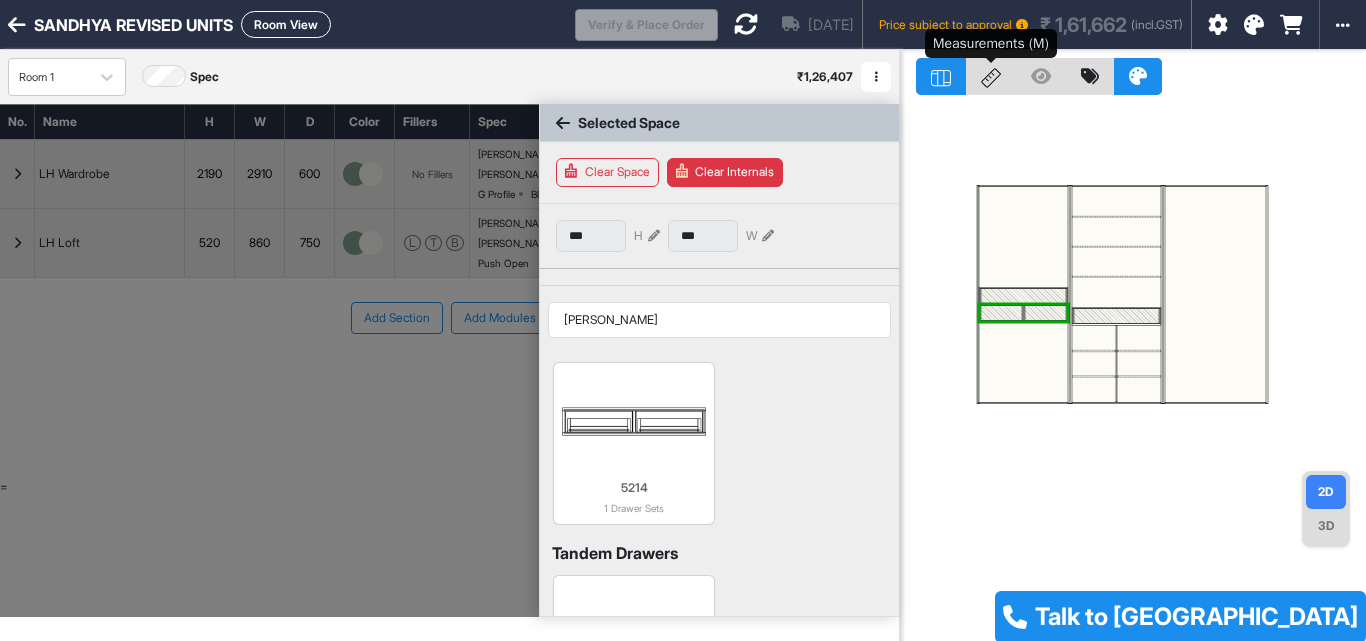 click 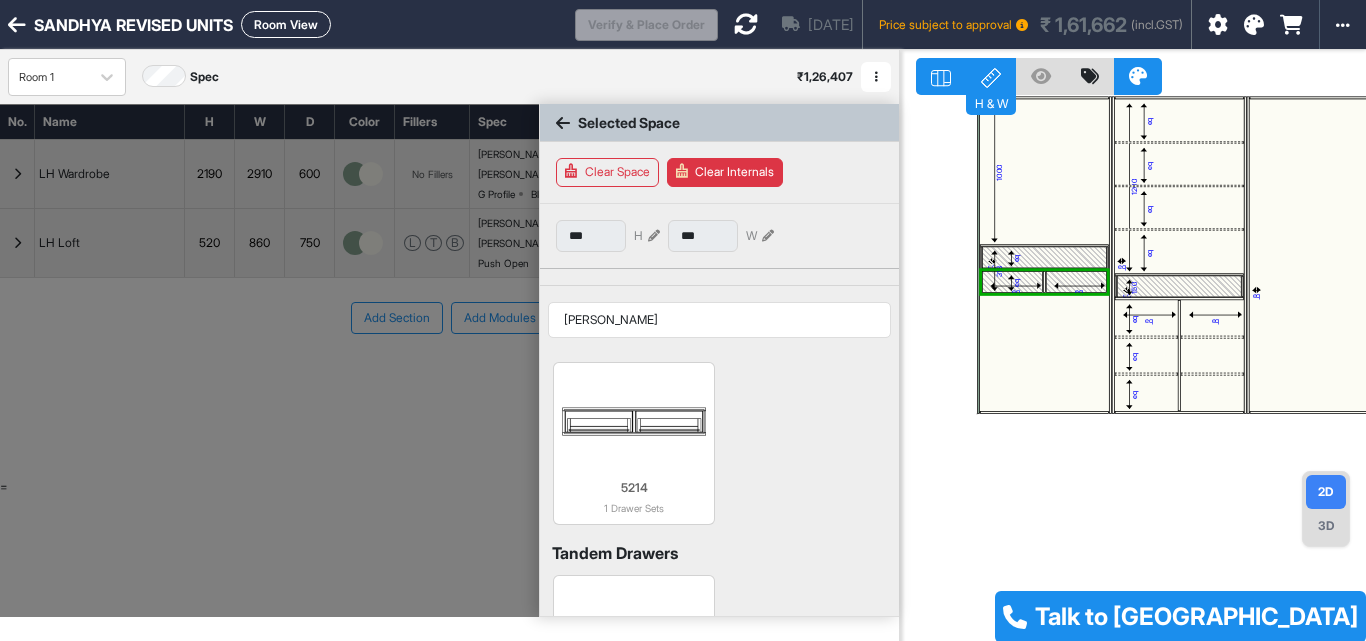 click at bounding box center (1044, 258) 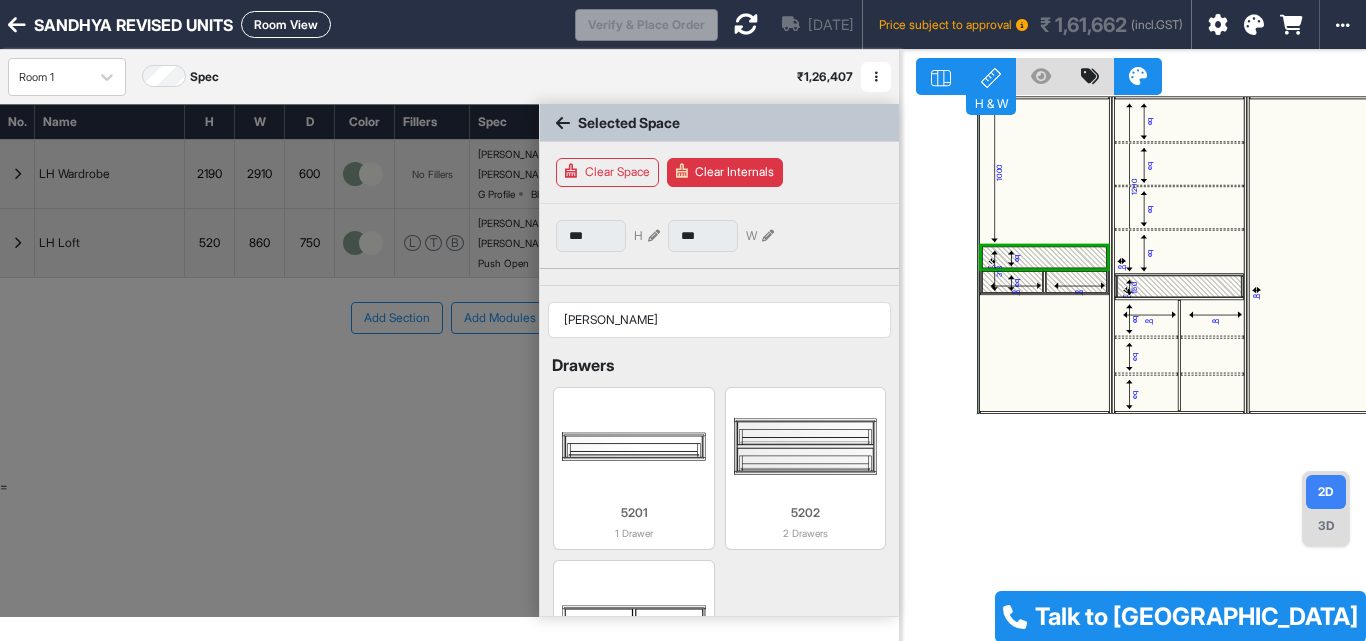 click on "1000" at bounding box center (1045, 171) 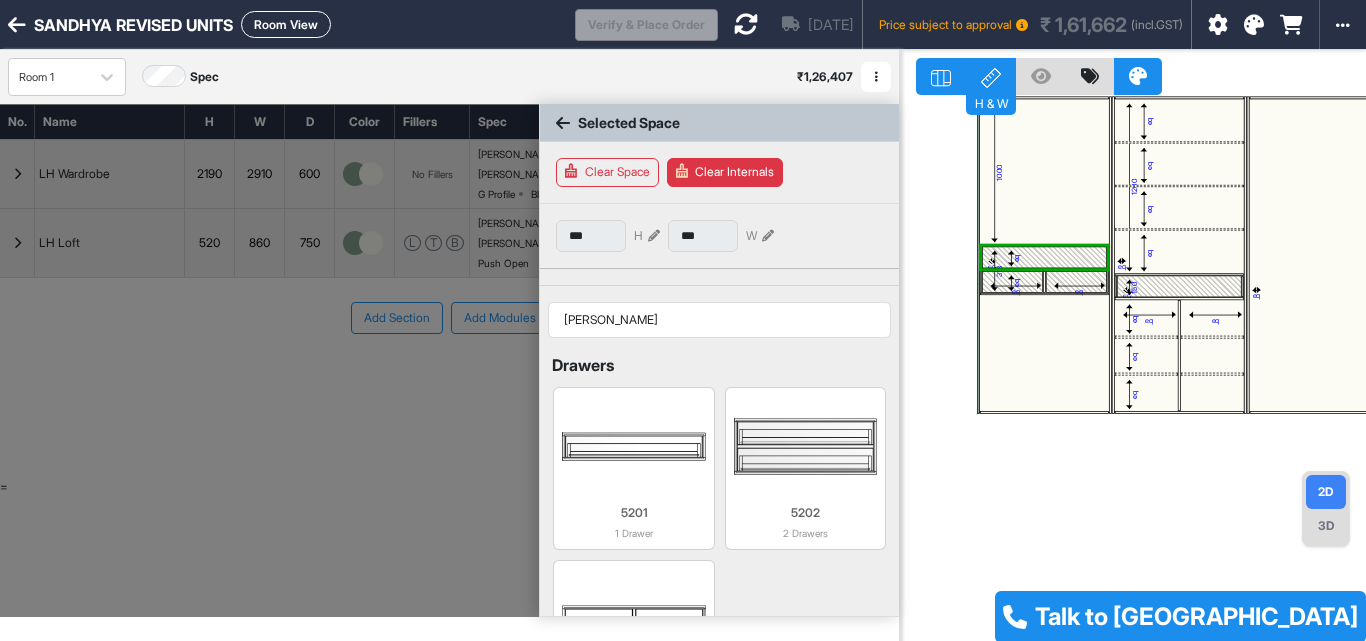type on "****" 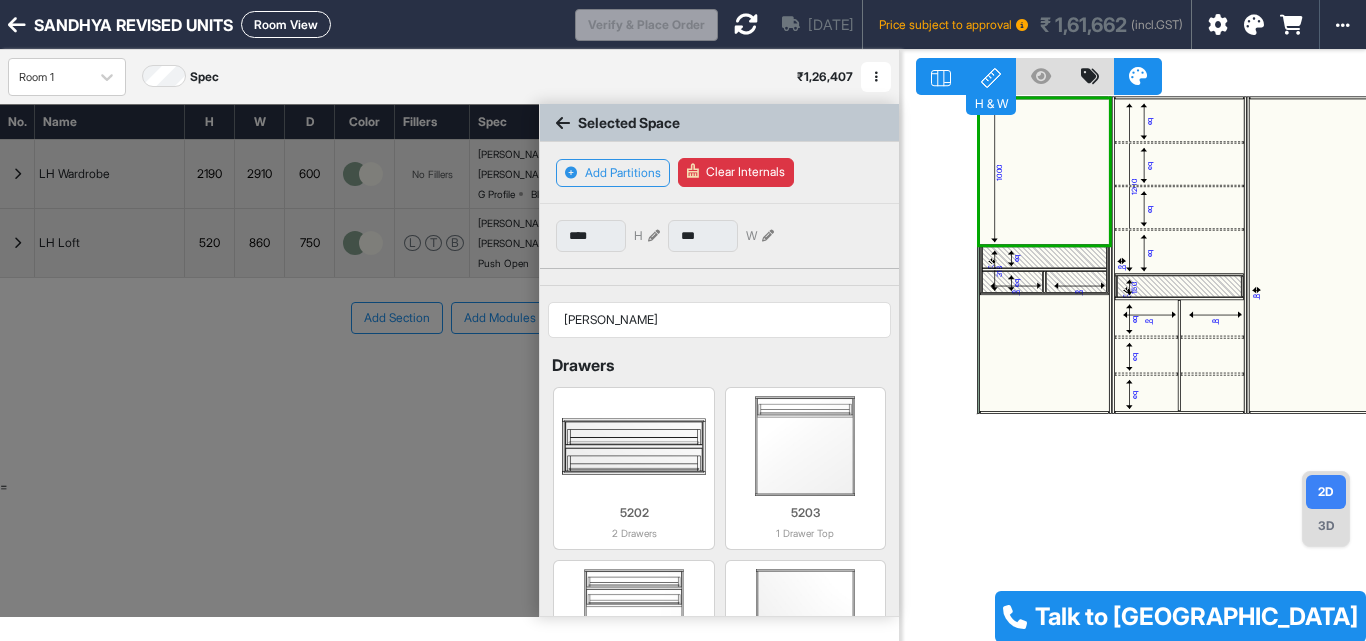 click on "eq" at bounding box center [1179, 252] 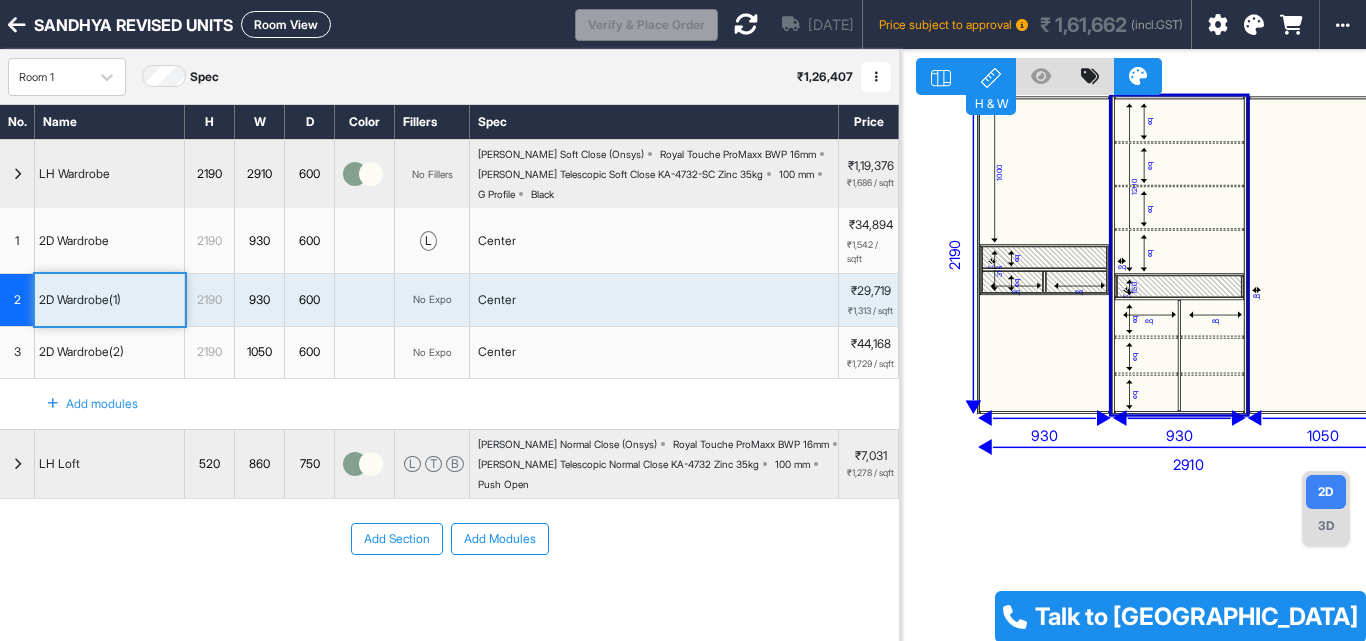 click on "1000" at bounding box center (1045, 171) 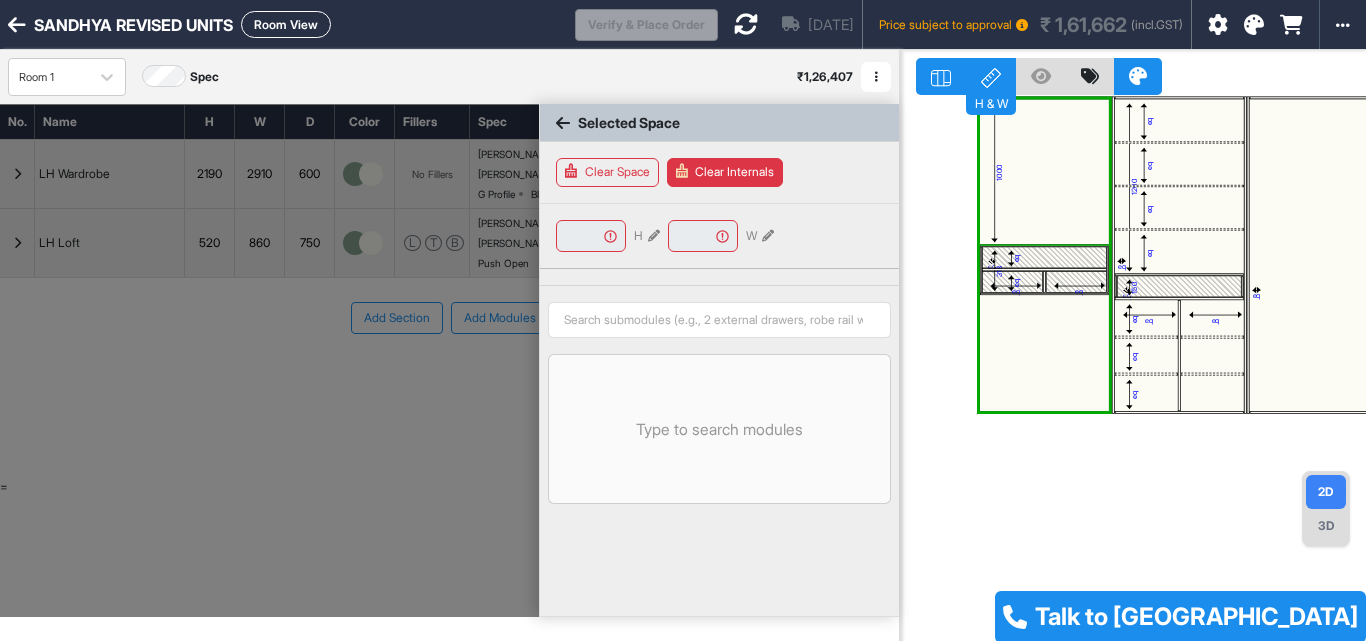 type on "****" 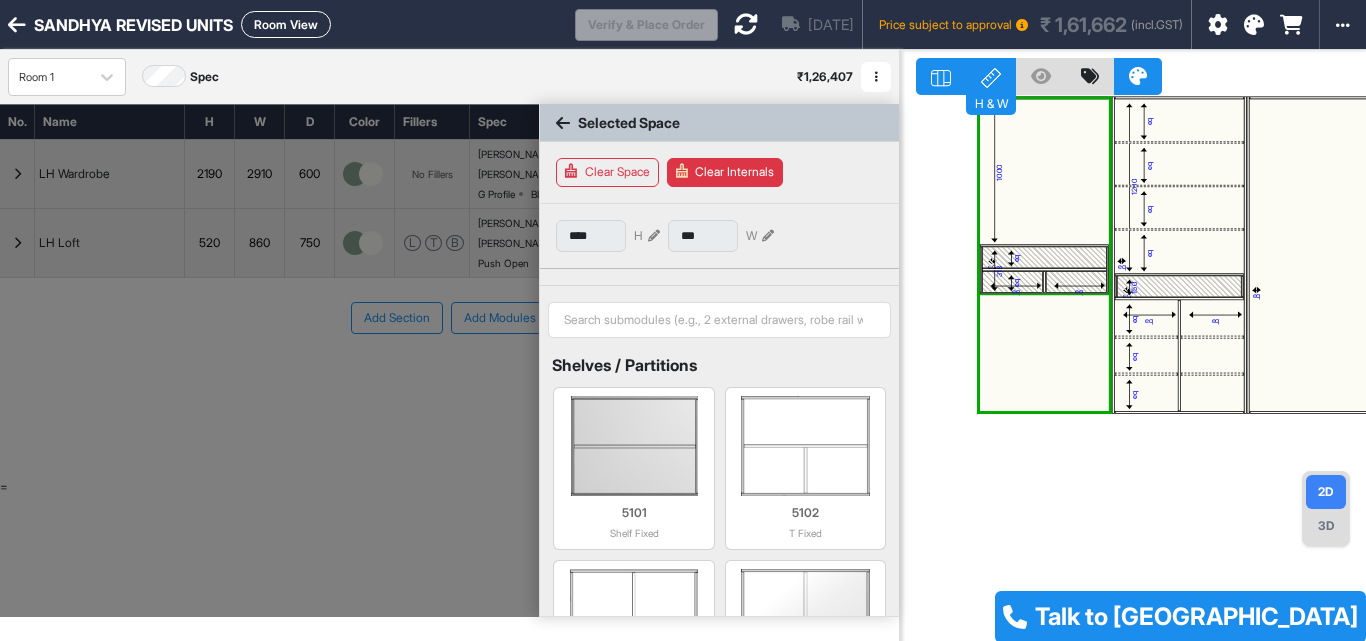 click at bounding box center [1045, 353] 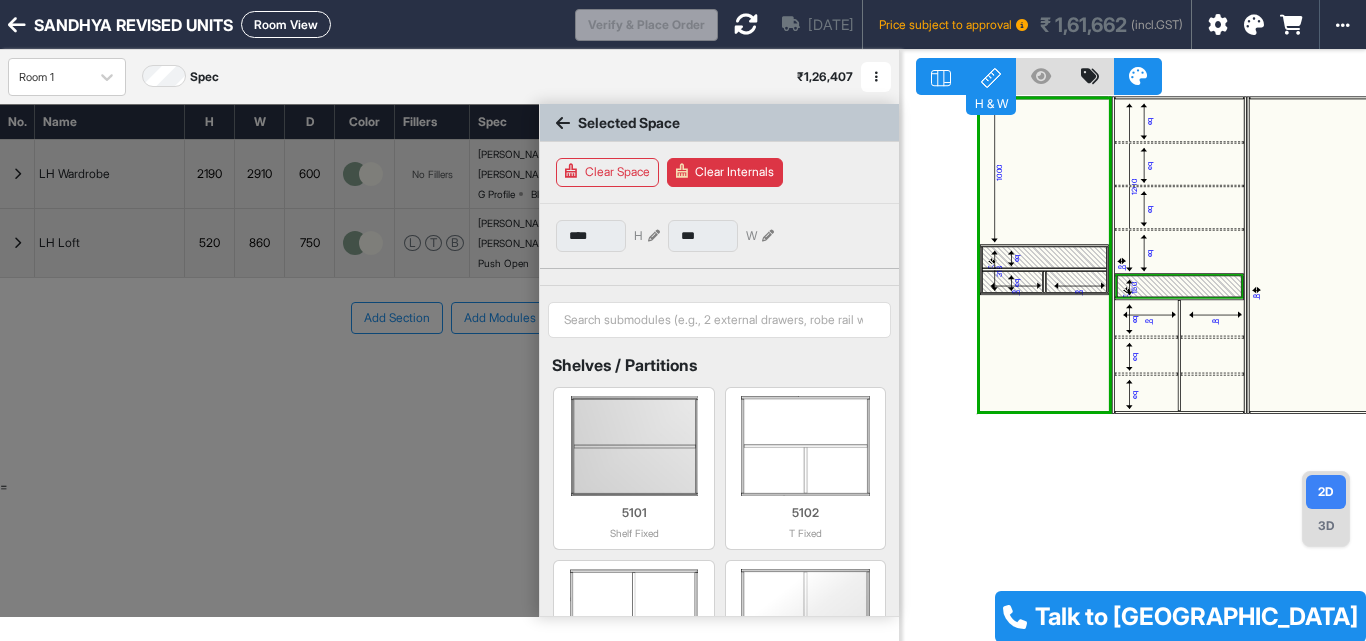 click at bounding box center (1179, 287) 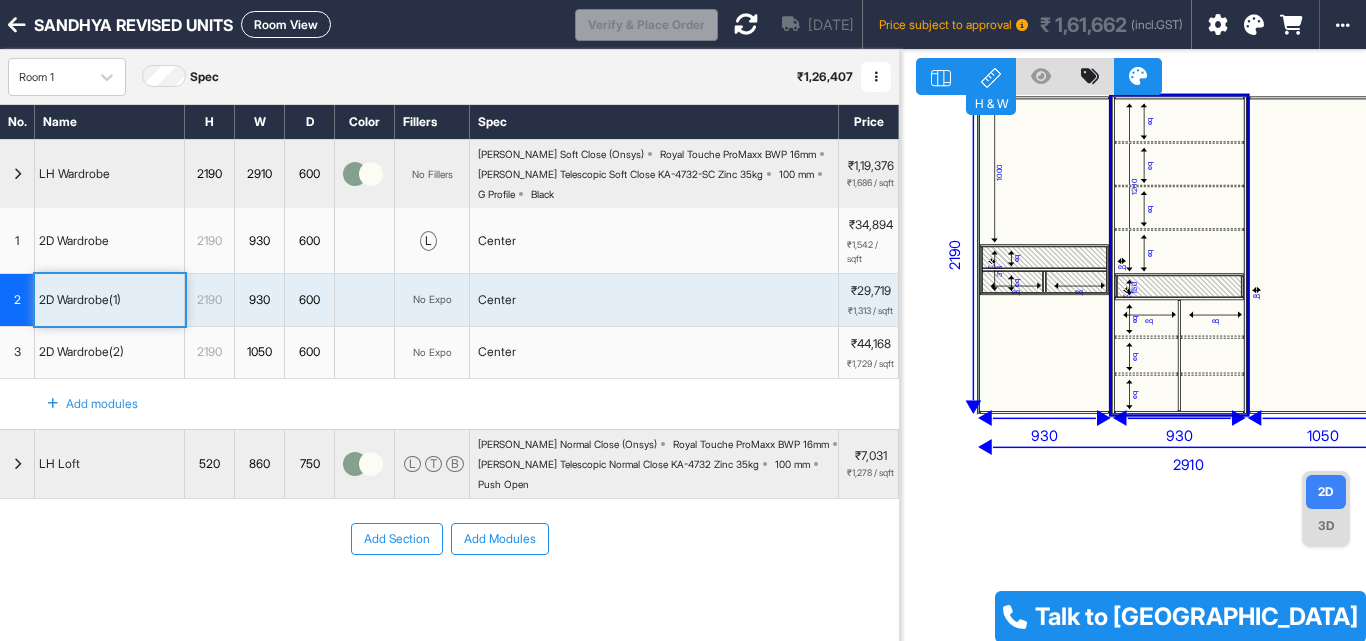 click at bounding box center [1079, 286] 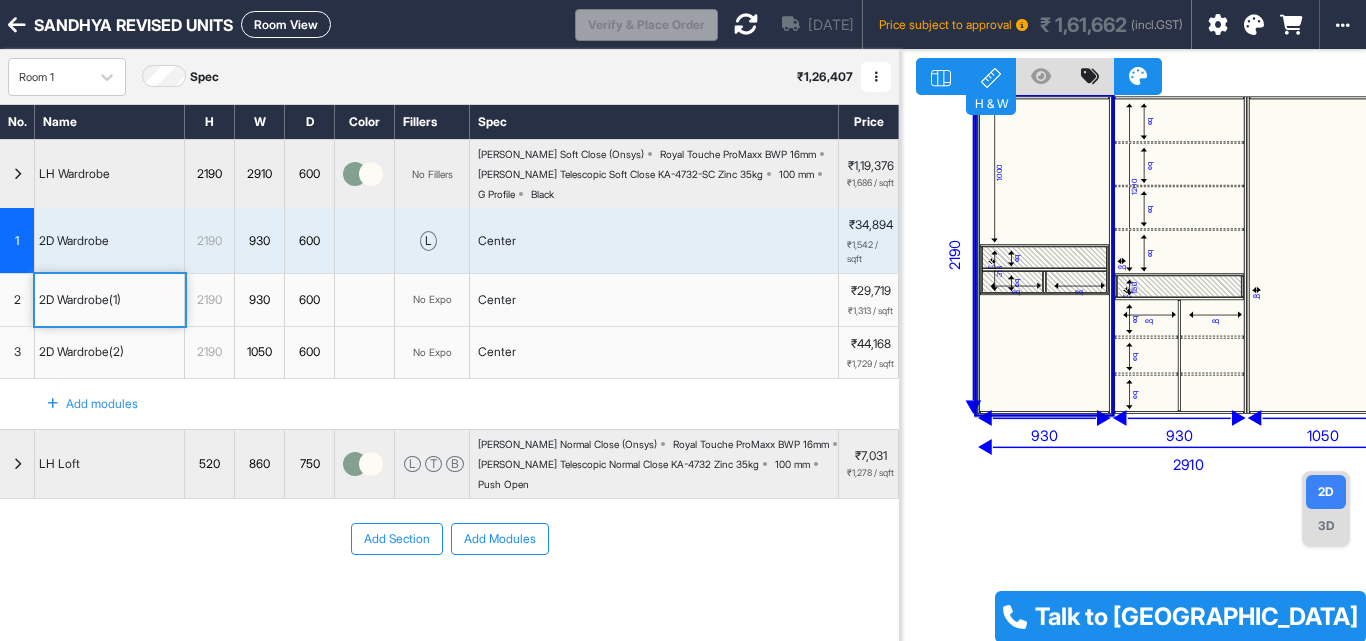 click at bounding box center [1045, 353] 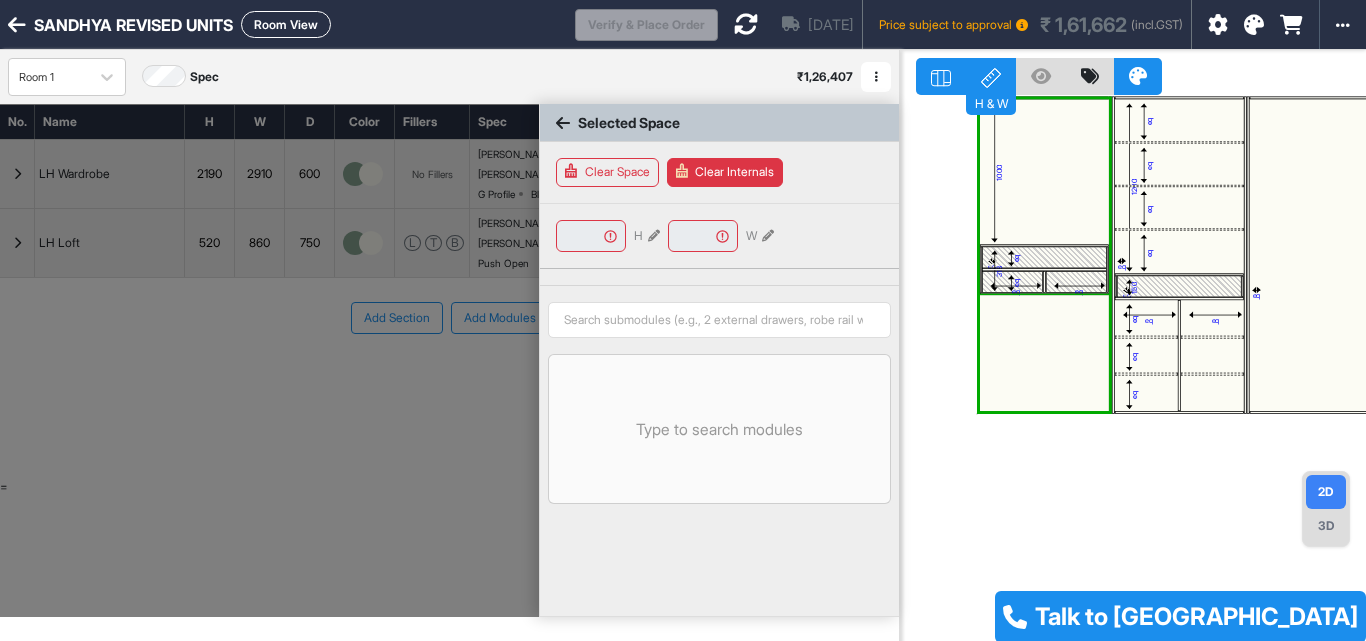 type on "****" 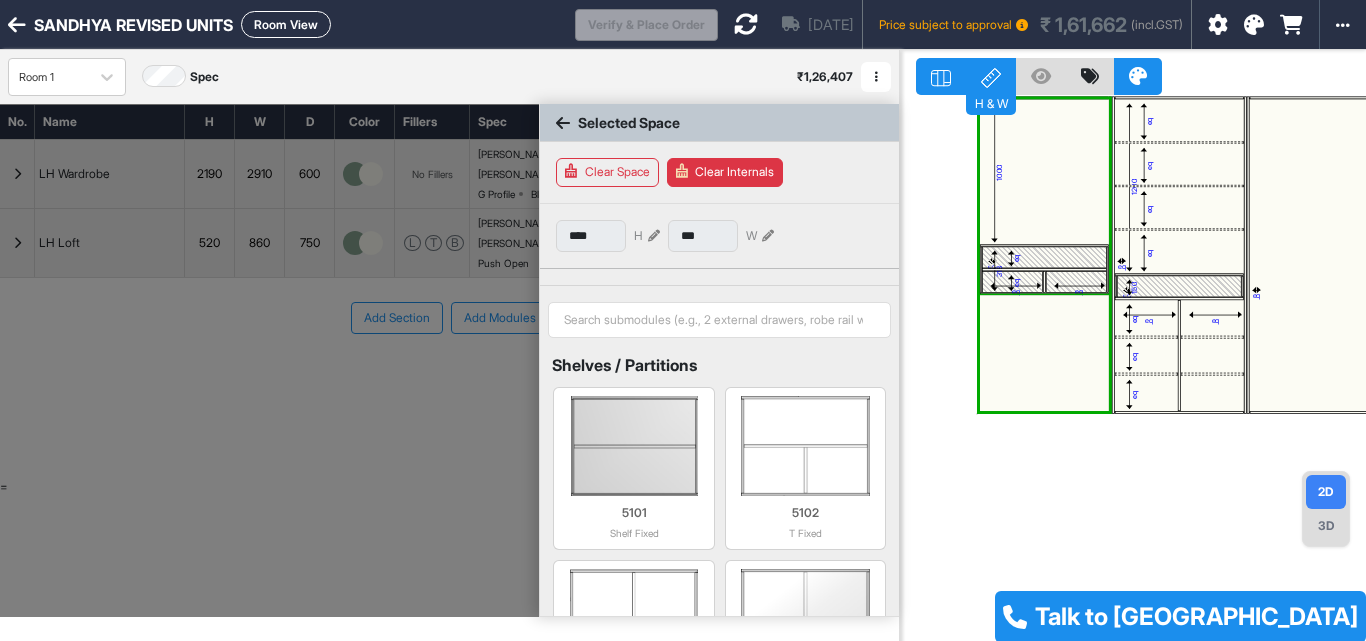 click at bounding box center [1045, 353] 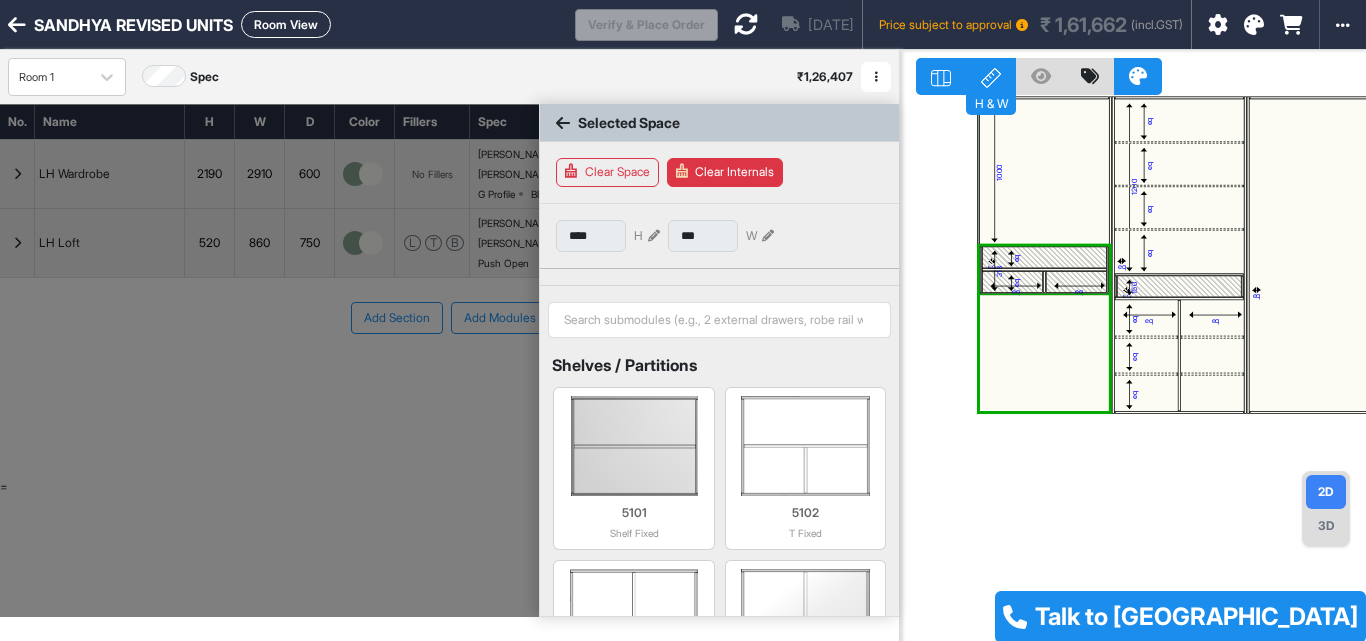 click at bounding box center (1045, 353) 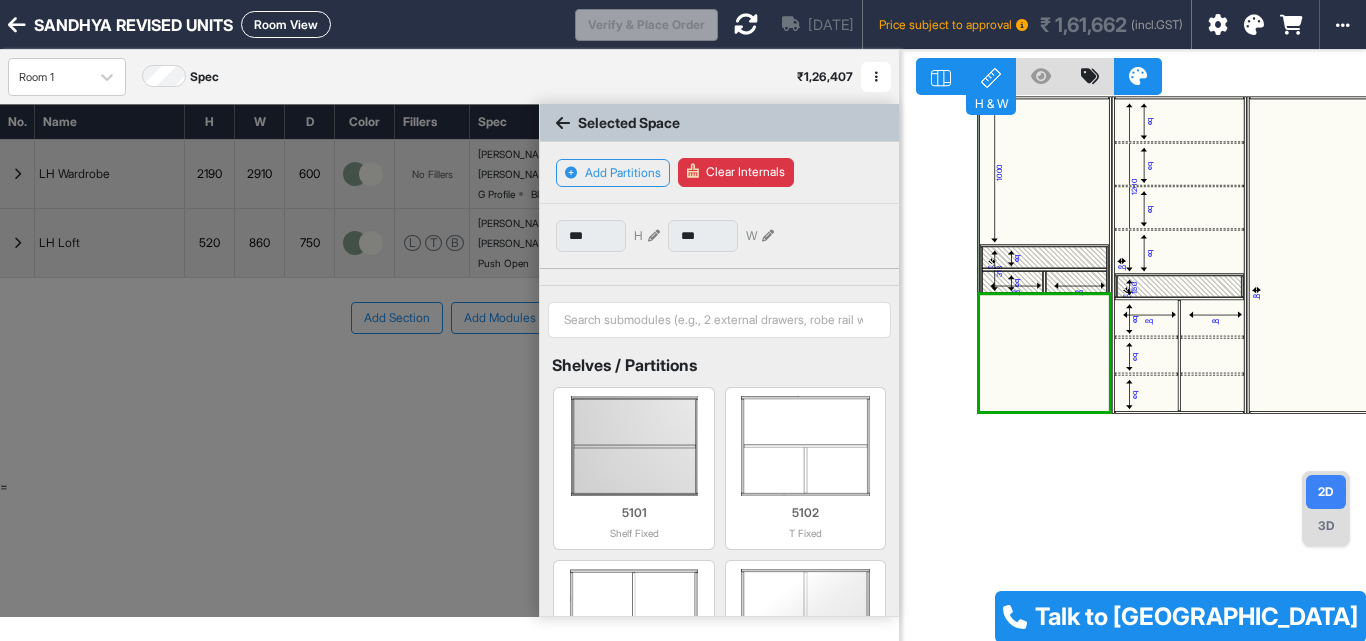 drag, startPoint x: 1134, startPoint y: 322, endPoint x: 1162, endPoint y: 327, distance: 28.442924 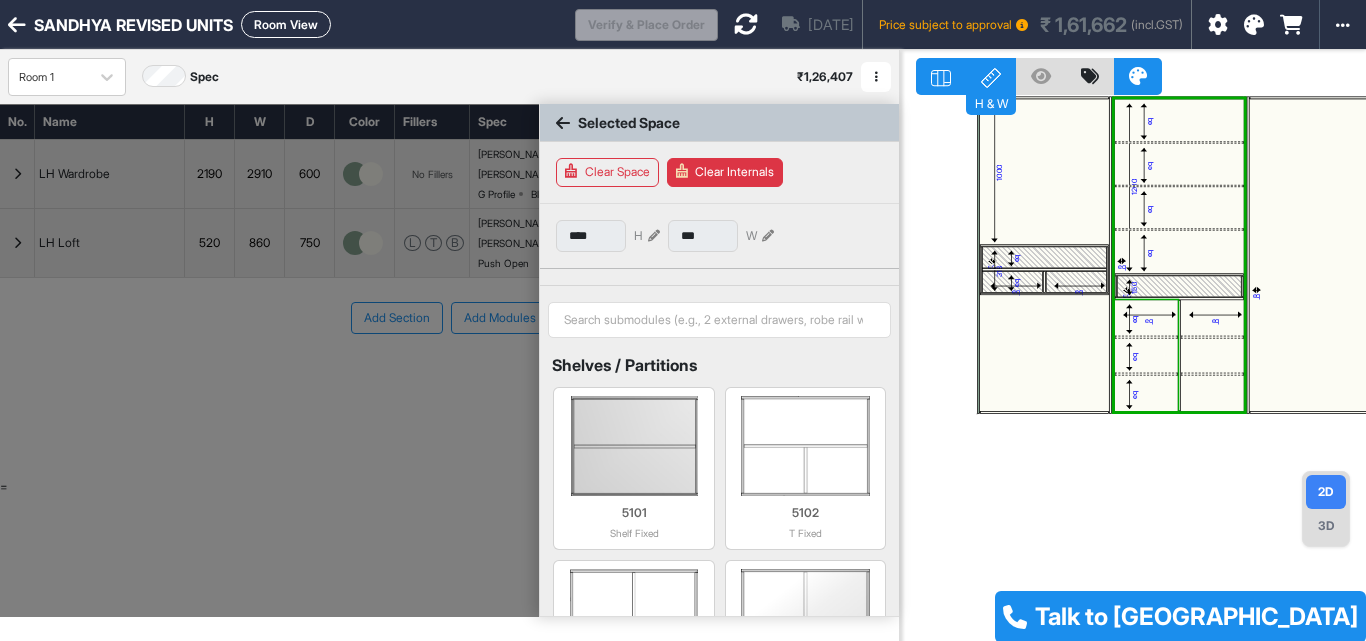 drag, startPoint x: 1192, startPoint y: 333, endPoint x: 1139, endPoint y: 317, distance: 55.362442 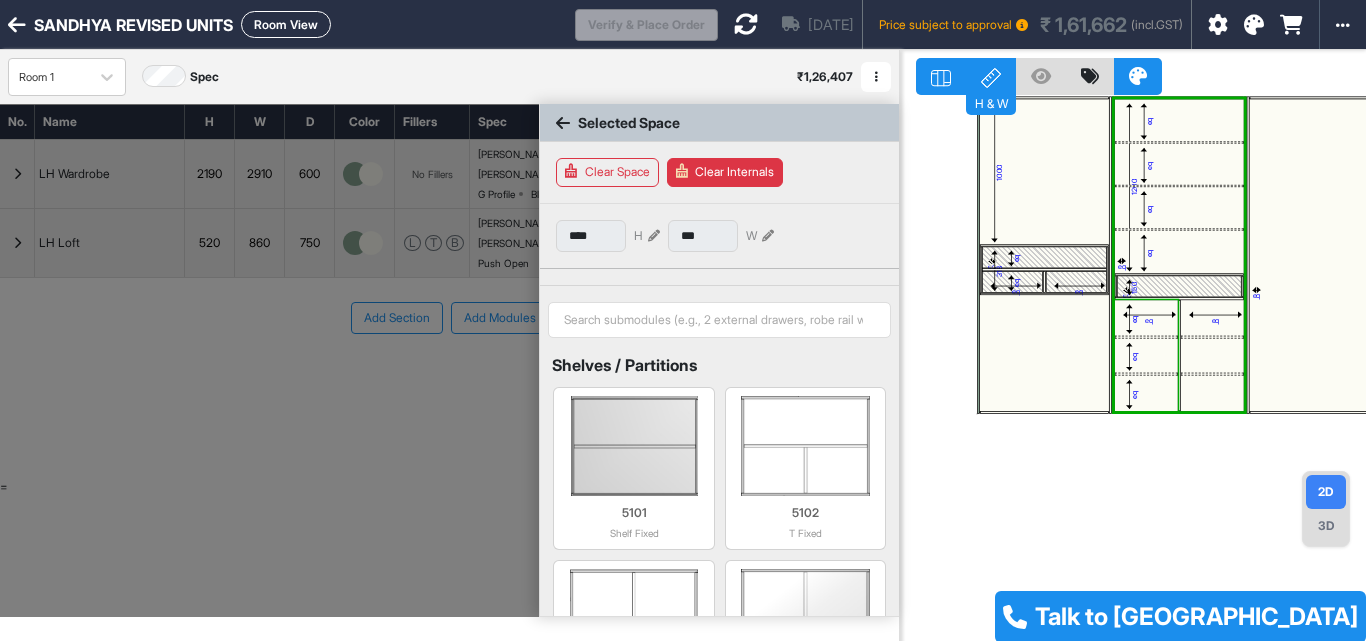 click on "eq" at bounding box center (1149, 320) 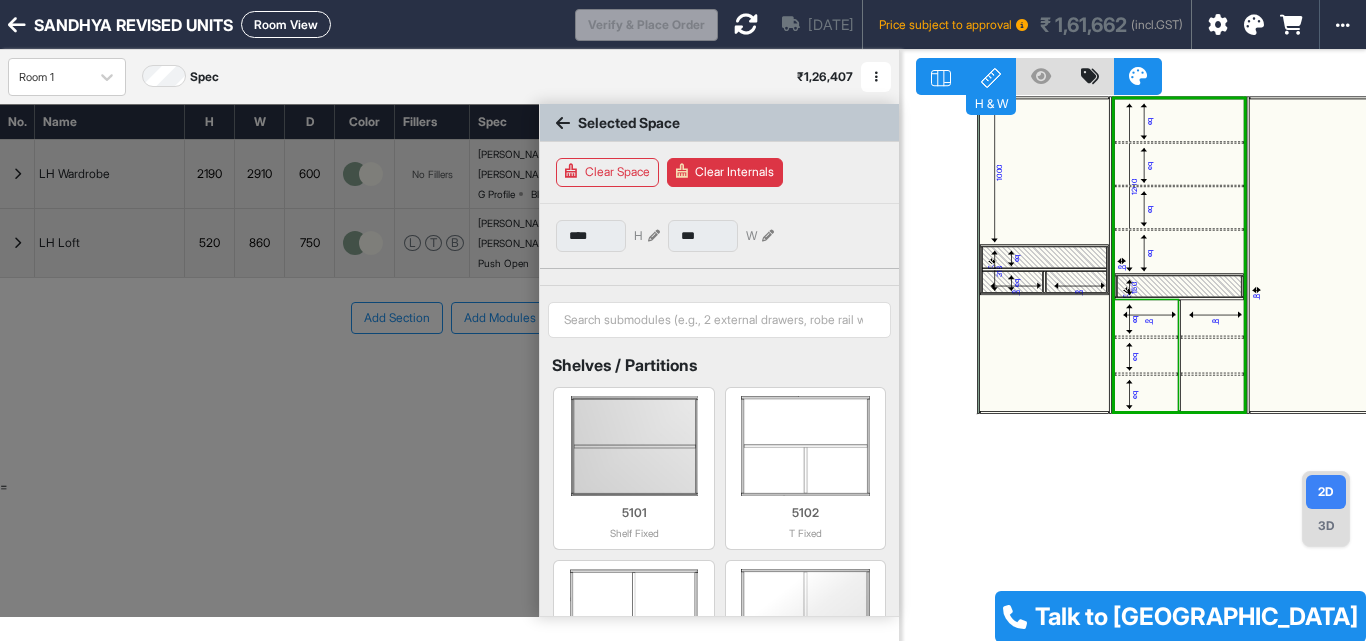 click on "eq" at bounding box center (1149, 320) 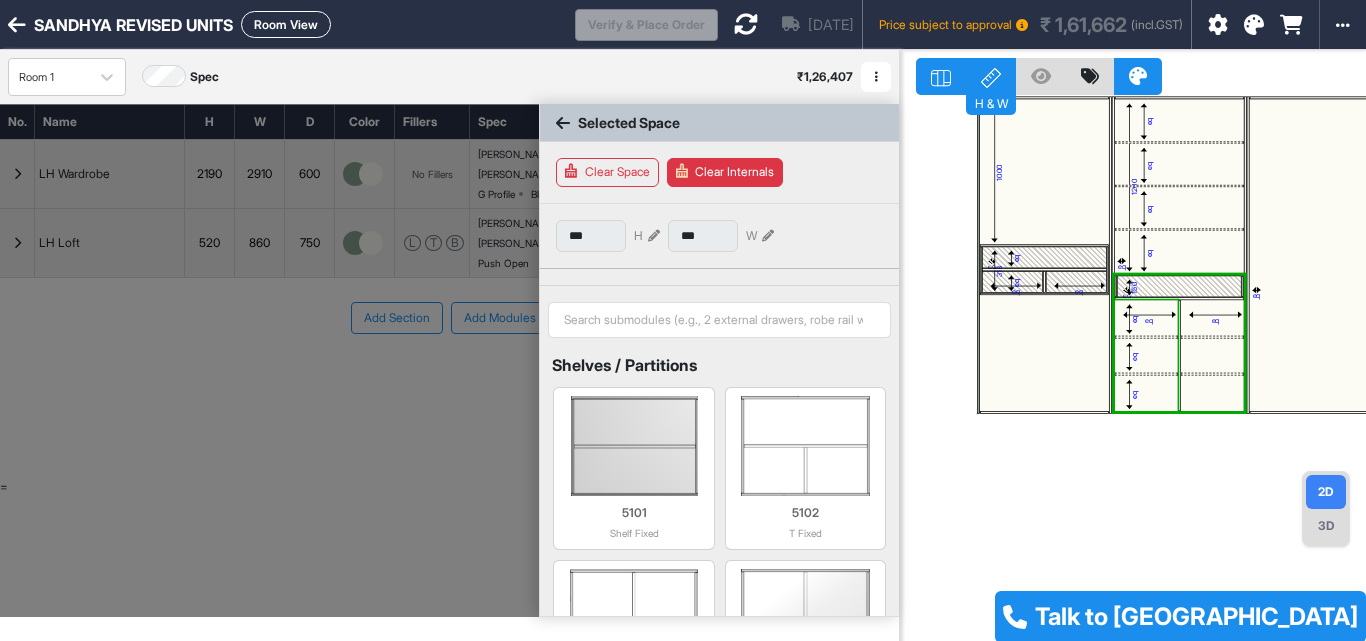 click on "eq" at bounding box center (1149, 320) 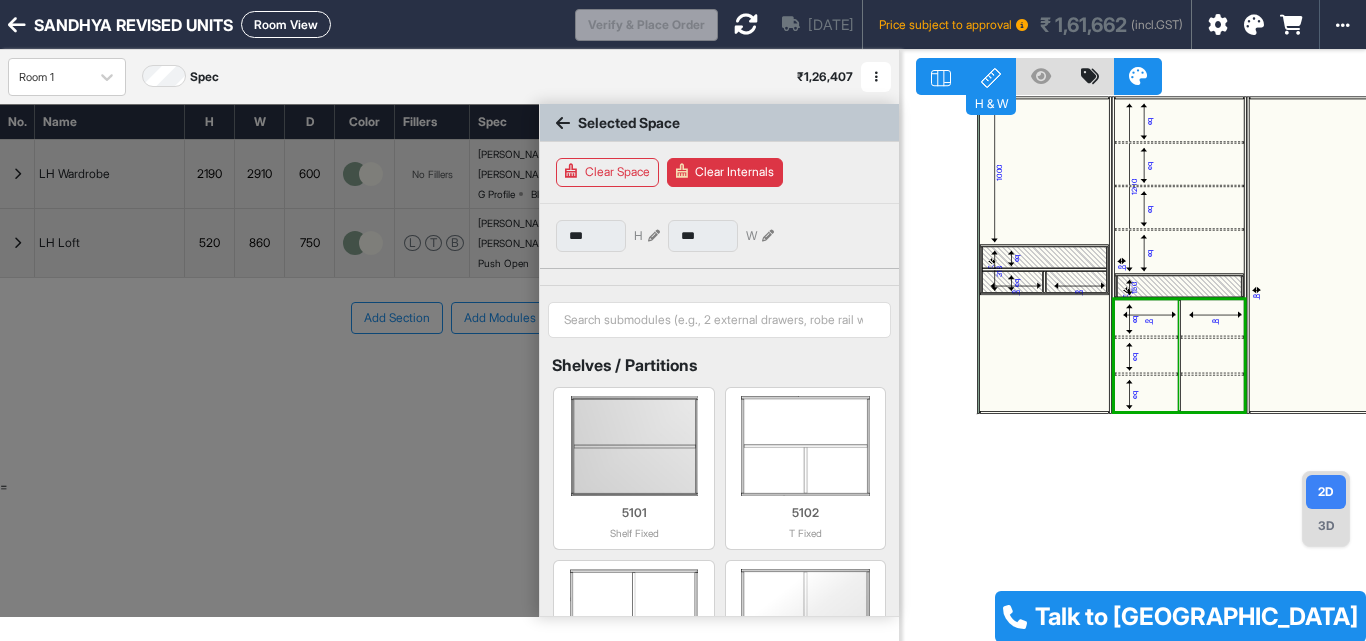 click on "eq" at bounding box center [1149, 320] 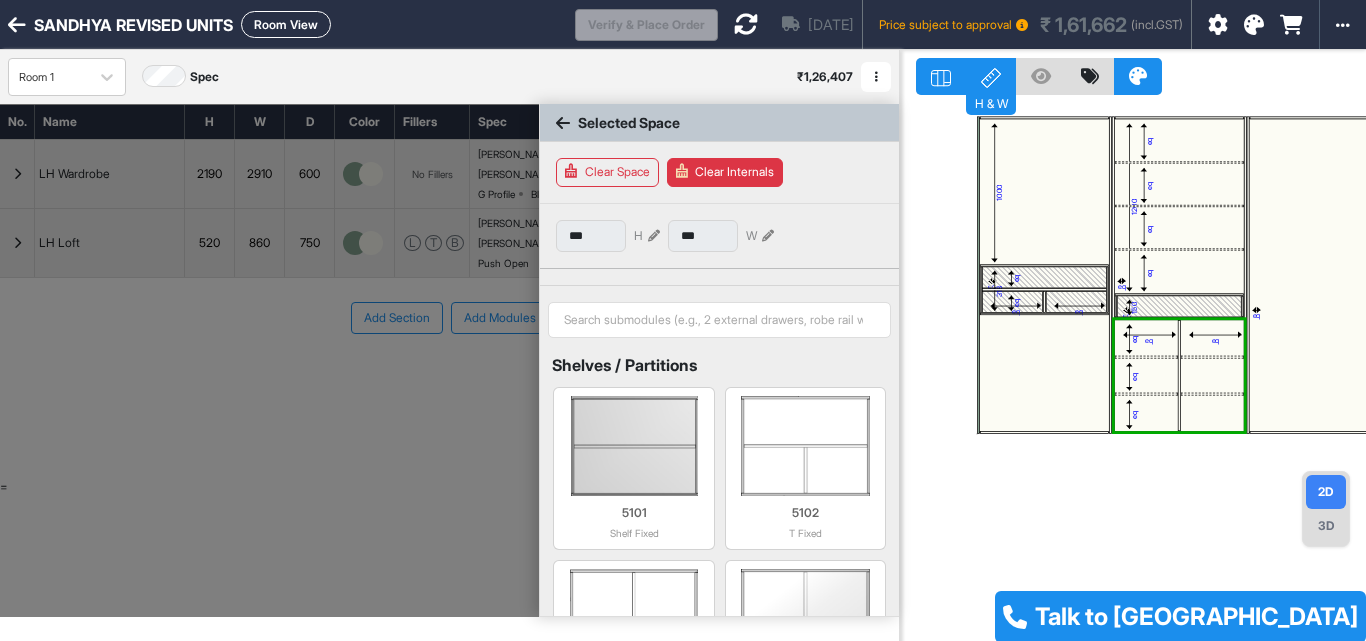 click at bounding box center (1045, 373) 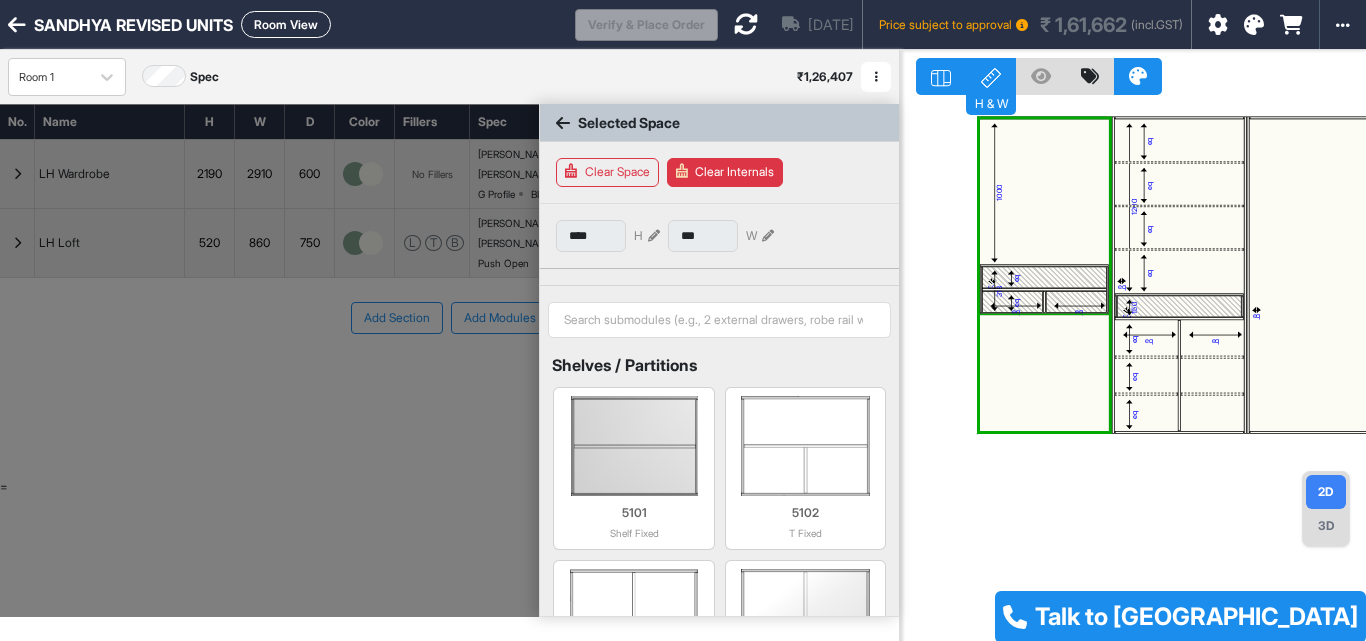 click at bounding box center [1045, 373] 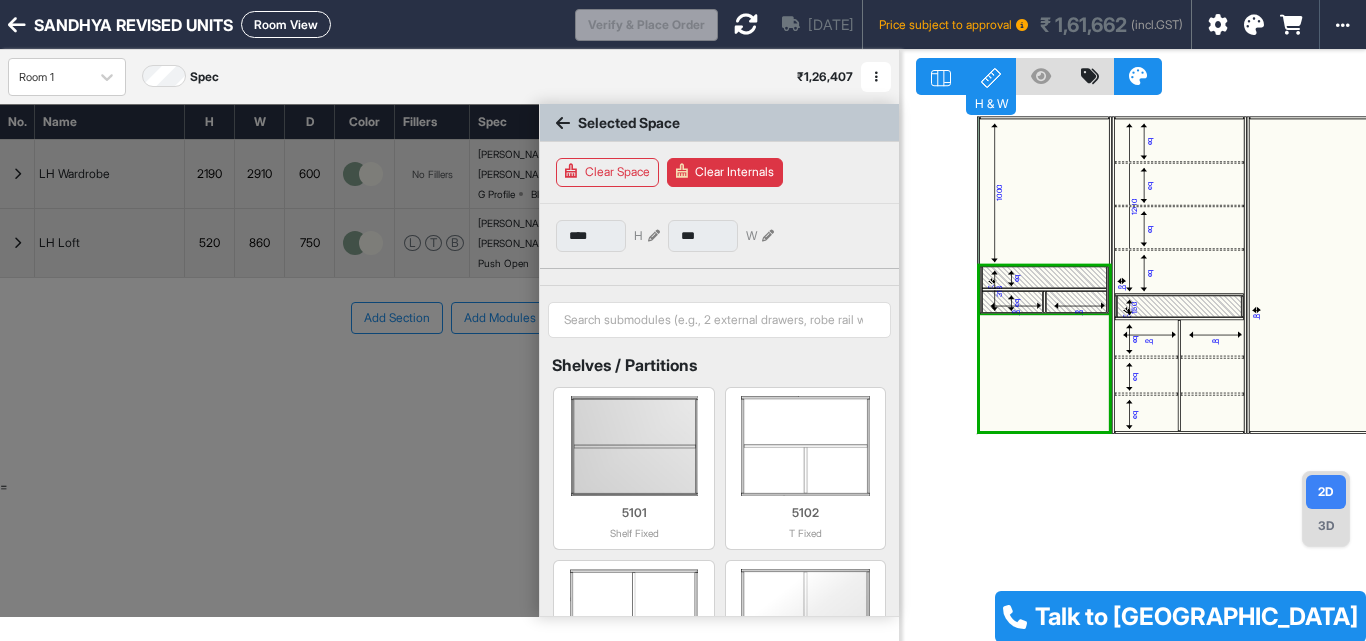 click at bounding box center (1045, 373) 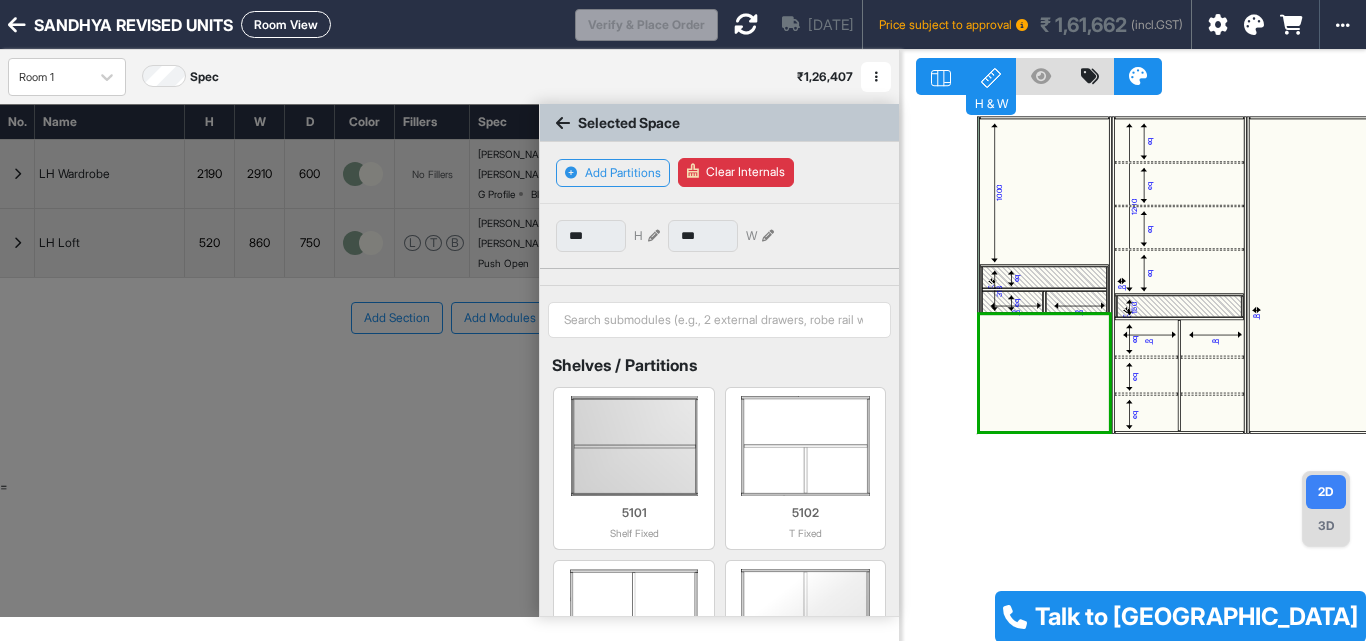 click at bounding box center [654, 236] 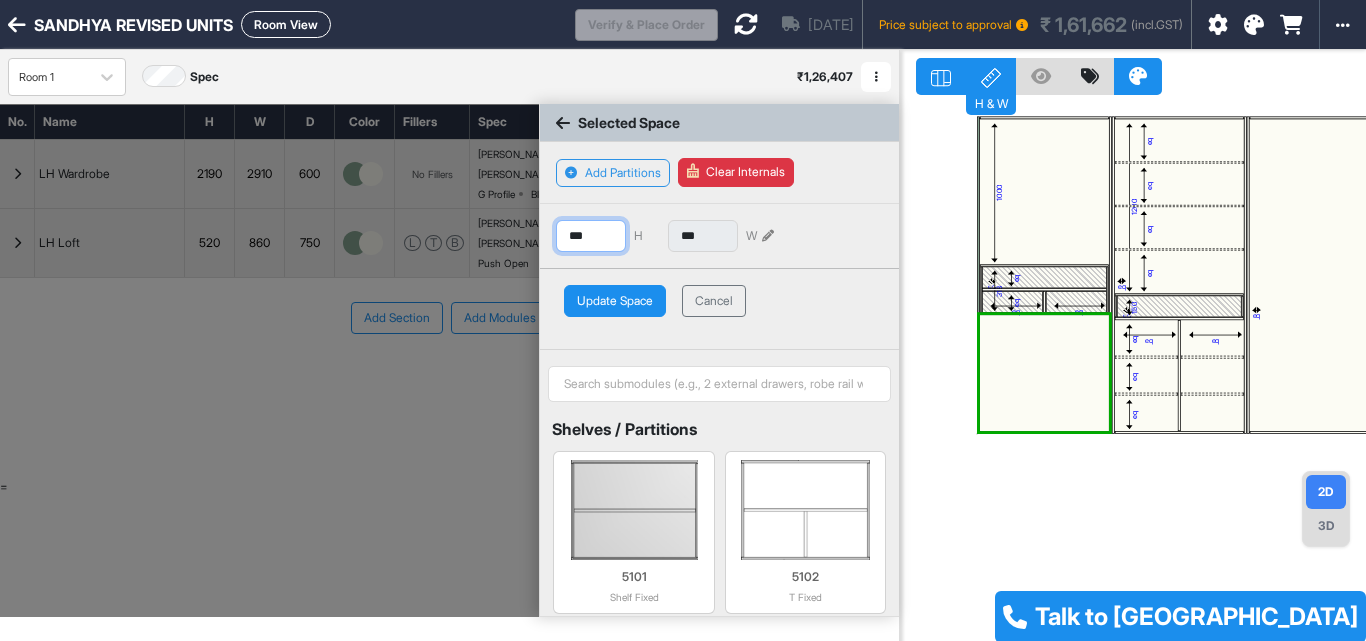 click on "***" at bounding box center [591, 236] 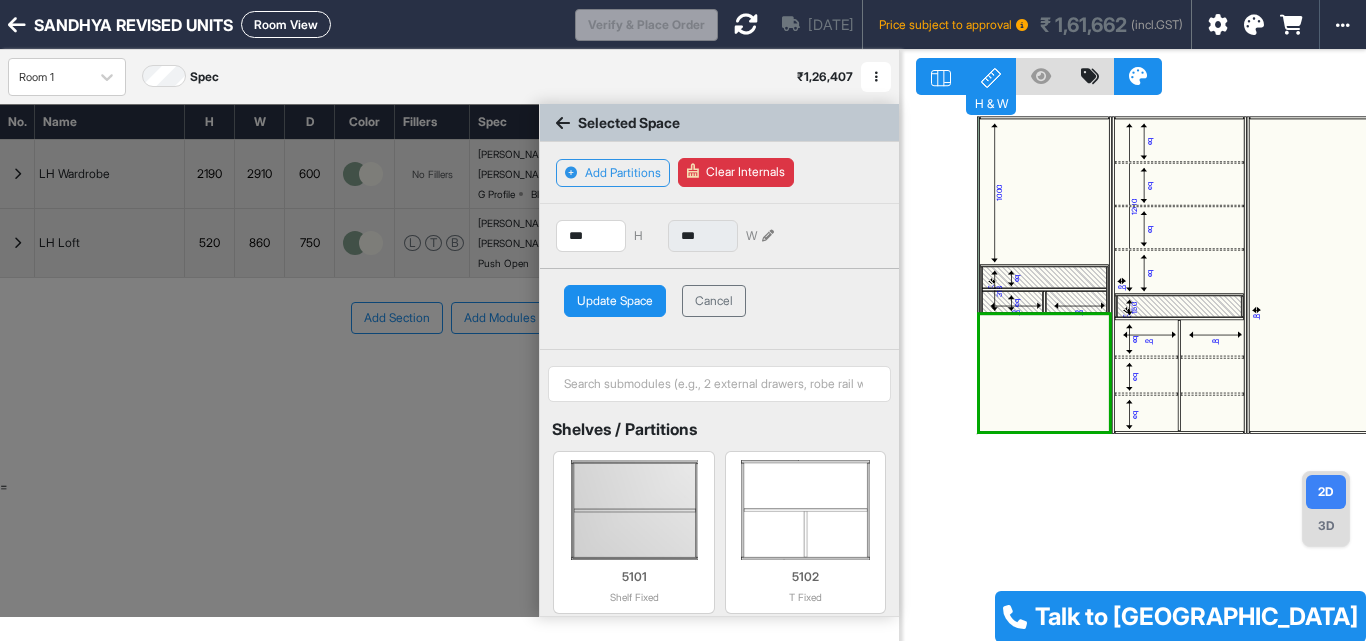 click on "Update Space" at bounding box center (615, 301) 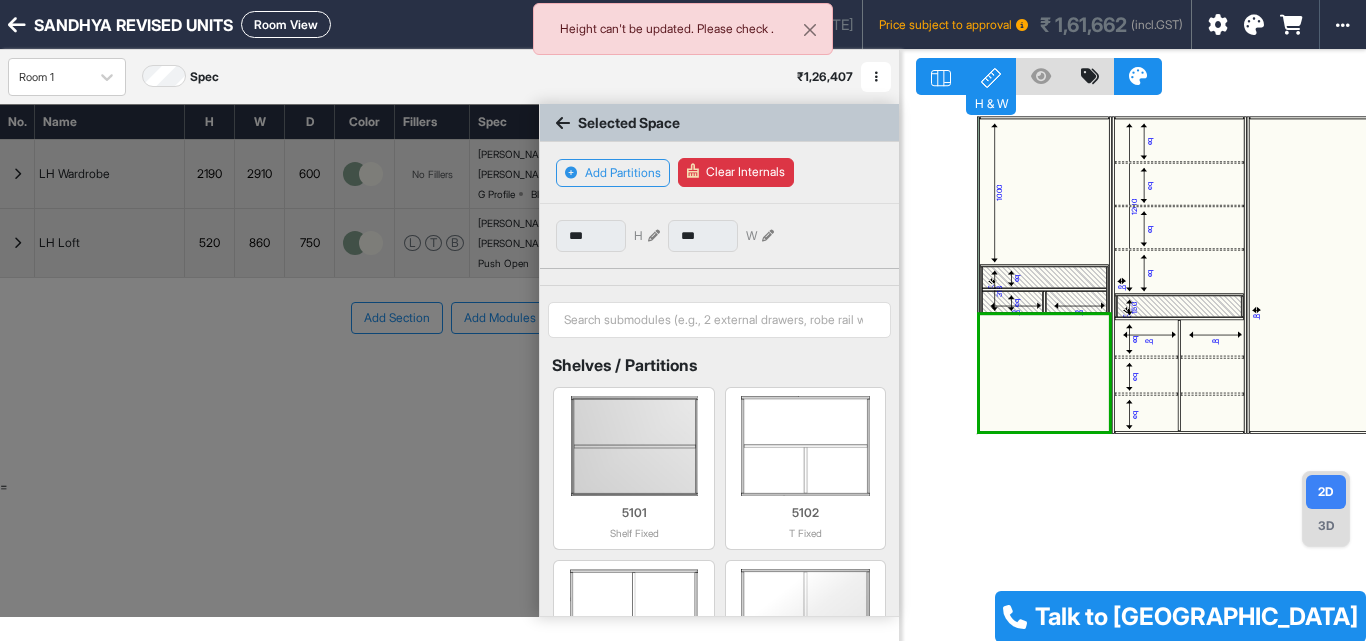 click at bounding box center (654, 236) 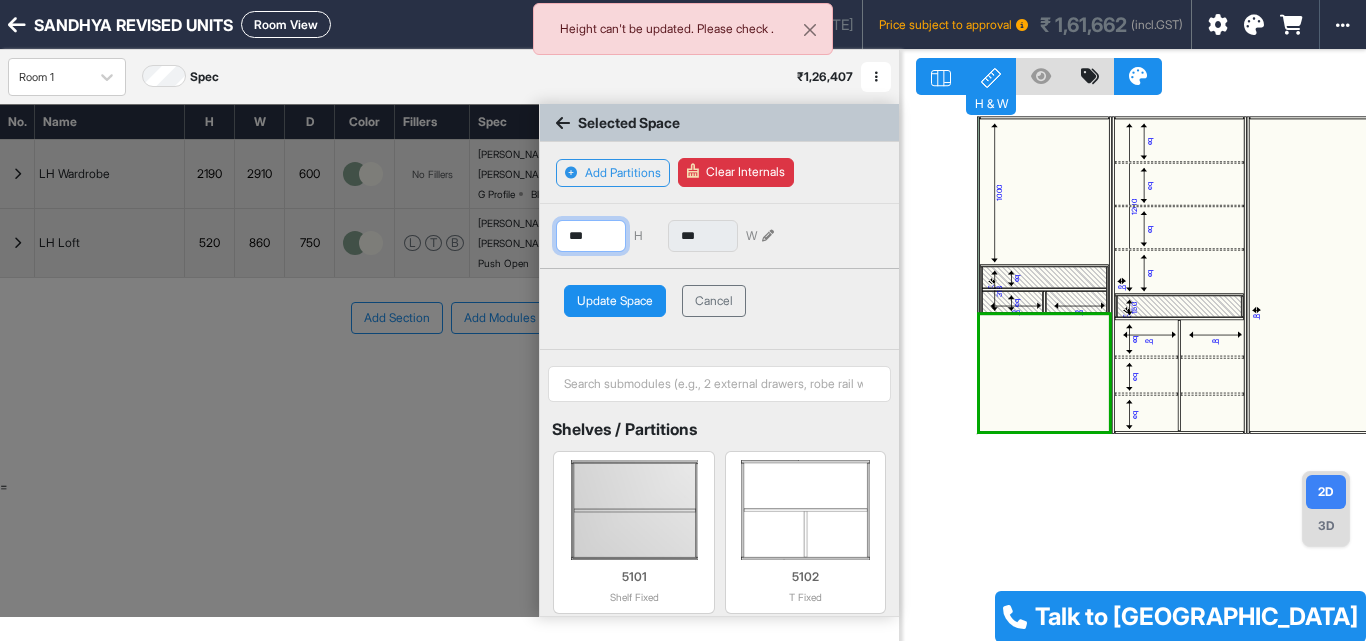 click on "***" at bounding box center (591, 236) 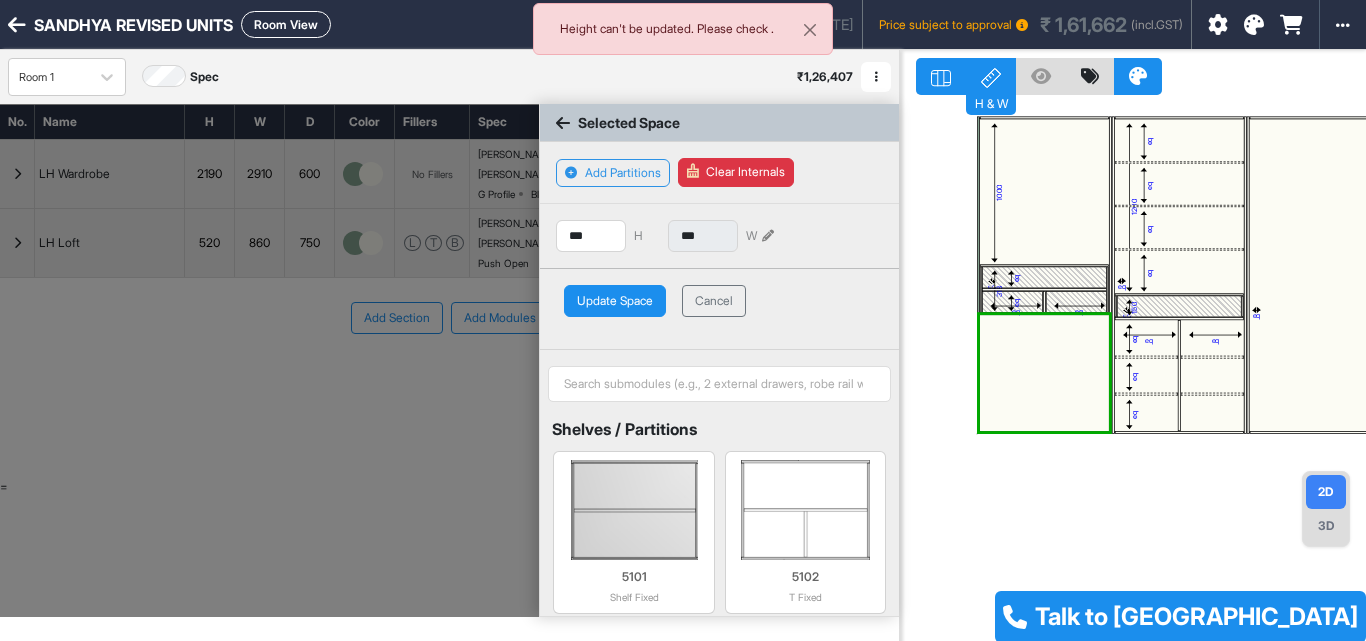 click on "1000" at bounding box center [1045, 191] 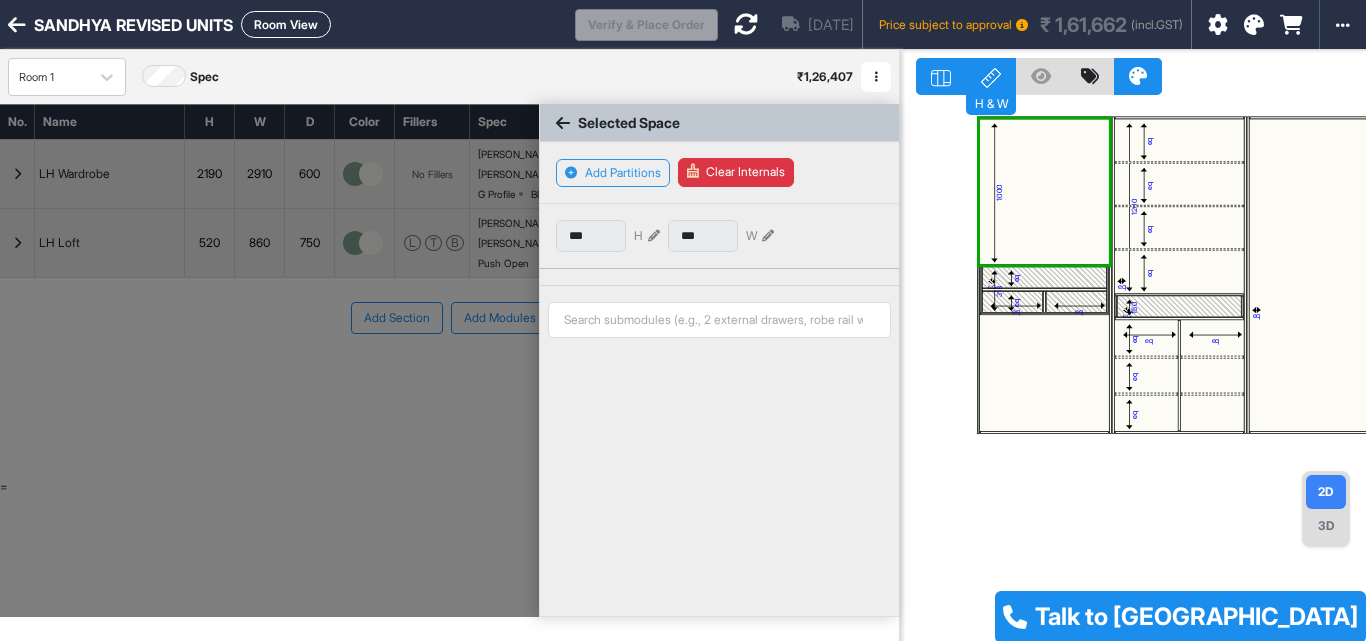 type on "****" 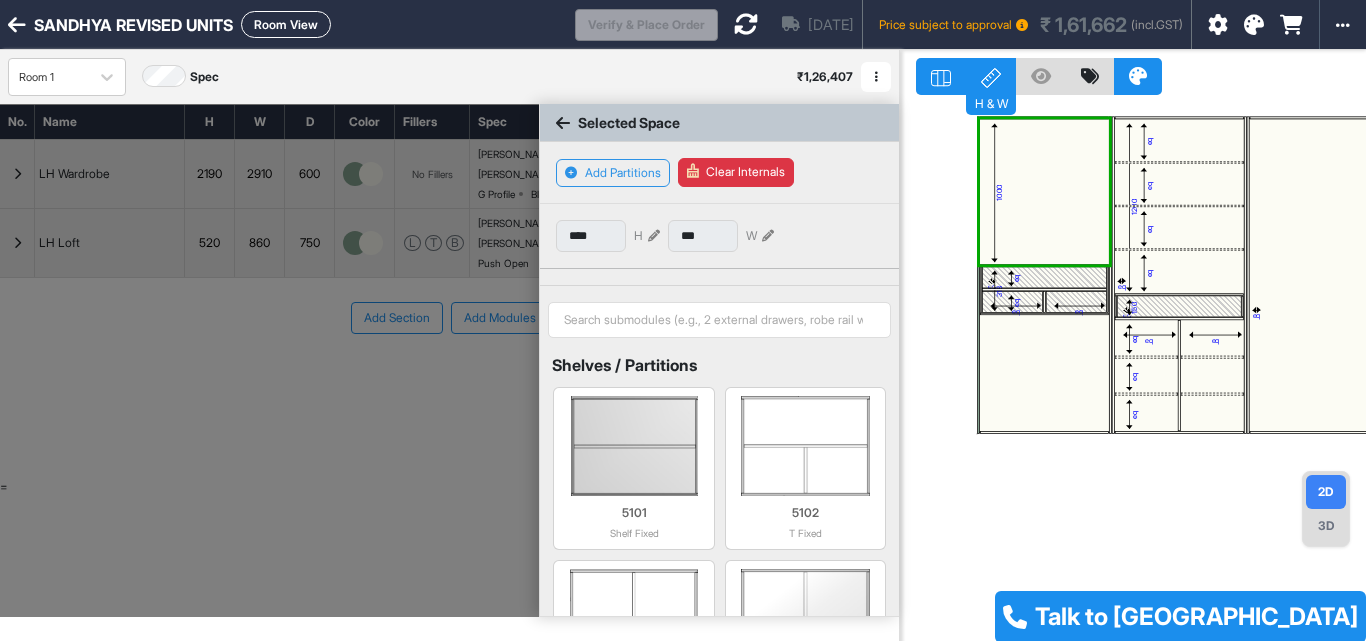 click on "eq" at bounding box center (1179, 272) 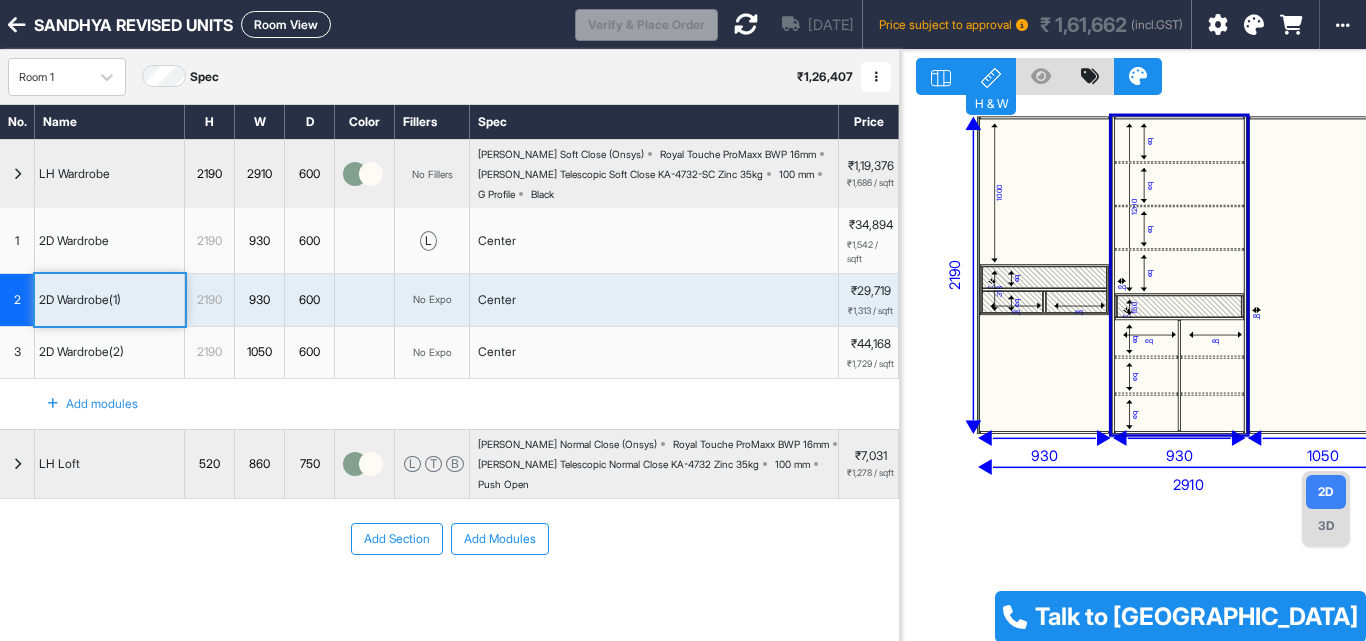 click on "1000" at bounding box center [1045, 191] 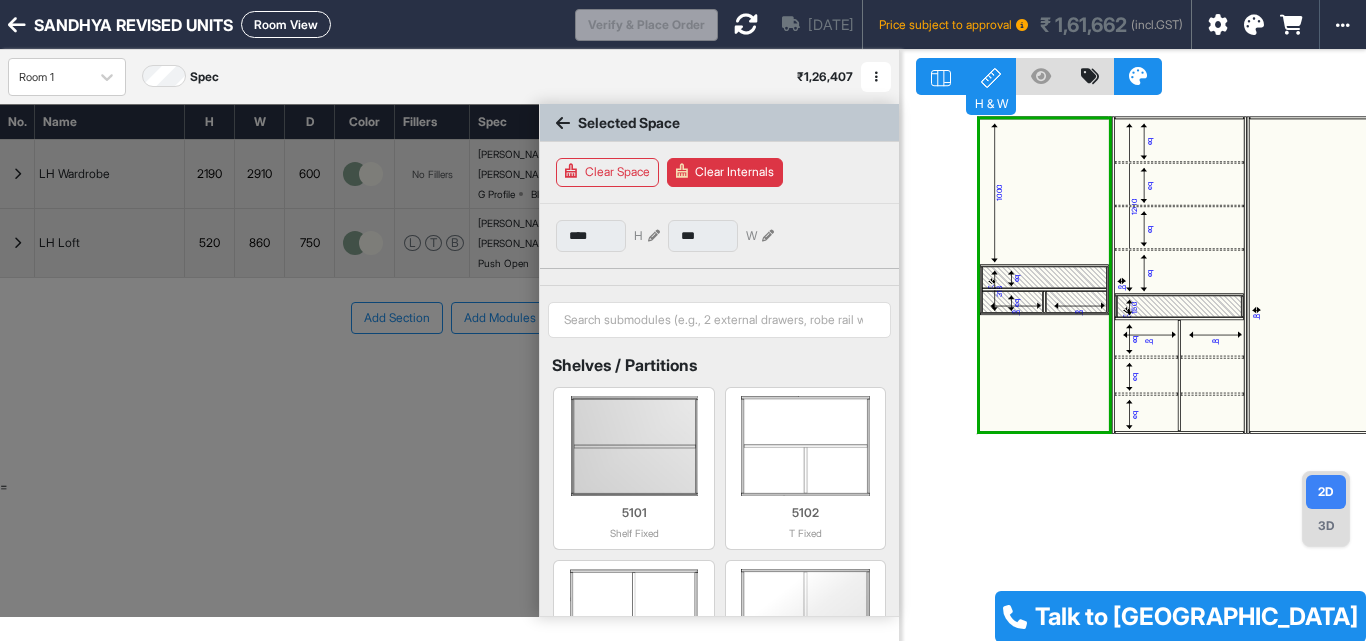 click at bounding box center [654, 236] 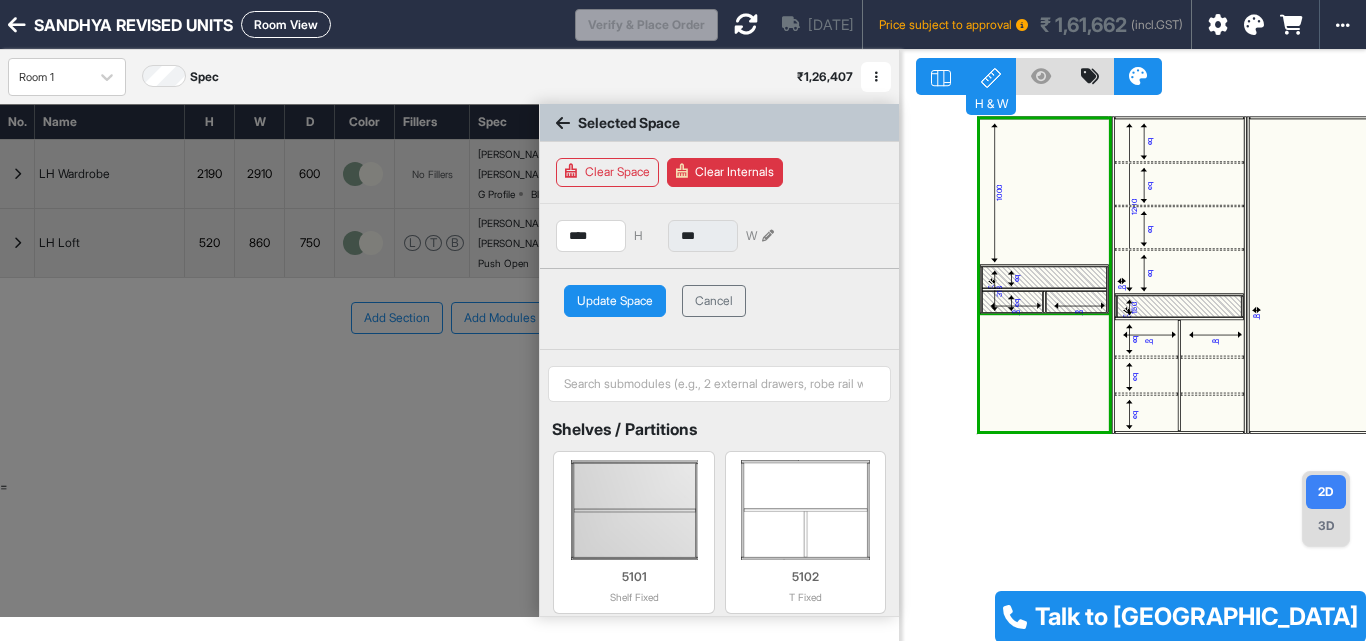 click at bounding box center [1045, 373] 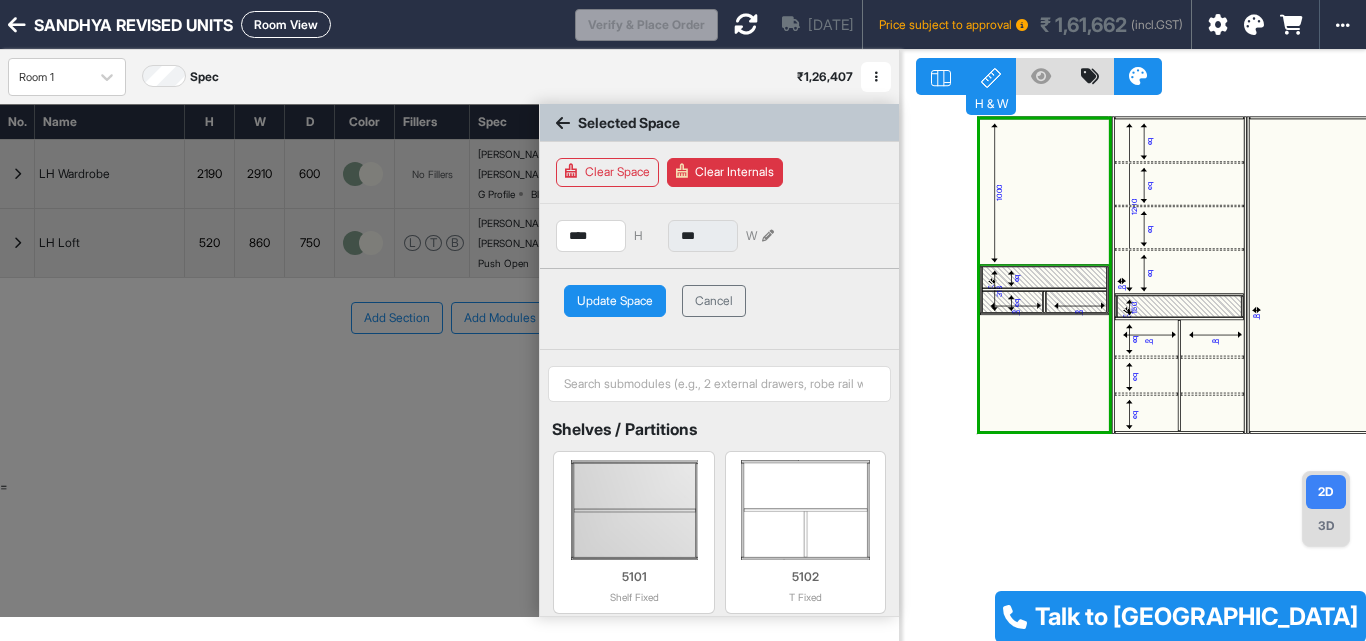 click on "1000" at bounding box center [1045, 191] 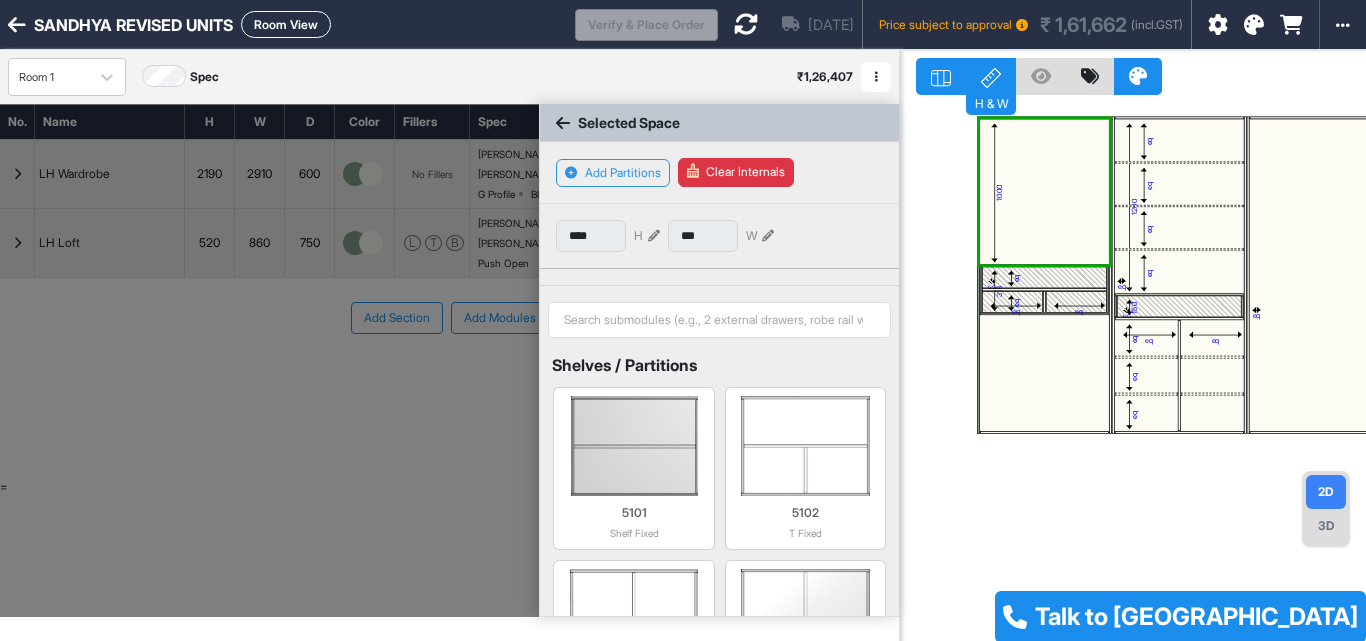 click at bounding box center [654, 236] 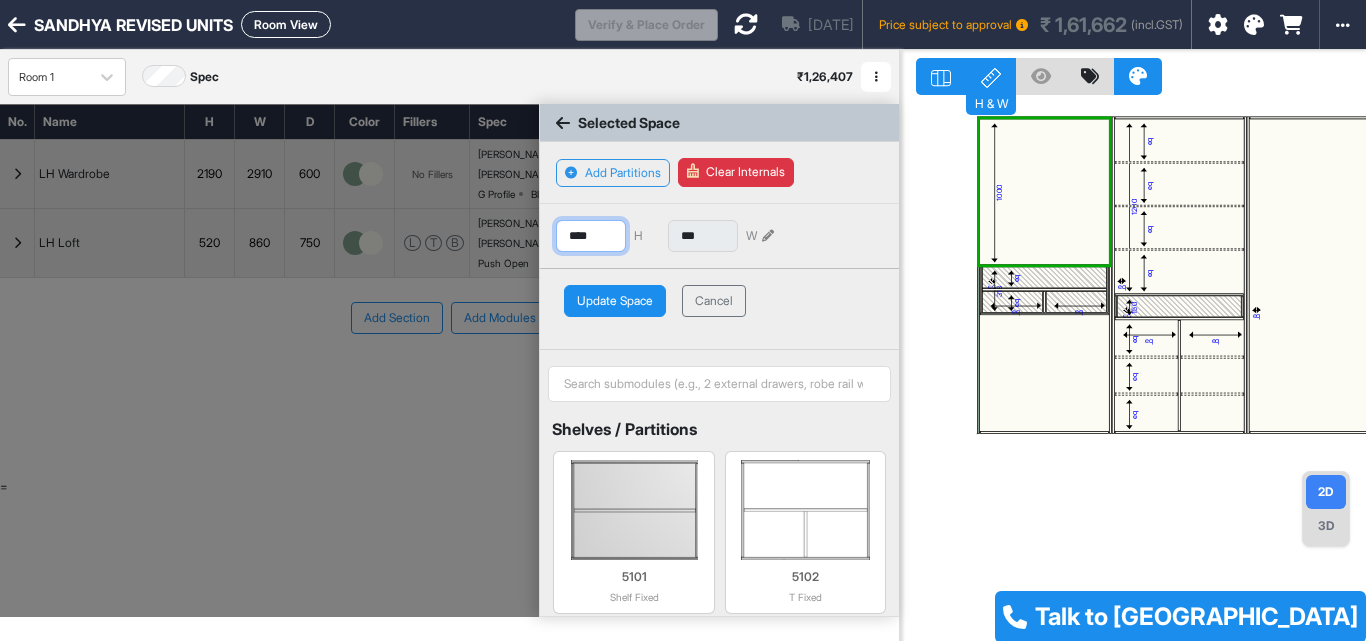 click on "****" at bounding box center (591, 236) 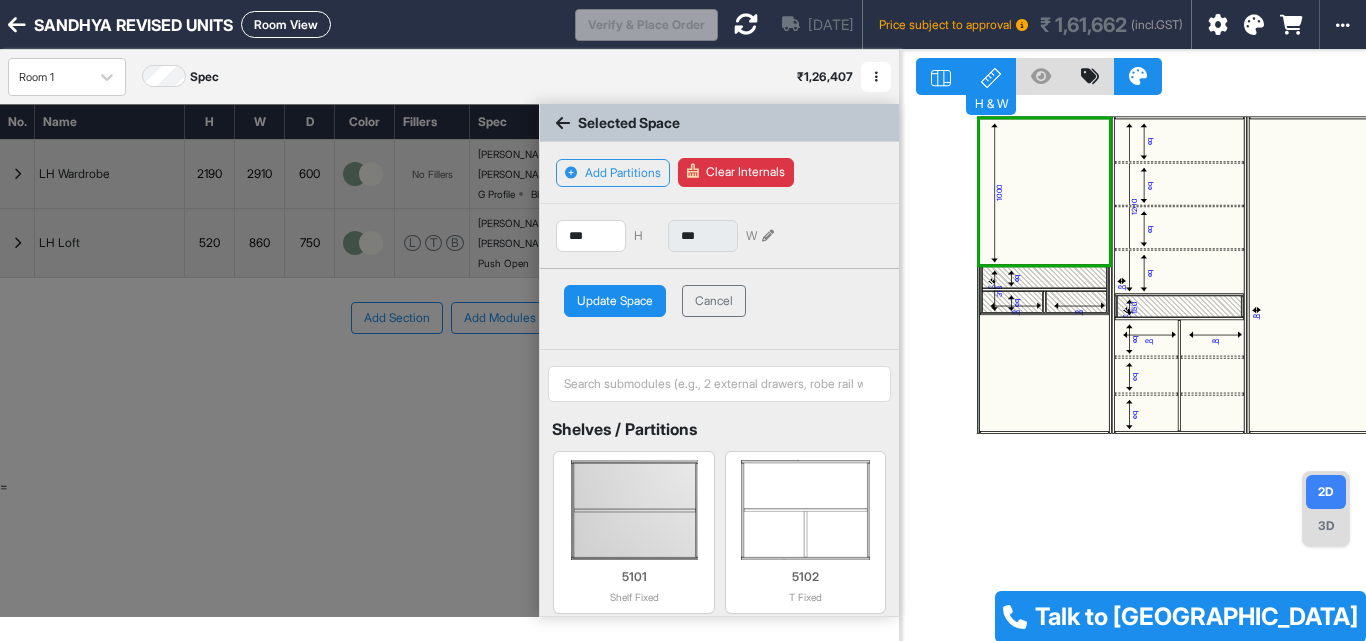 click on "Update Space" at bounding box center [615, 301] 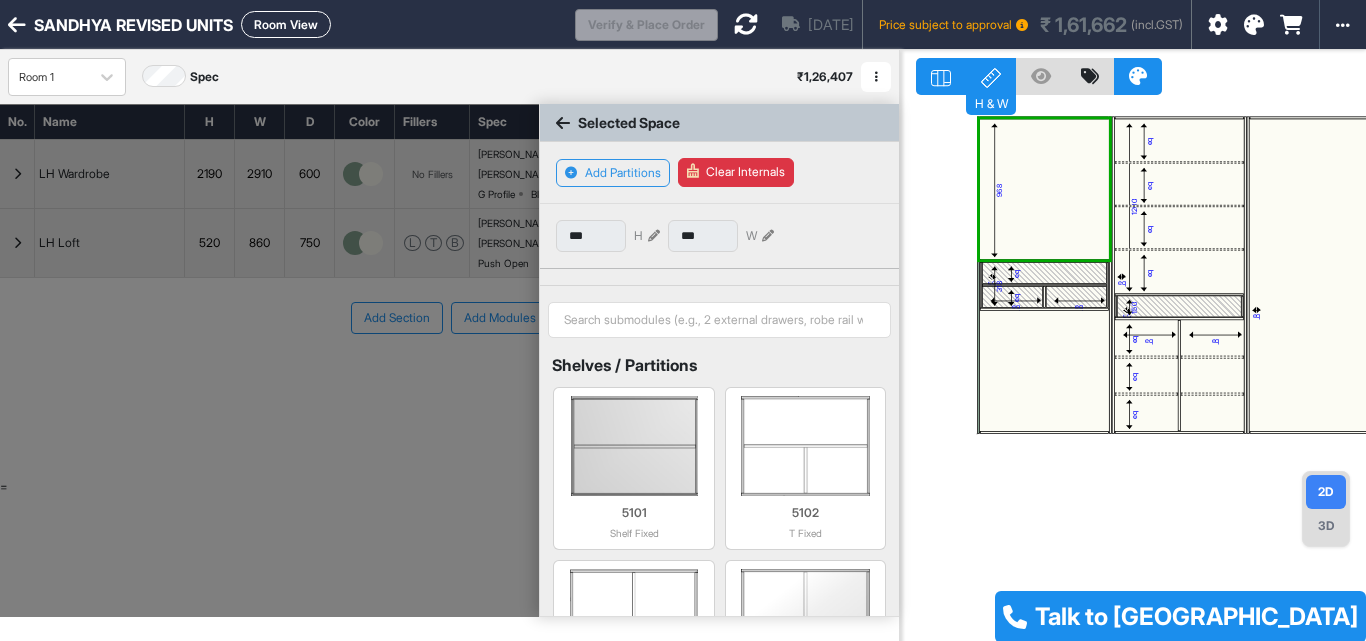 click at bounding box center (654, 236) 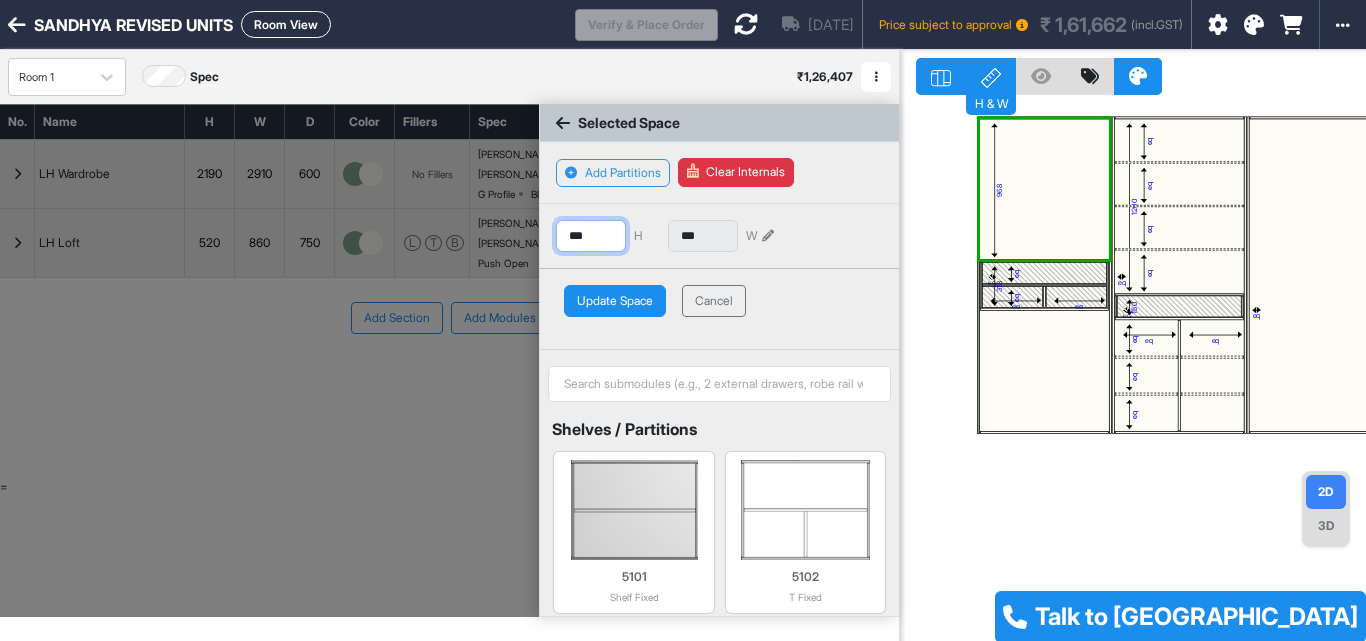 click on "***" at bounding box center (591, 236) 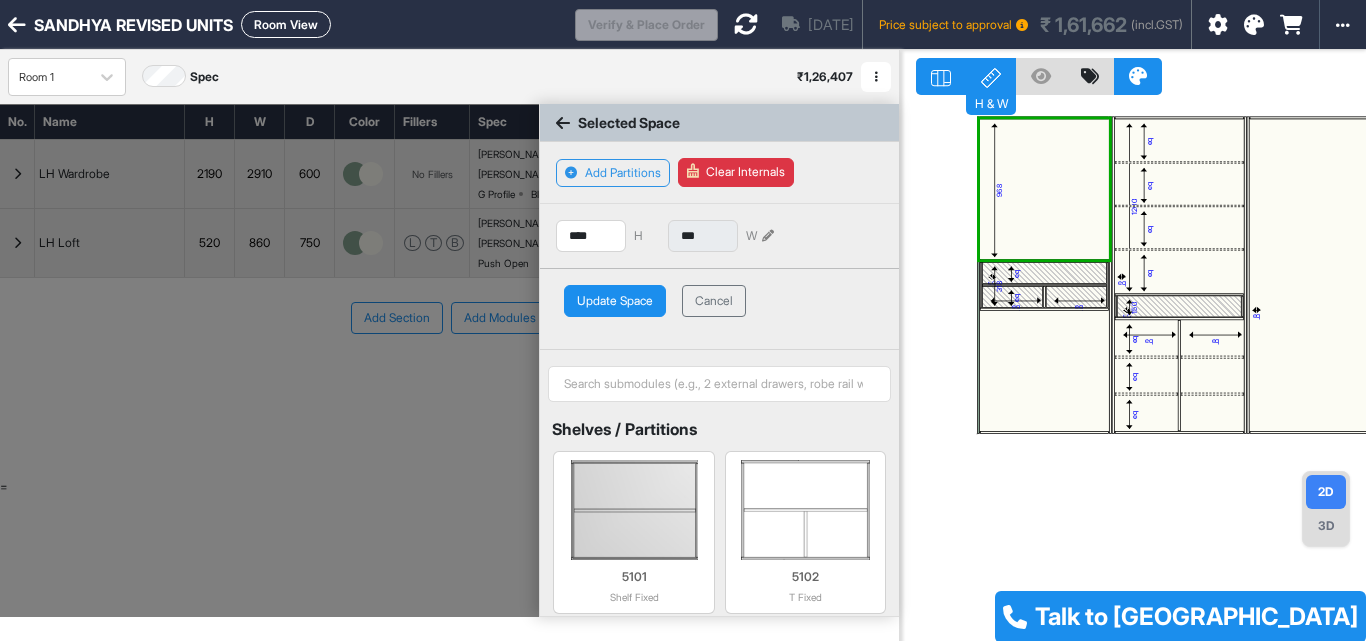 click on "Update Space" at bounding box center [615, 301] 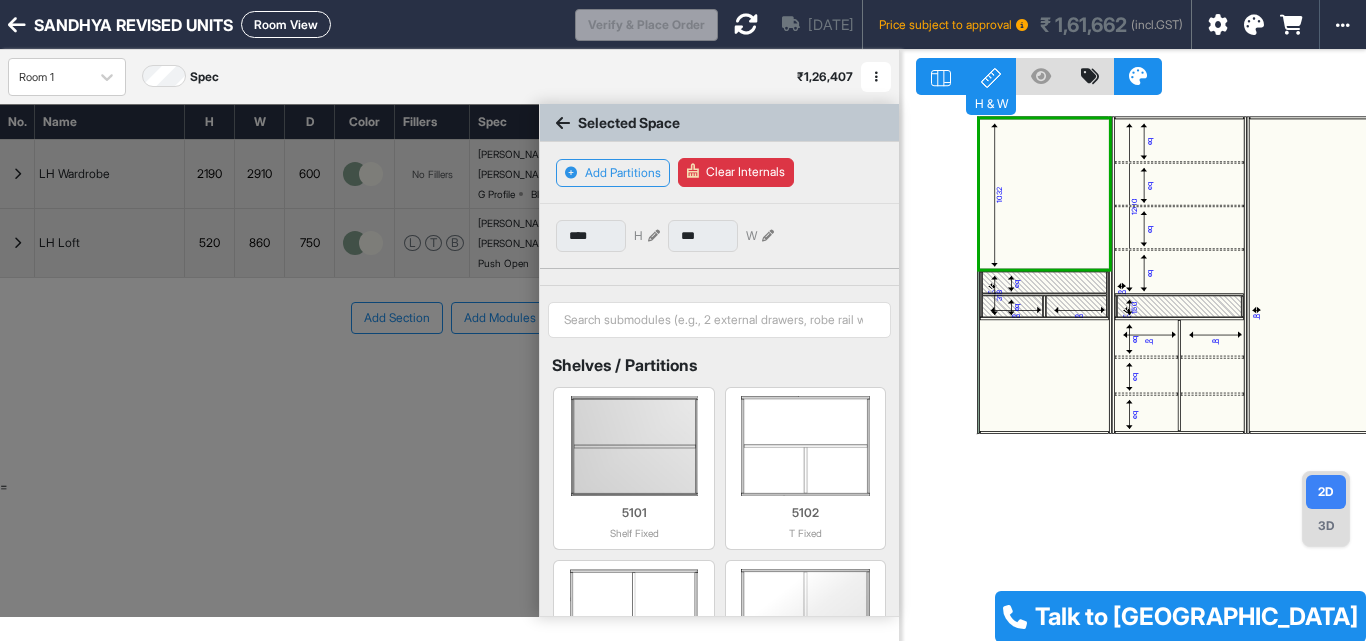 click at bounding box center (1045, 375) 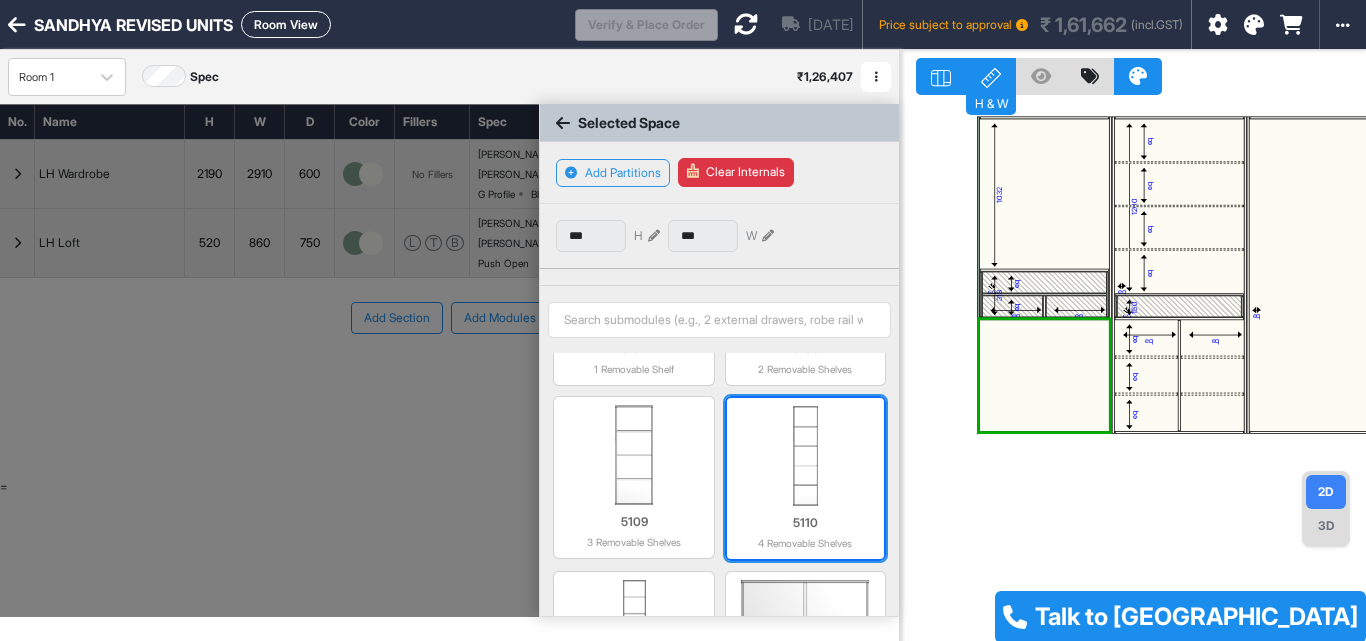 scroll, scrollTop: 797, scrollLeft: 0, axis: vertical 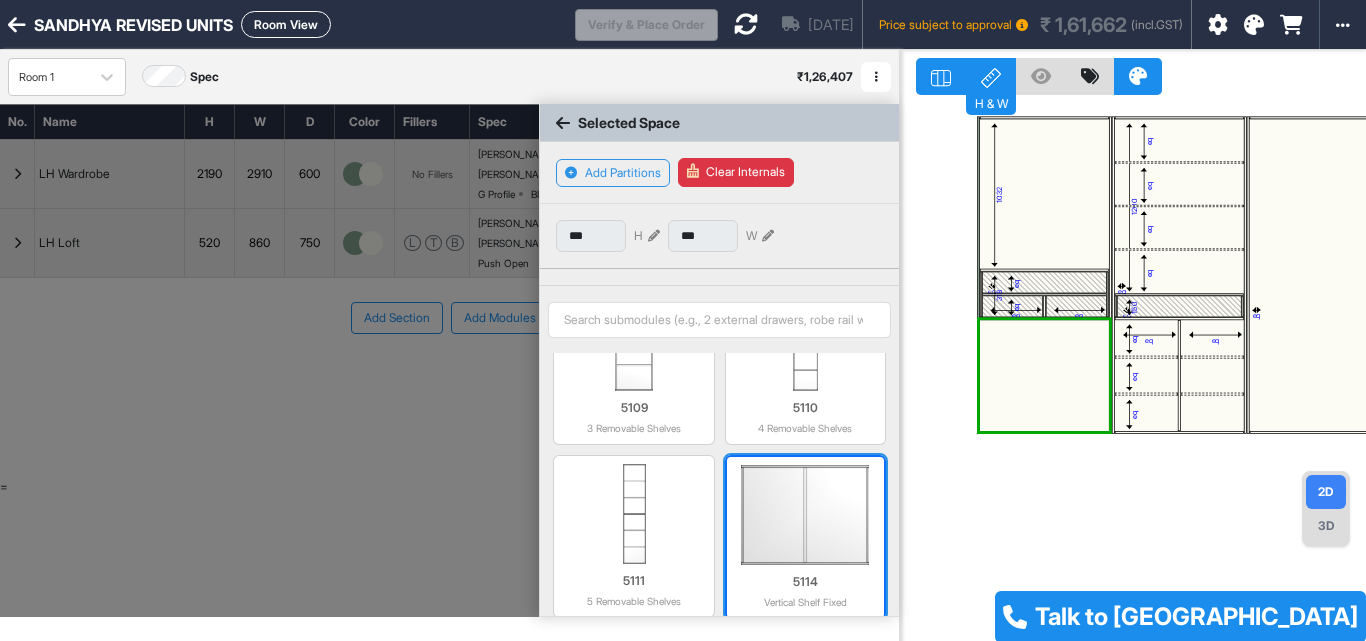 click at bounding box center [805, 515] 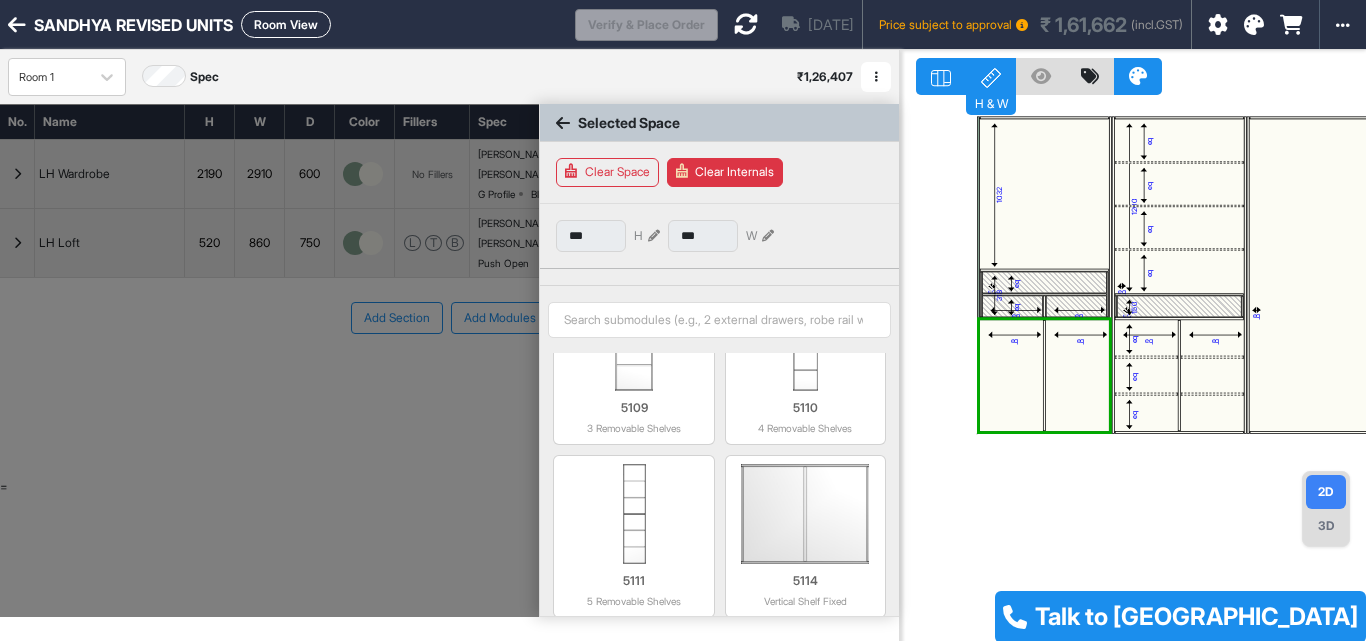 click on "eq" at bounding box center [1012, 375] 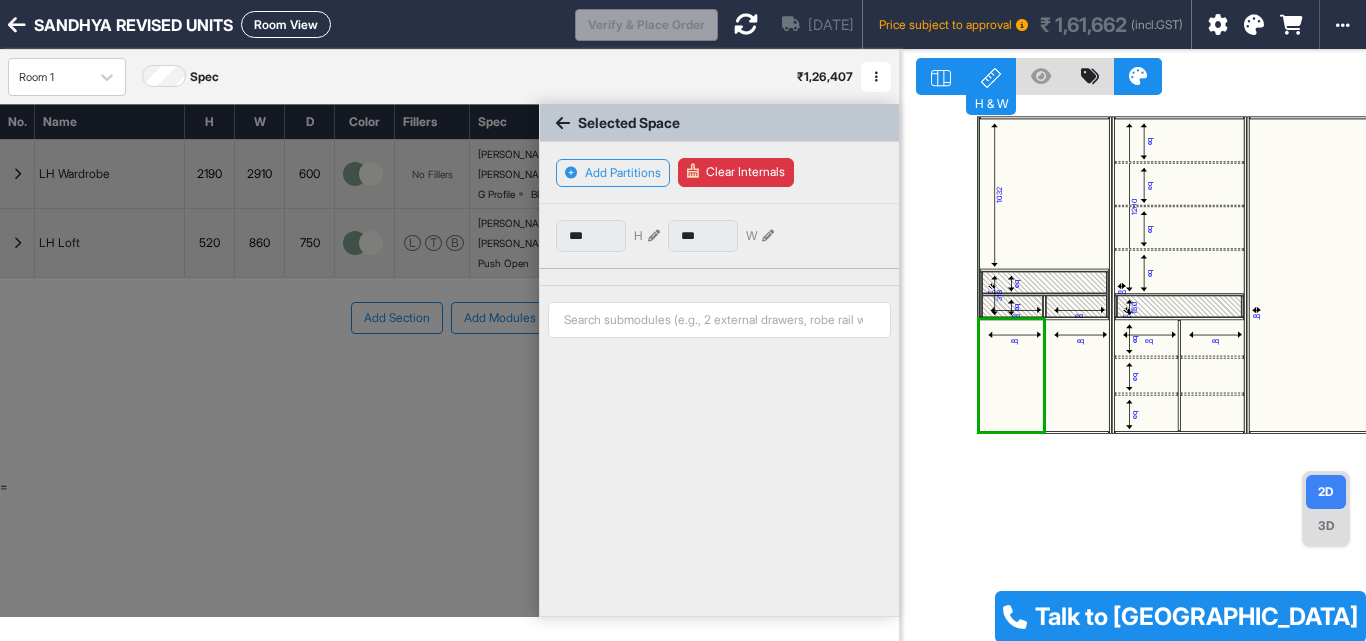 type on "***" 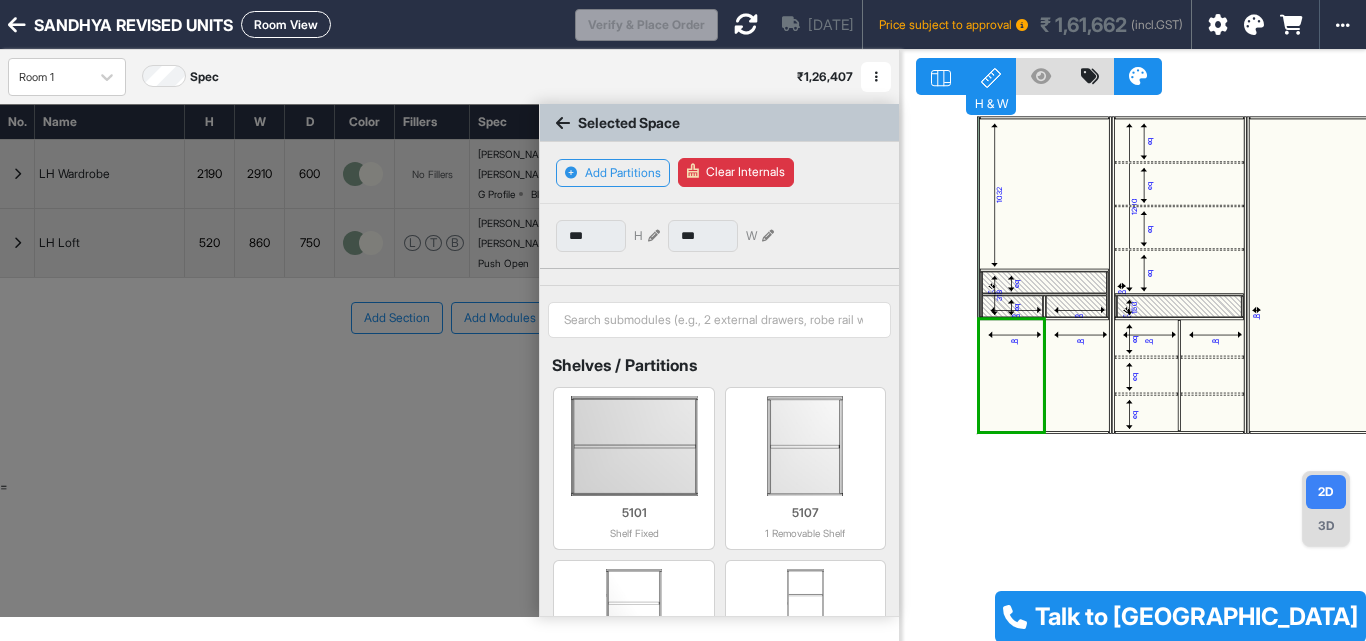 click on "eq" at bounding box center [1012, 375] 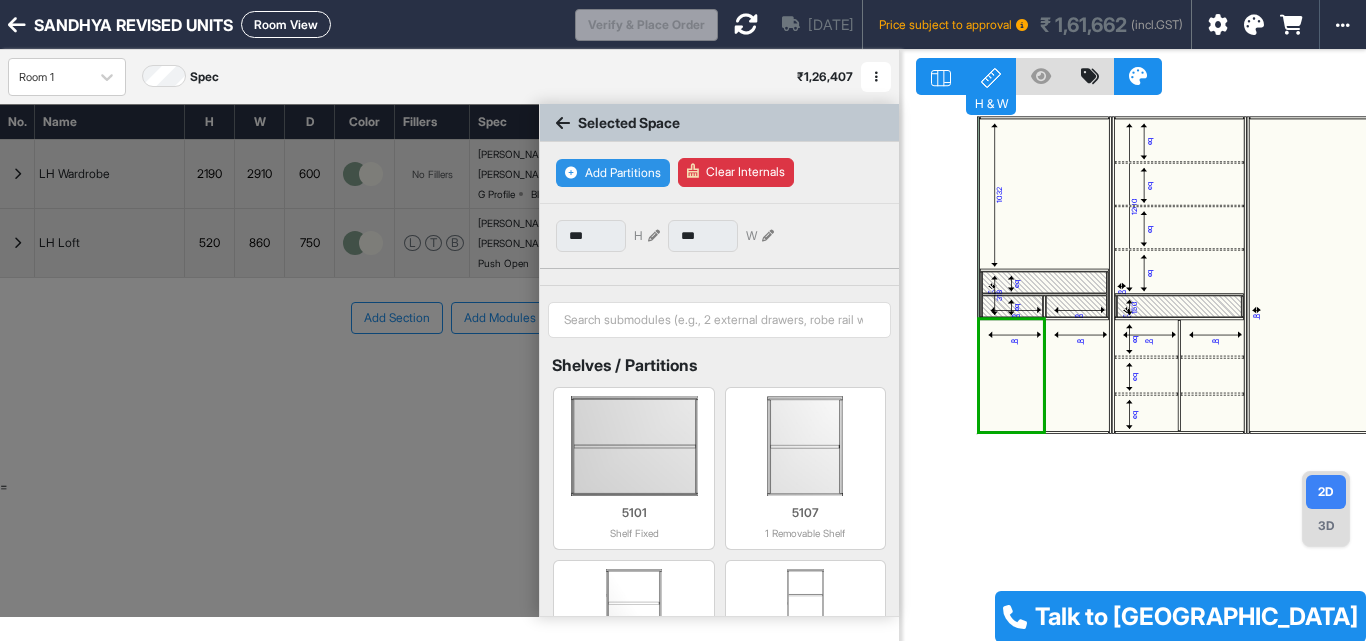 click on "Add Partitions" at bounding box center (613, 173) 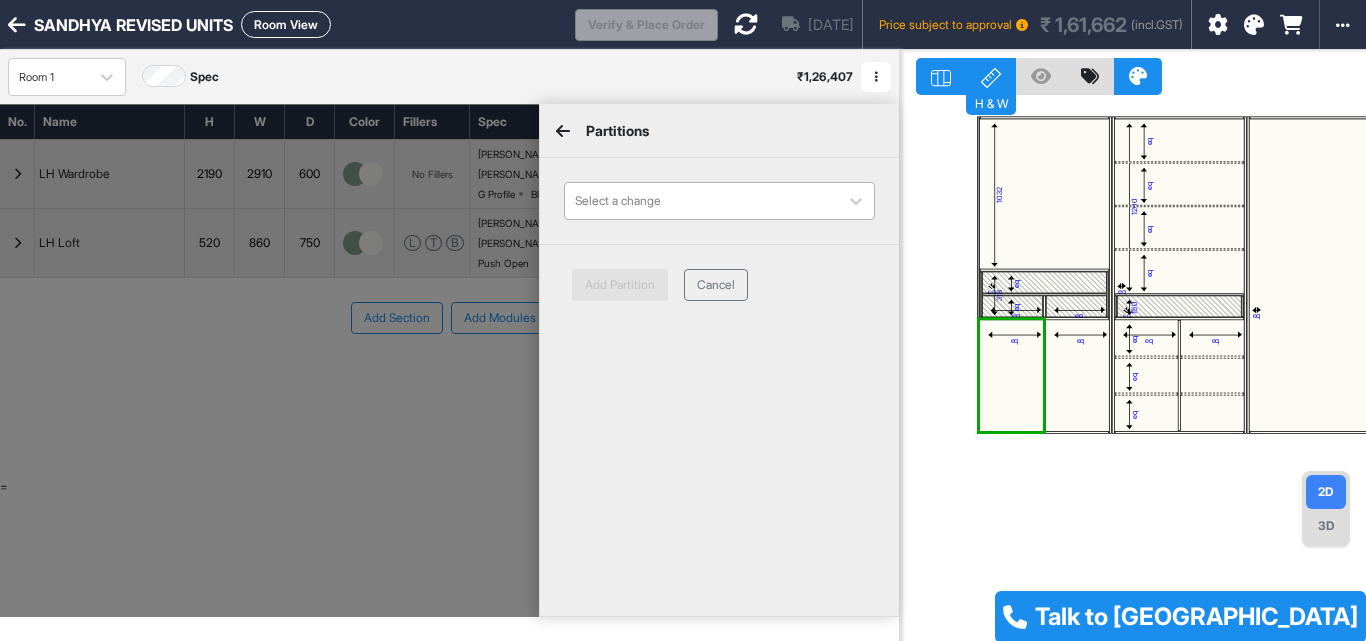click at bounding box center (701, 201) 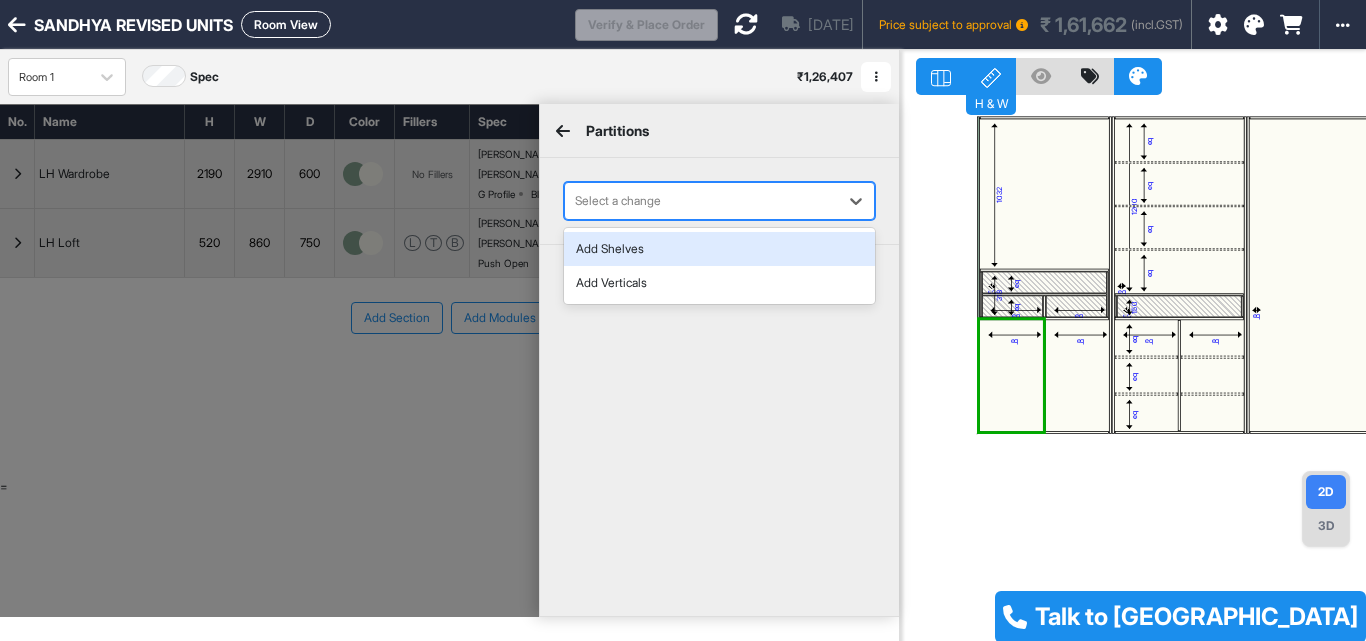 click on "Add Shelves" at bounding box center (719, 249) 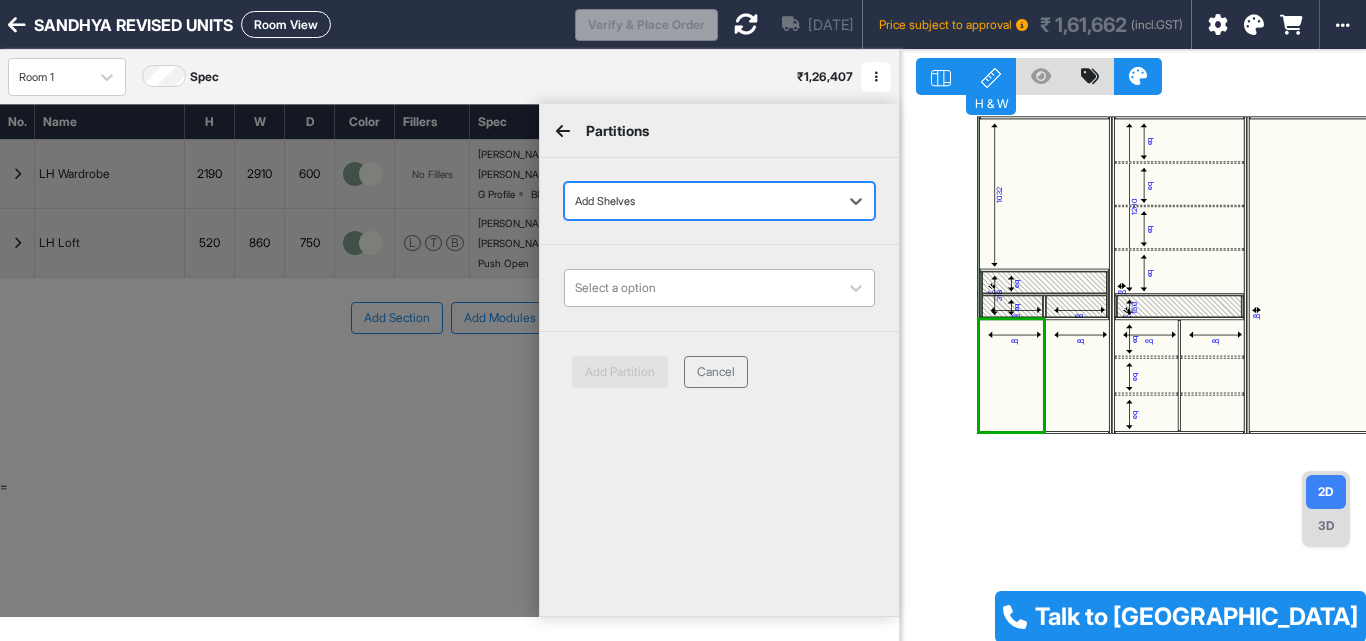 click at bounding box center [701, 288] 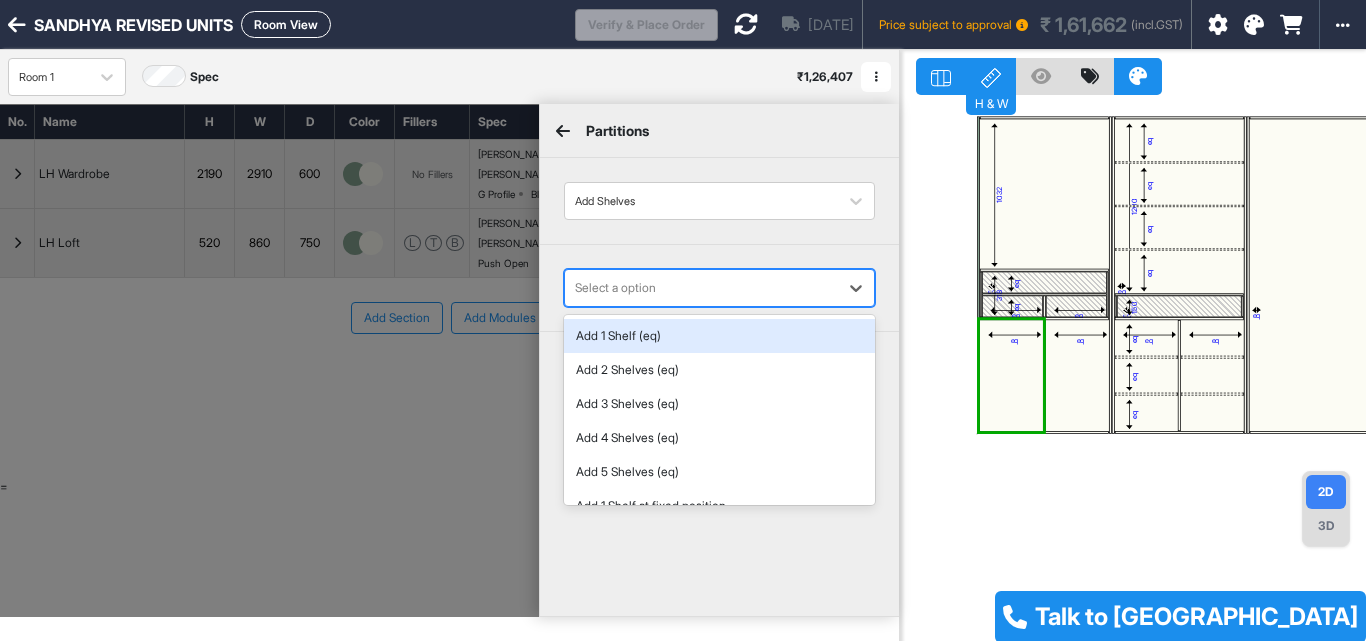 scroll, scrollTop: 23, scrollLeft: 0, axis: vertical 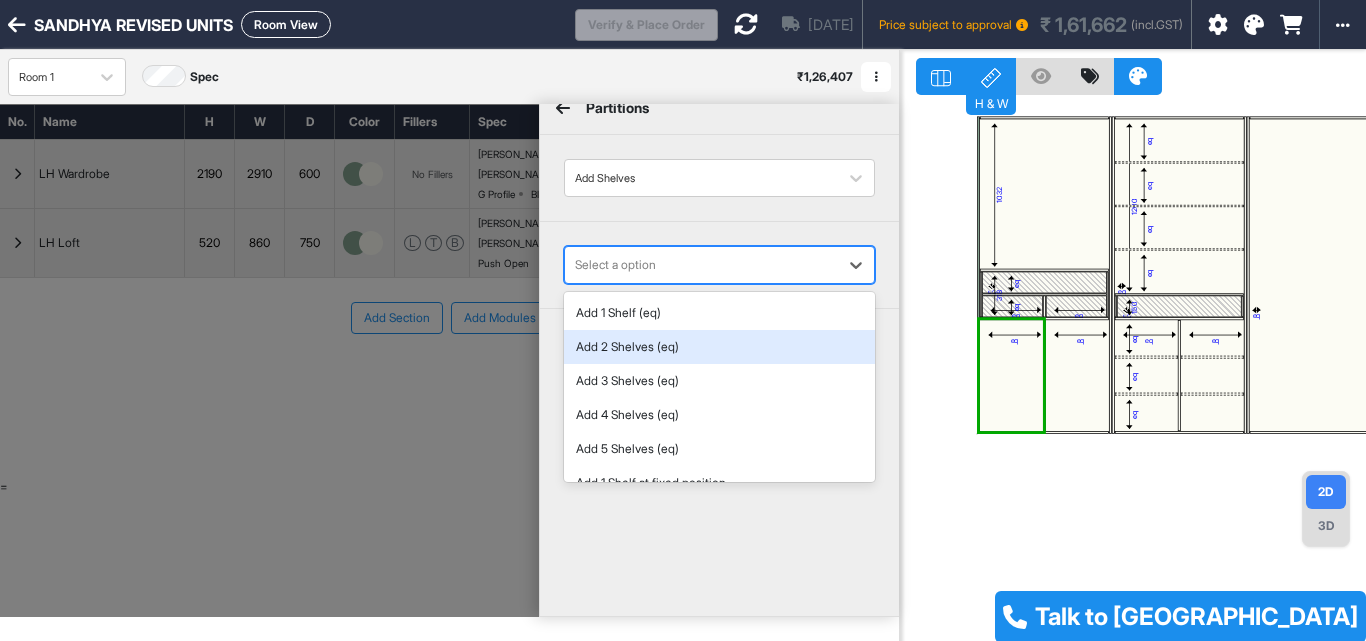 click on "Add 2 Shelves (eq)" at bounding box center [719, 347] 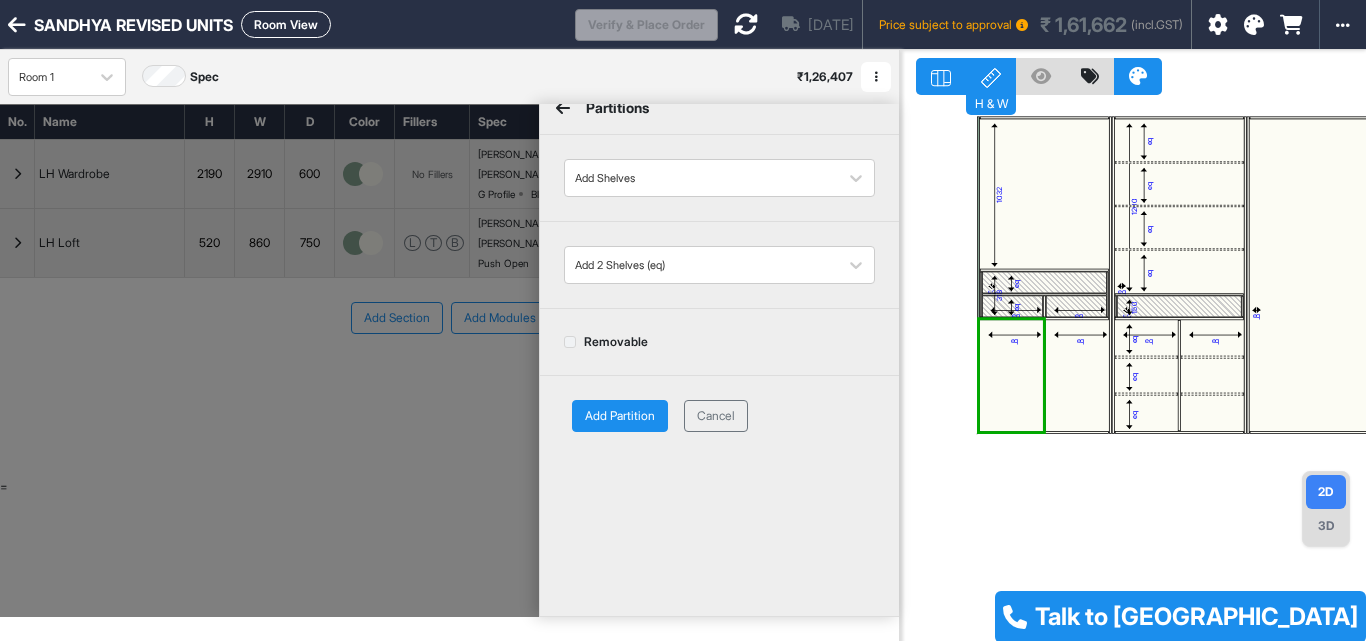 click on "Add Partition" at bounding box center [620, 416] 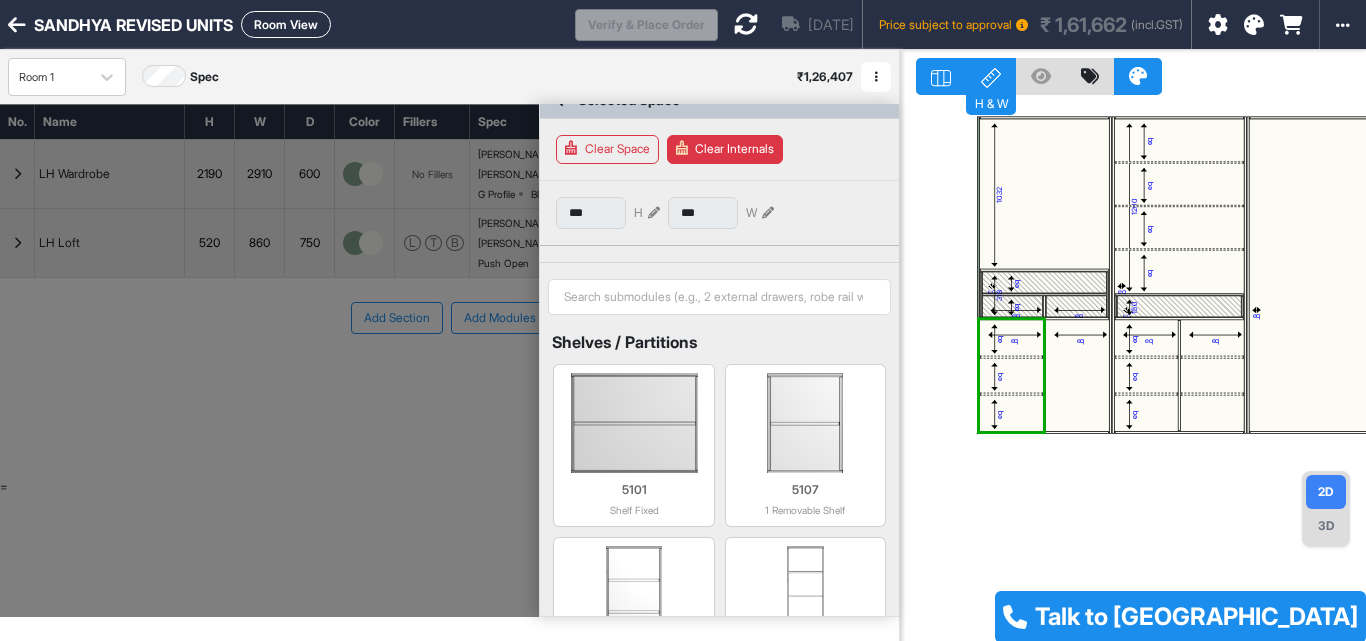 click on "1032 eq eq eq eq eq eq 318 eq eq eq eq eq eq eq eq eq 1200 eq eq 150 eq eq eq eq eq" at bounding box center [1133, 370] 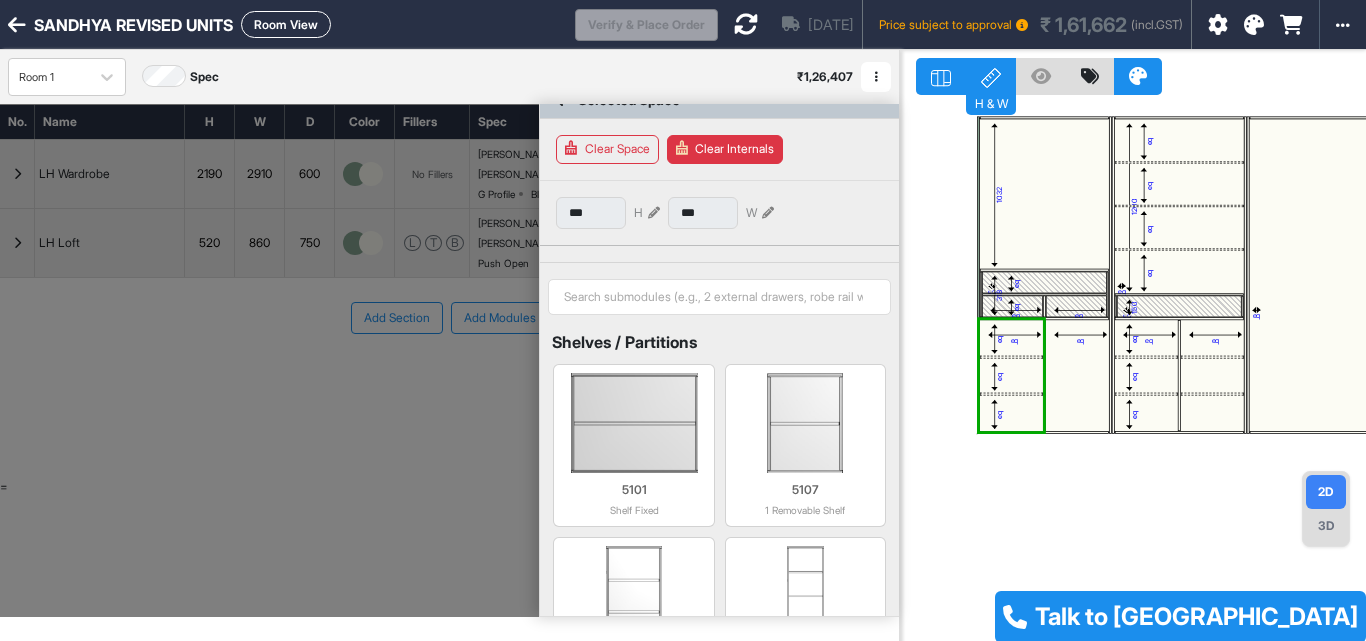 click on "1032" at bounding box center [1045, 194] 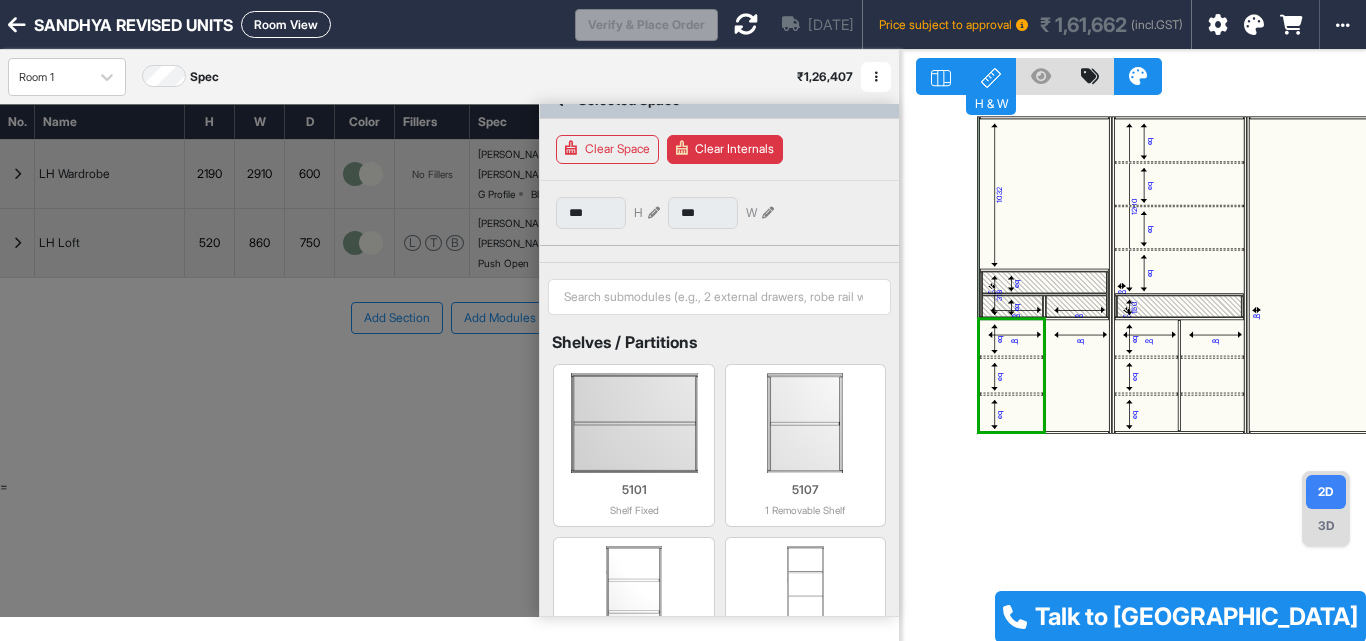type on "****" 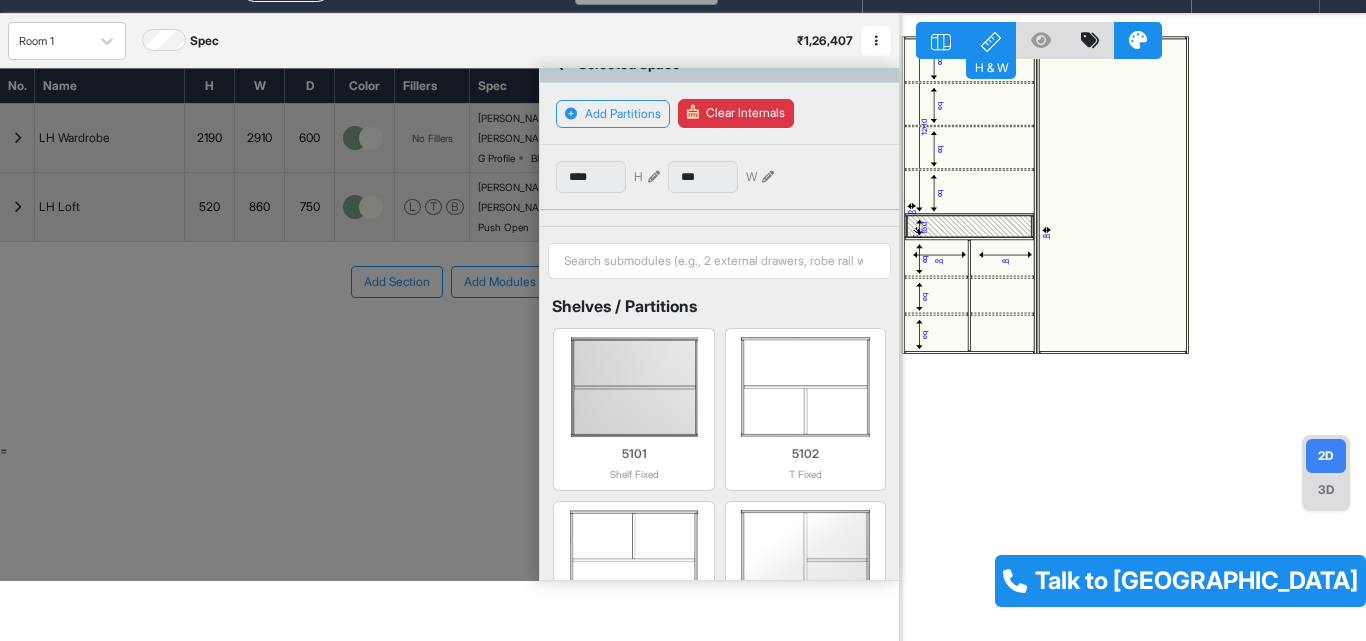 drag, startPoint x: 1115, startPoint y: 472, endPoint x: 1035, endPoint y: 531, distance: 99.40322 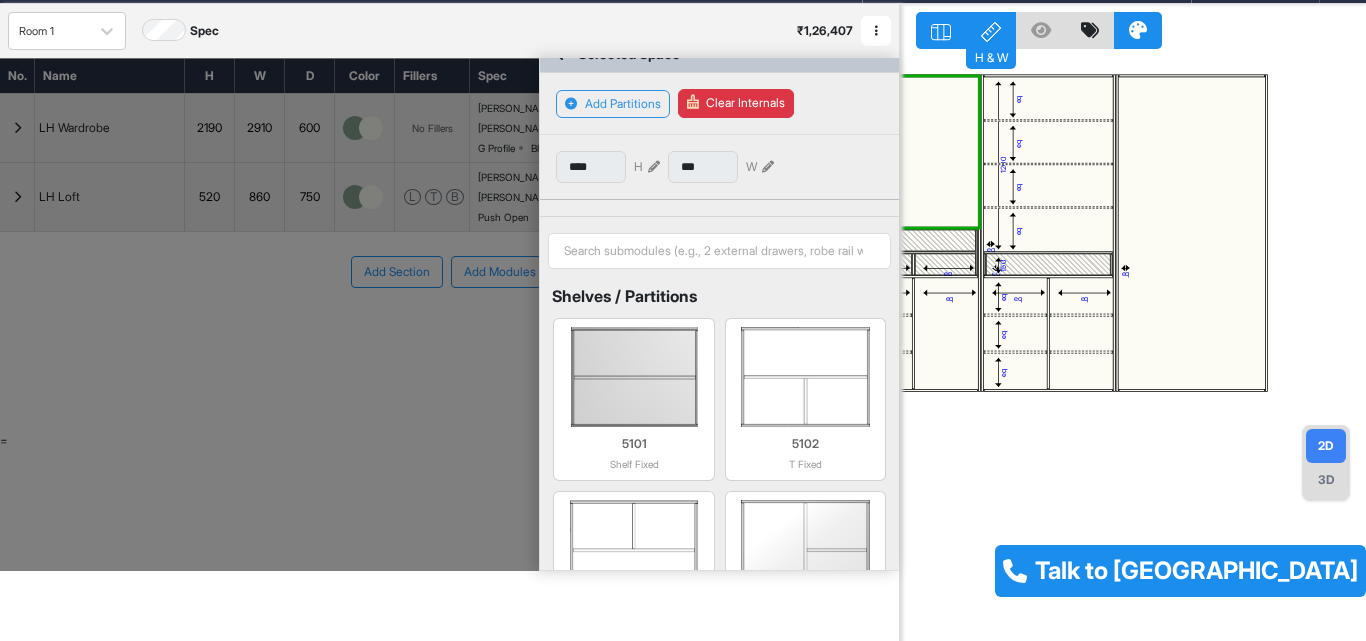 scroll, scrollTop: 50, scrollLeft: 0, axis: vertical 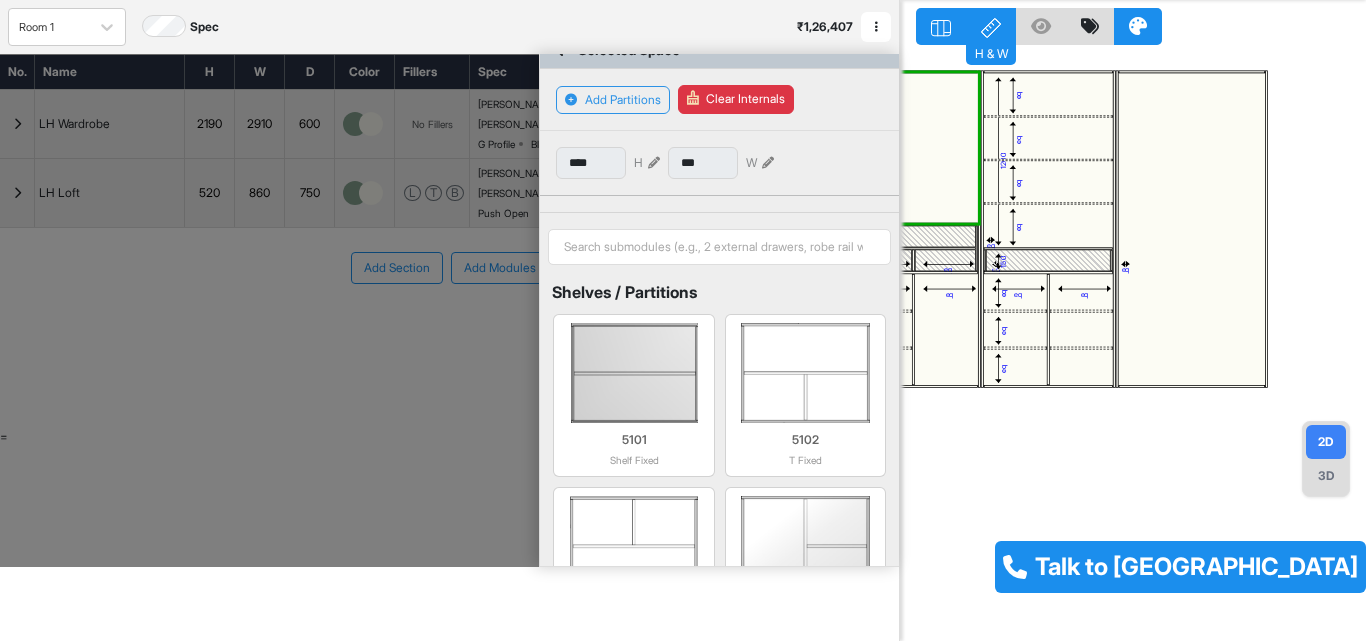 drag, startPoint x: 1019, startPoint y: 417, endPoint x: 1106, endPoint y: 479, distance: 106.83164 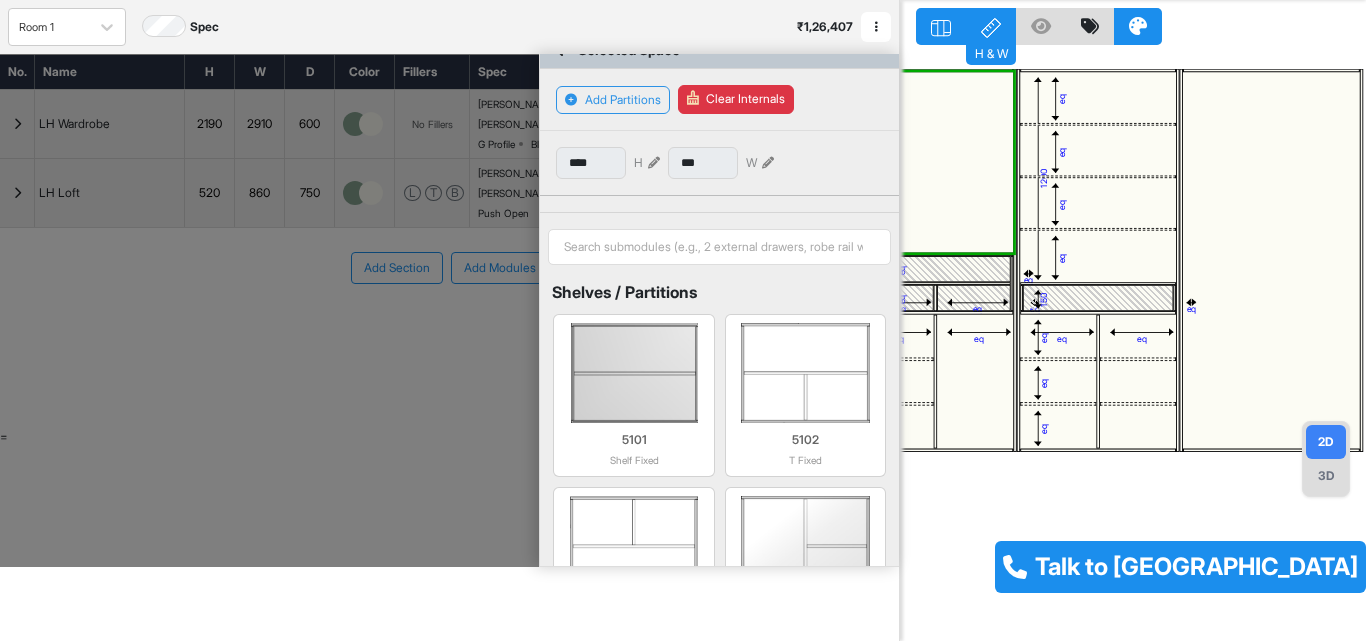 click at bounding box center [1271, 260] 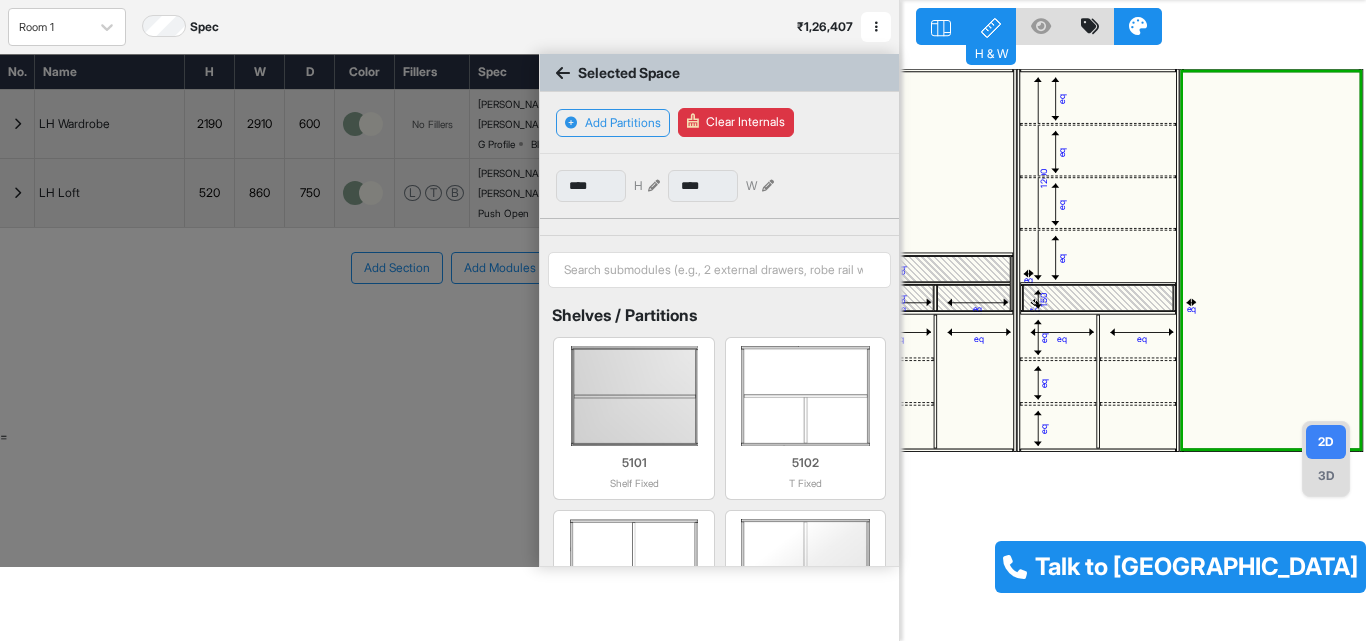 click at bounding box center [1271, 260] 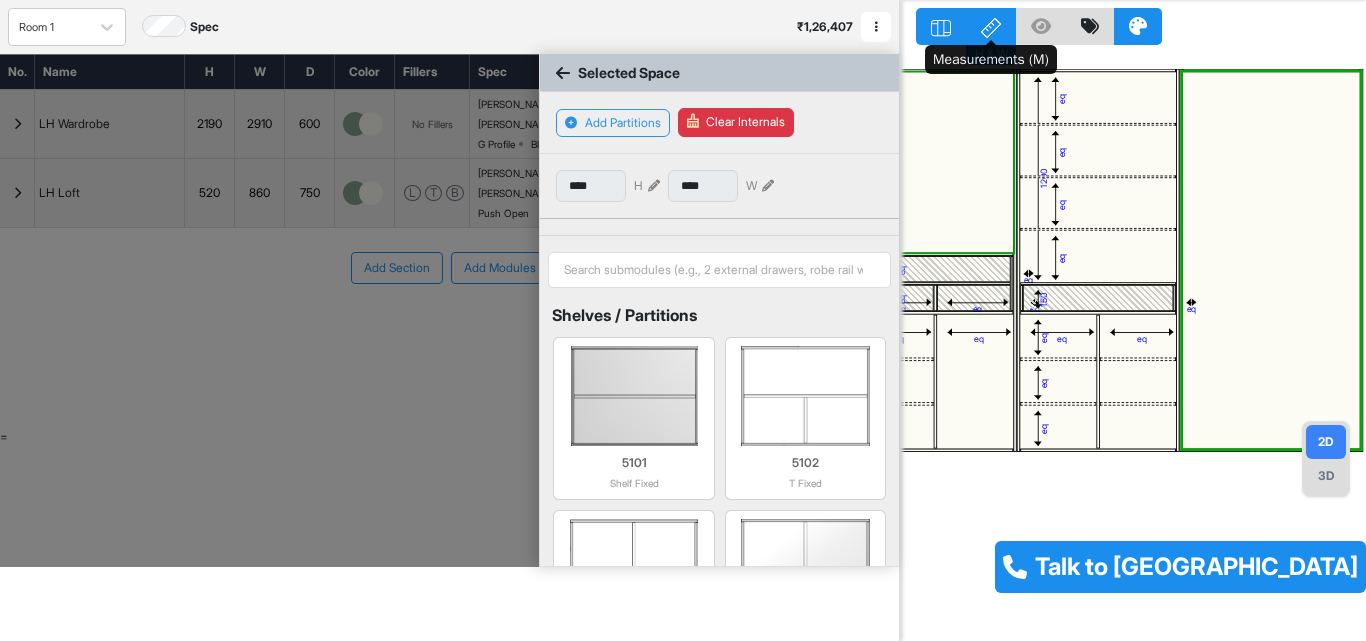 click 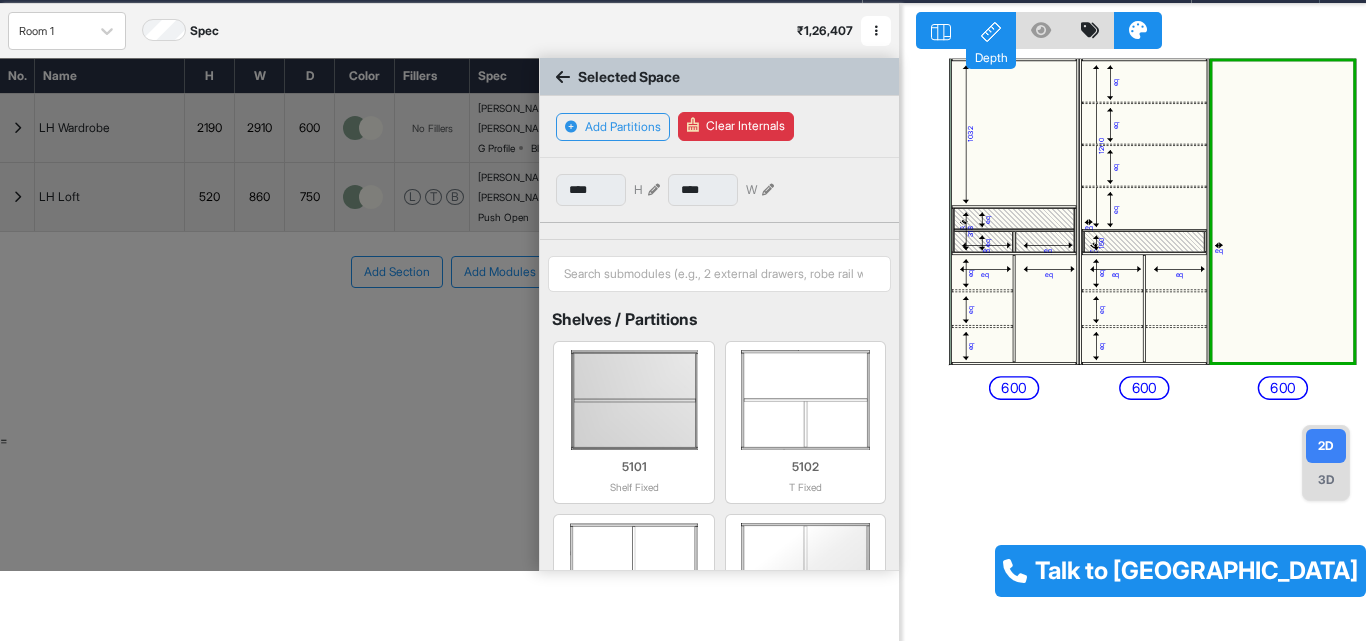 drag, startPoint x: 1186, startPoint y: 473, endPoint x: 1338, endPoint y: 484, distance: 152.3975 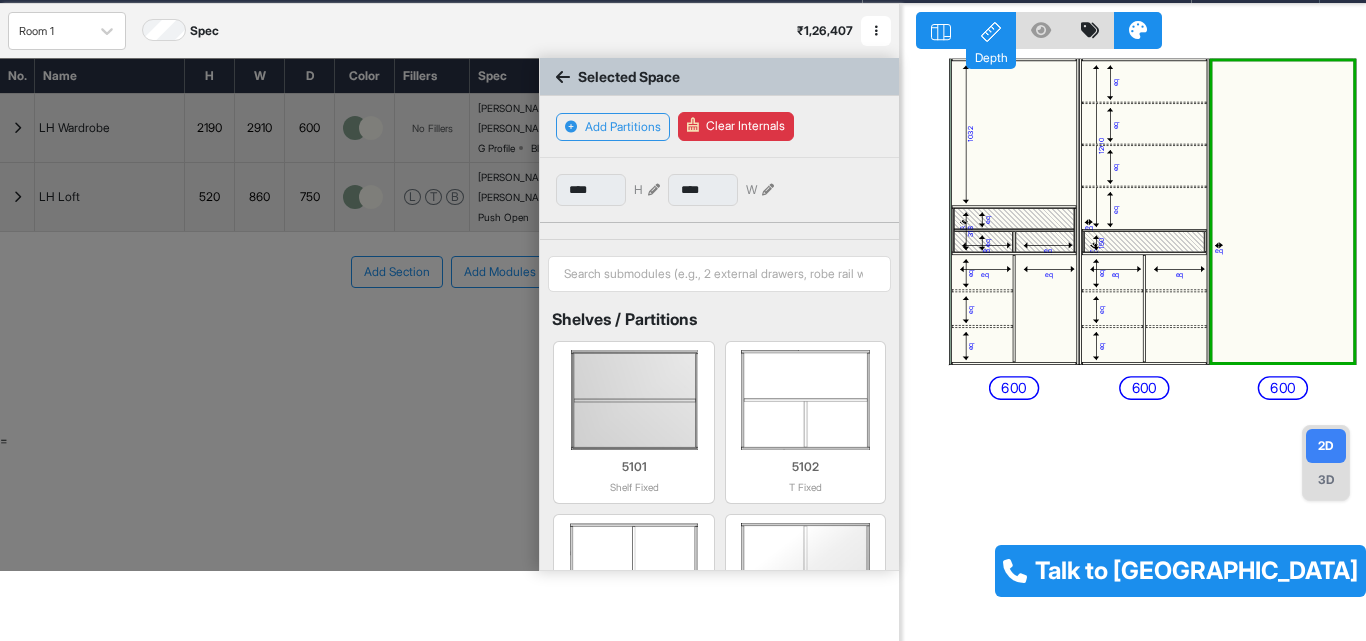 scroll, scrollTop: 48, scrollLeft: 0, axis: vertical 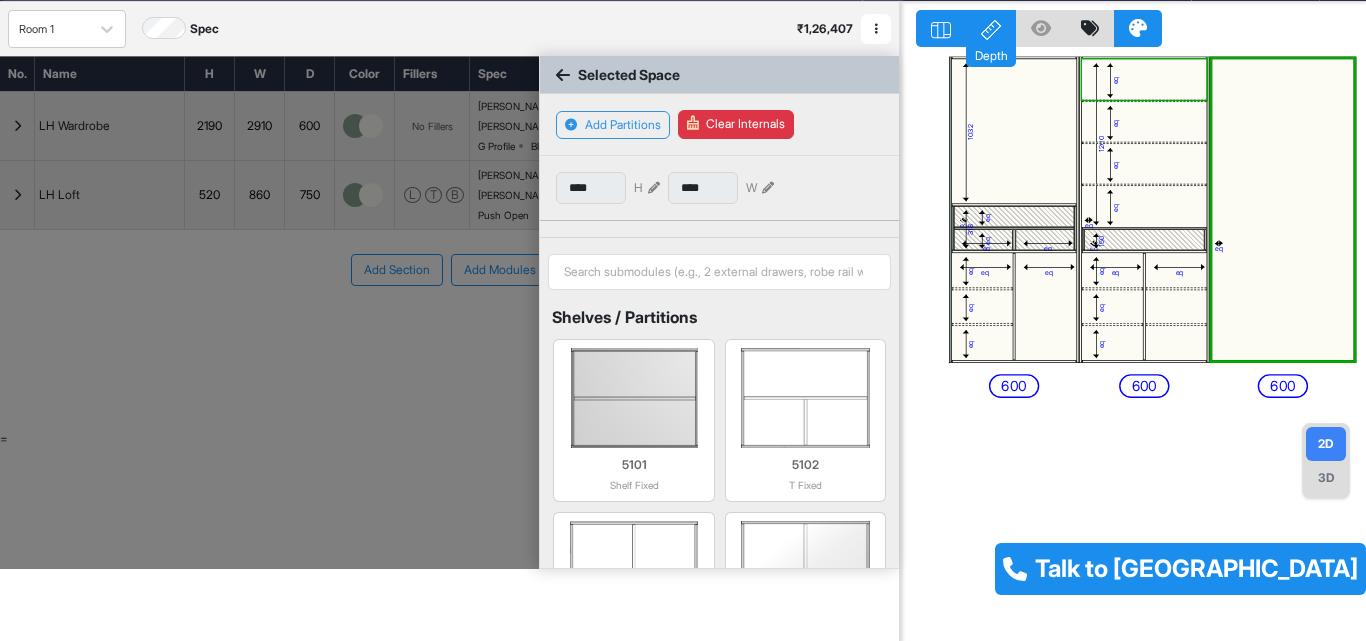 click 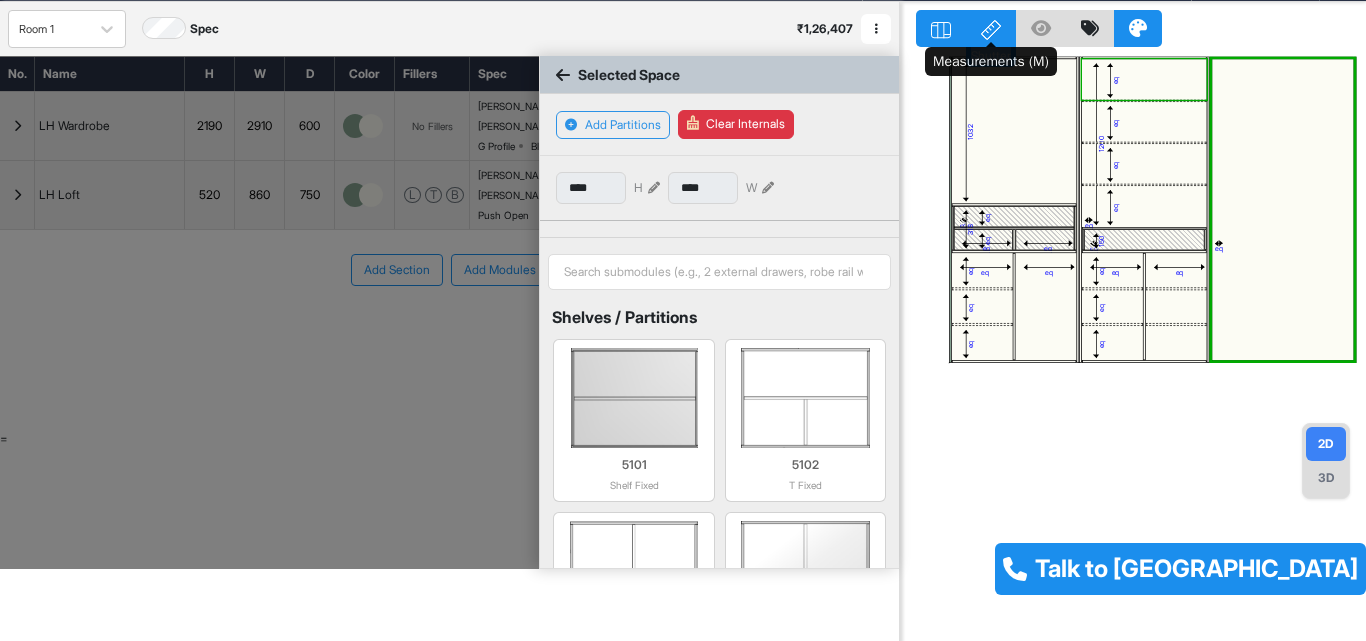click 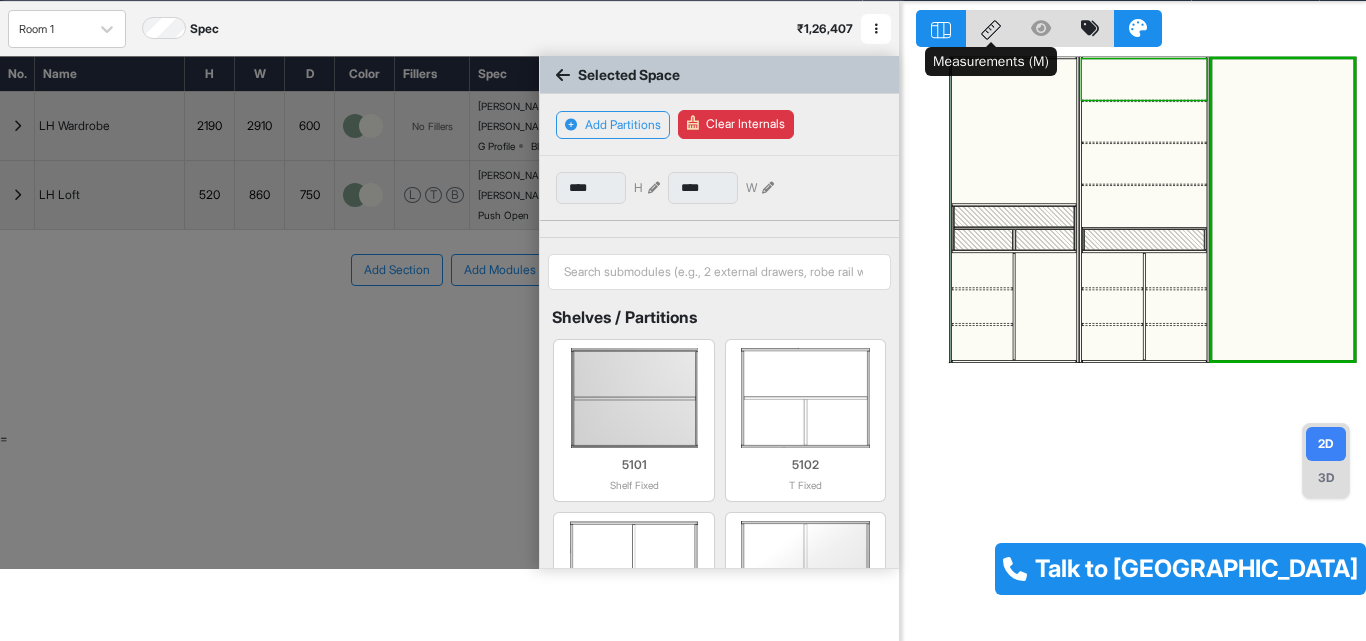 click 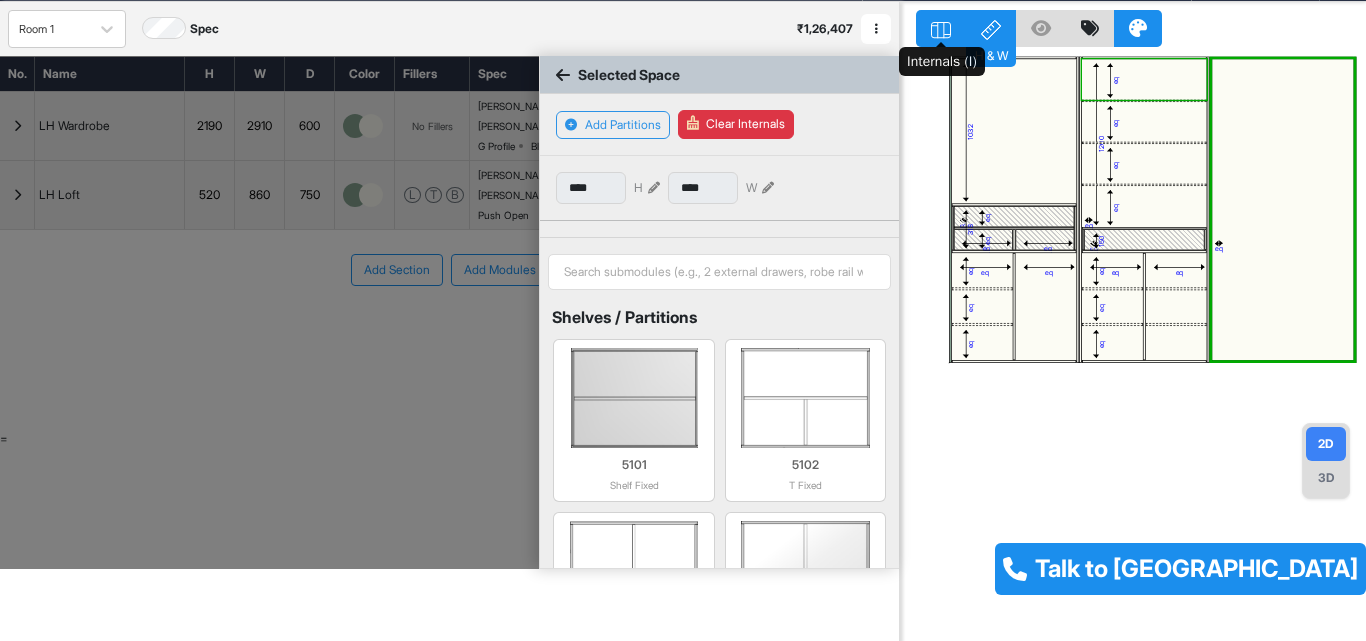 click 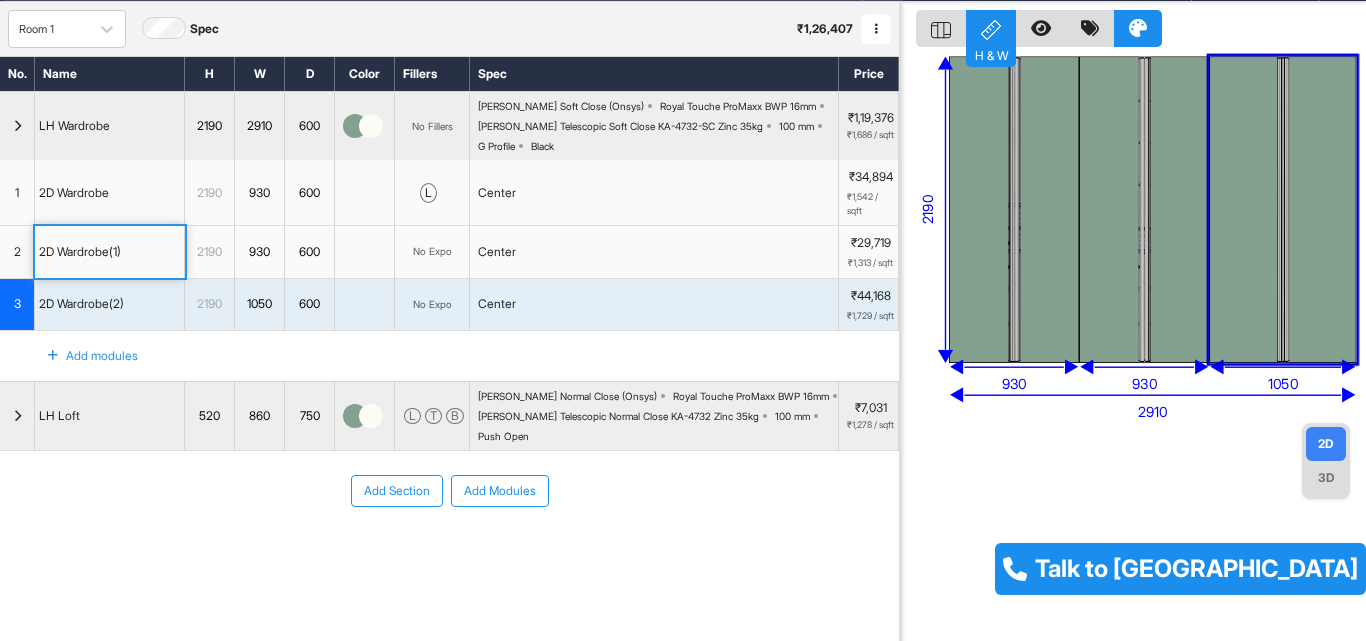 click at bounding box center (941, 28) 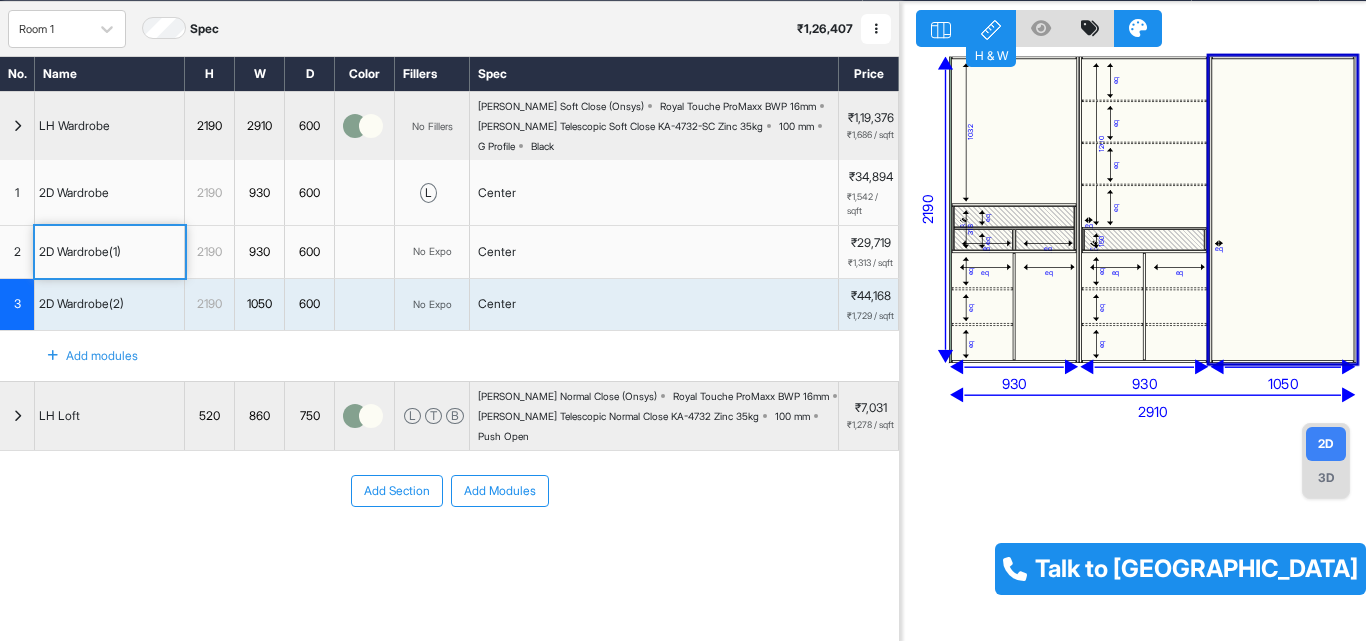 click 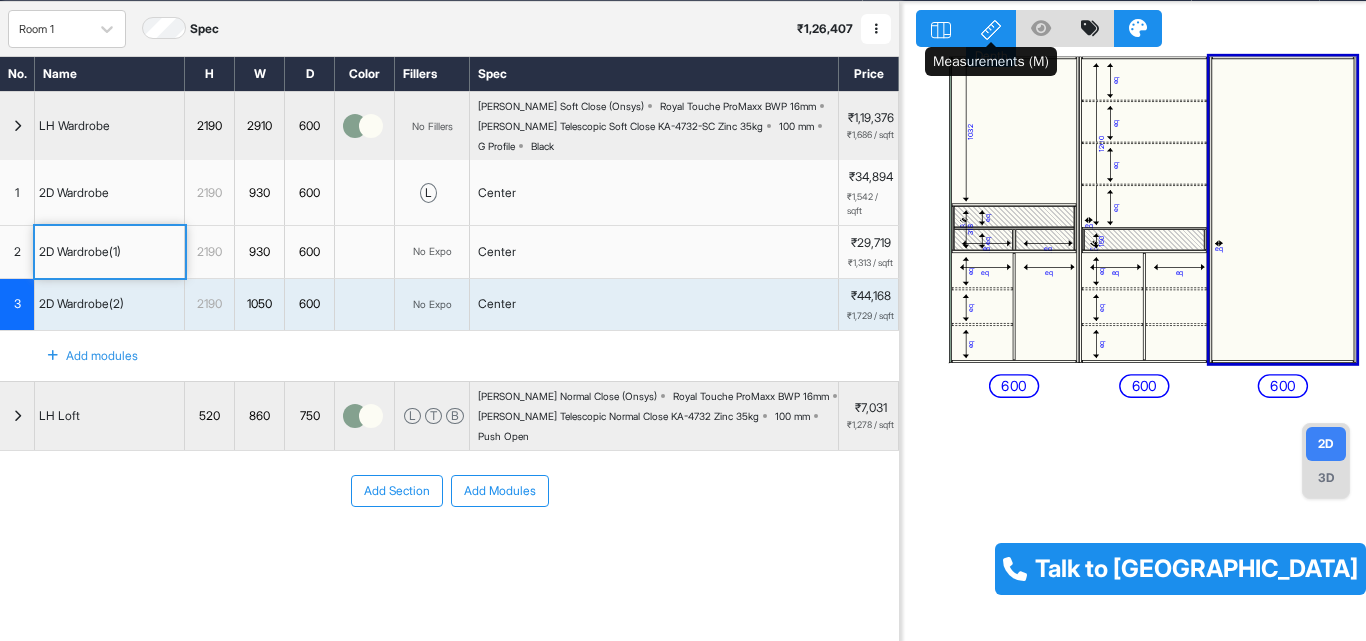 click 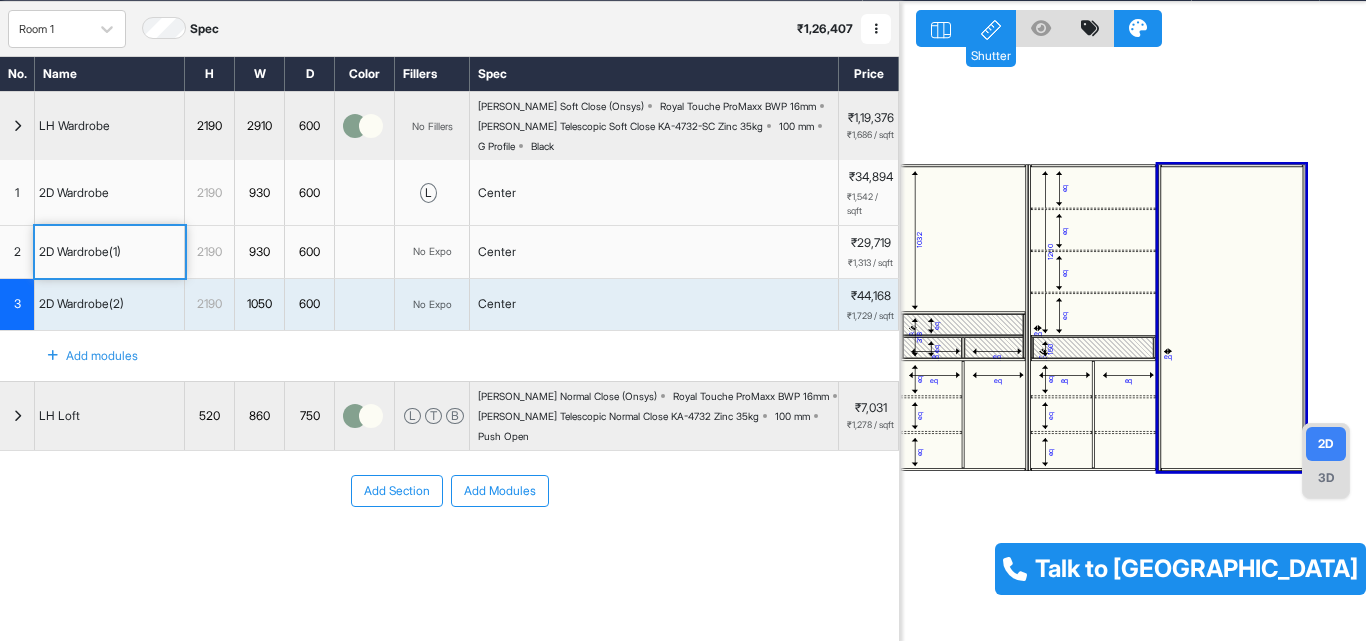 click on "1032 eq eq eq eq eq eq 318 eq eq eq eq eq eq eq eq eq 1200 eq eq 150 eq eq eq eq eq" at bounding box center [1133, 322] 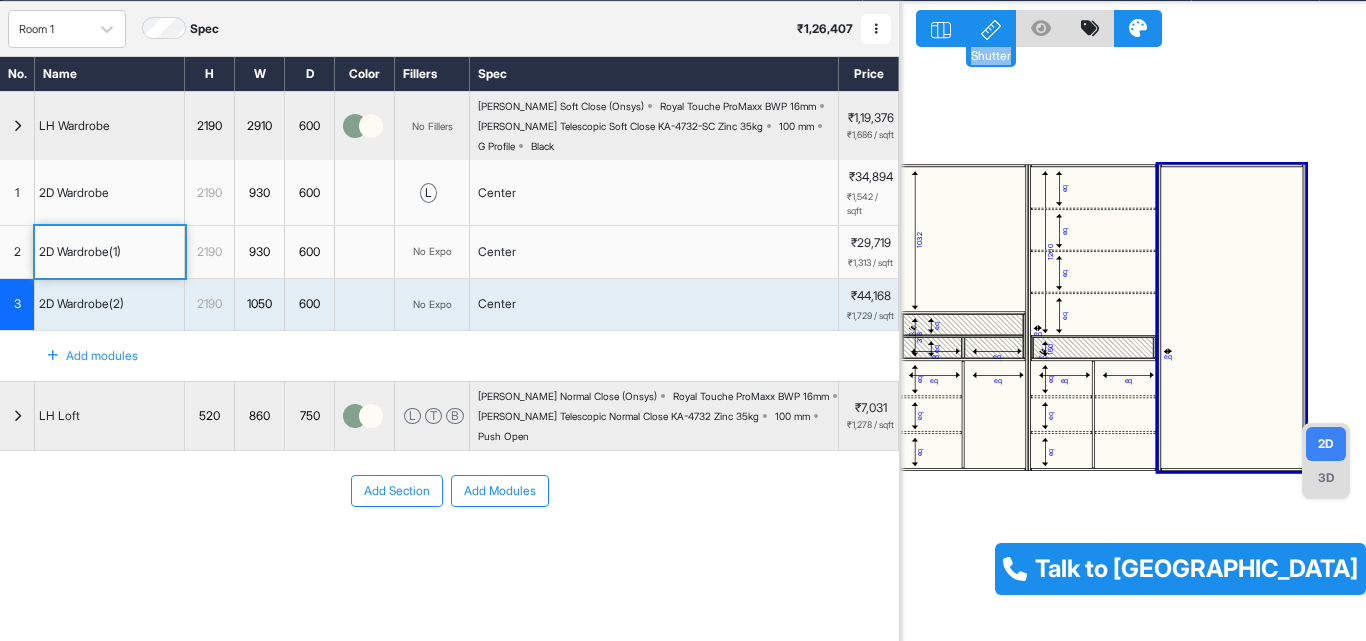 click on "Shutter" at bounding box center [991, 28] 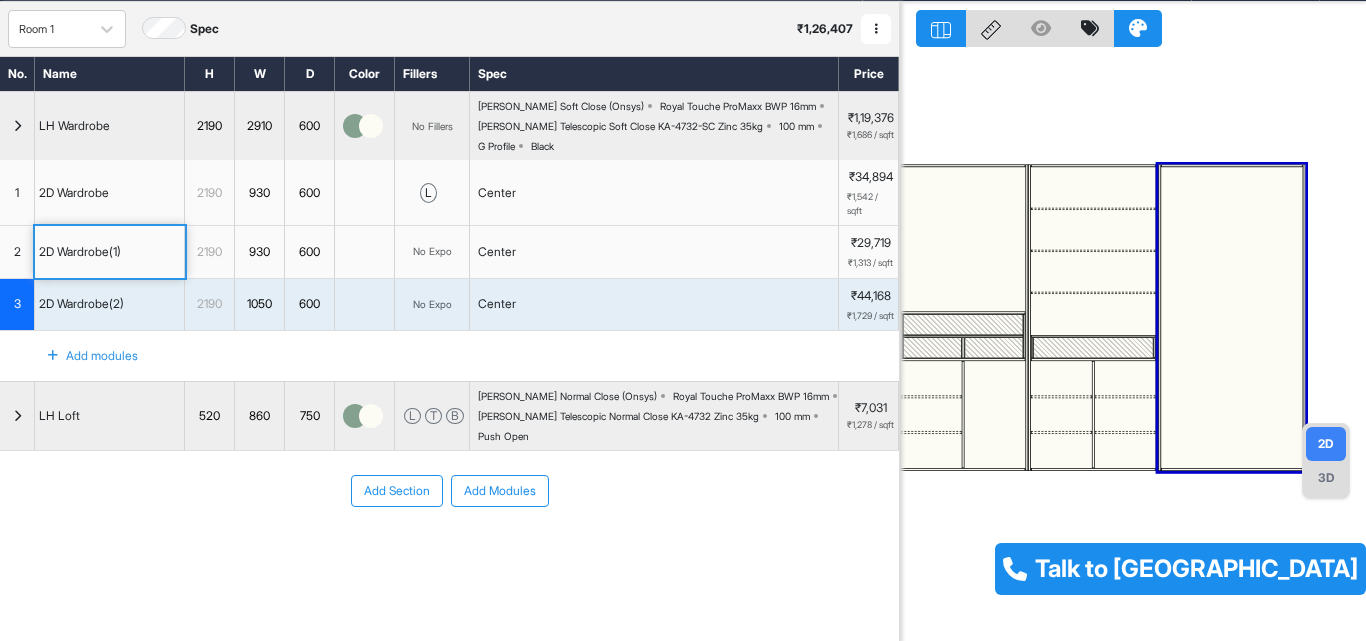 click at bounding box center [1232, 318] 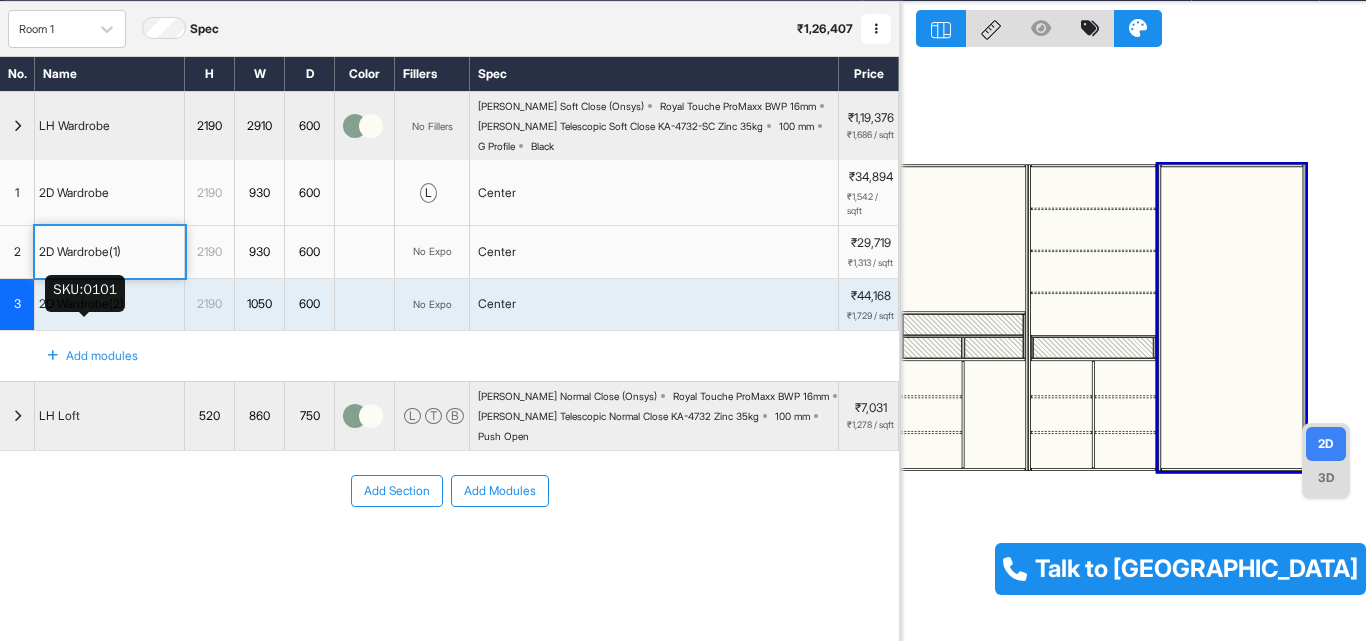 click on "2D Wardrobe(2)" at bounding box center (81, 304) 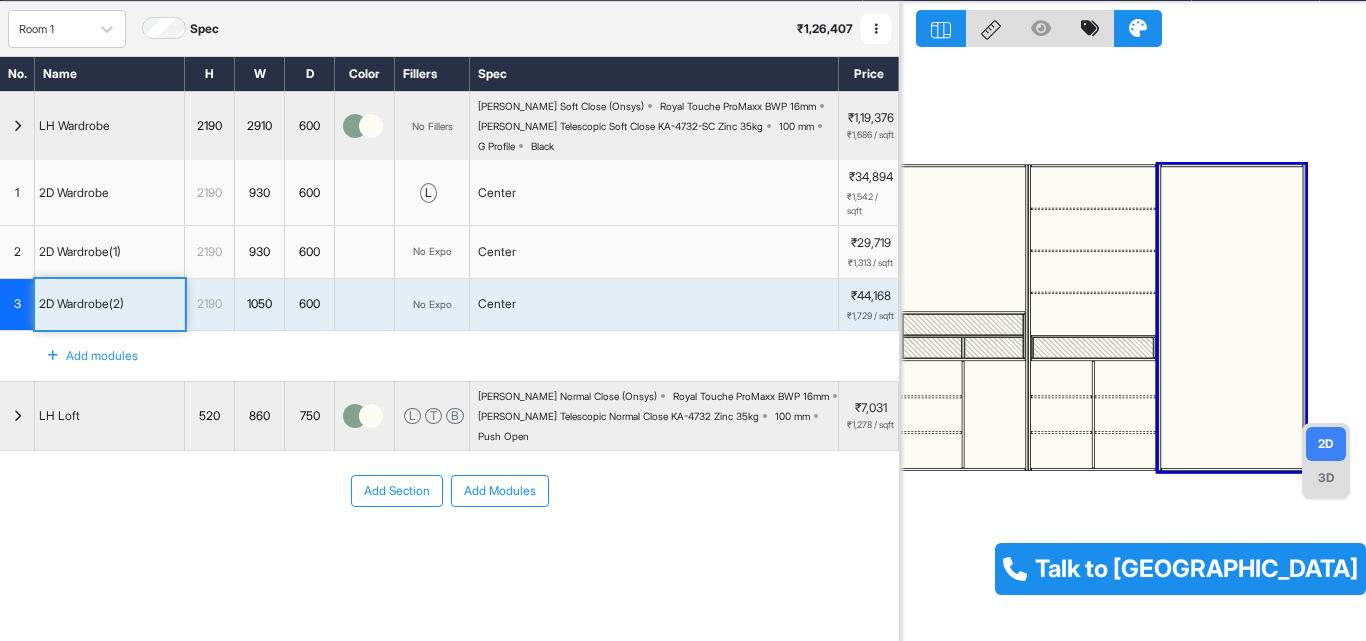 click on "Center" at bounding box center (497, 304) 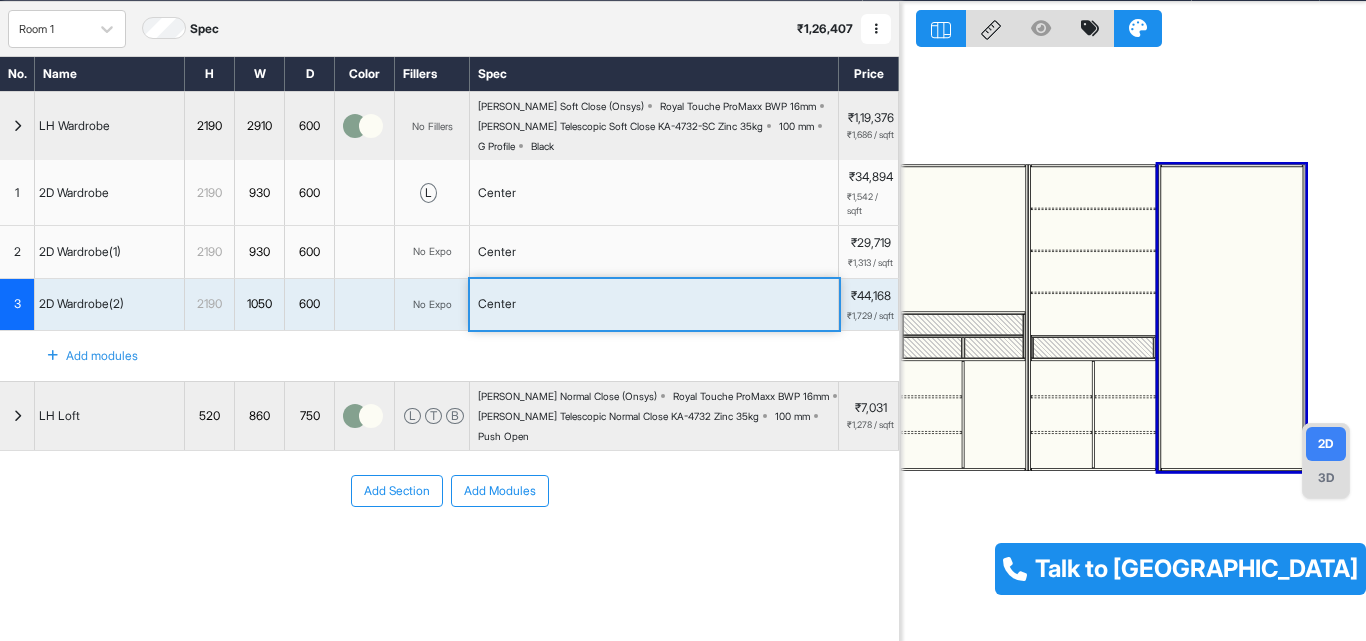 click on "Center" at bounding box center (497, 304) 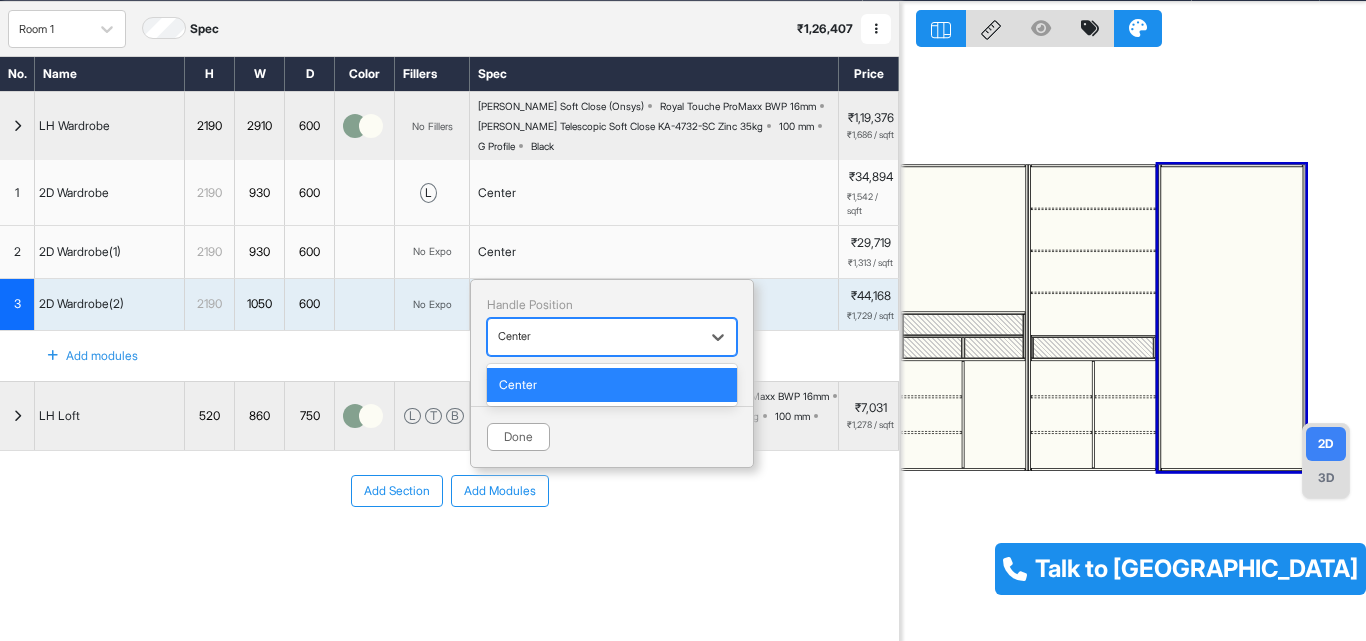 click at bounding box center (594, 337) 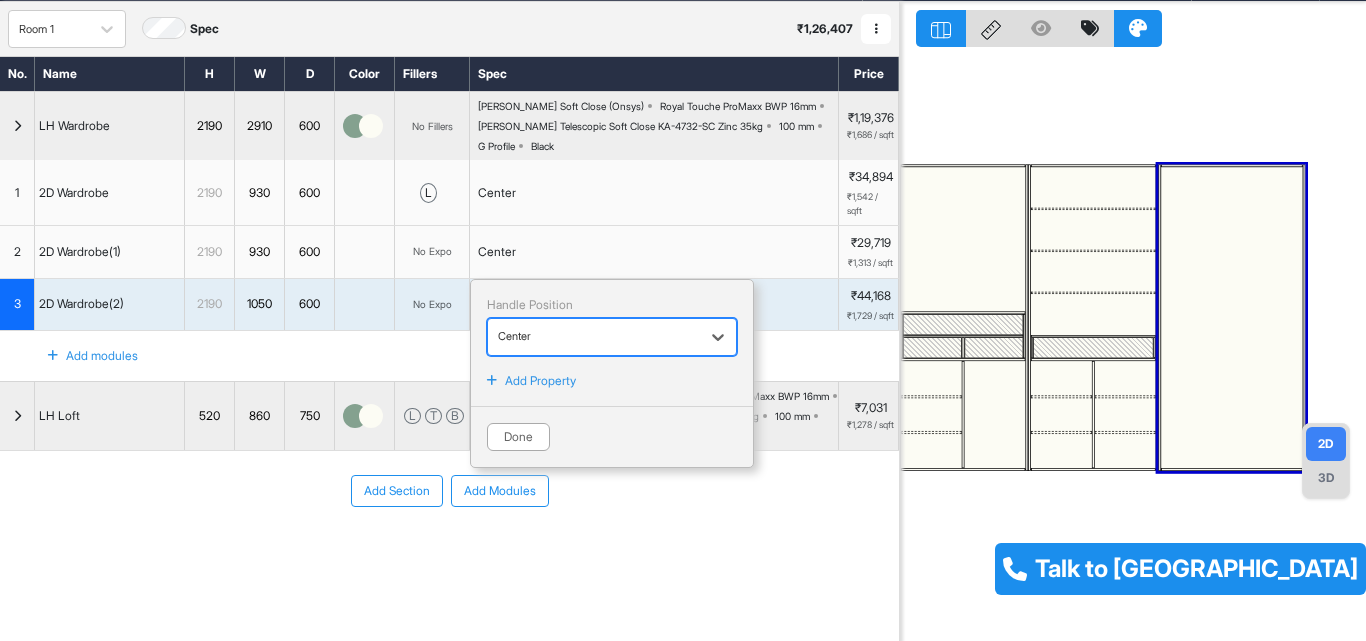 click on "Add Property" at bounding box center [540, 381] 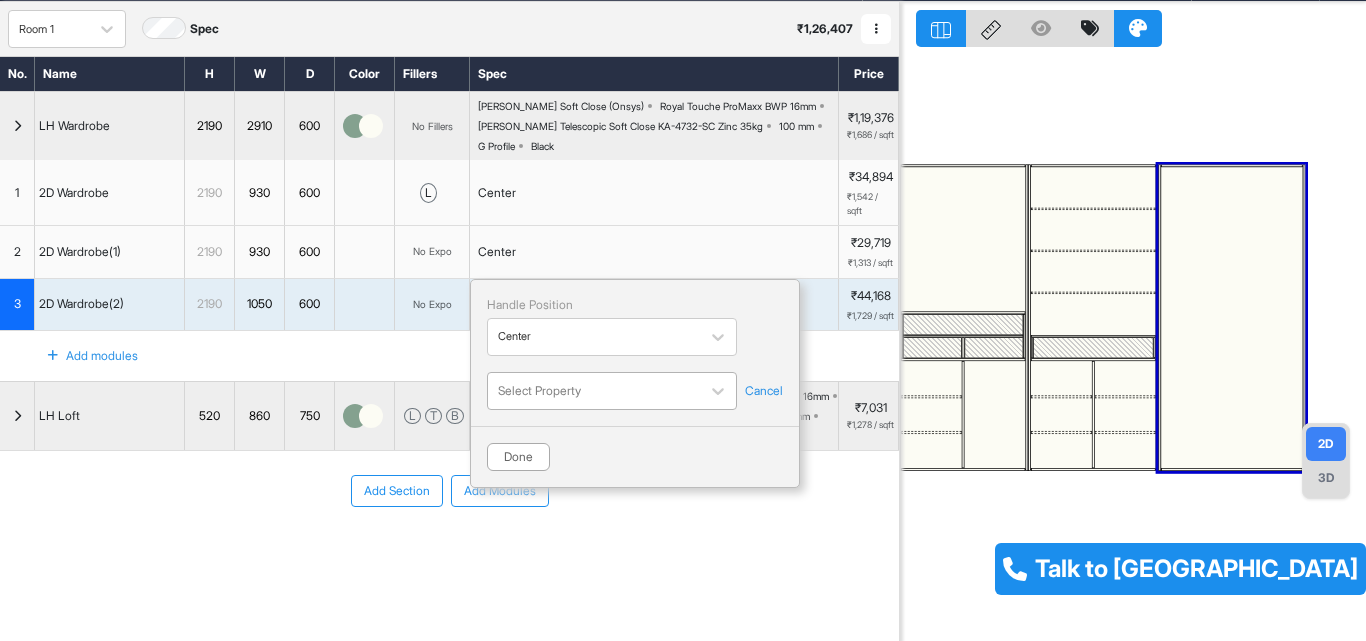 click at bounding box center [594, 391] 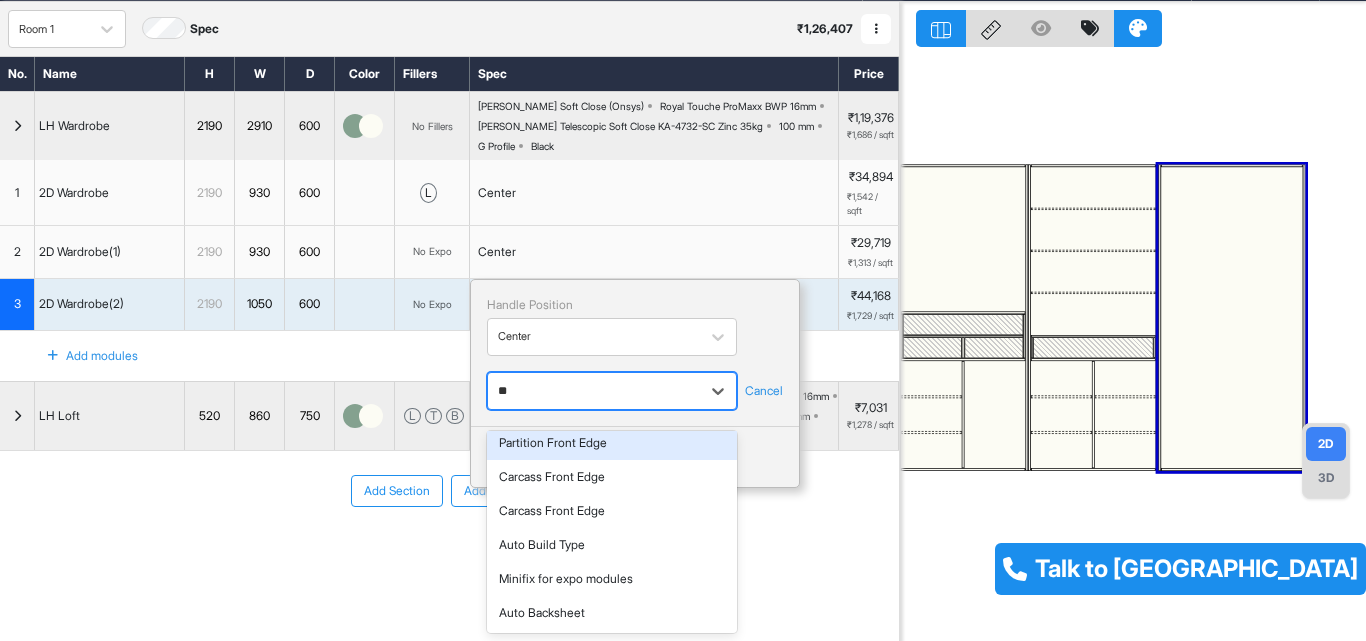 scroll, scrollTop: 0, scrollLeft: 0, axis: both 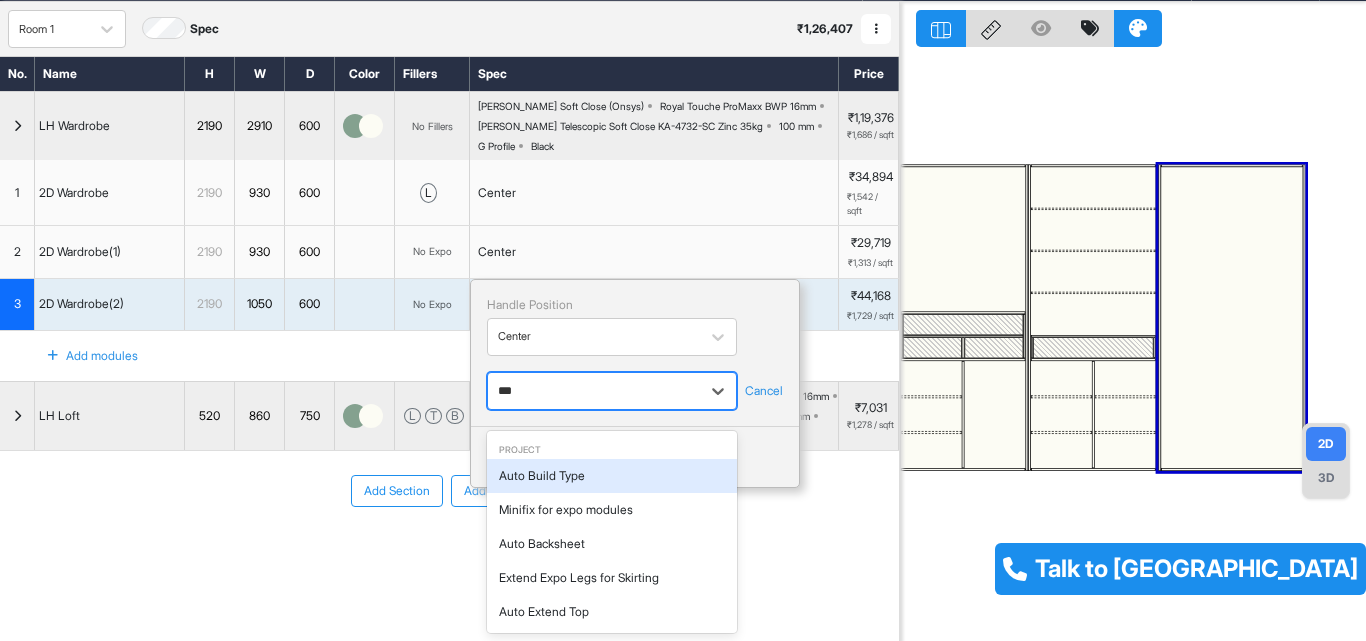 type on "****" 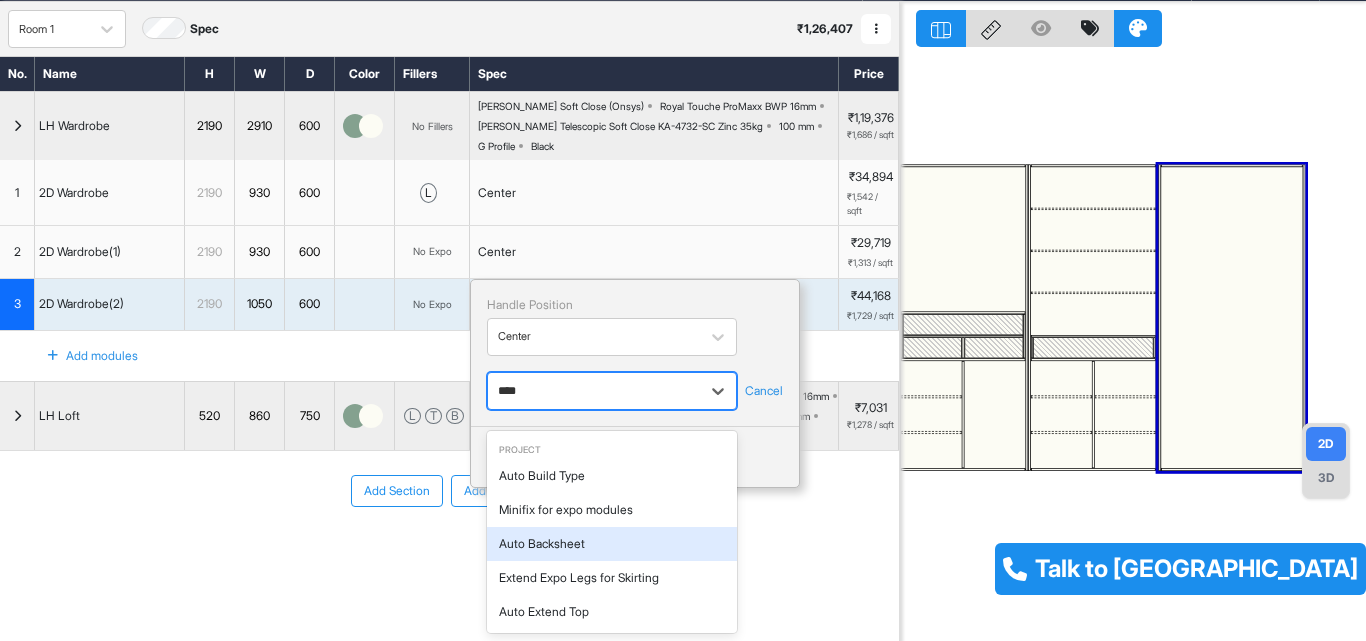 click on "Auto Backsheet" at bounding box center (612, 544) 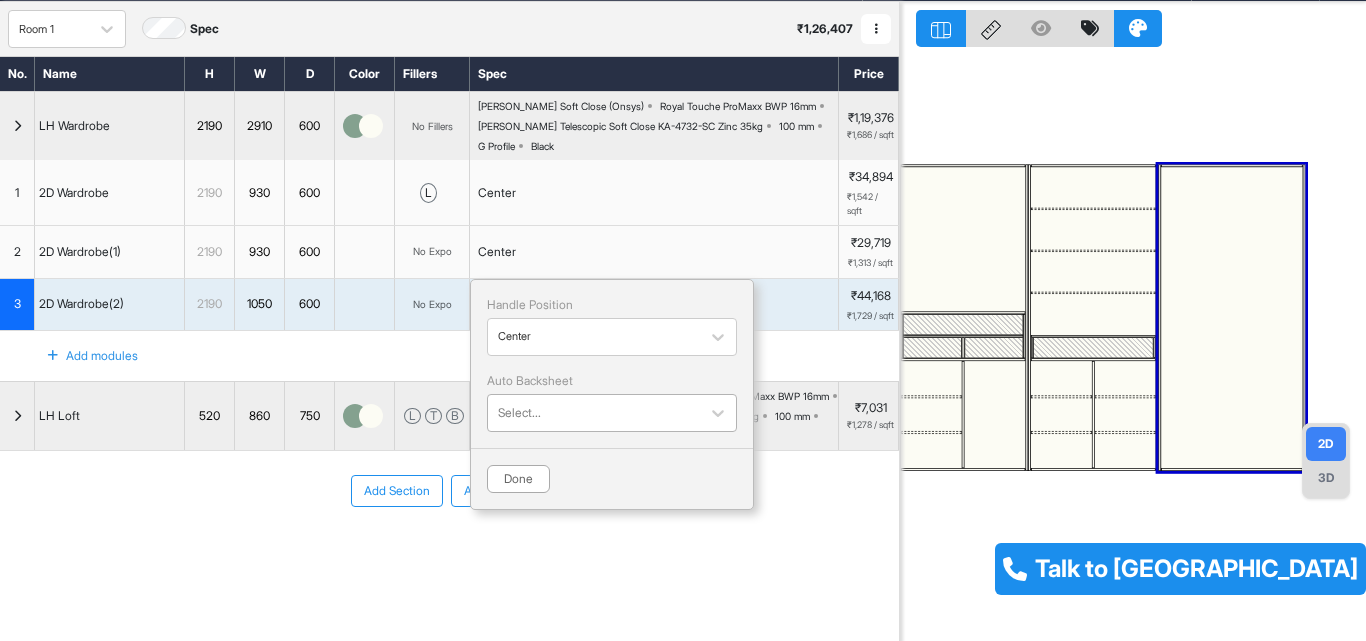 click at bounding box center [594, 413] 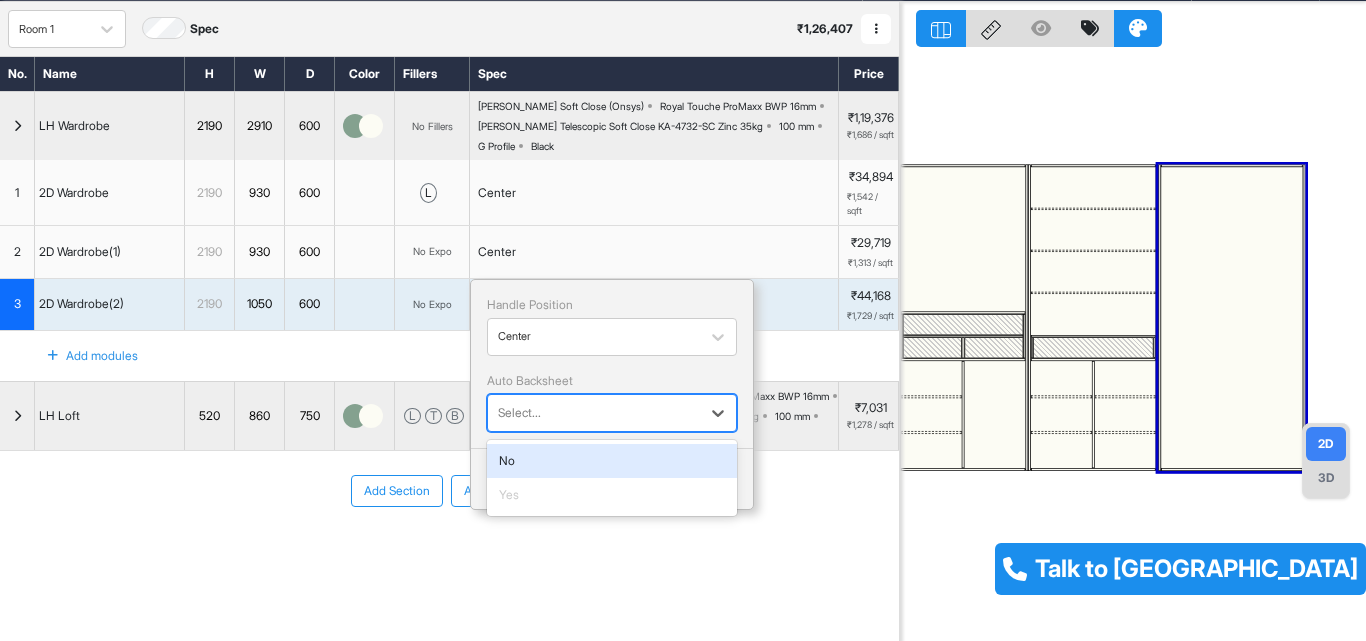 click on "No" at bounding box center (612, 461) 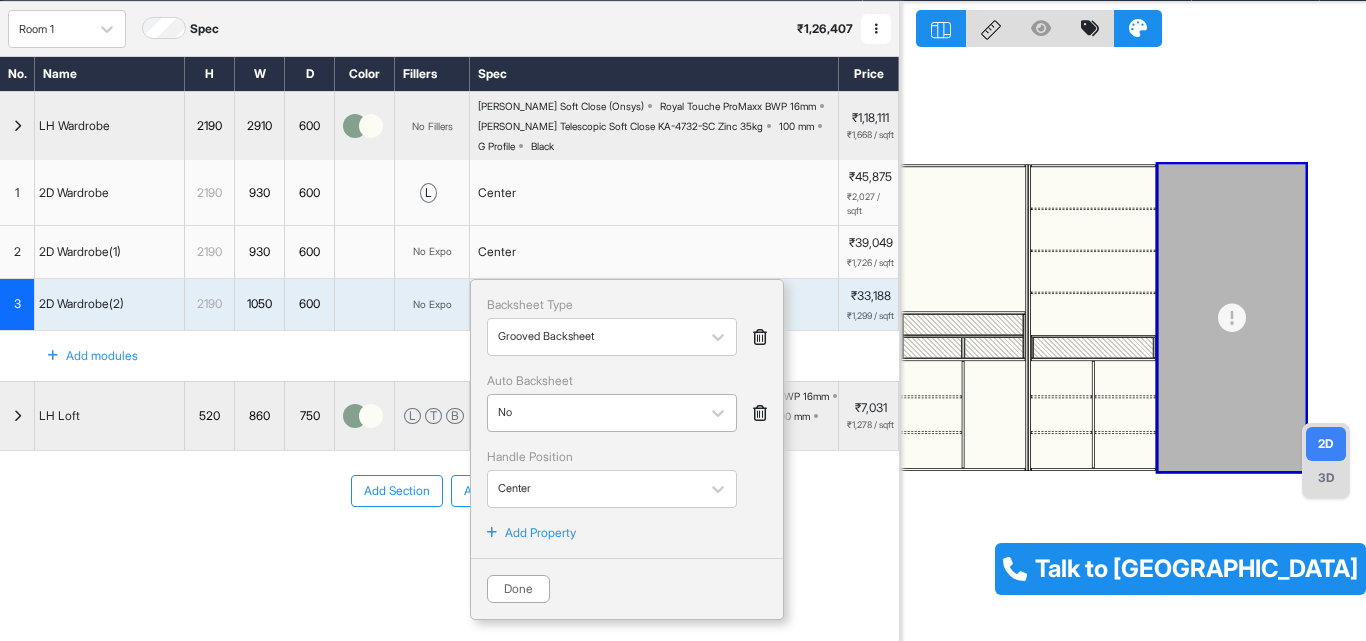 click at bounding box center [594, 413] 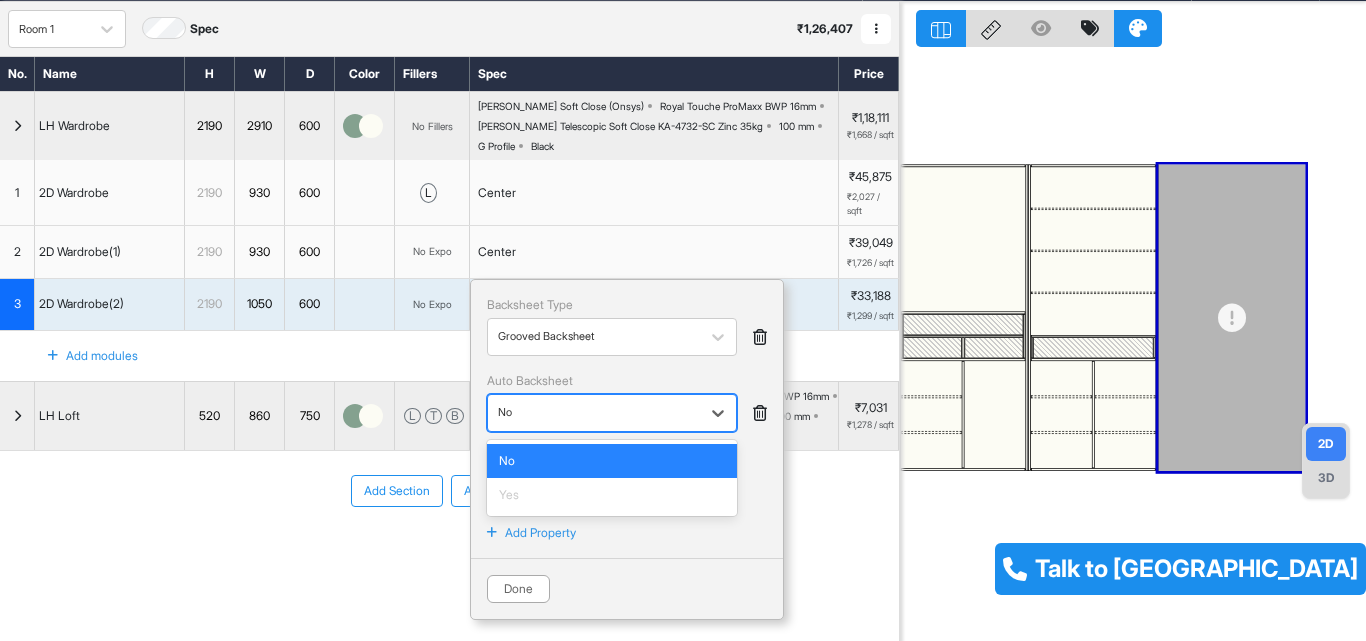 click on "Yes" at bounding box center (612, 495) 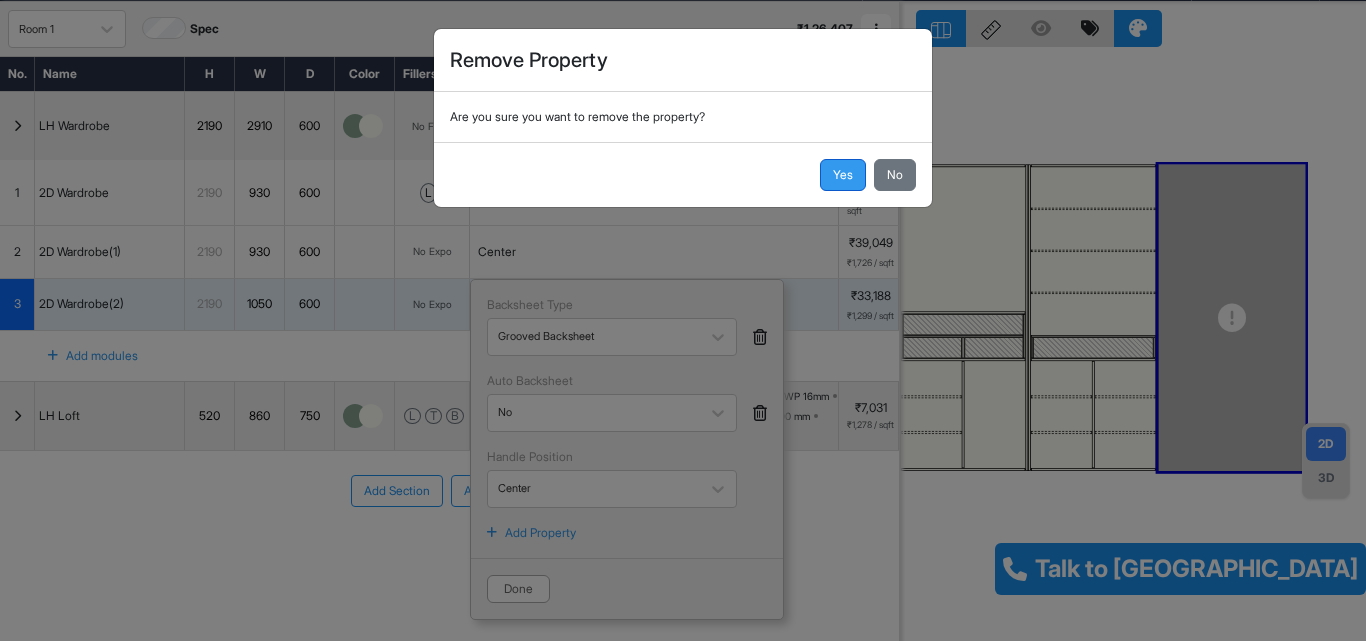 click on "Yes" at bounding box center (843, 175) 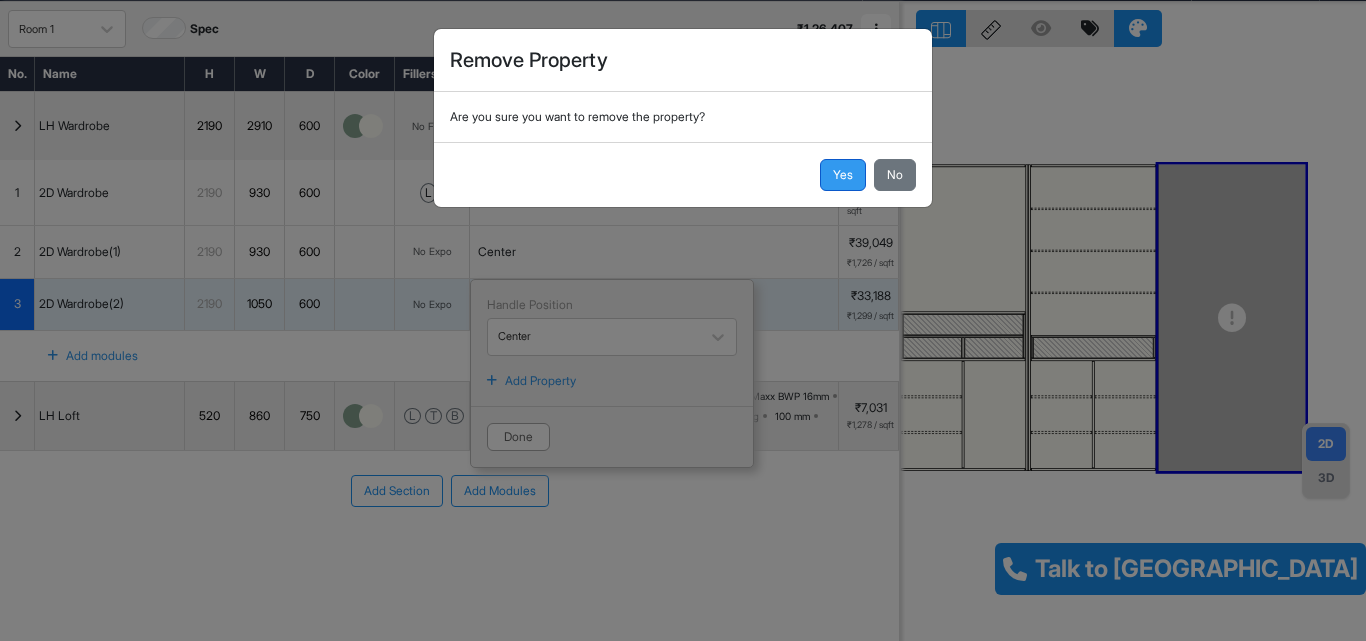 click on "Yes" at bounding box center (843, 175) 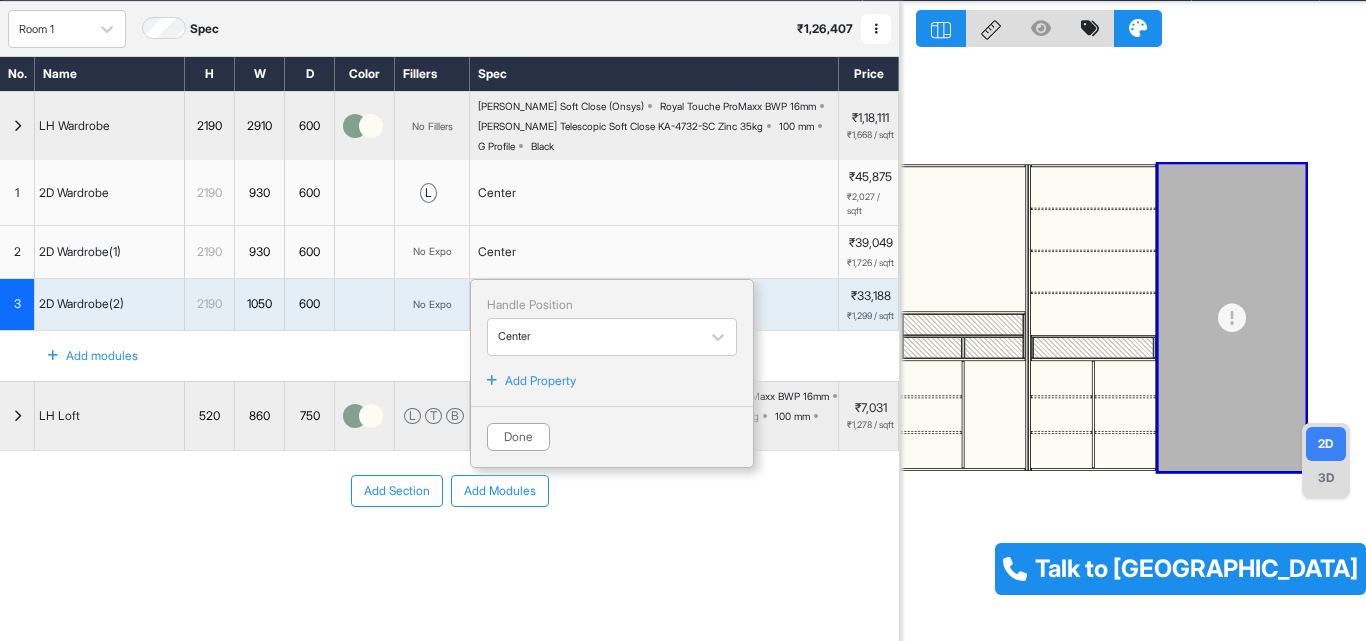 click on "Add Property" at bounding box center (540, 381) 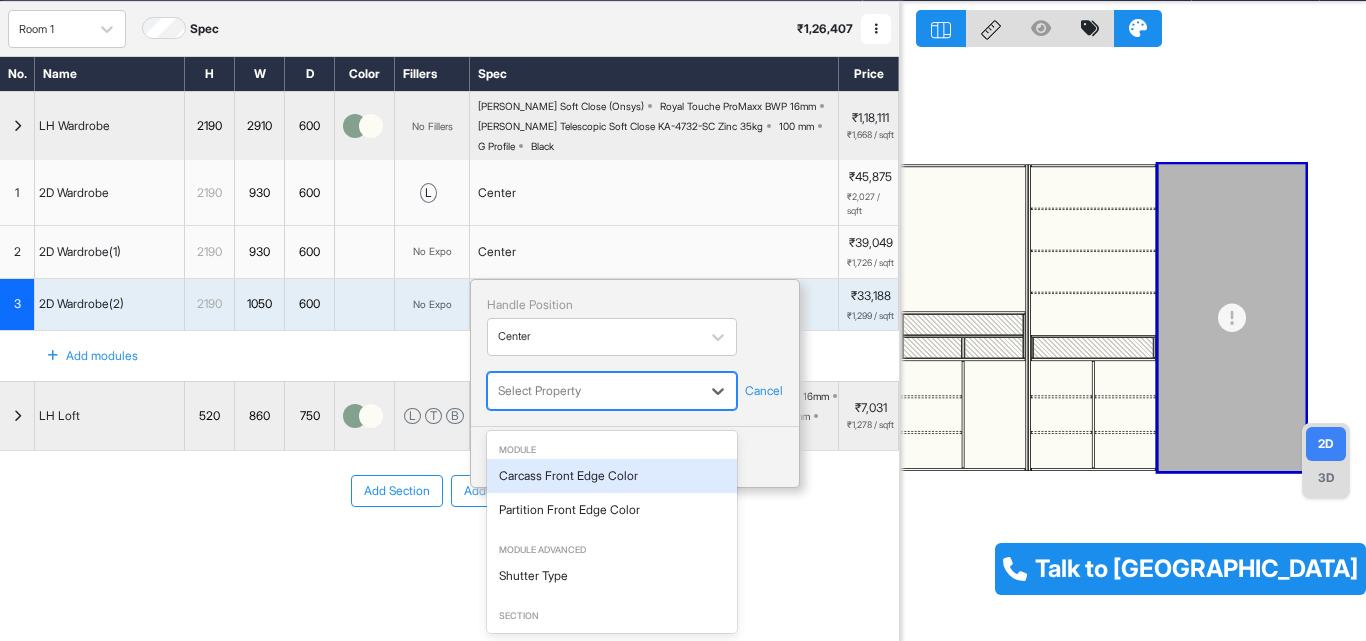 click at bounding box center (594, 391) 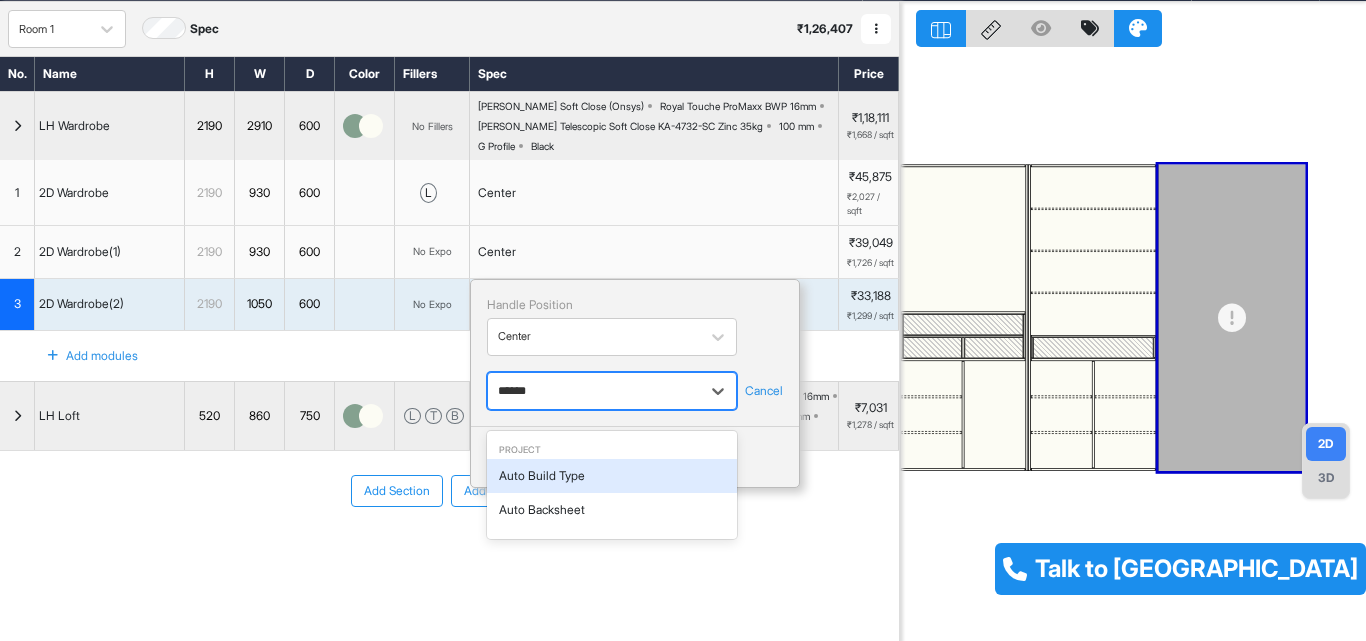 type on "*******" 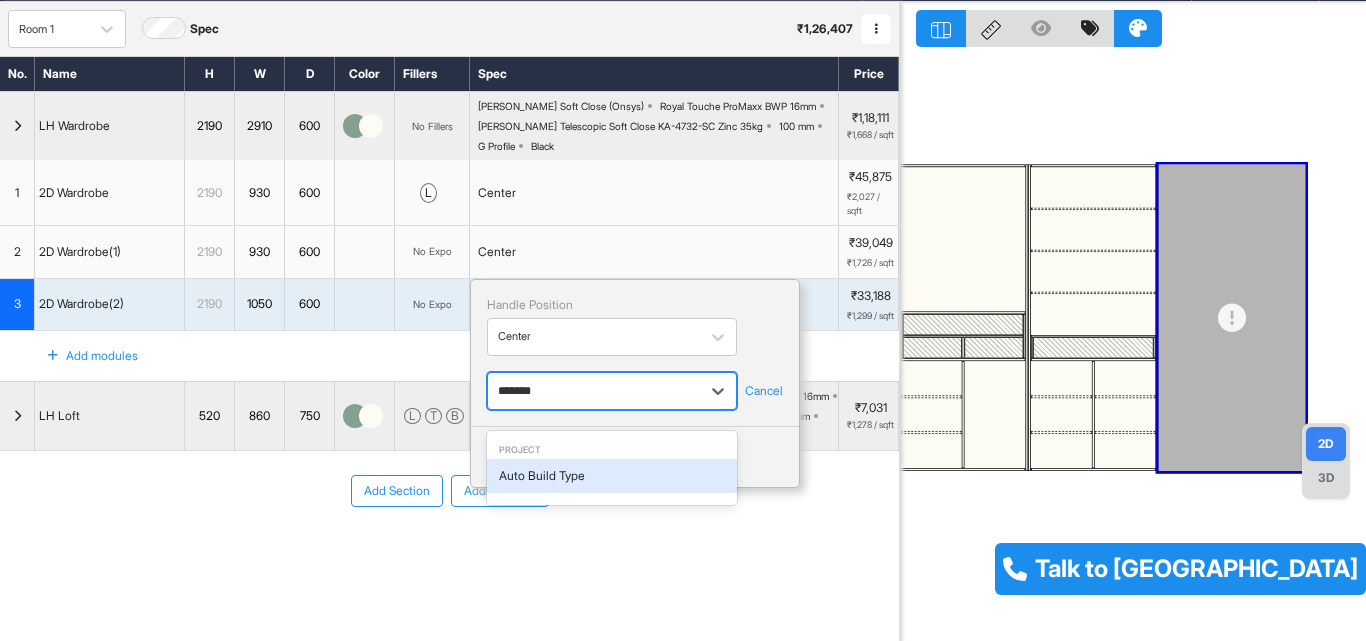 click on "Auto Build Type" at bounding box center [612, 476] 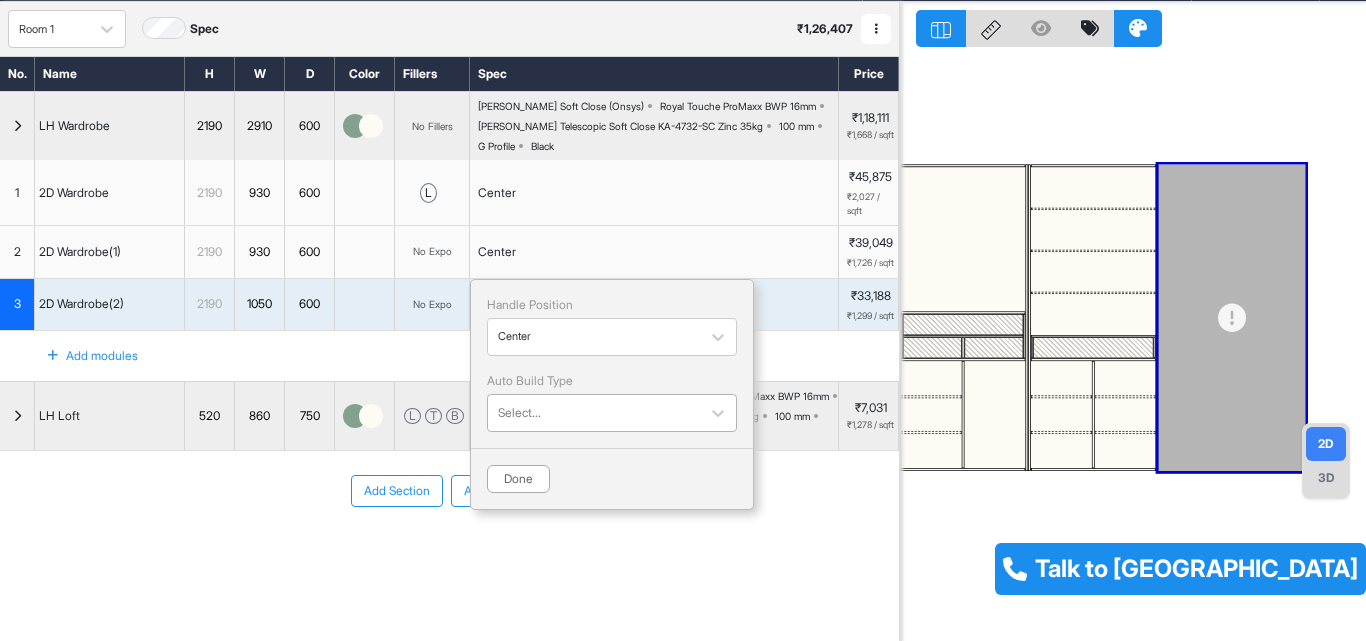click at bounding box center (594, 413) 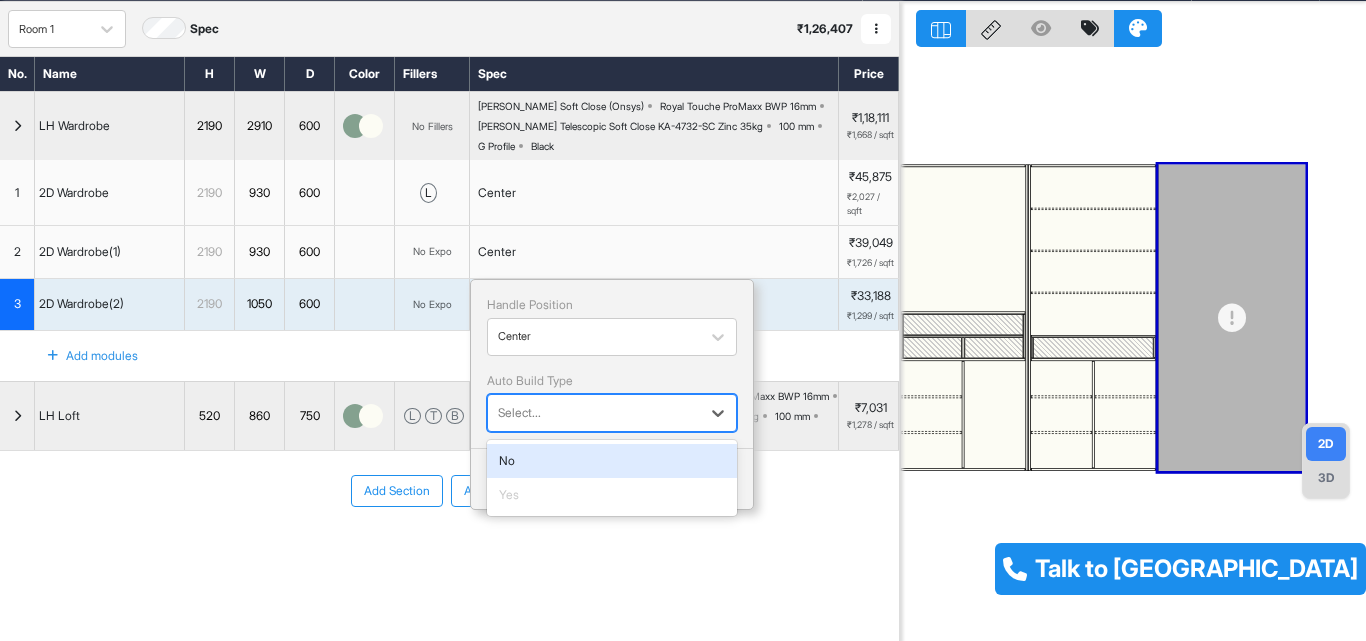 click on "No" at bounding box center (612, 461) 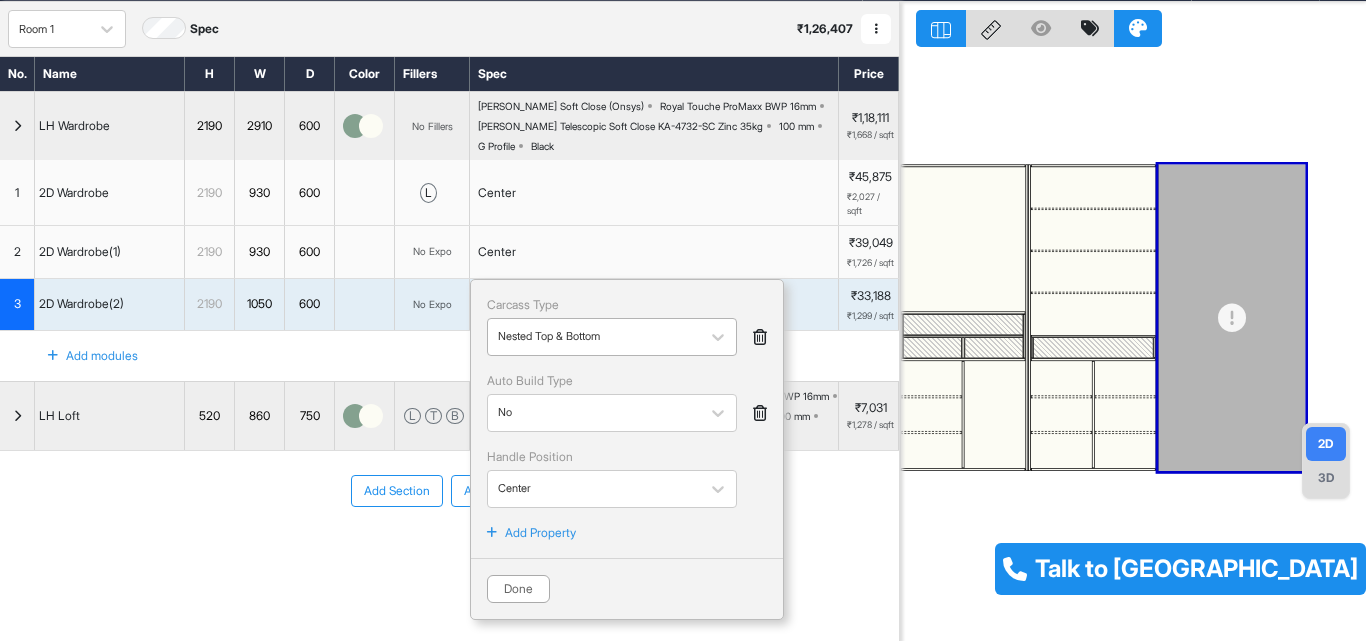 click at bounding box center [594, 337] 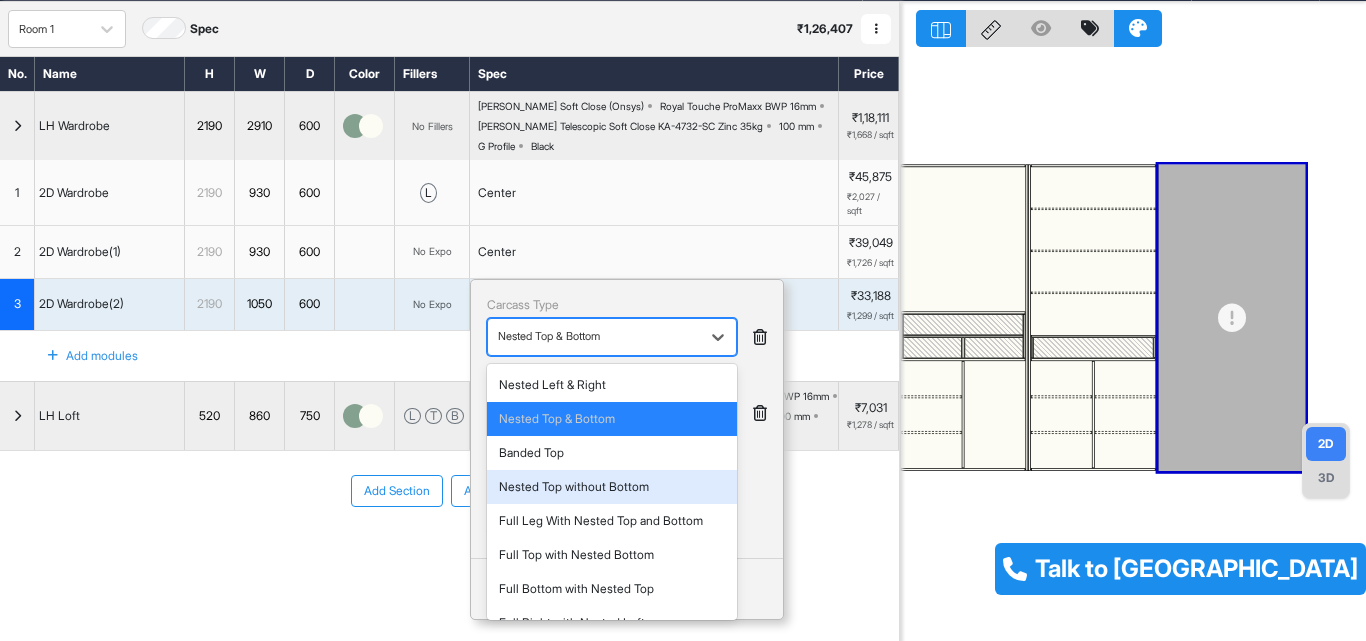 click on "Nested Top without Bottom" at bounding box center [612, 487] 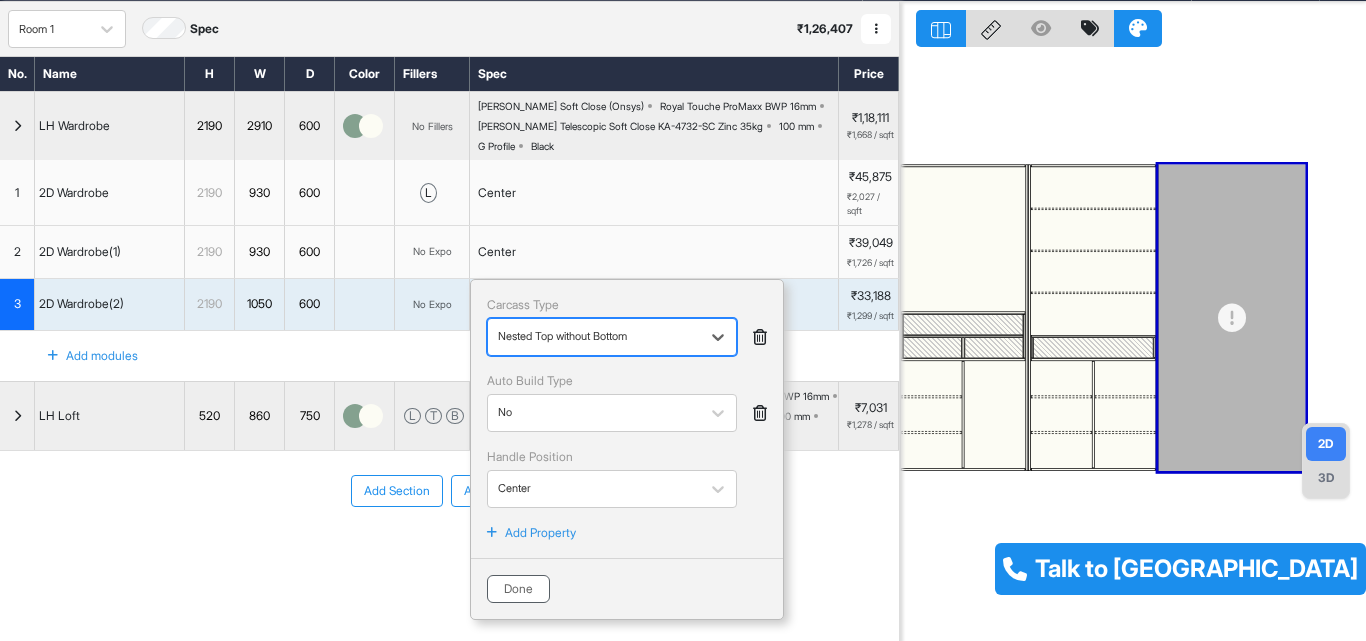 click on "Done" at bounding box center [518, 589] 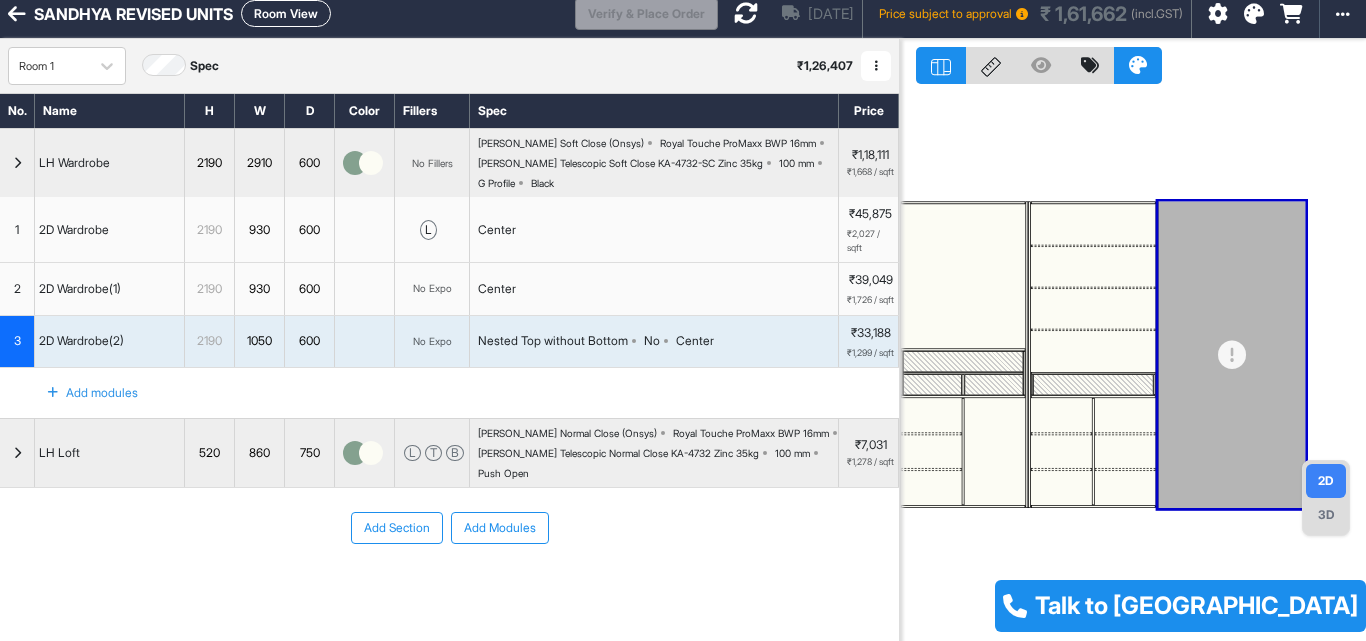 scroll, scrollTop: 0, scrollLeft: 0, axis: both 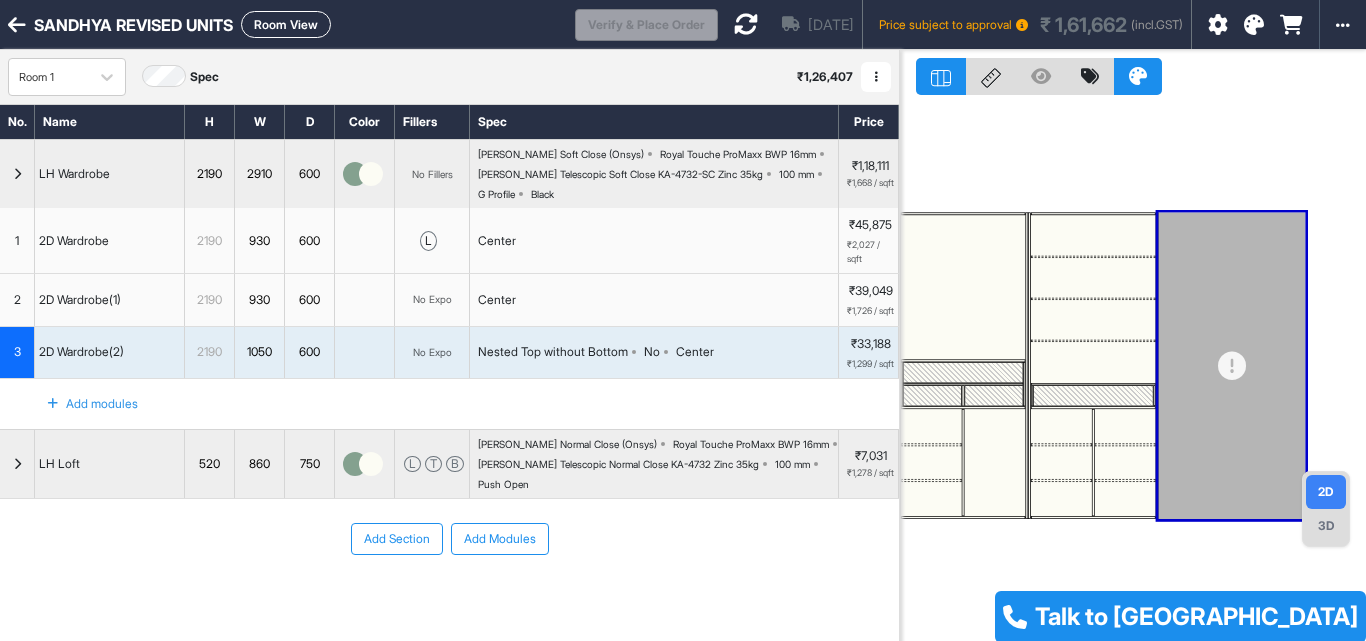 click on "Room View" at bounding box center [286, 24] 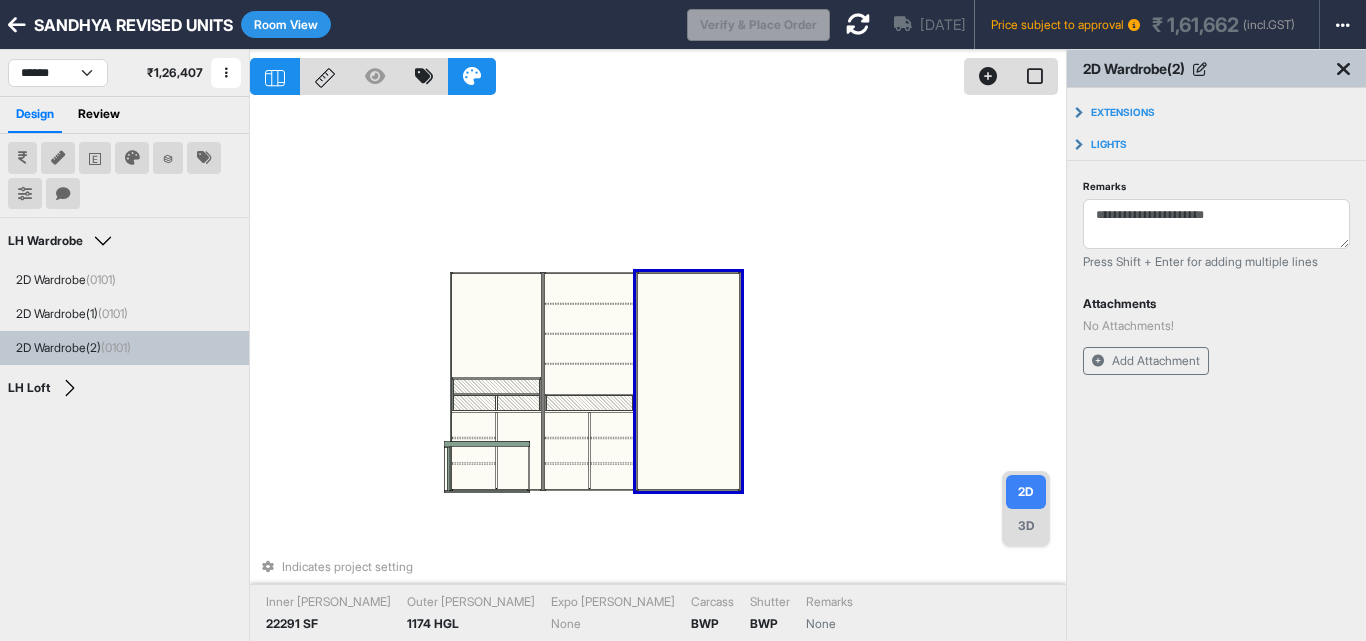 click at bounding box center (688, 381) 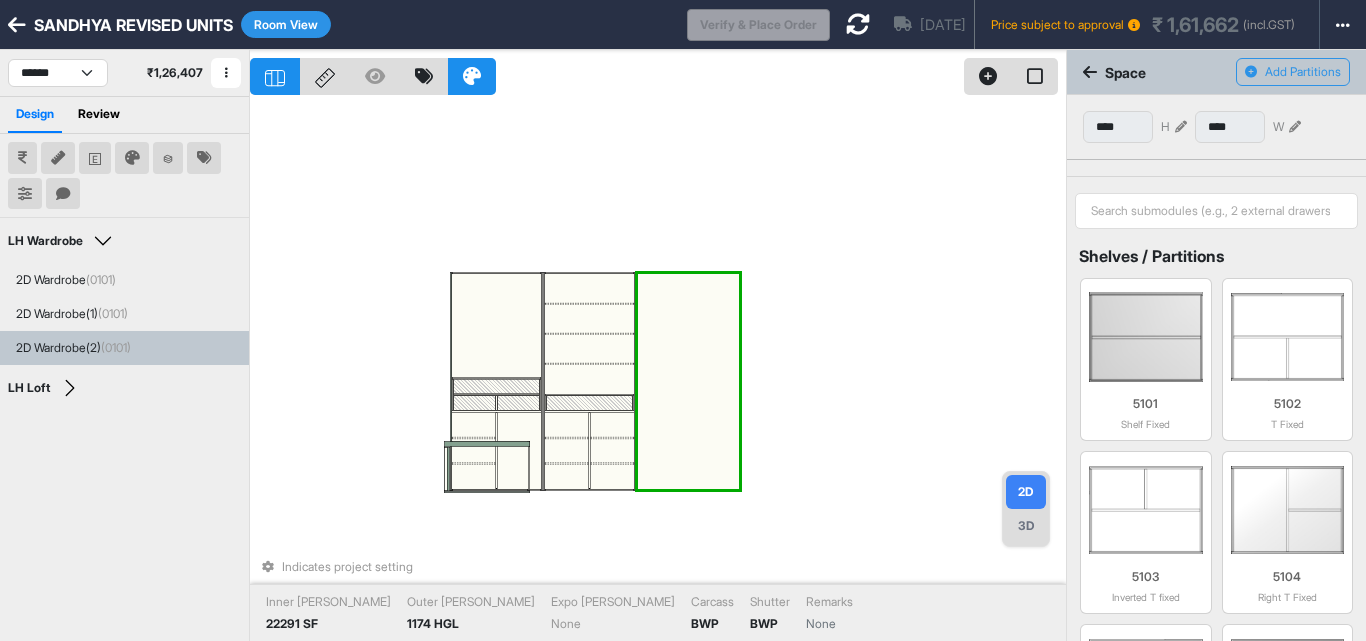 click at bounding box center (688, 381) 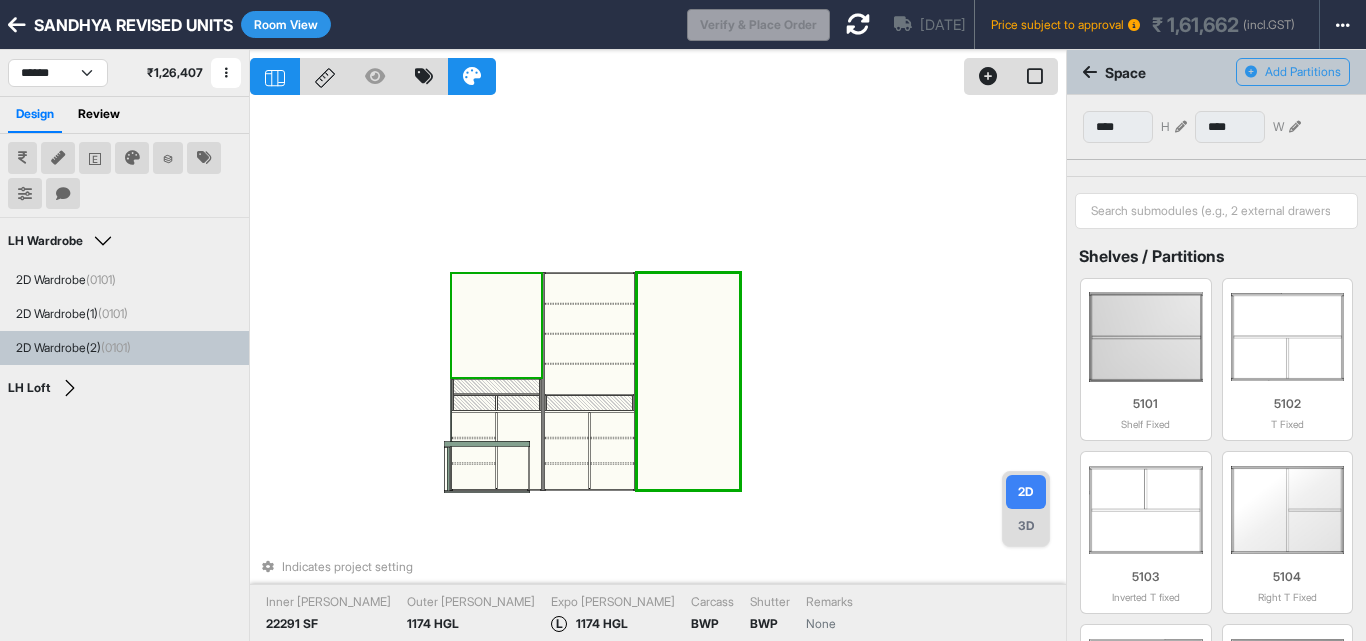 click on "Space" at bounding box center (1114, 72) 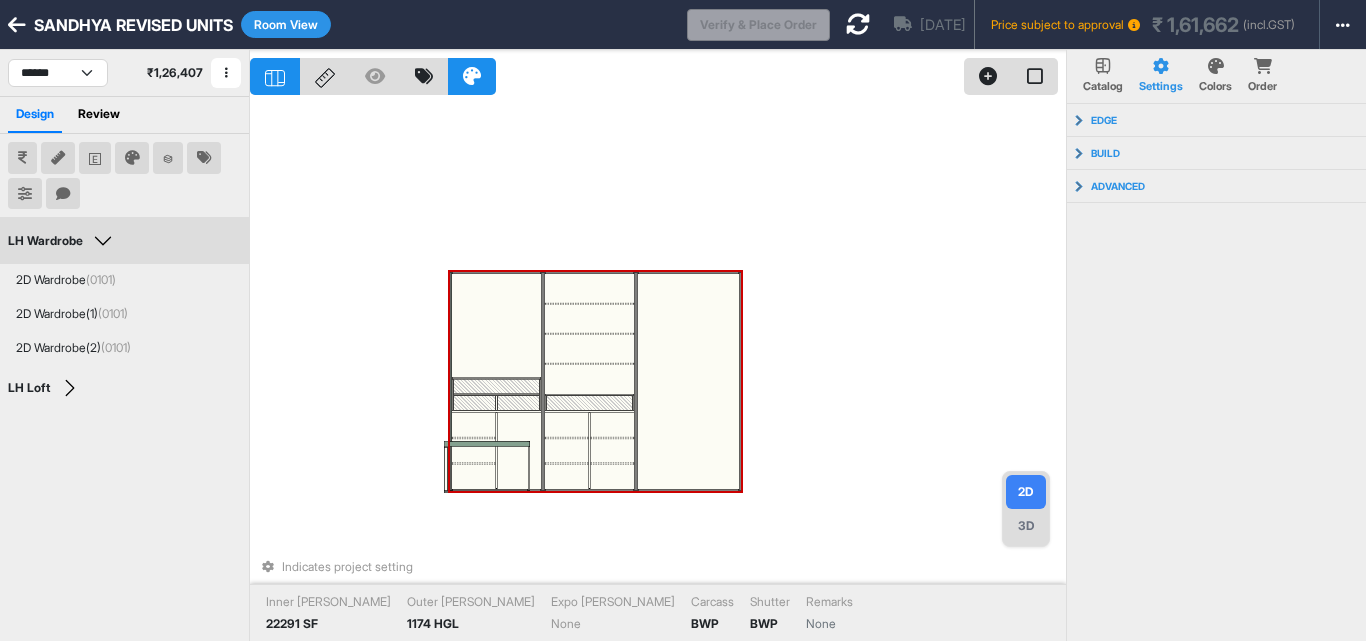 click at bounding box center (688, 381) 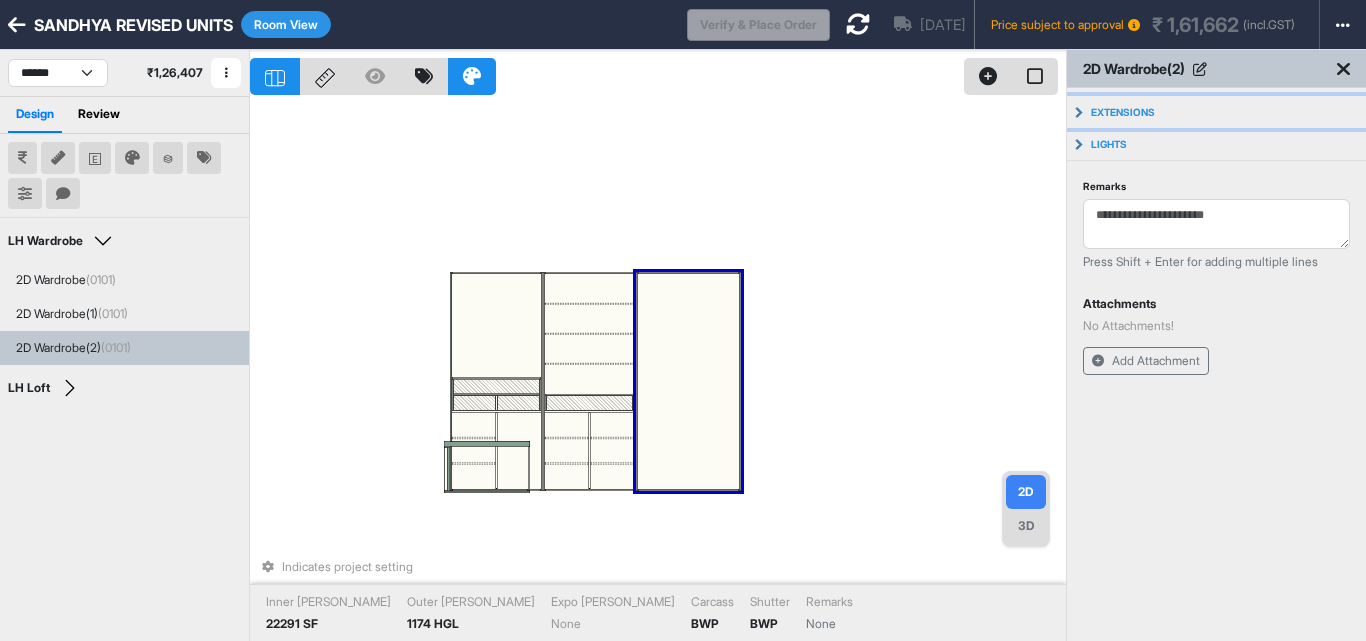 click on "Extensions" at bounding box center [1216, 112] 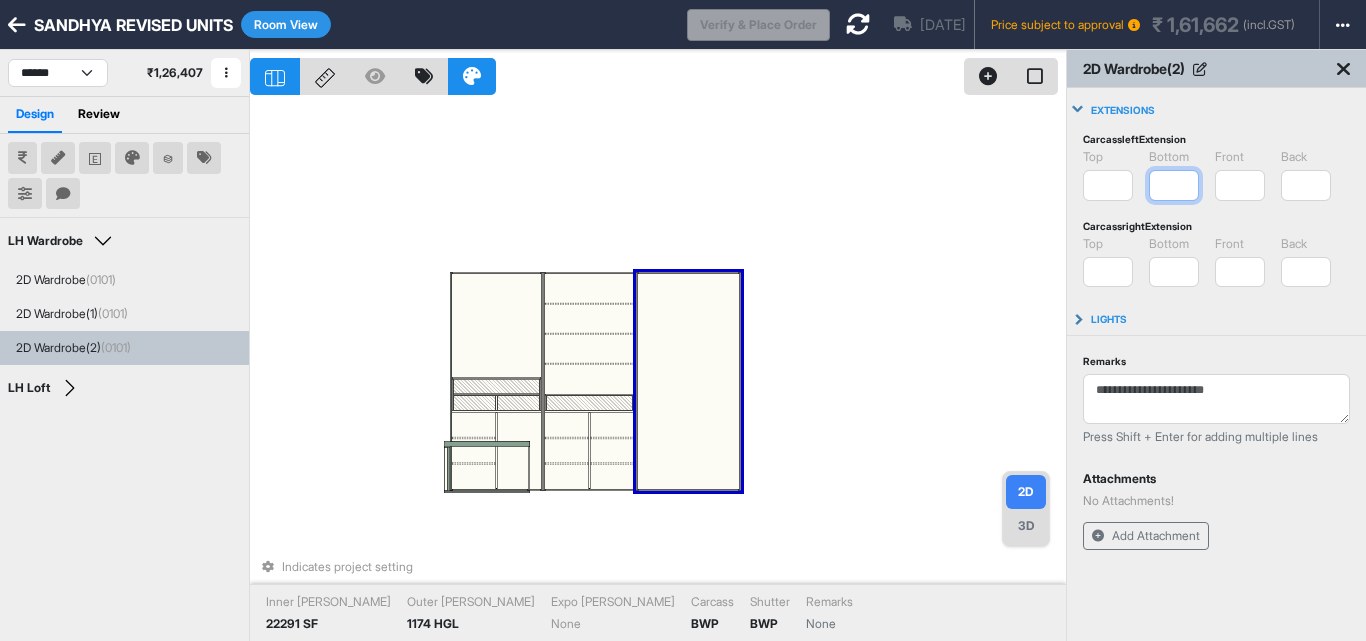 click on "*" at bounding box center (1174, 185) 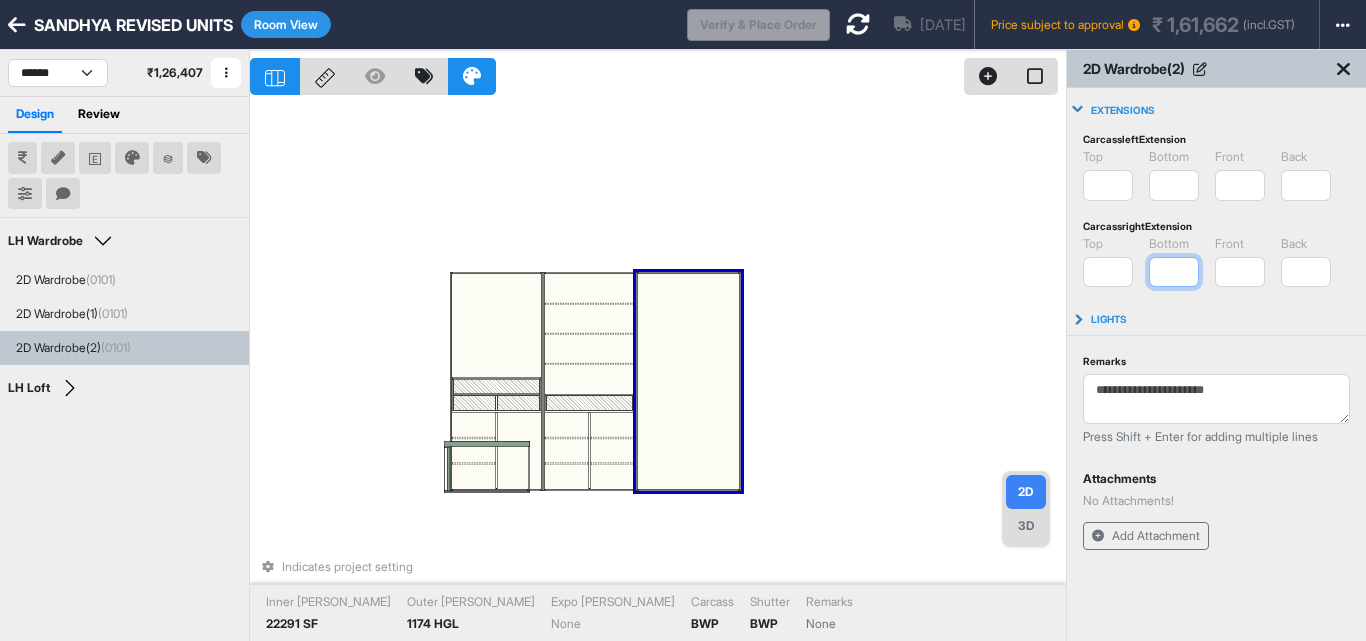 type on "*" 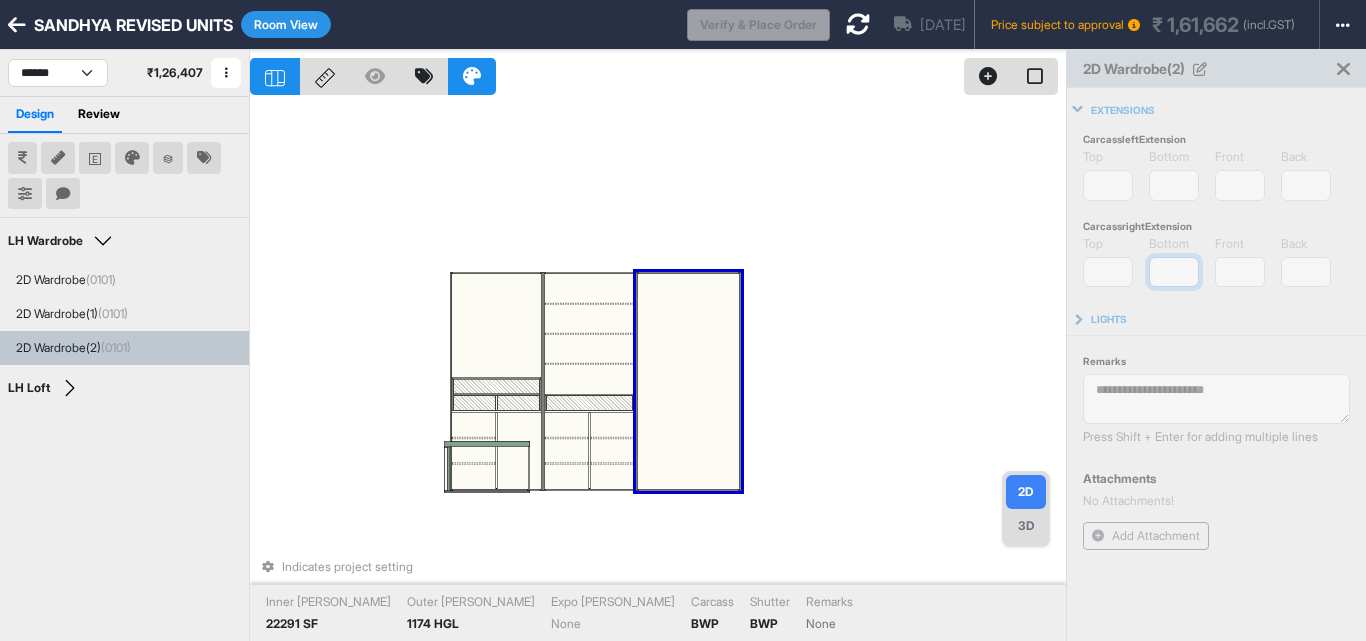 click on "*" at bounding box center [1174, 272] 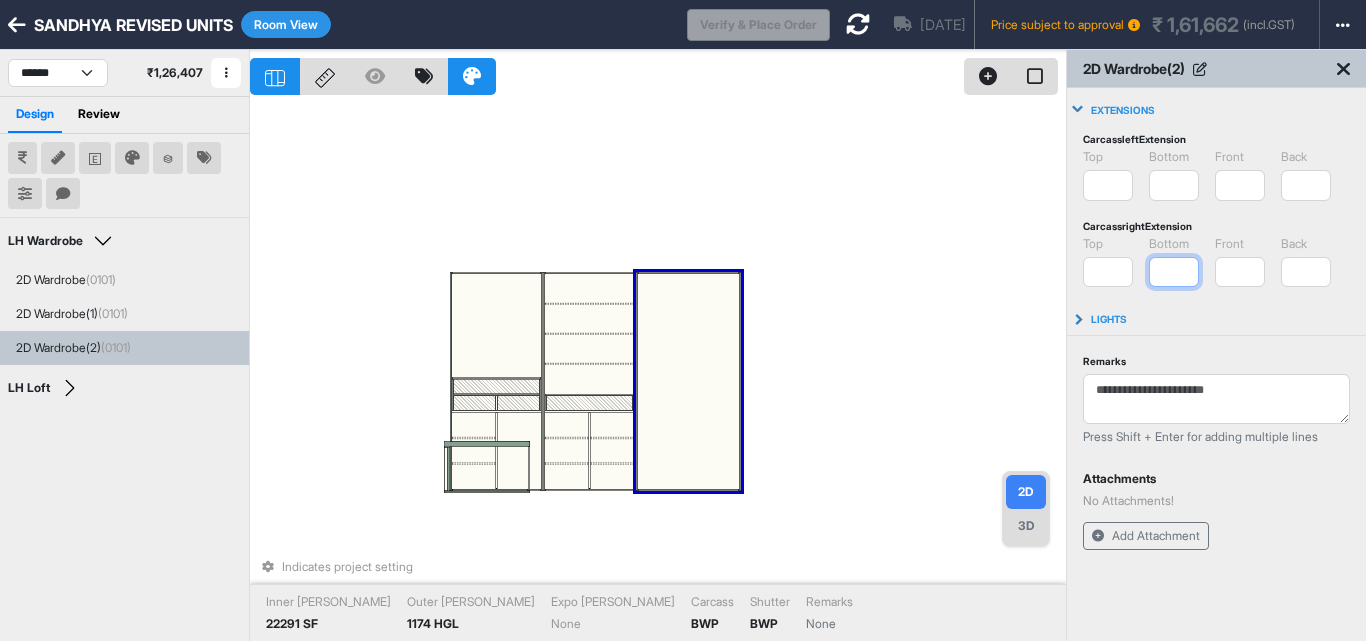click on "*" at bounding box center [1174, 272] 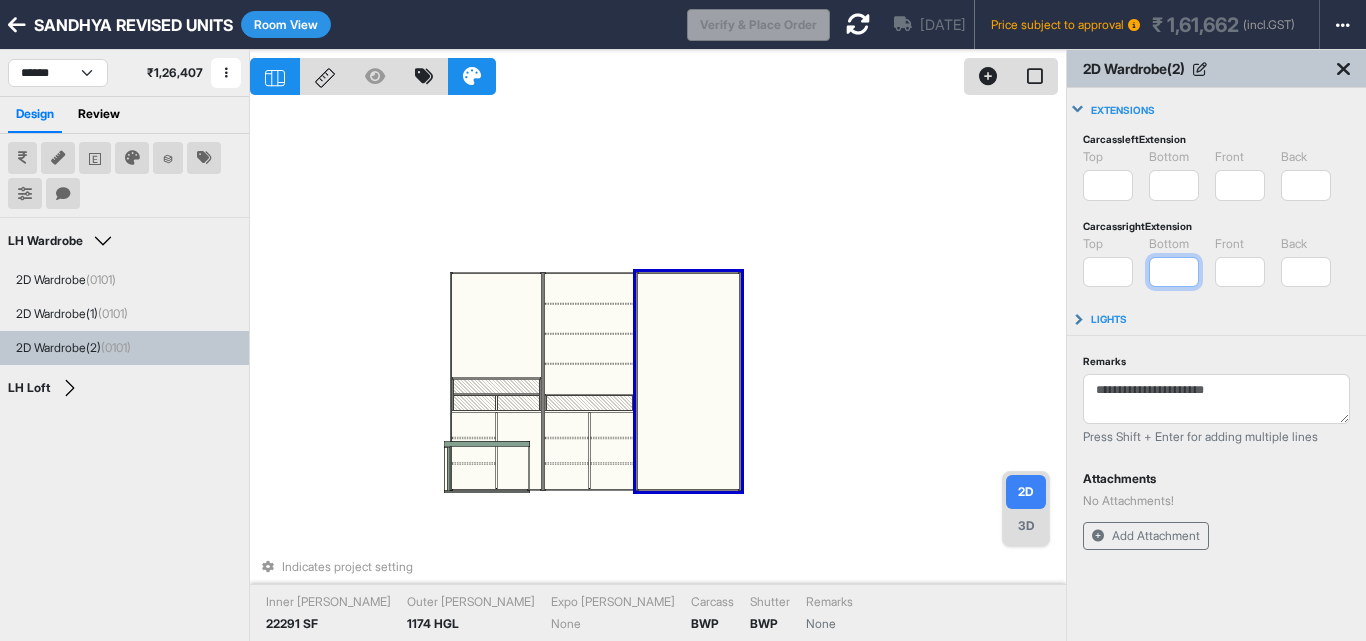 click on "*" at bounding box center (1174, 272) 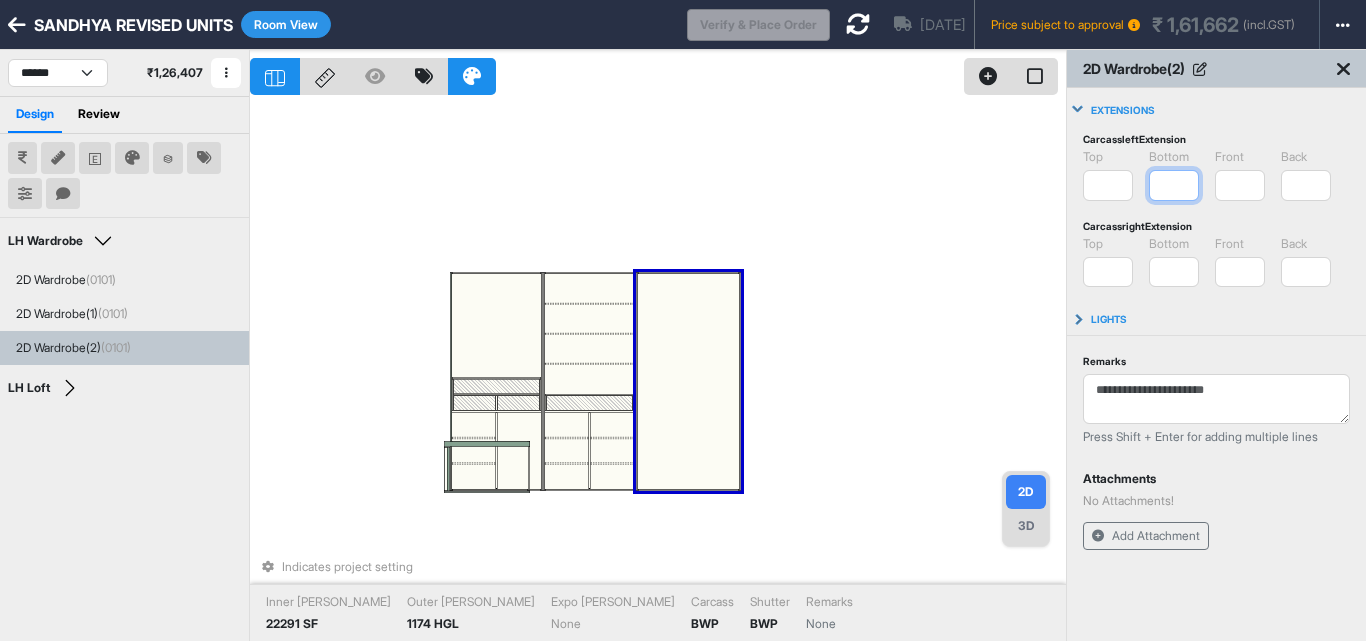 click on "*" at bounding box center [1174, 185] 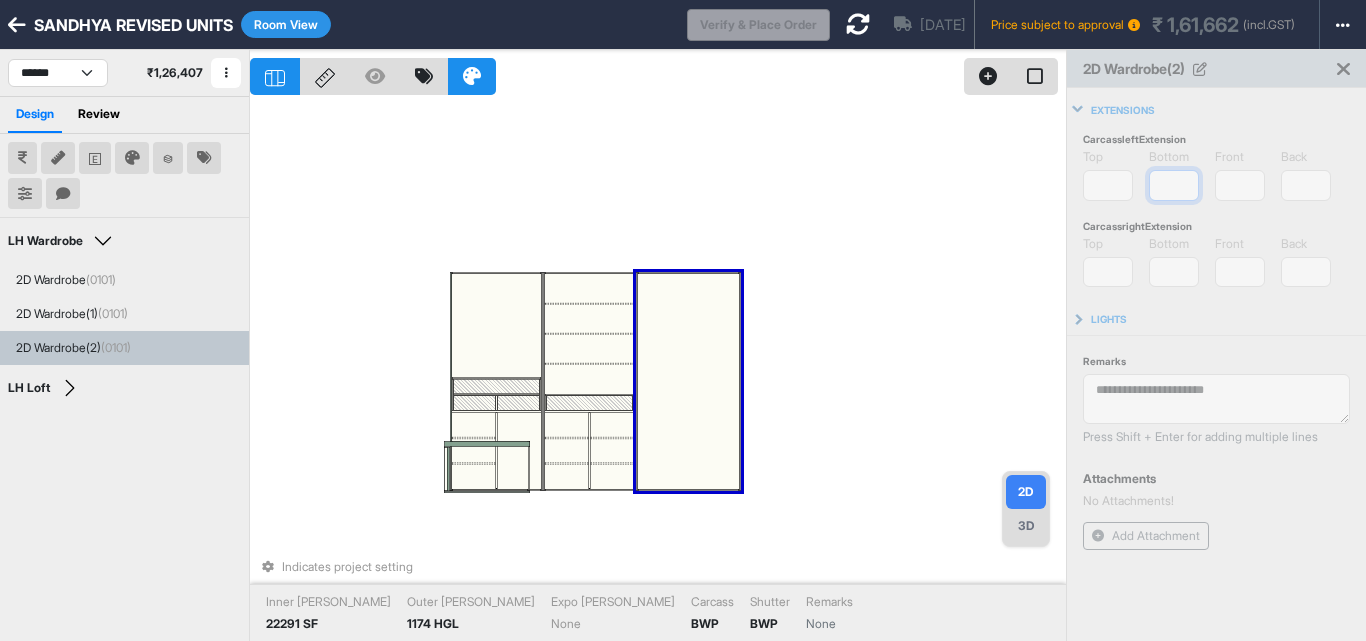 click on "*" at bounding box center [1174, 185] 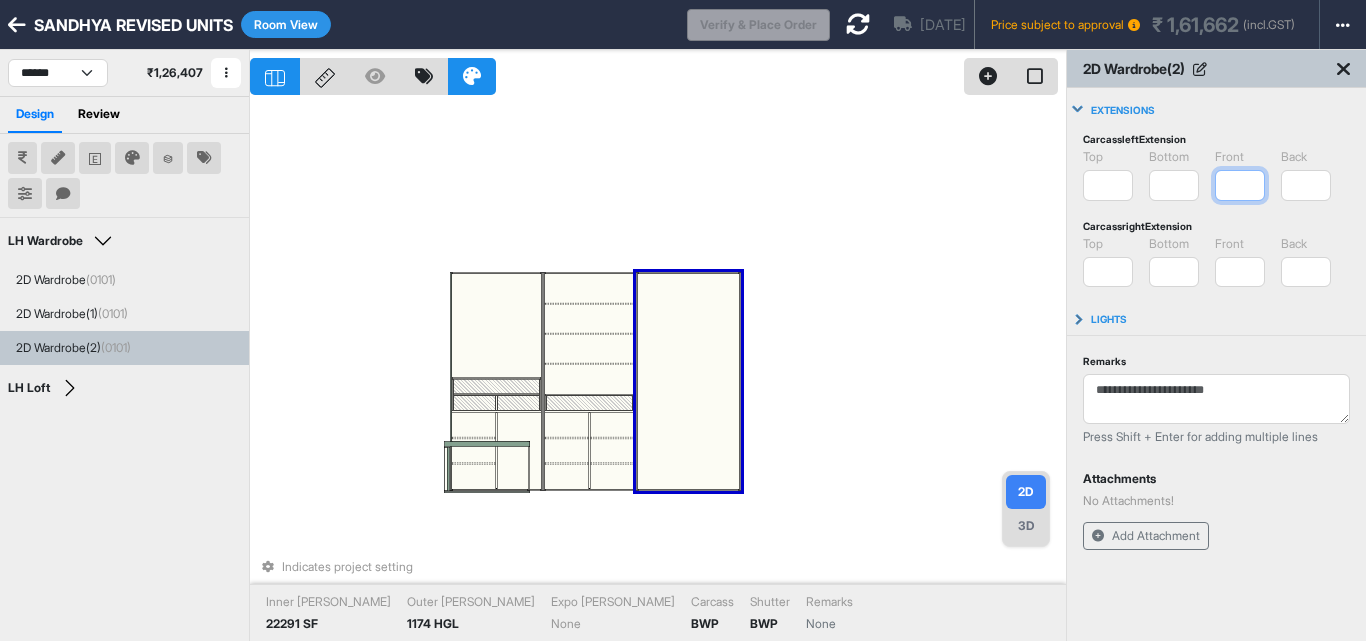 type on "*" 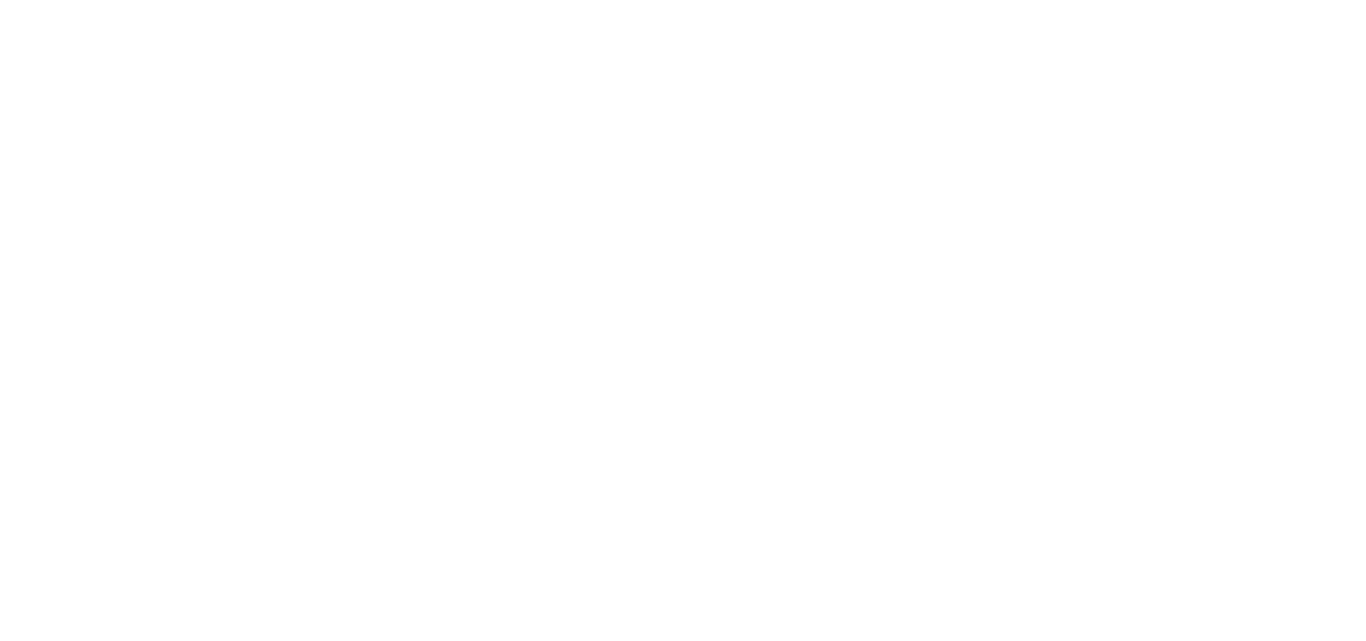 scroll, scrollTop: 0, scrollLeft: 0, axis: both 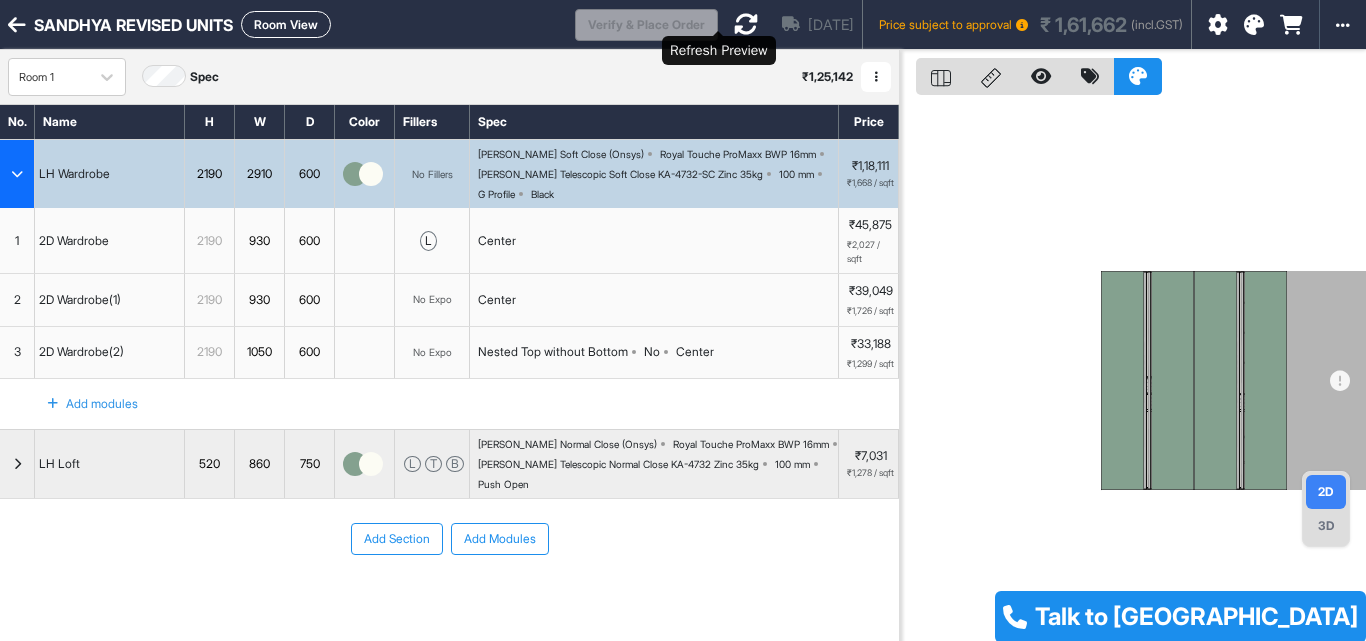 click at bounding box center [746, 24] 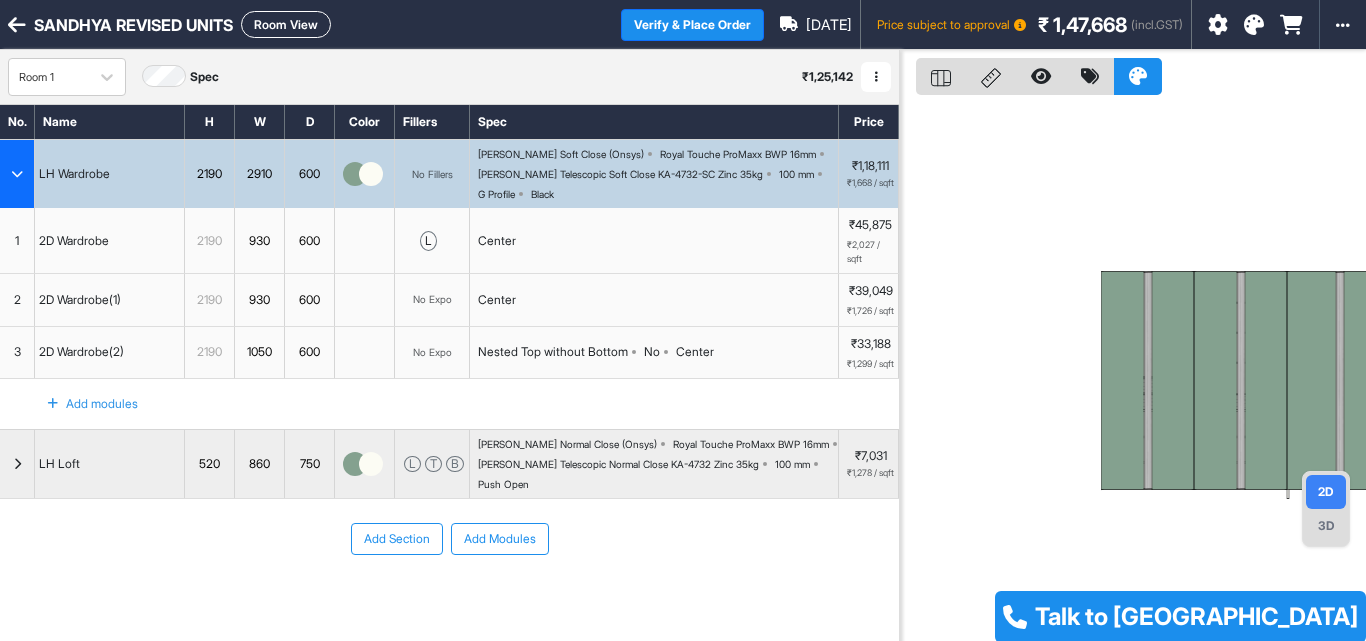 click on "Room View" at bounding box center (286, 24) 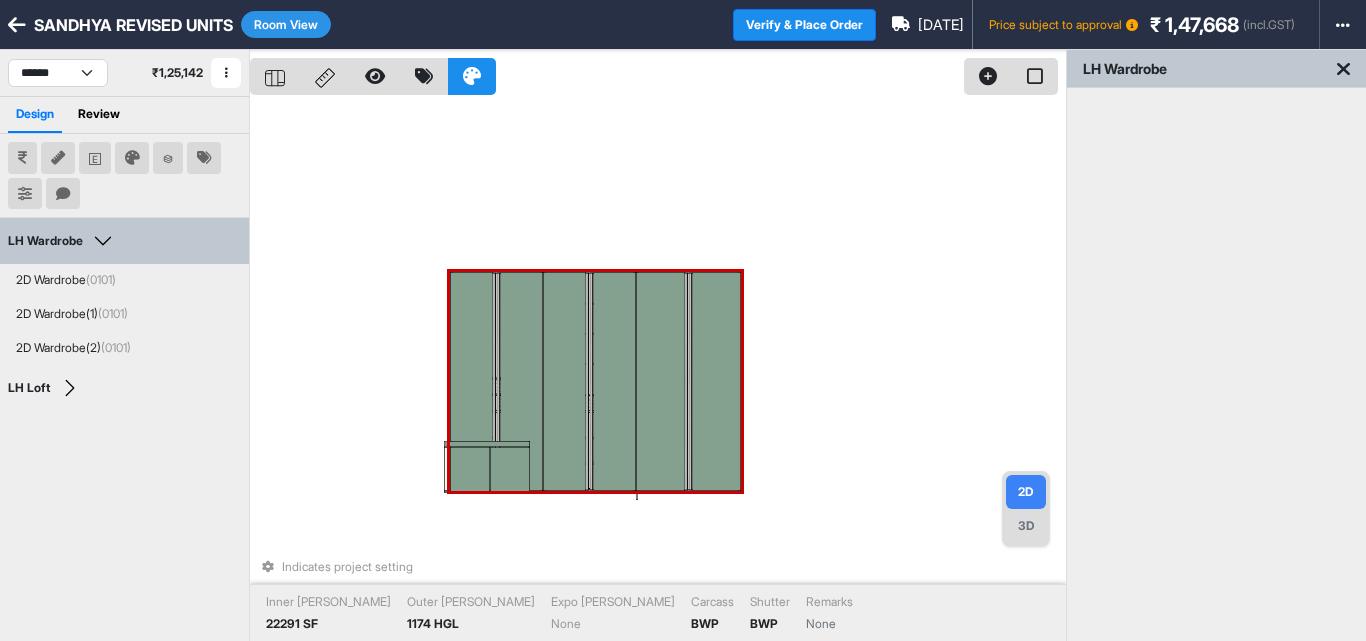 click at bounding box center (716, 381) 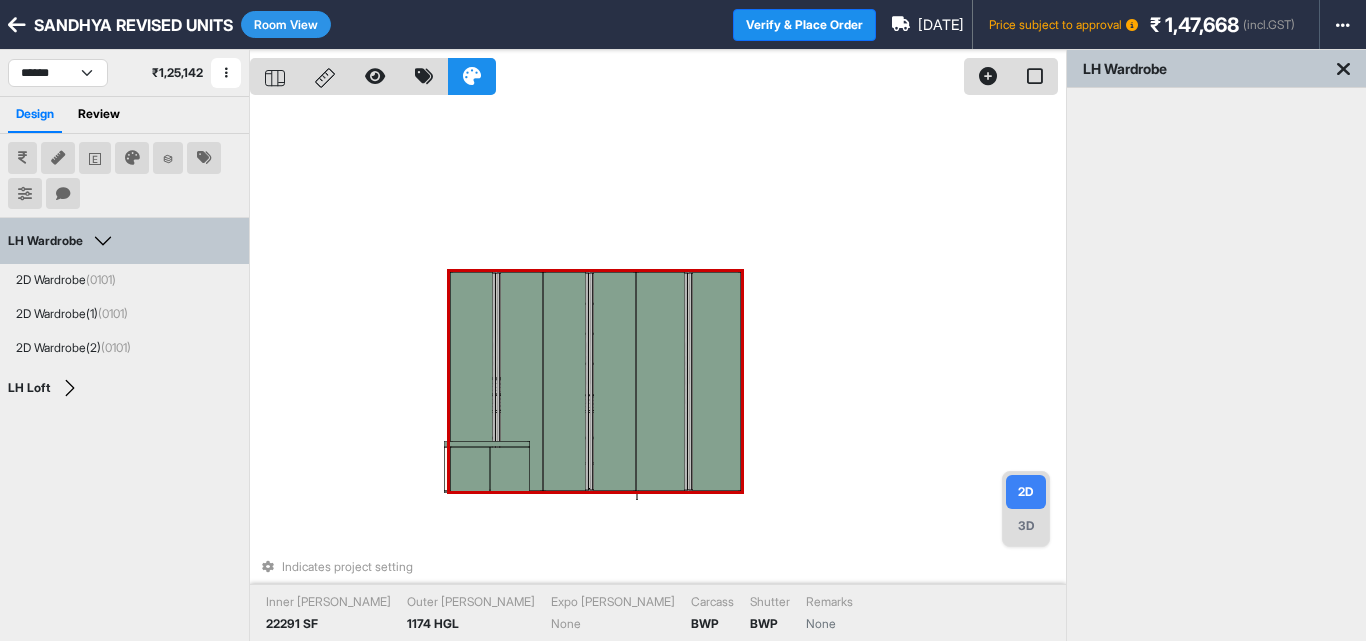 click at bounding box center (716, 381) 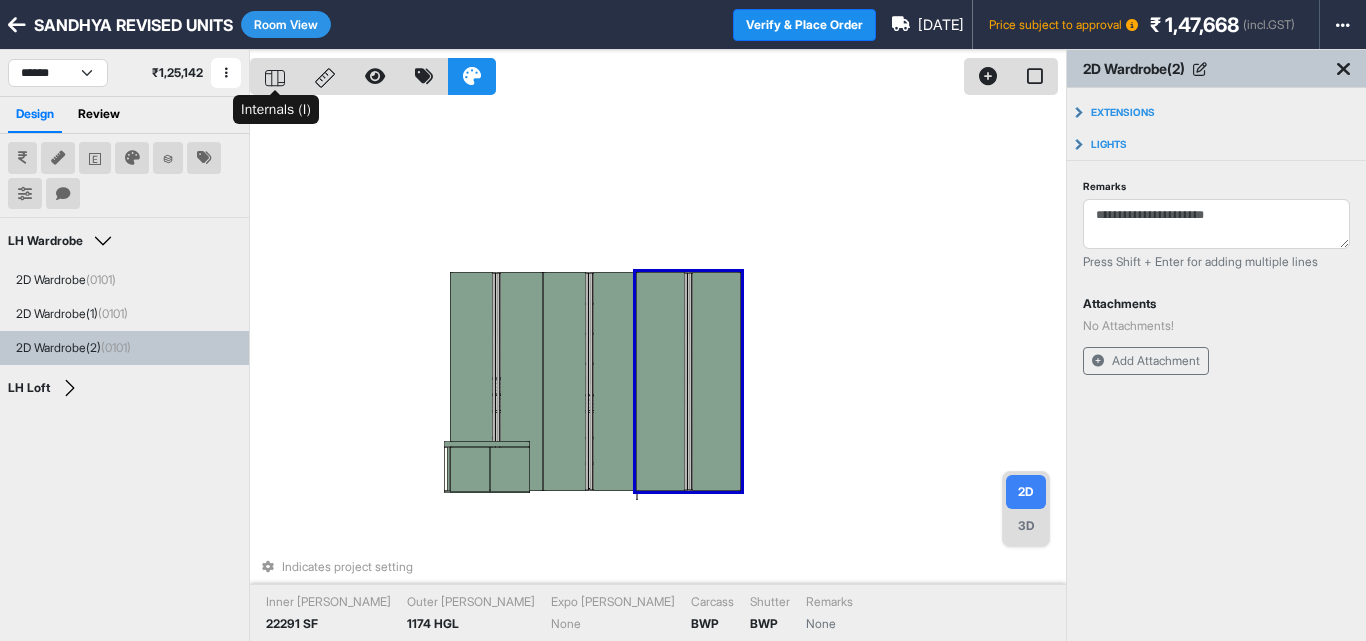 click at bounding box center [275, 76] 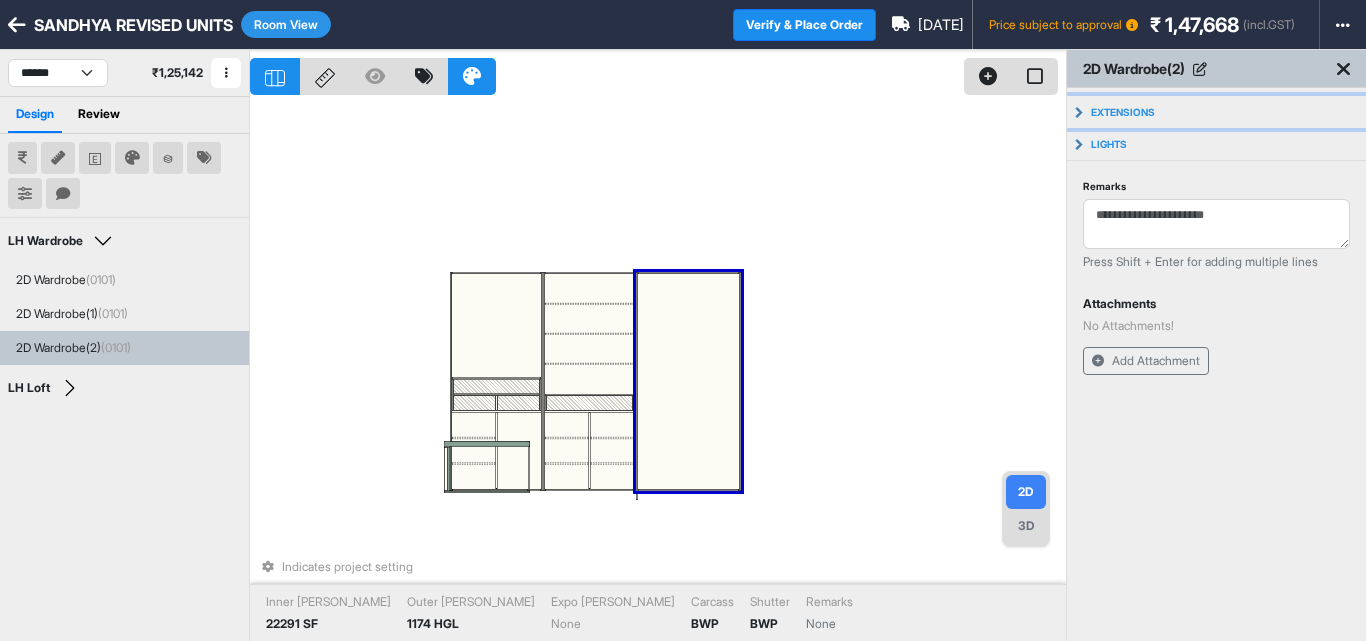 click on "Extensions" at bounding box center [1216, 112] 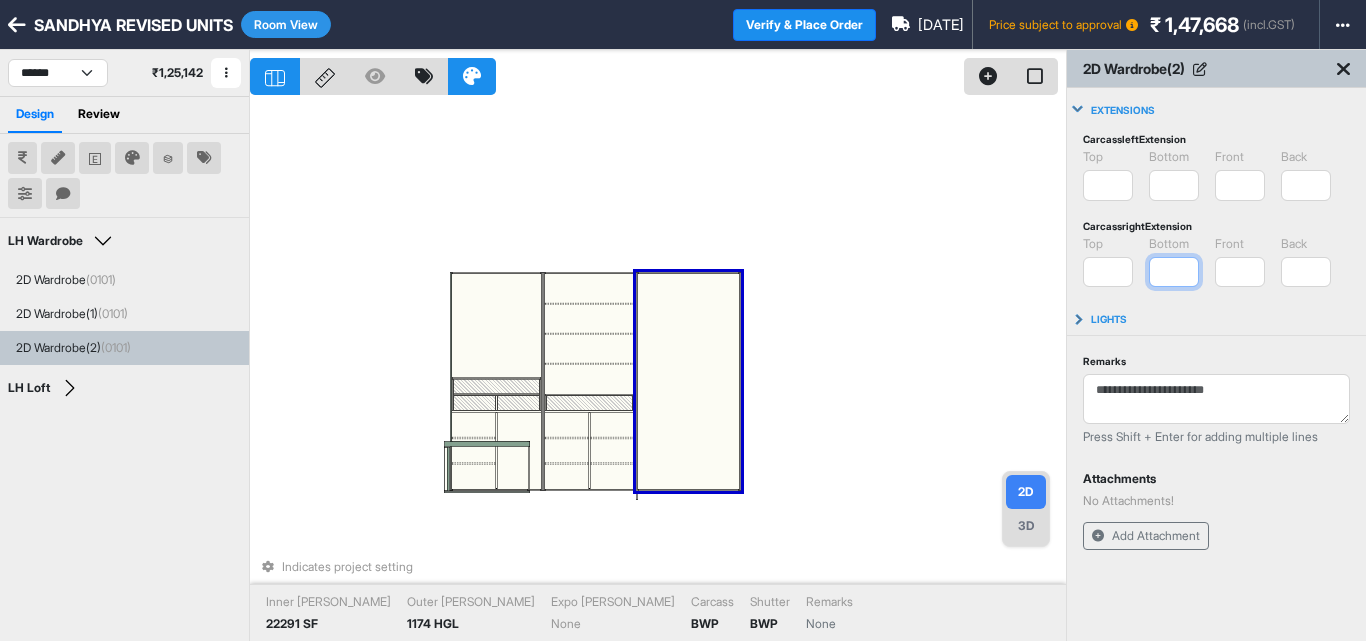 click on "*" at bounding box center [1174, 272] 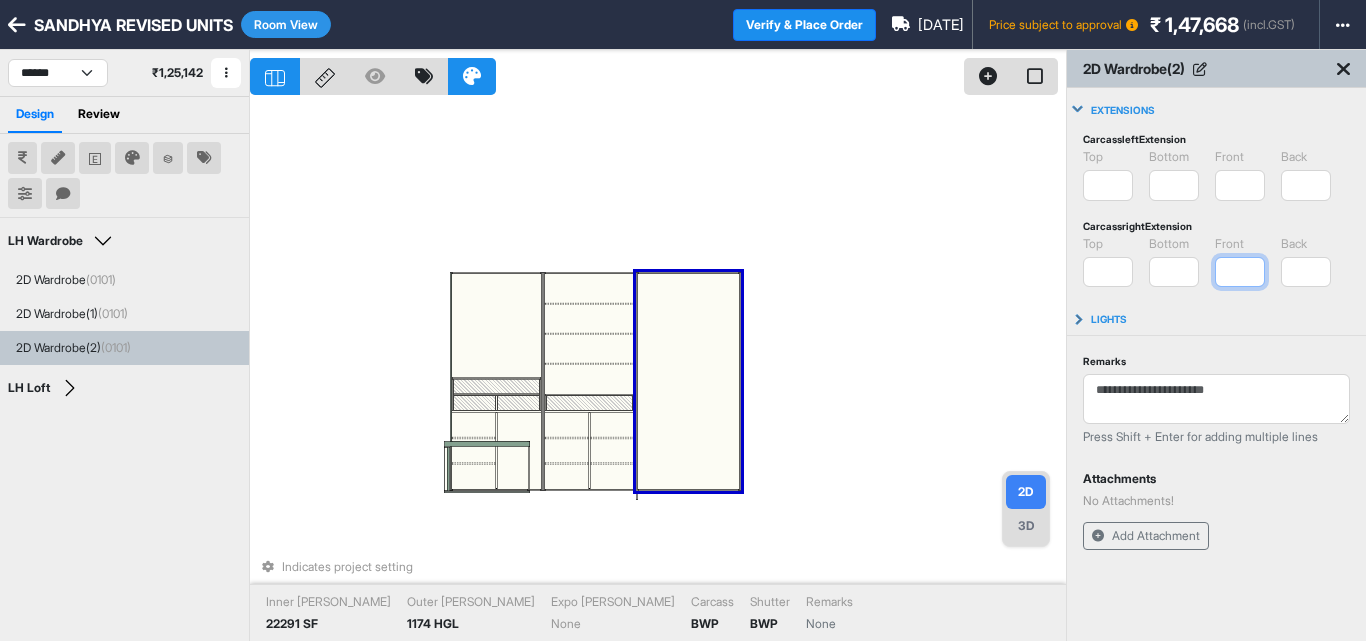 type on "*" 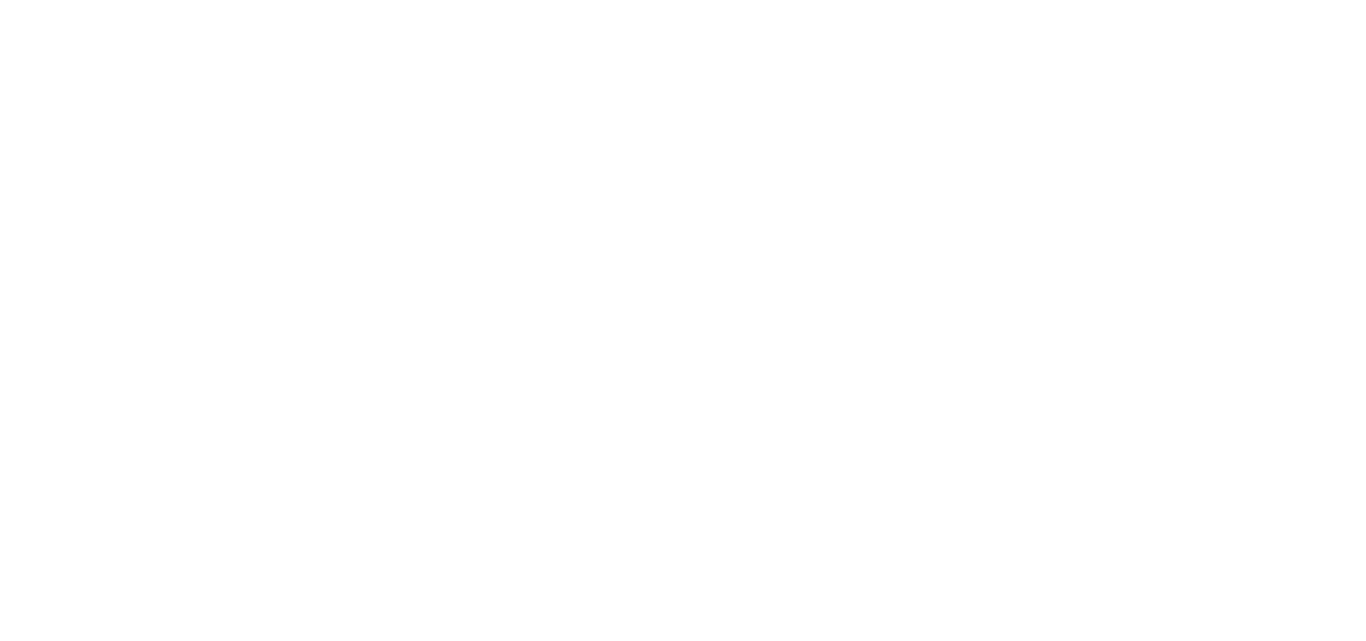 scroll, scrollTop: 0, scrollLeft: 0, axis: both 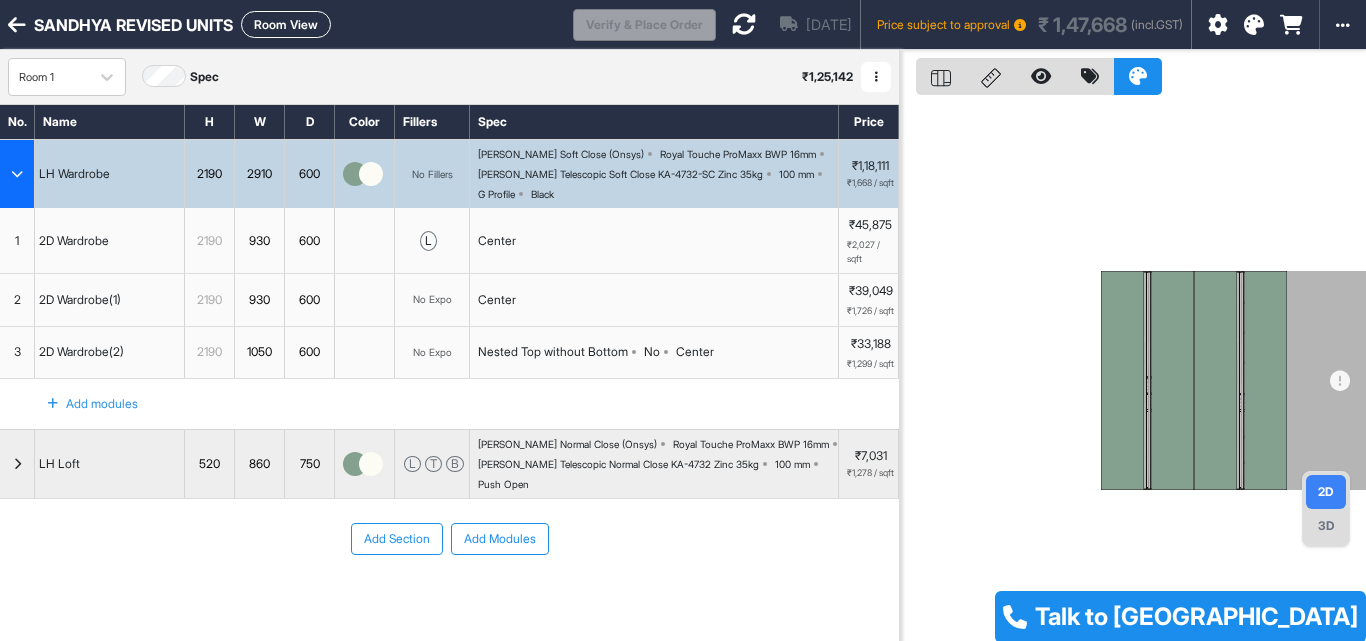 click on "Room View" at bounding box center [286, 24] 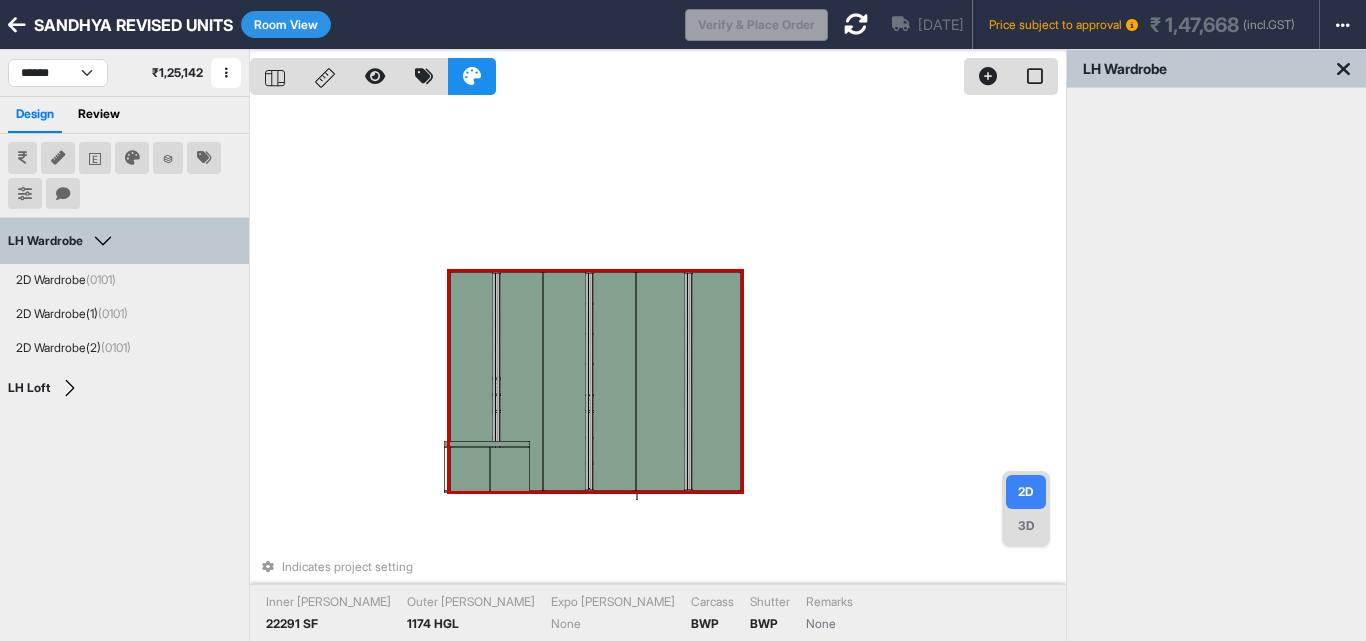click at bounding box center (716, 381) 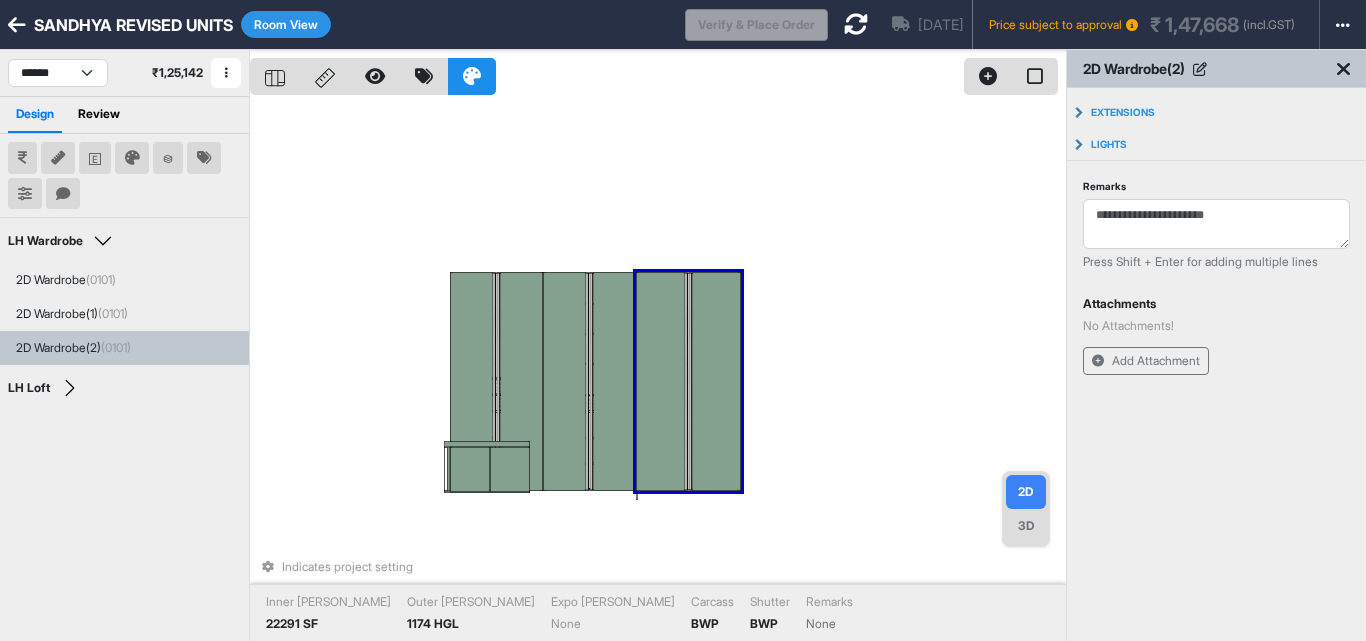 click at bounding box center (716, 381) 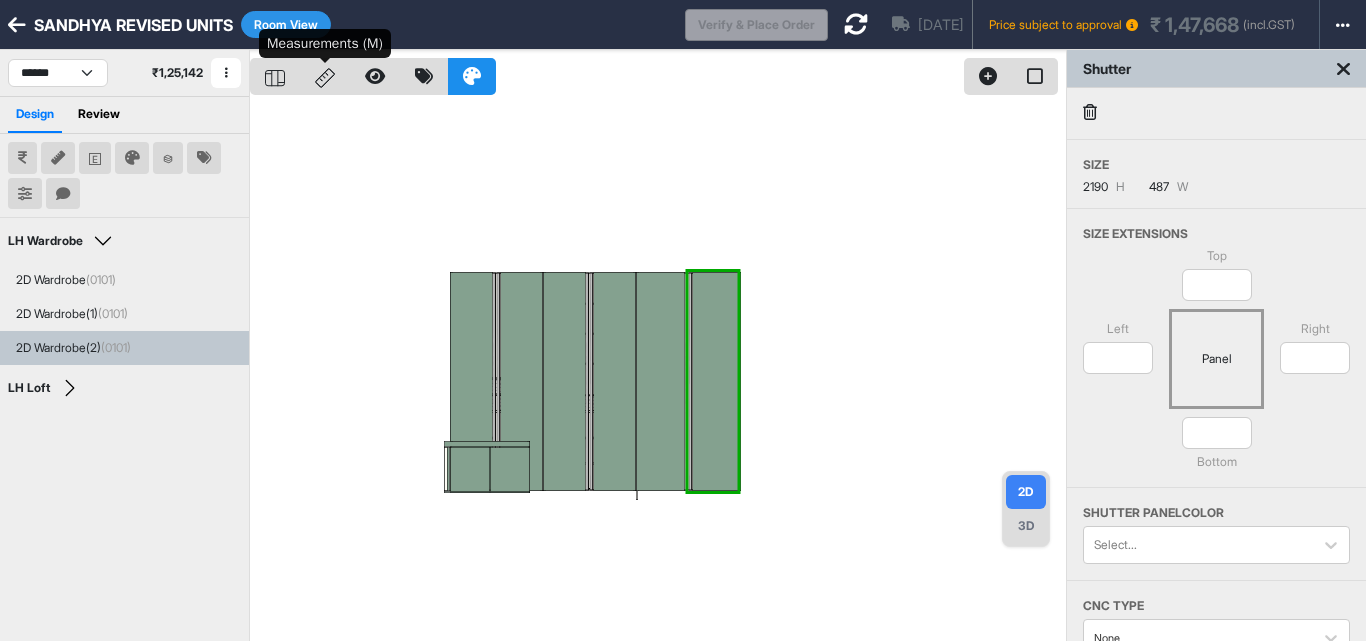 click at bounding box center (275, 76) 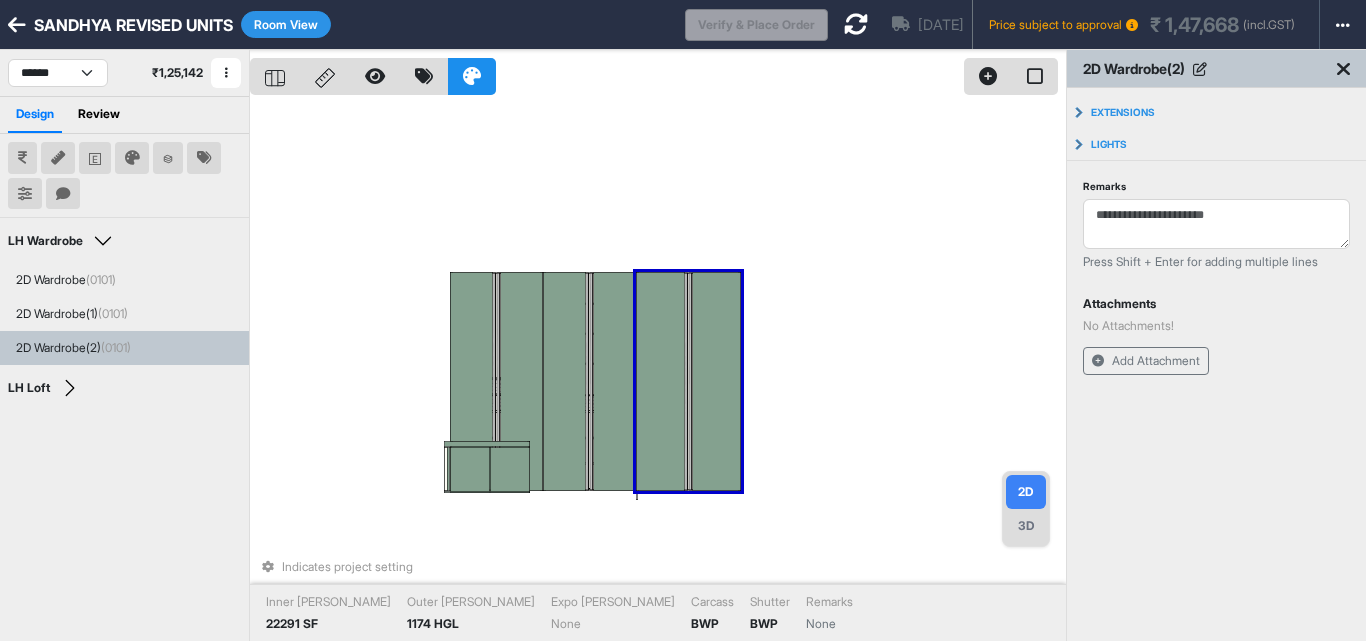 click at bounding box center (275, 76) 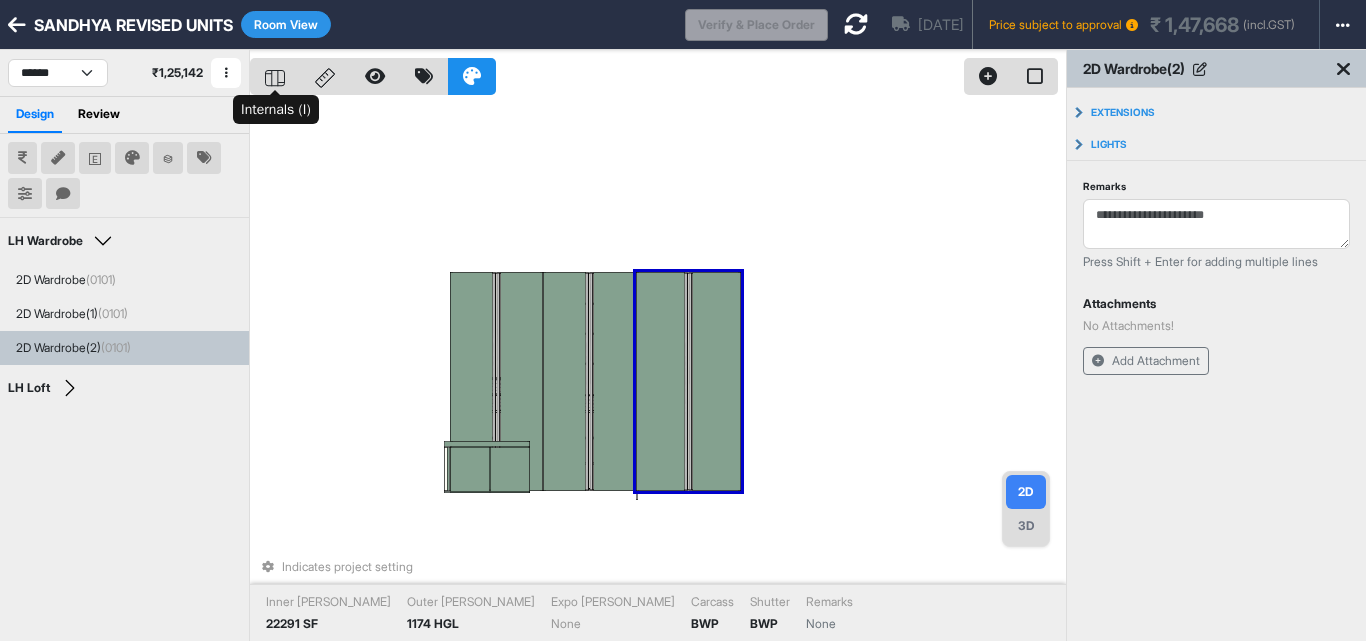 click at bounding box center [275, 76] 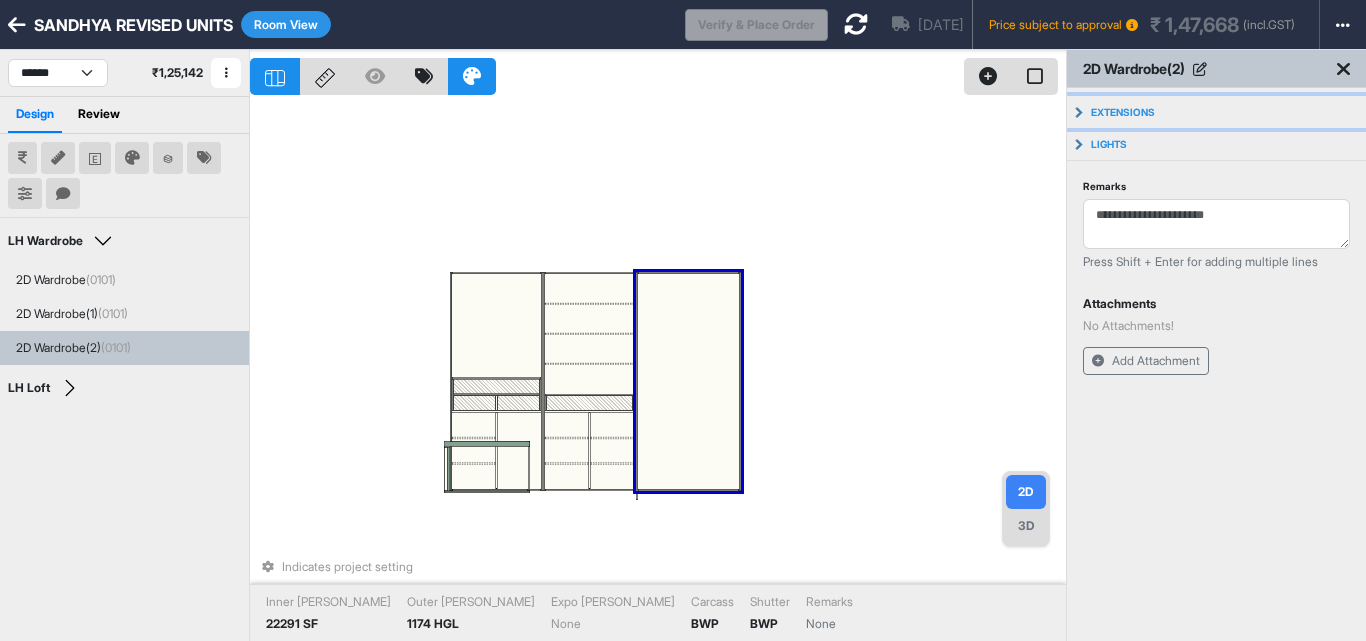 click on "Extensions" at bounding box center (1123, 112) 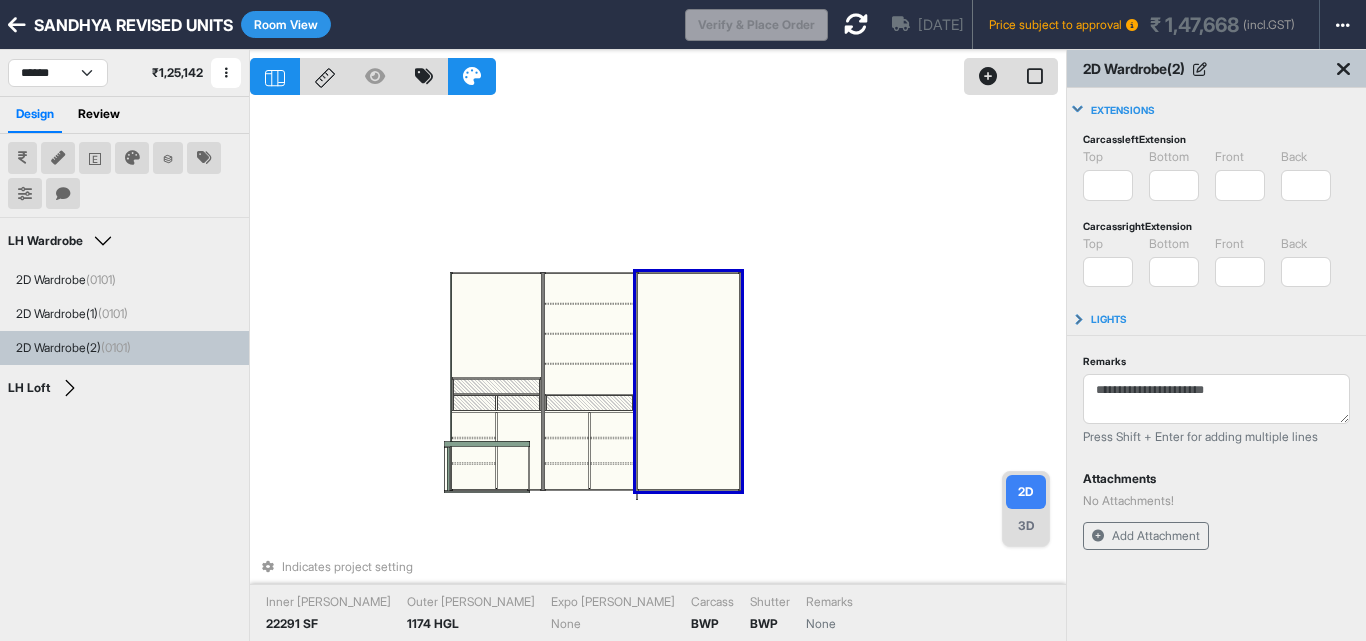 type 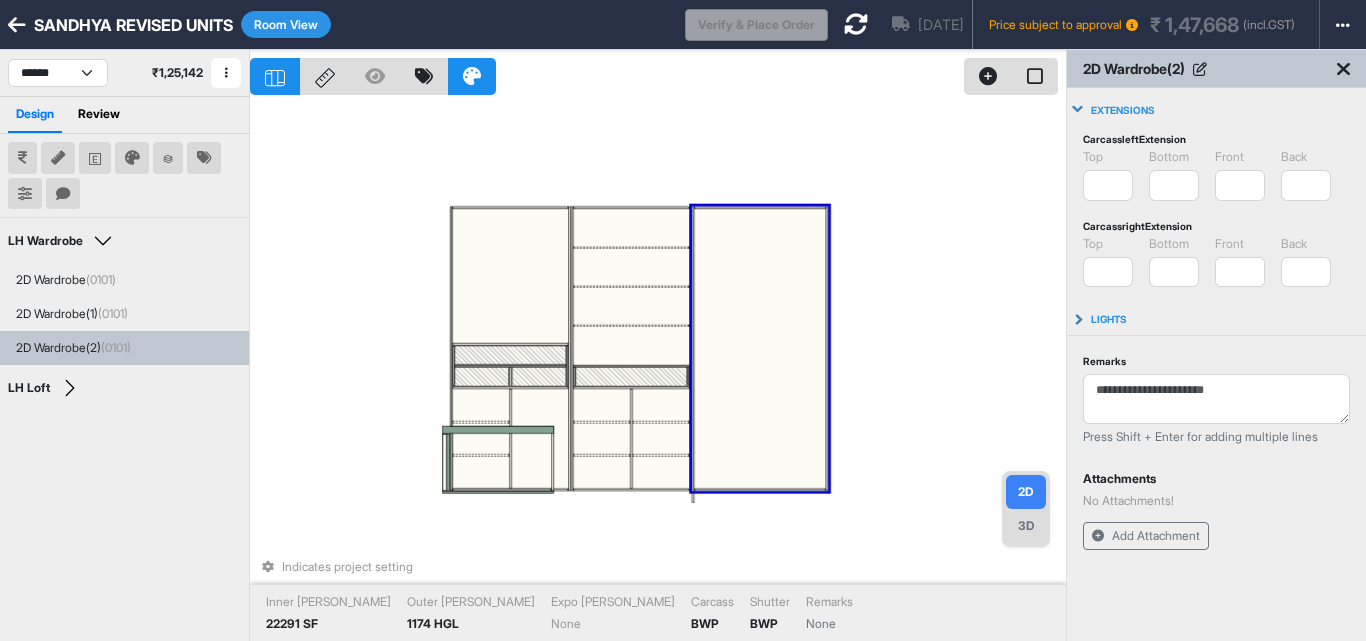 click on "3D" at bounding box center (1026, 526) 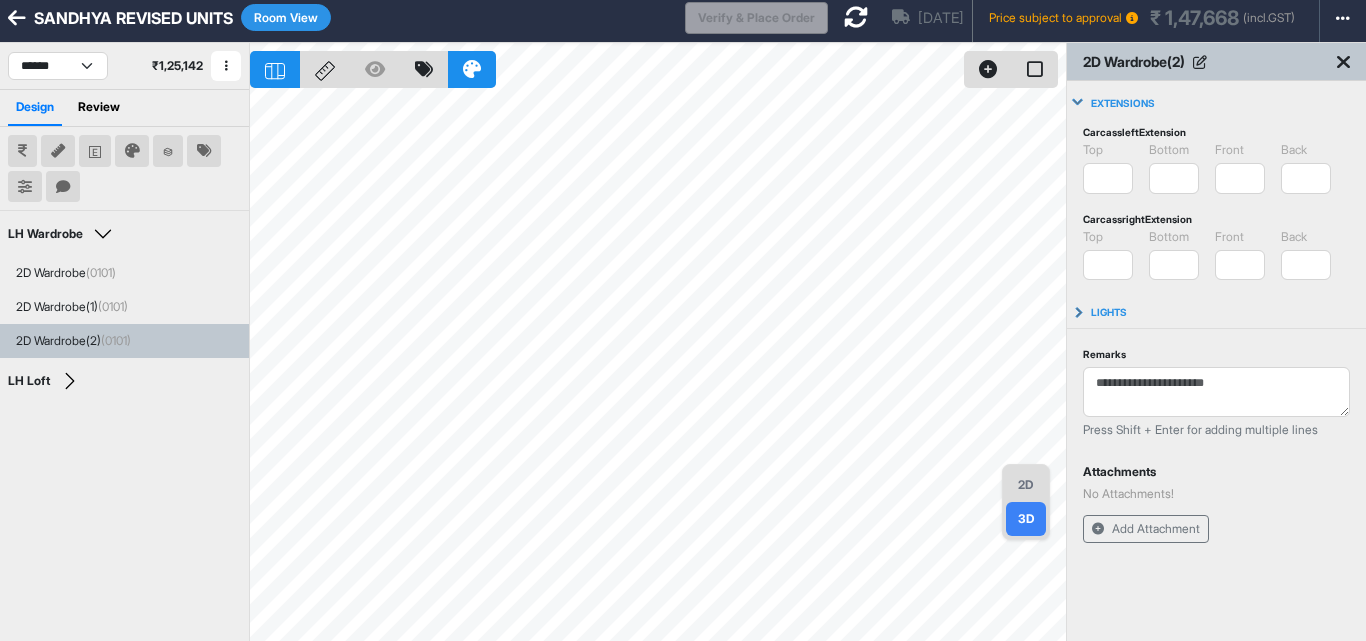 scroll, scrollTop: 8, scrollLeft: 0, axis: vertical 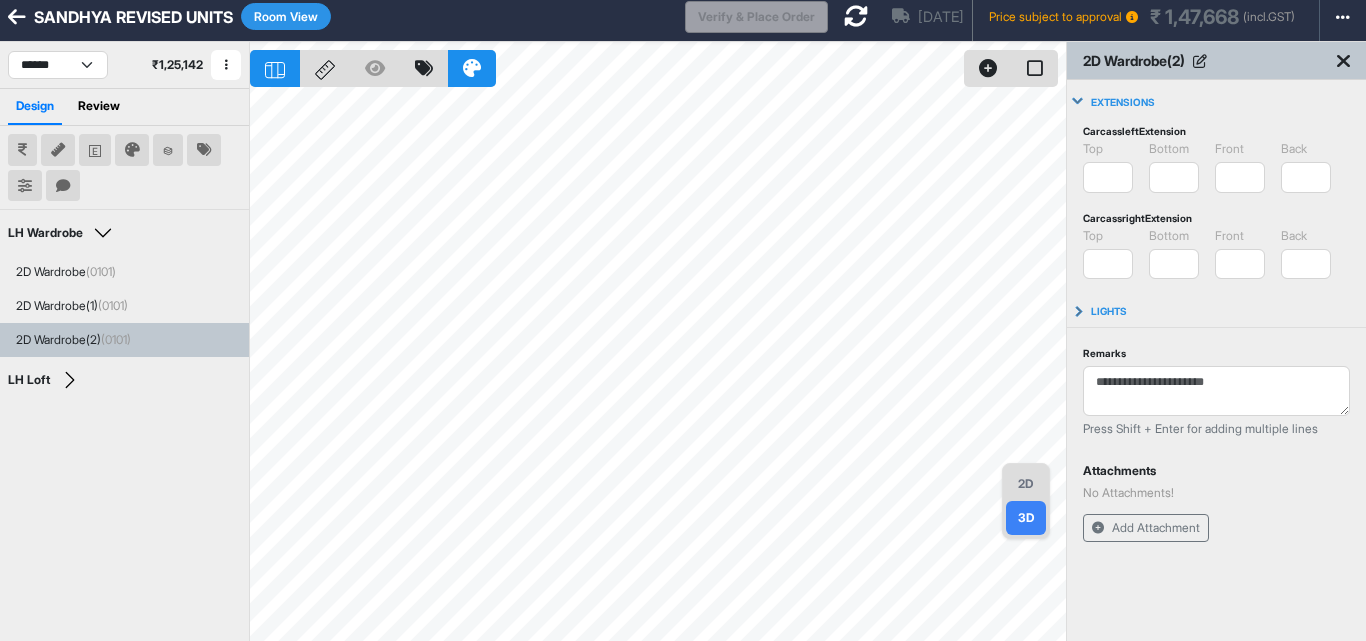 click on "2D 3D" at bounding box center (1026, 501) 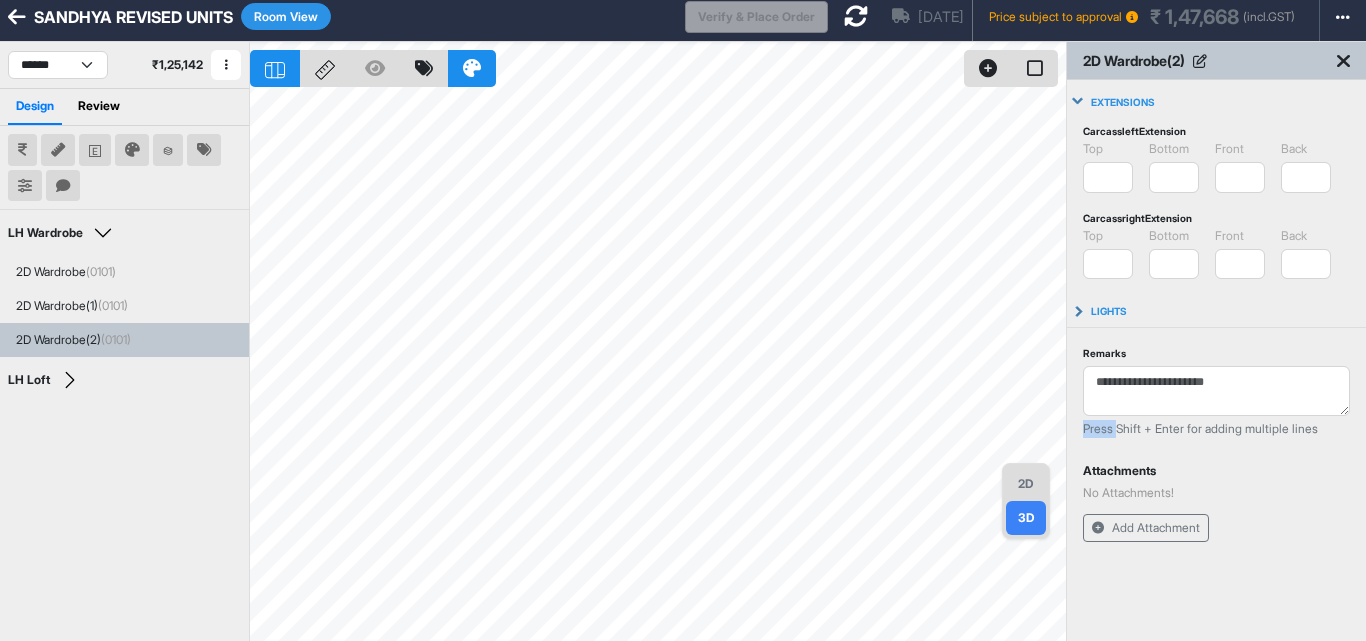 click on "Remarks Press Shift + Enter for adding multiple lines" at bounding box center [1216, 391] 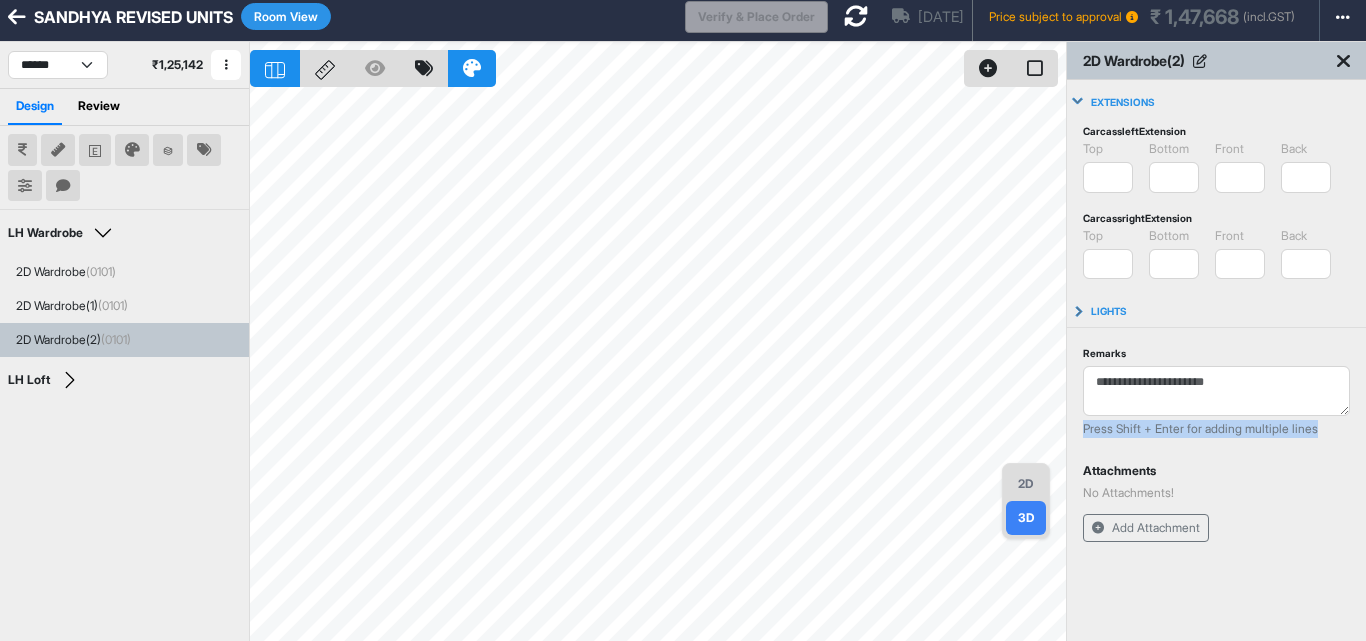 click on "Remarks Press Shift + Enter for adding multiple lines" at bounding box center (1216, 391) 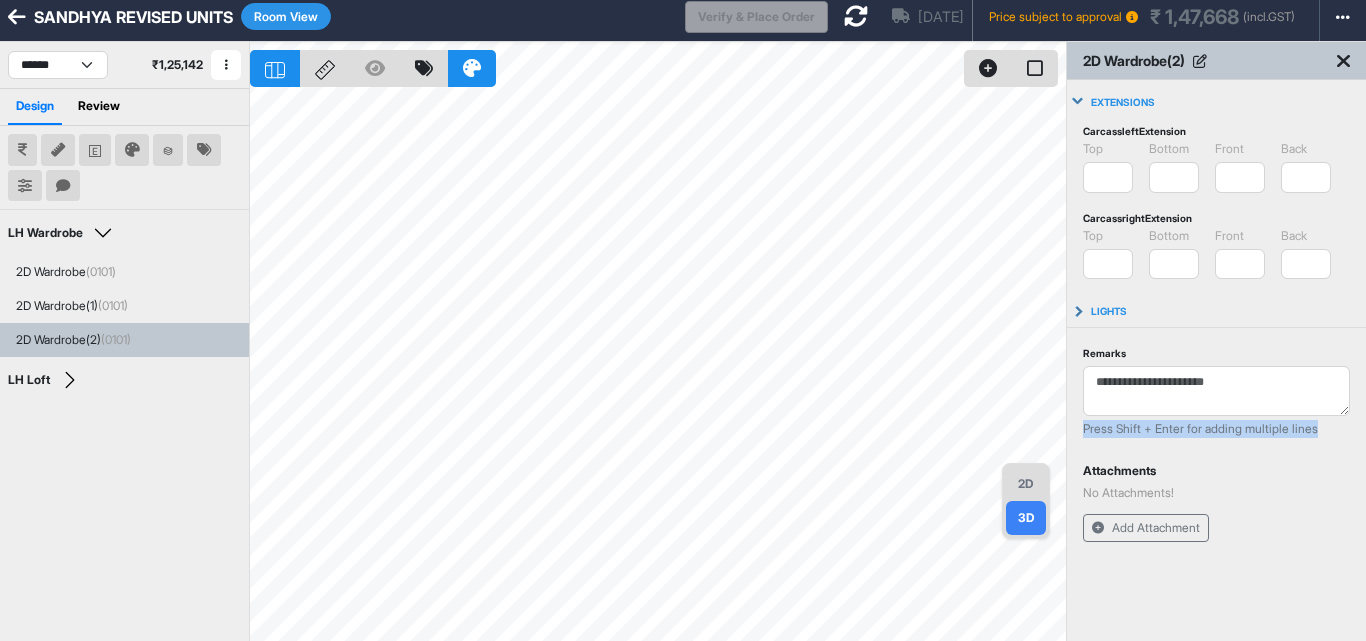 click on "Room View" at bounding box center (286, 16) 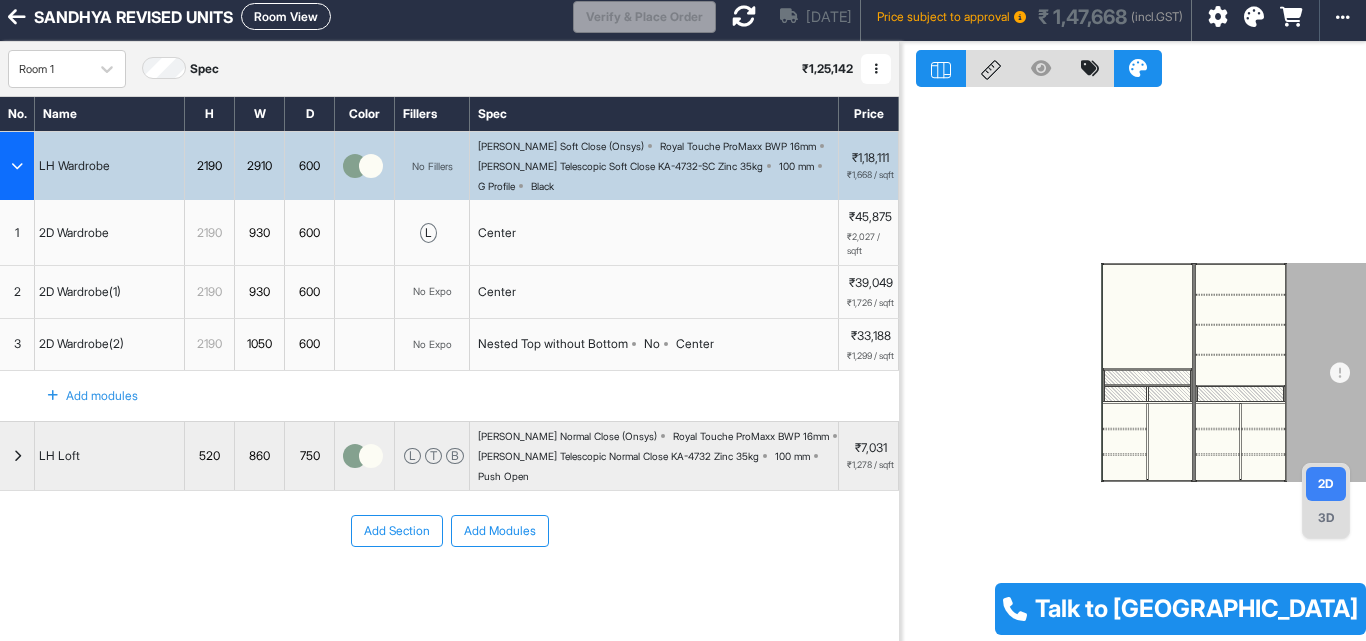 click at bounding box center [17, 166] 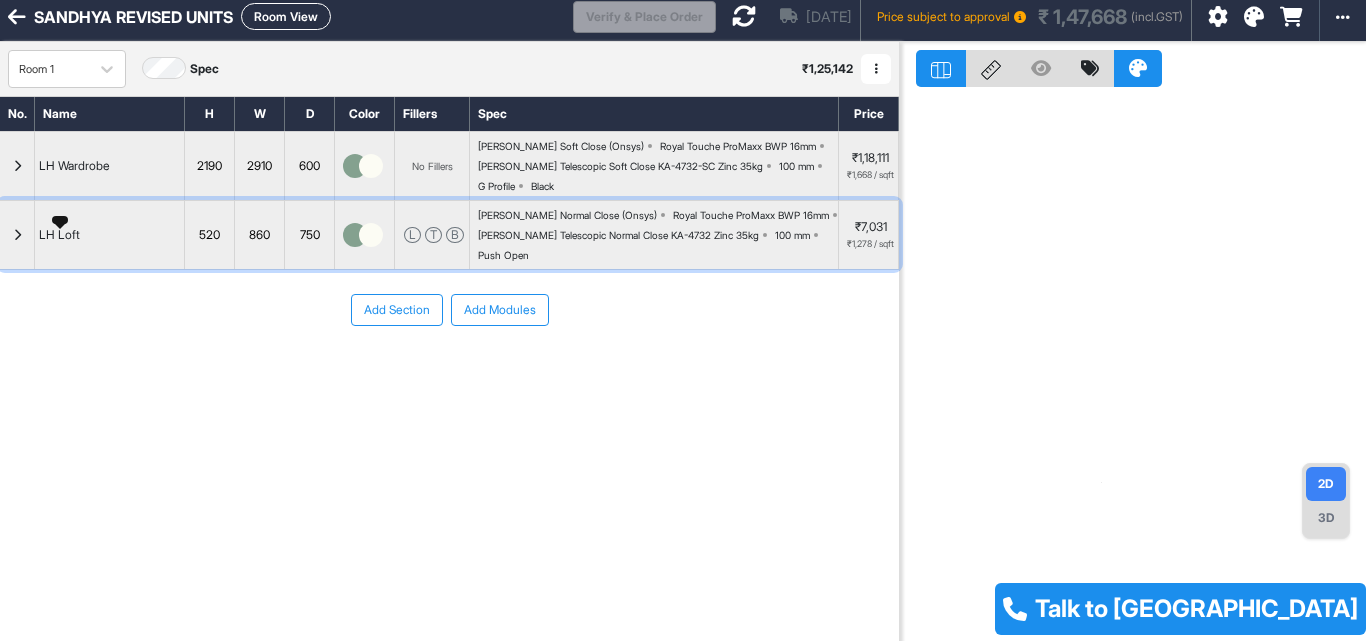 click at bounding box center (17, 235) 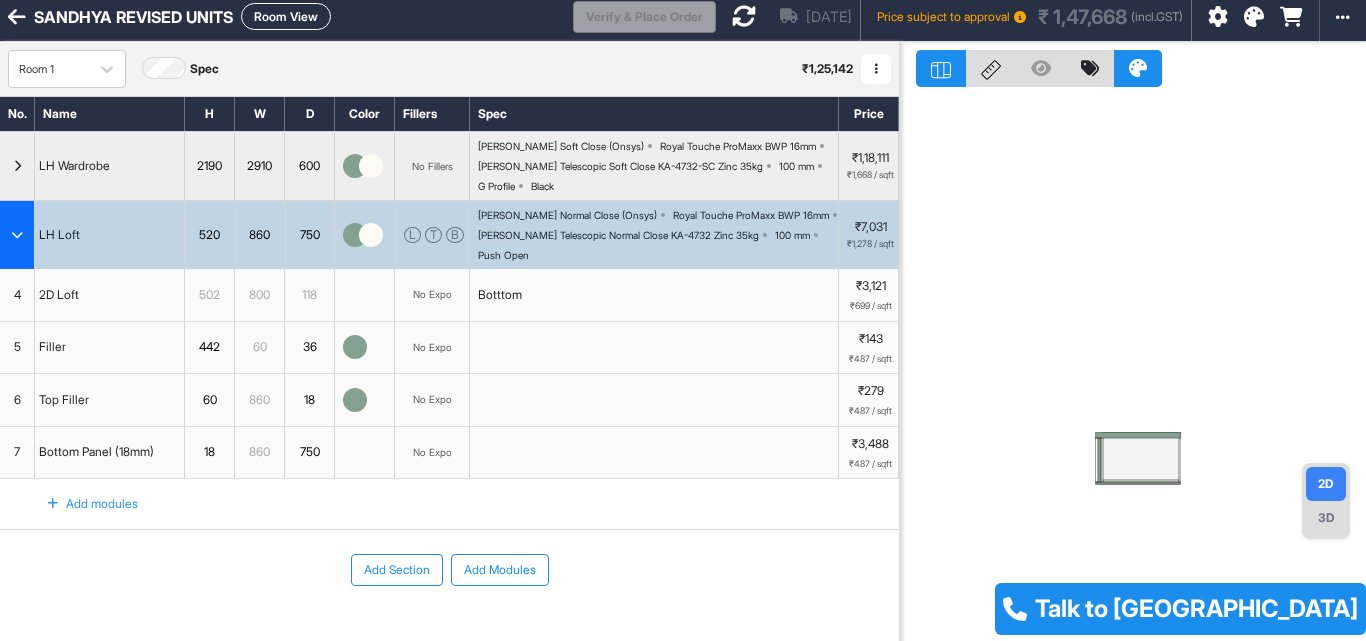 click at bounding box center [17, 235] 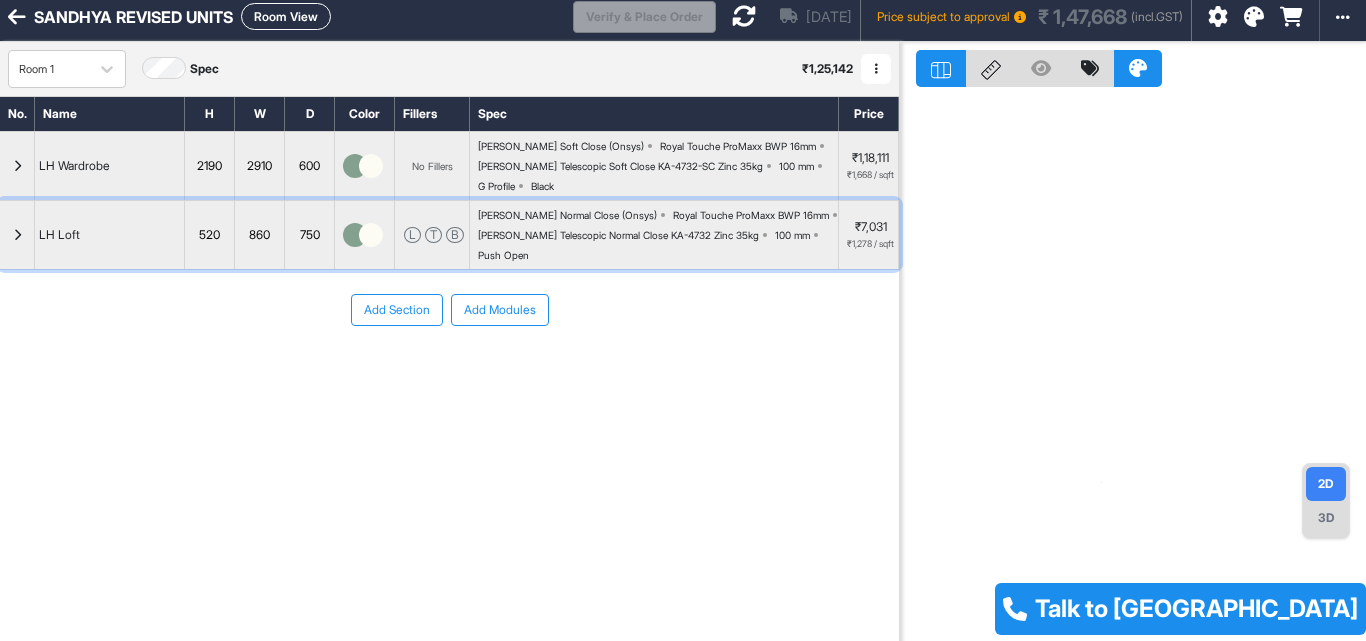click at bounding box center (17, 235) 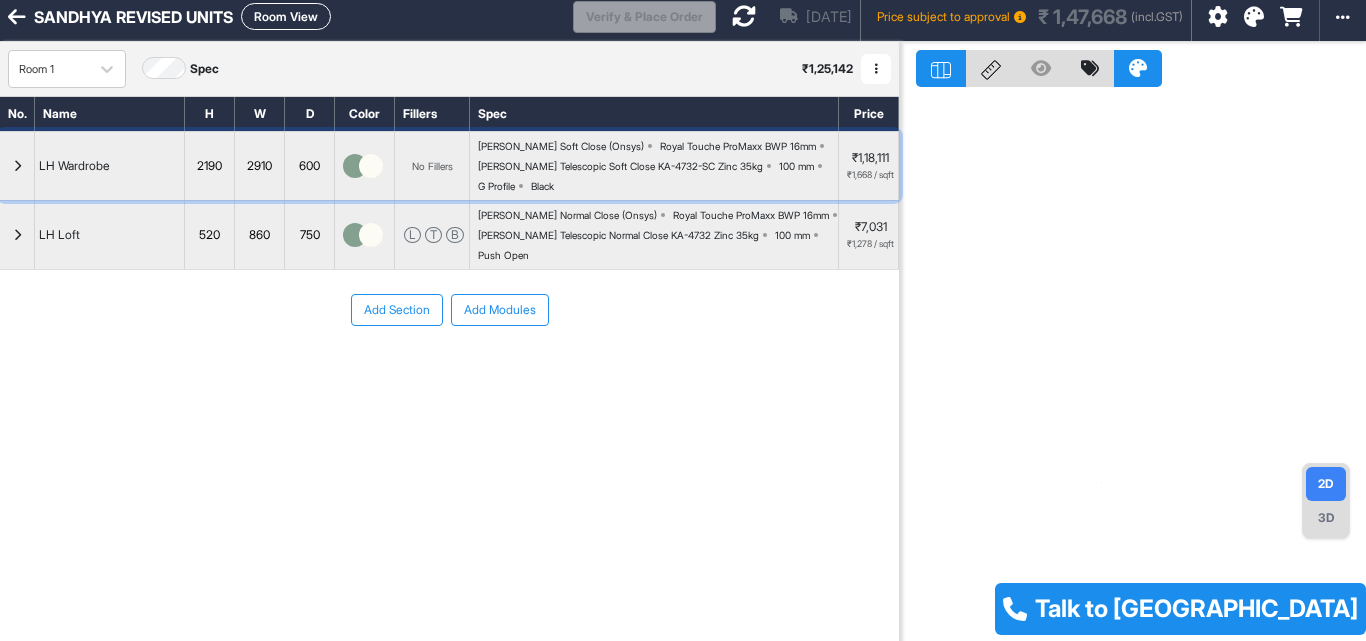click at bounding box center [17, 166] 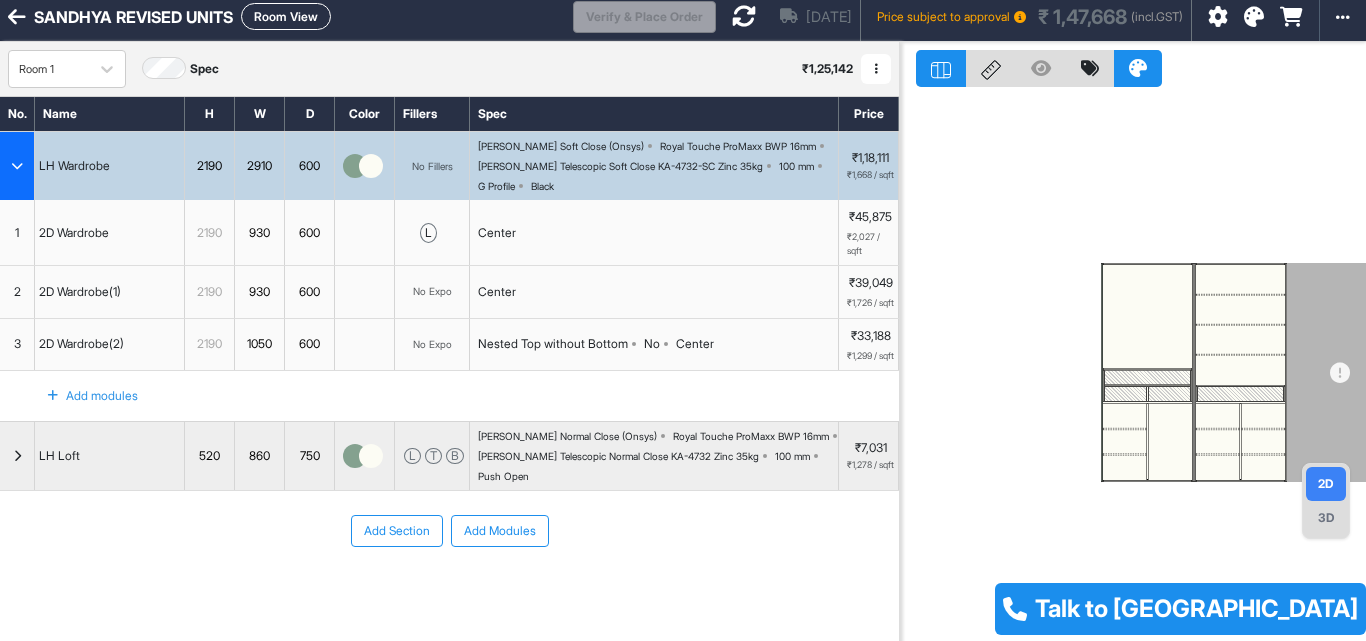 click at bounding box center (17, 166) 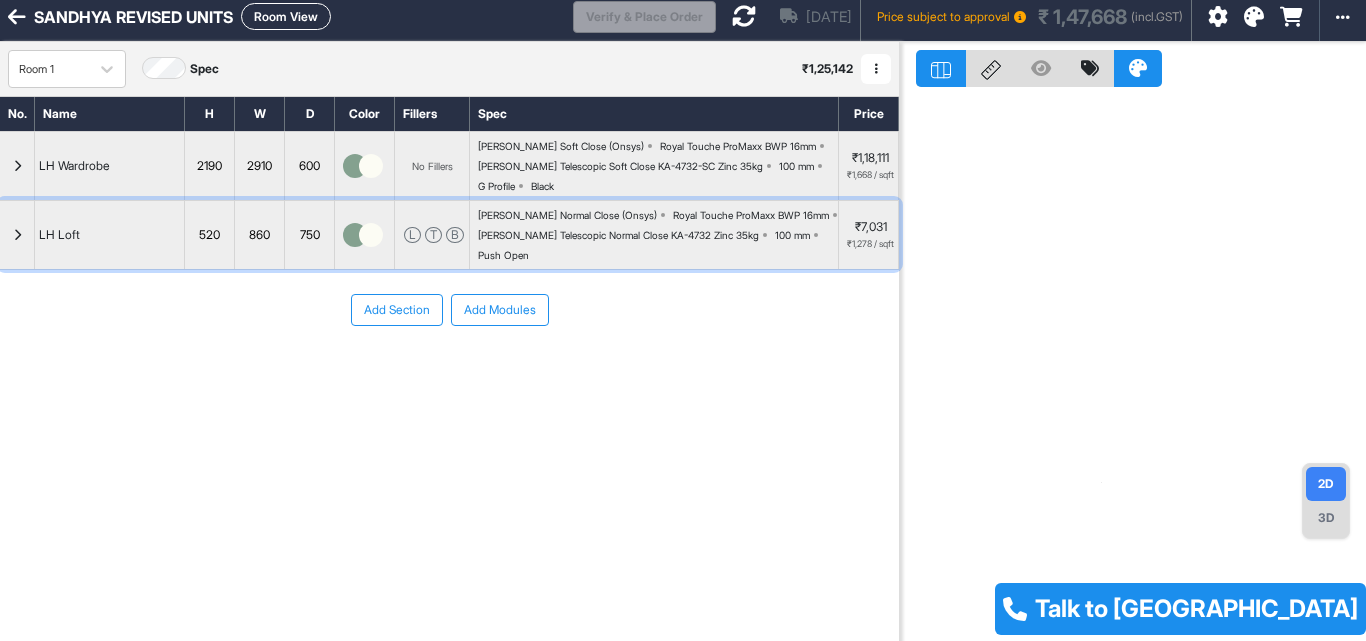 click at bounding box center (17, 235) 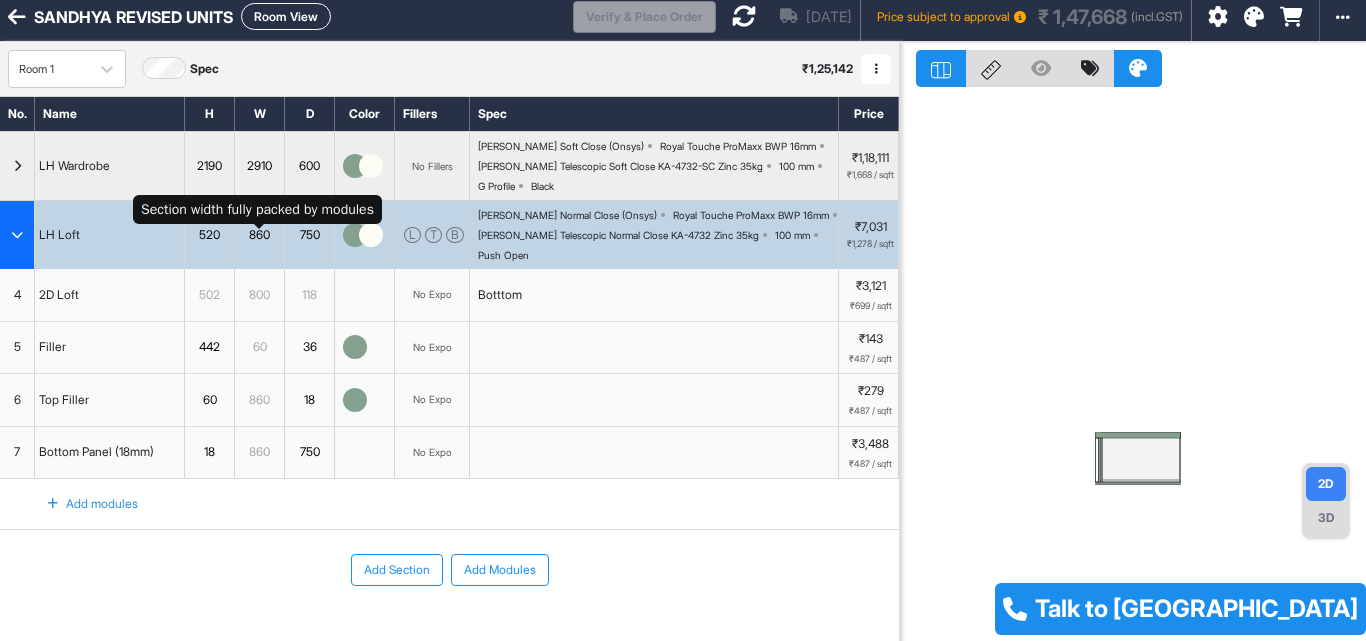 click on "860" at bounding box center [259, 235] 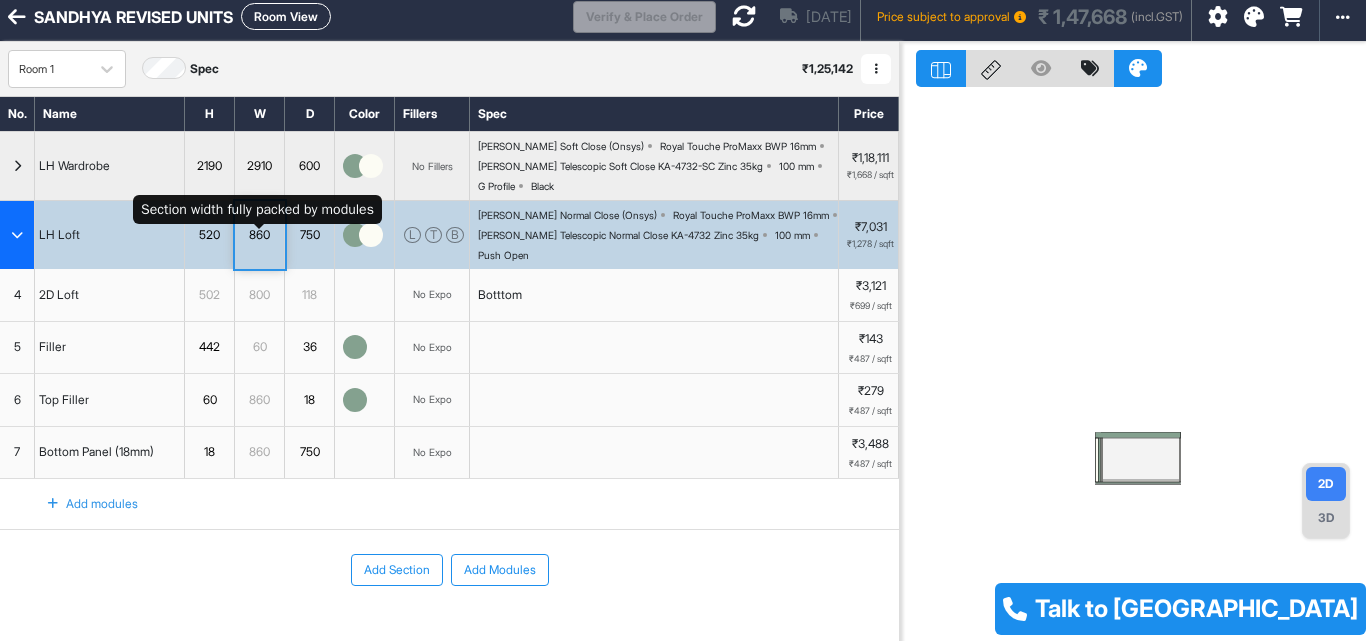 click on "860" at bounding box center (259, 235) 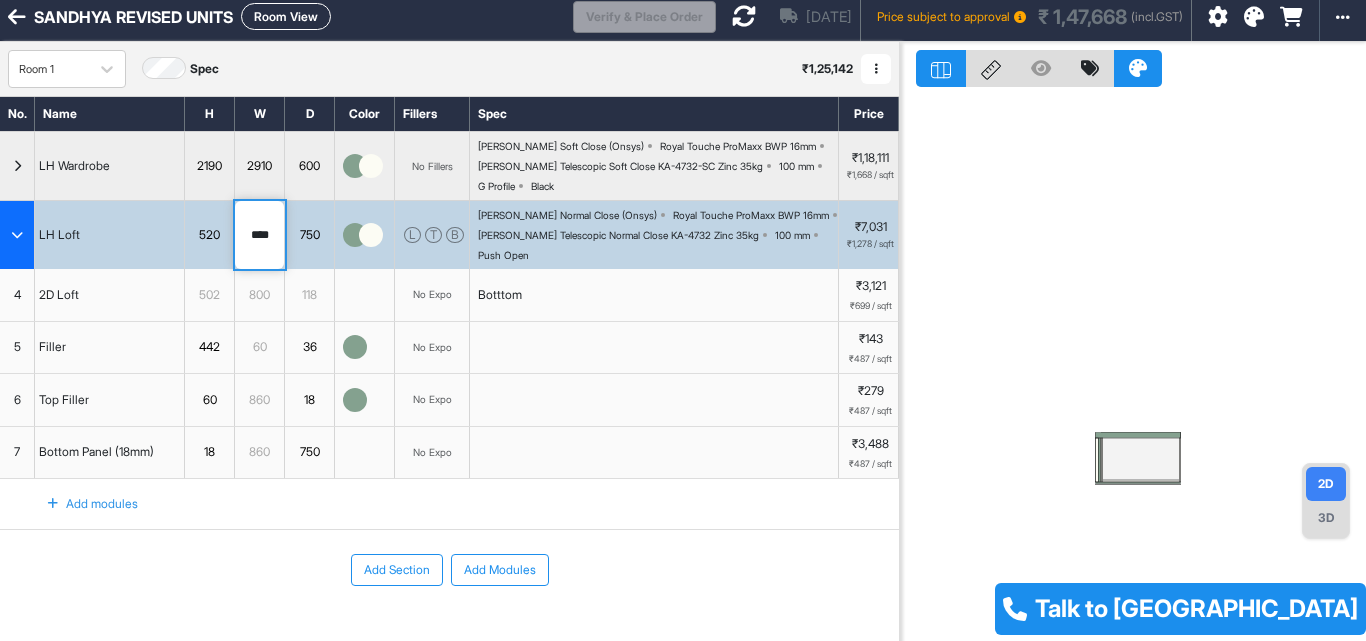 type on "****" 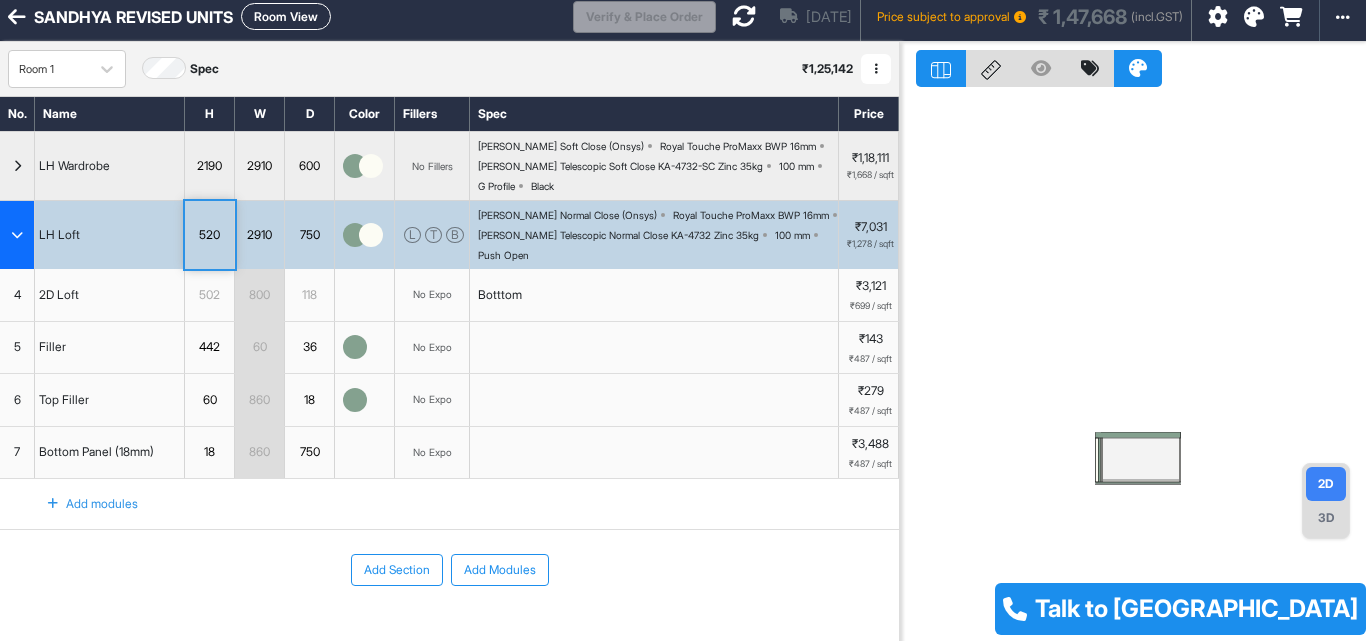 click on "750" at bounding box center (309, 235) 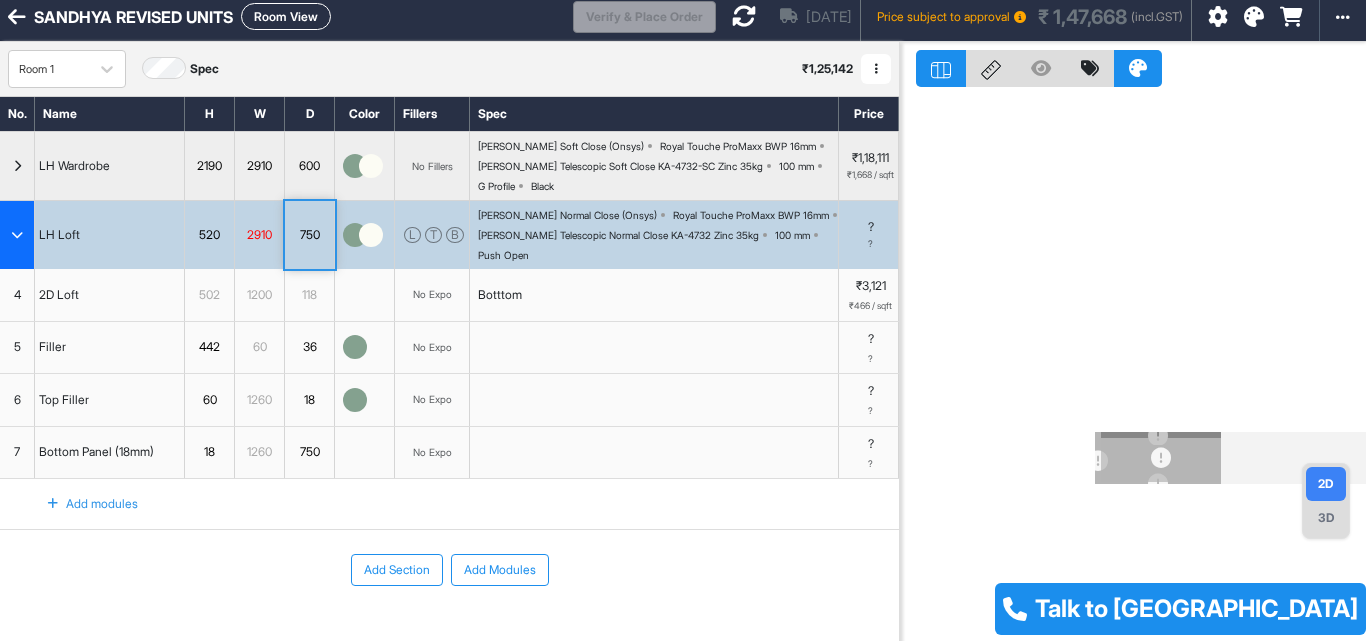 click on "2910" at bounding box center (259, 235) 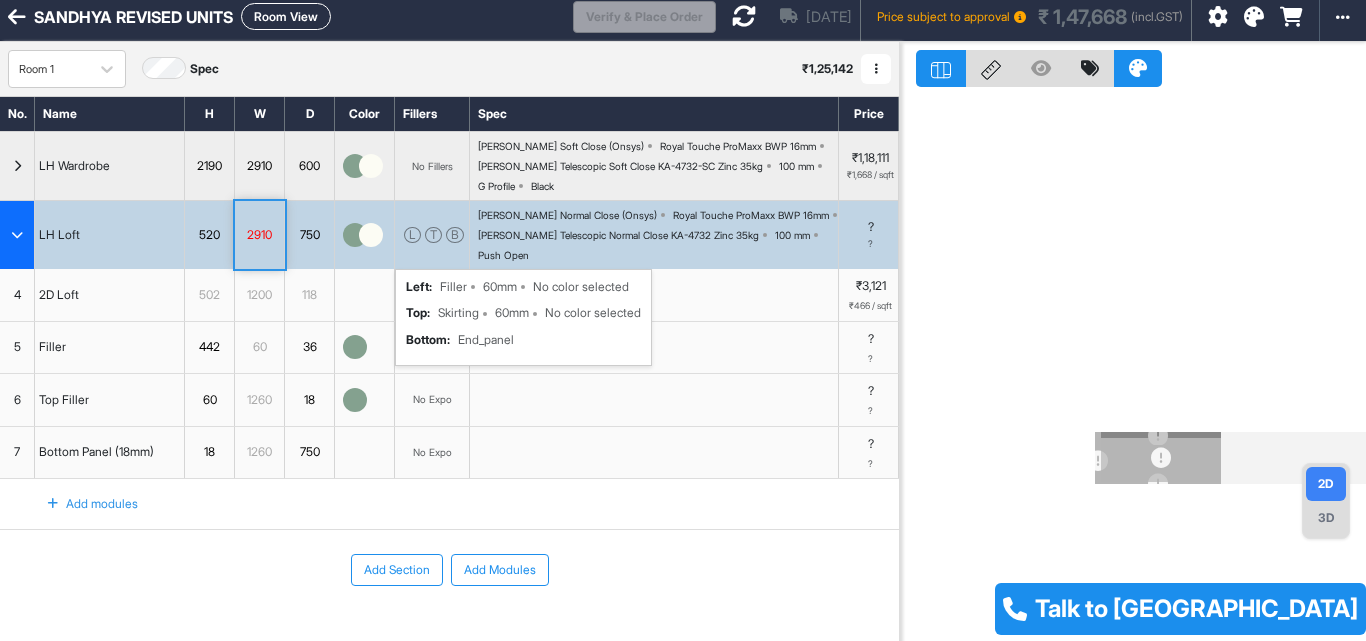 click on "L T B" at bounding box center (432, 235) 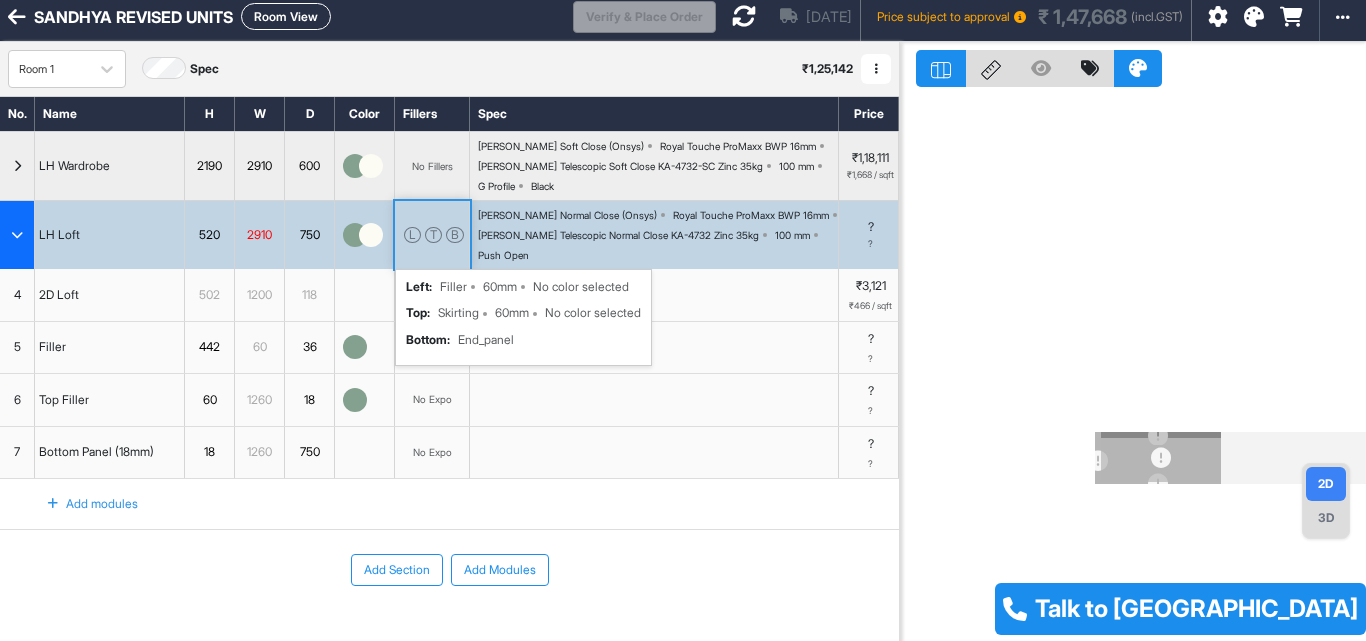 click on "L T B" at bounding box center [432, 235] 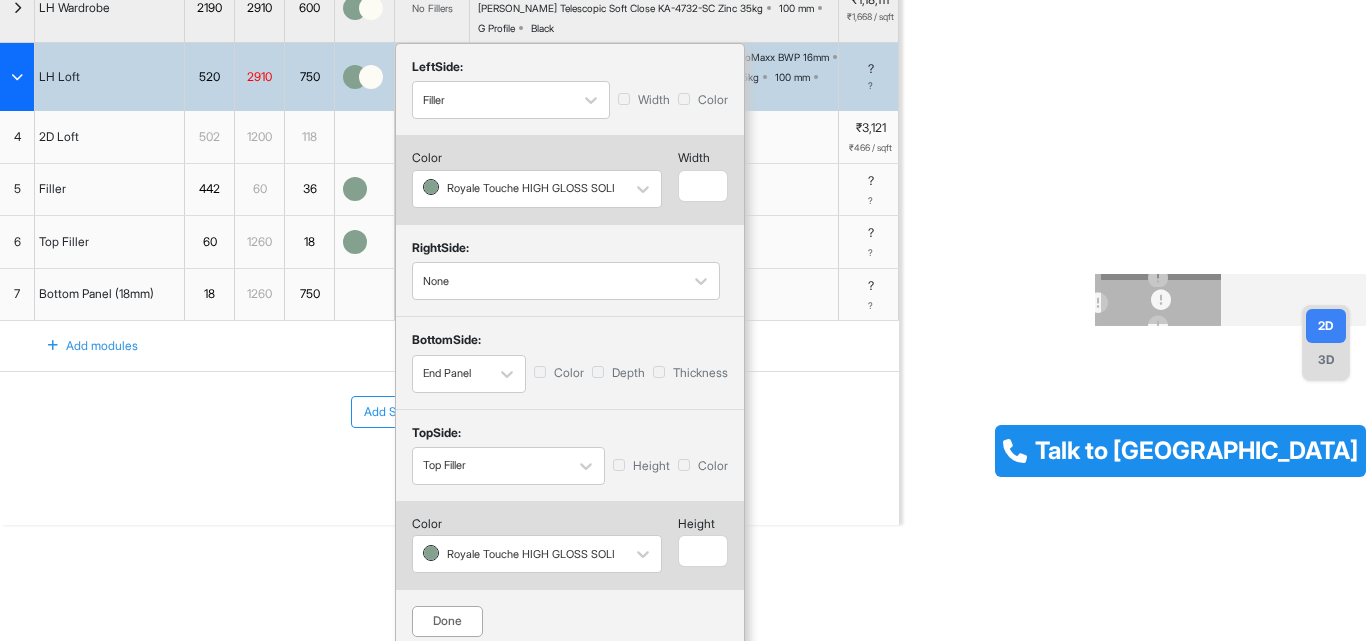 scroll, scrollTop: 179, scrollLeft: 0, axis: vertical 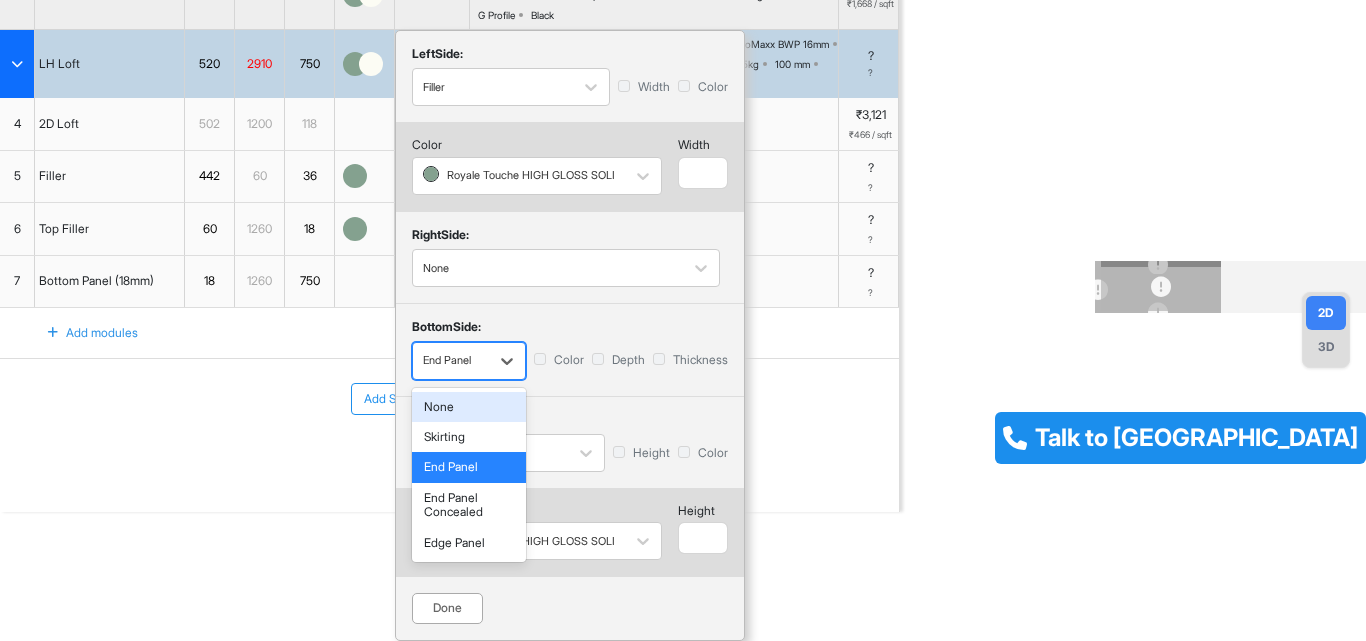 click on "End Panel" at bounding box center [451, 360] 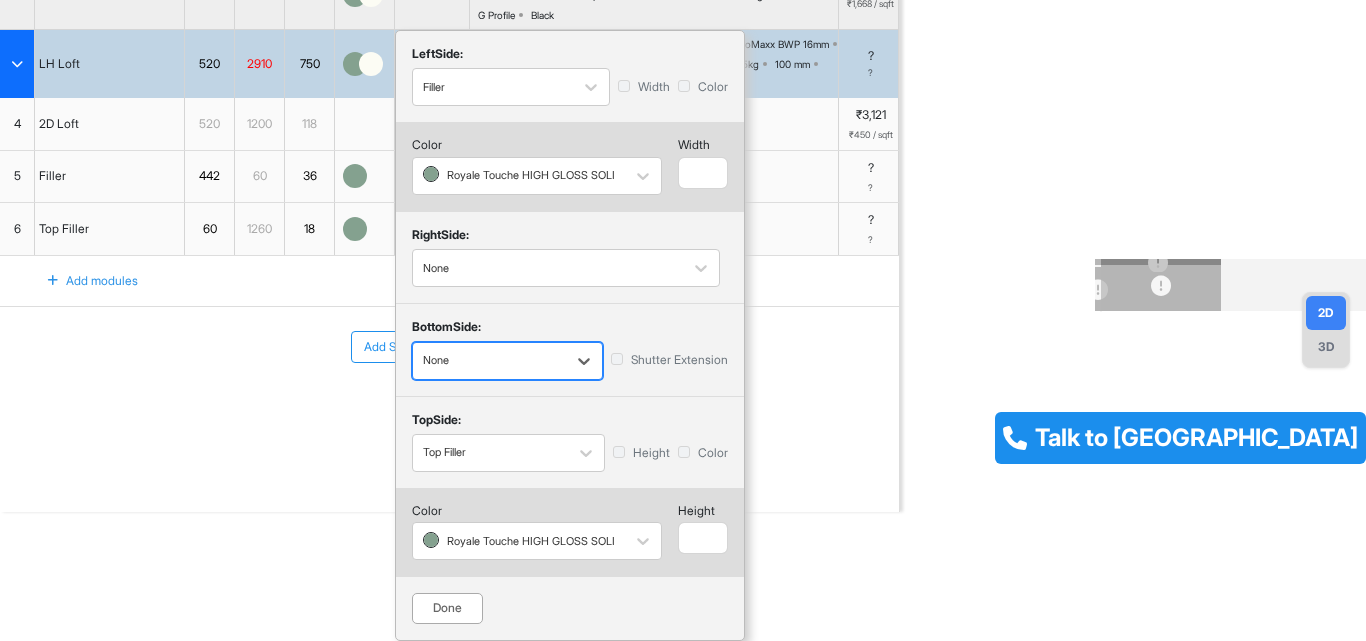 click on "Done" at bounding box center [447, 608] 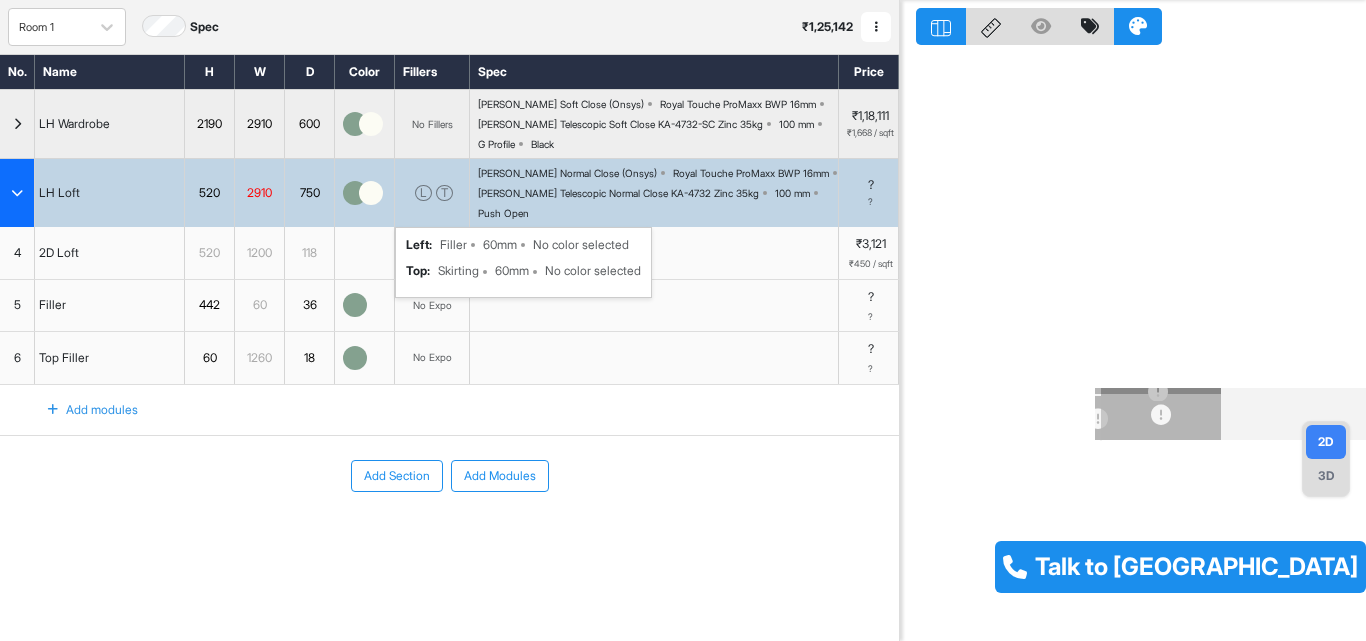 click on "2D Loft" at bounding box center [110, 253] 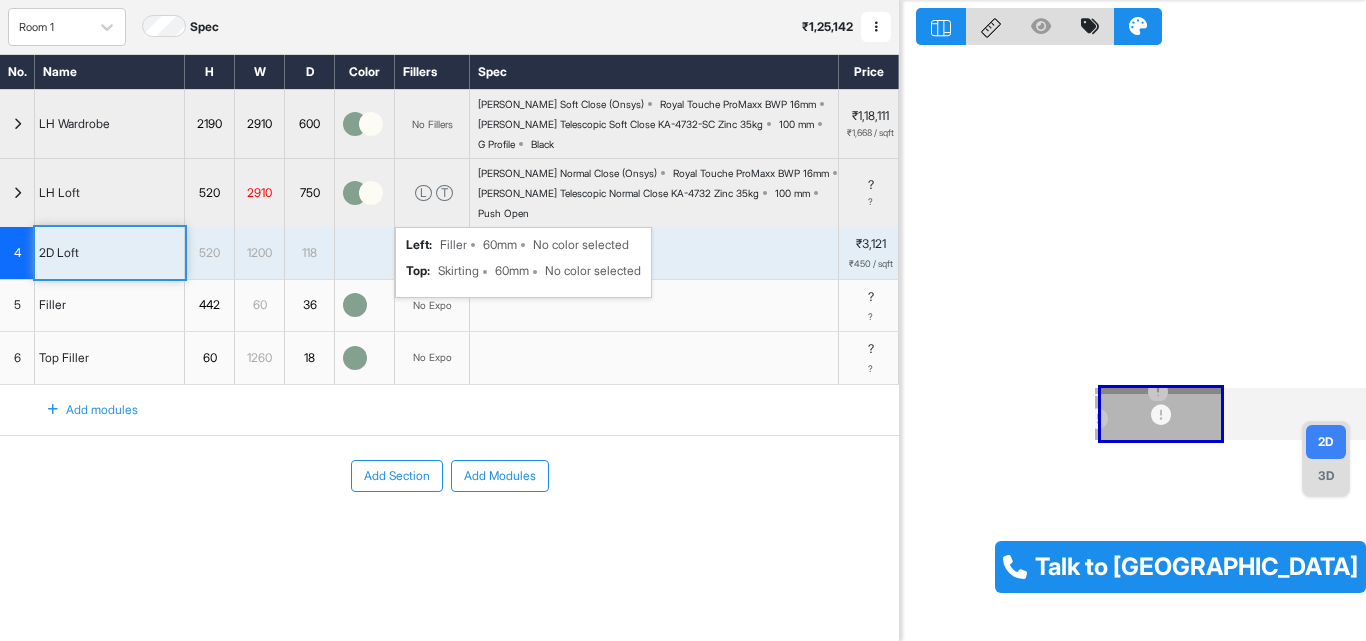 click on "4" at bounding box center [17, 253] 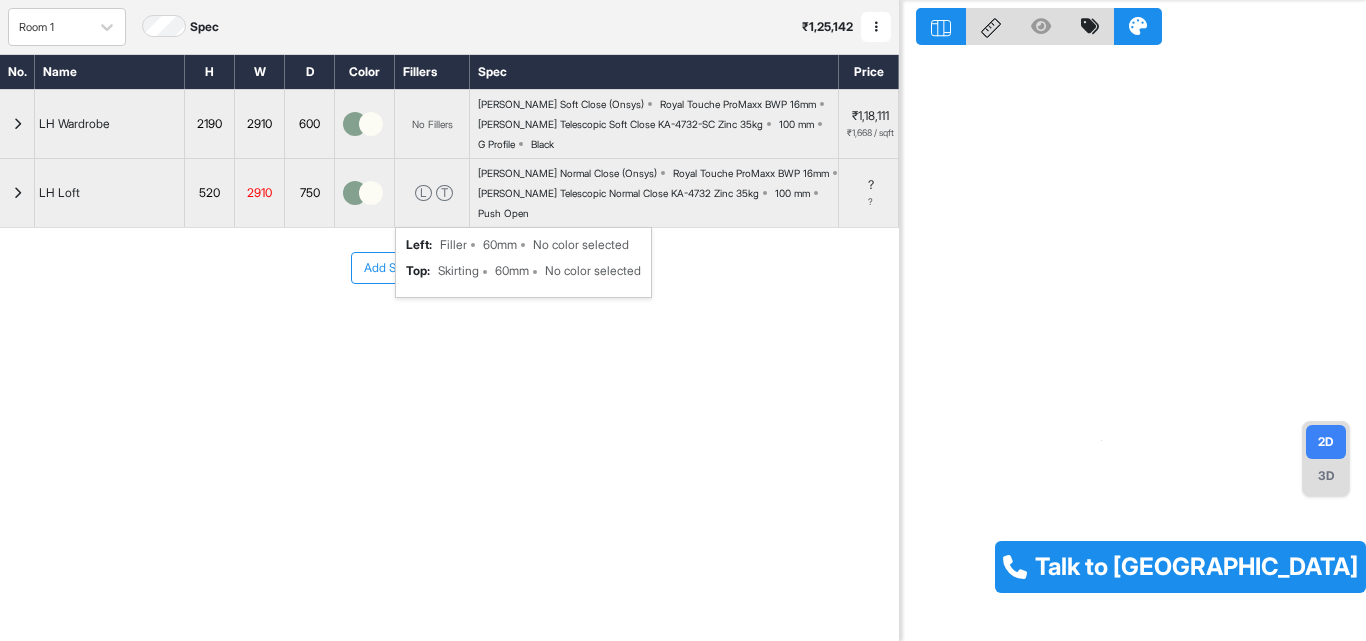 click at bounding box center [17, 193] 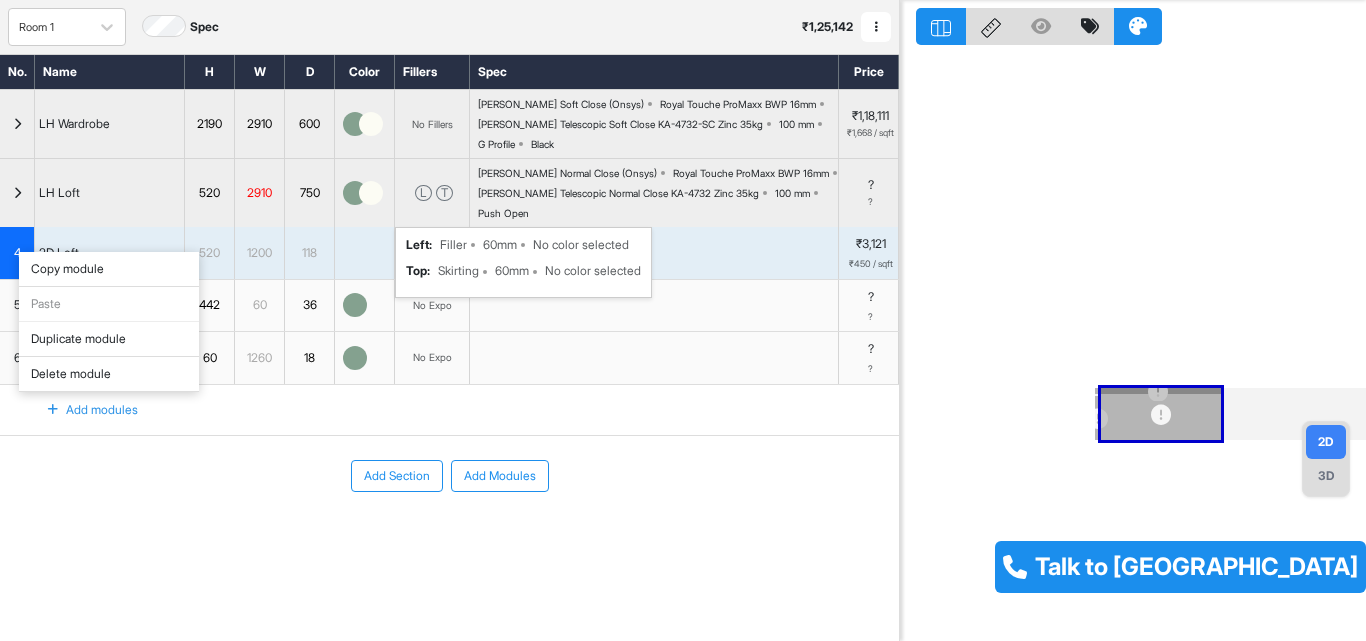 click on "Duplicate module" at bounding box center (109, 339) 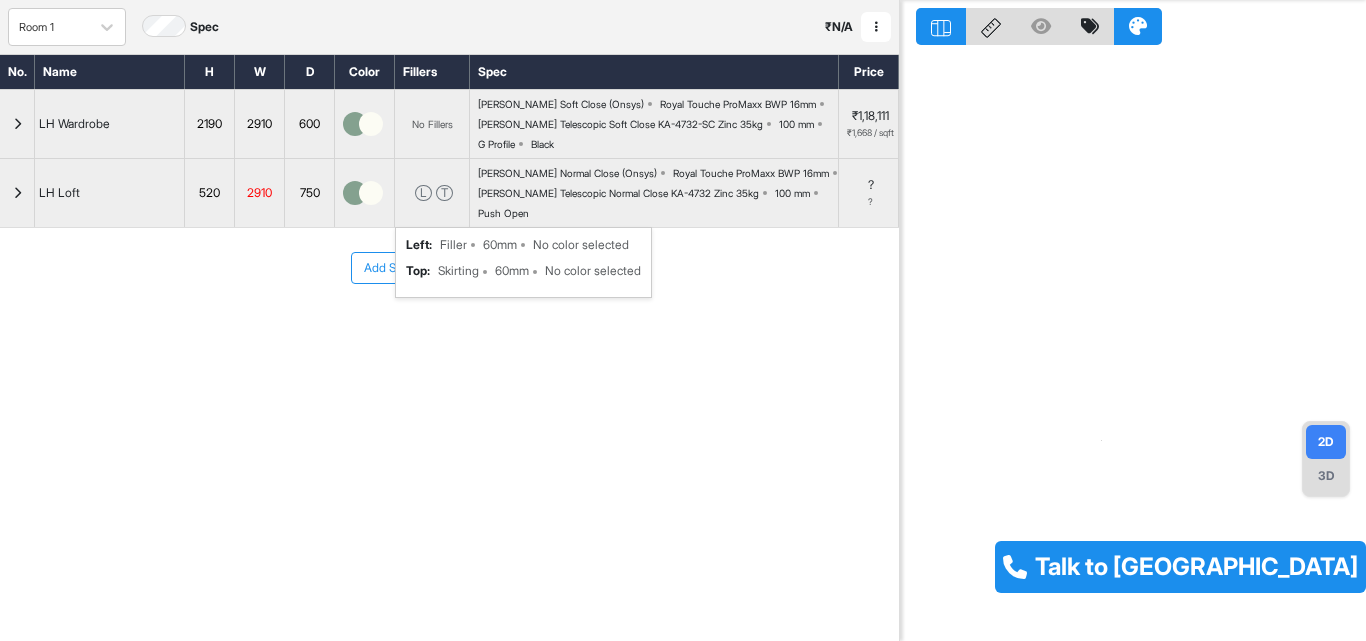 click at bounding box center [17, 193] 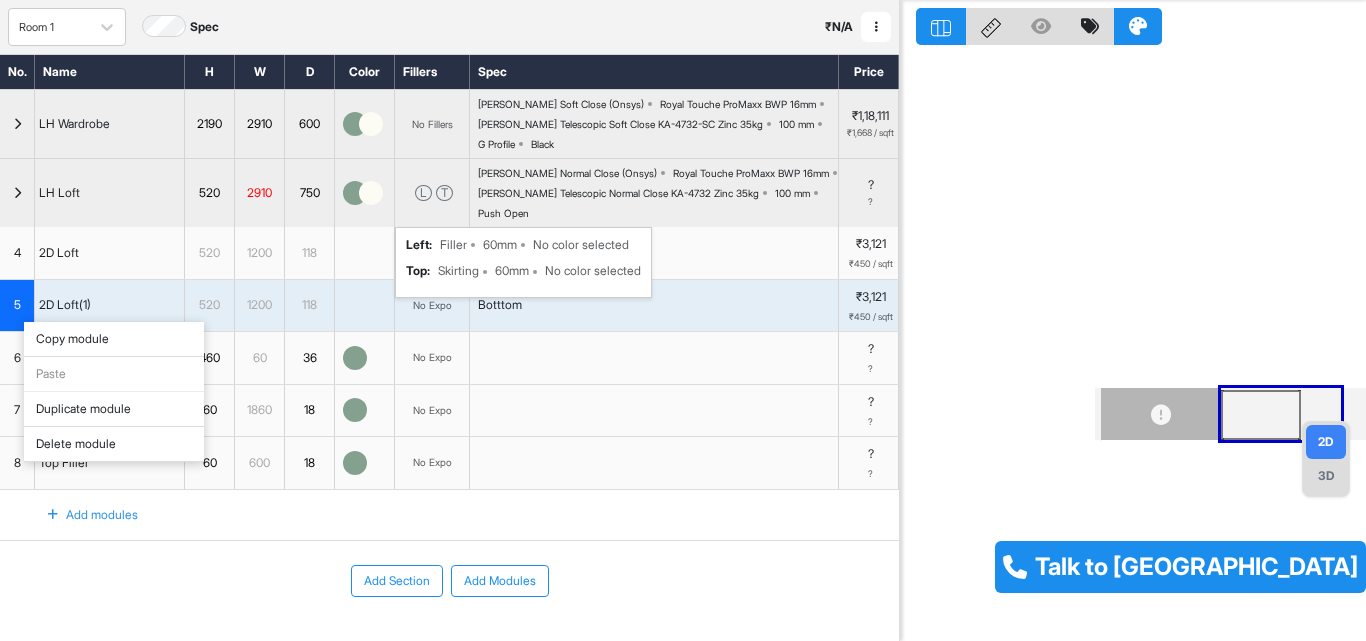 click on "Duplicate module" at bounding box center (114, 409) 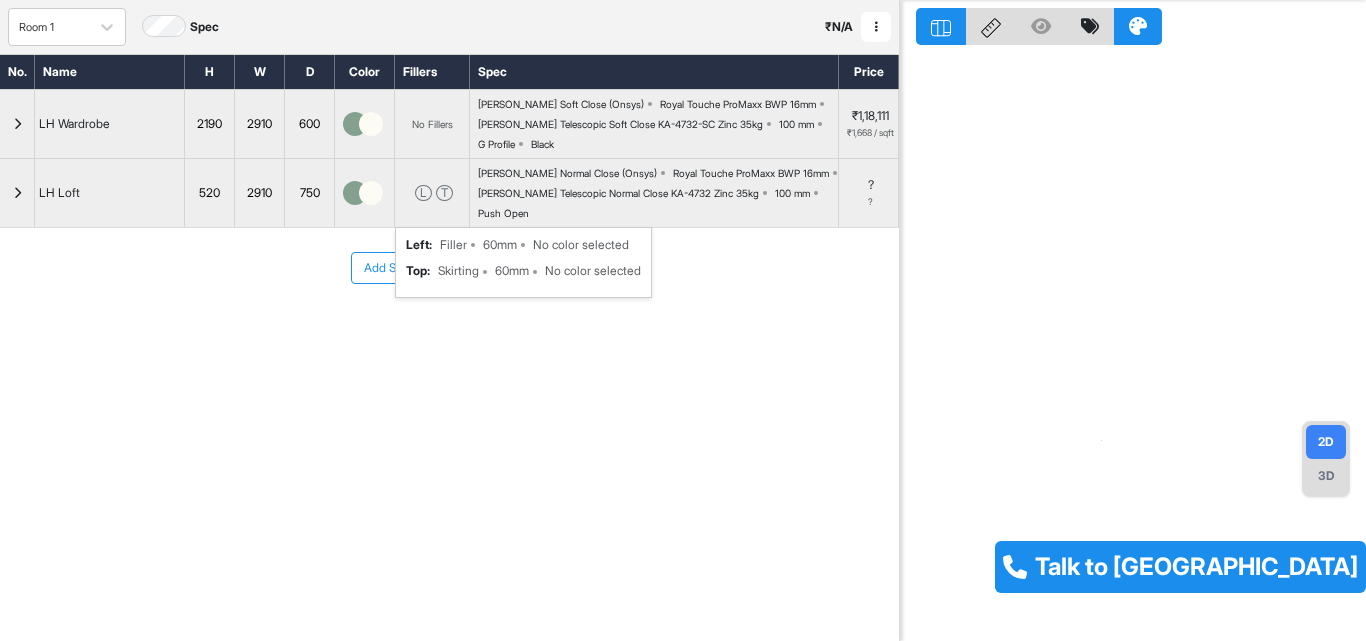 click at bounding box center [17, 193] 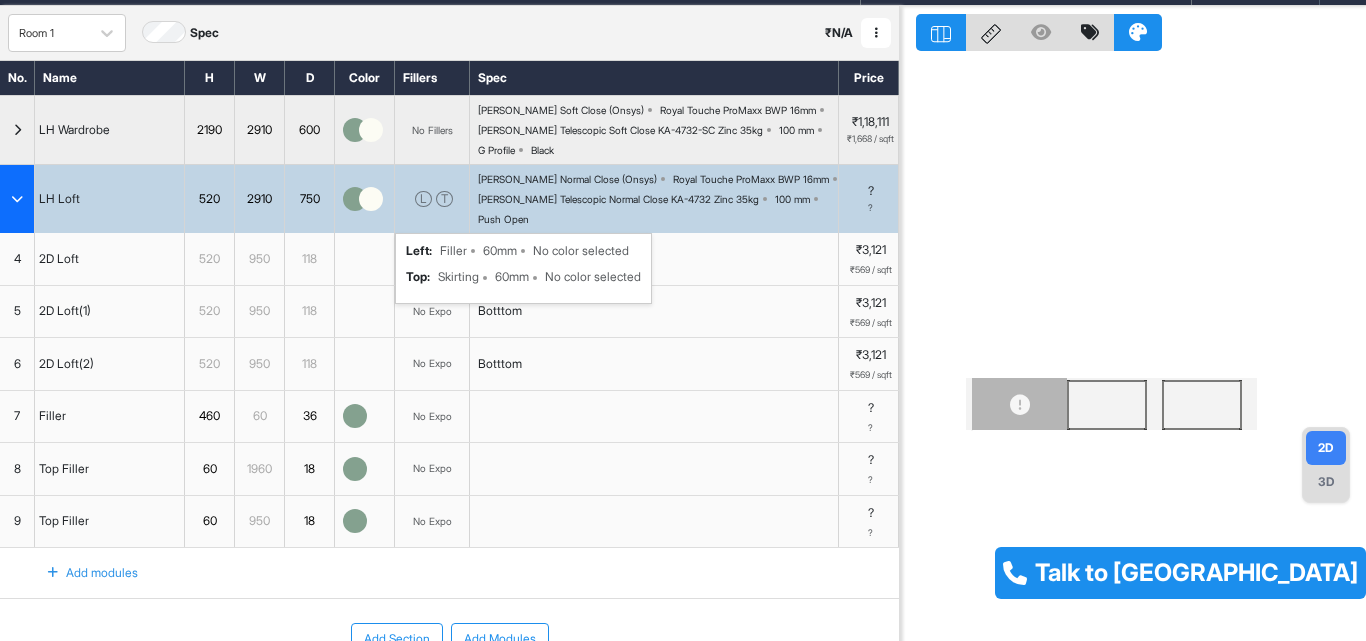 drag, startPoint x: 1119, startPoint y: 474, endPoint x: 990, endPoint y: 458, distance: 129.98846 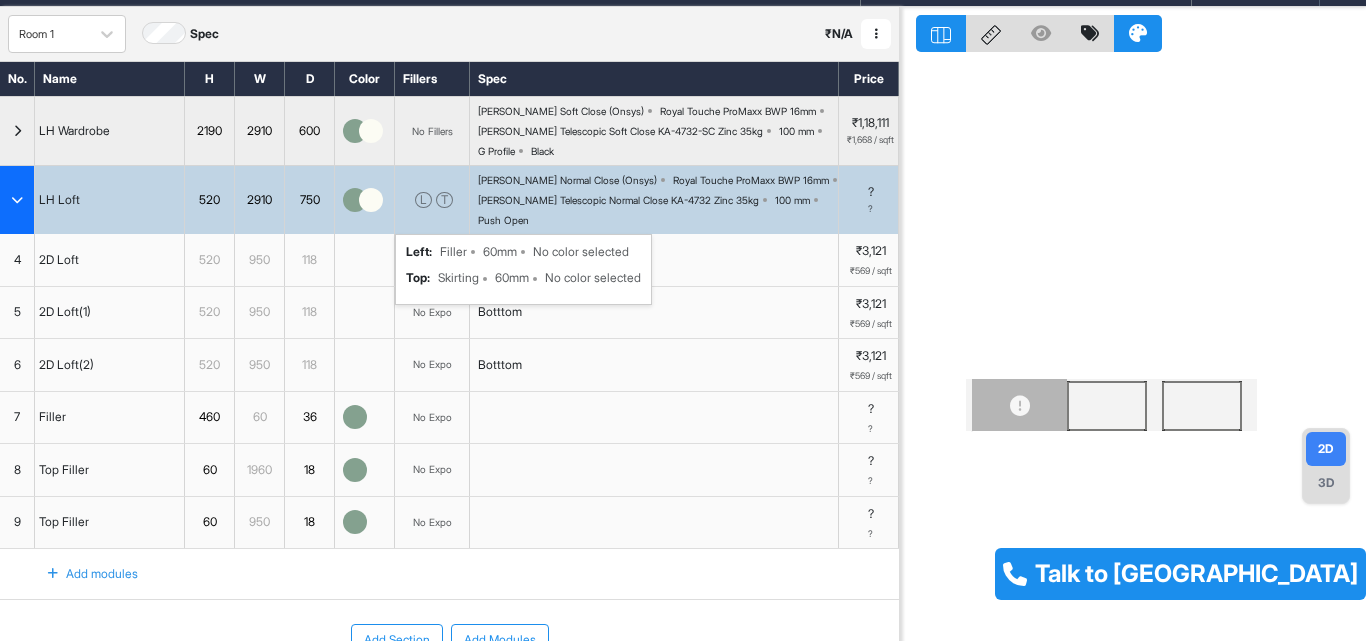 click on "6" at bounding box center (17, 365) 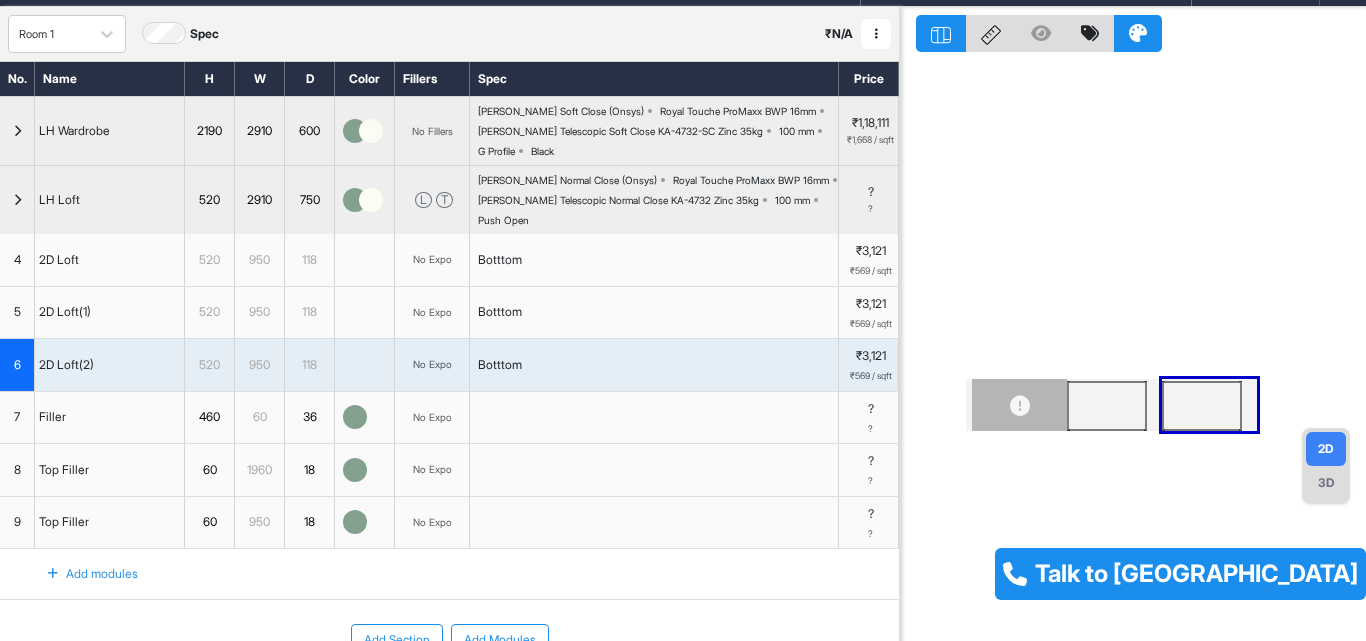 click on "950" at bounding box center [259, 260] 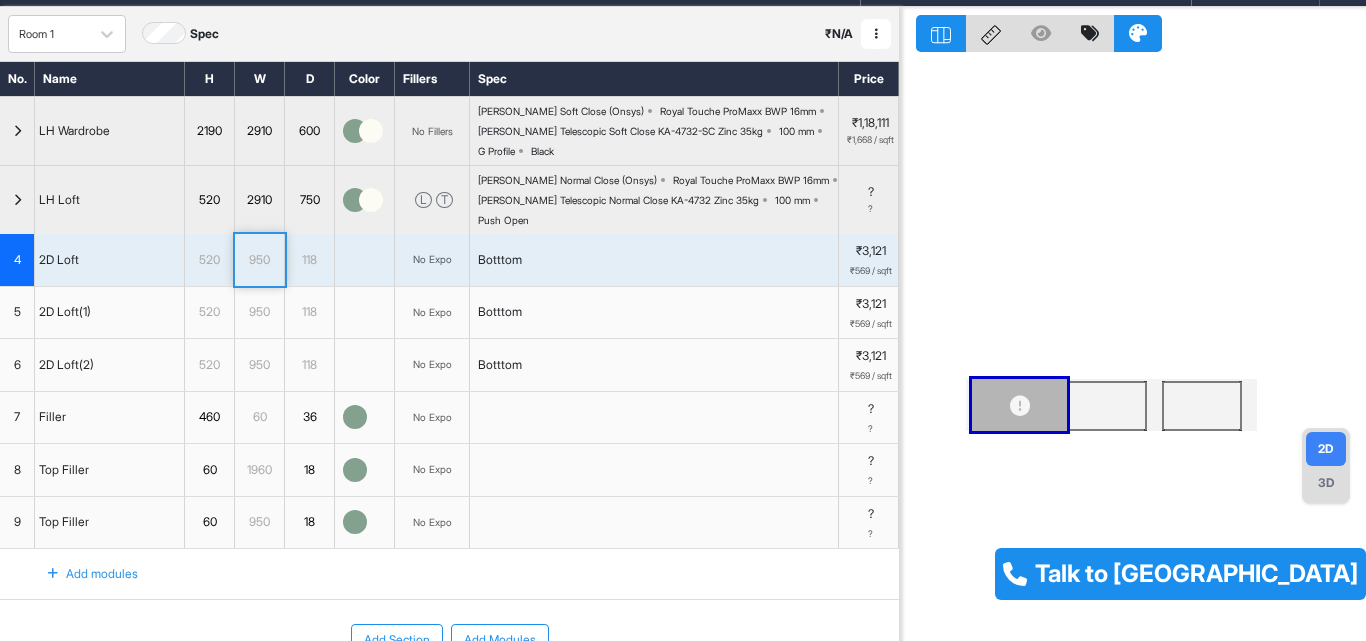 click on "950" at bounding box center [259, 260] 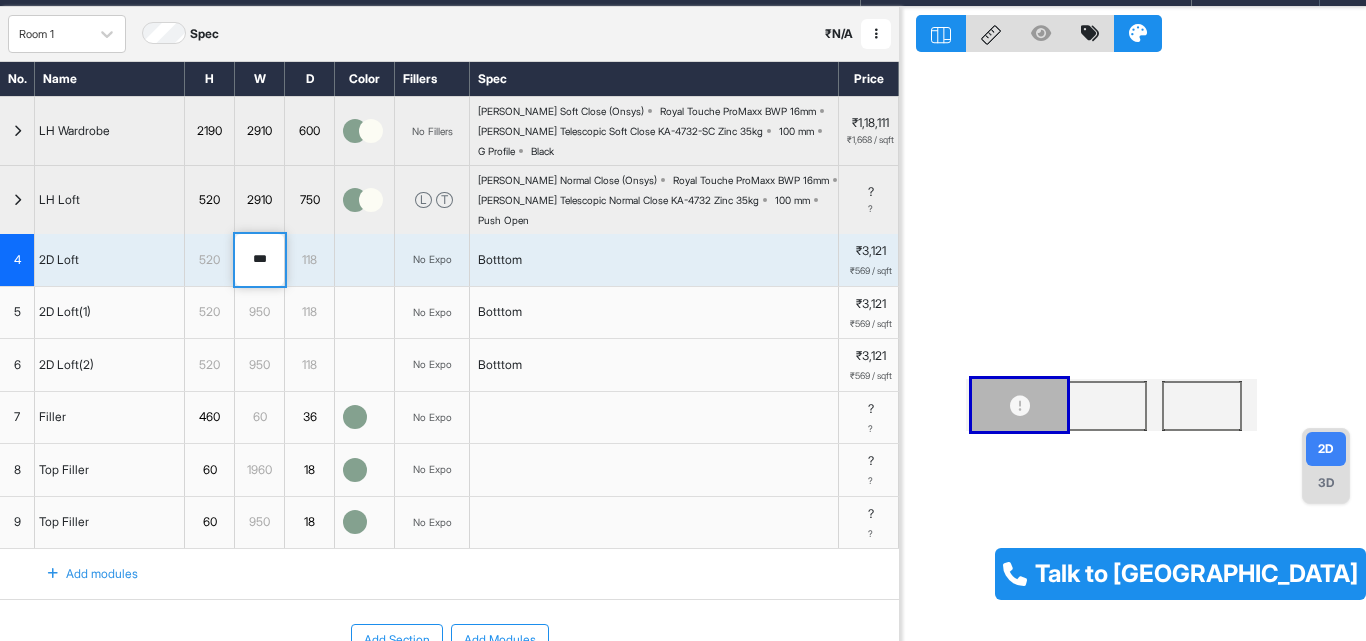 type on "***" 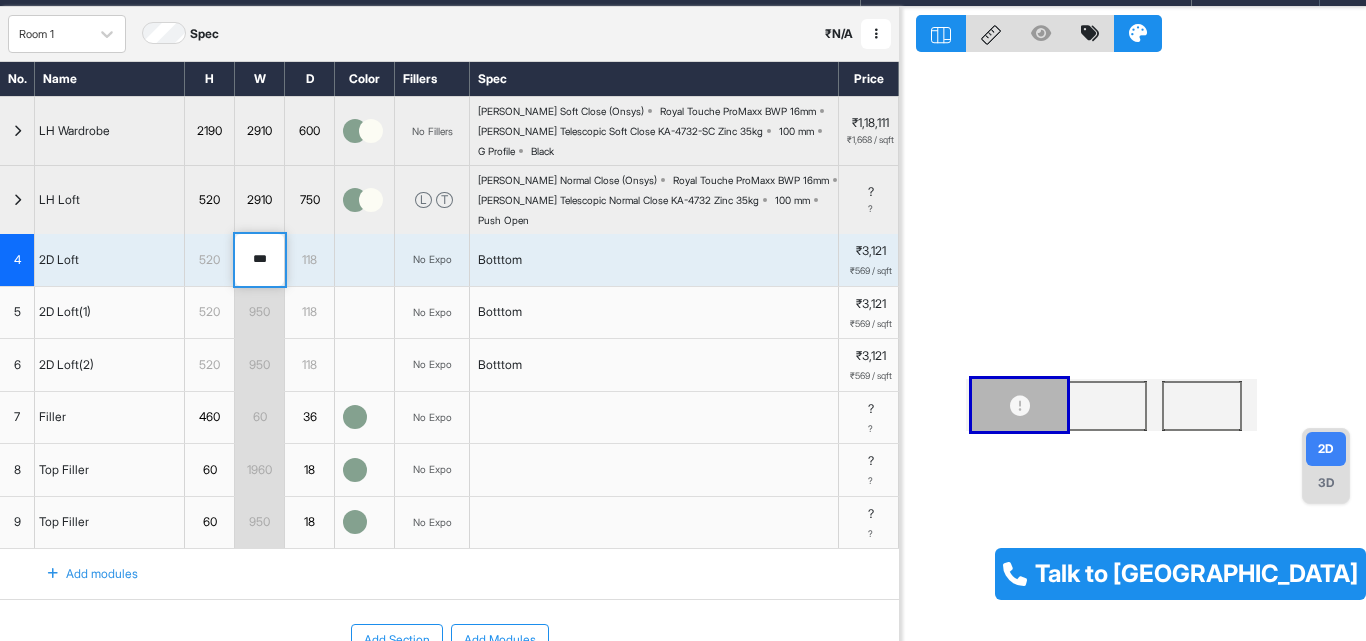 click on "950" at bounding box center (259, 312) 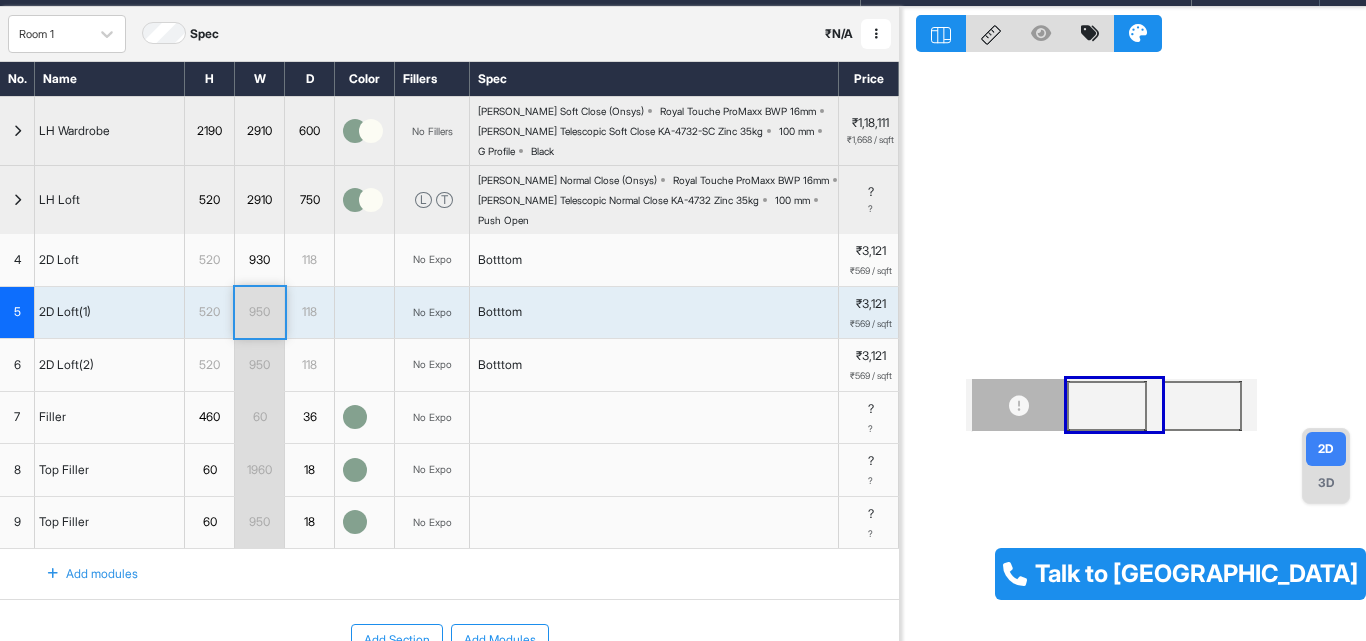 click on "950" at bounding box center [259, 312] 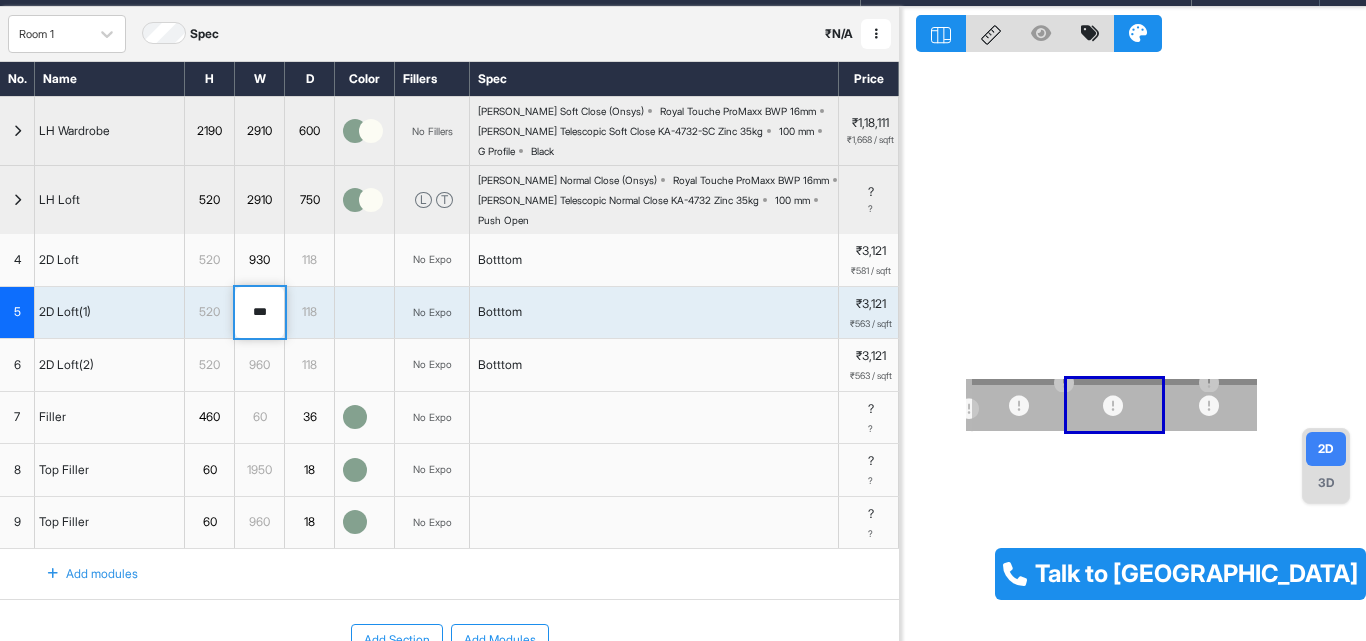 type on "***" 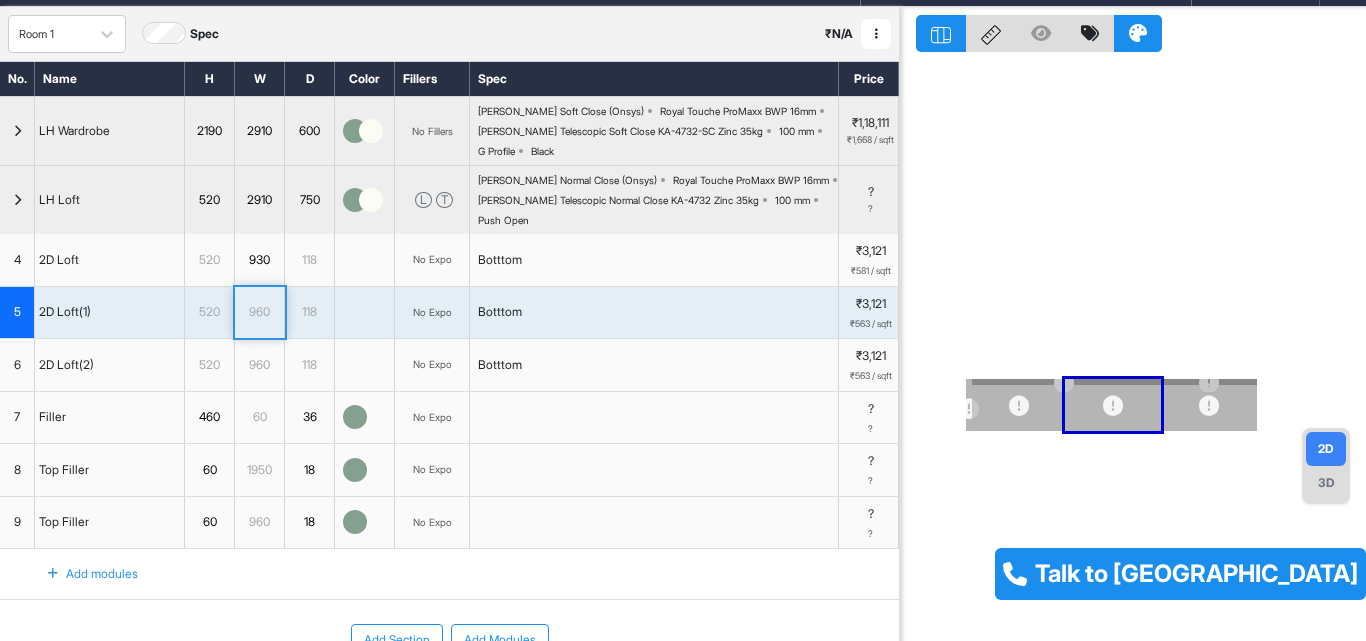 click on "960" at bounding box center [259, 365] 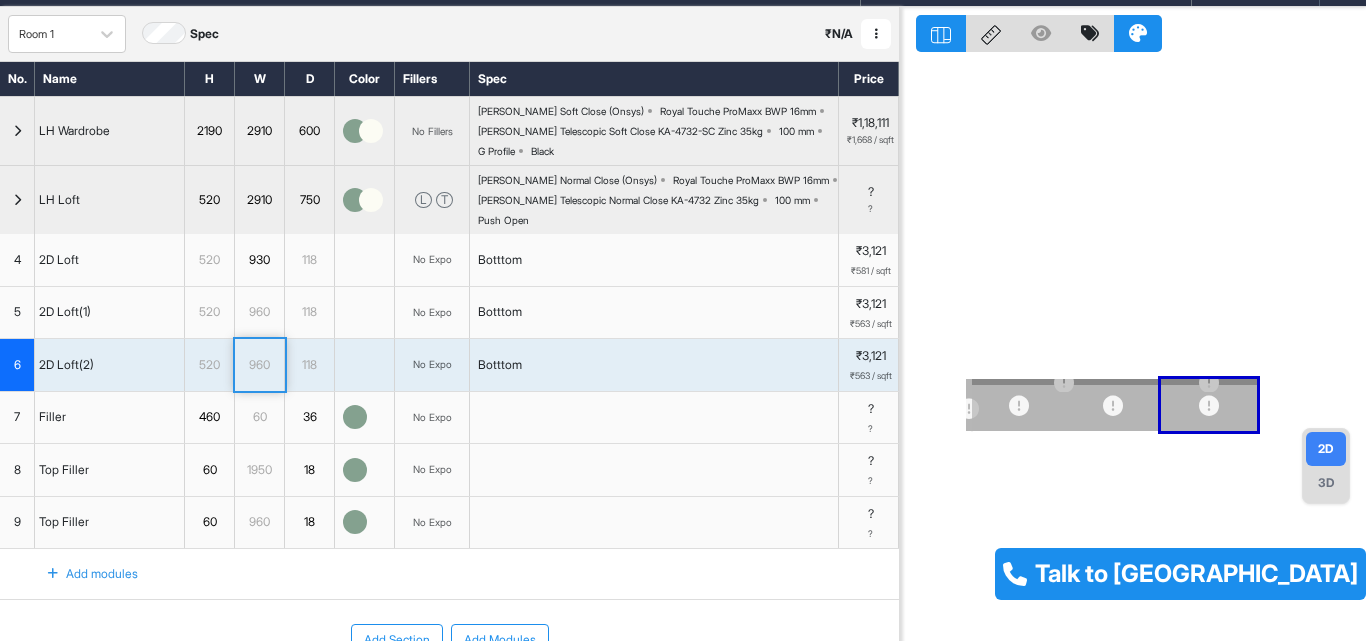click on "960" at bounding box center (259, 365) 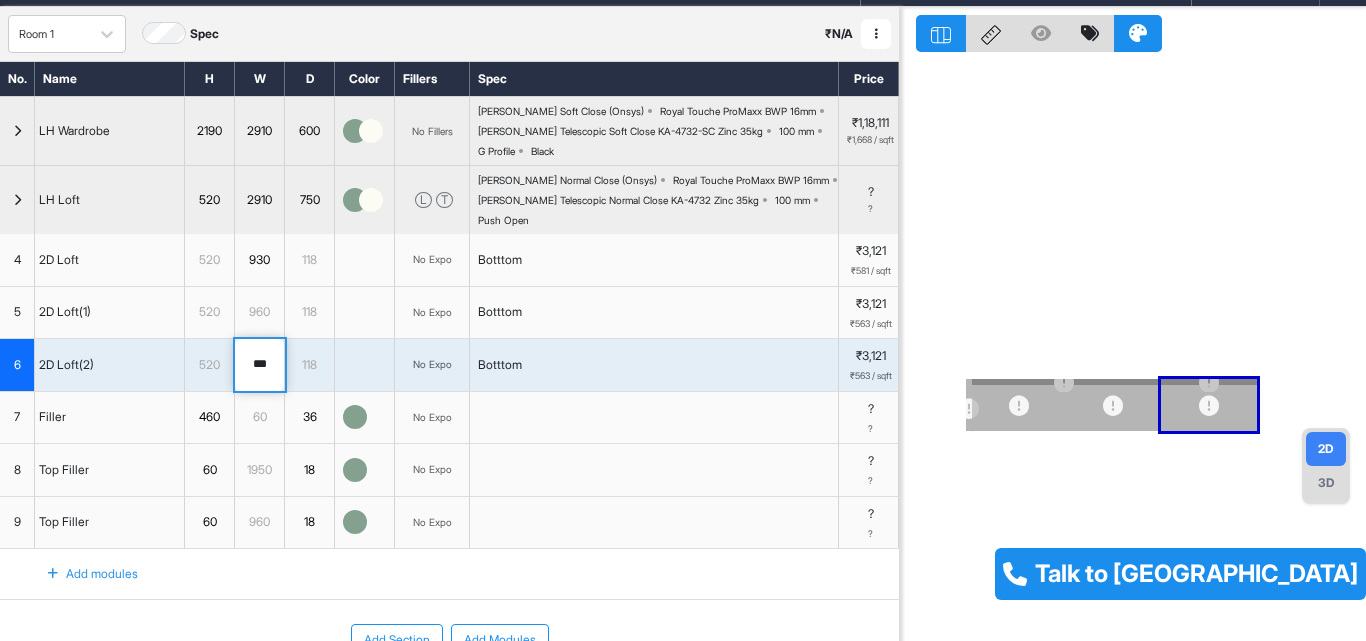 click on "960" at bounding box center (259, 312) 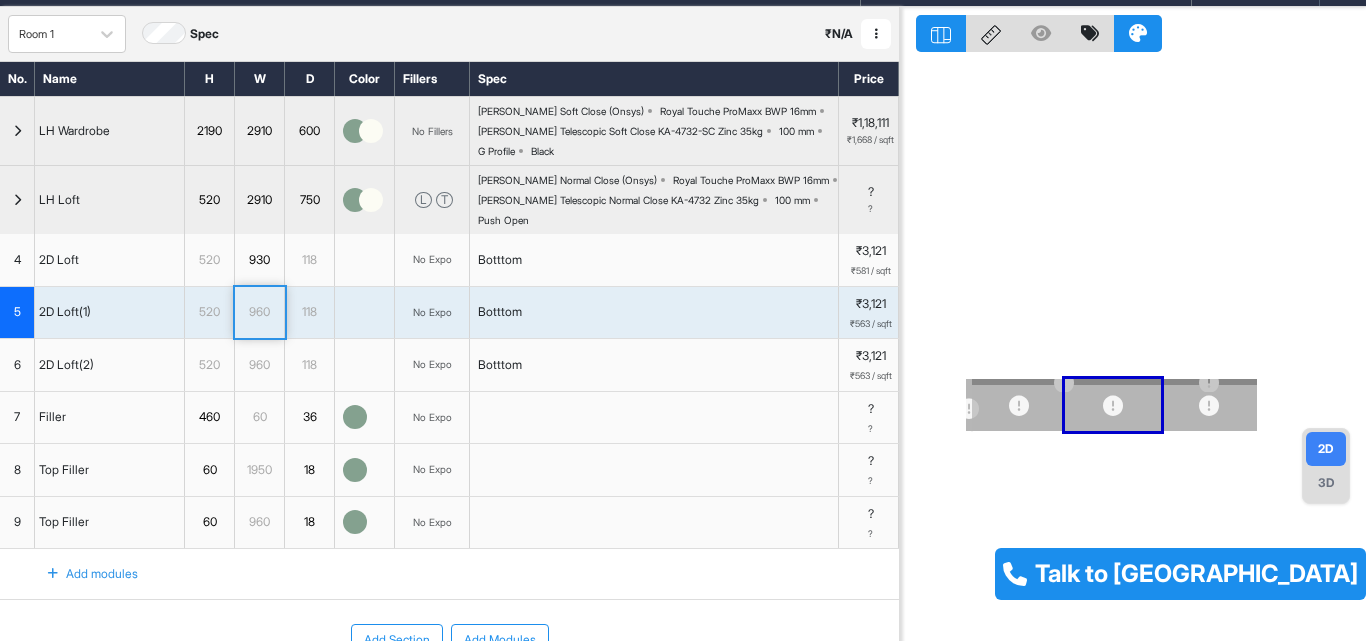 click on "960" at bounding box center [259, 312] 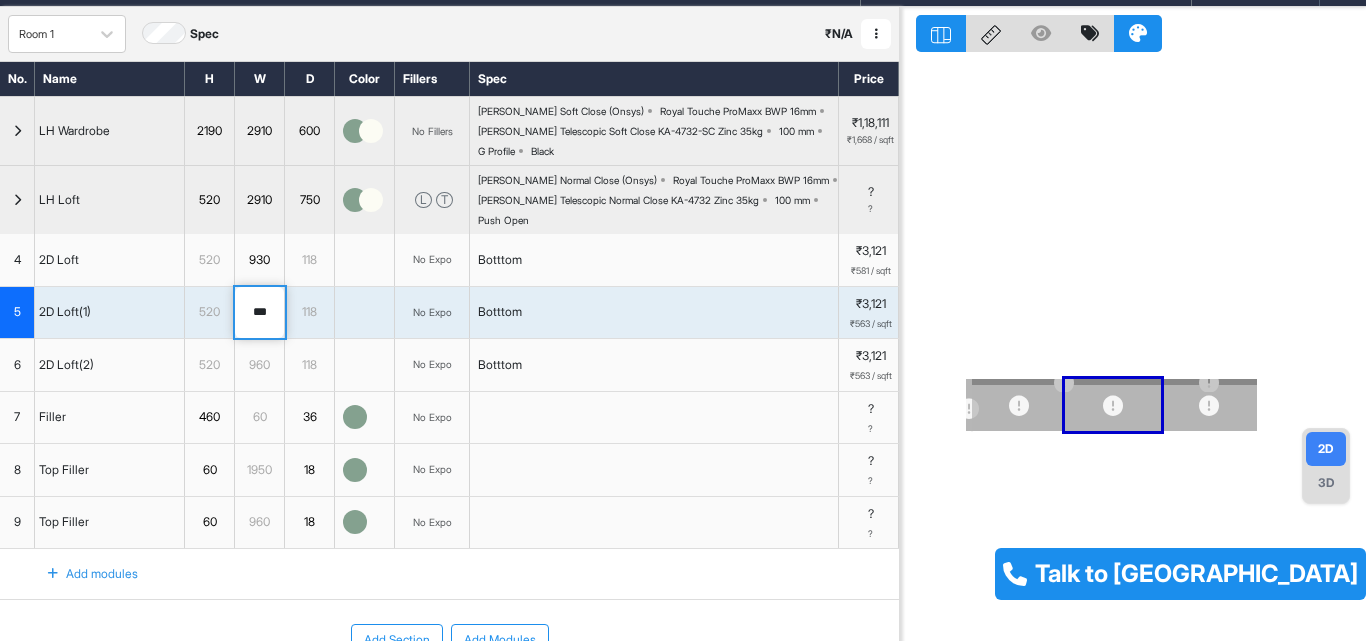 type on "***" 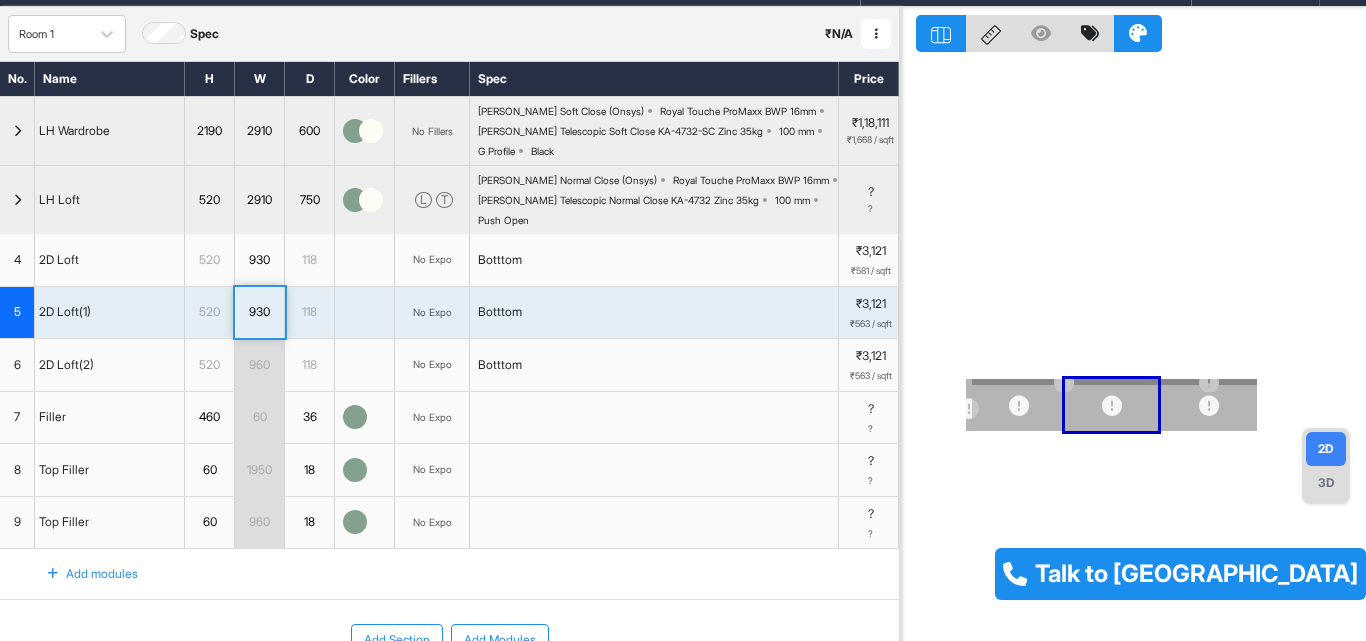 click on "960" at bounding box center (259, 365) 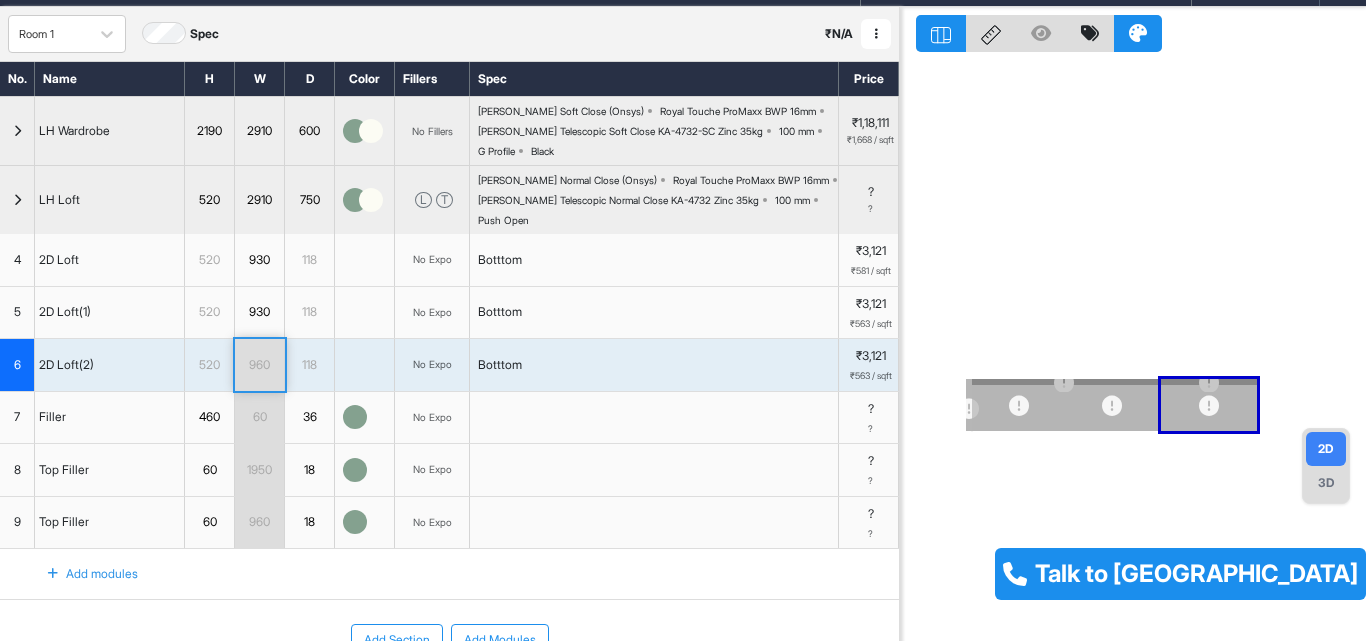 click on "960" at bounding box center [259, 365] 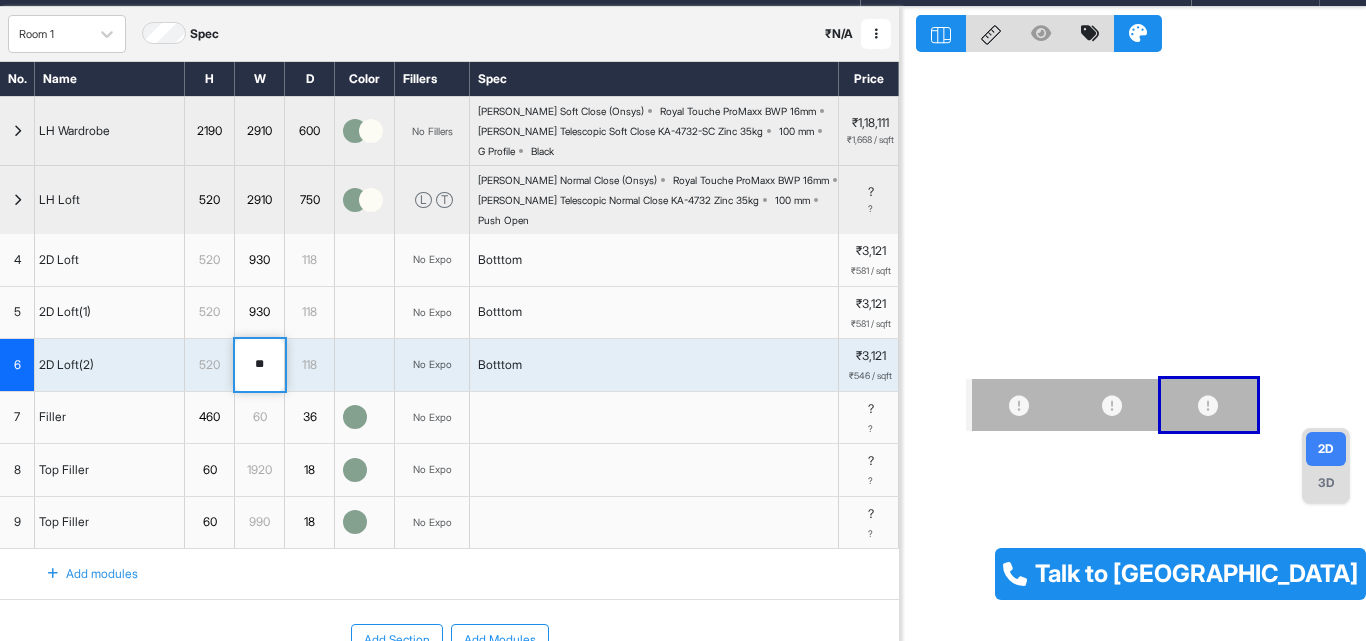 type on "*" 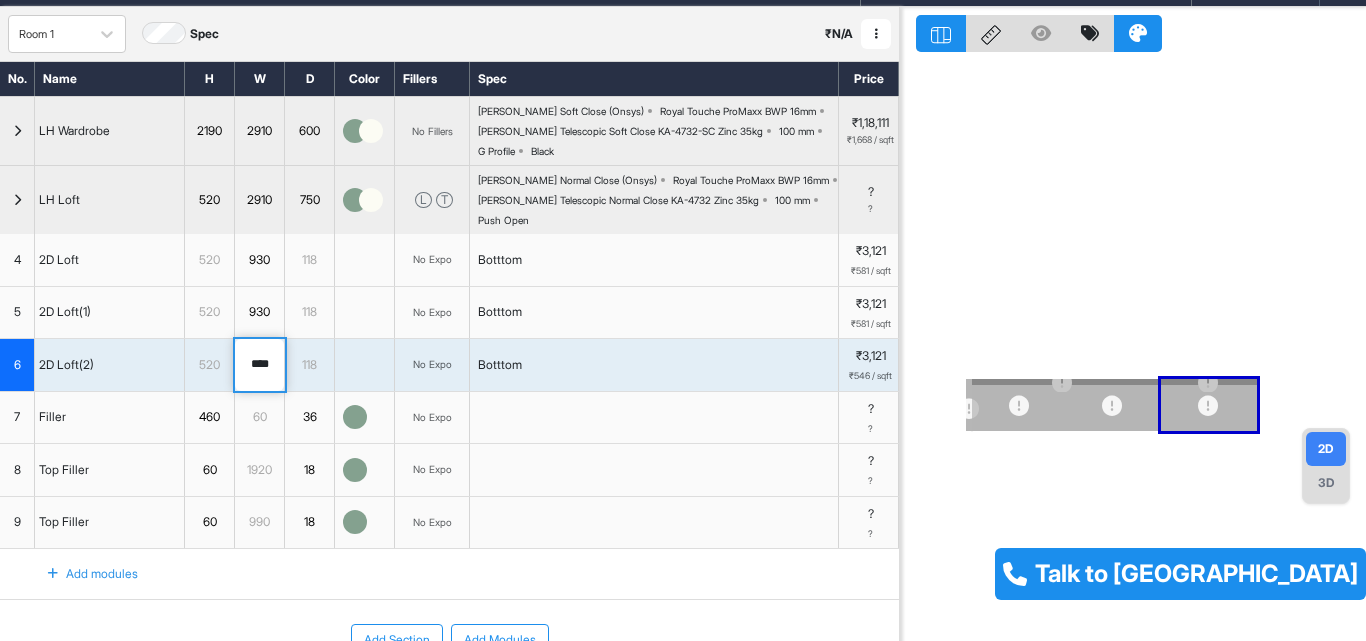 type on "****" 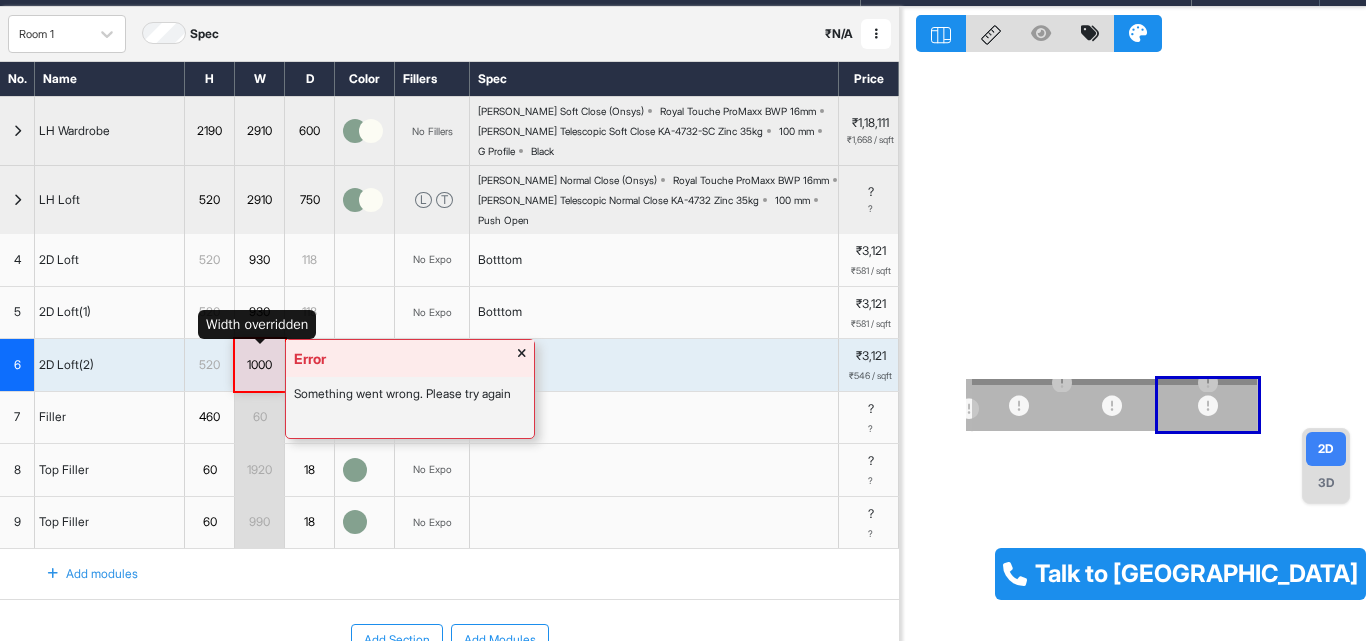 click on "1000" at bounding box center [259, 365] 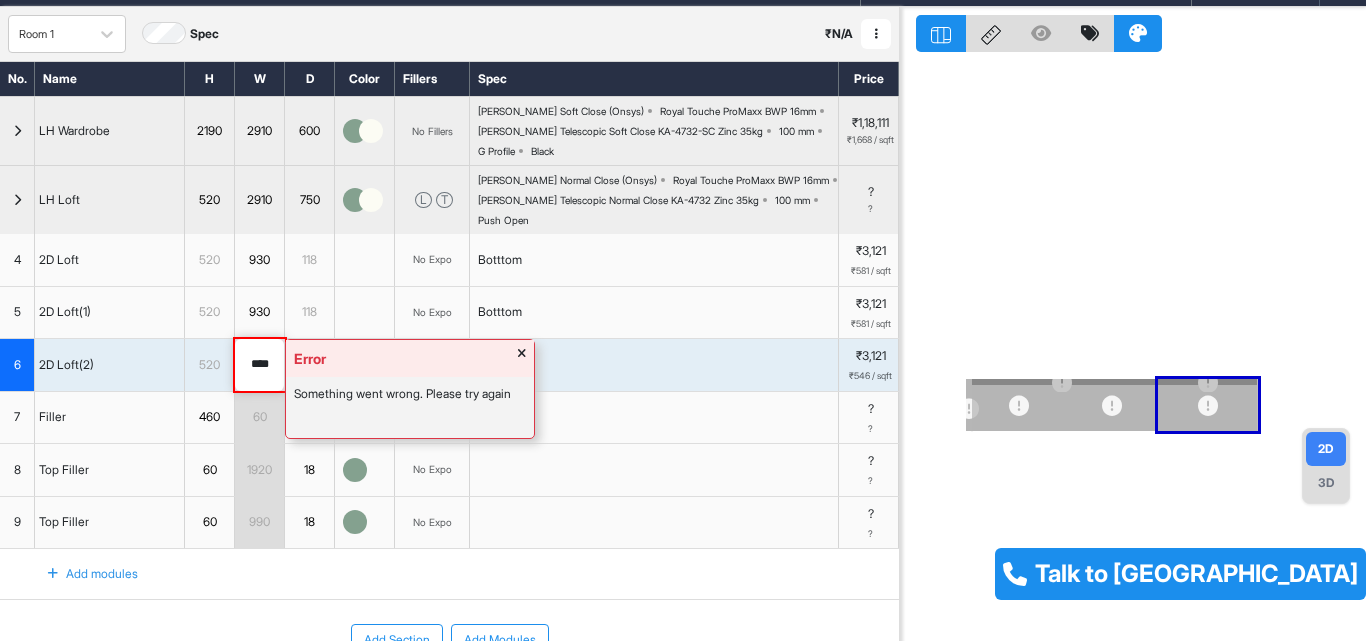 click at bounding box center [522, 358] 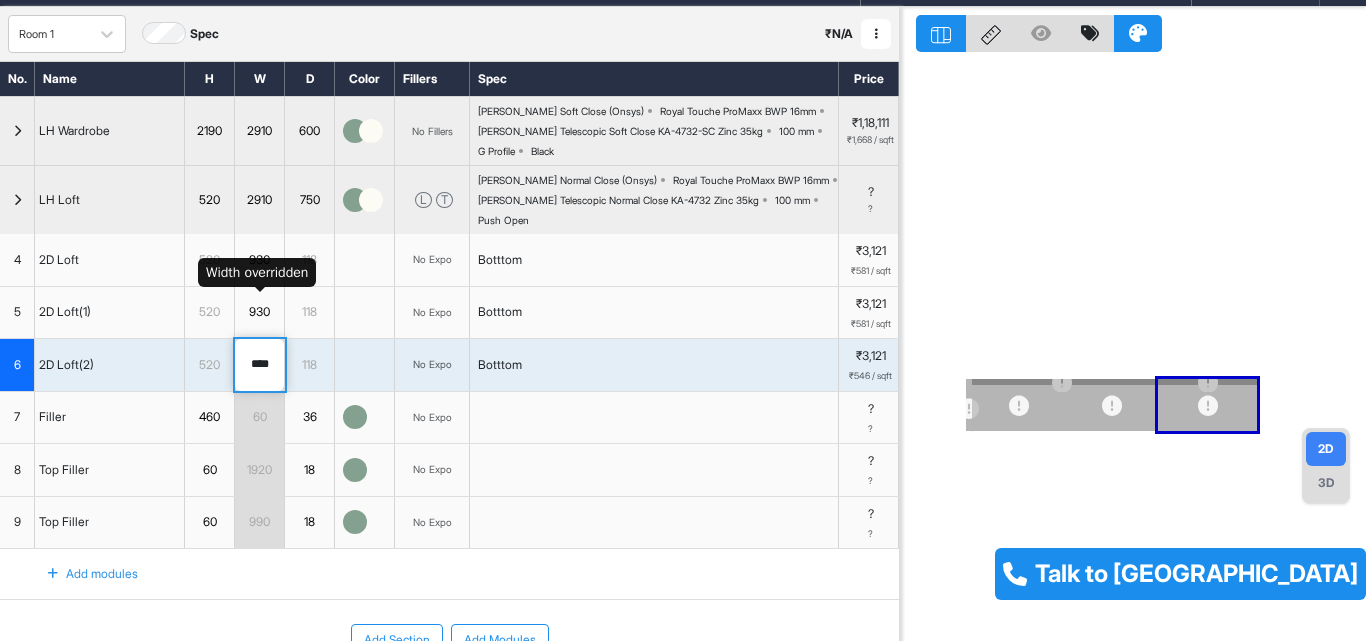 click on "930" at bounding box center (259, 312) 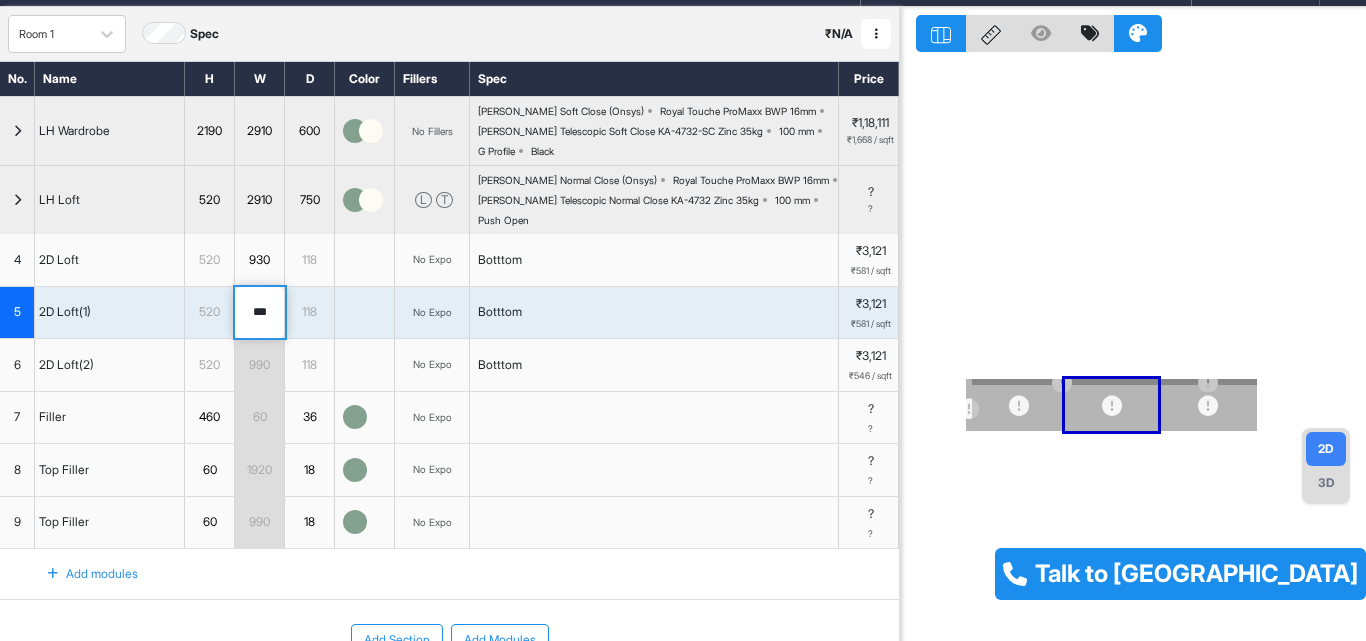 click on "***" at bounding box center [259, 313] 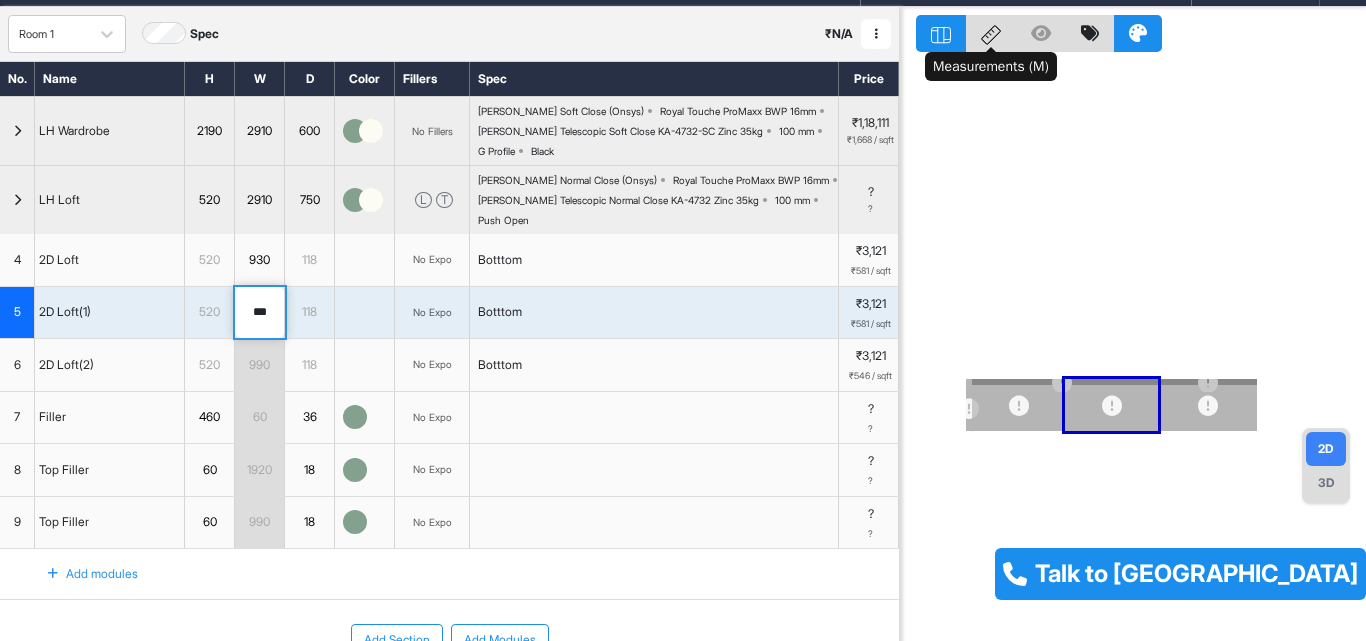 click at bounding box center [991, 33] 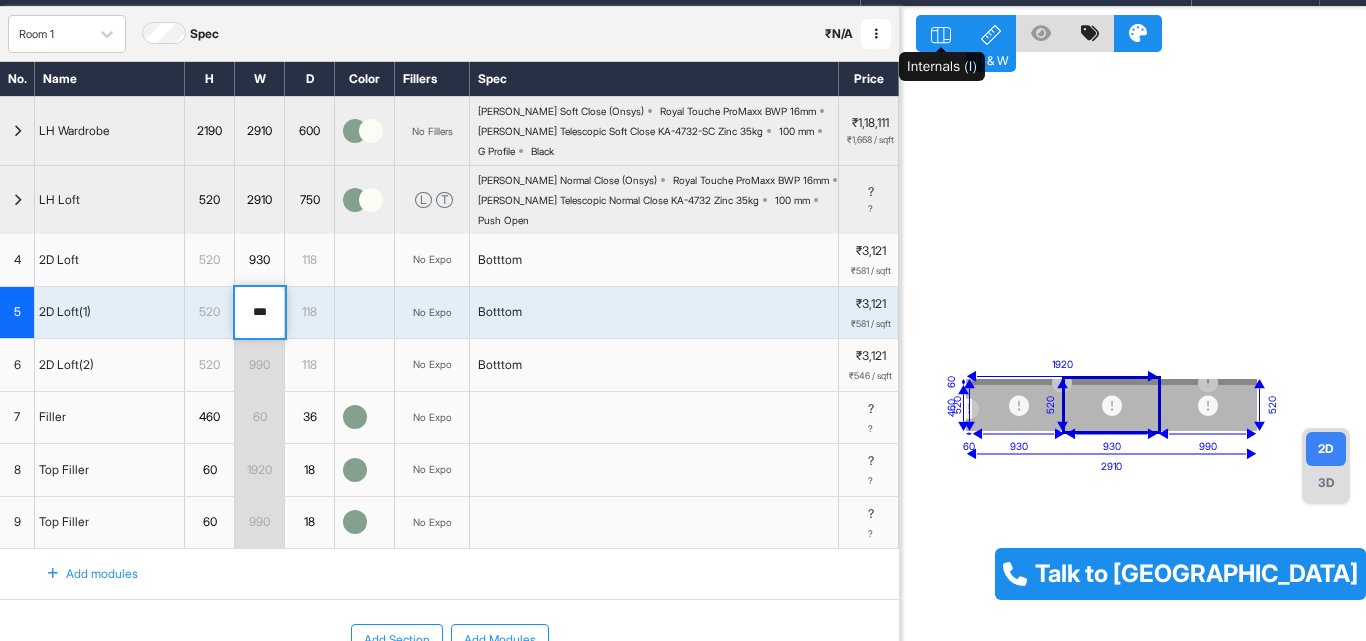 click at bounding box center (941, 33) 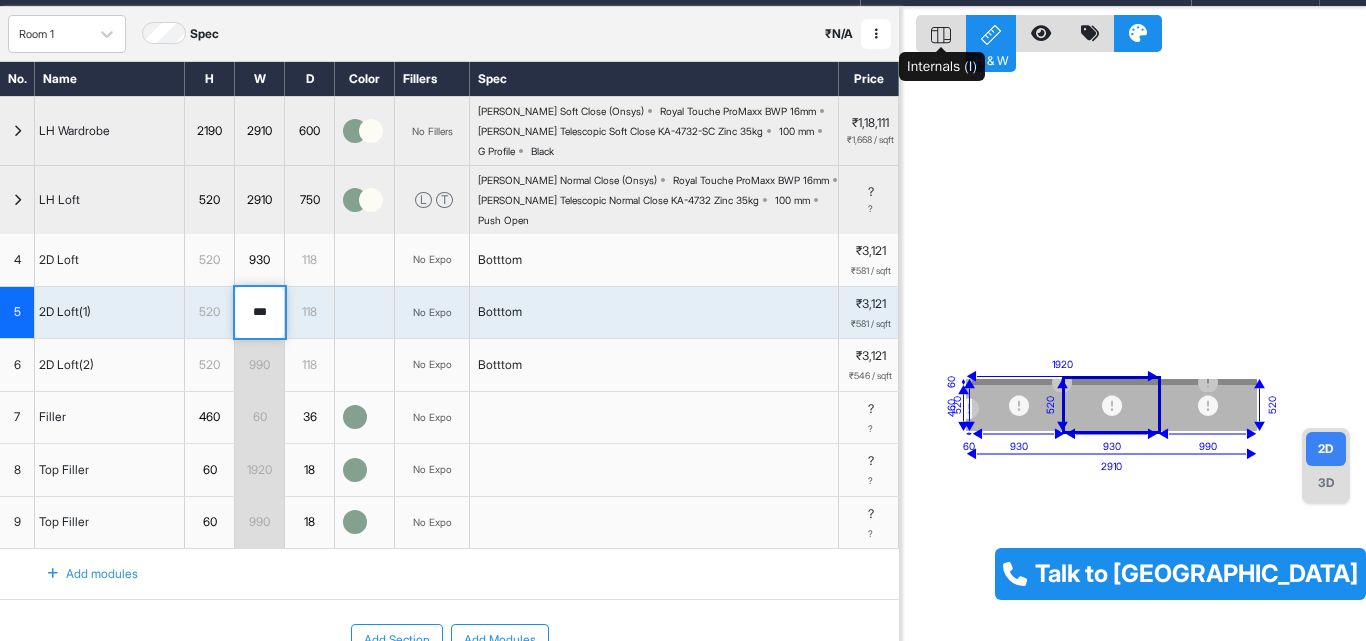 click 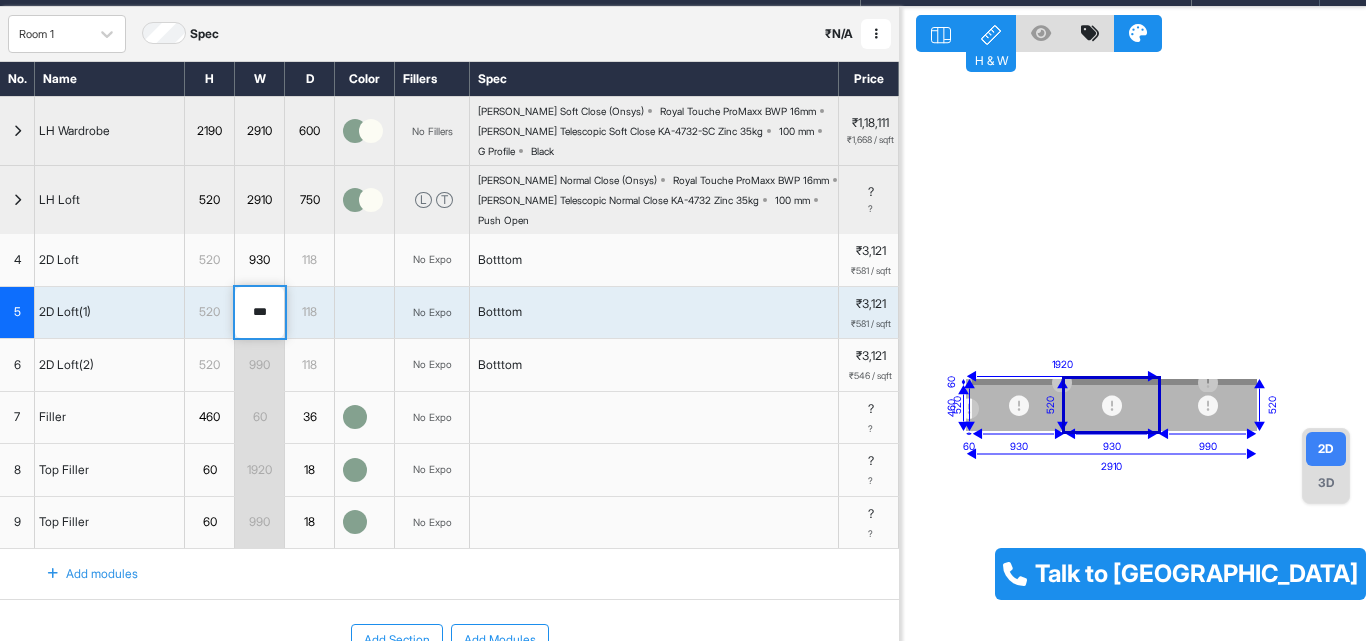 click on "H & W" at bounding box center (991, 33) 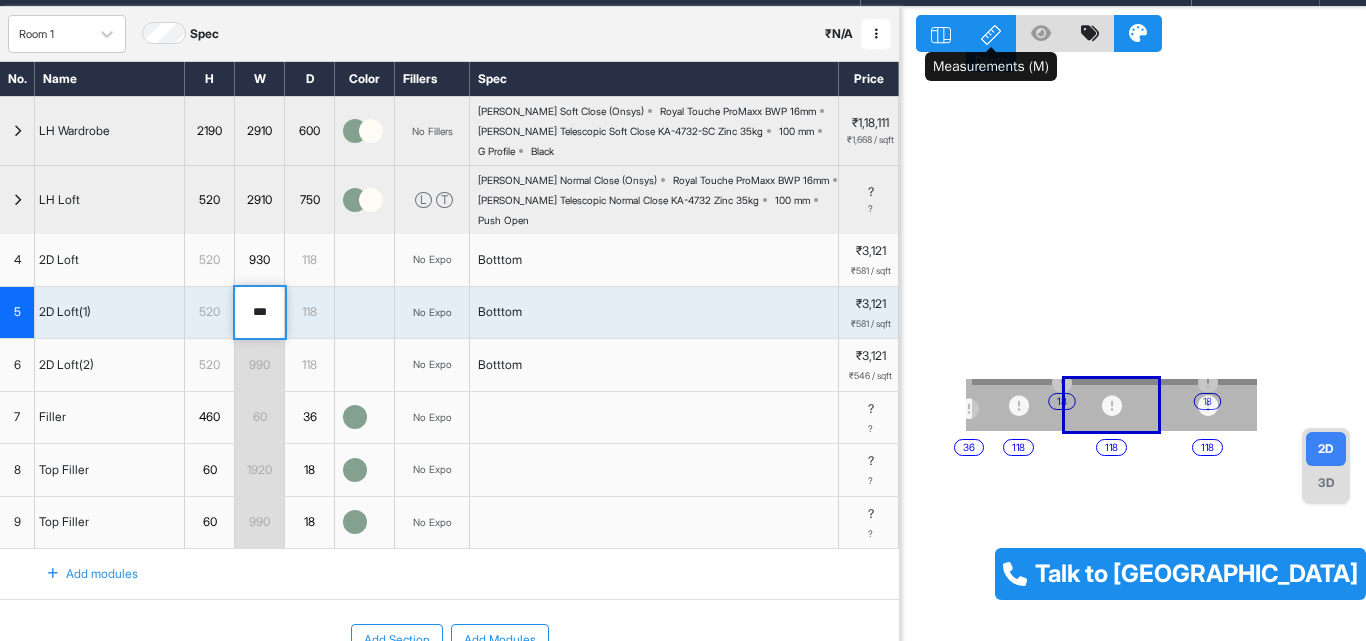 click 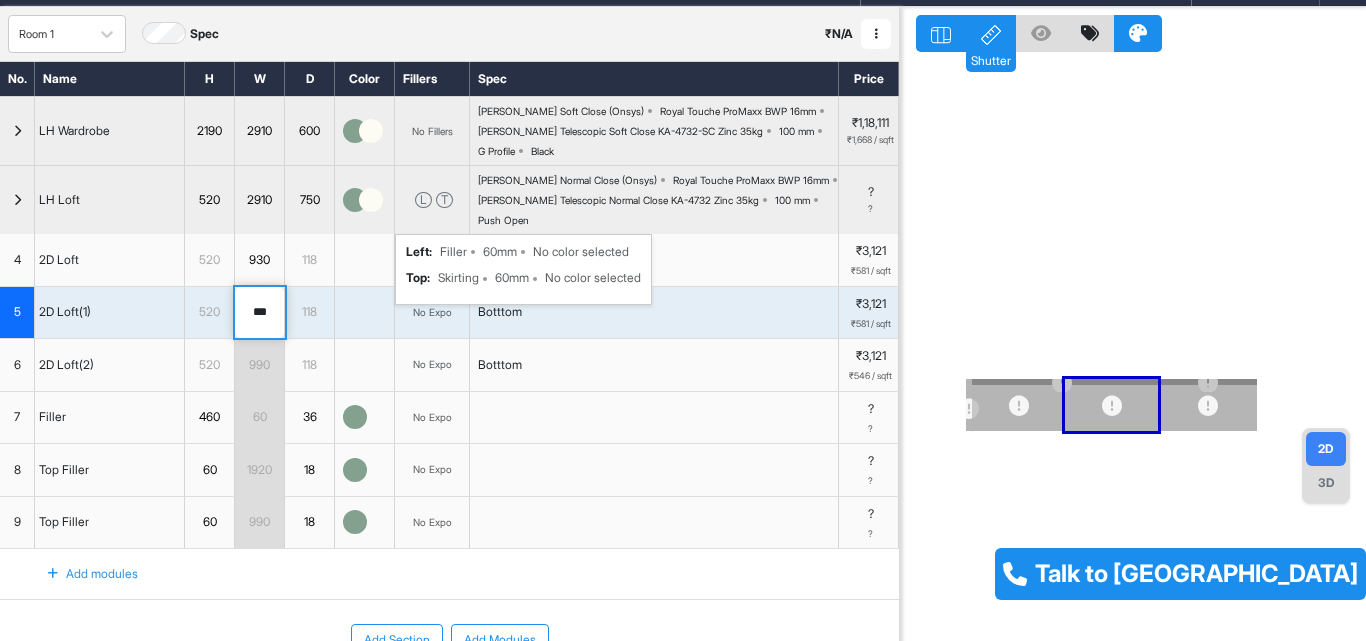 click on "L T" at bounding box center (432, 200) 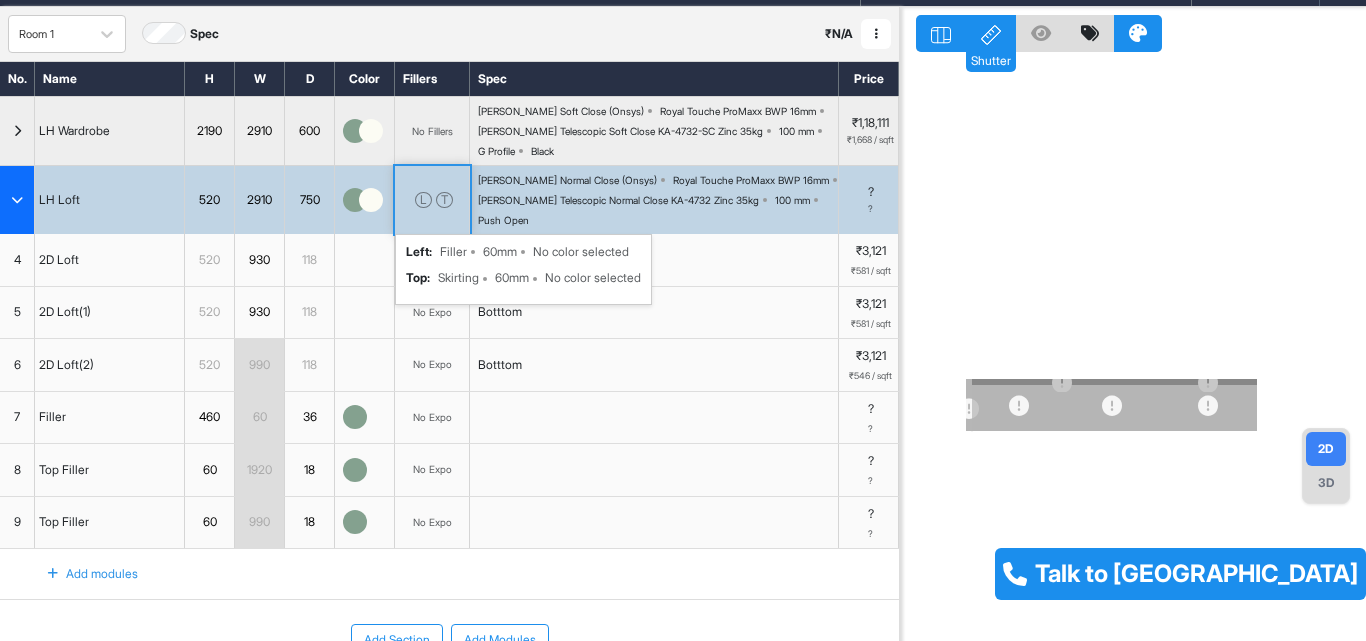 click on "L T" at bounding box center (432, 200) 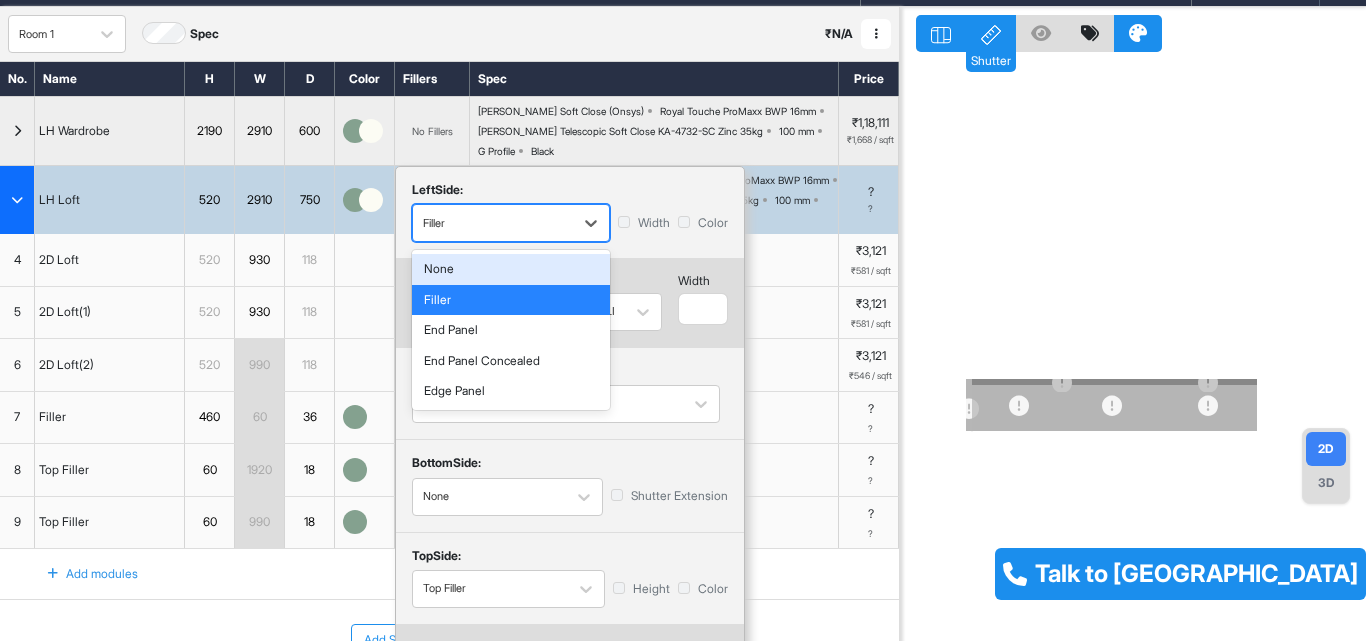 click on "Filler" at bounding box center [493, 223] 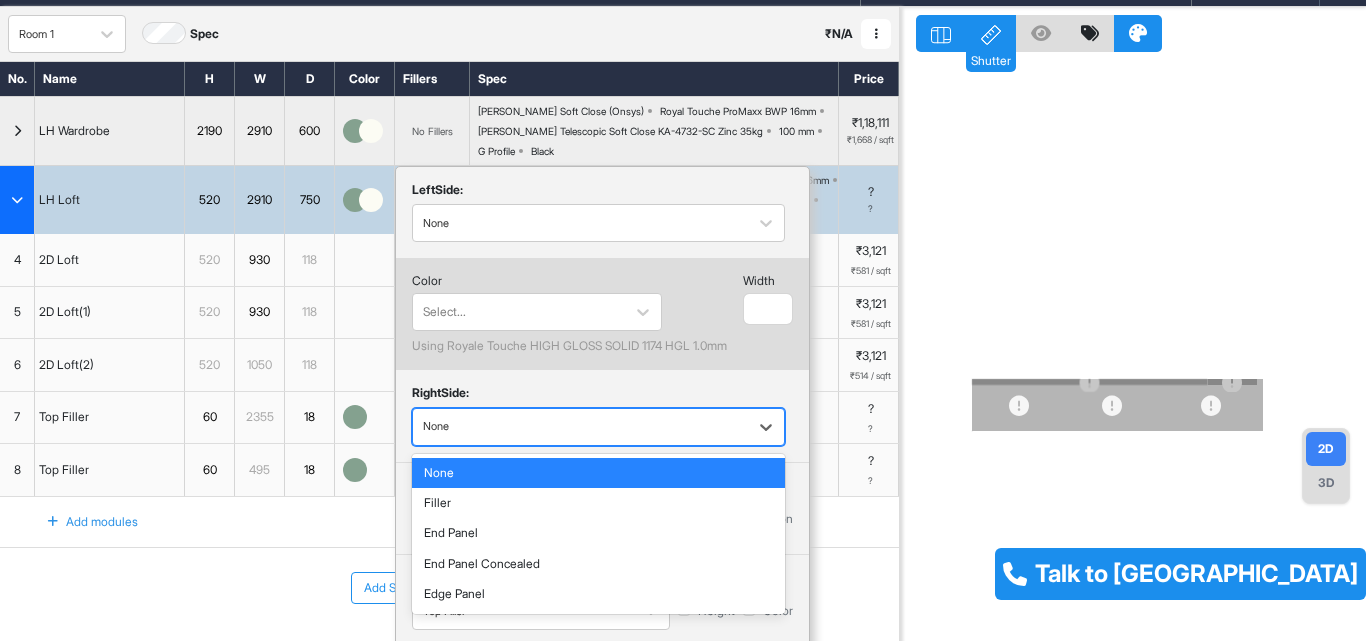 click at bounding box center (580, 426) 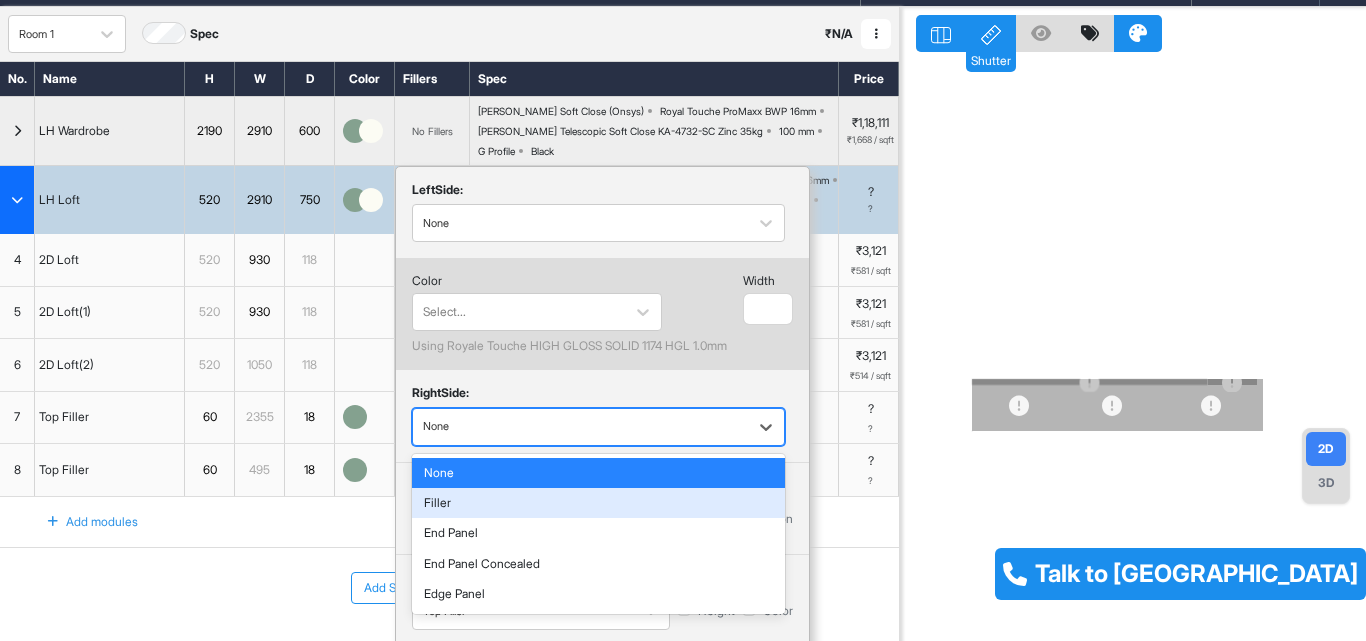 click on "Filler" at bounding box center (598, 503) 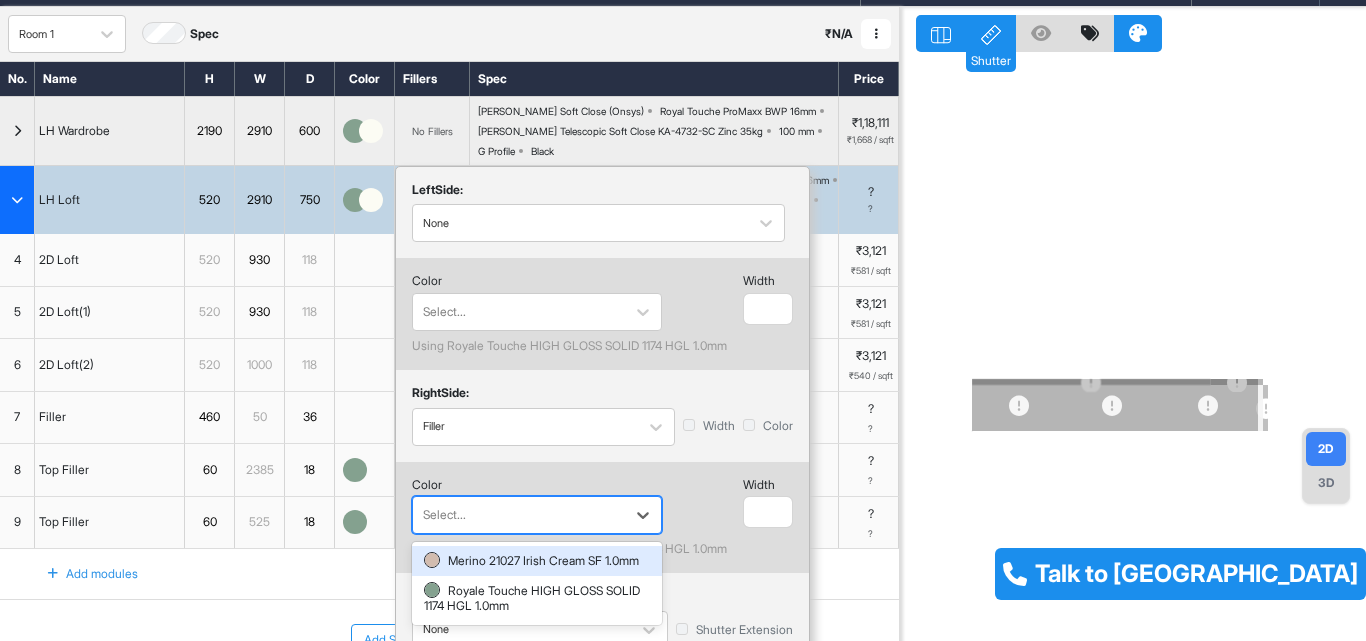 click at bounding box center [519, 515] 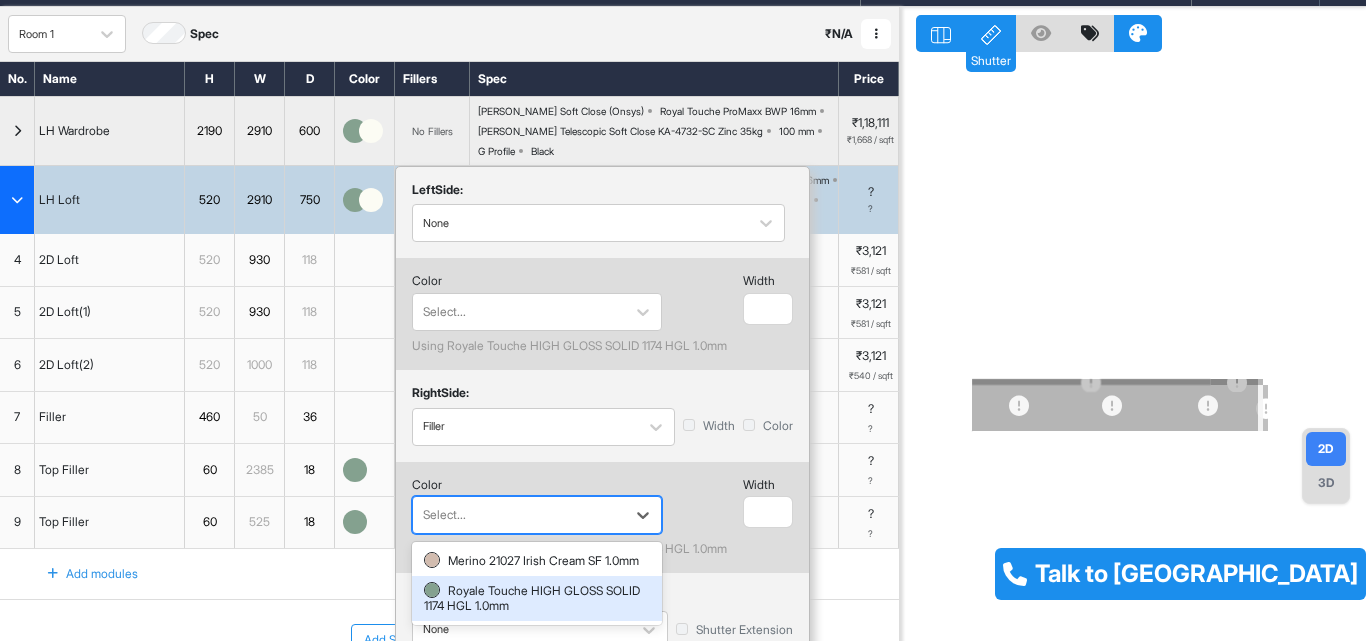 click on "Royale Touche HIGH GLOSS SOLID 1174 HGL 1.0mm" at bounding box center (537, 598) 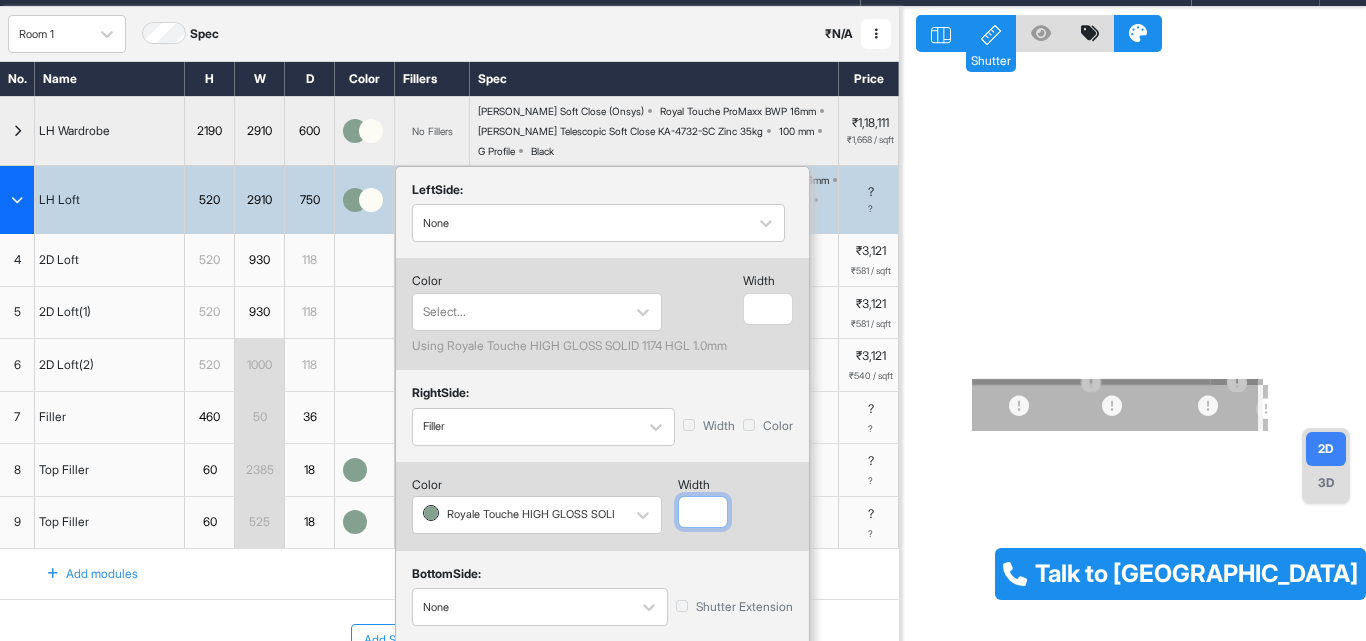 click at bounding box center (703, 512) 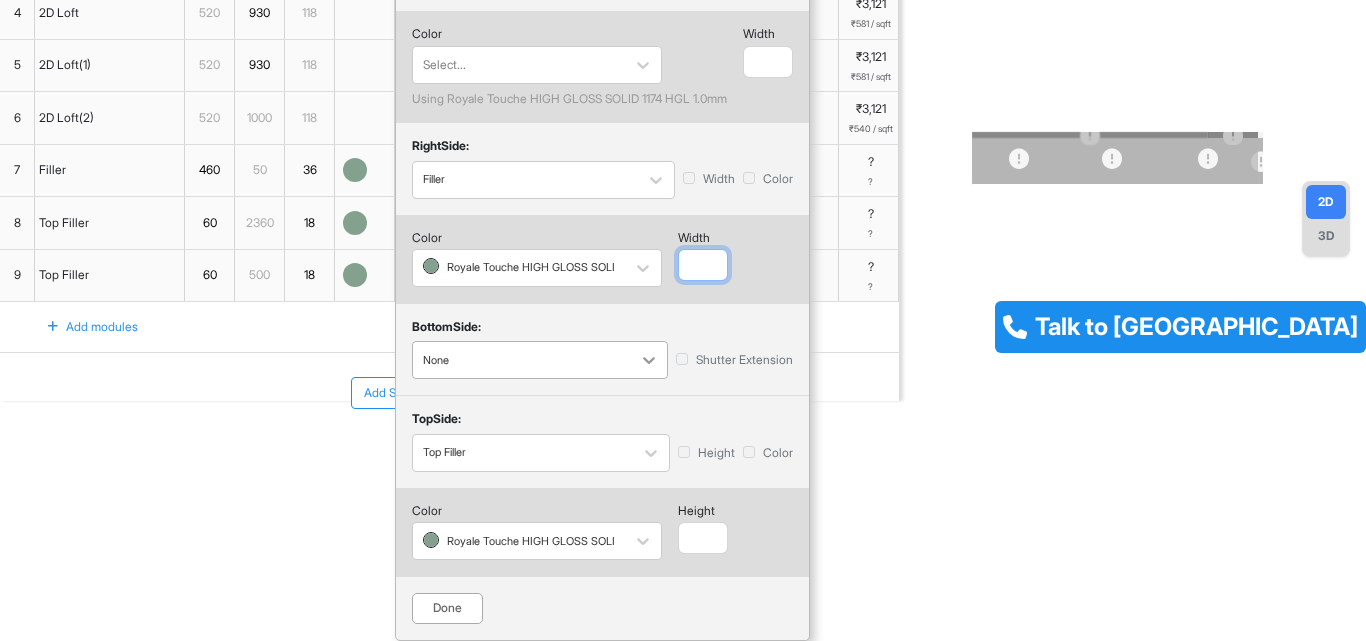 scroll, scrollTop: 190, scrollLeft: 0, axis: vertical 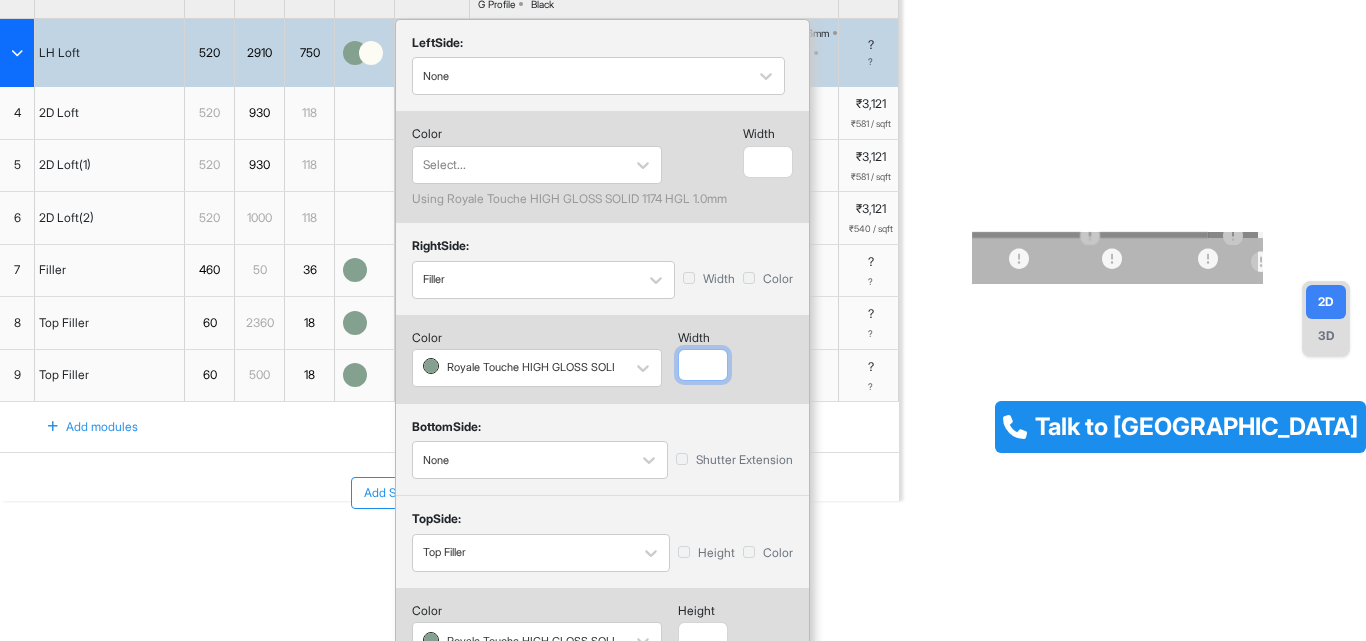 type on "*" 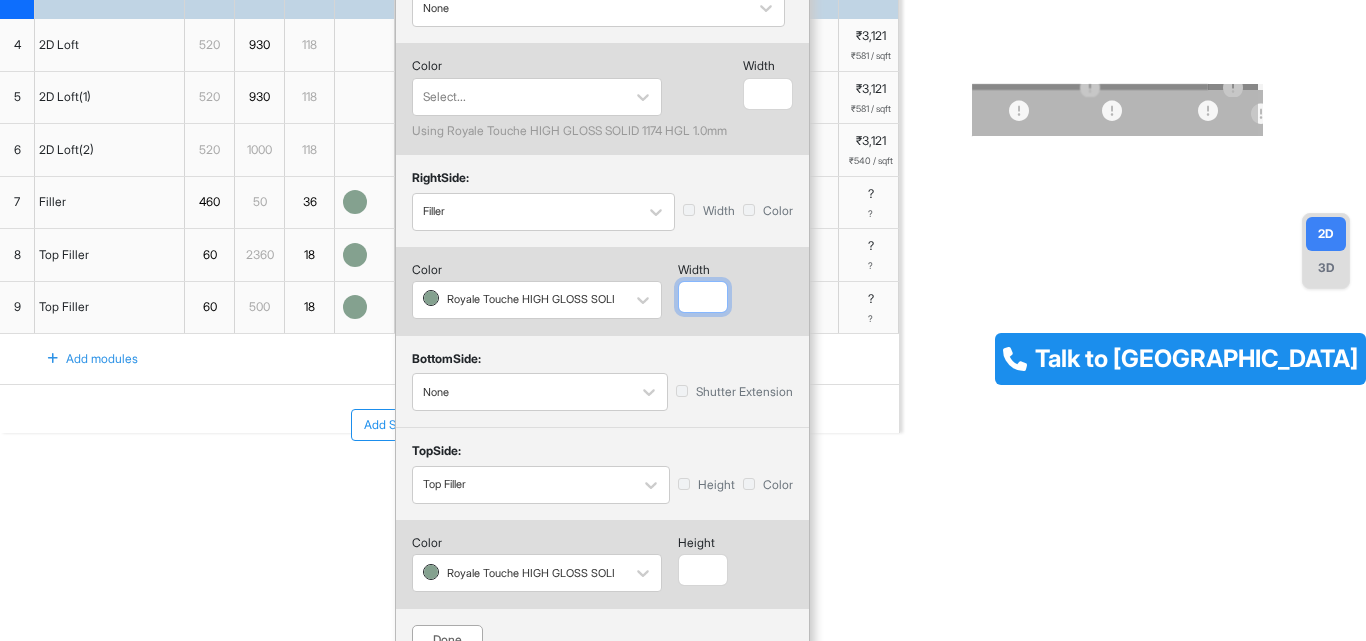 scroll, scrollTop: 290, scrollLeft: 0, axis: vertical 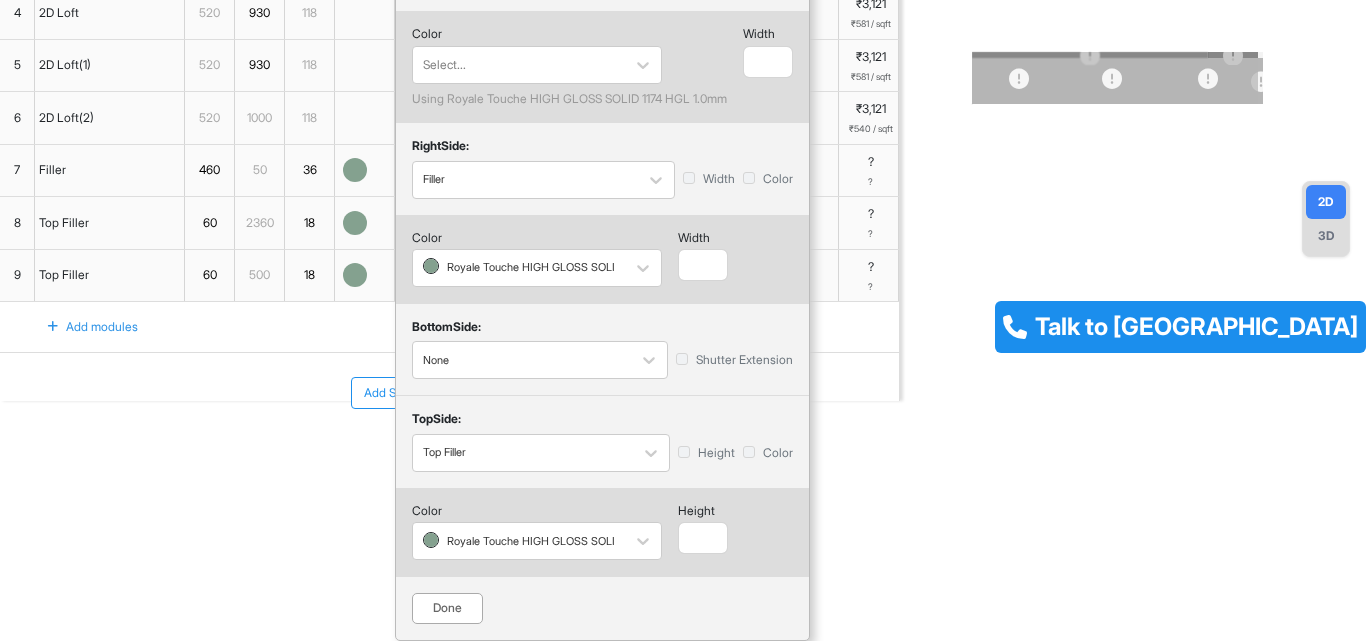 click on "Done" at bounding box center [447, 608] 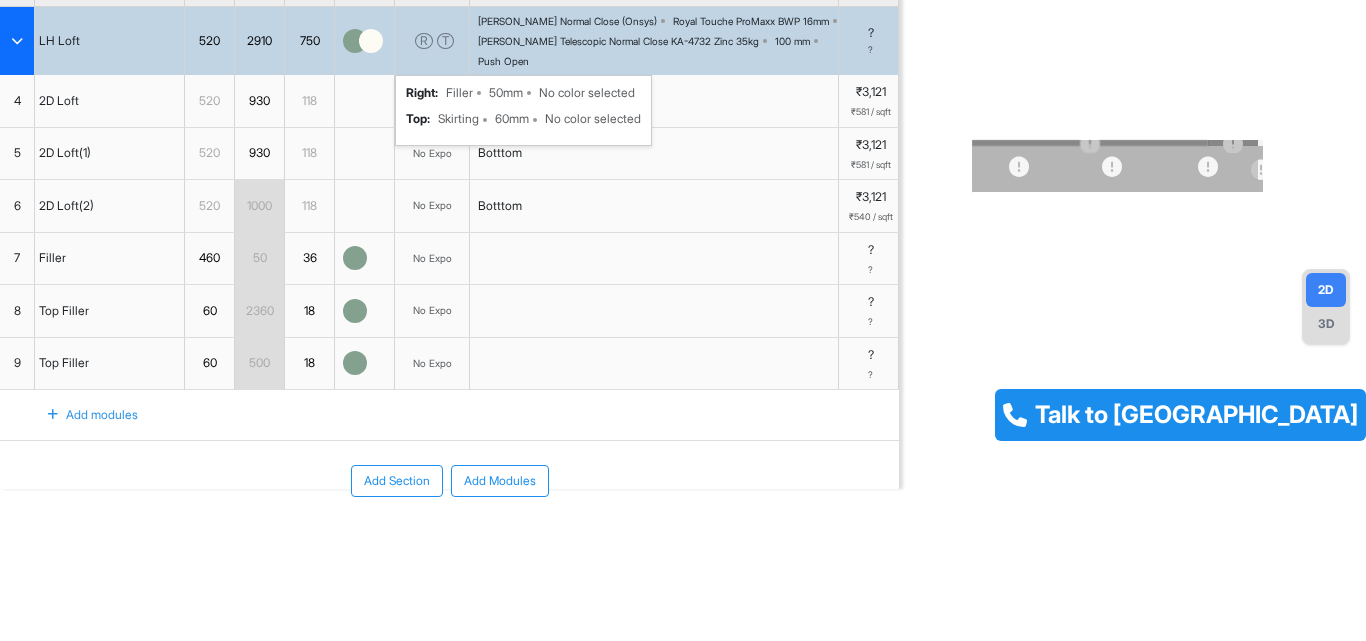 scroll, scrollTop: 202, scrollLeft: 0, axis: vertical 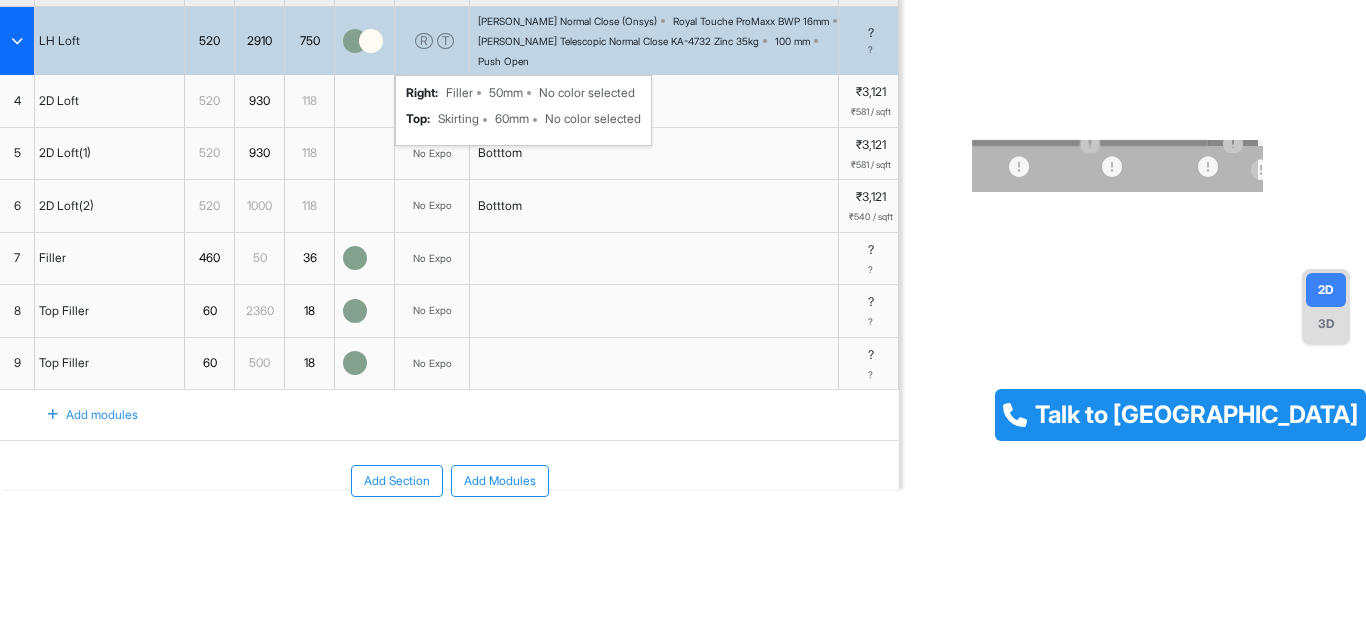 click at bounding box center [1133, 168] 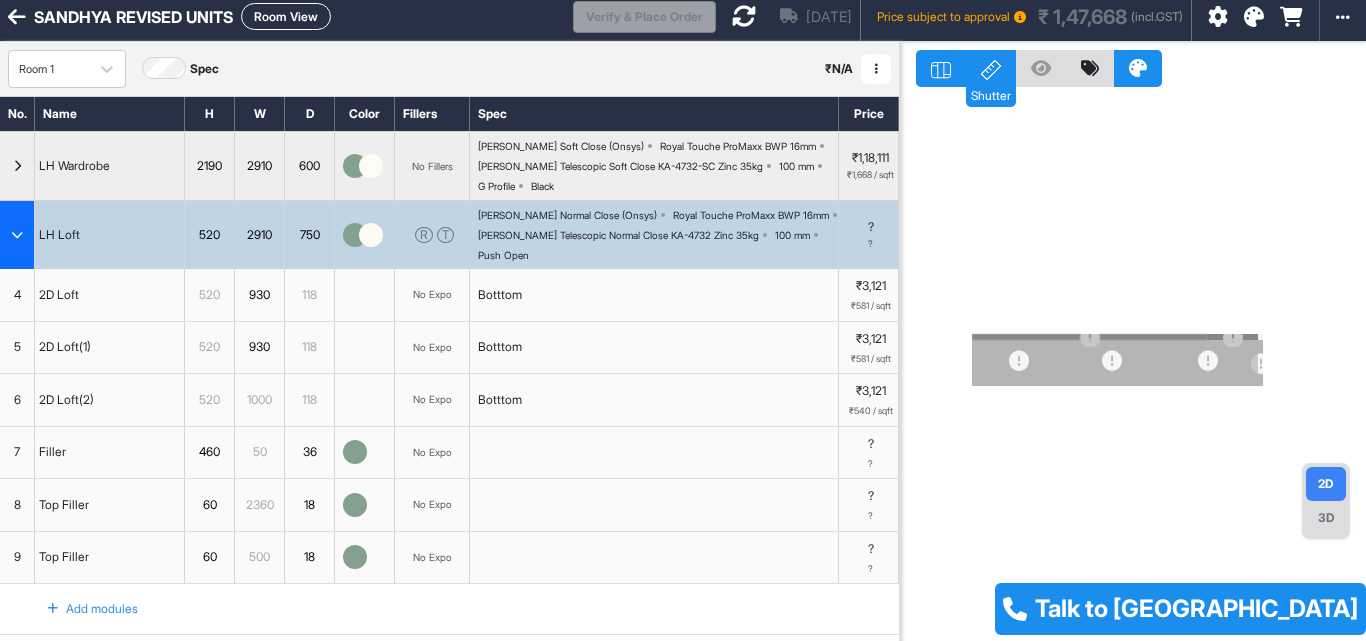 scroll, scrollTop: 0, scrollLeft: 0, axis: both 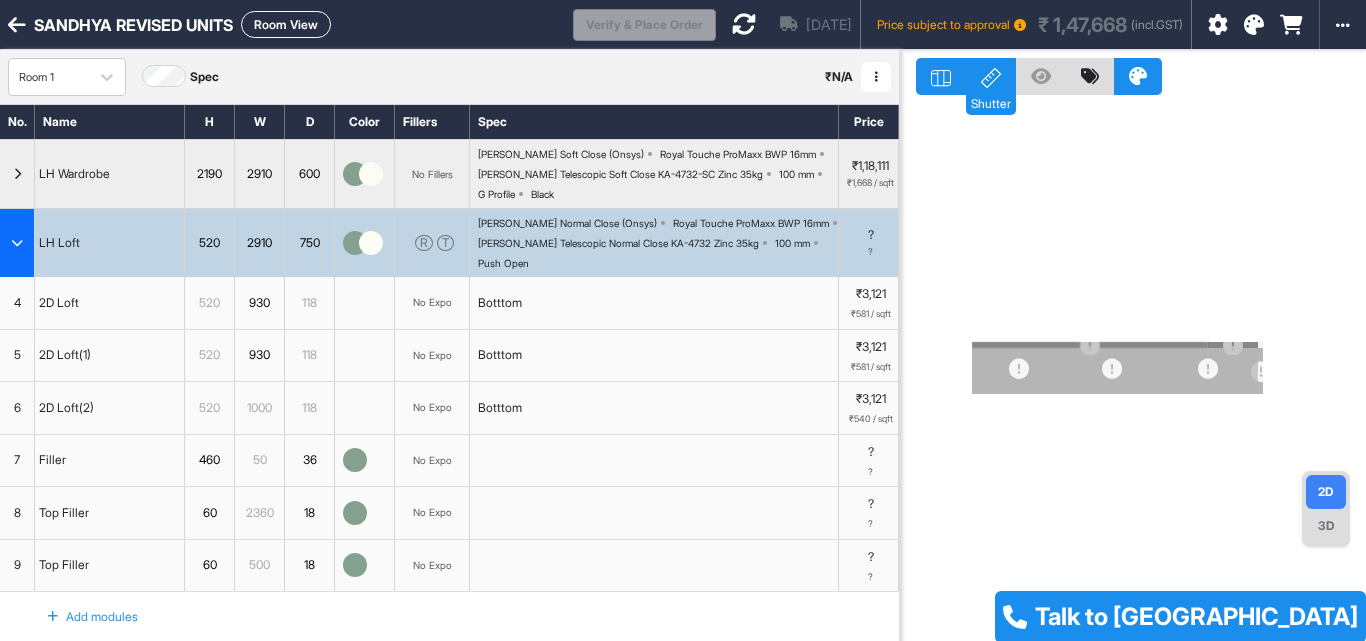 click on "Jul 24th Price subject to approval ₹   1,47,668 (incl.GST)" at bounding box center [953, 24] 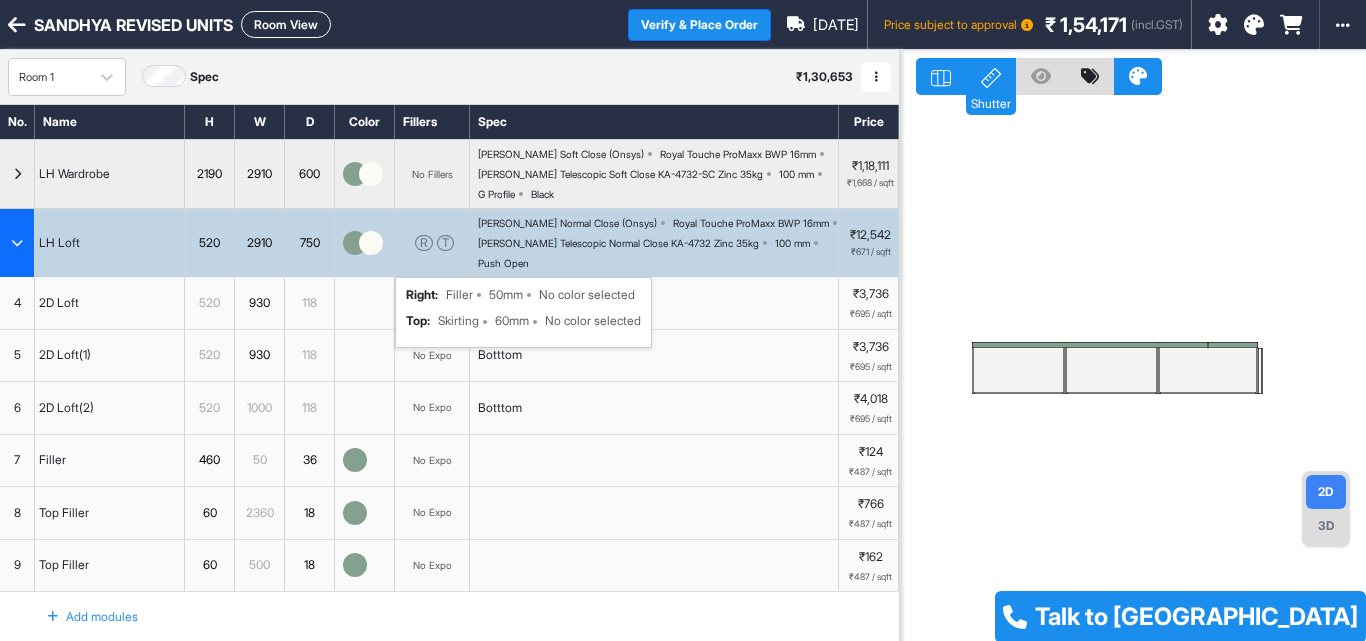 click on "R T right : Filler 50mm No color selected top : Skirting 60mm No color selected" at bounding box center [432, 243] 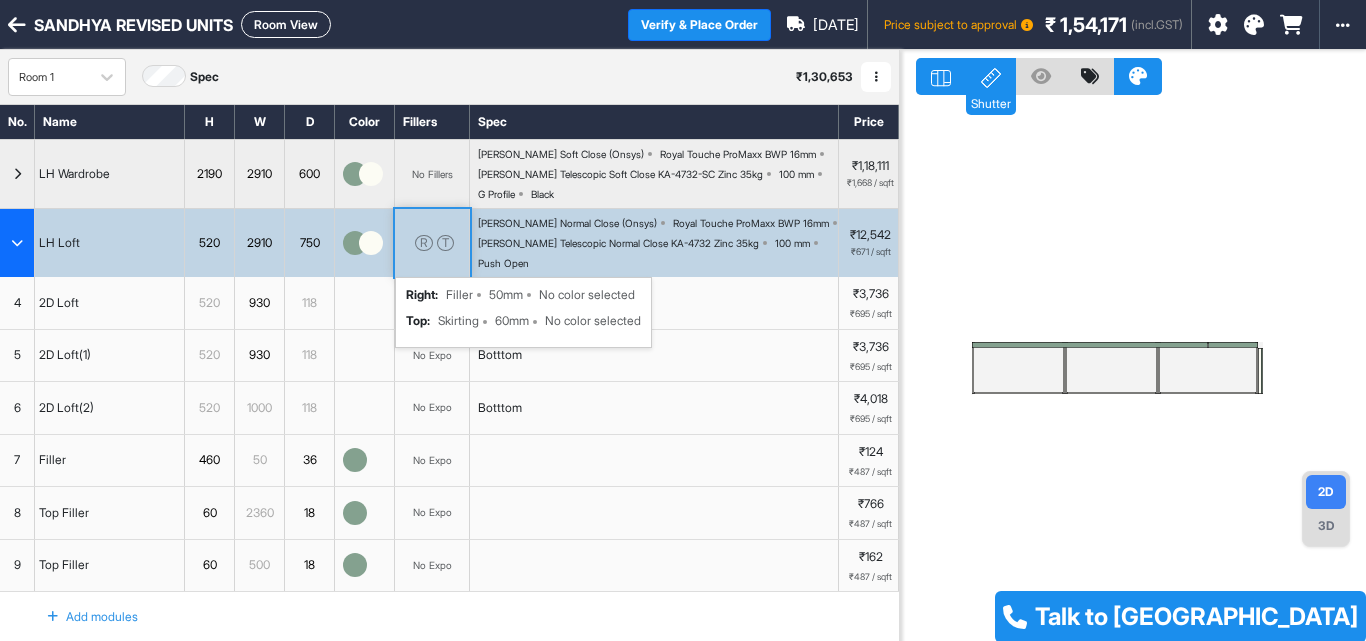 click on "R T right : Filler 50mm No color selected top : Skirting 60mm No color selected" at bounding box center [432, 243] 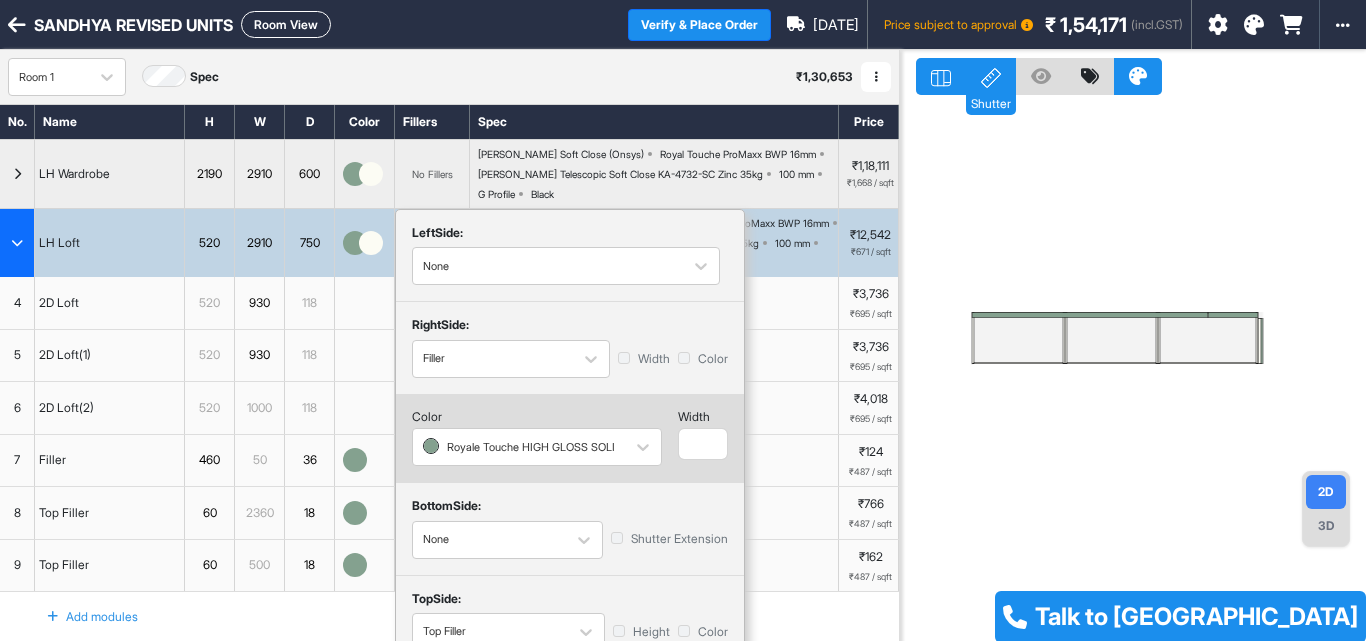 click on "Room View" at bounding box center [286, 24] 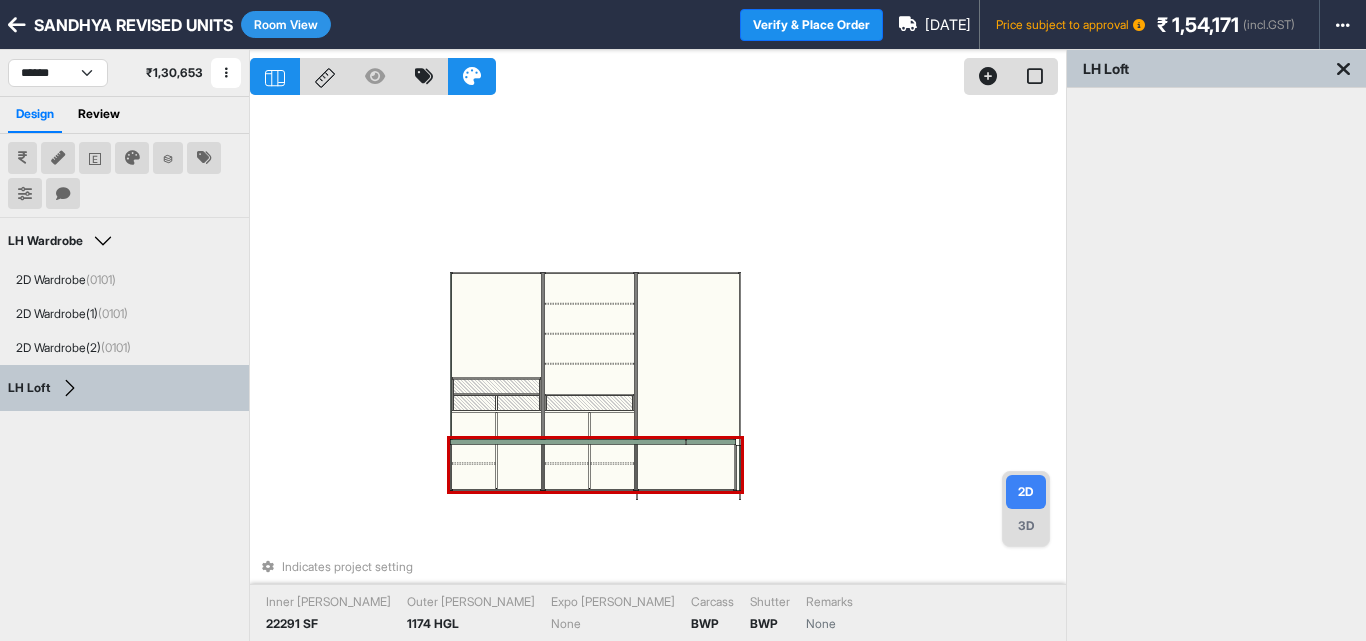 drag, startPoint x: 706, startPoint y: 474, endPoint x: 708, endPoint y: 437, distance: 37.054016 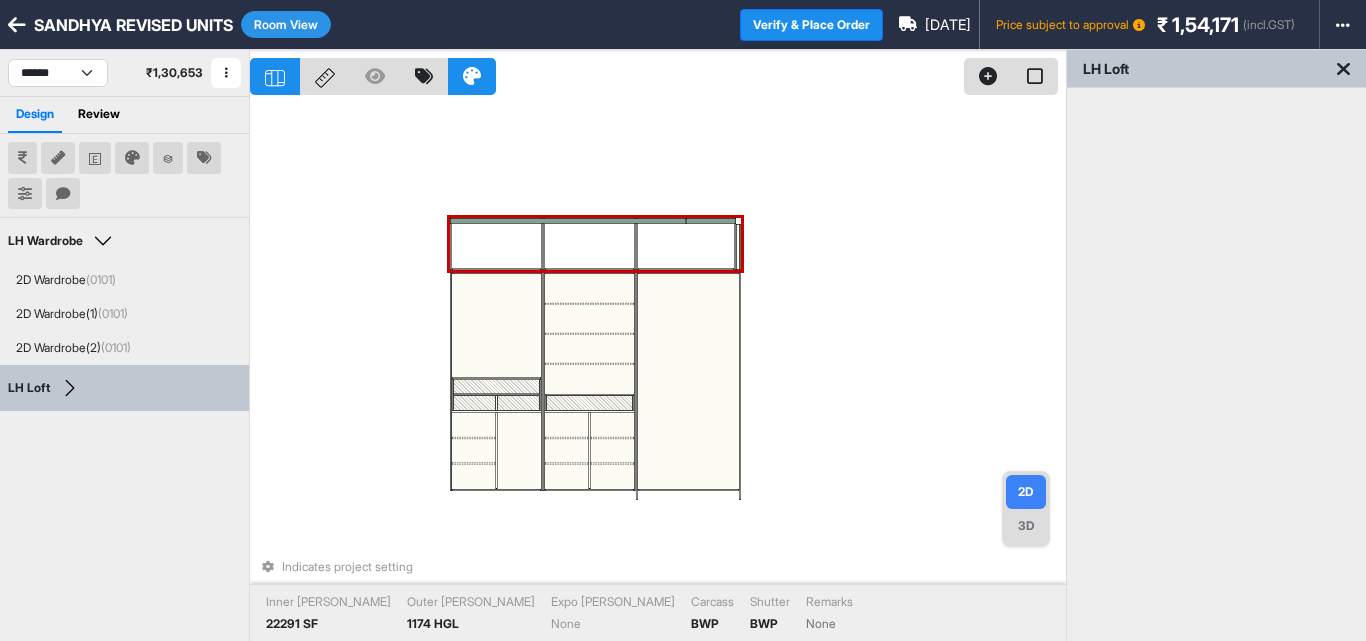 drag, startPoint x: 708, startPoint y: 437, endPoint x: 708, endPoint y: 237, distance: 200 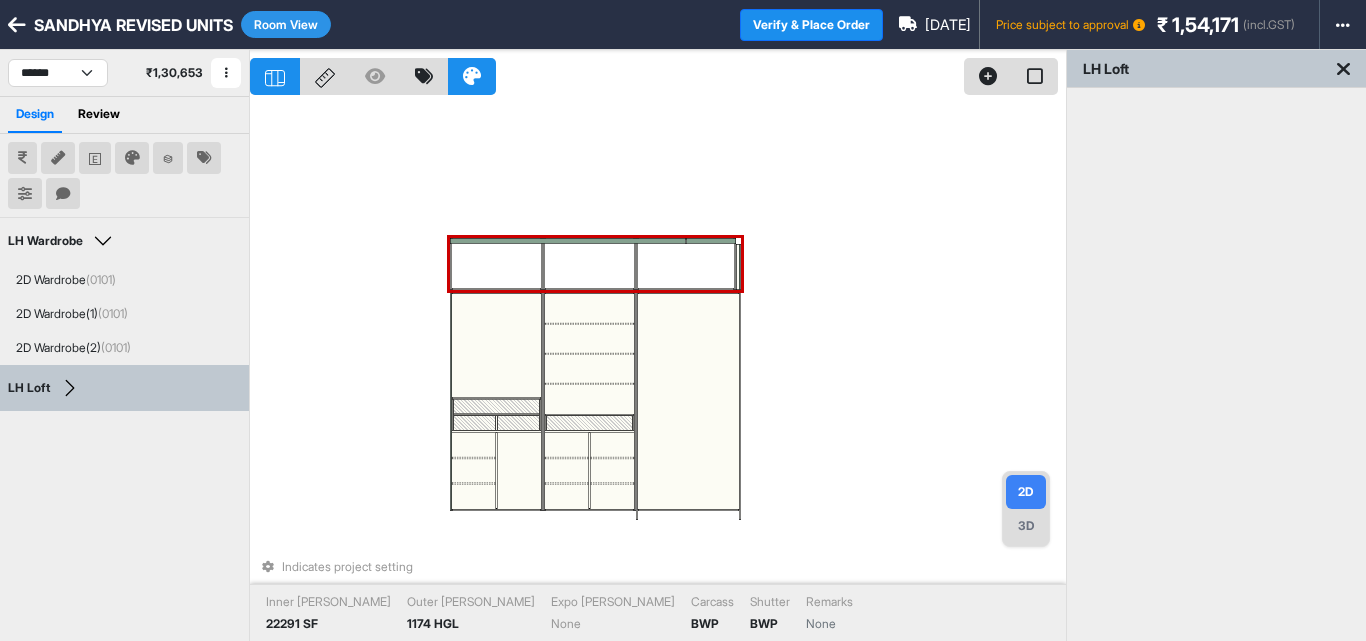 drag, startPoint x: 712, startPoint y: 268, endPoint x: 724, endPoint y: 268, distance: 12 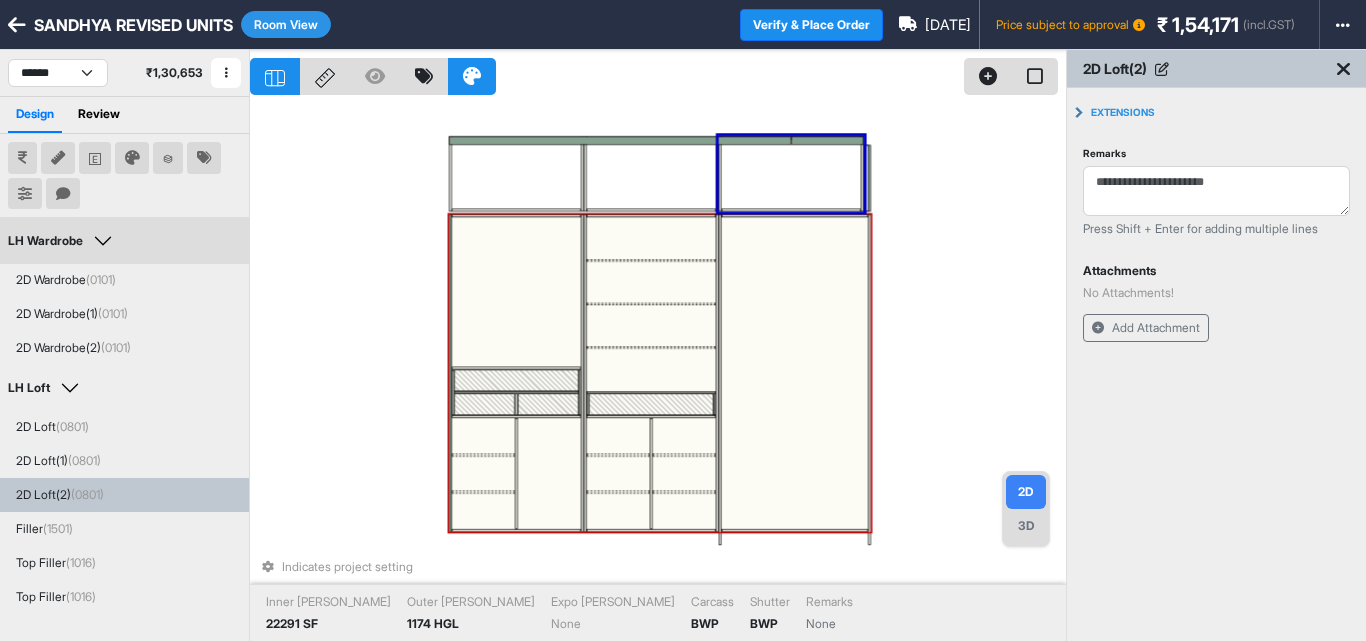 drag, startPoint x: 776, startPoint y: 259, endPoint x: 755, endPoint y: 302, distance: 47.853943 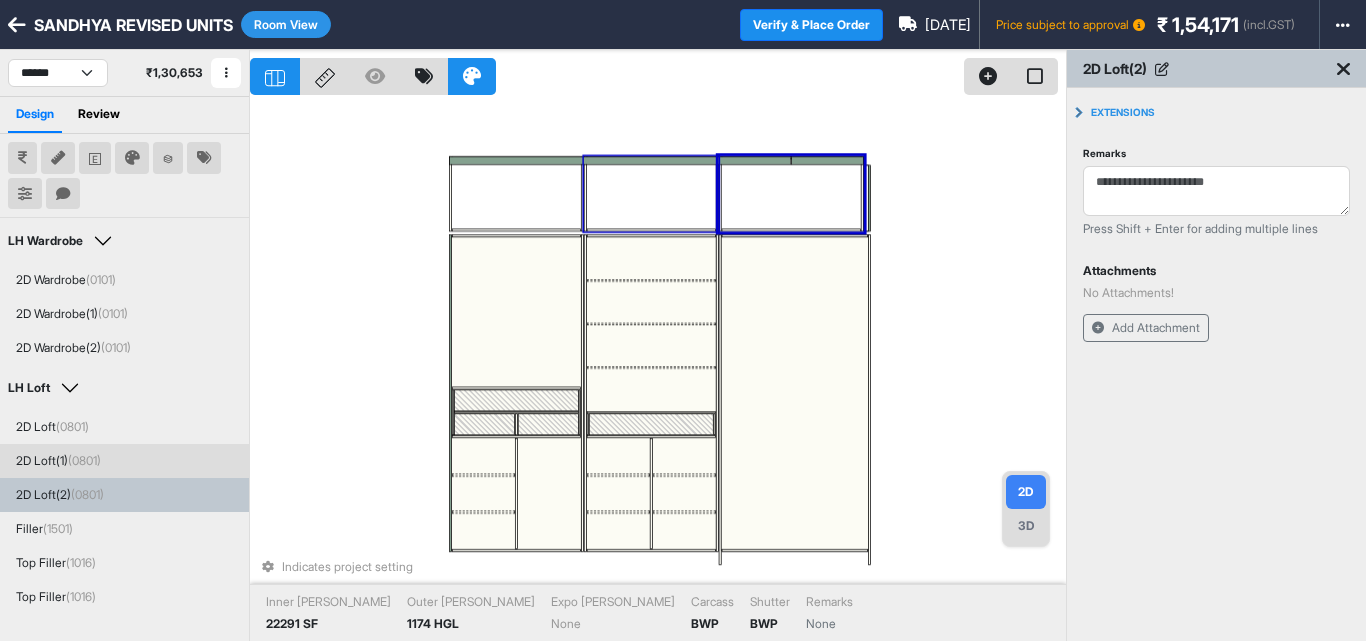 click at bounding box center [651, 194] 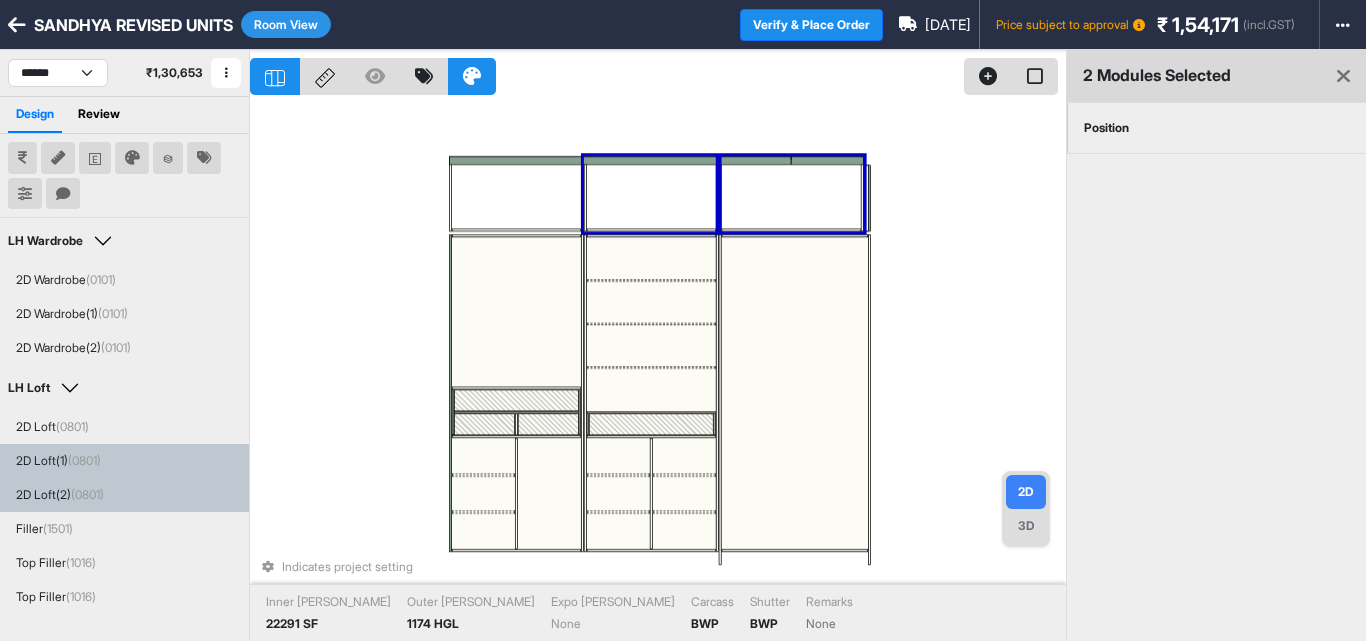 click at bounding box center (1216, 474) 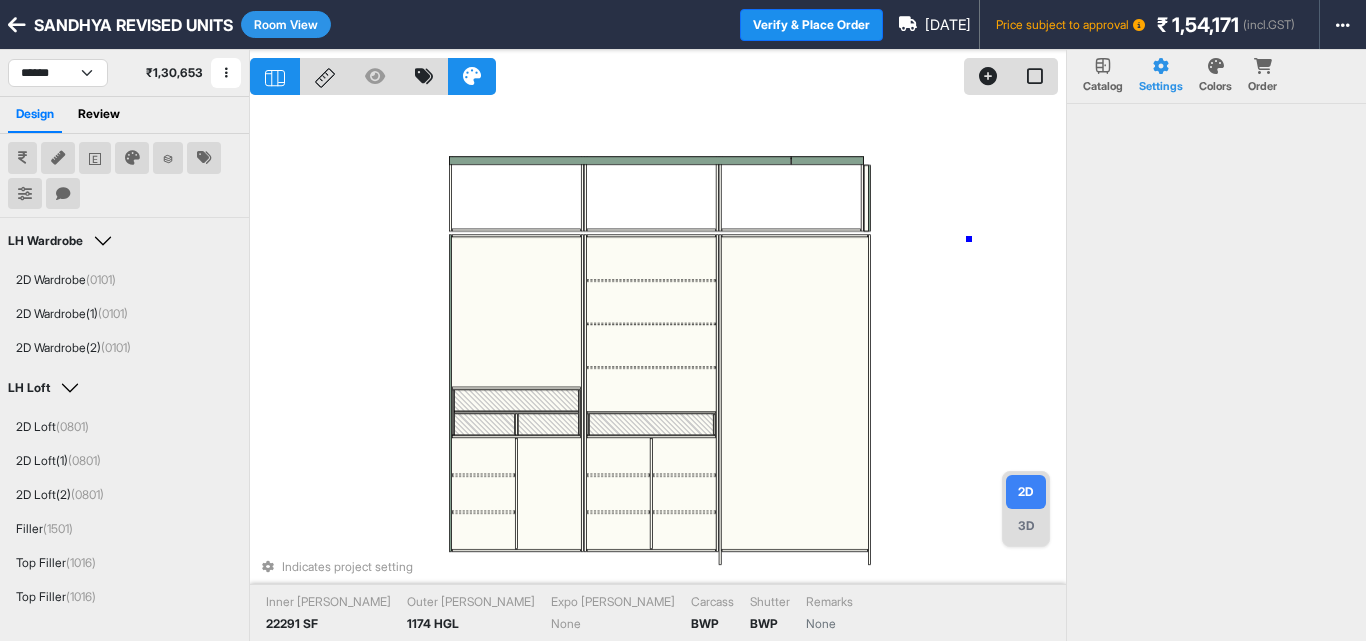 click on "Indicates project setting Inner [PERSON_NAME] 22291 SF Outer [PERSON_NAME] 1174 HGL Expo [PERSON_NAME] None Carcass BWP Shutter BWP Remarks None" at bounding box center [658, 370] 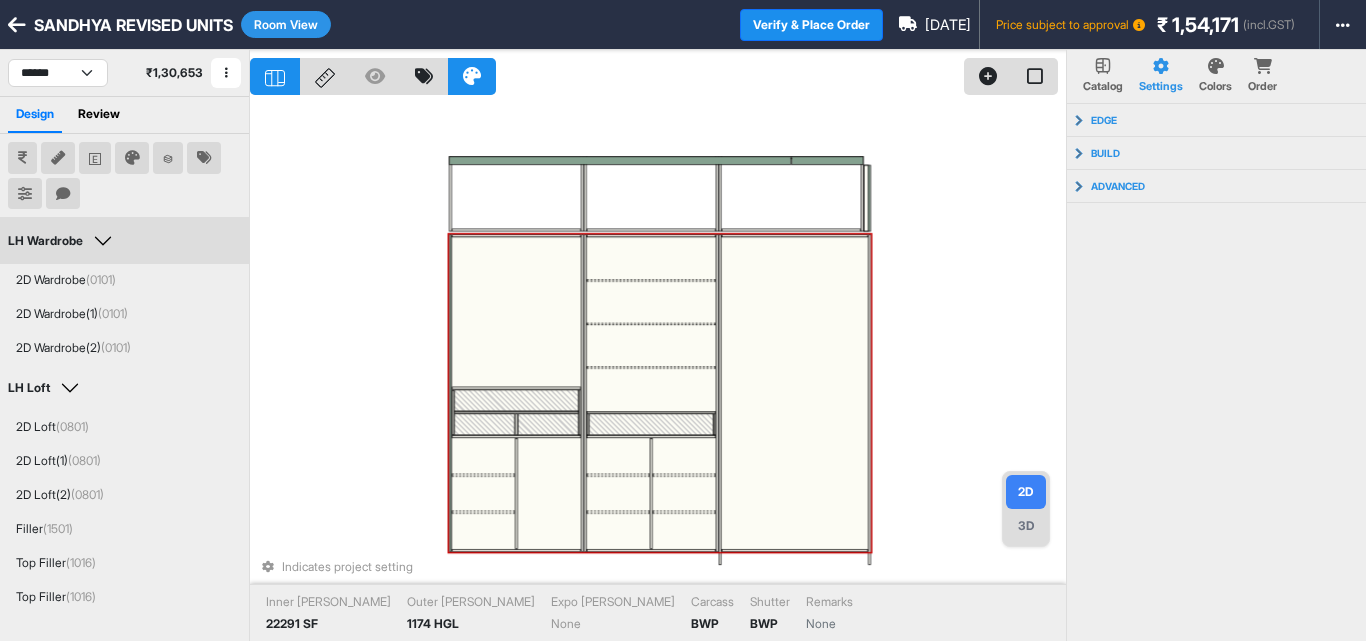 click at bounding box center (794, 393) 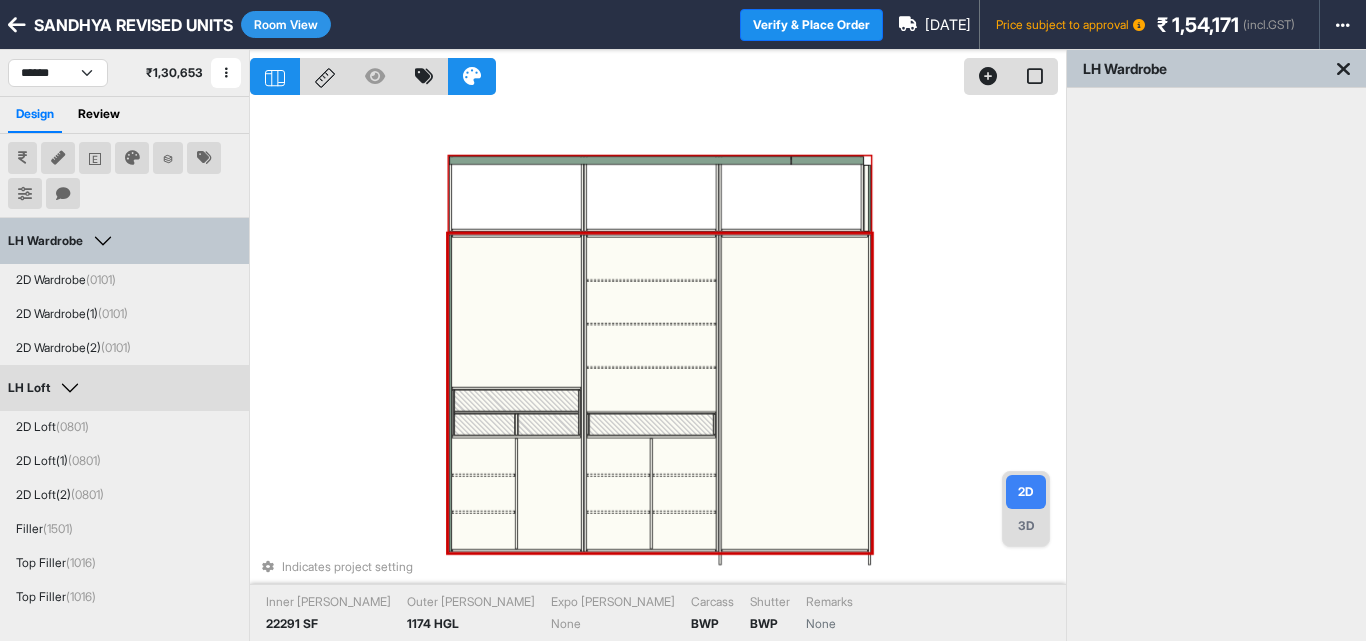 click at bounding box center (791, 194) 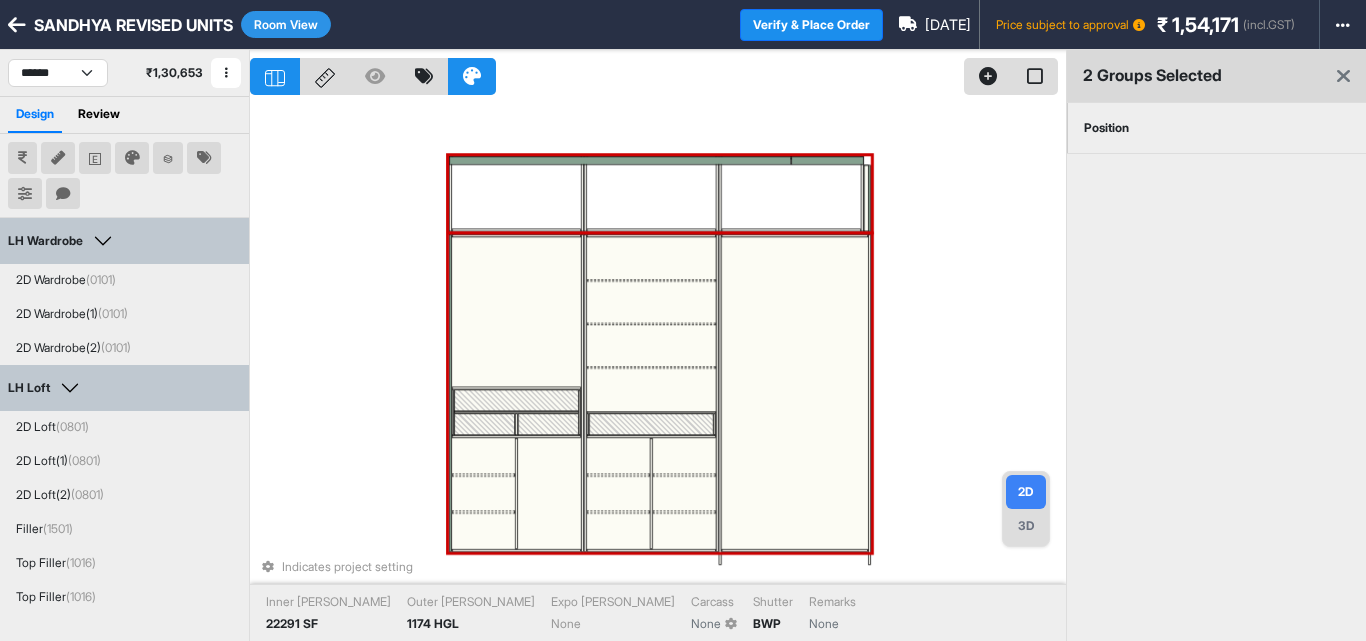 click on "Position" at bounding box center [1106, 128] 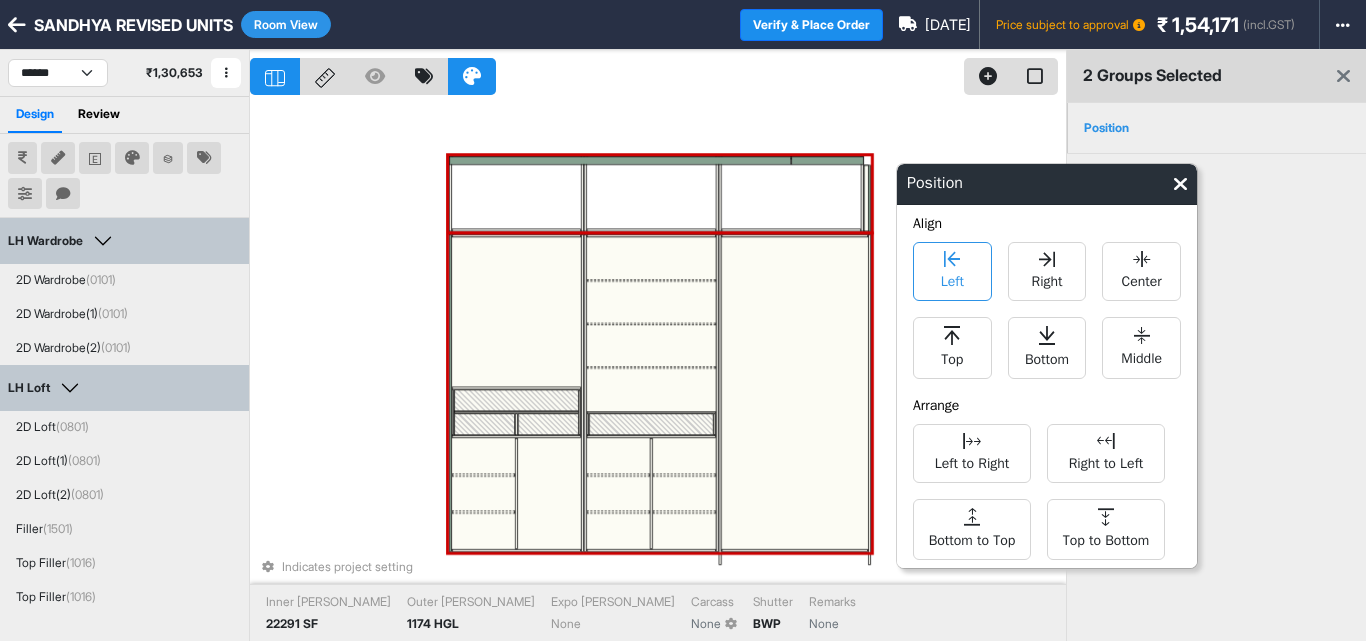 click on "Left" at bounding box center (952, 279) 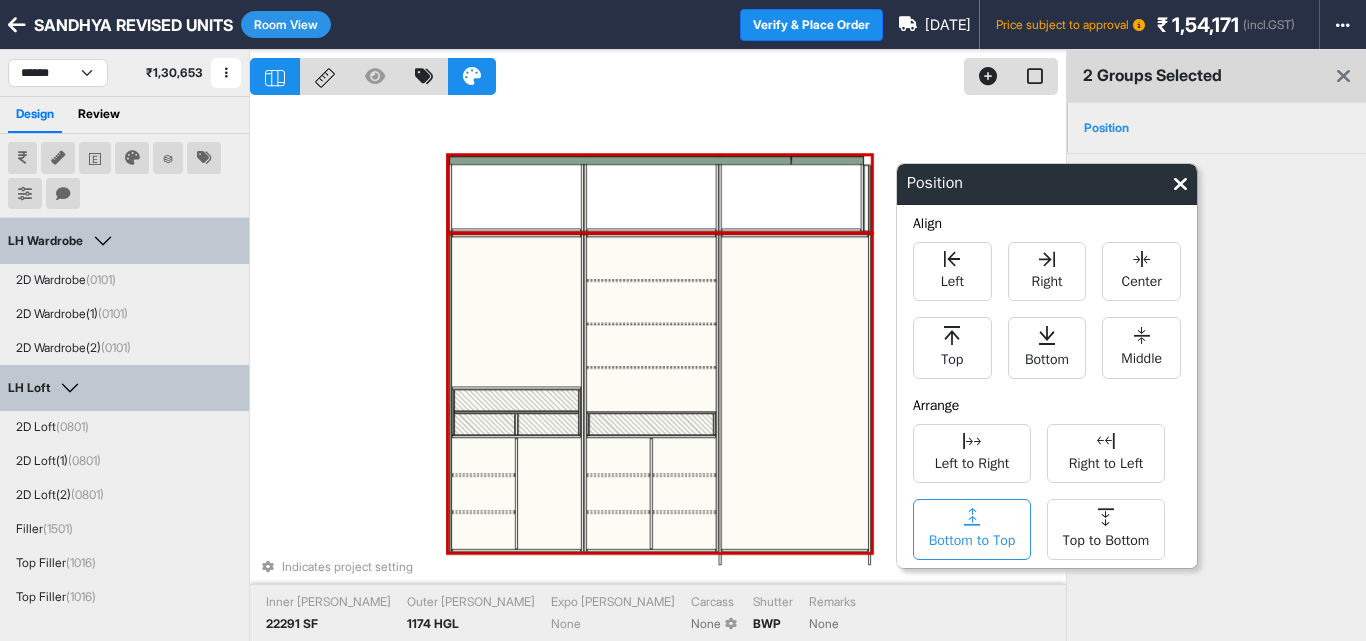 click on "Bottom to Top" at bounding box center [972, 529] 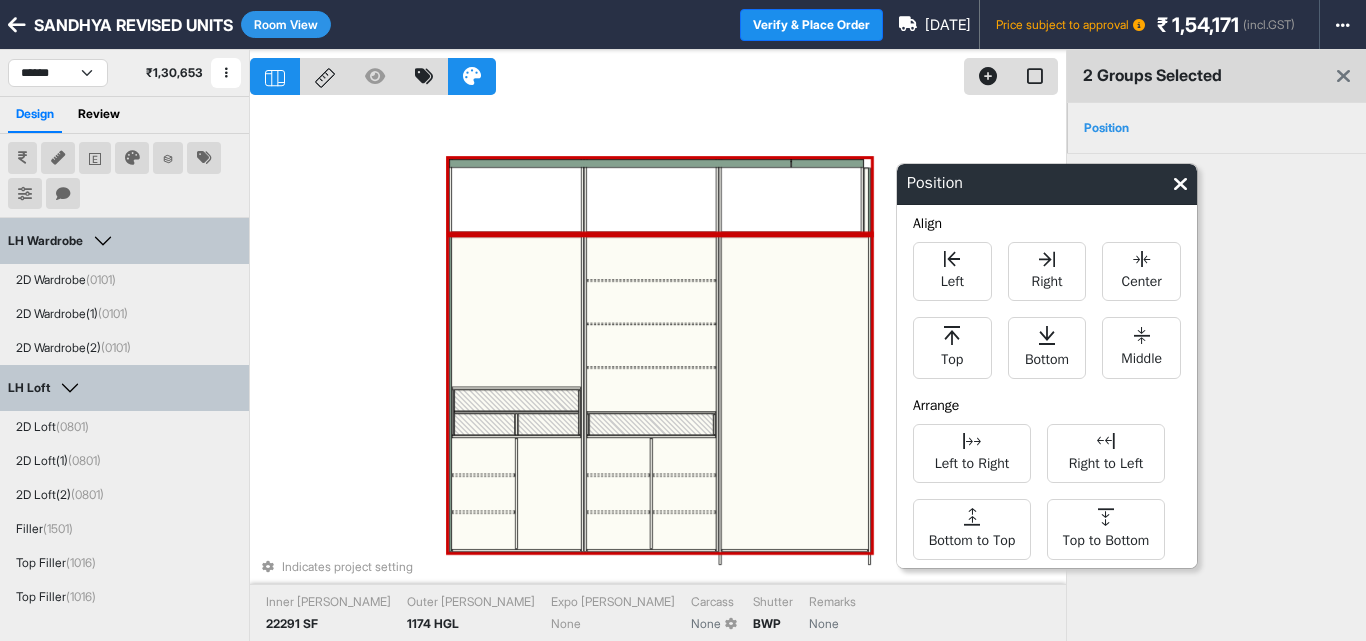 click at bounding box center [1180, 184] 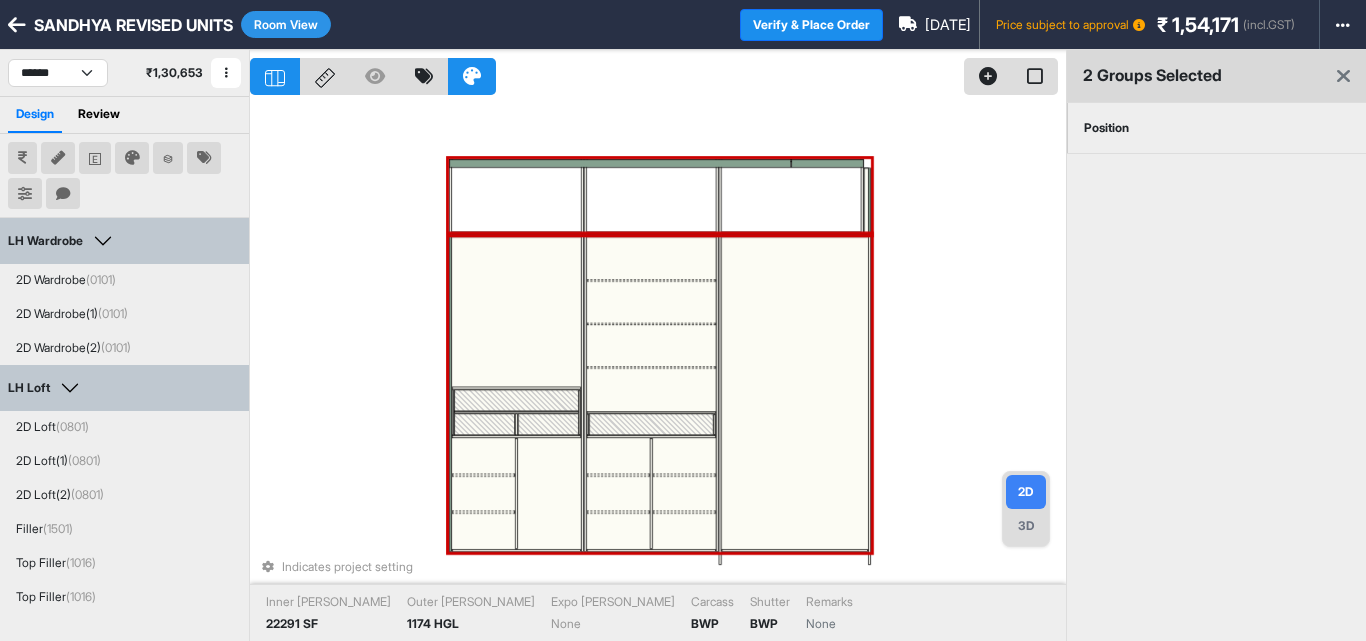 click at bounding box center (794, 393) 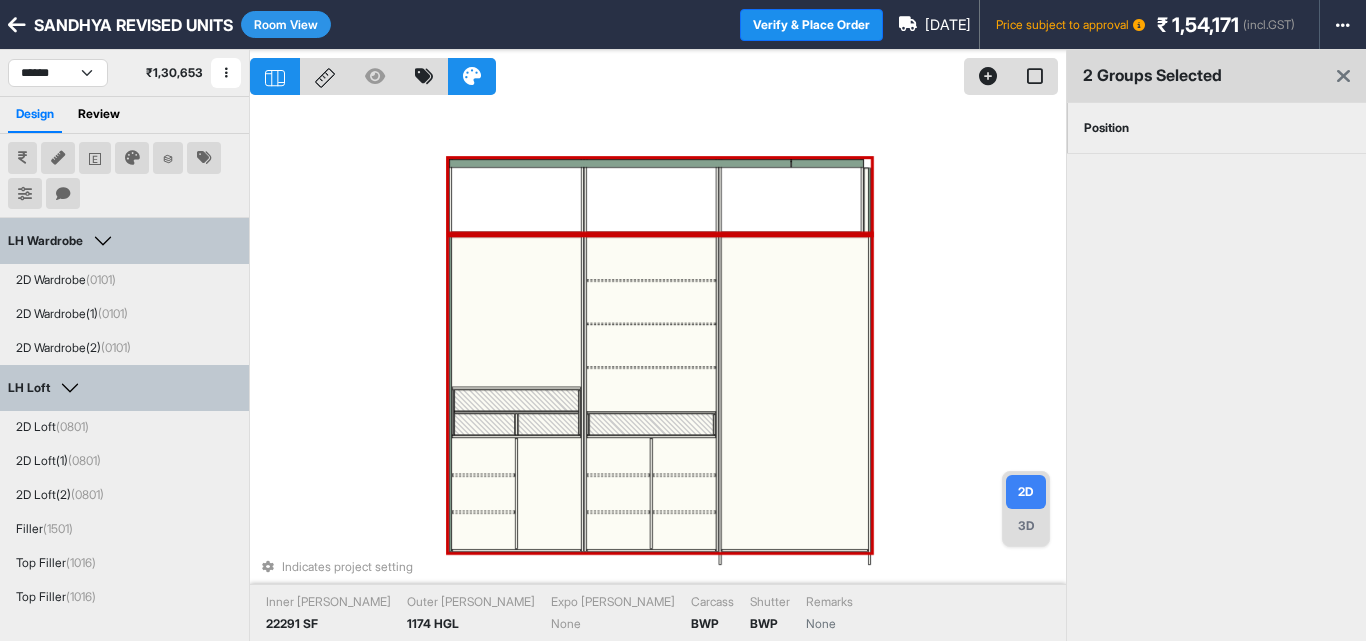 click on "Room View" at bounding box center (286, 24) 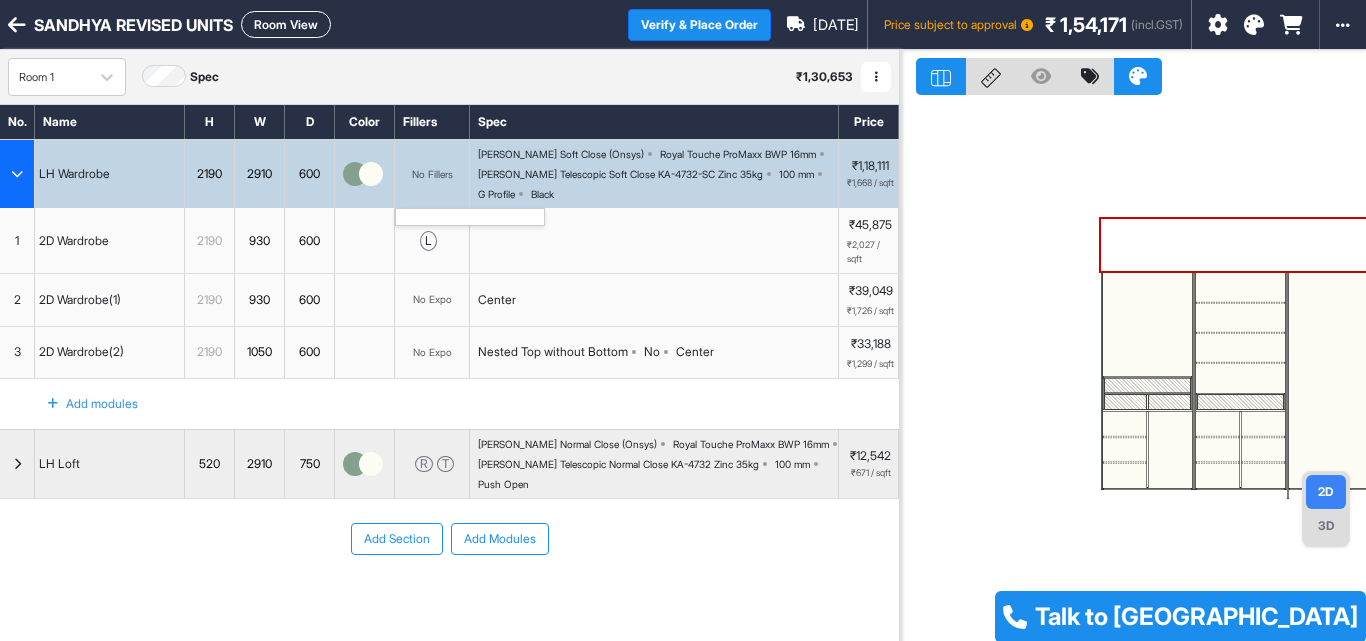 click on "No Fillers" at bounding box center [432, 174] 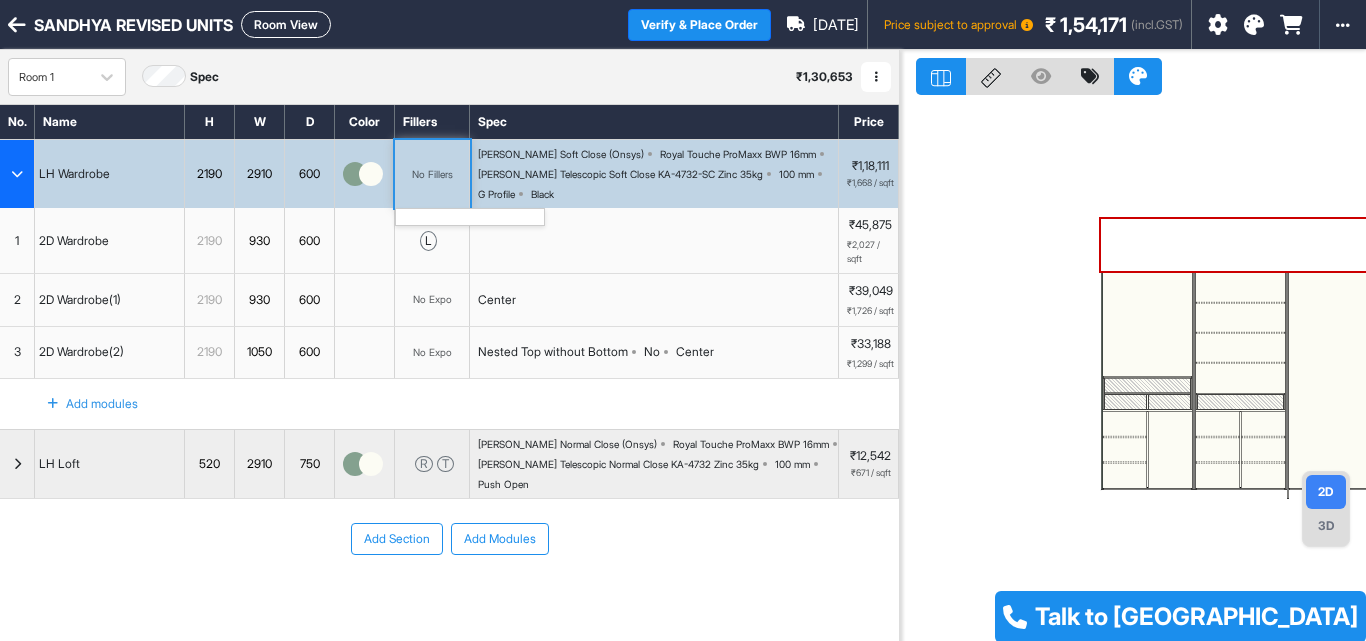 click on "No Fillers" at bounding box center [432, 174] 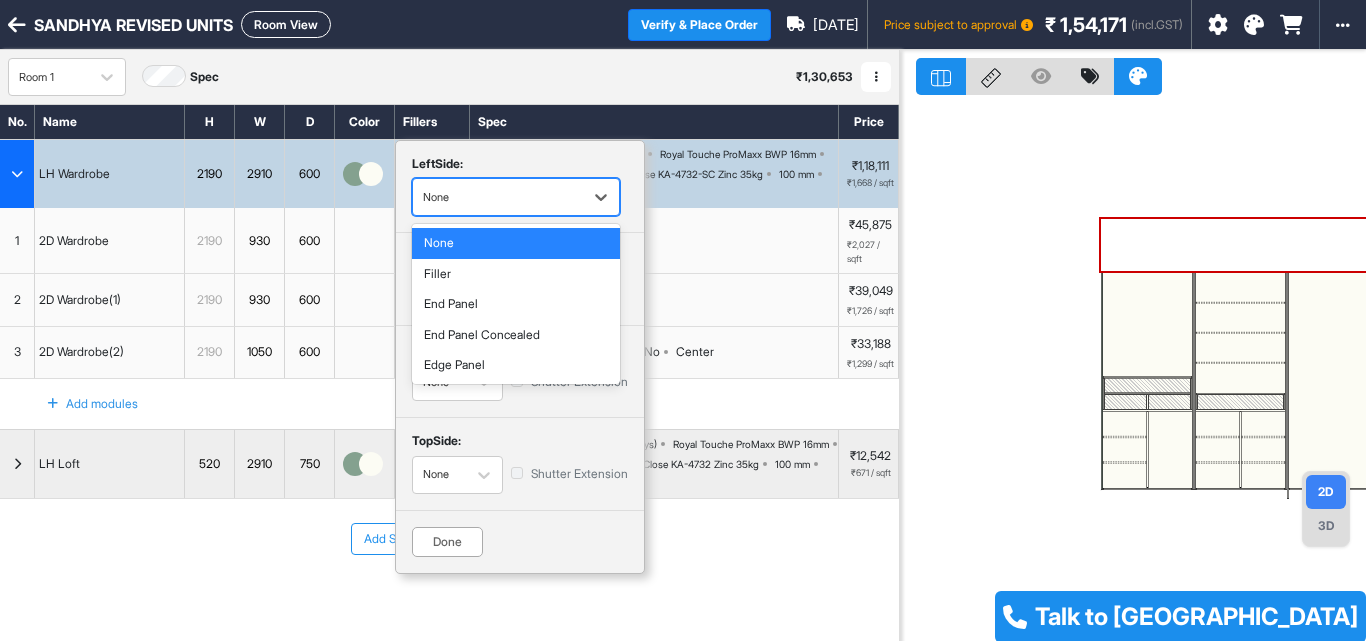 click at bounding box center [498, 197] 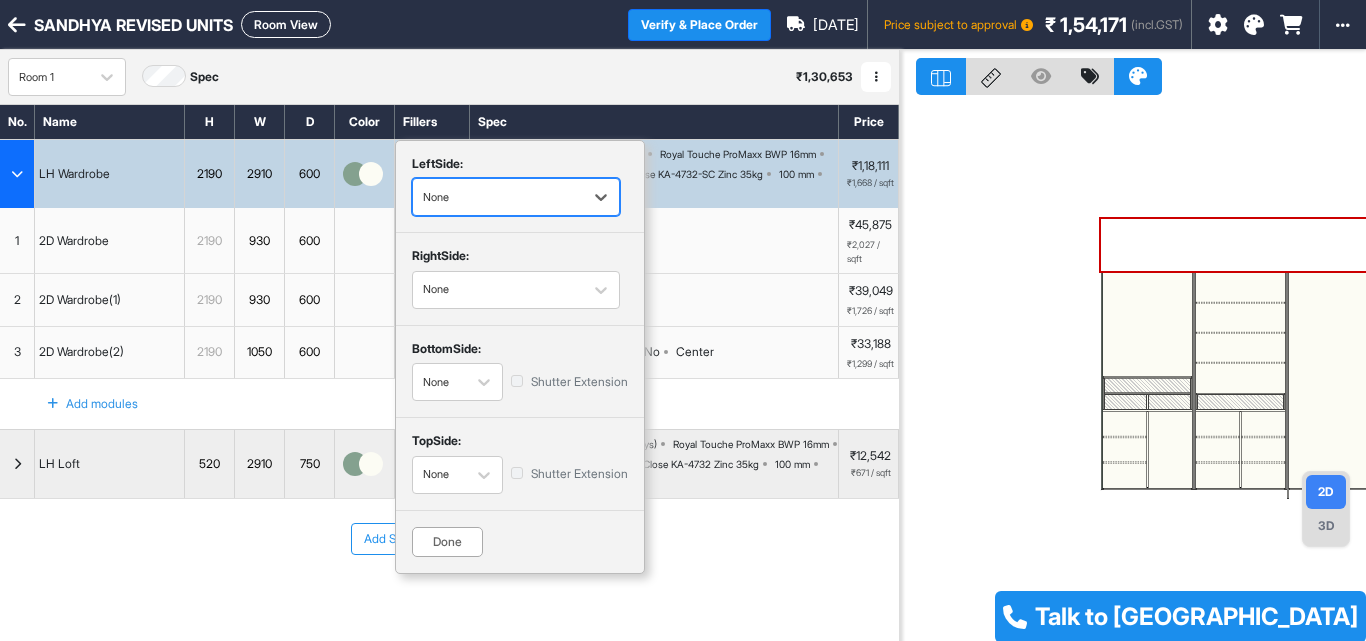 click at bounding box center [498, 197] 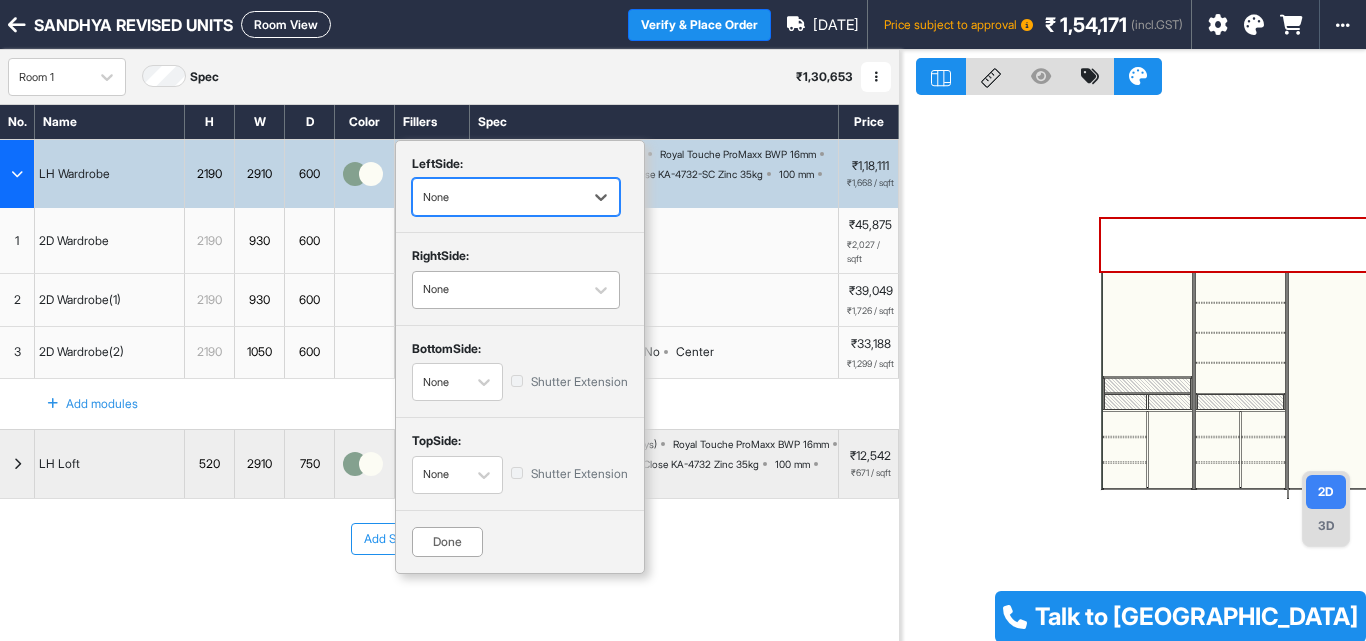 click at bounding box center [498, 290] 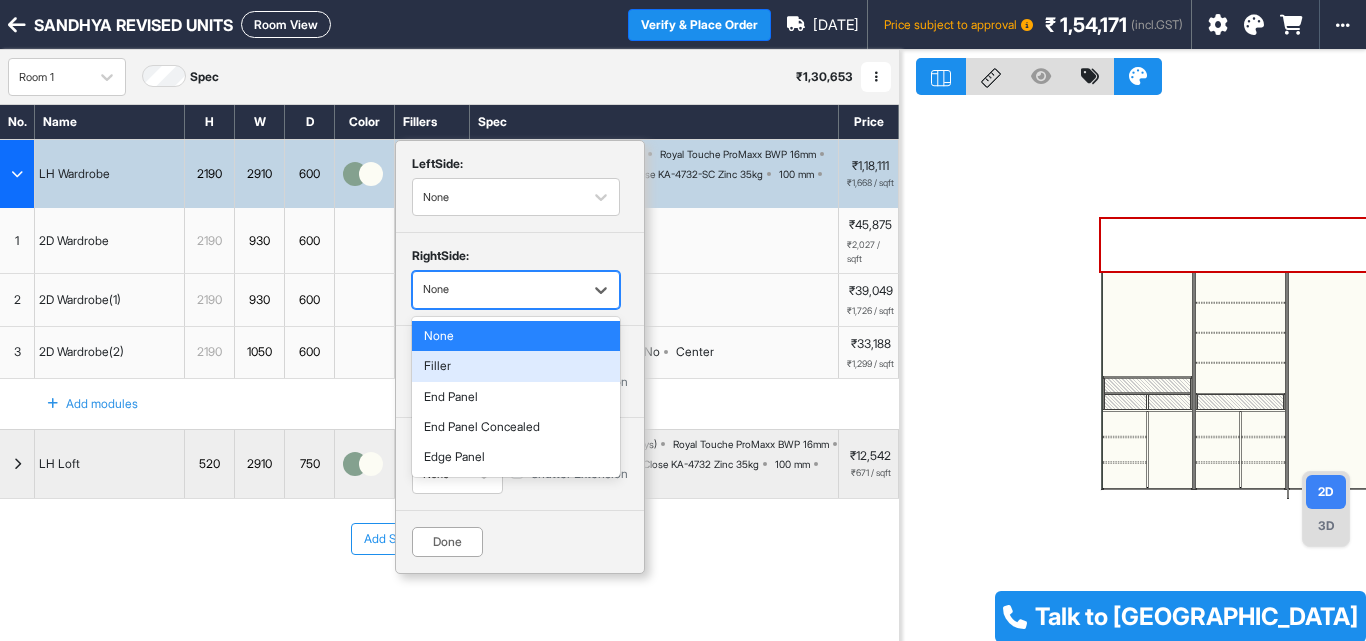 click on "Filler" at bounding box center [516, 366] 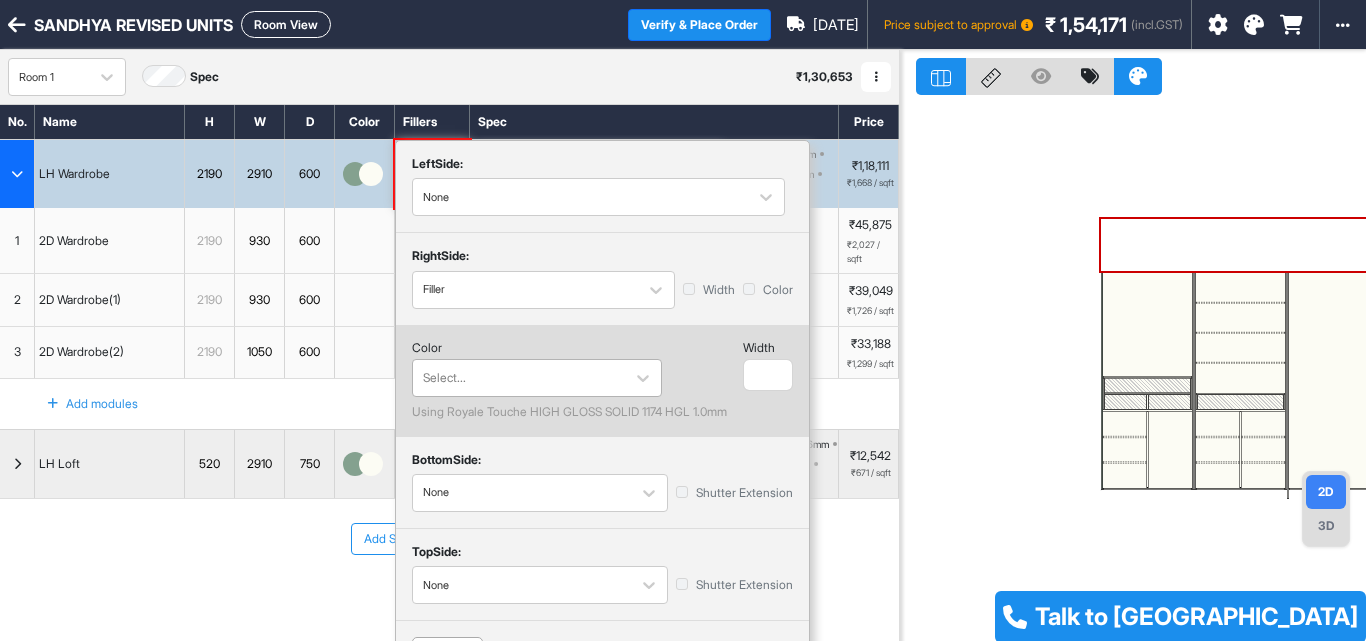 click at bounding box center (519, 378) 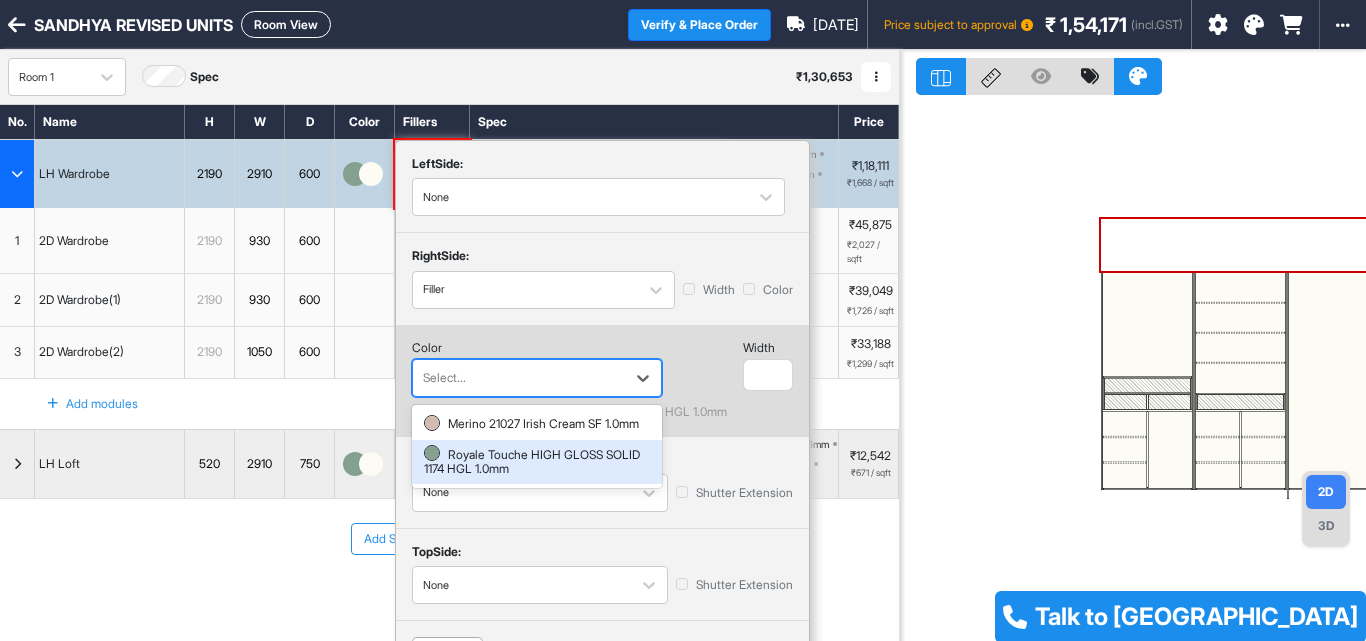 click on "Royale Touche HIGH GLOSS SOLID 1174 HGL 1.0mm" at bounding box center [537, 462] 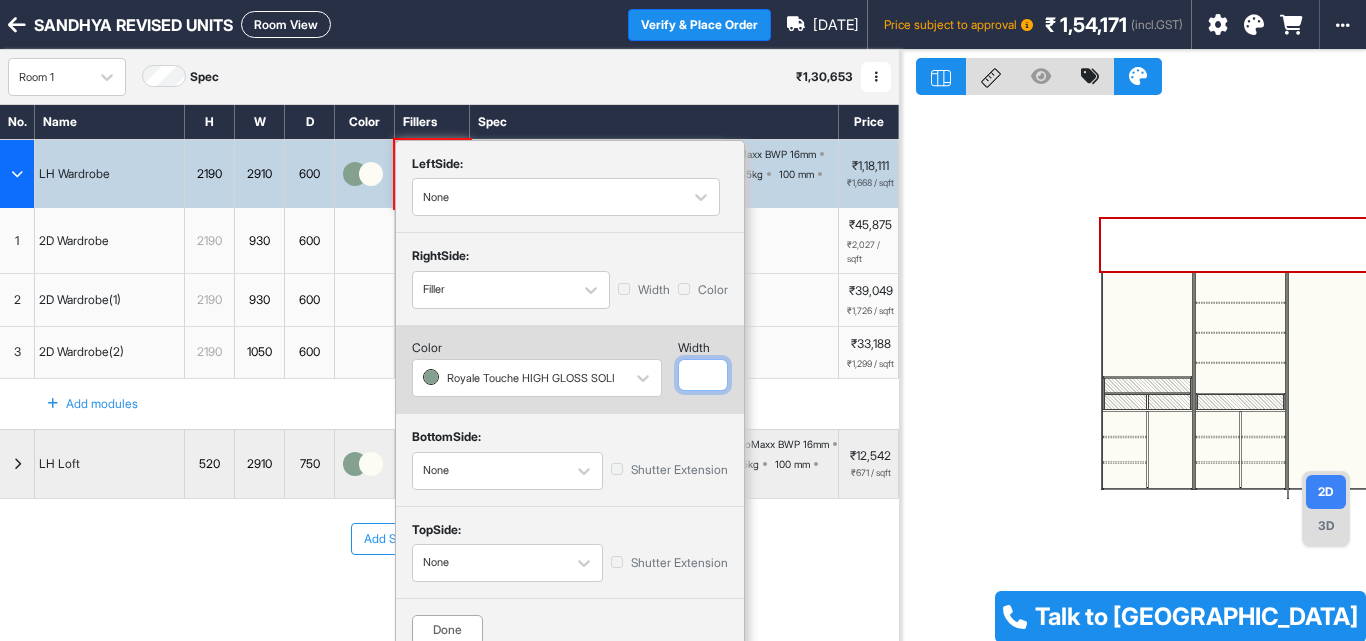 click at bounding box center (703, 375) 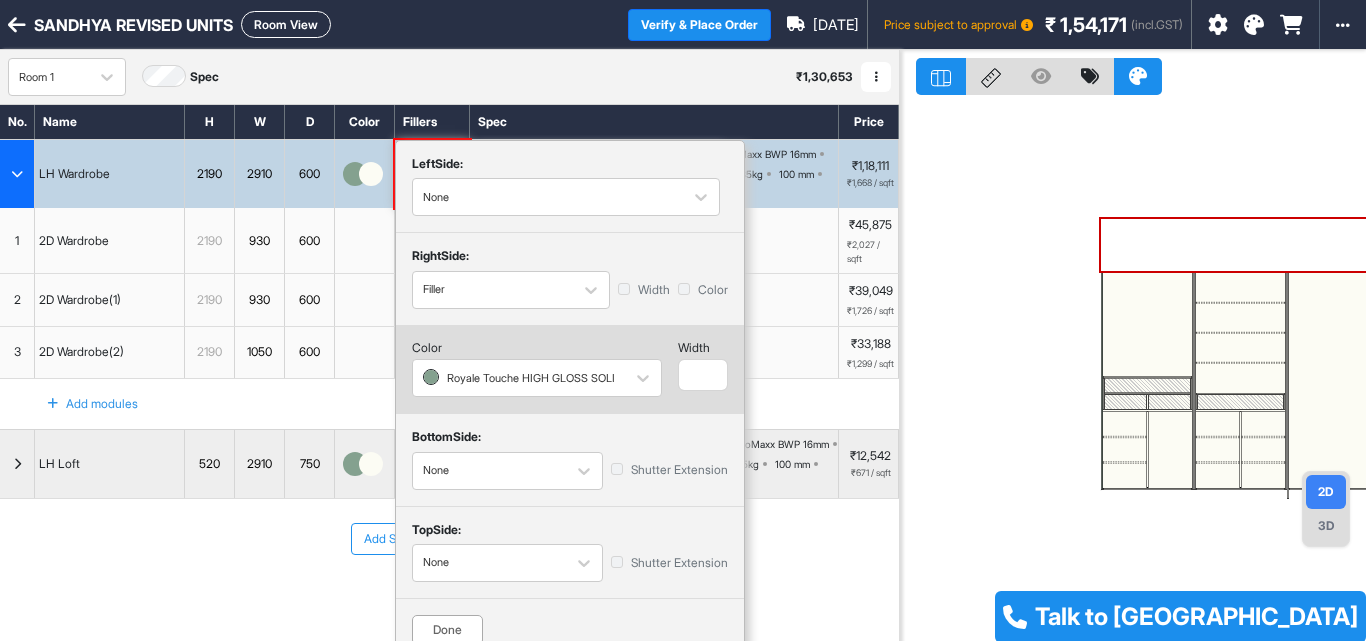 click on "Done" at bounding box center (447, 630) 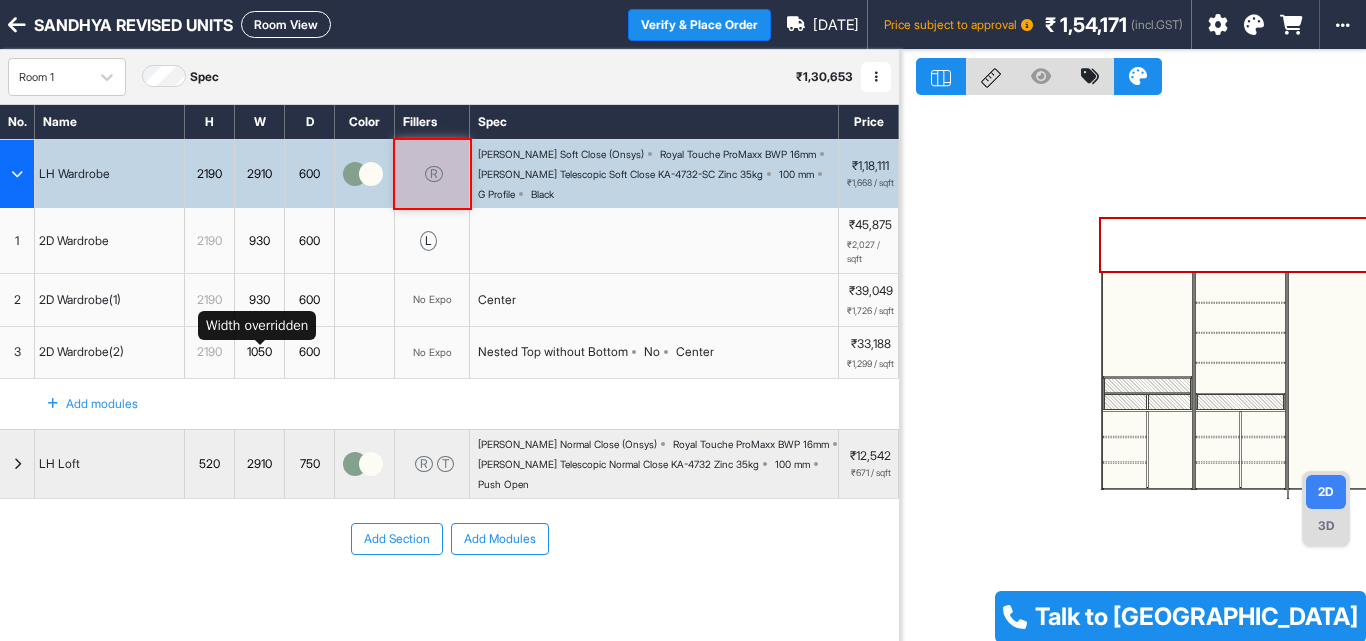 click on "1050" at bounding box center (259, 352) 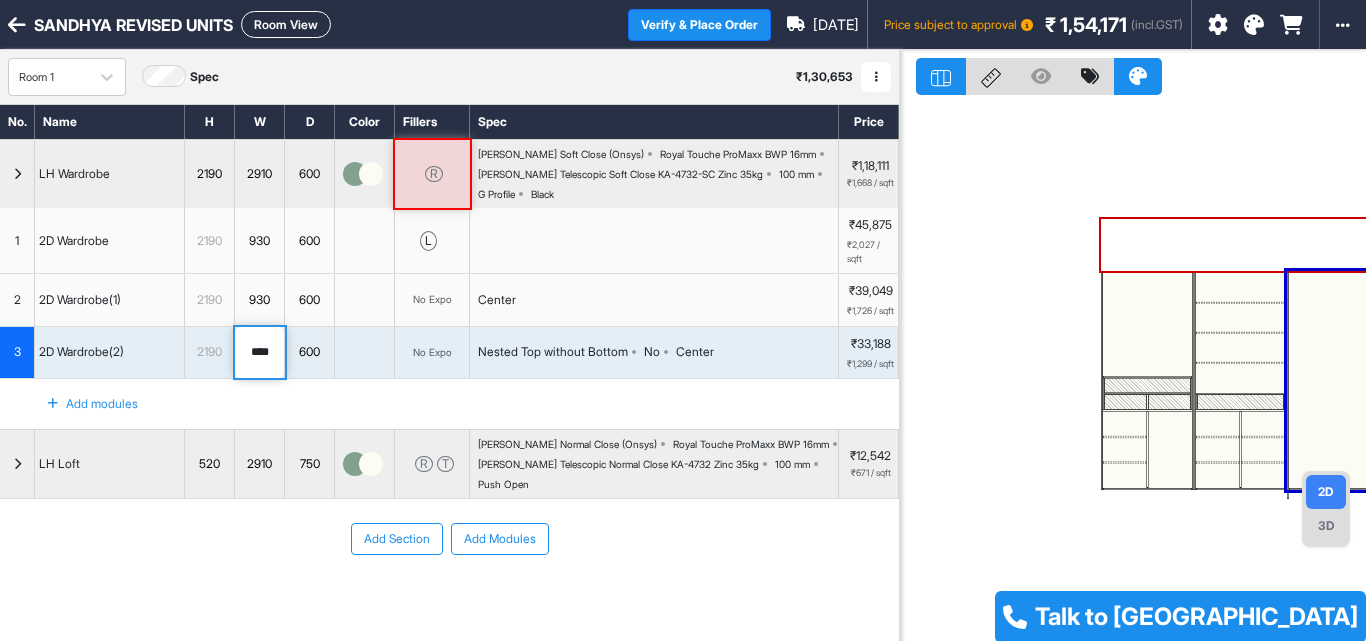 type on "****" 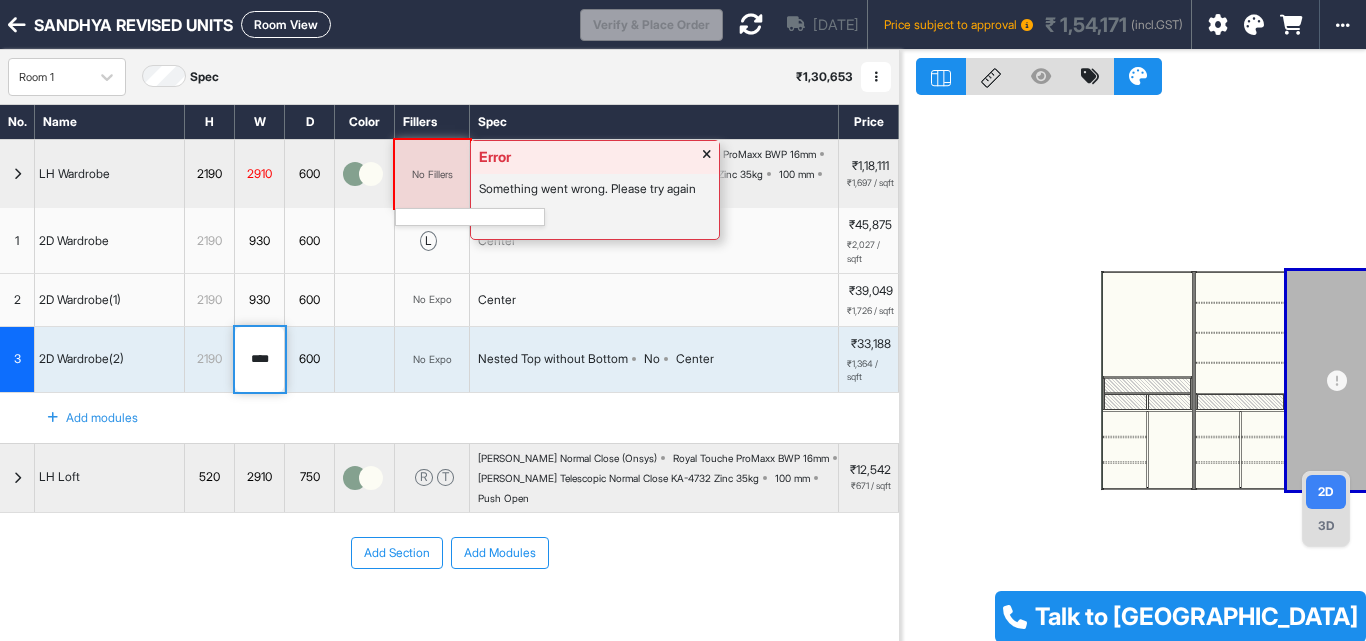 click on "Error Something went wrong. Please try again No Fillers" at bounding box center (432, 174) 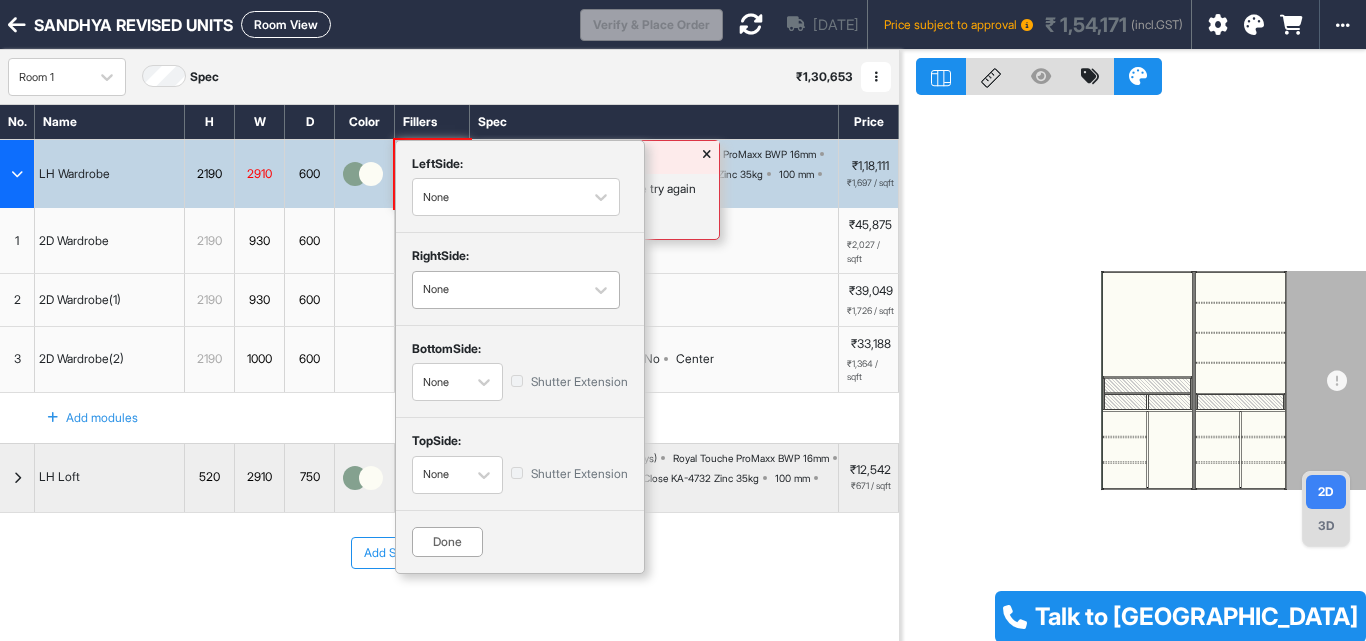 click at bounding box center [498, 290] 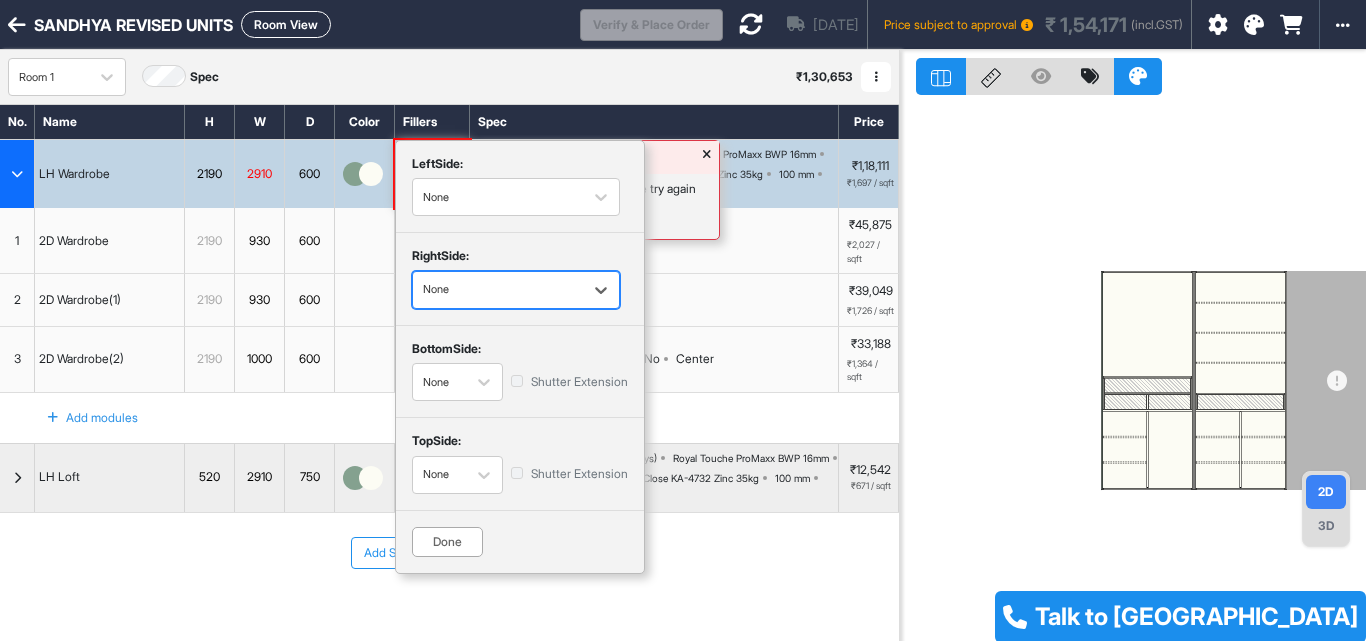 click on "None" at bounding box center [498, 289] 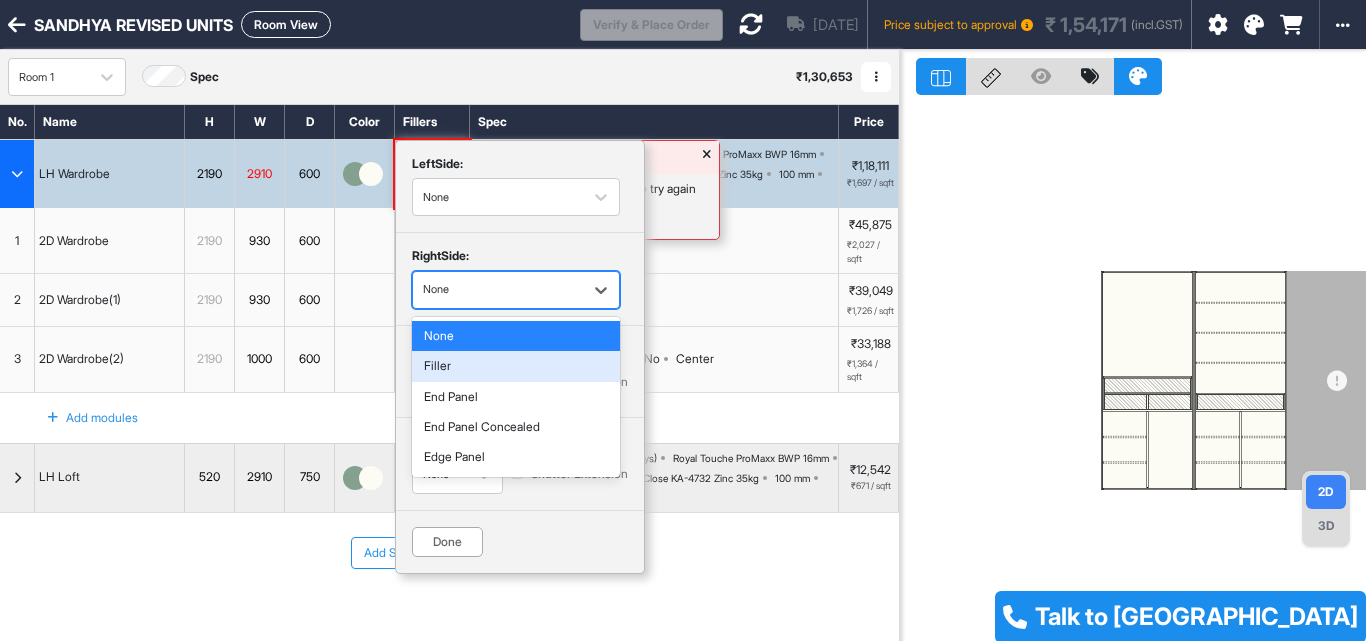 click on "Filler" at bounding box center [516, 366] 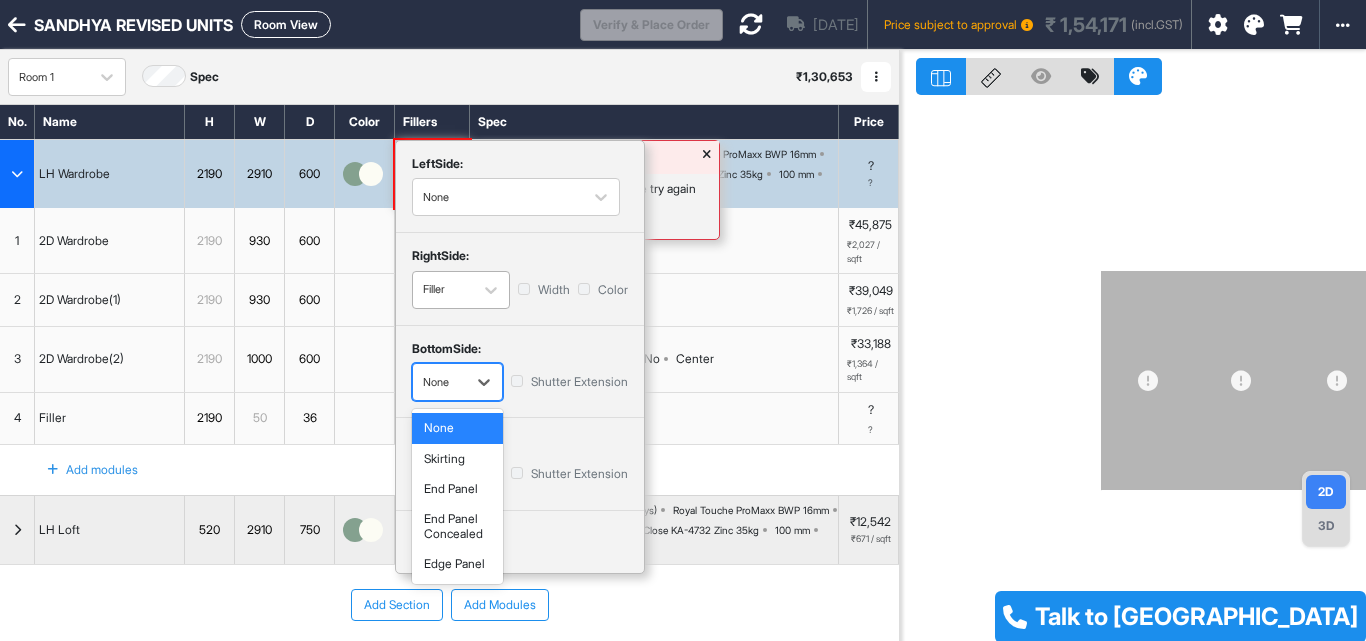 click on "Filler" at bounding box center (443, 289) 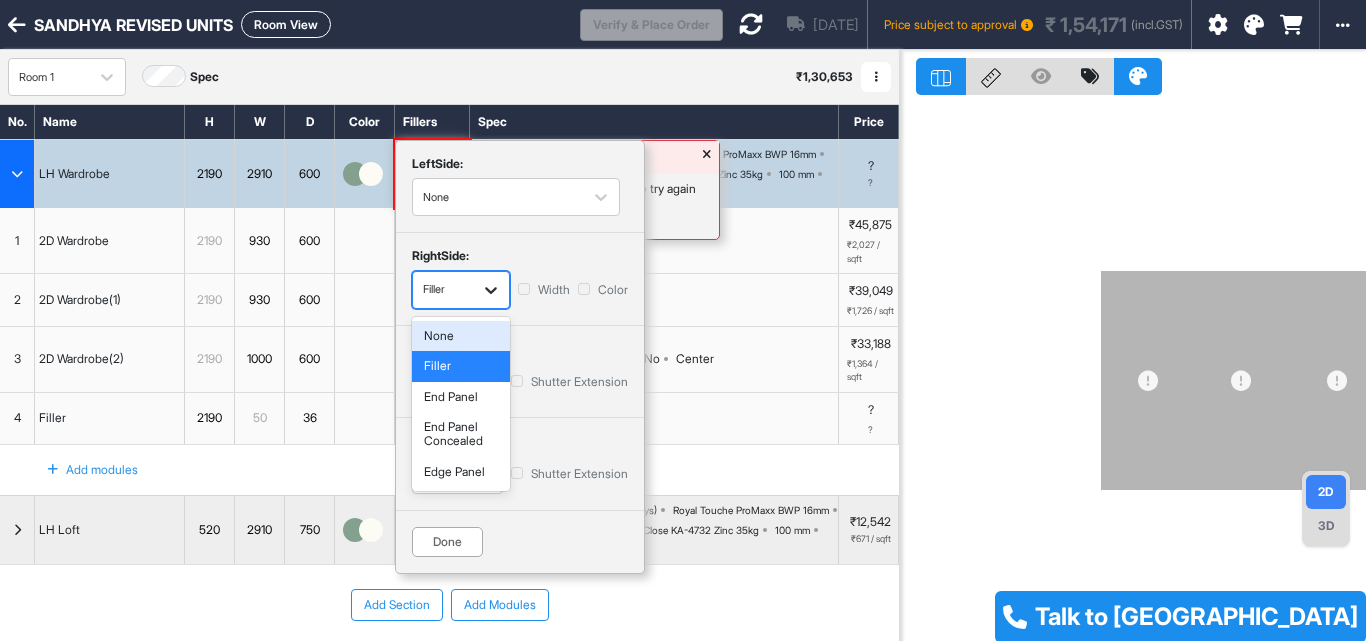 click at bounding box center [491, 290] 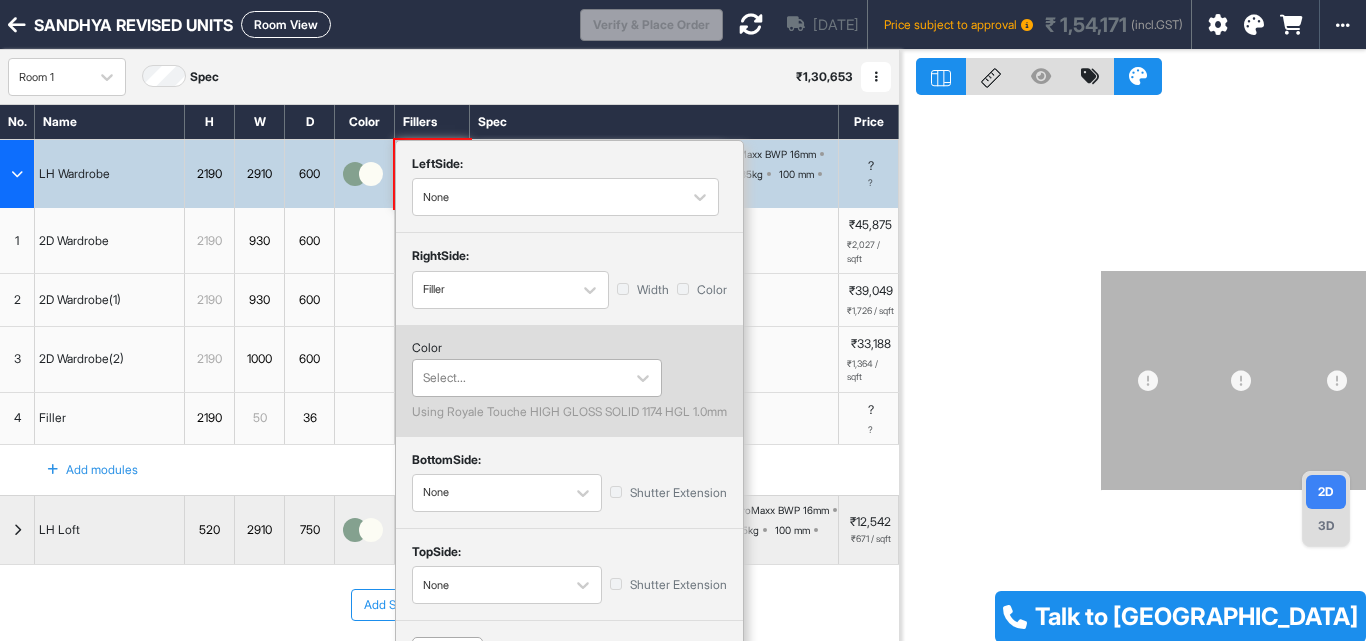 click at bounding box center (519, 378) 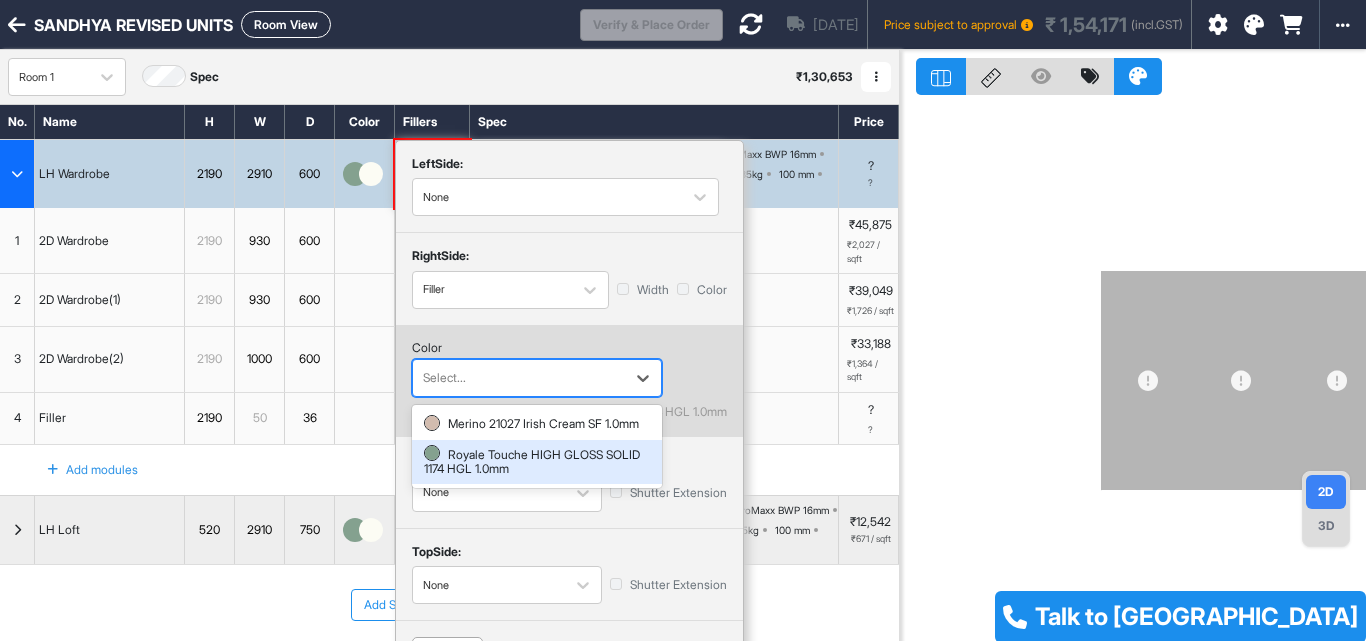 click on "Royale Touche HIGH GLOSS SOLID 1174 HGL 1.0mm" at bounding box center [537, 462] 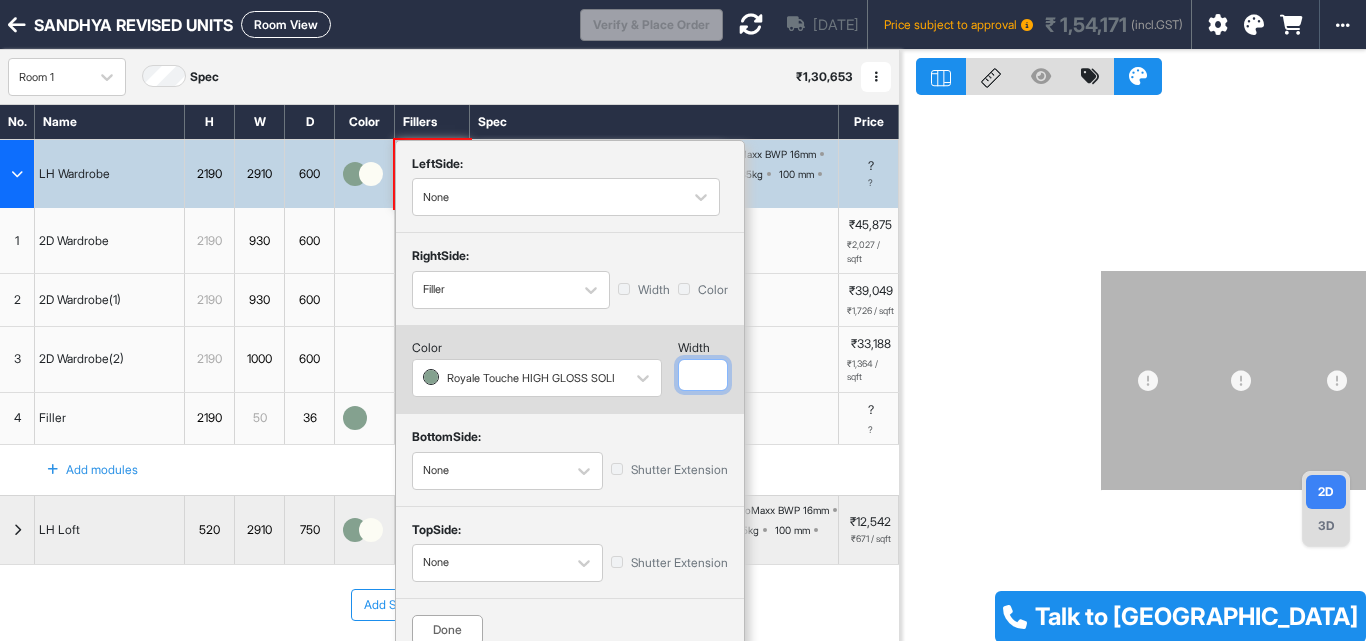 click at bounding box center (703, 375) 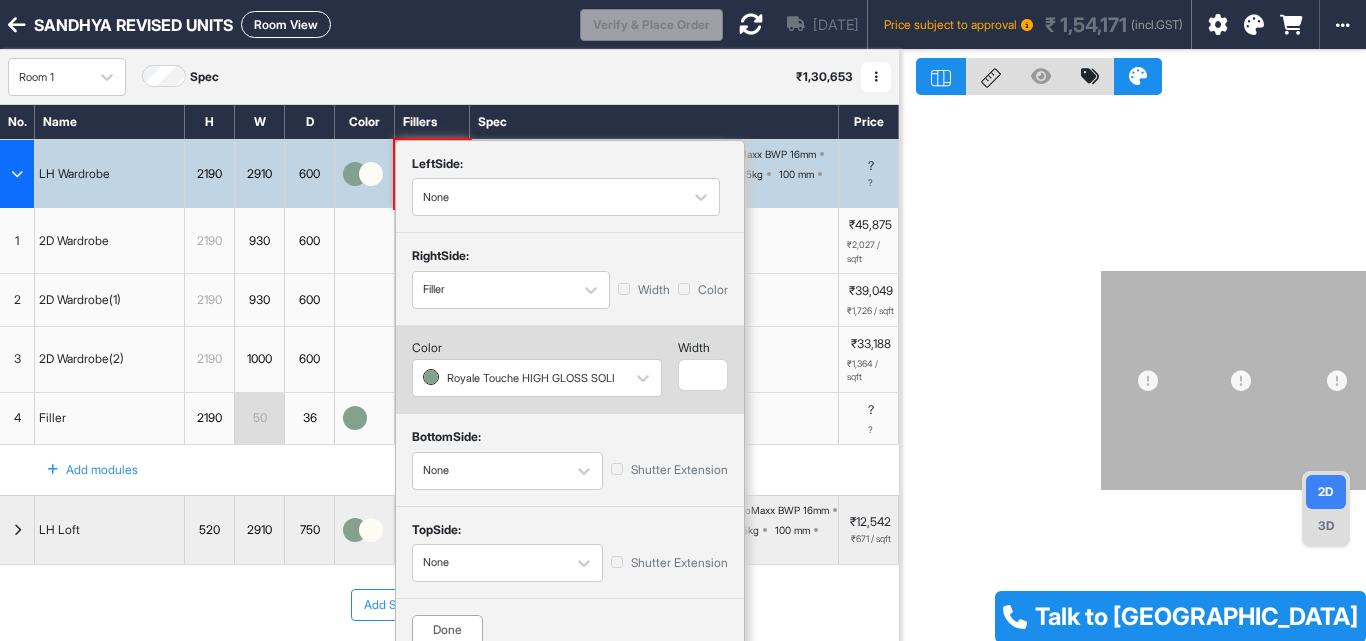 click on "Done" at bounding box center (447, 630) 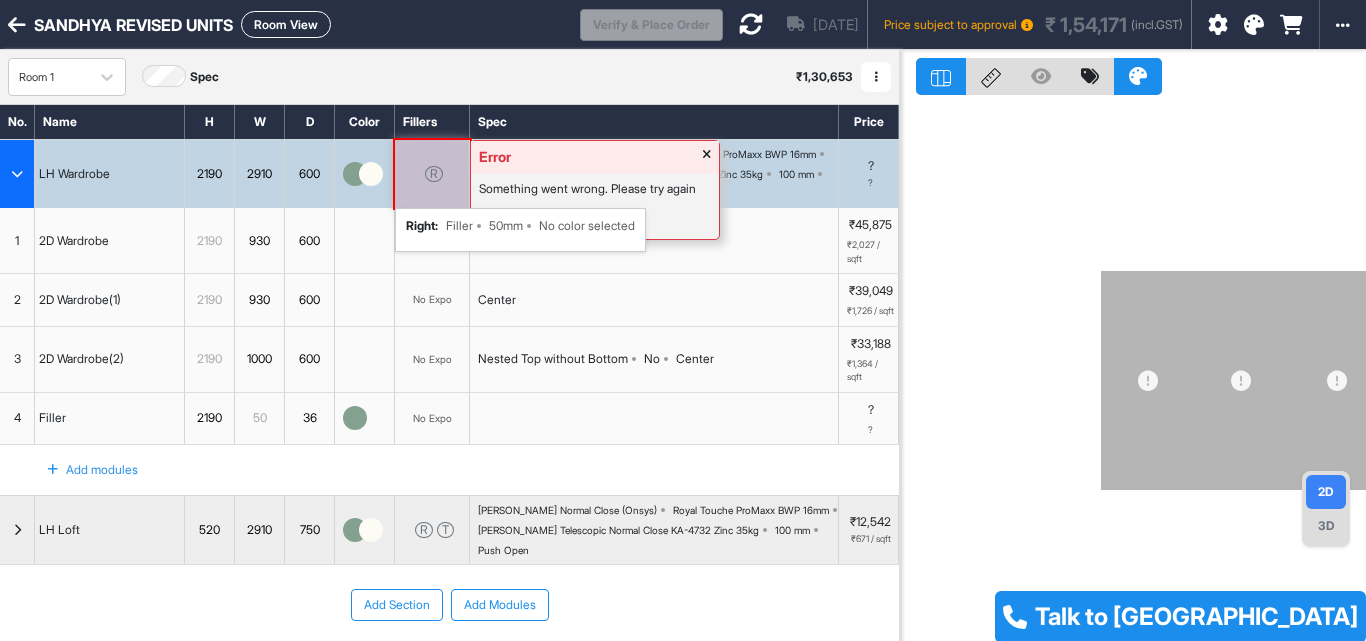 click at bounding box center (707, 157) 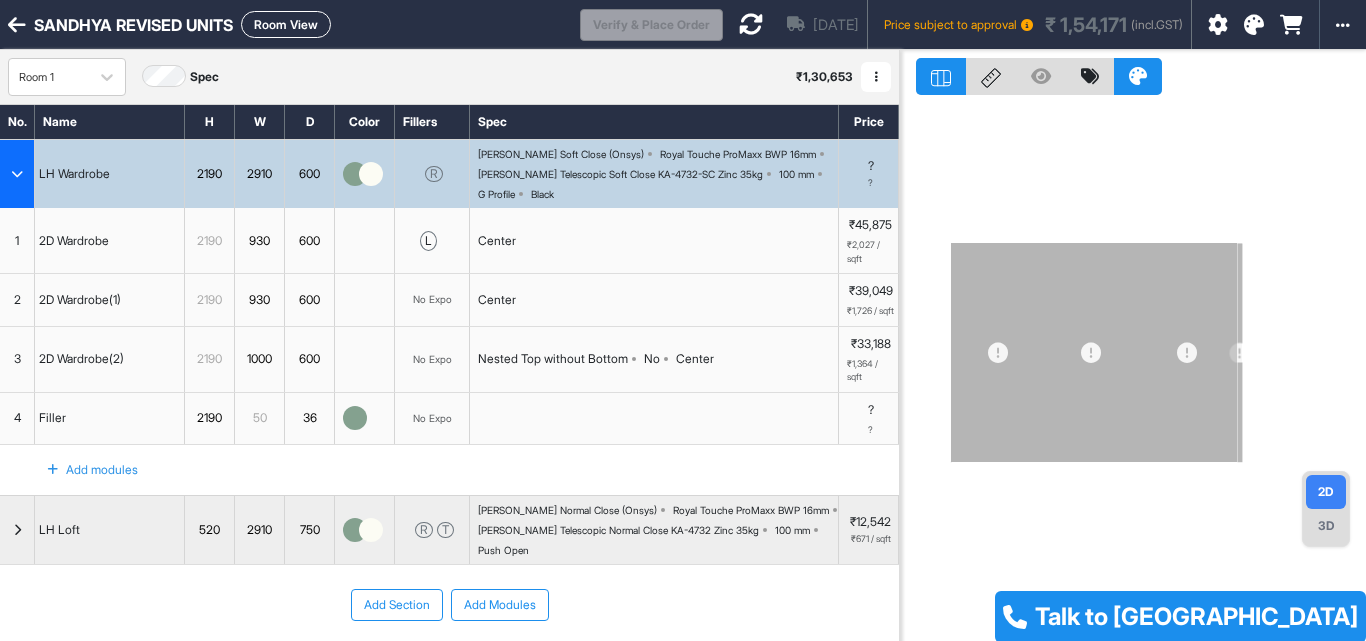drag, startPoint x: 1016, startPoint y: 291, endPoint x: 812, endPoint y: 291, distance: 204 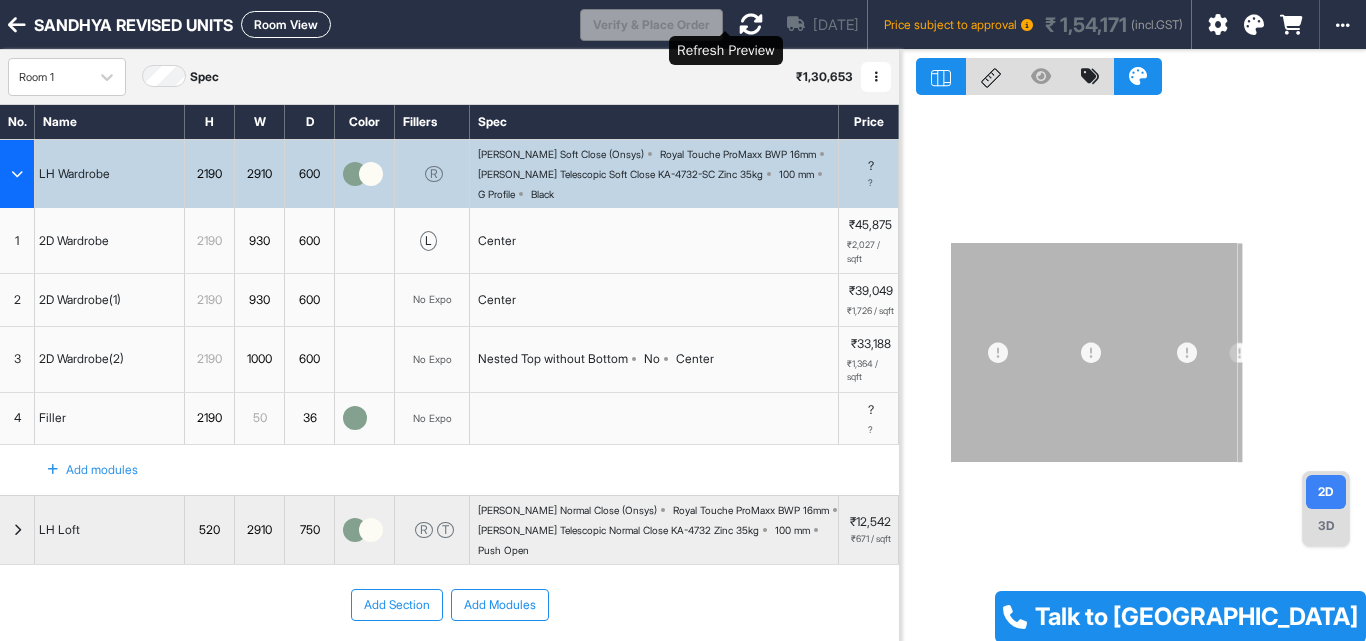click at bounding box center (751, 24) 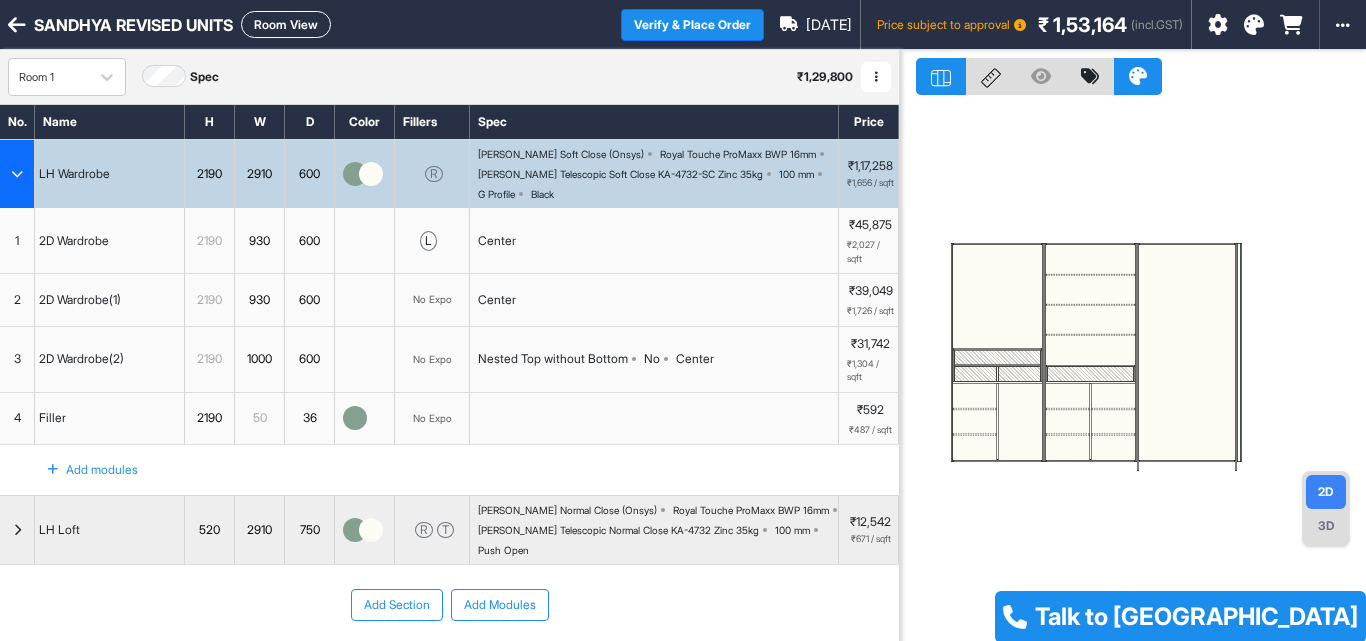 click on "Room View" at bounding box center [286, 24] 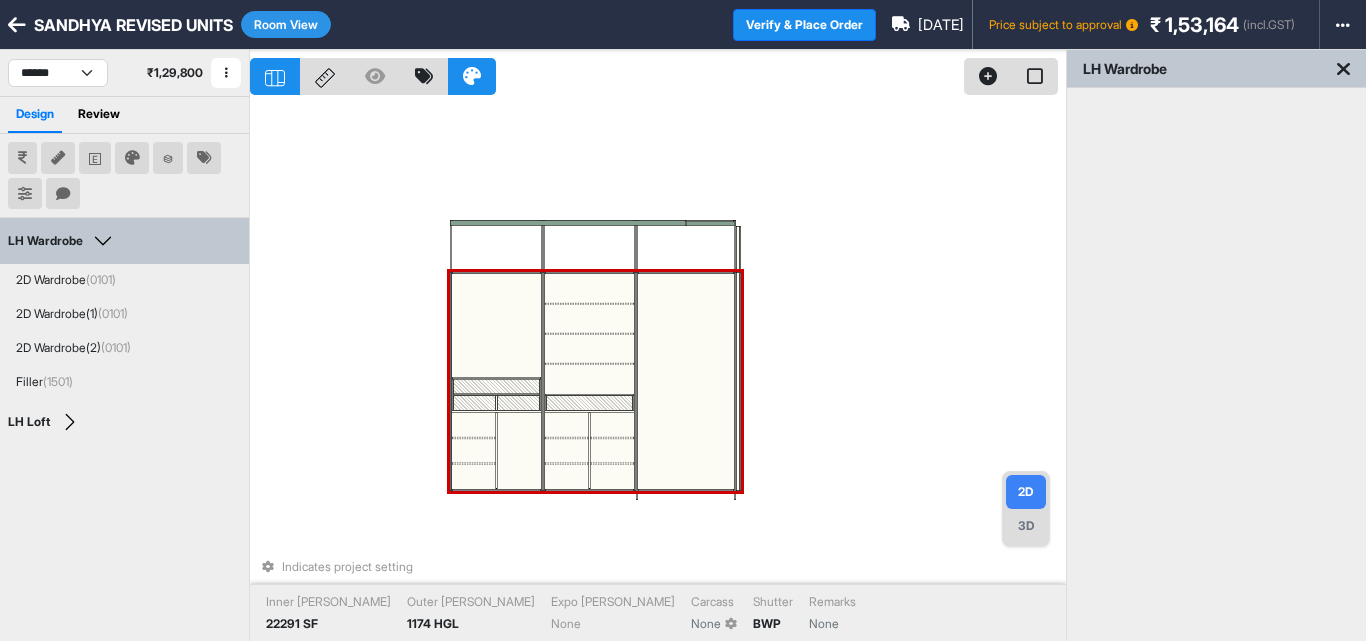 click on "Indicates project setting Inner Lam 22291 SF Outer Lam 1174 HGL Expo Lam None Carcass None Shutter BWP Remarks None" at bounding box center (658, 370) 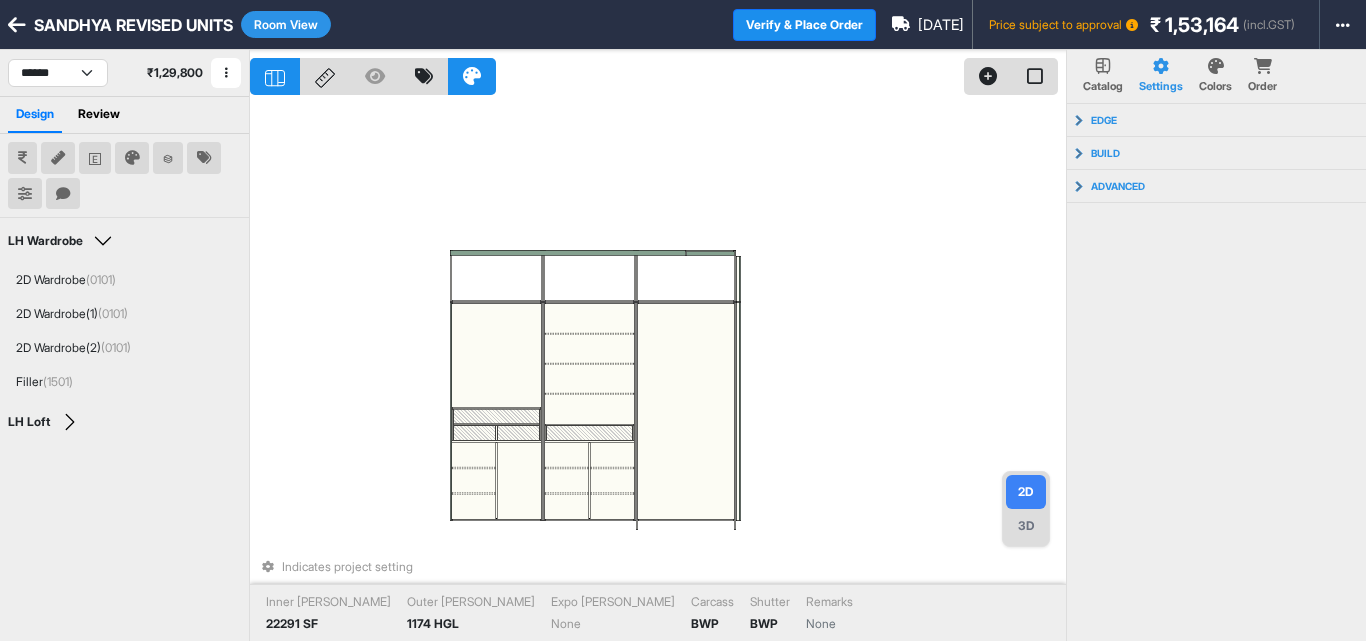 click on "3D" at bounding box center (1026, 526) 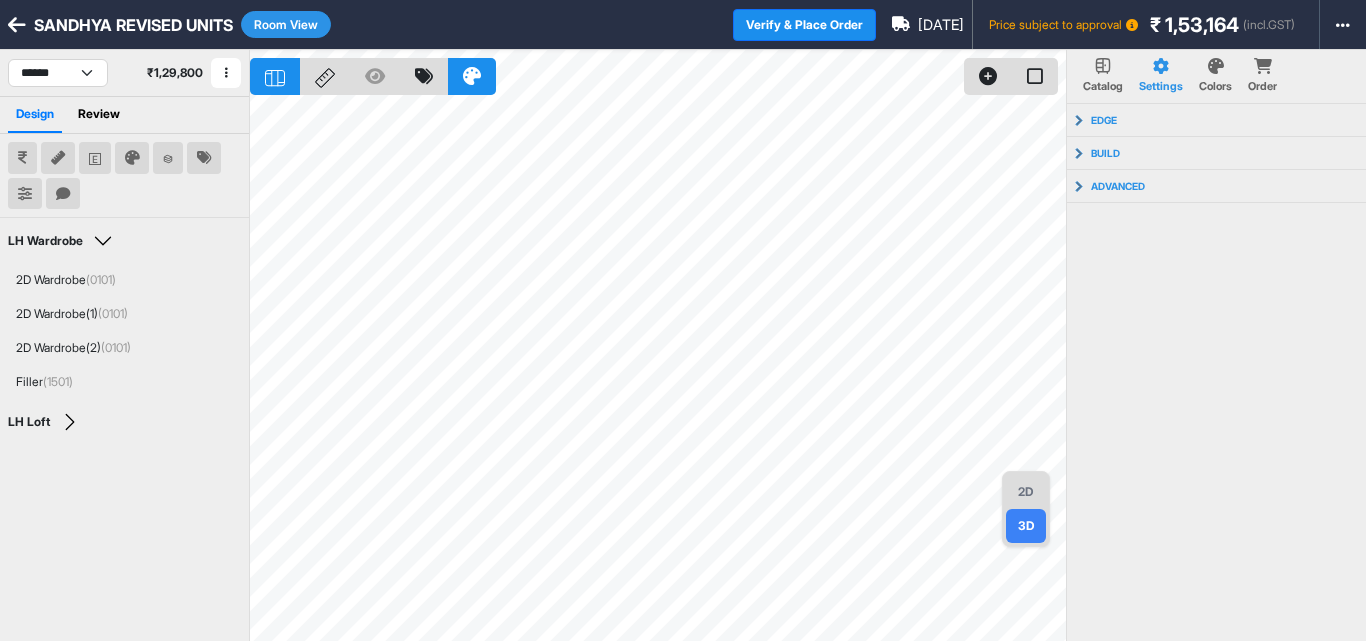 click at bounding box center (275, 76) 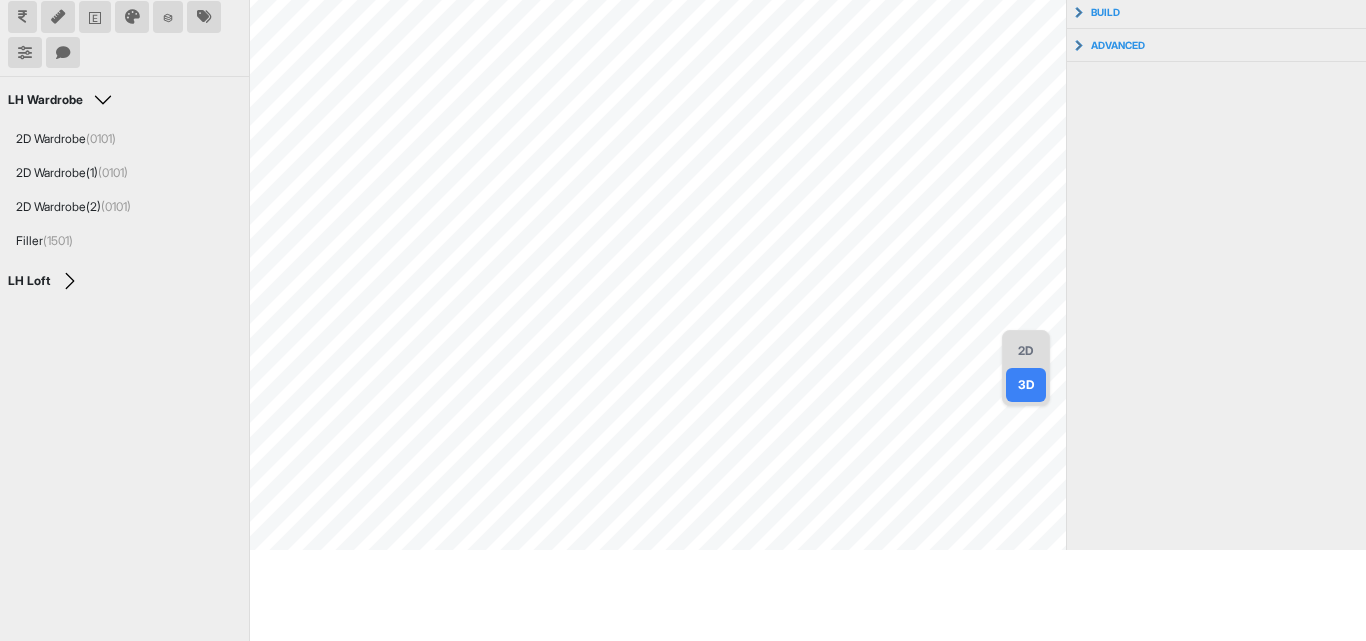 scroll, scrollTop: 0, scrollLeft: 0, axis: both 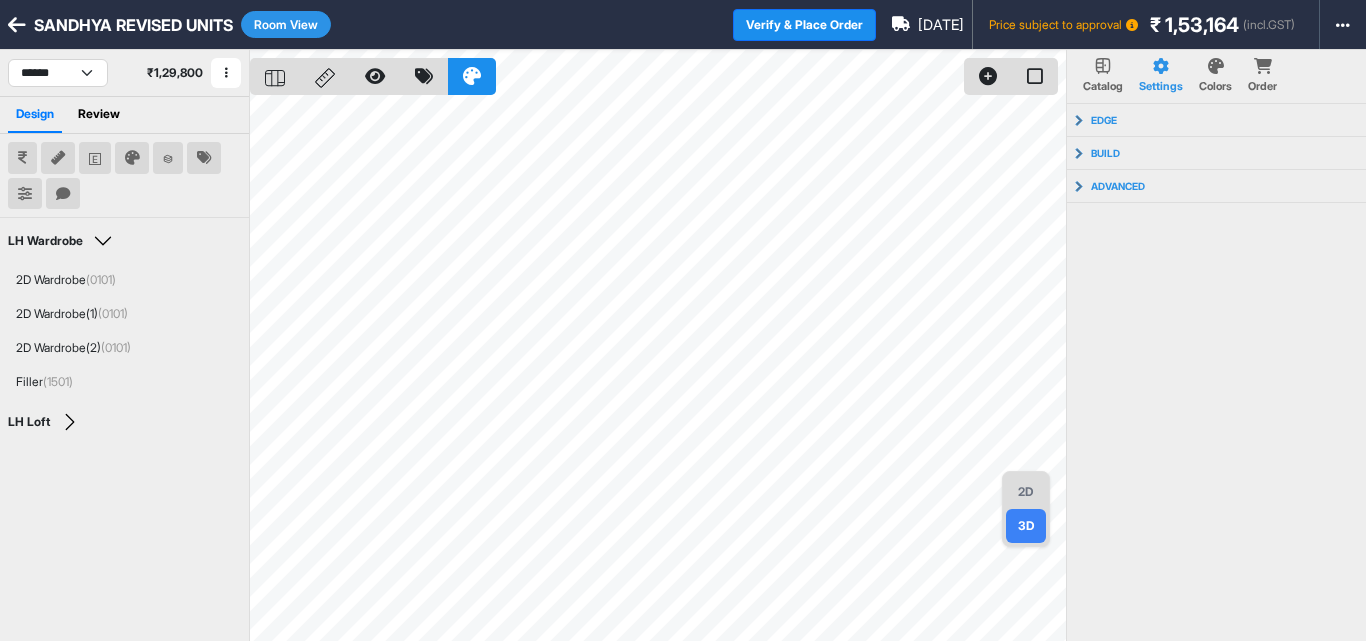 click on "2D" at bounding box center (1026, 492) 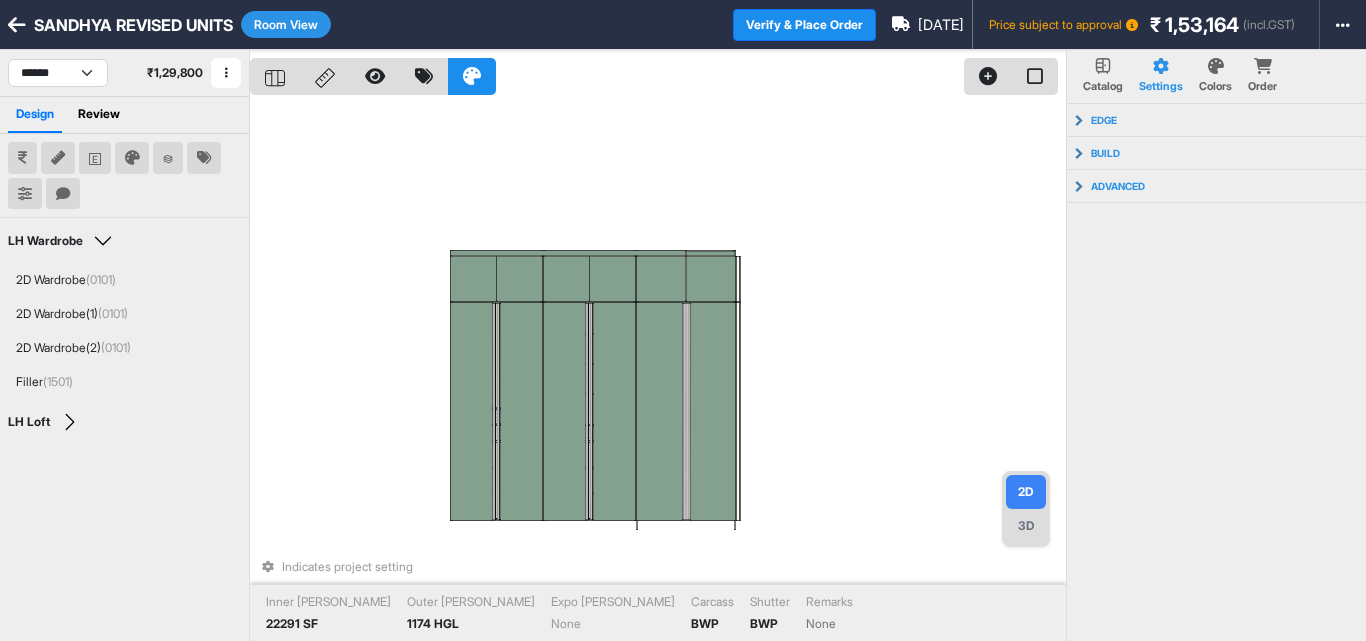 click on "Room View" at bounding box center [286, 24] 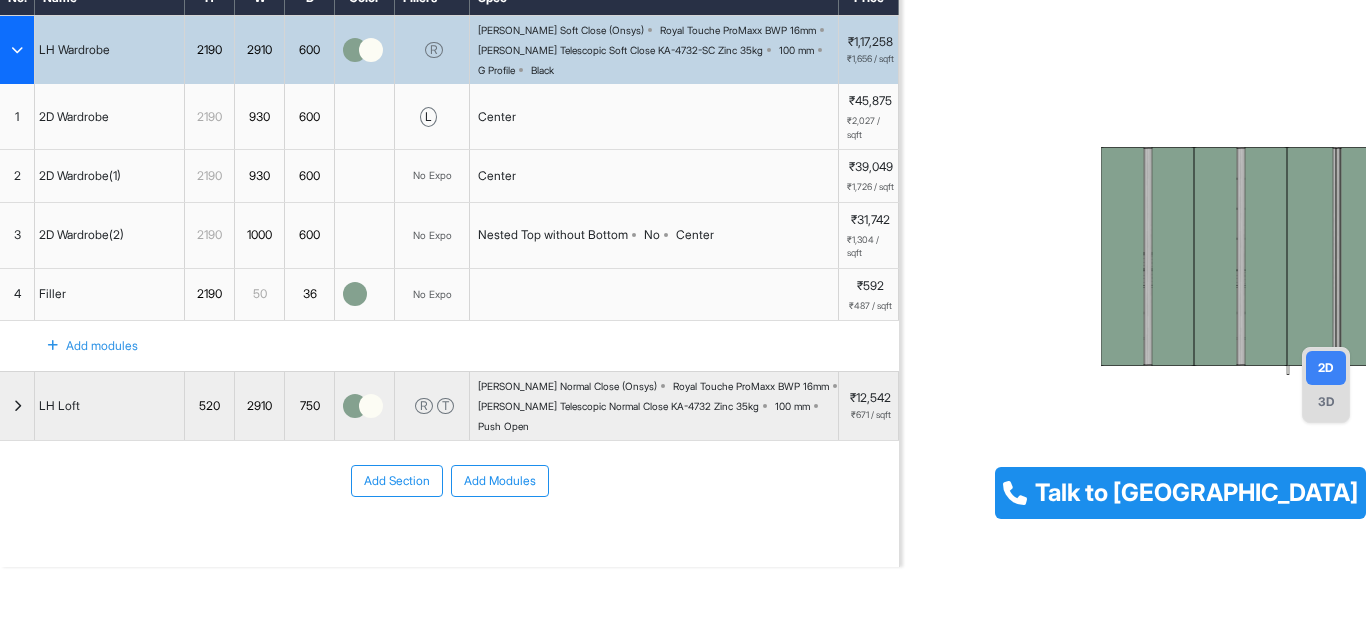 scroll, scrollTop: 138, scrollLeft: 0, axis: vertical 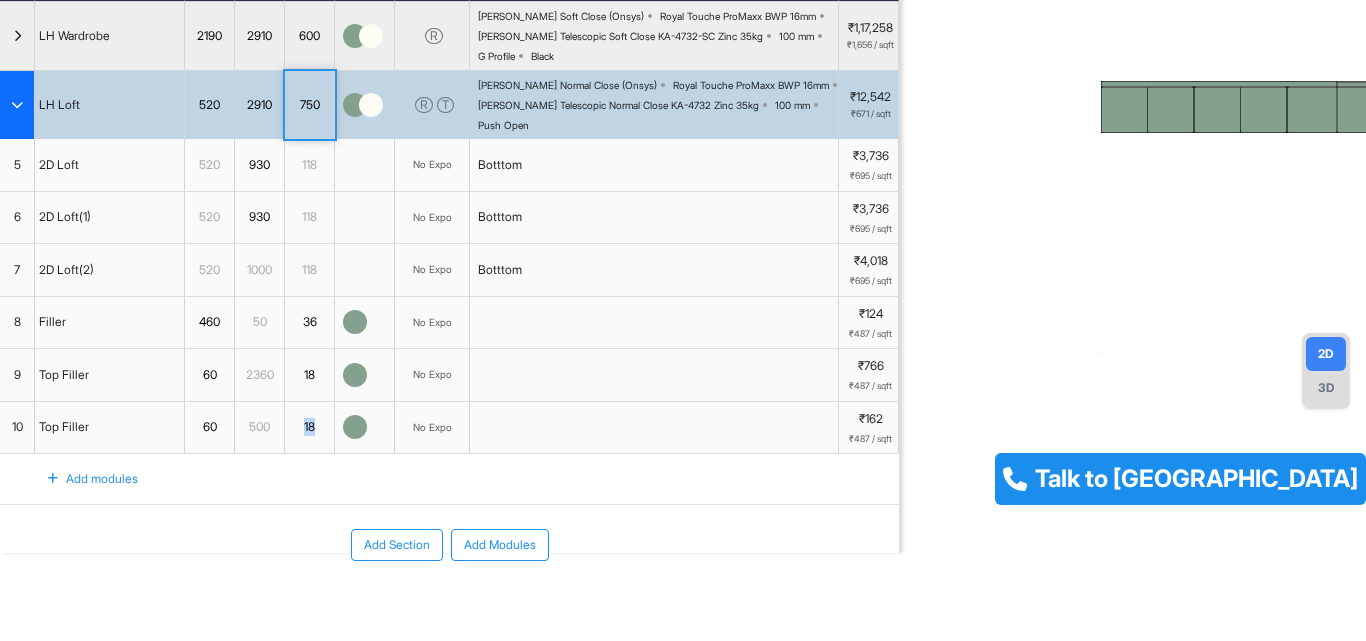 click on "18" at bounding box center (310, 428) 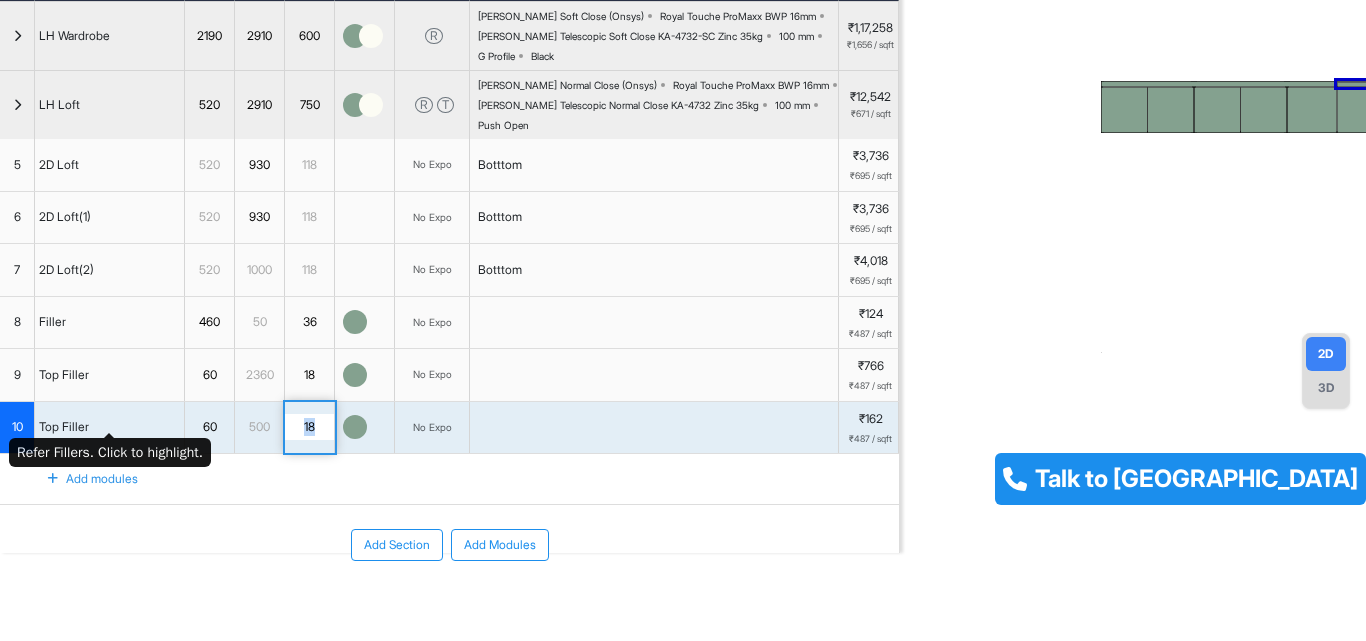 scroll, scrollTop: 38, scrollLeft: 0, axis: vertical 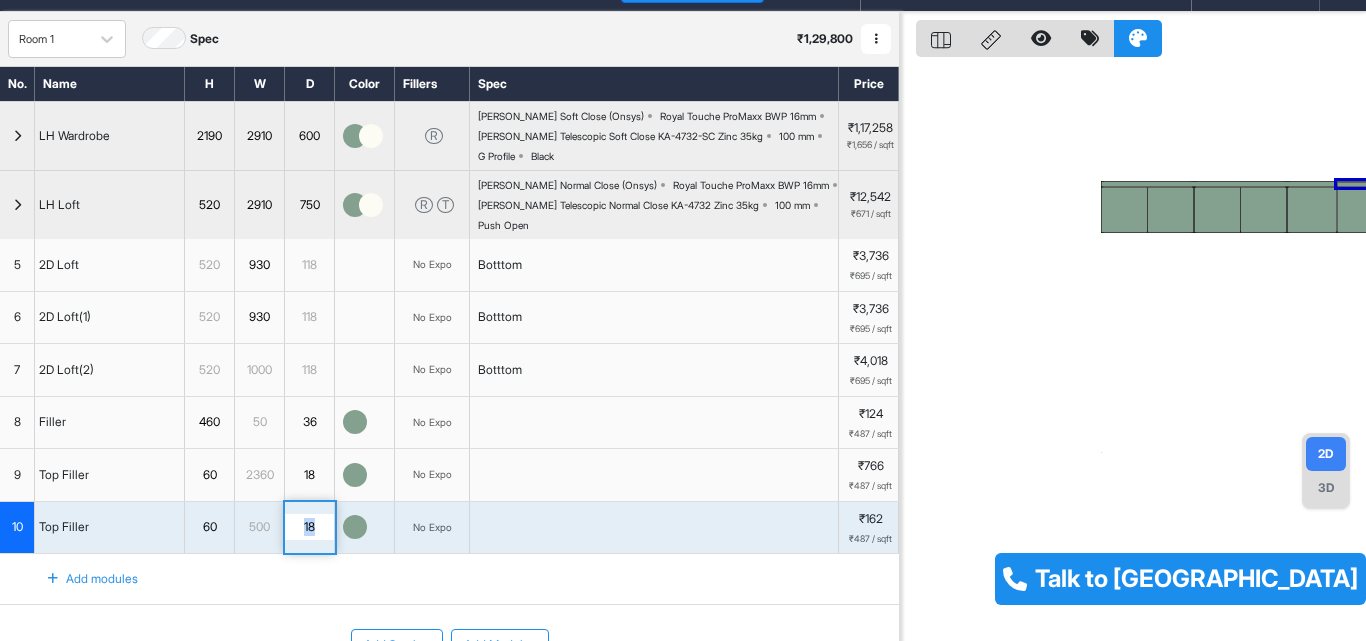 click at bounding box center [17, 205] 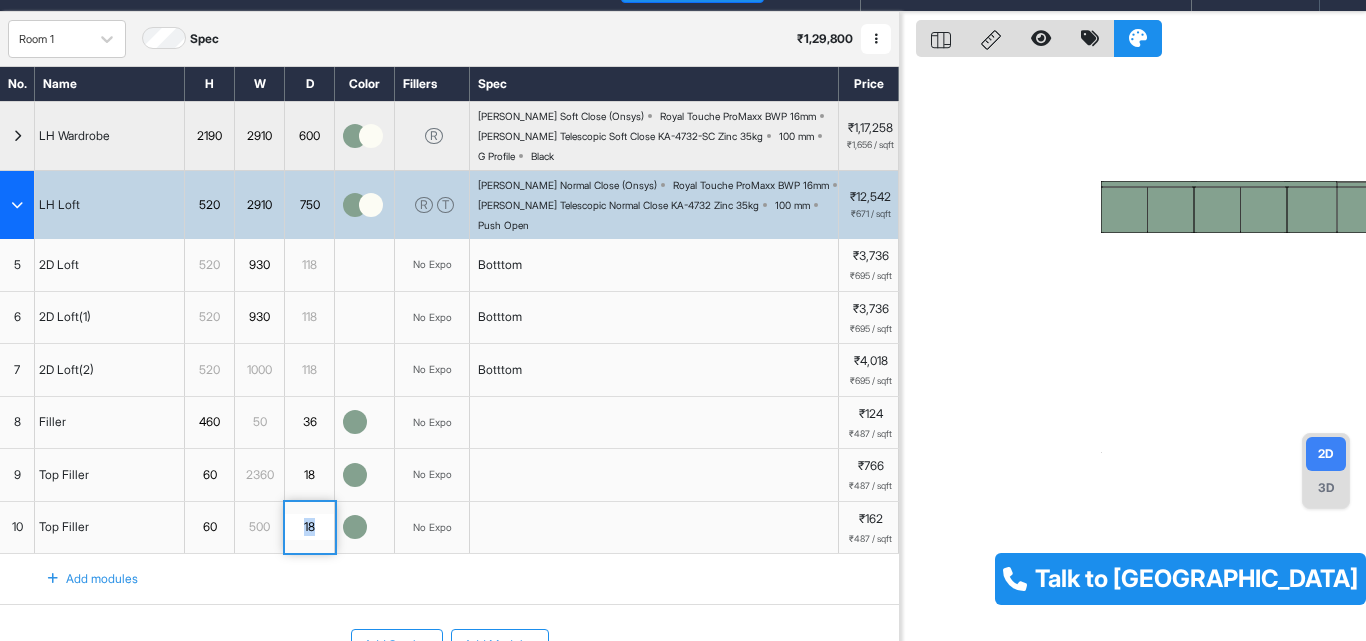 click on "750" at bounding box center [309, 205] 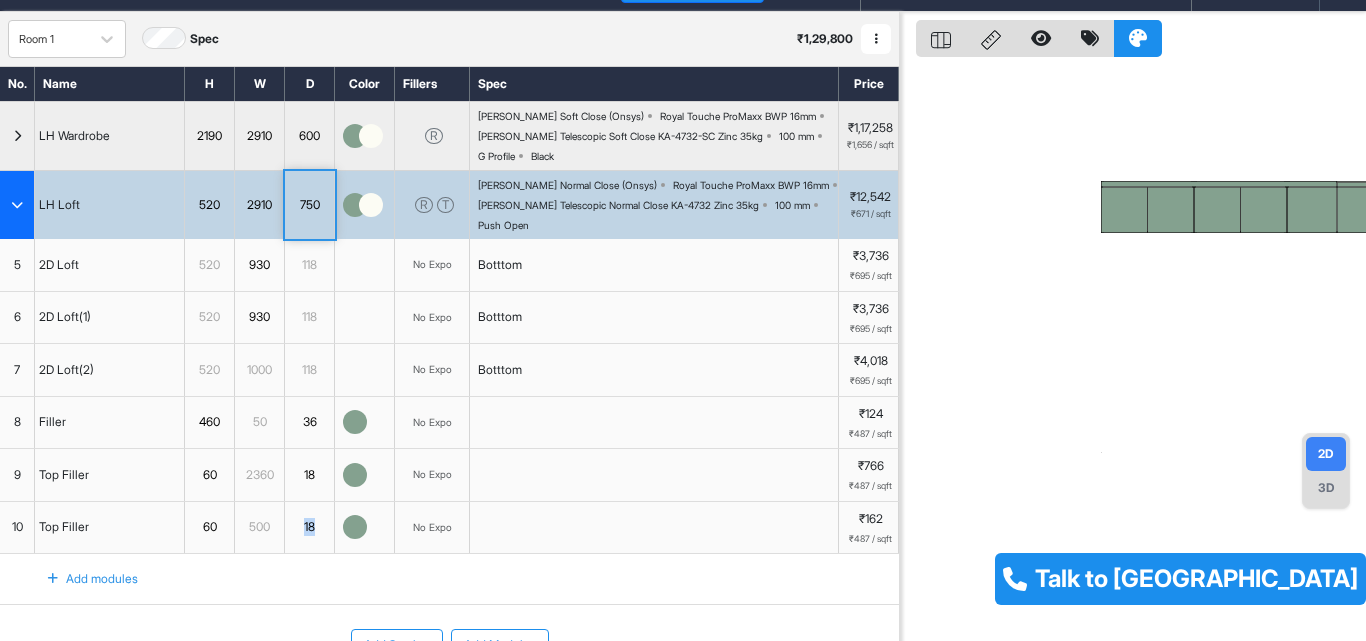 click on "750" at bounding box center (309, 205) 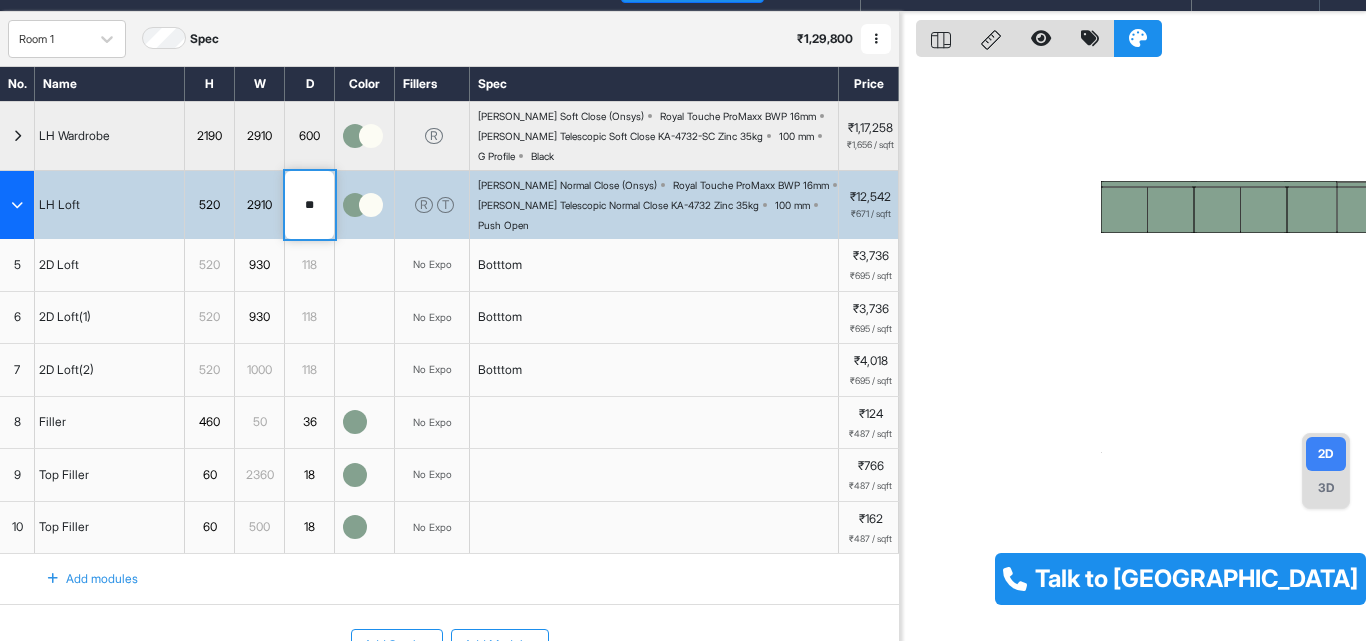 type on "*" 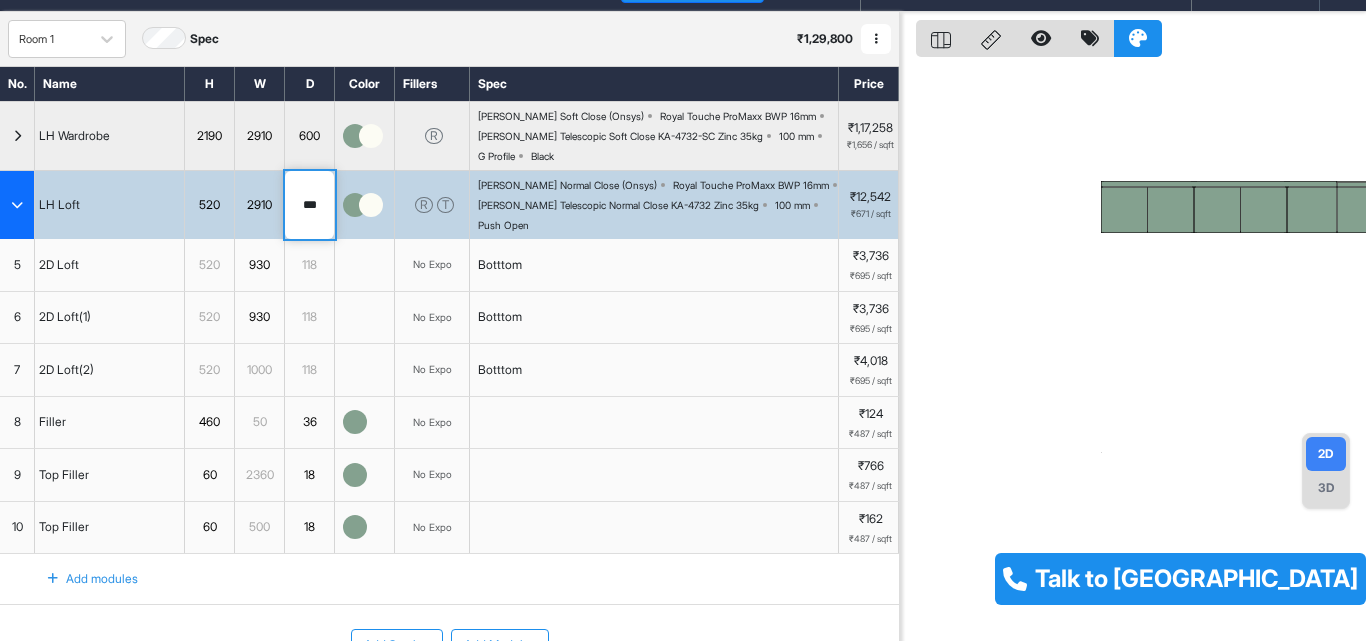 type on "***" 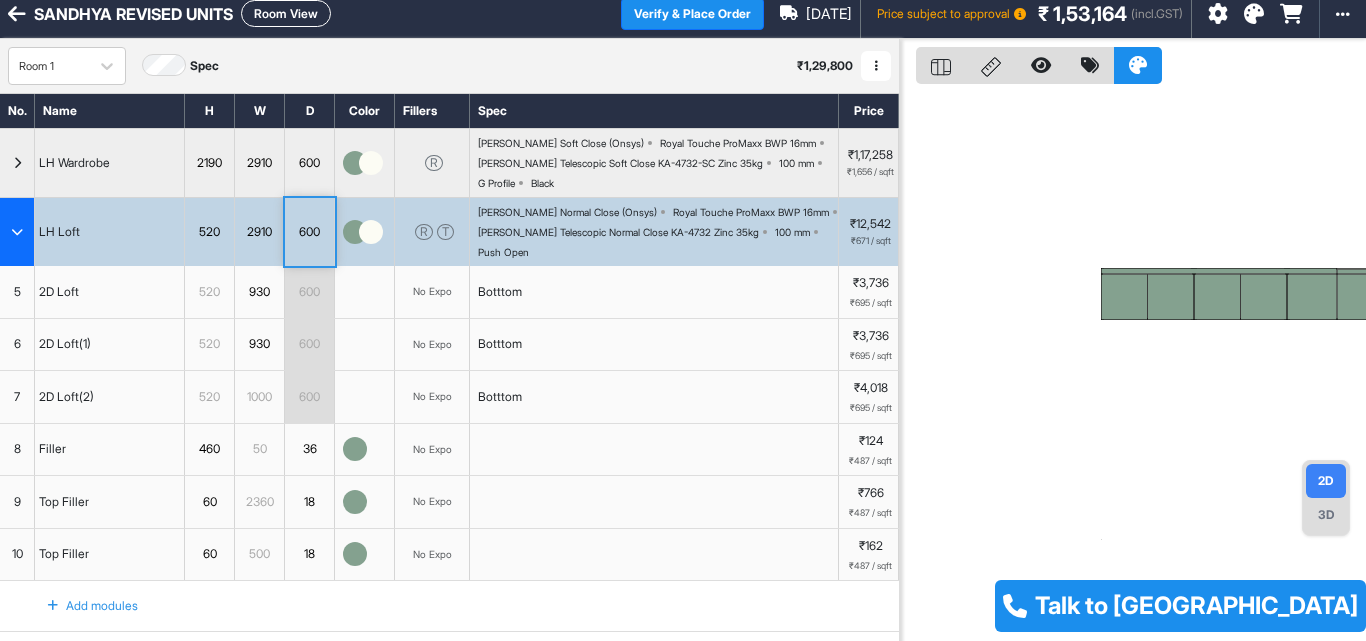 scroll, scrollTop: 0, scrollLeft: 0, axis: both 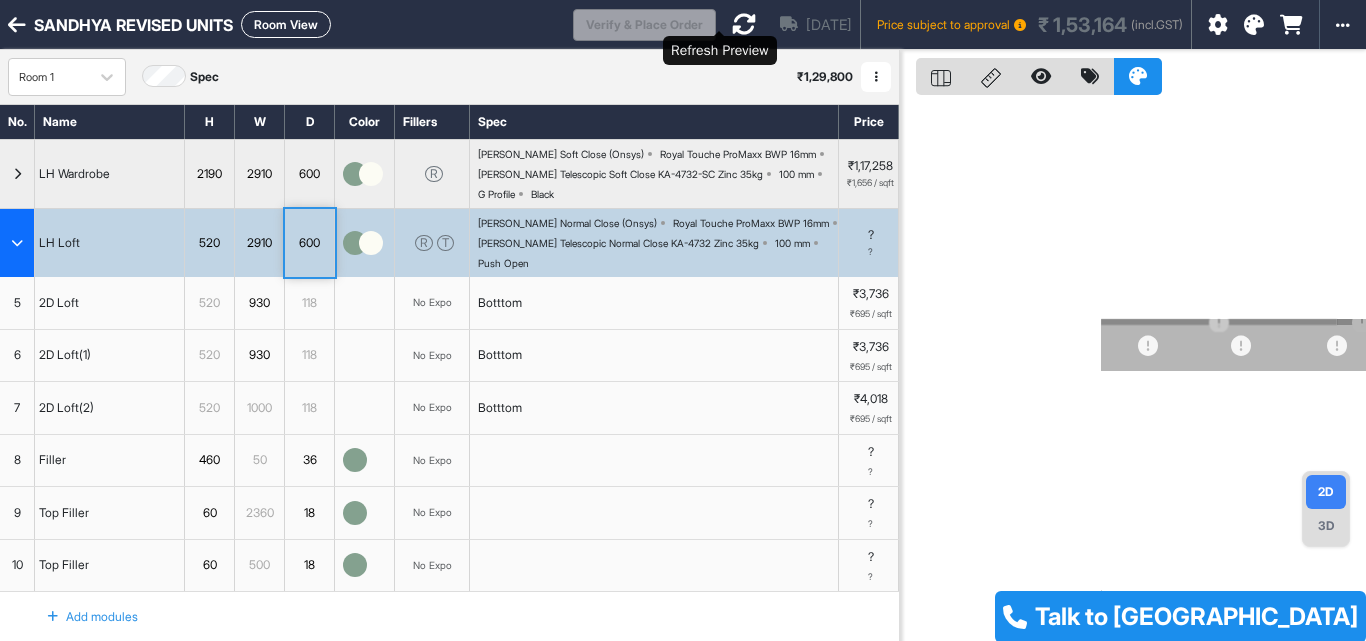 click on "Jul 24th Price subject to approval ₹   1,53,164 (incl.GST)" at bounding box center (953, 24) 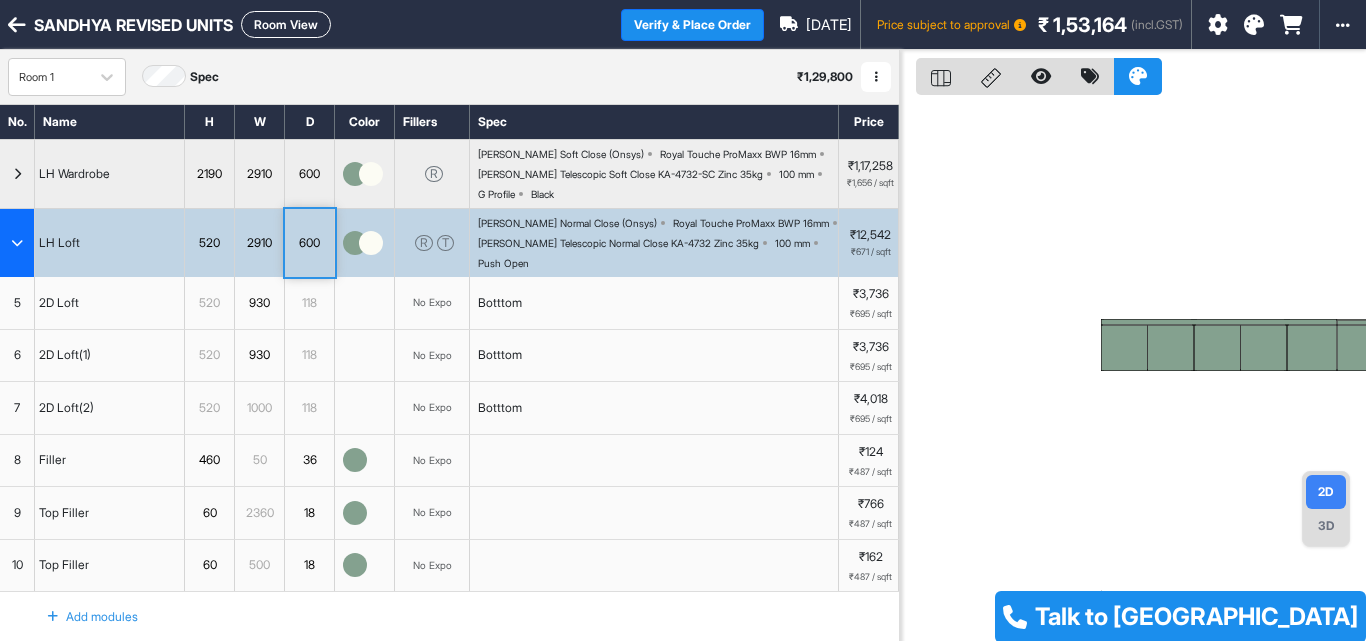 click on "Room View" at bounding box center (286, 24) 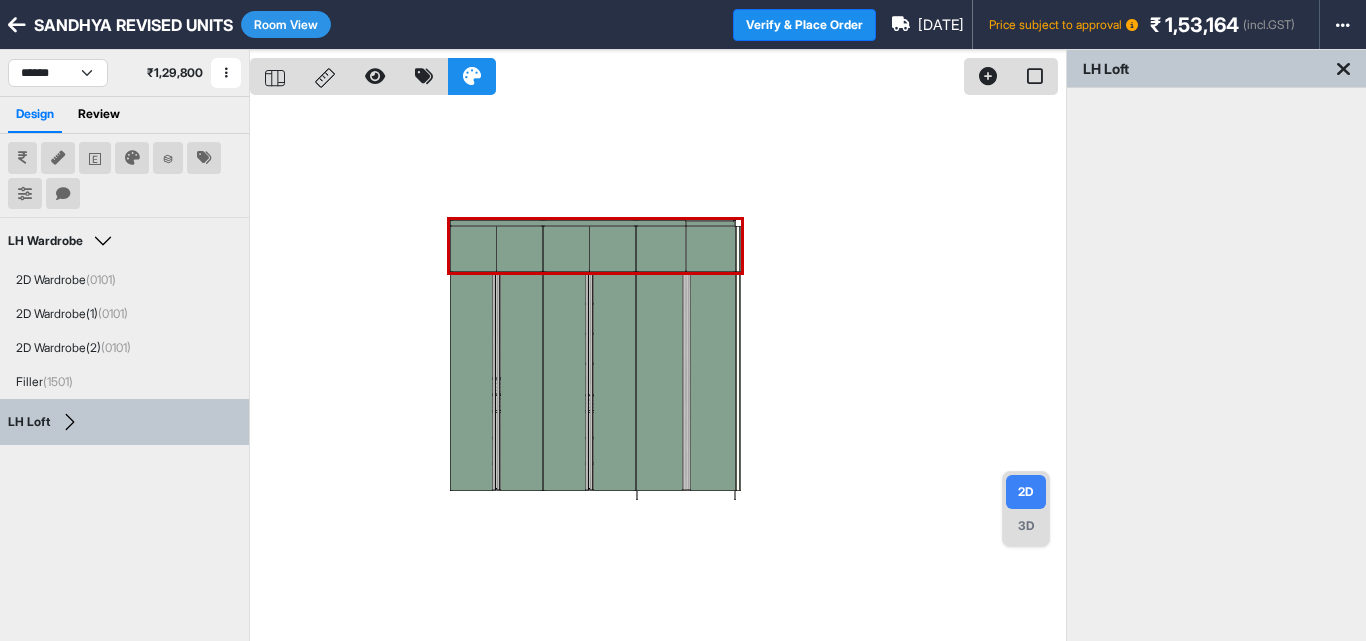 click at bounding box center [658, 370] 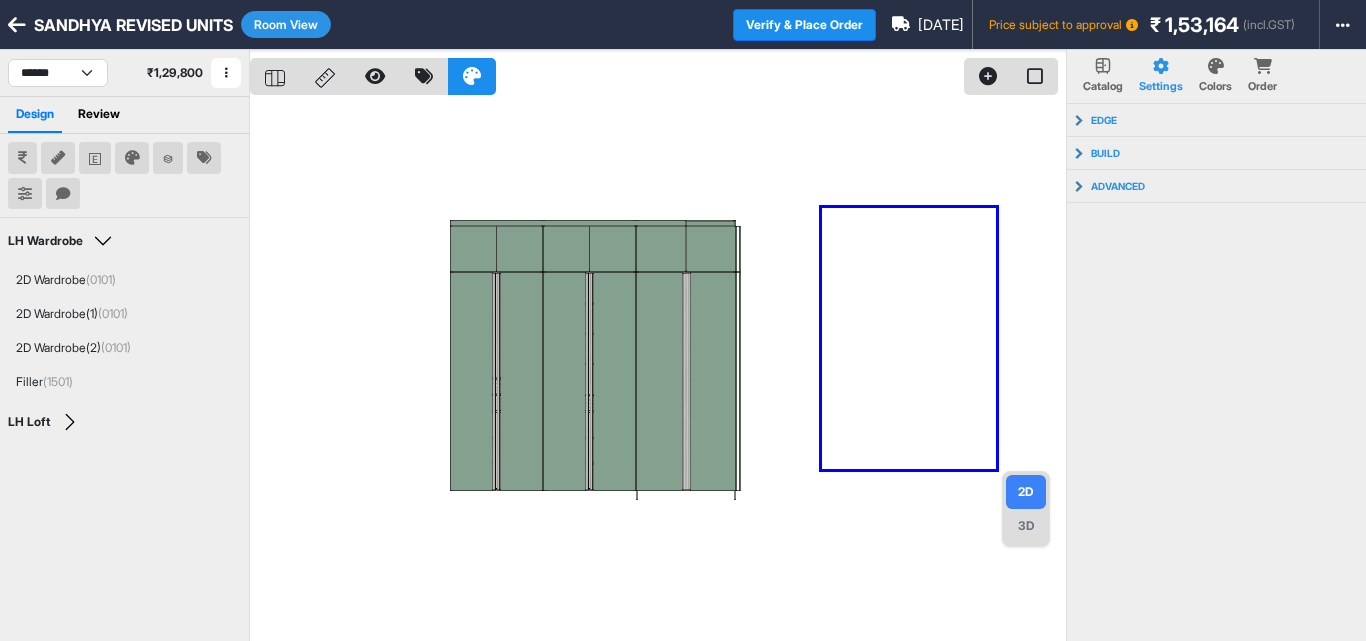 click at bounding box center (658, 370) 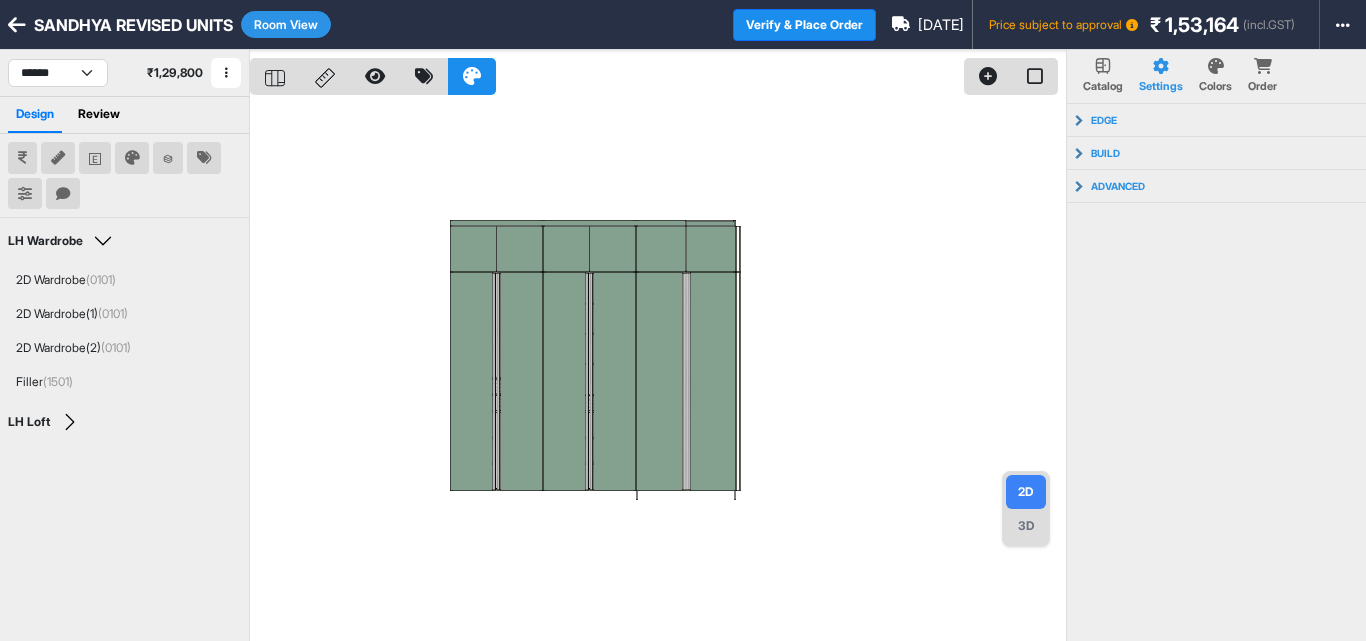 click on "3D" at bounding box center [1026, 526] 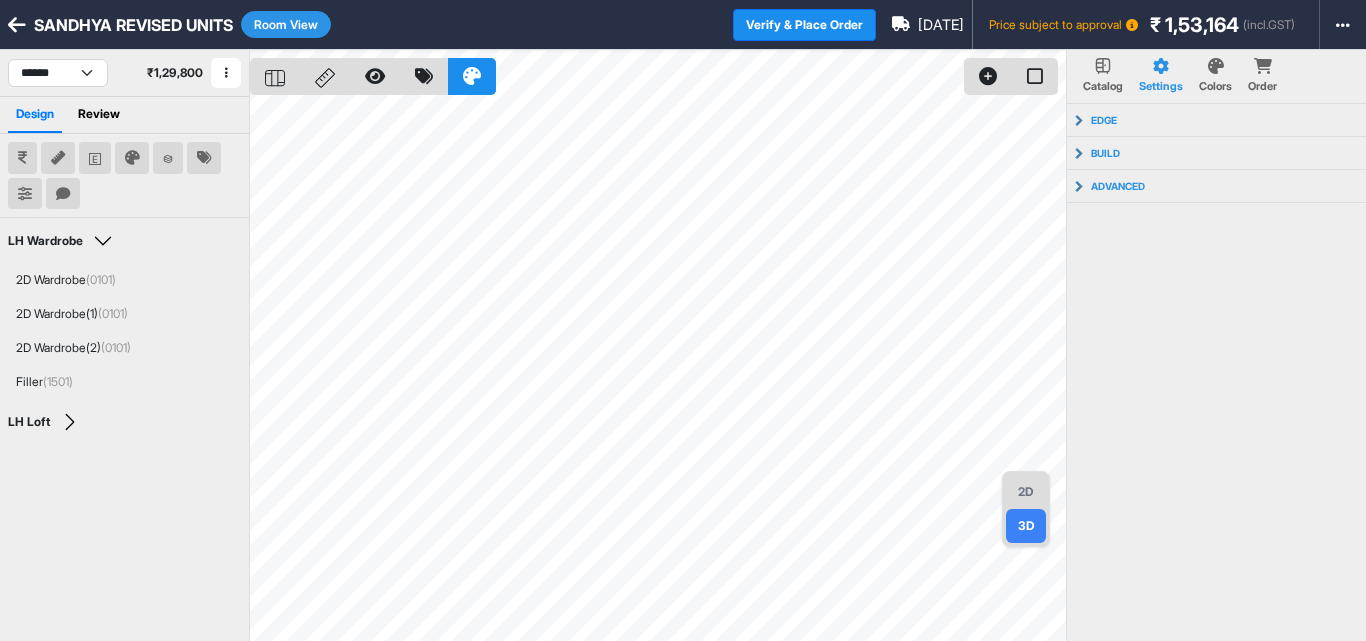 click on "Room View" at bounding box center (286, 24) 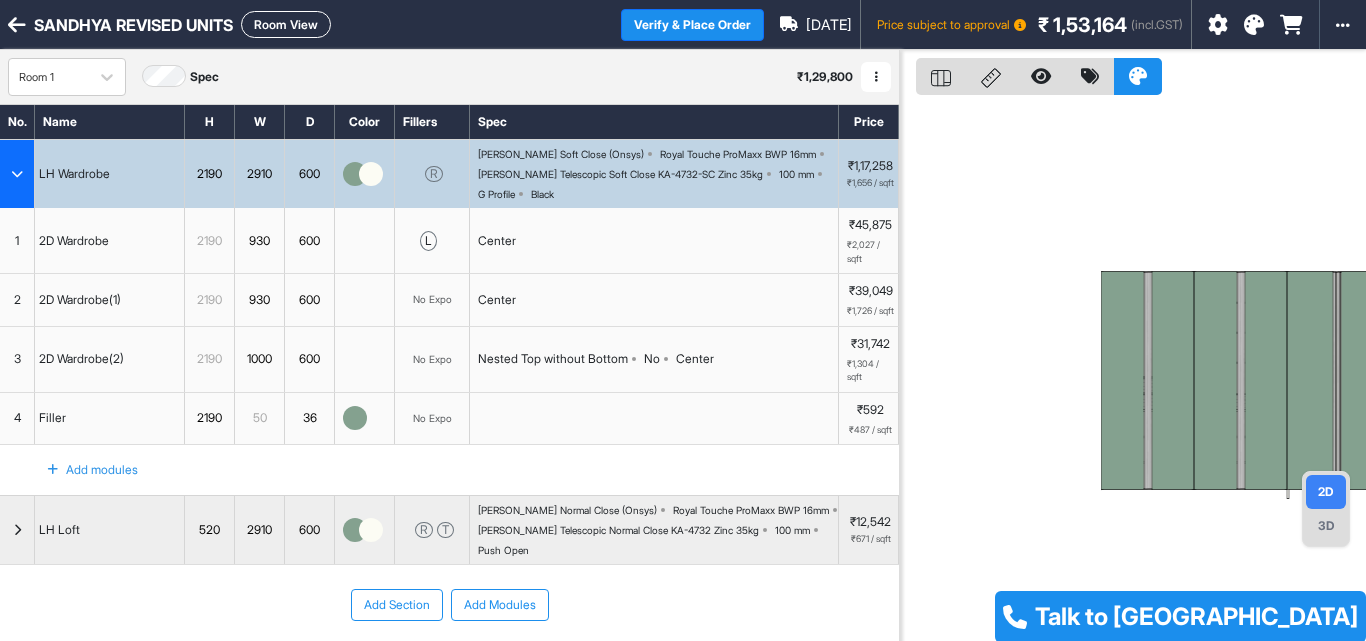 click on "Hettich Soft Close (Onsys) Royal Touche ProMaxx BWP 16mm Hettich Telescopic Soft Close KA-4732-SC Zinc 35kg 100 mm G Profile Black" at bounding box center [658, 174] 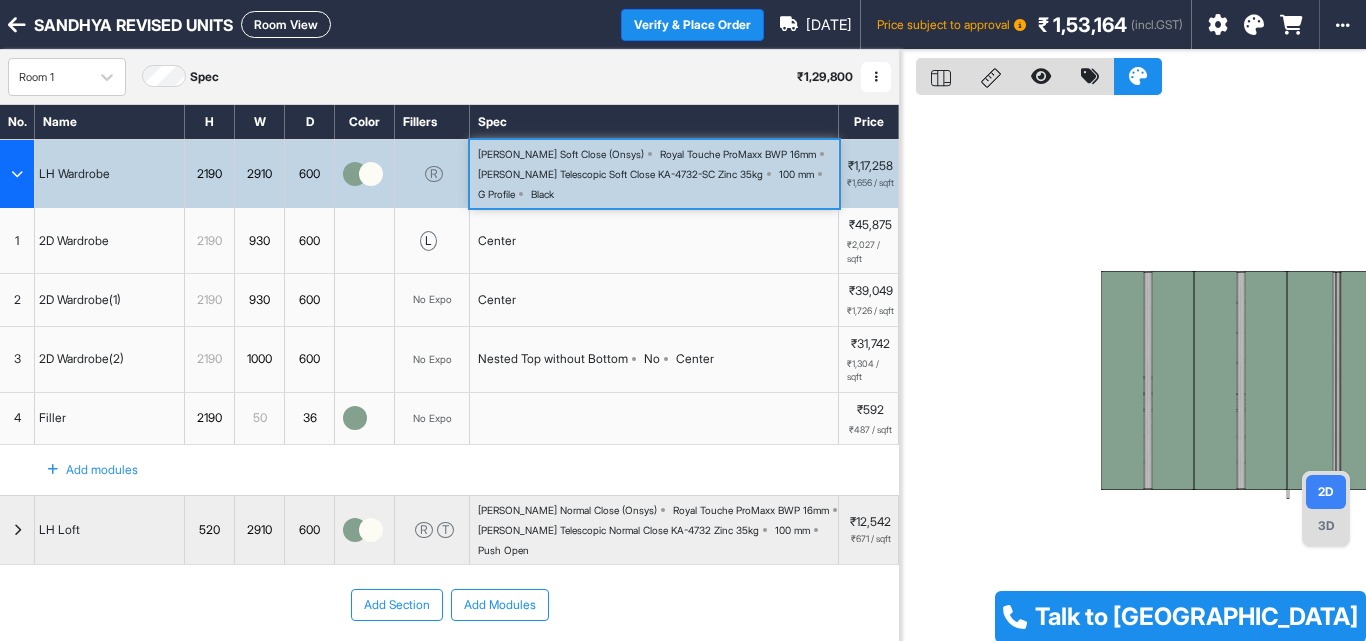 click on "Hettich Soft Close (Onsys) Royal Touche ProMaxx BWP 16mm Hettich Telescopic Soft Close KA-4732-SC Zinc 35kg 100 mm G Profile Black" at bounding box center (658, 174) 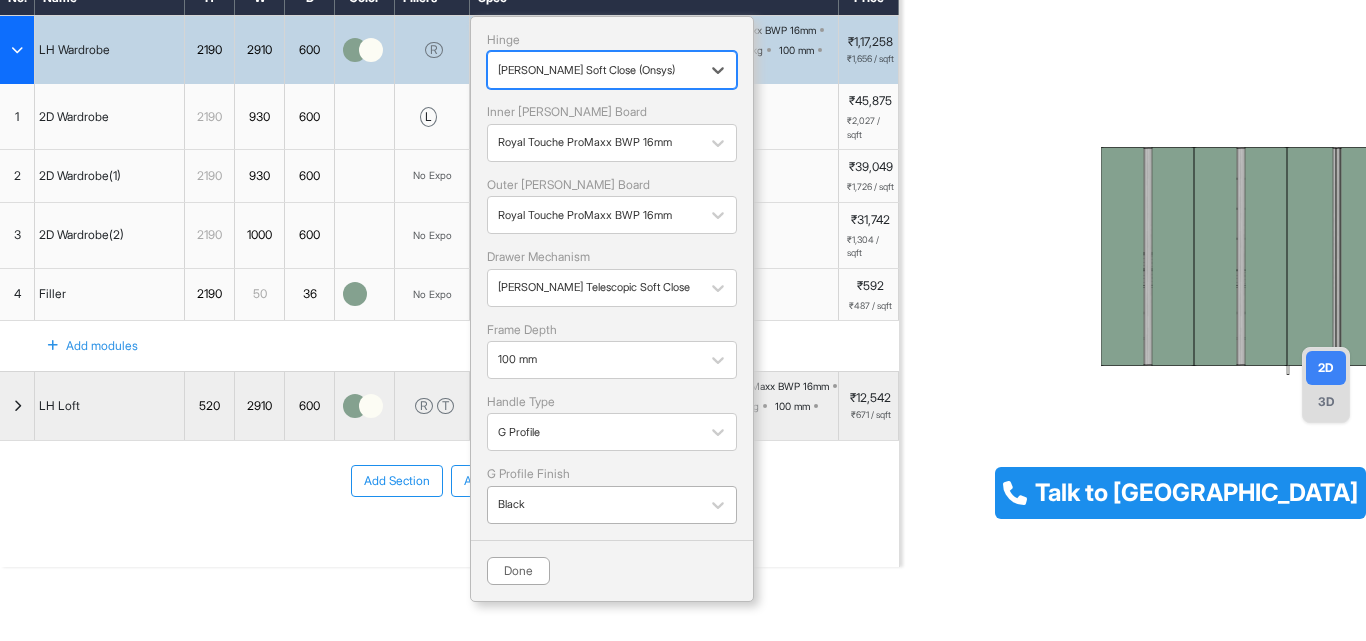 scroll, scrollTop: 138, scrollLeft: 0, axis: vertical 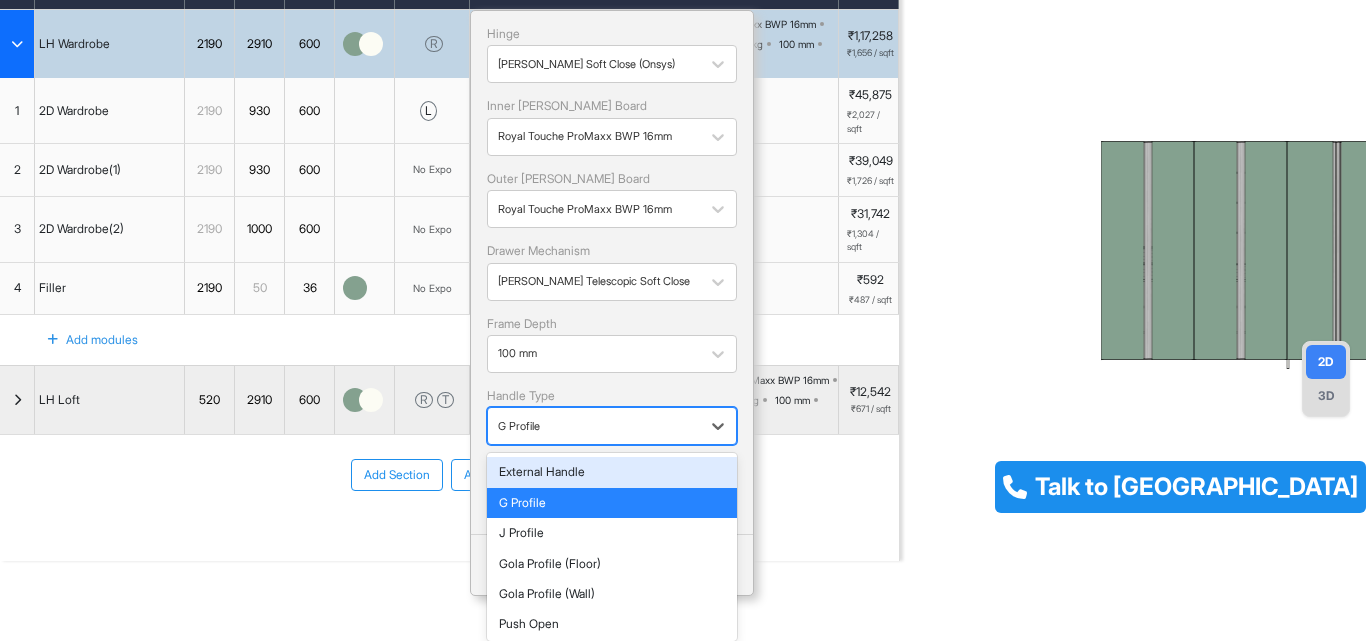 click at bounding box center (594, 426) 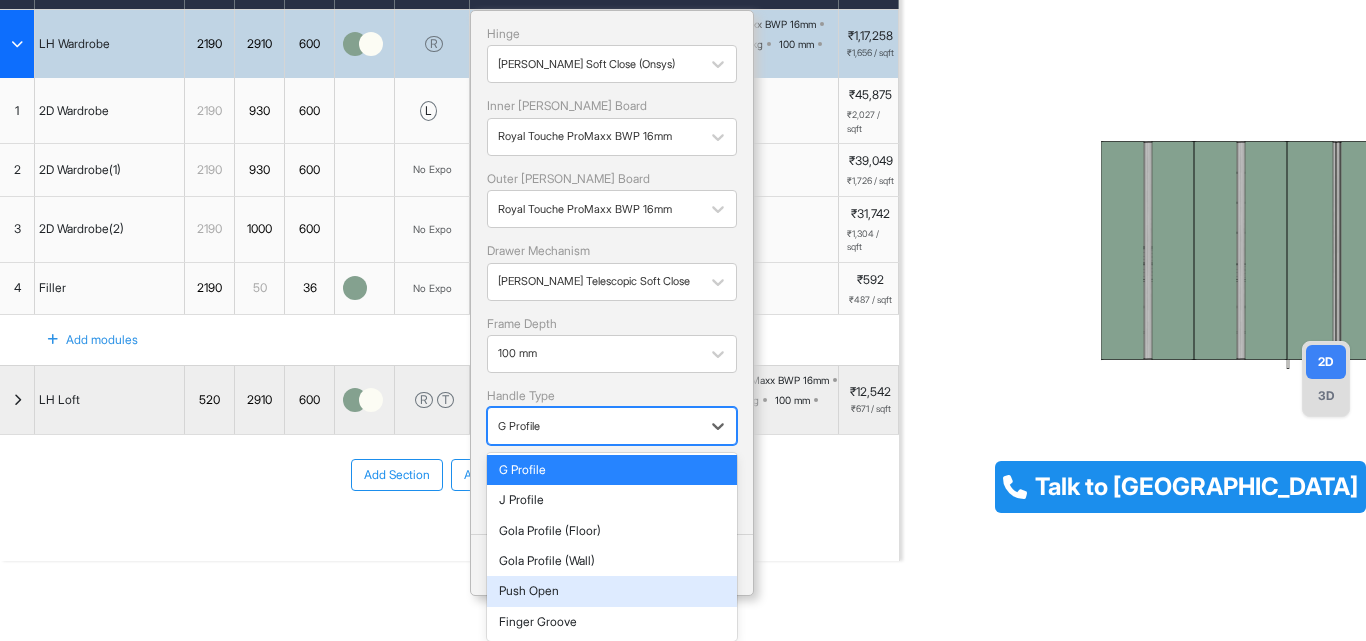 scroll, scrollTop: 0, scrollLeft: 0, axis: both 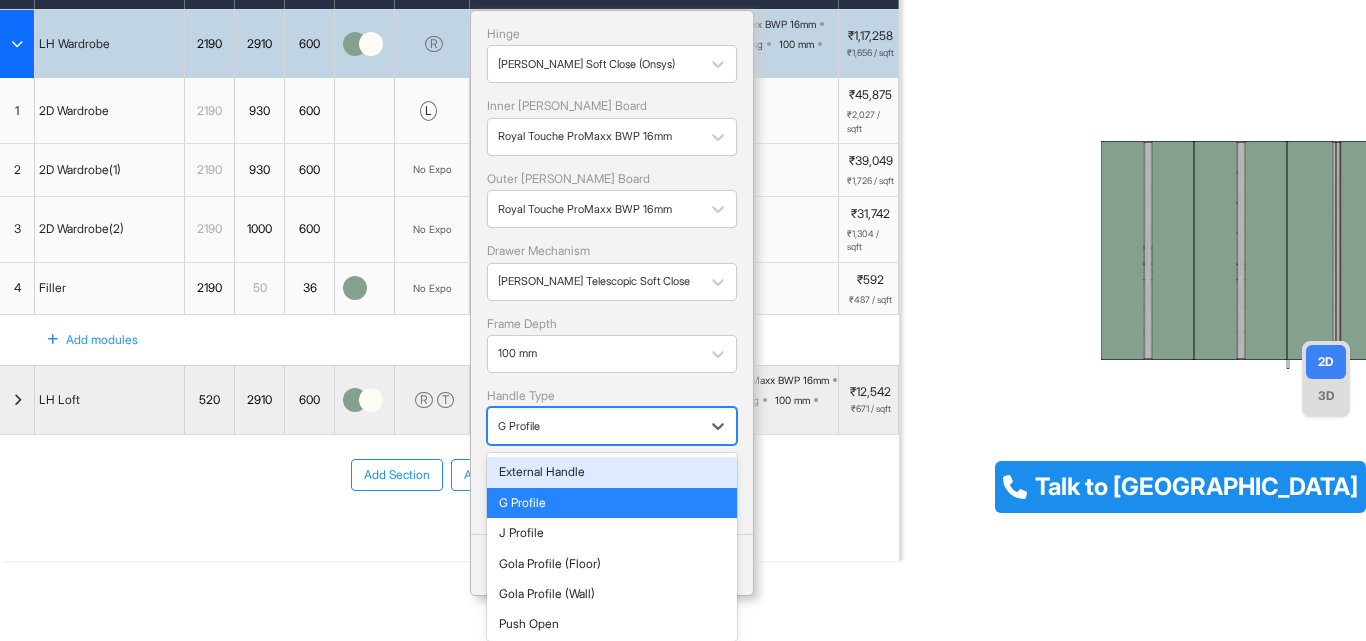 click on "External Handle" at bounding box center (612, 472) 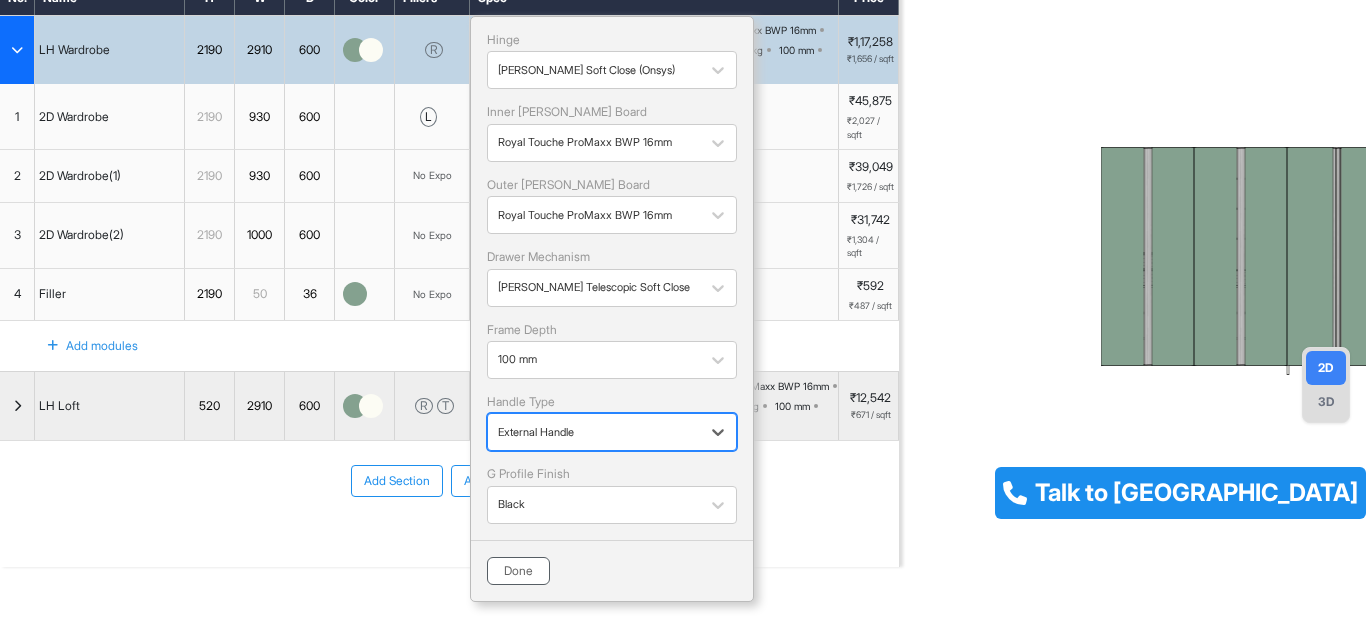 click on "Done" at bounding box center (518, 571) 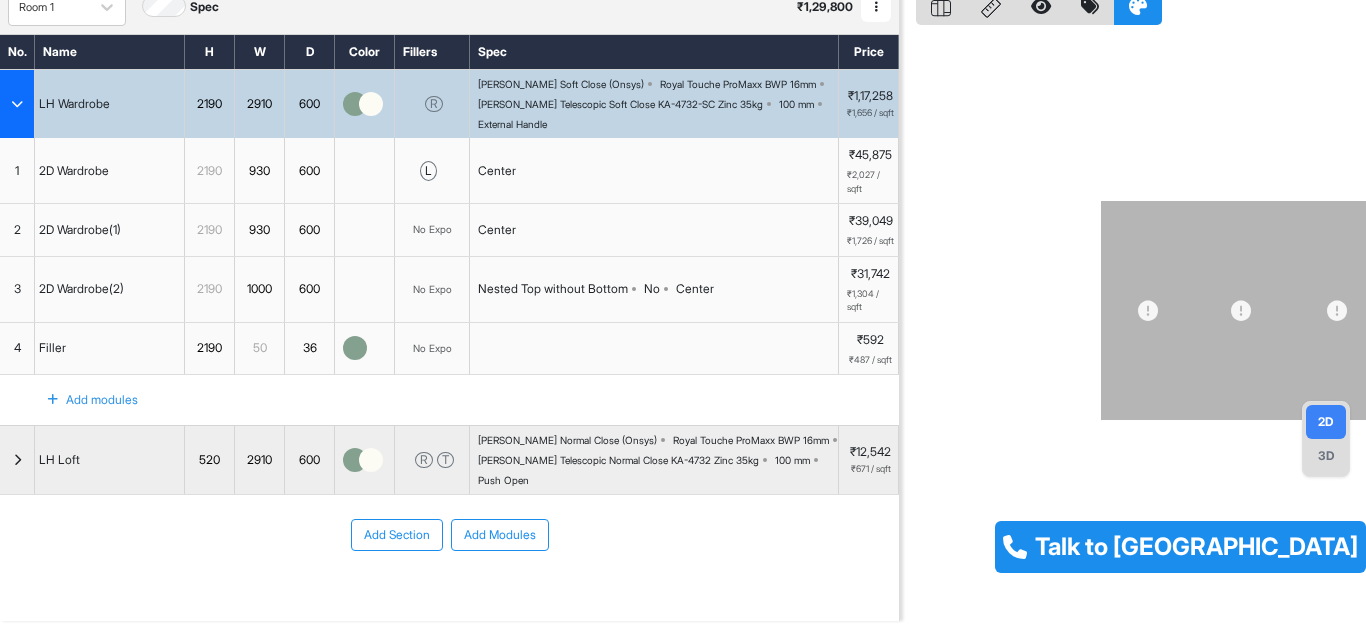 scroll, scrollTop: 0, scrollLeft: 0, axis: both 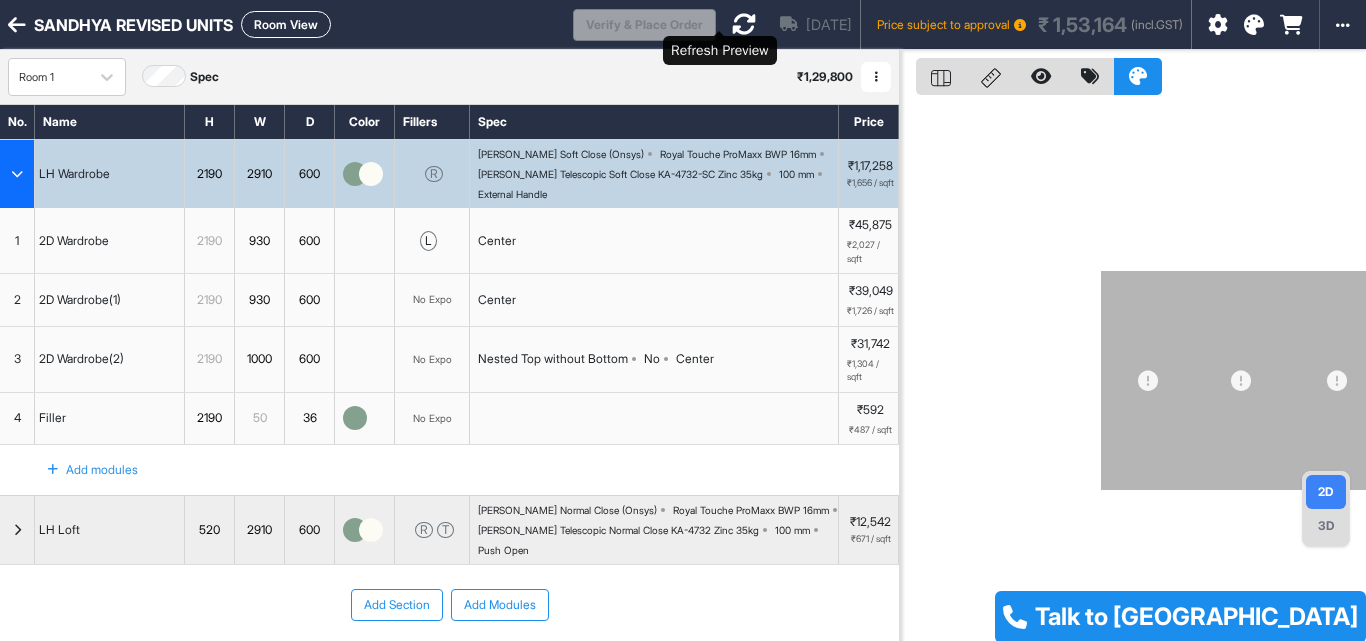 click at bounding box center [744, 24] 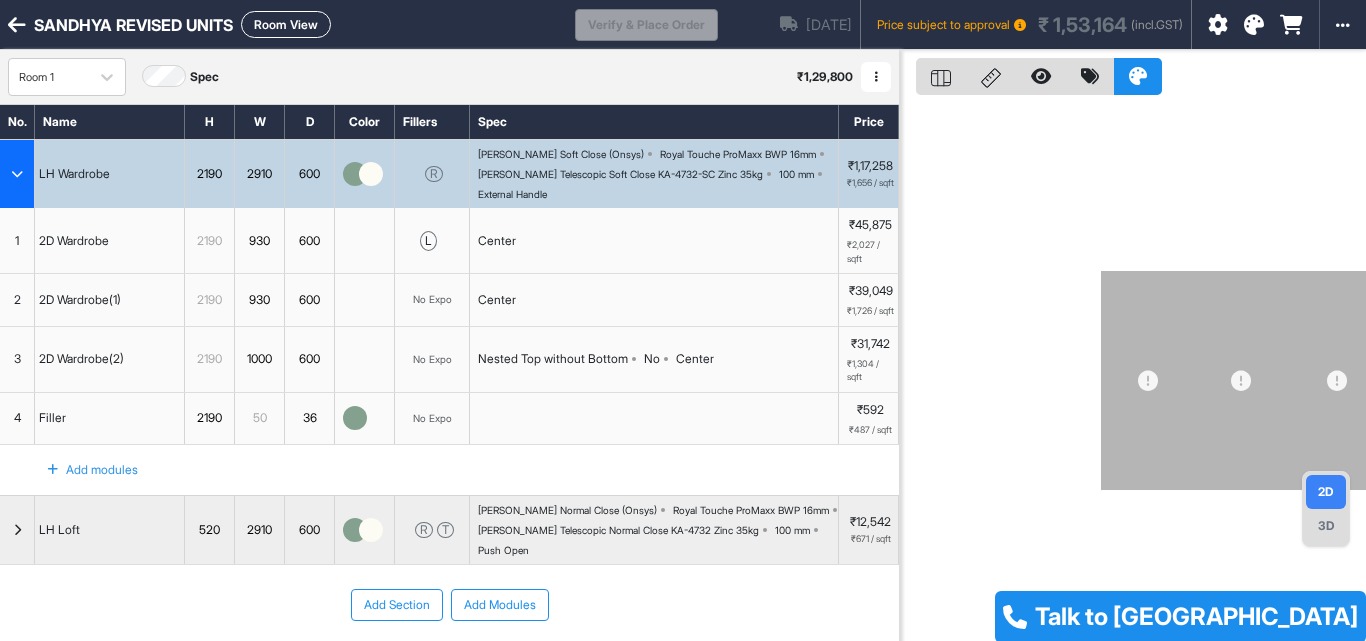 click at bounding box center (17, 174) 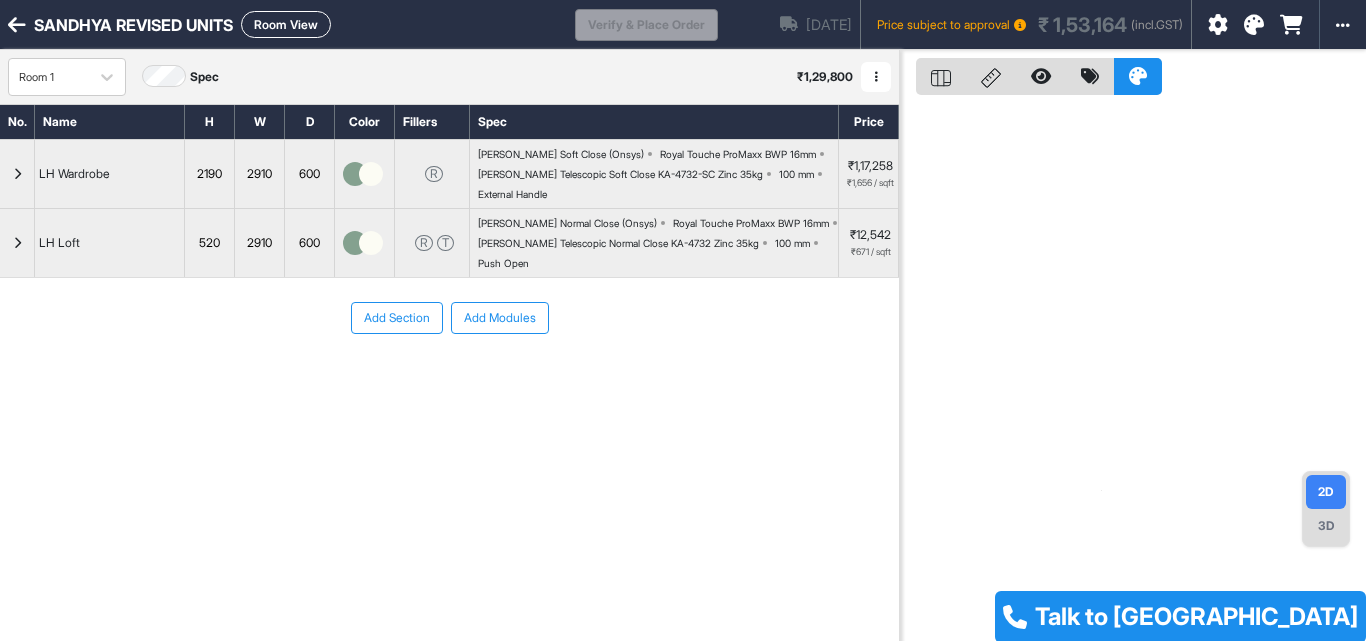 click on "Add Section" at bounding box center [397, 318] 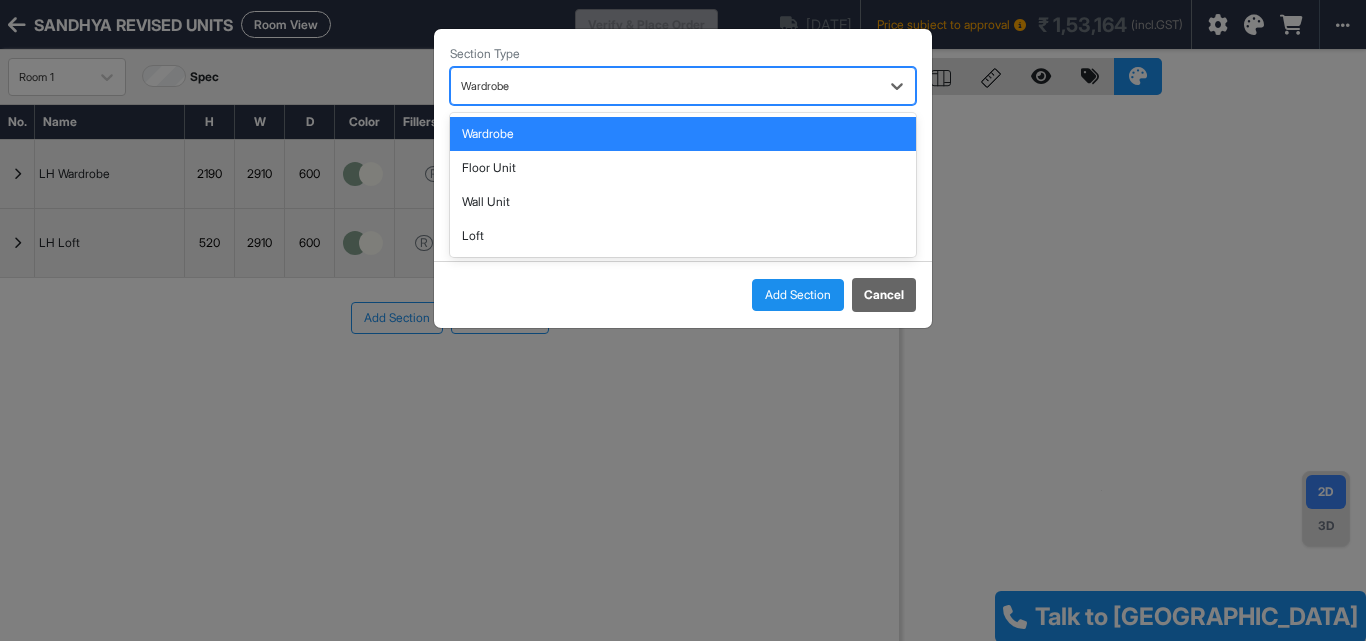 click on "Wardrobe" at bounding box center (665, 86) 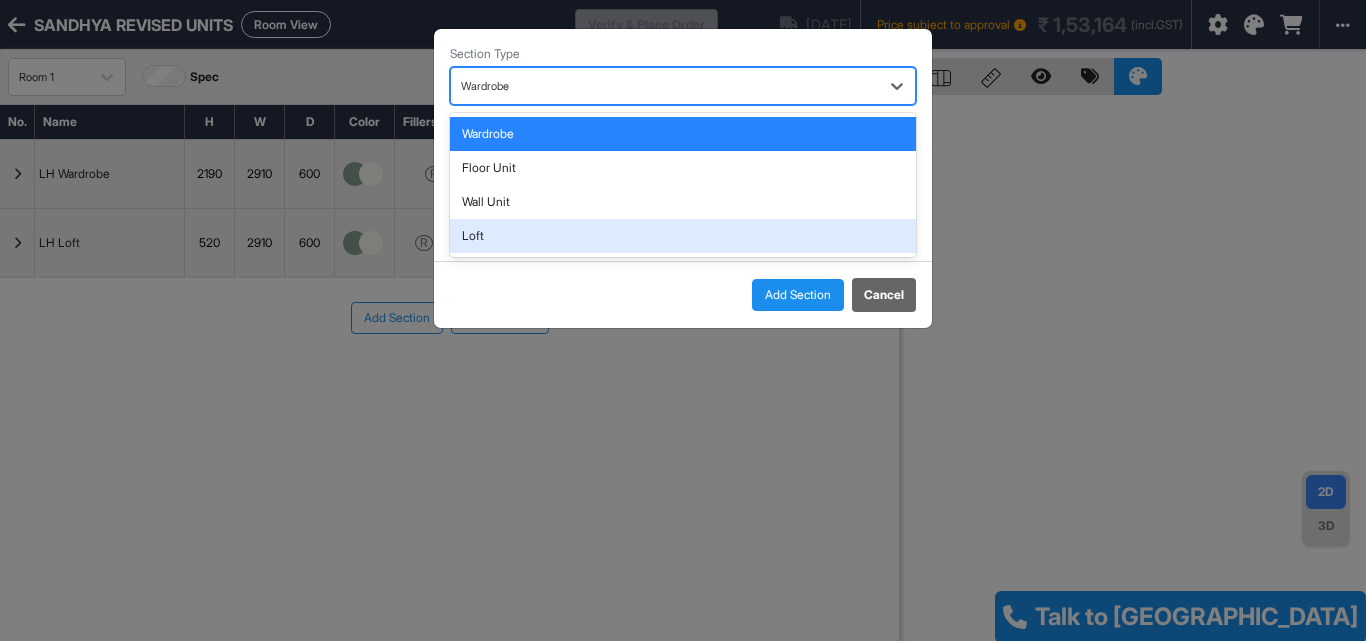 click on "Loft" at bounding box center (683, 236) 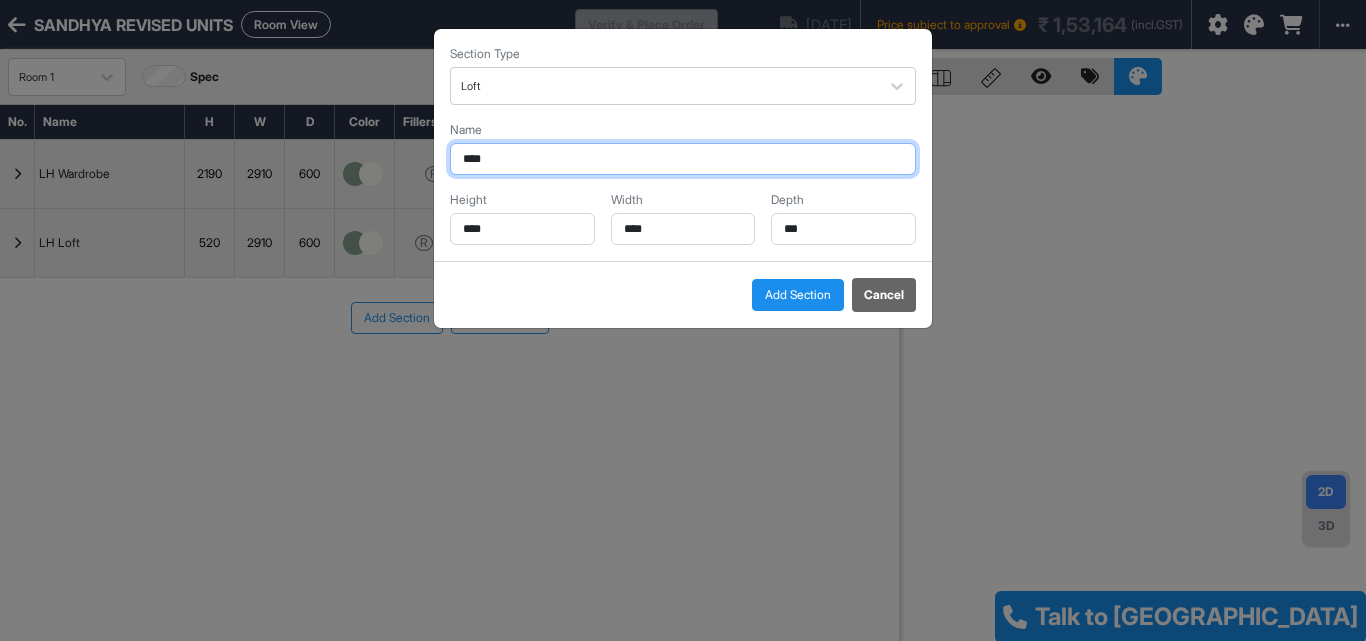 click on "****" at bounding box center [683, 159] 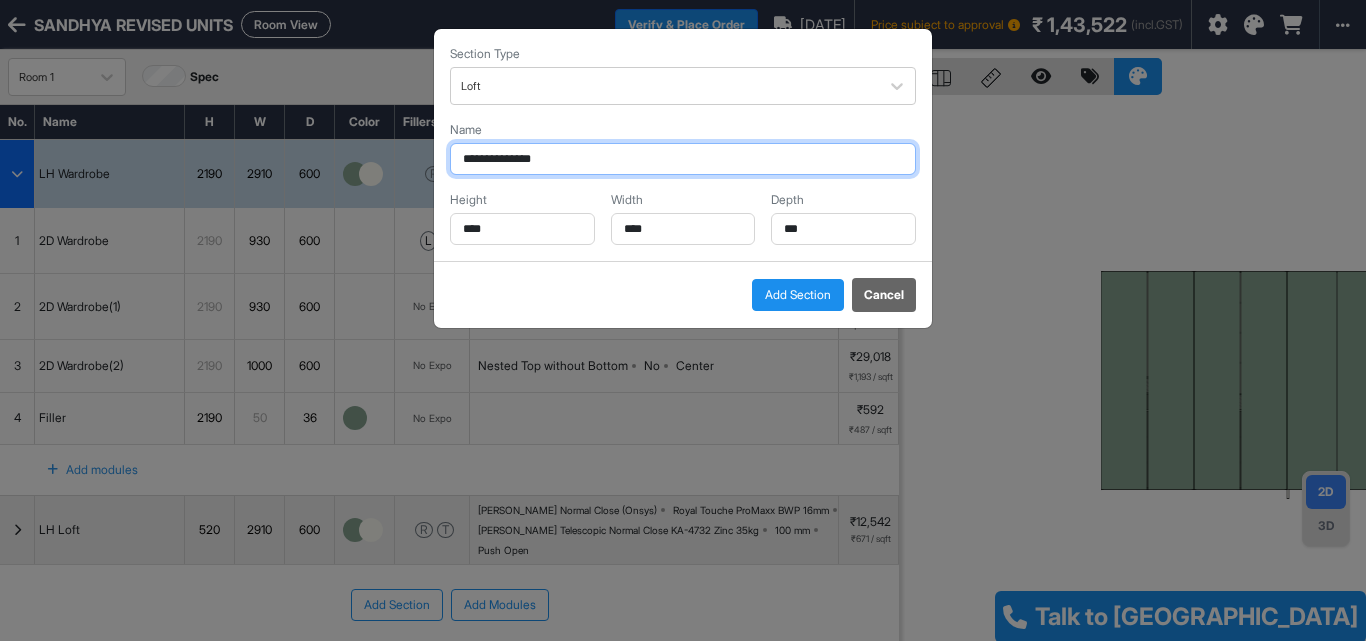 type on "**********" 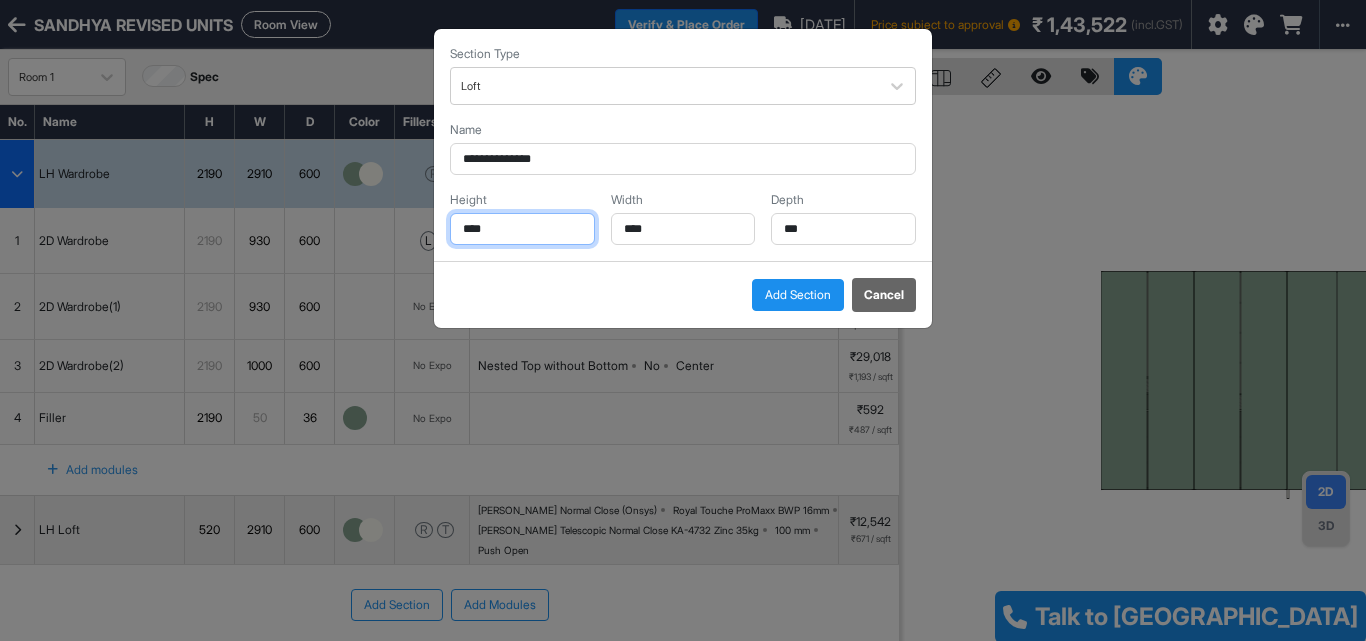 click on "****" at bounding box center (522, 229) 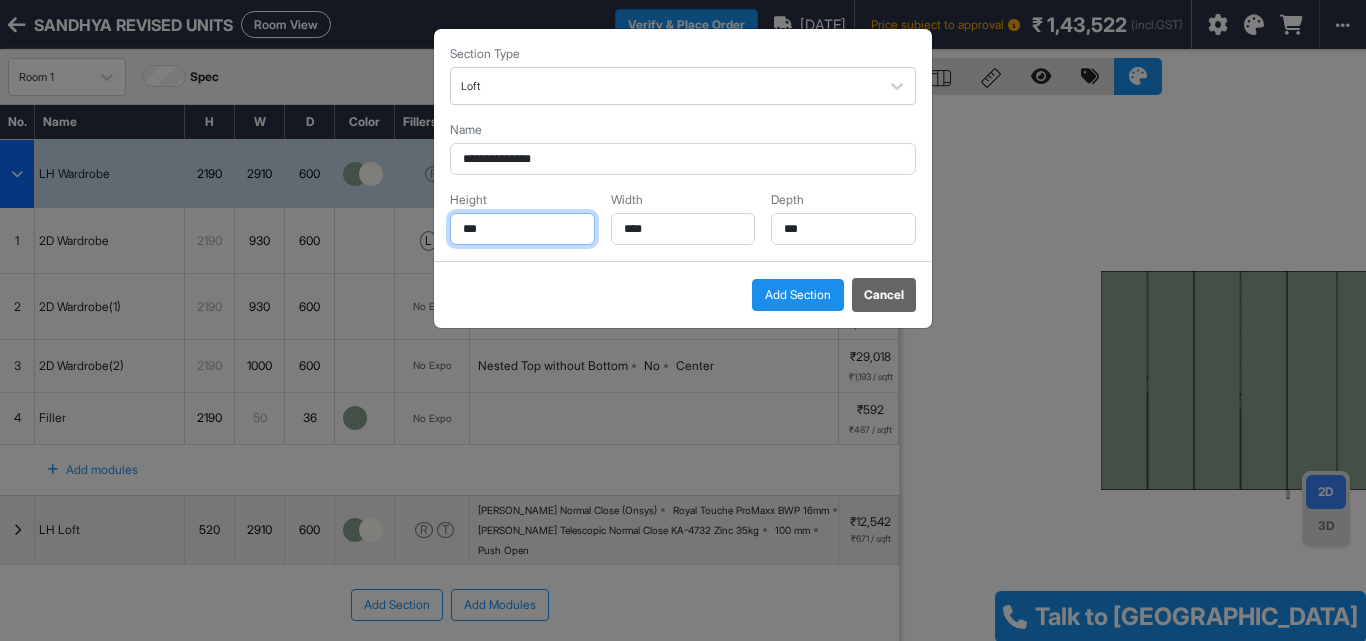 type on "***" 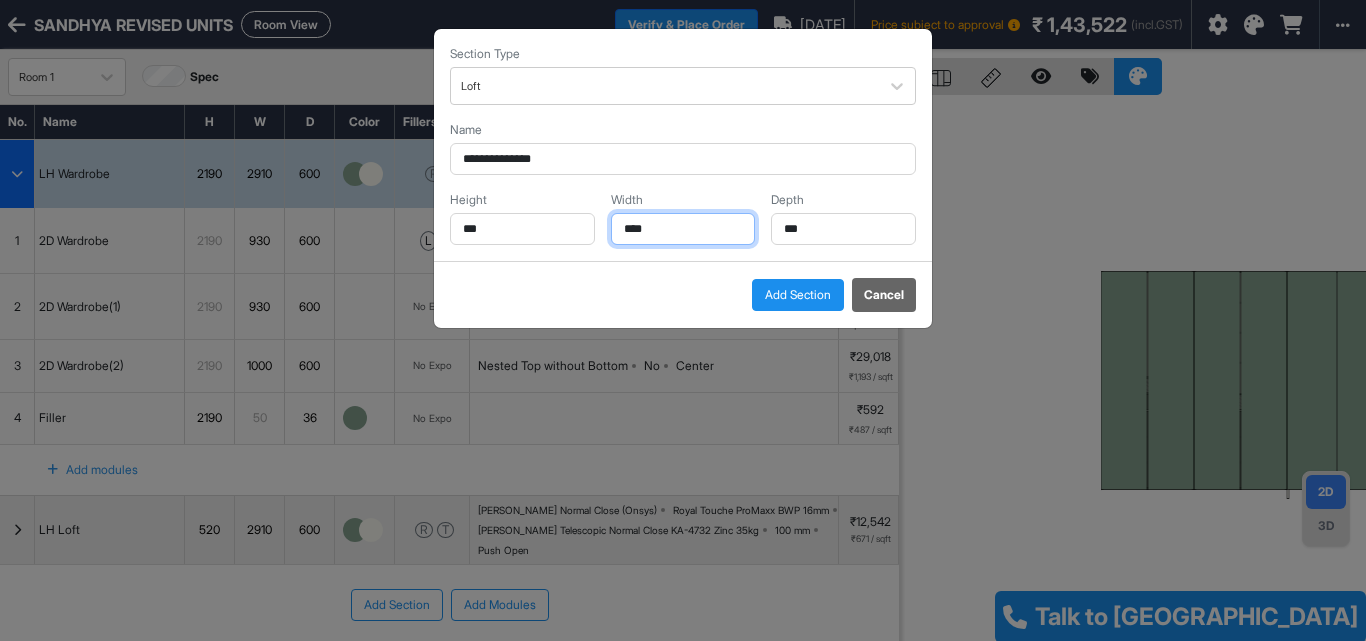 click on "****" at bounding box center (683, 229) 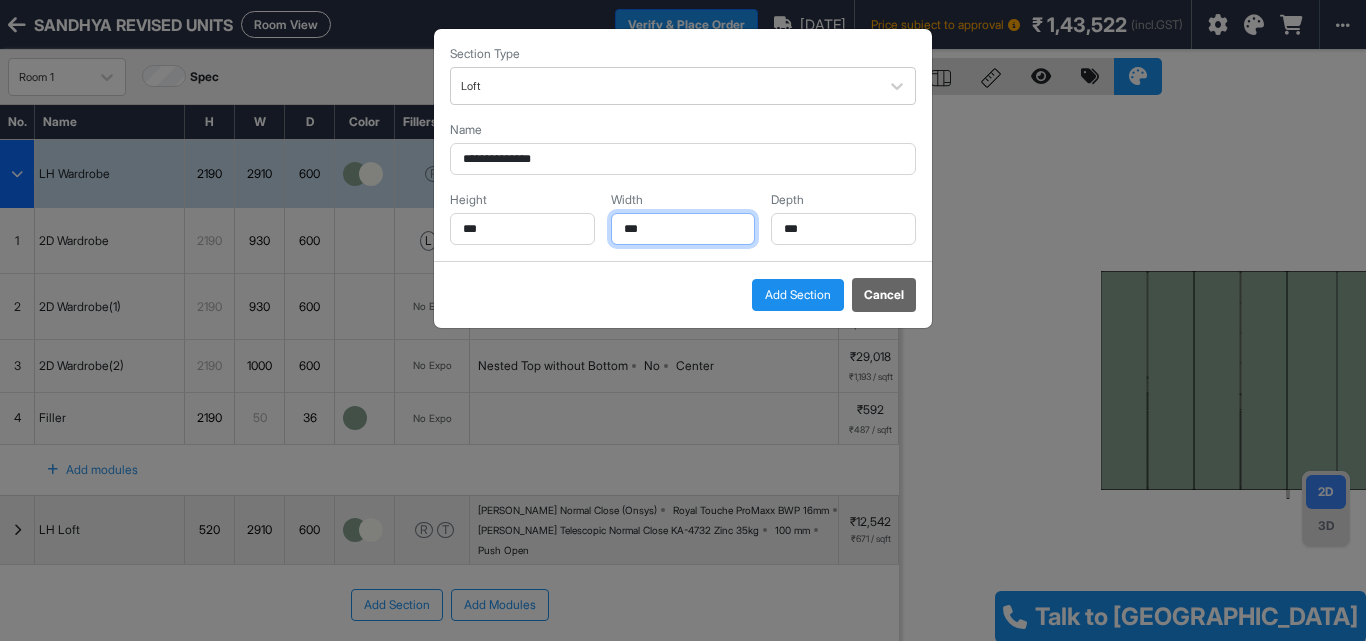 type on "***" 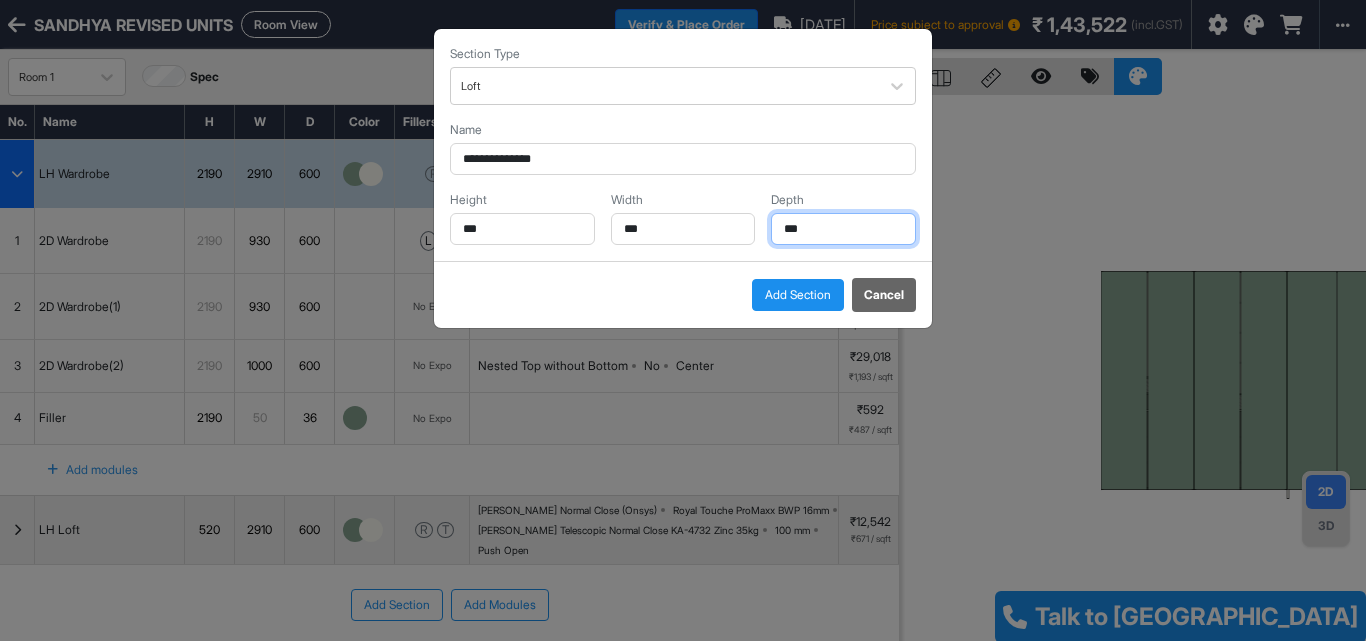 click on "***" at bounding box center (843, 229) 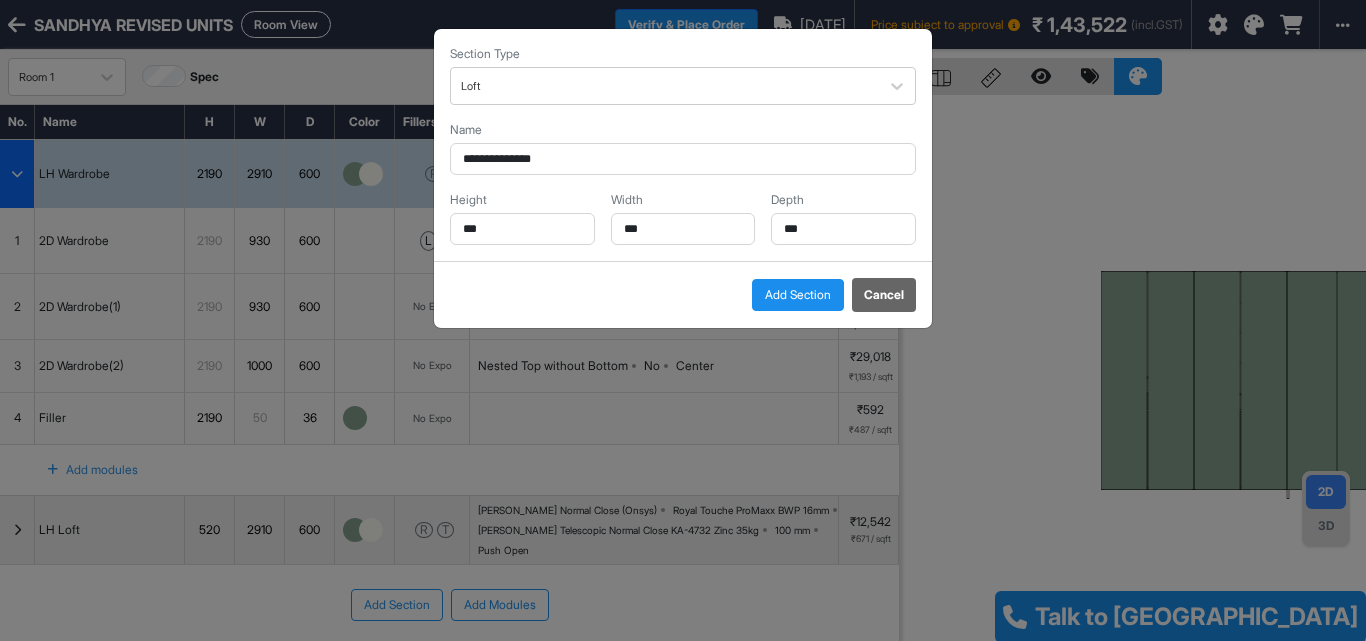 click on "Add Section" at bounding box center [798, 295] 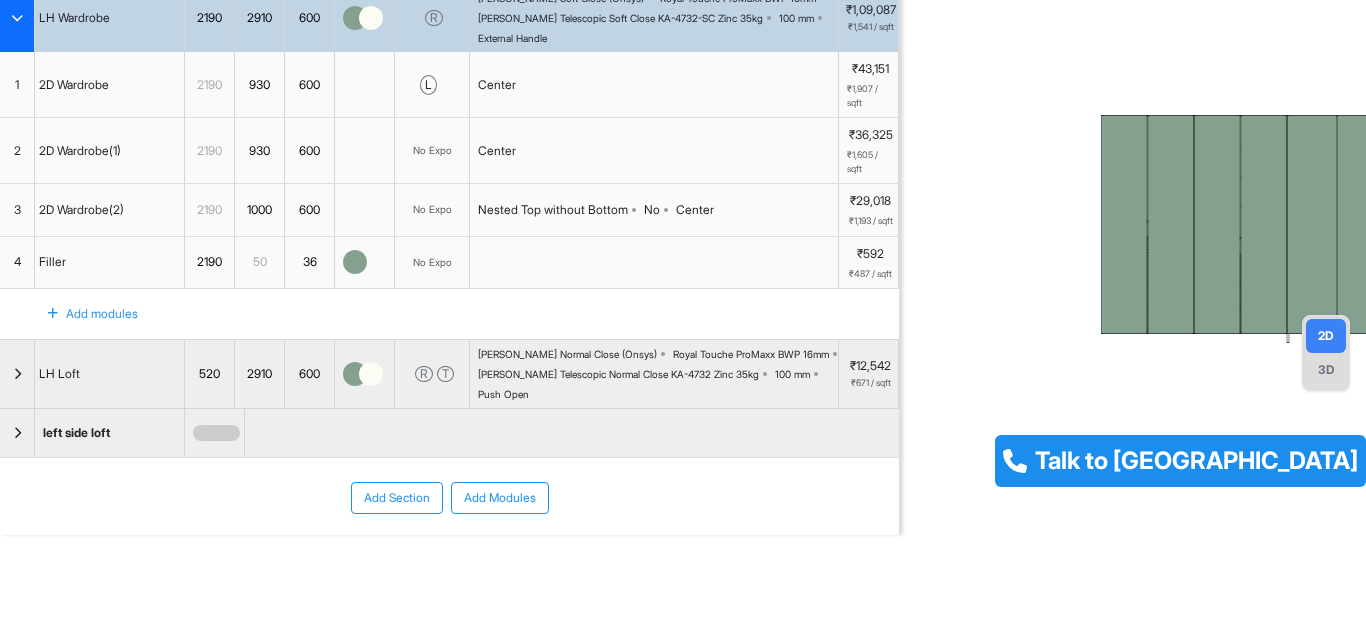 scroll, scrollTop: 187, scrollLeft: 0, axis: vertical 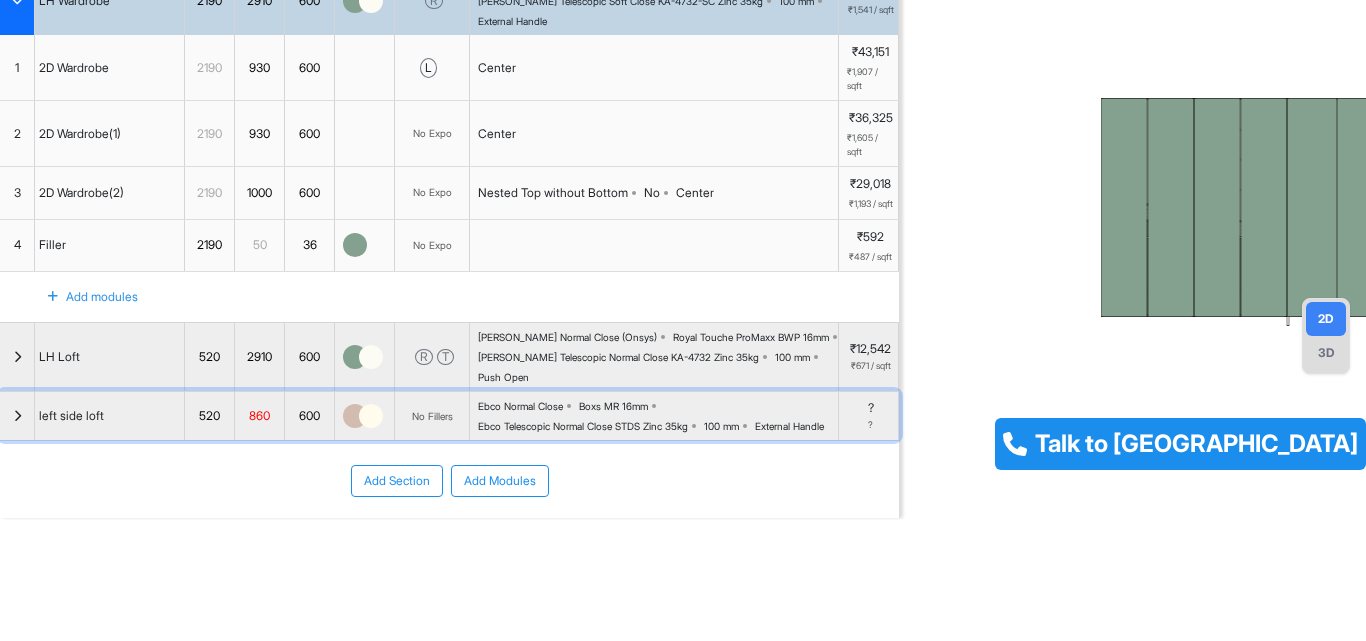 click at bounding box center [371, 416] 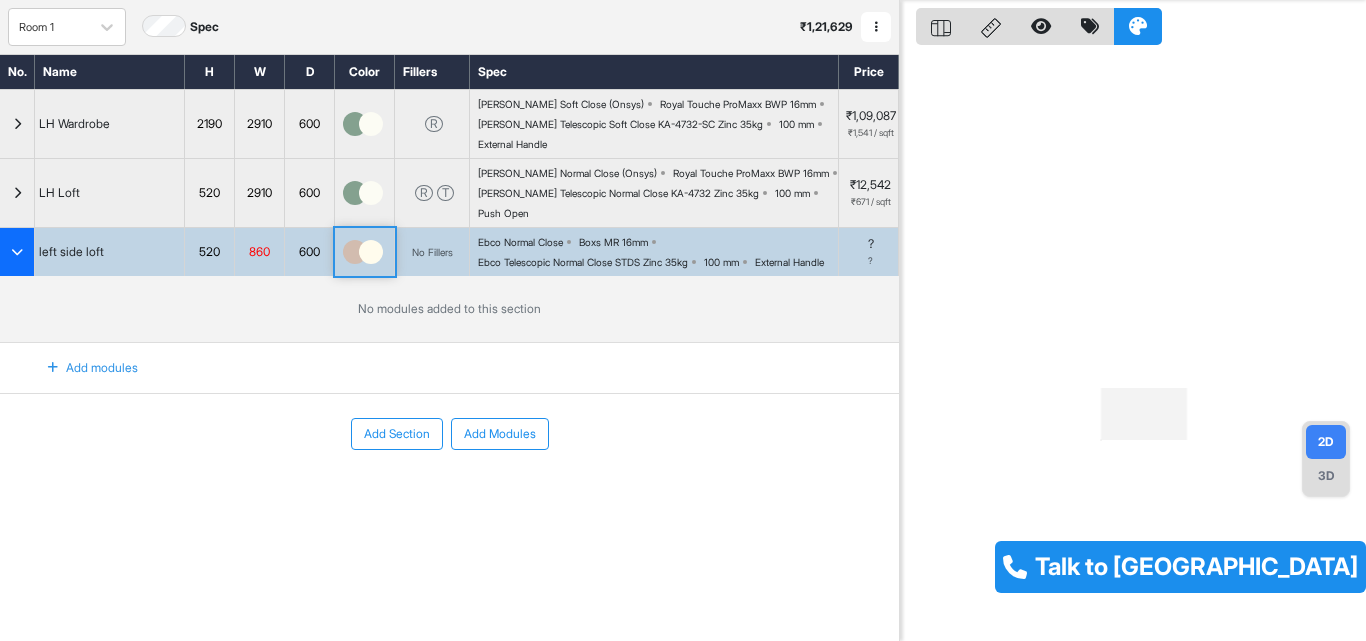 click at bounding box center (355, 252) 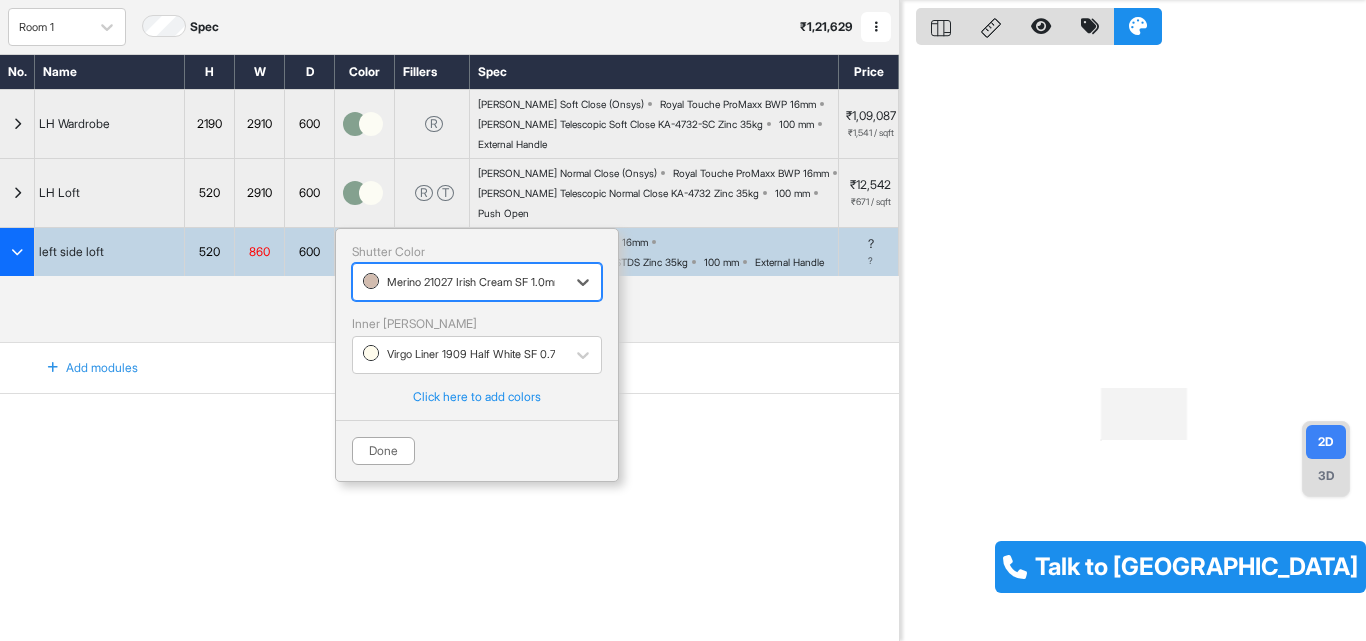 click on "Merino 21027 Irish Cream SF 1.0mm" at bounding box center [459, 282] 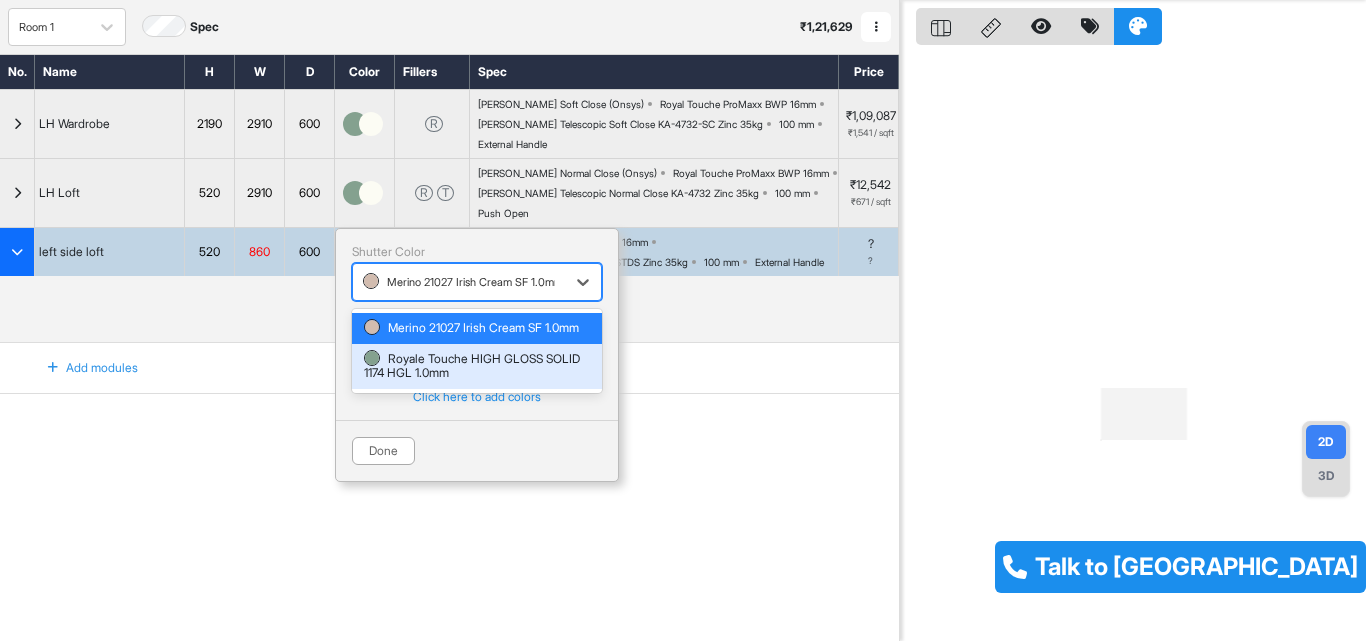 click on "Royale Touche HIGH GLOSS SOLID 1174 HGL 1.0mm" at bounding box center (477, 366) 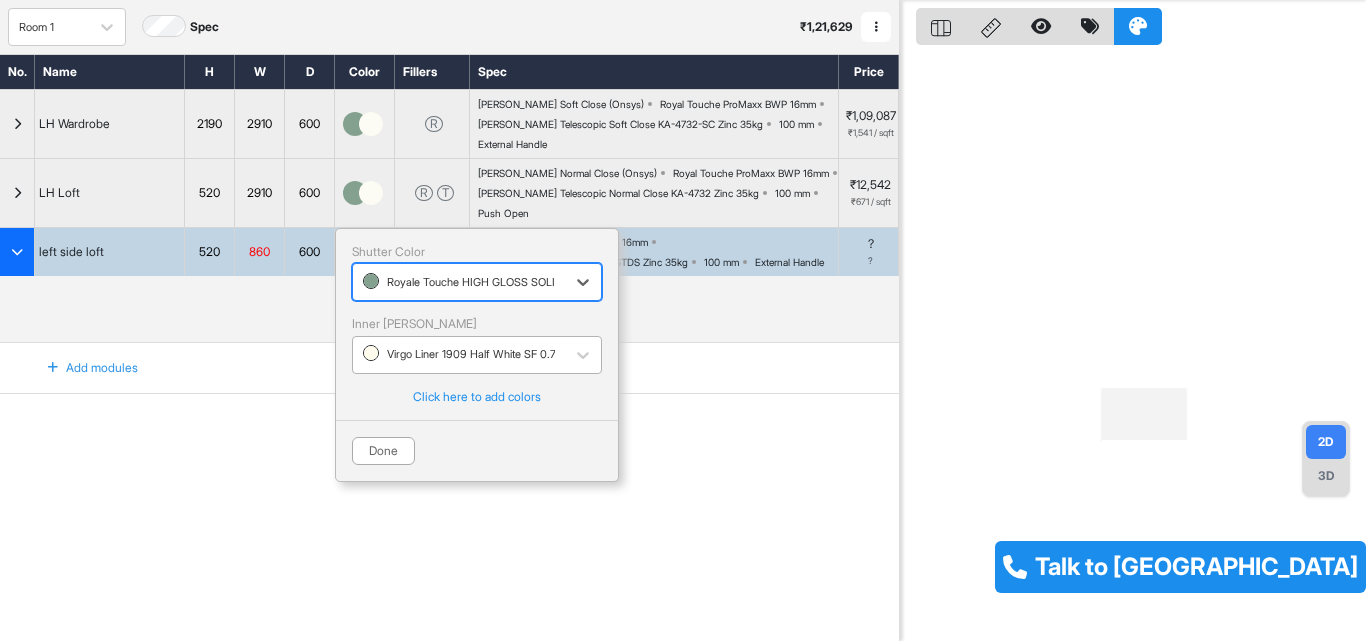 click on "Virgo Liner 1909 Half White SF 0.7mm" at bounding box center (459, 354) 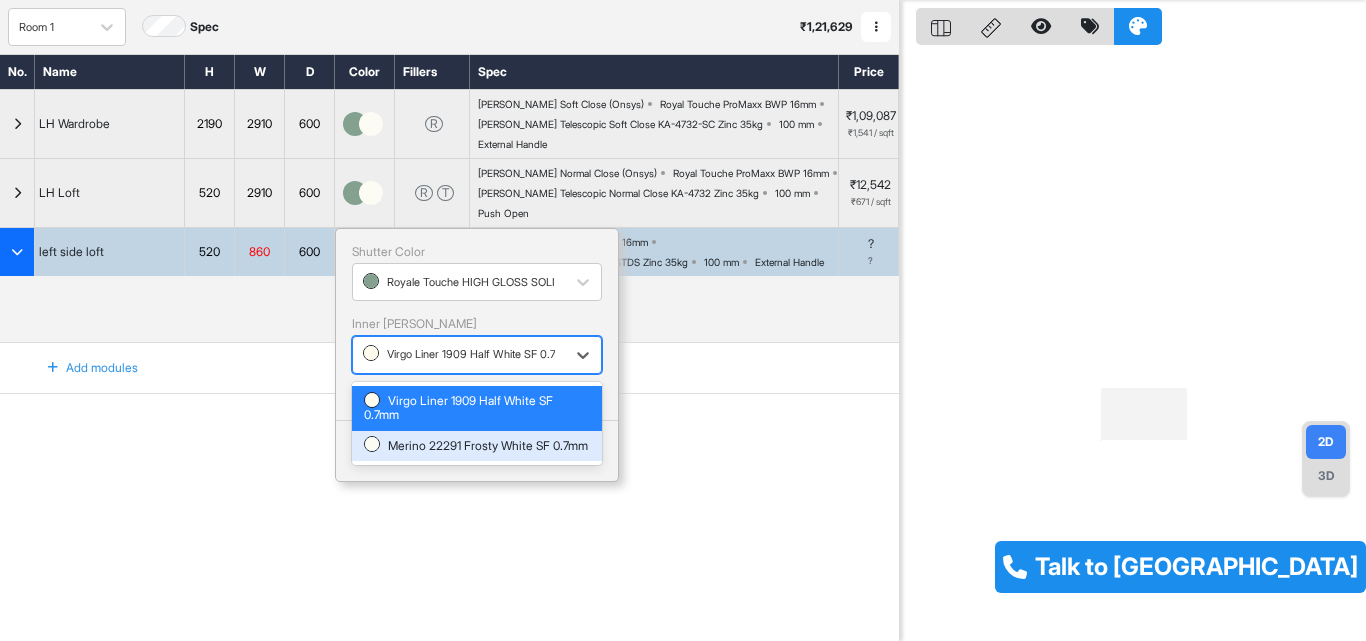 click on "Merino 22291 Frosty White SF 0.7mm" at bounding box center (477, 446) 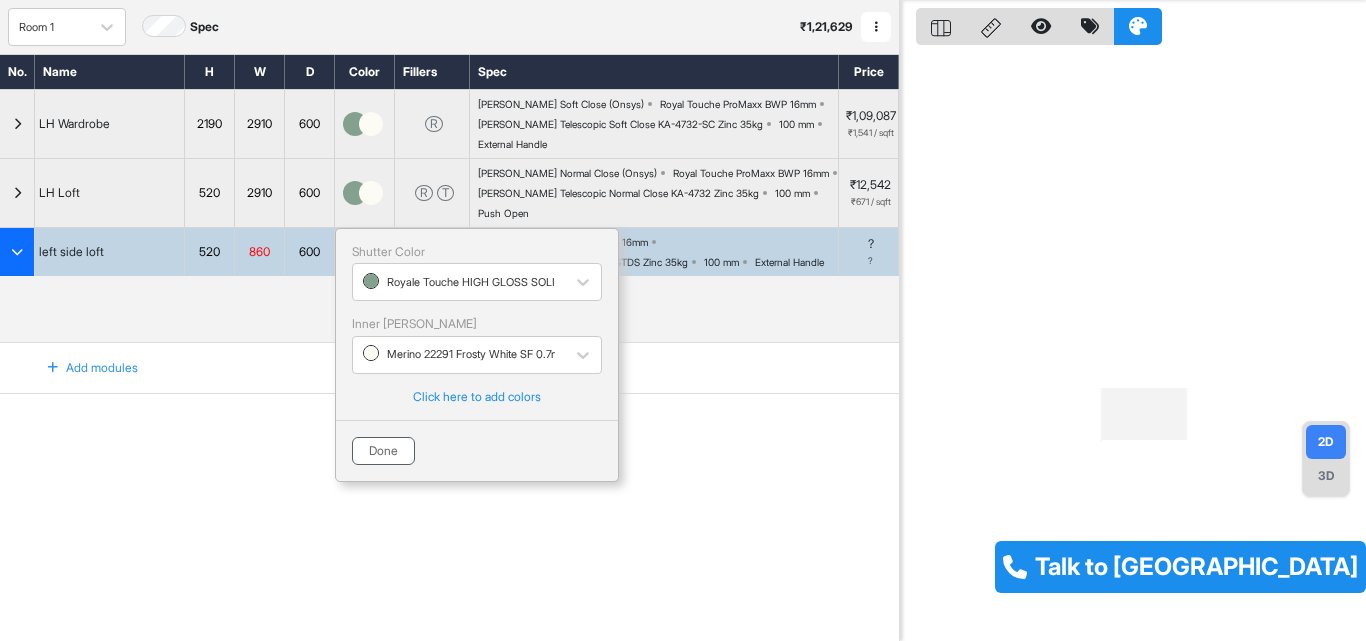 click on "Done" at bounding box center [383, 451] 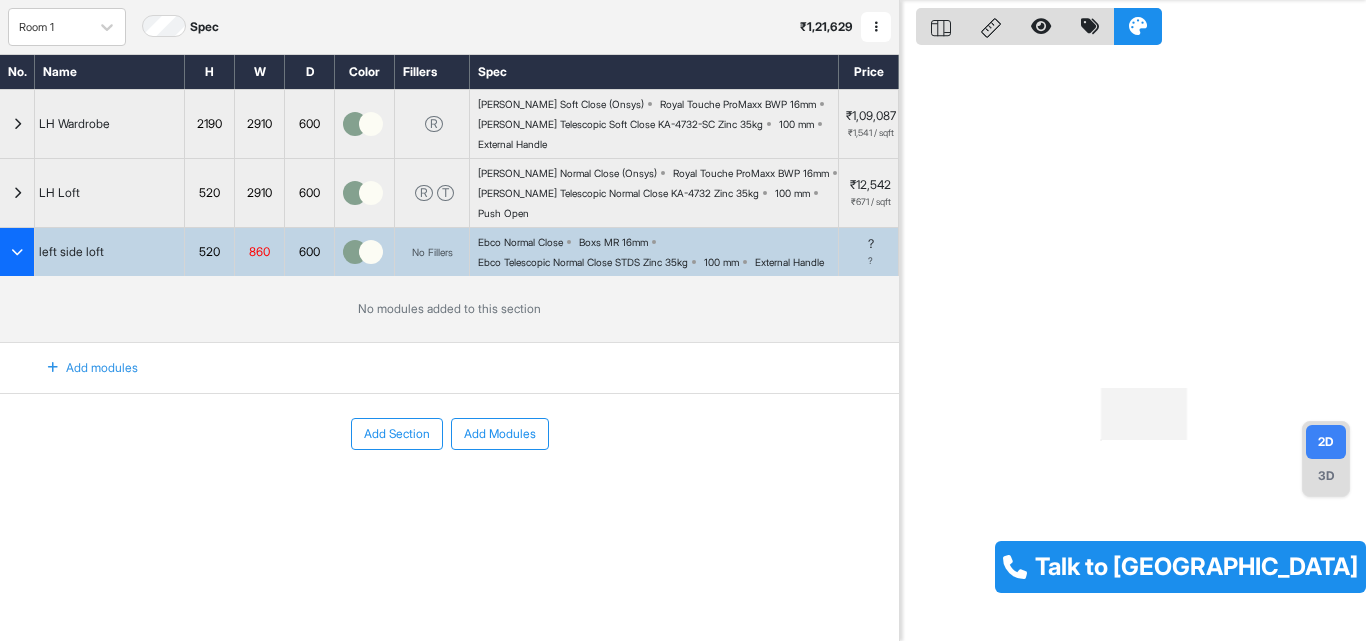 click on "Add modules" at bounding box center [81, 368] 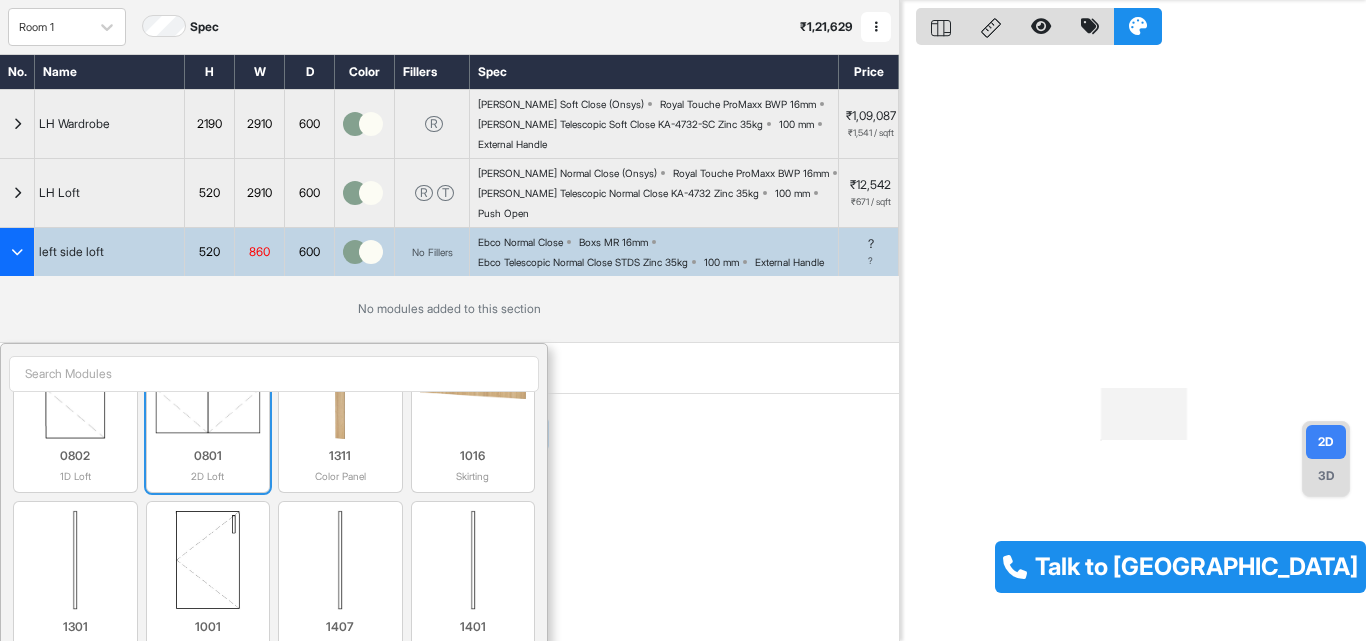 scroll, scrollTop: 100, scrollLeft: 0, axis: vertical 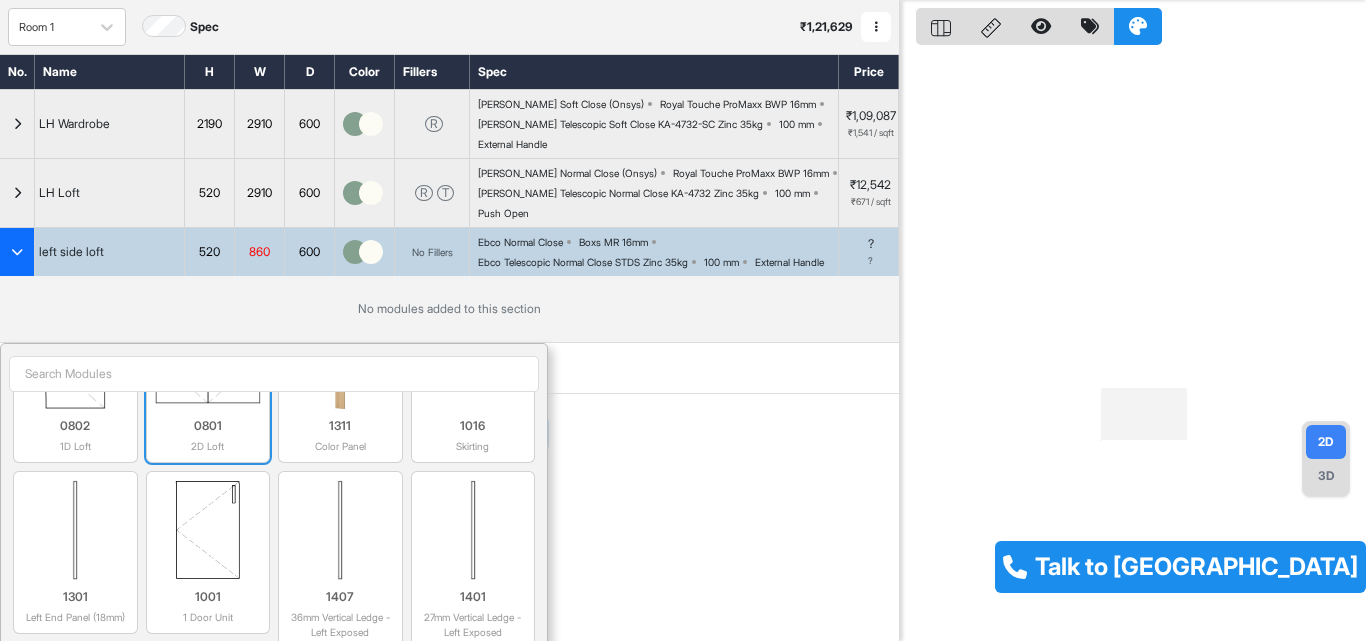click on "2D Loft" at bounding box center (208, 446) 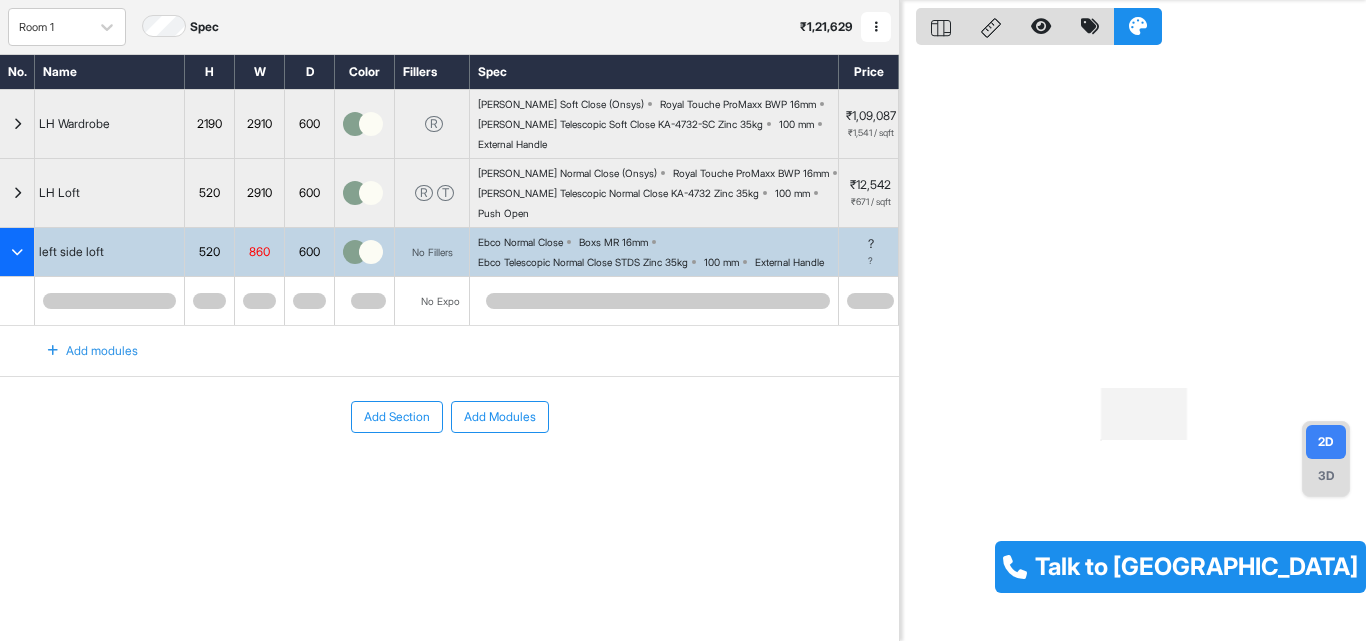 scroll, scrollTop: 0, scrollLeft: 0, axis: both 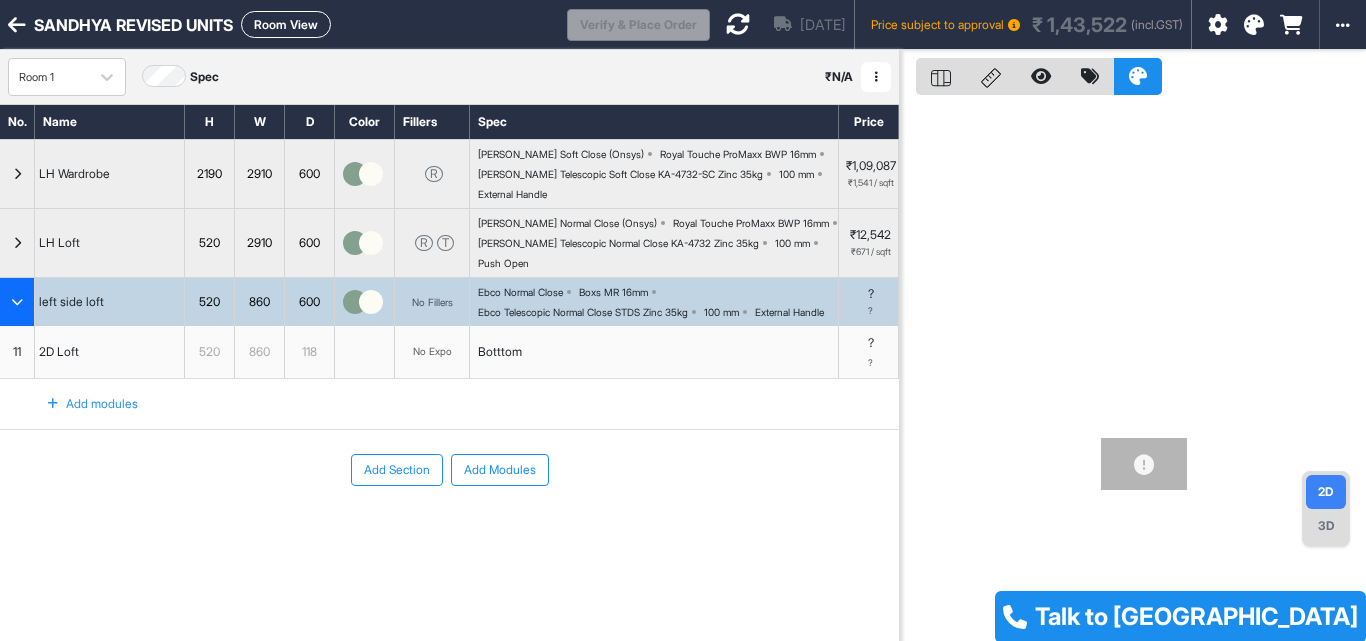 click on "Ebco Normal Close Boxs MR 16mm Ebco Telescopic Normal Close STDS Zinc 35kg 100 mm External Handle" at bounding box center (658, 302) 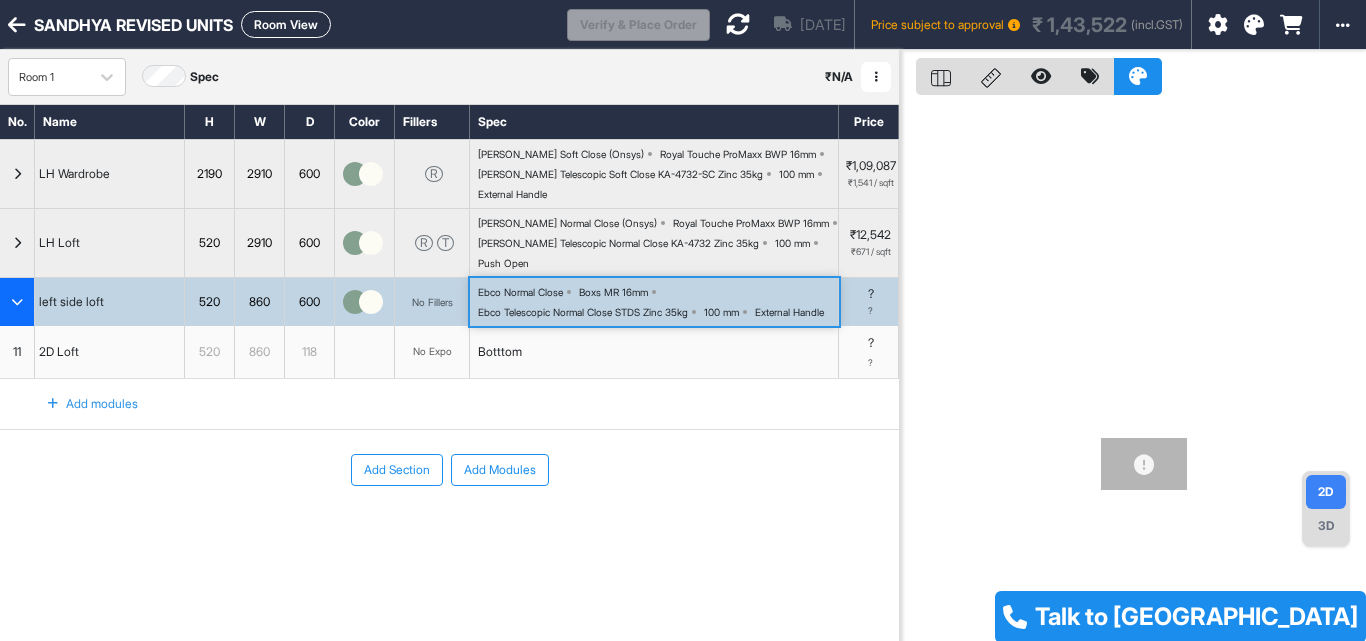 click on "Ebco Normal Close Boxs MR 16mm Ebco Telescopic Normal Close STDS Zinc 35kg 100 mm External Handle" at bounding box center (658, 302) 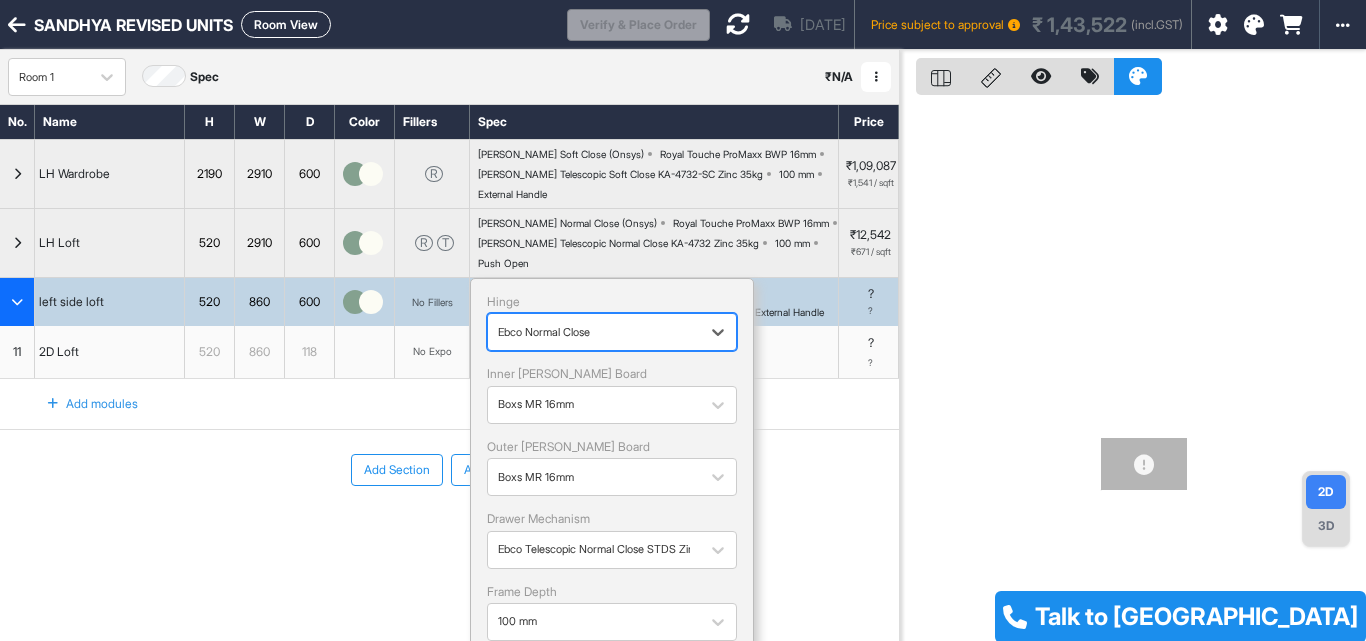 click on "Ebco Normal Close" at bounding box center [594, 332] 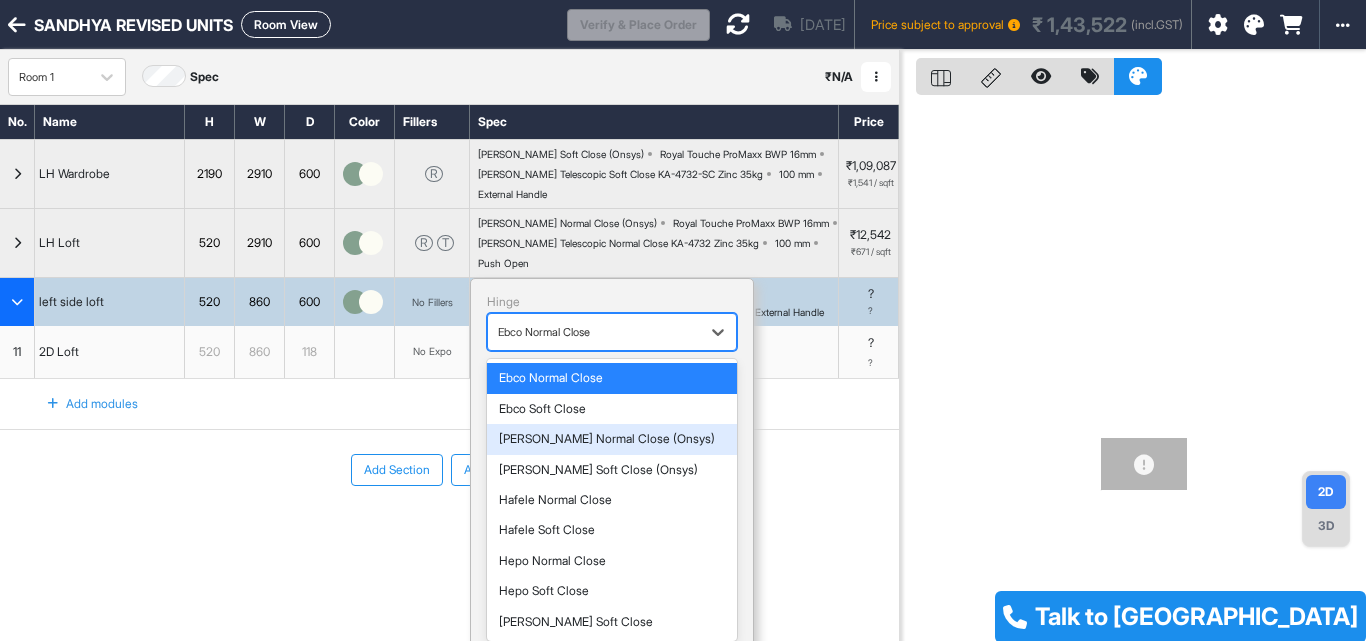 click on "[PERSON_NAME] Normal Close (Onsys)" at bounding box center [612, 439] 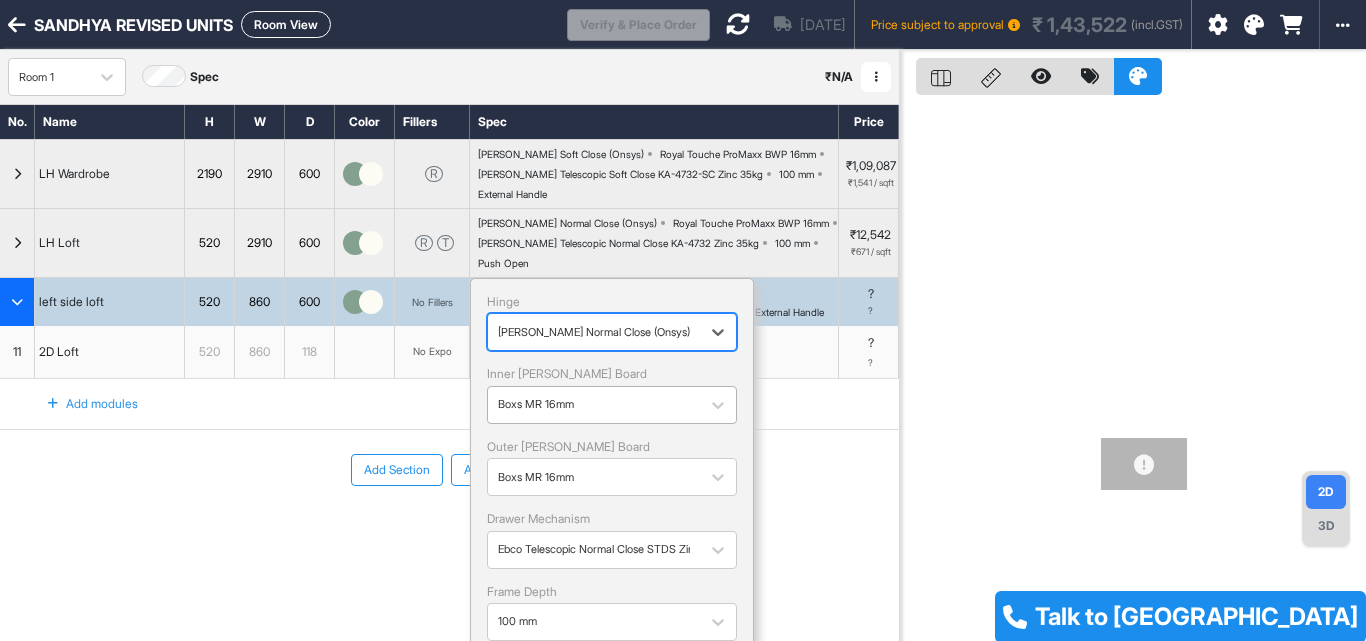 click at bounding box center [594, 405] 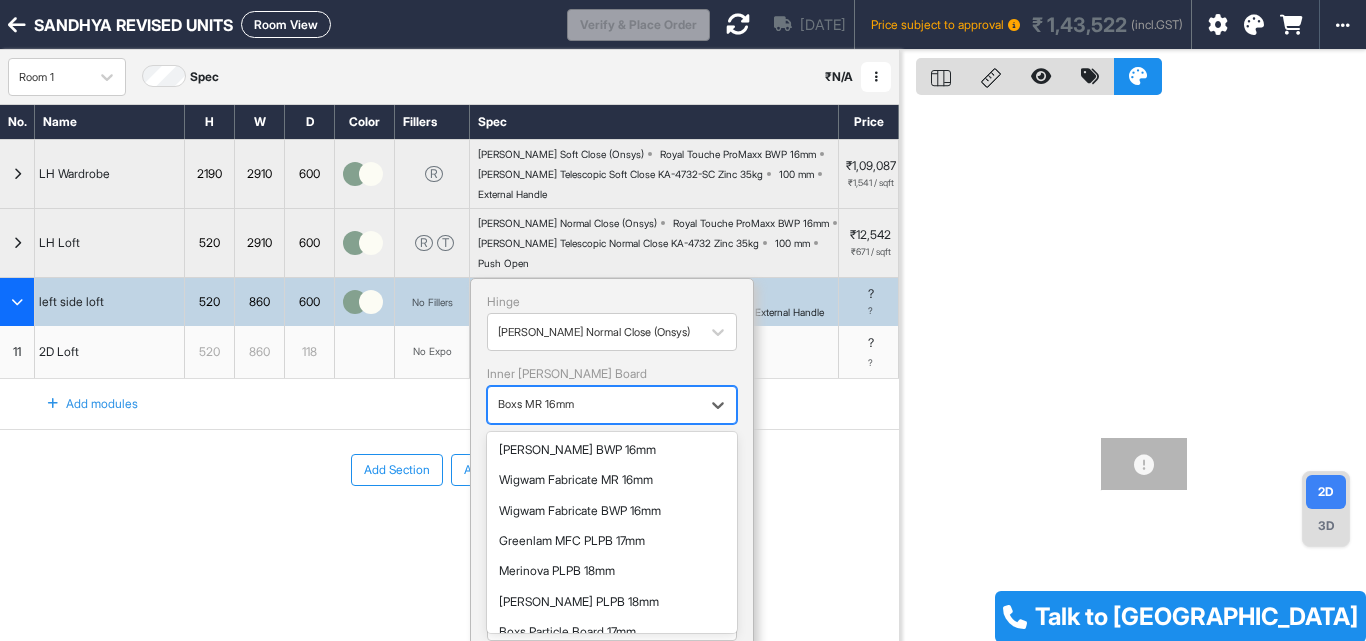 scroll, scrollTop: 794, scrollLeft: 0, axis: vertical 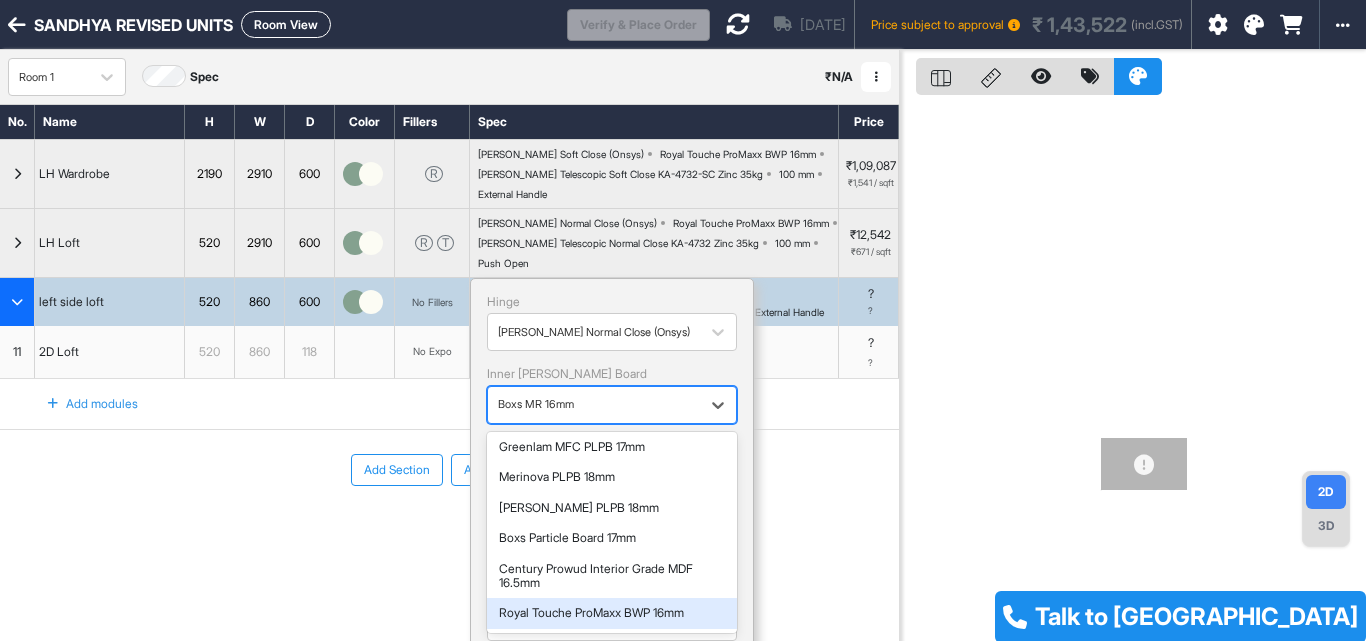 click on "Royal Touche ProMaxx BWP 16mm" at bounding box center [612, 613] 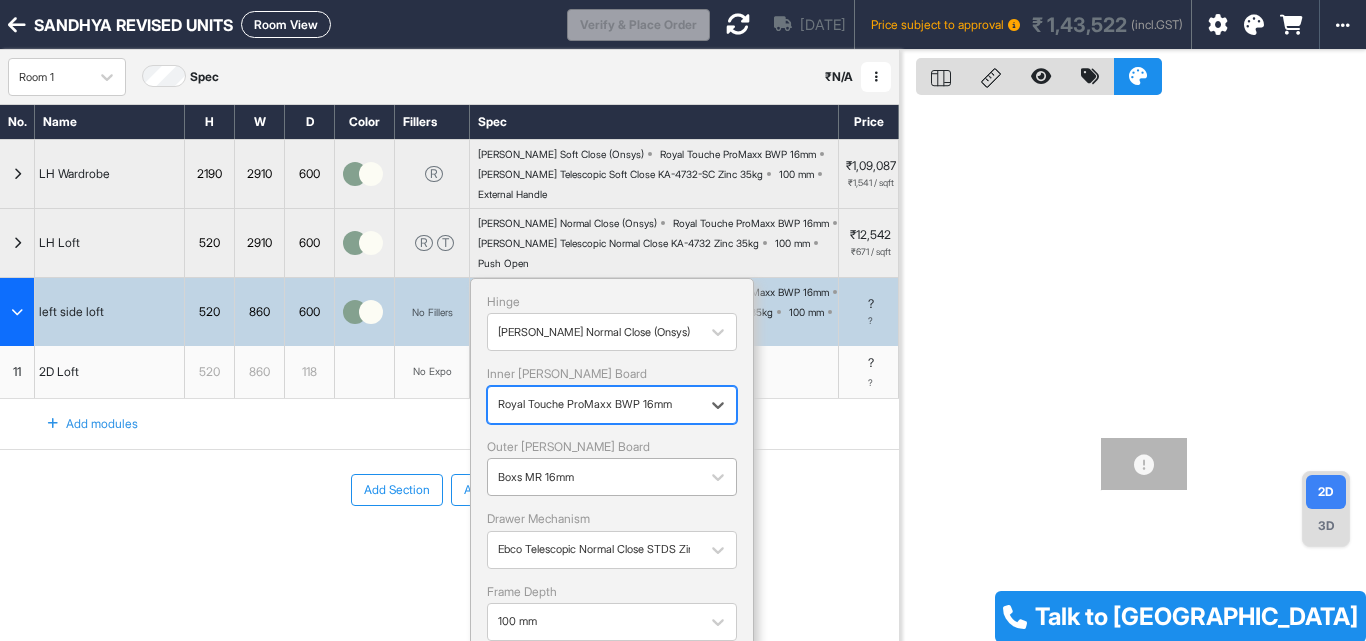 click at bounding box center [594, 477] 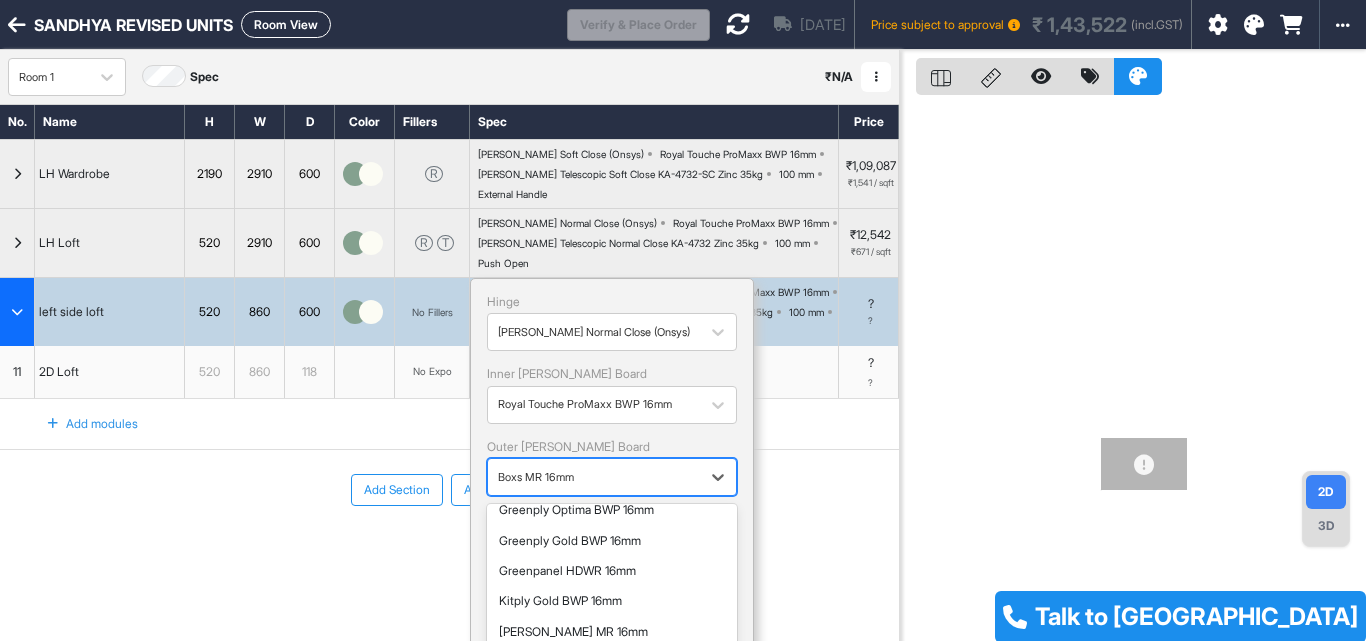 scroll, scrollTop: 695, scrollLeft: 0, axis: vertical 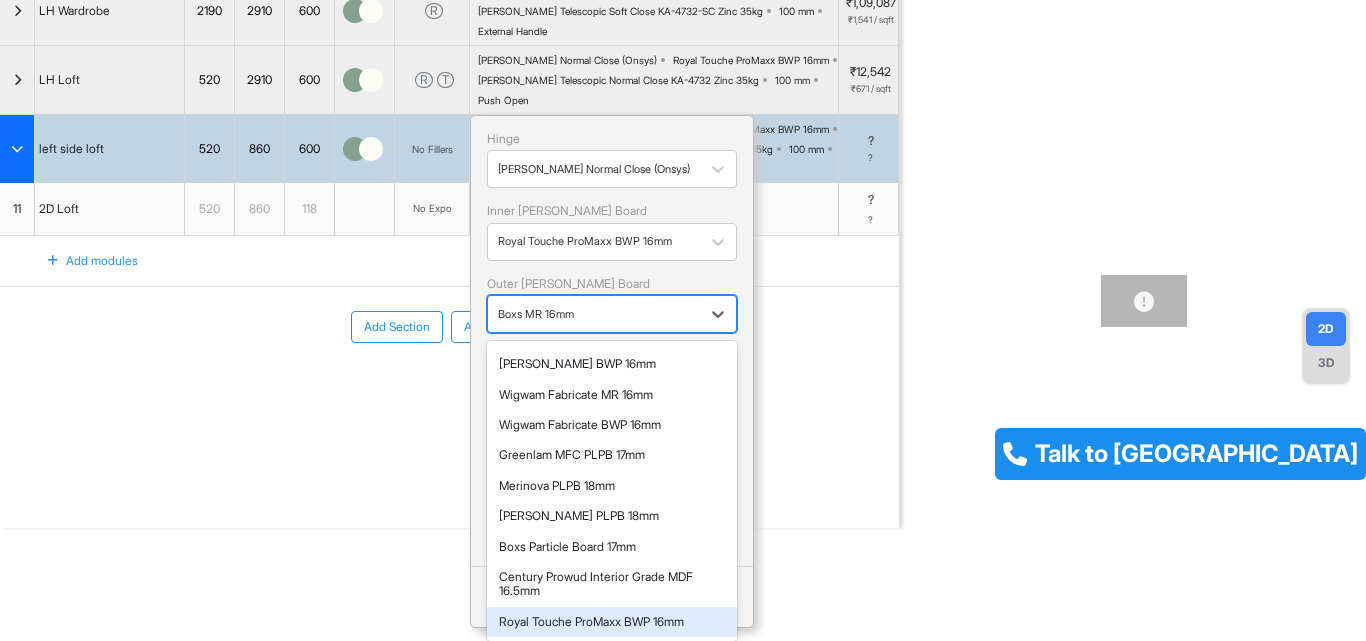 click on "Royal Touche ProMaxx BWP 16mm" at bounding box center [612, 622] 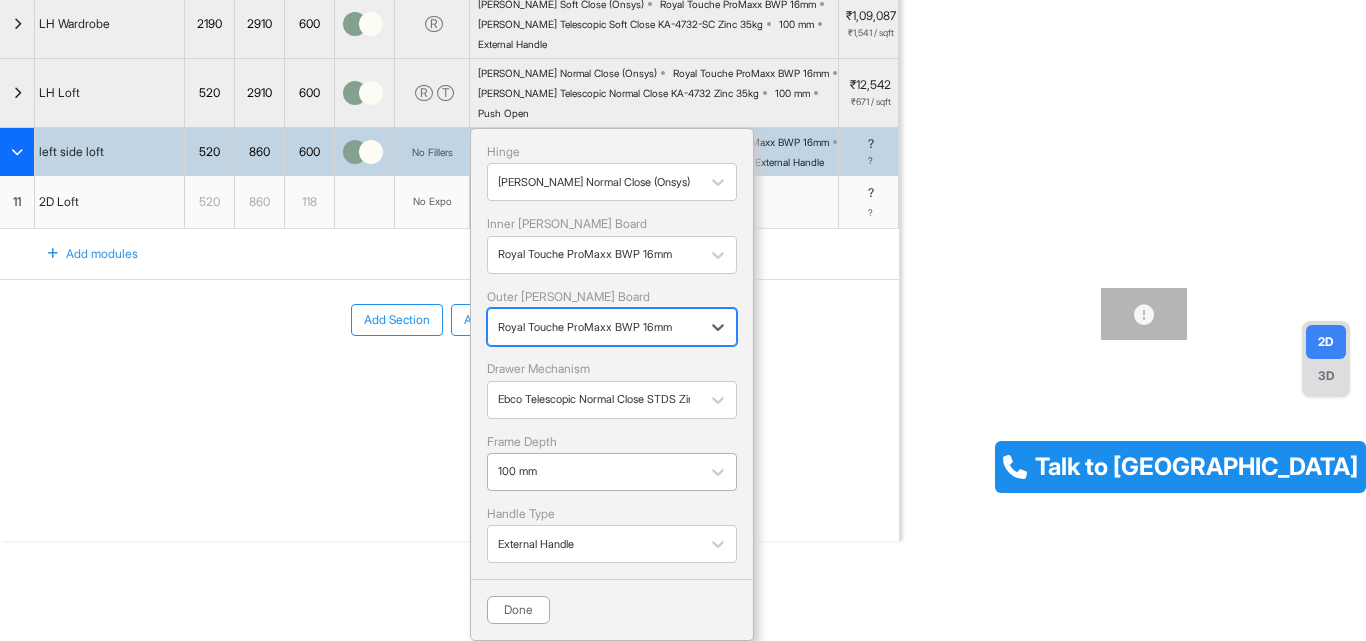 click at bounding box center (594, 472) 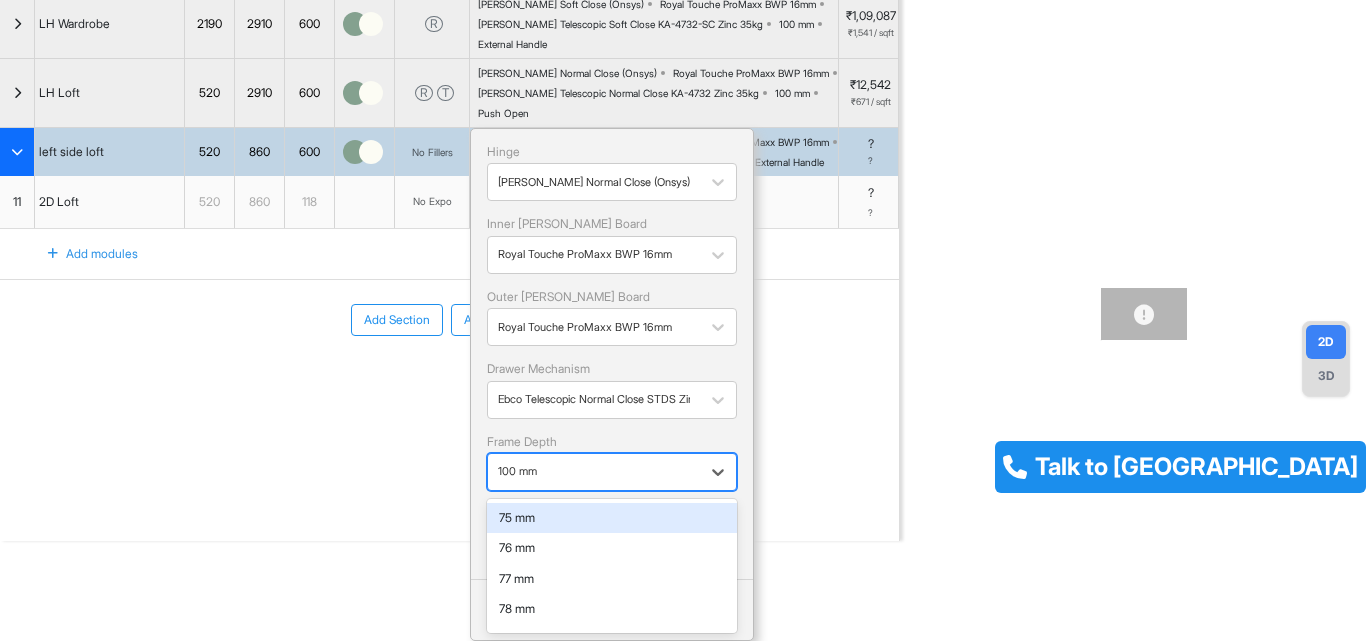 click at bounding box center [594, 472] 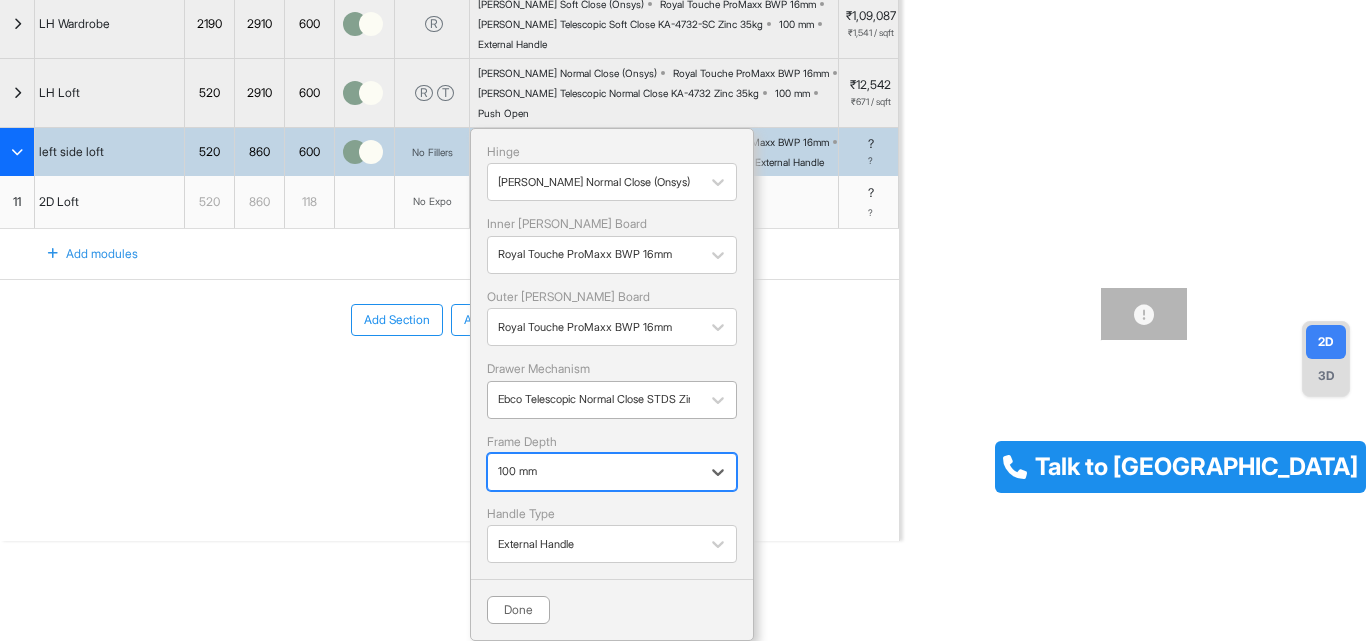 click at bounding box center (594, 399) 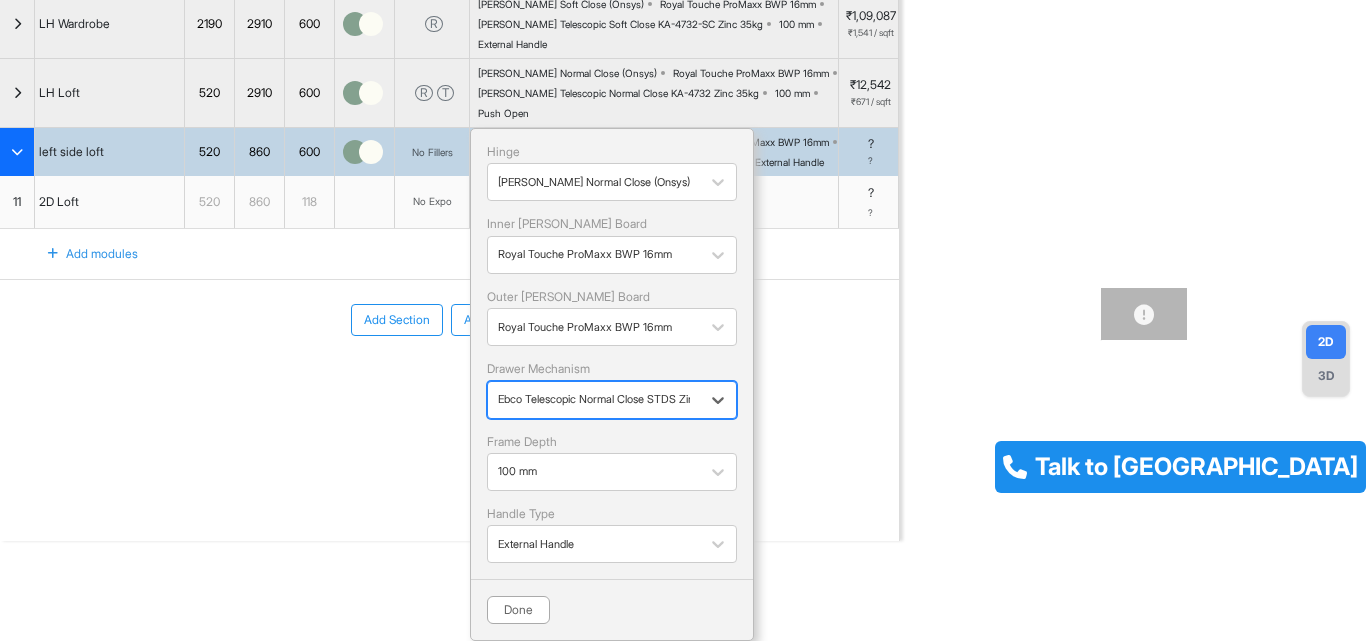 click at bounding box center (594, 399) 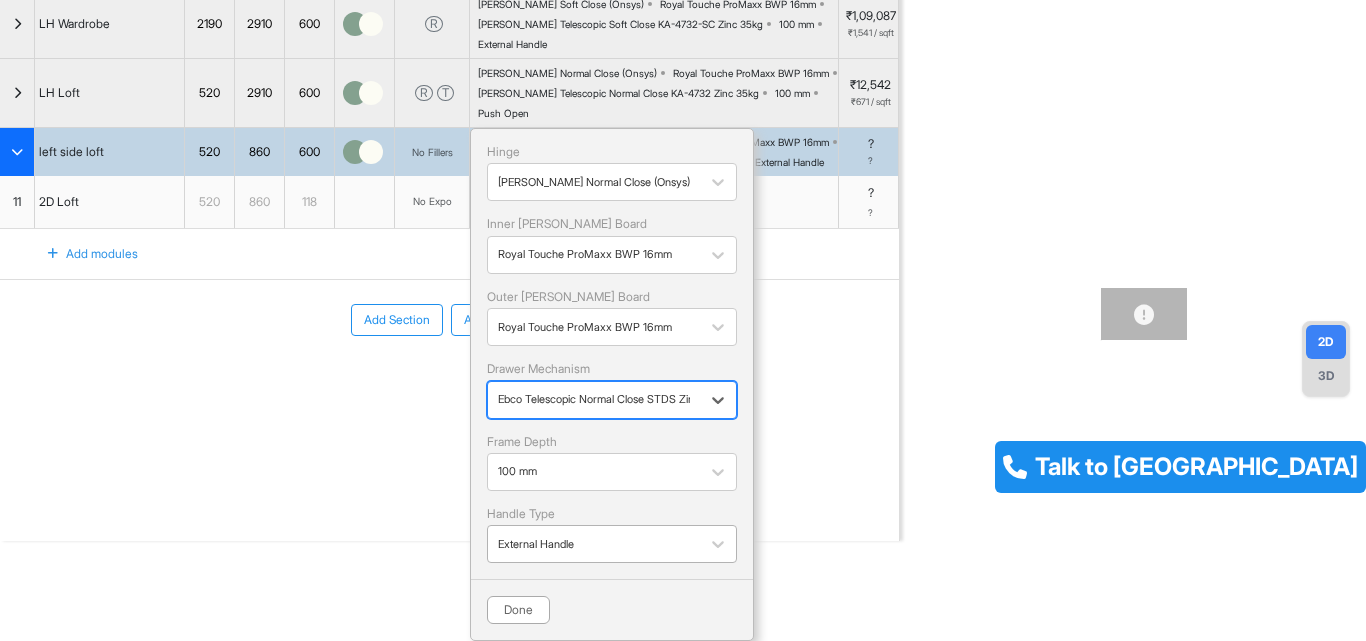 click at bounding box center [594, 544] 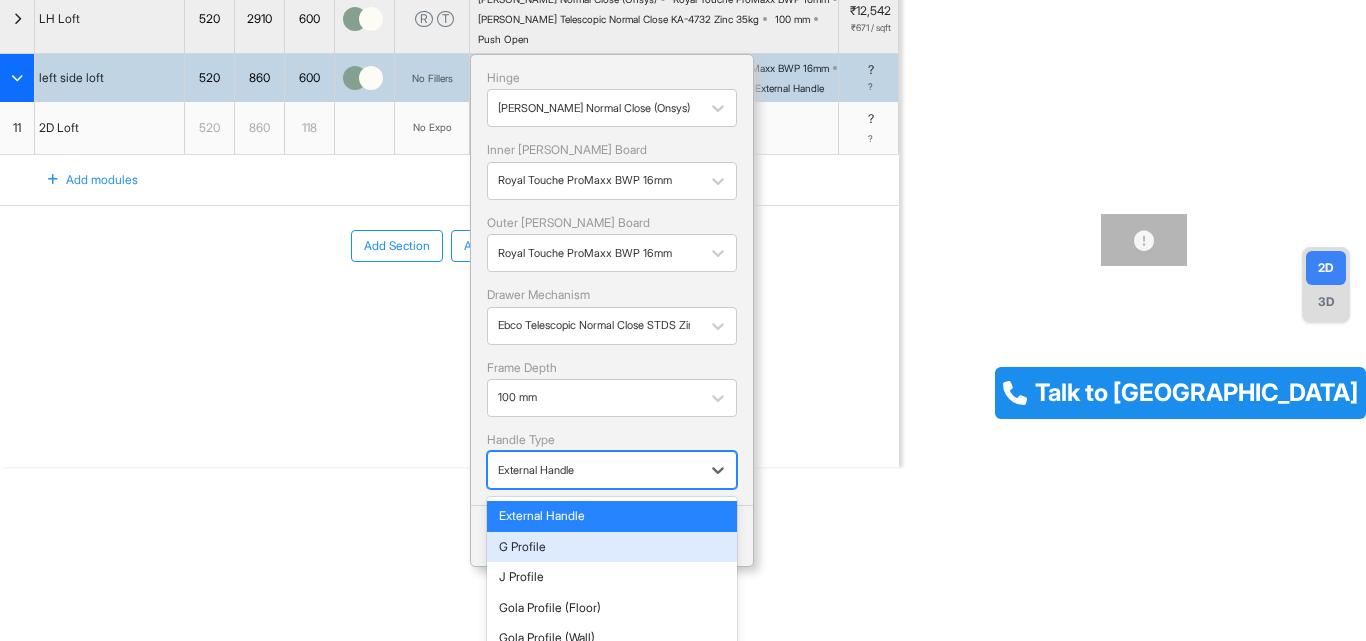 scroll, scrollTop: 301, scrollLeft: 0, axis: vertical 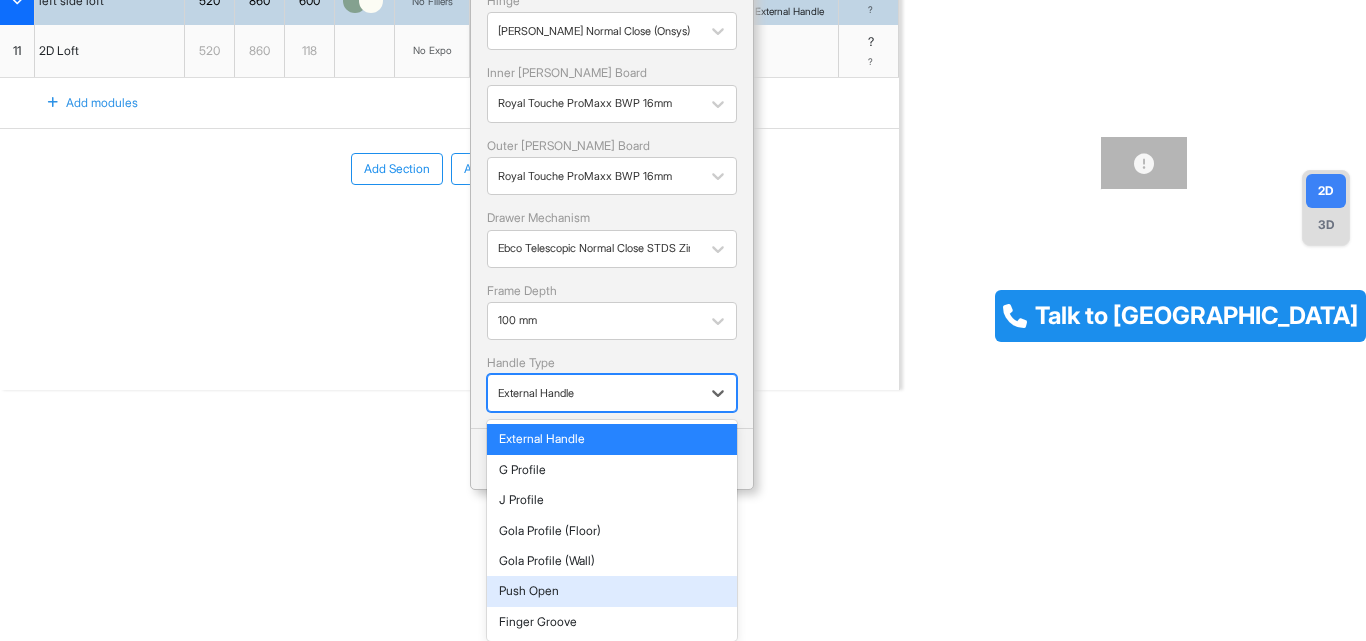 click on "Push Open" at bounding box center [612, 591] 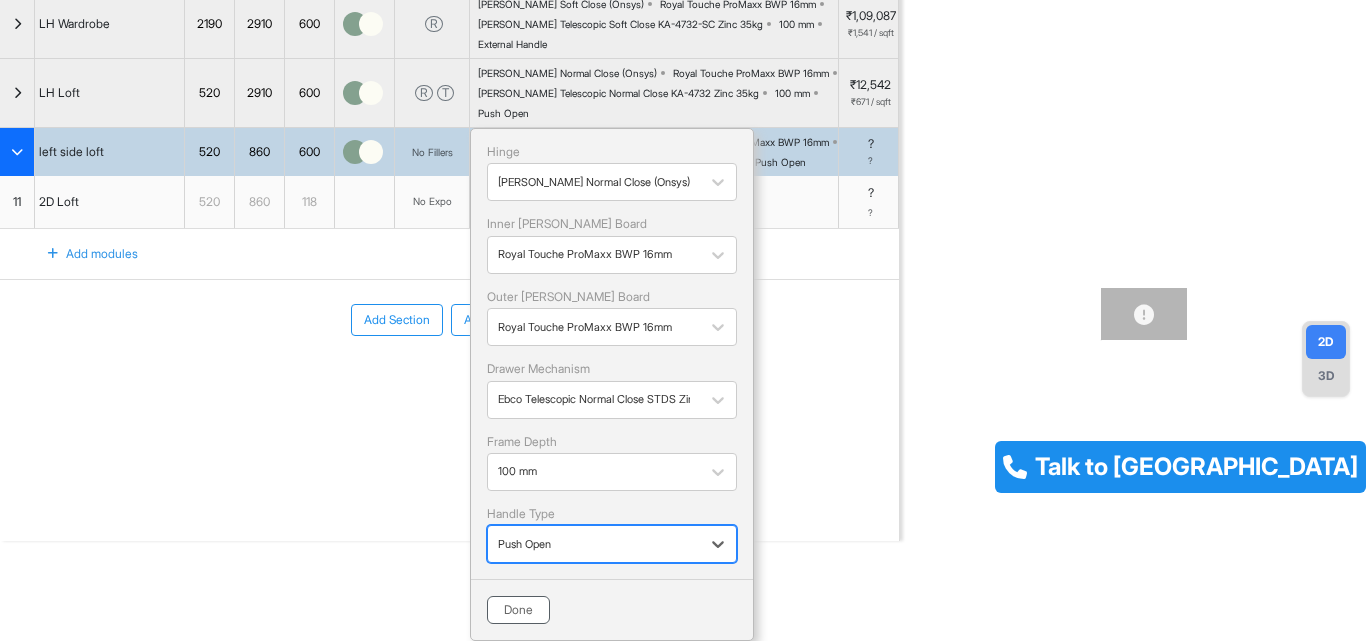click on "Done" at bounding box center (518, 610) 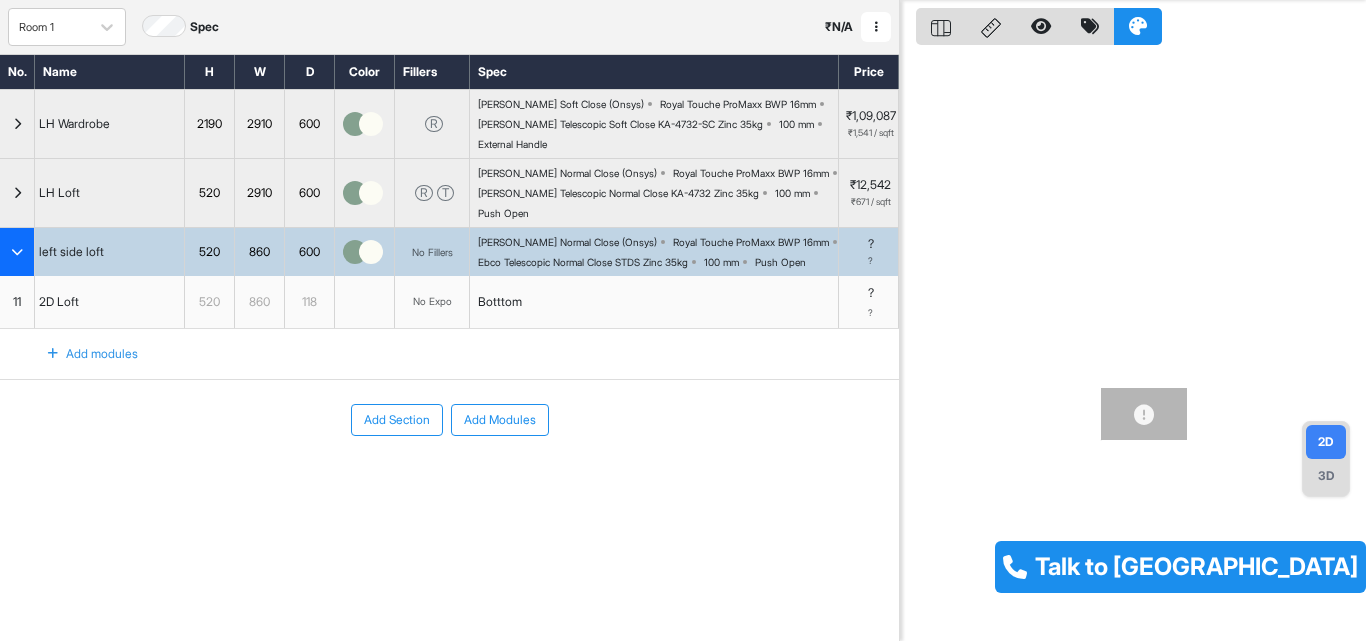 scroll, scrollTop: 50, scrollLeft: 0, axis: vertical 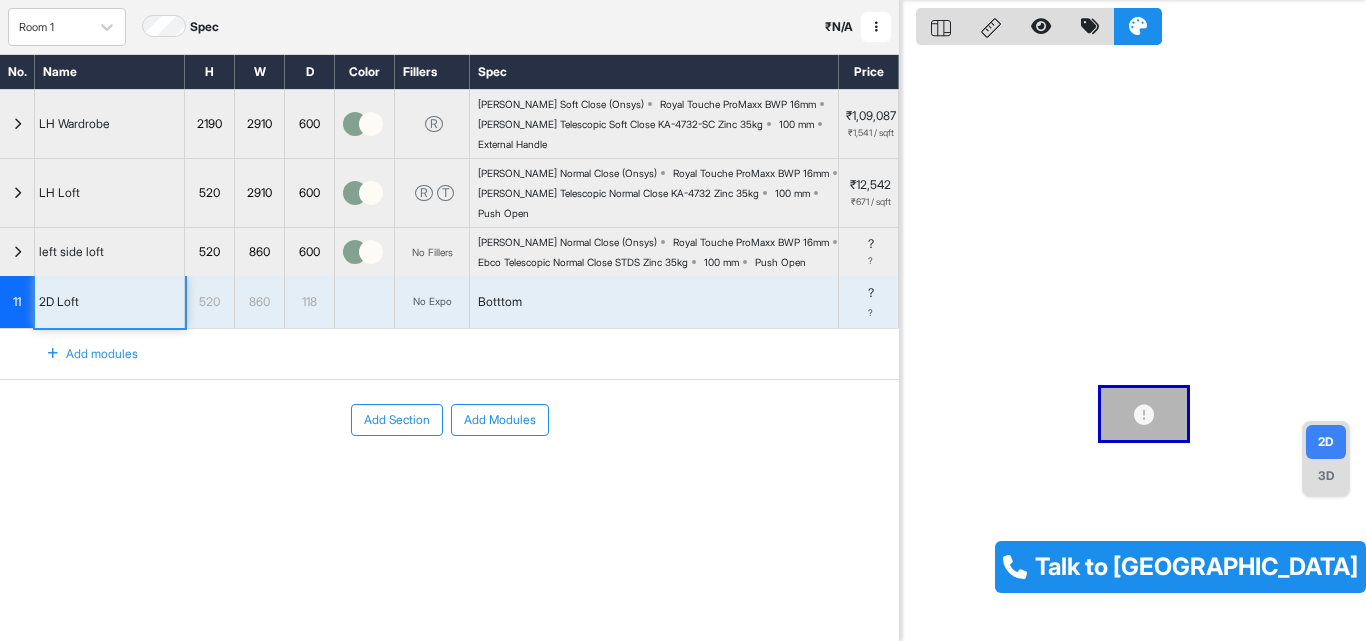click on "2D Loft" at bounding box center [110, 302] 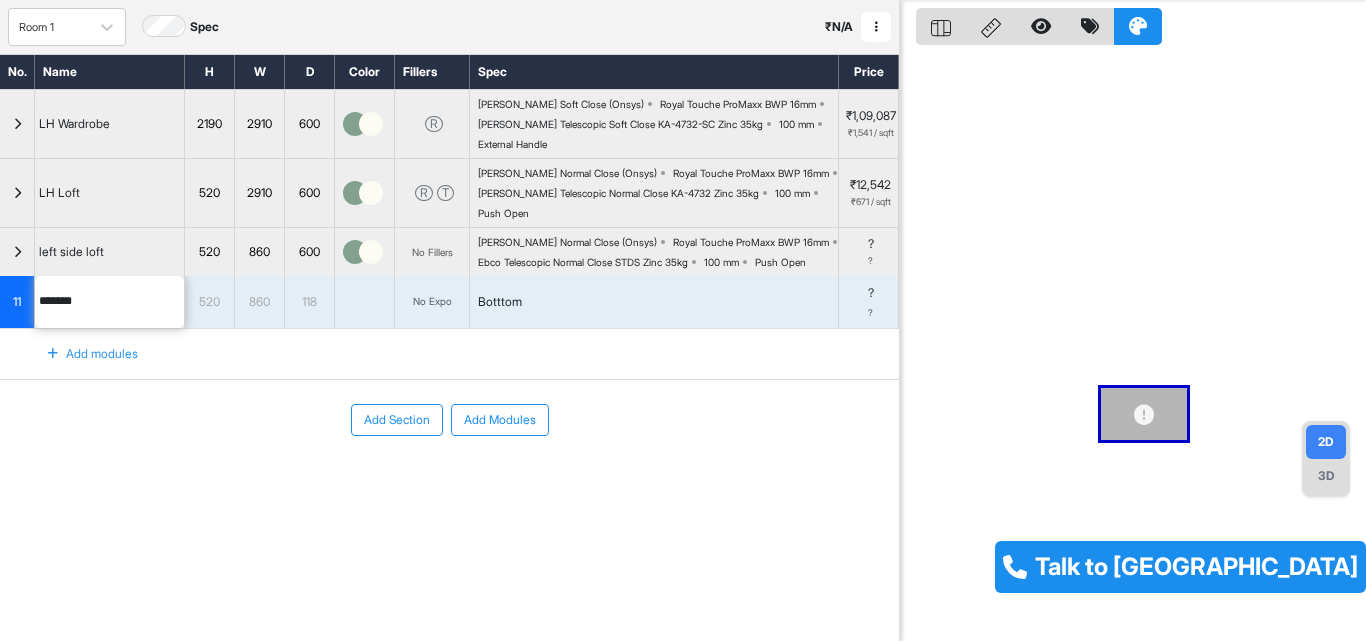 click on "11" at bounding box center [17, 302] 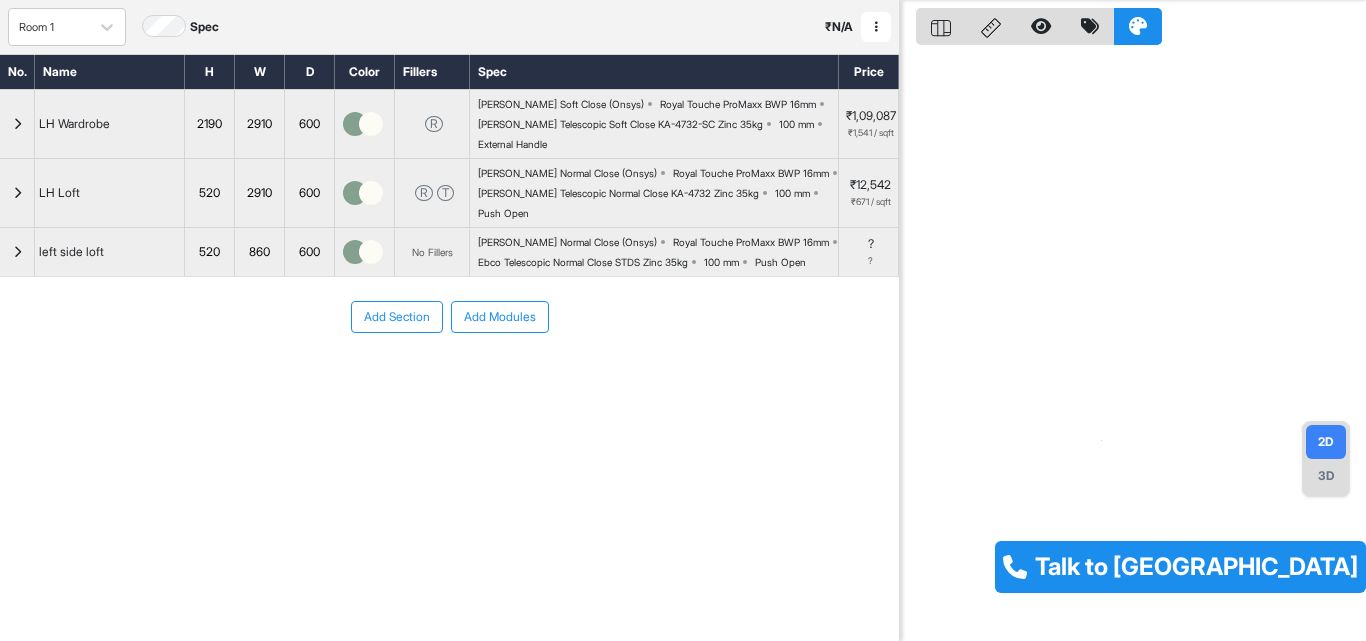 click at bounding box center (17, 252) 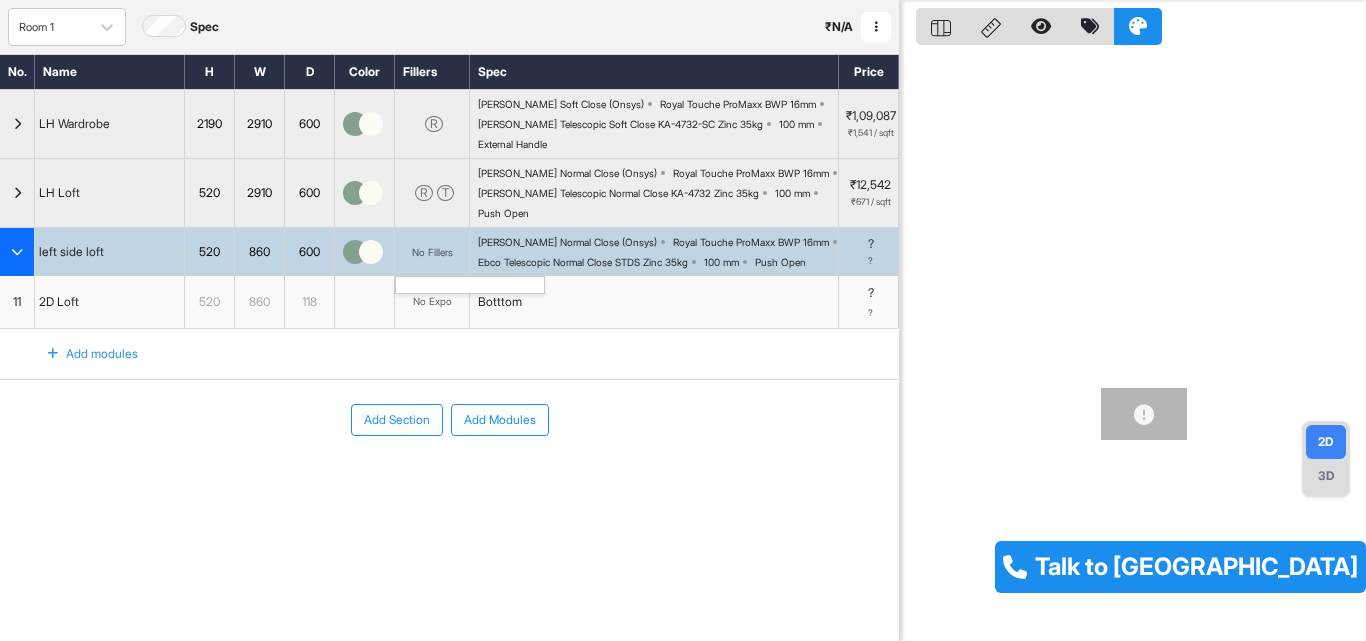 click on "No Fillers" at bounding box center (432, 252) 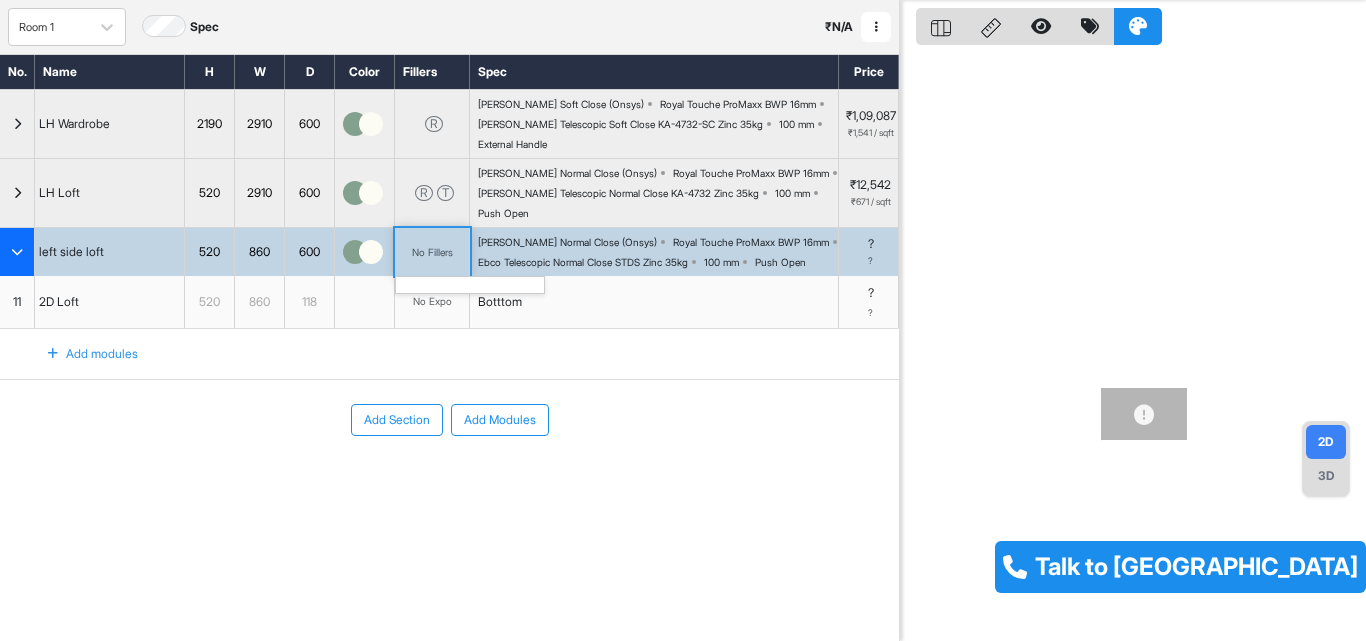 click on "No Fillers" at bounding box center [432, 252] 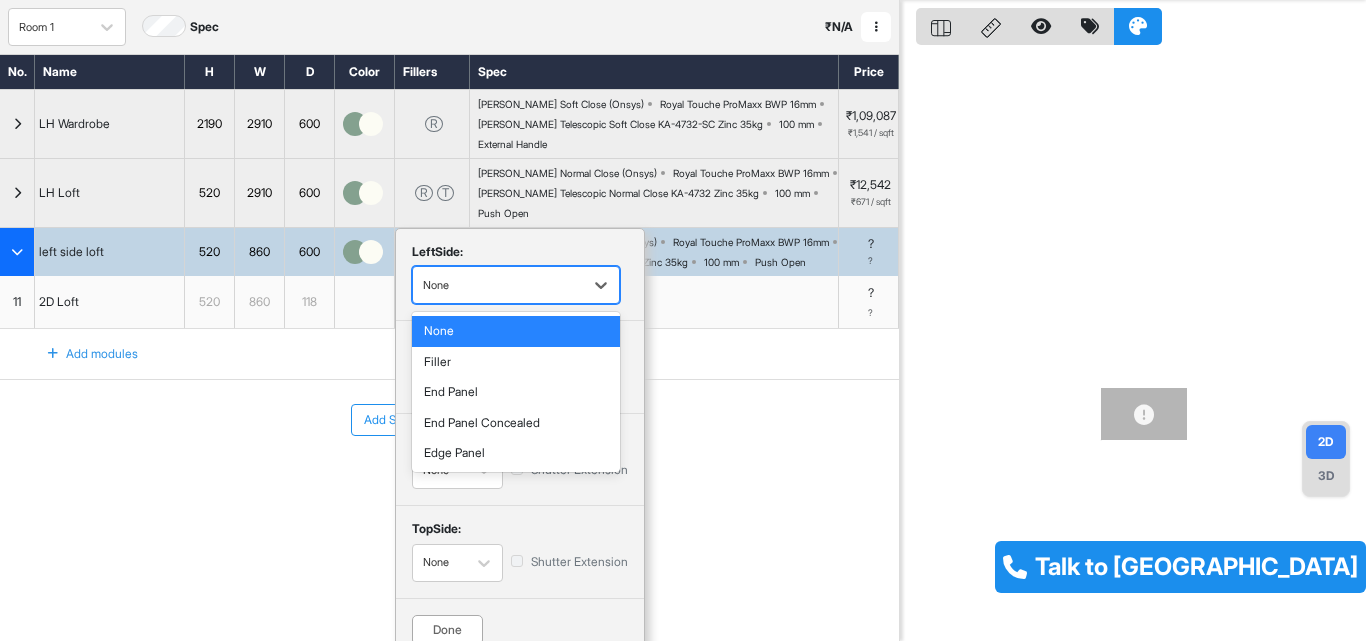 click at bounding box center [498, 285] 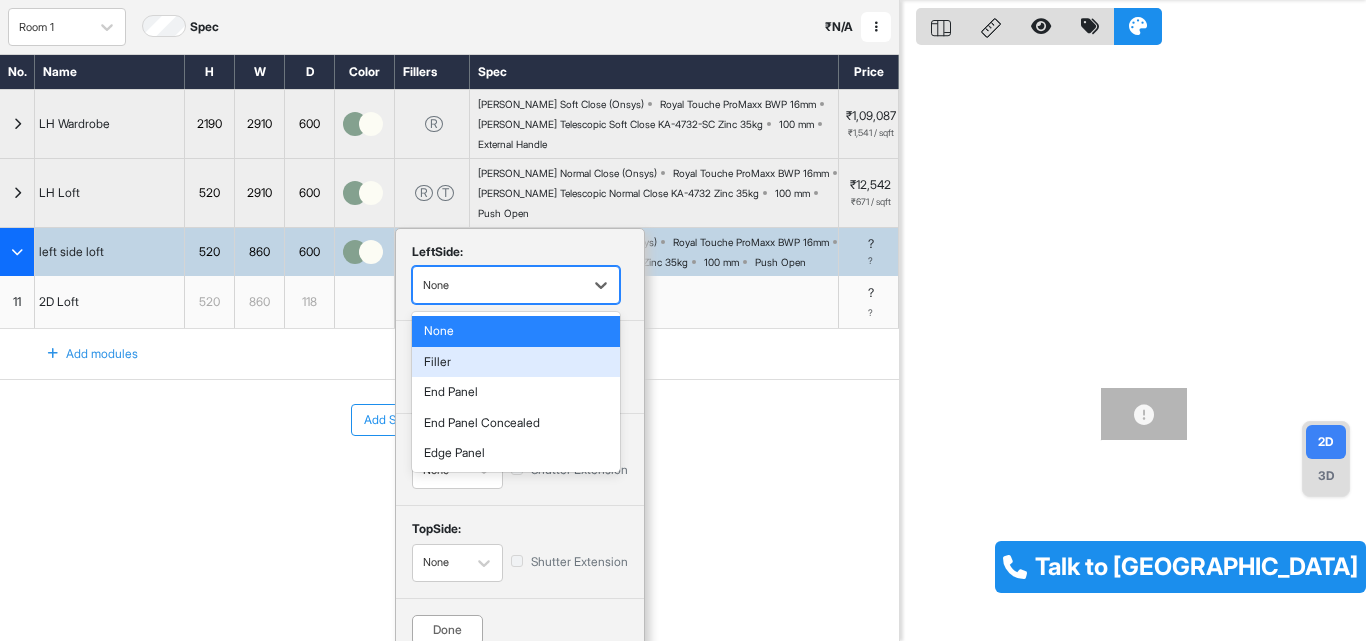 click on "Filler" at bounding box center (516, 362) 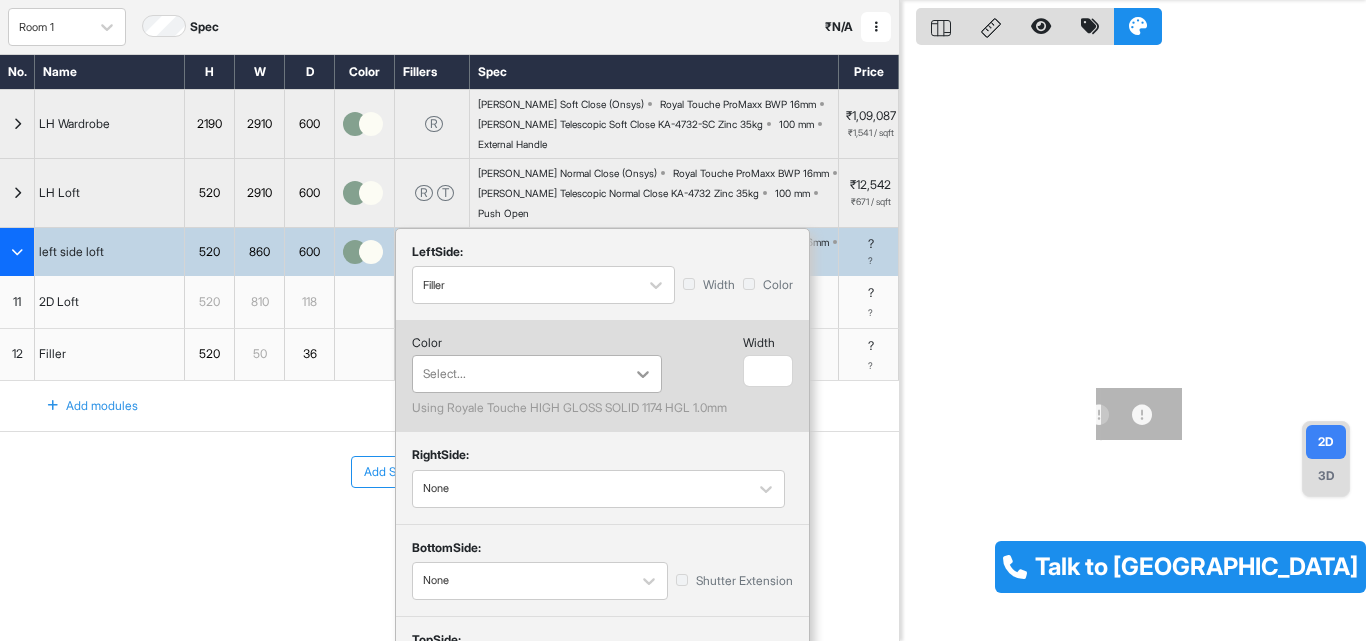 click 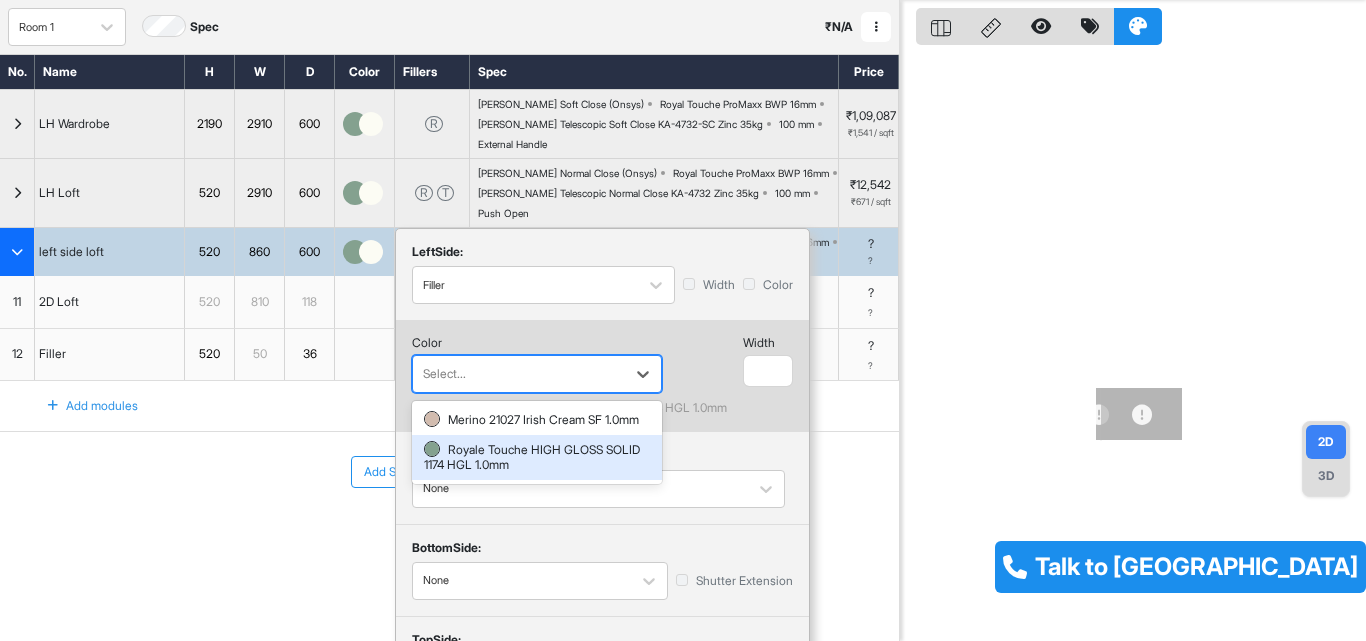 click on "Royale Touche HIGH GLOSS SOLID 1174 HGL 1.0mm" at bounding box center (537, 457) 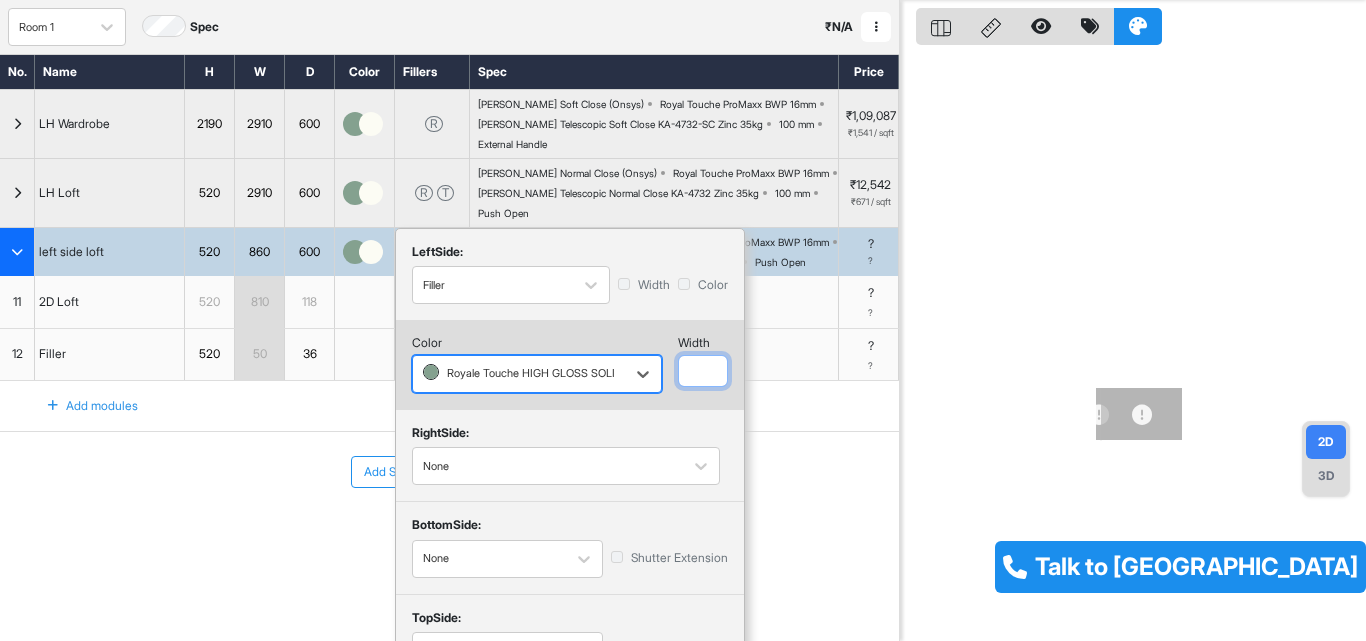 click at bounding box center [703, 371] 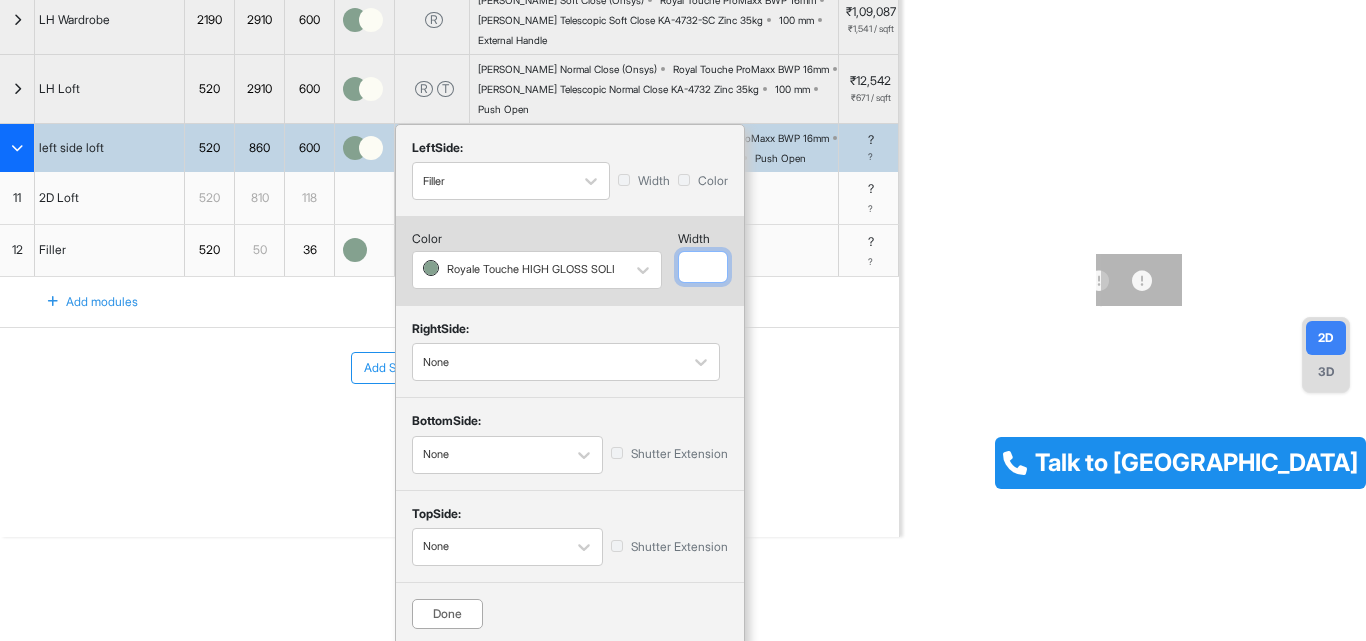 scroll, scrollTop: 159, scrollLeft: 0, axis: vertical 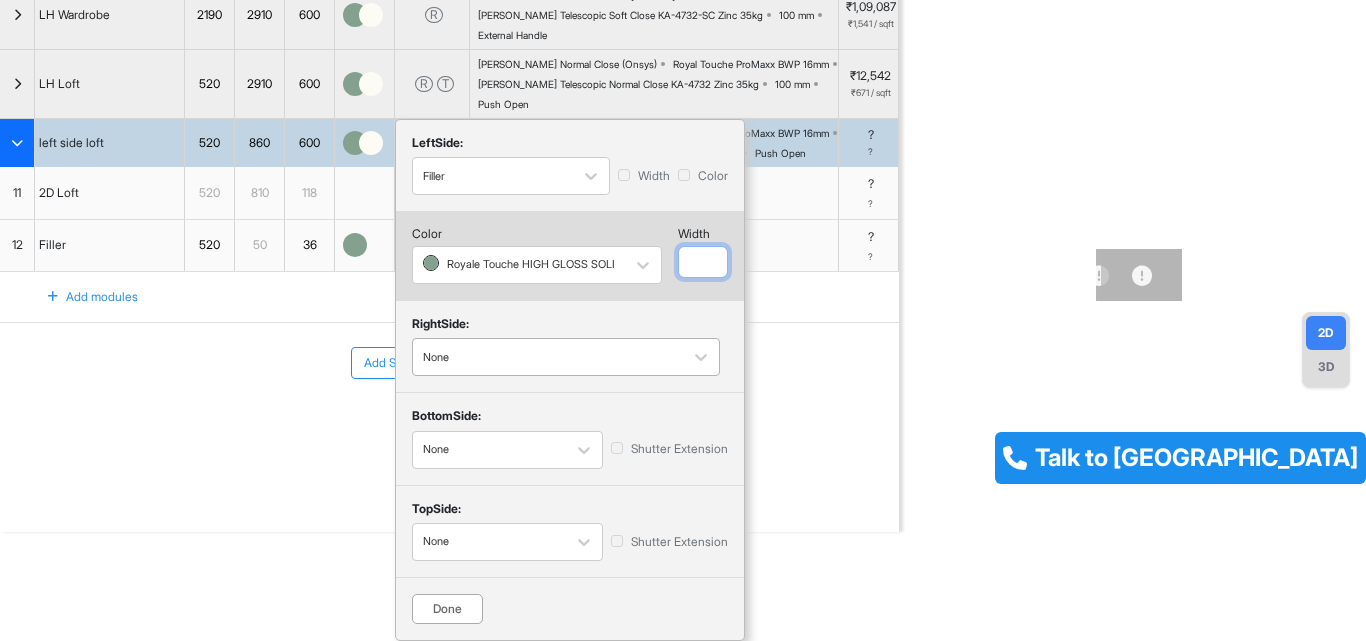 type on "*" 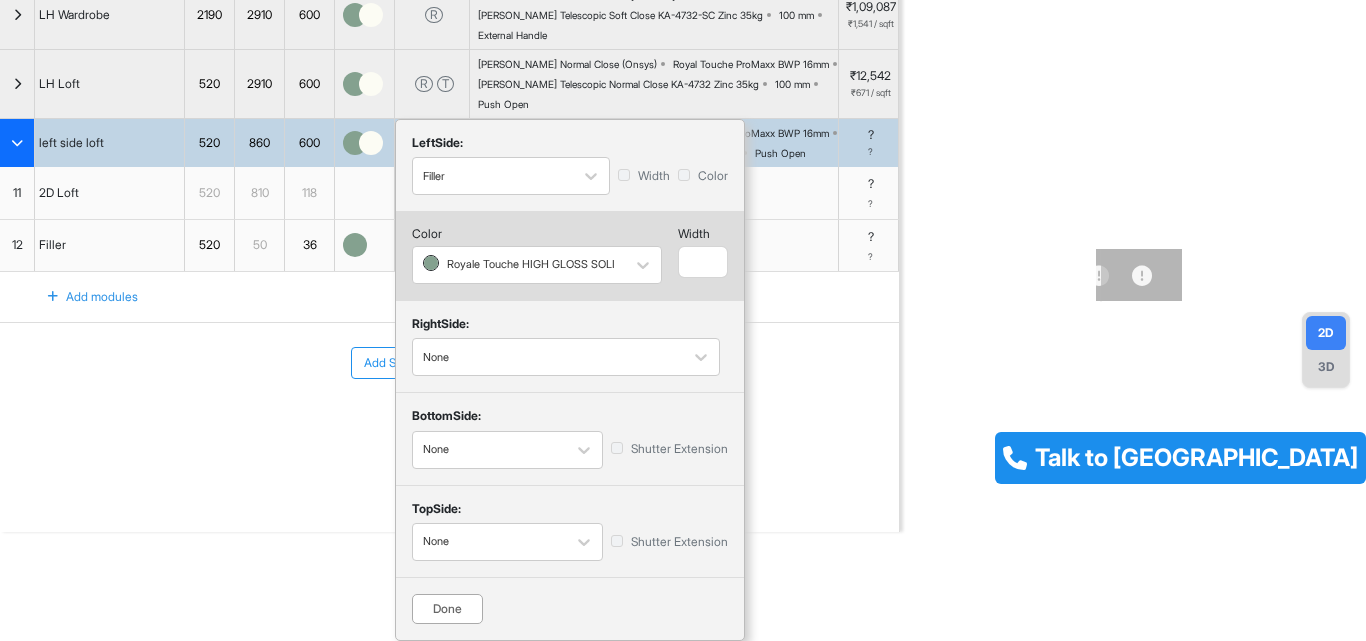 click on "Done" at bounding box center [447, 609] 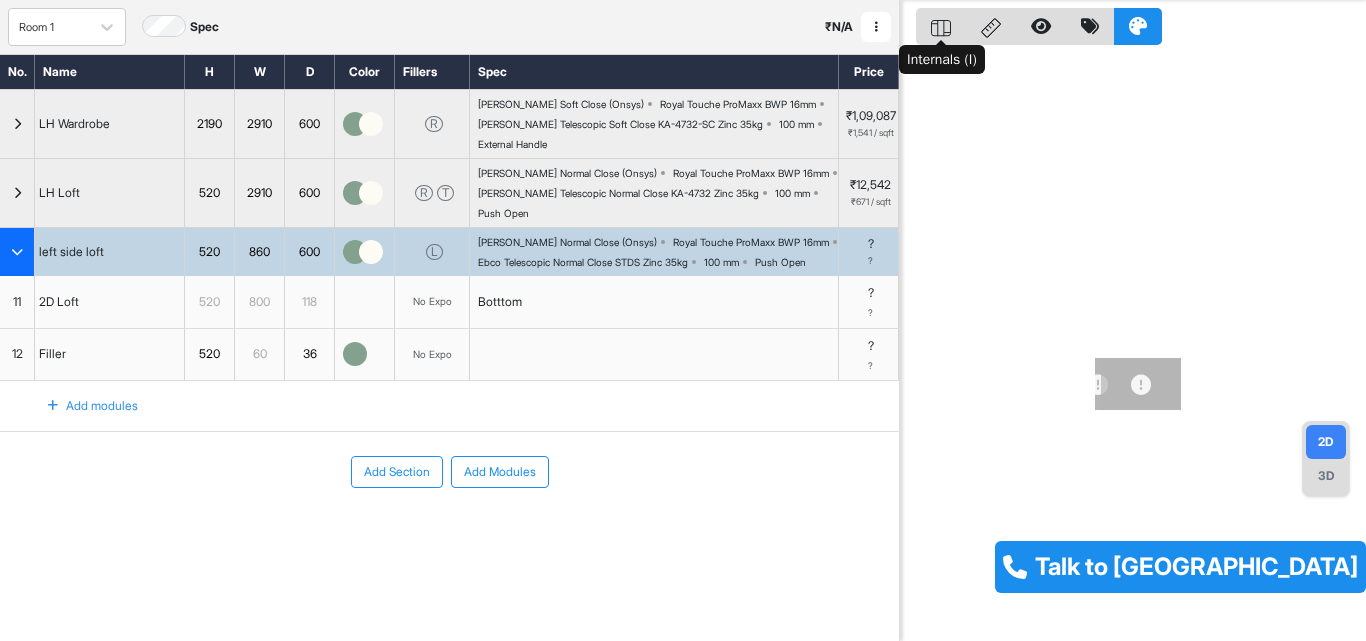 click at bounding box center (941, 26) 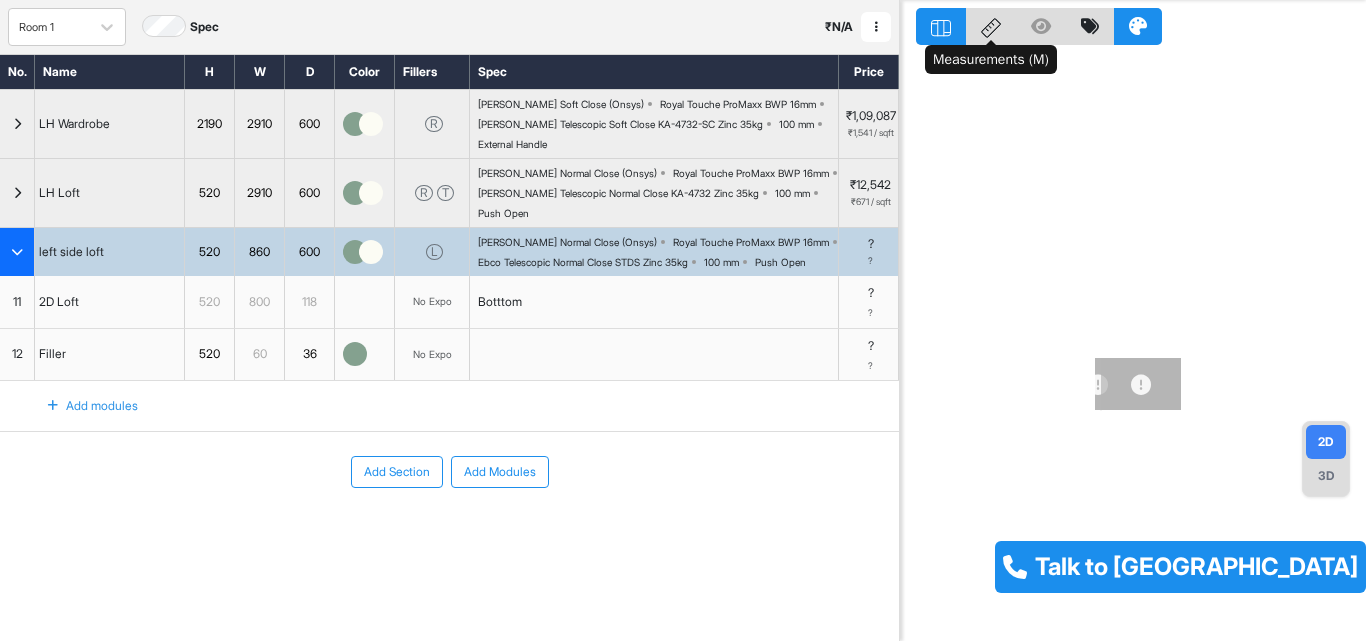 click 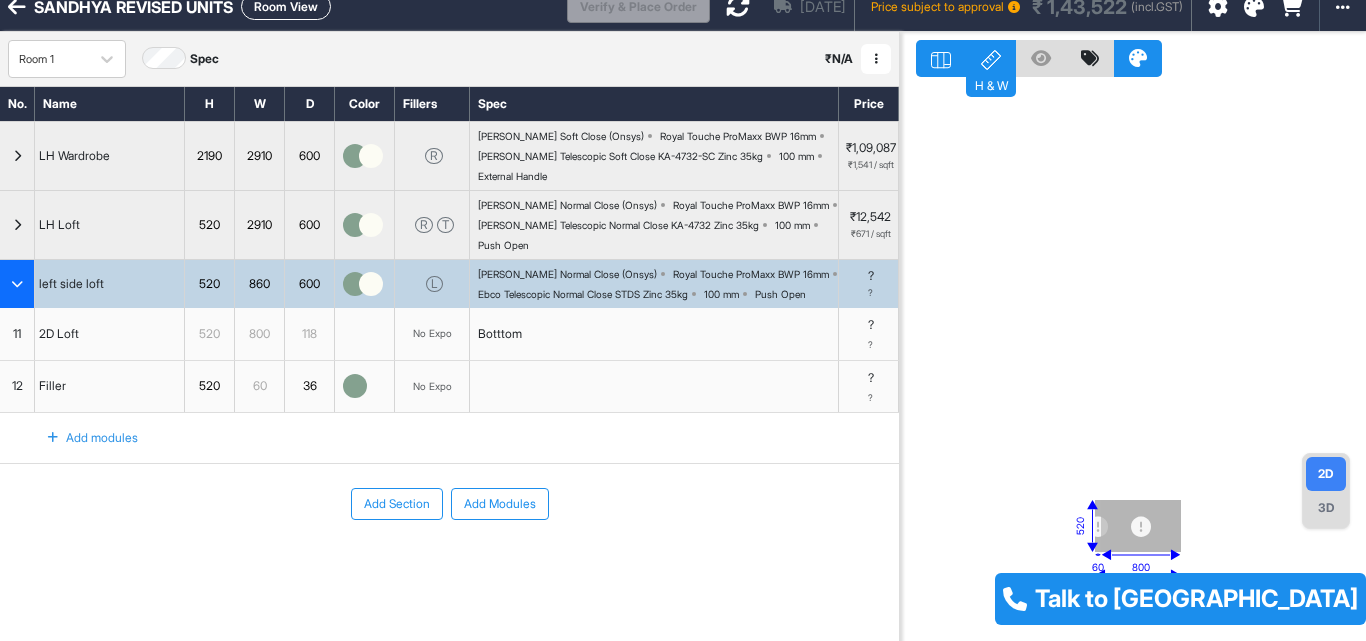 scroll, scrollTop: 0, scrollLeft: 0, axis: both 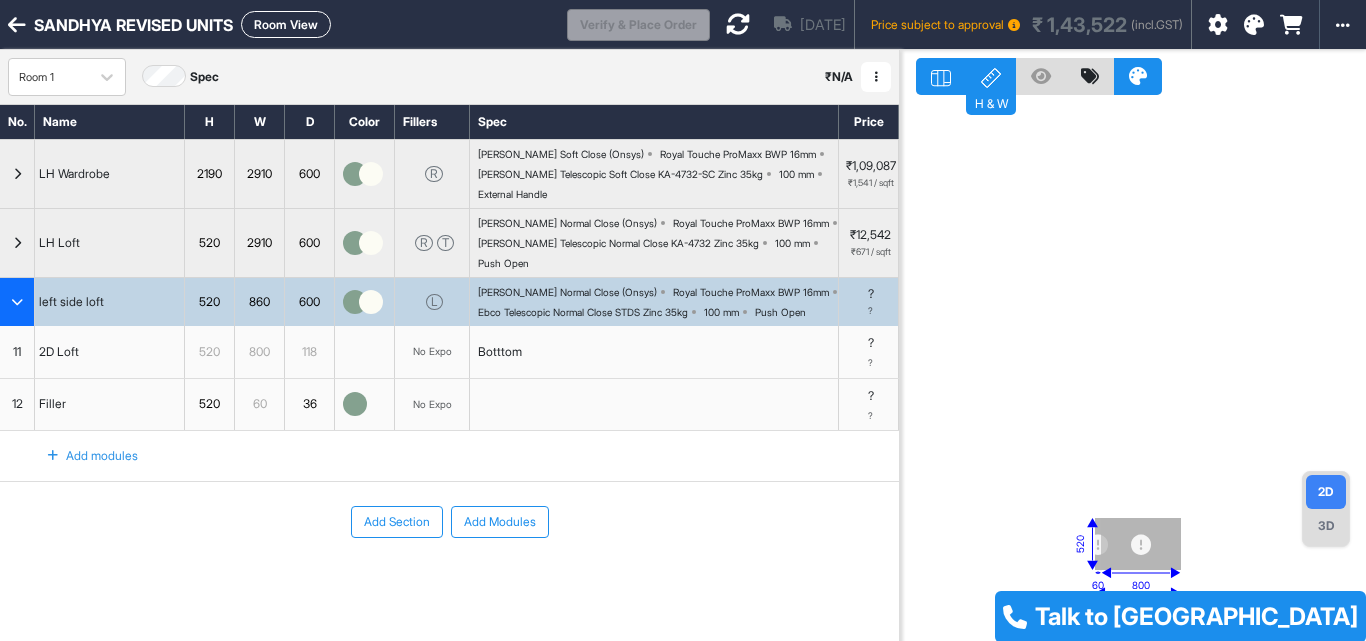 click at bounding box center (738, 24) 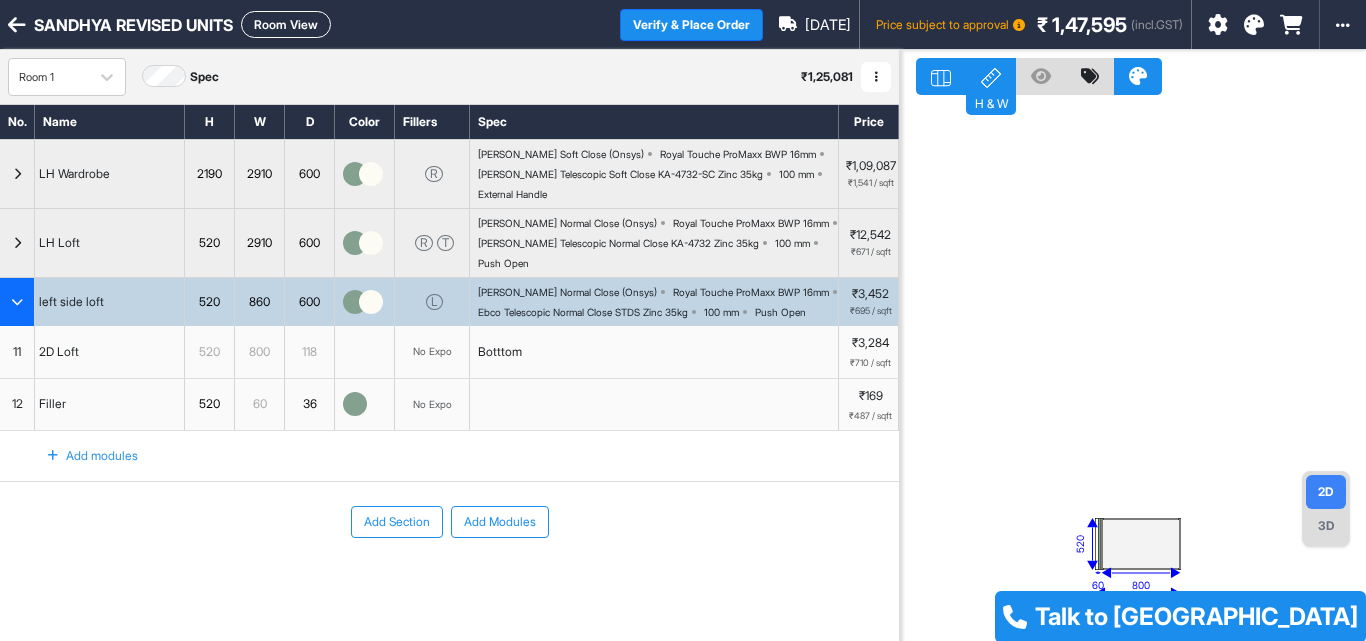 click on "2D 3D" at bounding box center (1326, 509) 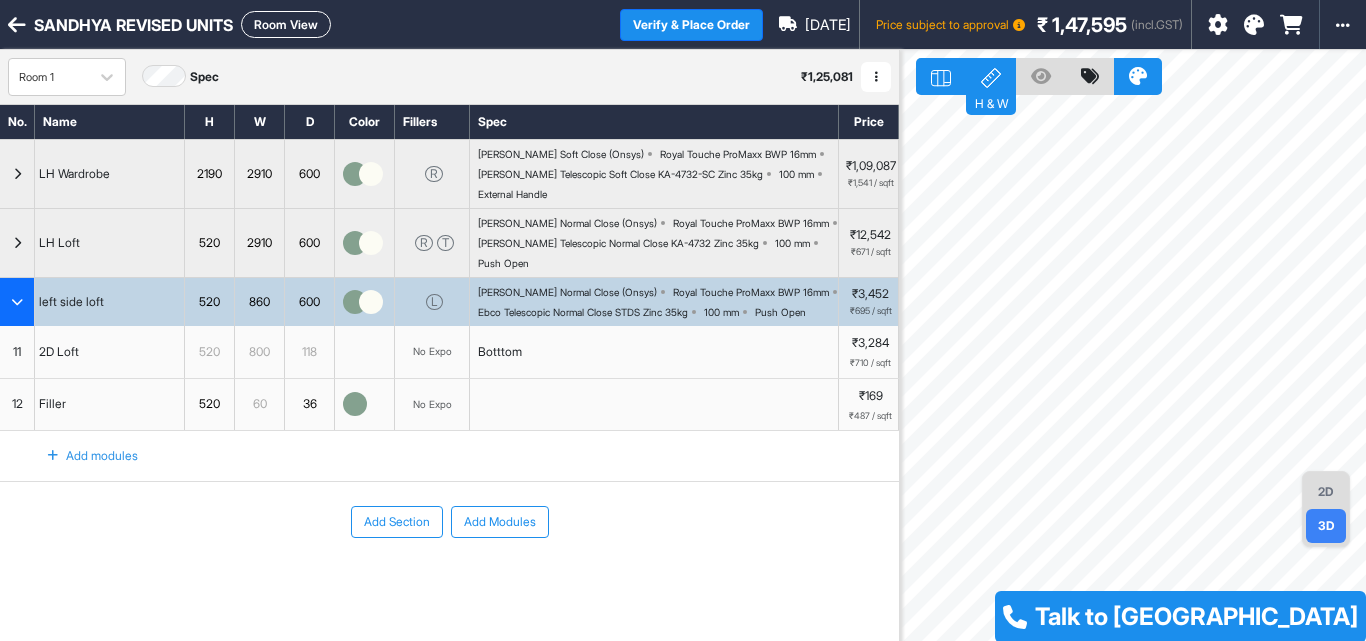 click at bounding box center [941, 76] 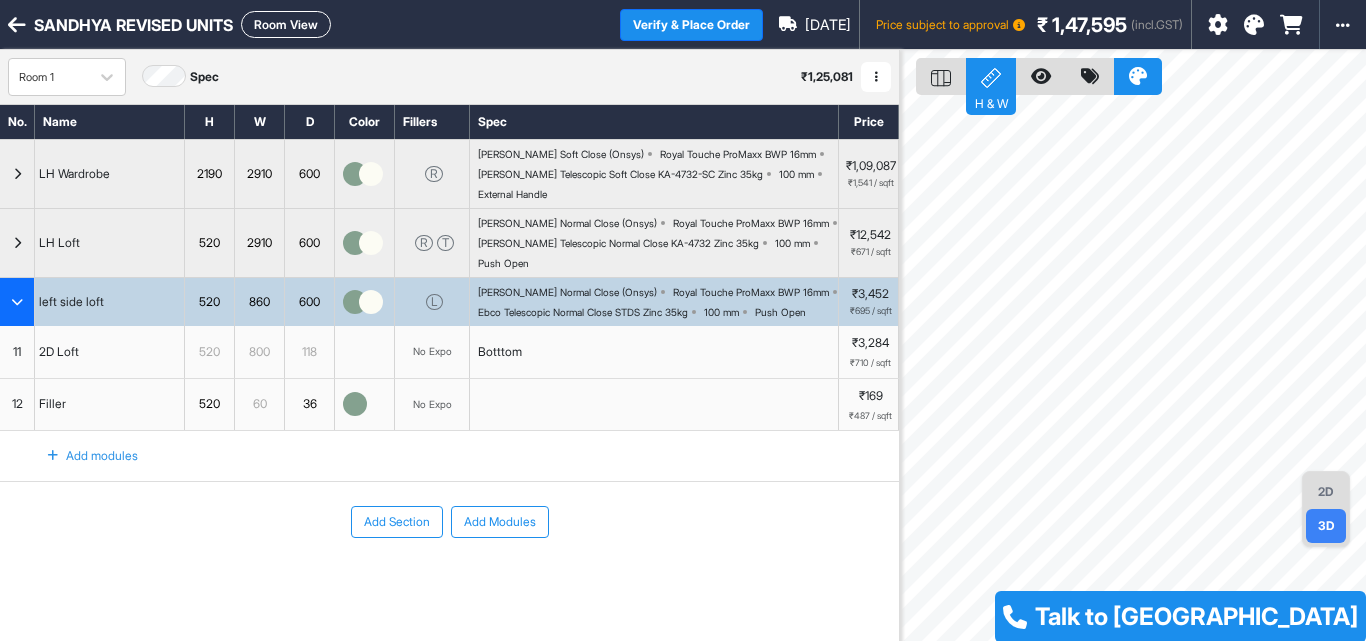click on "Hettich Normal Close (Onsys) Royal Touche ProMaxx BWP 16mm Ebco Telescopic Normal Close STDS Zinc 35kg 100 mm Push Open" at bounding box center [658, 302] 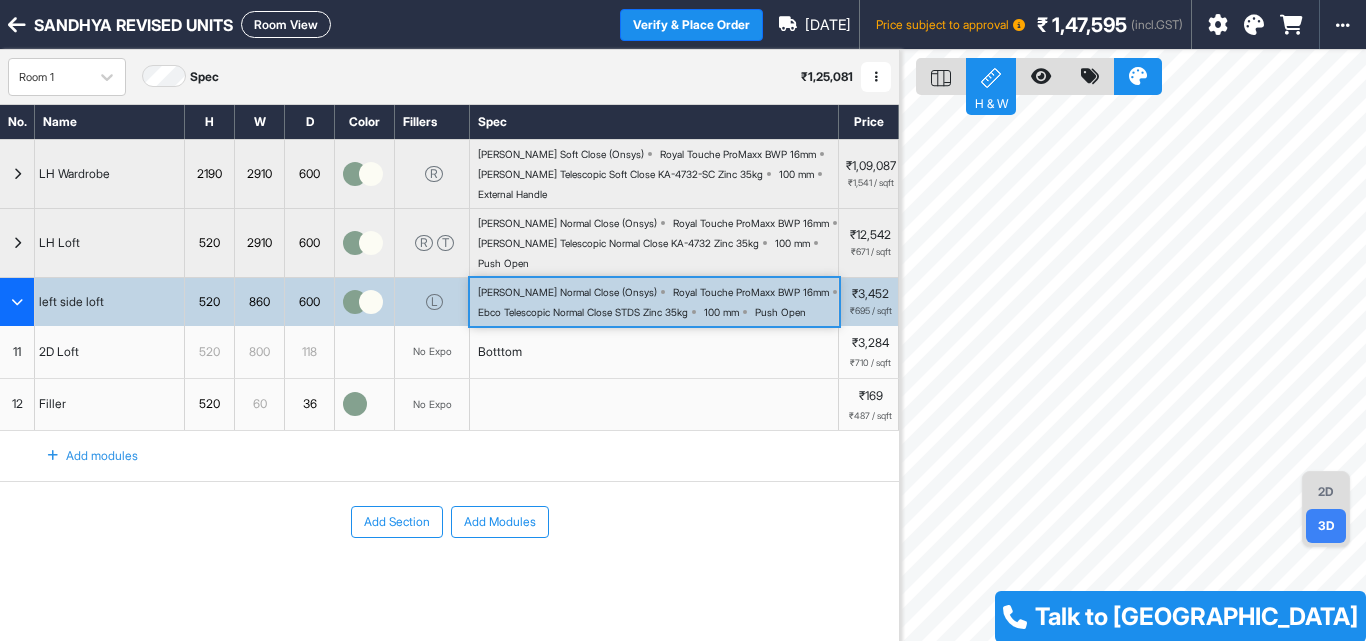 click on "Hettich Normal Close (Onsys) Royal Touche ProMaxx BWP 16mm Ebco Telescopic Normal Close STDS Zinc 35kg 100 mm Push Open" at bounding box center (658, 302) 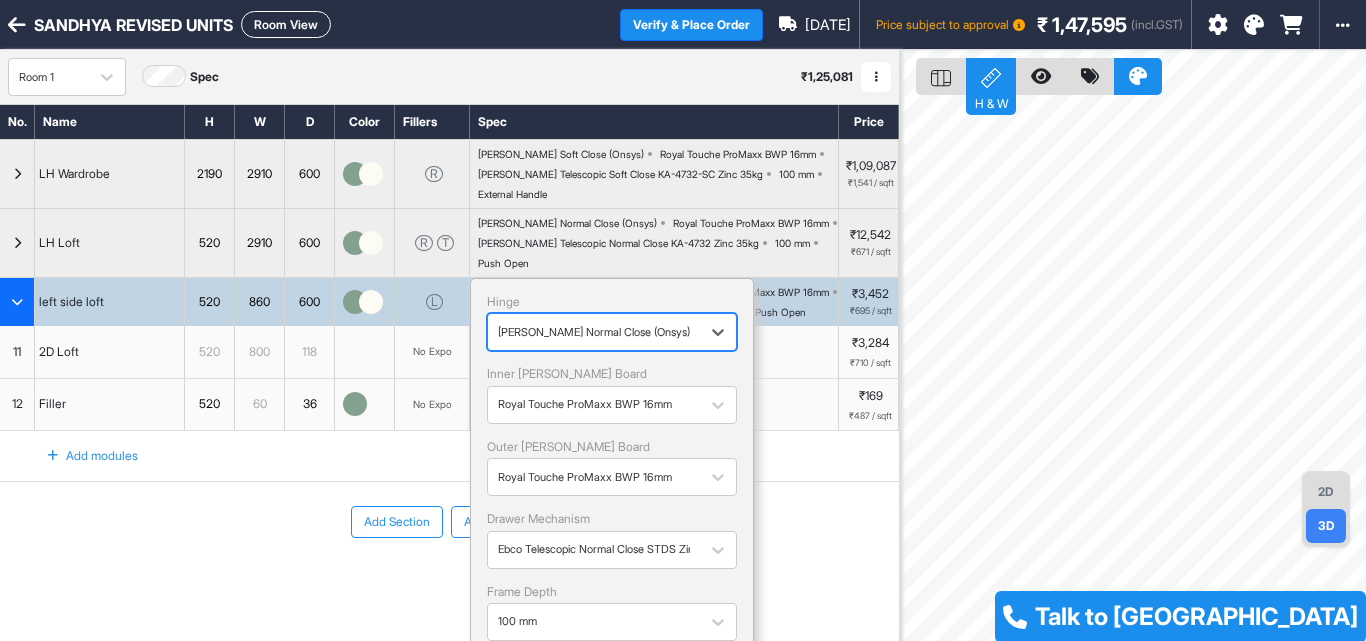 click on "Hinge option [object Object], selected. Select is focused ,type to refine list, press Down to open the menu,  Hettich Normal Close (Onsys) Inner Lam Board Royal Touche ProMaxx BWP 16mm Outer Lam Board Royal Touche ProMaxx BWP 16mm Drawer Mechanism Ebco Telescopic Normal Close STDS Zinc 35kg Frame Depth 100 mm Handle Type Push Open Done" at bounding box center (612, 534) 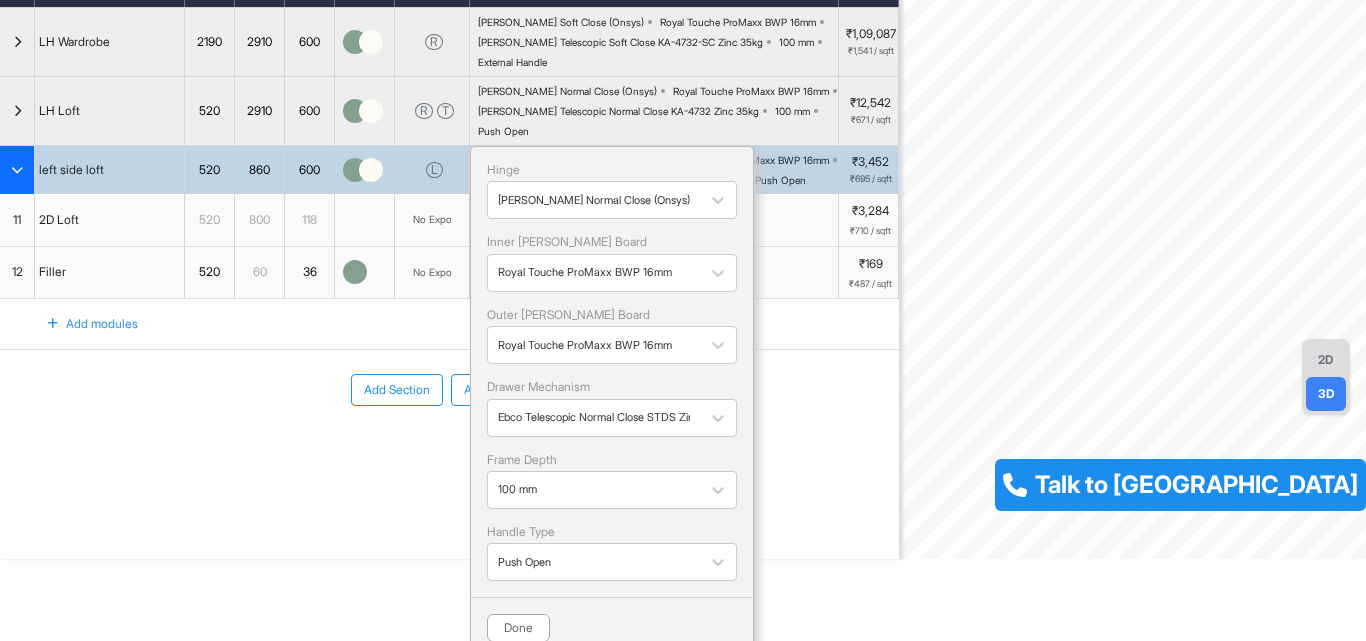 scroll, scrollTop: 150, scrollLeft: 0, axis: vertical 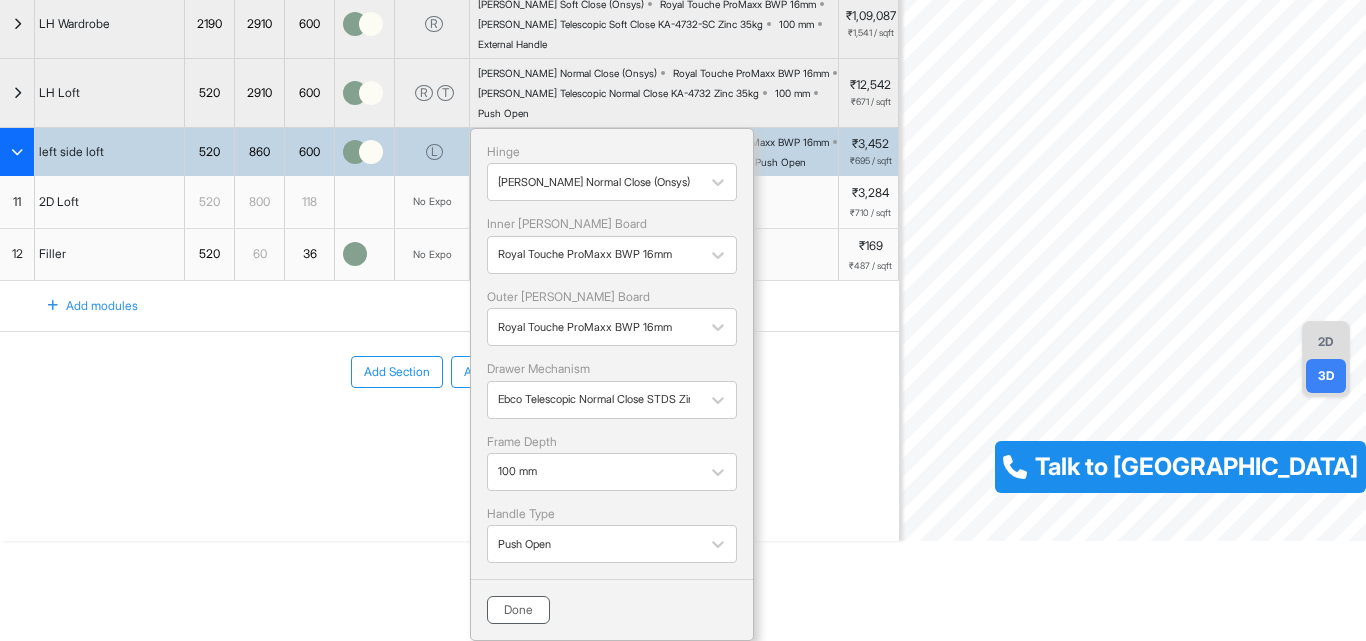 click on "Done" at bounding box center [518, 610] 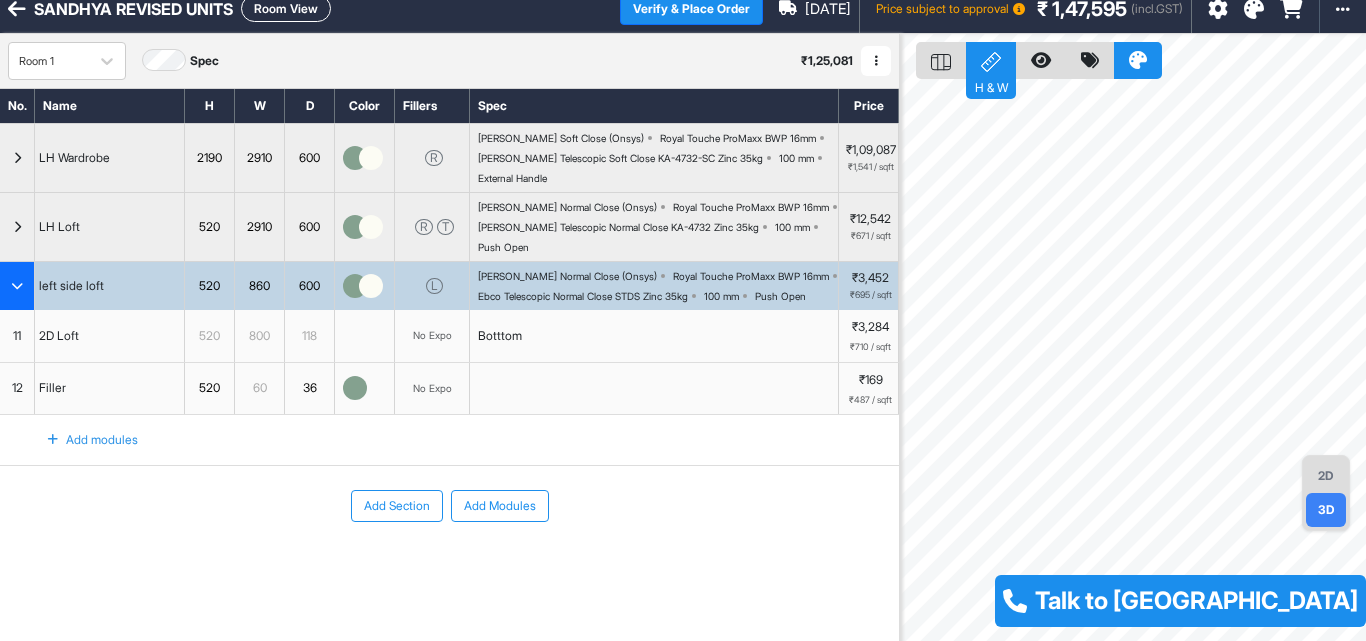 scroll, scrollTop: 0, scrollLeft: 0, axis: both 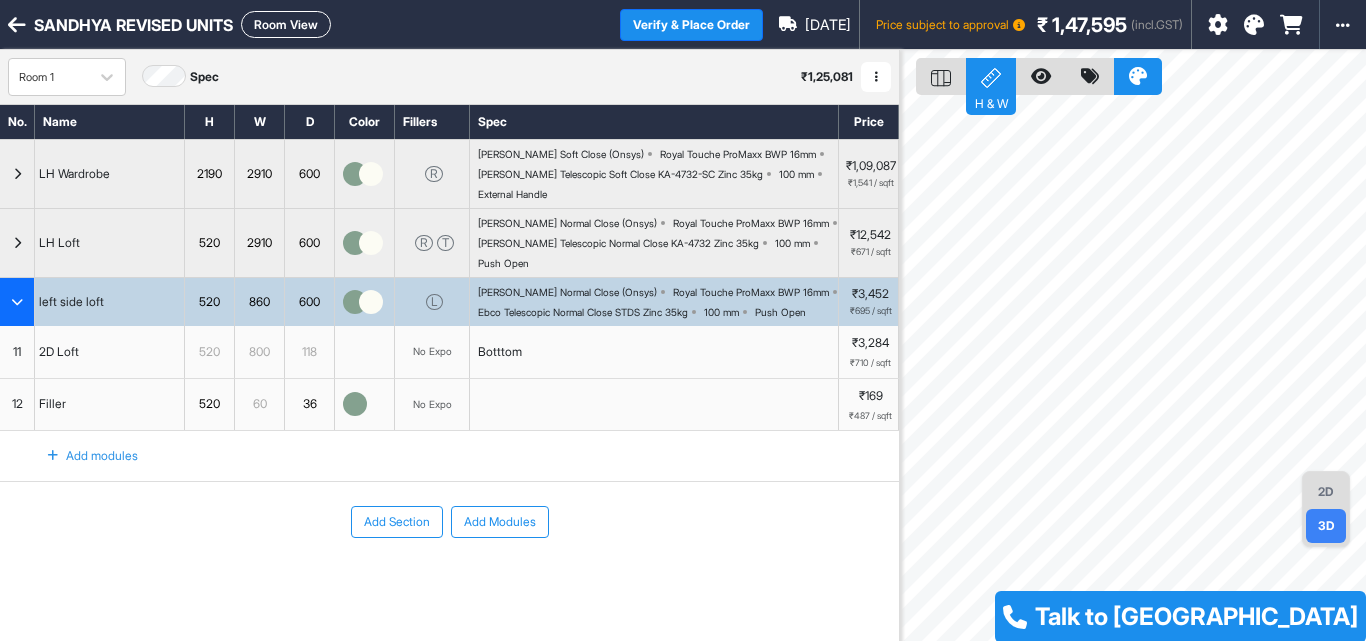 click on "Room View" at bounding box center [286, 24] 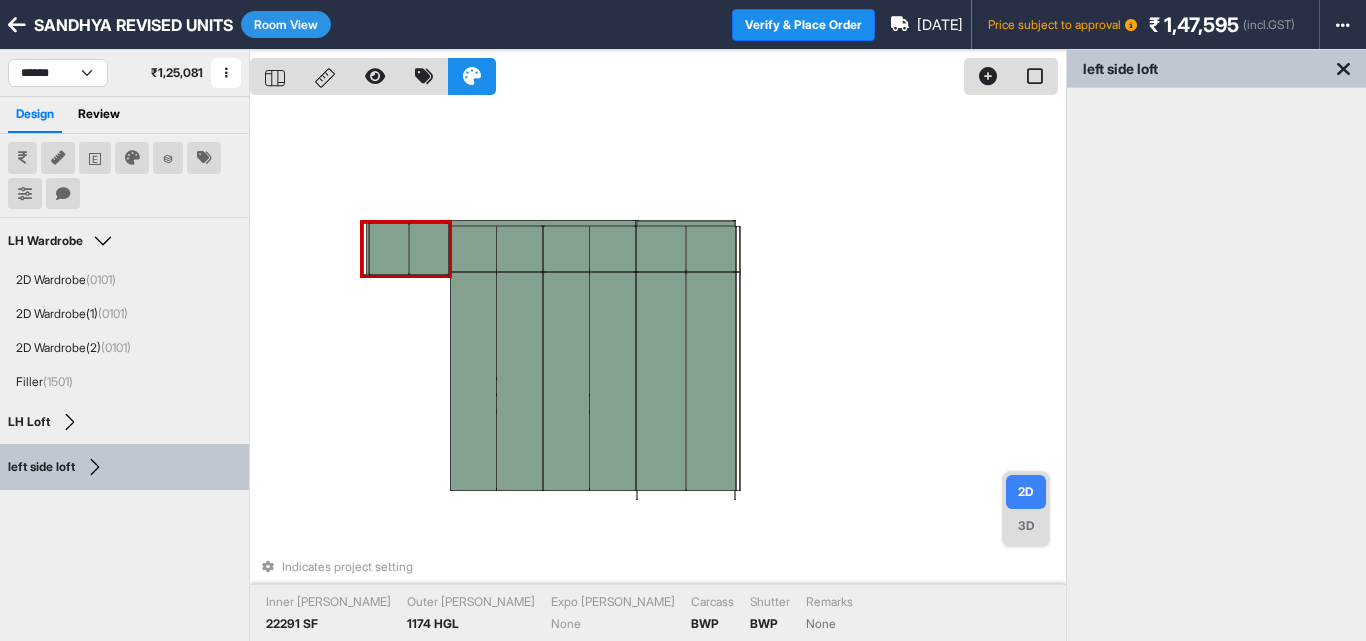 drag, startPoint x: 489, startPoint y: 470, endPoint x: 401, endPoint y: 258, distance: 229.53867 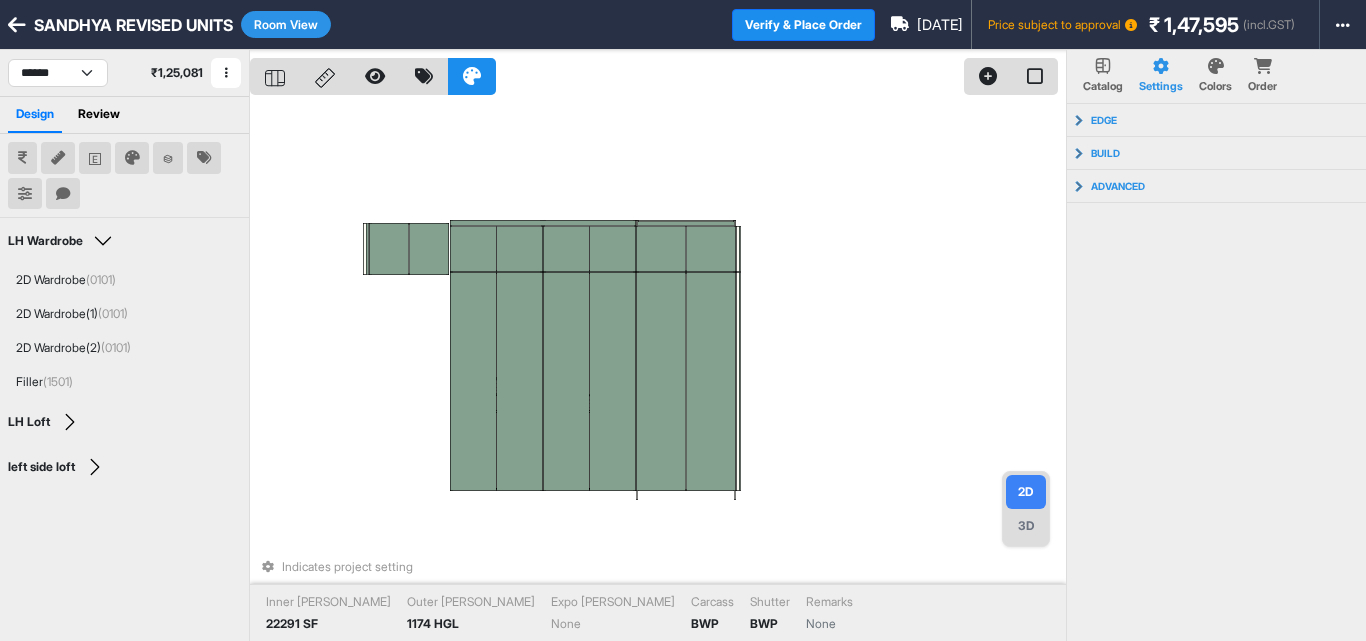 click on "Room View" at bounding box center [286, 24] 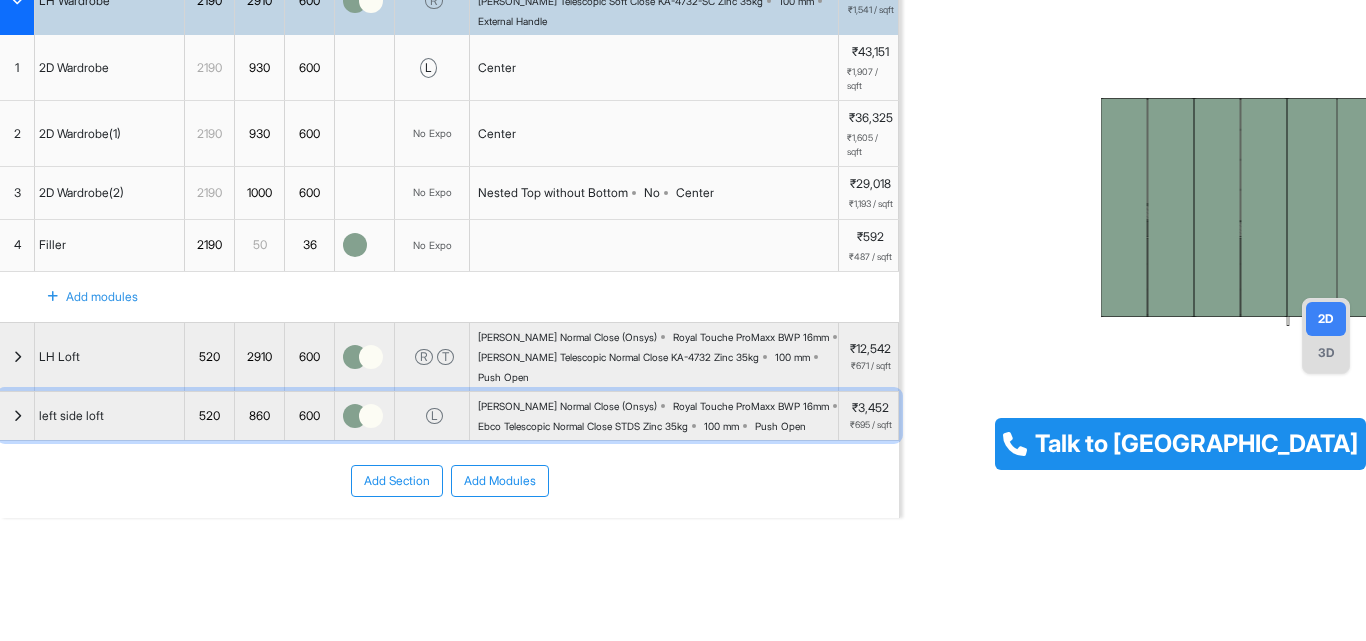 click at bounding box center (17, 416) 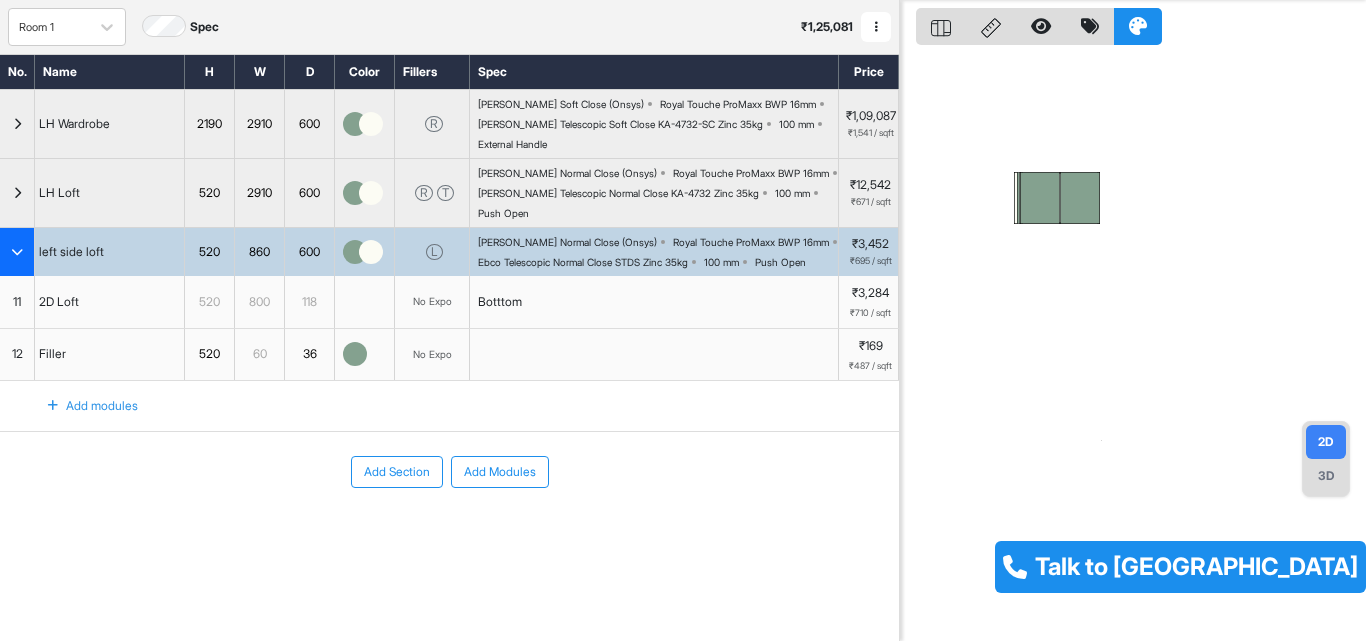 click on "L" at bounding box center [432, 252] 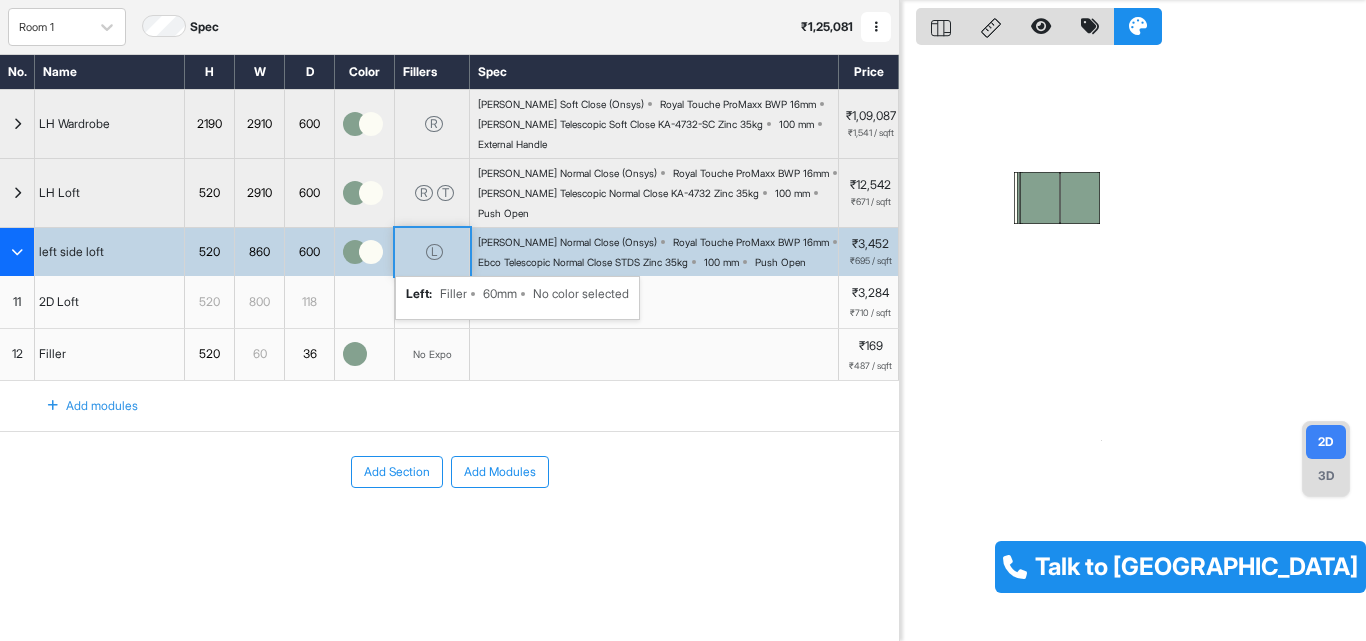 click on "L left : Filler 60mm No color selected" at bounding box center (432, 252) 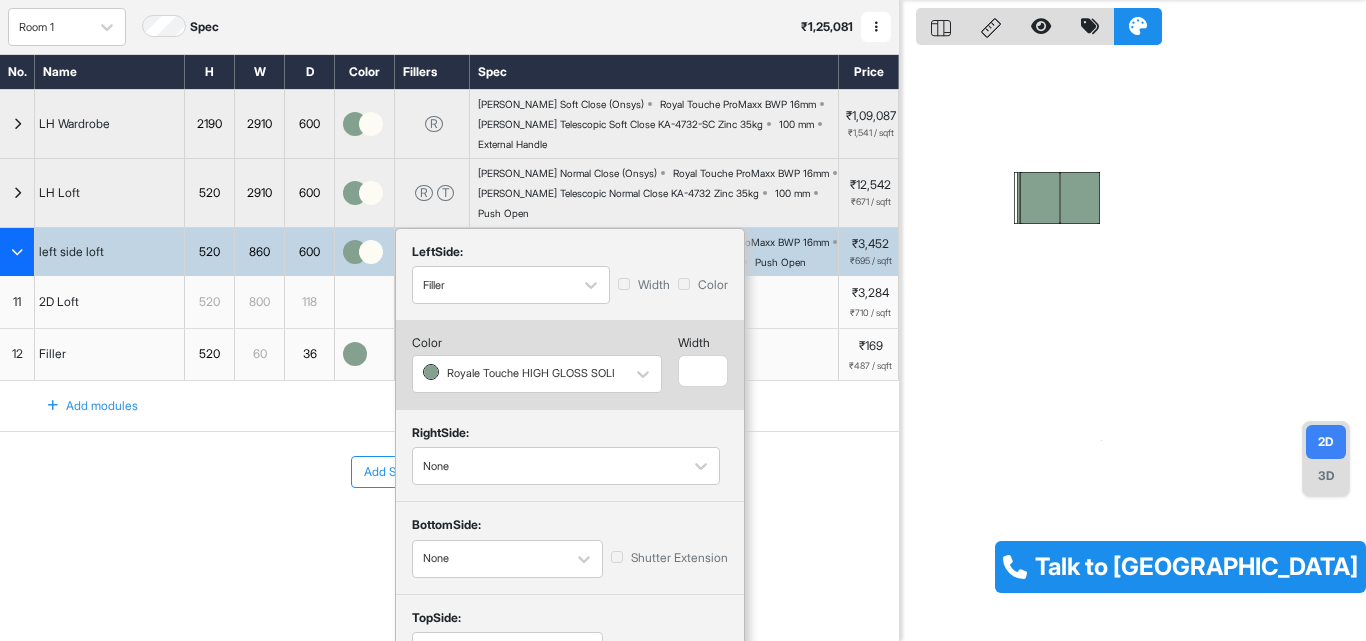 scroll, scrollTop: 159, scrollLeft: 0, axis: vertical 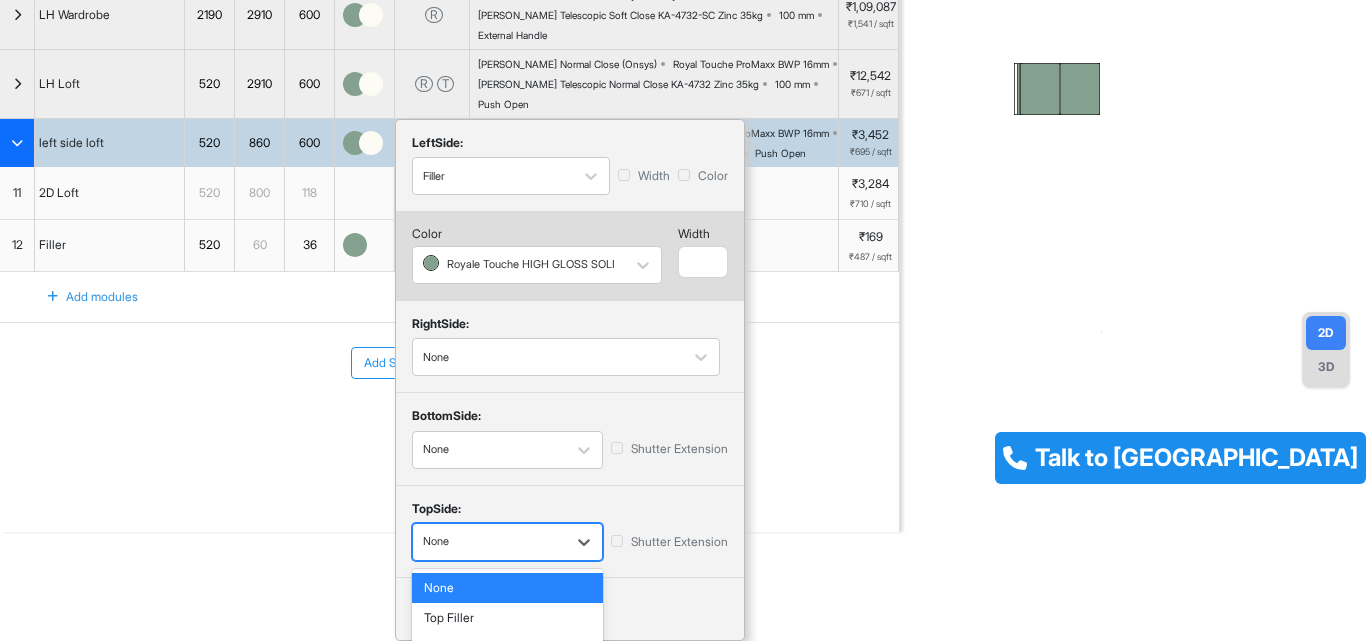click on "None" at bounding box center [507, 542] 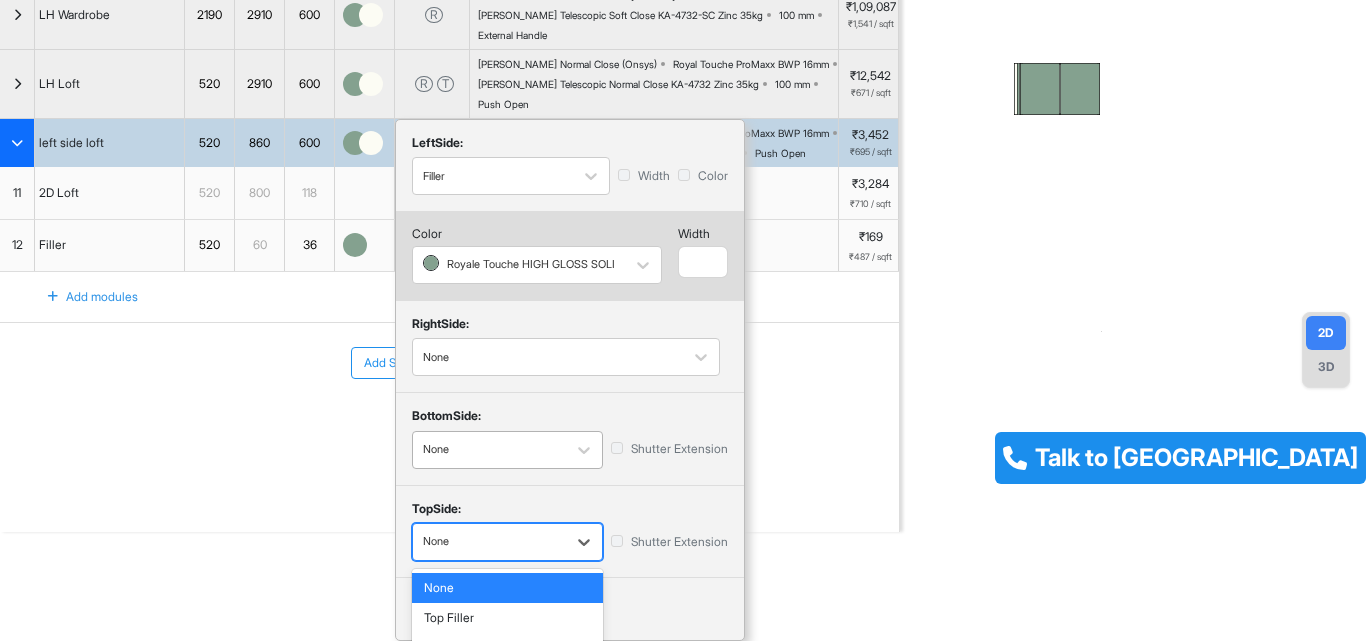 click at bounding box center (489, 449) 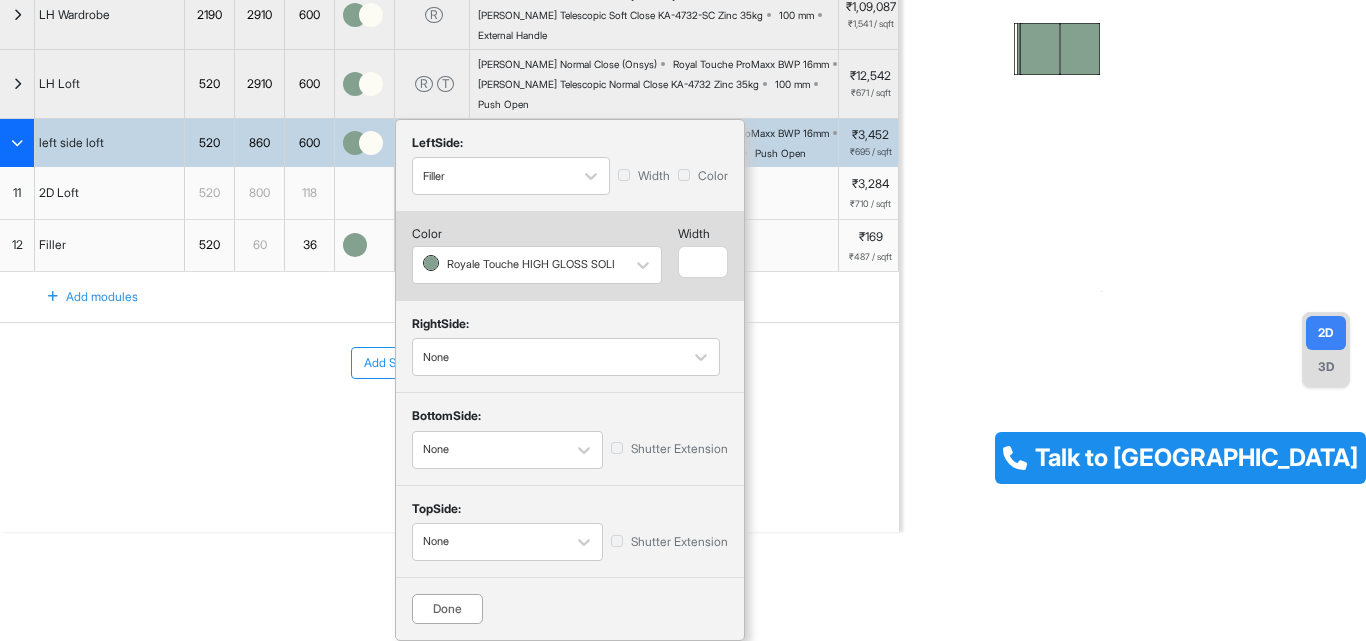 click on "SANDHYA REVISED UNITS Room View Verify & Place Order Jul 22nd Price subject to approval ₹   1,47,595 (incl.GST) Import Assembly Archive Rename Refresh Price Room 1 Spec ₹ 1,25,081 Add  Room Edit  Room  Name Delete  Room Duplicate Room No. Name H W D Color Fillers Spec Price LH Wardrobe 2190 2910 600 R Hettich Soft Close (Onsys) Royal Touche ProMaxx BWP 16mm Hettich Telescopic Soft Close KA-4732-SC Zinc 35kg 100 mm External Handle ₹1,09,087 ₹1,541 / sqft LH Loft 520 2910 600 R T Hettich Normal Close (Onsys) Royal Touche ProMaxx BWP 16mm Hettich Telescopic Normal Close KA-4732 Zinc 35kg 100 mm Push Open ₹12,542 ₹671 / sqft left side loft 520 860 600 L left  Side: Filler Width Color Color Royale Touche HIGH GLOSS SOLID 1174 HGL 1.0mm width ** right  Side: None bottom  Side: None Shutter Extension top  Side: None Shutter Extension Done Hettich Normal Close (Onsys) Royal Touche ProMaxx BWP 16mm Ebco Telescopic Normal Close STDS Zinc 35kg 100 mm Push Open ₹3,452 ₹695 / sqft 11 2D Loft 520 800 118 12" at bounding box center [683, 320] 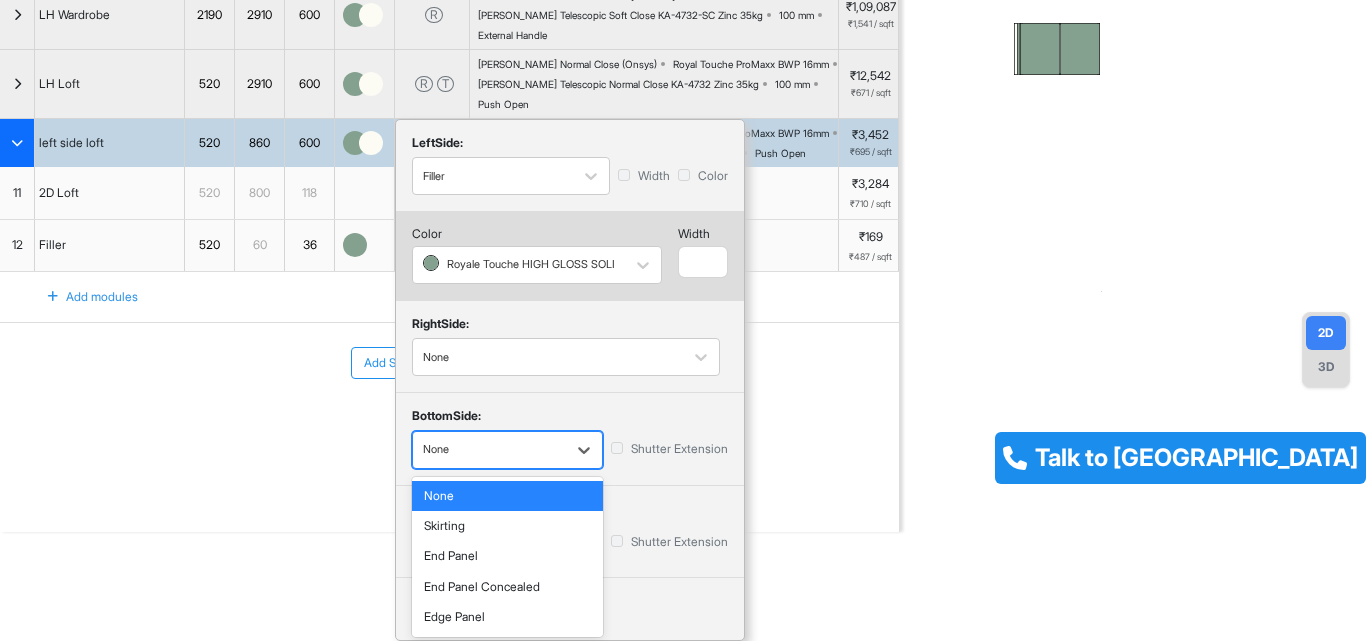 click at bounding box center [424, 449] 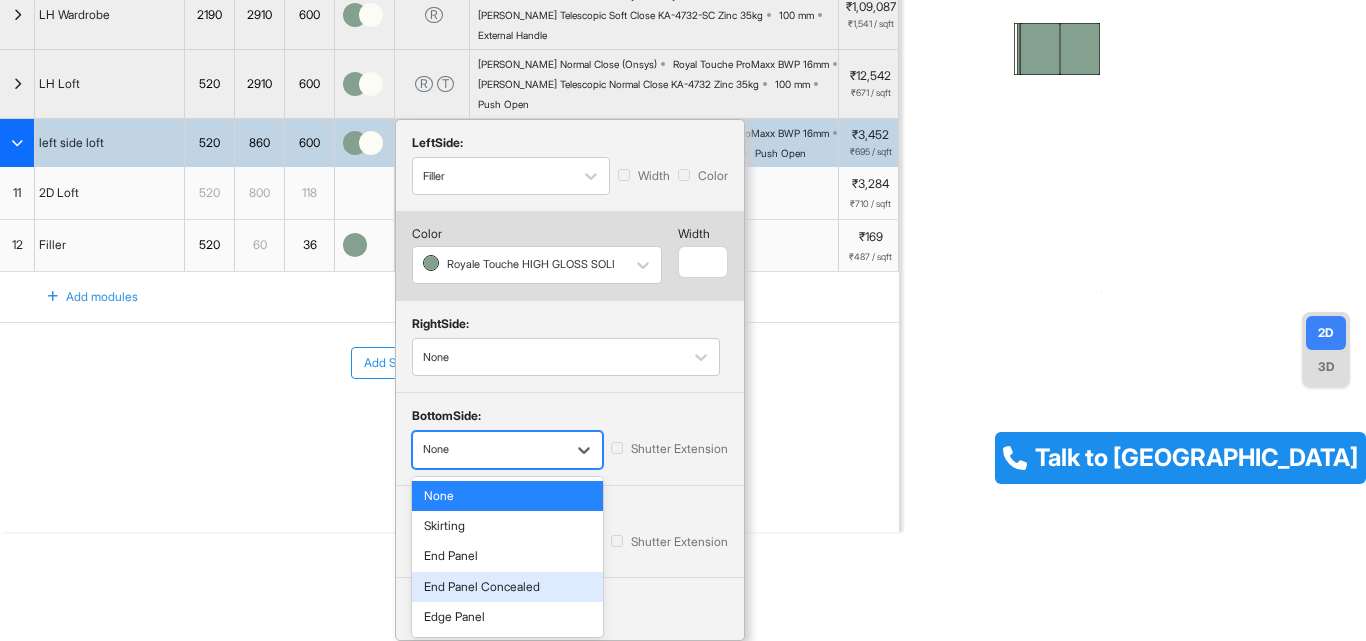 click on "End Panel Concealed" at bounding box center [507, 587] 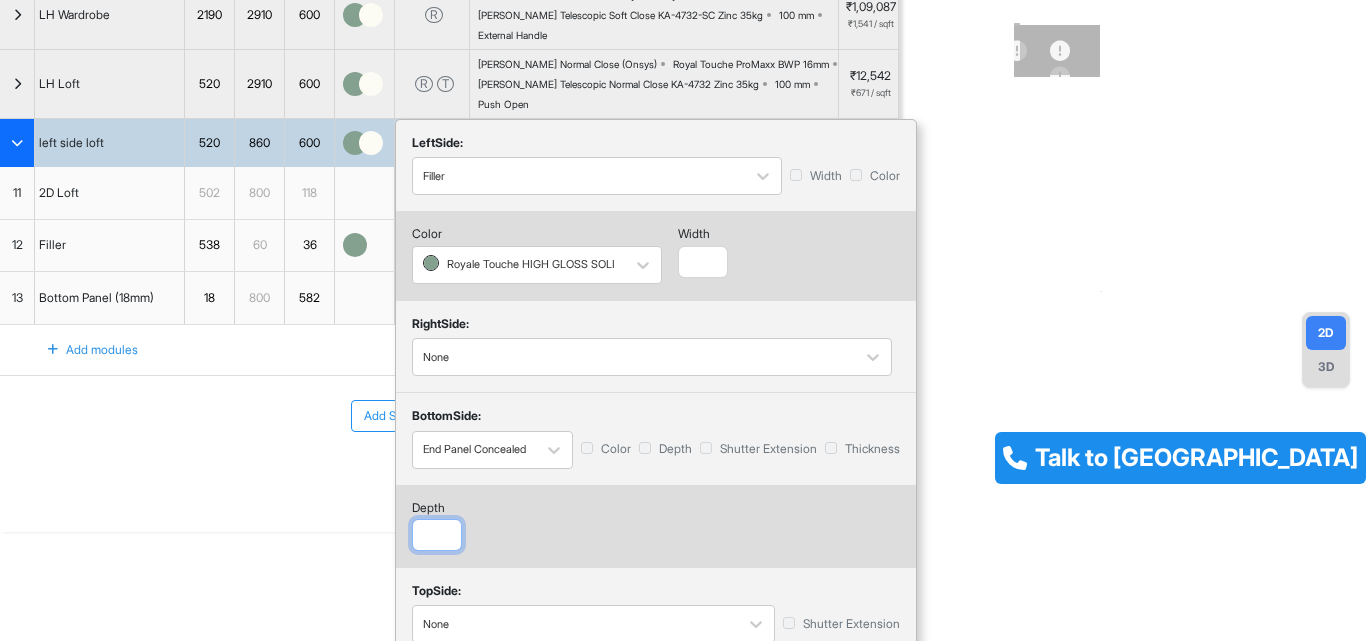 click at bounding box center [437, 535] 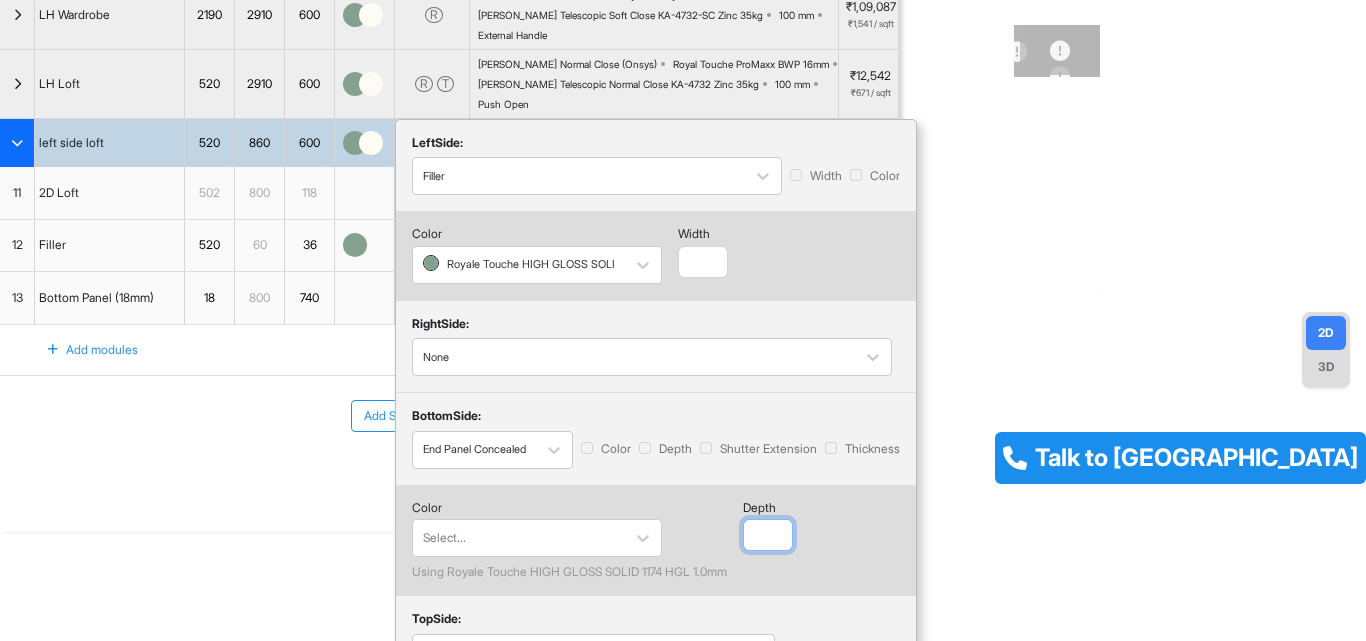click on "***" at bounding box center [768, 535] 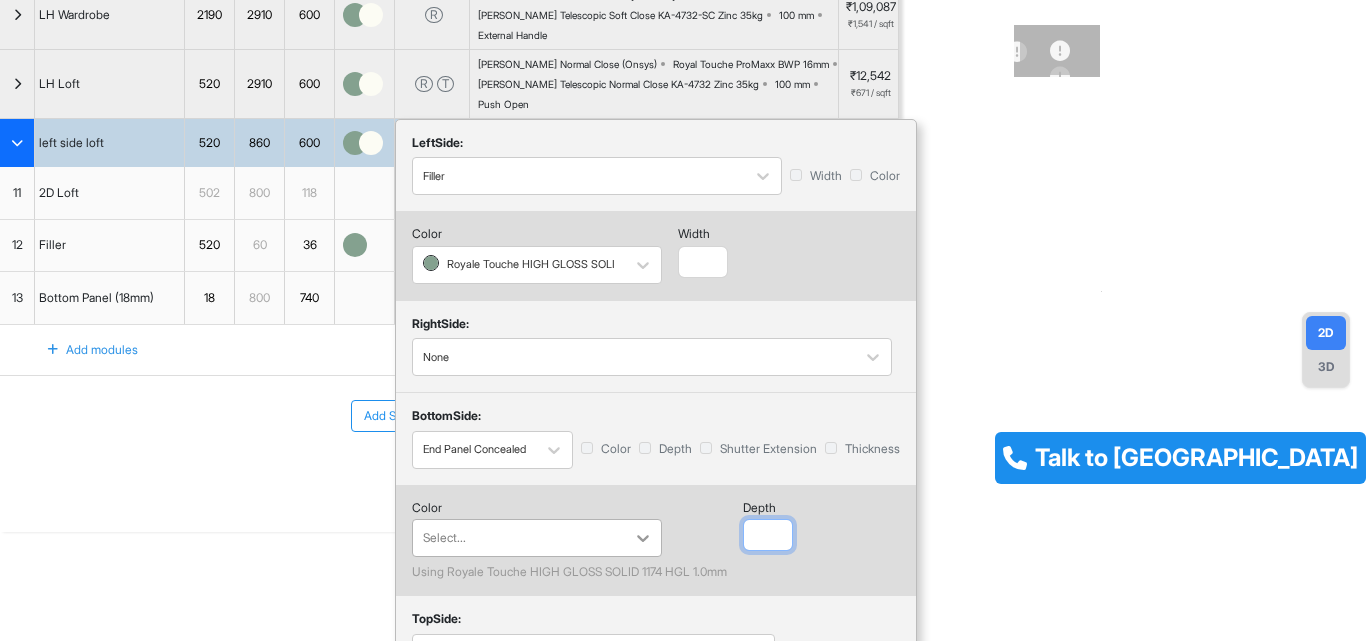 type on "***" 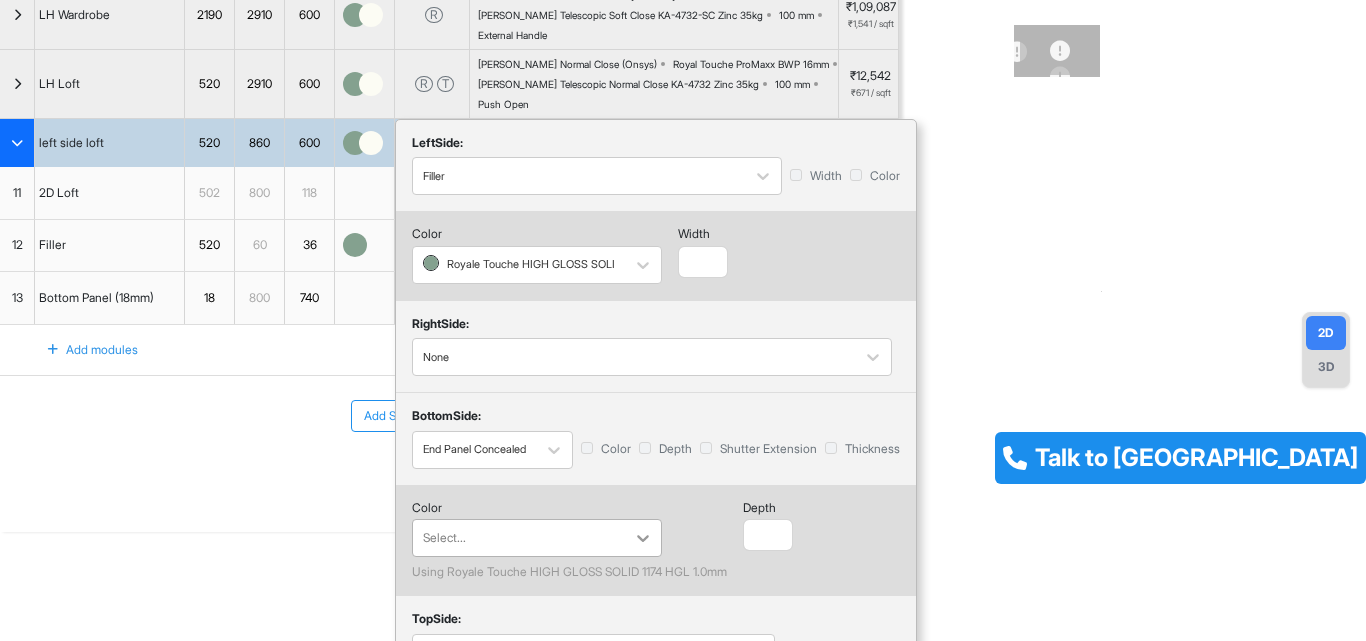 click 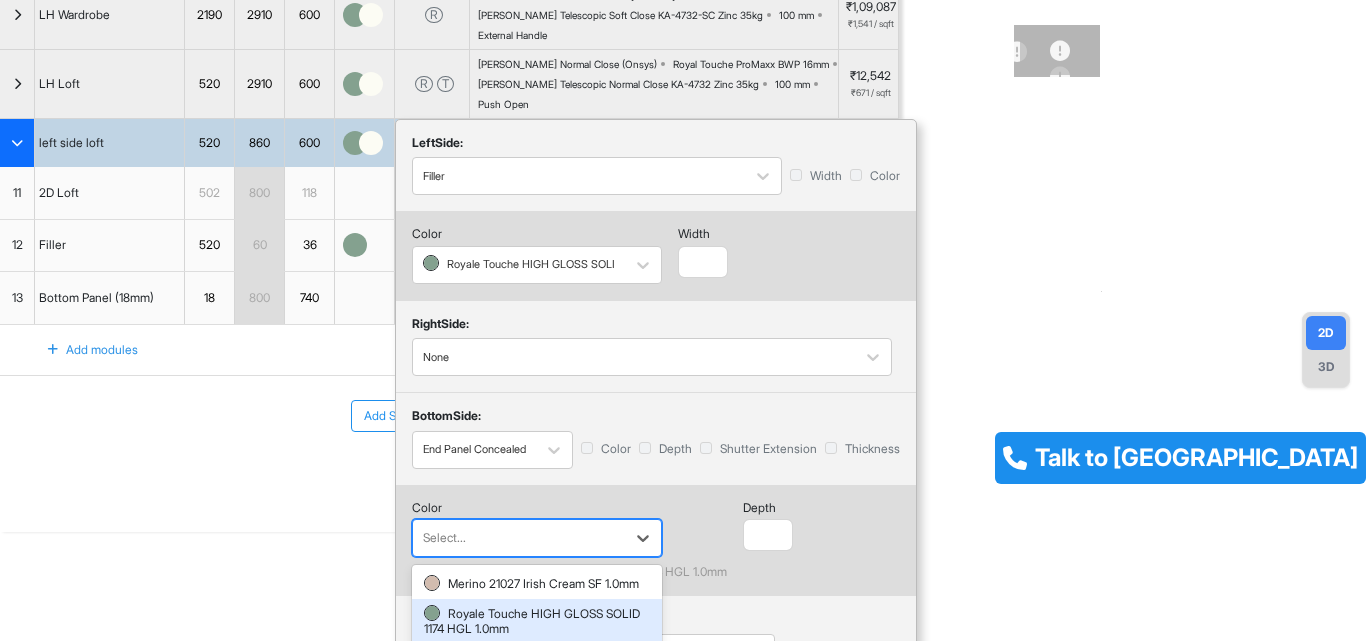 click on "Royale Touche HIGH GLOSS SOLID 1174 HGL 1.0mm" at bounding box center [537, 621] 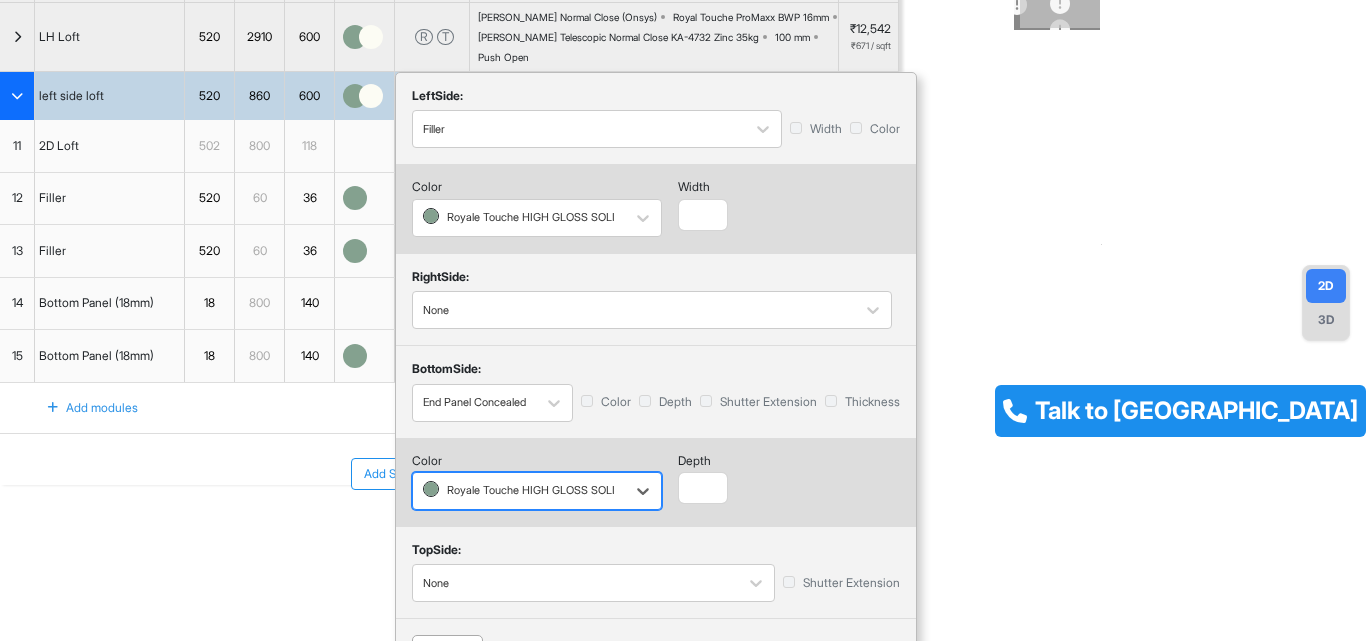 scroll, scrollTop: 248, scrollLeft: 0, axis: vertical 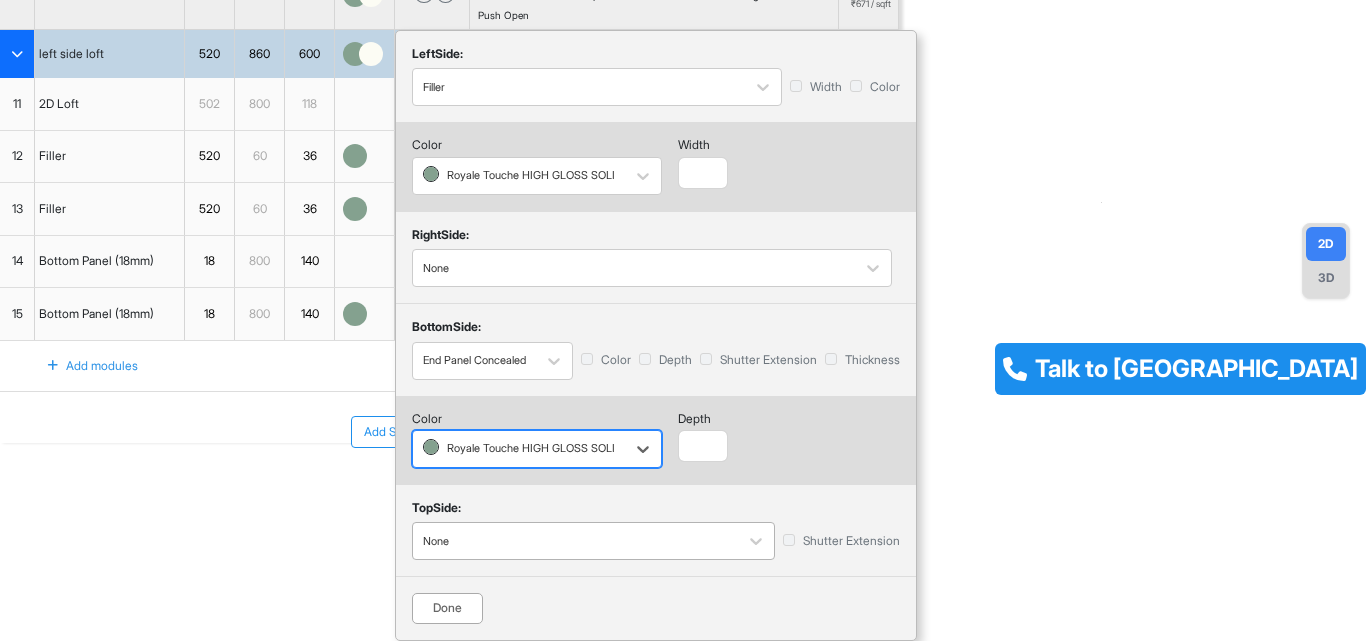 click at bounding box center (575, 541) 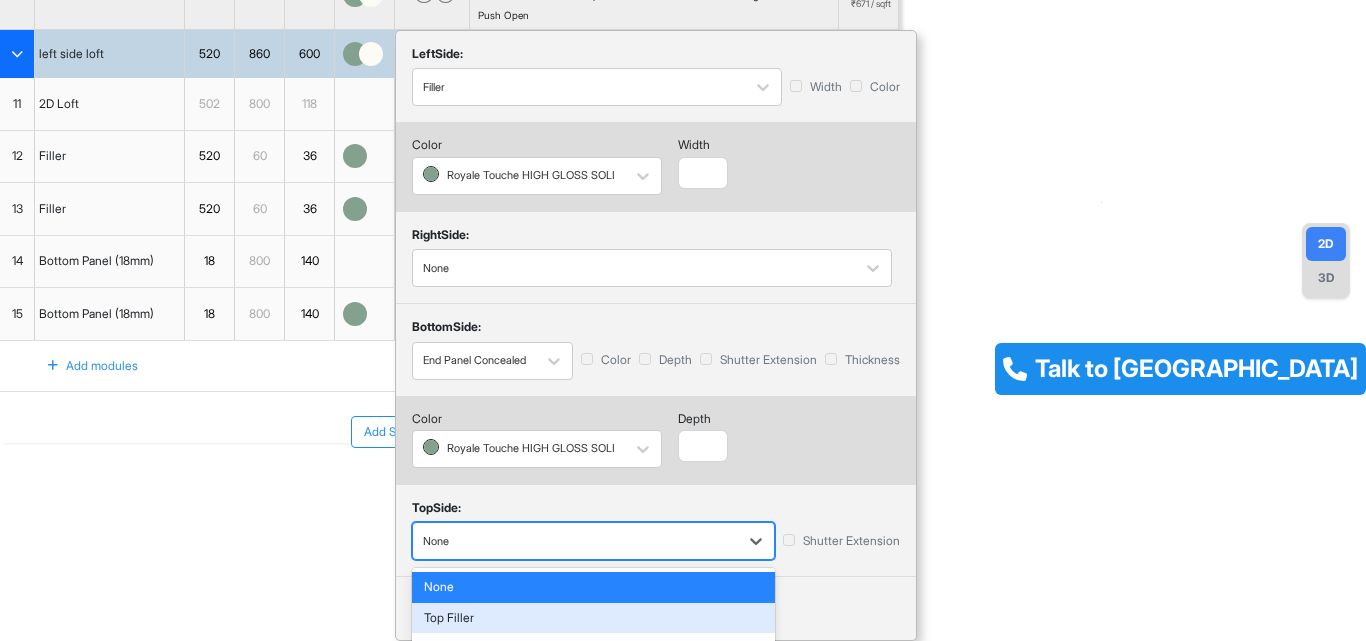 click on "Top Filler" at bounding box center [593, 618] 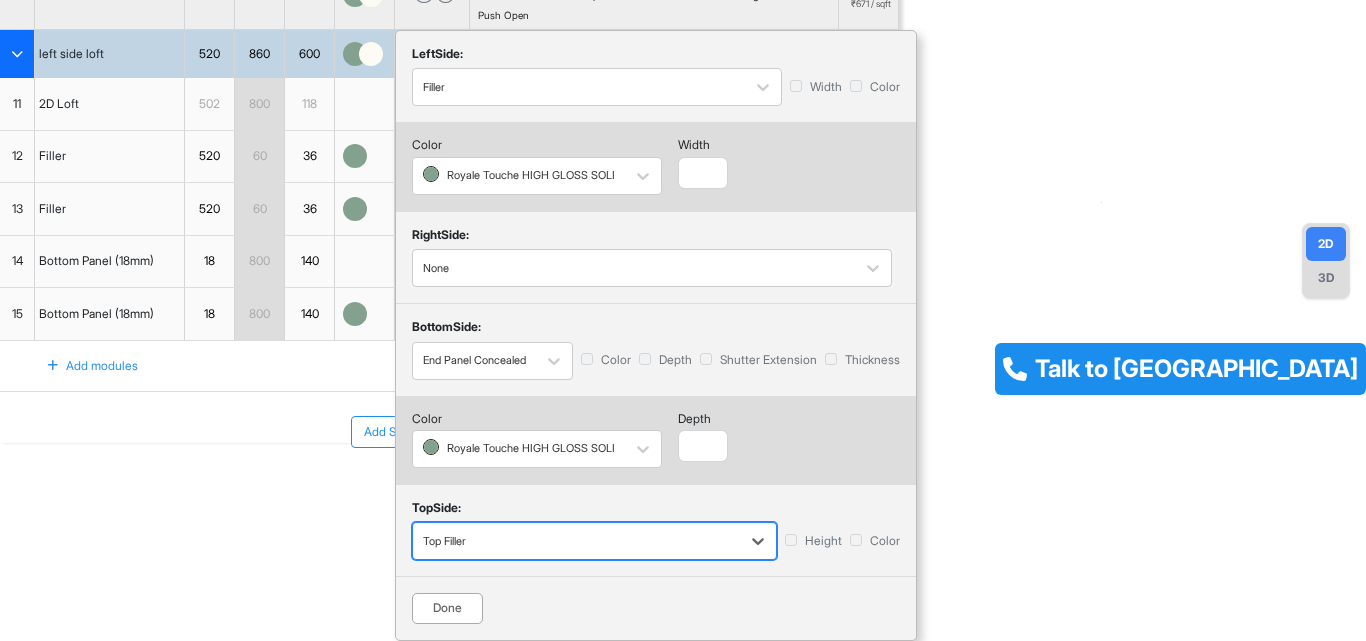 click on "Height" at bounding box center (813, 541) 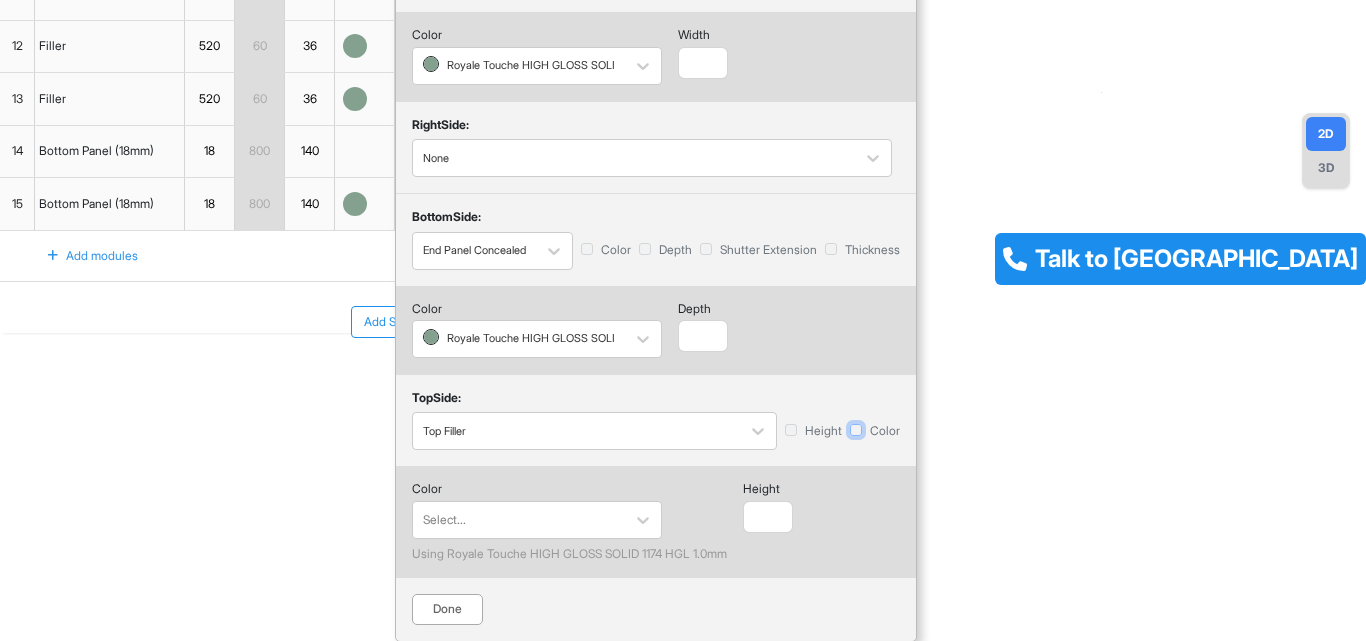 scroll, scrollTop: 359, scrollLeft: 0, axis: vertical 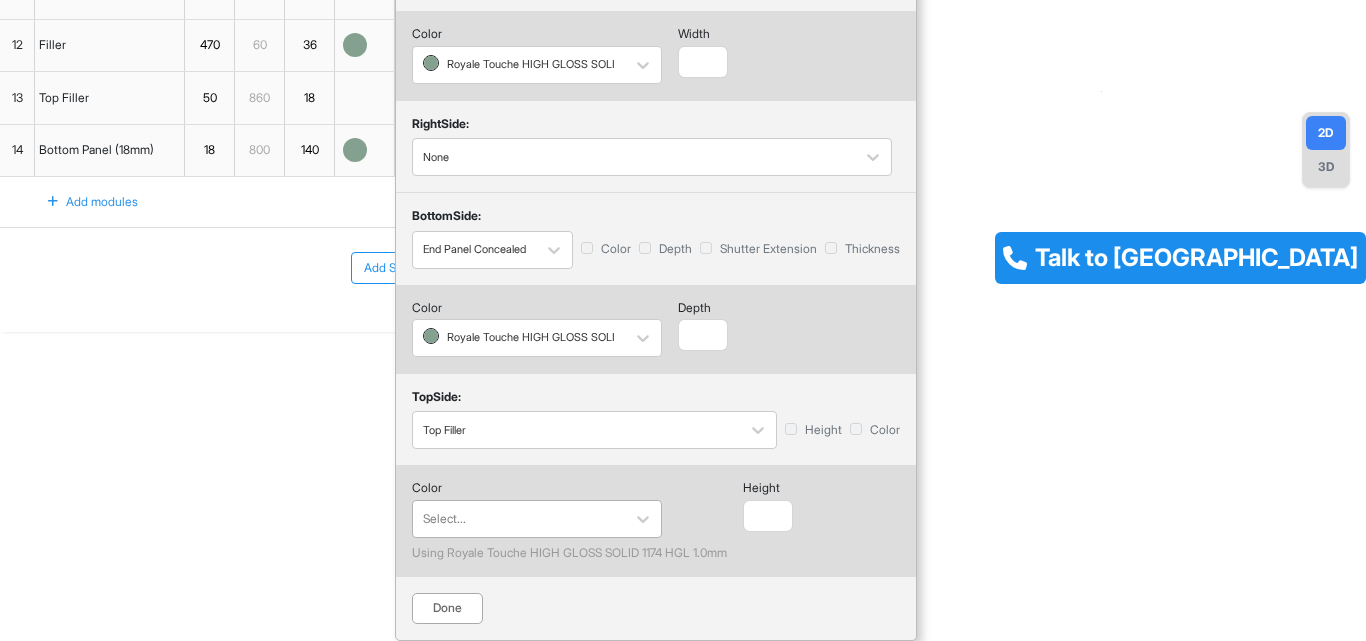 click on "Select..." at bounding box center [519, 519] 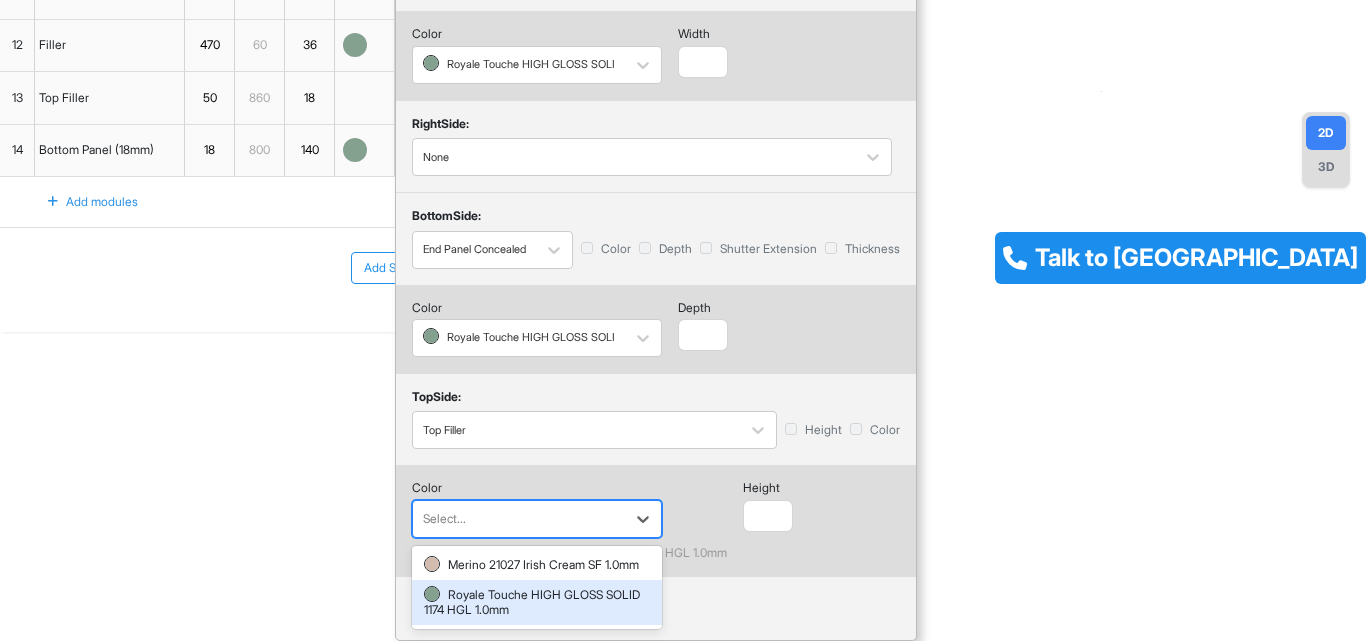 click on "Royale Touche HIGH GLOSS SOLID 1174 HGL 1.0mm" at bounding box center (537, 602) 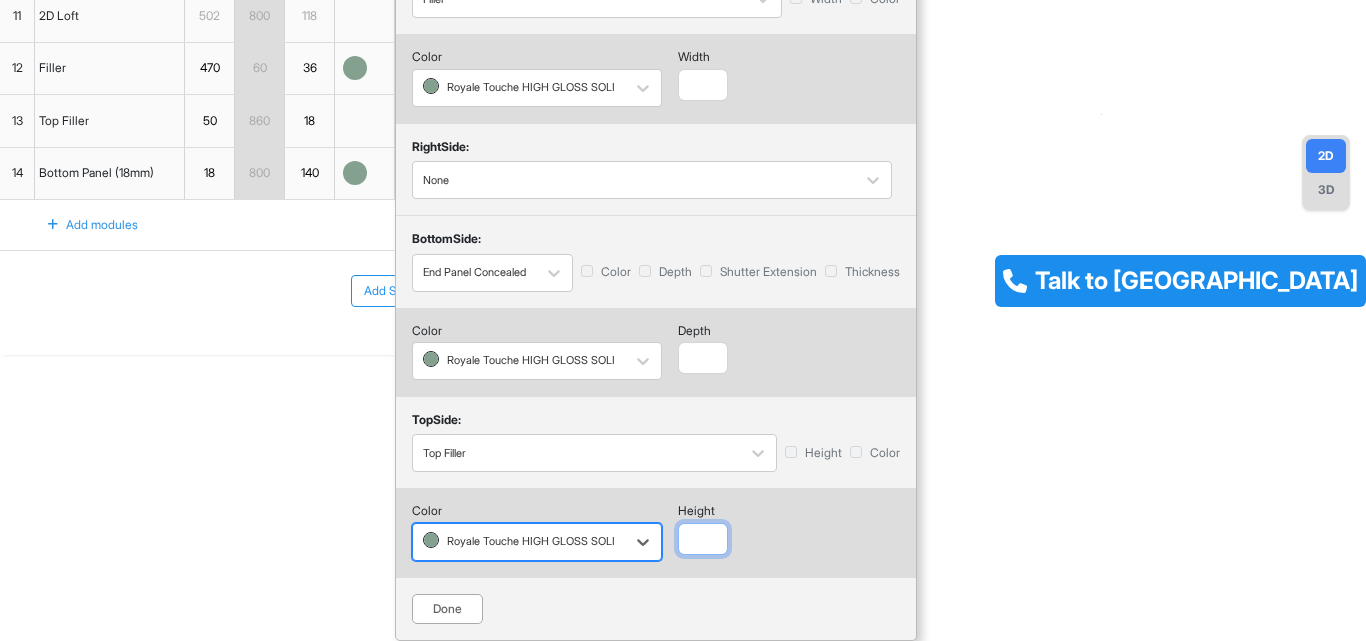 click at bounding box center (703, 539) 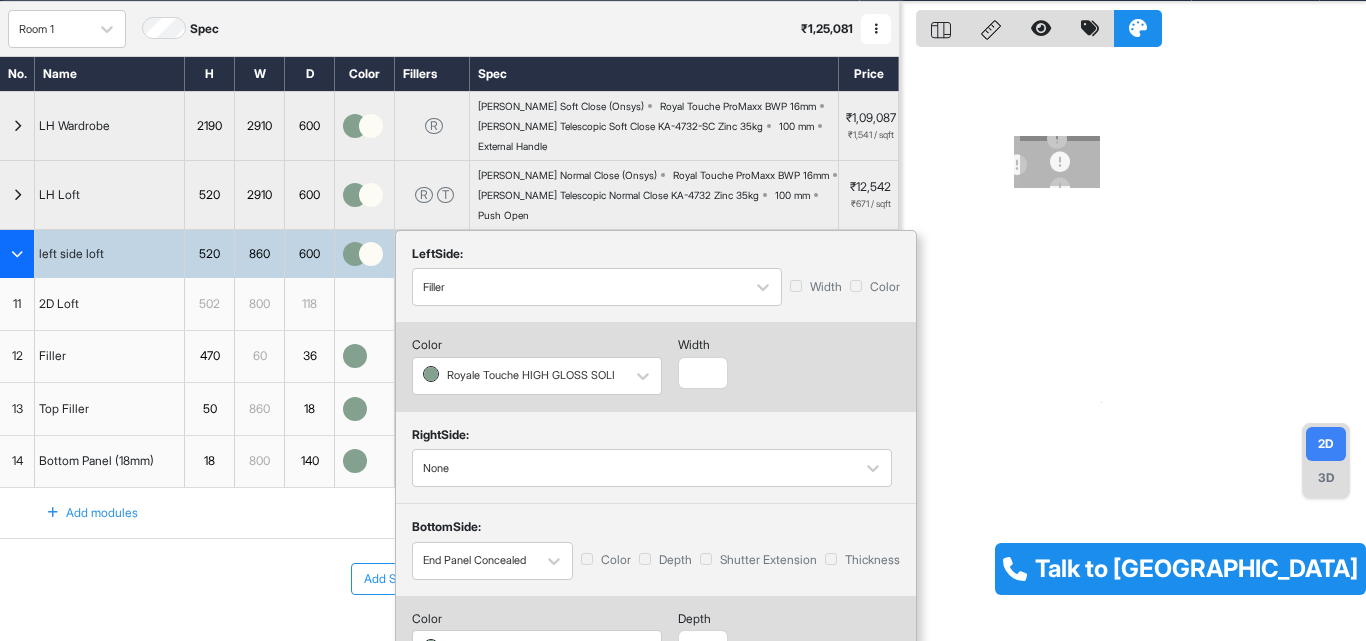 scroll, scrollTop: 0, scrollLeft: 0, axis: both 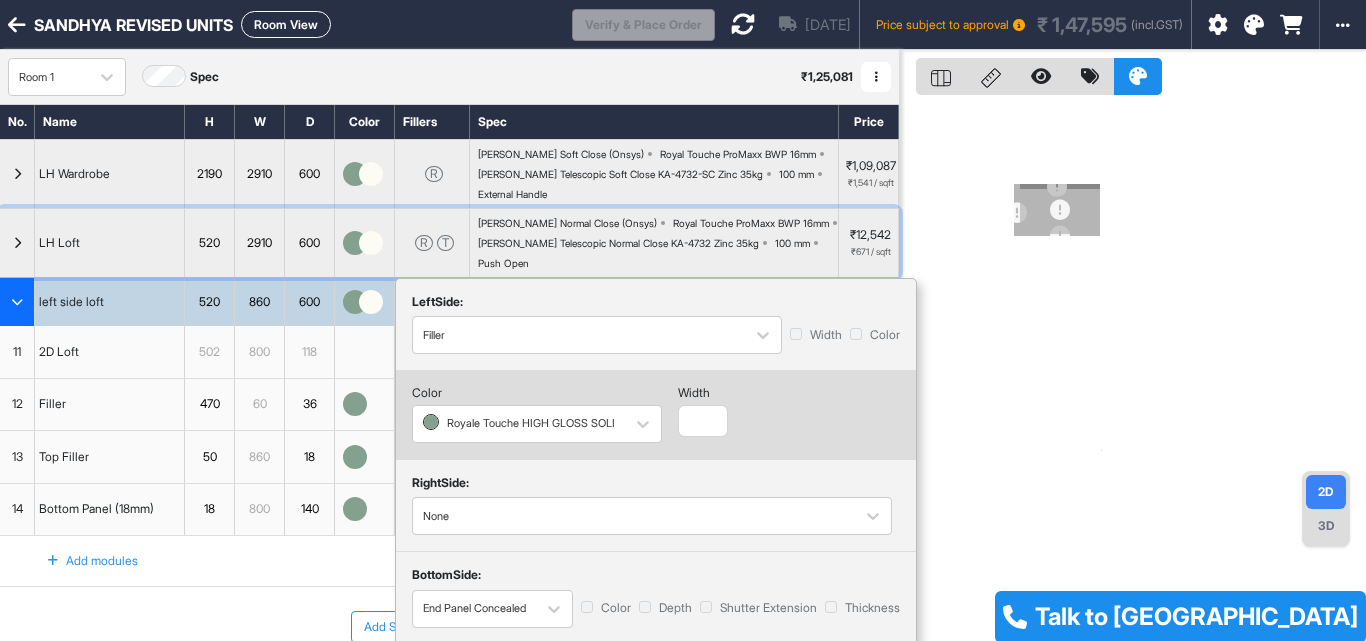 click at bounding box center (17, 243) 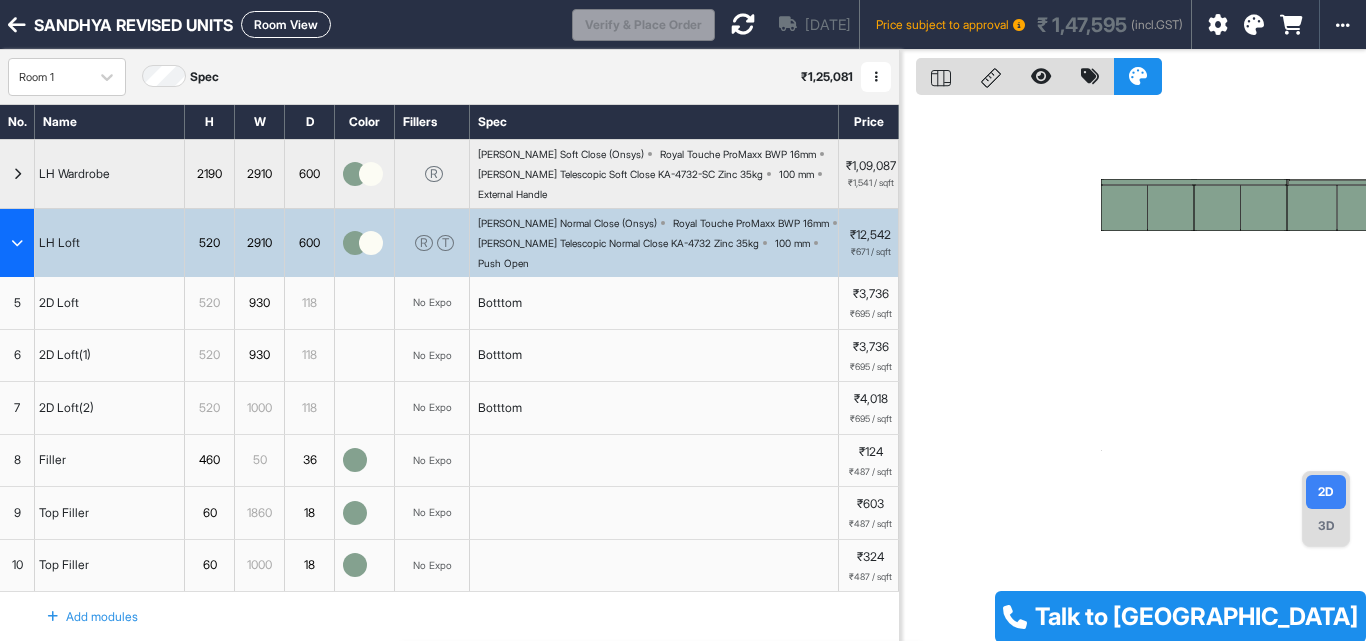 click at bounding box center [17, 243] 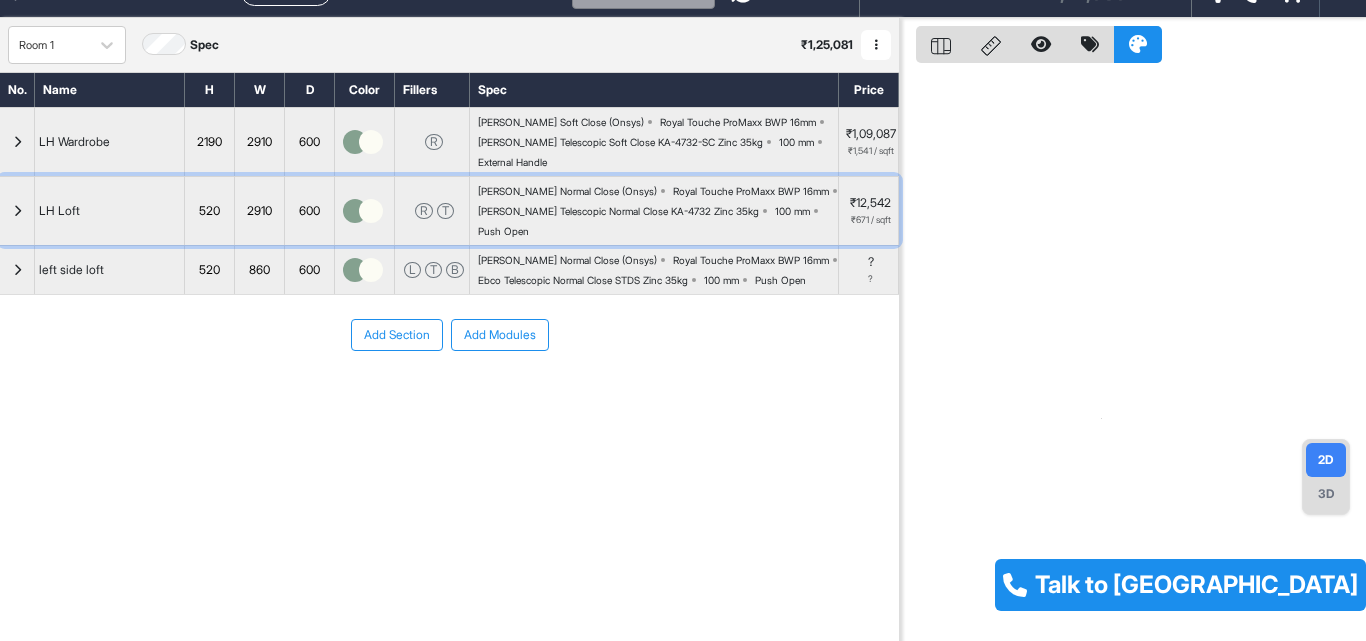 scroll, scrollTop: 50, scrollLeft: 0, axis: vertical 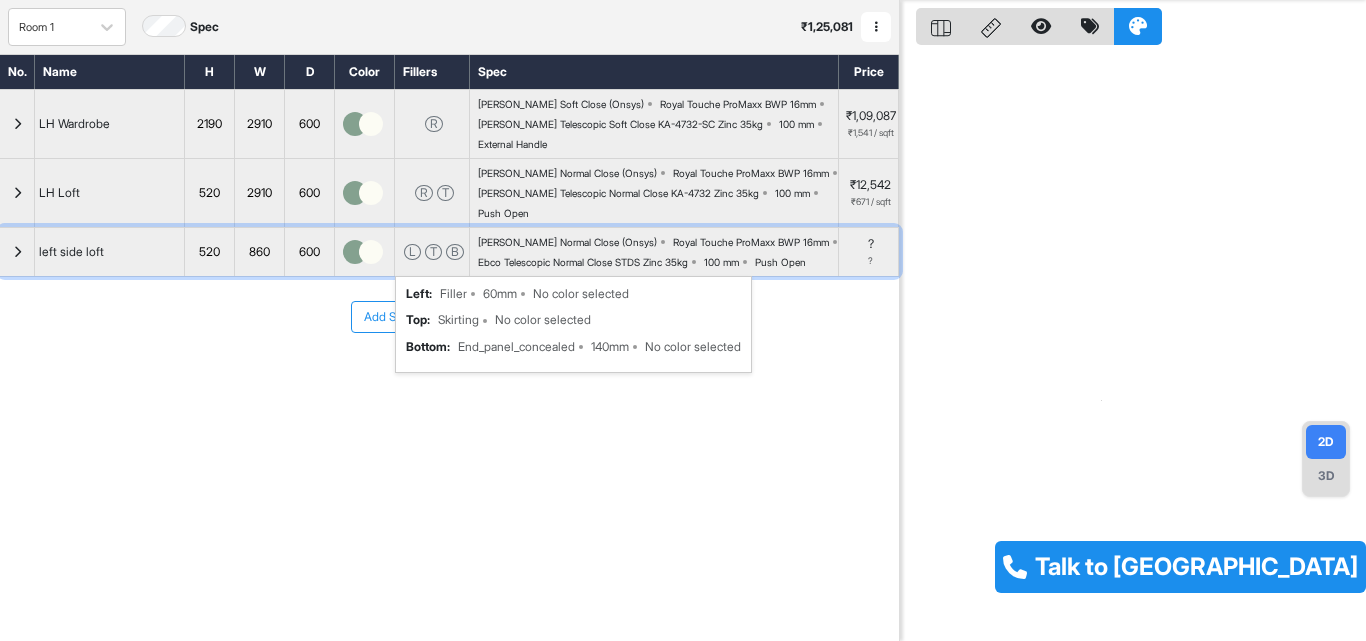 click on "B" at bounding box center [455, 252] 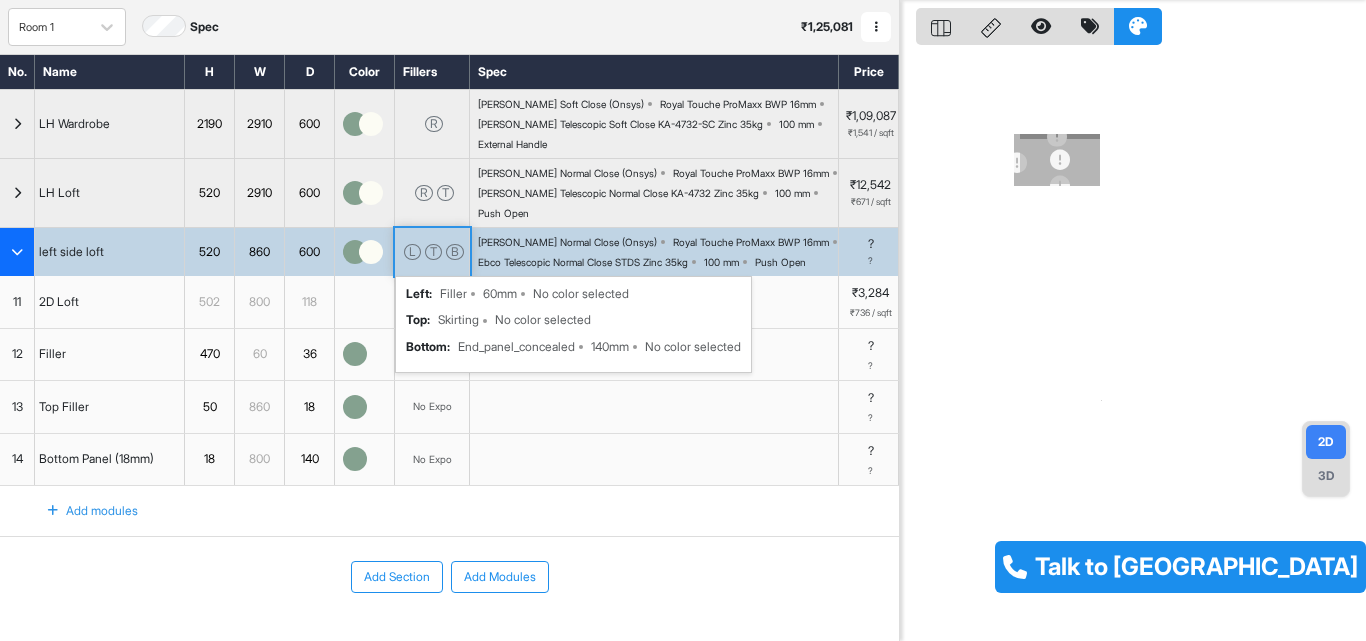 click on "L" at bounding box center (412, 252) 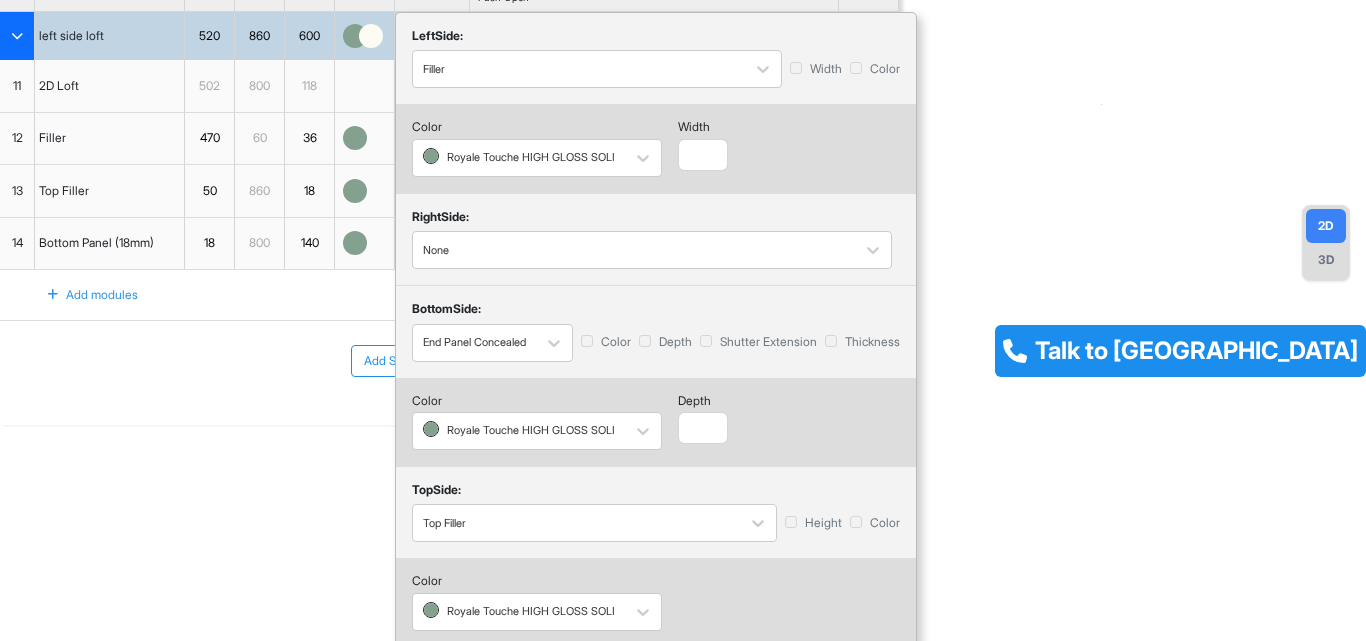 scroll, scrollTop: 336, scrollLeft: 0, axis: vertical 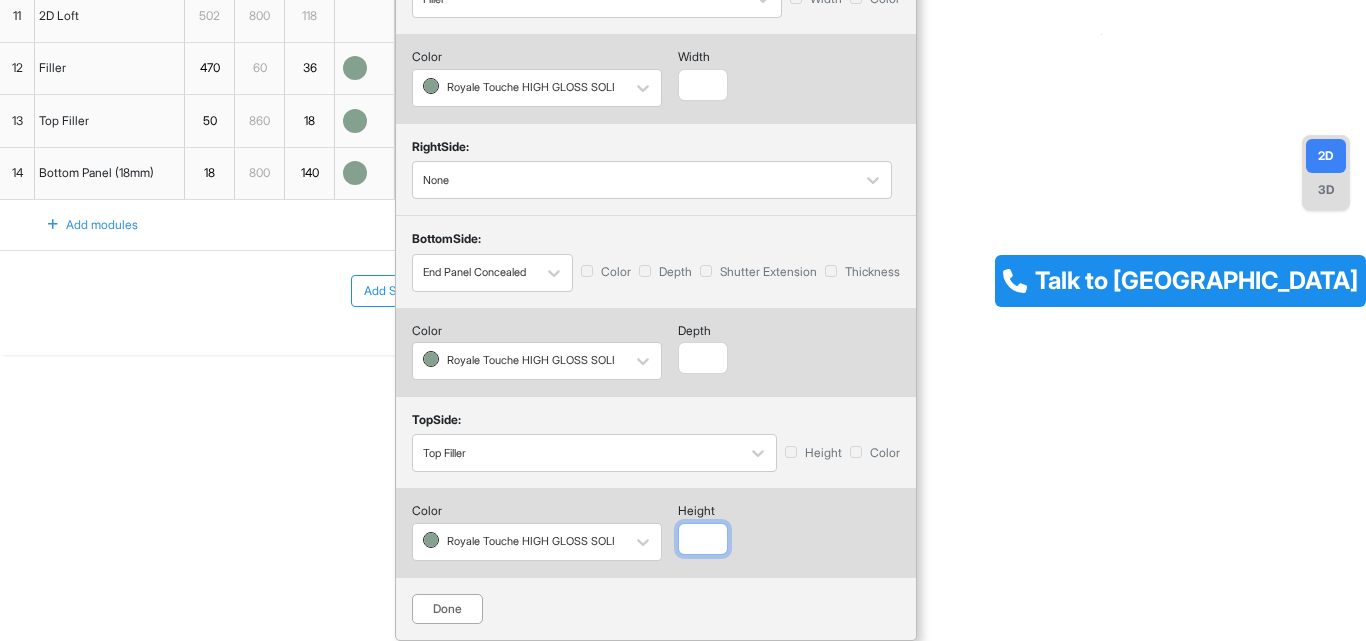 click at bounding box center (703, 539) 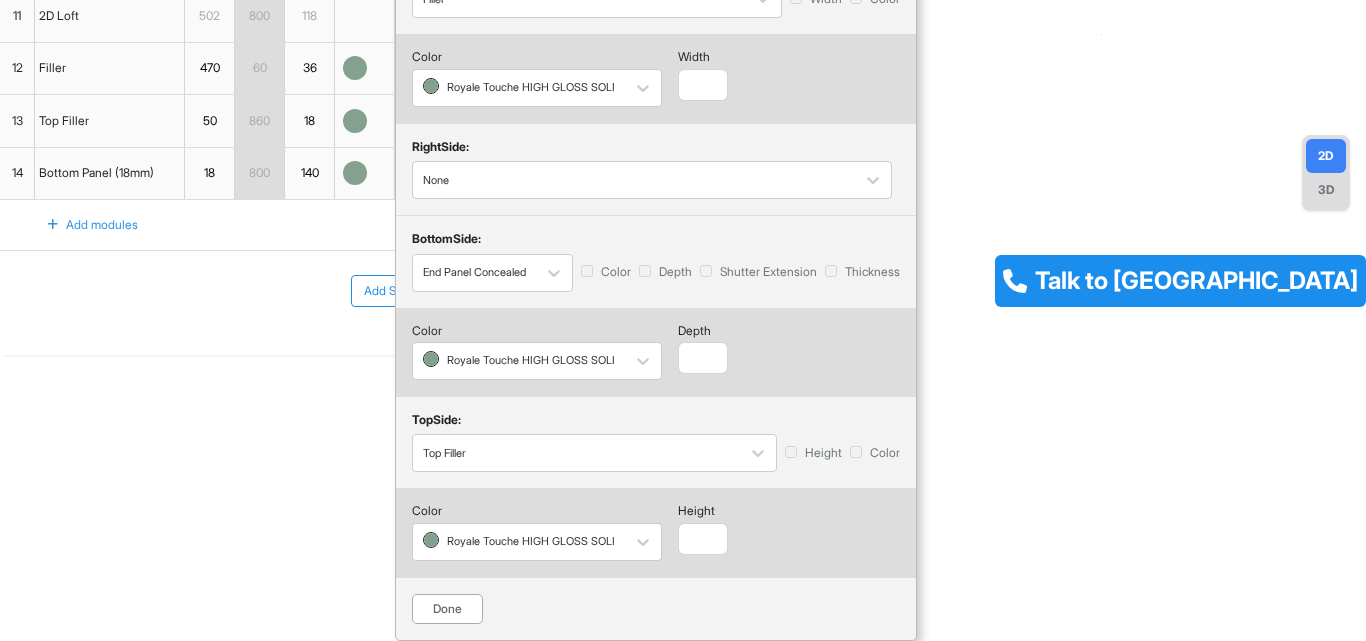click on "Done" at bounding box center [447, 609] 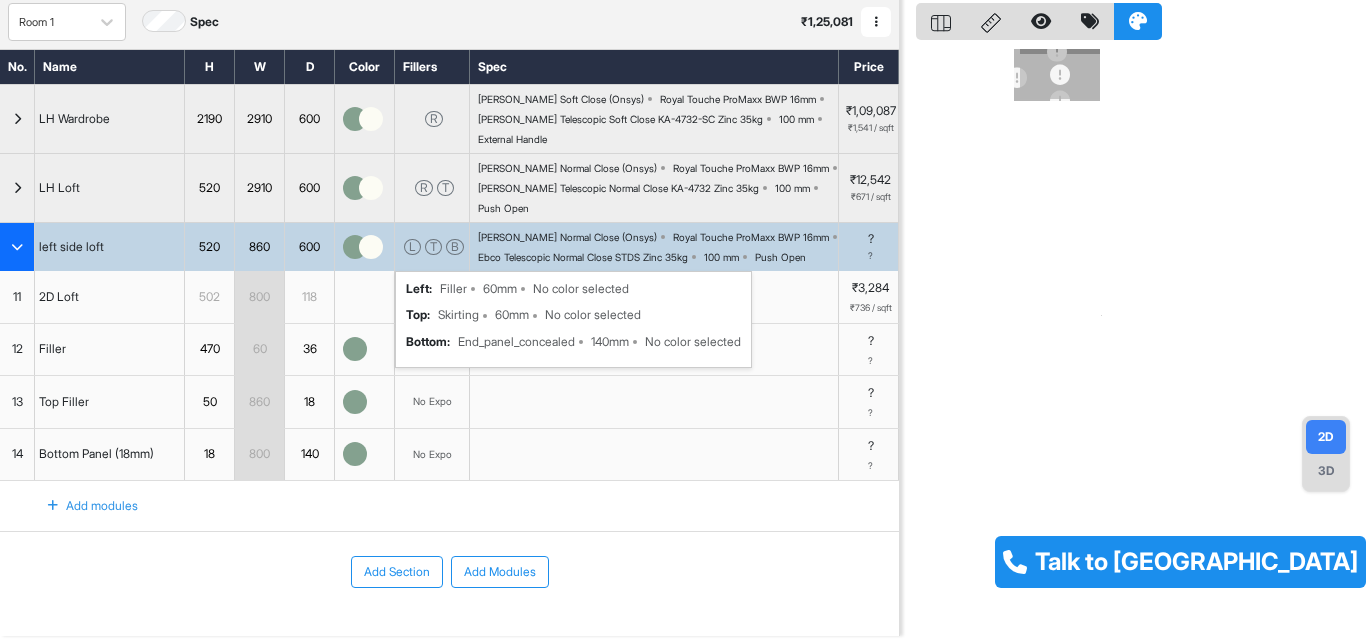 scroll, scrollTop: 0, scrollLeft: 0, axis: both 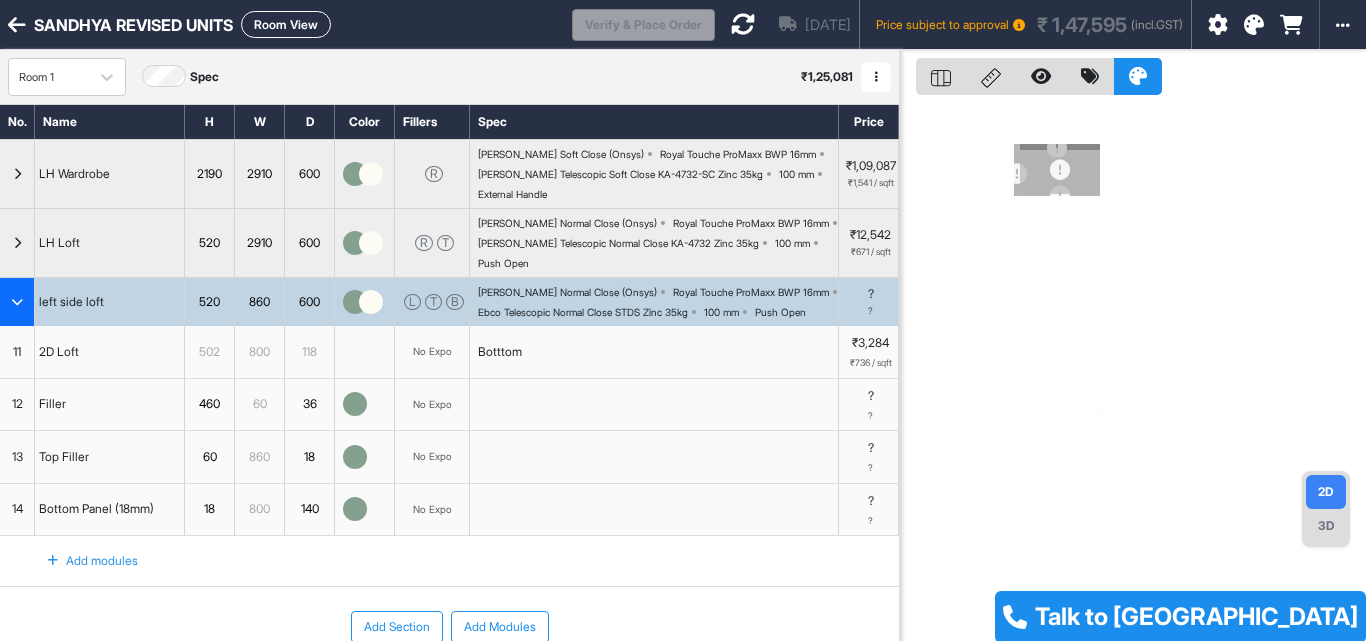 click at bounding box center [743, 24] 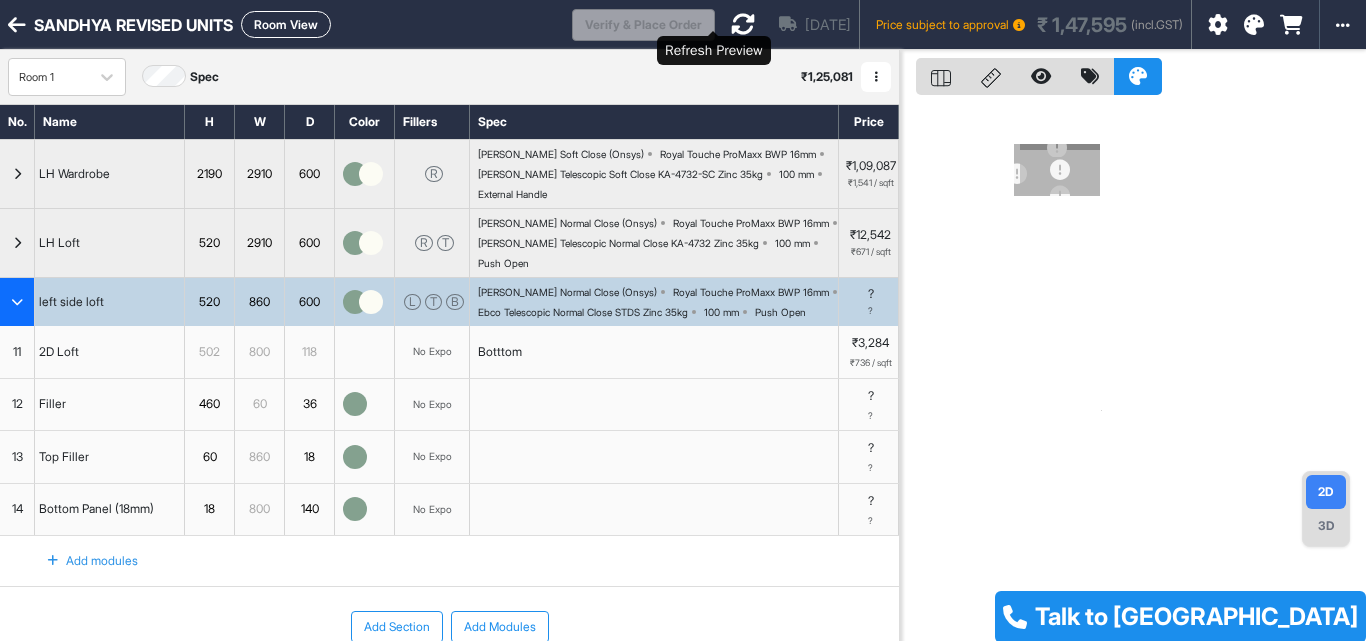 click at bounding box center [743, 24] 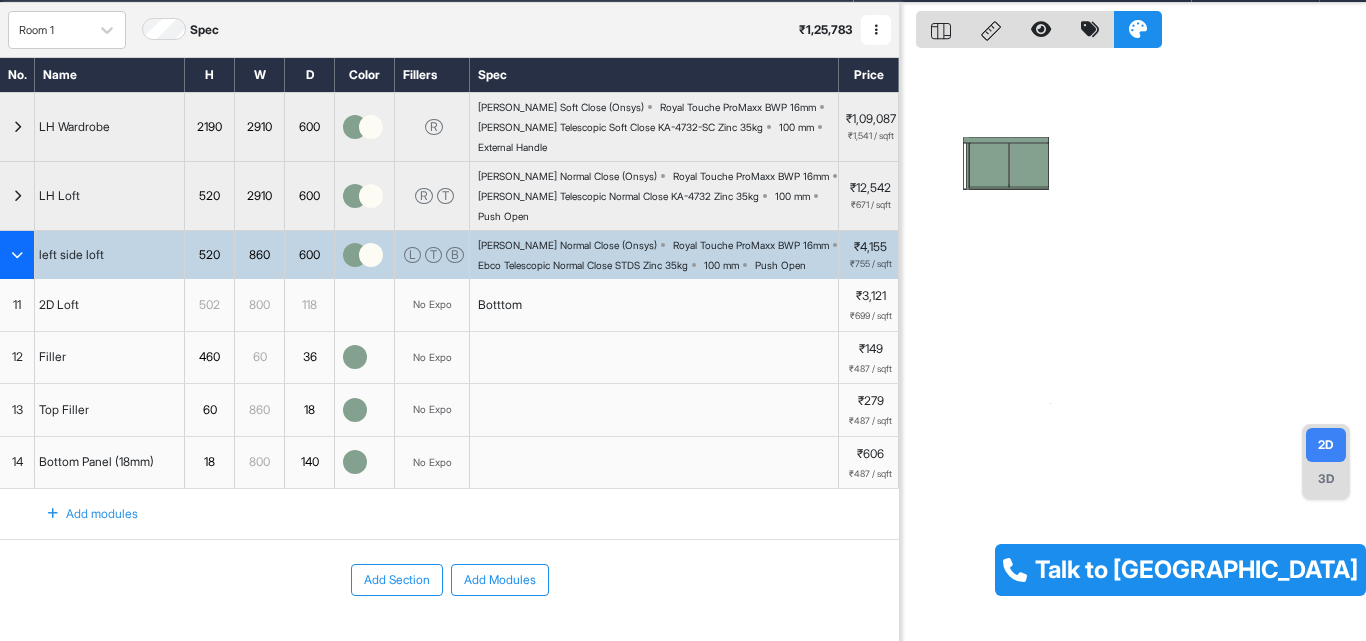 drag, startPoint x: 1037, startPoint y: 227, endPoint x: 1005, endPoint y: 288, distance: 68.88396 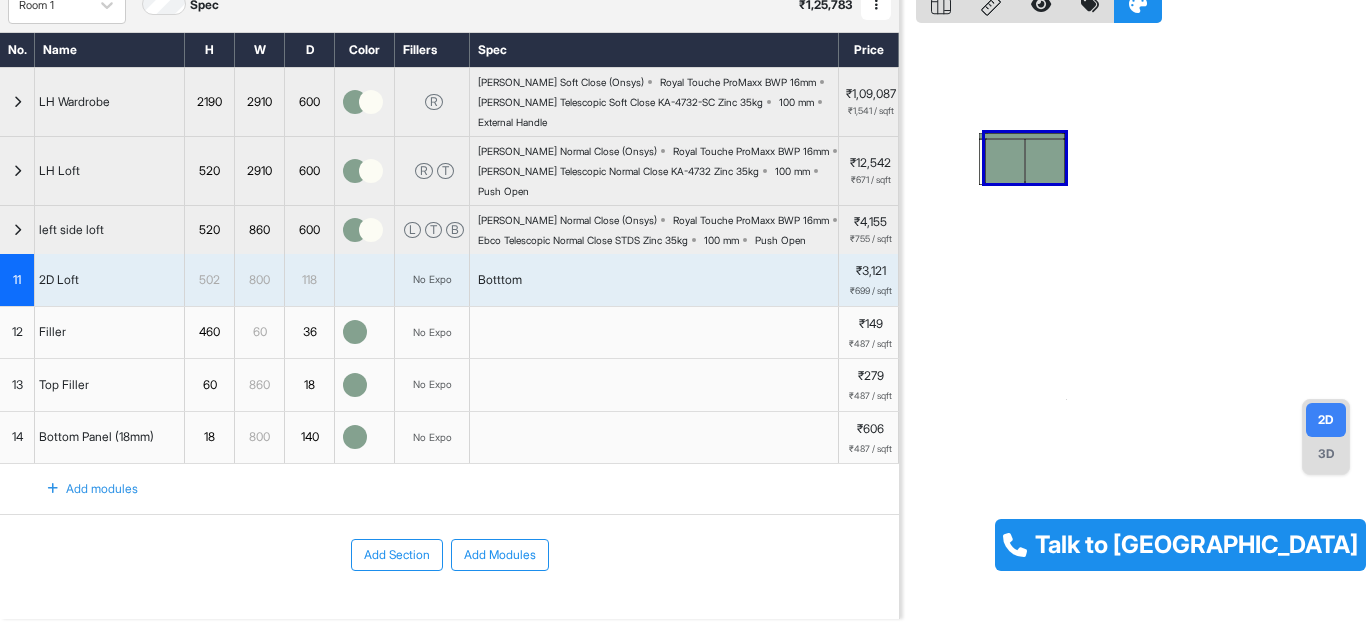 drag, startPoint x: 1021, startPoint y: 189, endPoint x: 979, endPoint y: 243, distance: 68.41052 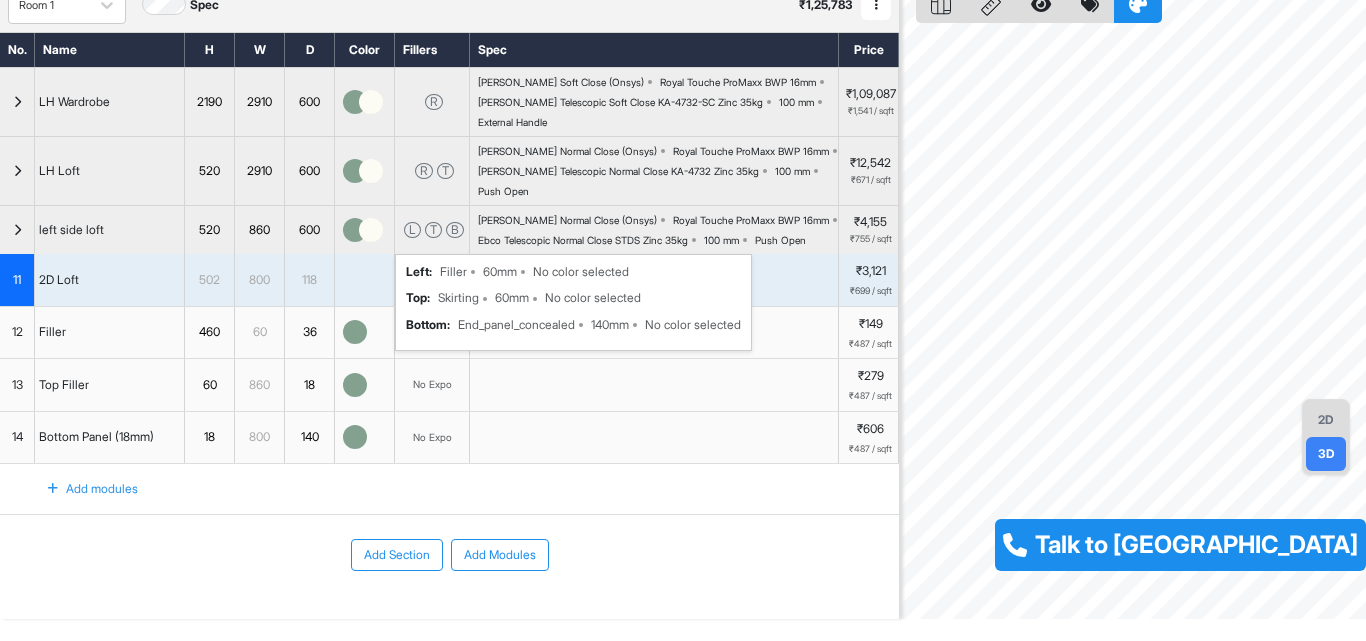 click on "L T B left : Filler 60mm No color selected top : Skirting 60mm No color selected bottom : End_panel_concealed 140mm No color selected" at bounding box center (432, 230) 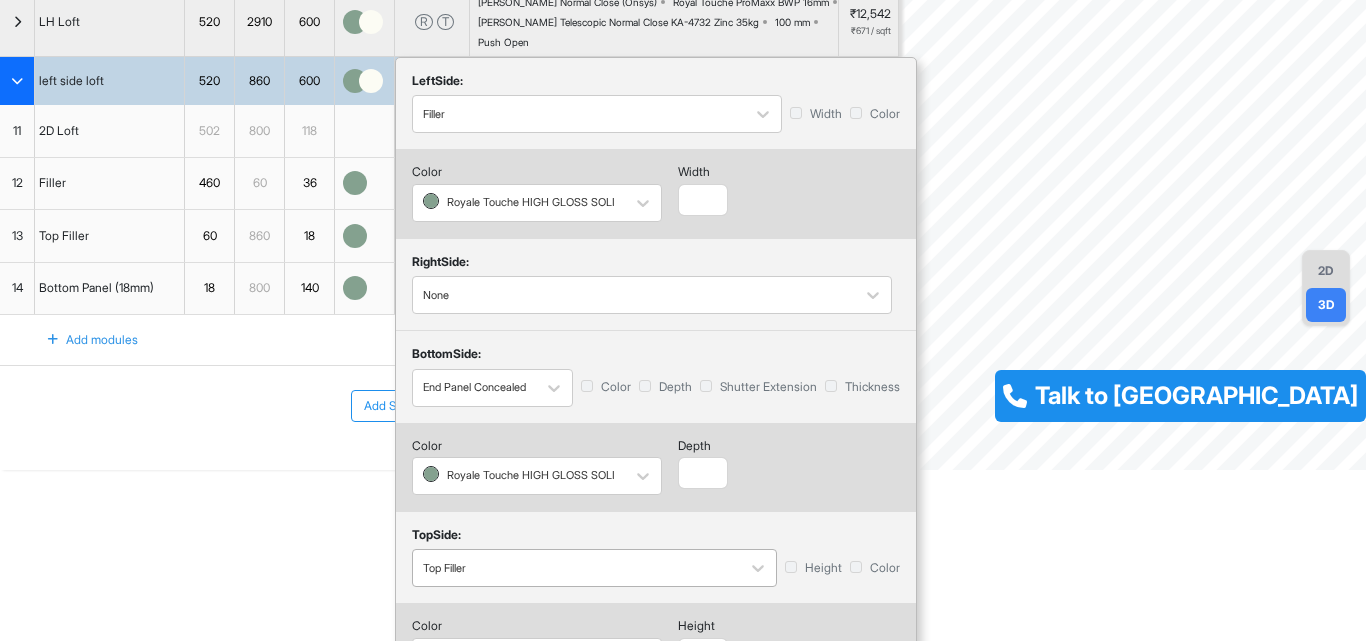 scroll, scrollTop: 272, scrollLeft: 0, axis: vertical 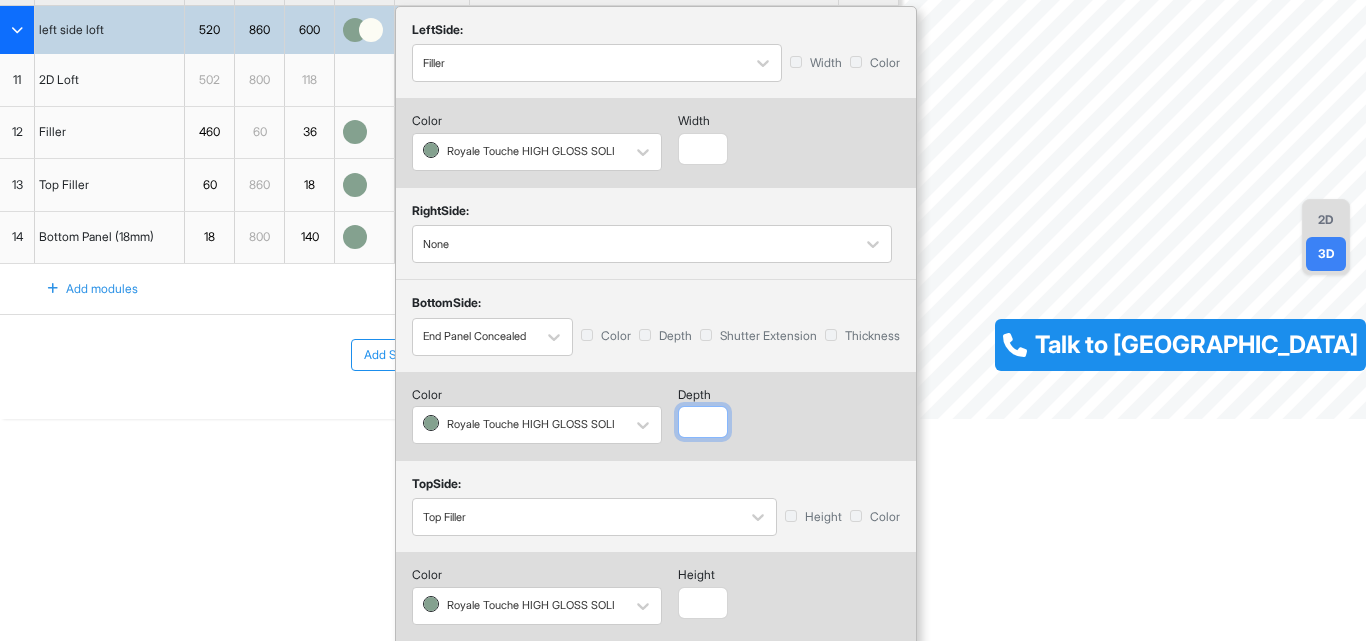 click on "***" at bounding box center (703, 422) 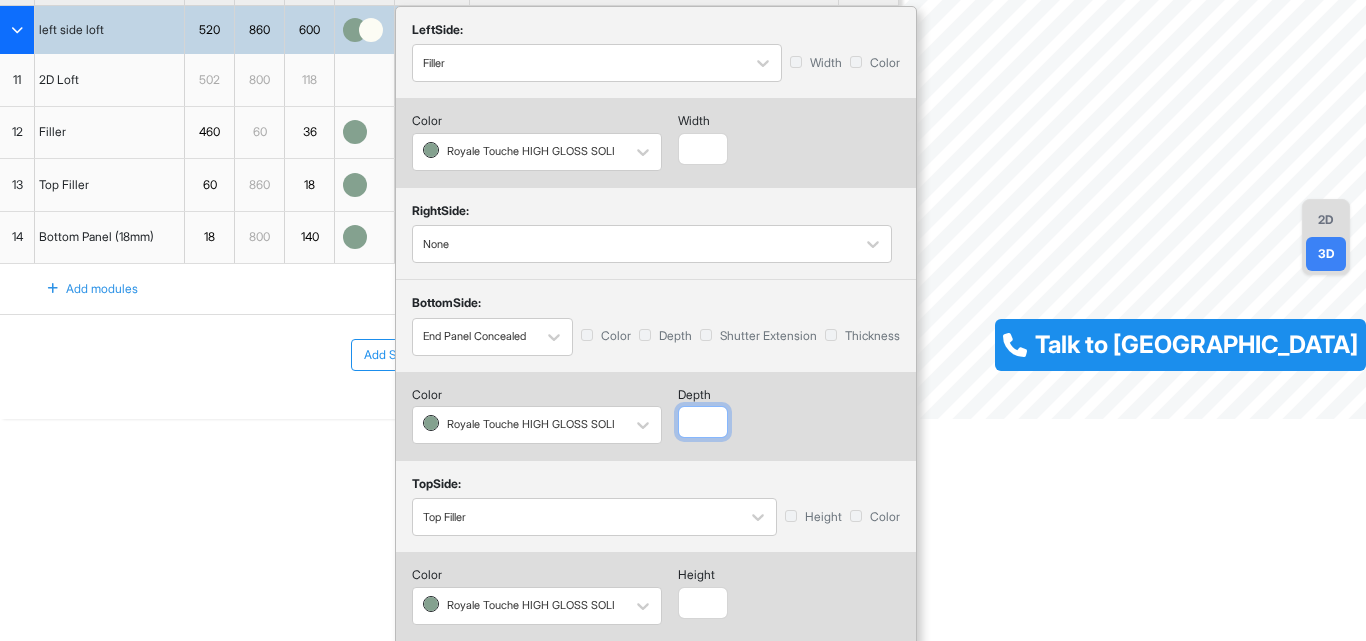 type on "***" 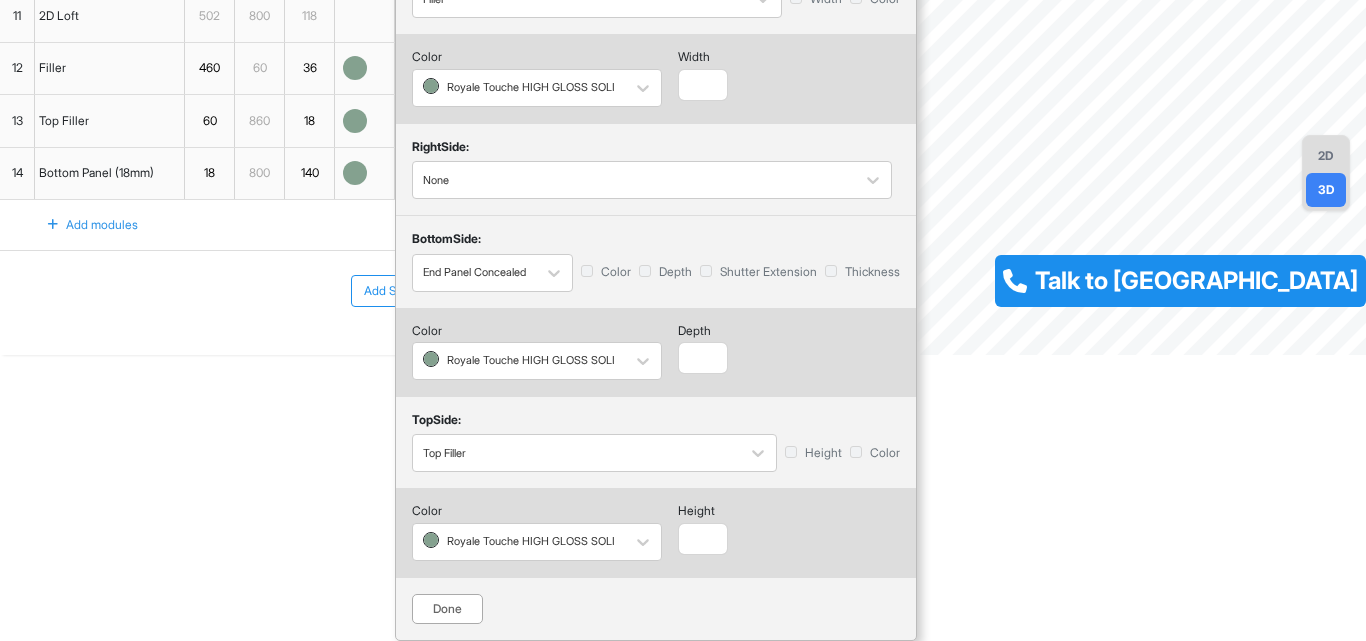 click on "Done" at bounding box center [447, 609] 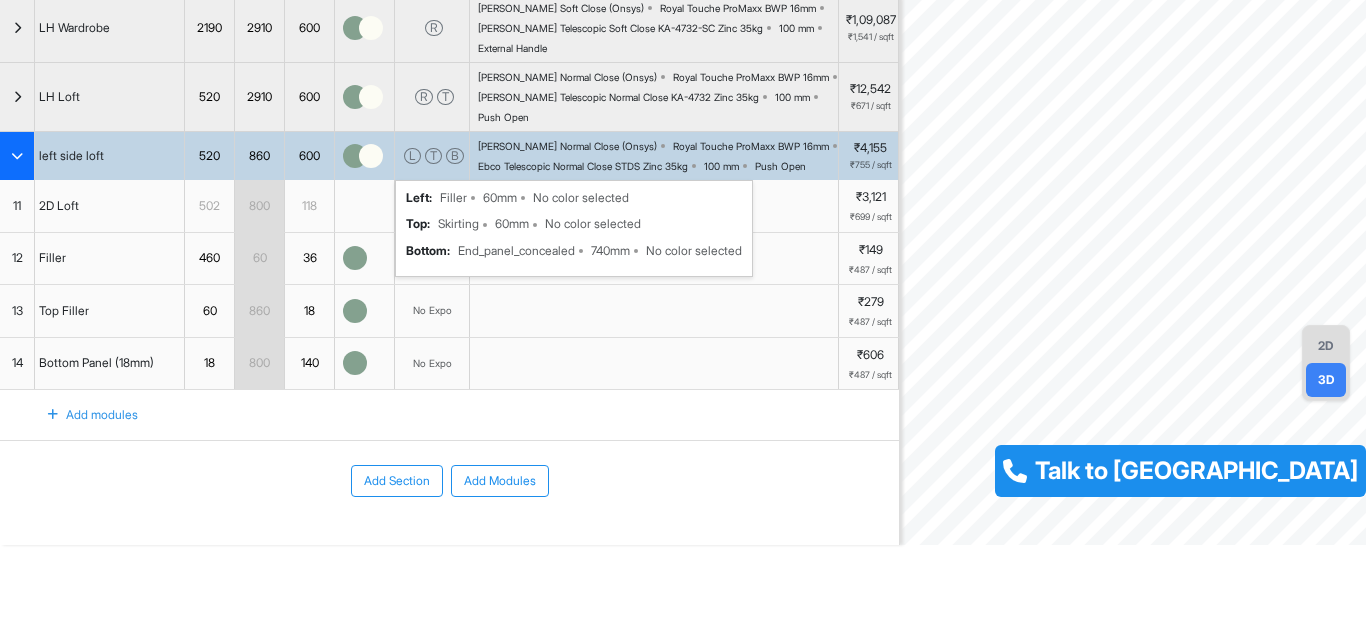 scroll, scrollTop: 146, scrollLeft: 0, axis: vertical 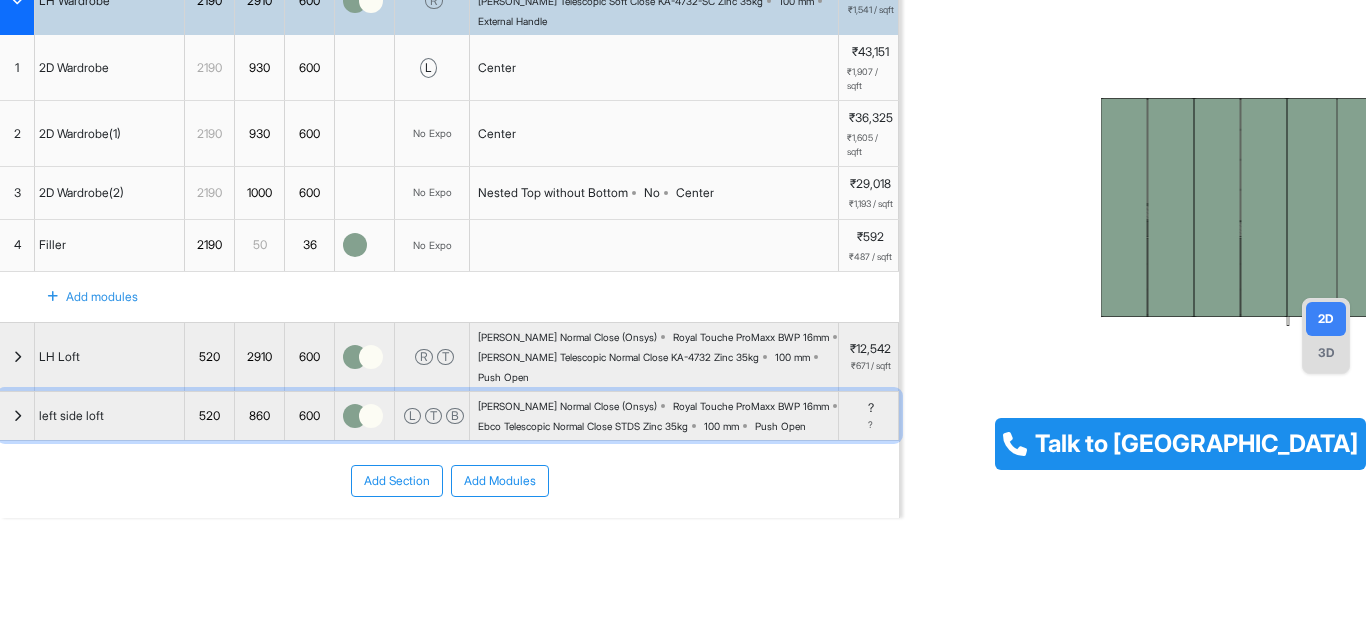 click at bounding box center (17, 416) 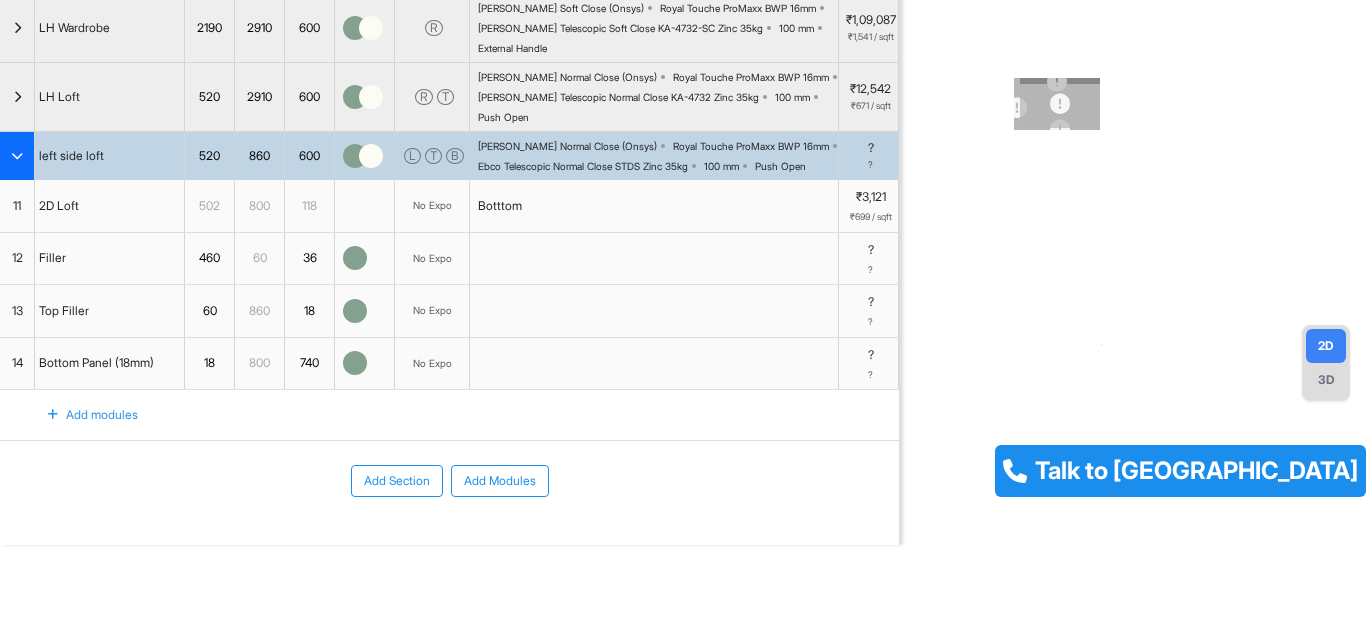 scroll, scrollTop: 146, scrollLeft: 0, axis: vertical 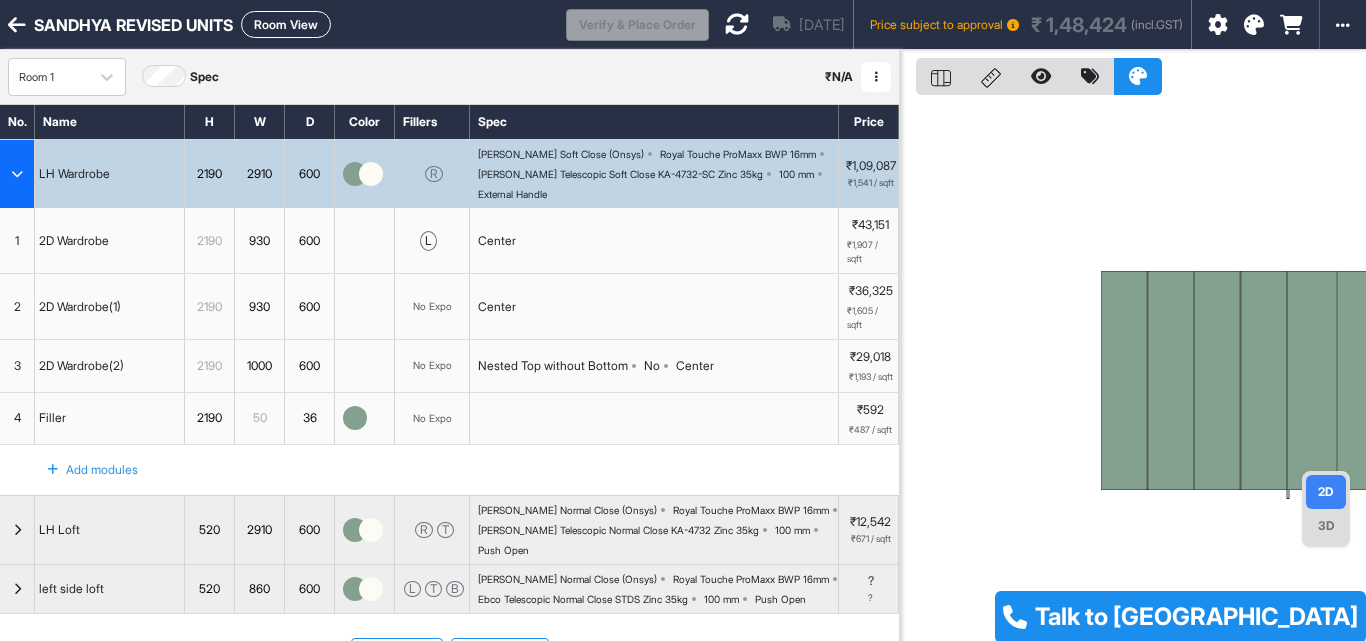 click at bounding box center (737, 24) 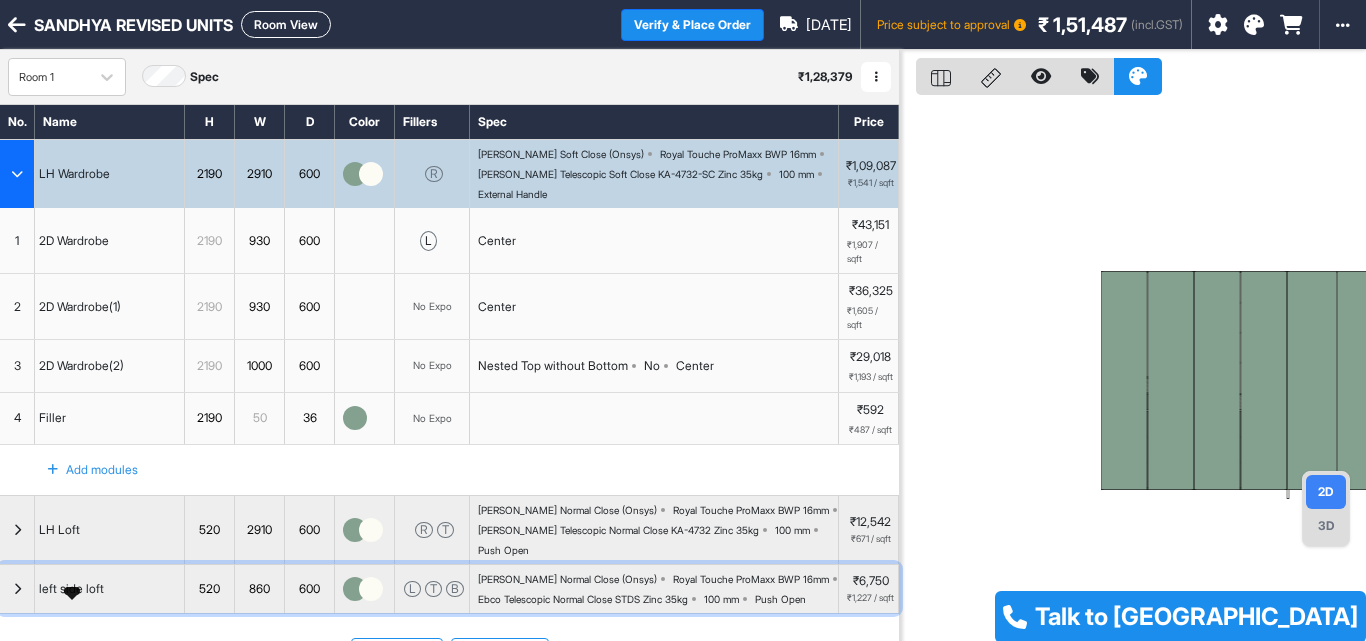 click on "left side loft" at bounding box center [71, 589] 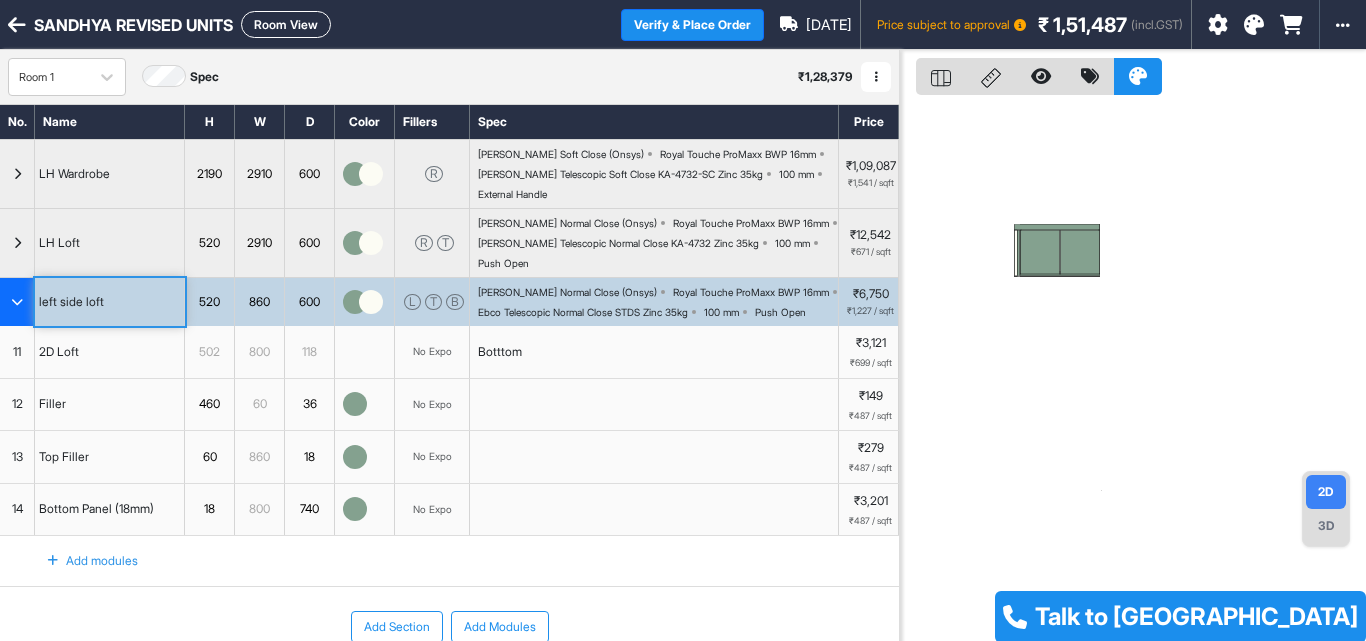 click on "3D" at bounding box center (1326, 526) 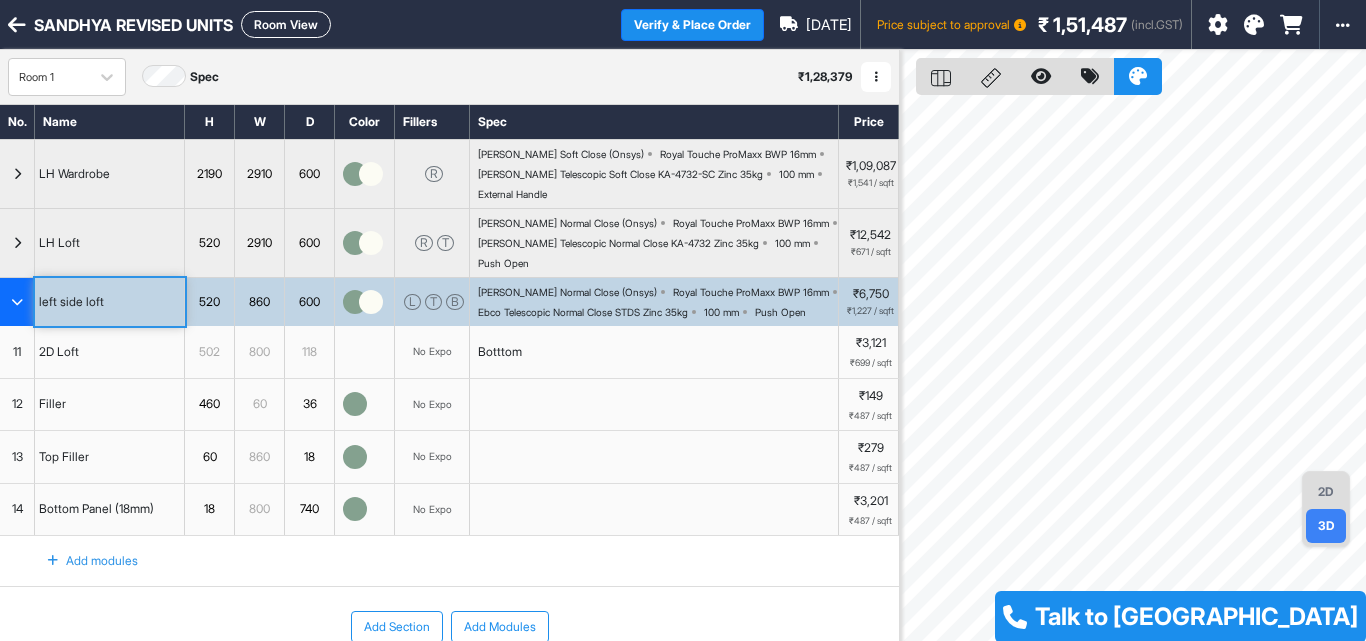 click on "Room View" at bounding box center [286, 24] 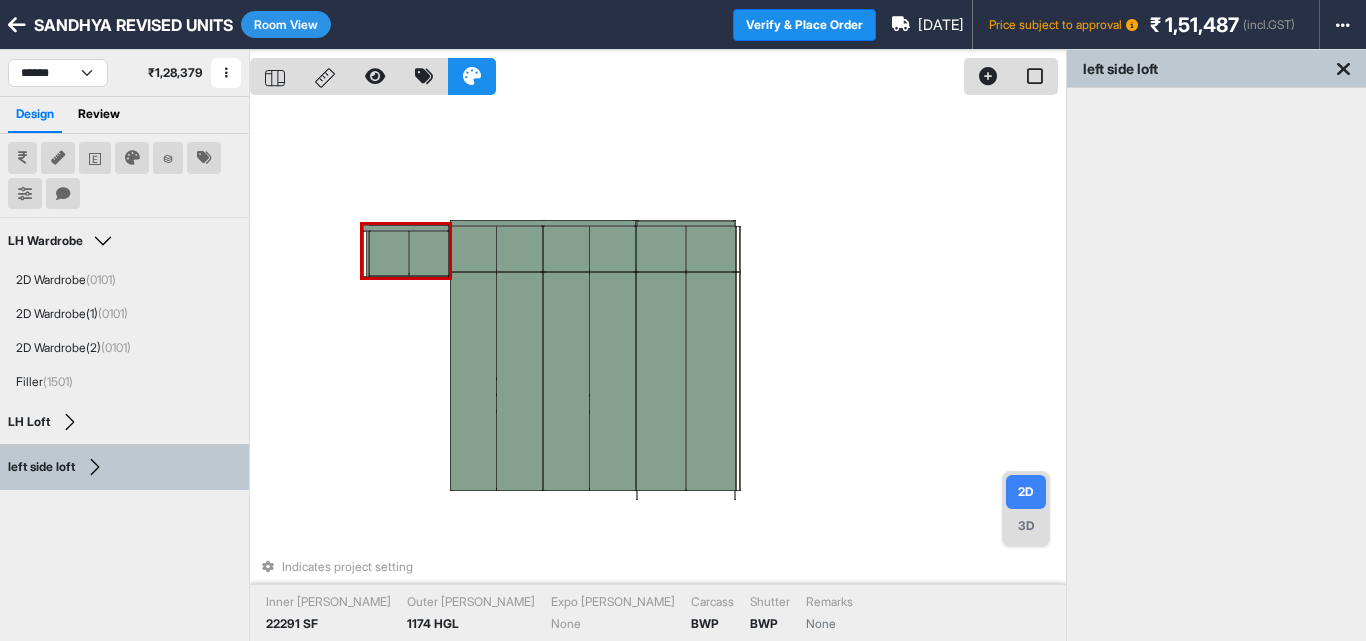 type 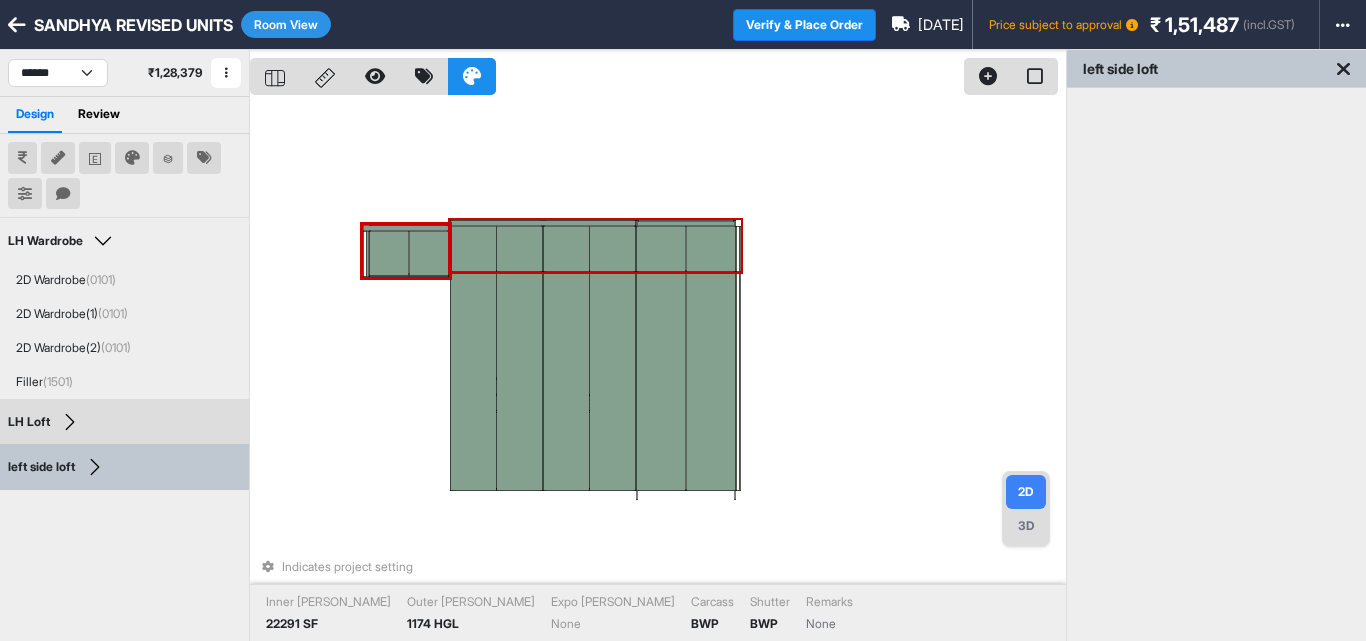 click at bounding box center [473, 249] 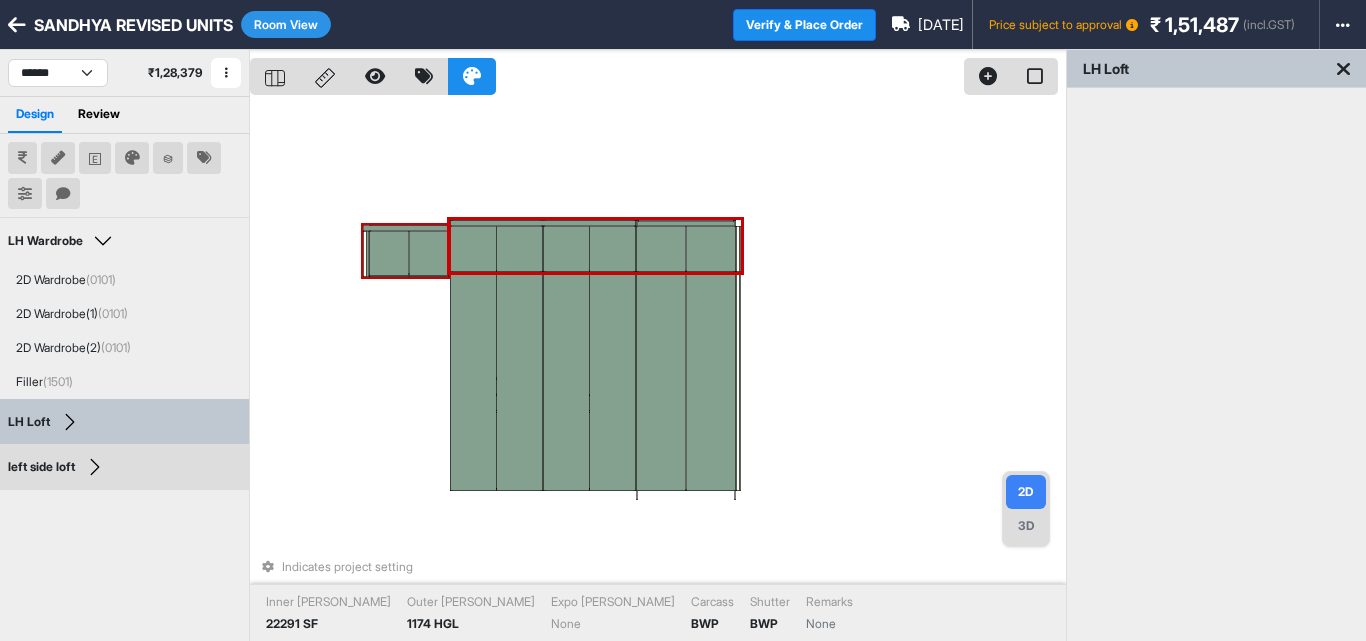 click at bounding box center (429, 254) 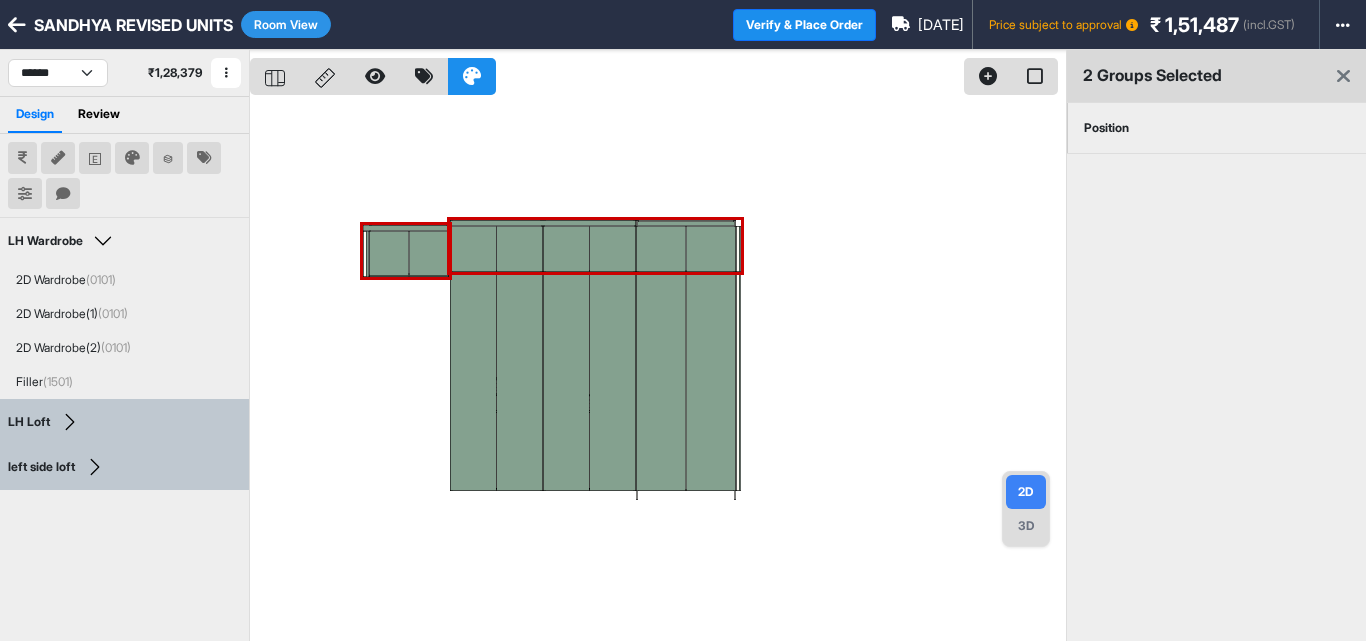 click on "Position" at bounding box center [1106, 128] 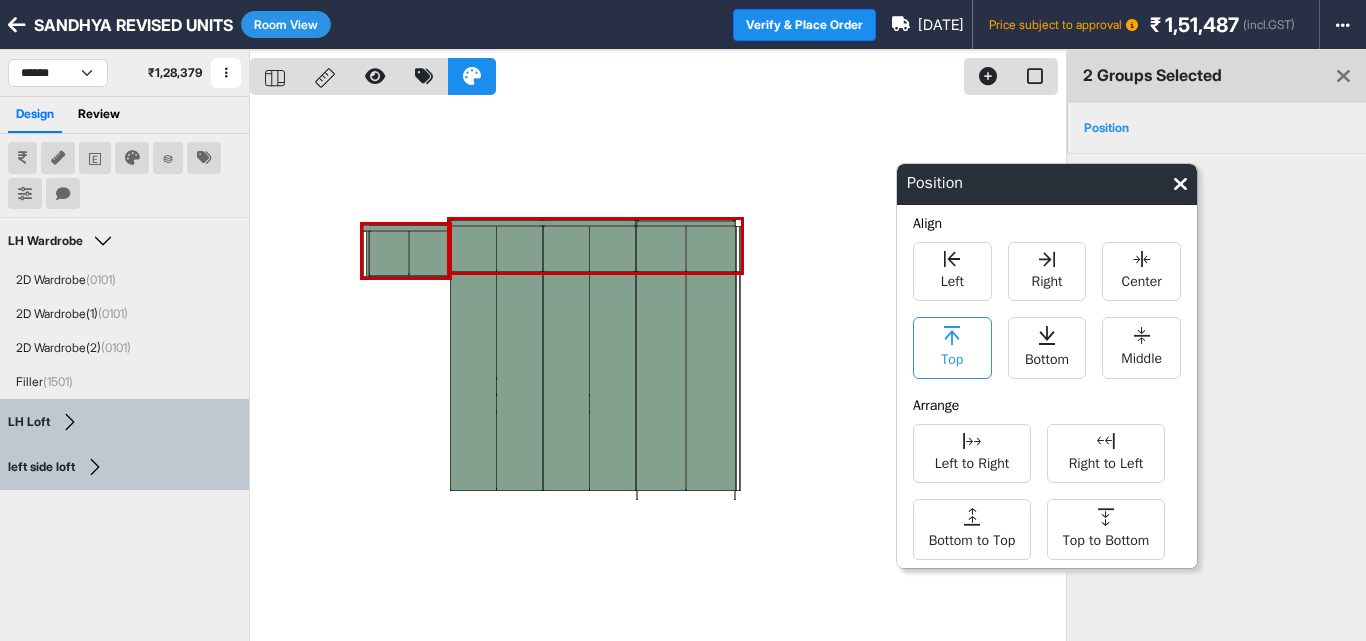click on "Top" at bounding box center [952, 348] 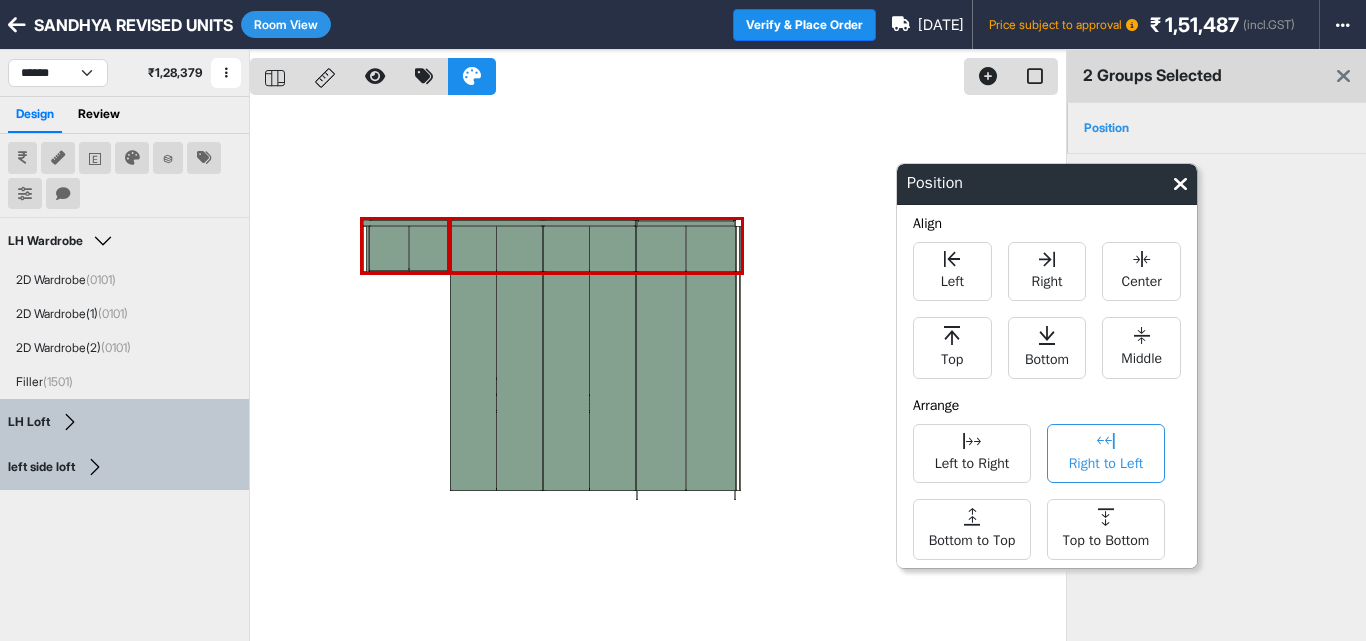 click on "Right to Left" at bounding box center [1106, 461] 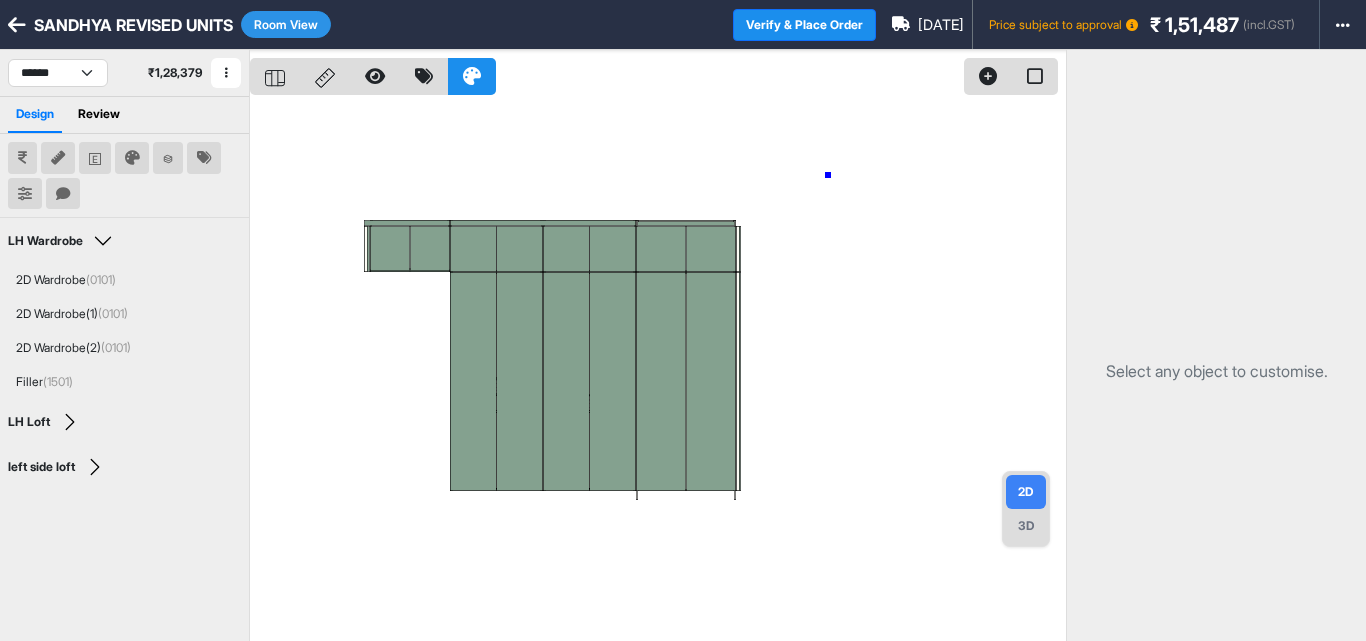 click at bounding box center (658, 370) 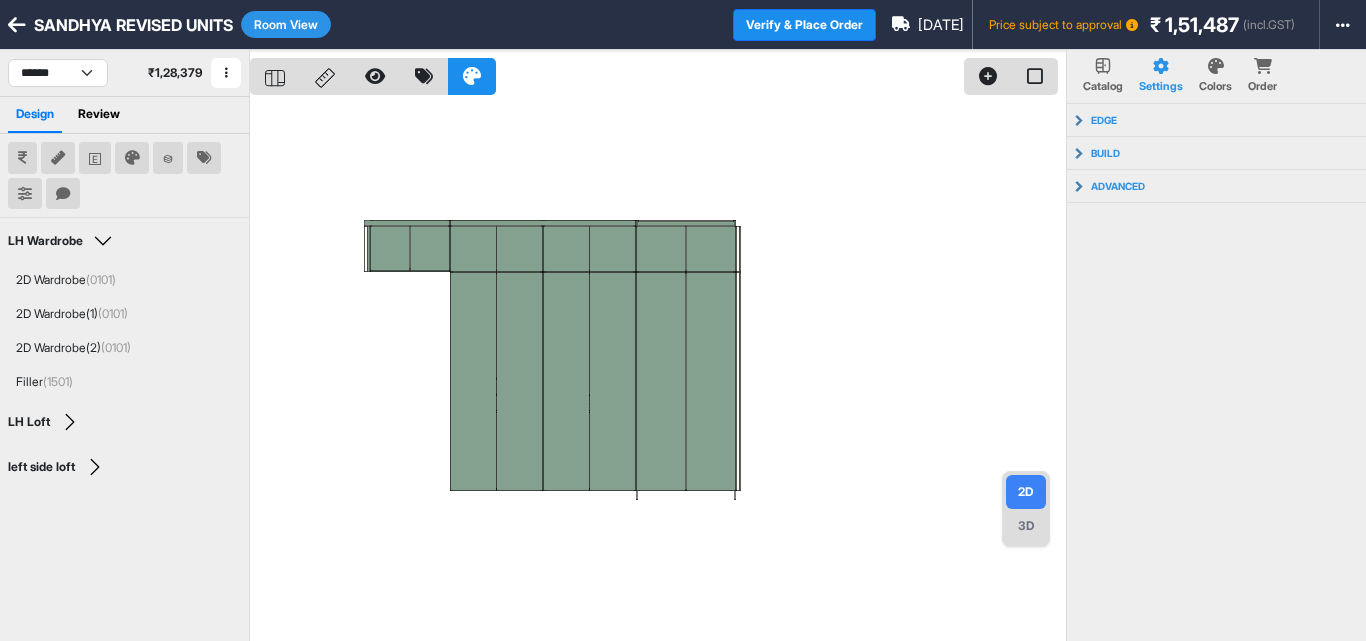 click on "3D" at bounding box center [1026, 526] 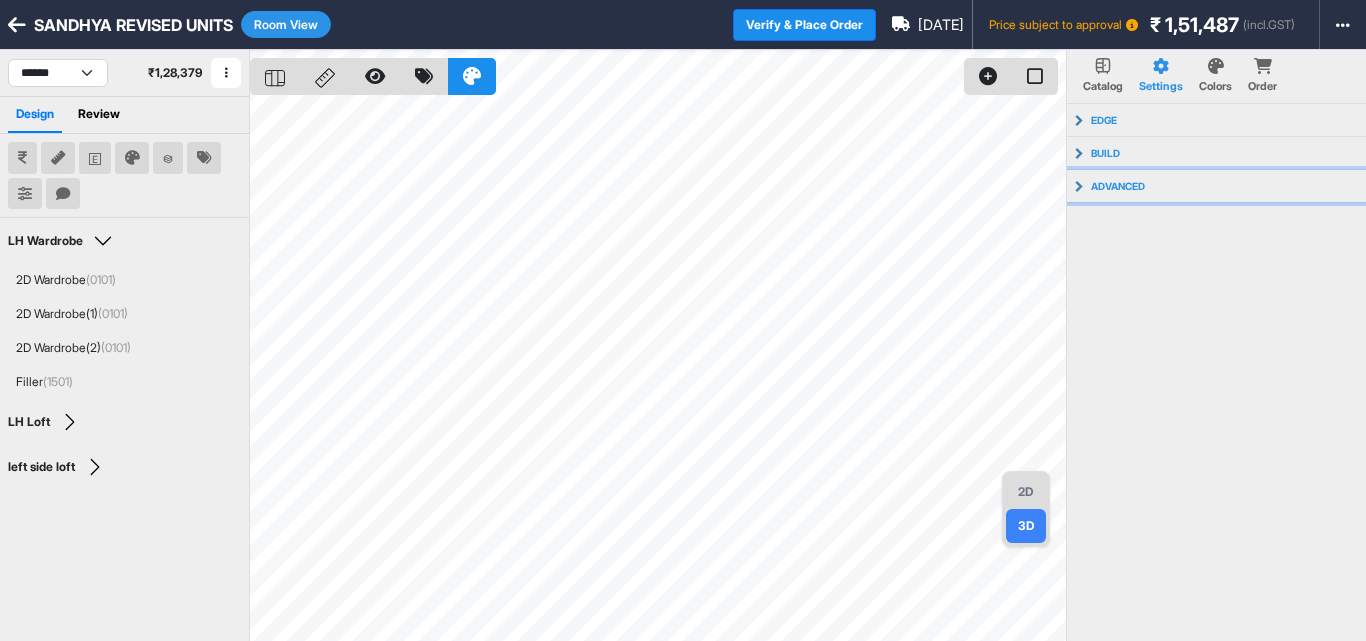 click on "advanced" at bounding box center [1217, 186] 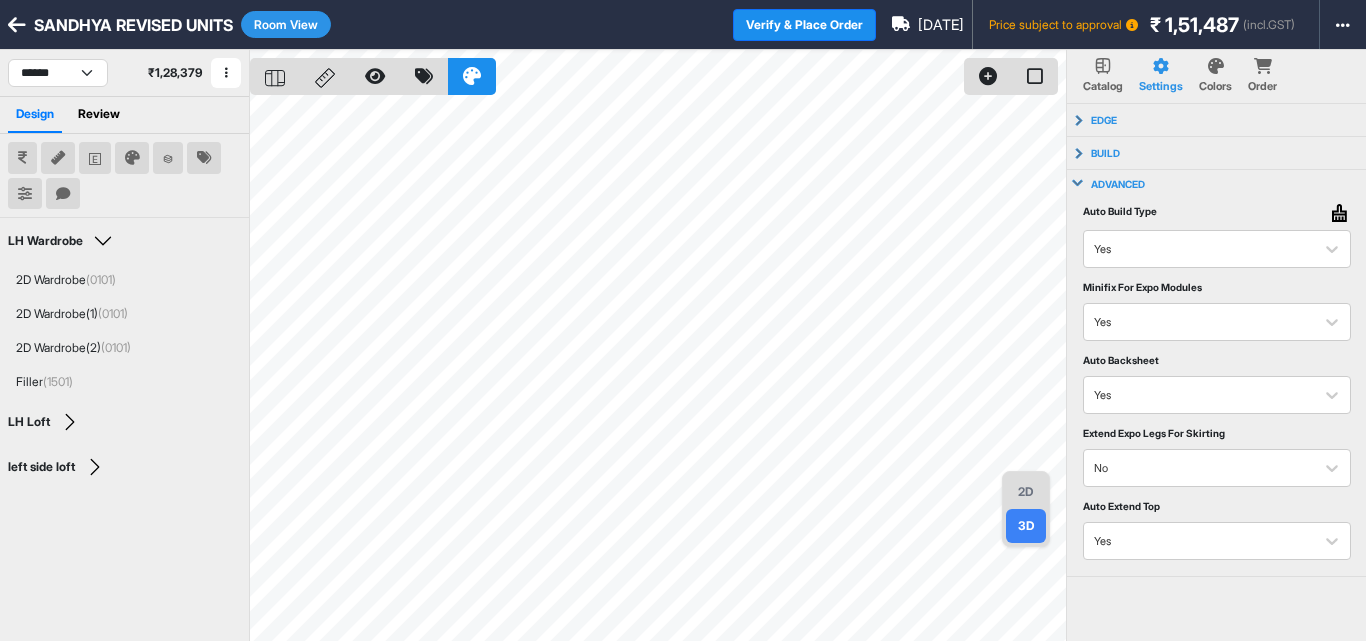 click on "advanced" at bounding box center [1217, 184] 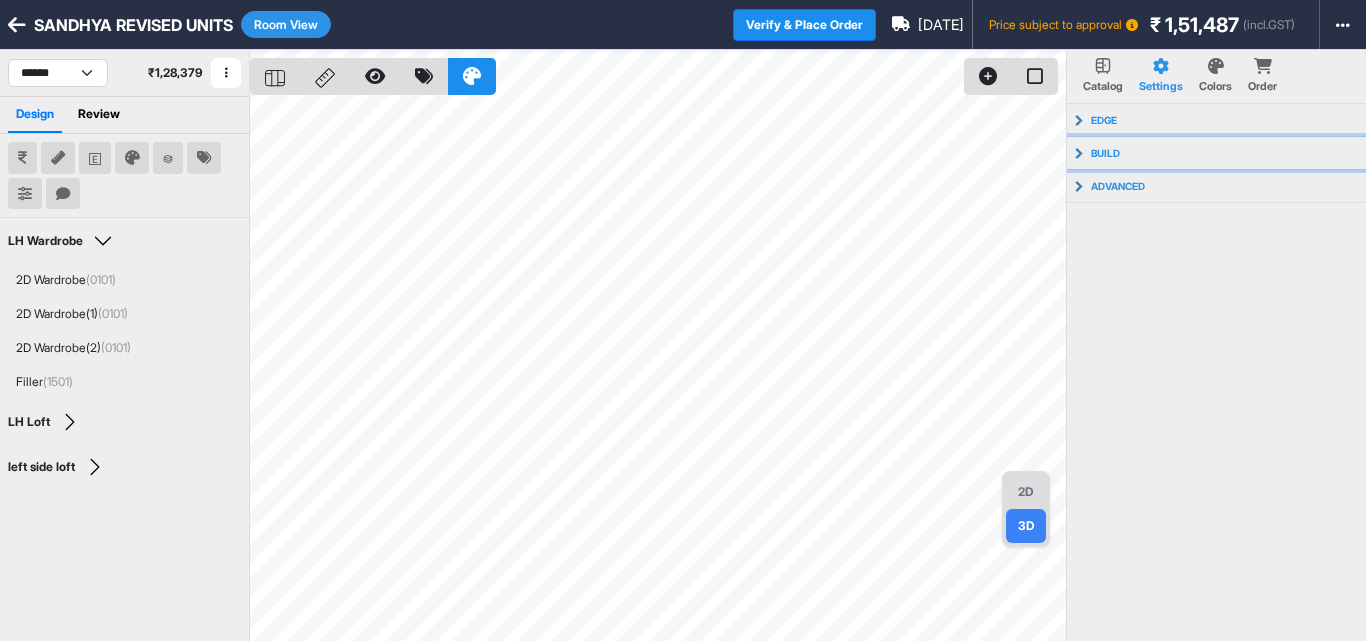 click on "build" at bounding box center (1217, 153) 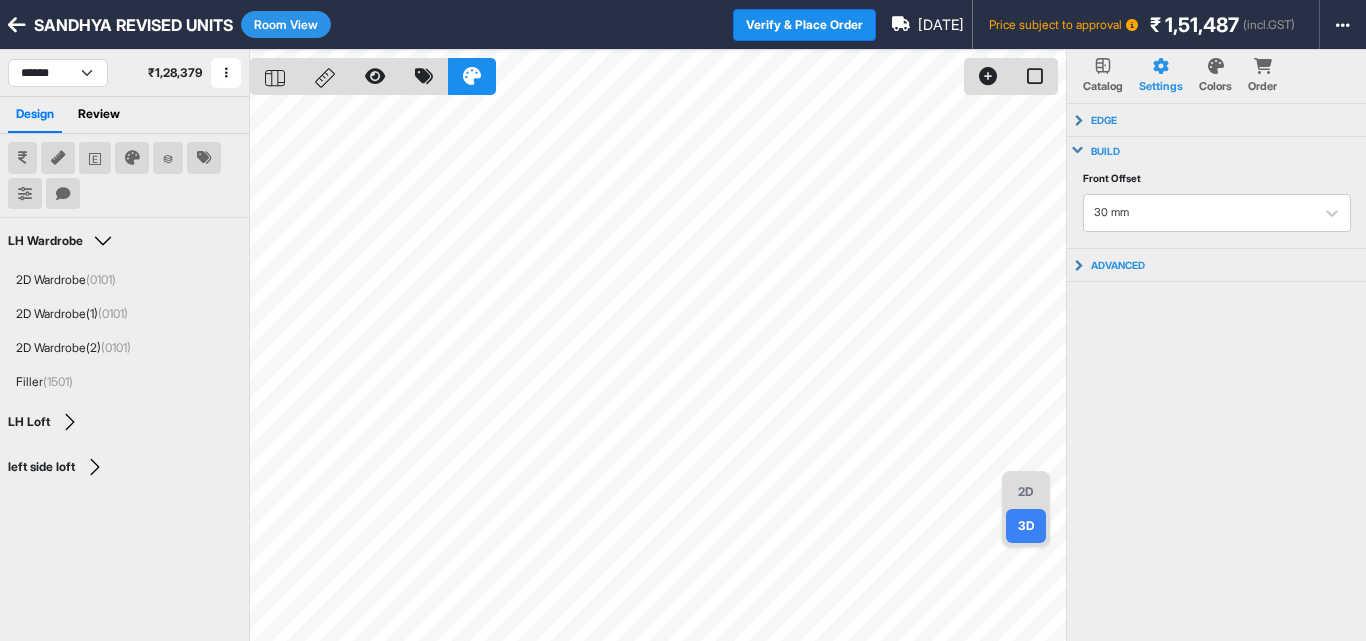 click on "build" at bounding box center [1217, 151] 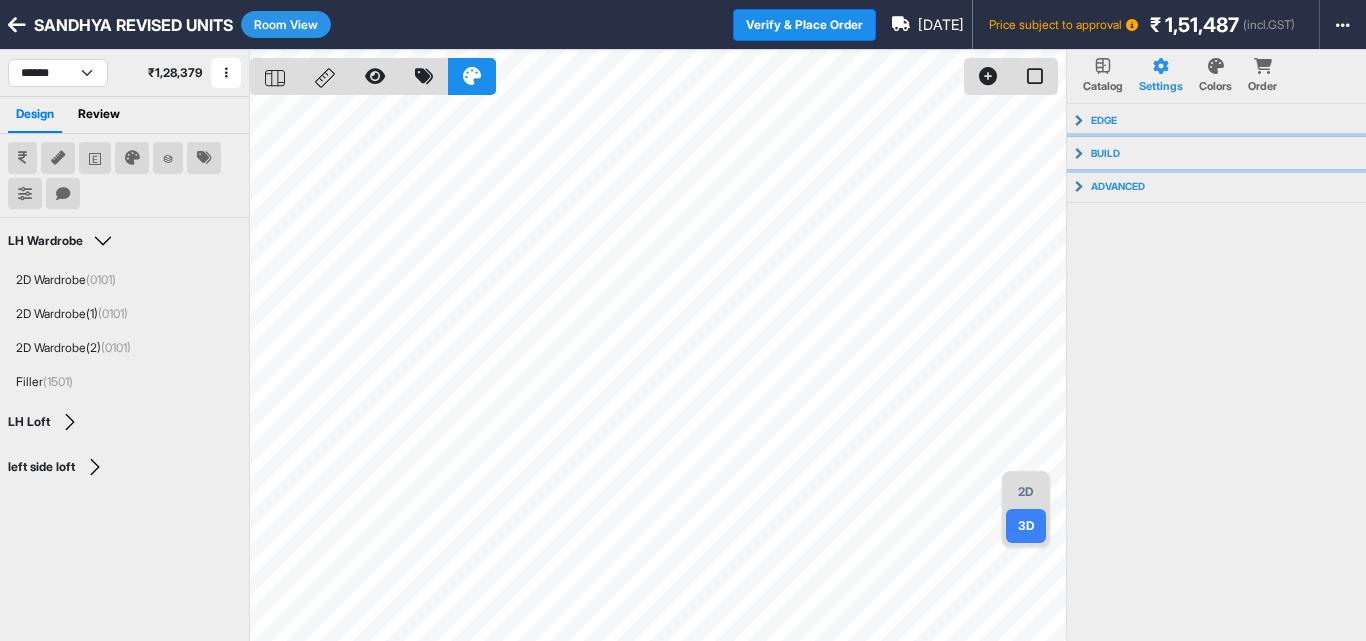 click on "build" at bounding box center [1217, 153] 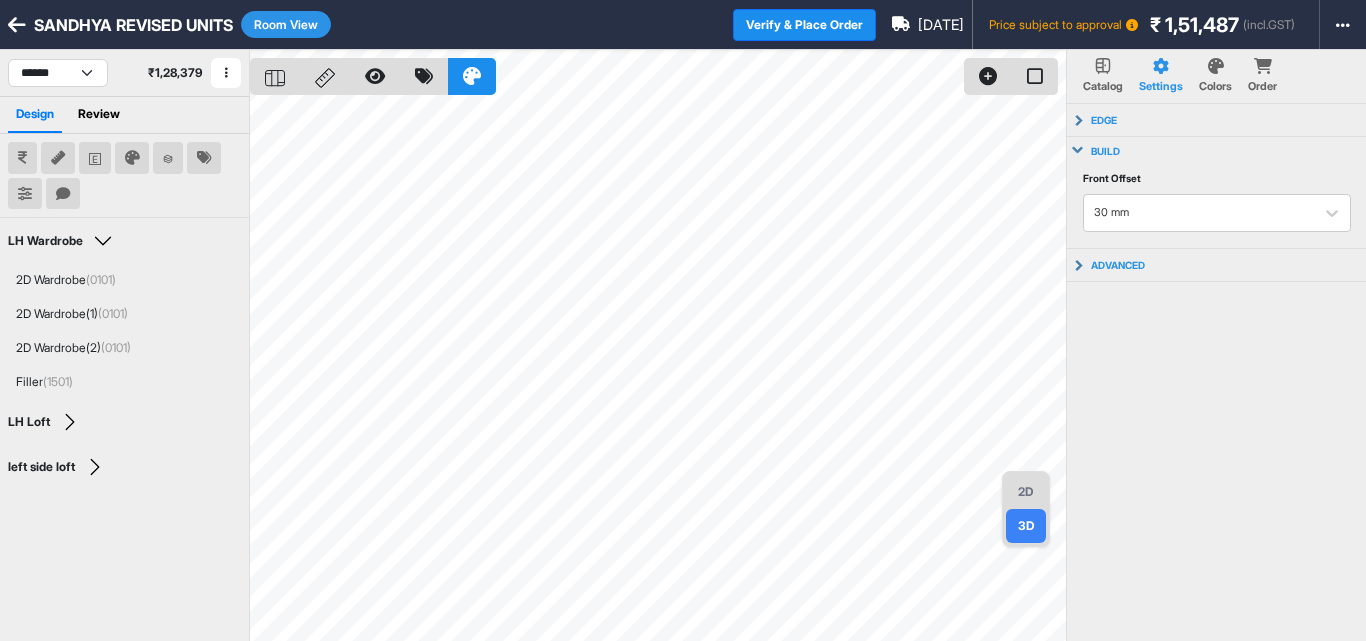 click on "build" at bounding box center [1217, 151] 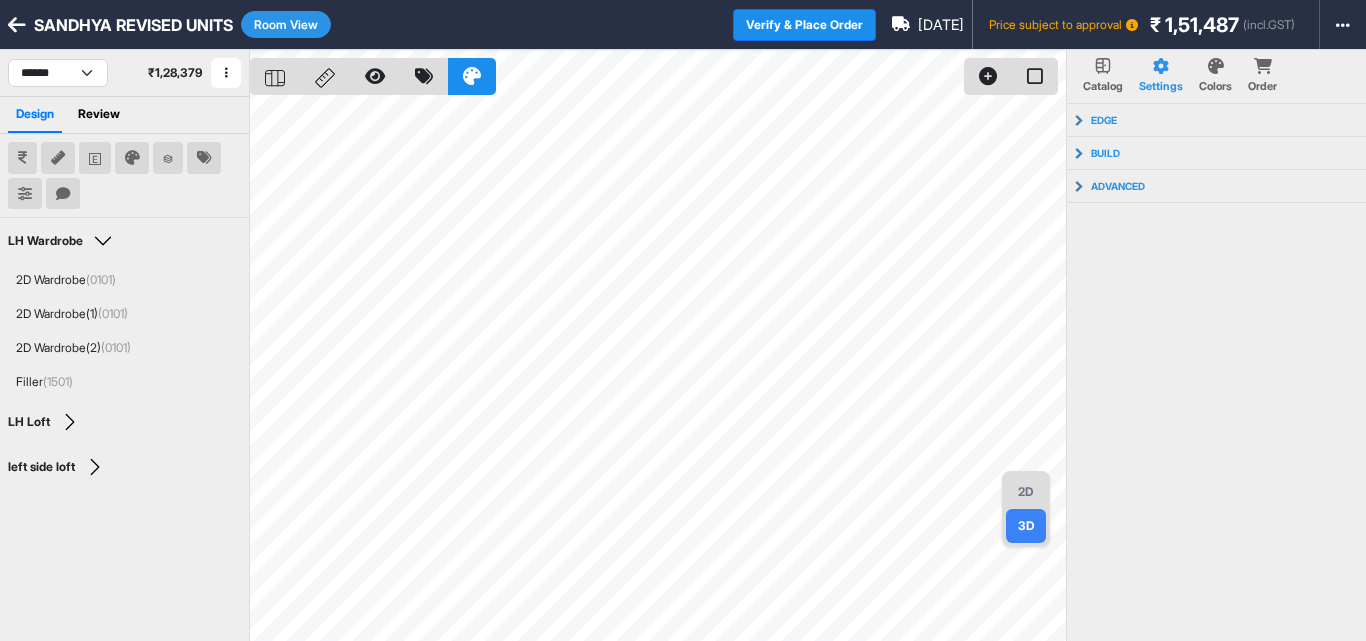 click on "Room View" at bounding box center [286, 24] 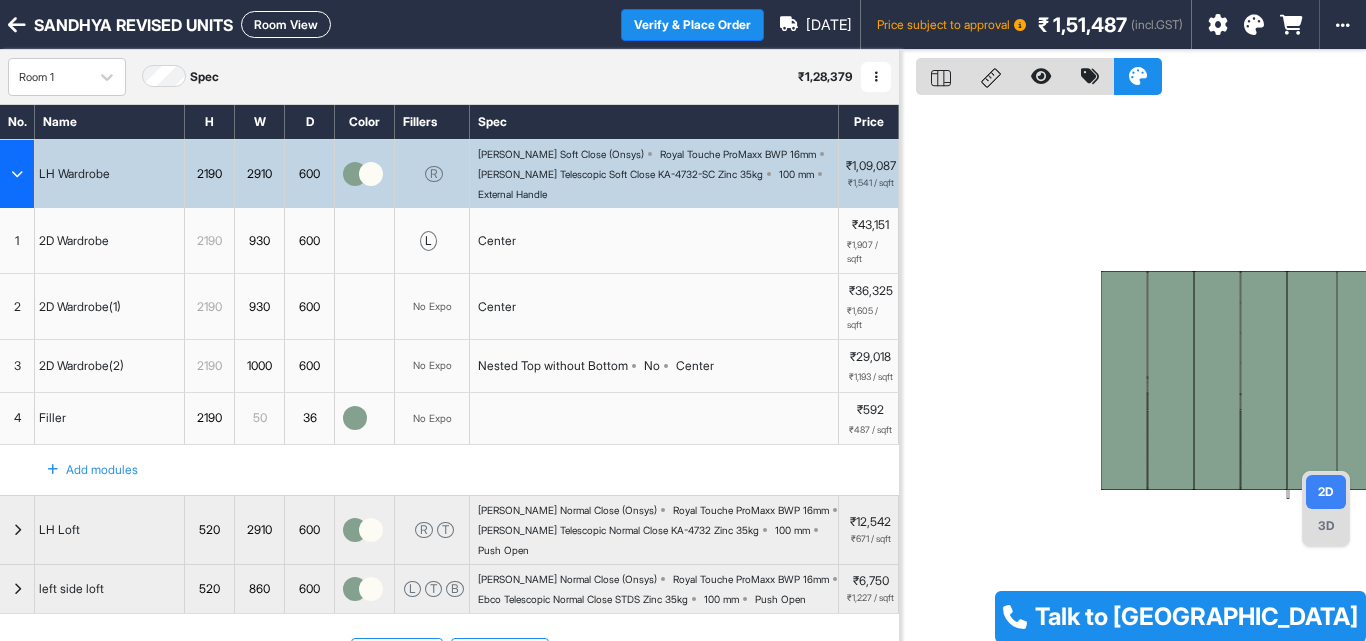 click at bounding box center [1247, 24] 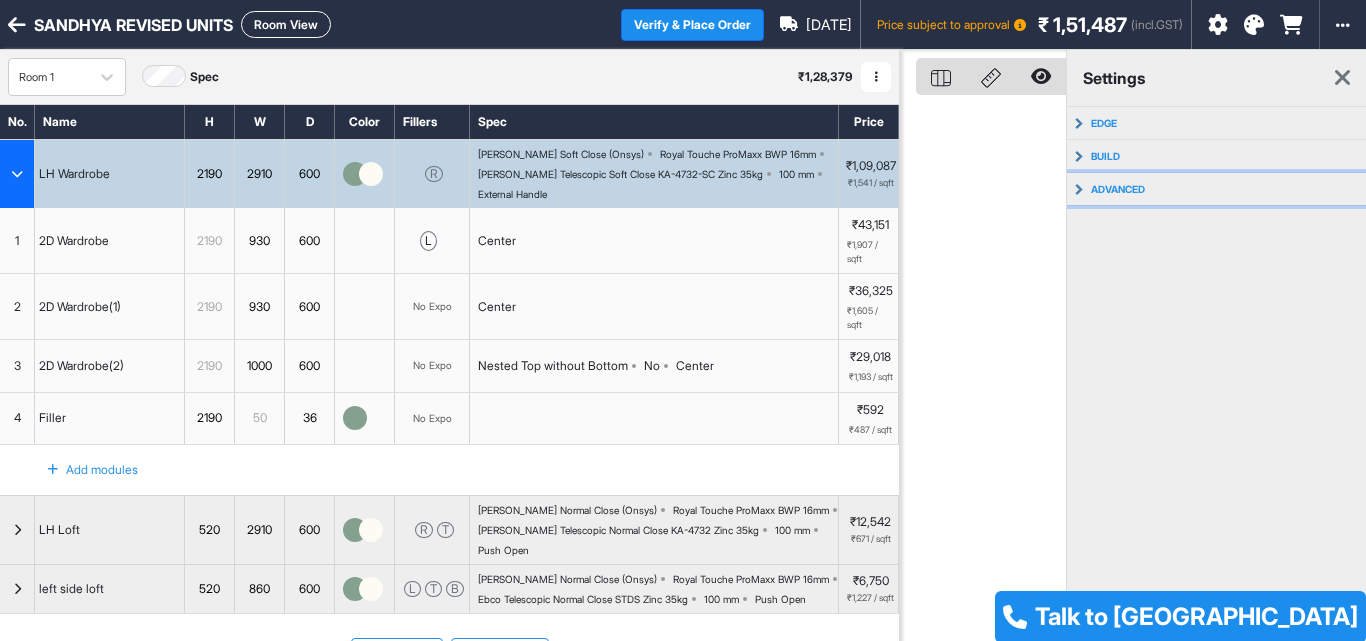 click on "advanced" at bounding box center [1118, 189] 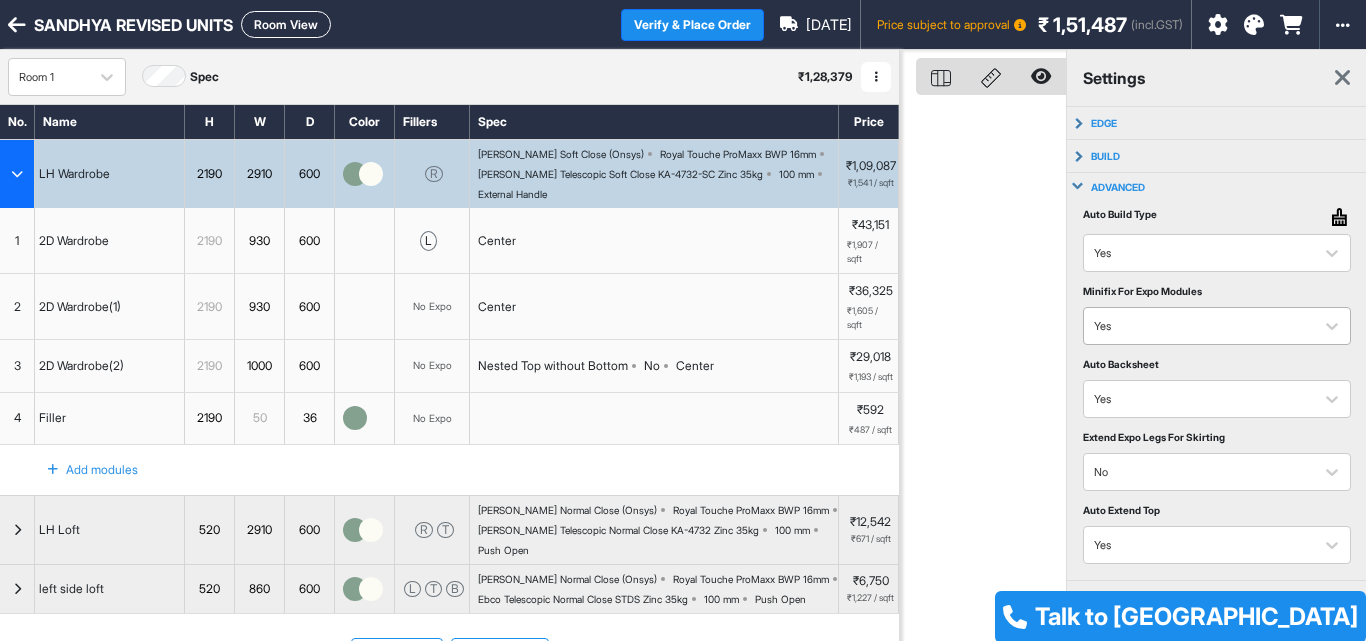 click at bounding box center (1199, 326) 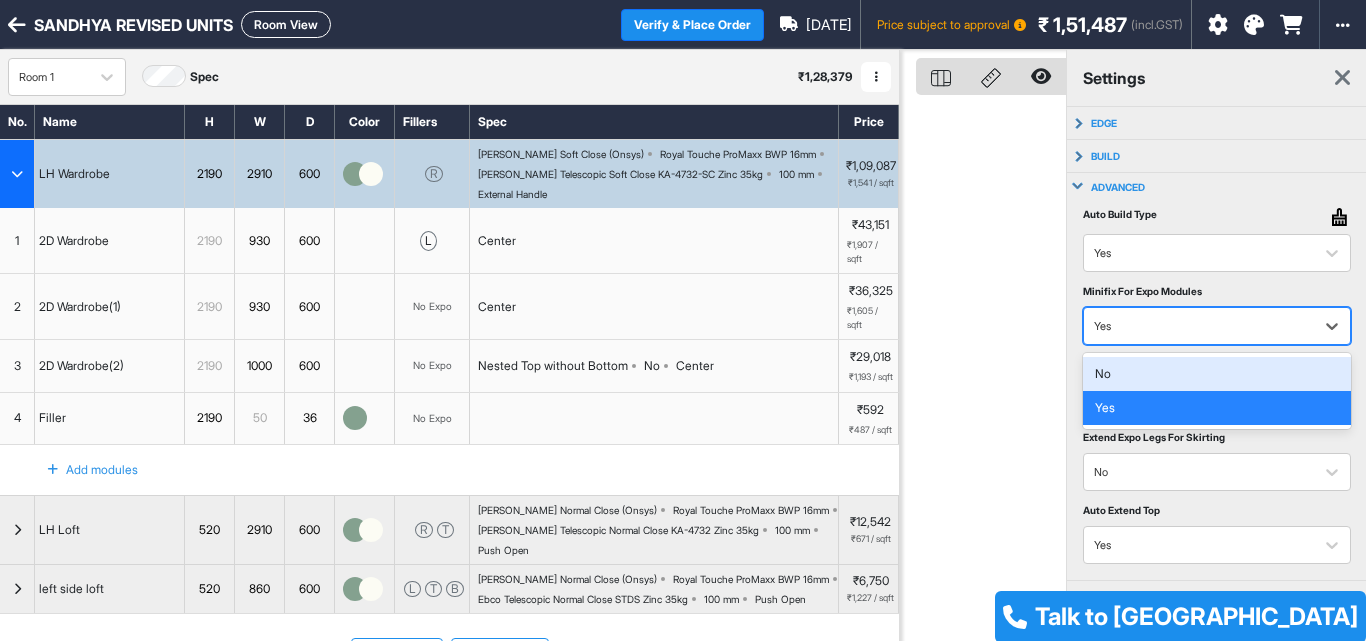 click on "No" at bounding box center [1217, 374] 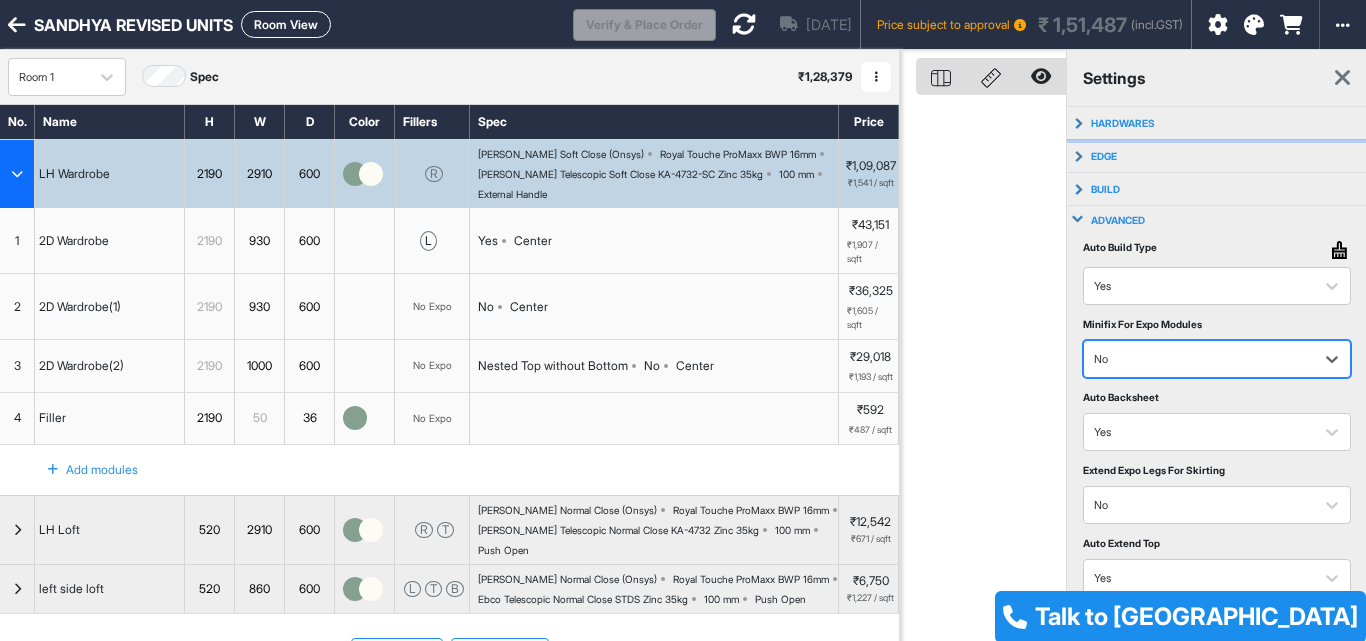 click on "hardwares" at bounding box center (1217, 123) 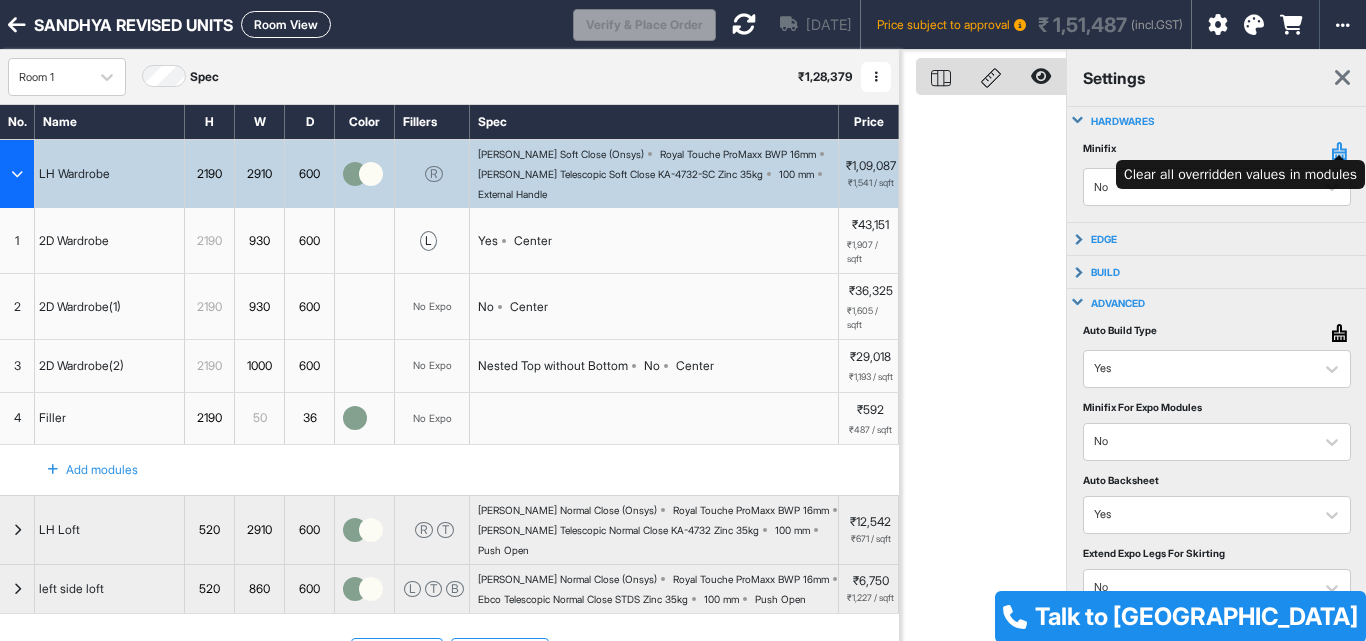 click 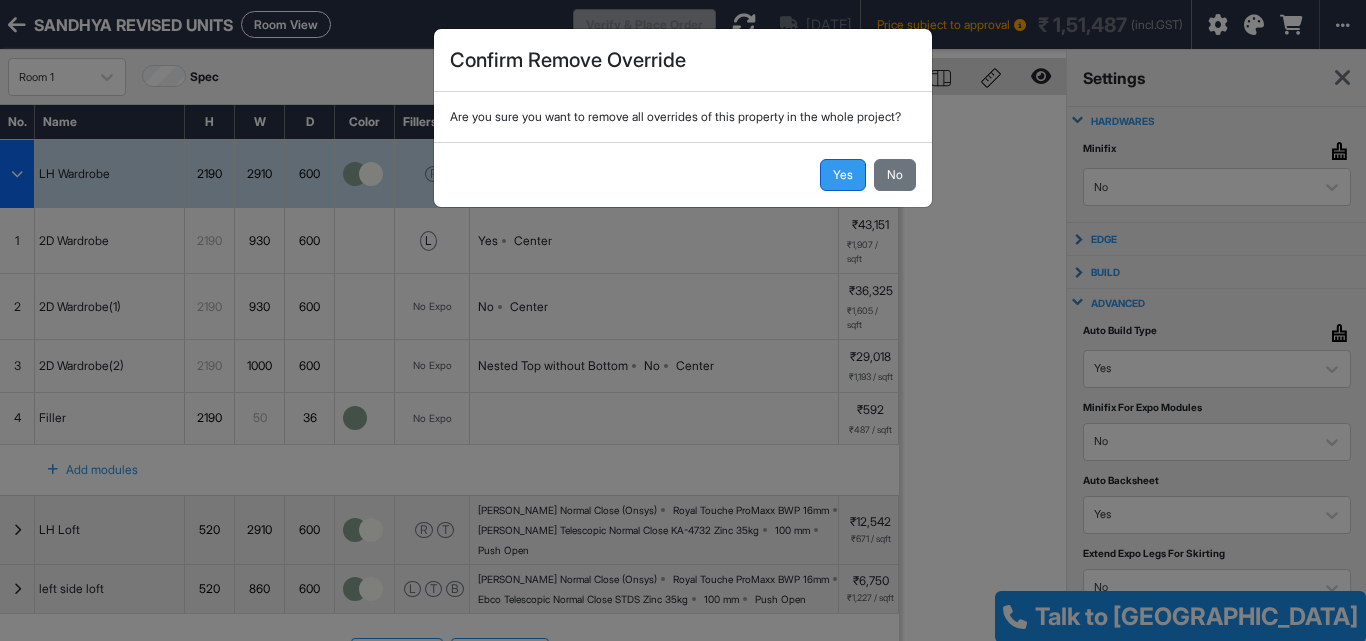 click on "Yes" at bounding box center [843, 175] 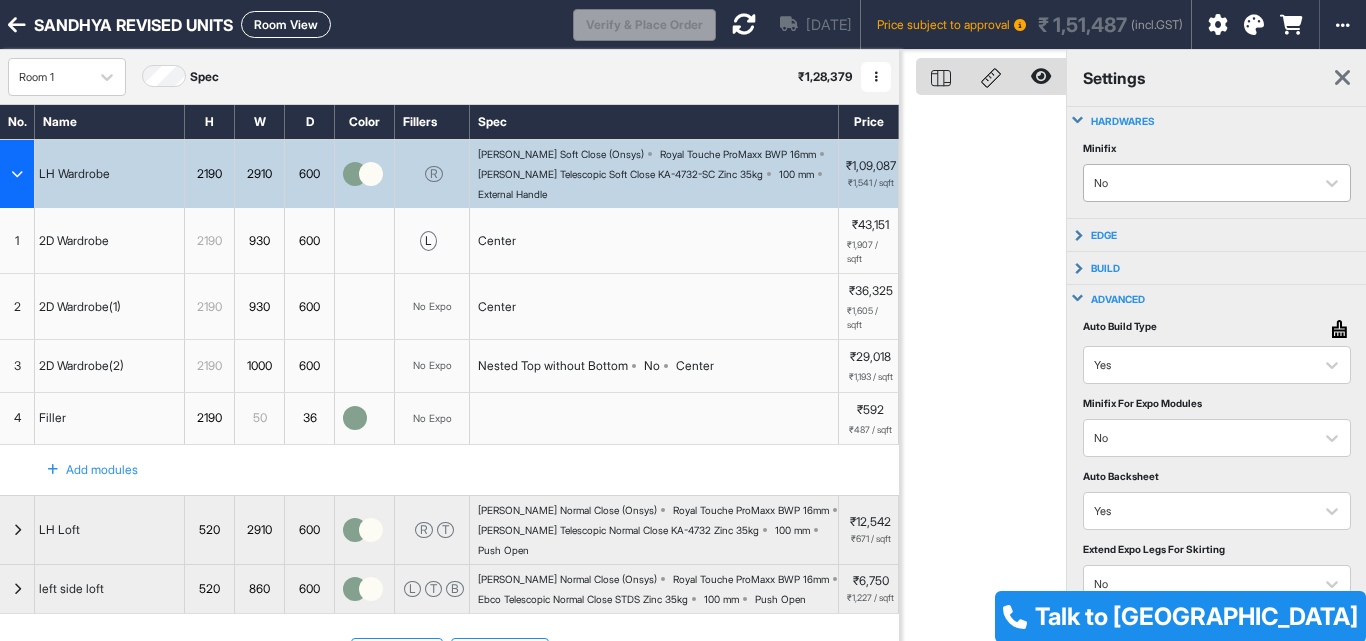 click on "No" at bounding box center (1217, 183) 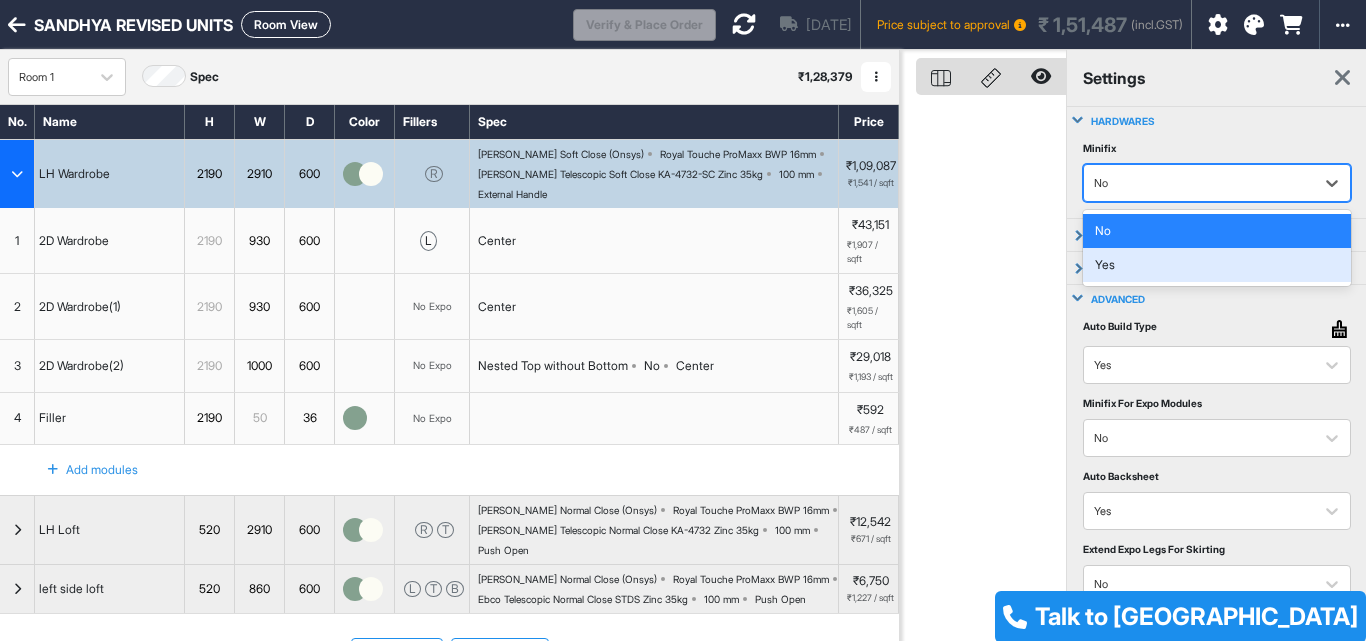 click on "Yes" at bounding box center [1217, 265] 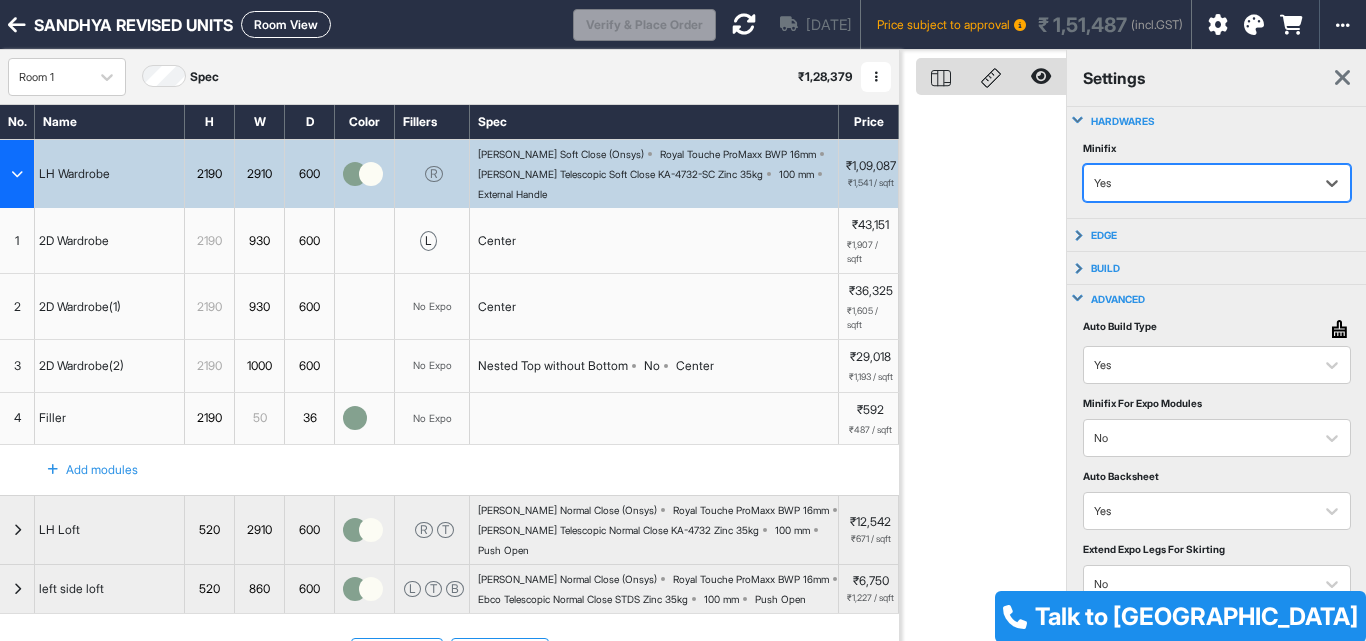 click at bounding box center [1342, 78] 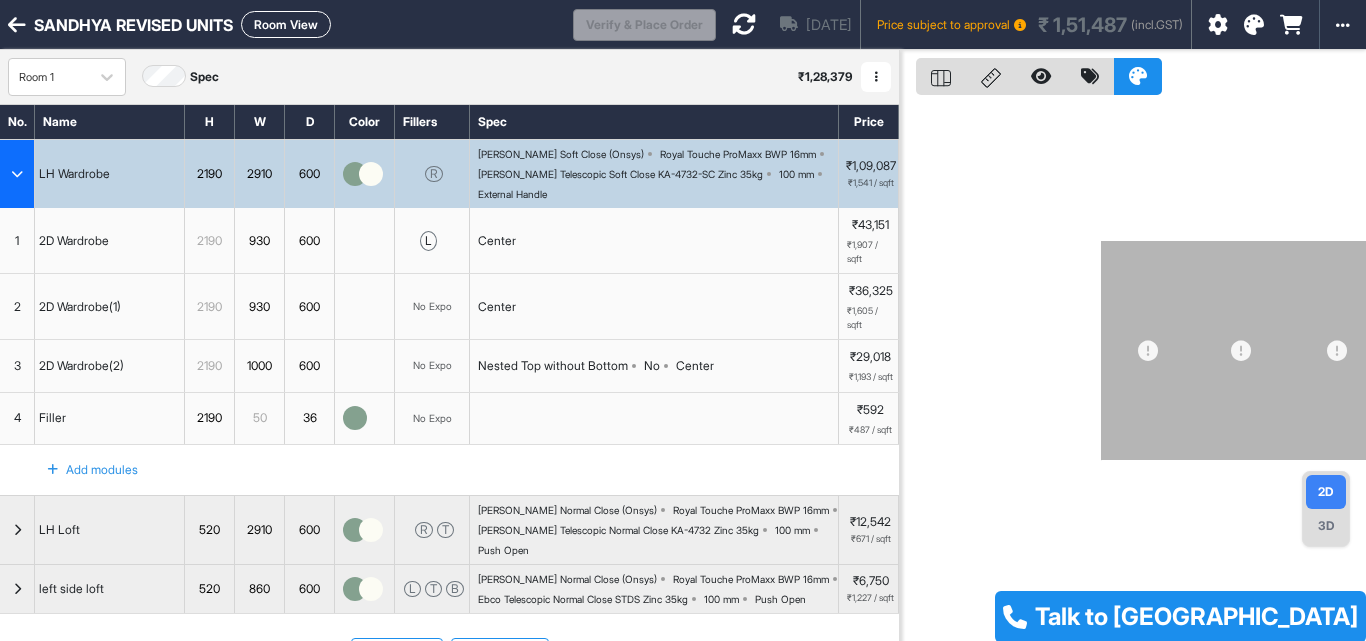 click at bounding box center (744, 24) 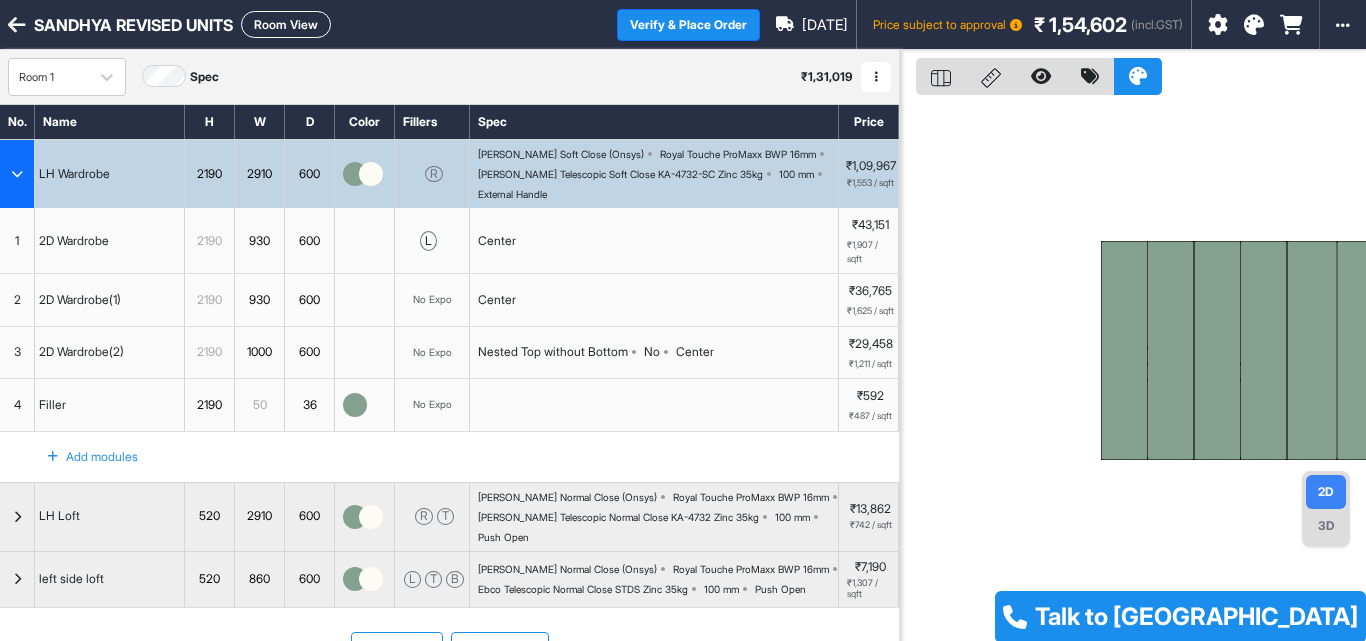 click on "Room View" at bounding box center [286, 24] 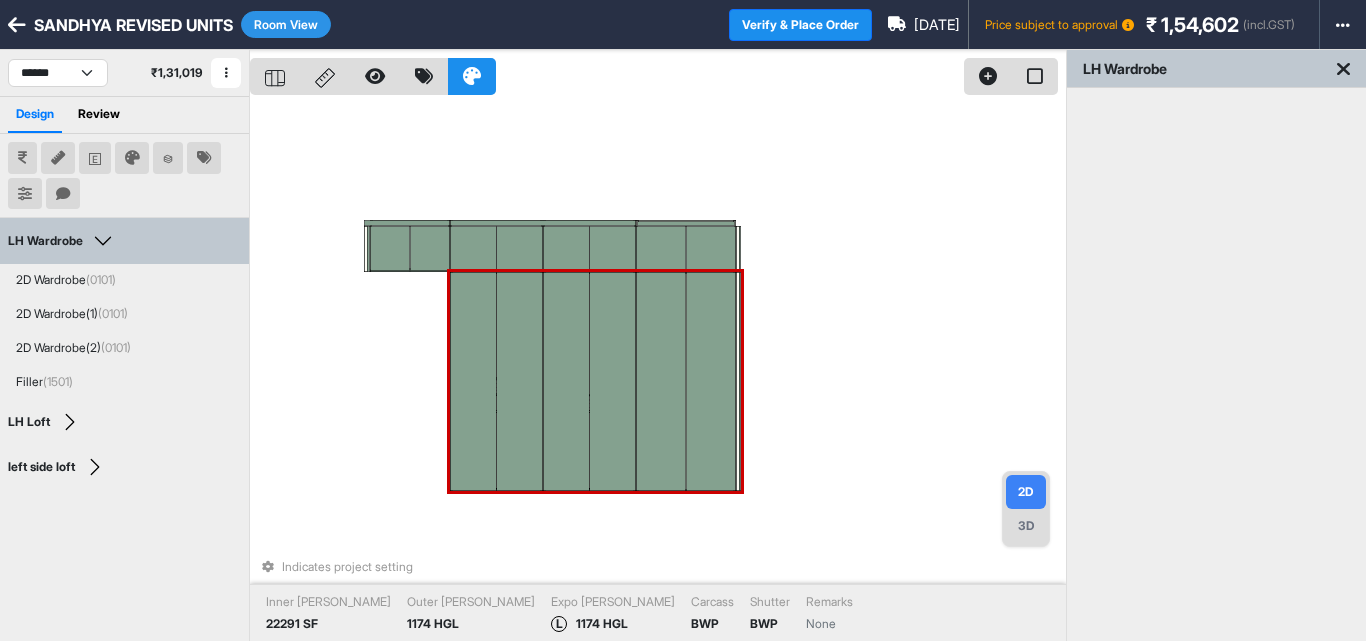 click at bounding box center [520, 381] 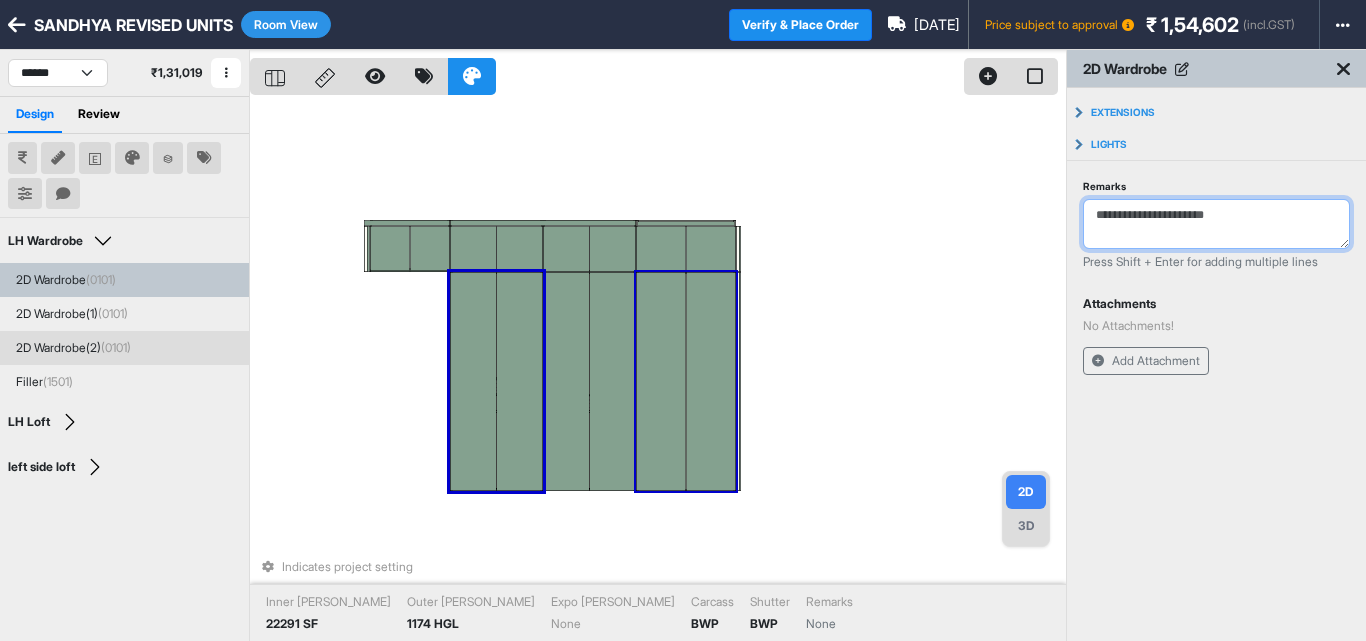 click on "Remarks" at bounding box center (1216, 224) 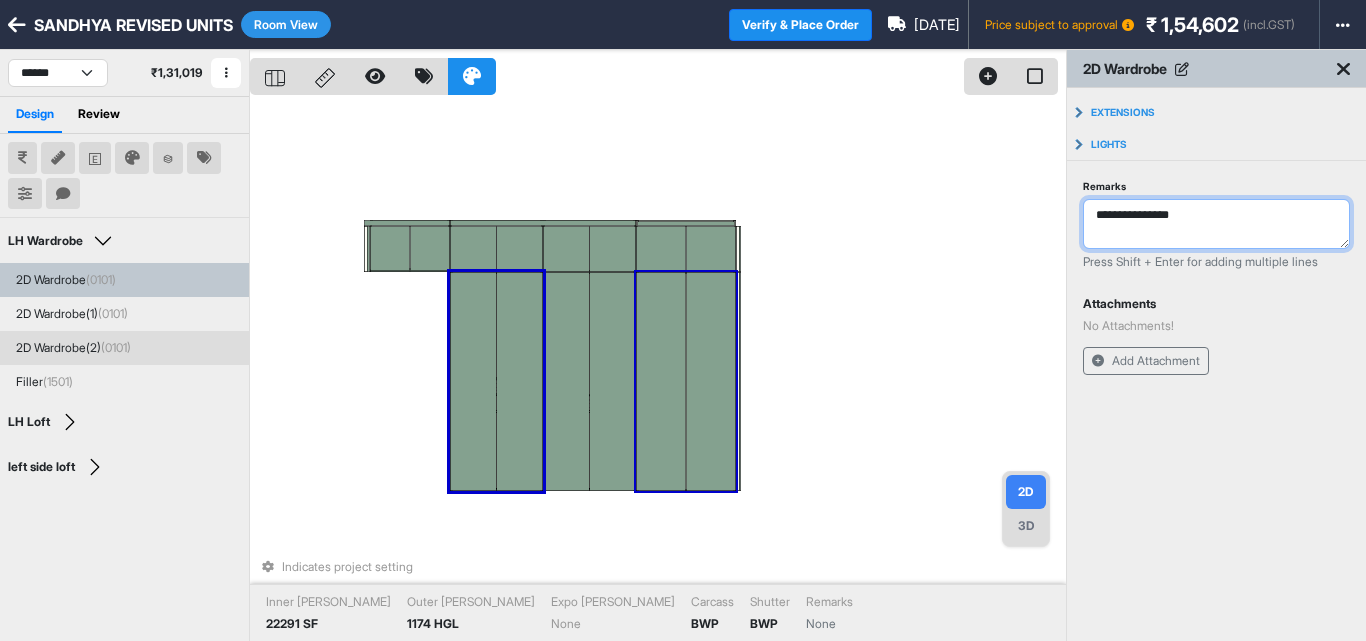 click on "**********" at bounding box center (1216, 224) 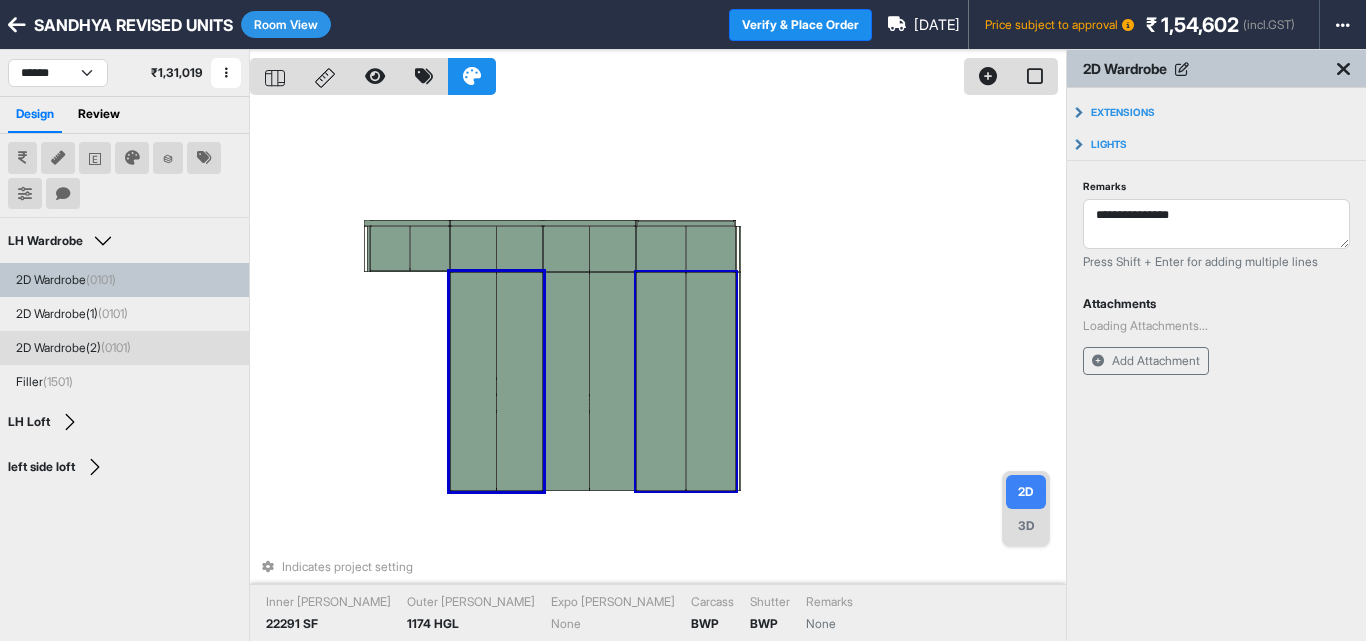 type 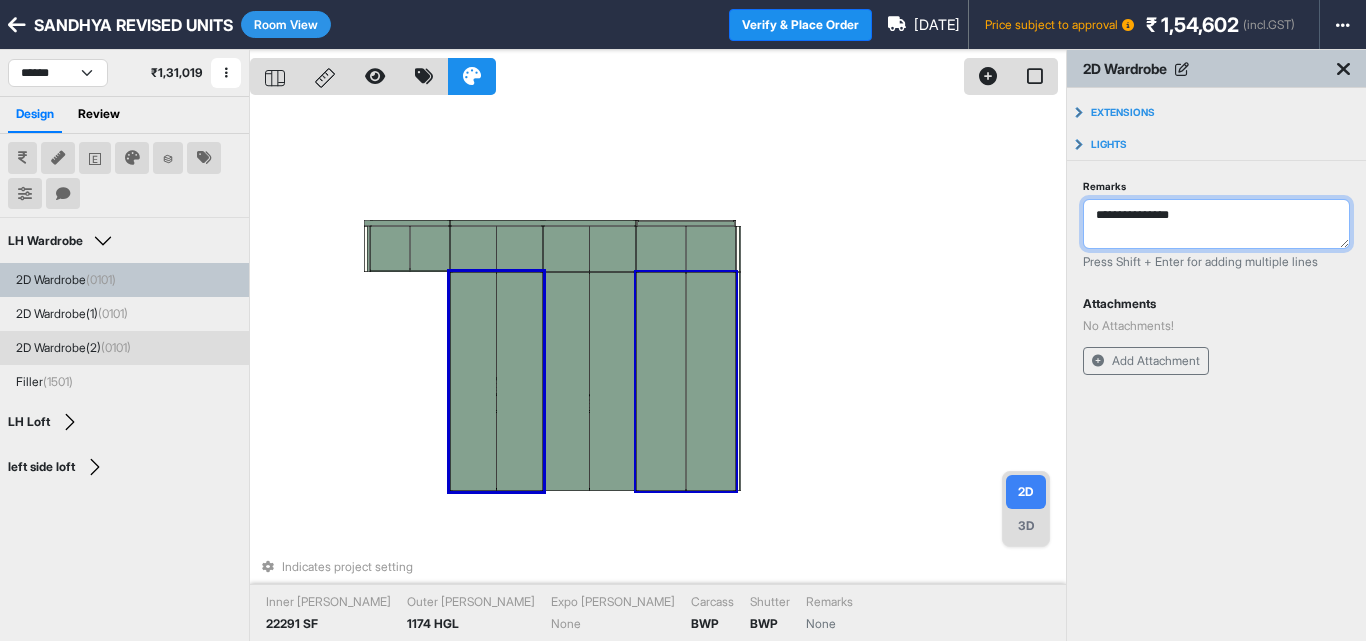 click on "**********" at bounding box center [1216, 224] 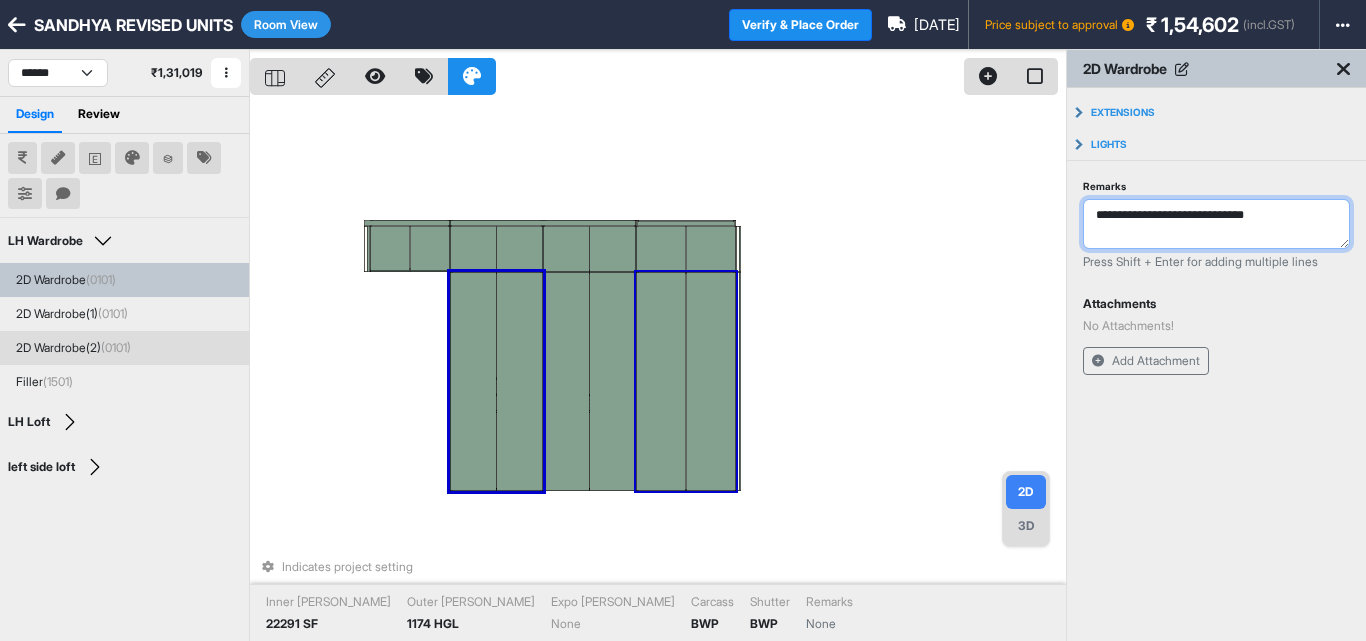 click on "**********" at bounding box center [1216, 224] 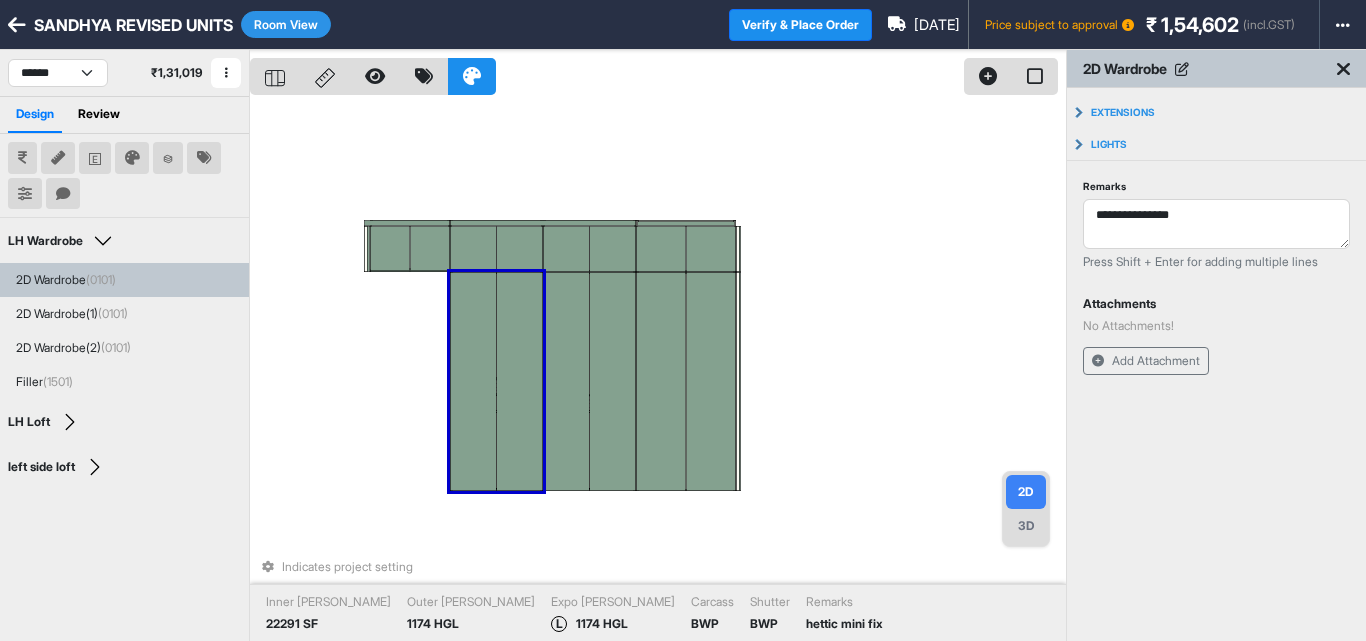 click on "3D" at bounding box center [1026, 526] 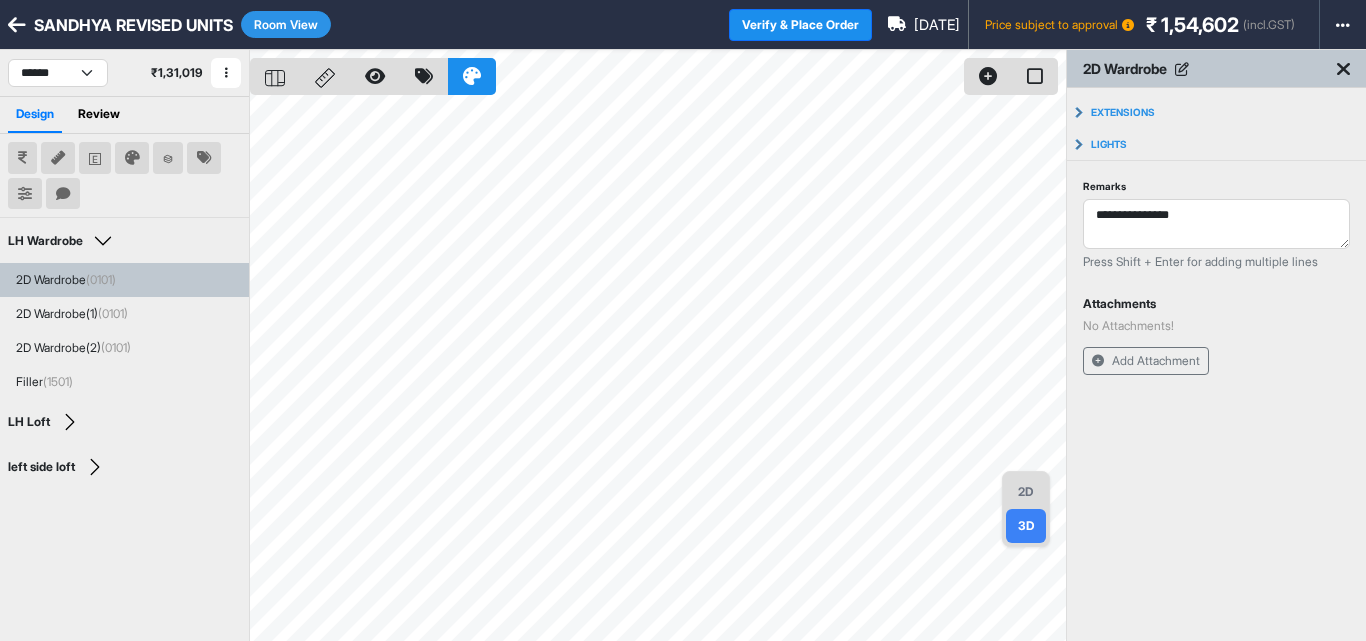 click on "2D" at bounding box center [1026, 492] 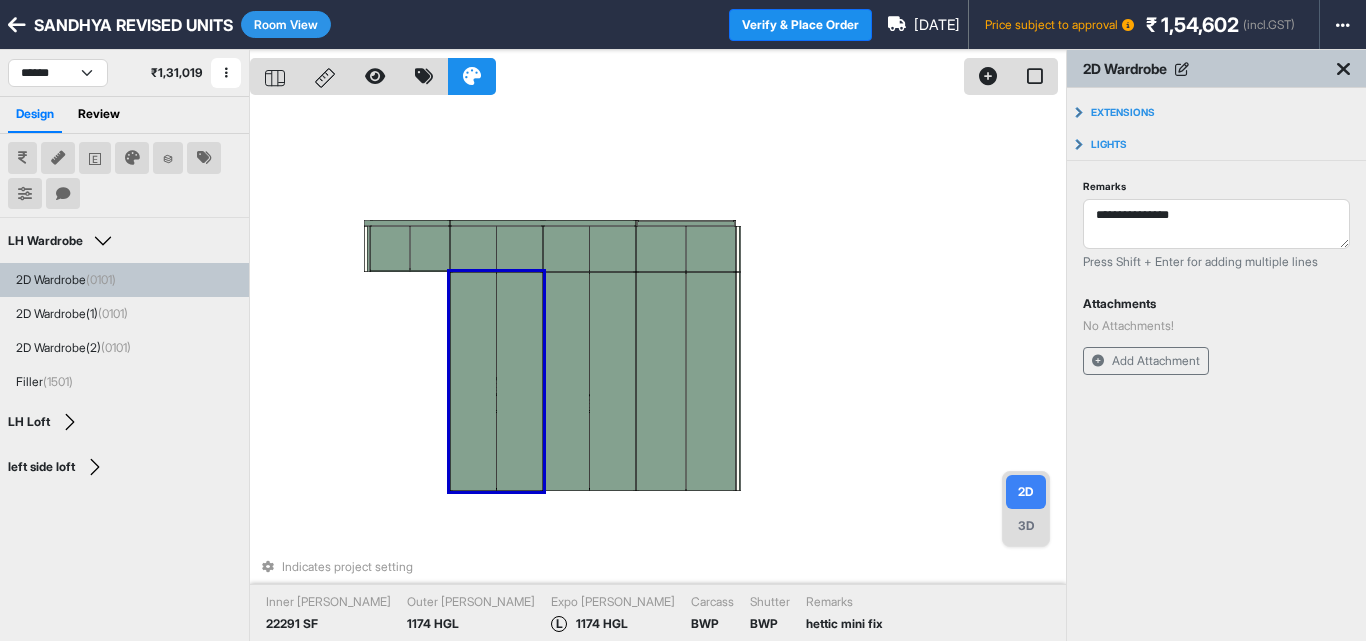 scroll, scrollTop: 50, scrollLeft: 0, axis: vertical 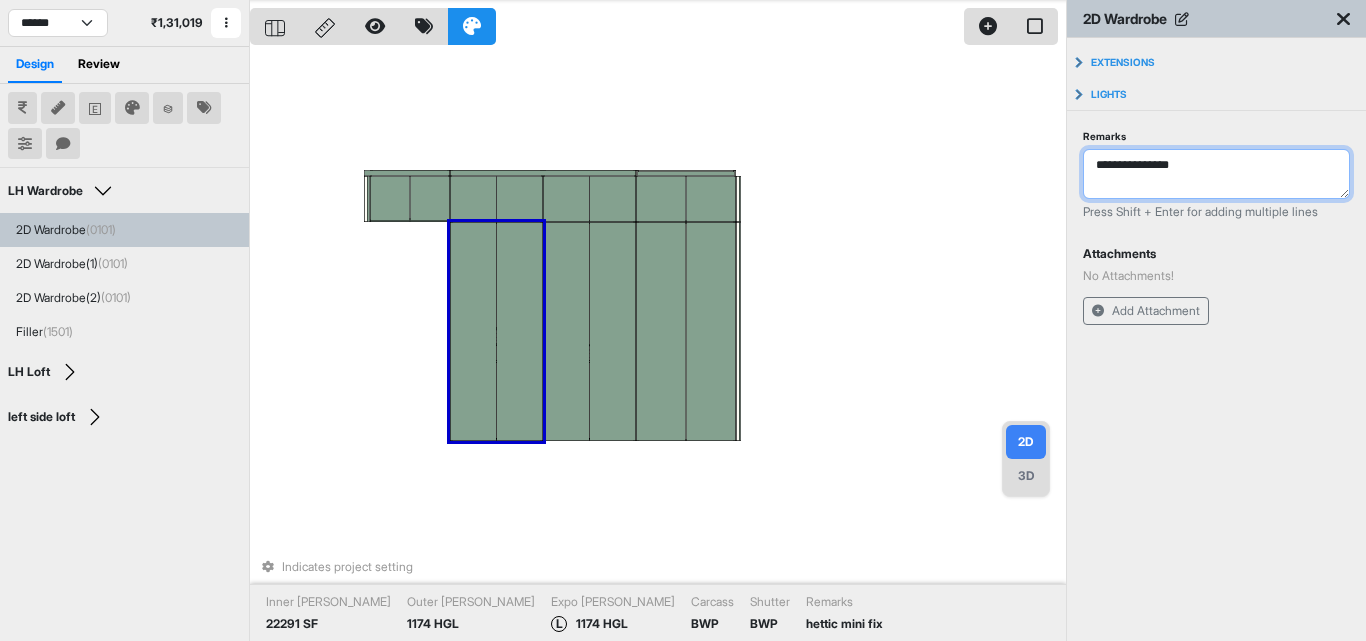 click on "**********" at bounding box center [1216, 174] 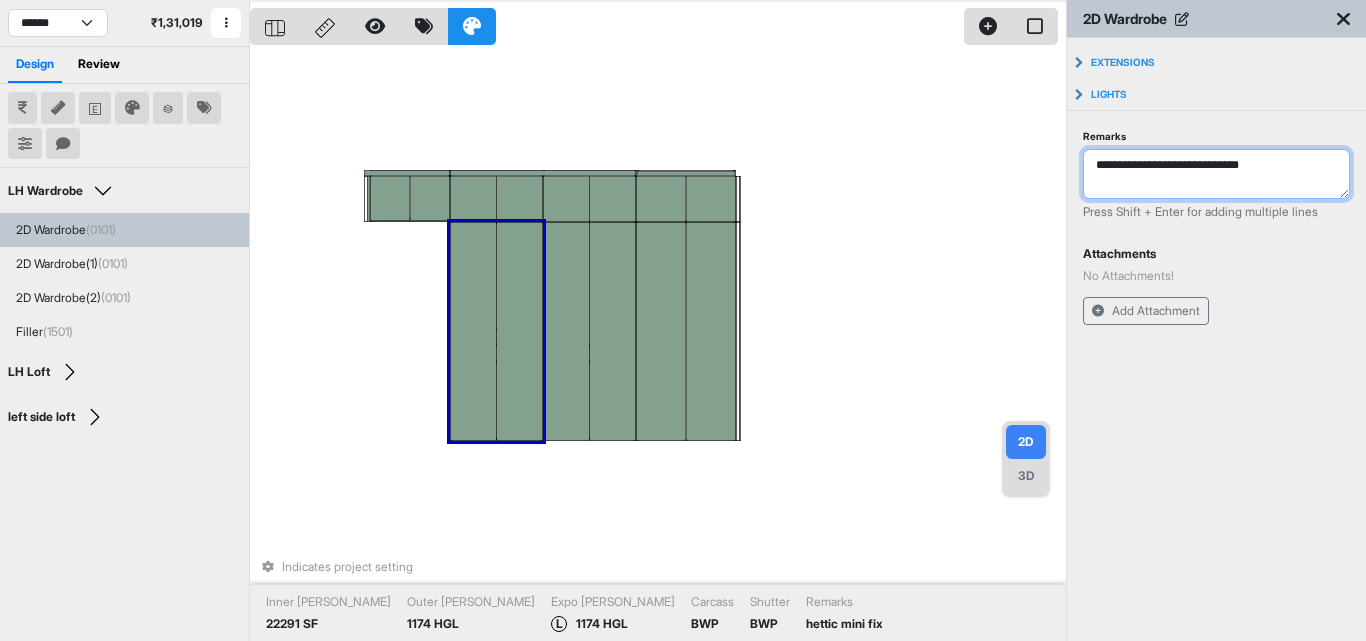 type on "**********" 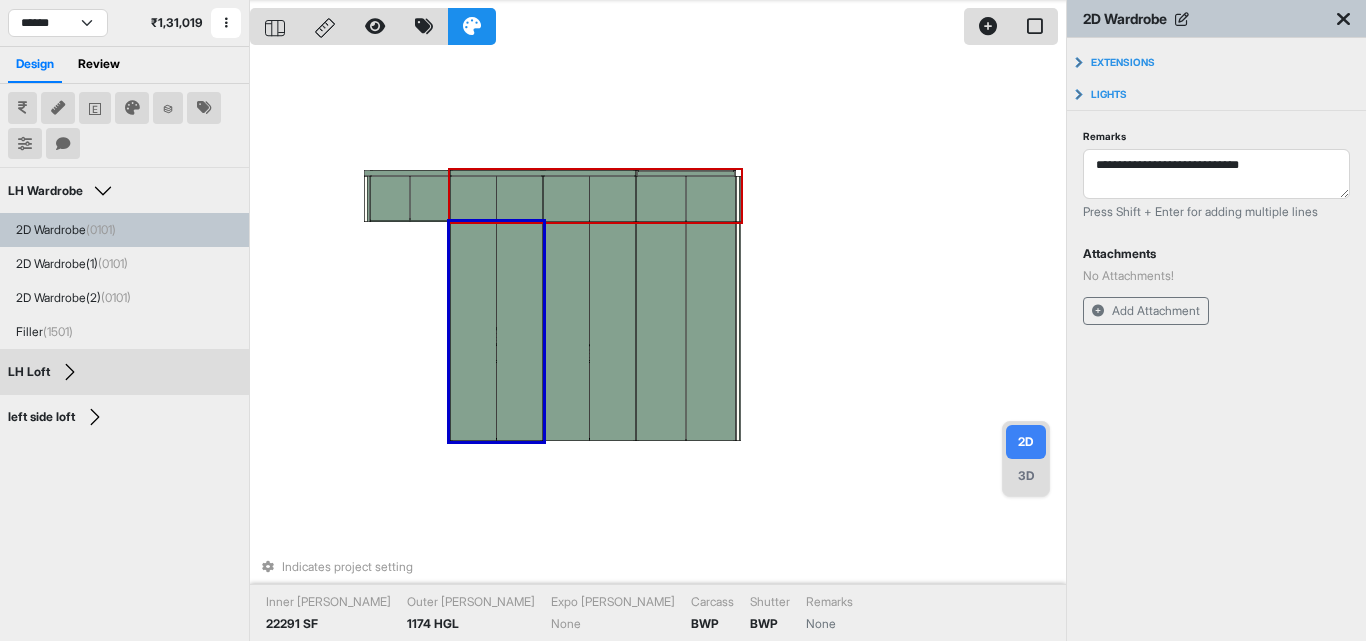 click at bounding box center [613, 199] 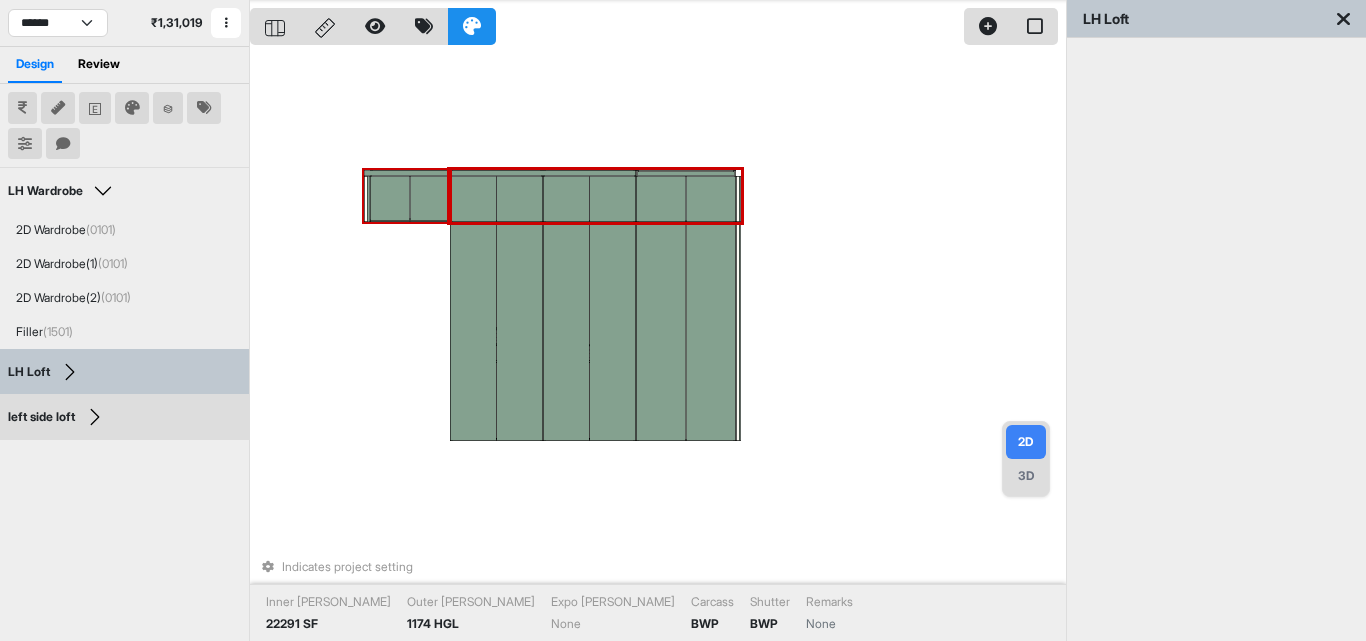 click at bounding box center (430, 199) 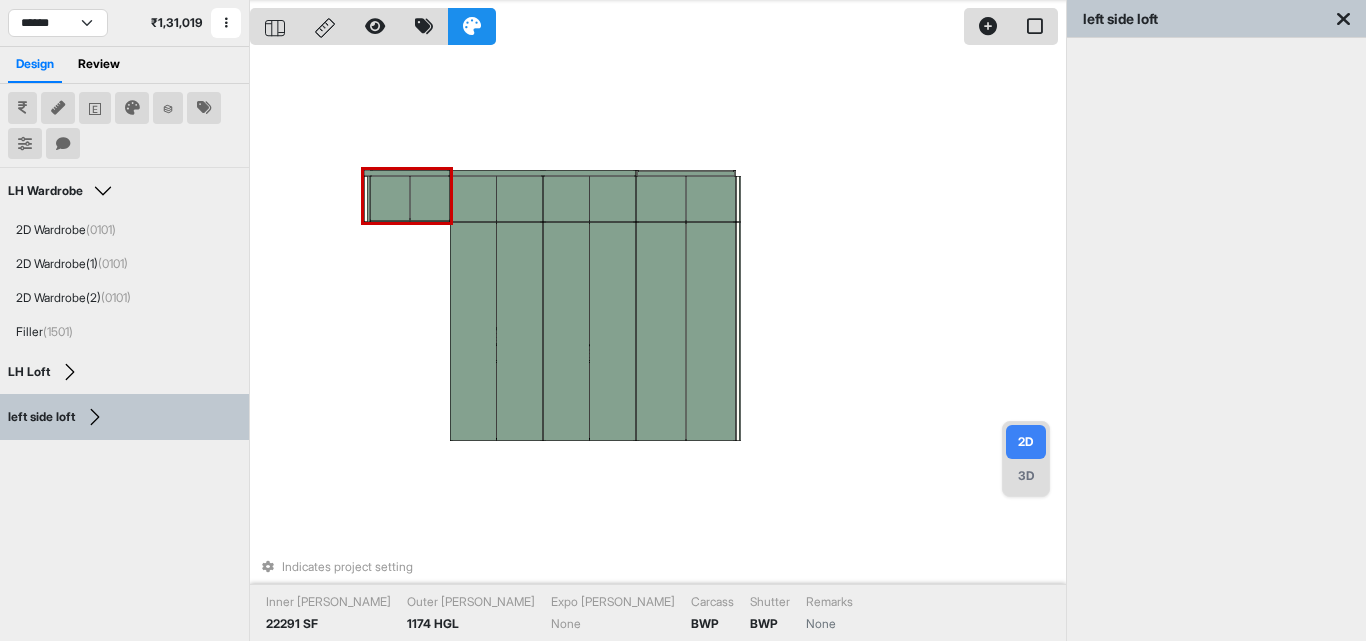 click at bounding box center (430, 199) 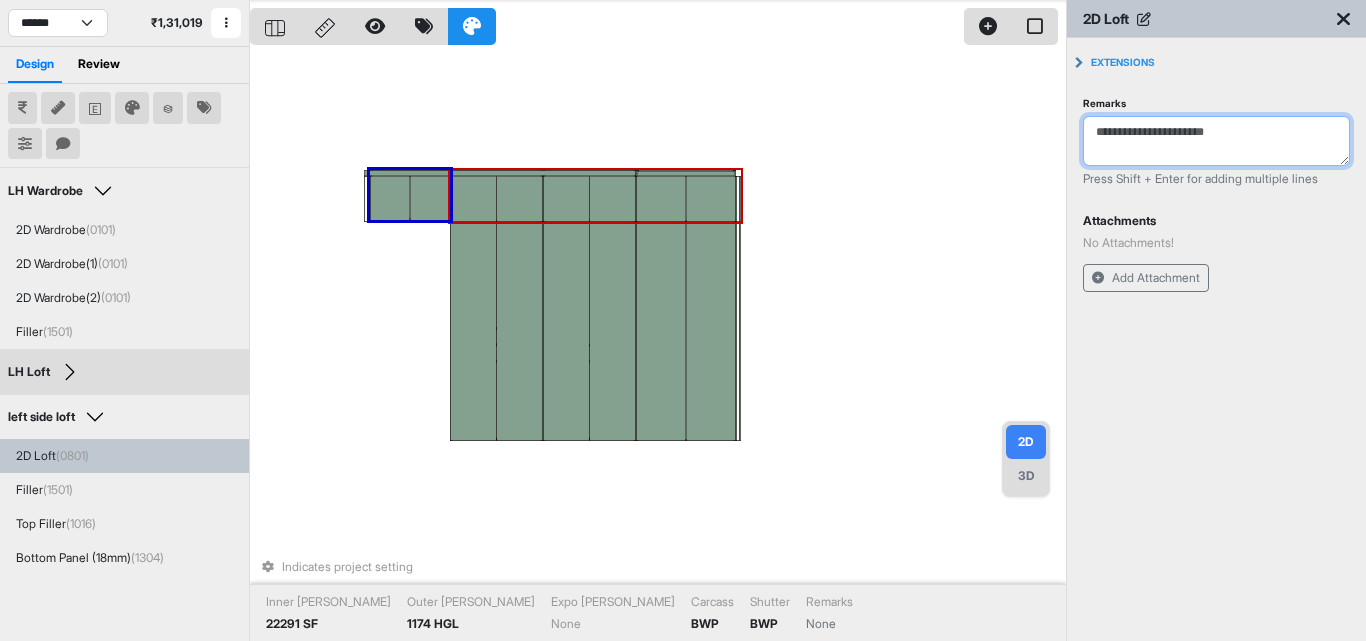 click on "Remarks" at bounding box center (1216, 141) 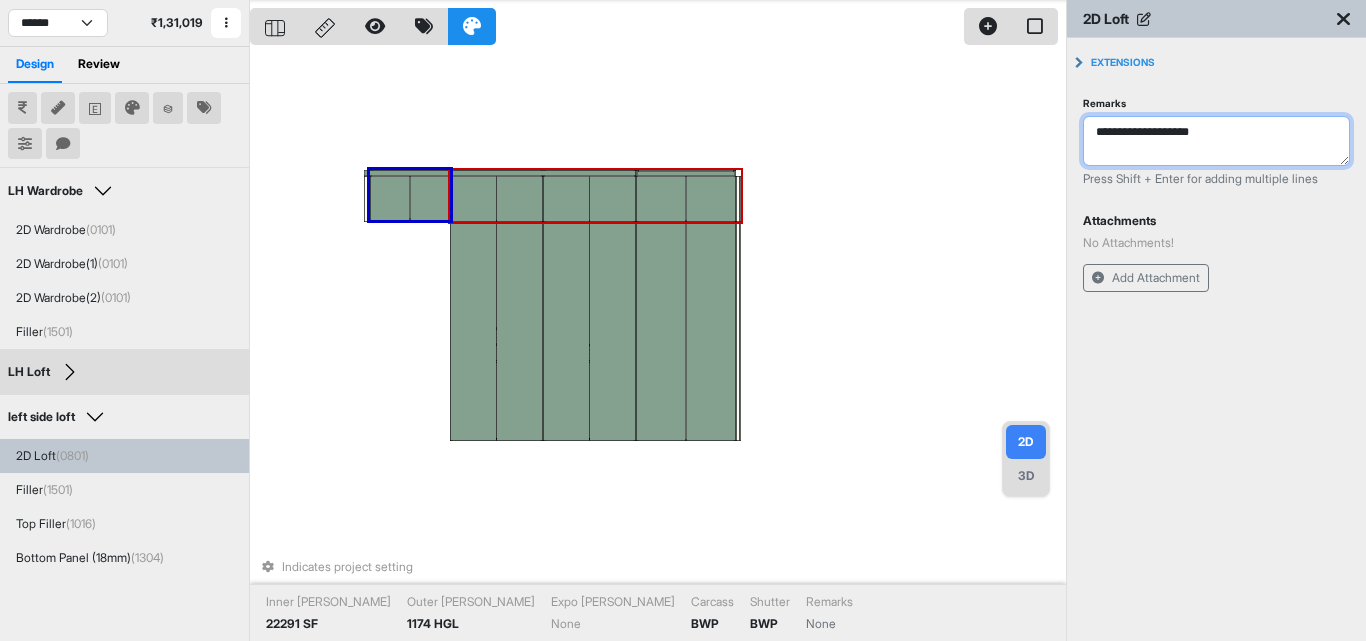 type on "**********" 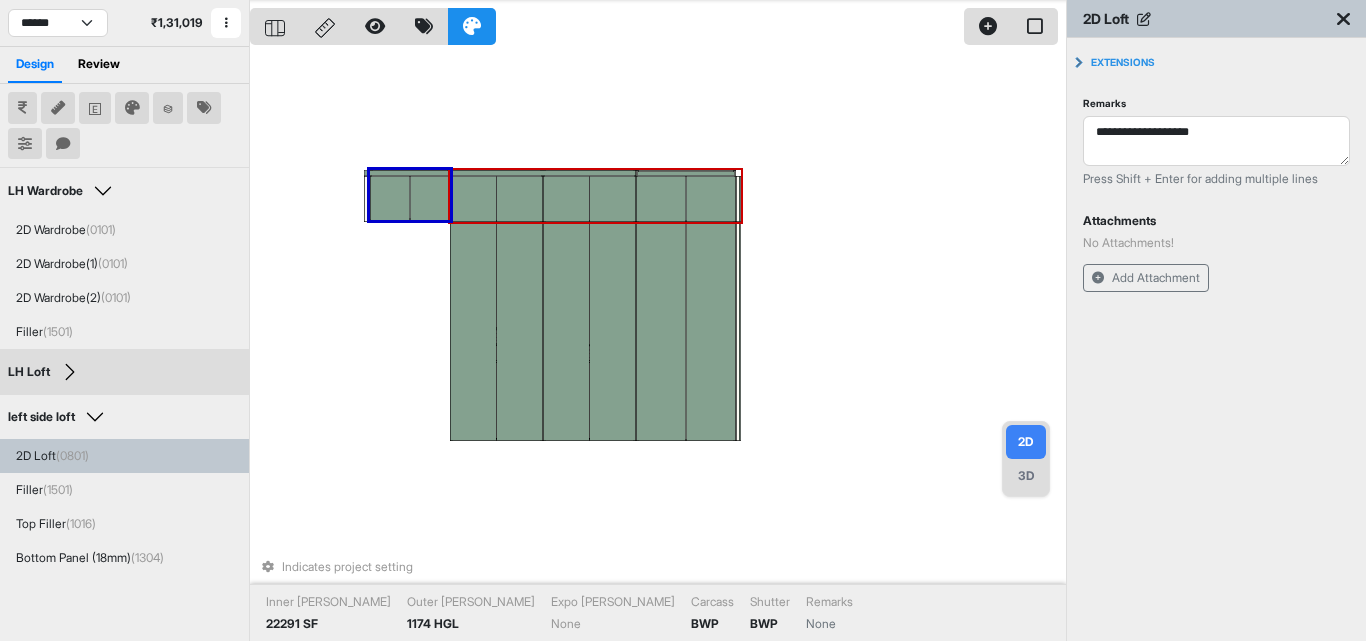 type 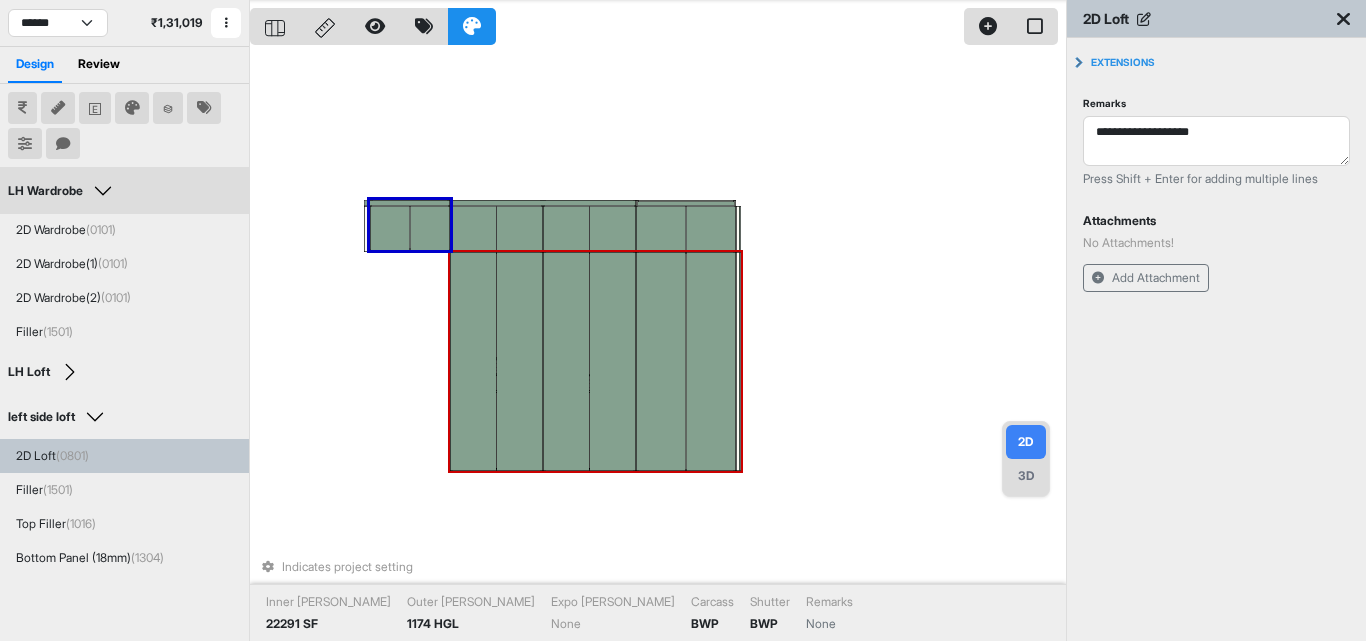 click on "Indicates project setting Inner [PERSON_NAME] 22291 SF Outer [PERSON_NAME] 1174 HGL Expo [PERSON_NAME] None Carcass BWP Shutter BWP Remarks None" at bounding box center [658, 320] 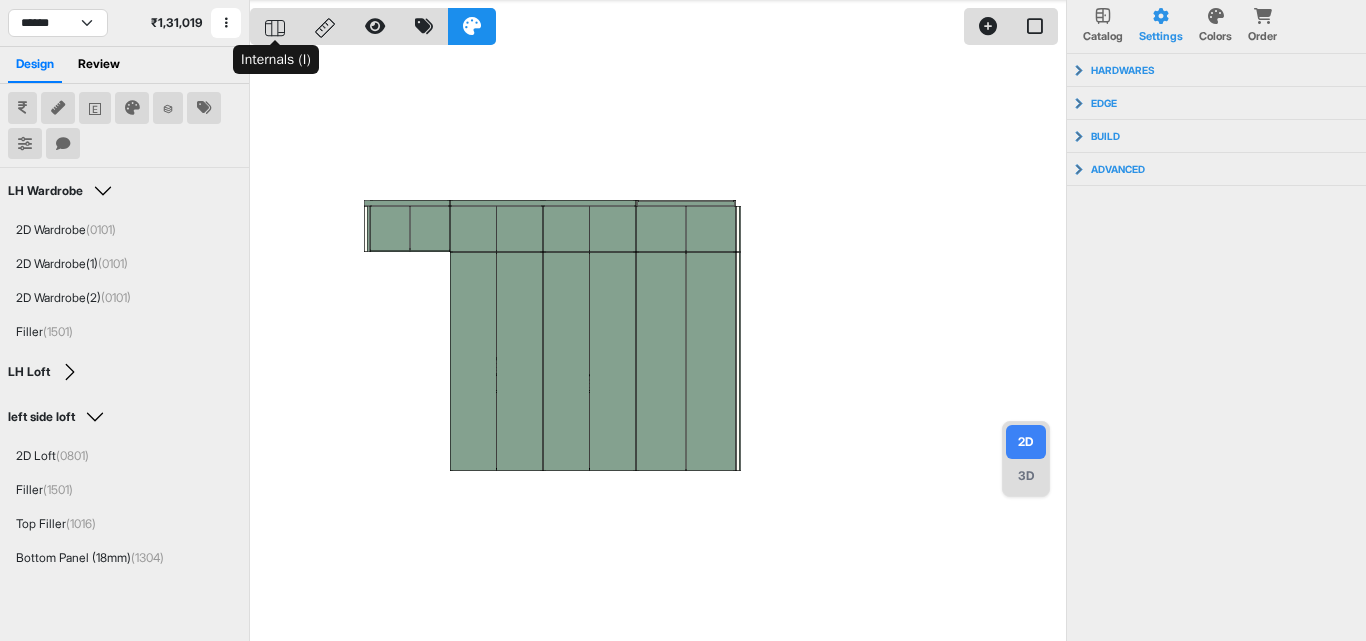 click 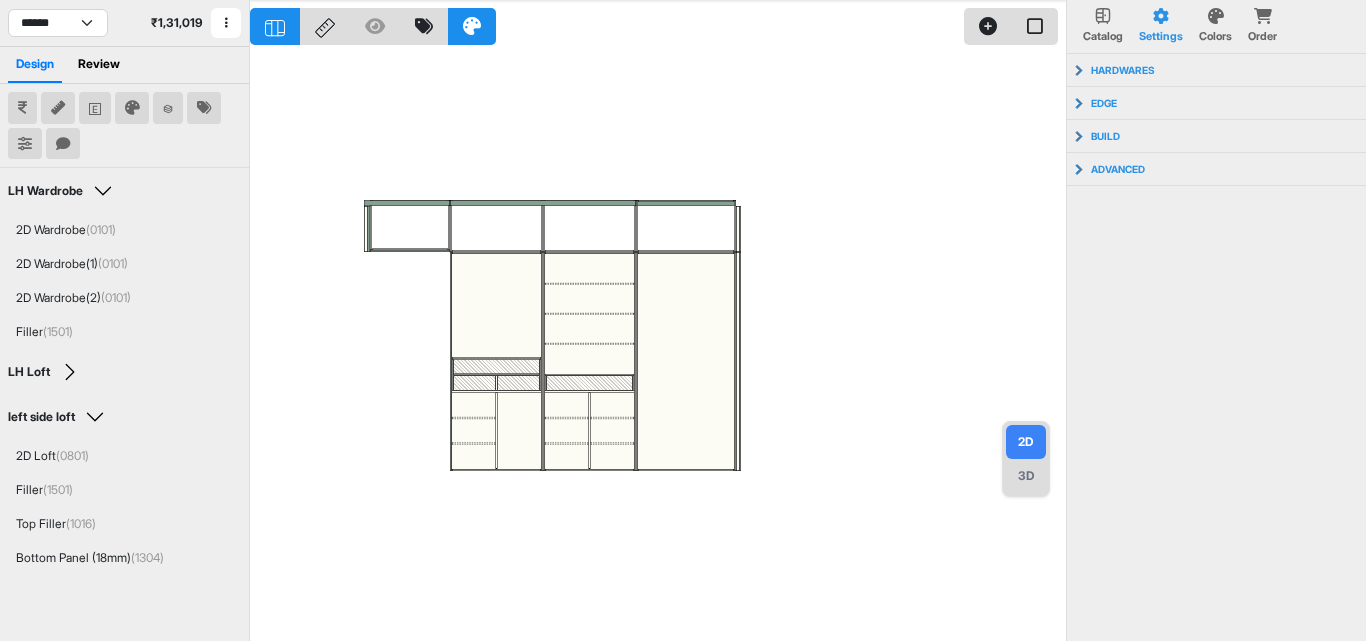 click at bounding box center [325, 26] 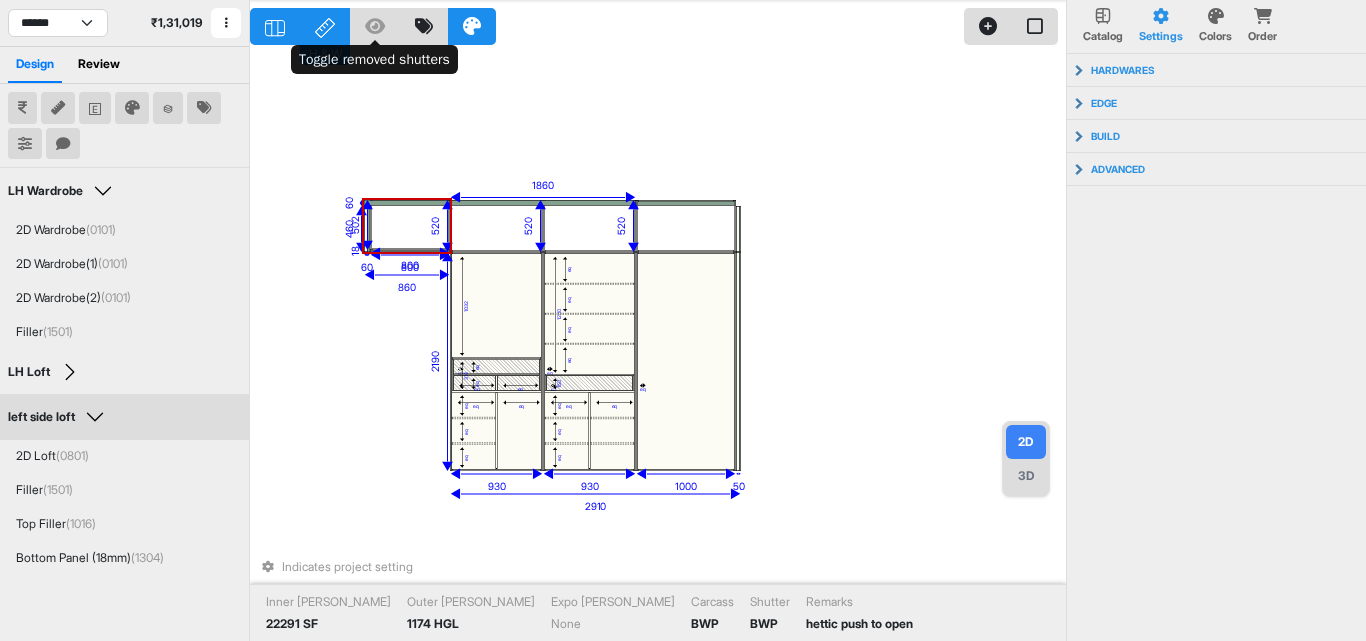 click at bounding box center (375, 26) 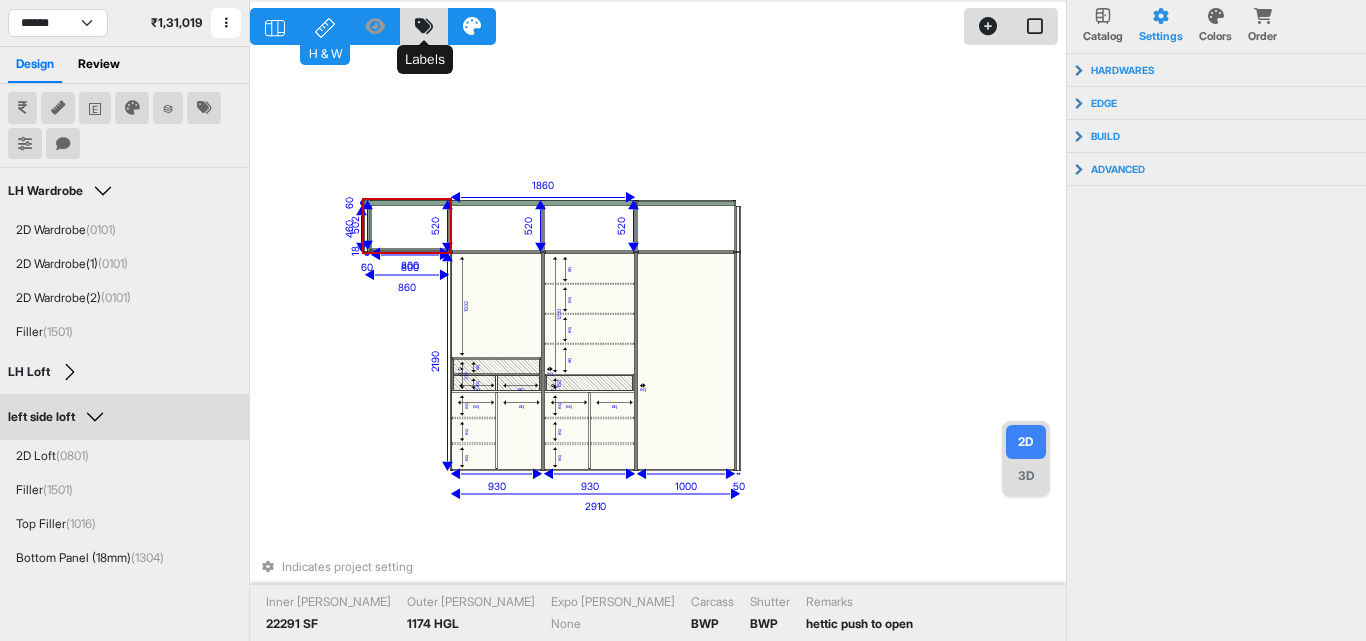 click at bounding box center (424, 26) 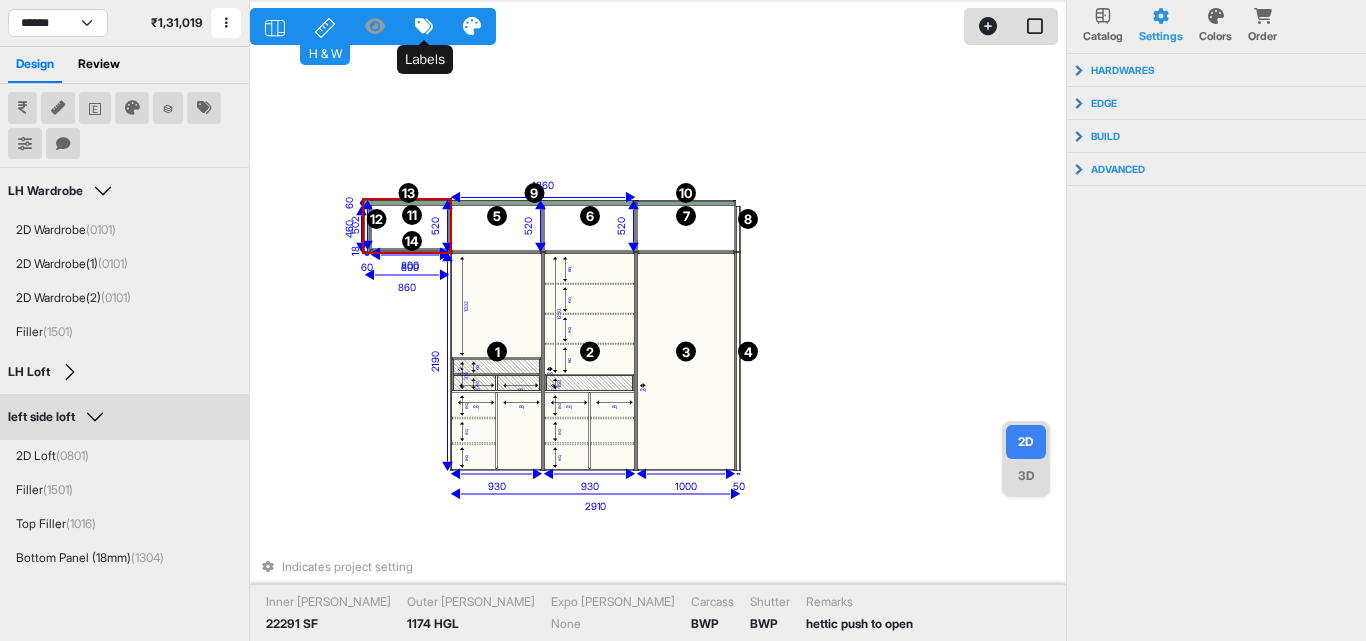 click at bounding box center [424, 26] 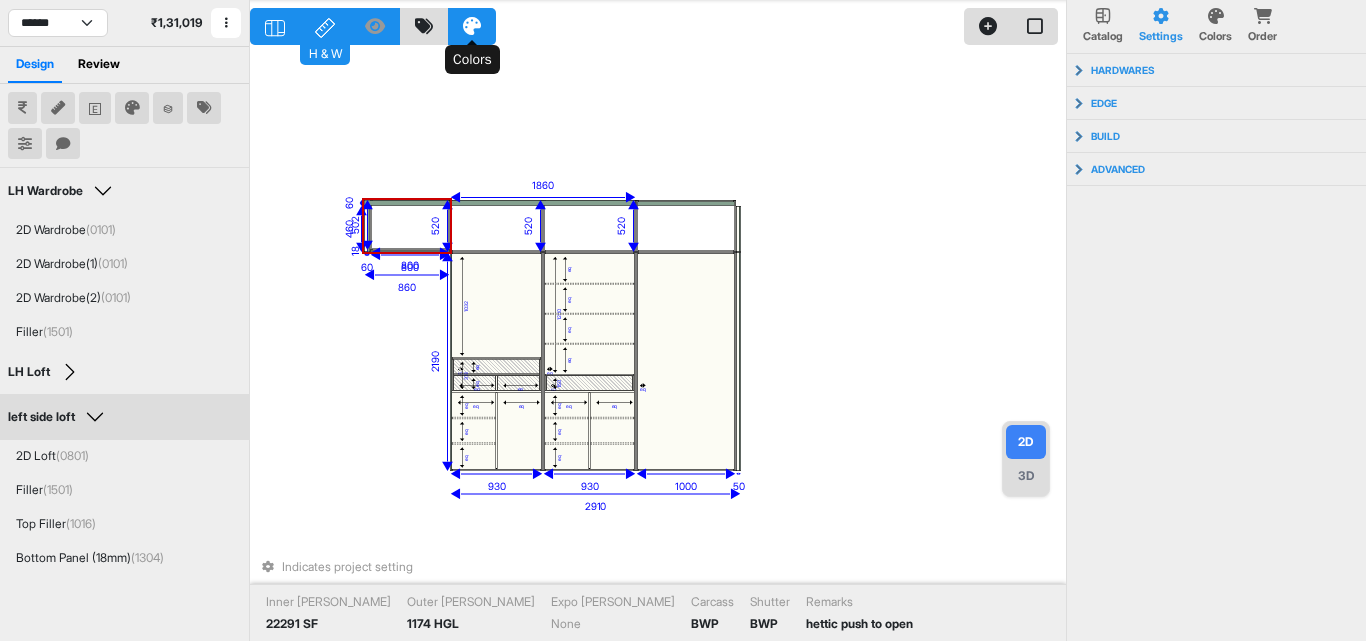 click at bounding box center (472, 26) 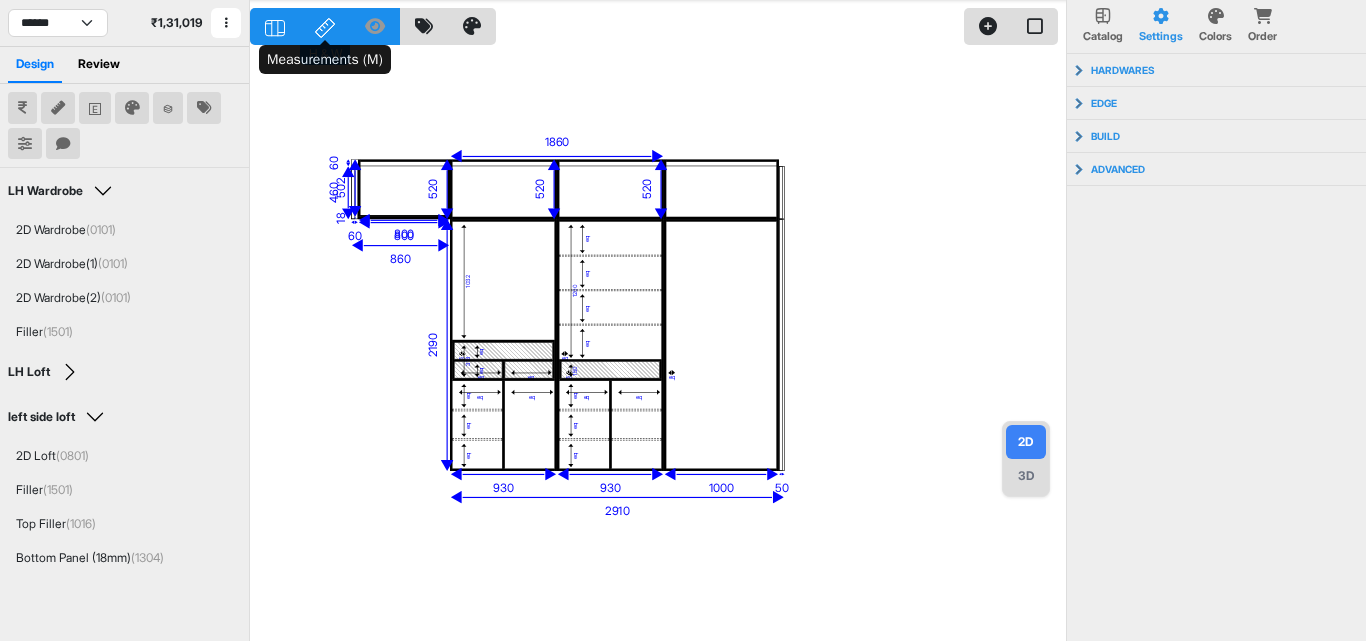 click 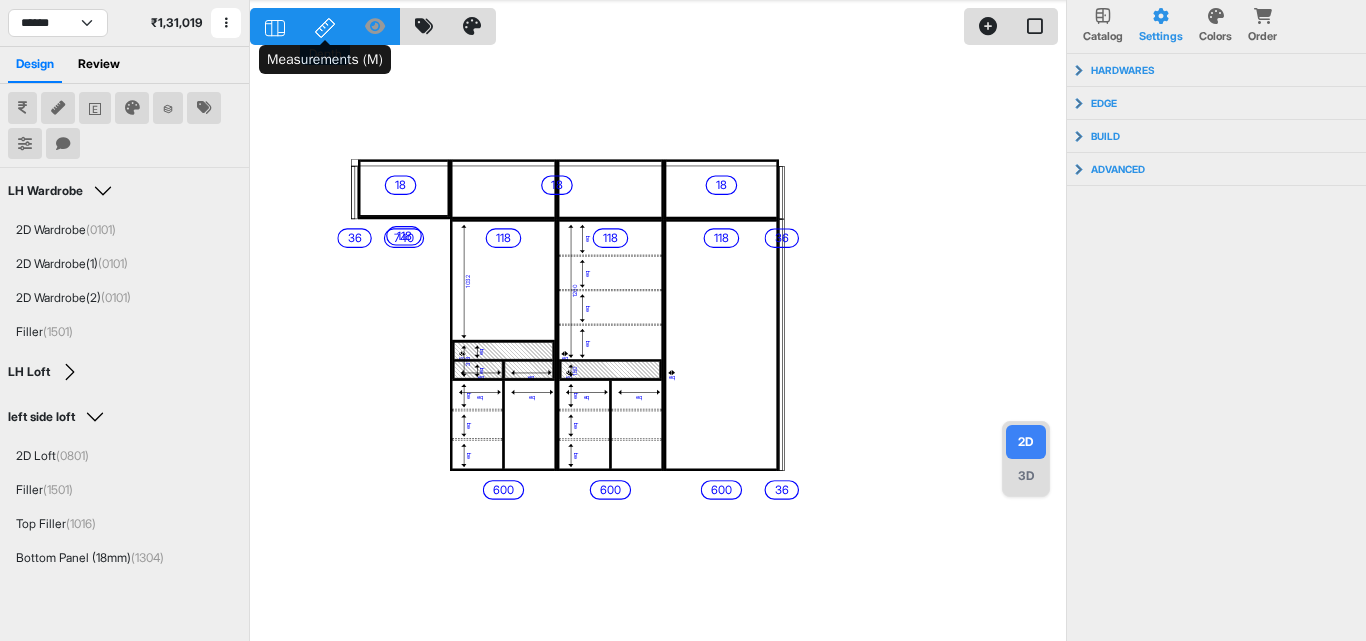 click 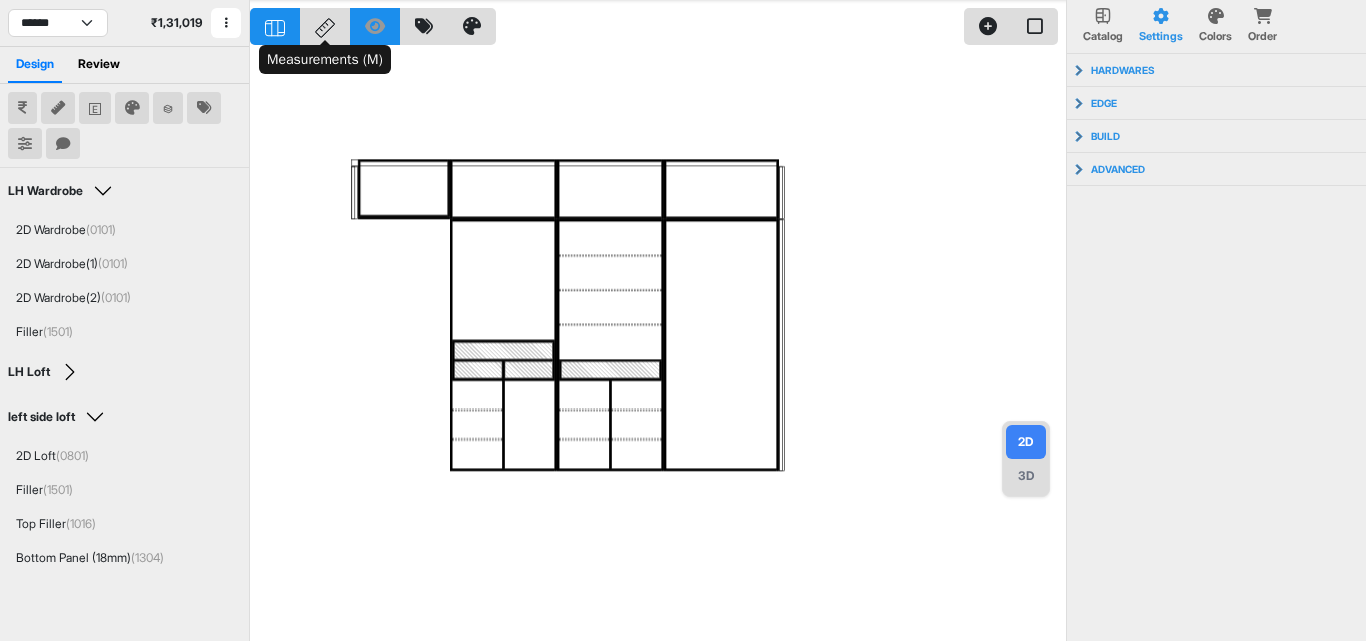 click 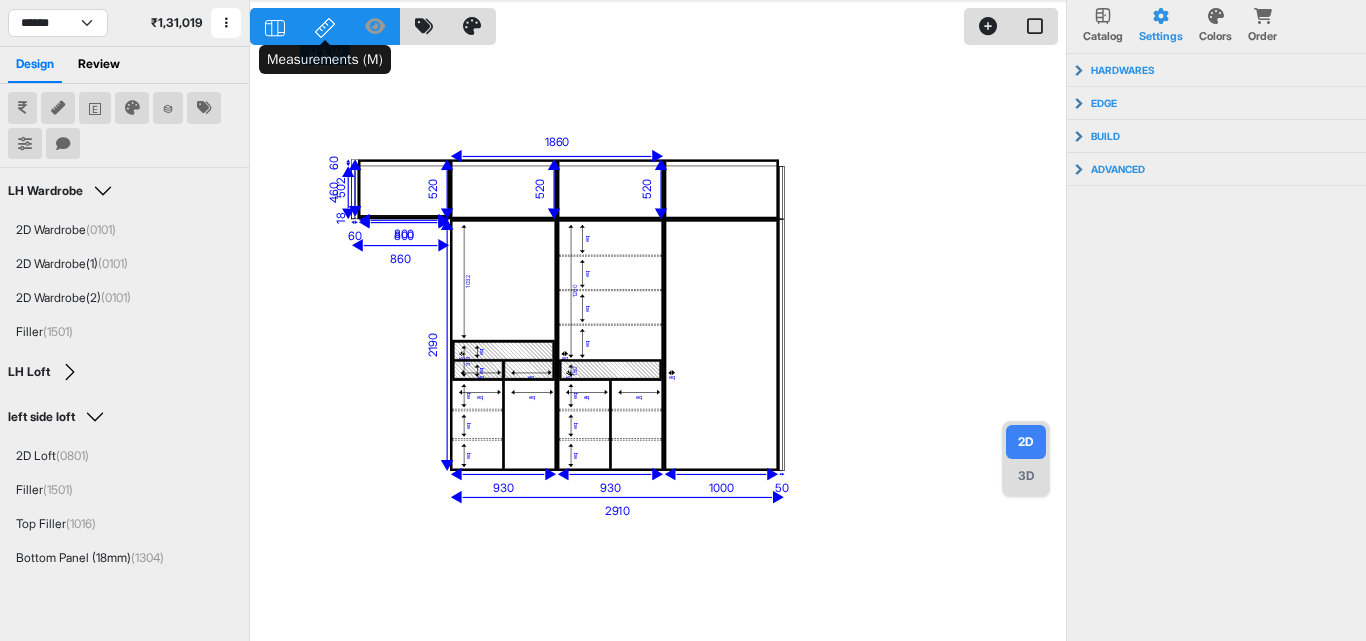 click 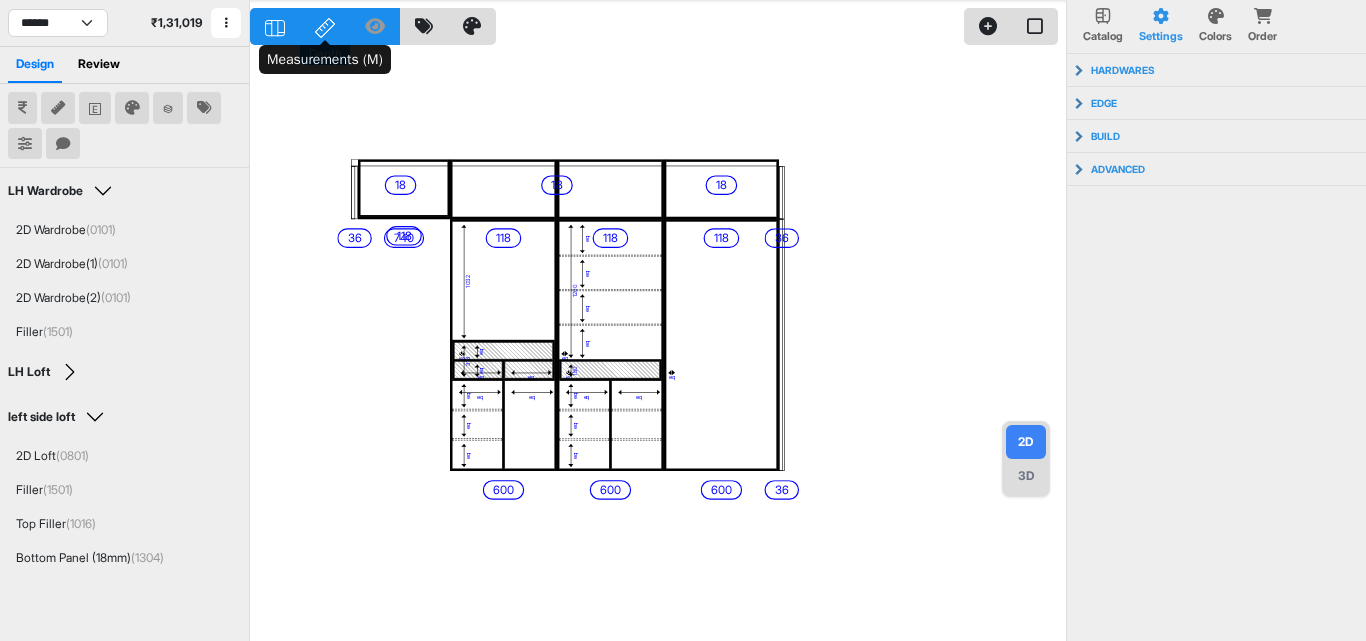 click 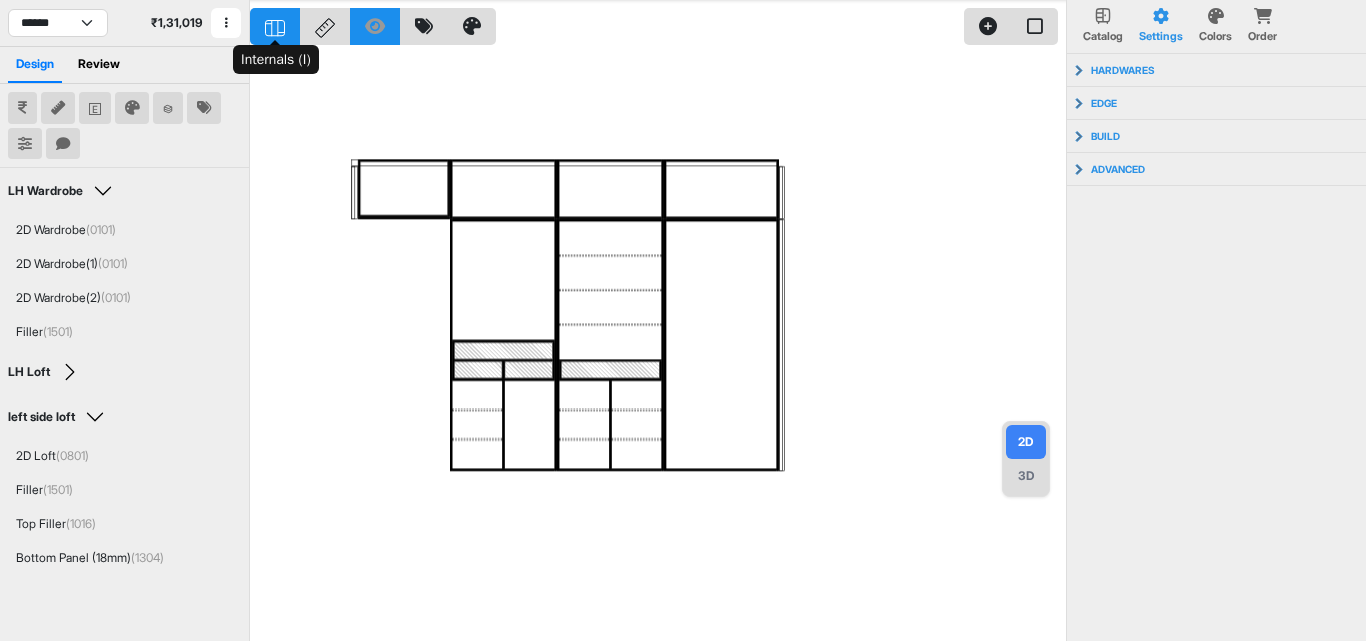 click 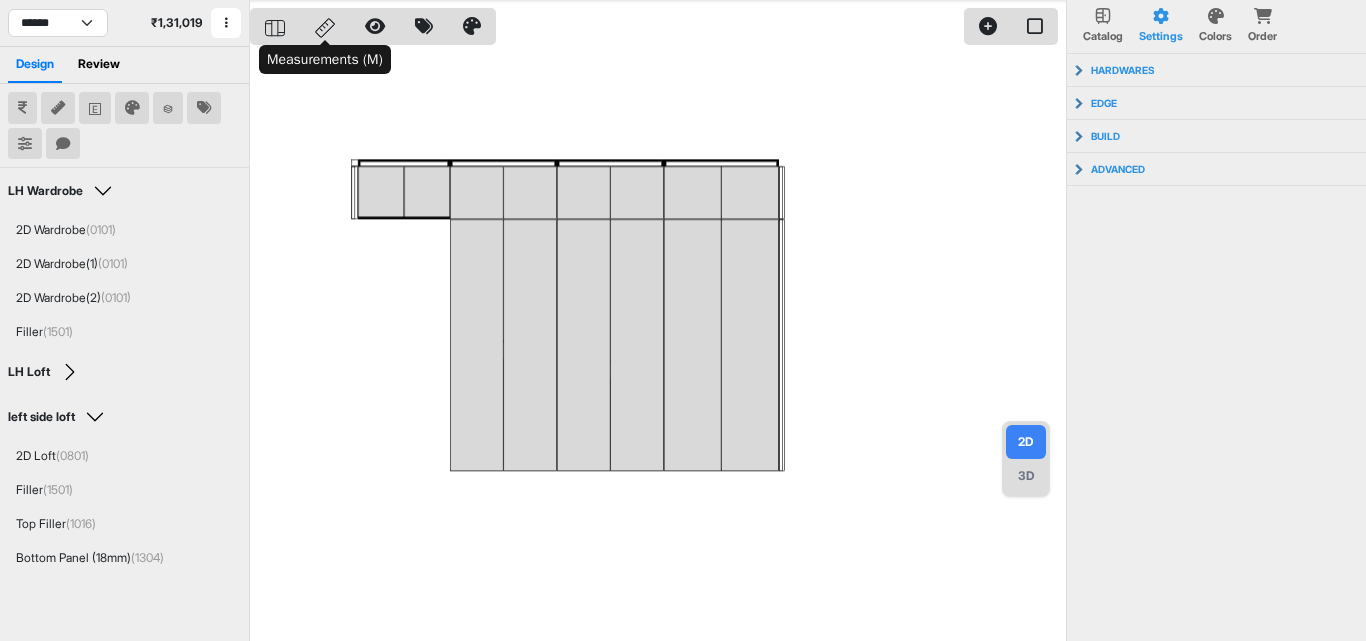 click 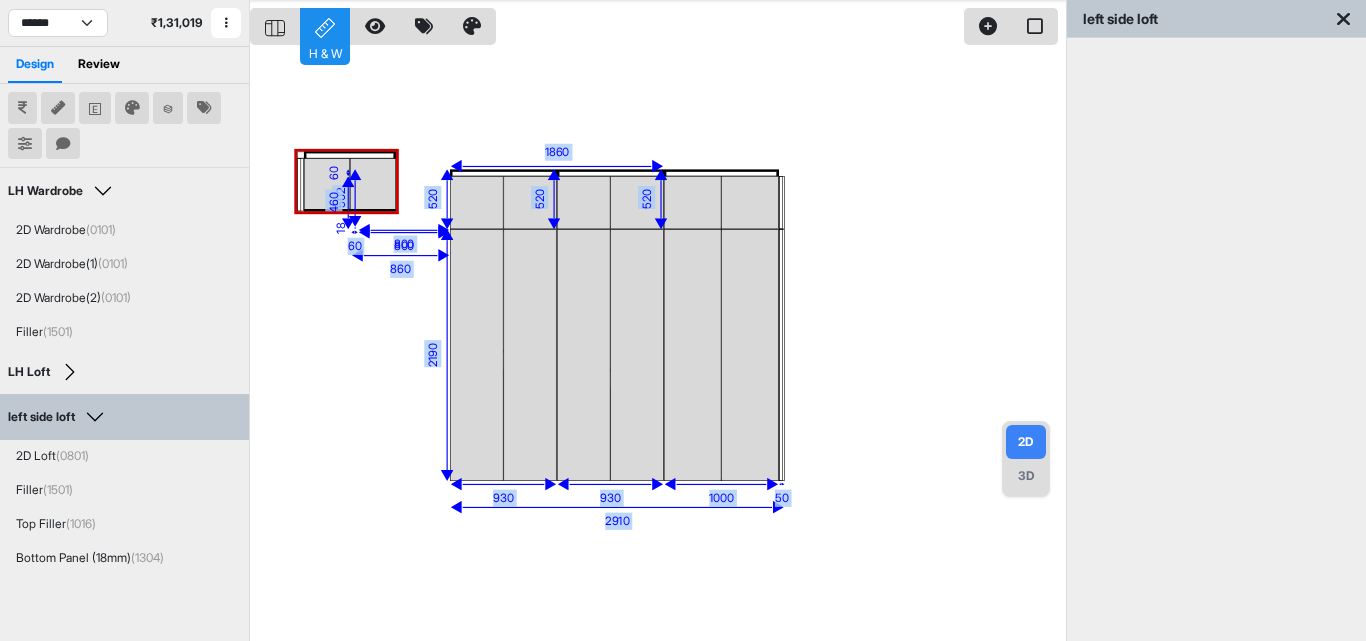drag, startPoint x: 380, startPoint y: 196, endPoint x: 326, endPoint y: 178, distance: 56.920998 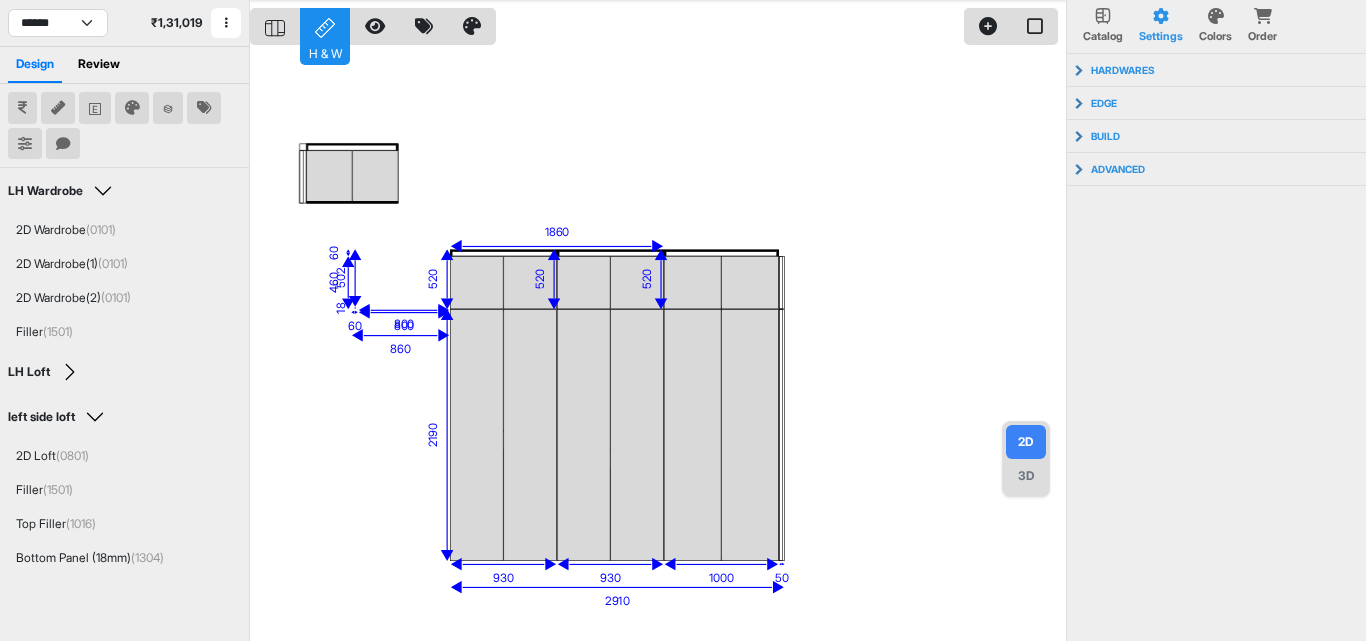 click on "H & W" at bounding box center (325, 26) 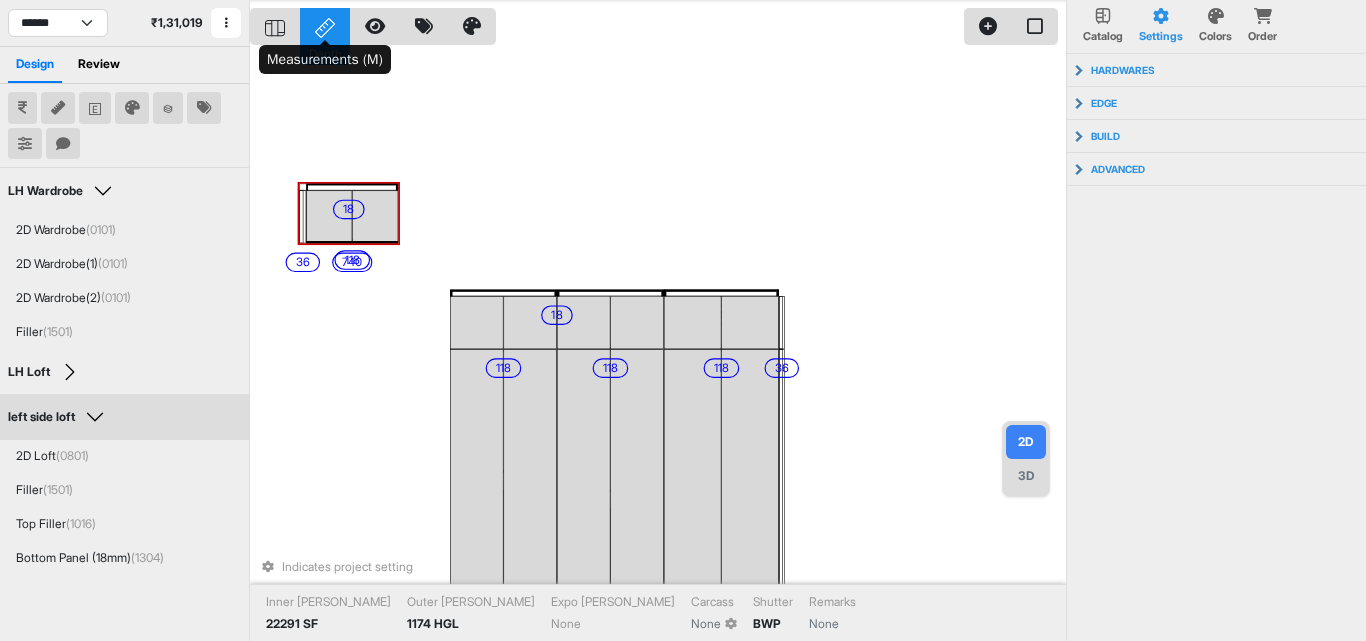 click 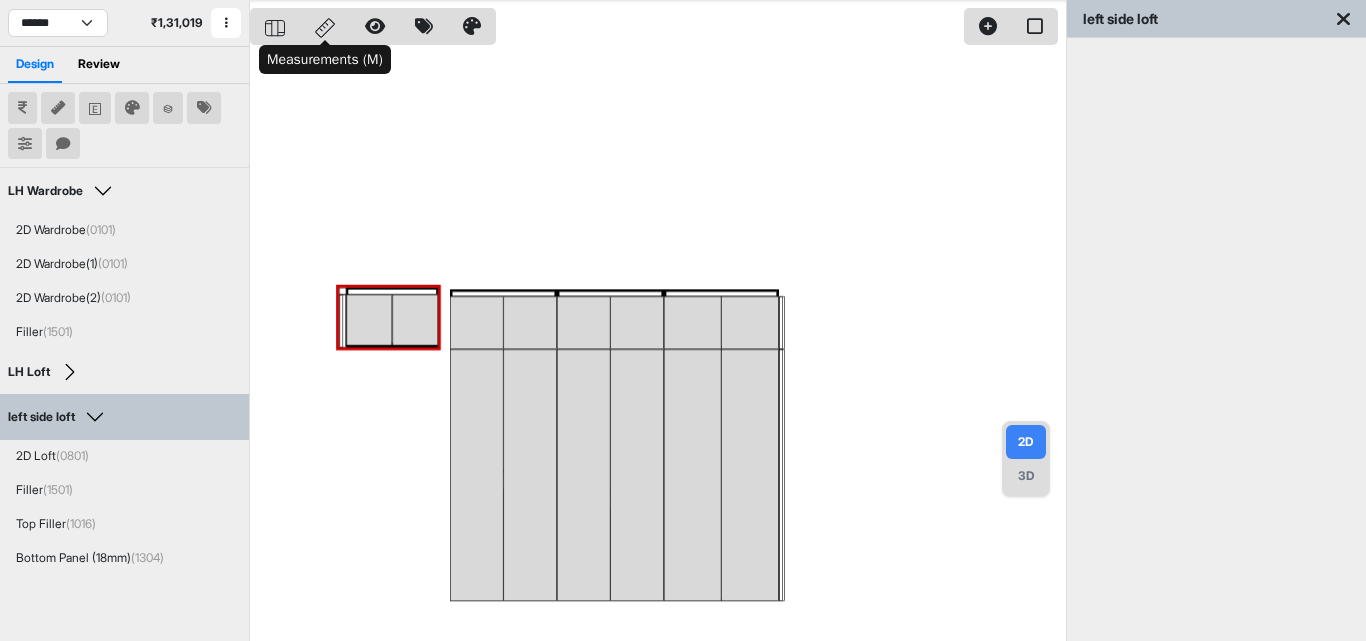 click 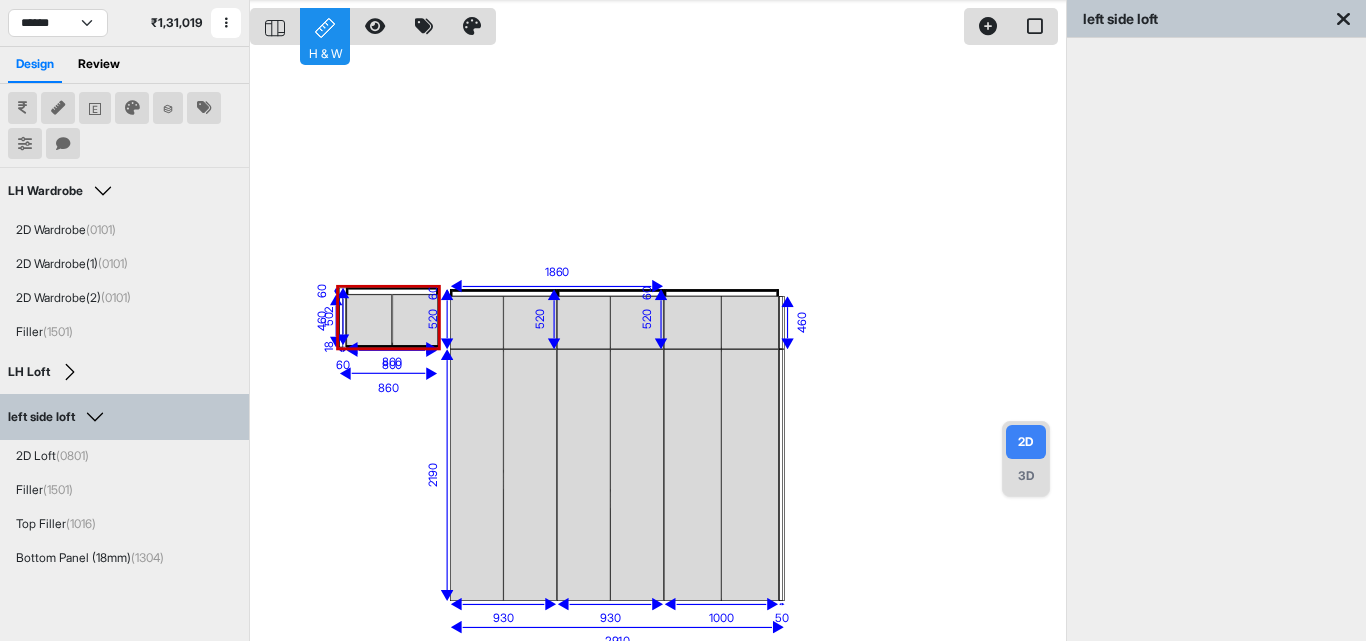 click on "3D" at bounding box center (1026, 476) 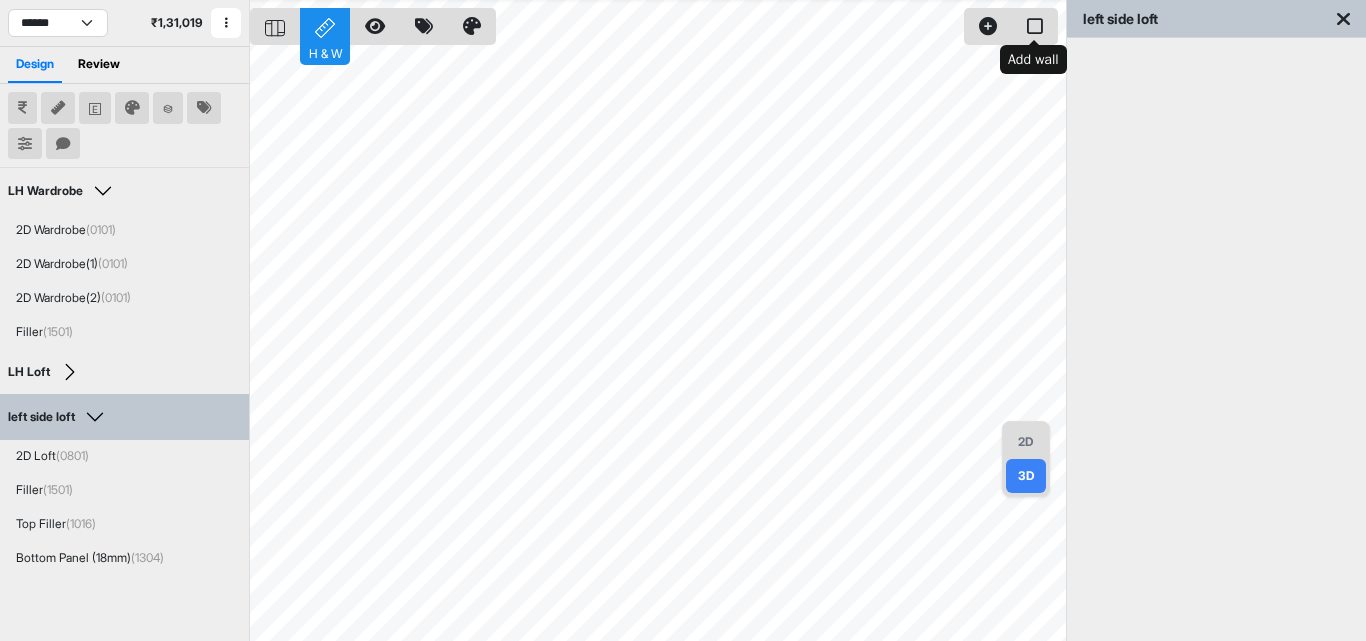 click at bounding box center [1035, 26] 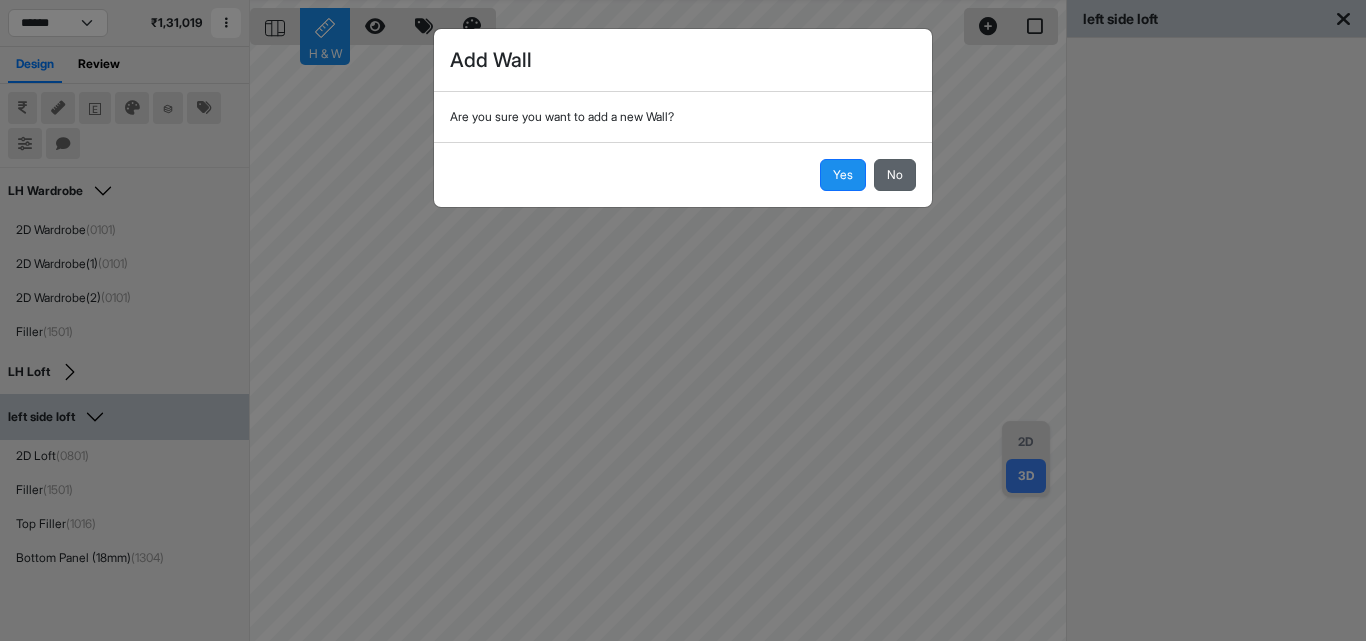 click on "No" at bounding box center (895, 175) 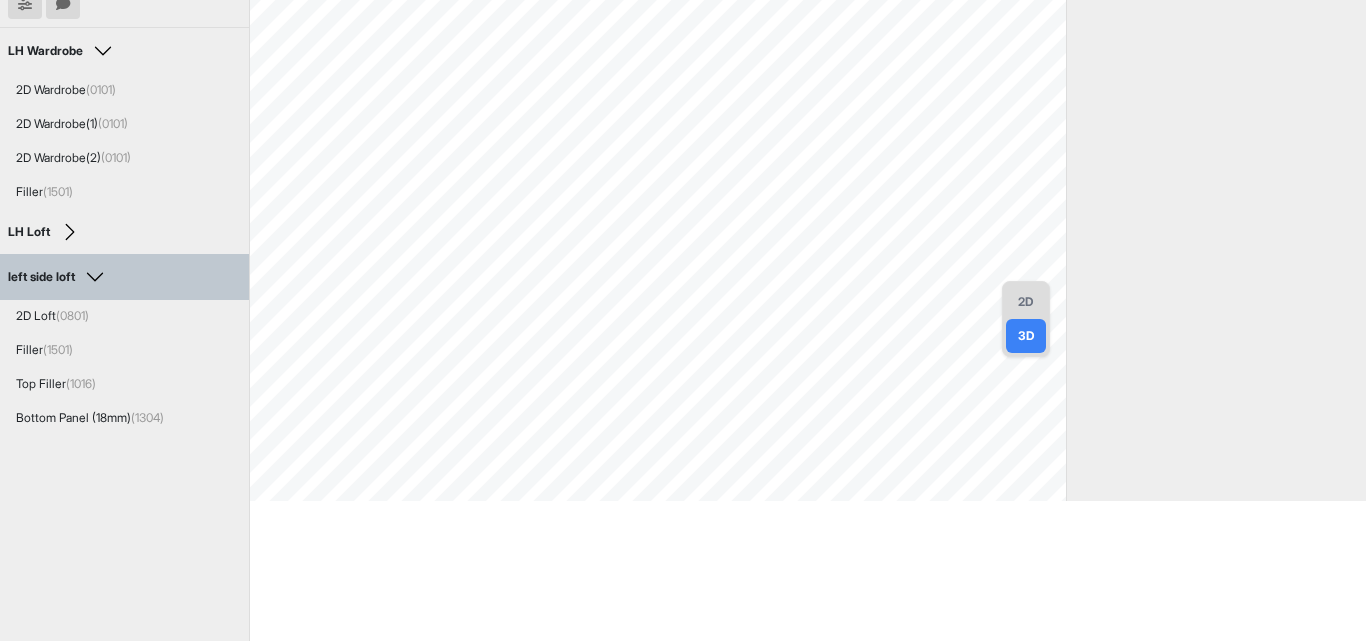scroll, scrollTop: 218, scrollLeft: 0, axis: vertical 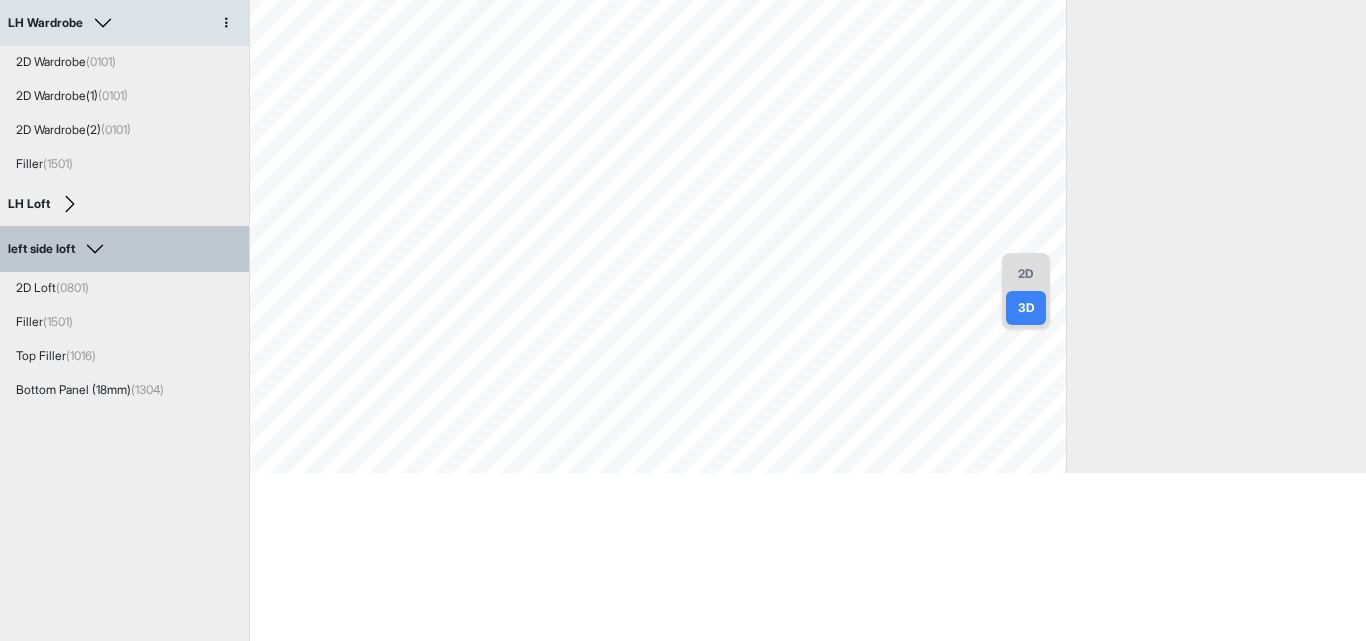 click on "2D" at bounding box center [1026, 274] 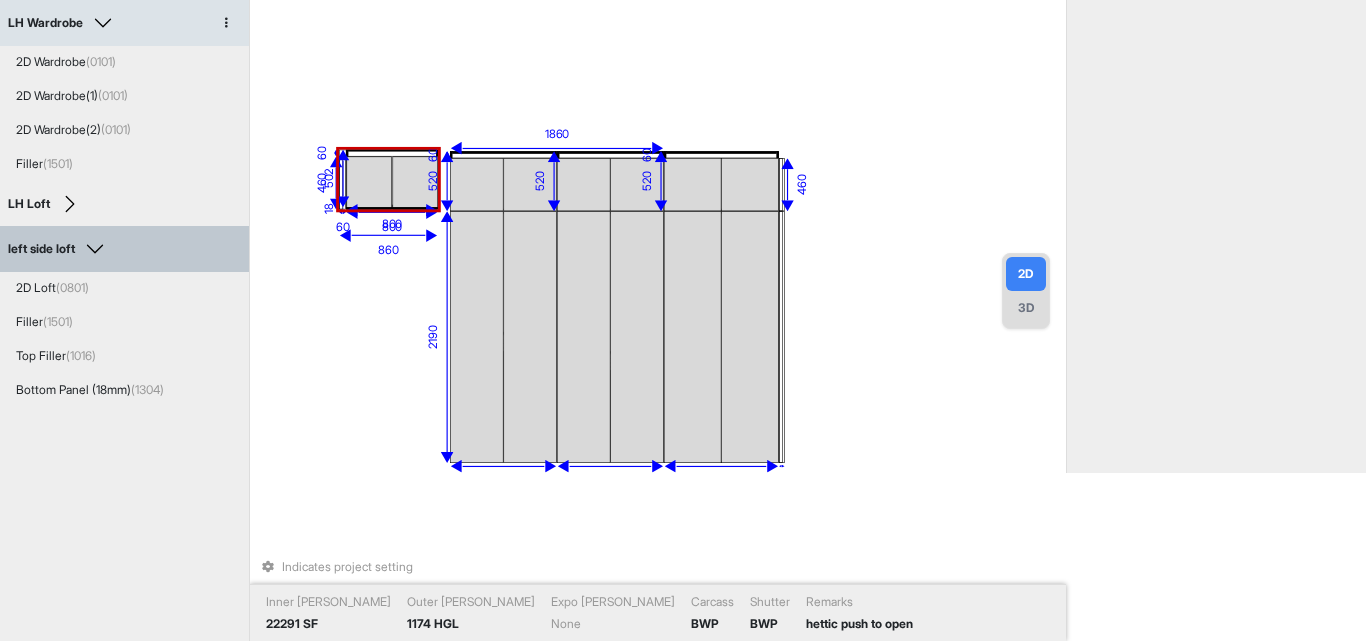 click at bounding box center (369, 182) 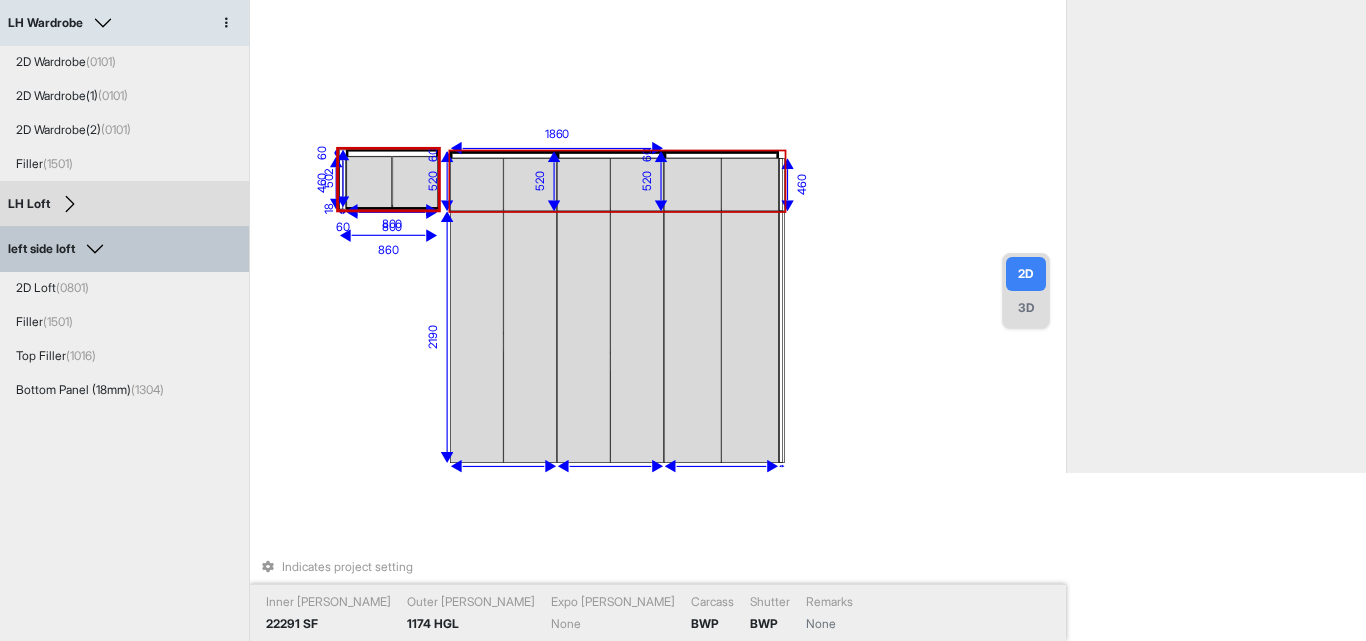 click at bounding box center (476, 184) 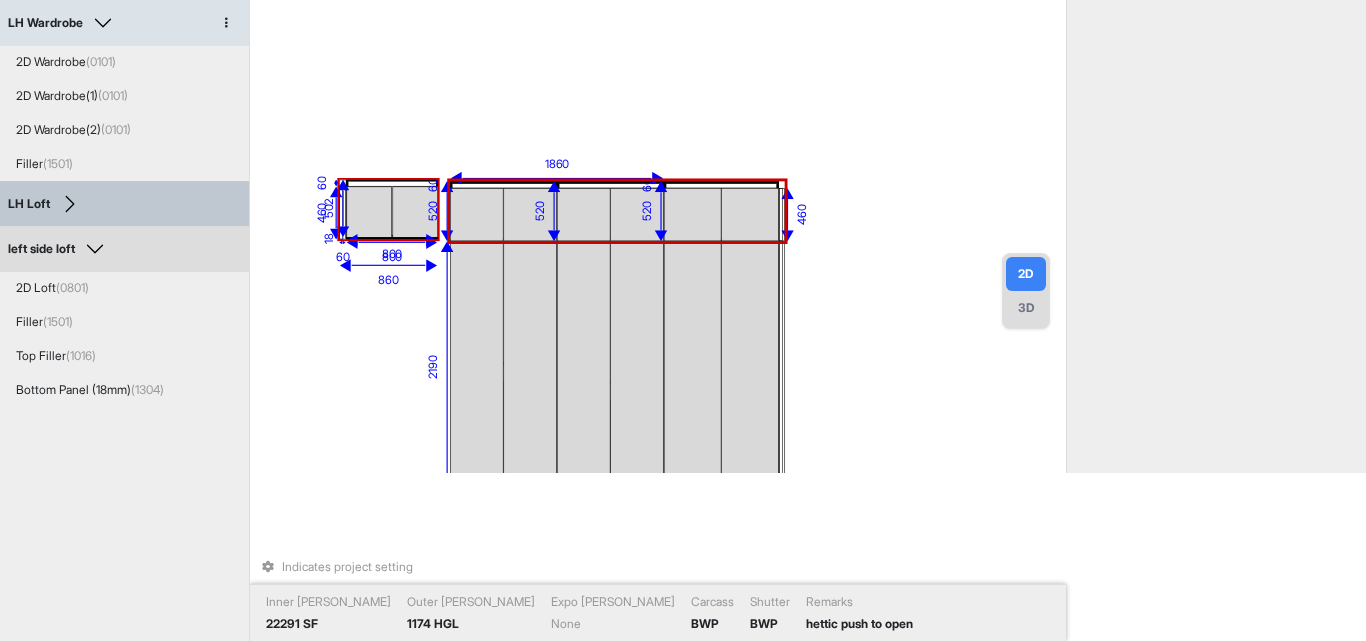 click at bounding box center (415, 212) 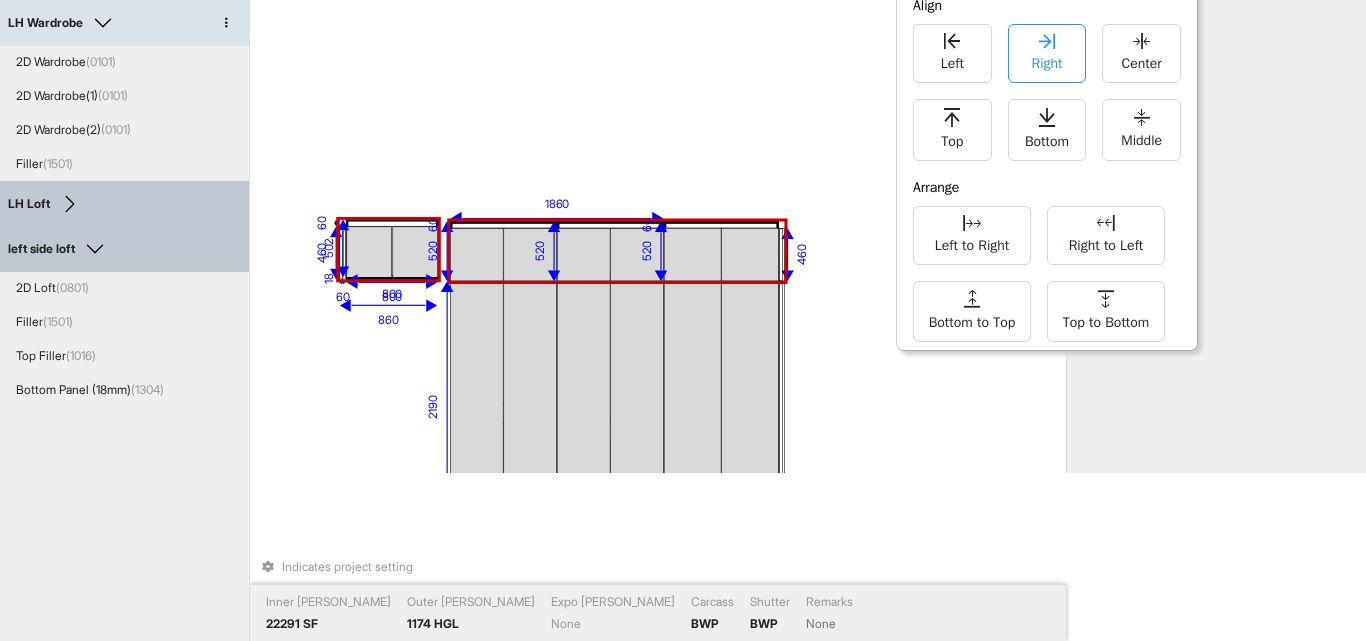 click on "Right" at bounding box center [1047, 53] 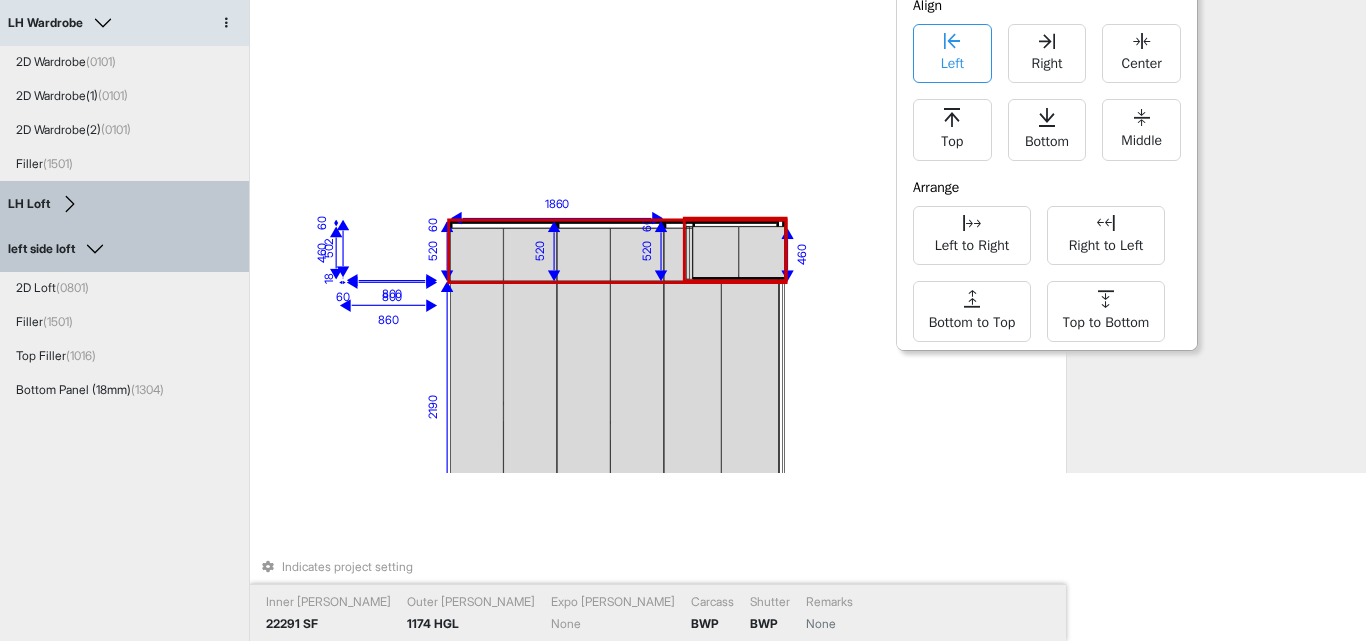 click on "Left" at bounding box center (952, 53) 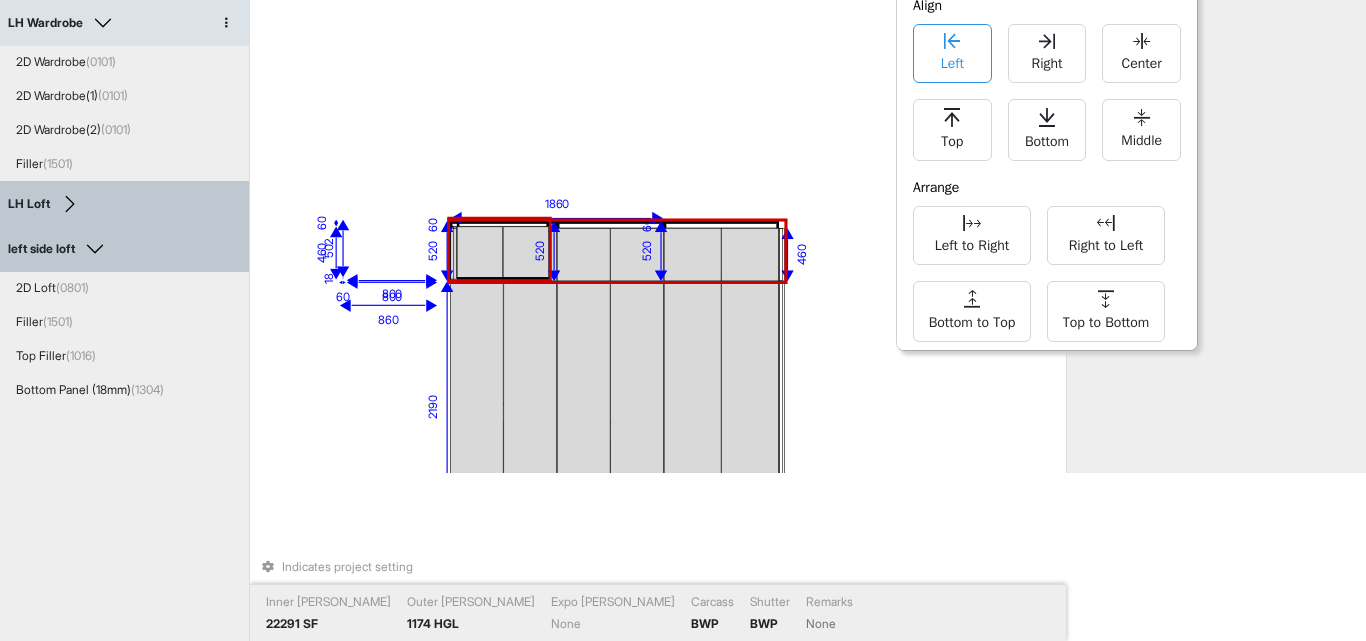 click on "Left" at bounding box center [952, 53] 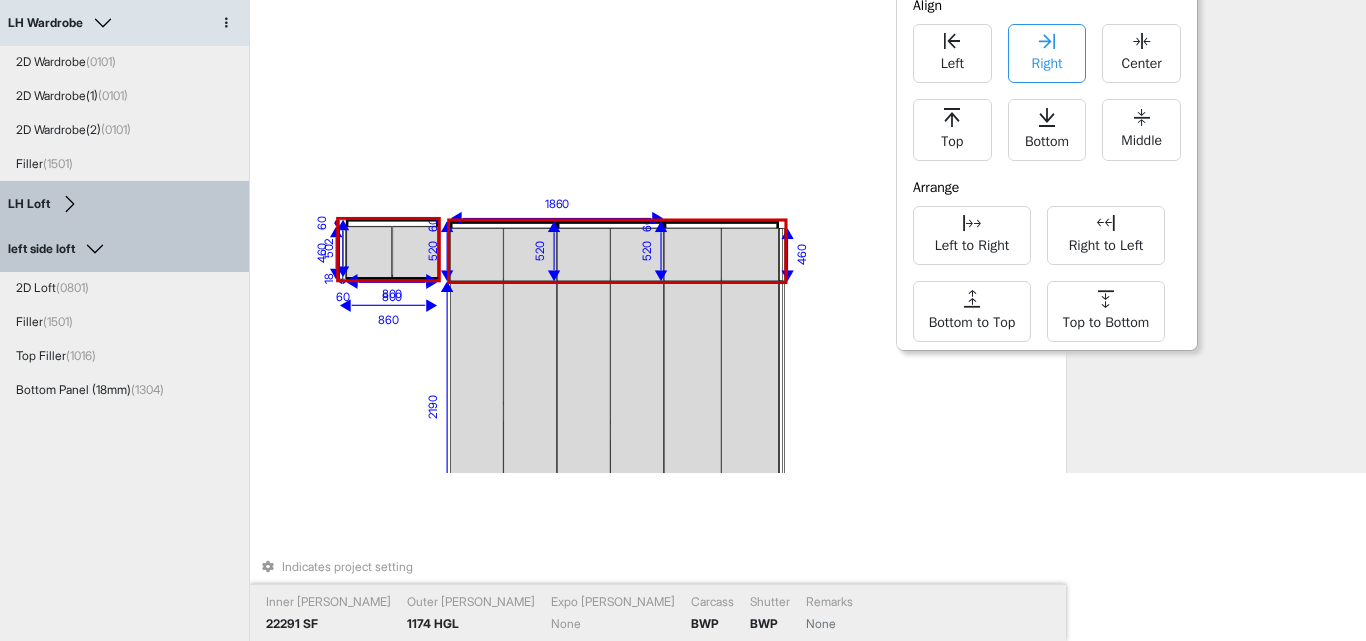 click on "Right" at bounding box center (1046, 61) 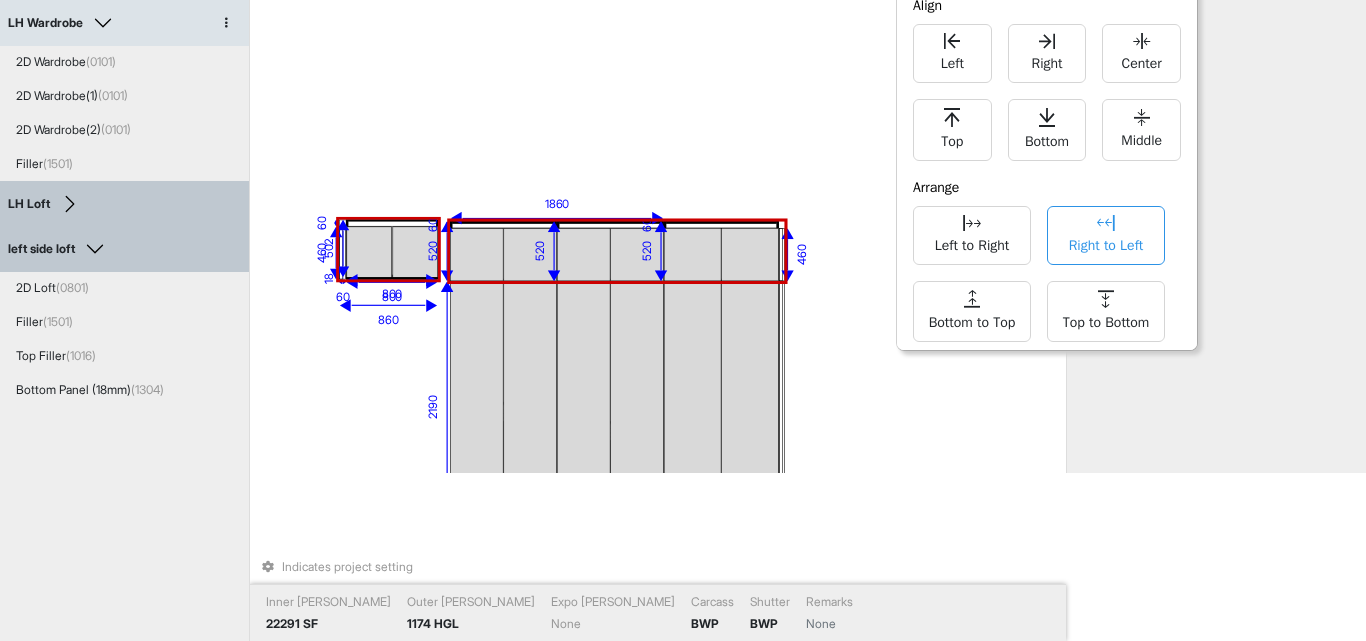 click on "Right to Left" at bounding box center (1106, 243) 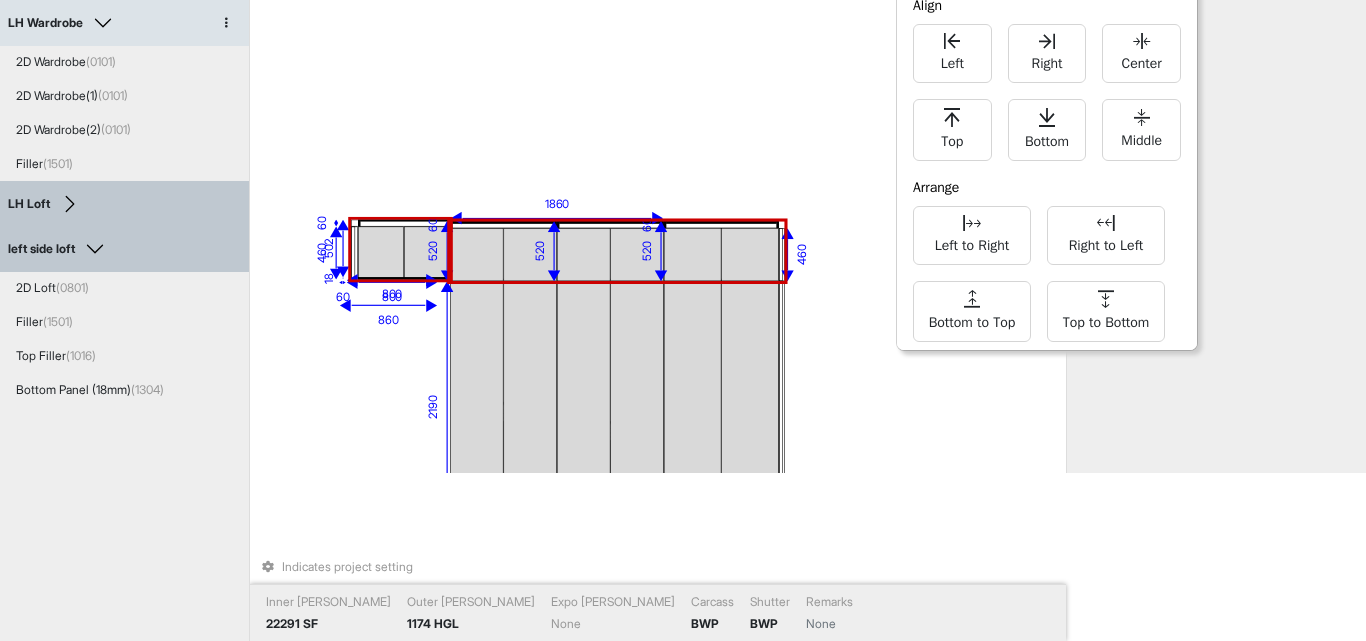 click on "1032 eq eq eq eq eq eq 318 eq eq eq eq eq eq eq eq eq 1200 eq eq 150 eq eq eq eq eq 2910 860 2190 930 930 1000 50 60 520 520 520 460 60 1860 502 800 460 60 60 18 800 Indicates project setting Inner [PERSON_NAME] 22291 SF Outer [PERSON_NAME] 1174 HGL Expo [PERSON_NAME] None Carcass BWP Shutter BWP Remarks None" at bounding box center [658, 152] 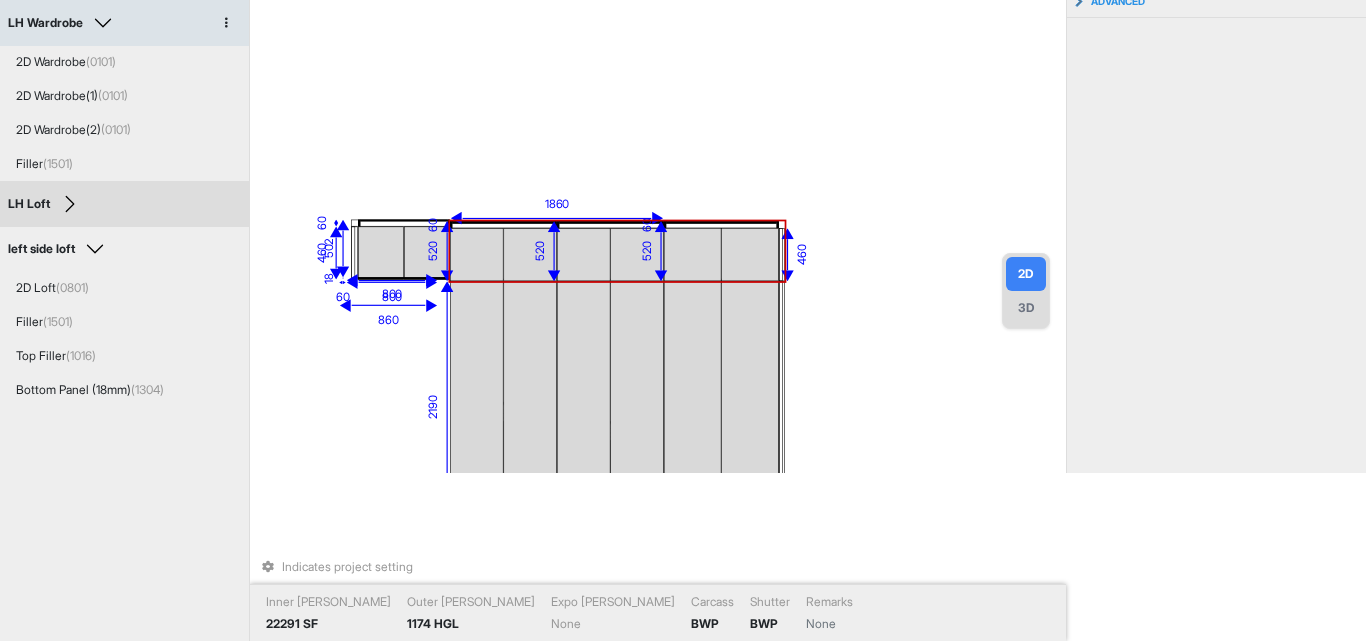 click at bounding box center [530, 254] 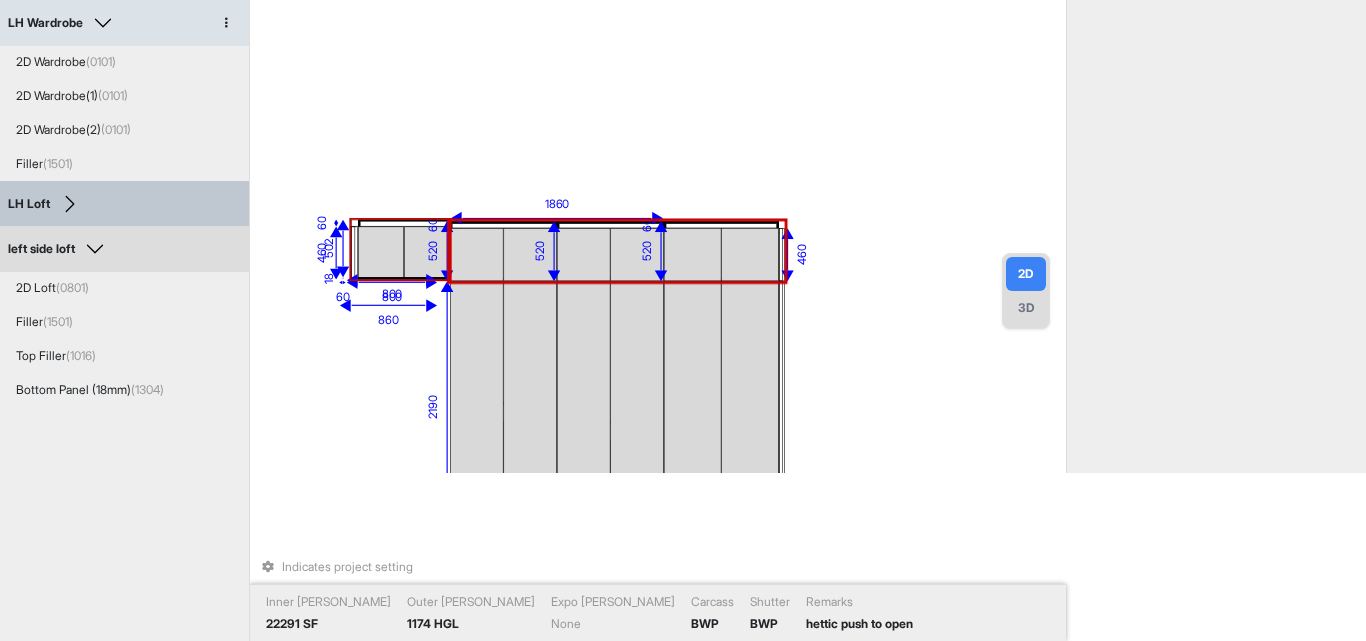 click at bounding box center [427, 252] 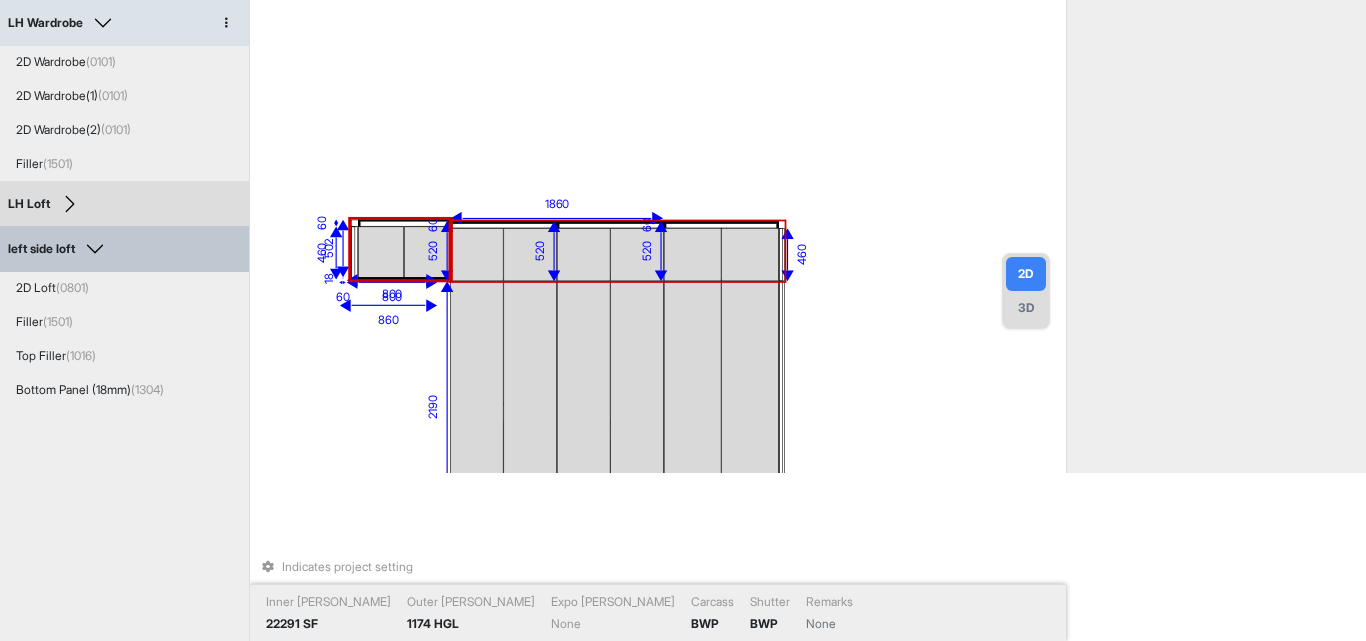 click at bounding box center [476, 254] 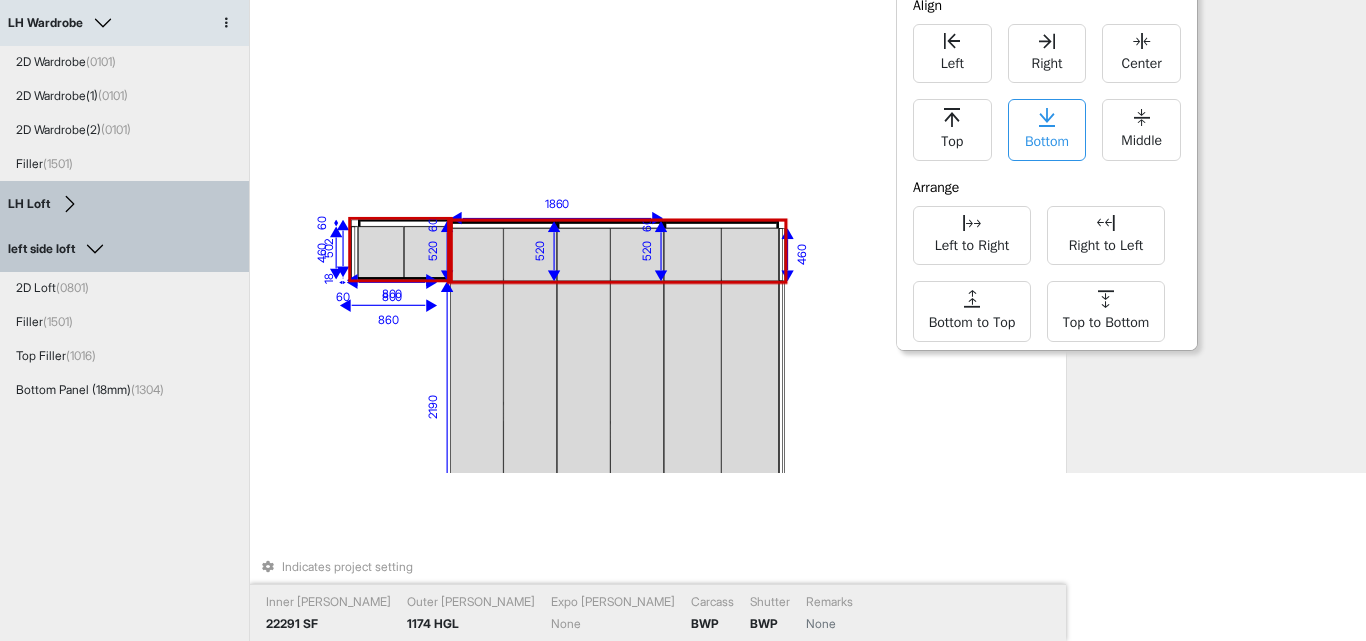 click 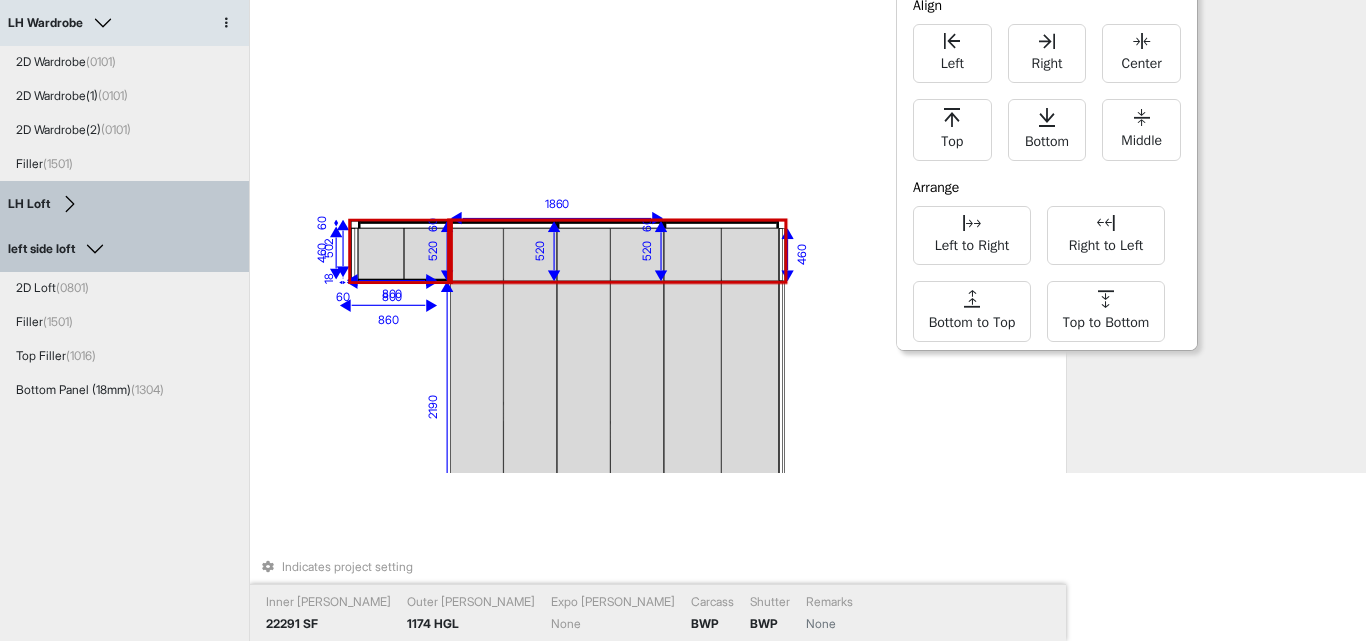 click on "1032 eq eq eq eq eq eq 318 eq eq eq eq eq eq eq eq eq 1200 eq eq 150 eq eq eq eq eq 2910 860 2190 930 930 1000 50 60 520 520 520 460 60 1860 502 800 460 60 60 18 800 Indicates project setting Inner [PERSON_NAME] 22291 SF Outer [PERSON_NAME] 1174 HGL Expo [PERSON_NAME] None Carcass BWP Shutter BWP Remarks None" at bounding box center (658, 152) 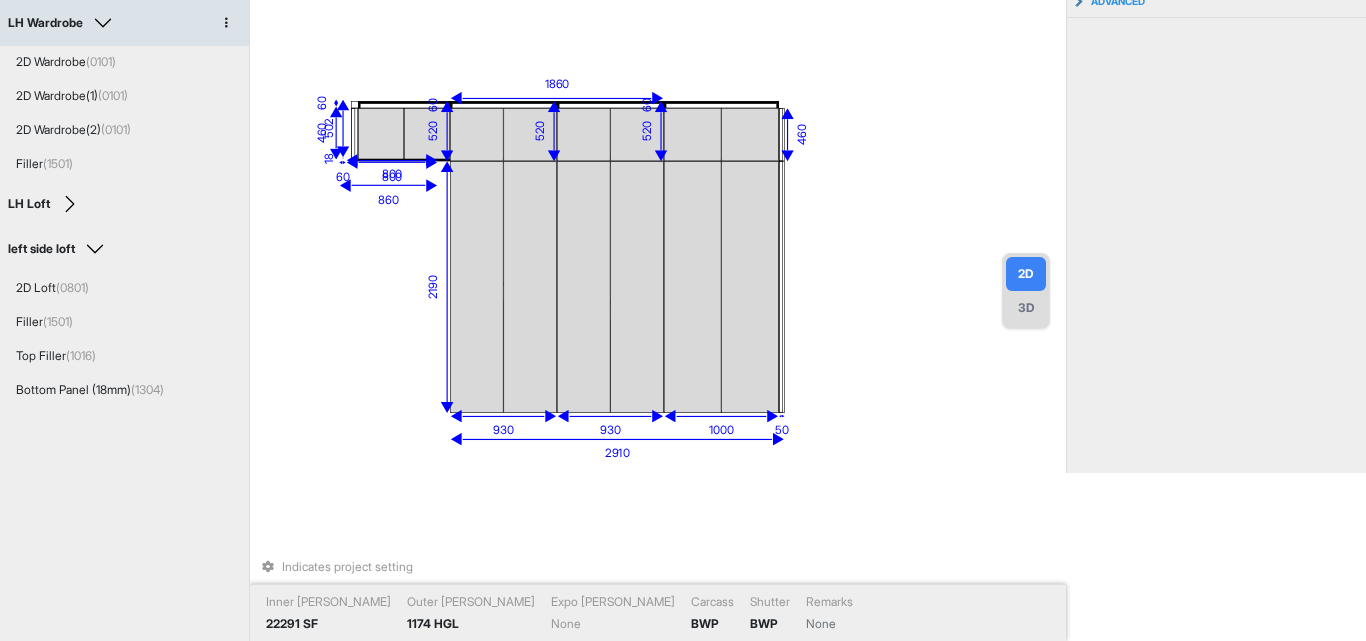 click on "3D" at bounding box center [1026, 308] 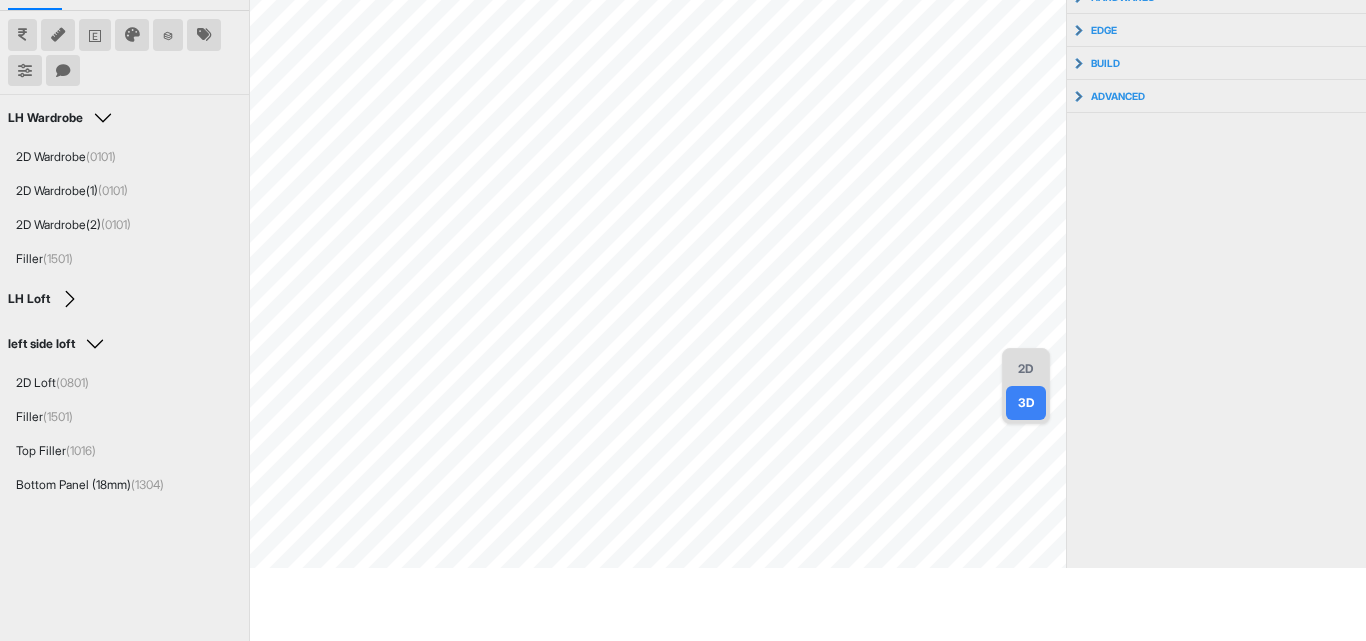 scroll, scrollTop: 0, scrollLeft: 0, axis: both 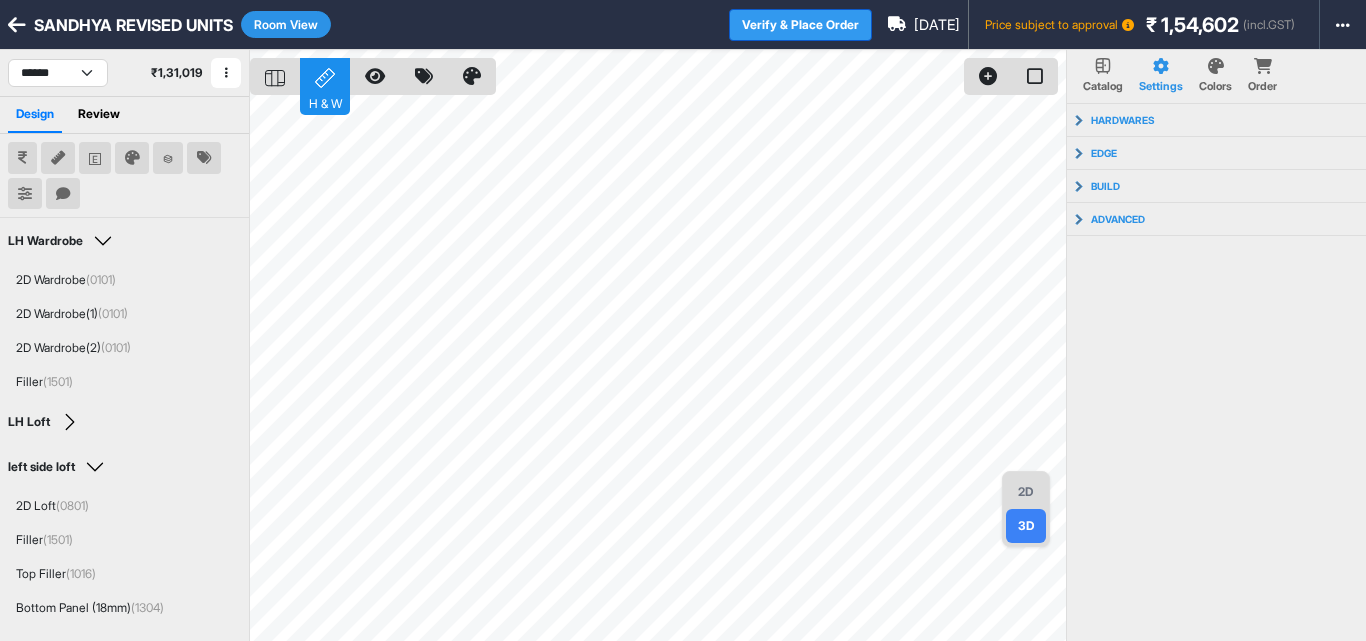 click on "Verify & Place Order" at bounding box center [800, 25] 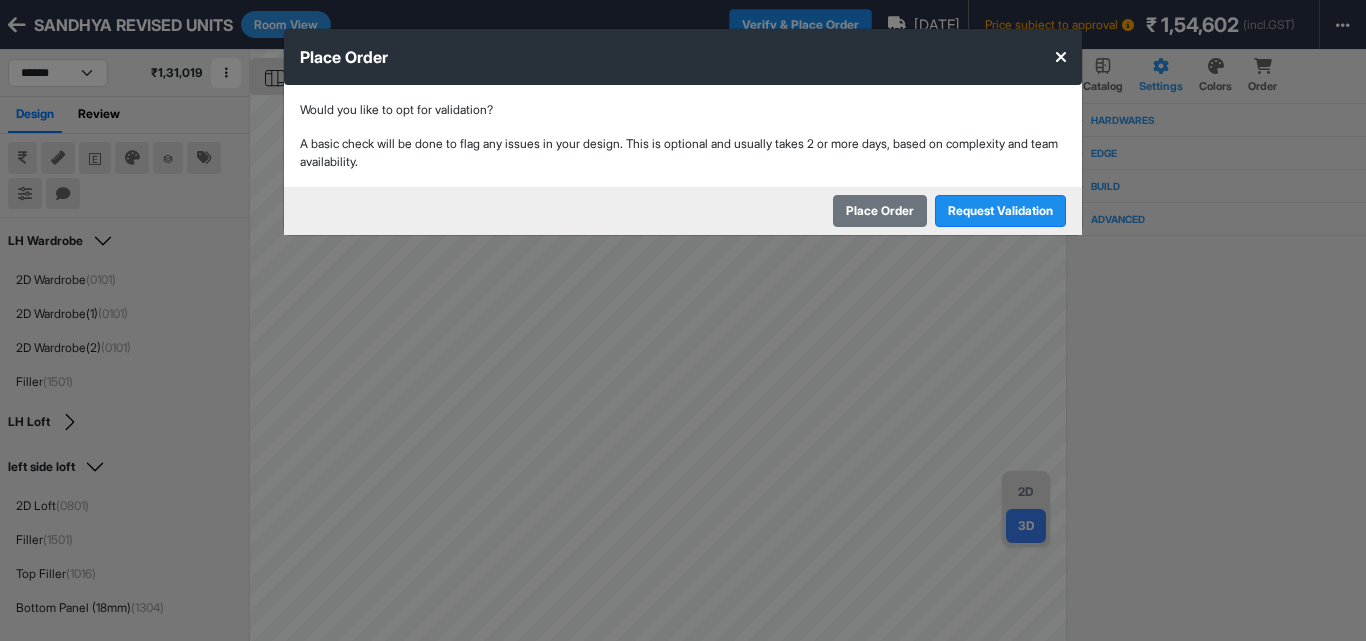 click on "Place Order" at bounding box center (880, 211) 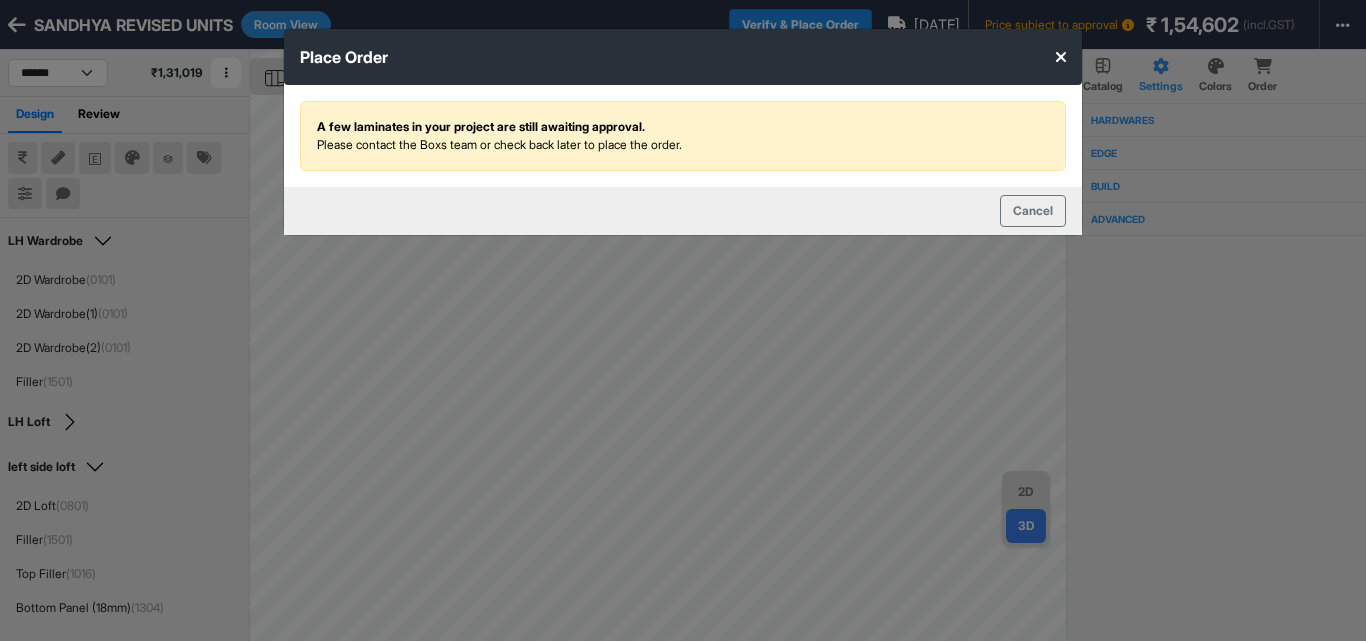 click at bounding box center [1061, 57] 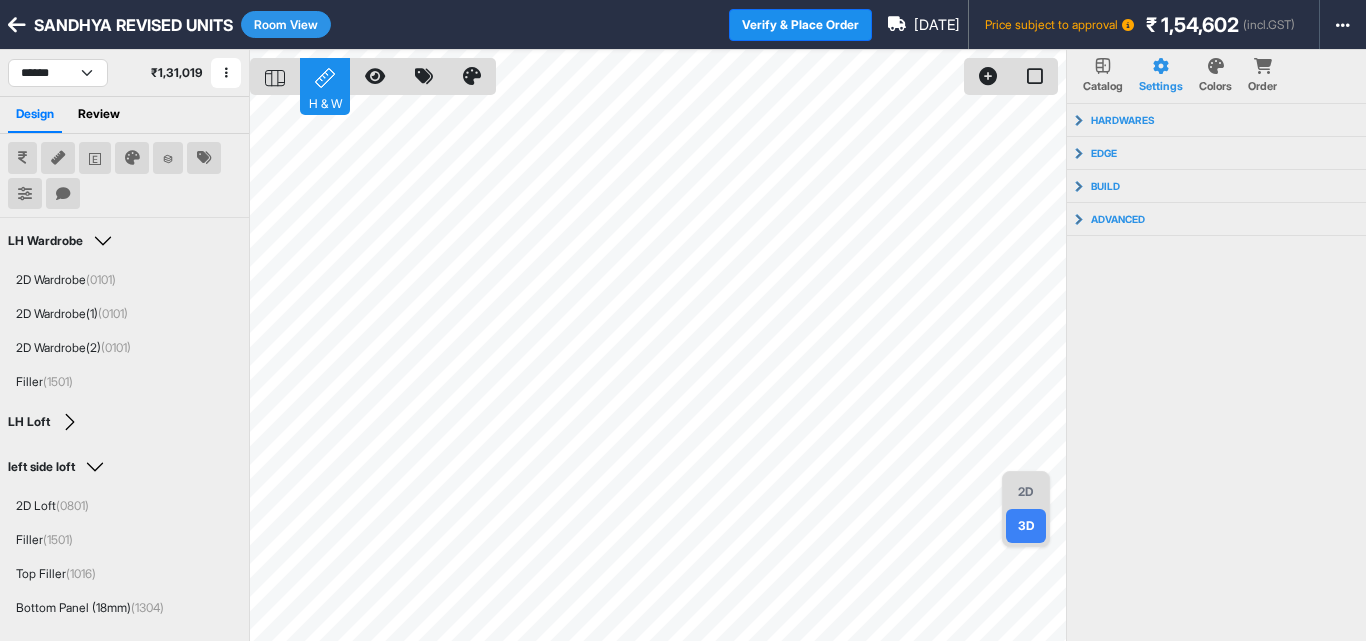 click on "Room View" at bounding box center [286, 24] 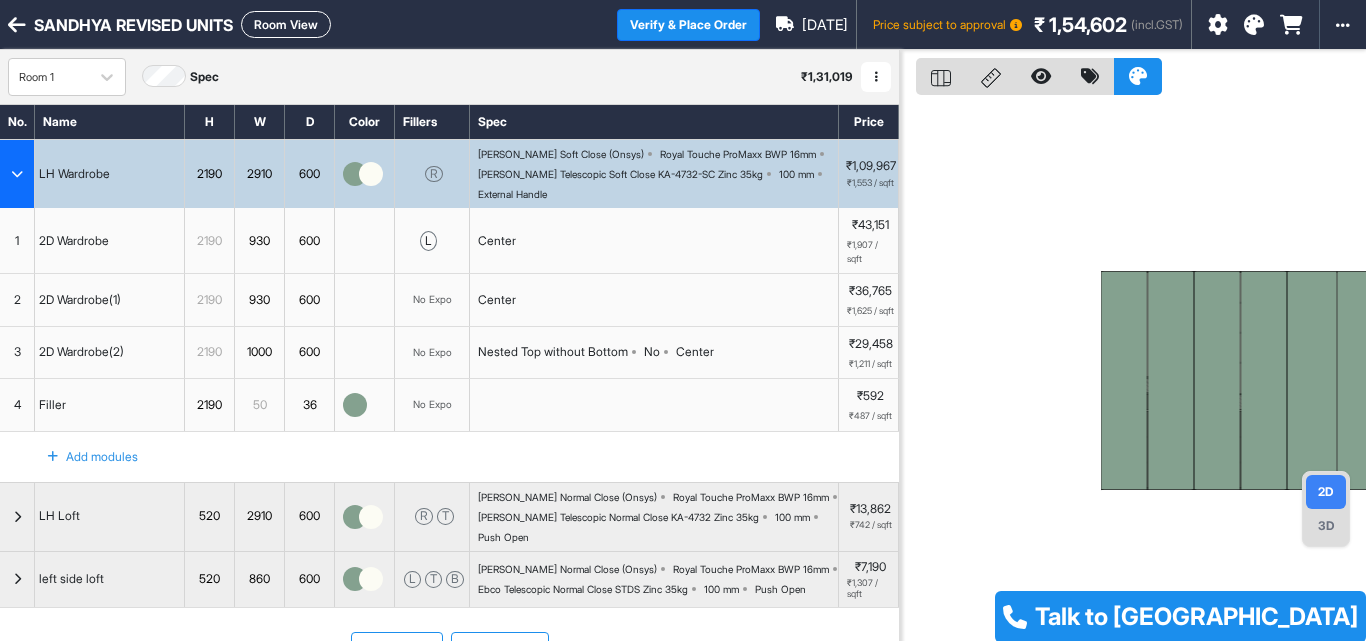 click at bounding box center (365, 174) 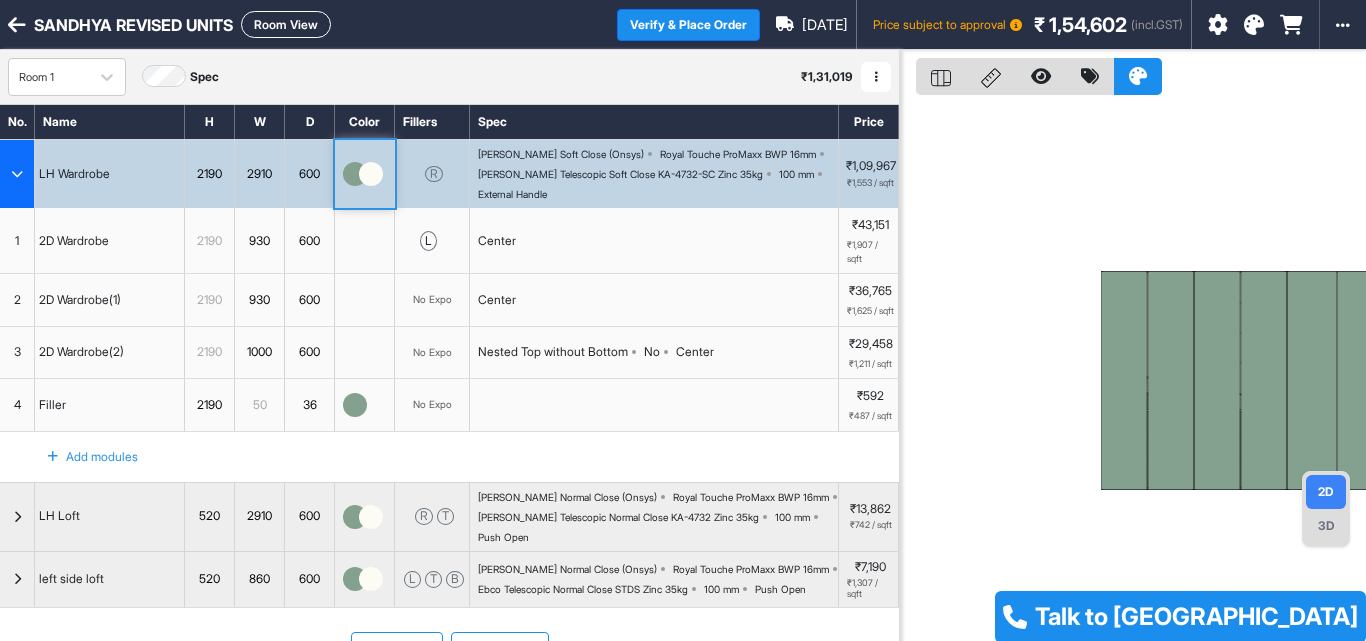 click at bounding box center (371, 174) 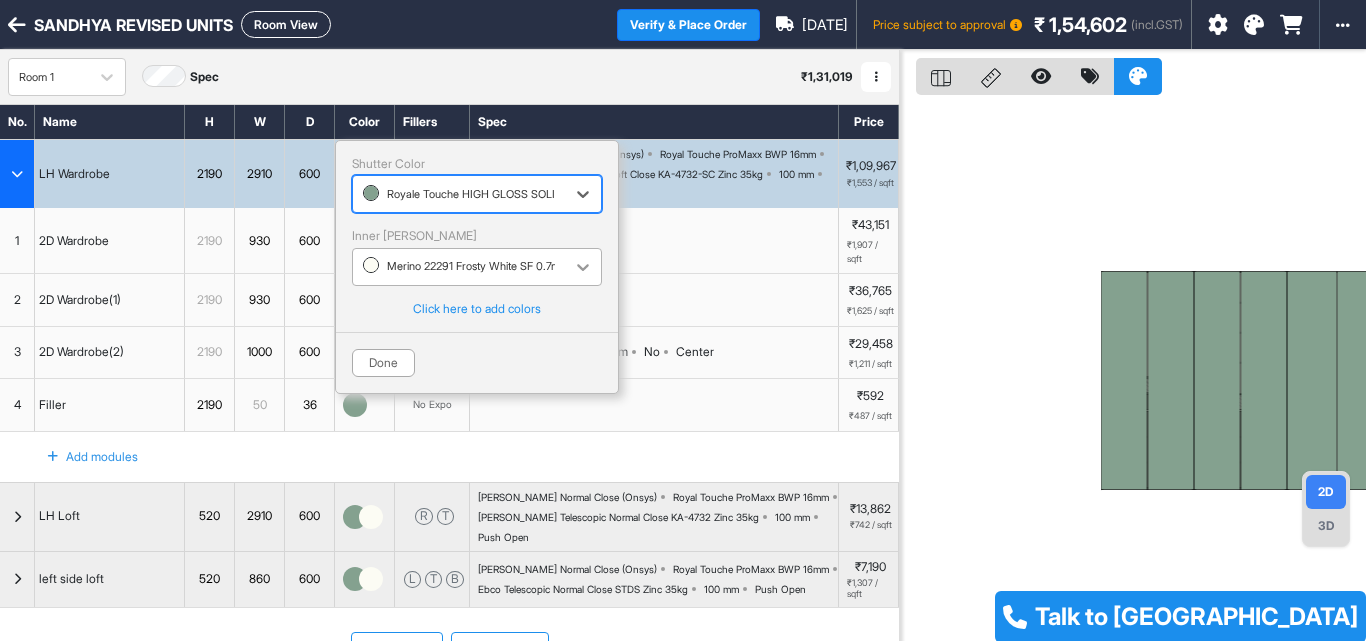 click 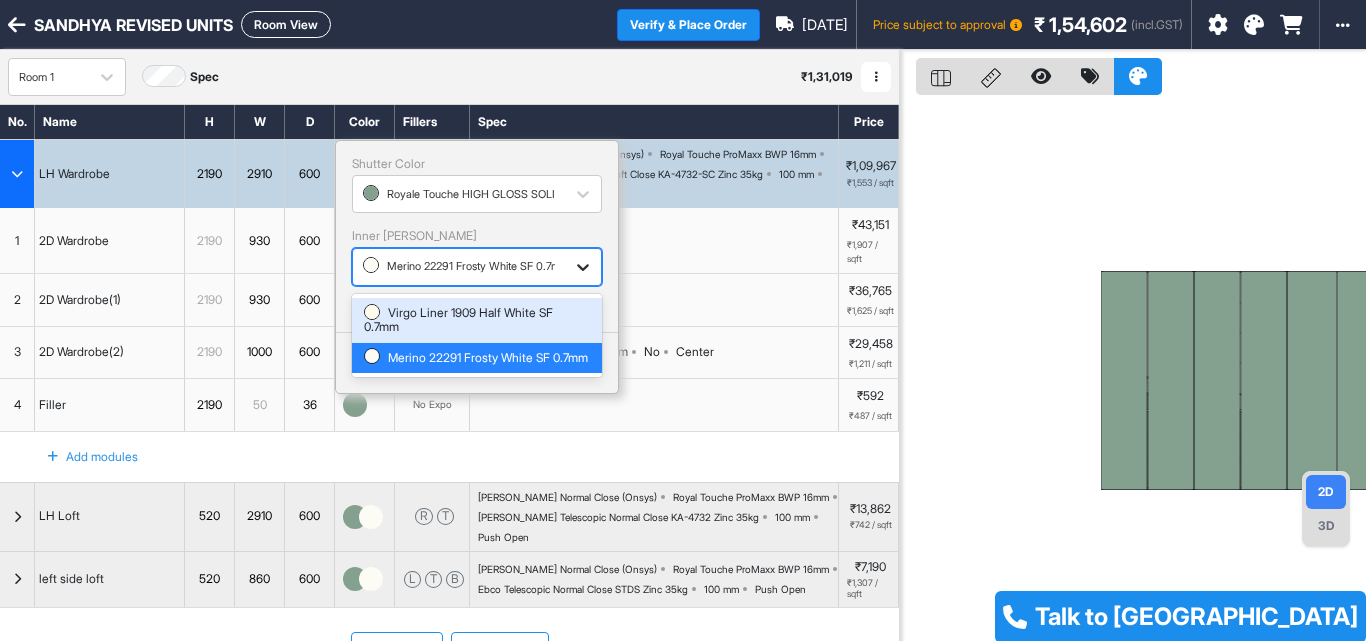 click 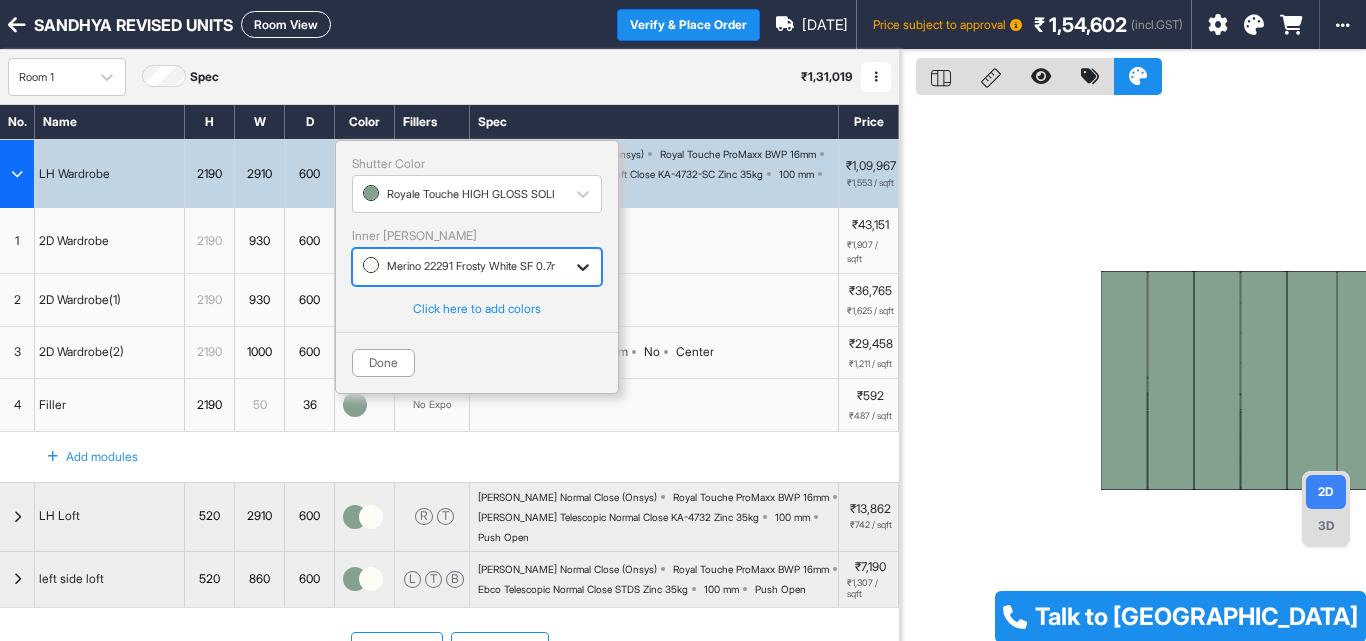 click 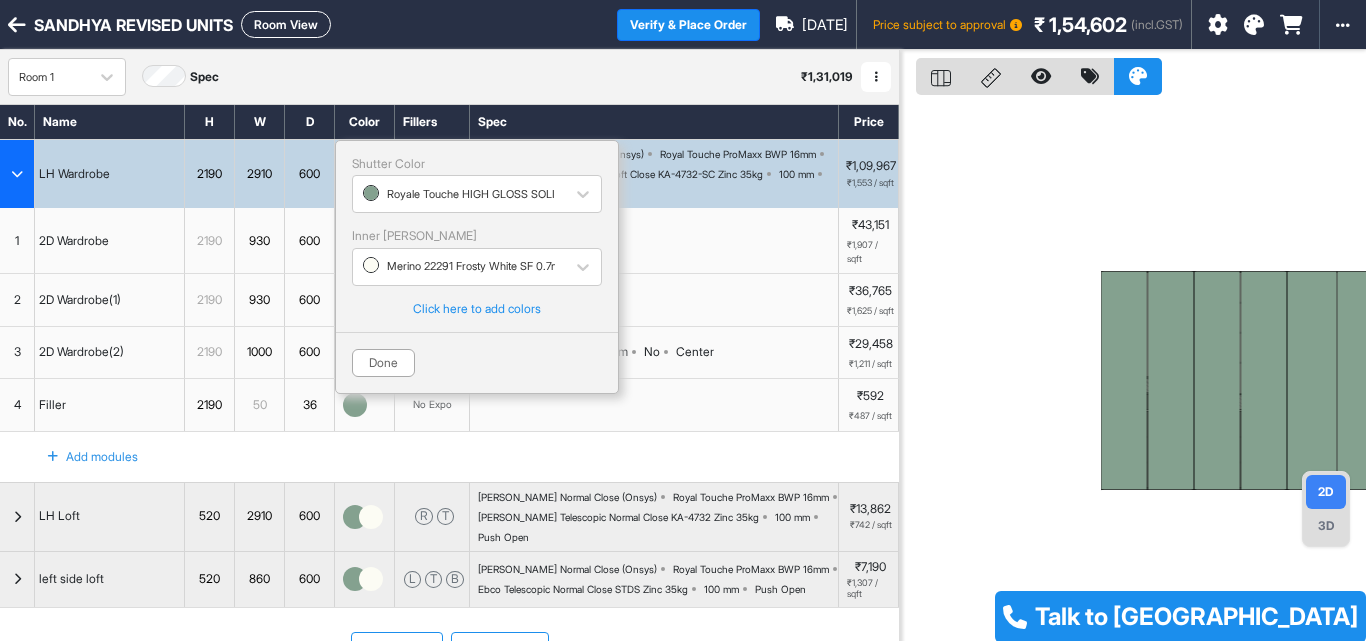 click at bounding box center [1254, 25] 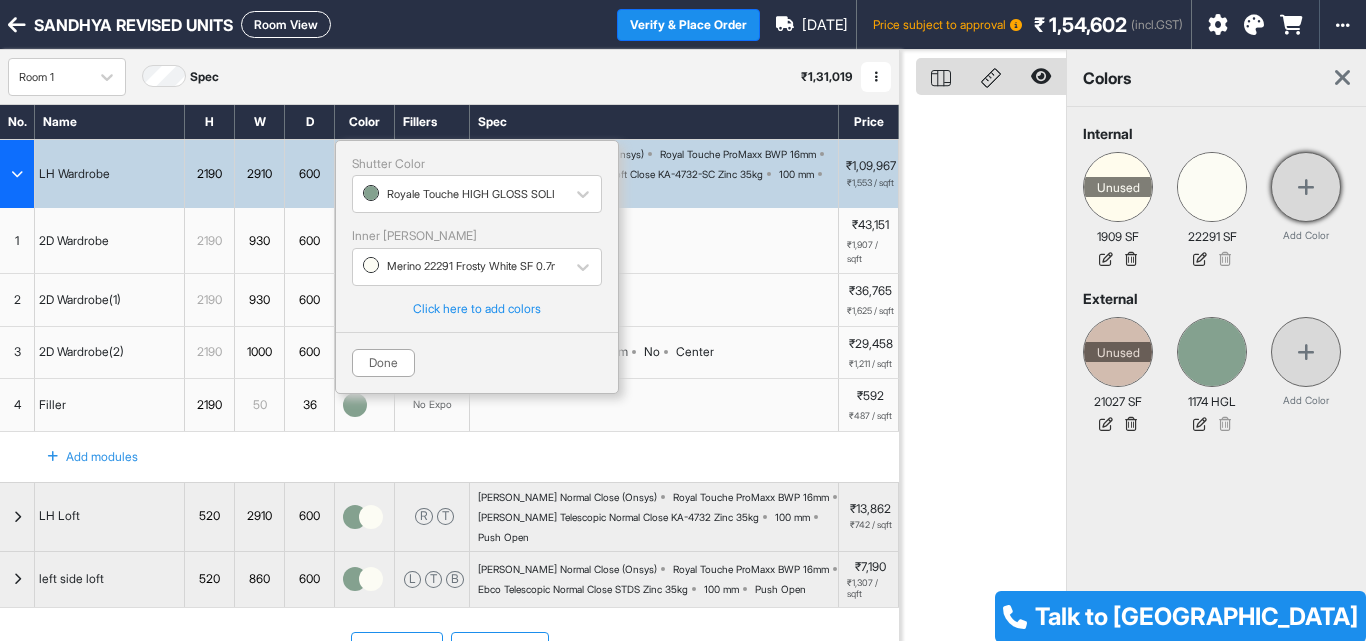 click at bounding box center [1306, 187] 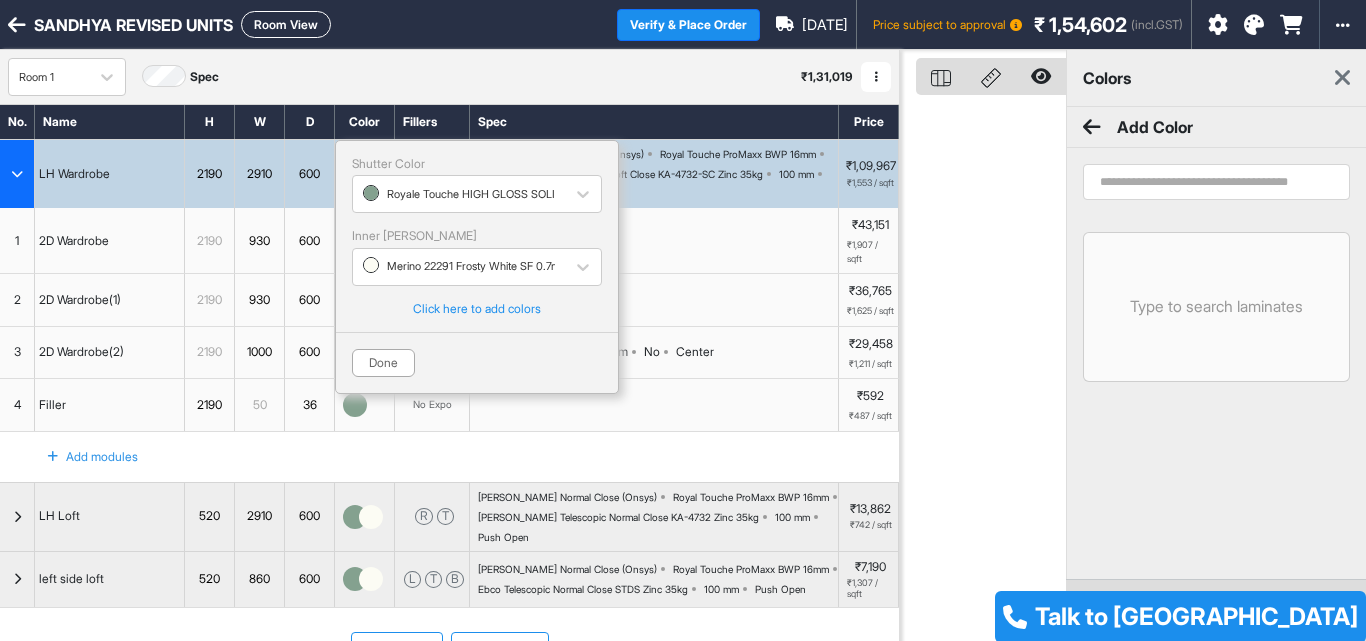 click at bounding box center [1216, 182] 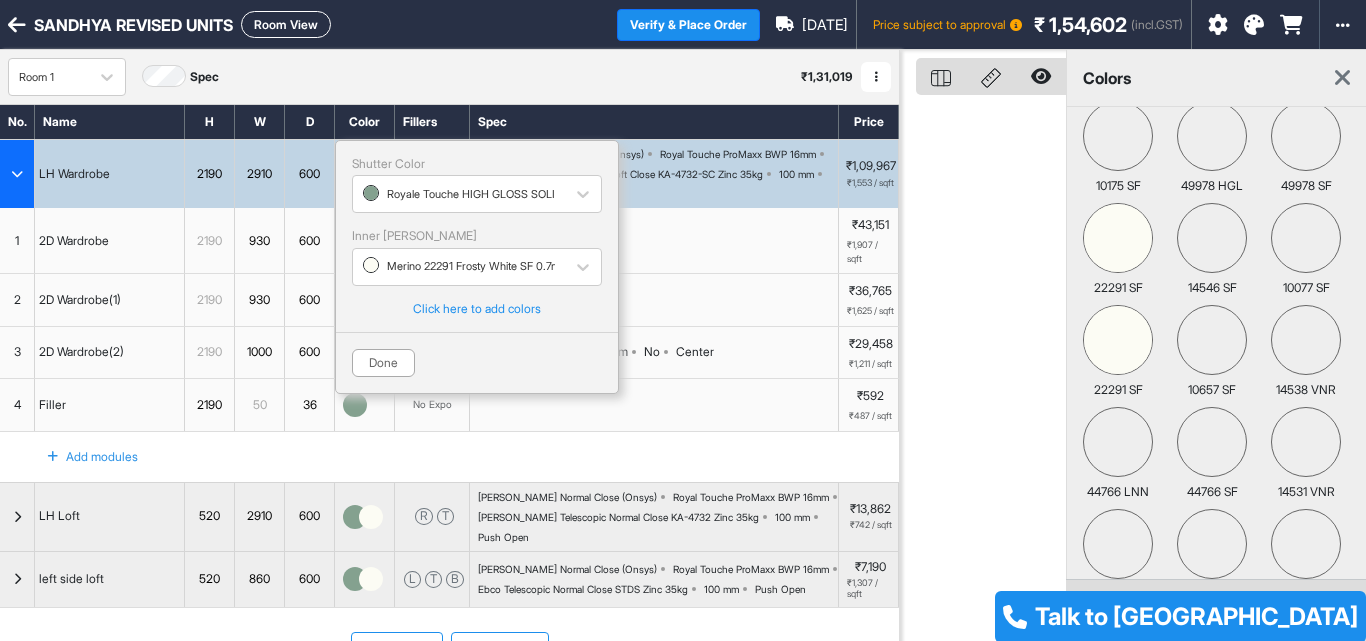 scroll, scrollTop: 0, scrollLeft: 0, axis: both 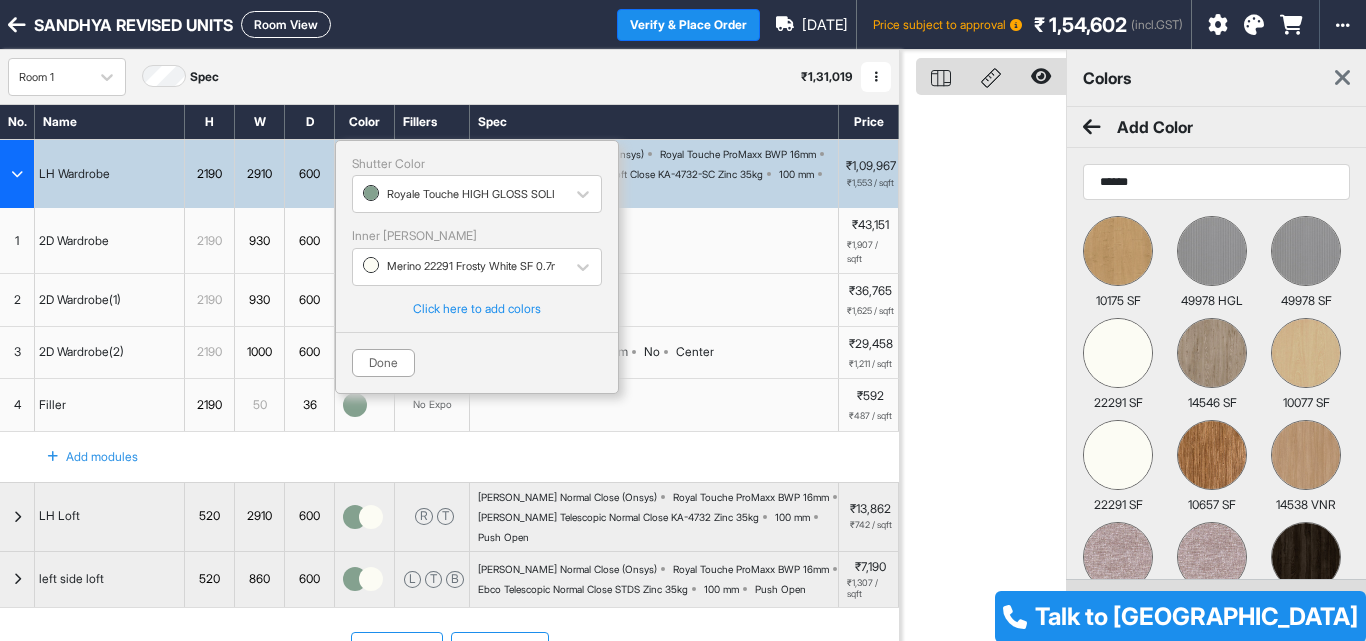 click on "******" at bounding box center (1216, 182) 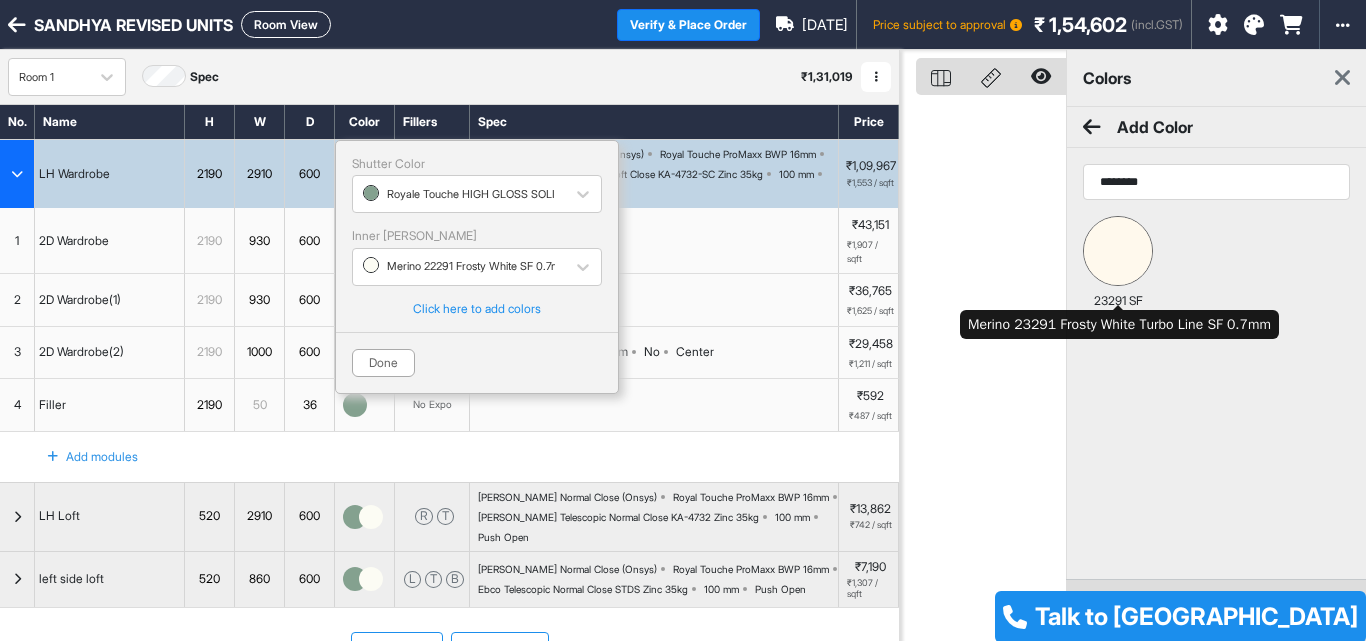 type on "********" 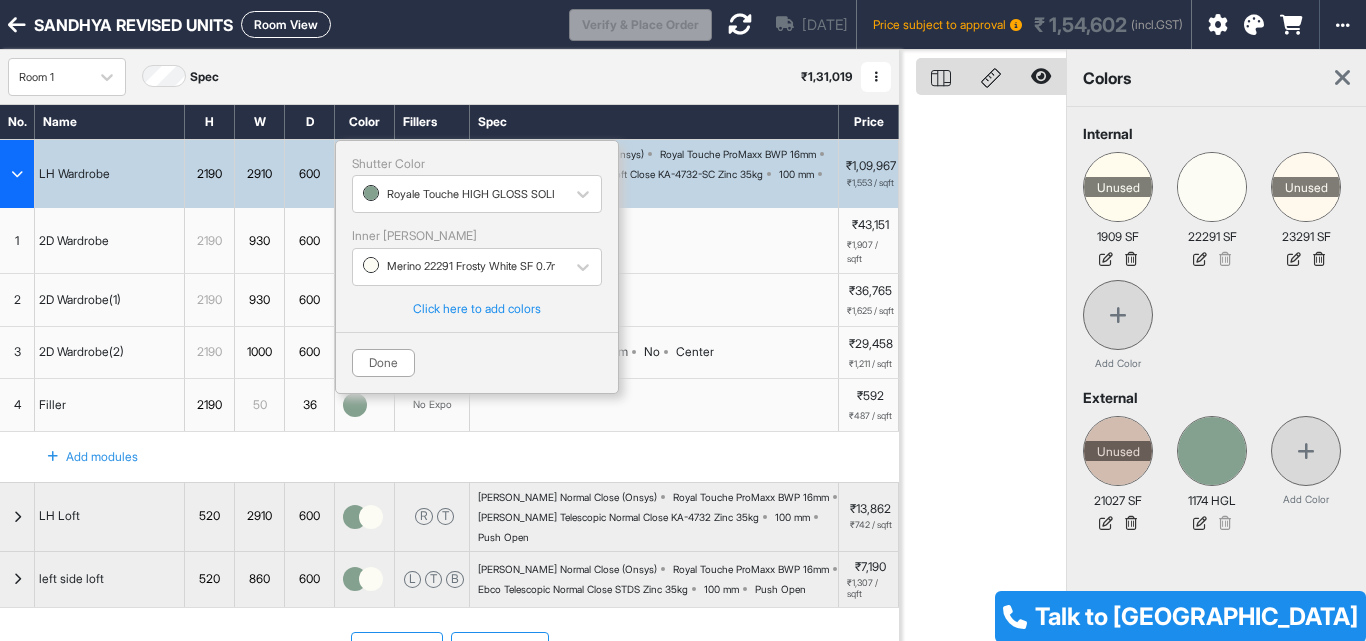 click on "22291 SF" at bounding box center [1212, 237] 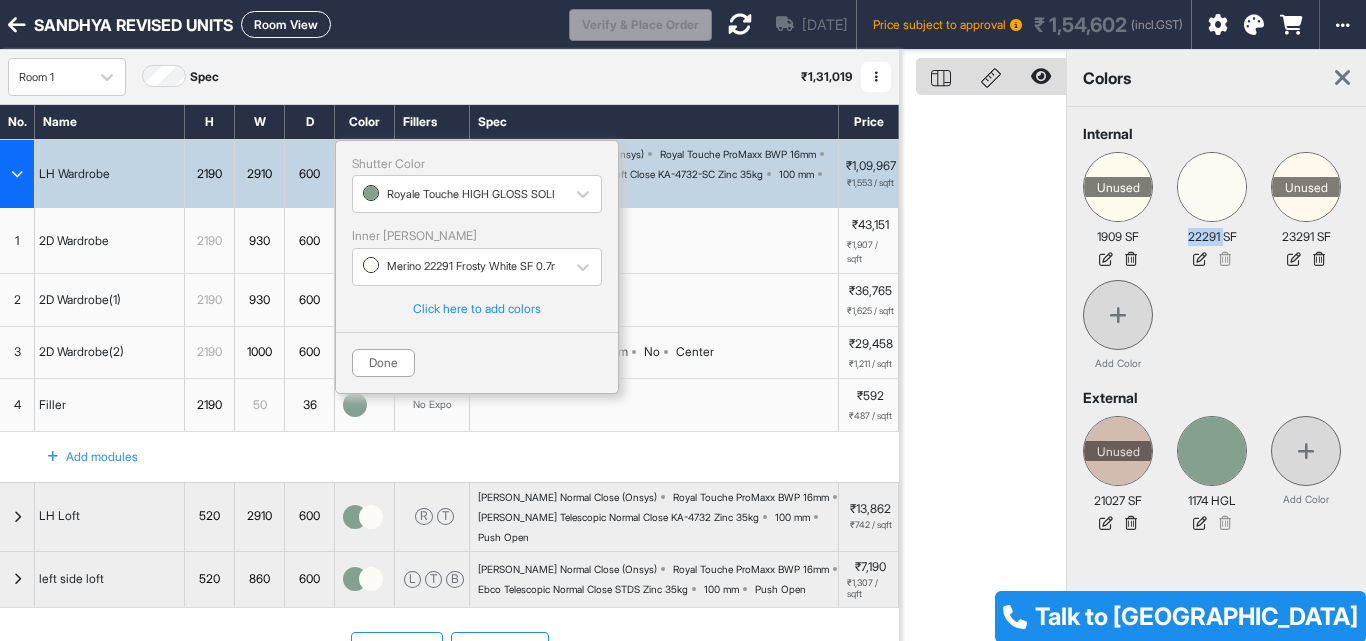 click on "22291 SF" at bounding box center [1212, 237] 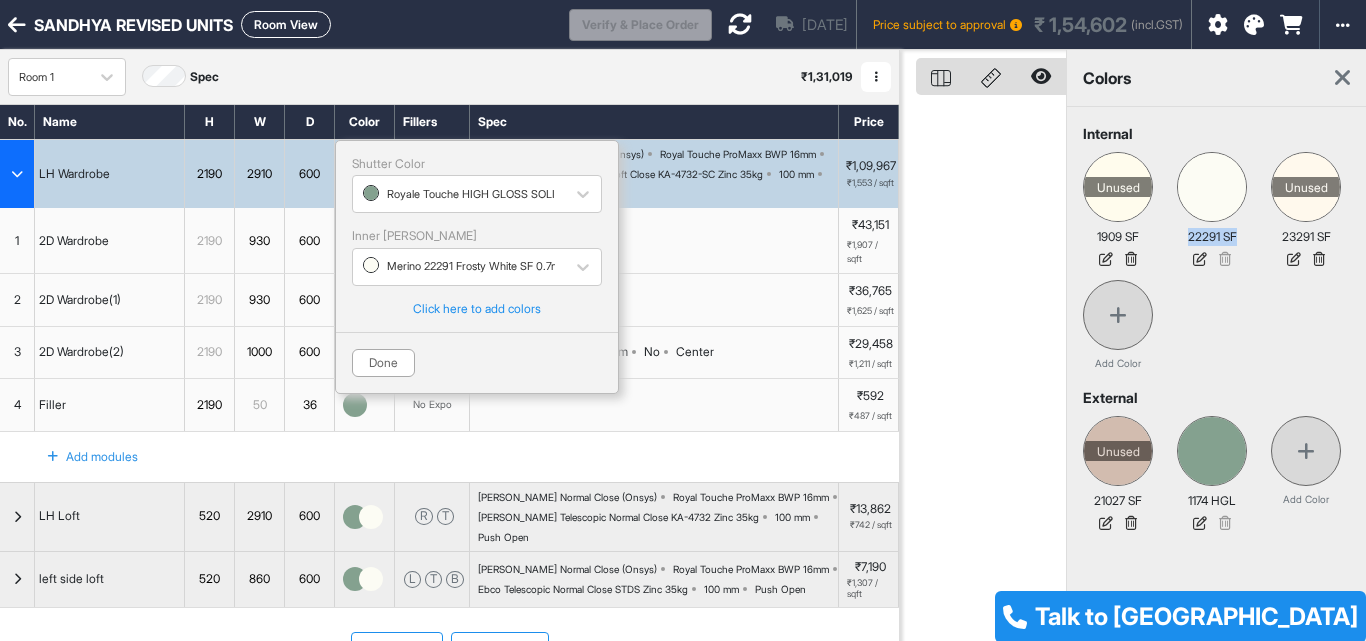 click on "22291 SF" at bounding box center (1212, 237) 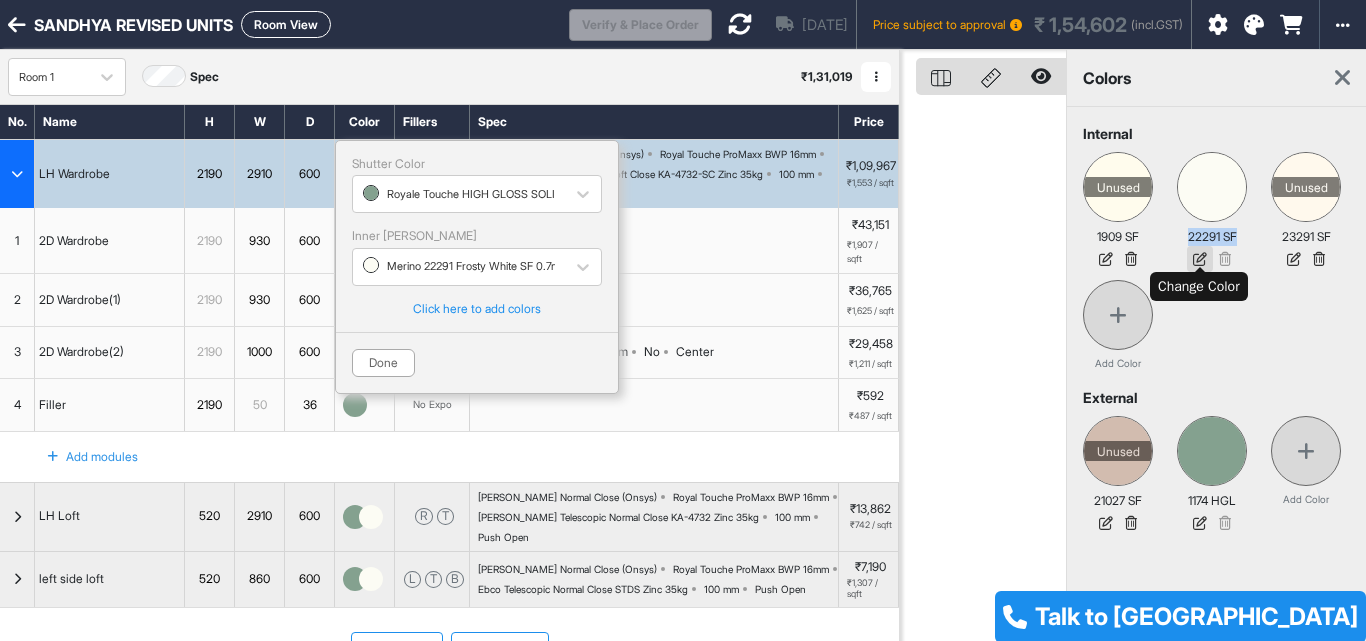 click at bounding box center [1200, 259] 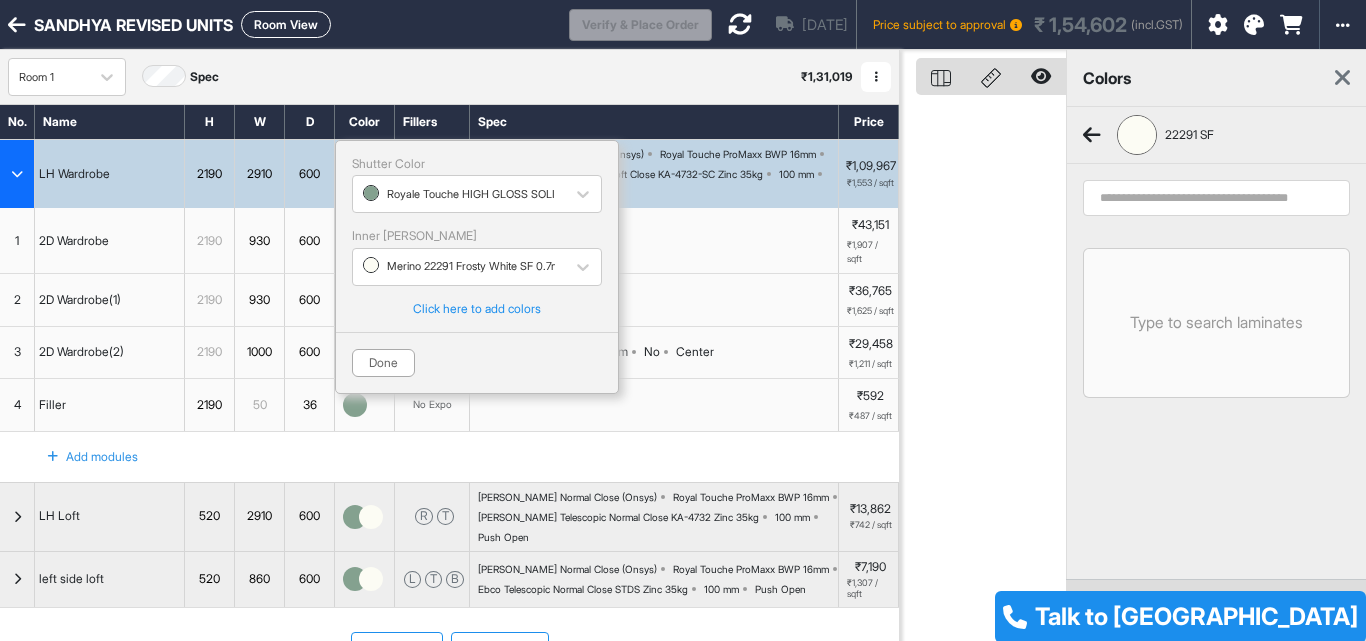 click at bounding box center [1216, 198] 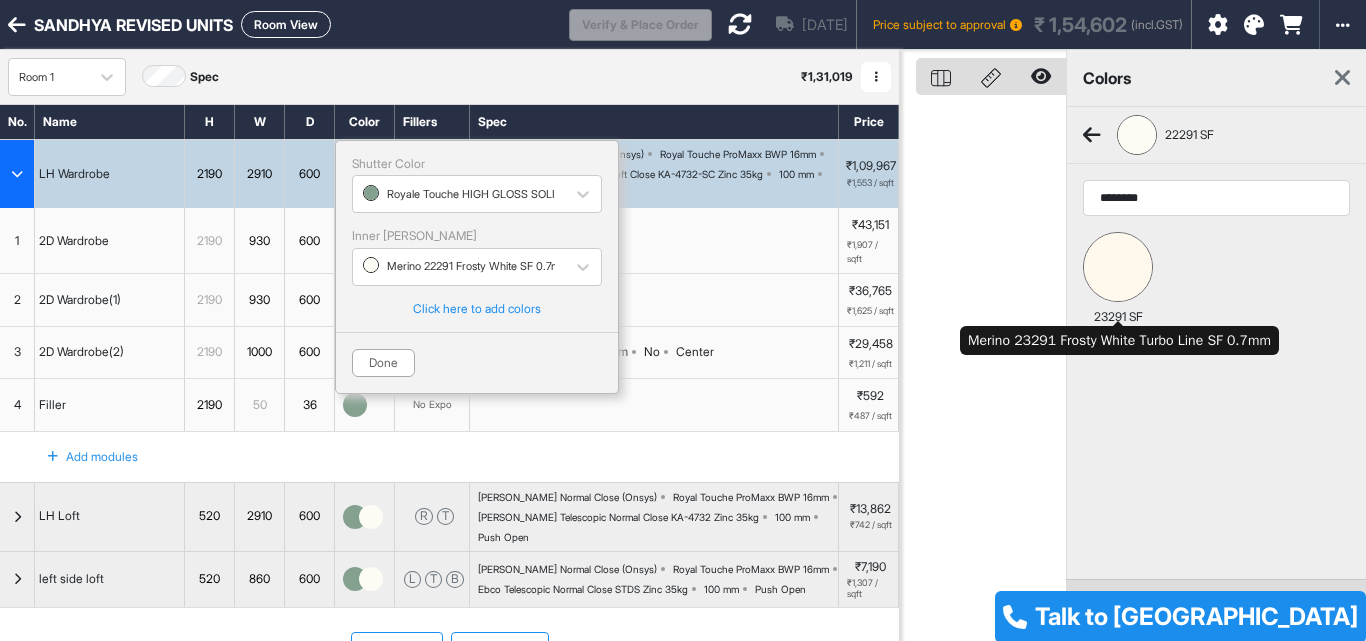 type on "********" 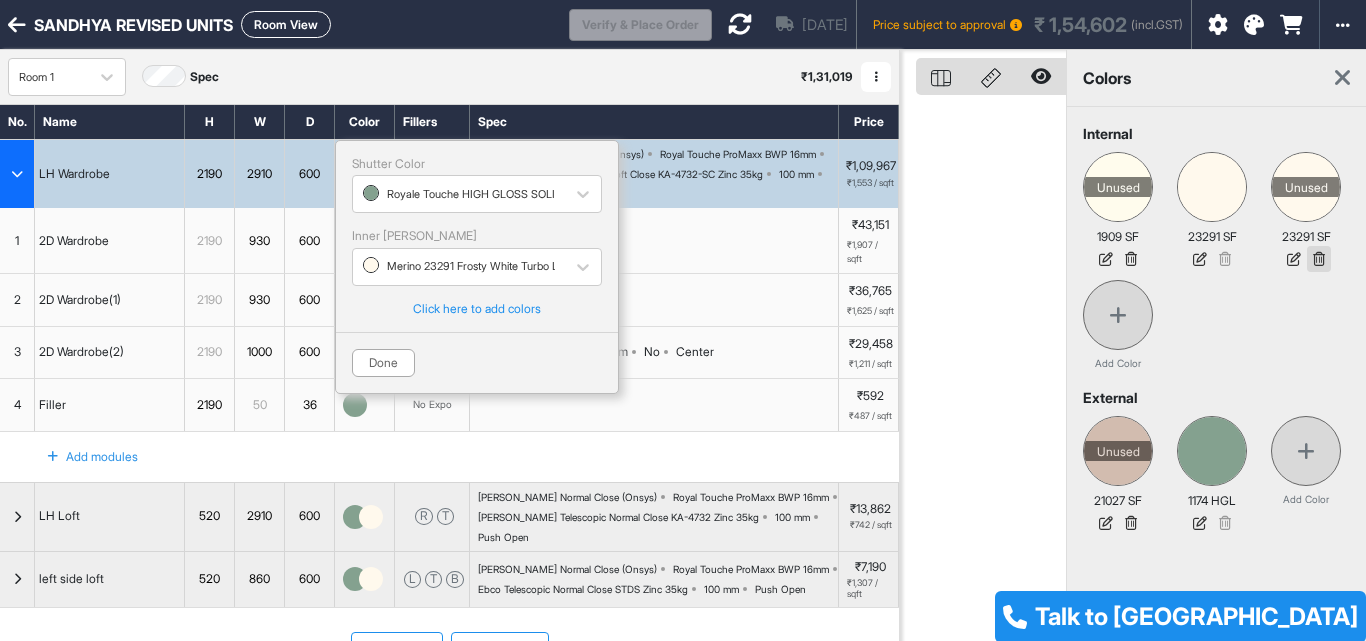 click at bounding box center [1319, 259] 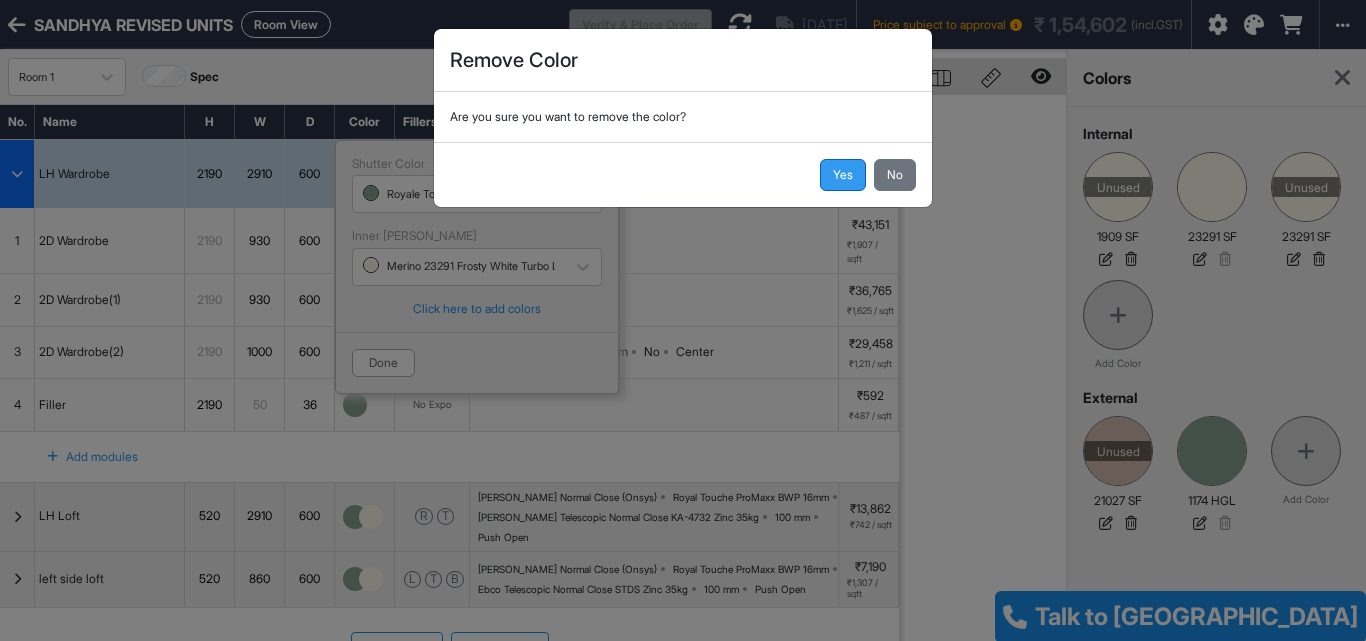 click on "Yes" at bounding box center [843, 175] 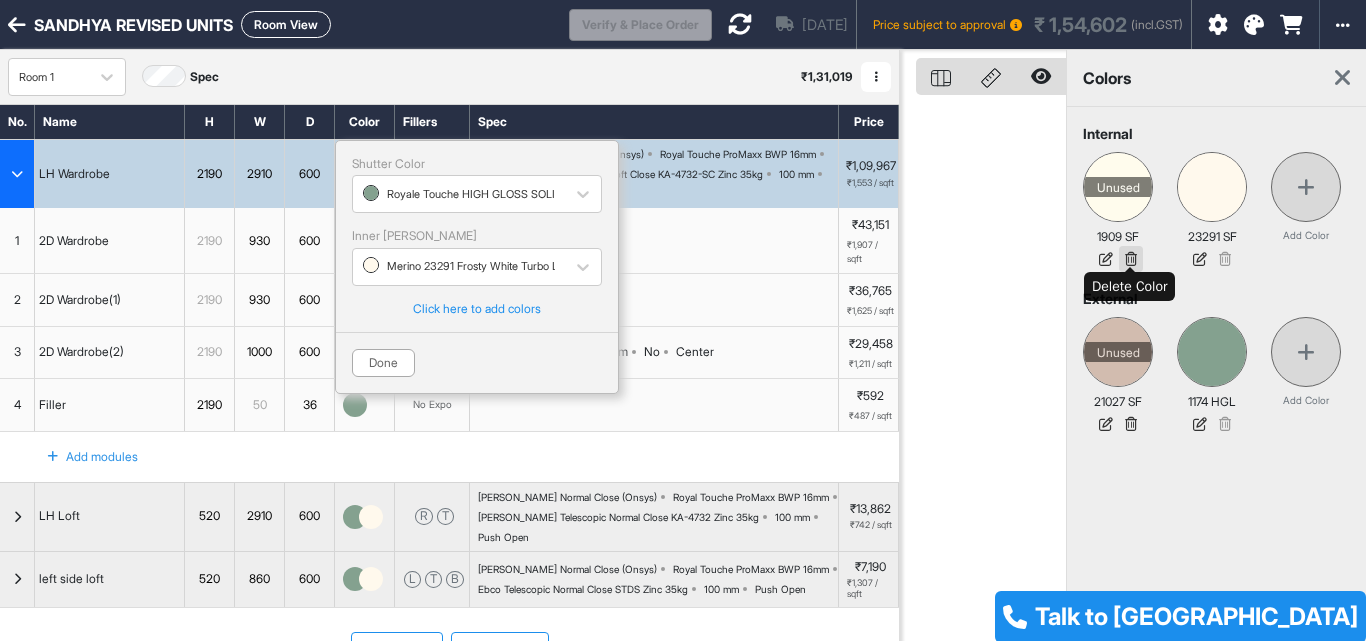 click at bounding box center (1131, 259) 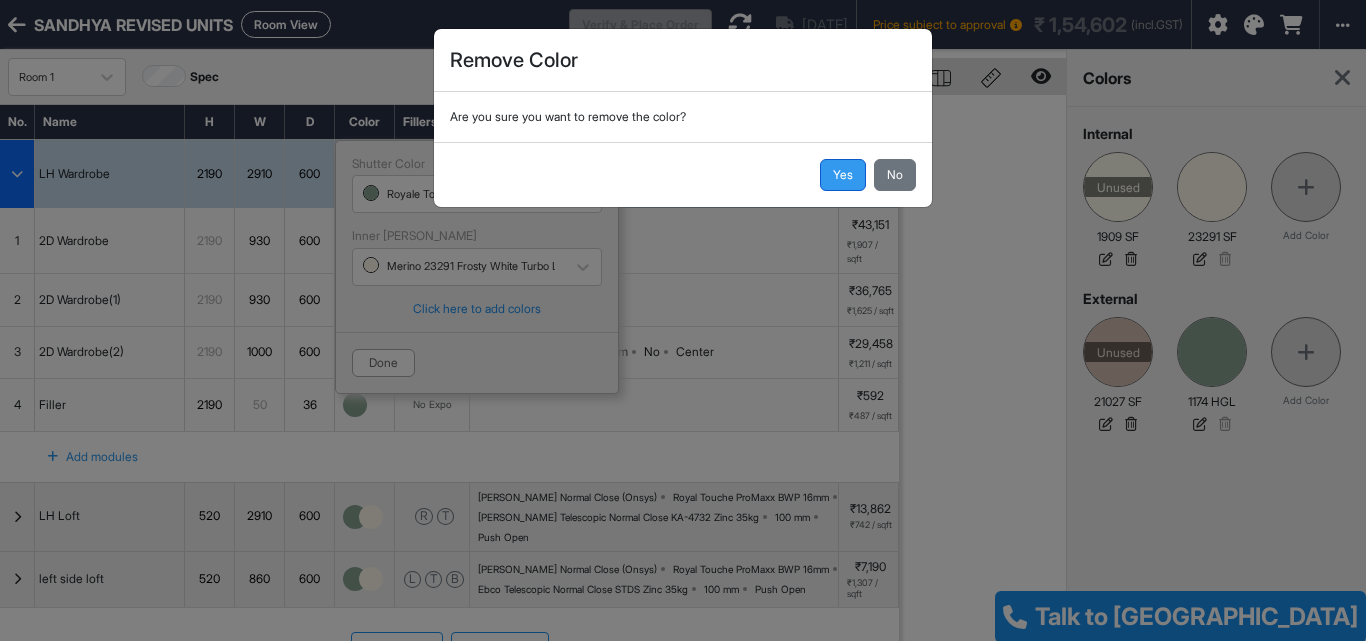 click on "Yes" at bounding box center (843, 175) 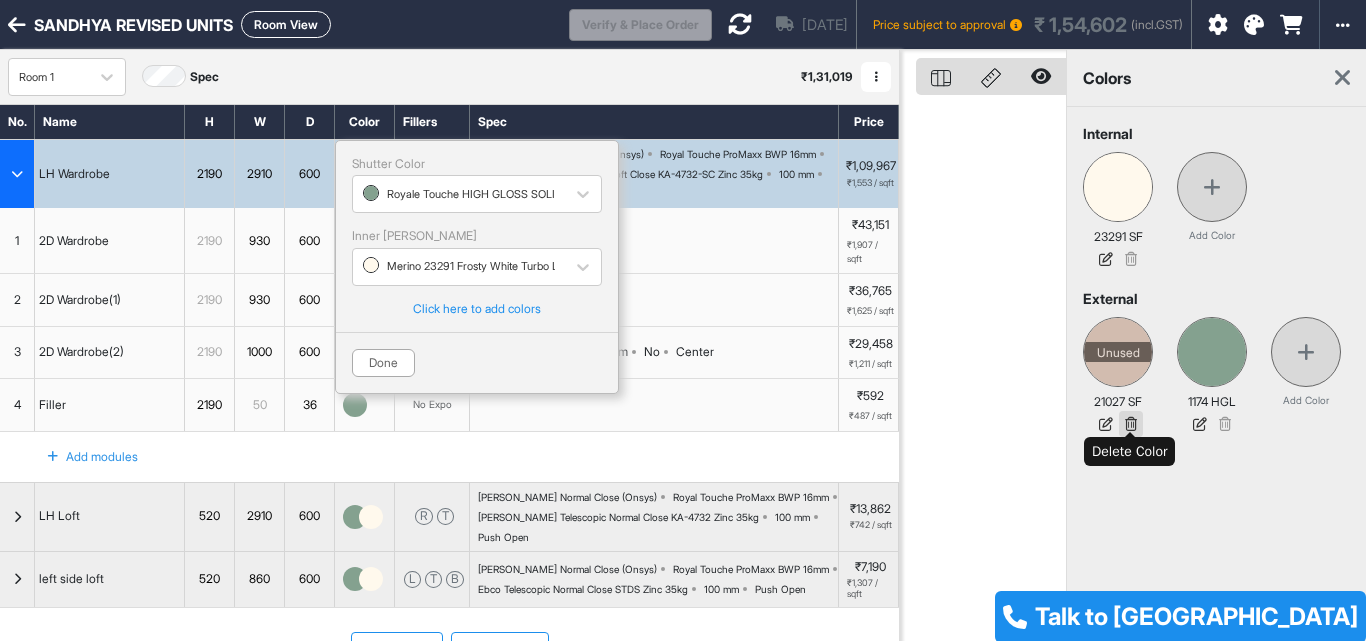 click at bounding box center (1131, 424) 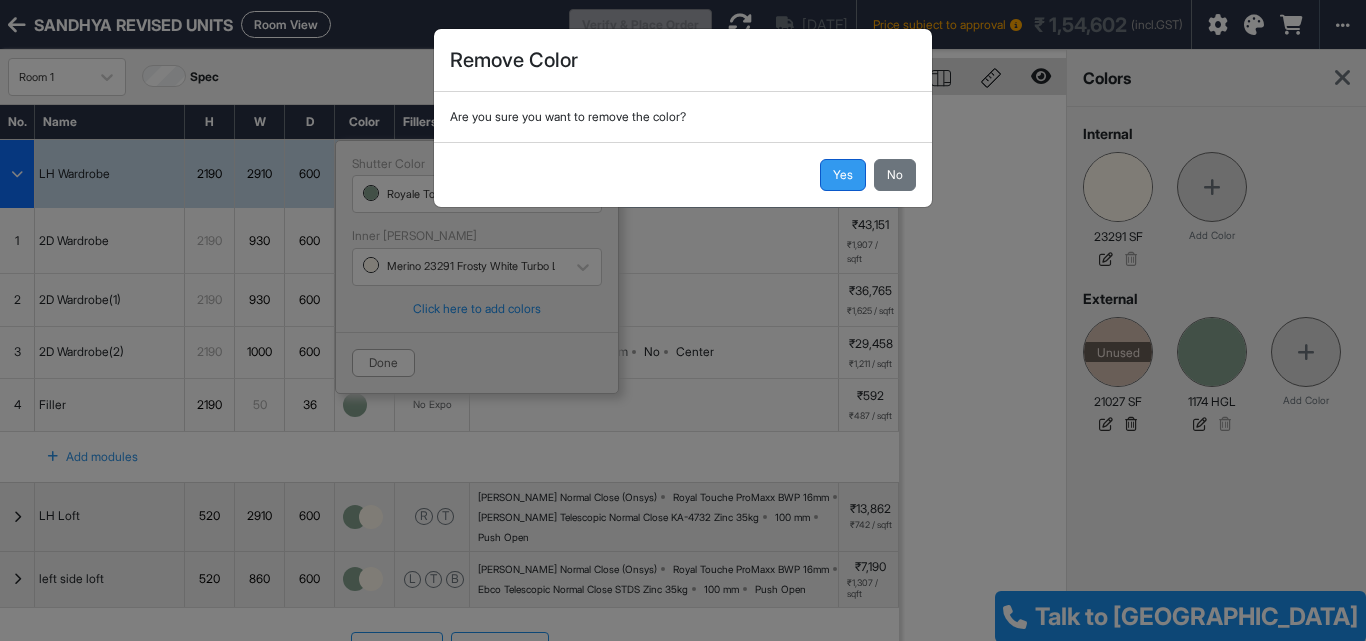 click on "Yes" at bounding box center (843, 175) 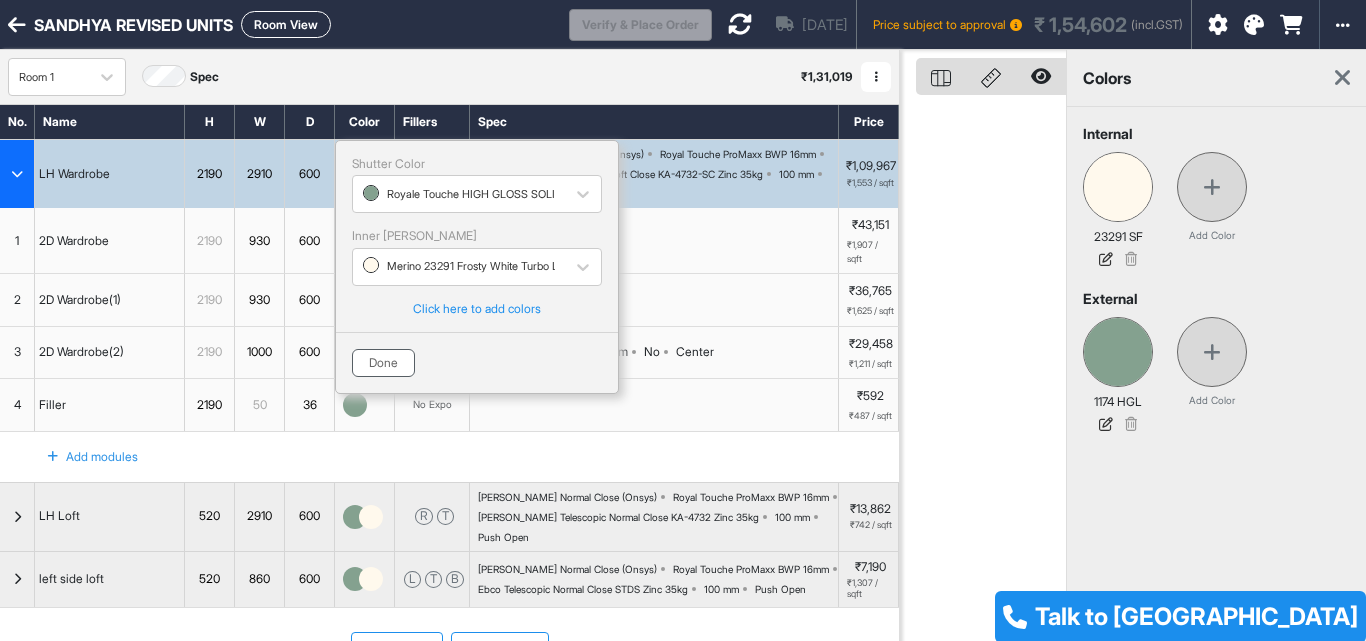 click on "Done" at bounding box center [383, 363] 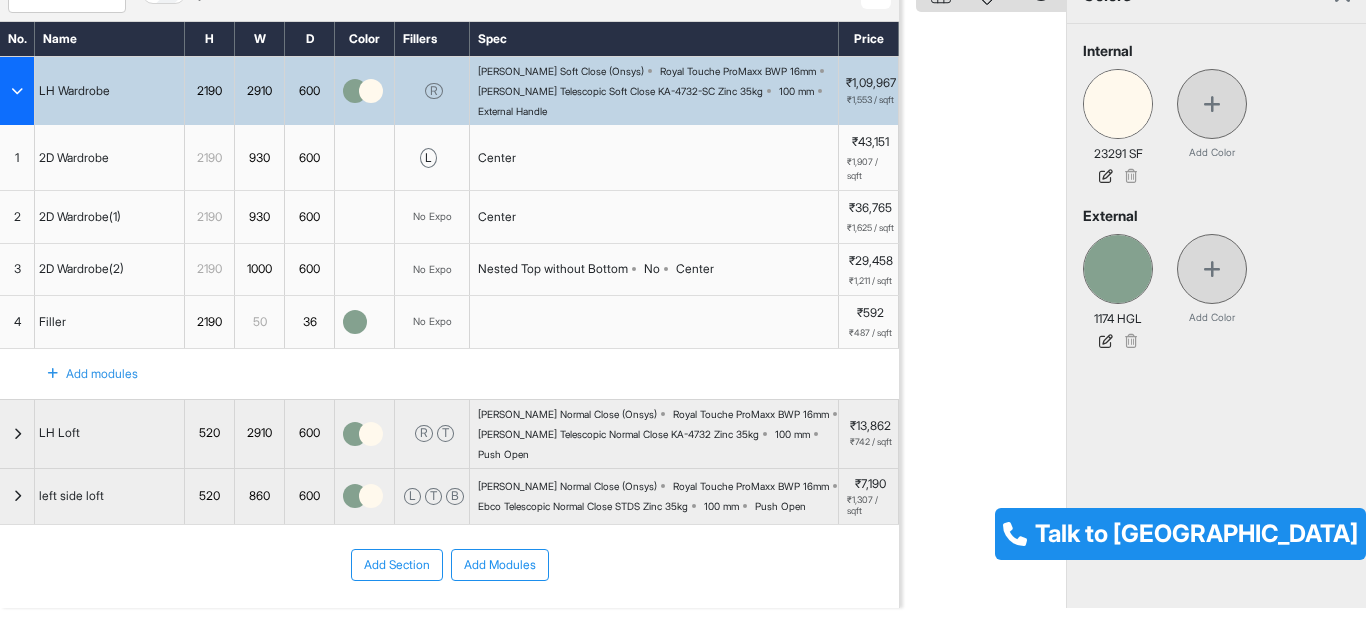 scroll, scrollTop: 0, scrollLeft: 0, axis: both 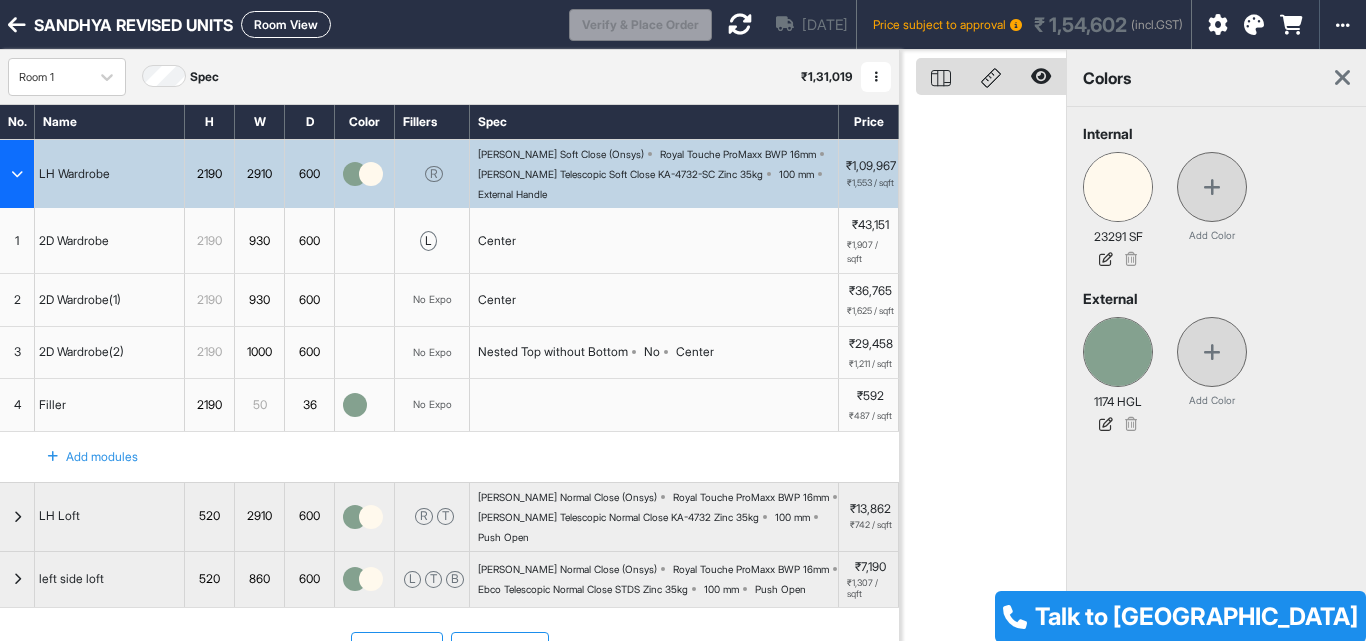 click at bounding box center [740, 24] 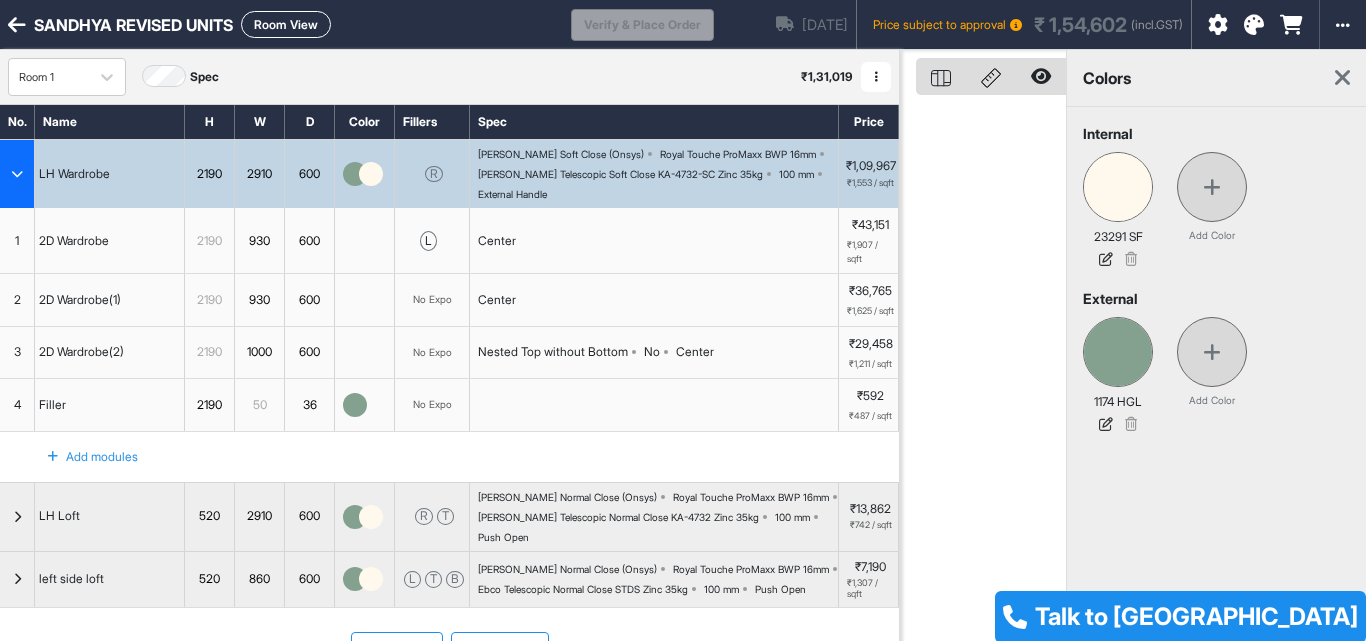 click at bounding box center (1342, 78) 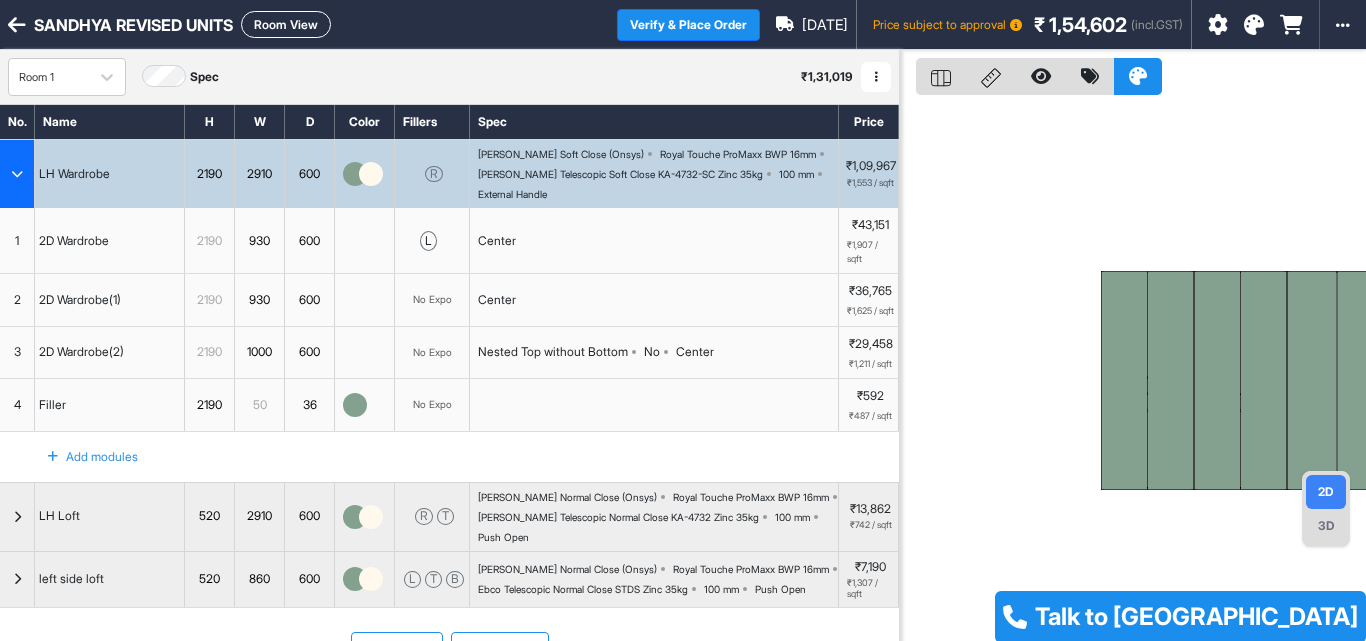 click at bounding box center [371, 174] 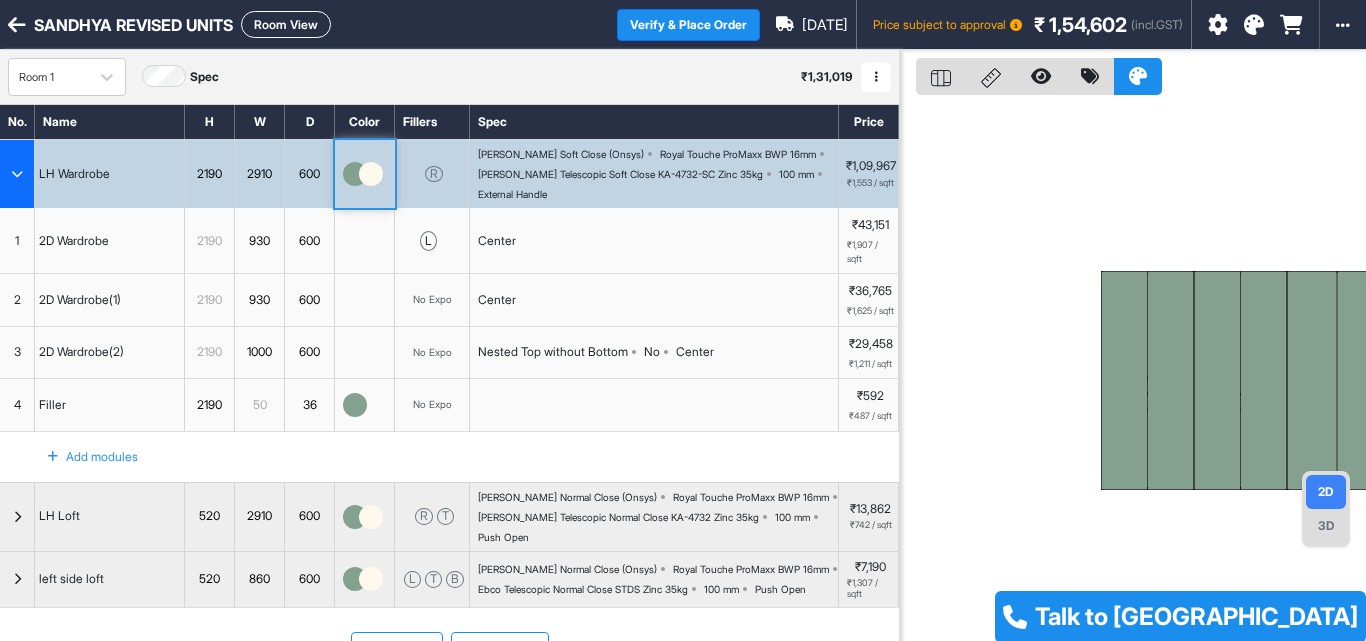 click at bounding box center (371, 174) 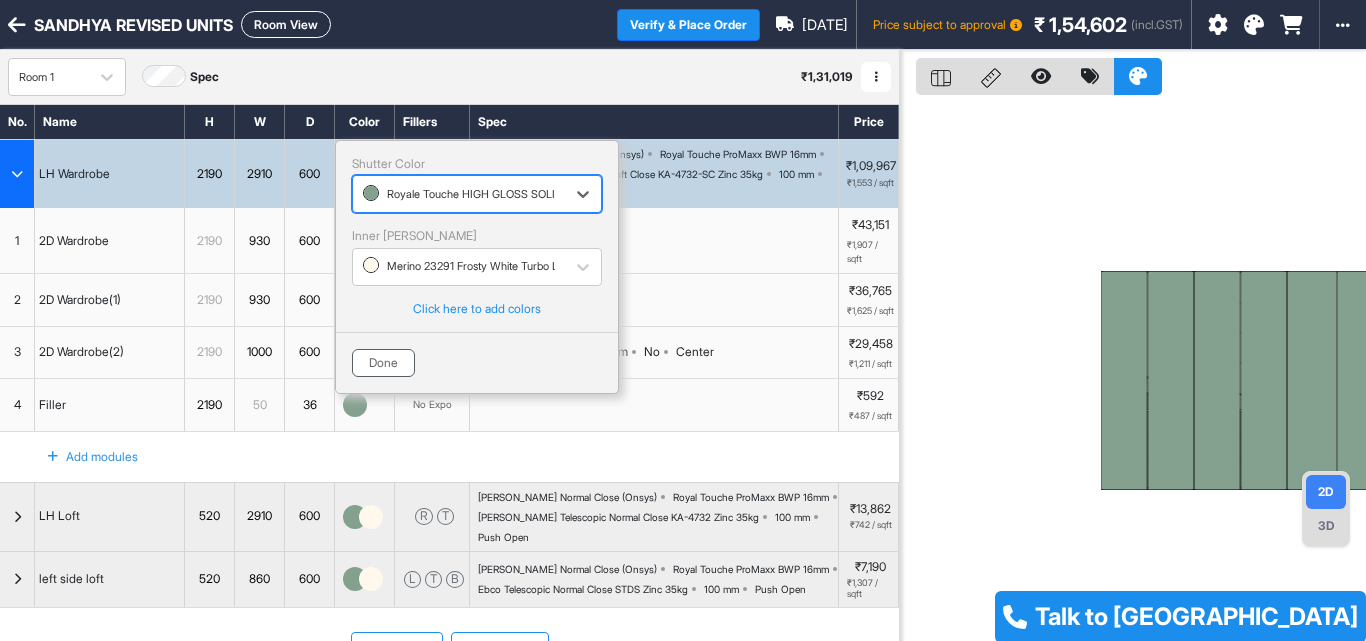 click on "Done" at bounding box center (383, 363) 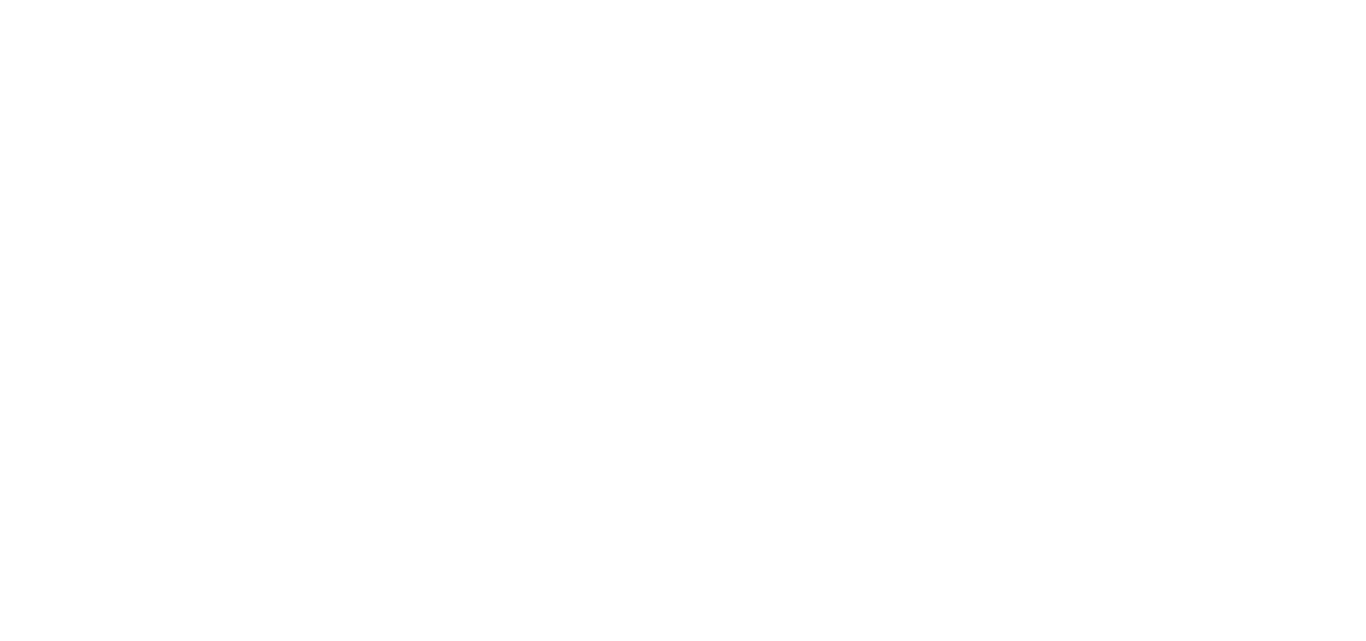 scroll, scrollTop: 0, scrollLeft: 0, axis: both 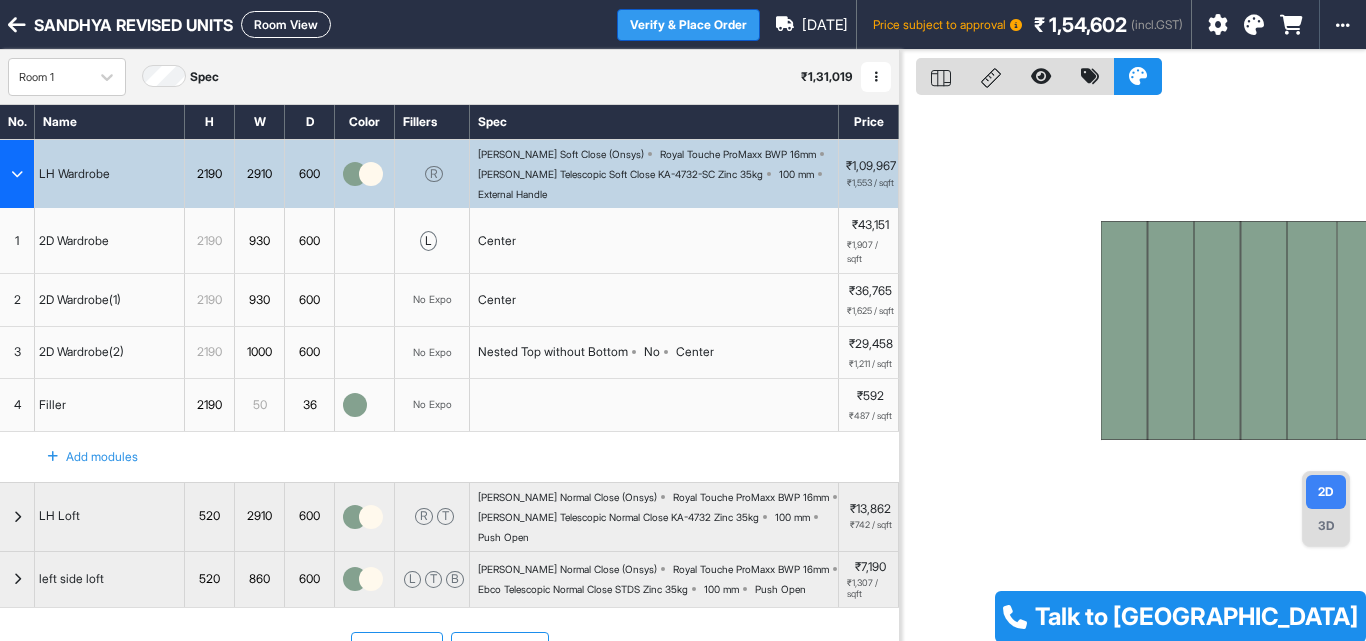 click on "Verify & Place Order" at bounding box center (688, 25) 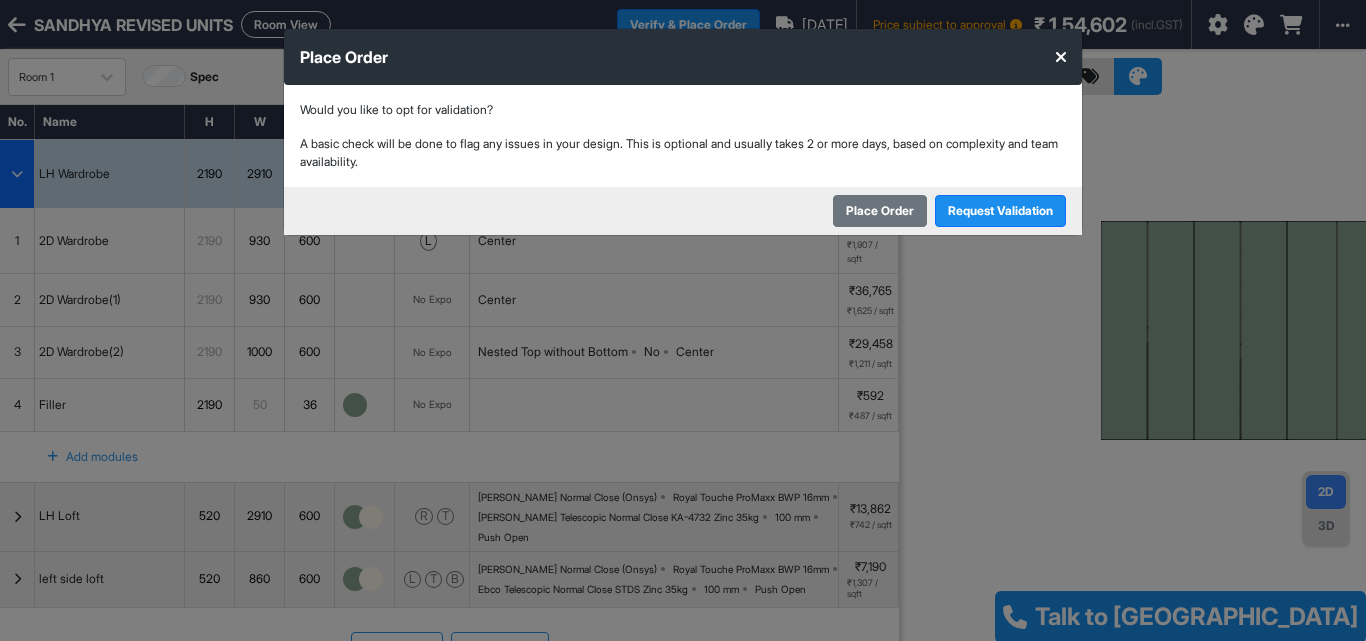 click on "Place Order" at bounding box center [880, 211] 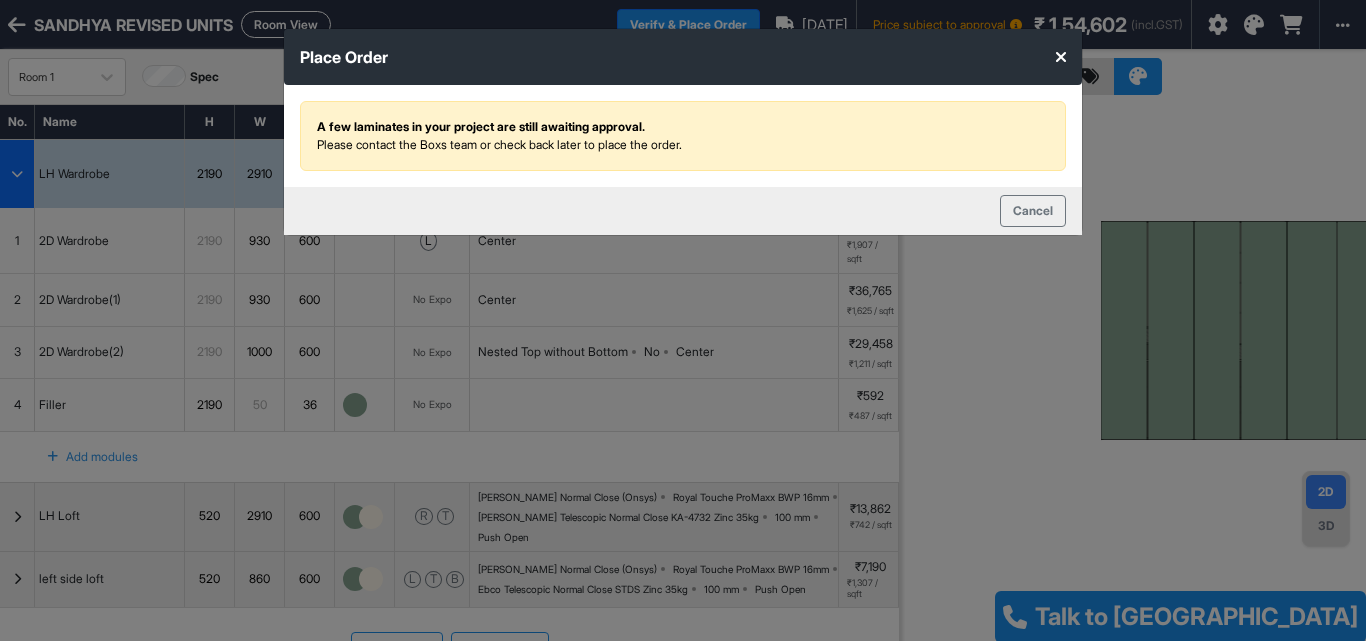click at bounding box center (1061, 57) 